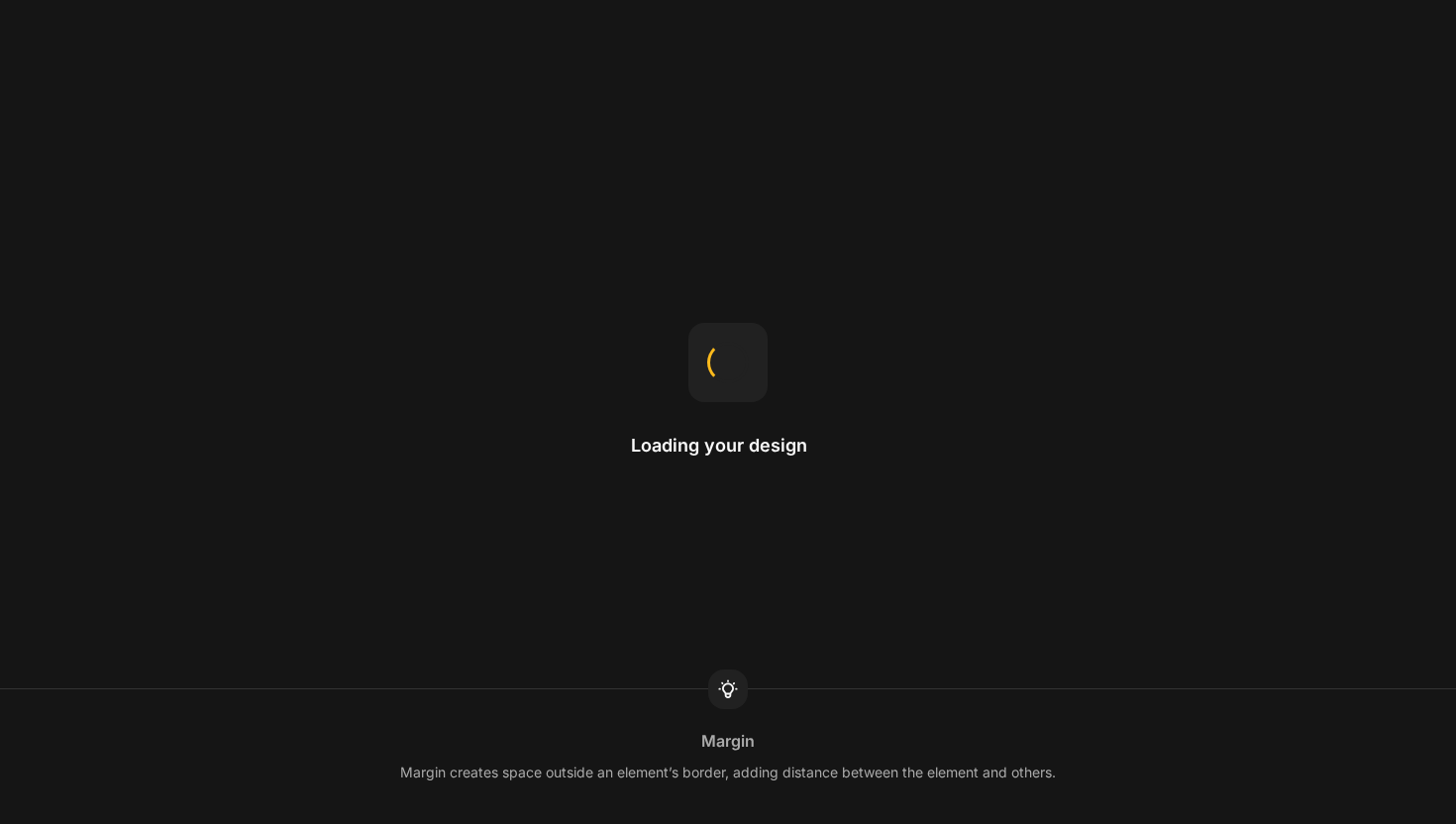scroll, scrollTop: 0, scrollLeft: 0, axis: both 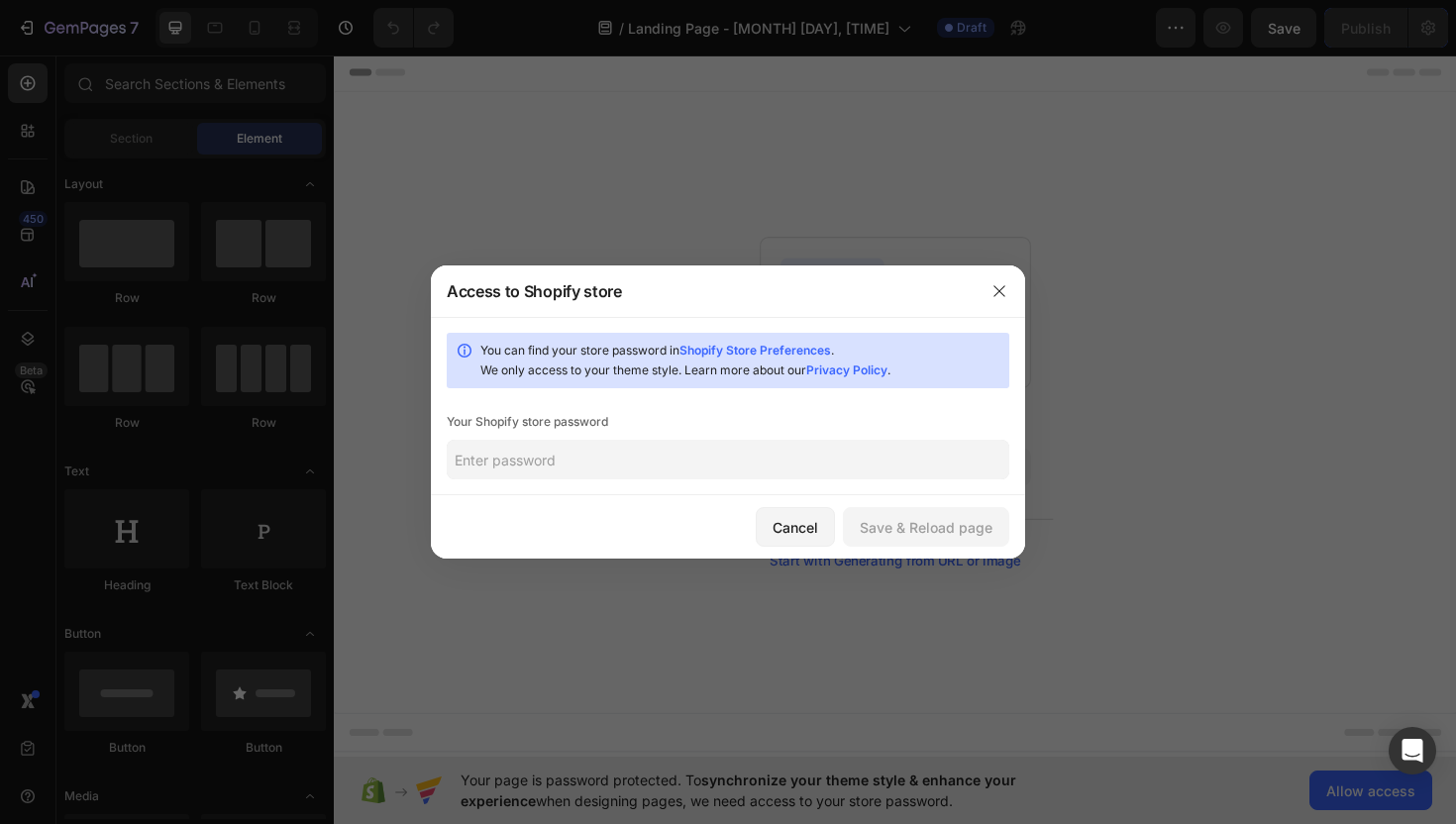 click 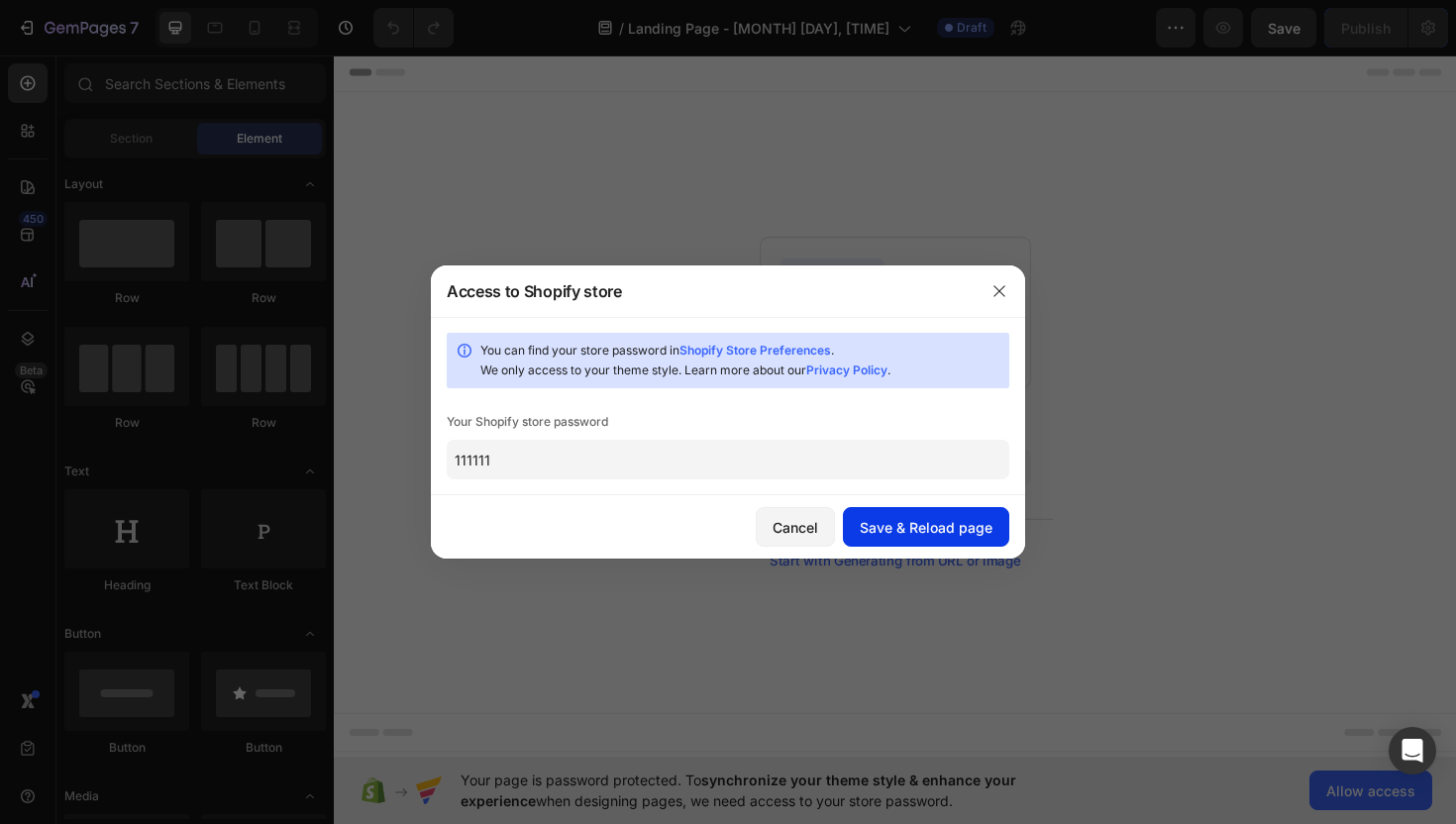 type on "111111" 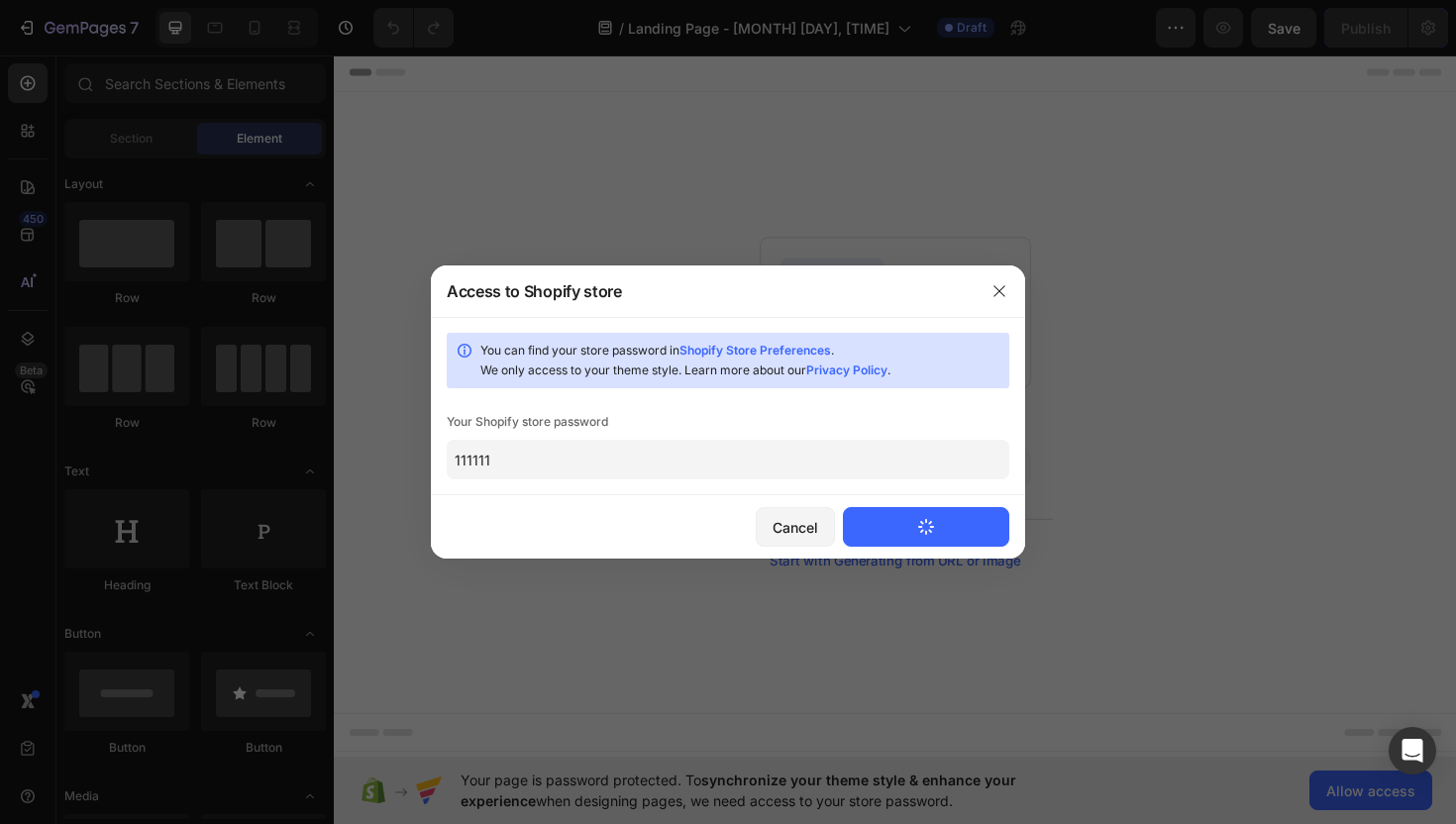 type 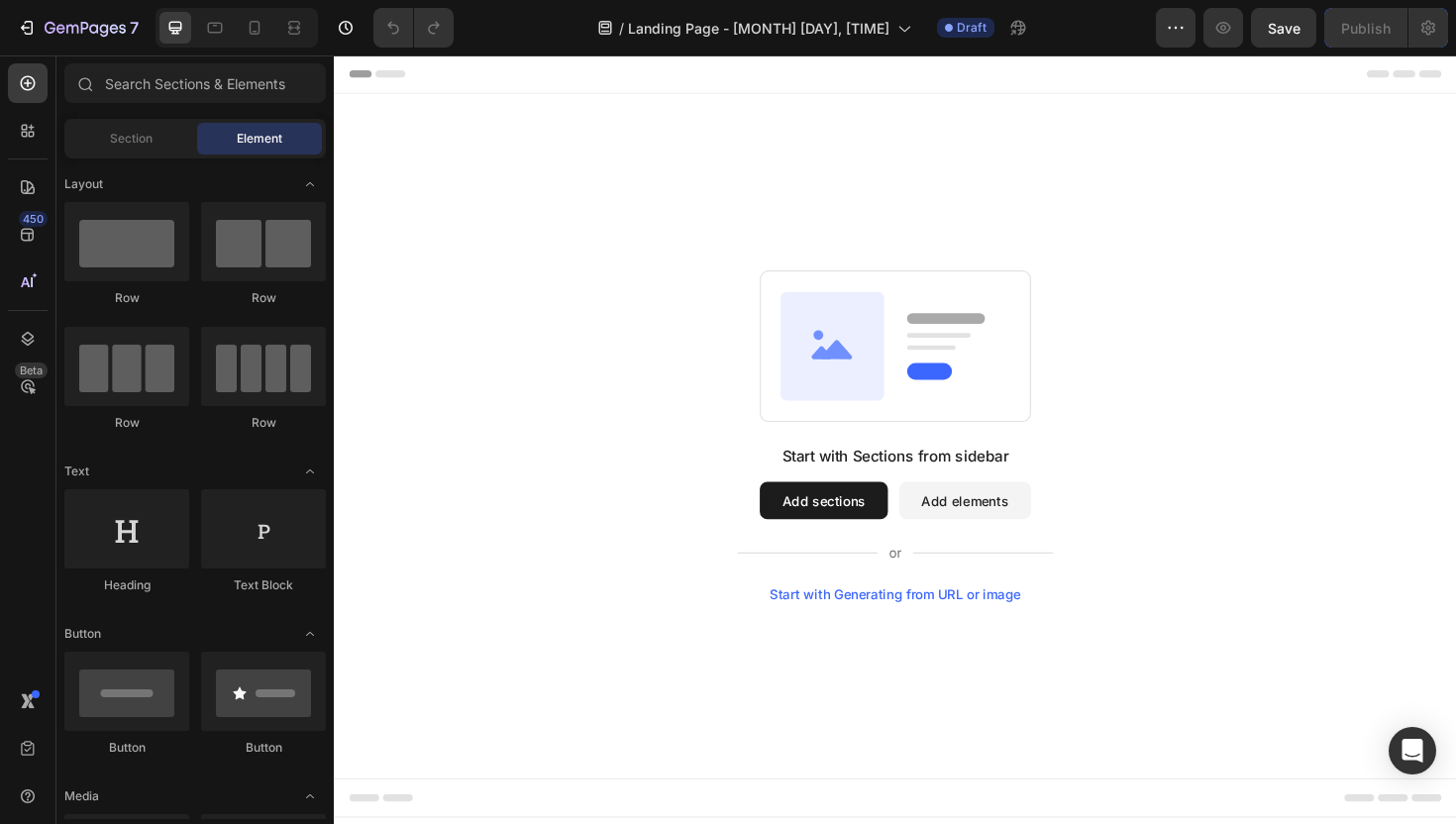 scroll, scrollTop: 0, scrollLeft: 0, axis: both 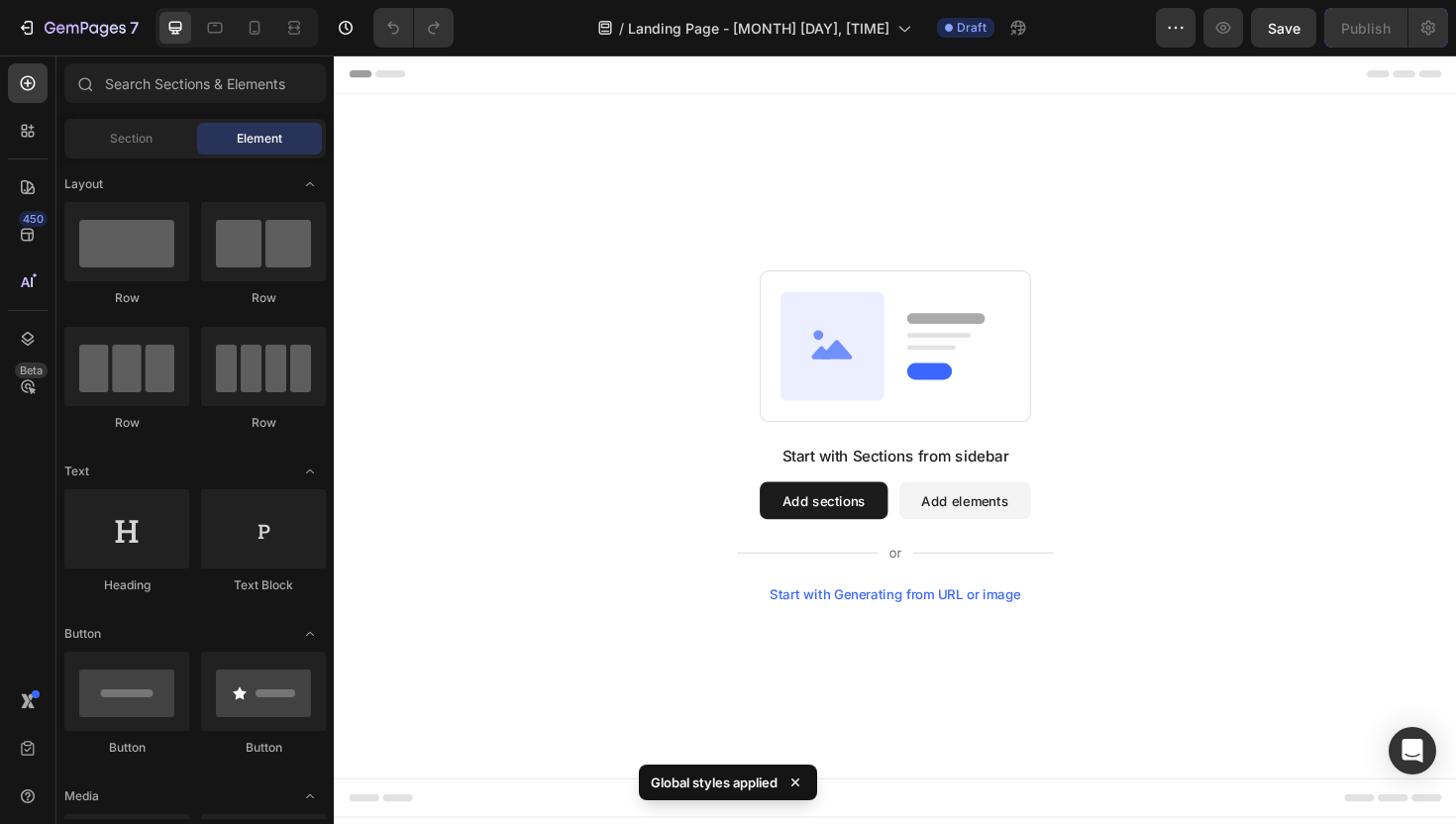 click on "Add sections" at bounding box center (852, 527) 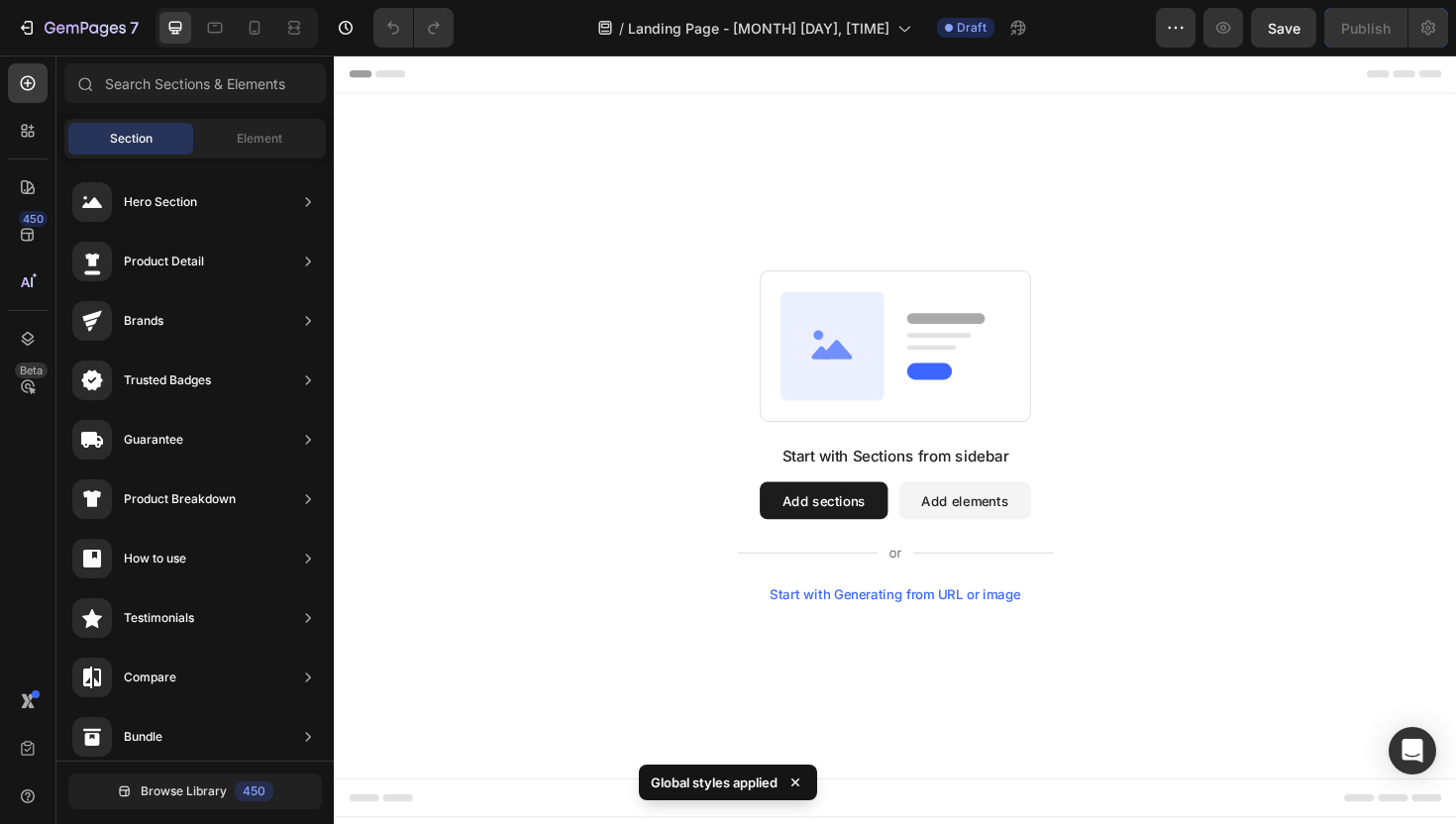 click on "Add elements" at bounding box center [1001, 527] 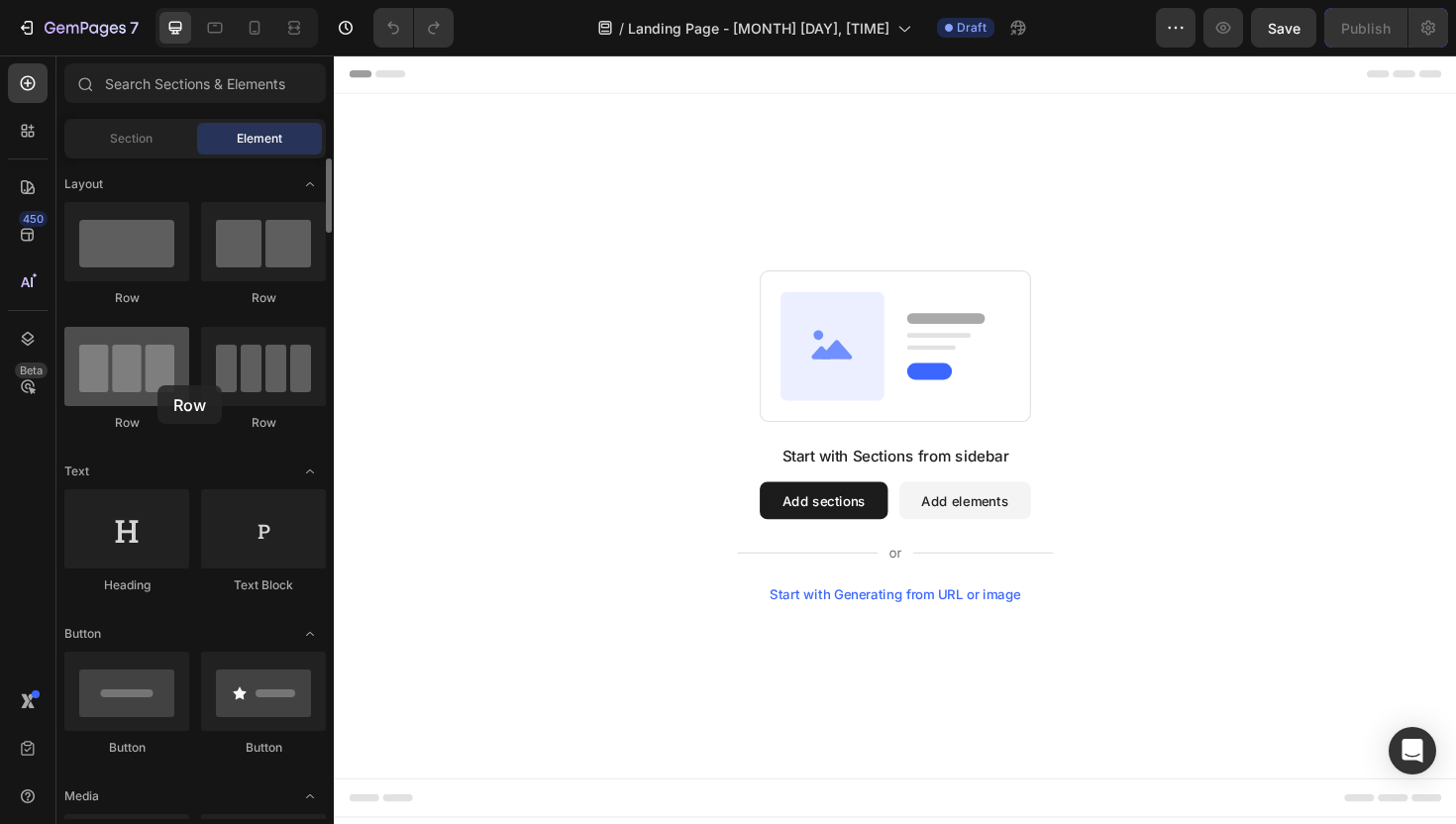 click at bounding box center (127, 366) 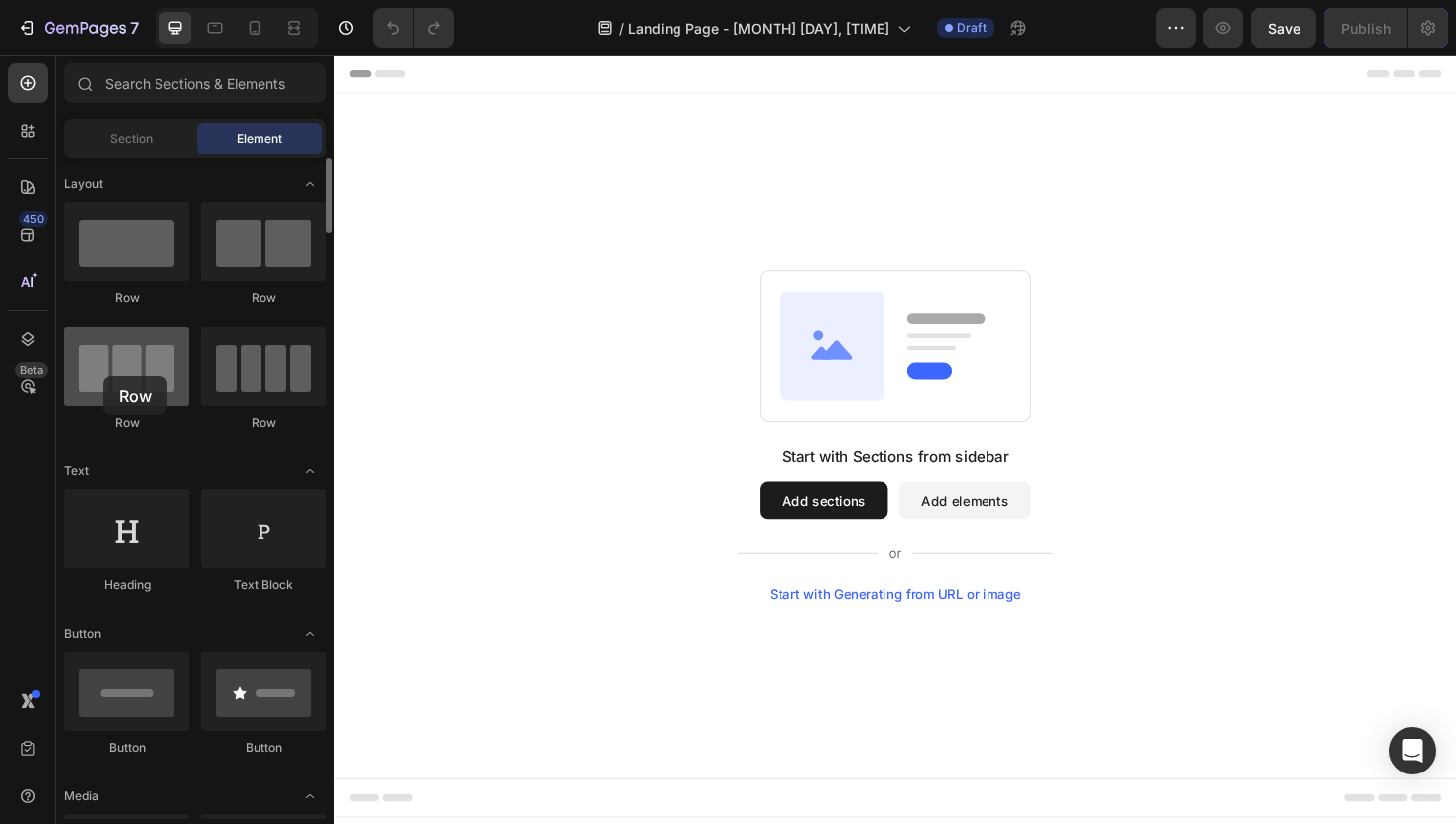click at bounding box center (127, 366) 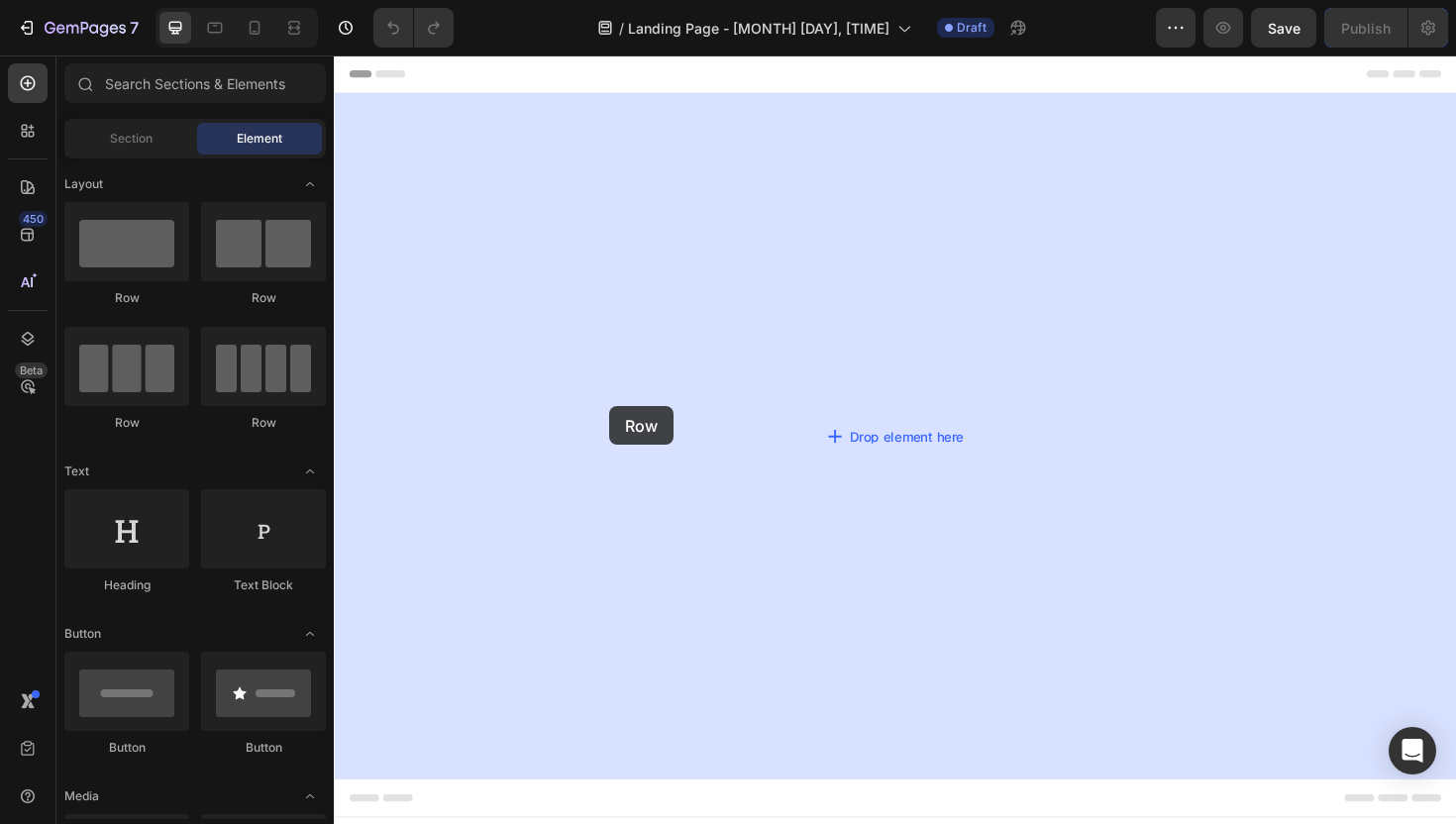 drag, startPoint x: 437, startPoint y: 432, endPoint x: 654, endPoint y: 431, distance: 217.0023 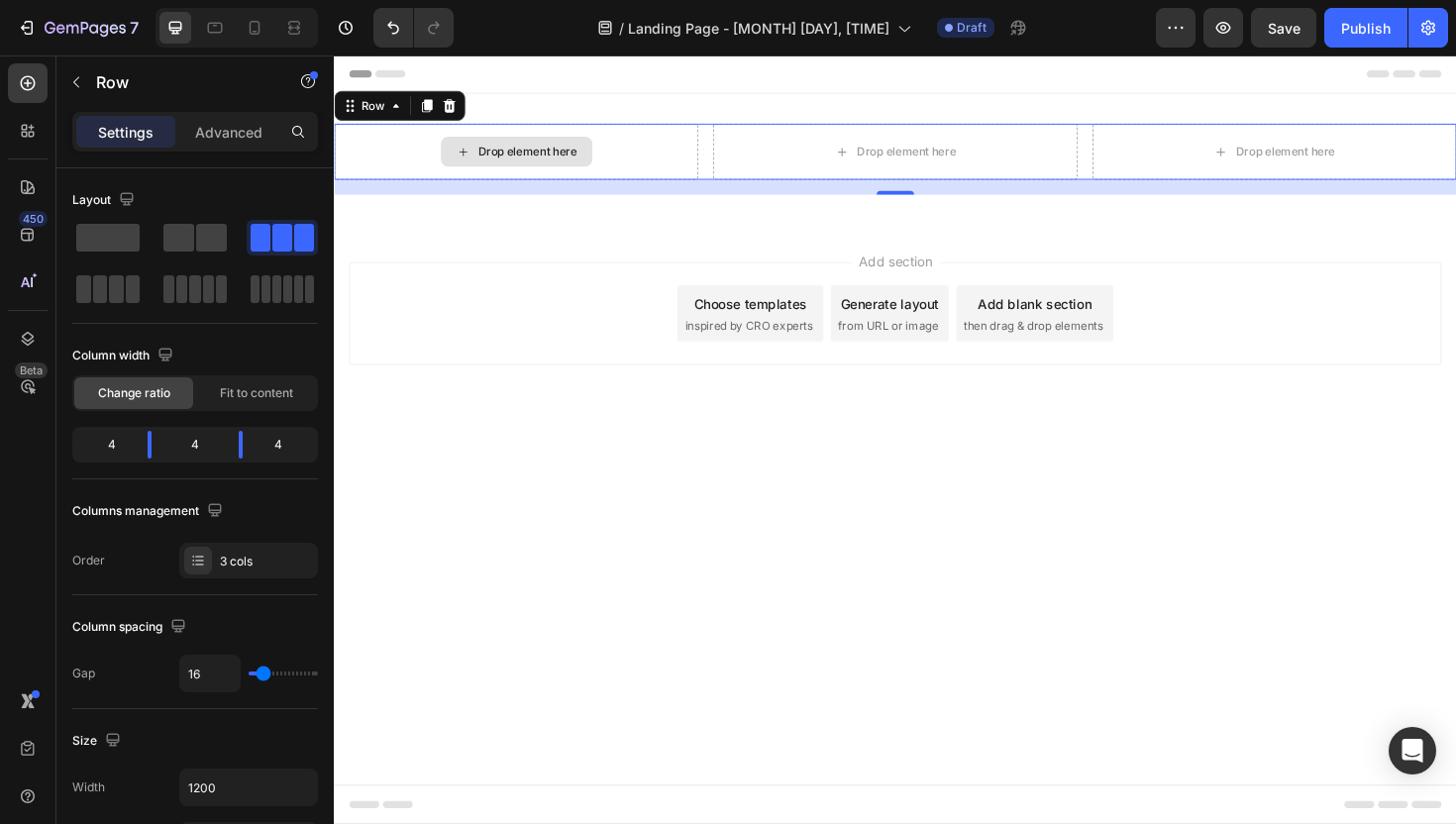 click on "Drop element here" at bounding box center [526, 157] 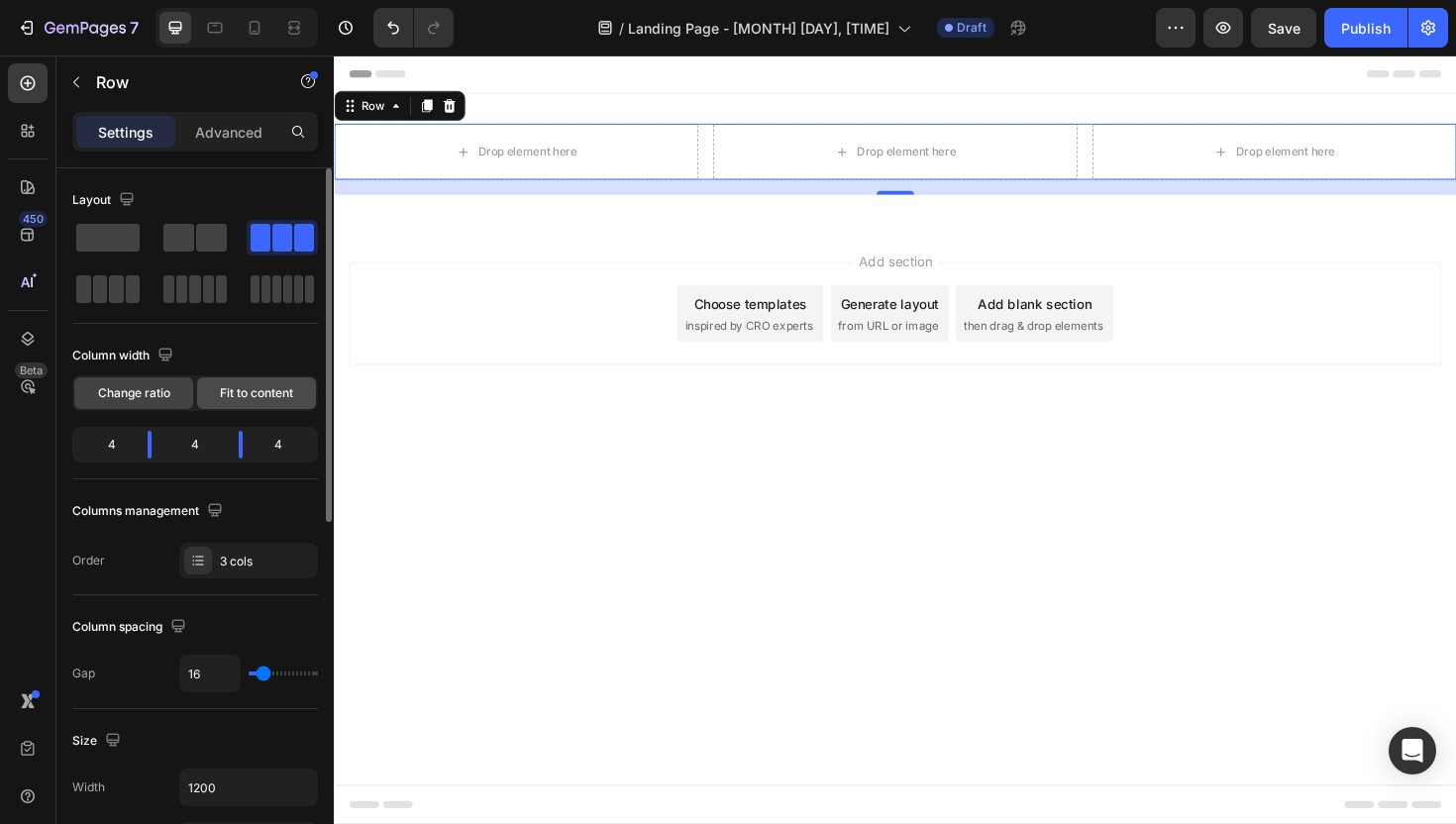 click on "Fit to content" 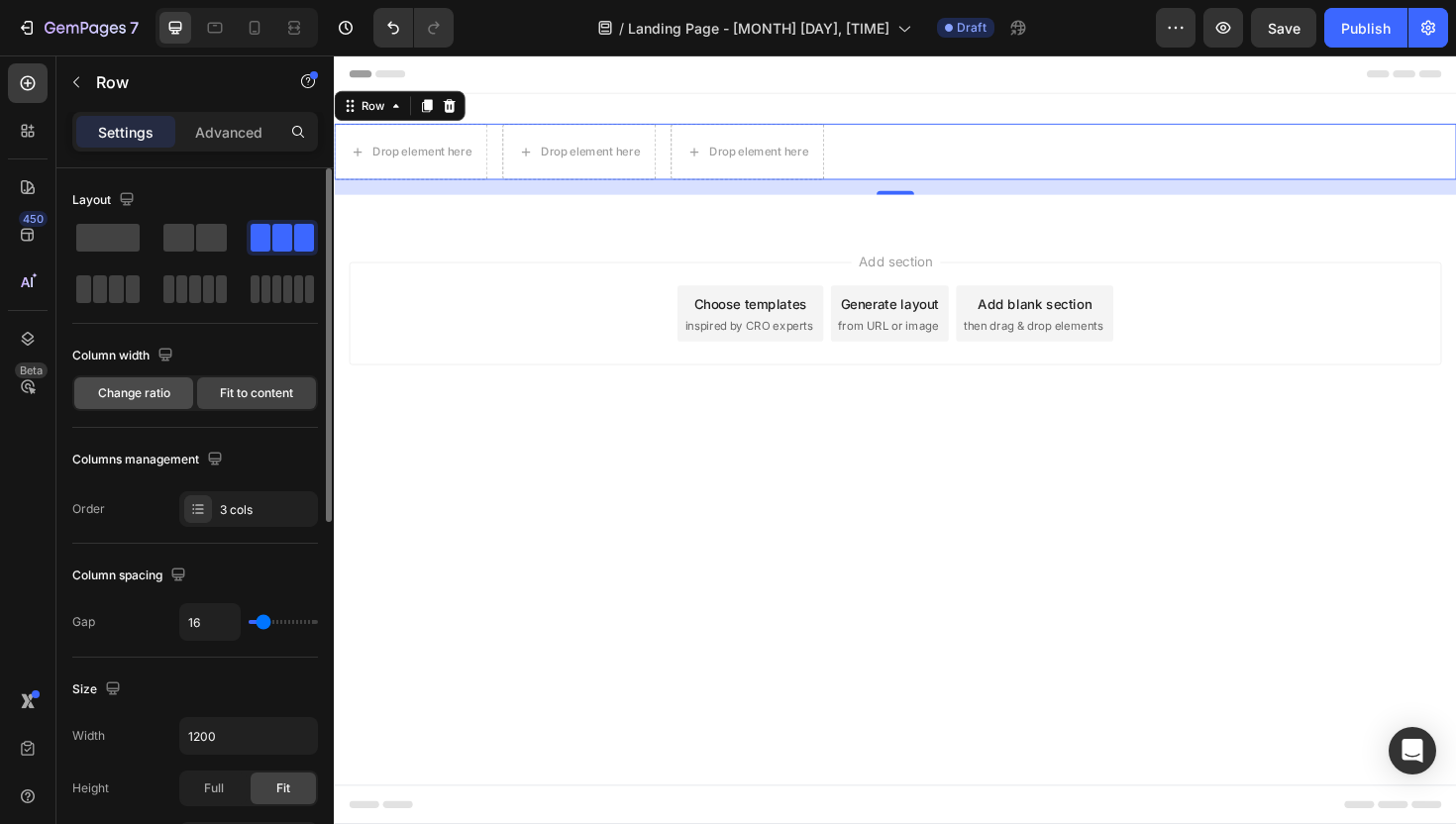 click on "Change ratio" 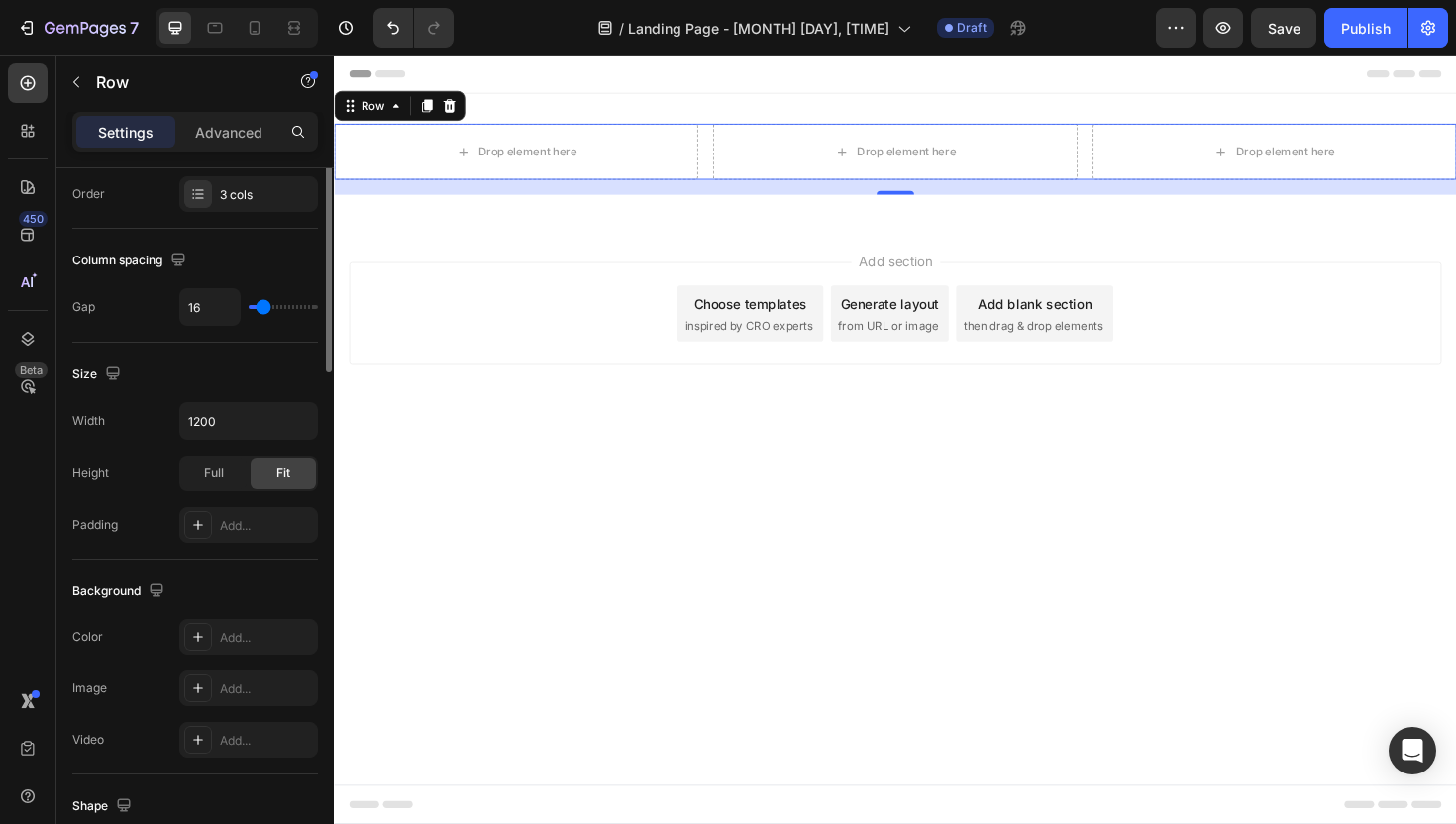 scroll, scrollTop: 0, scrollLeft: 0, axis: both 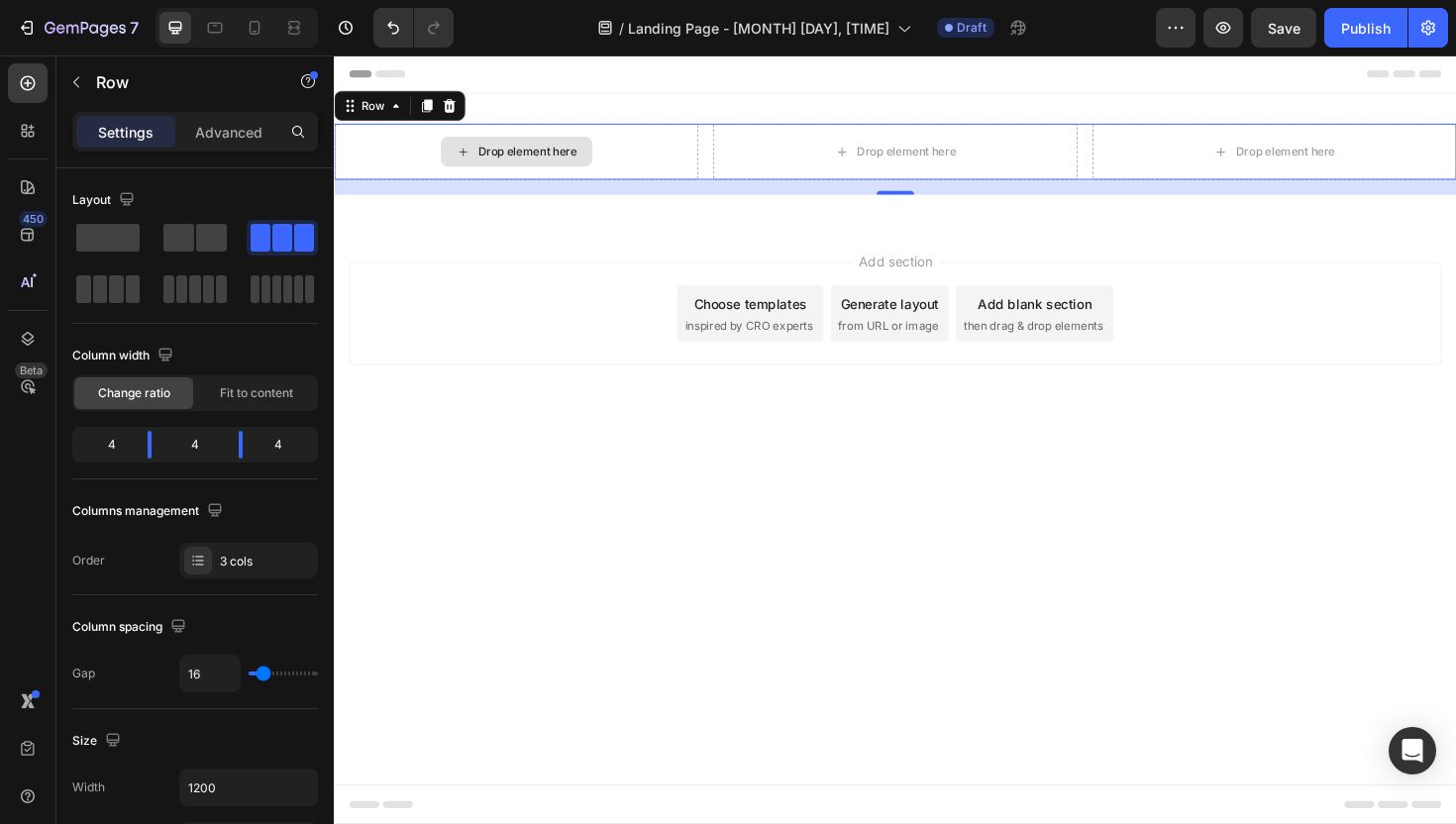 click on "Drop element here" at bounding box center (539, 157) 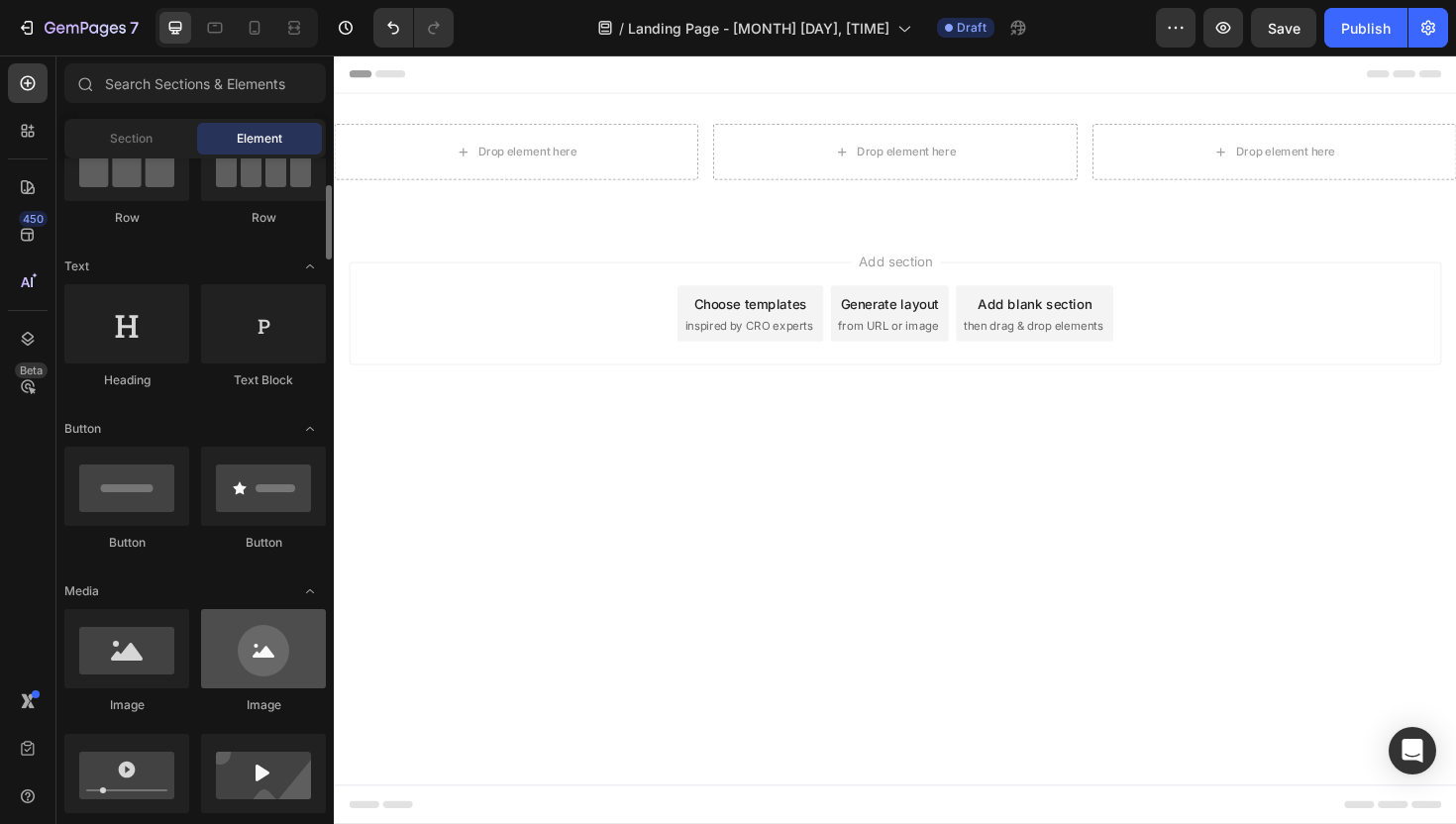 scroll, scrollTop: 209, scrollLeft: 0, axis: vertical 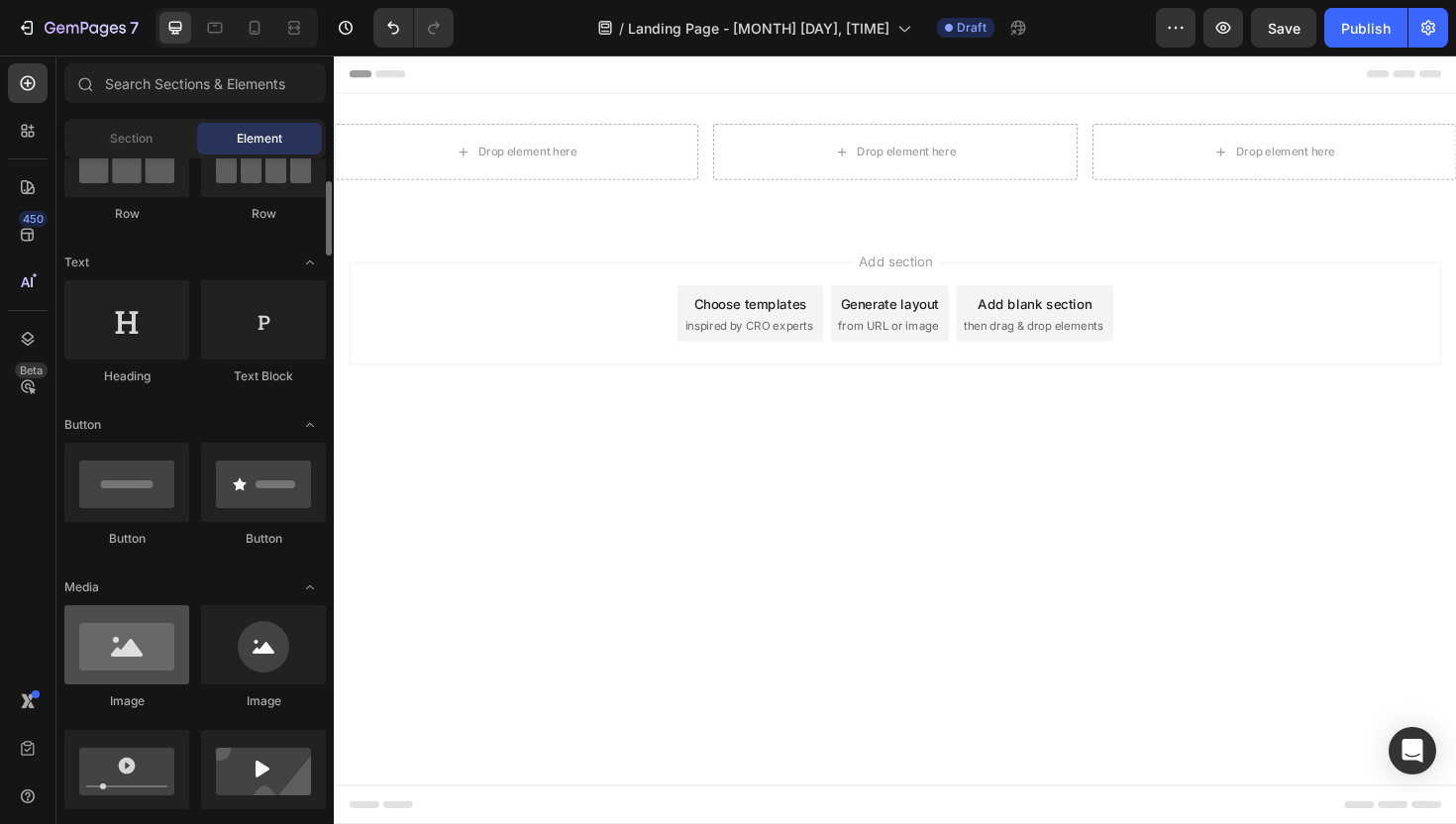 click at bounding box center (127, 645) 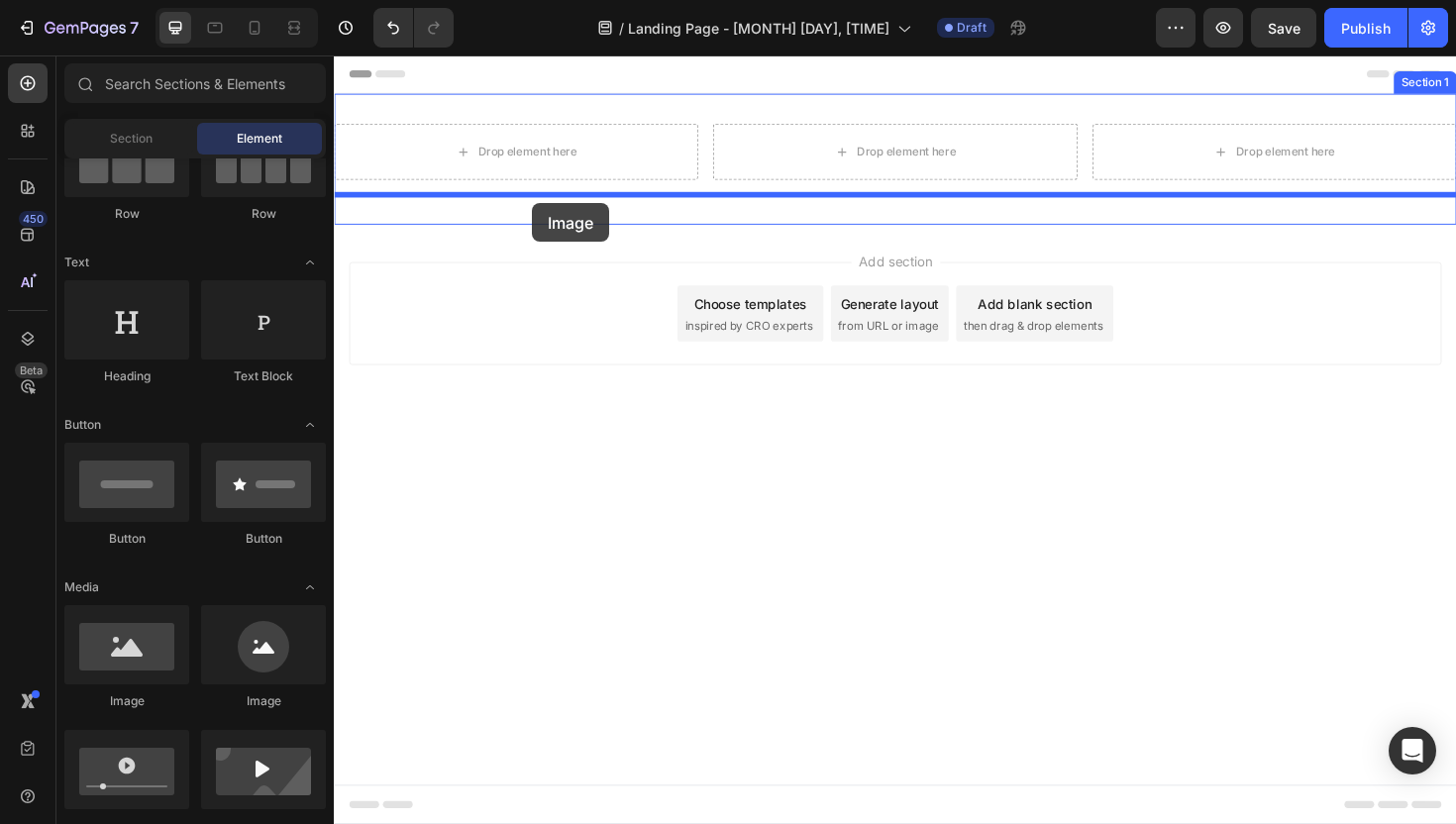 drag, startPoint x: 468, startPoint y: 691, endPoint x: 535, endPoint y: 211, distance: 484.65348 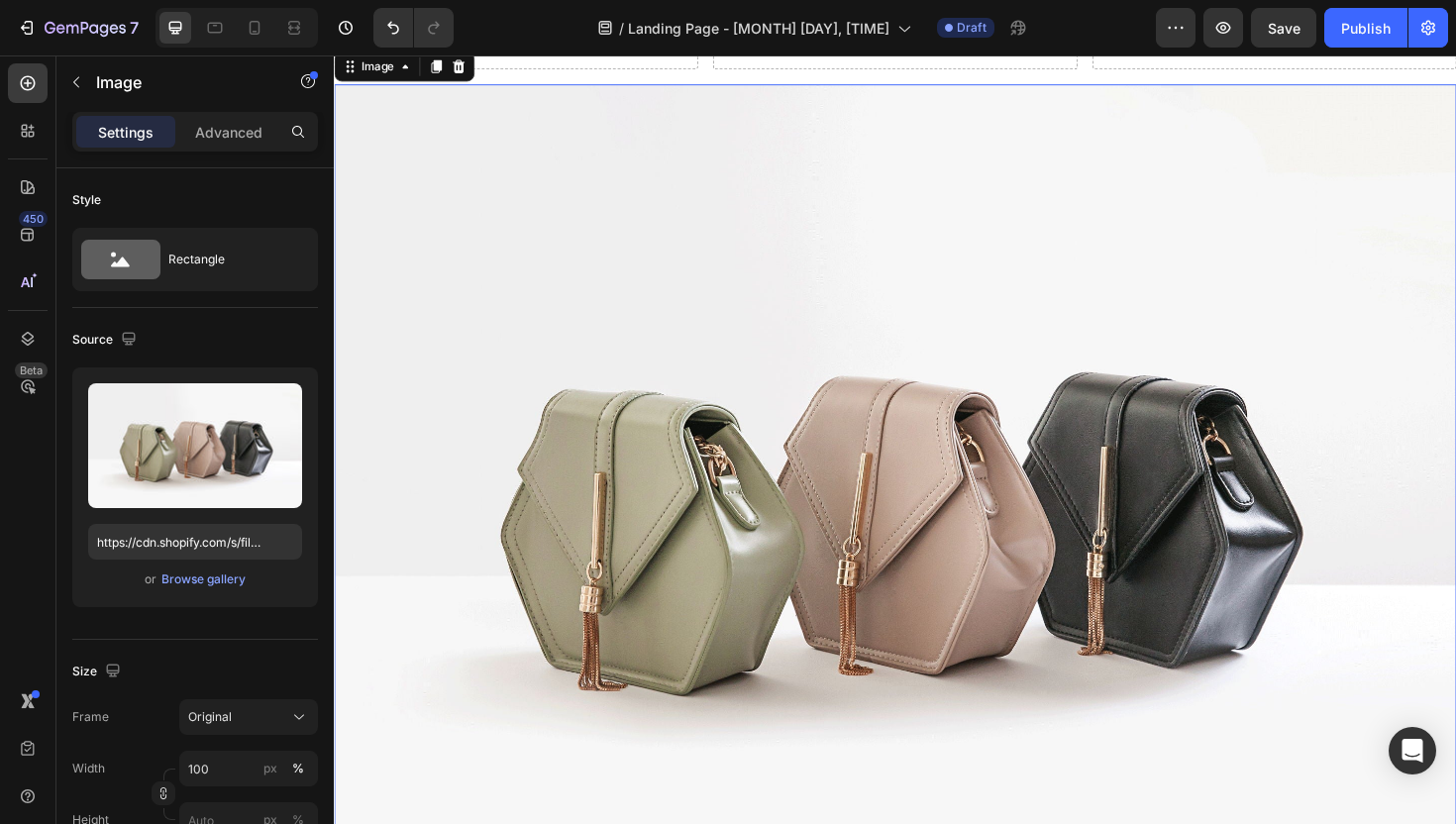 scroll, scrollTop: 0, scrollLeft: 0, axis: both 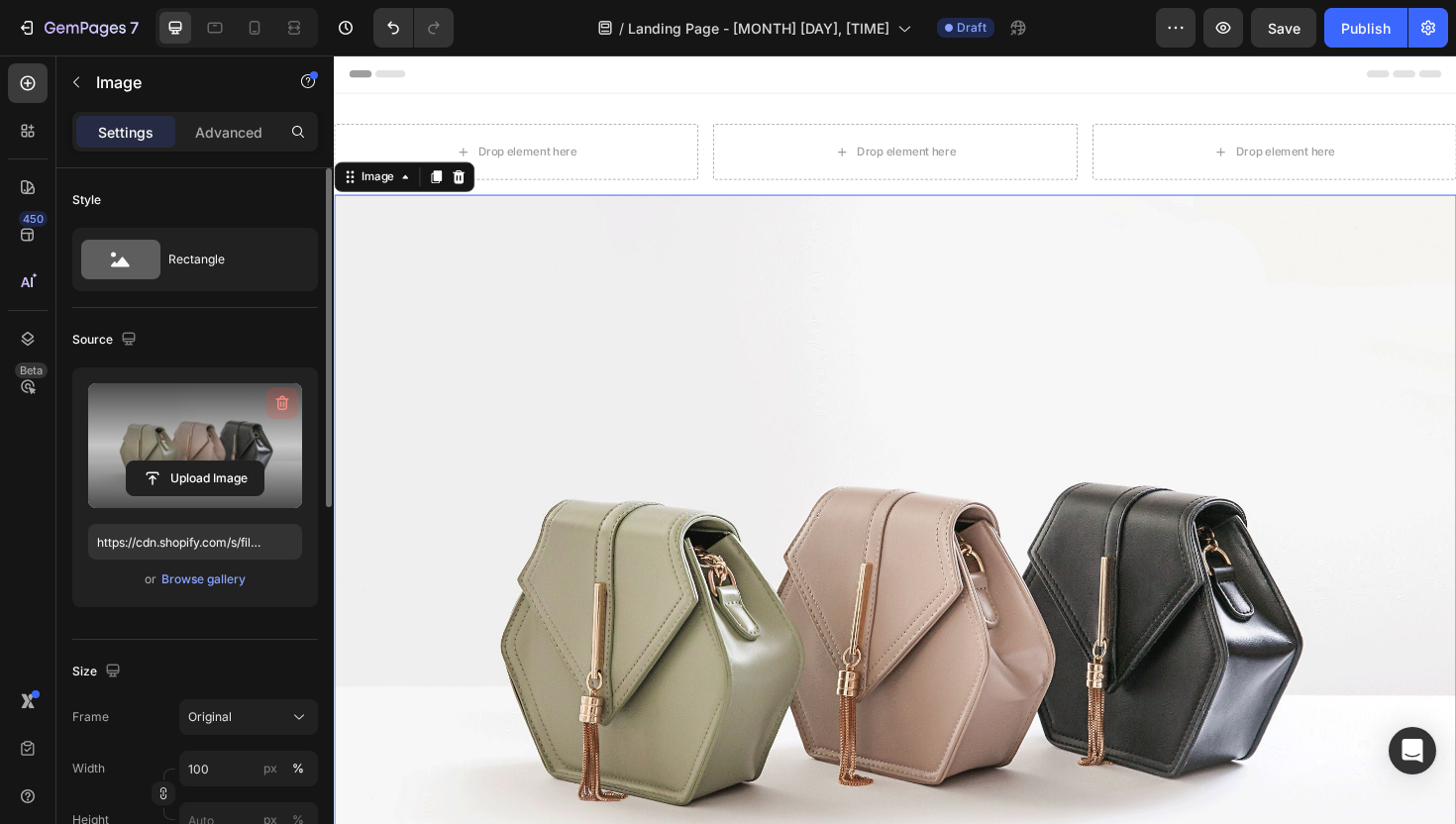 click 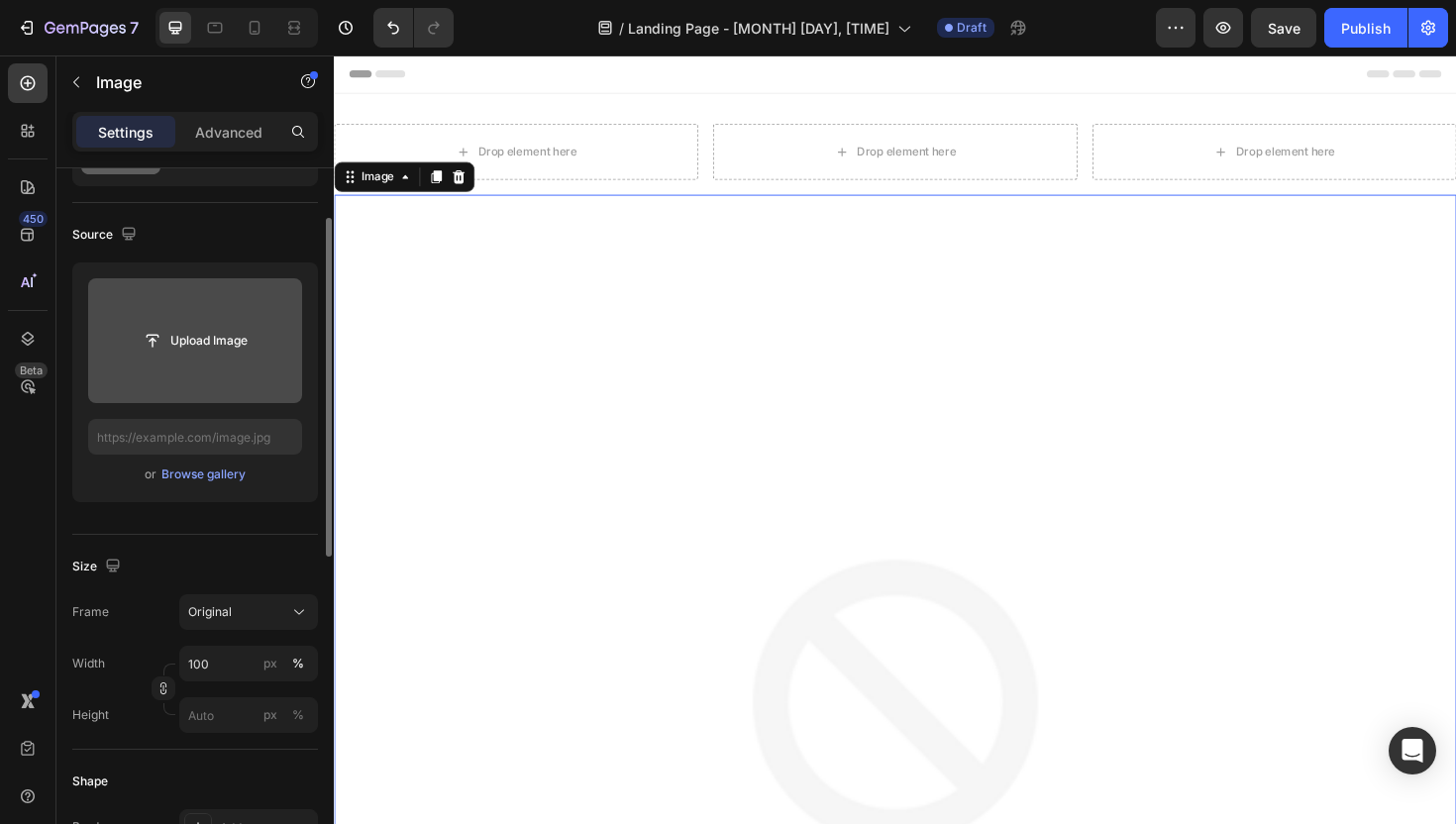 scroll, scrollTop: 0, scrollLeft: 0, axis: both 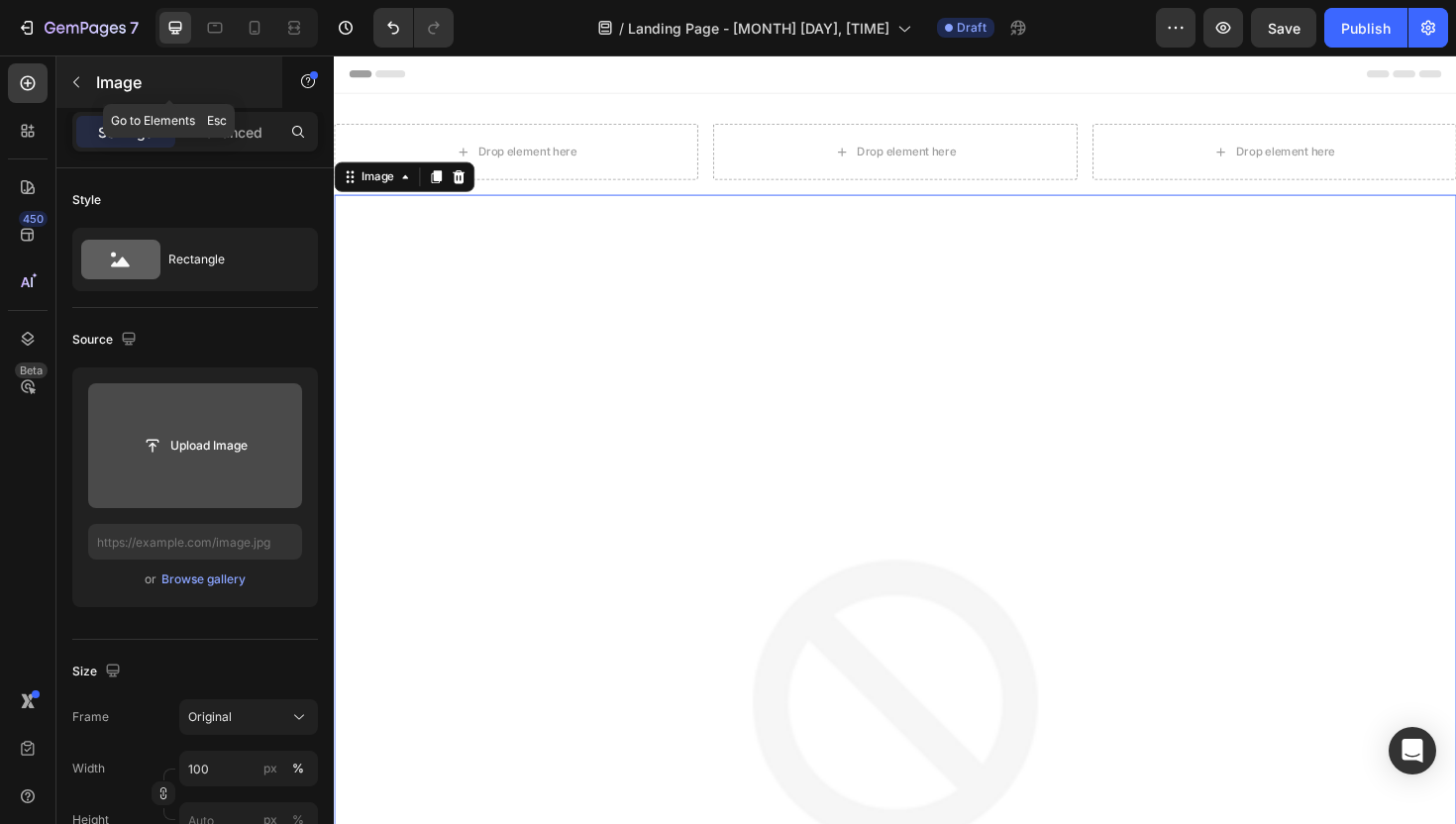 click 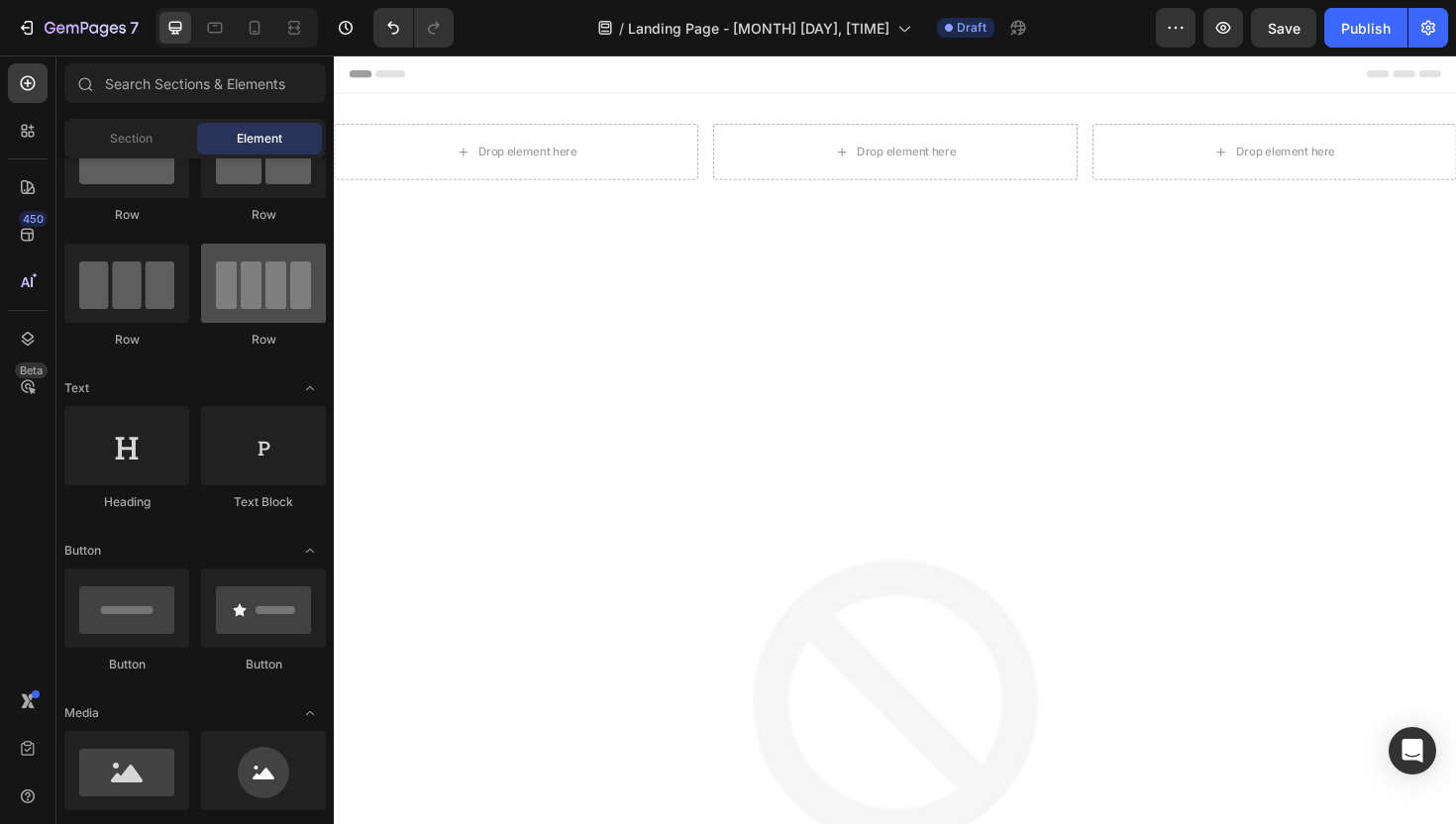 scroll, scrollTop: 0, scrollLeft: 0, axis: both 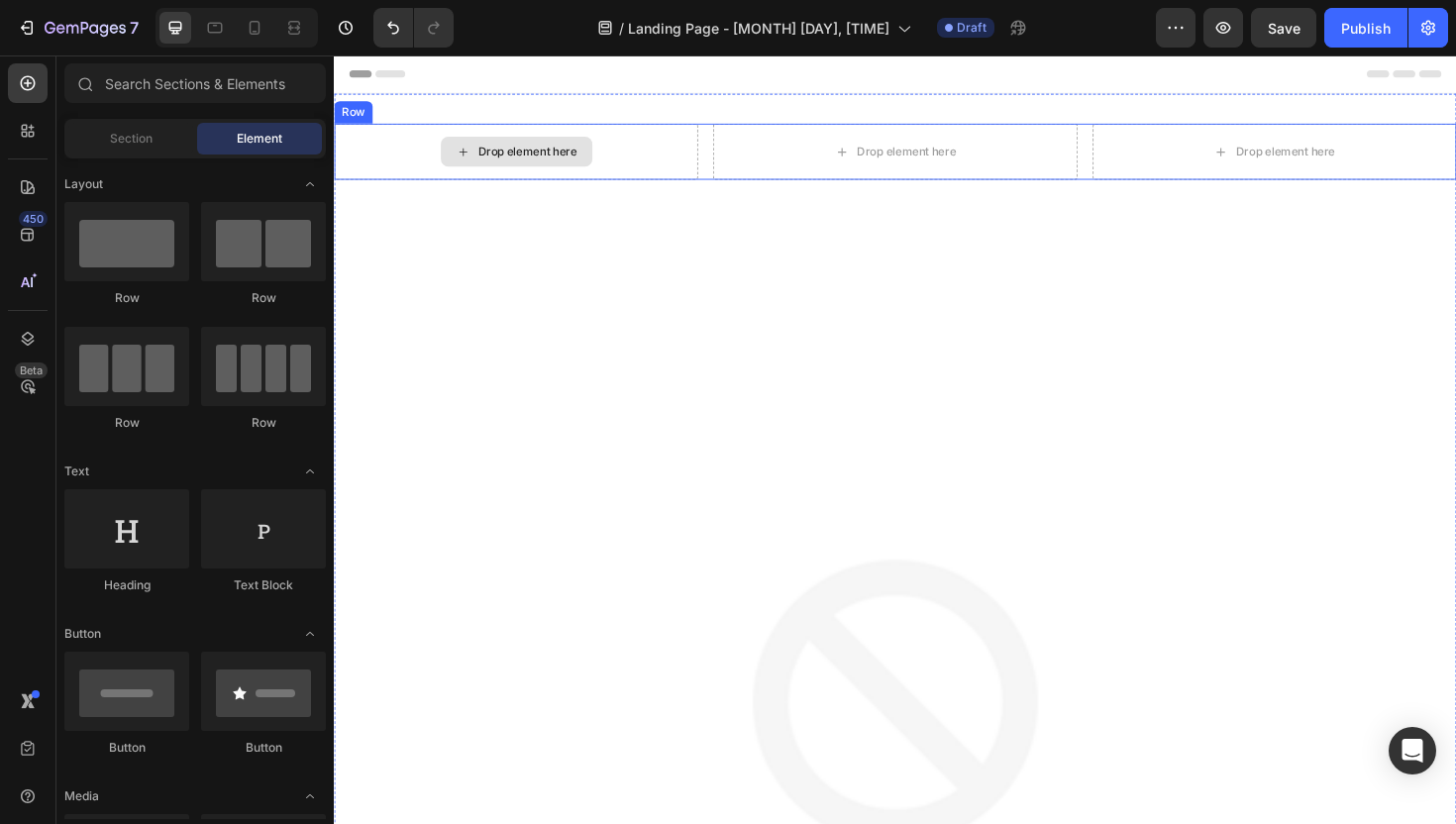 click on "Drop element here" at bounding box center (539, 157) 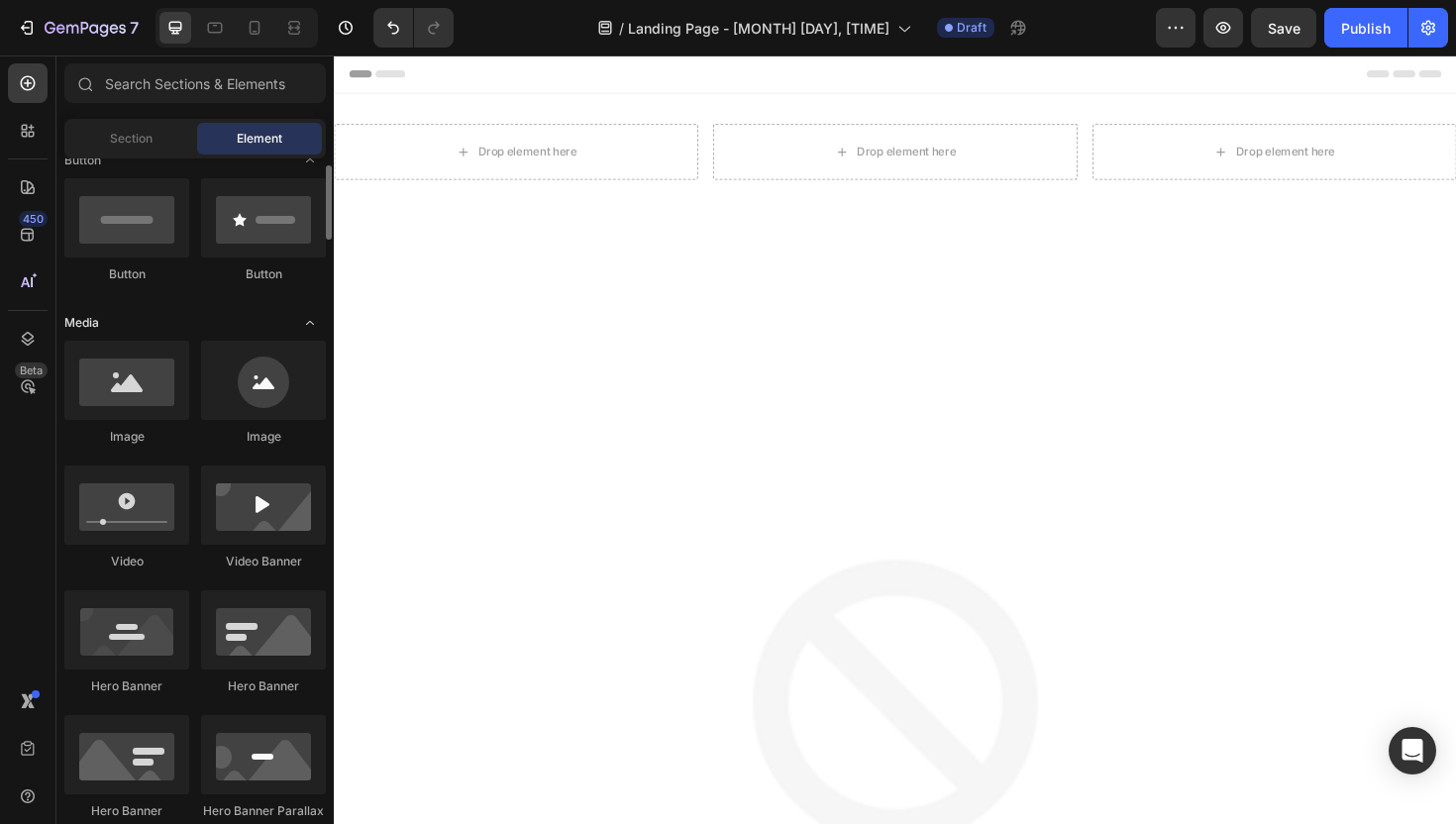 scroll, scrollTop: 424, scrollLeft: 0, axis: vertical 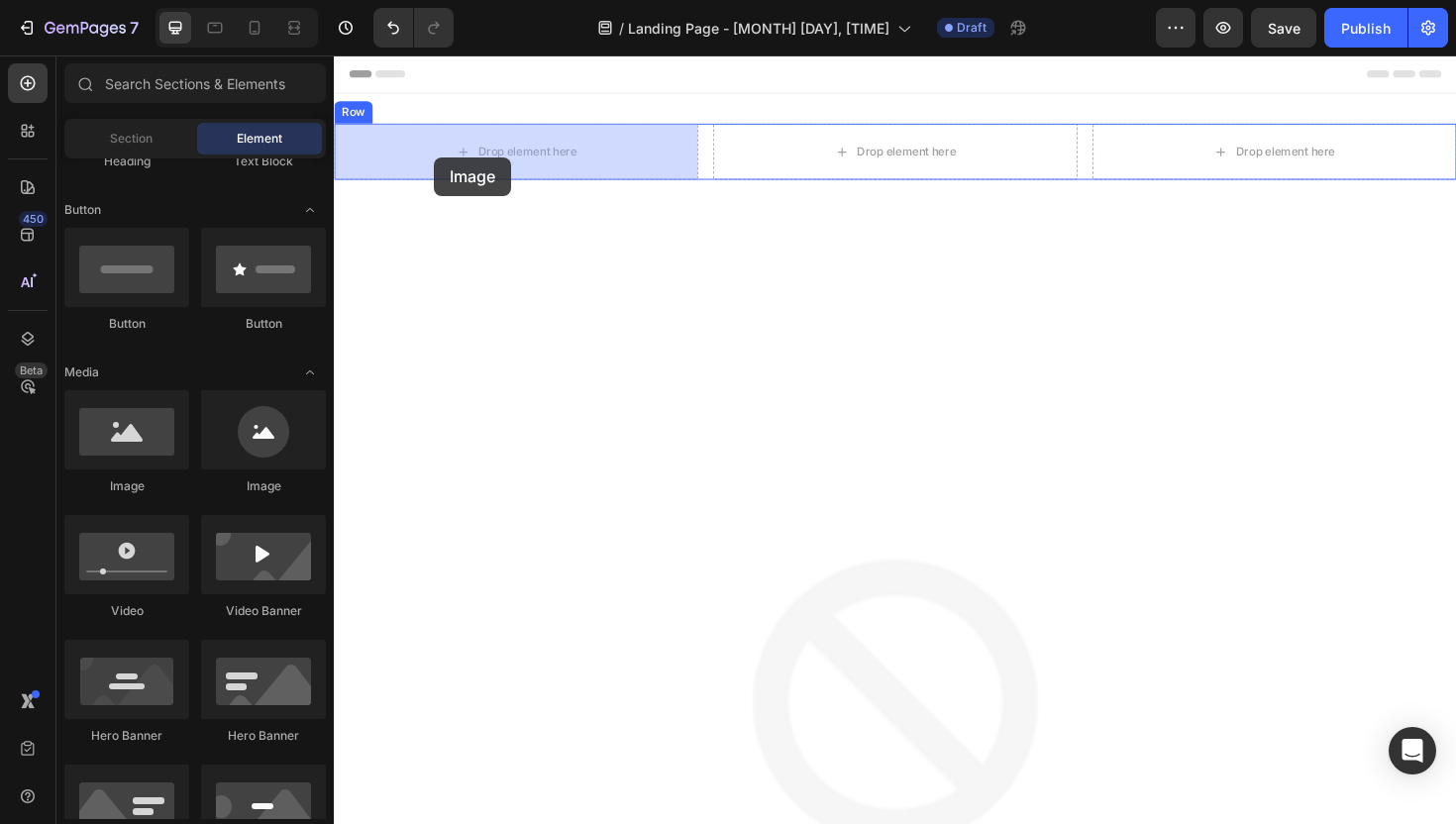 drag, startPoint x: 468, startPoint y: 491, endPoint x: 440, endPoint y: 163, distance: 329.19295 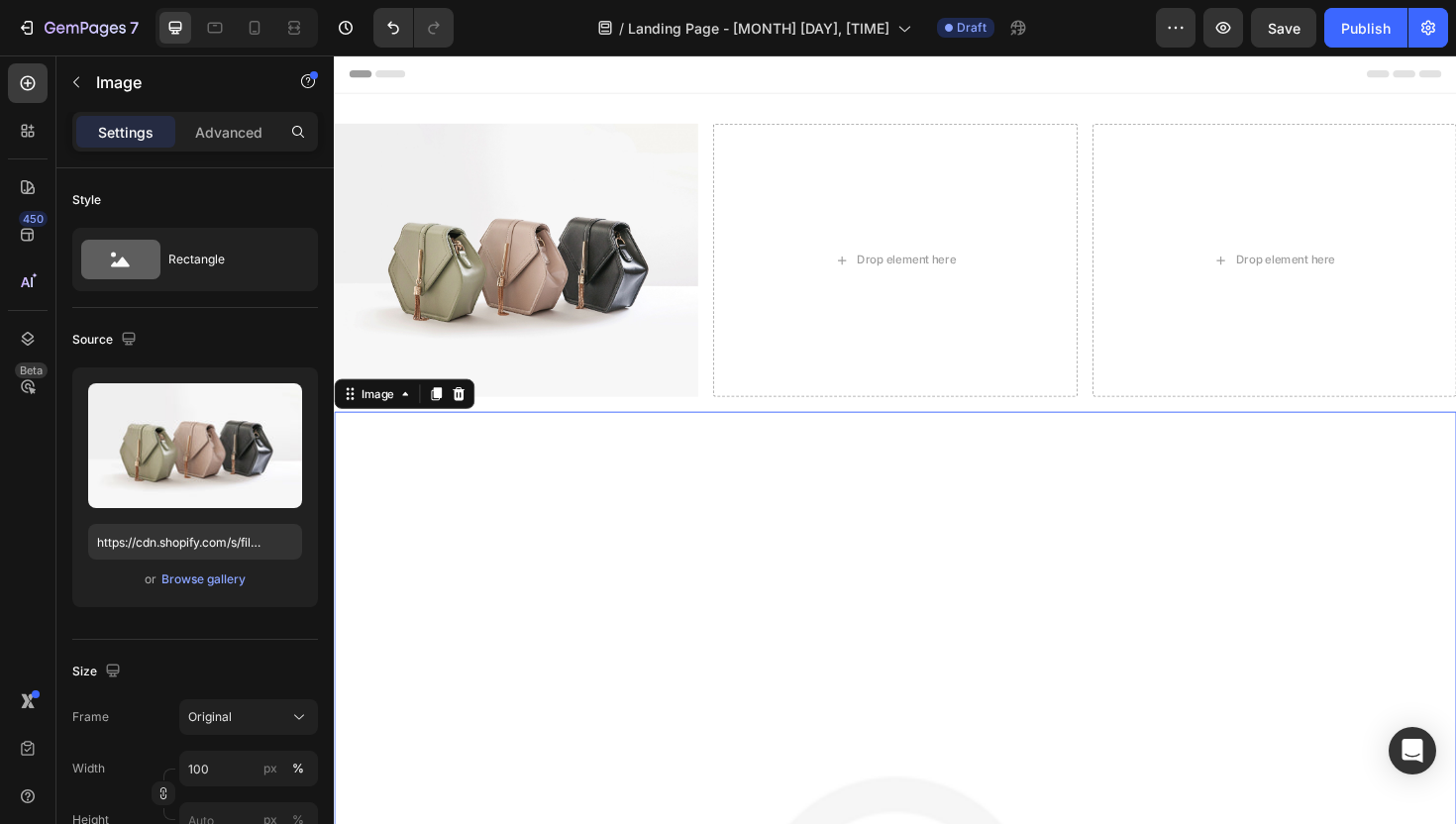 click at bounding box center (928, 1027) 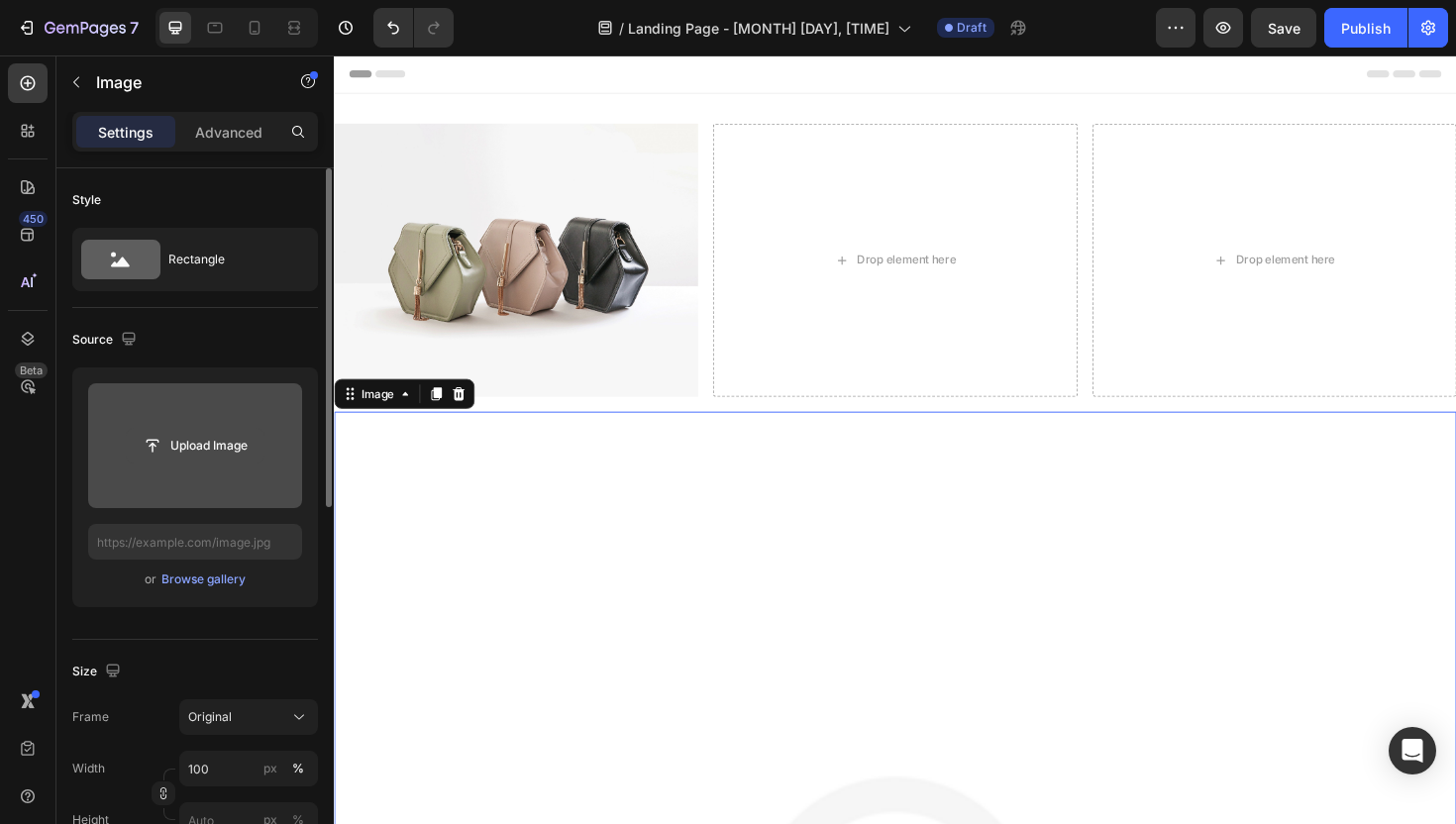 click 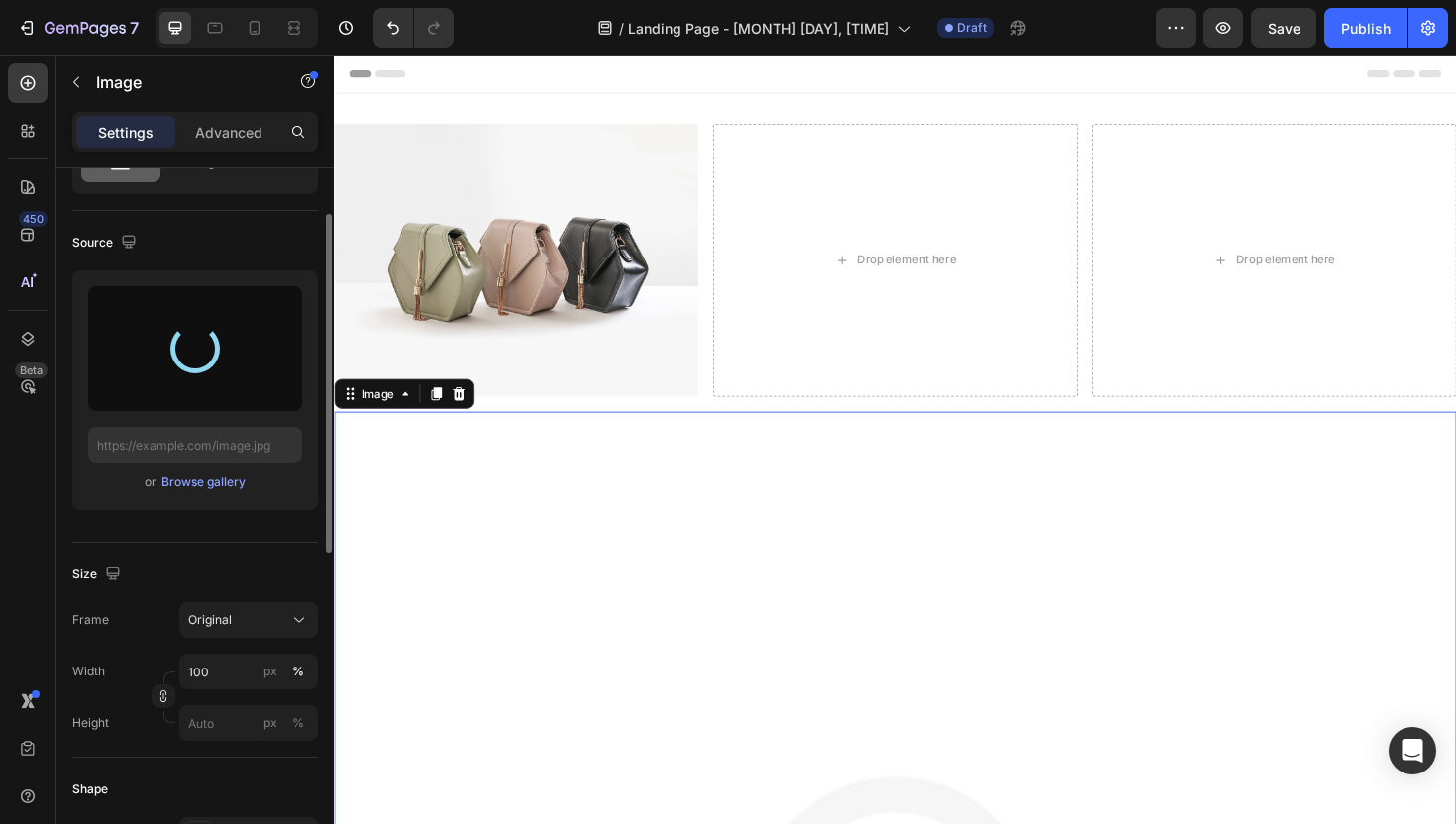 type on "https://cdn.shopify.com/s/files/1/0687/5224/4875/files/gempages_571957130697900928-2557c975-8678-4c91-95ee-4df488cab130.png" 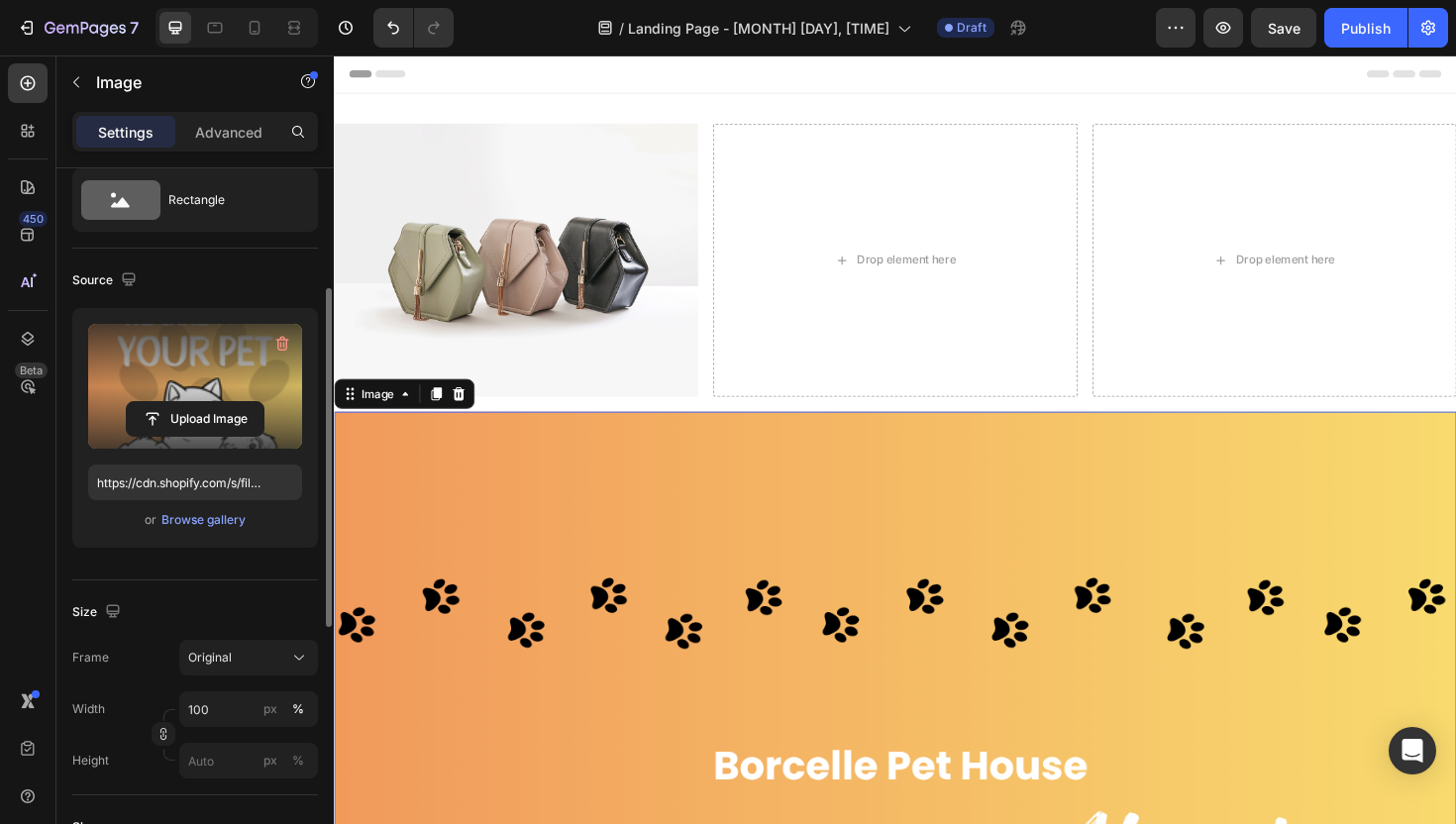 scroll, scrollTop: 0, scrollLeft: 0, axis: both 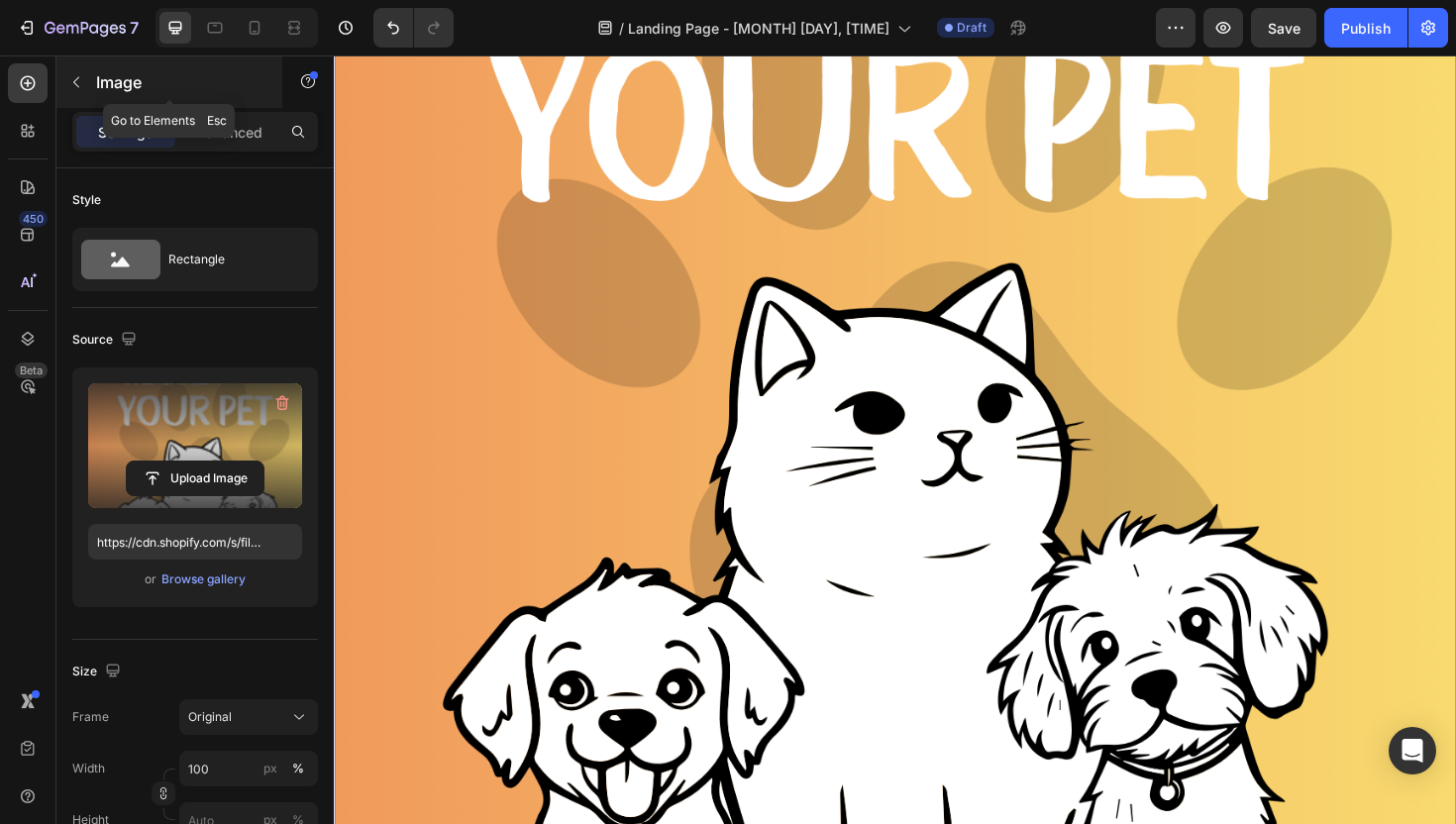 click at bounding box center [76, 82] 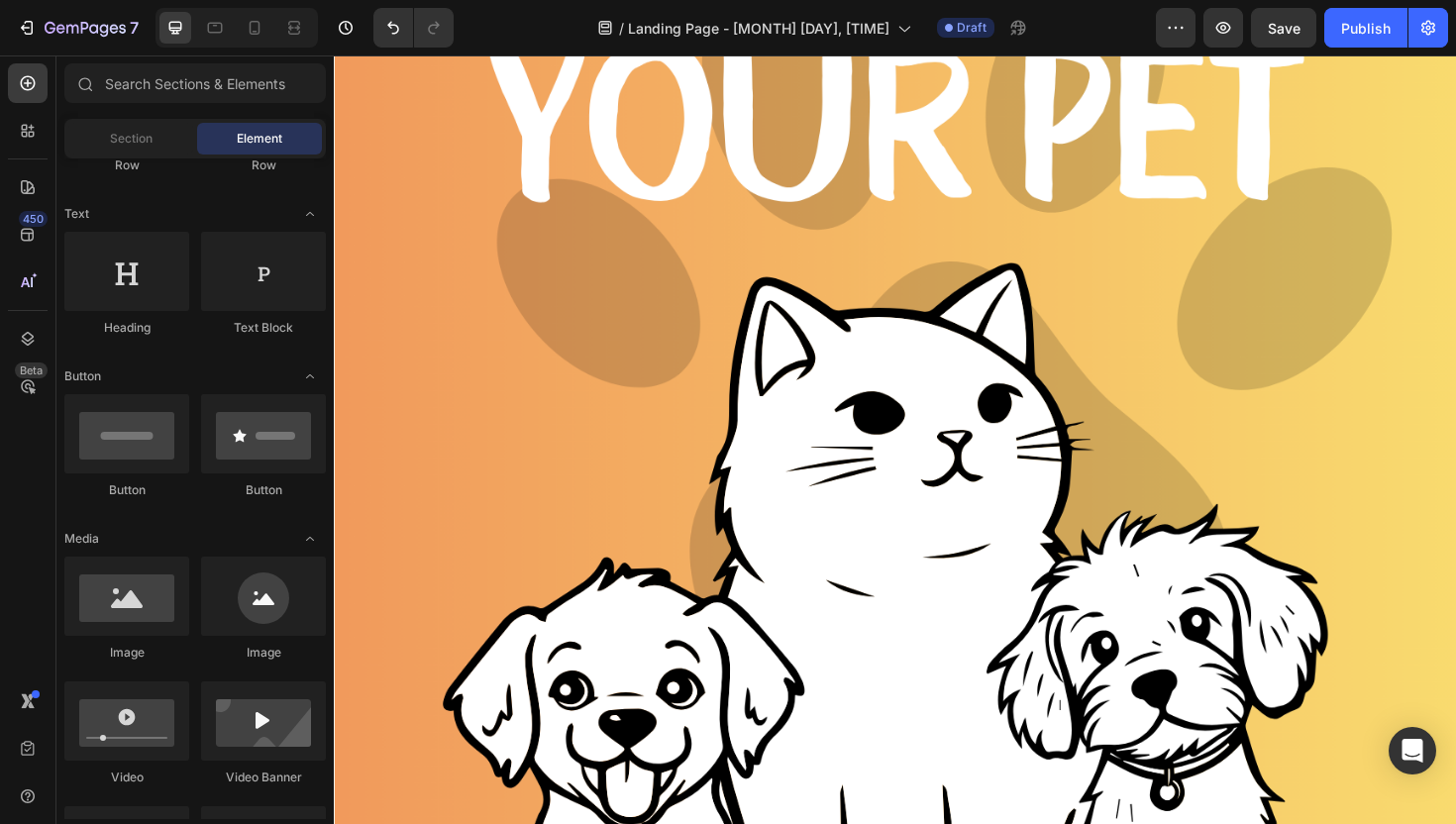 scroll, scrollTop: 122, scrollLeft: 0, axis: vertical 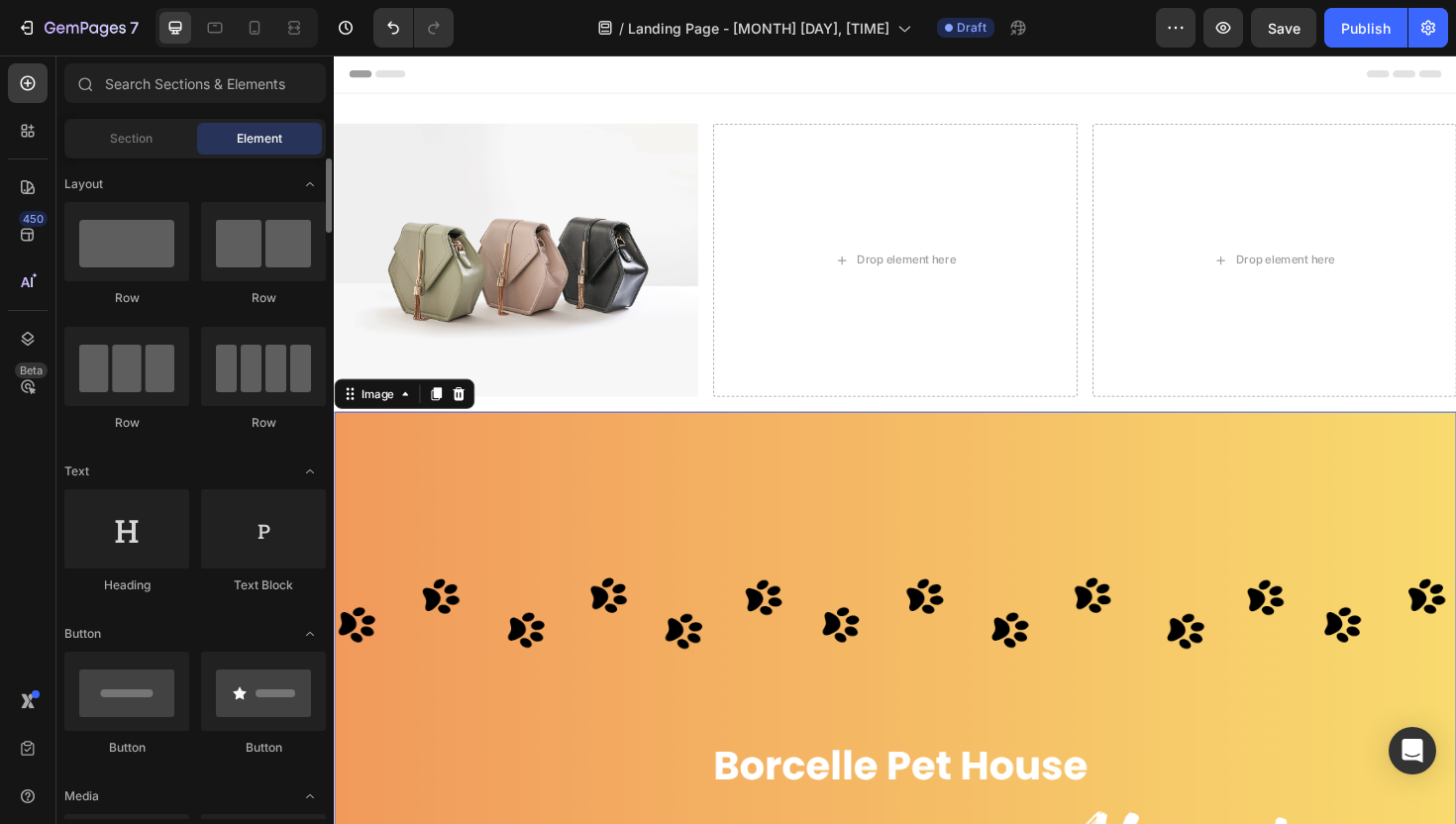 click at bounding box center [928, 1324] 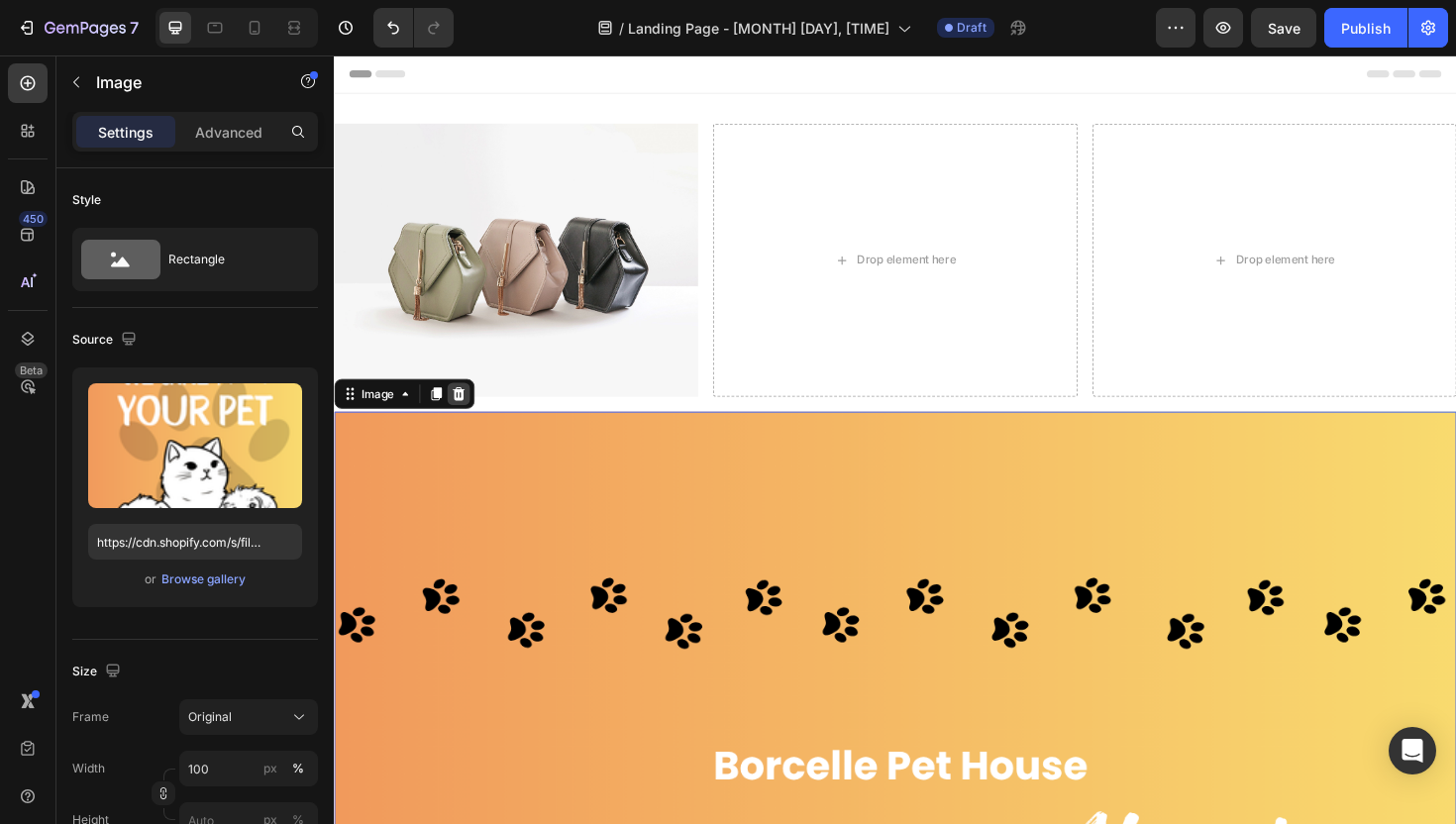 click 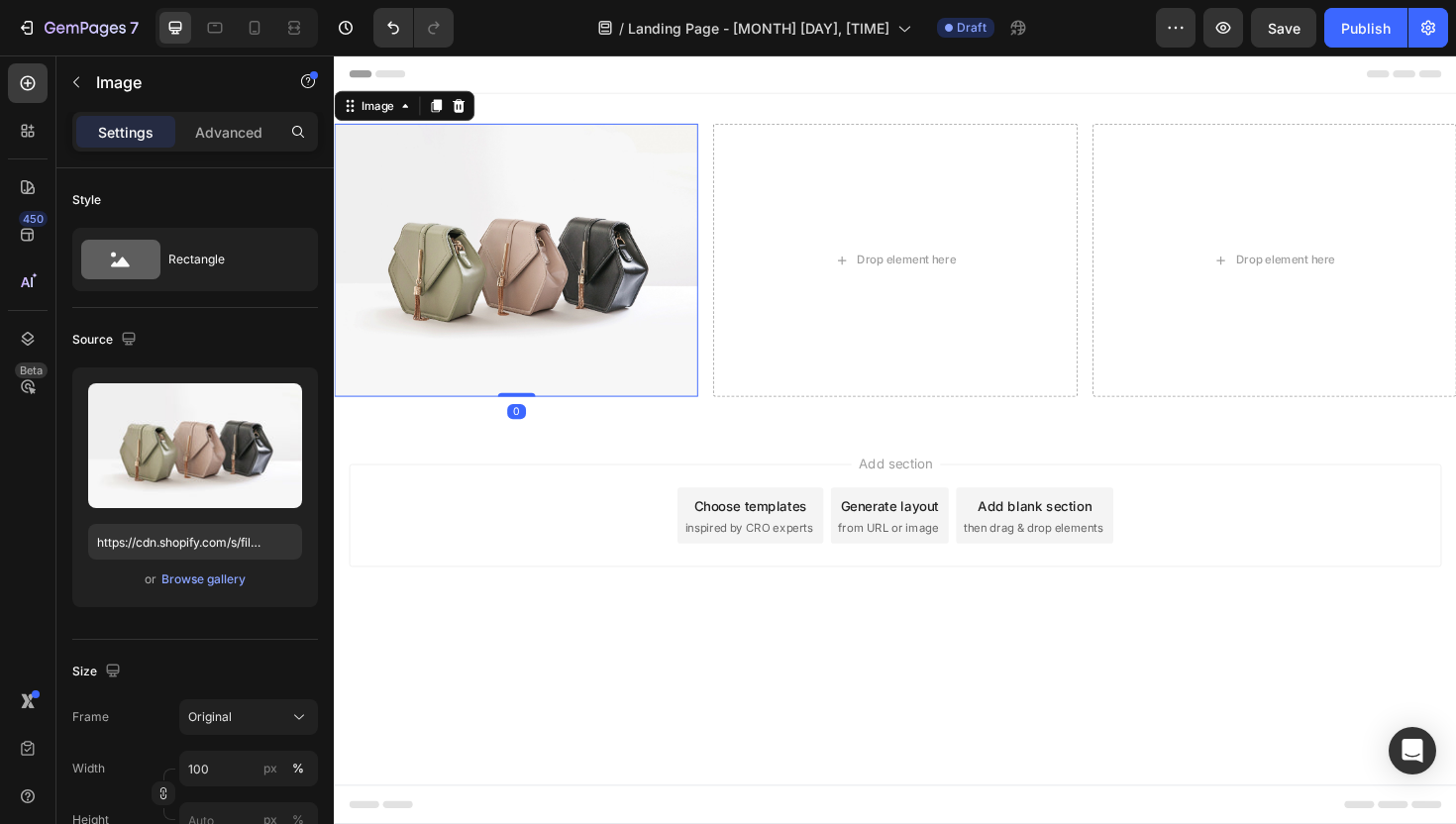 click at bounding box center [526, 272] 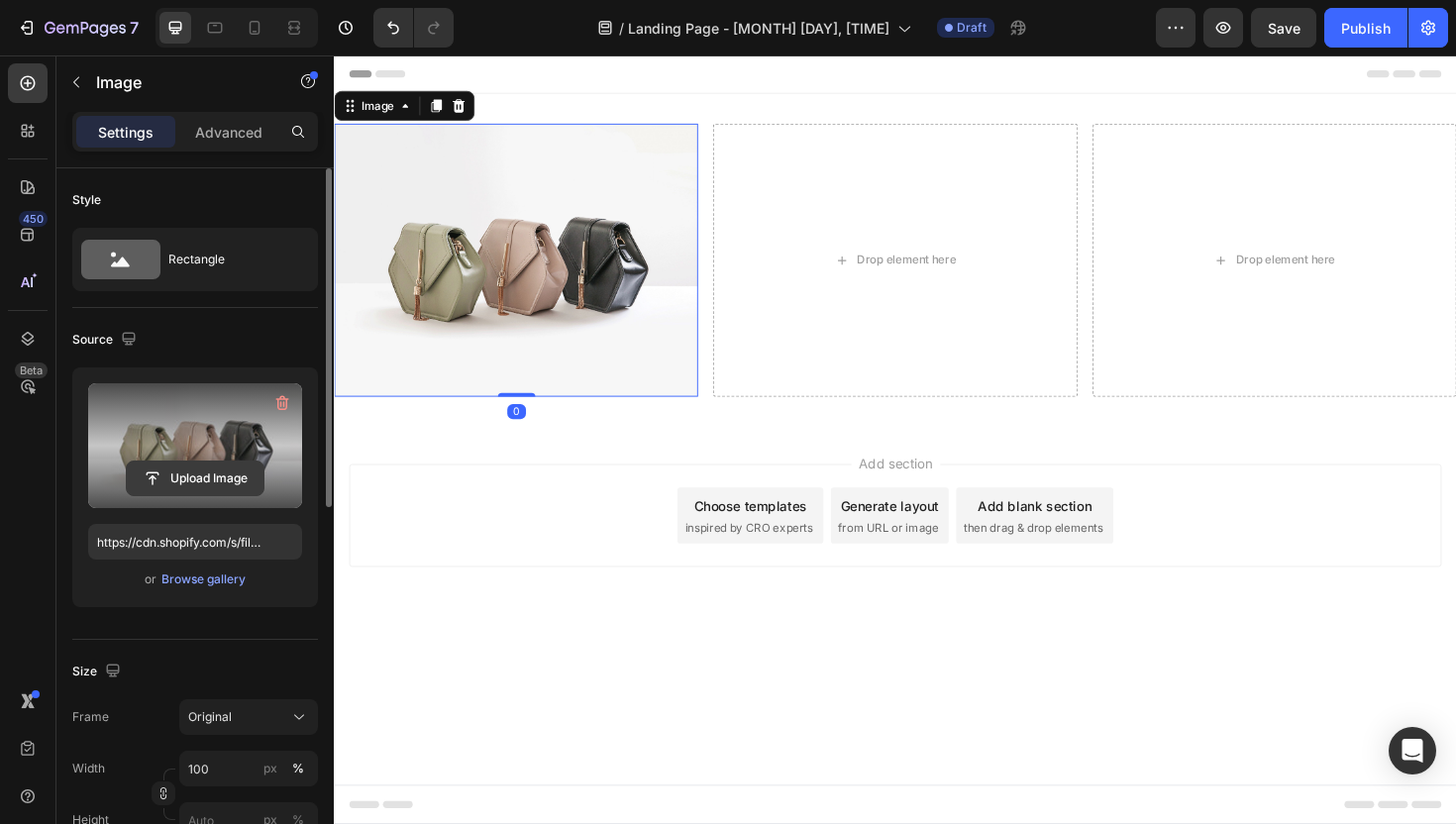 click 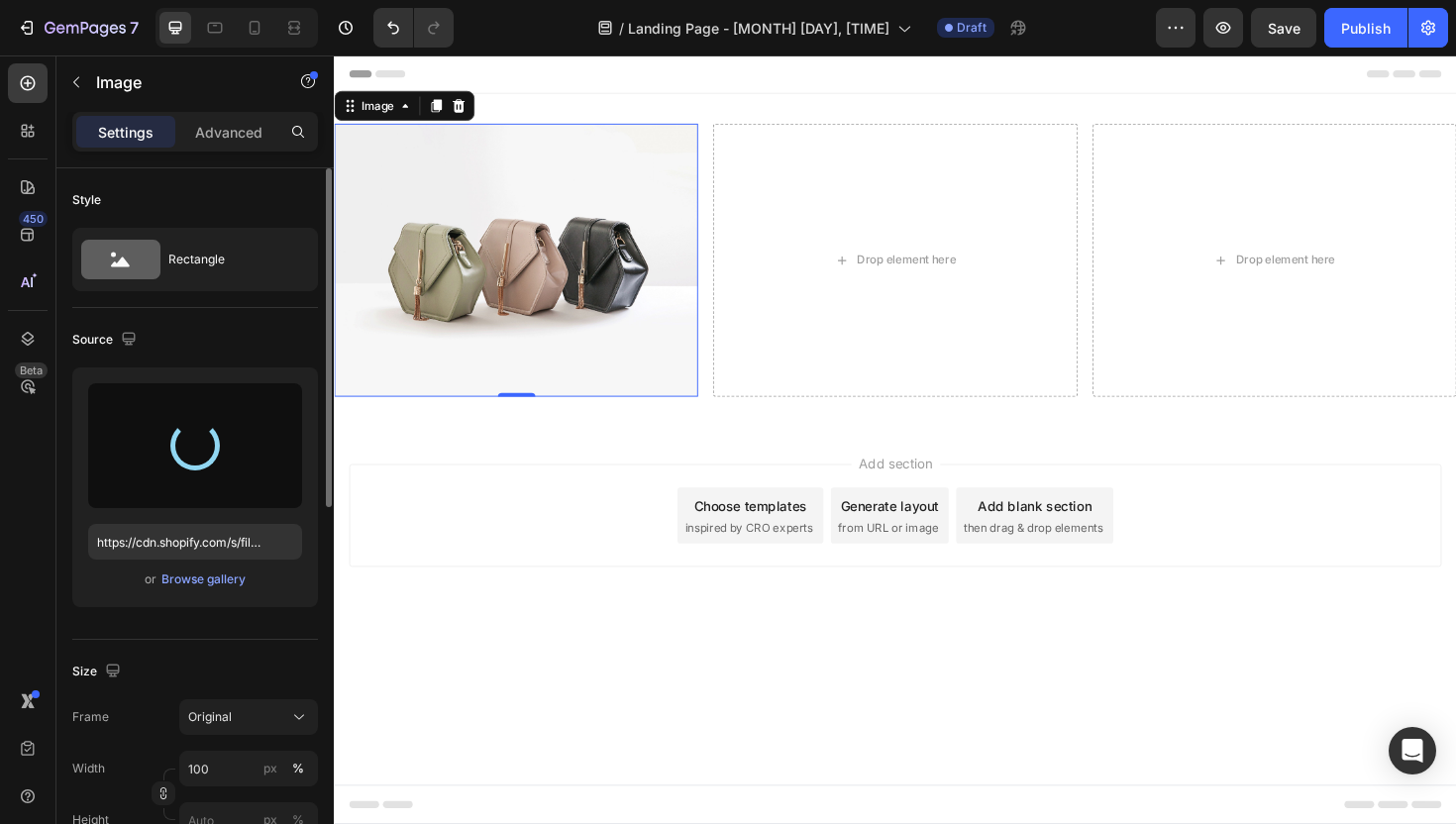 type on "https://cdn.shopify.com/s/files/1/0687/5224/4875/files/gempages_571957130697900928-2557c975-8678-4c91-95ee-4df488cab130.png" 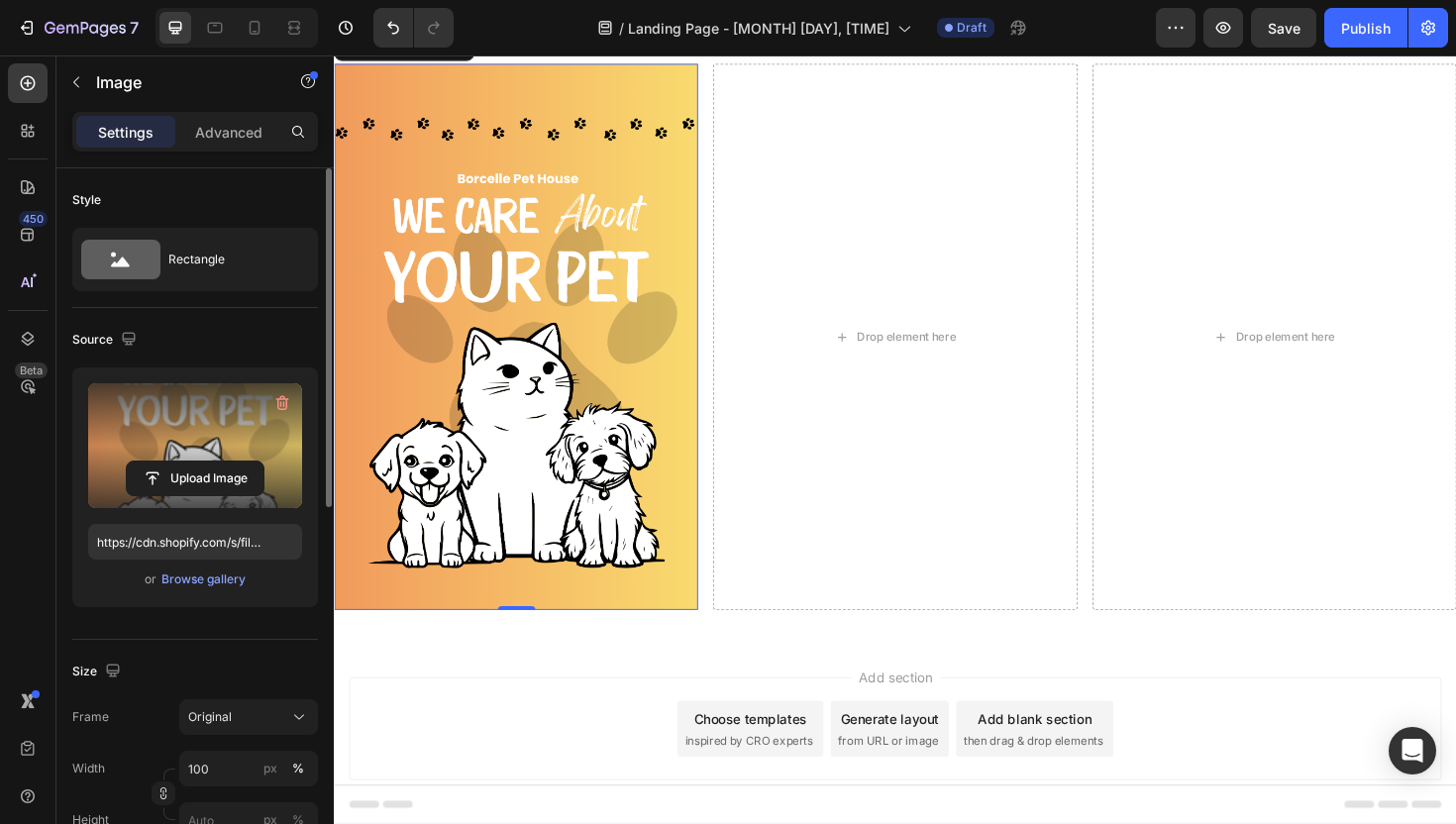 scroll, scrollTop: 112, scrollLeft: 0, axis: vertical 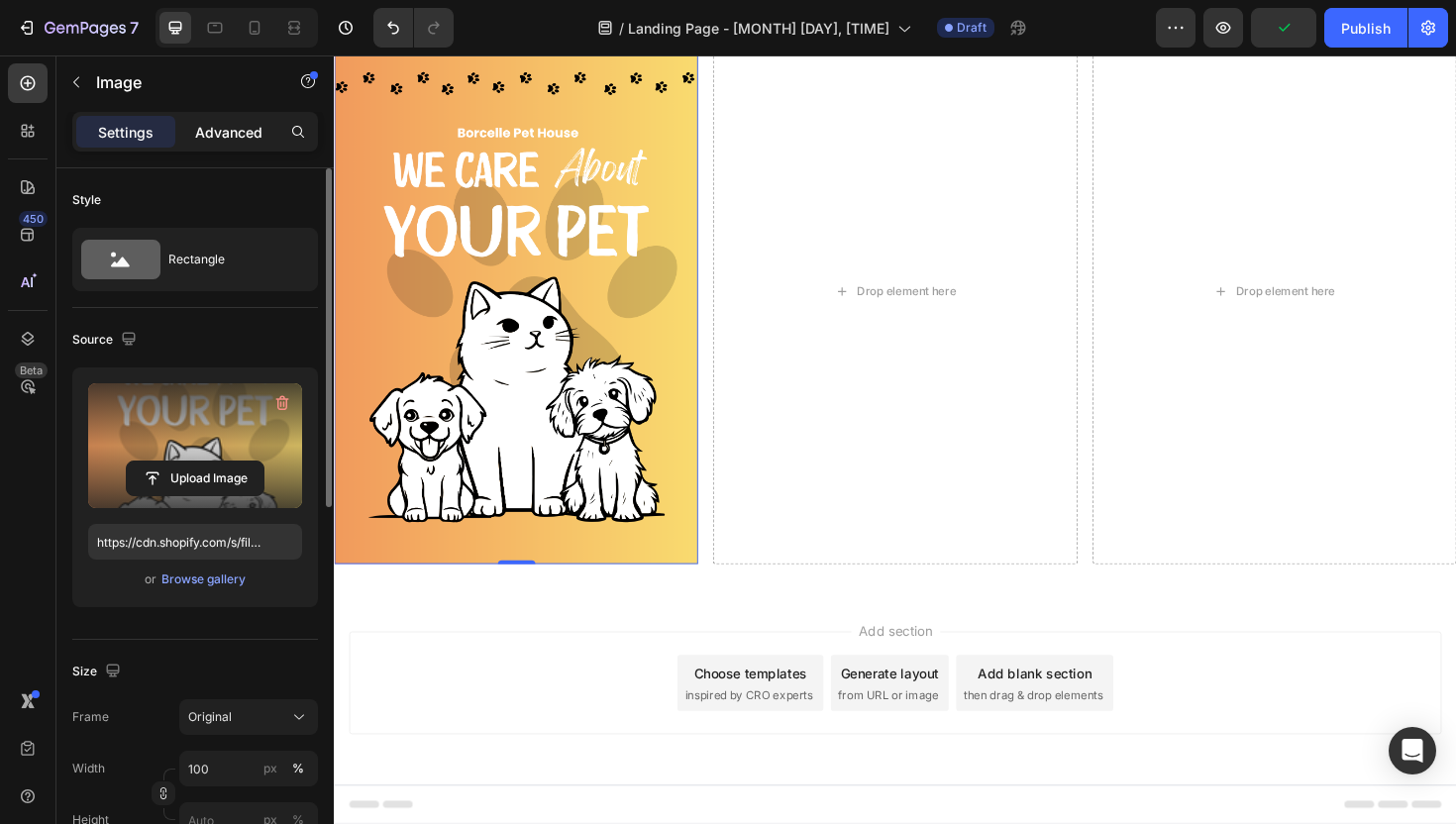 click on "Advanced" at bounding box center [229, 132] 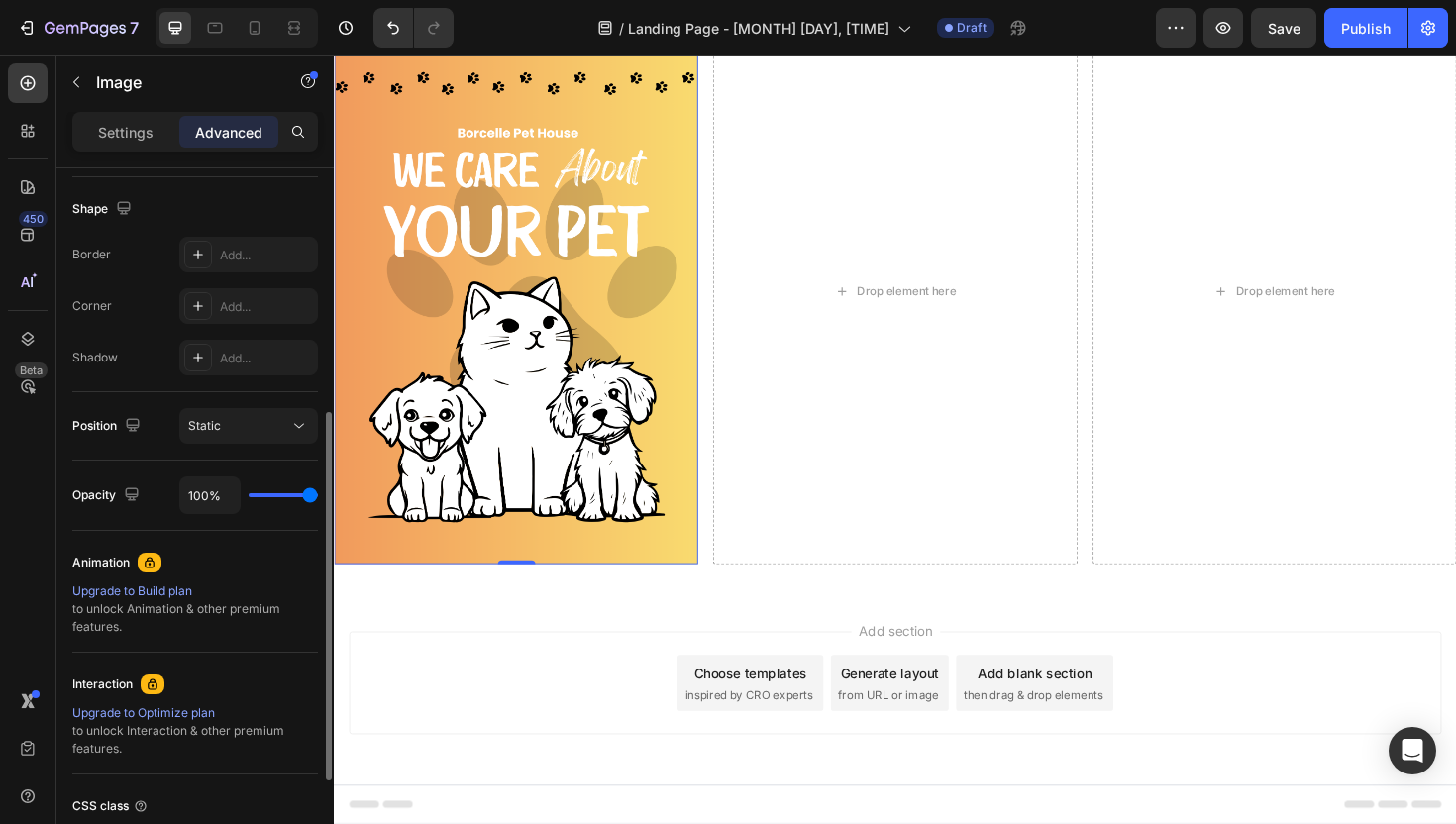 scroll, scrollTop: 483, scrollLeft: 0, axis: vertical 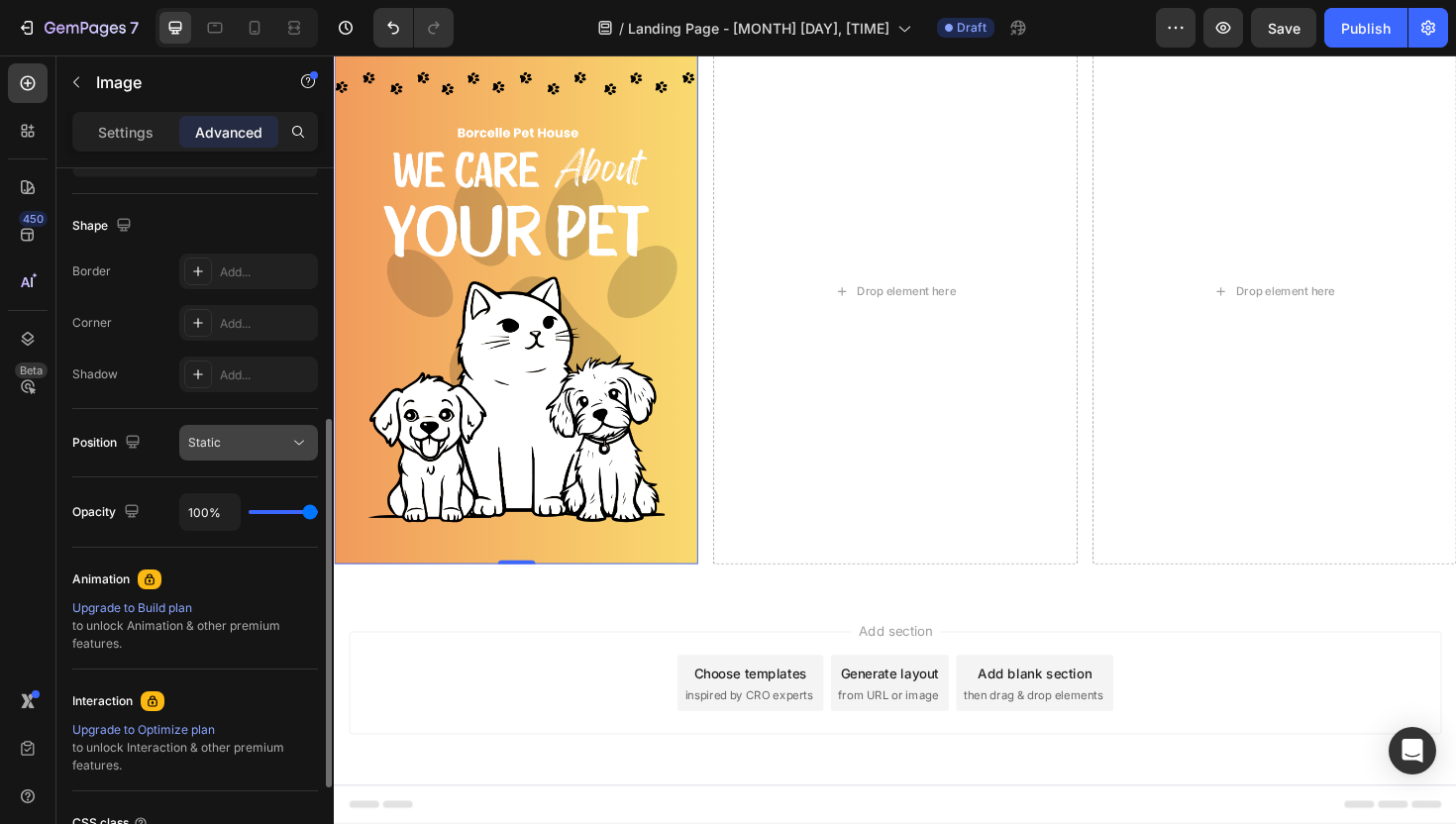 click on "Static" at bounding box center (239, 443) 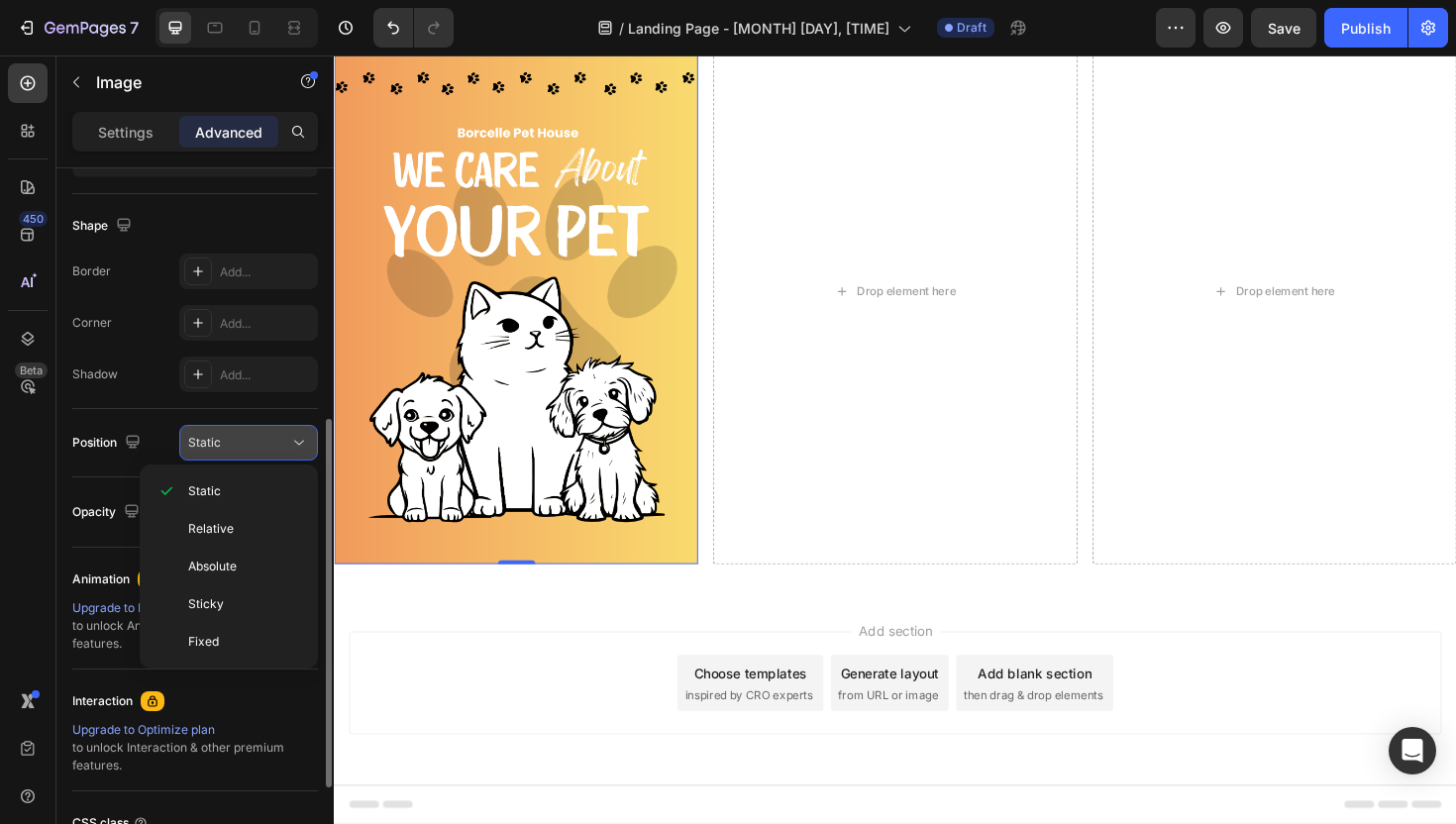 click on "Static" at bounding box center (239, 443) 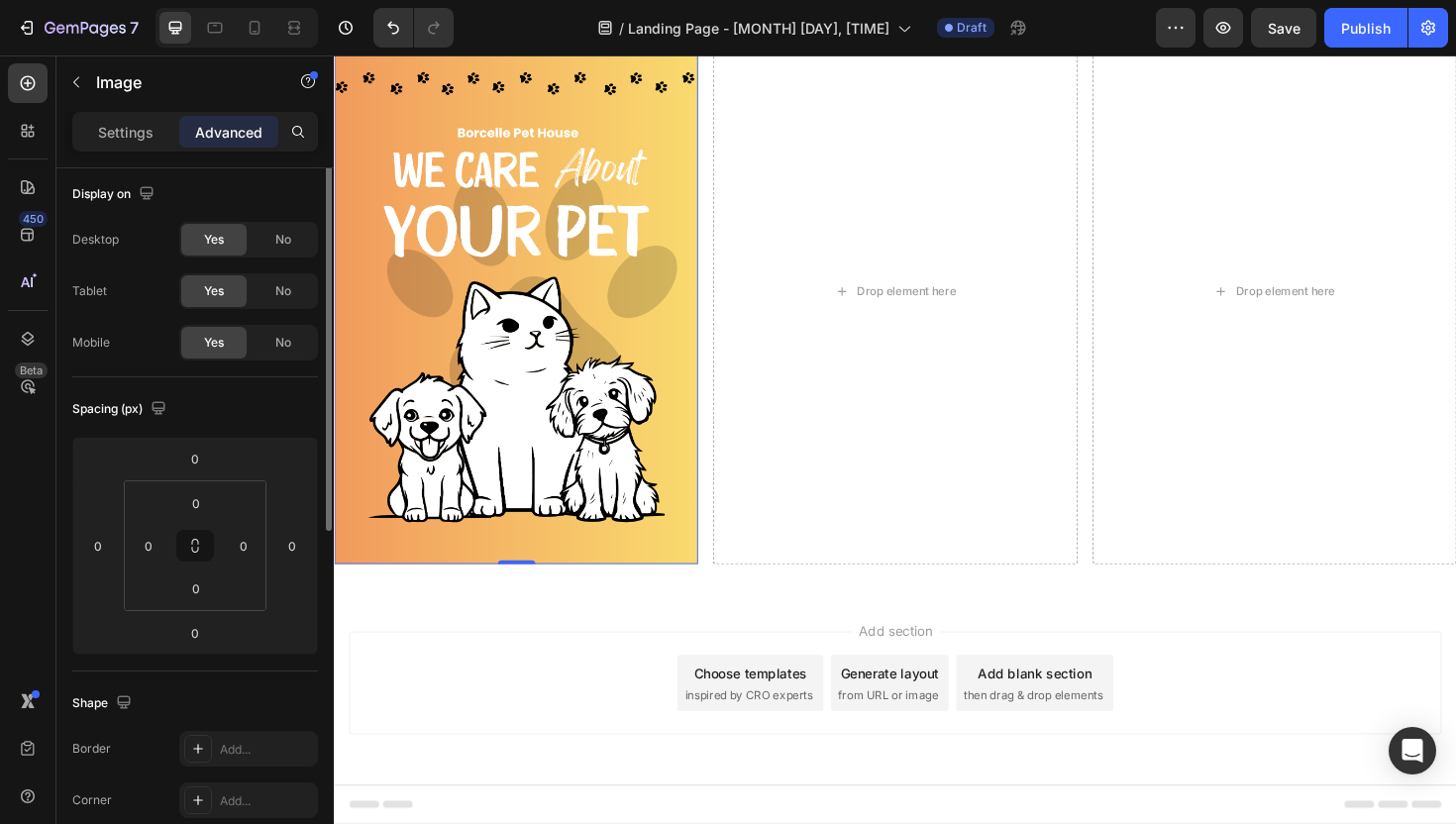 scroll, scrollTop: 0, scrollLeft: 0, axis: both 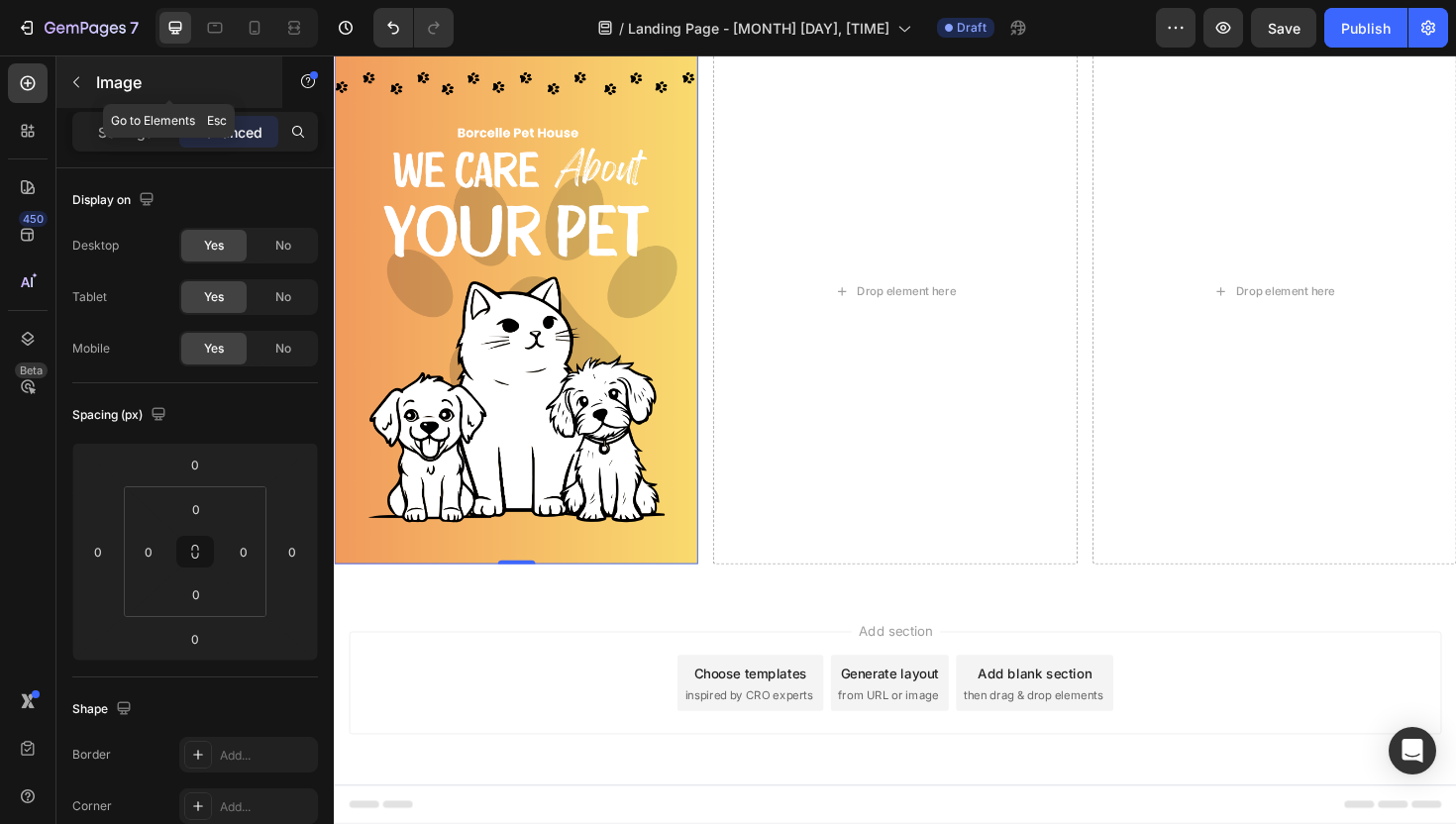 click at bounding box center [76, 82] 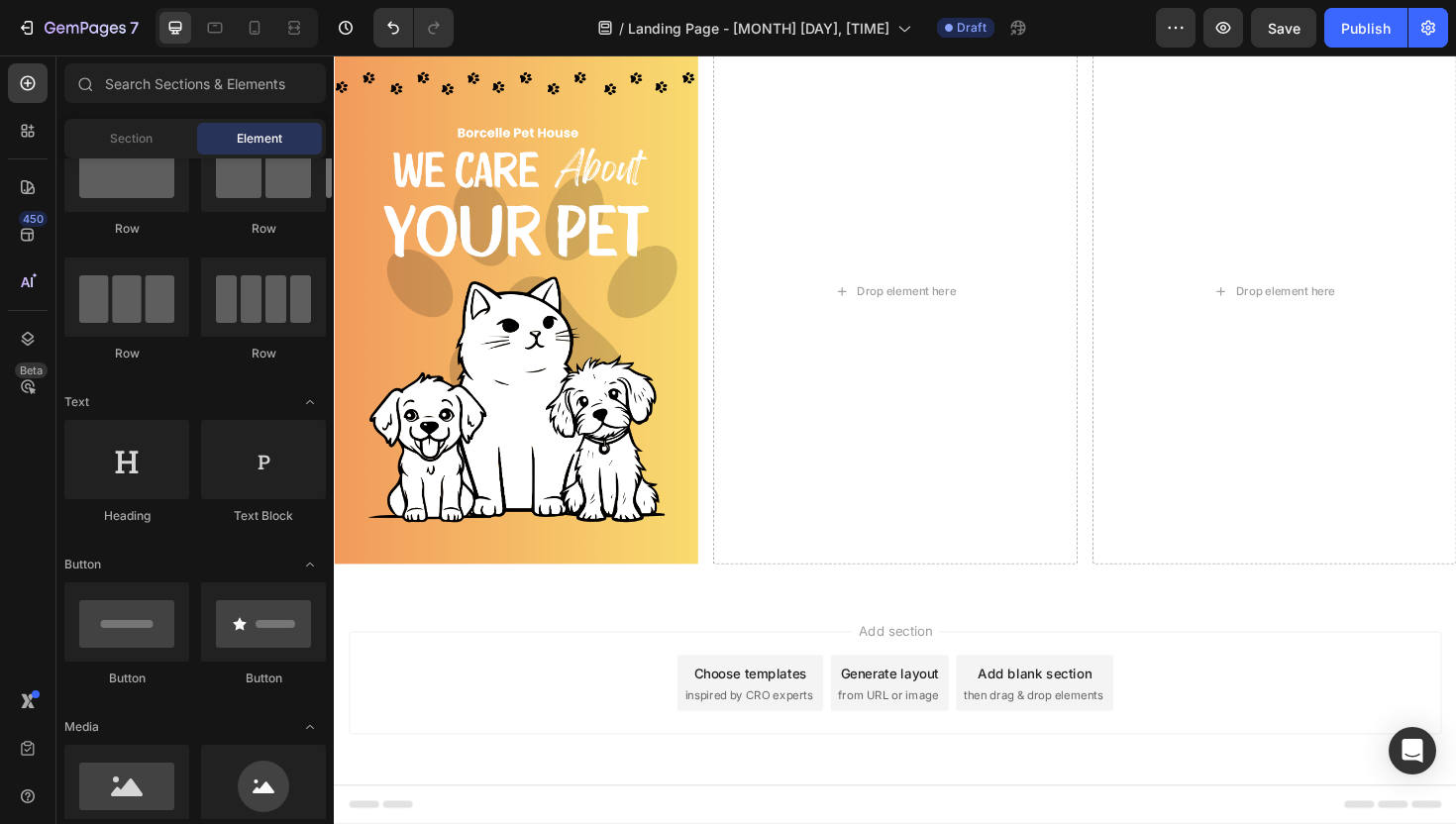 scroll, scrollTop: 0, scrollLeft: 0, axis: both 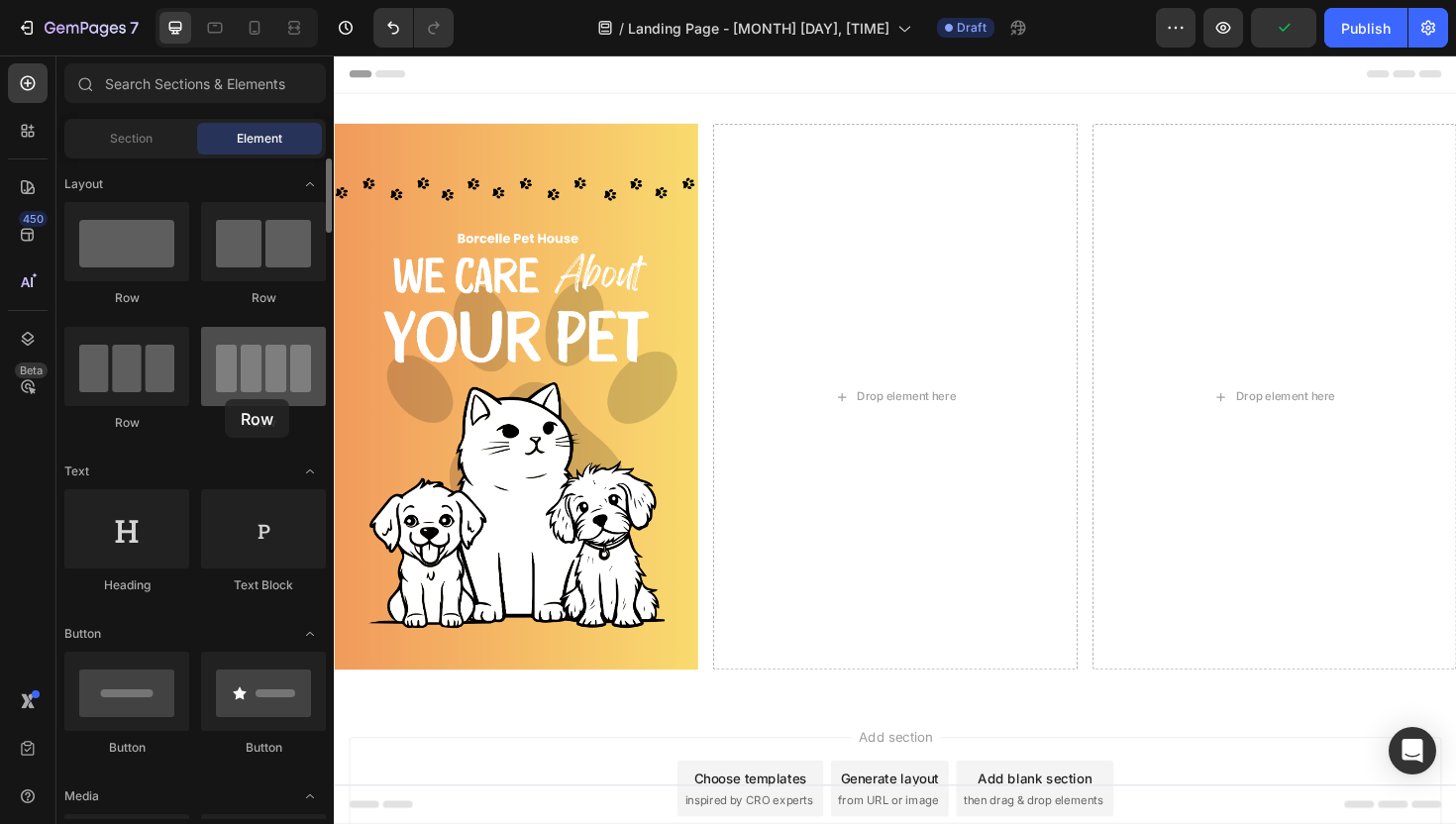 click at bounding box center [263, 366] 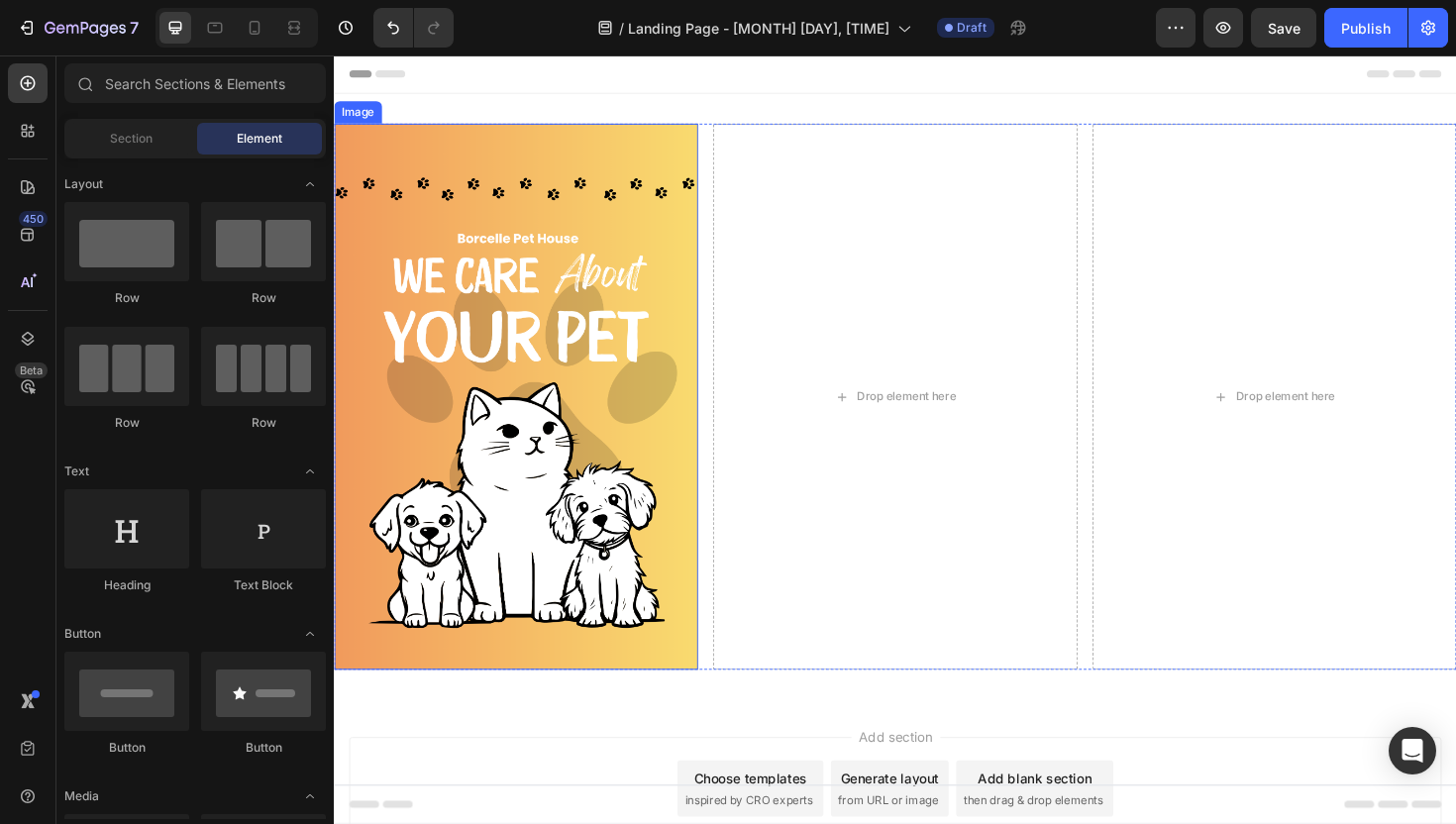 click at bounding box center [526, 417] 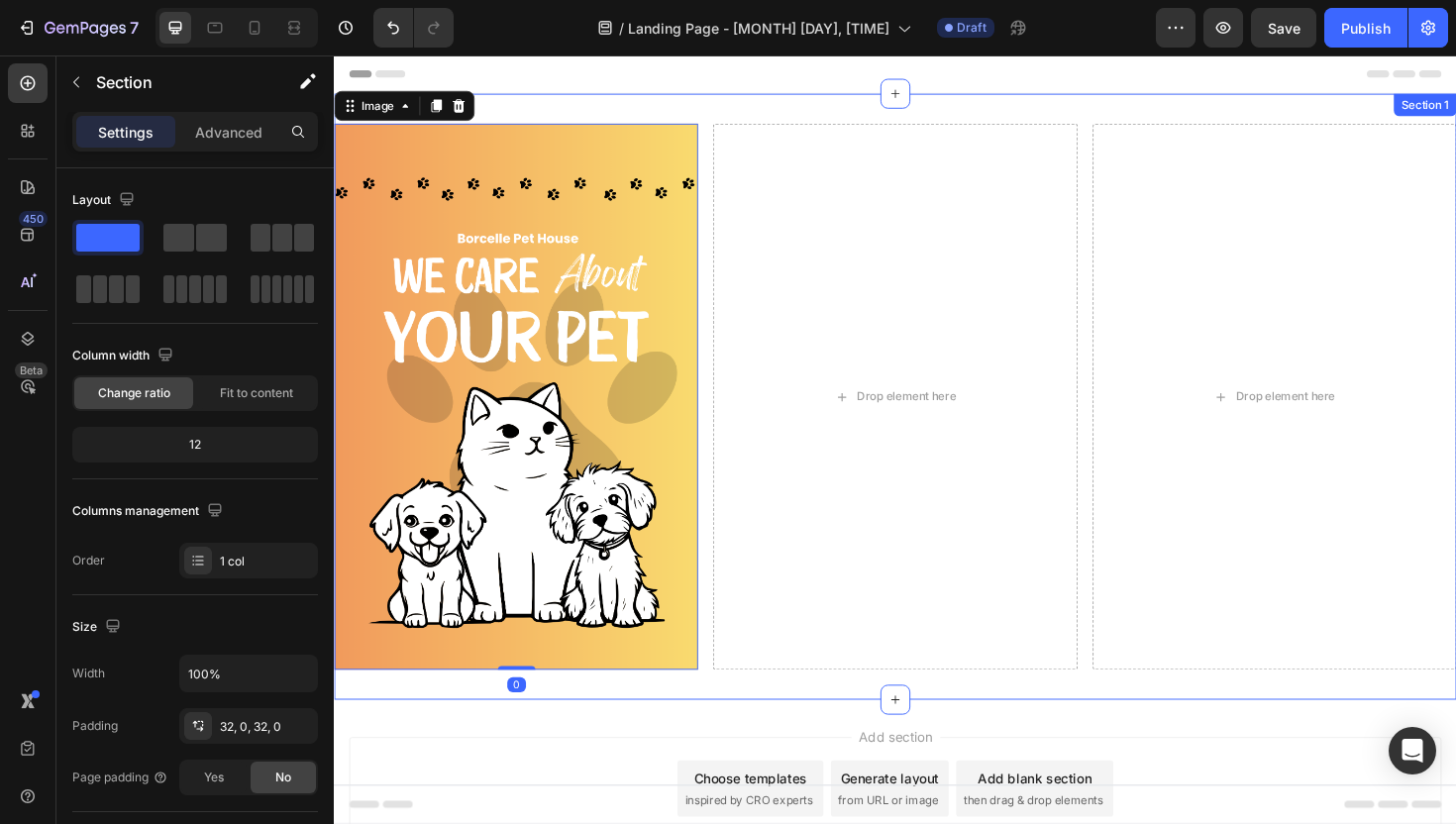 click on "Image   0
Drop element here
Drop element here Row Section 1" at bounding box center (928, 417) 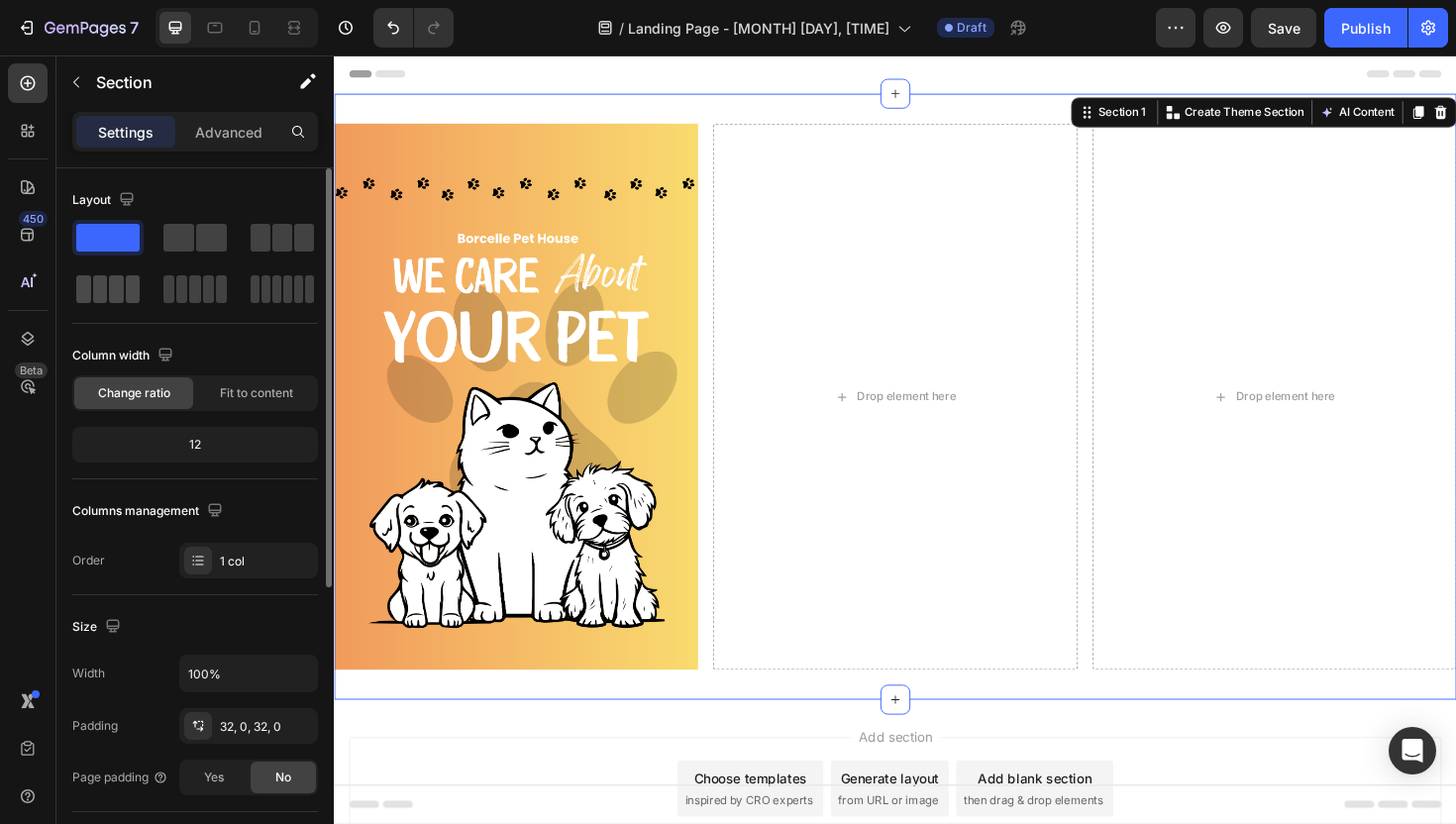 click 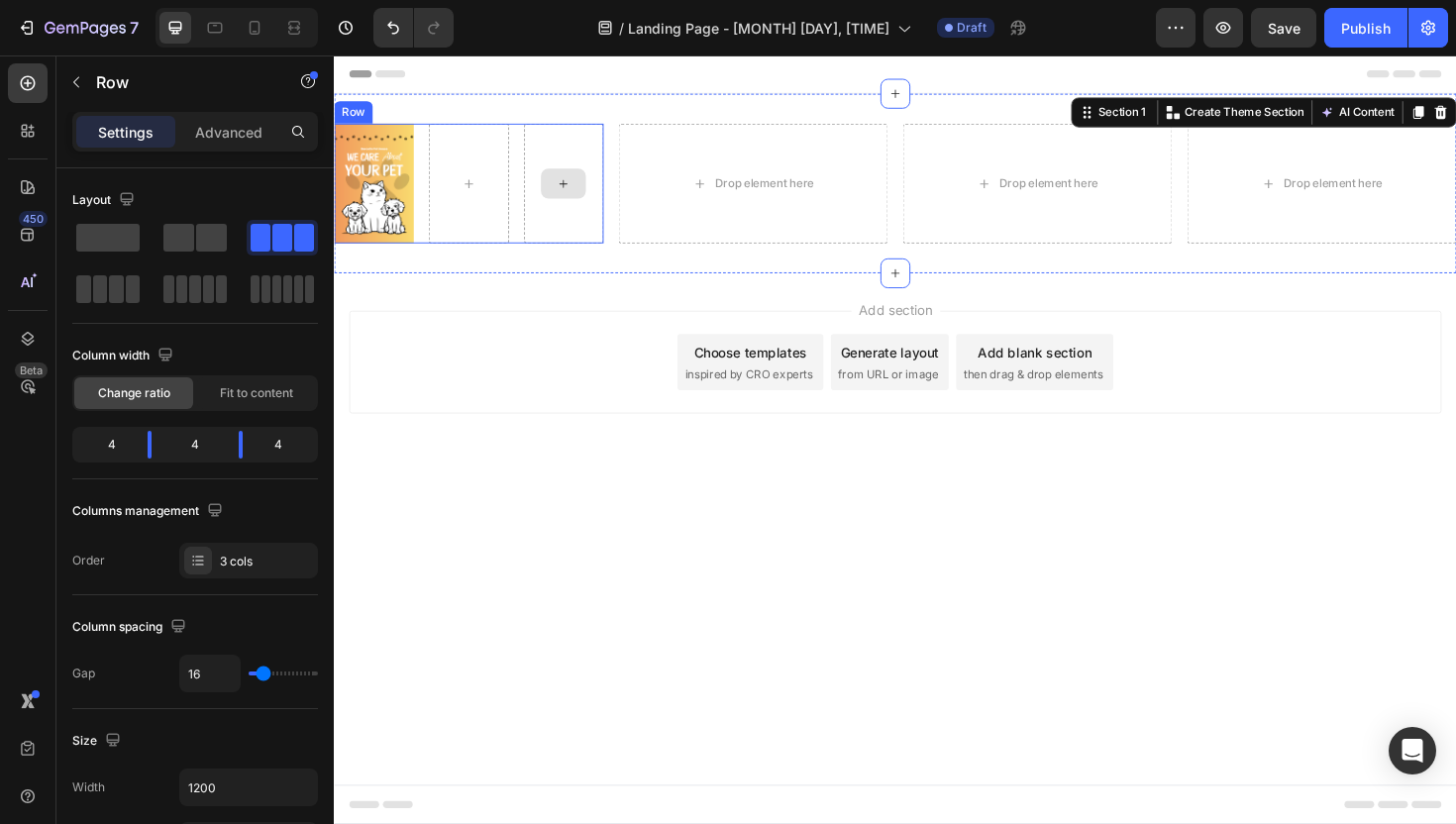 click at bounding box center [576, 191] 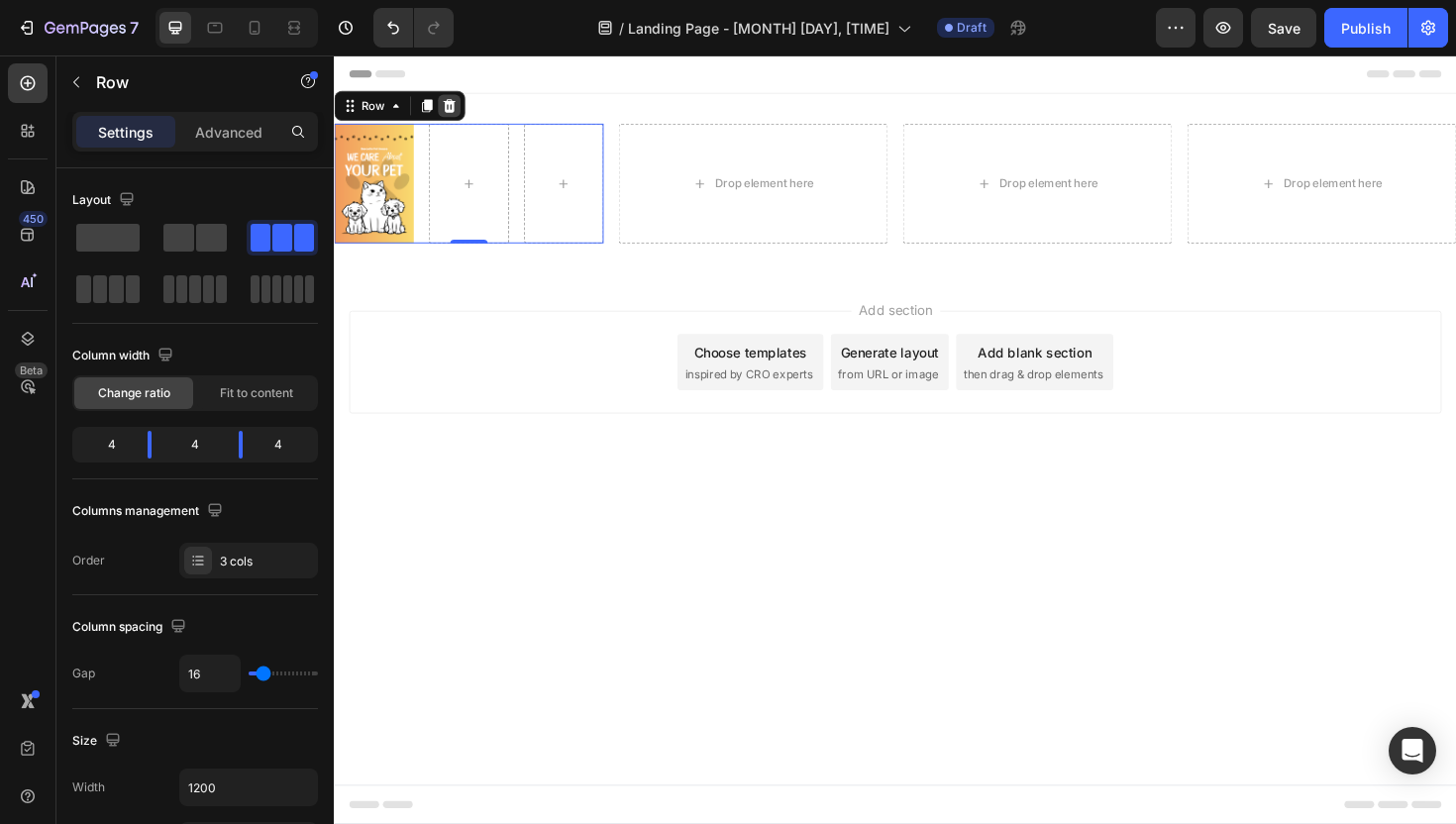 click 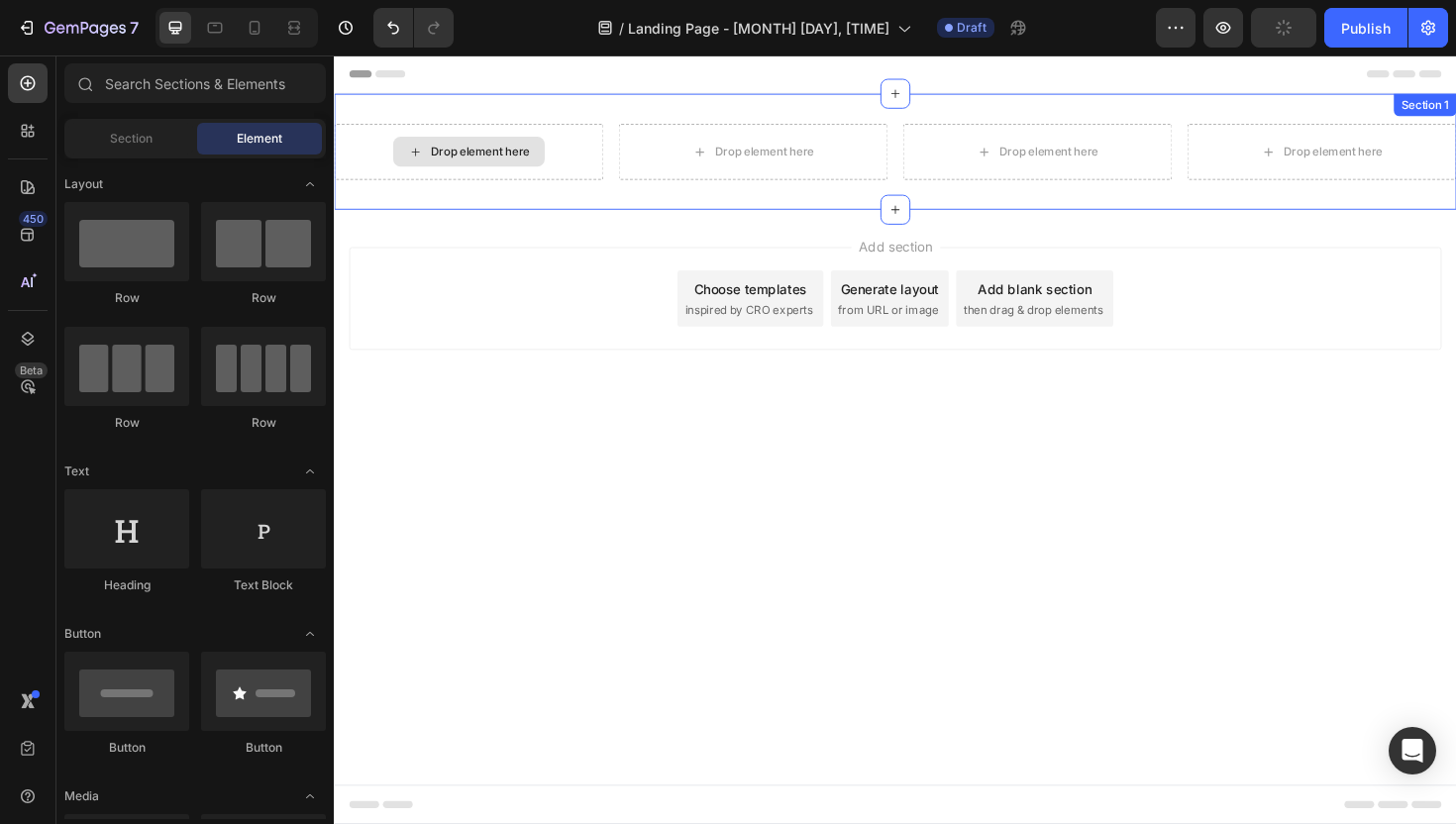 click on "Drop element here" at bounding box center (476, 157) 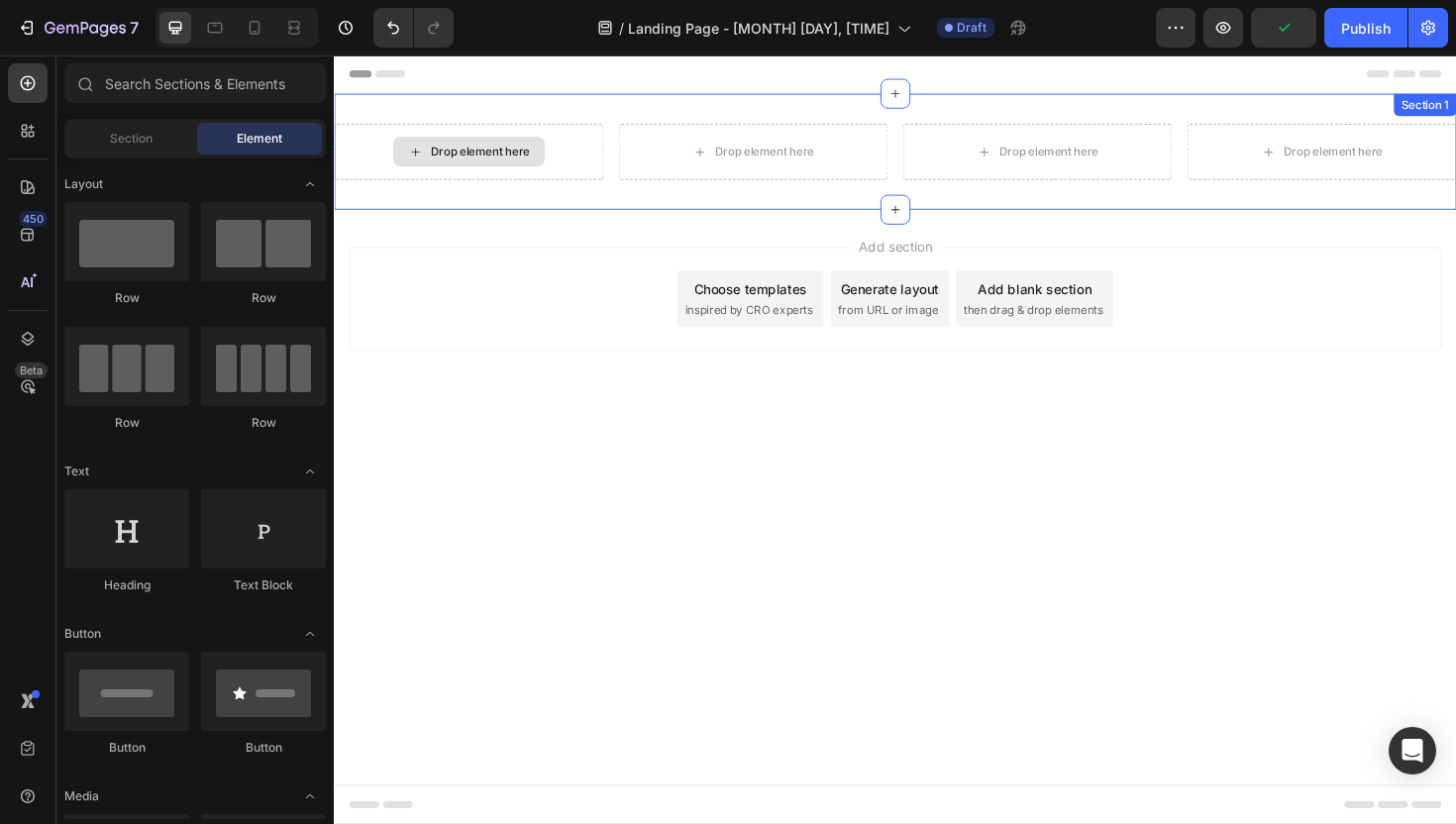 click on "Drop element here" at bounding box center (488, 157) 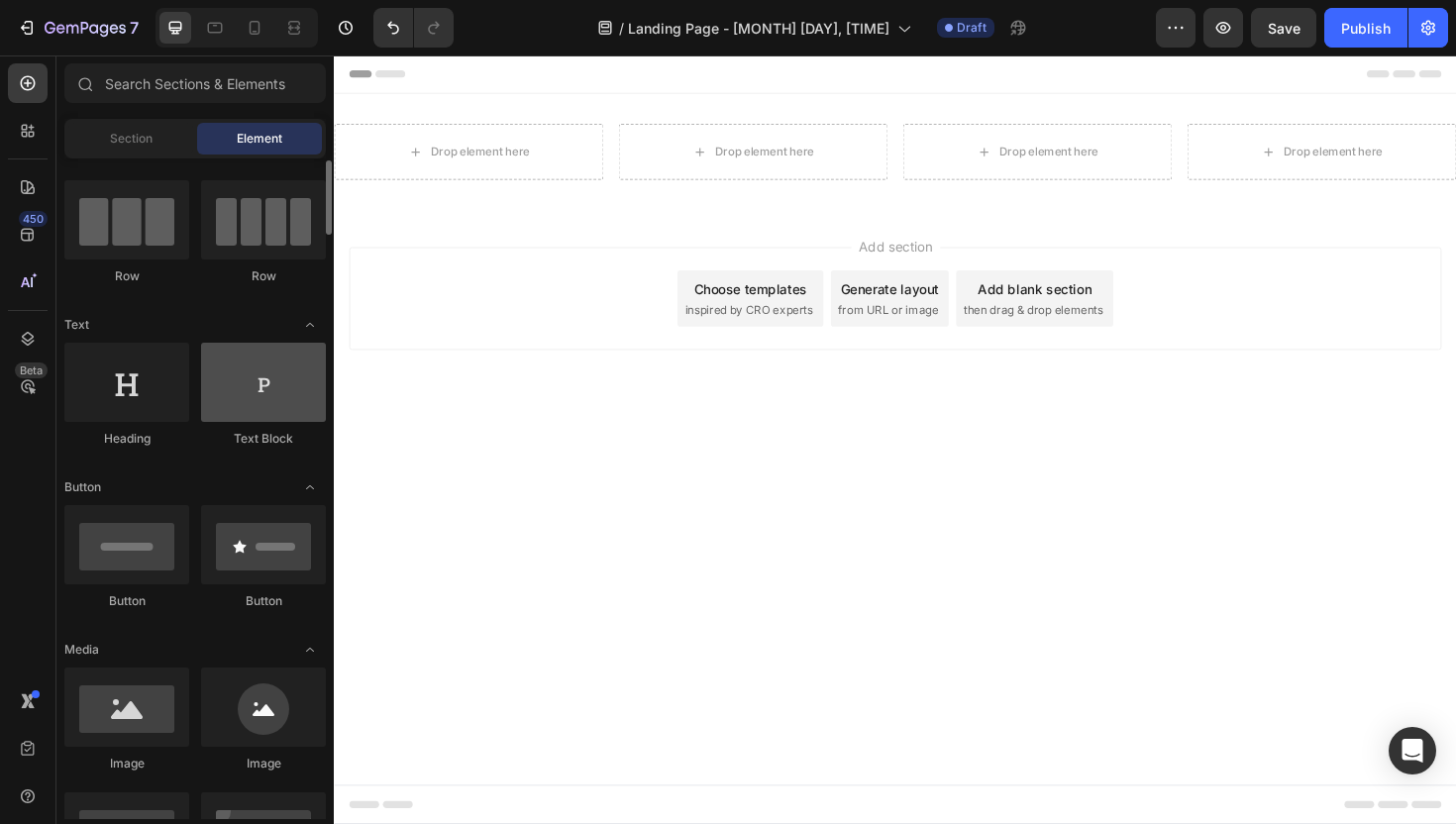 scroll, scrollTop: 209, scrollLeft: 0, axis: vertical 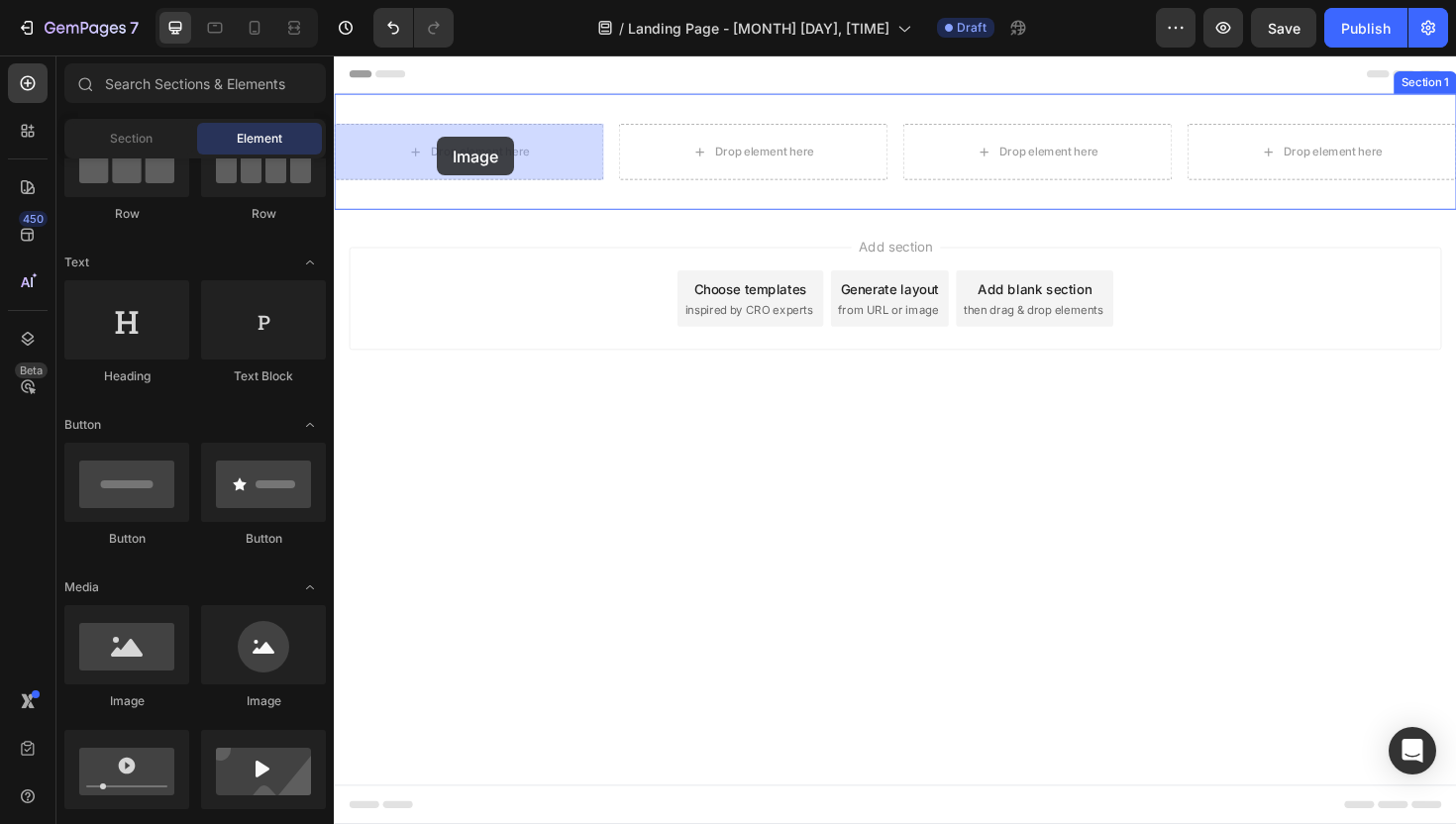 drag, startPoint x: 480, startPoint y: 724, endPoint x: 438, endPoint y: 149, distance: 576.53187 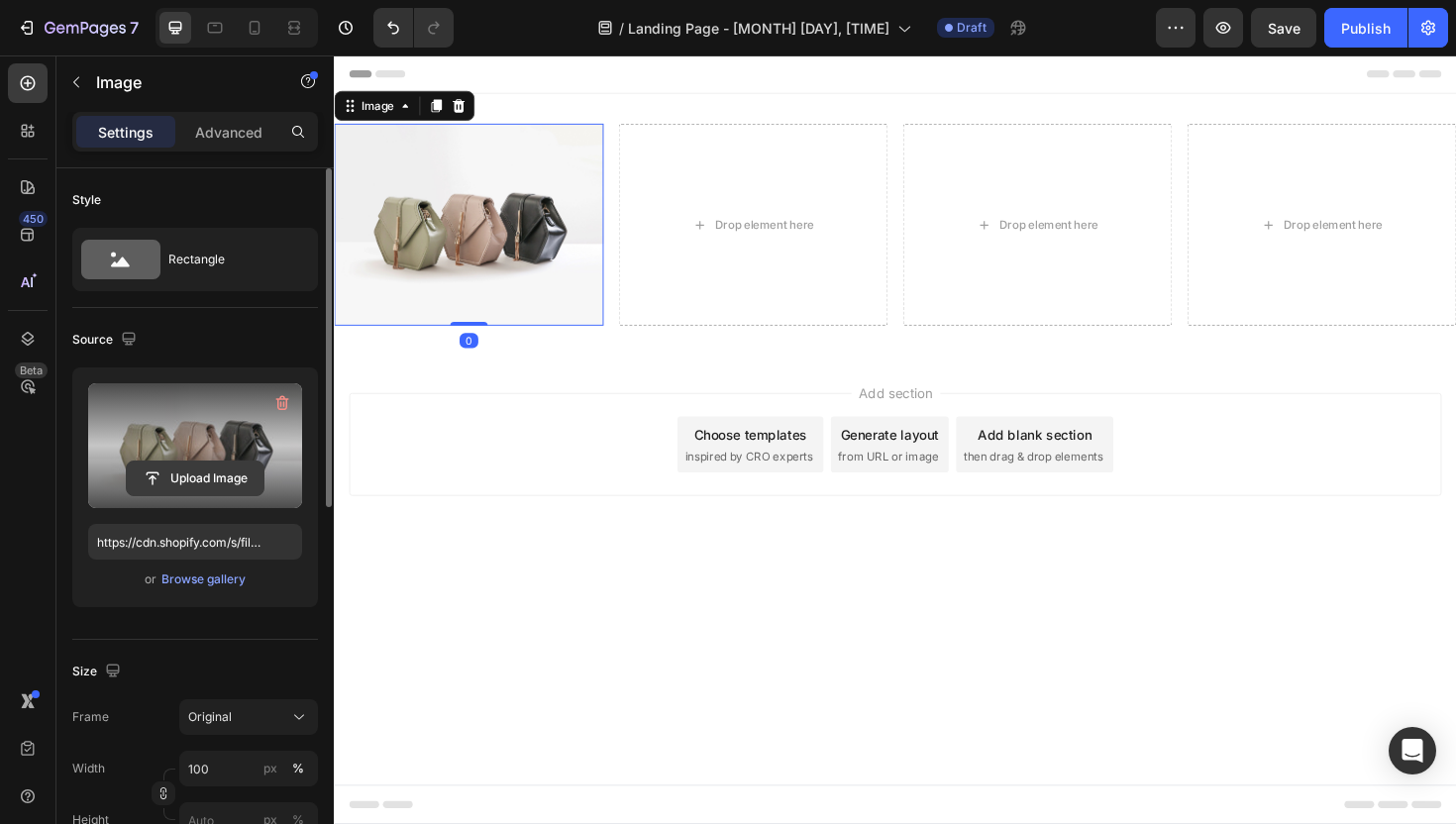 click 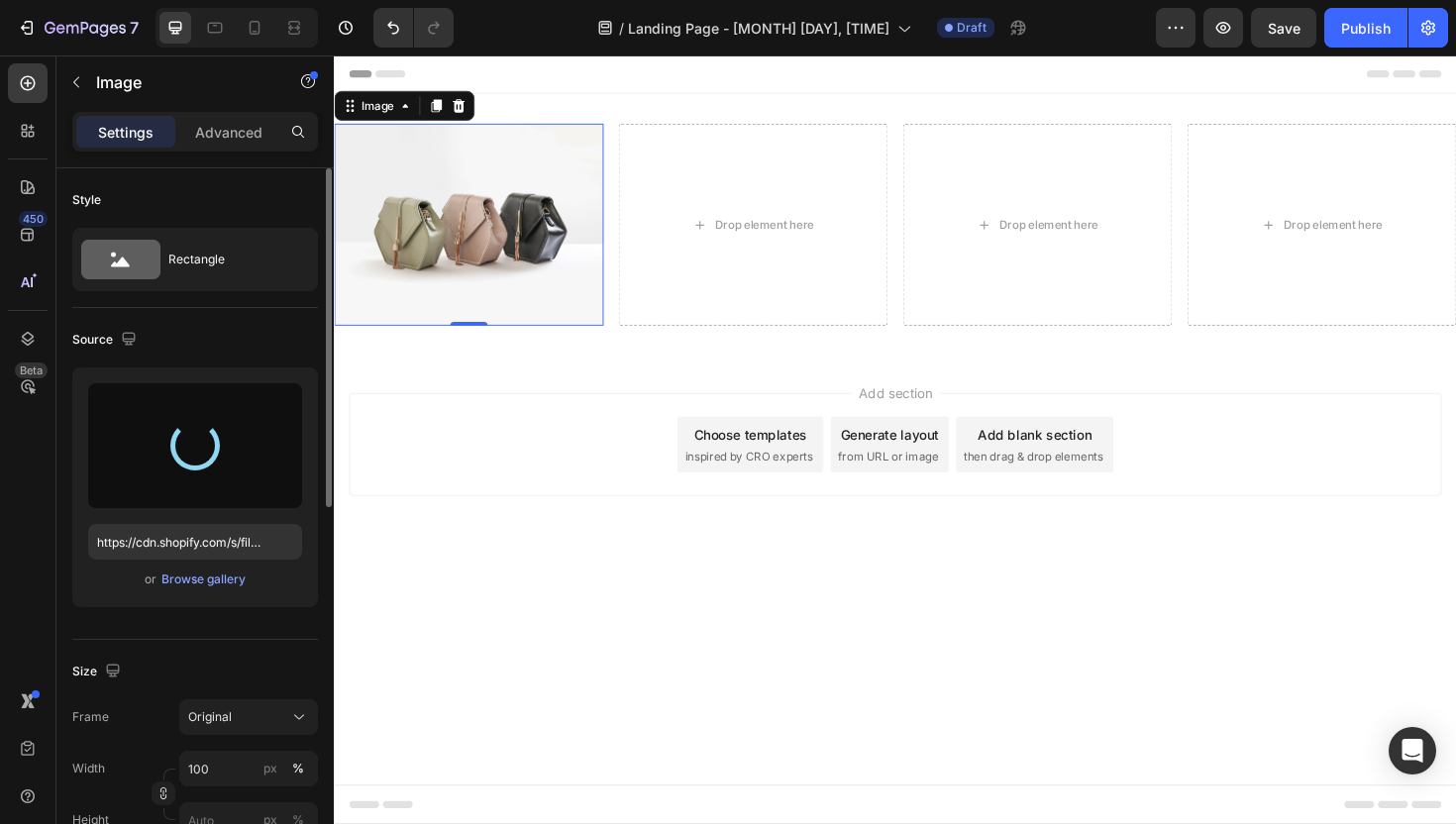 type on "https://cdn.shopify.com/s/files/1/0687/5224/4875/files/gempages_571957130697900928-87c62a7f-73be-44ee-95aa-7ae5235dda41.png" 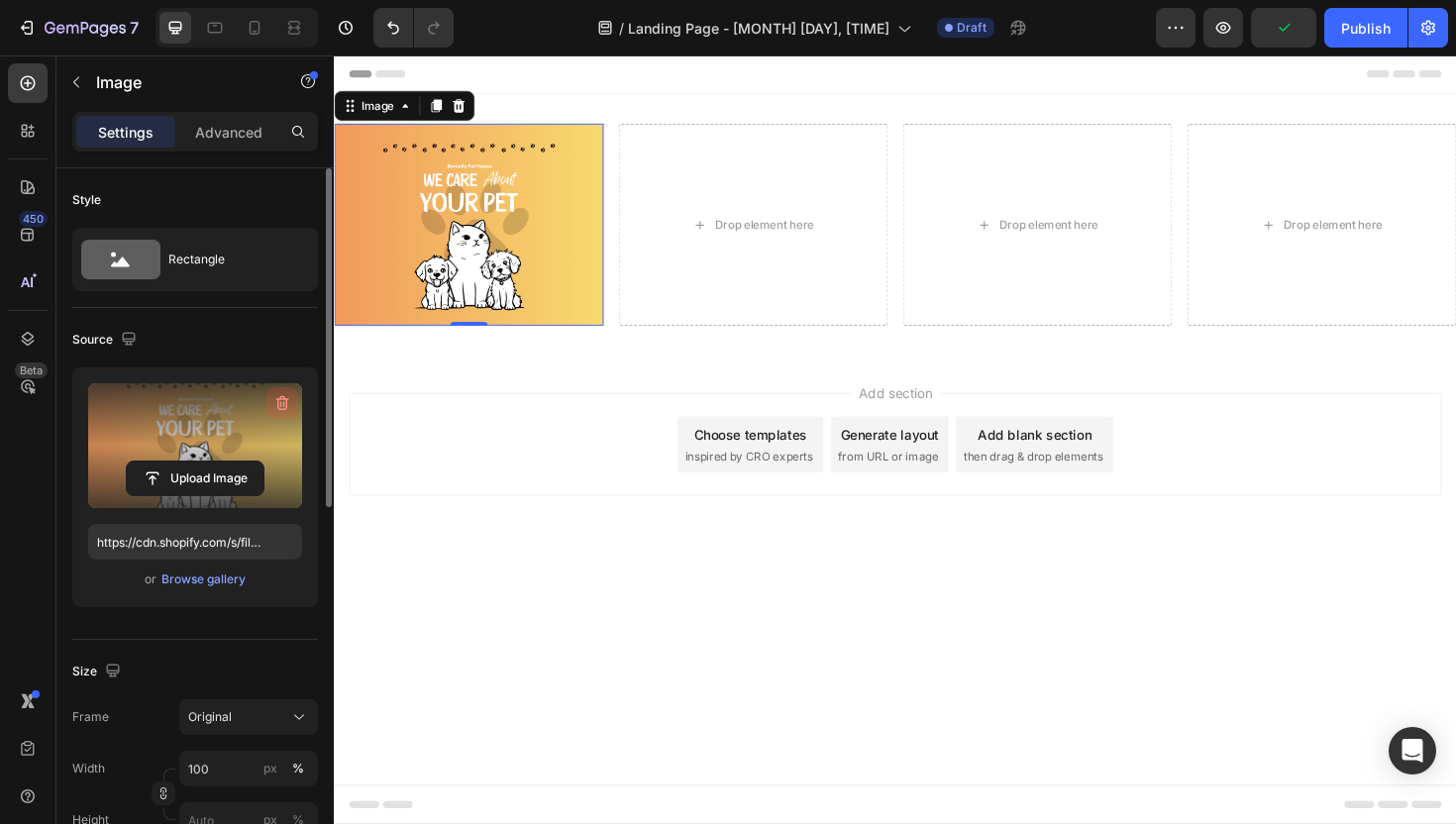 click 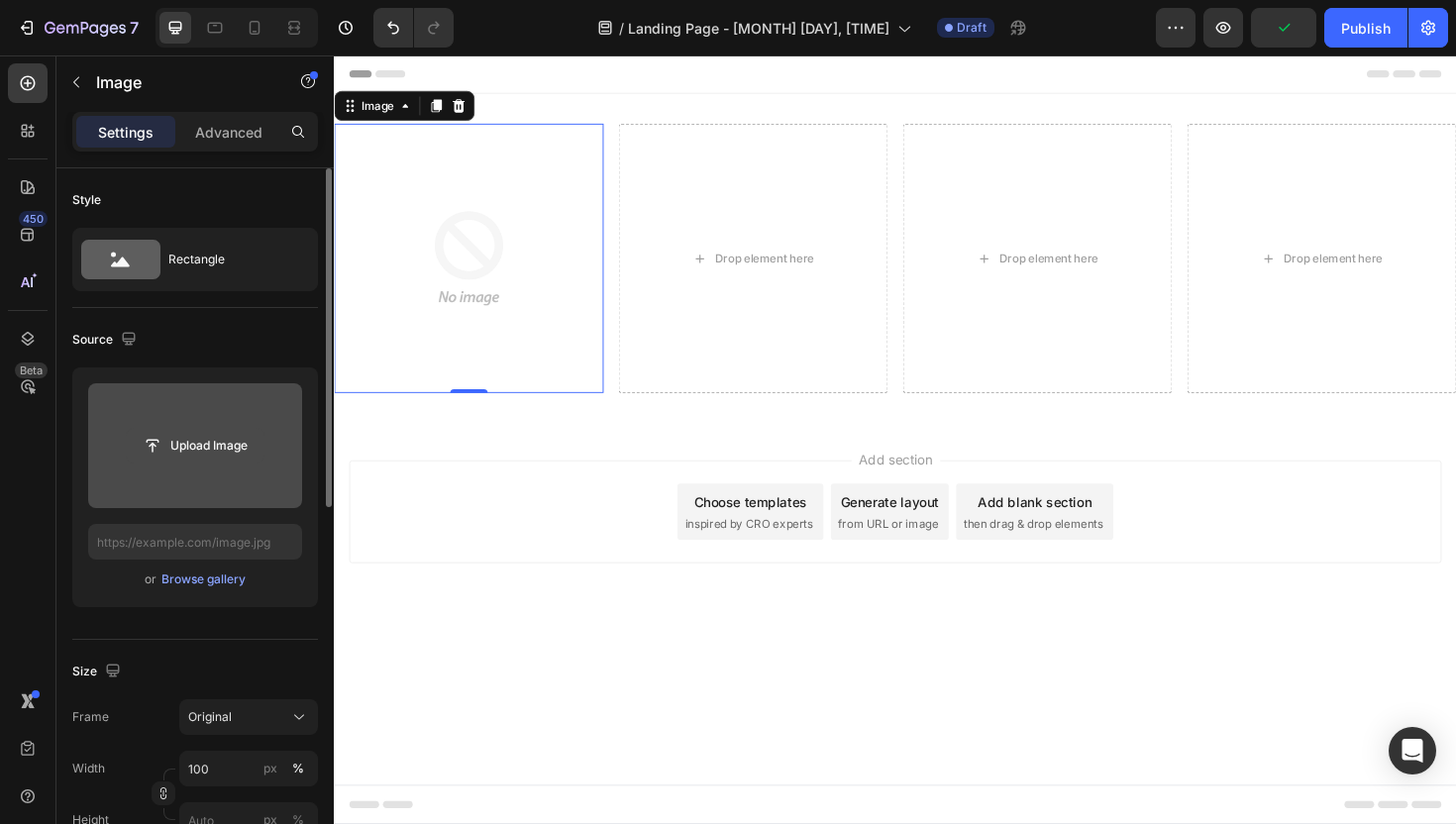click 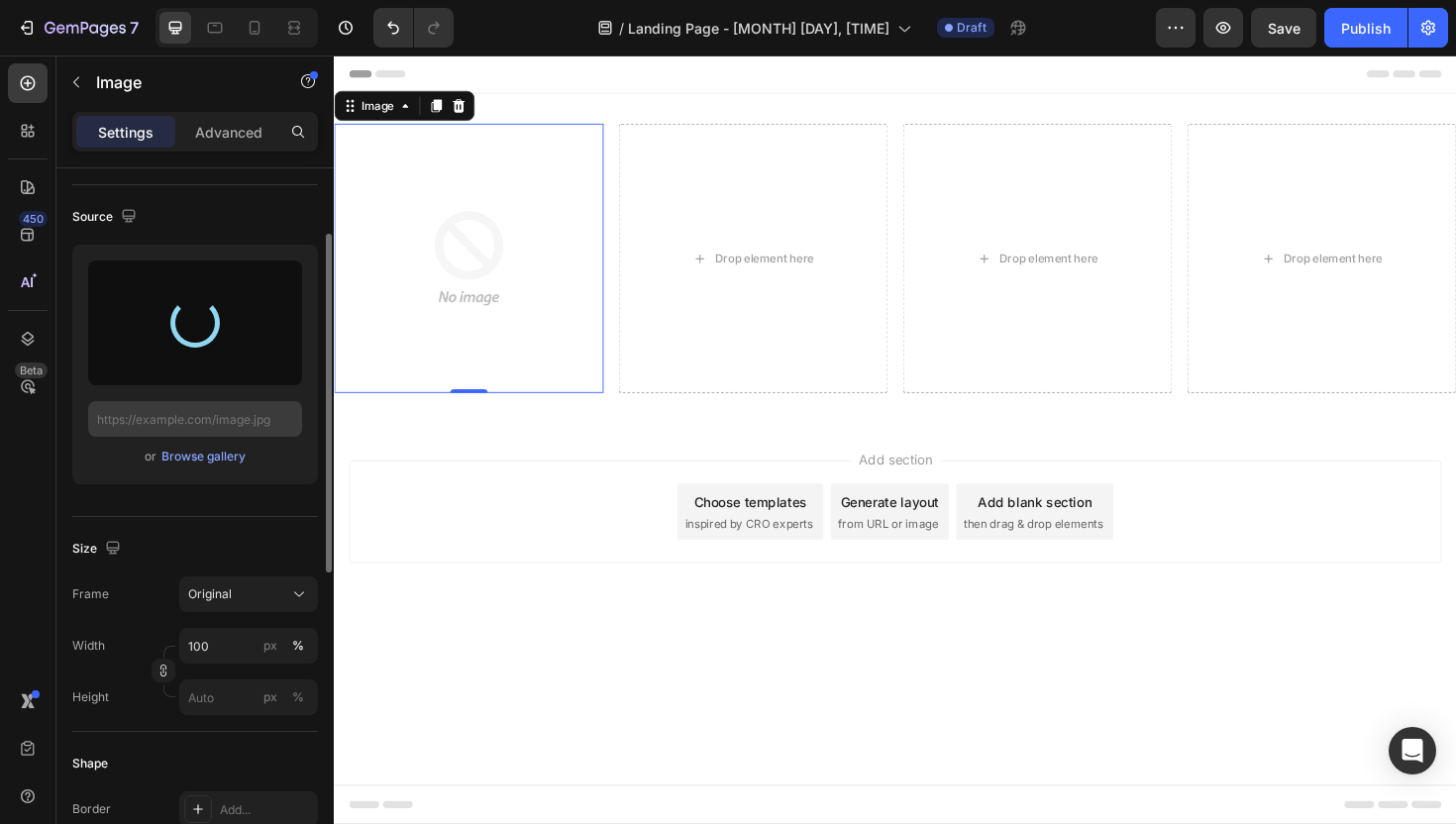 type on "https://cdn.shopify.com/s/files/1/0687/5224/4875/files/gempages_571957130697900928-2557c975-8678-4c91-95ee-4df488cab130.png" 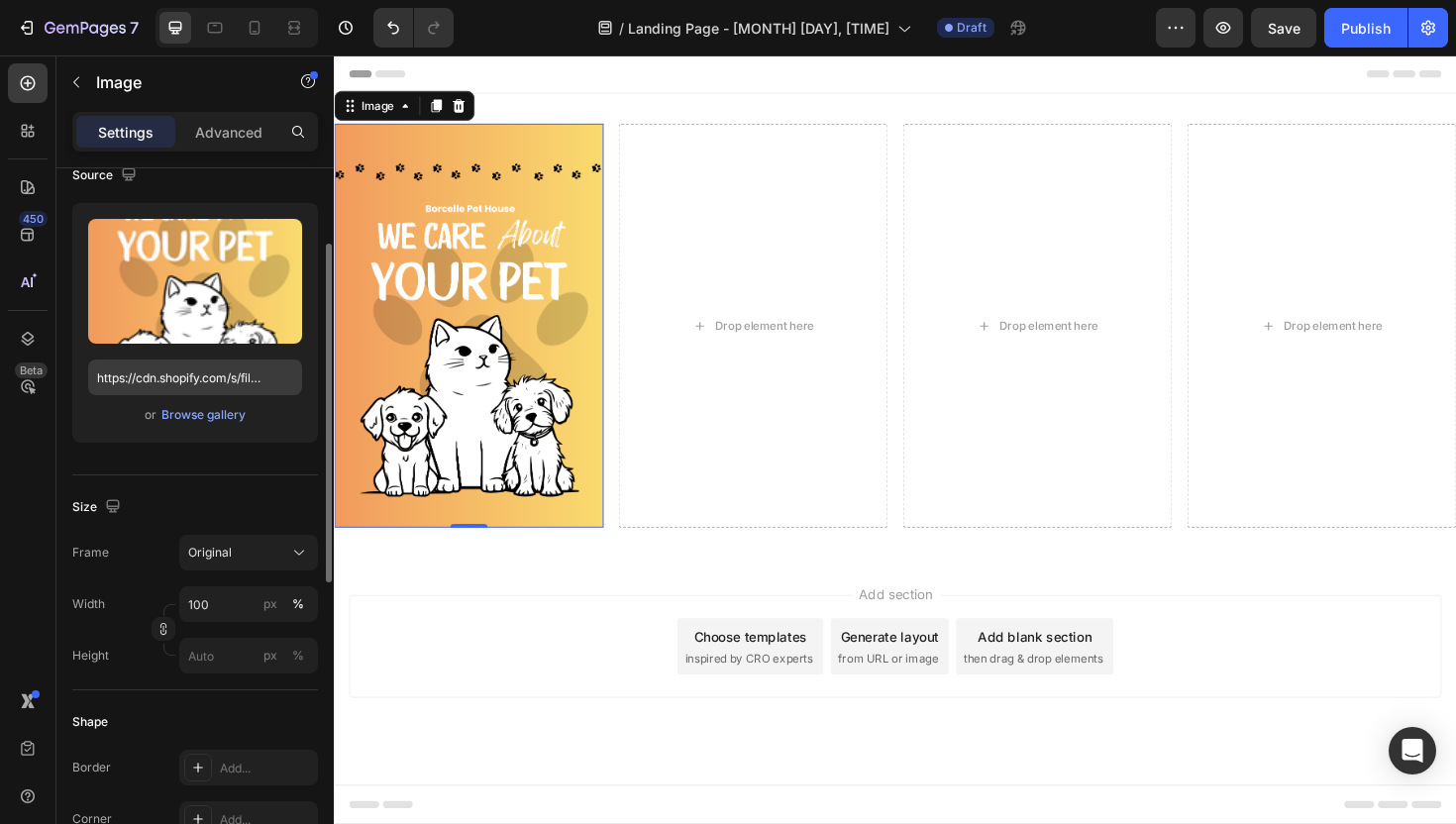 scroll, scrollTop: 166, scrollLeft: 0, axis: vertical 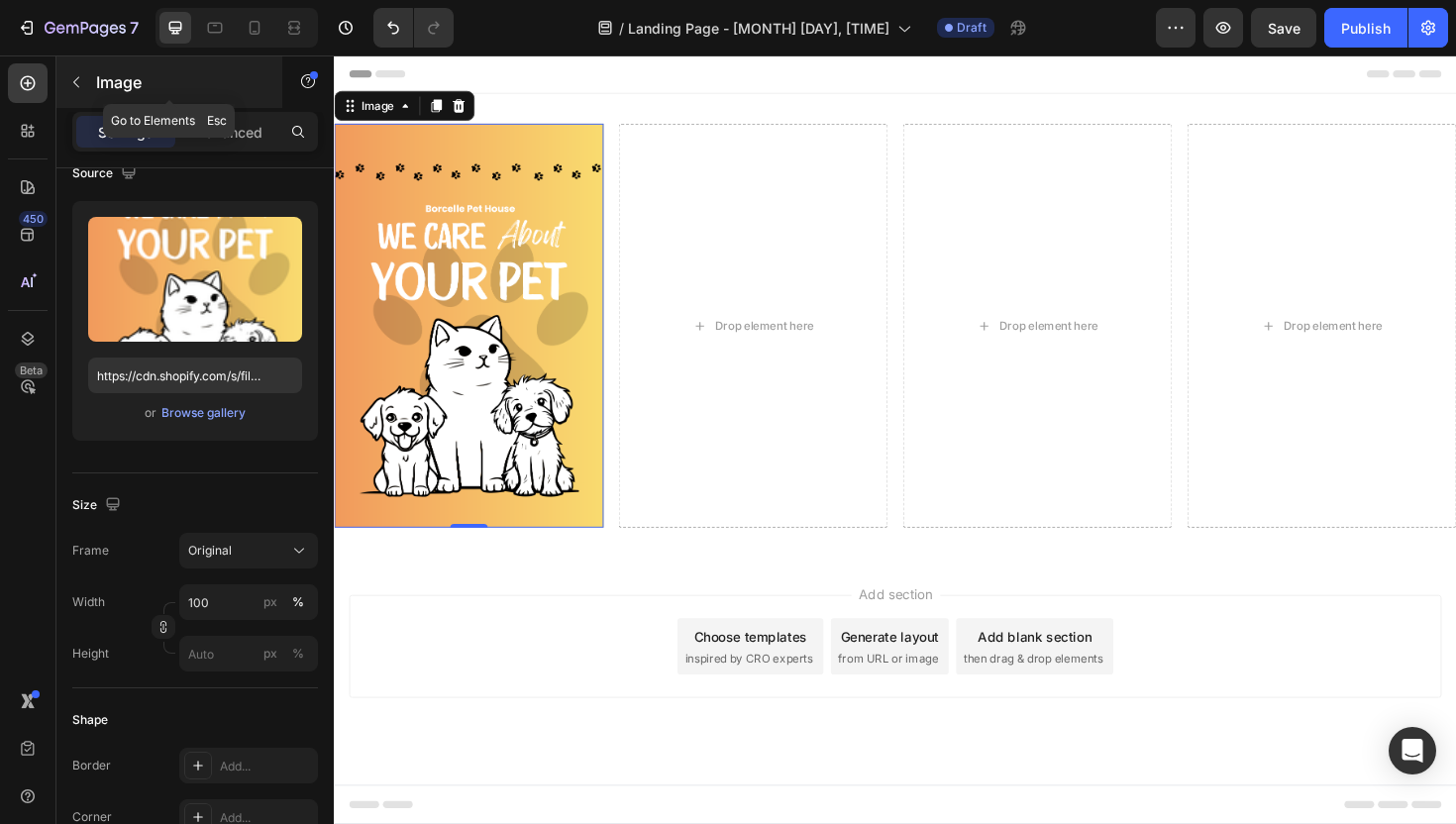 click 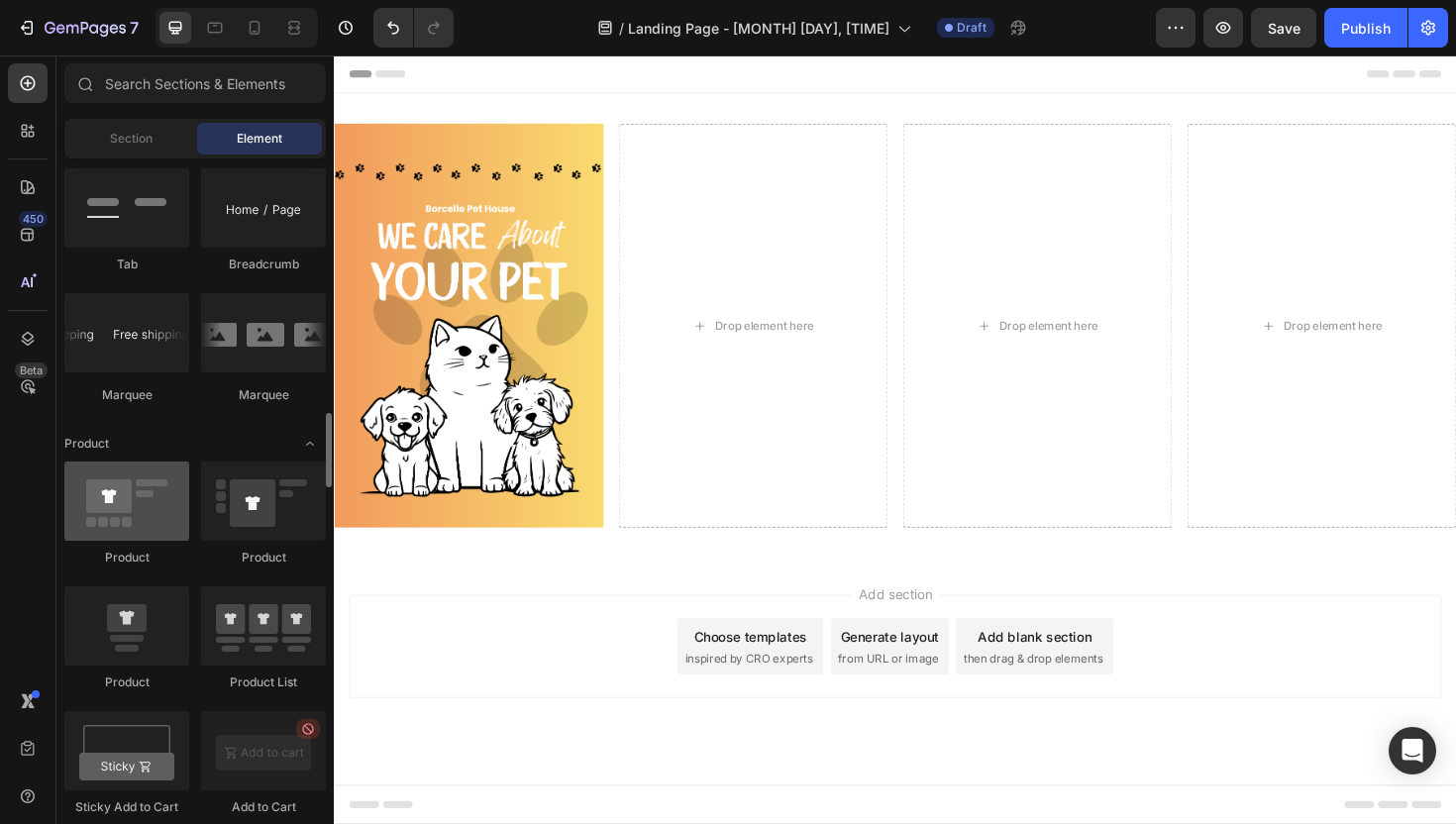 scroll, scrollTop: 2272, scrollLeft: 0, axis: vertical 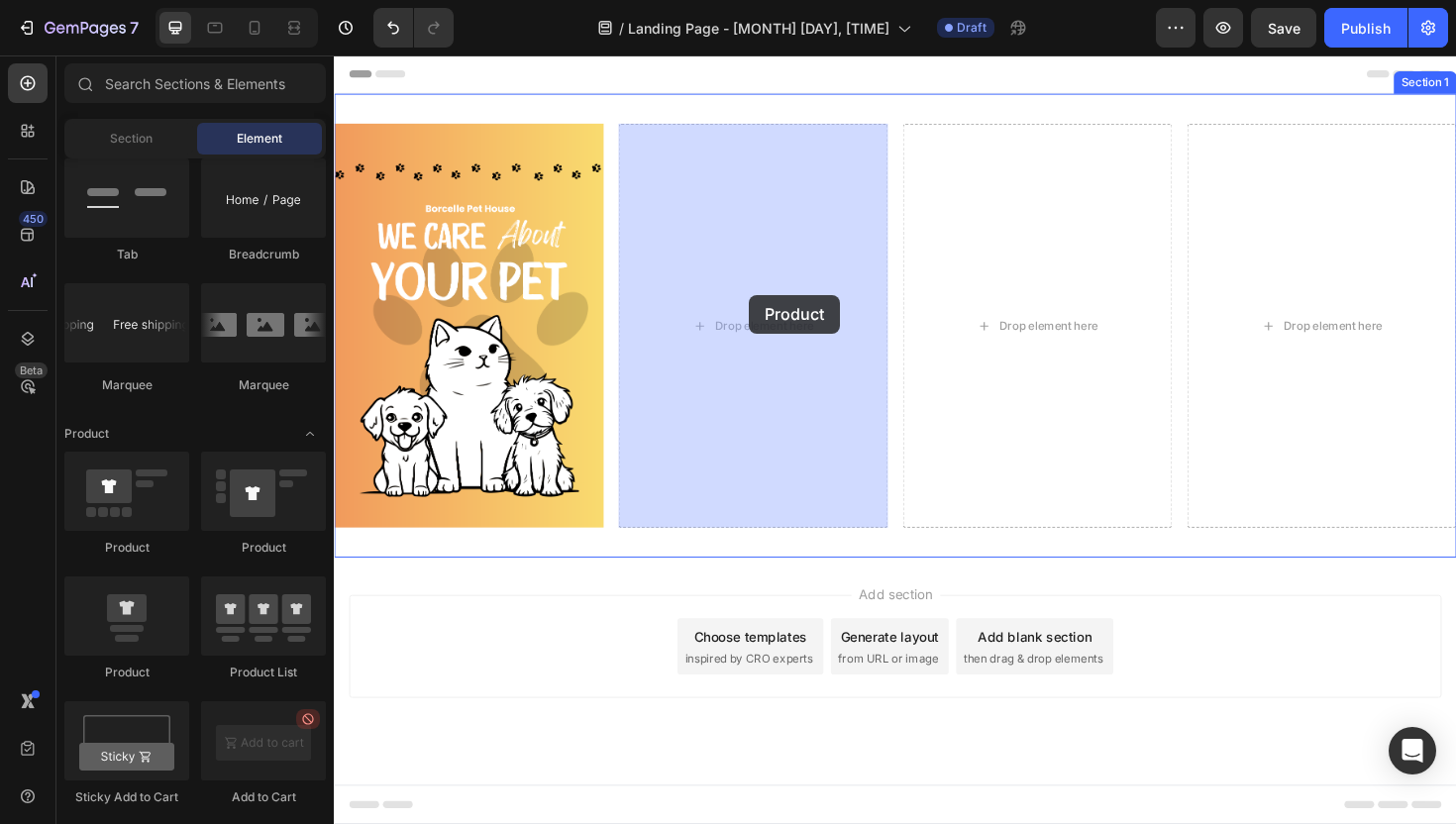 drag, startPoint x: 473, startPoint y: 674, endPoint x: 758, endPoint y: 325, distance: 450.58407 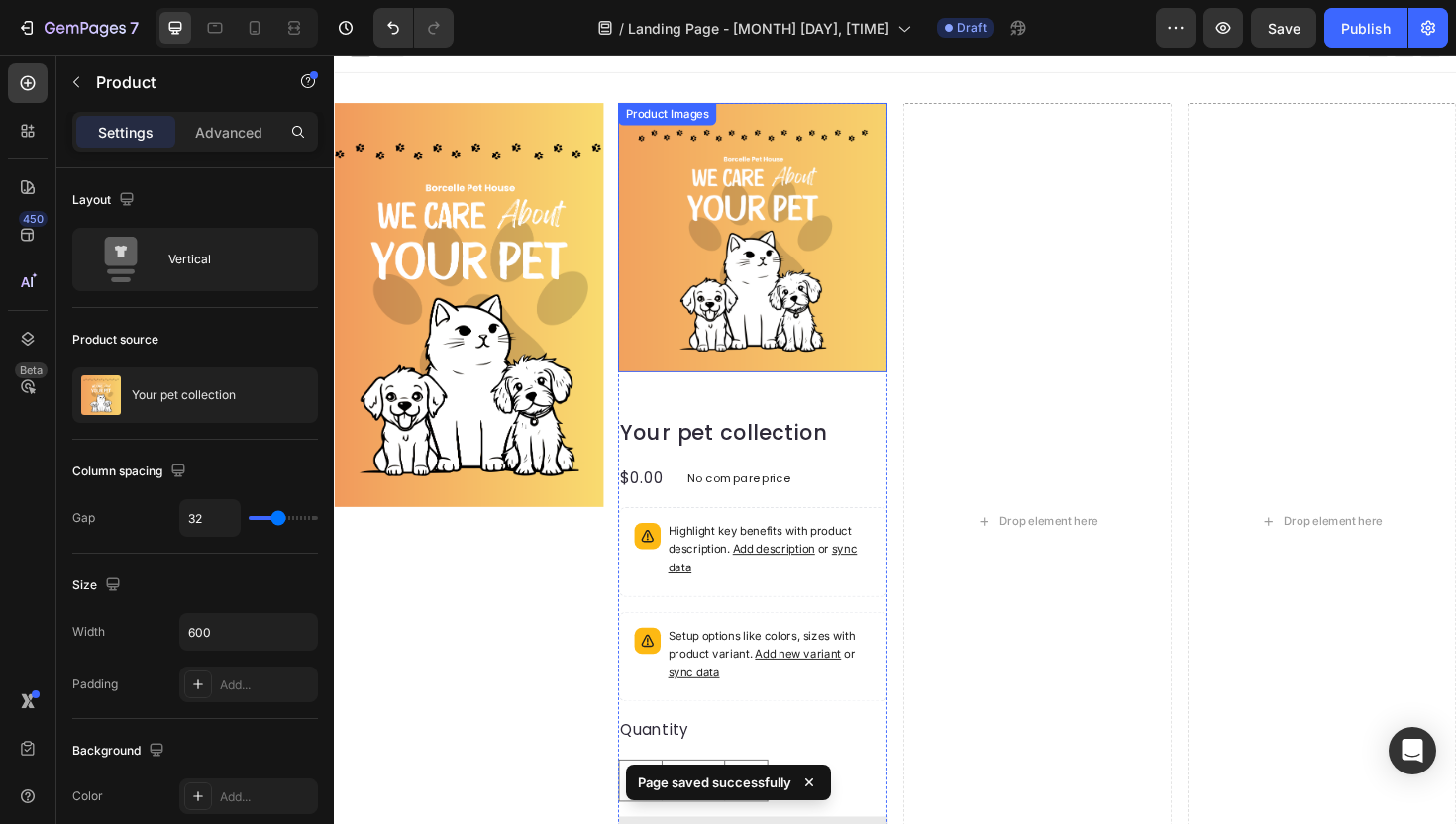 scroll, scrollTop: 27, scrollLeft: 0, axis: vertical 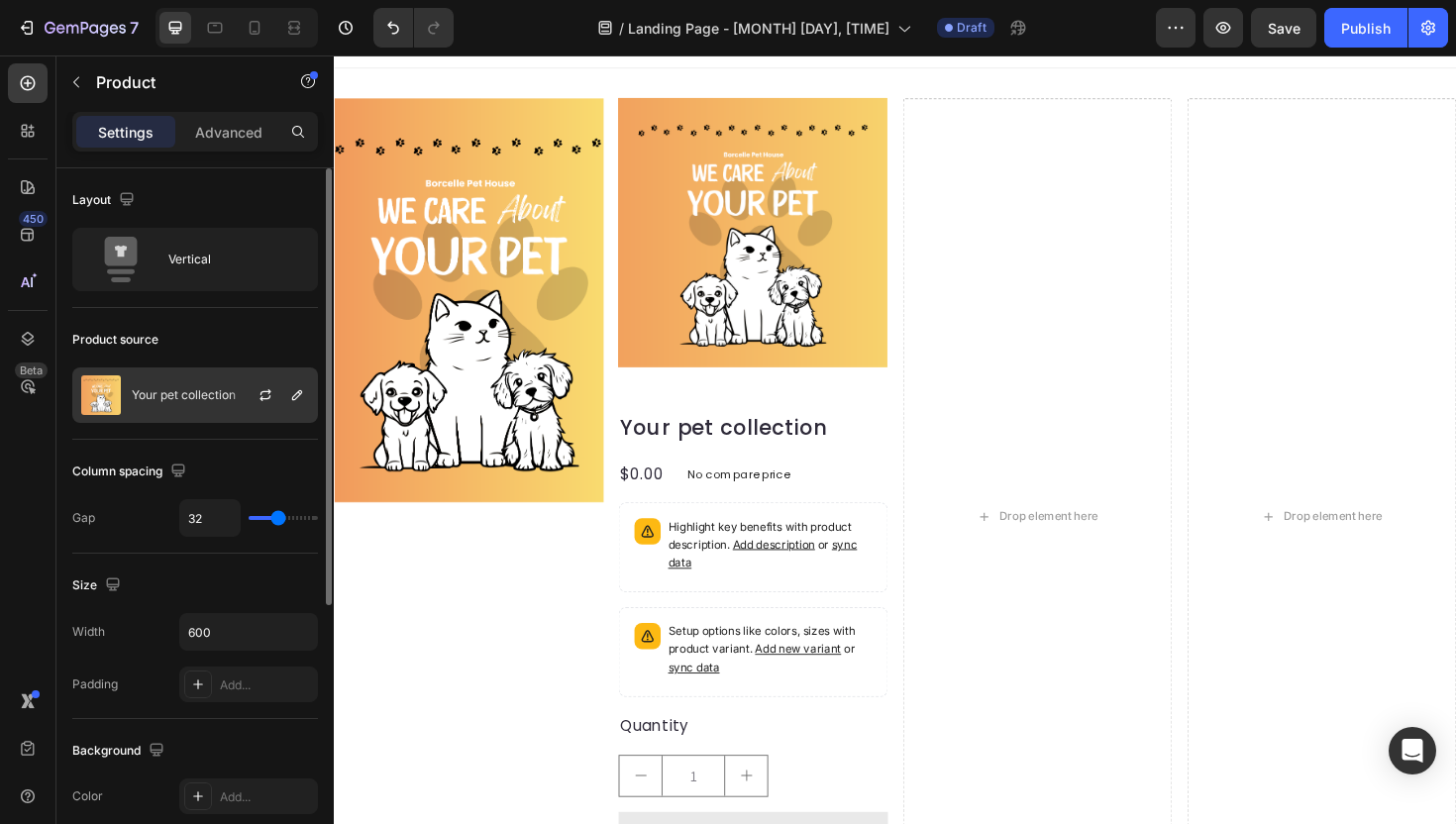 click on "Your pet collection" at bounding box center (183, 395) 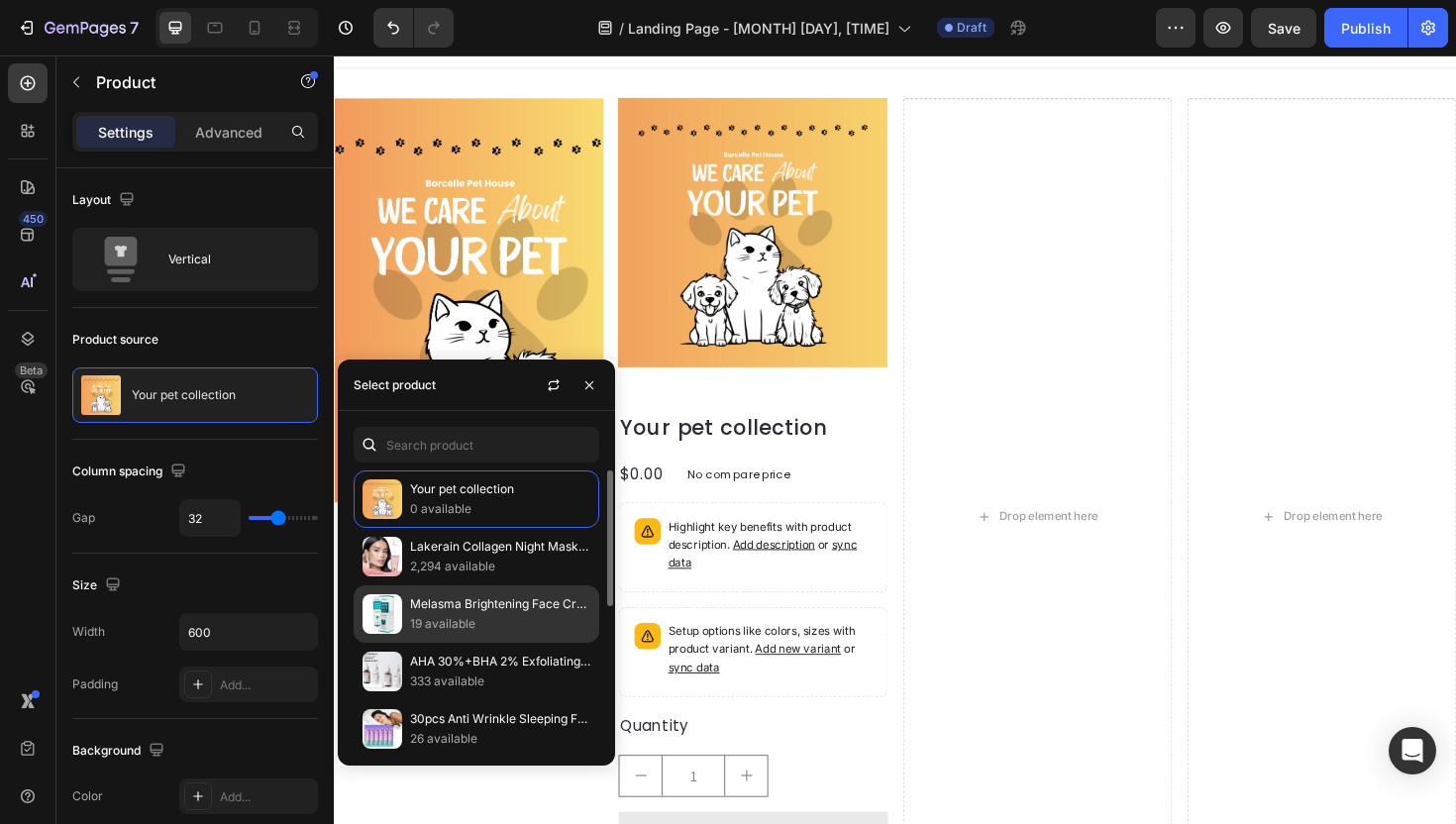 click on "Melasma Brightening Face Cream Niacinamide Serum Brighten Cream Fade Fine Lines Lighten Dark Dot Reduce Melanin Face Skincare" at bounding box center (500, 604) 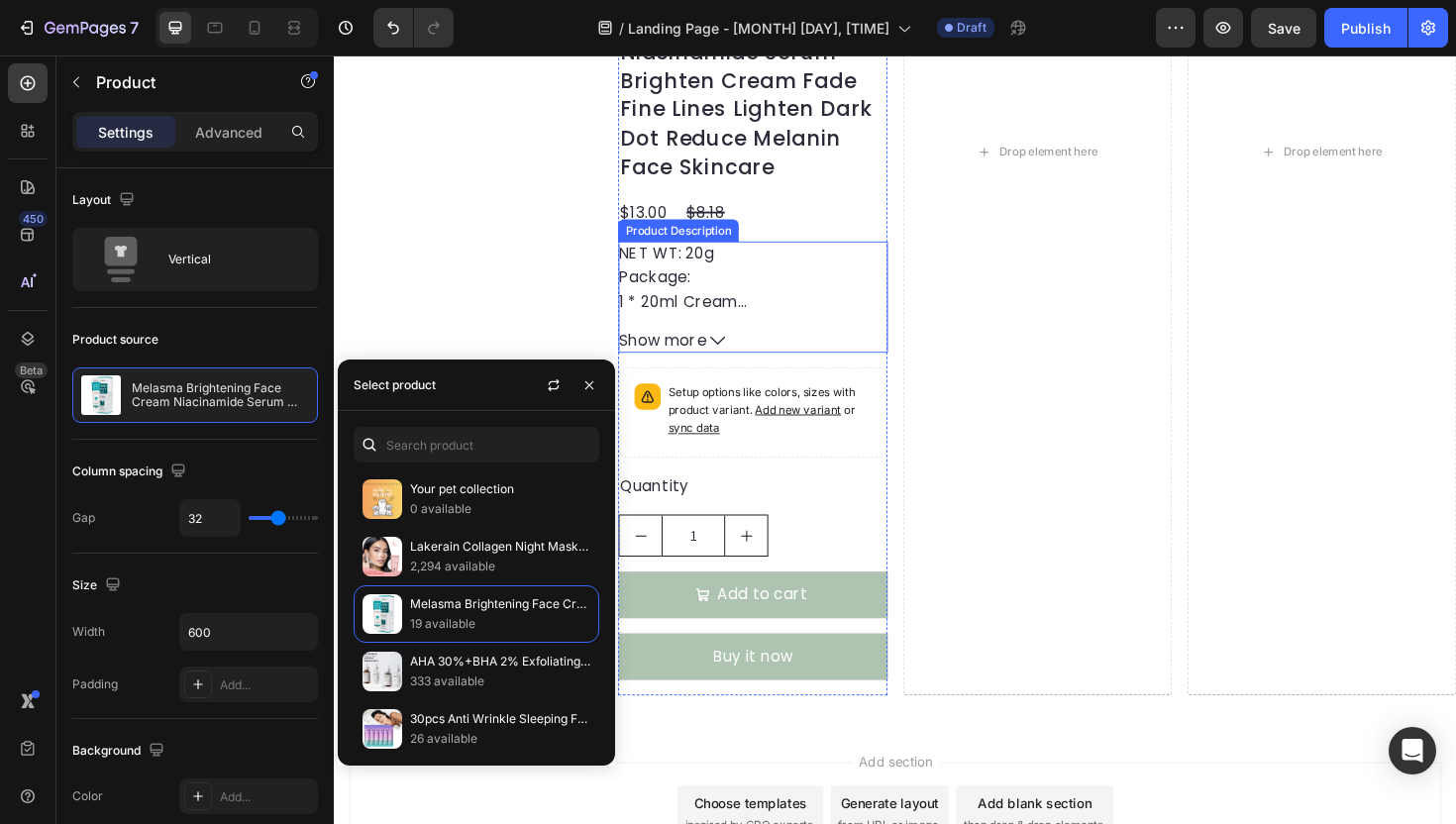 scroll, scrollTop: 572, scrollLeft: 0, axis: vertical 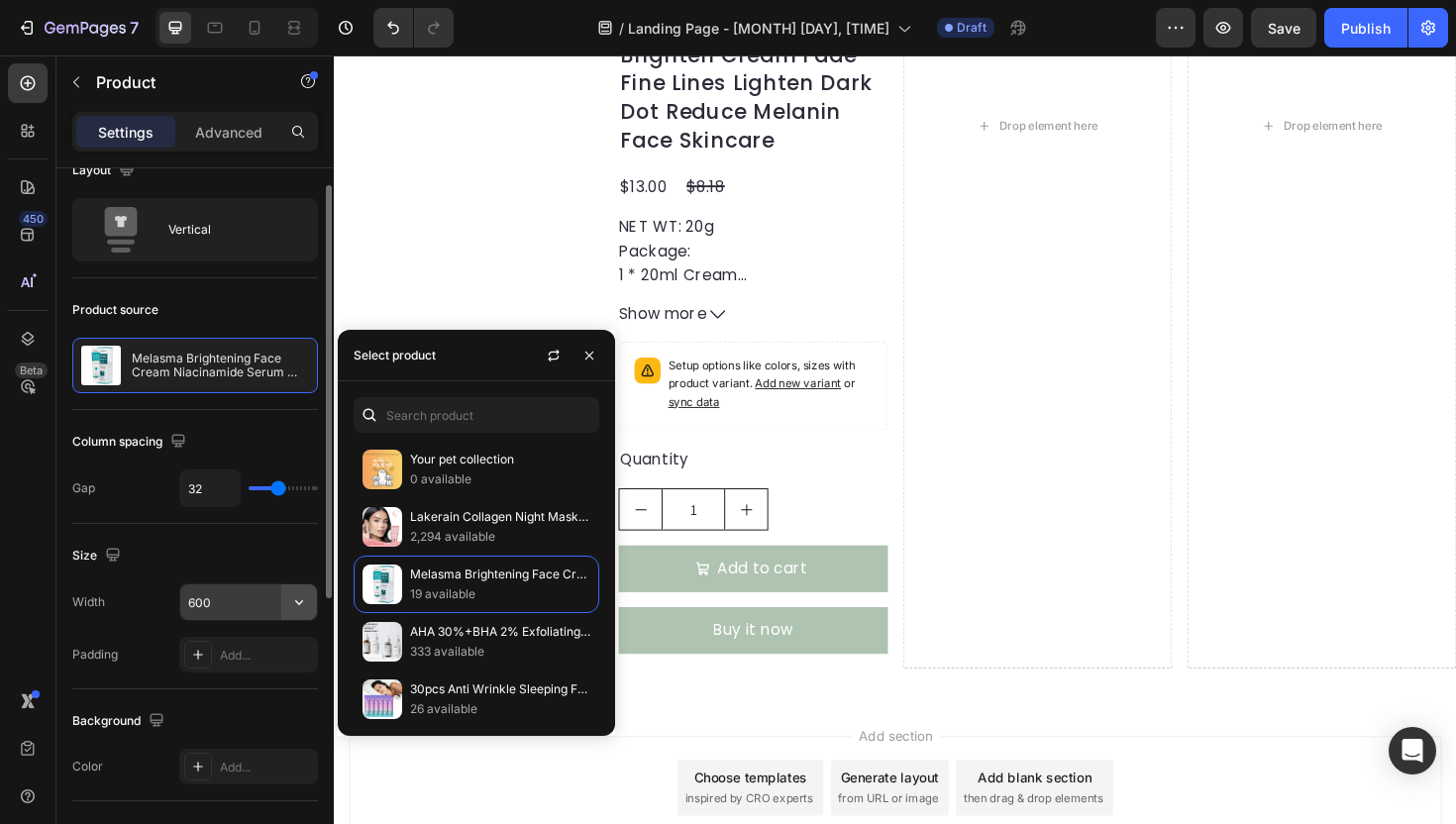 click 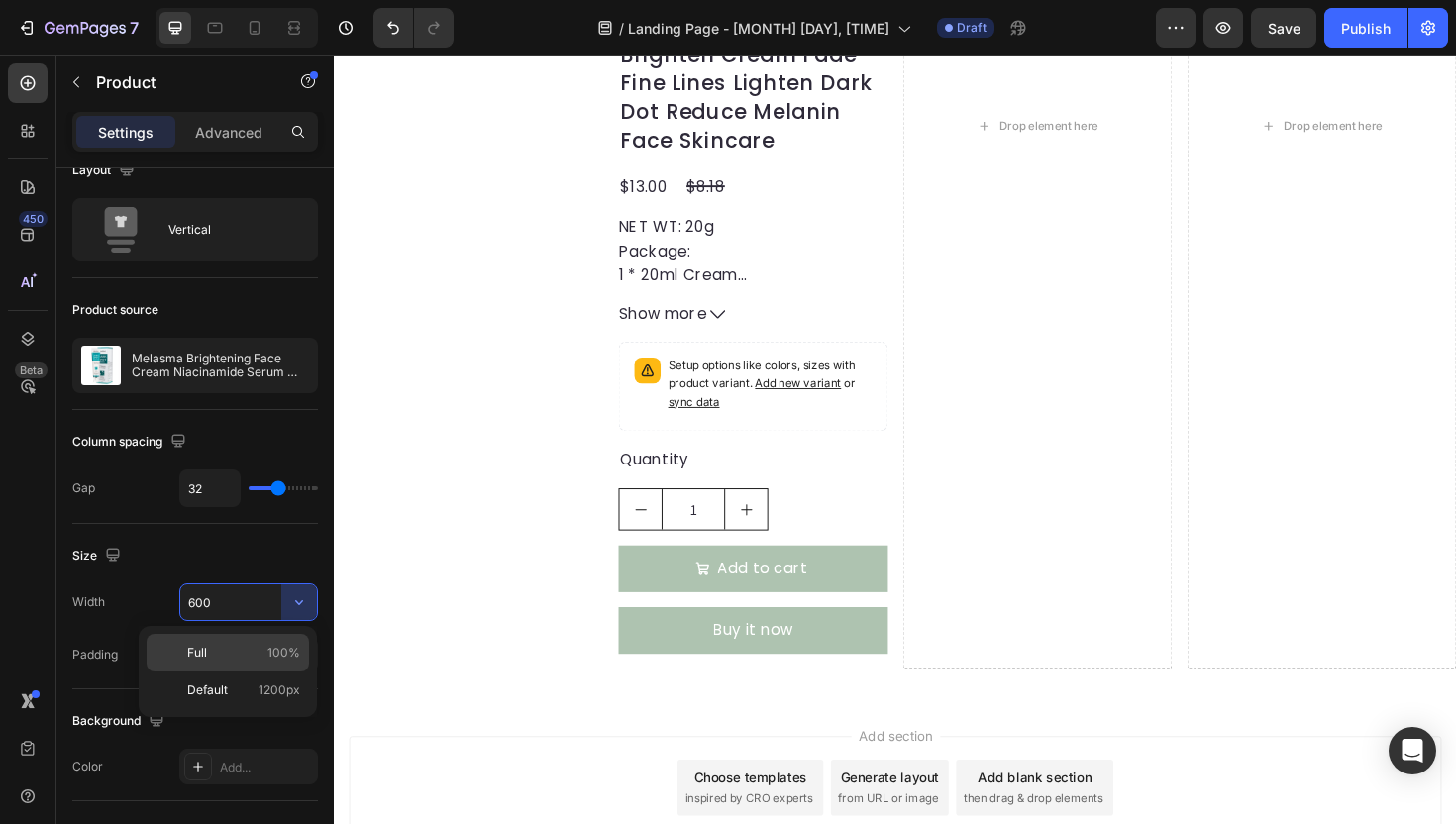 click on "100%" at bounding box center [283, 653] 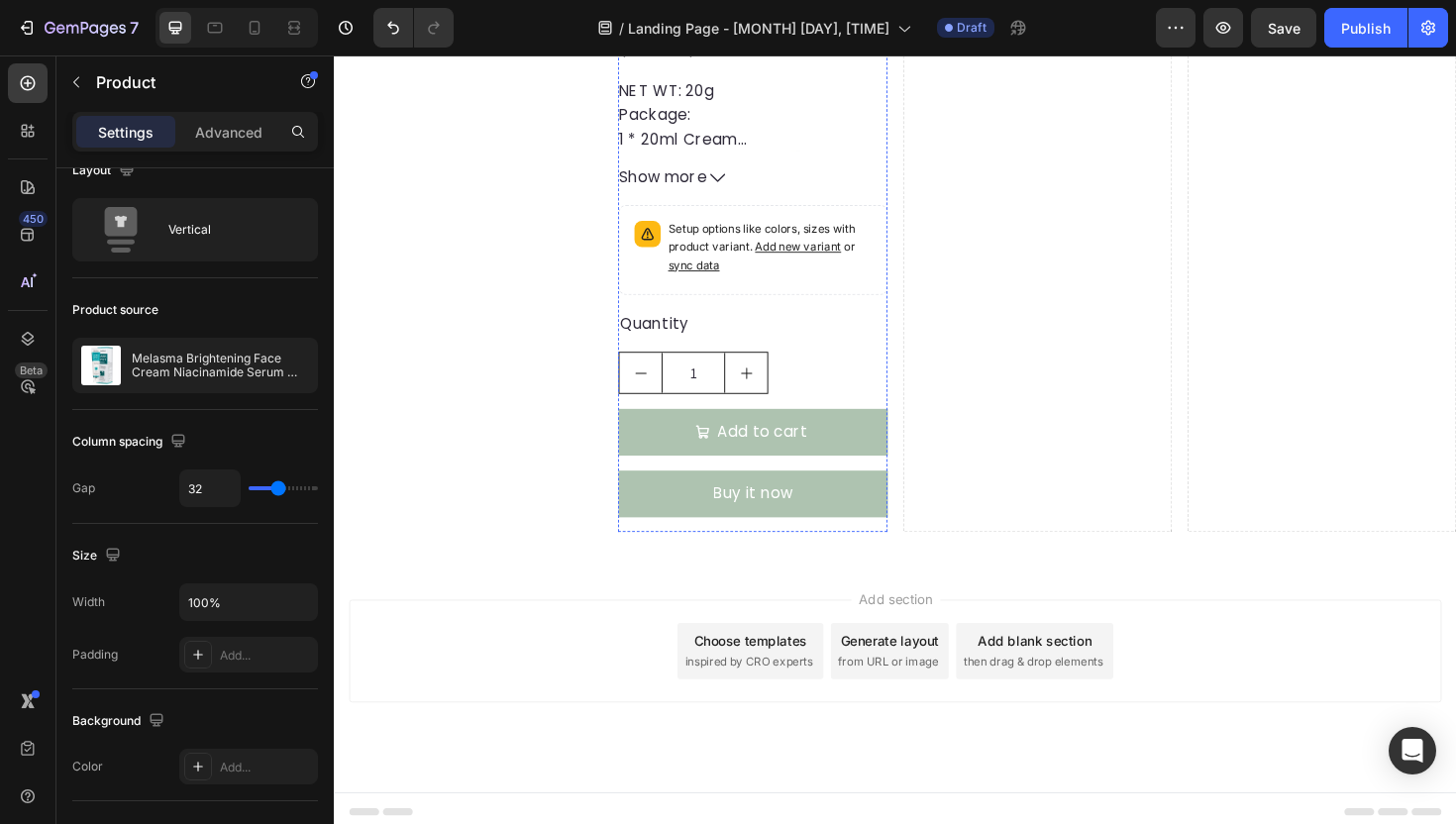 scroll, scrollTop: 724, scrollLeft: 0, axis: vertical 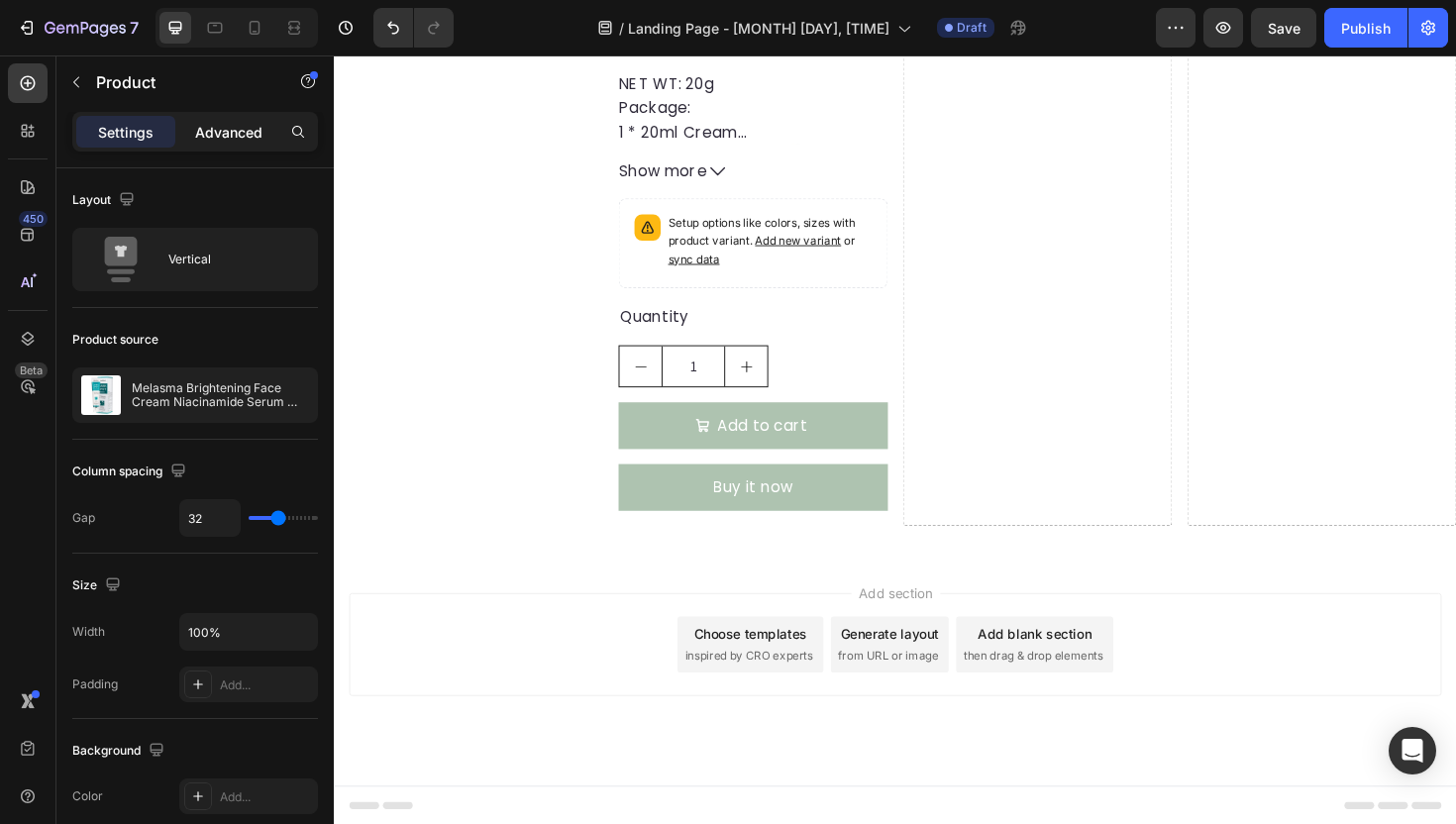 click on "Advanced" 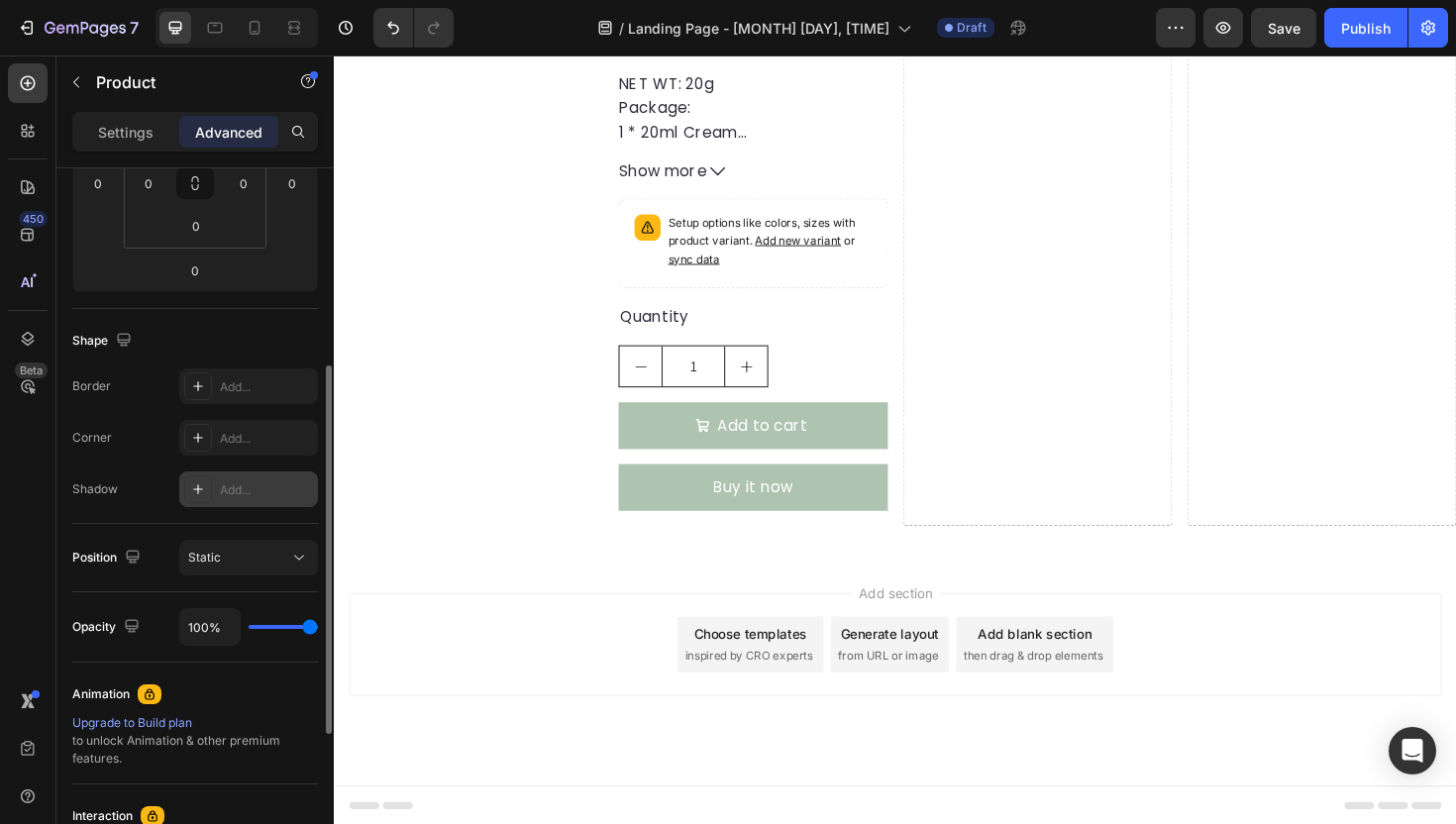 scroll, scrollTop: 372, scrollLeft: 0, axis: vertical 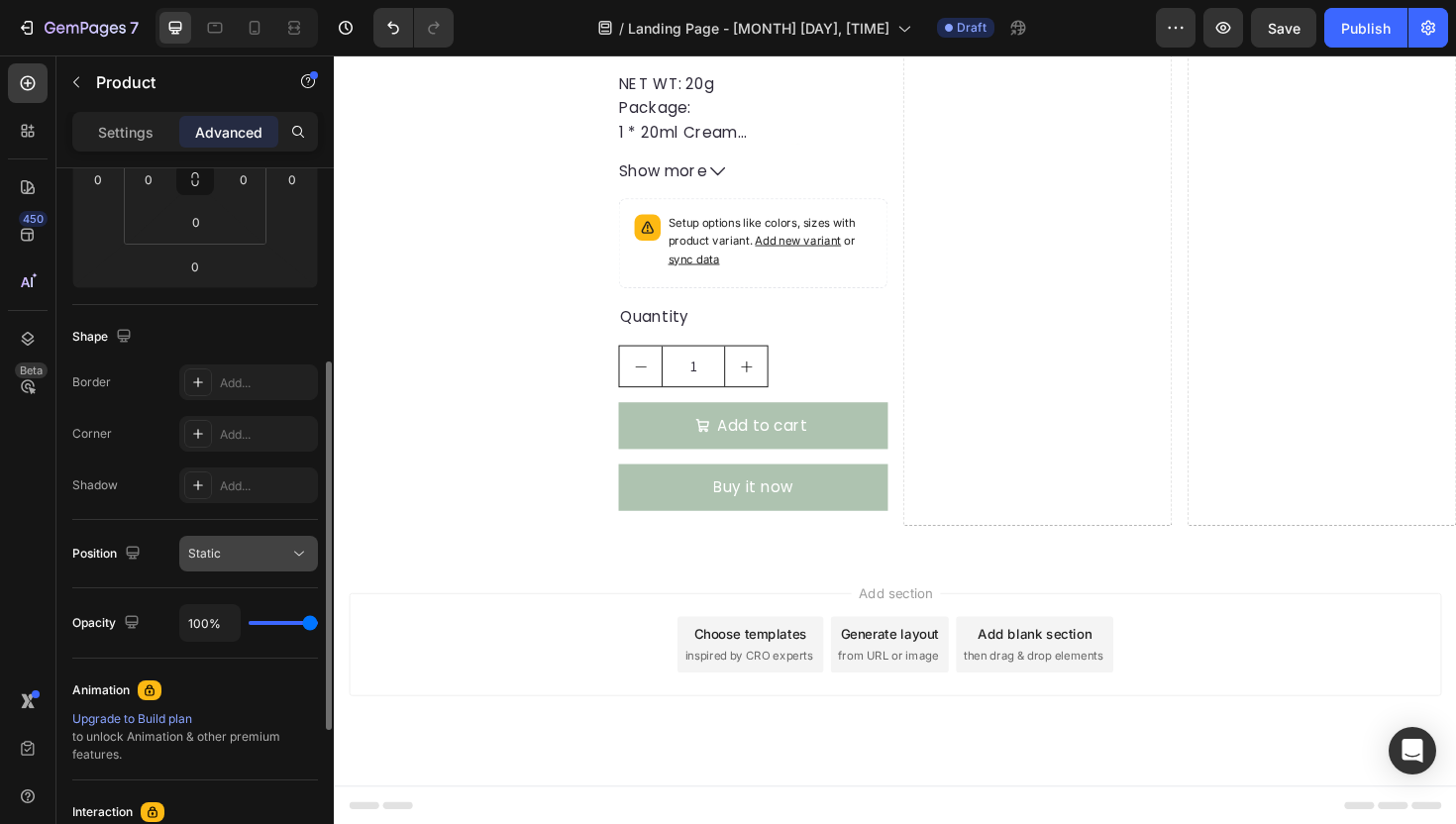 click on "Static" at bounding box center [239, 554] 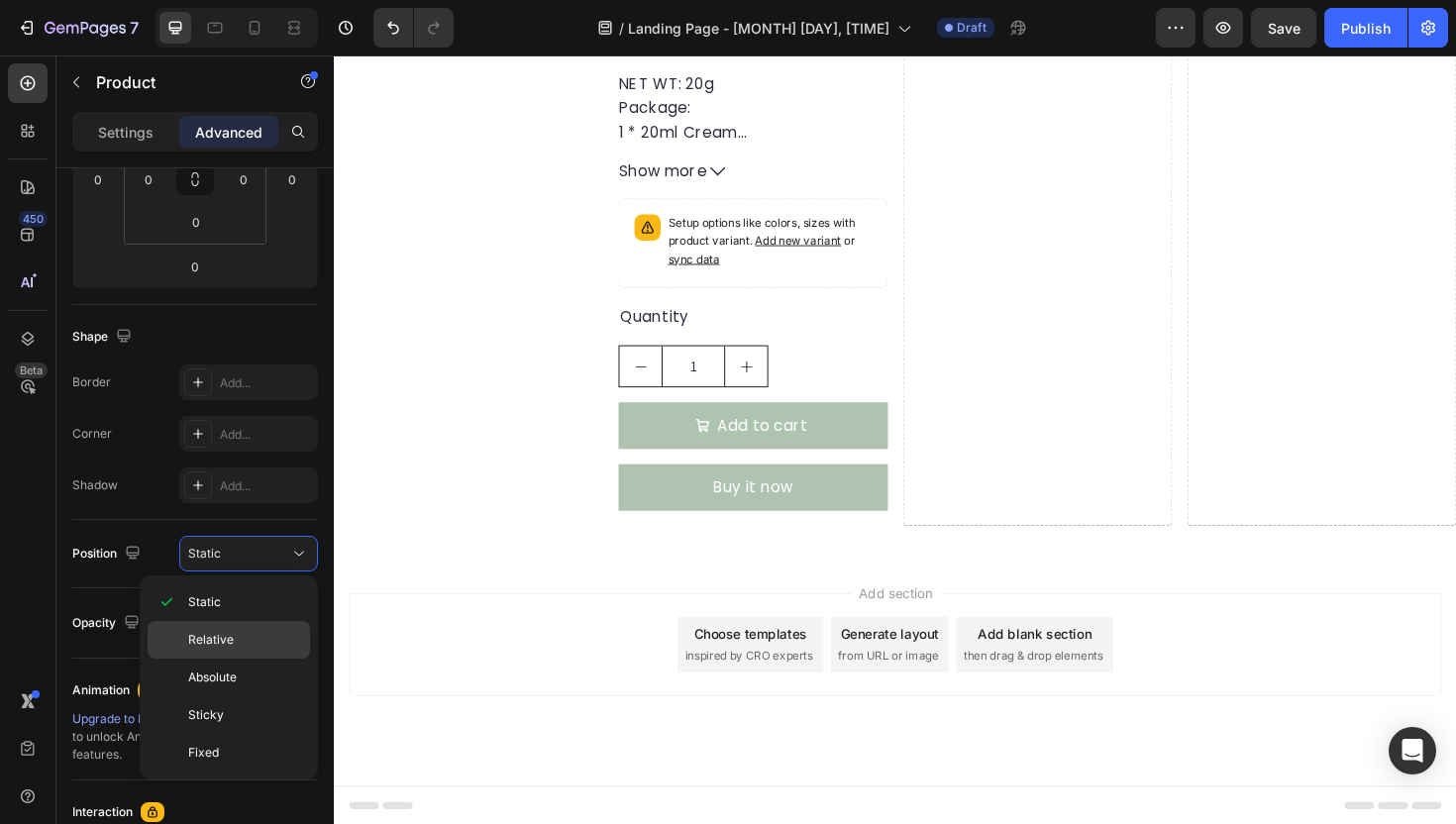 click on "Relative" at bounding box center (245, 640) 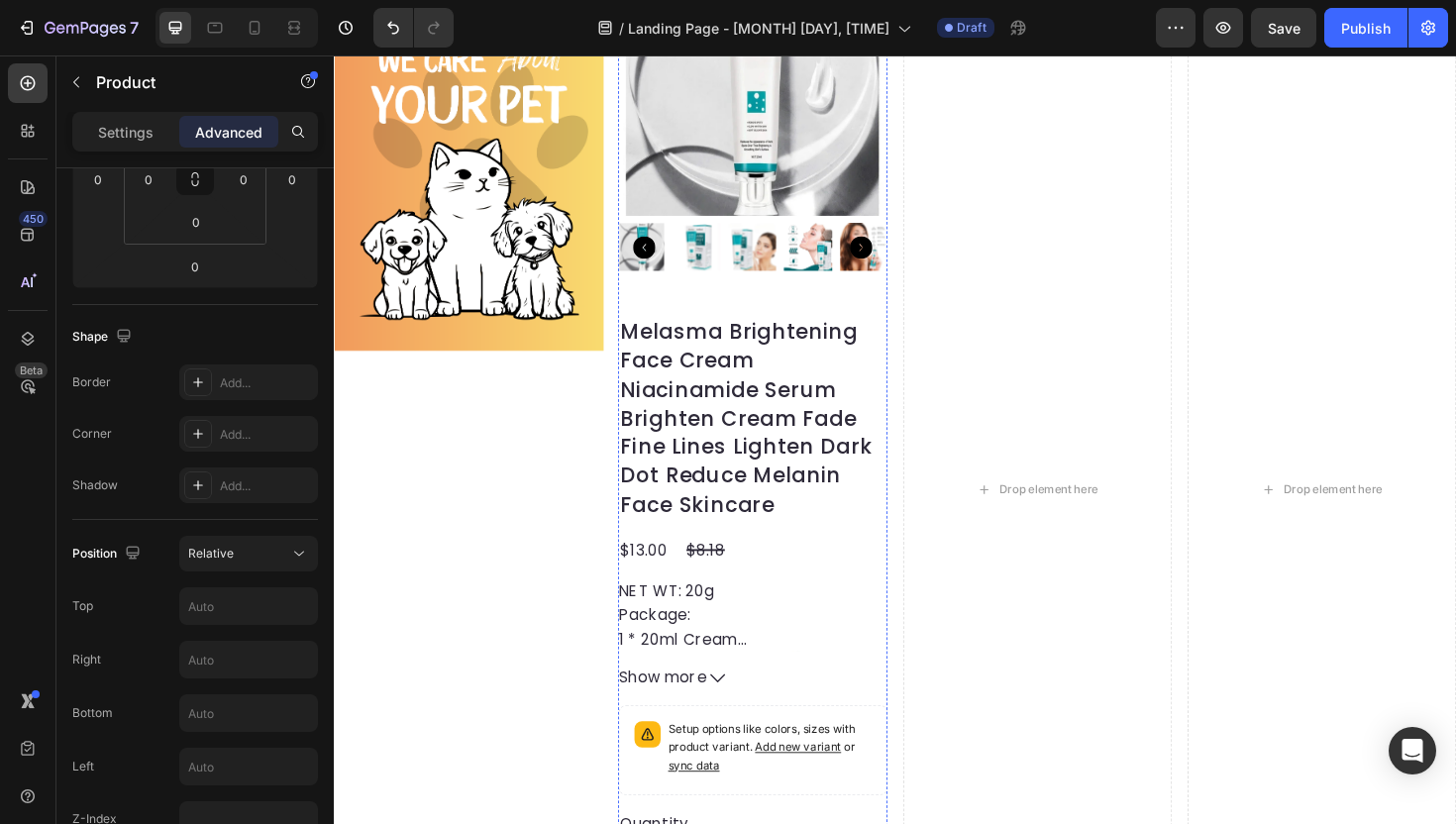 scroll, scrollTop: 146, scrollLeft: 0, axis: vertical 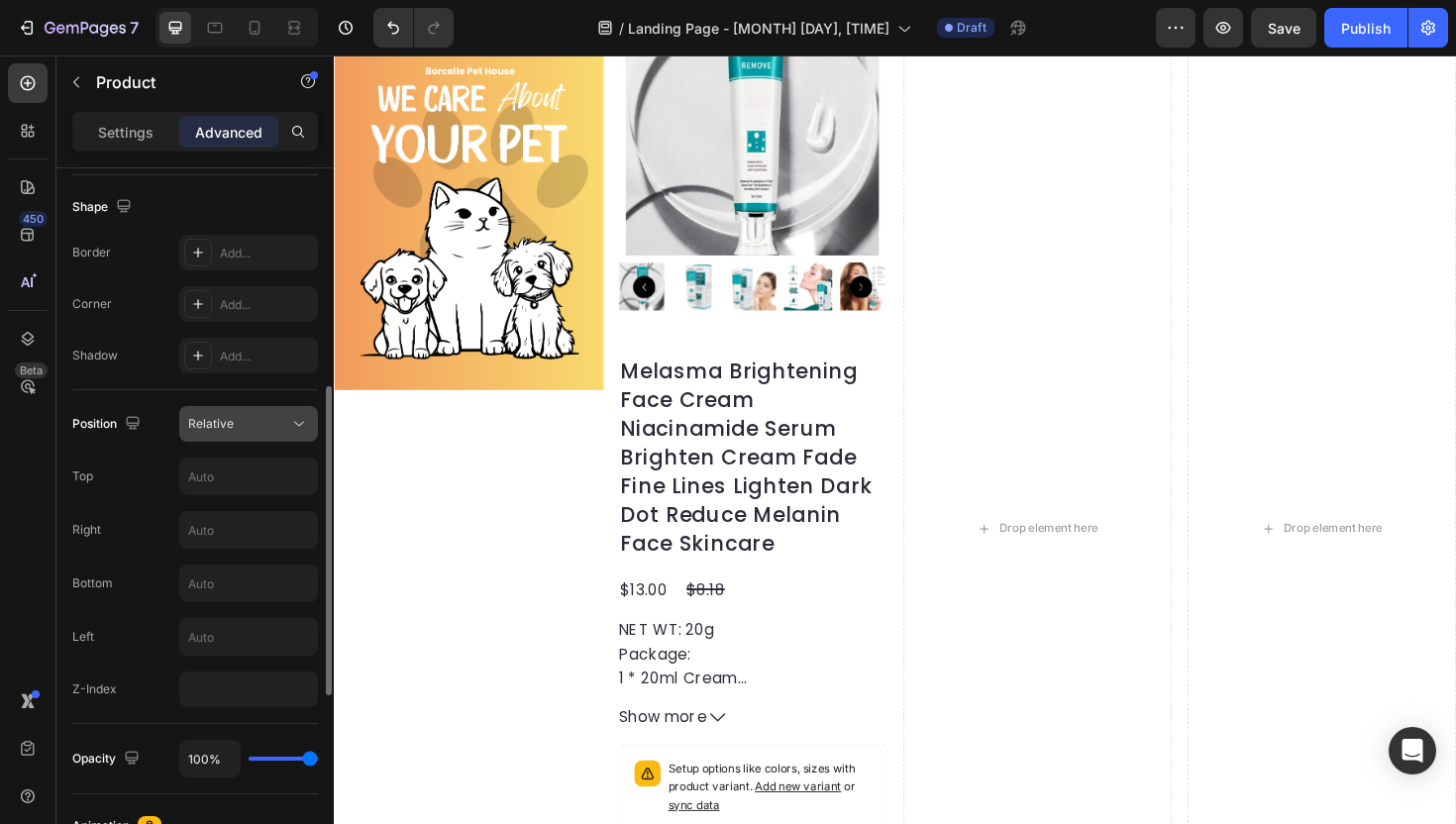 click on "Relative" at bounding box center (211, 423) 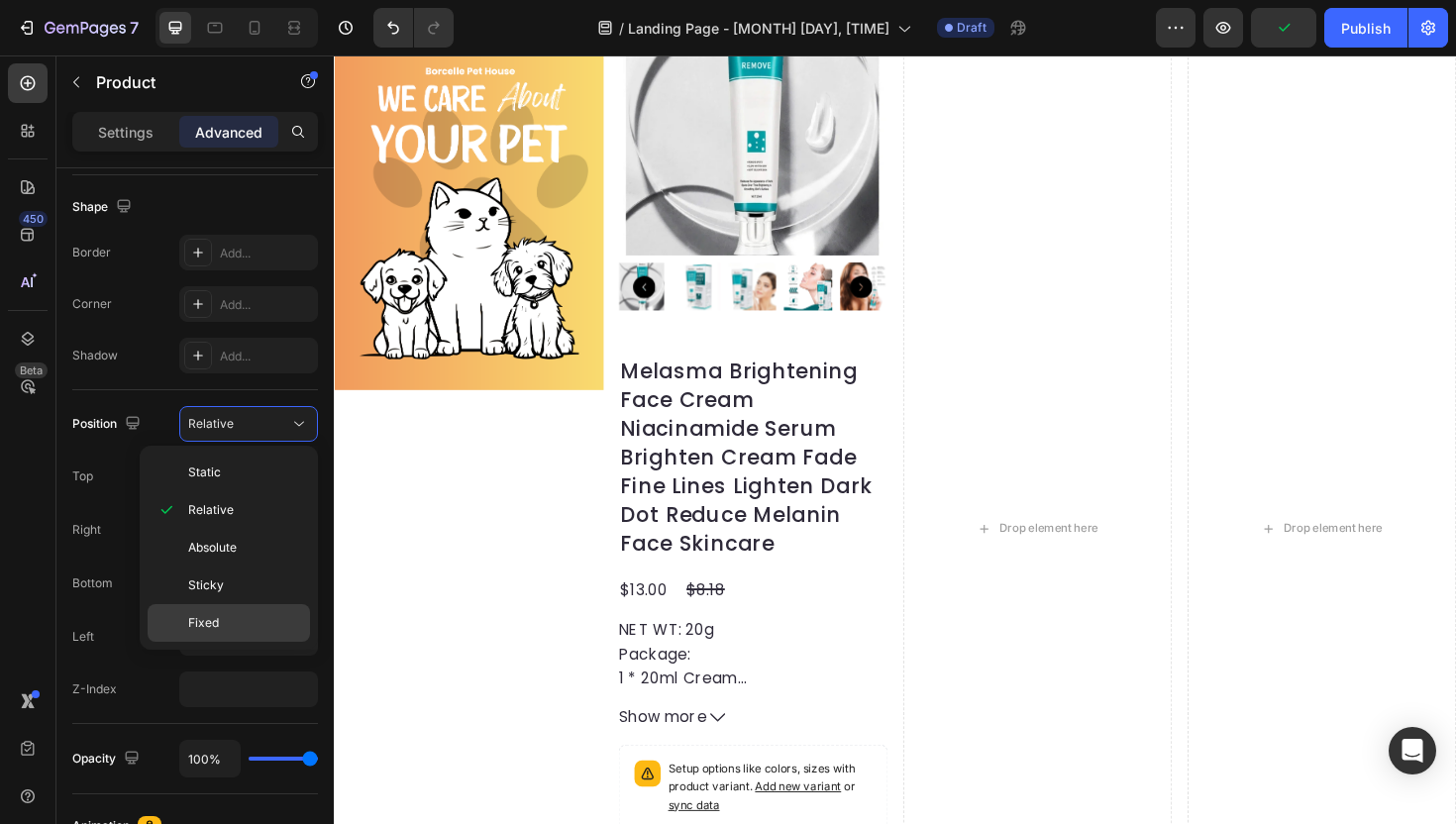 click on "Fixed" at bounding box center [245, 623] 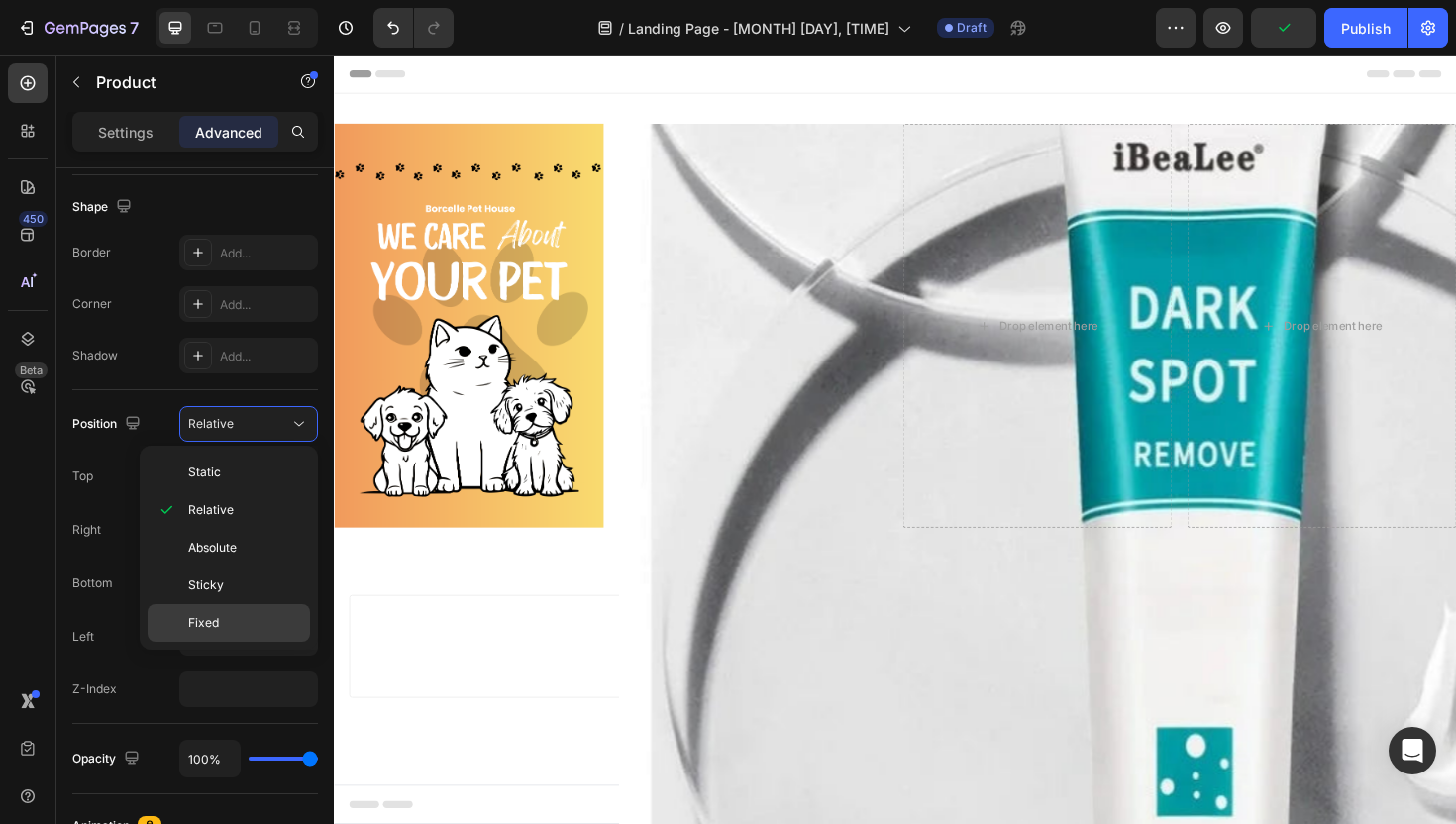scroll, scrollTop: 0, scrollLeft: 0, axis: both 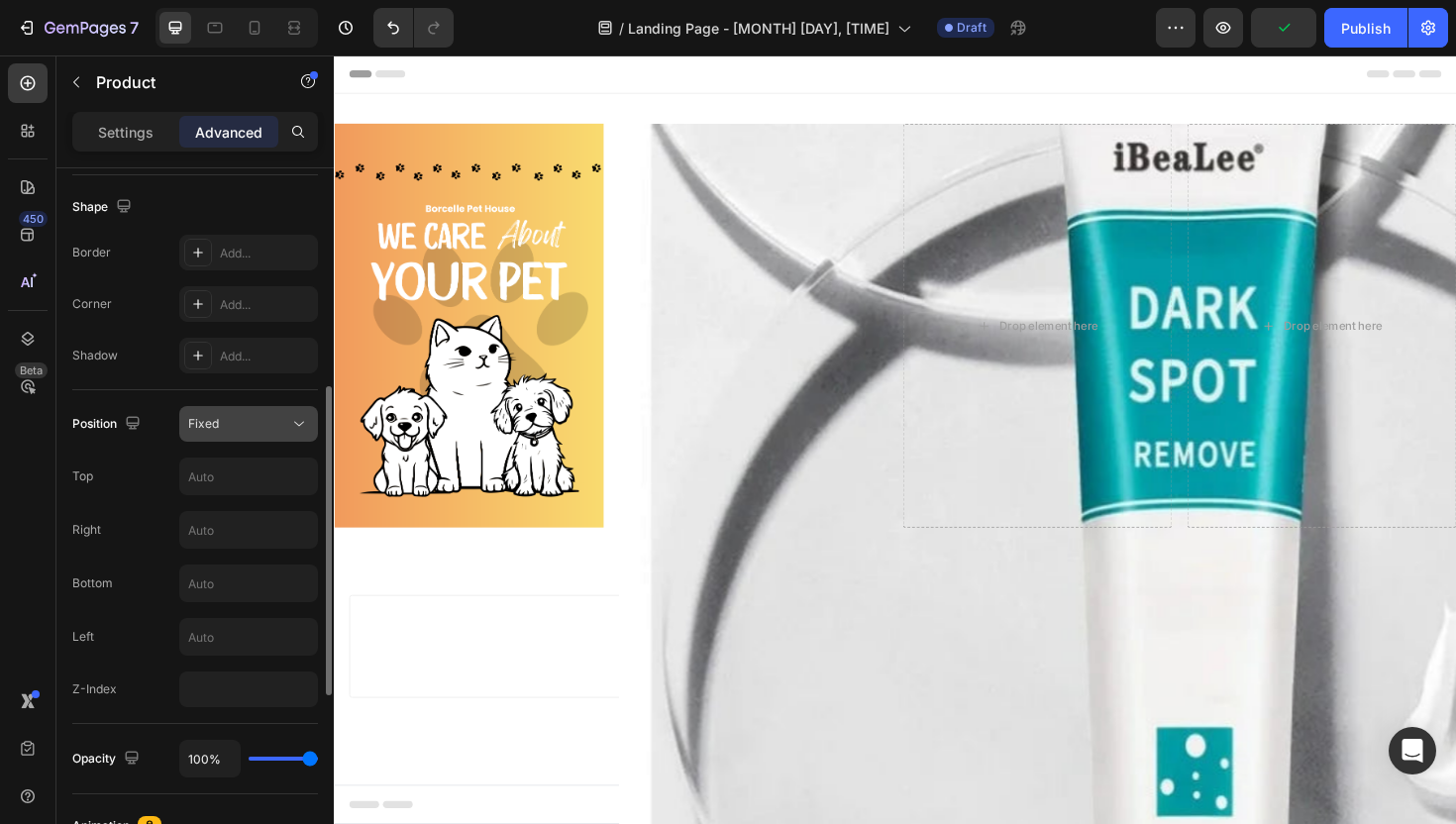 click on "Fixed" at bounding box center [239, 424] 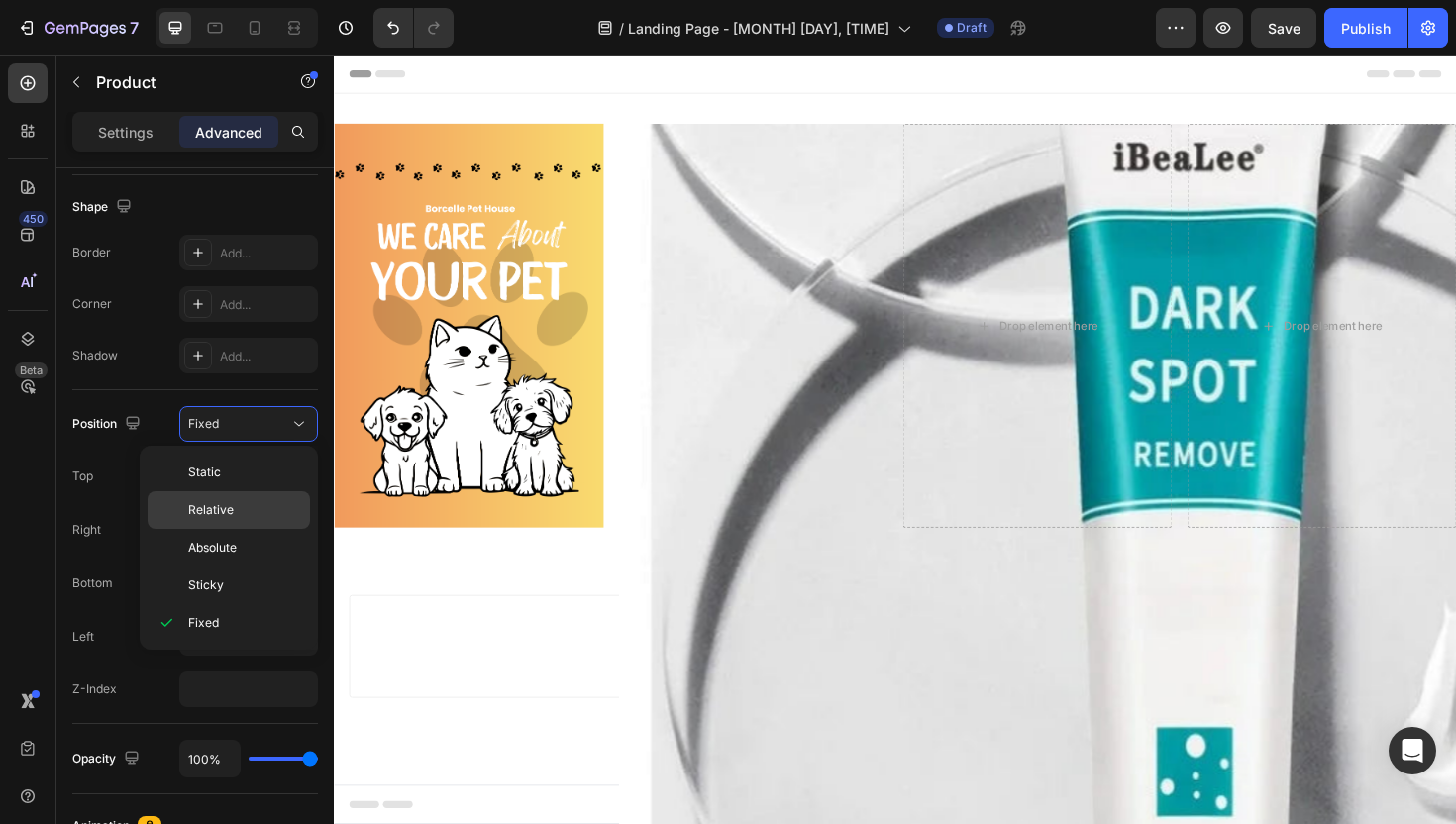 click on "Relative" at bounding box center (245, 510) 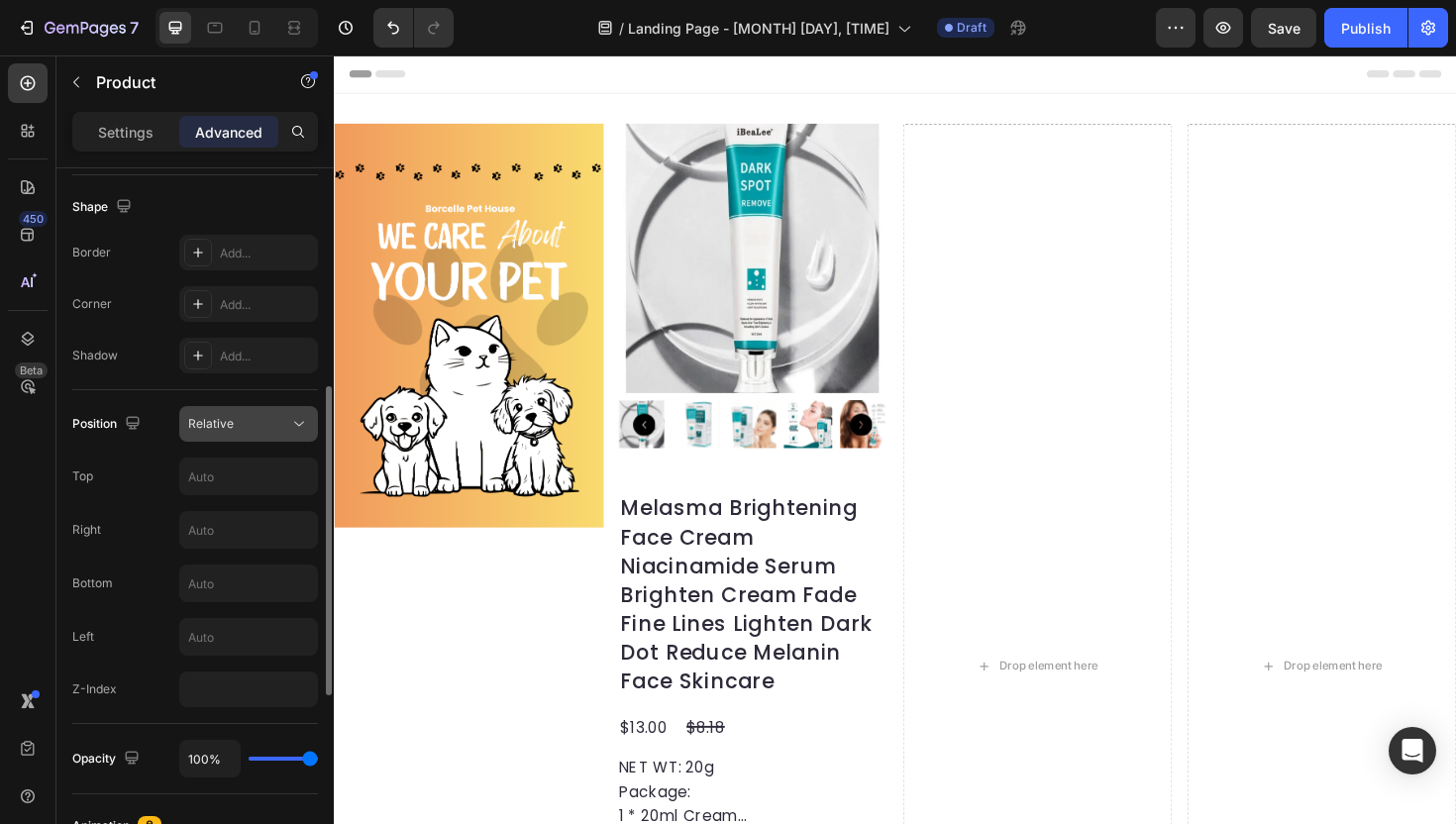 click on "Relative" at bounding box center (239, 424) 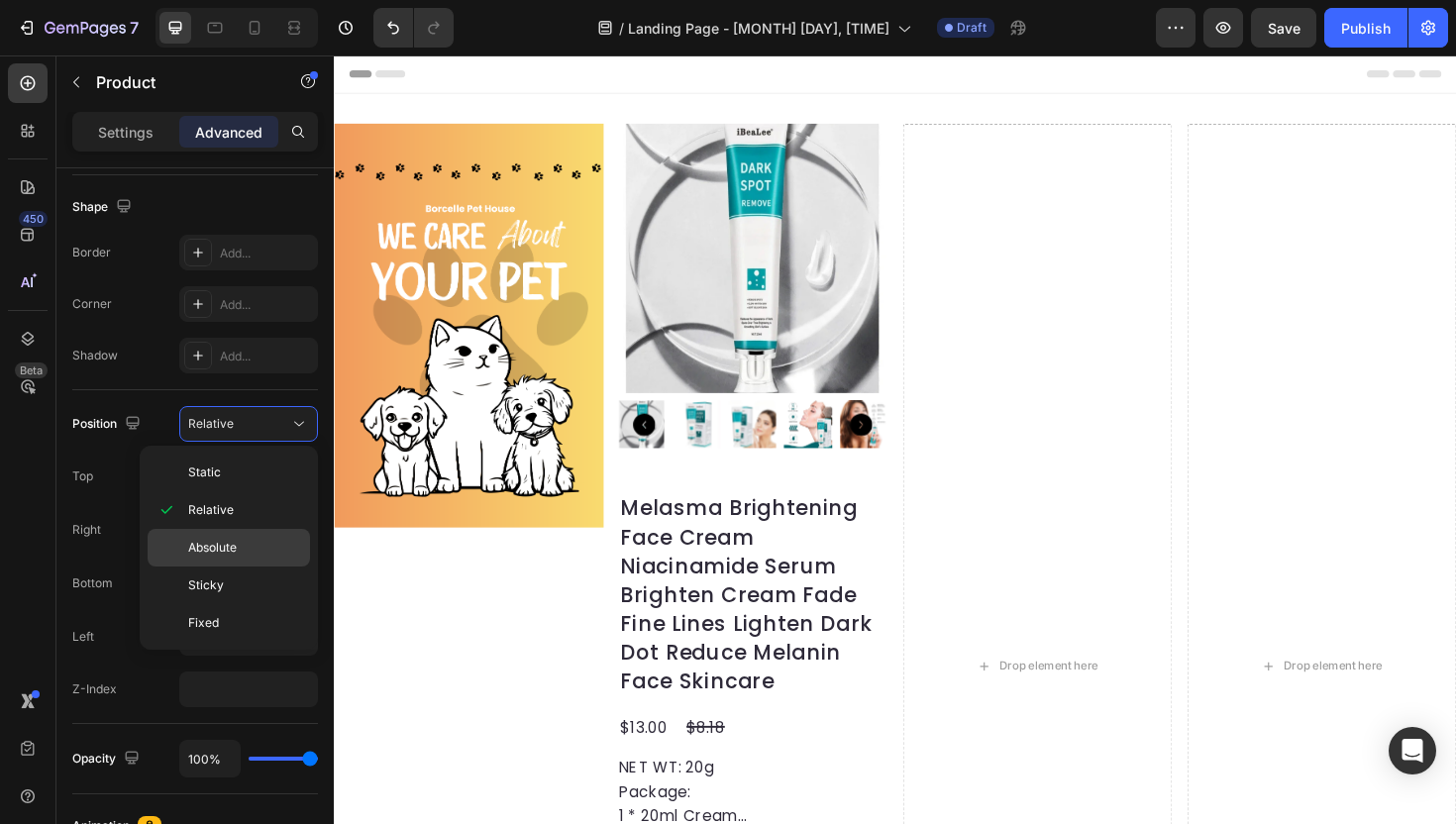 click on "Absolute" at bounding box center (245, 548) 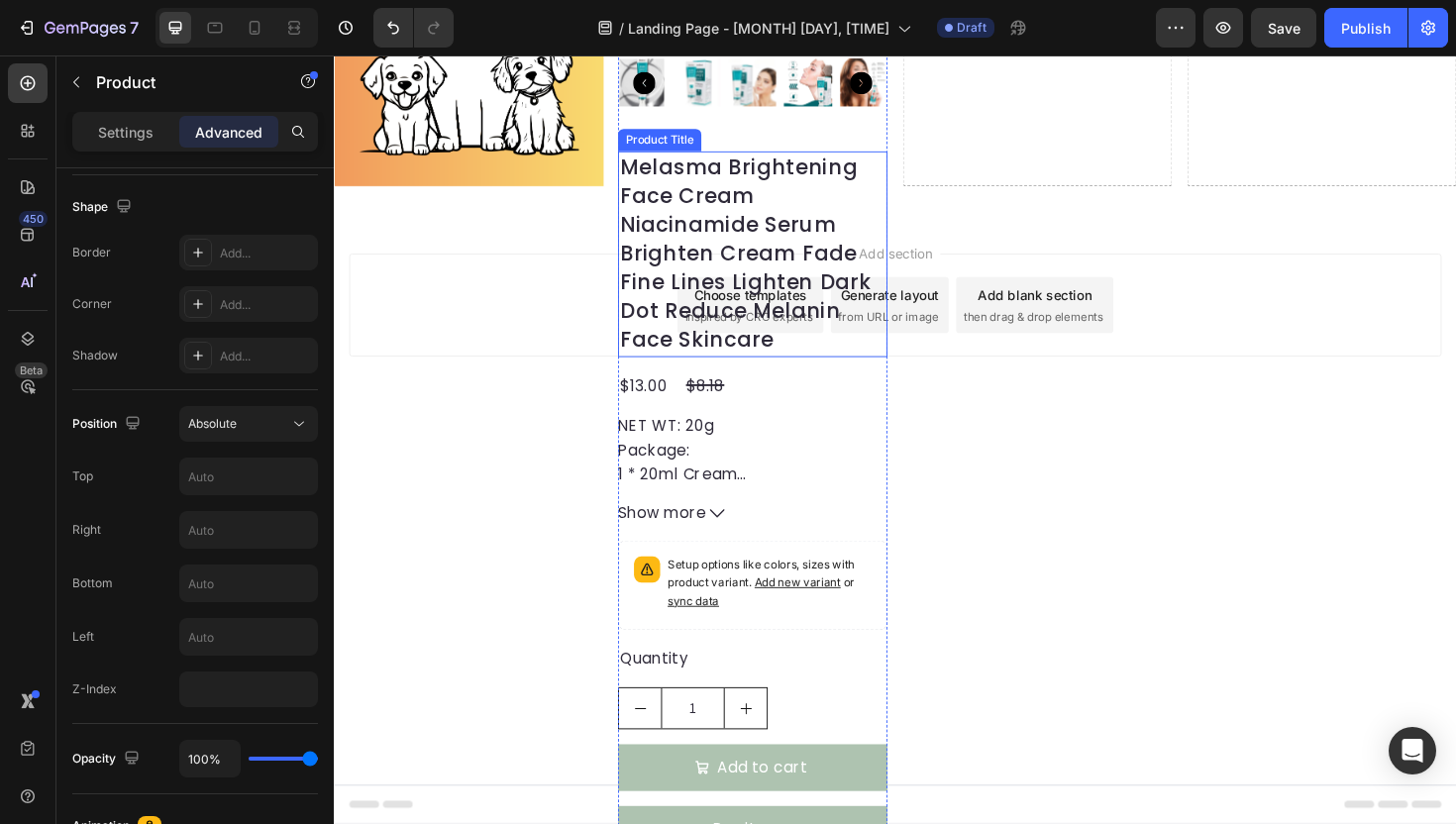 scroll, scrollTop: 362, scrollLeft: 0, axis: vertical 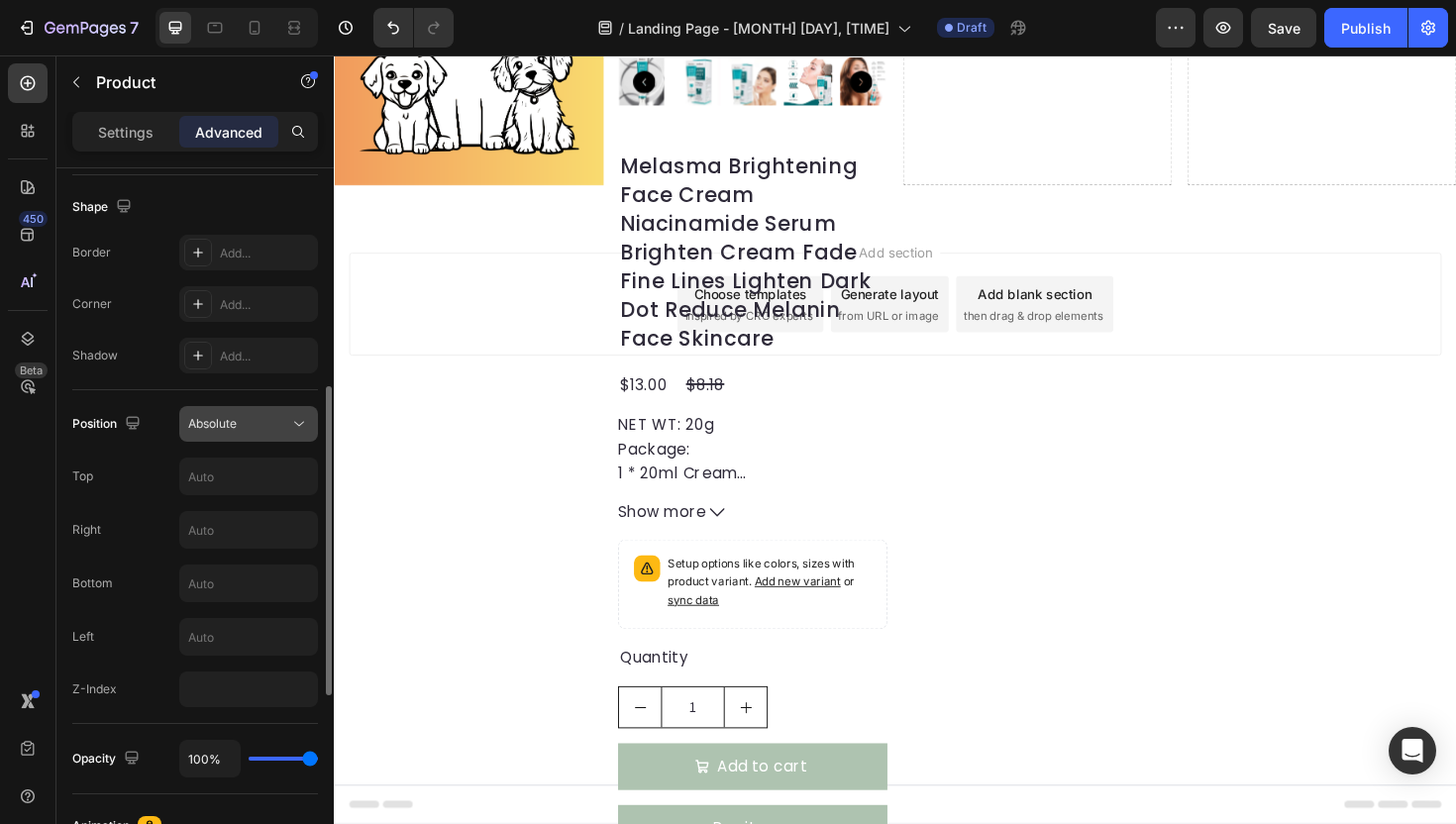 click on "Absolute" 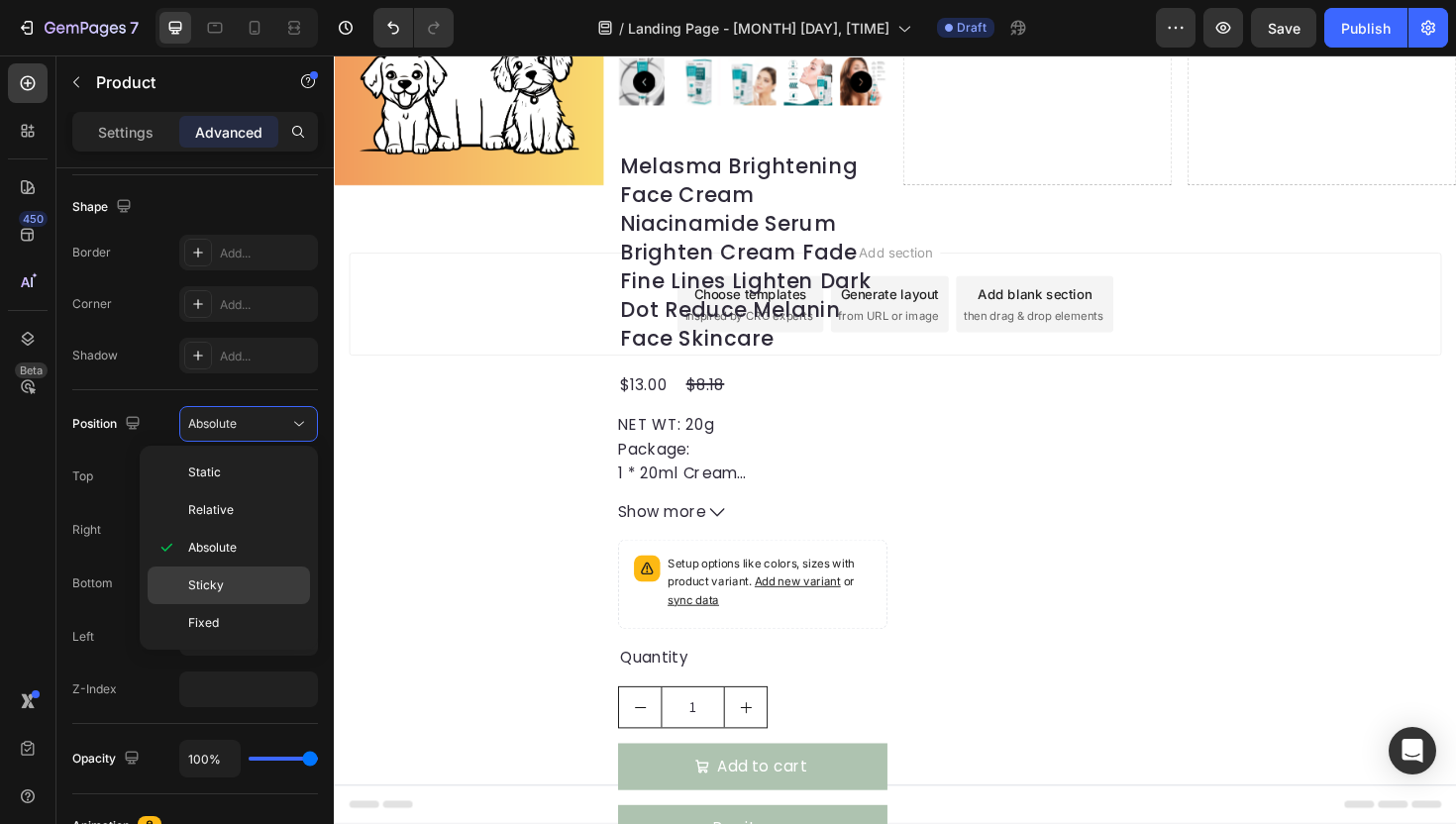 click on "Sticky" 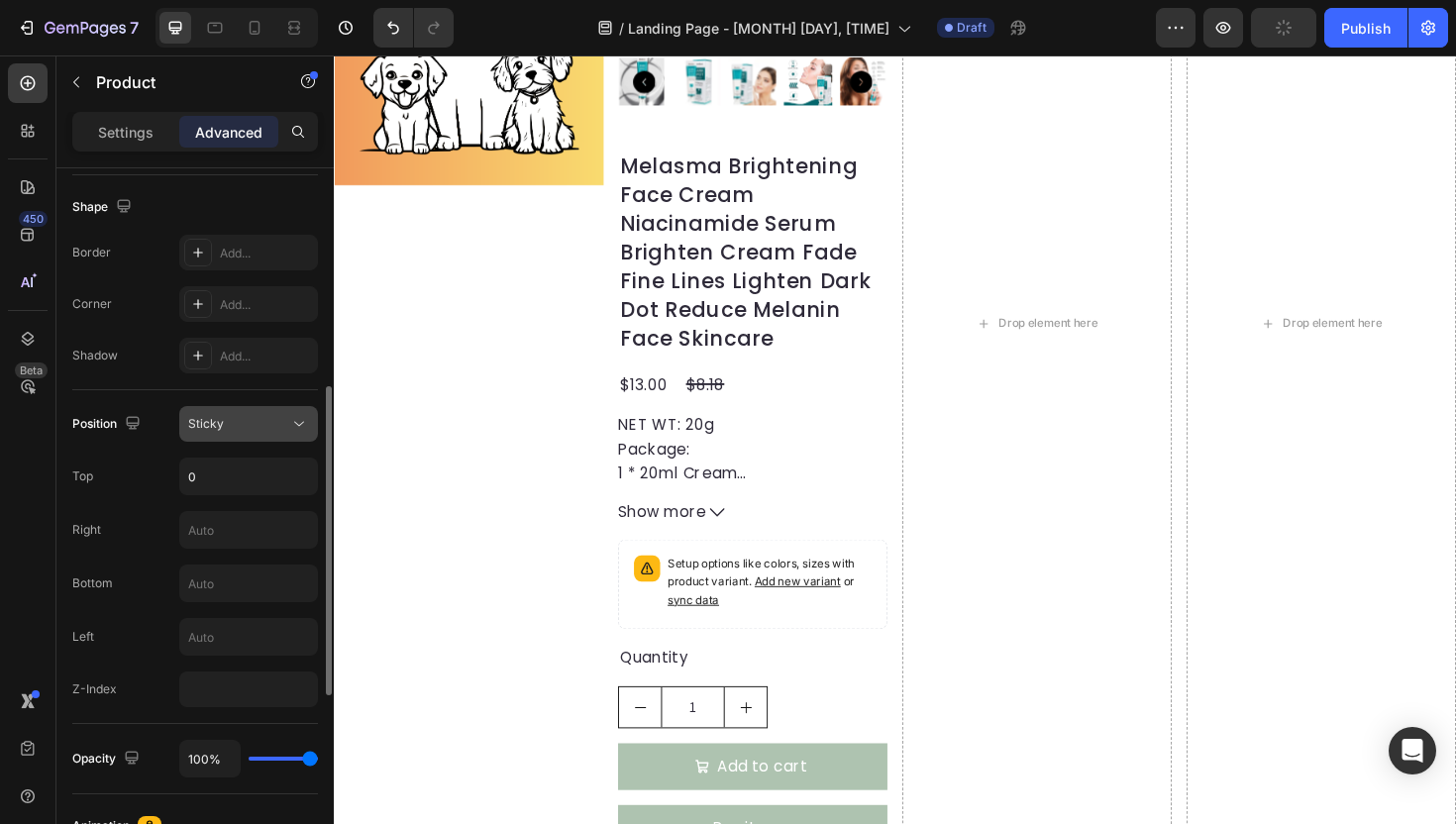 click on "Sticky" 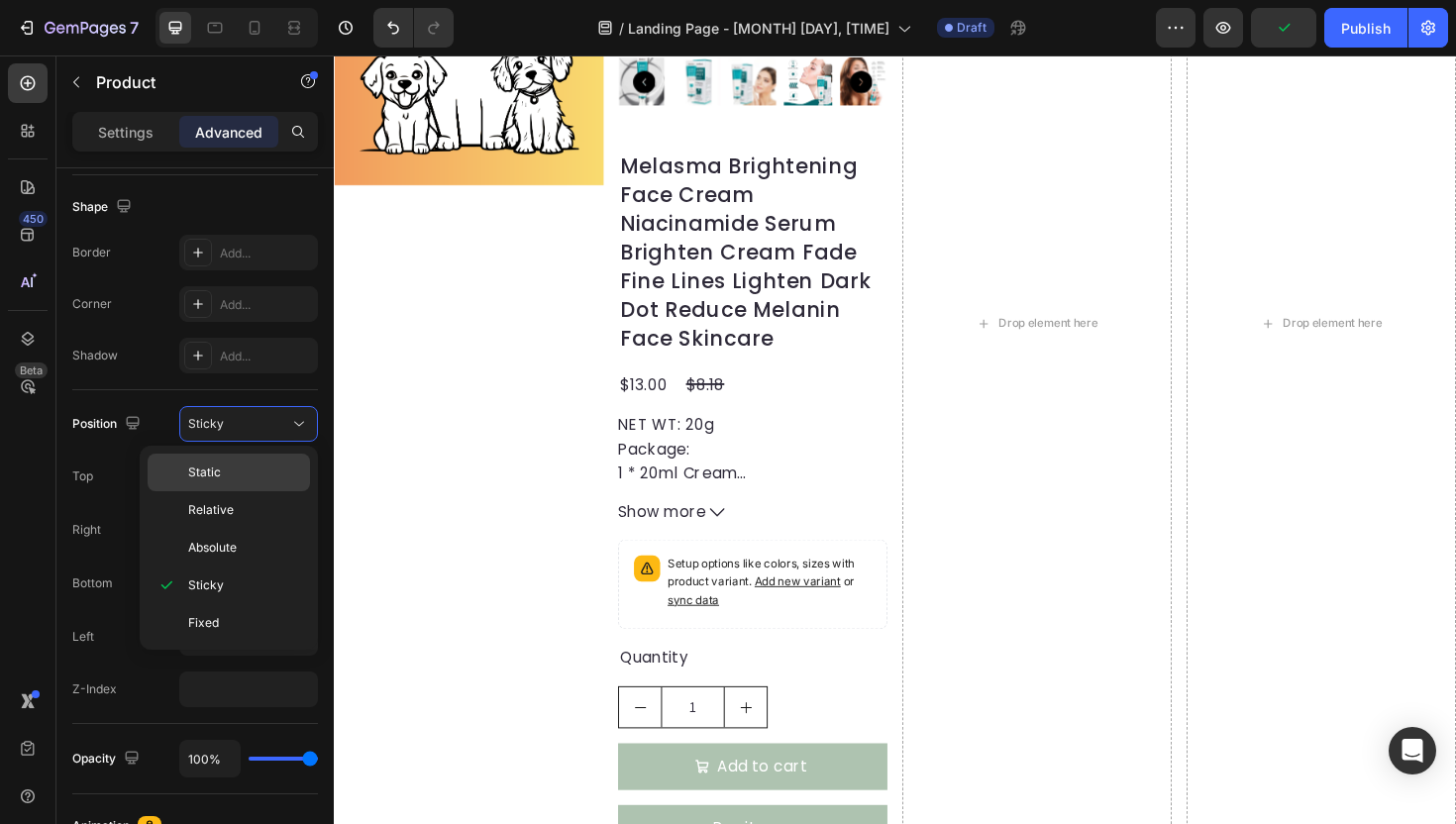 click on "Static" at bounding box center [245, 472] 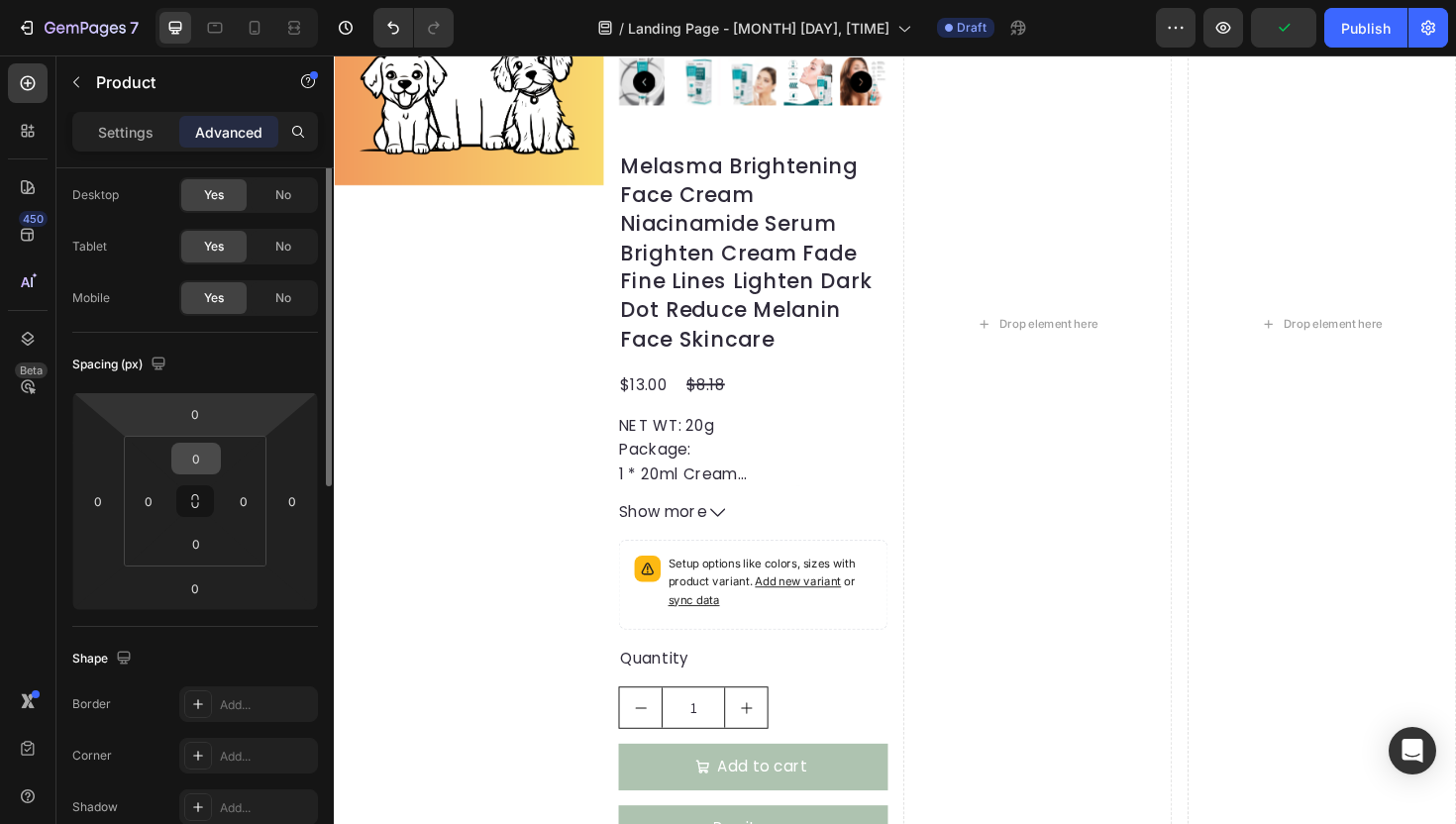 scroll, scrollTop: 0, scrollLeft: 0, axis: both 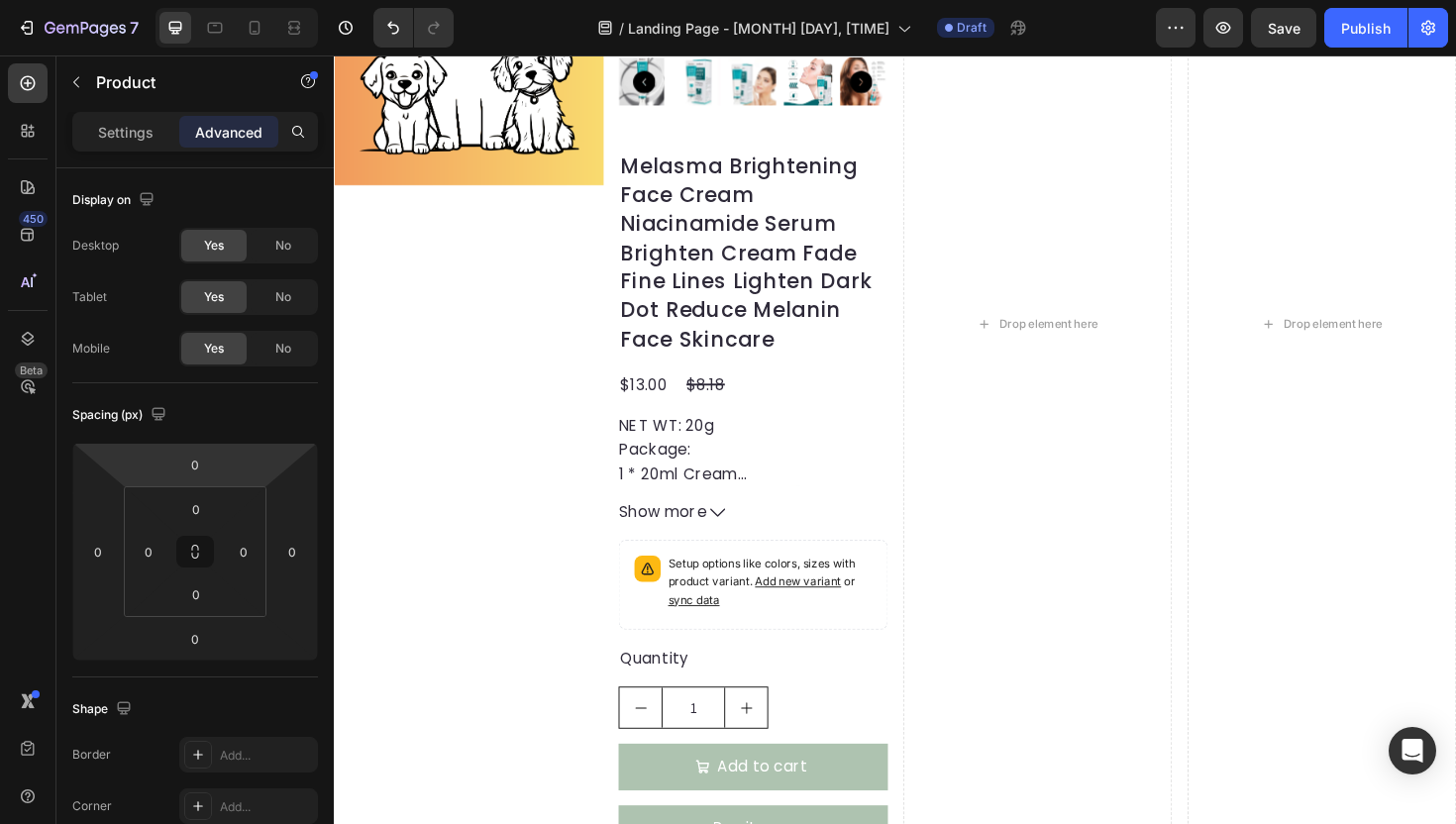 click on "Settings Advanced" at bounding box center [195, 140] 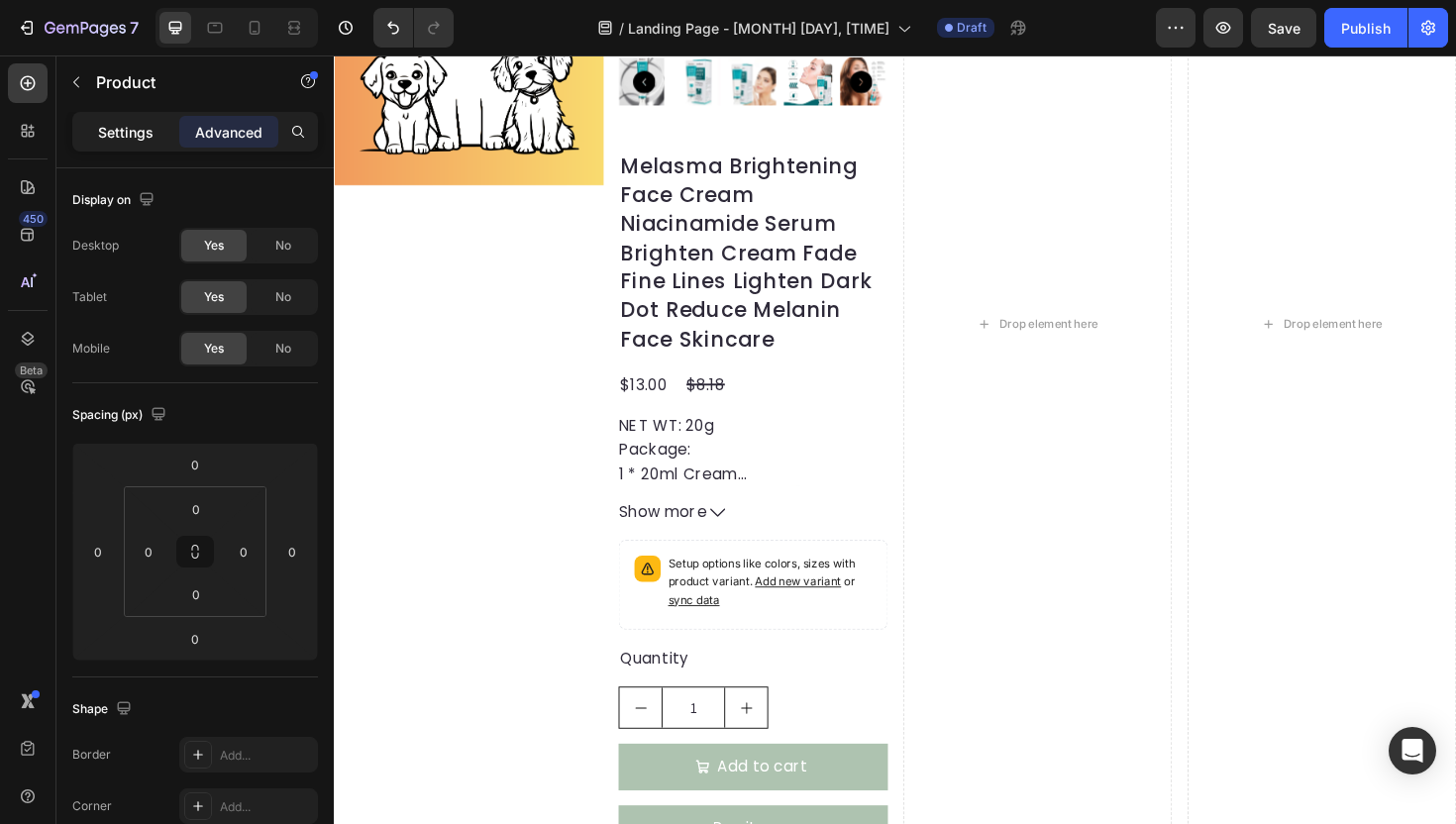 click on "Settings" 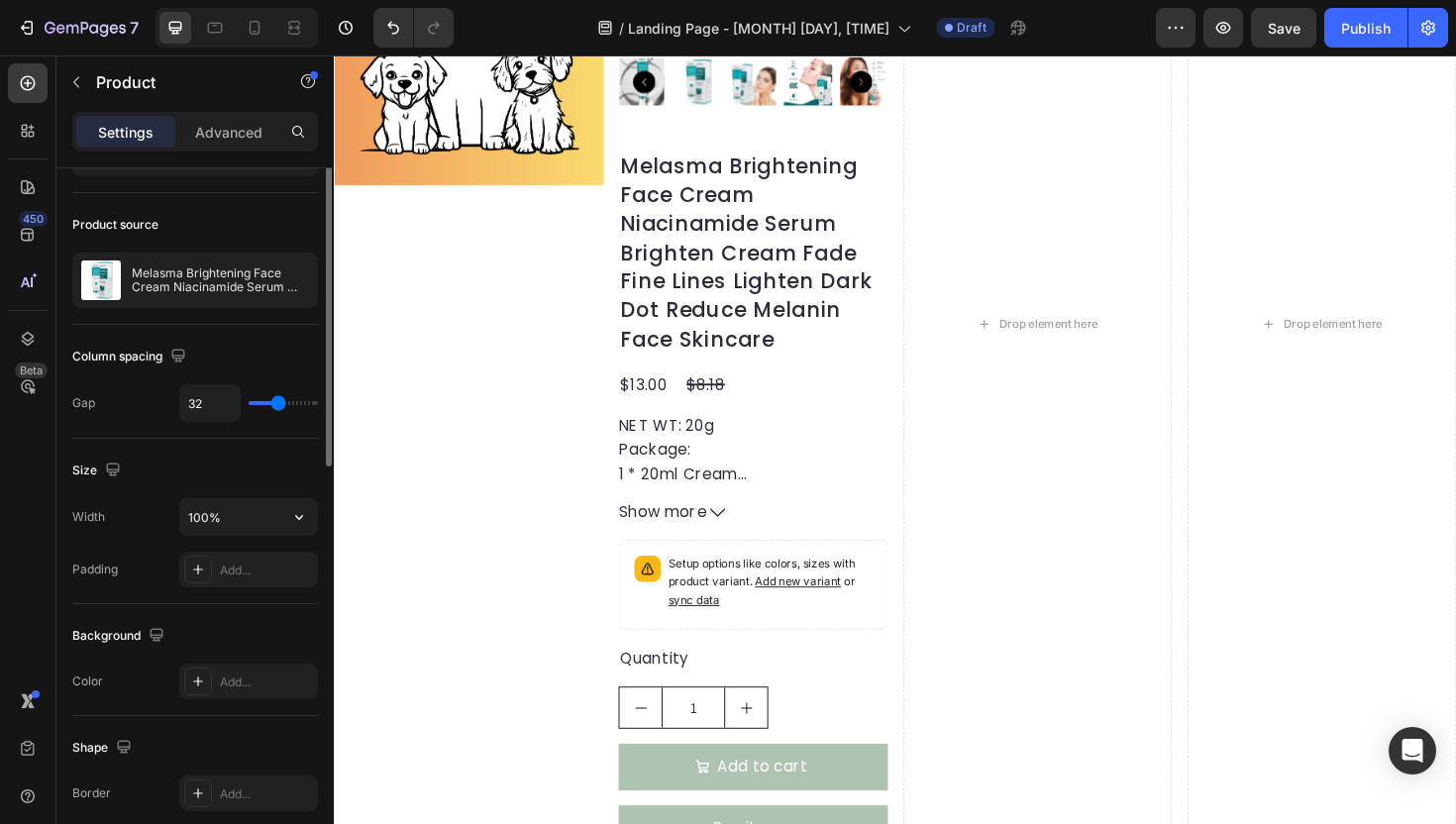 scroll, scrollTop: 0, scrollLeft: 0, axis: both 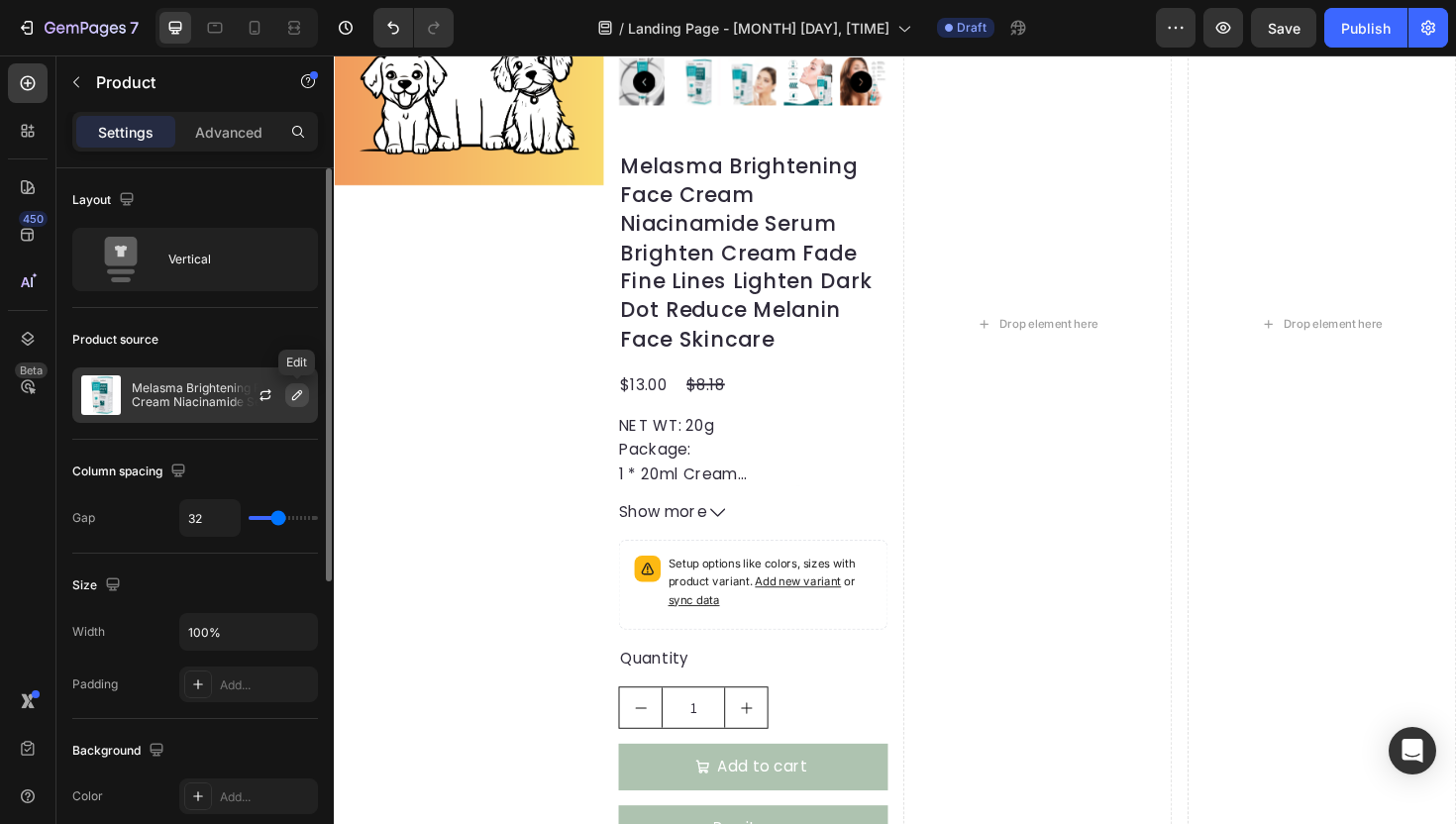 click 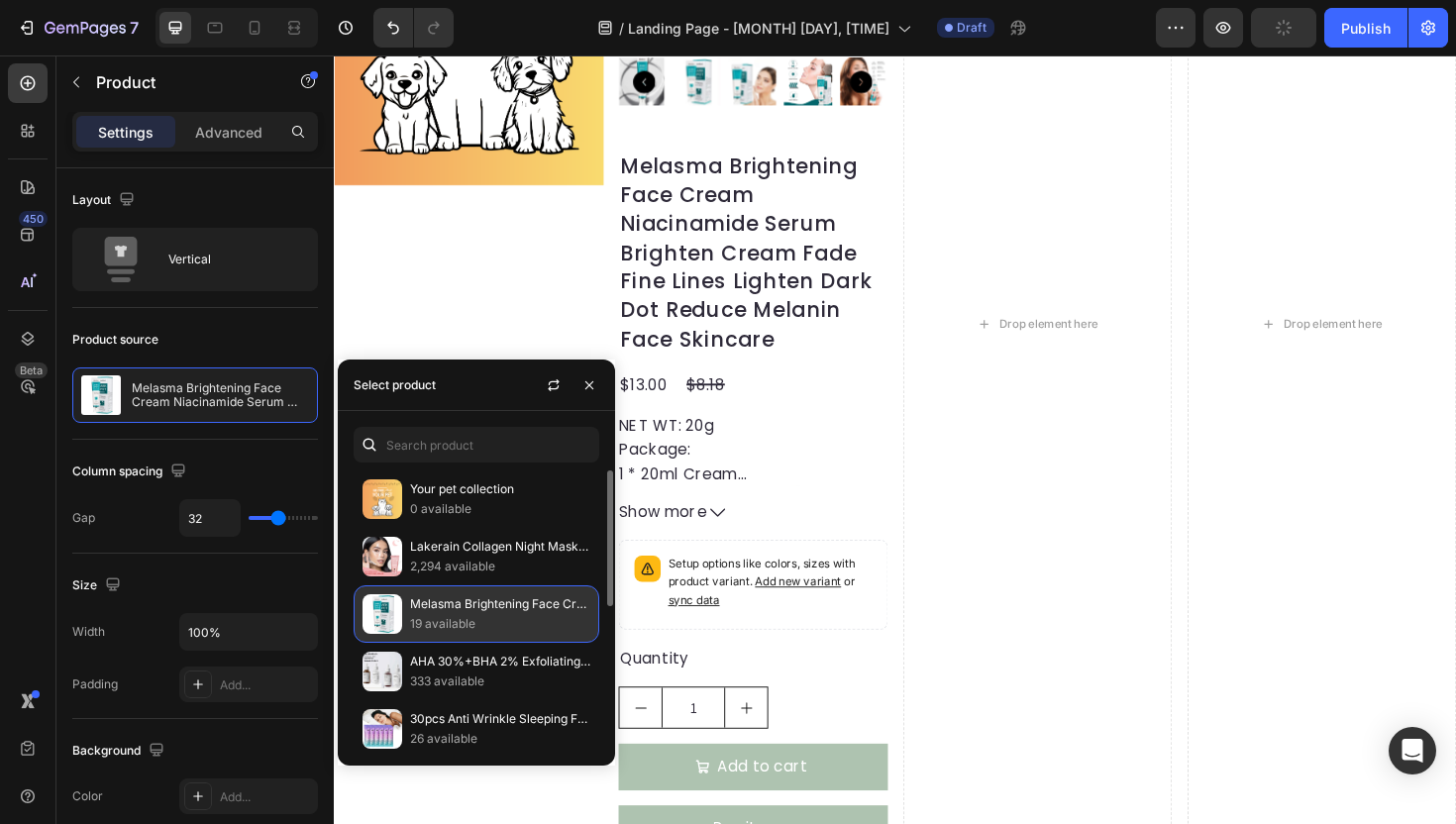 scroll, scrollTop: 86, scrollLeft: 0, axis: vertical 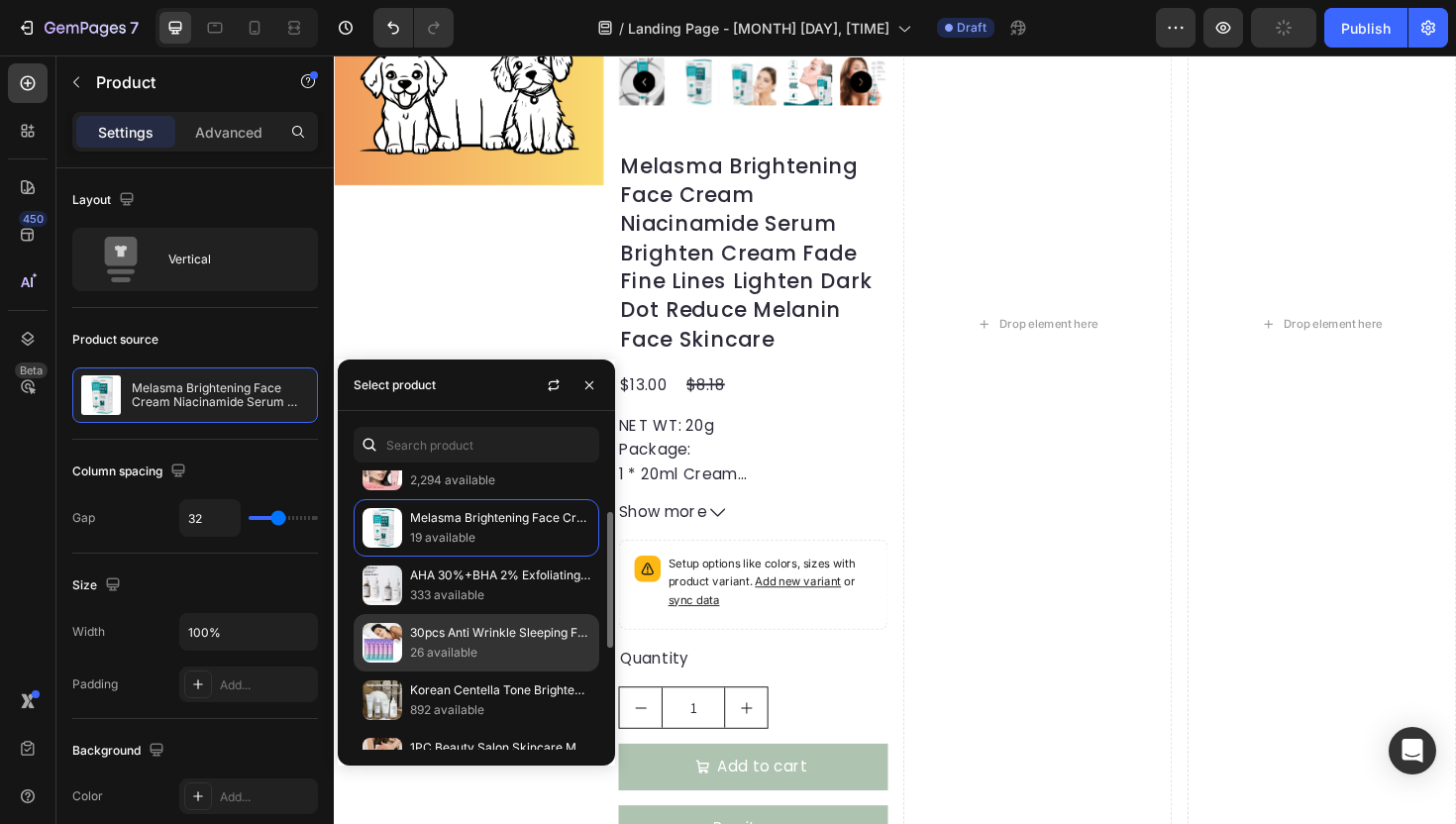 click on "26 available" at bounding box center (500, 653) 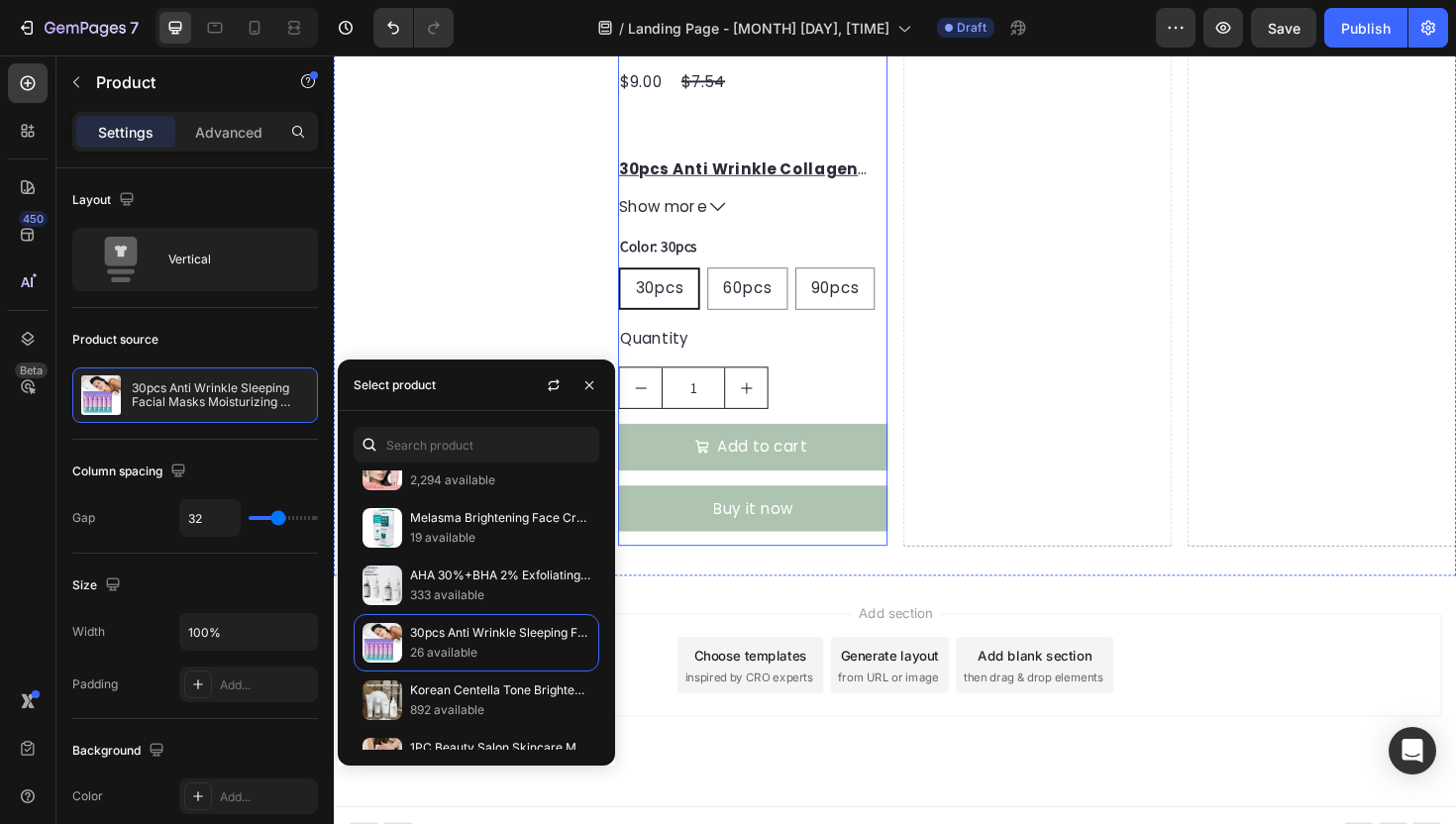 scroll, scrollTop: 706, scrollLeft: 0, axis: vertical 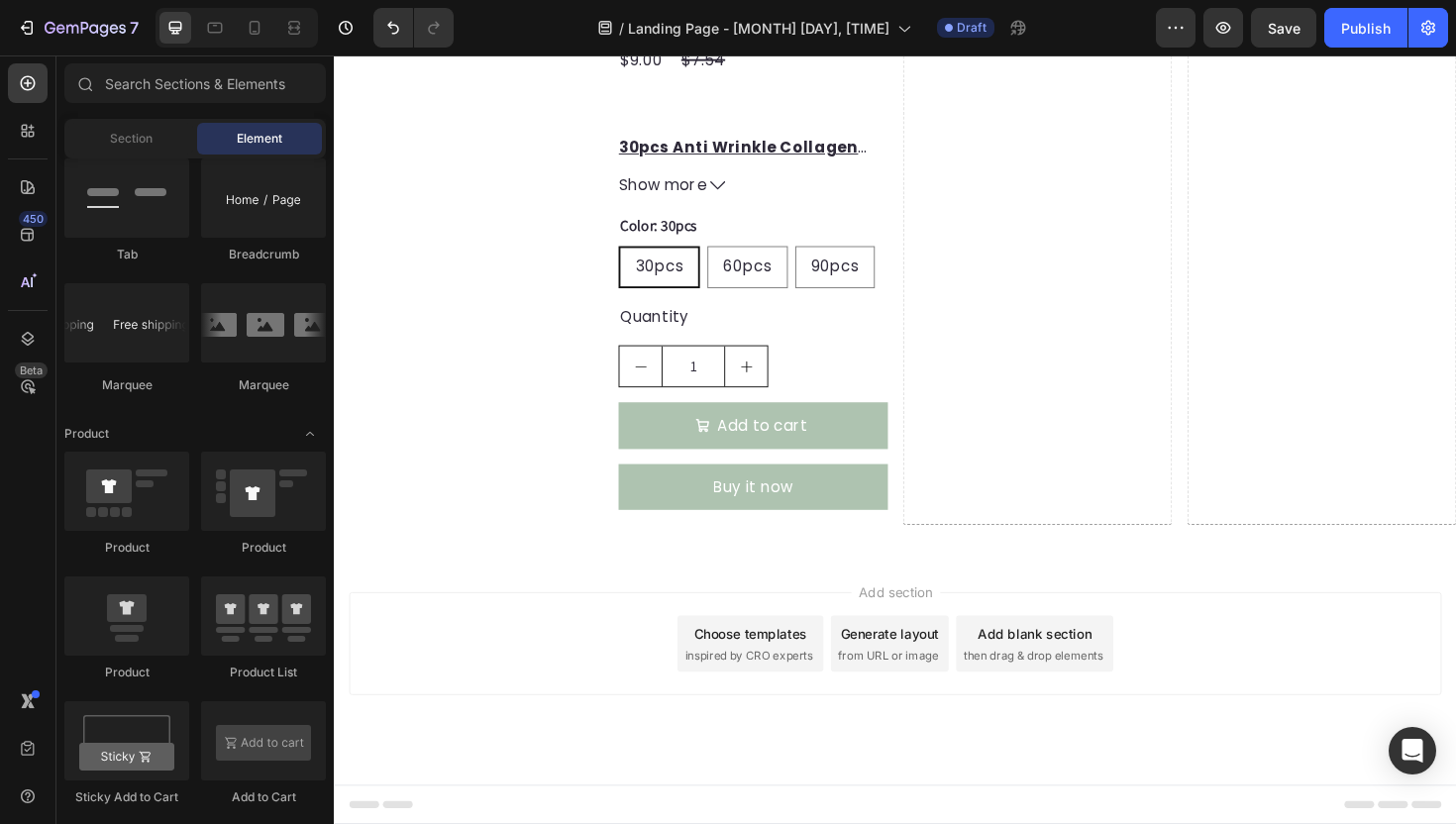 click on "Add section Choose templates inspired by CRO experts Generate layout from URL or image Add blank section then drag & drop elements" at bounding box center (928, 706) 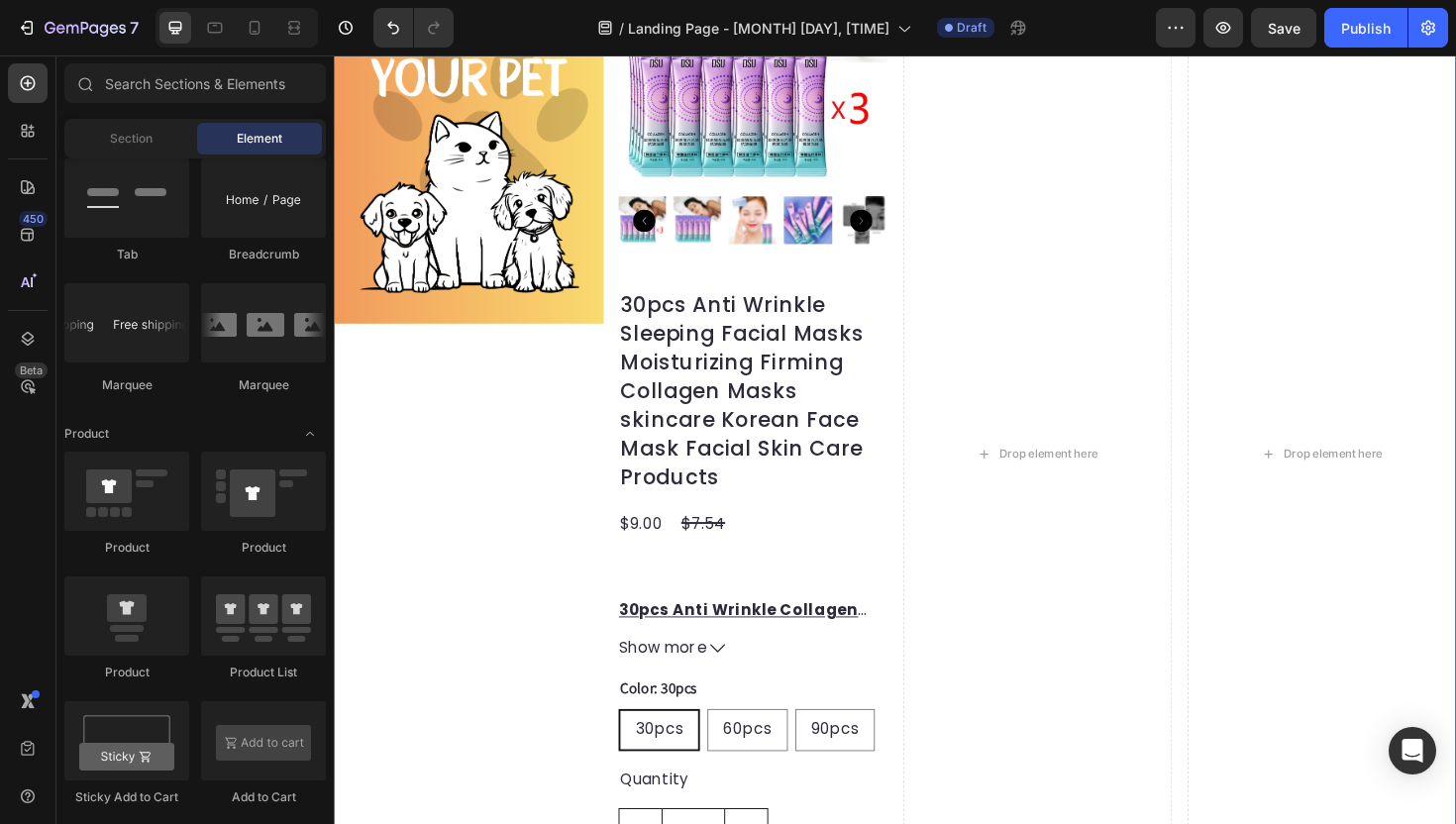 scroll, scrollTop: 0, scrollLeft: 0, axis: both 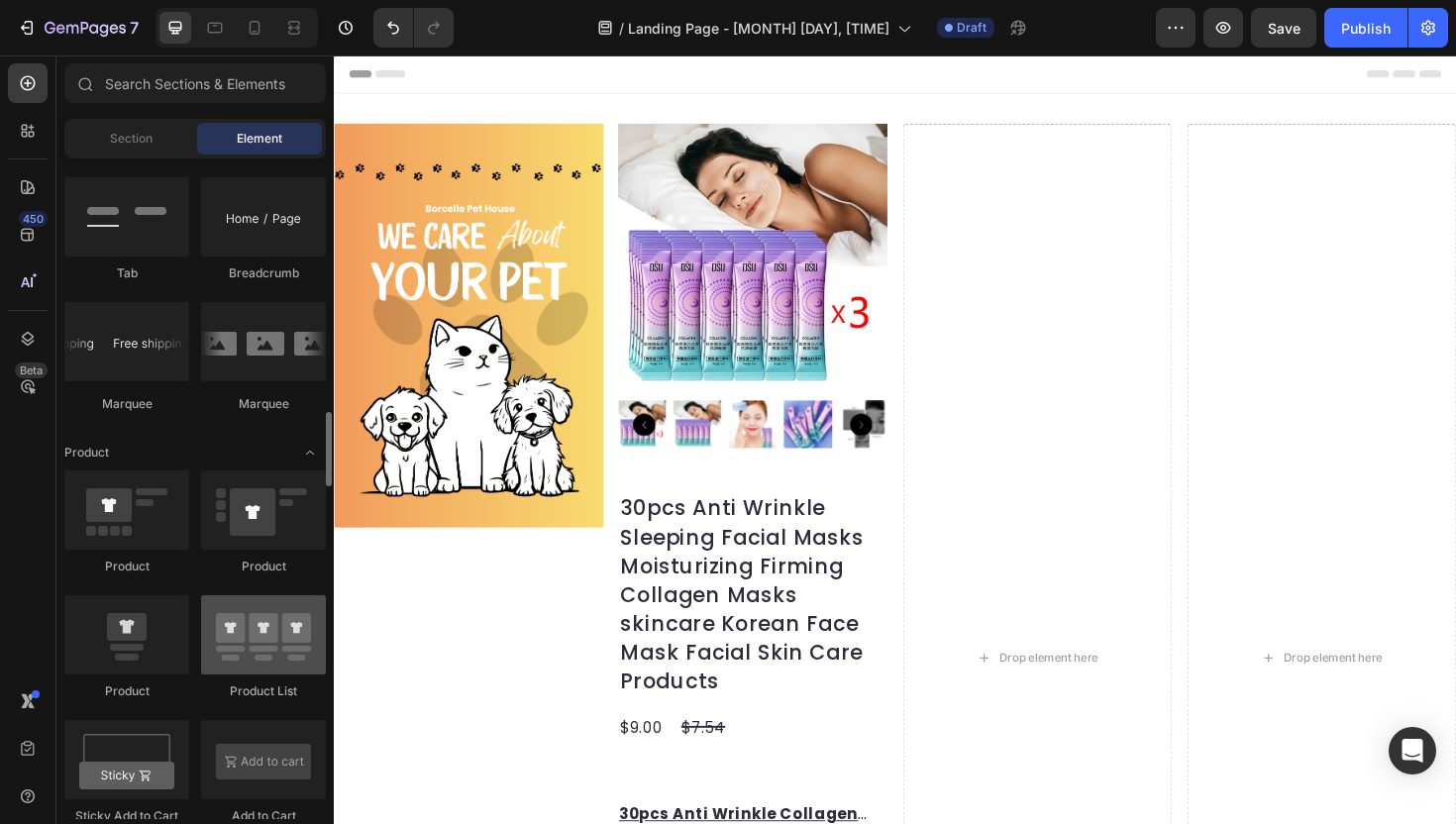 click at bounding box center [263, 635] 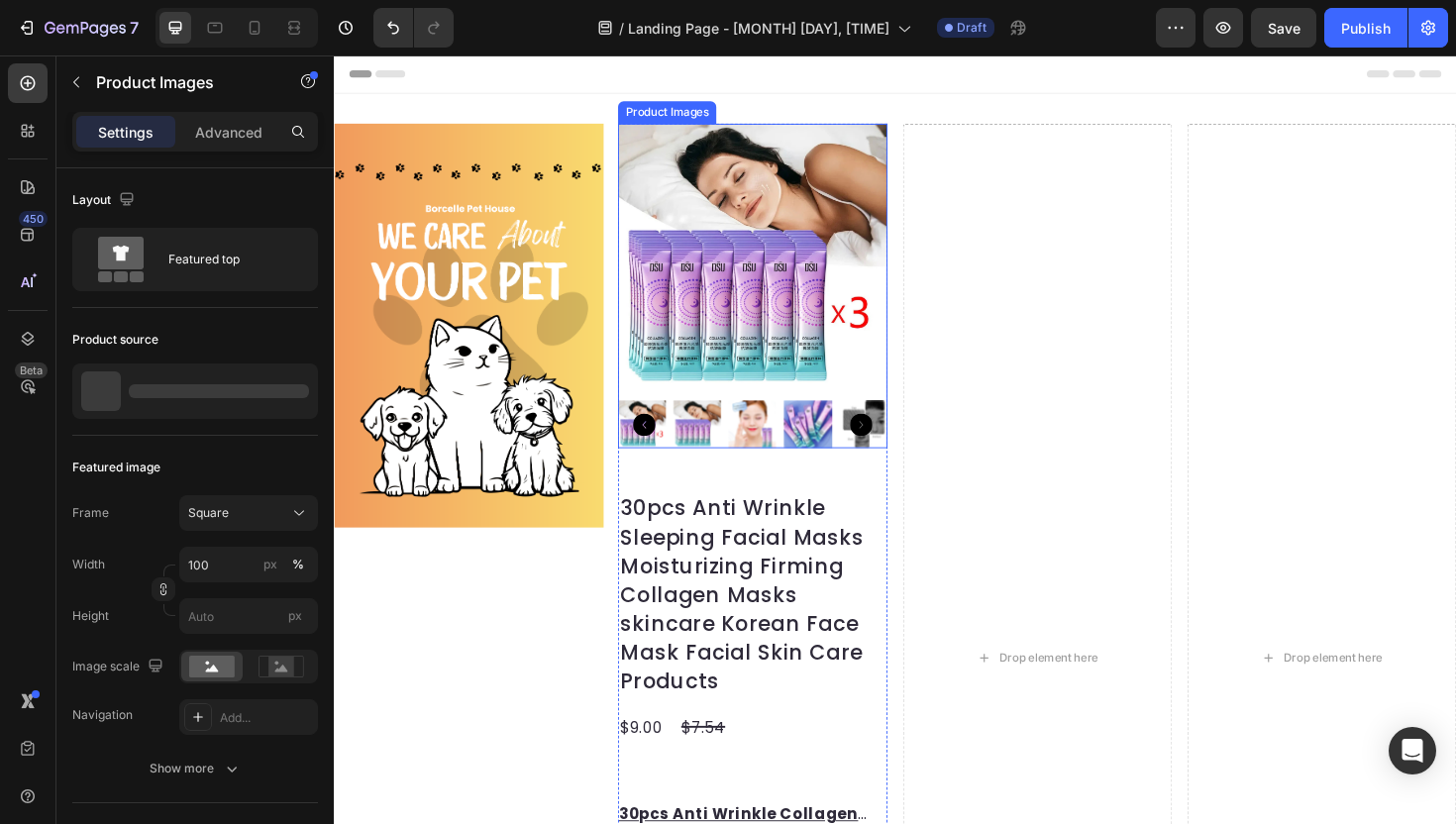 click at bounding box center [778, 270] 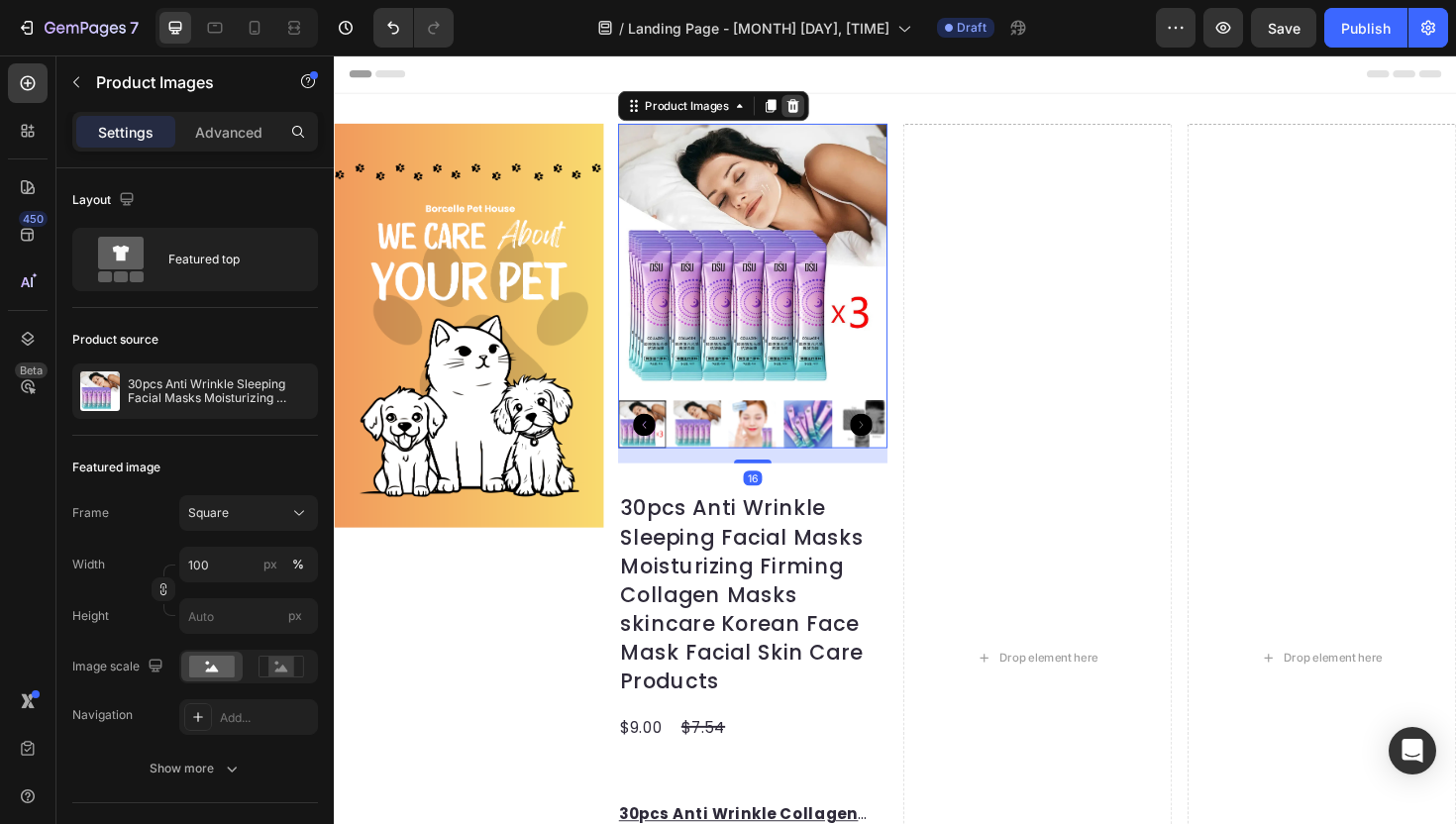 click 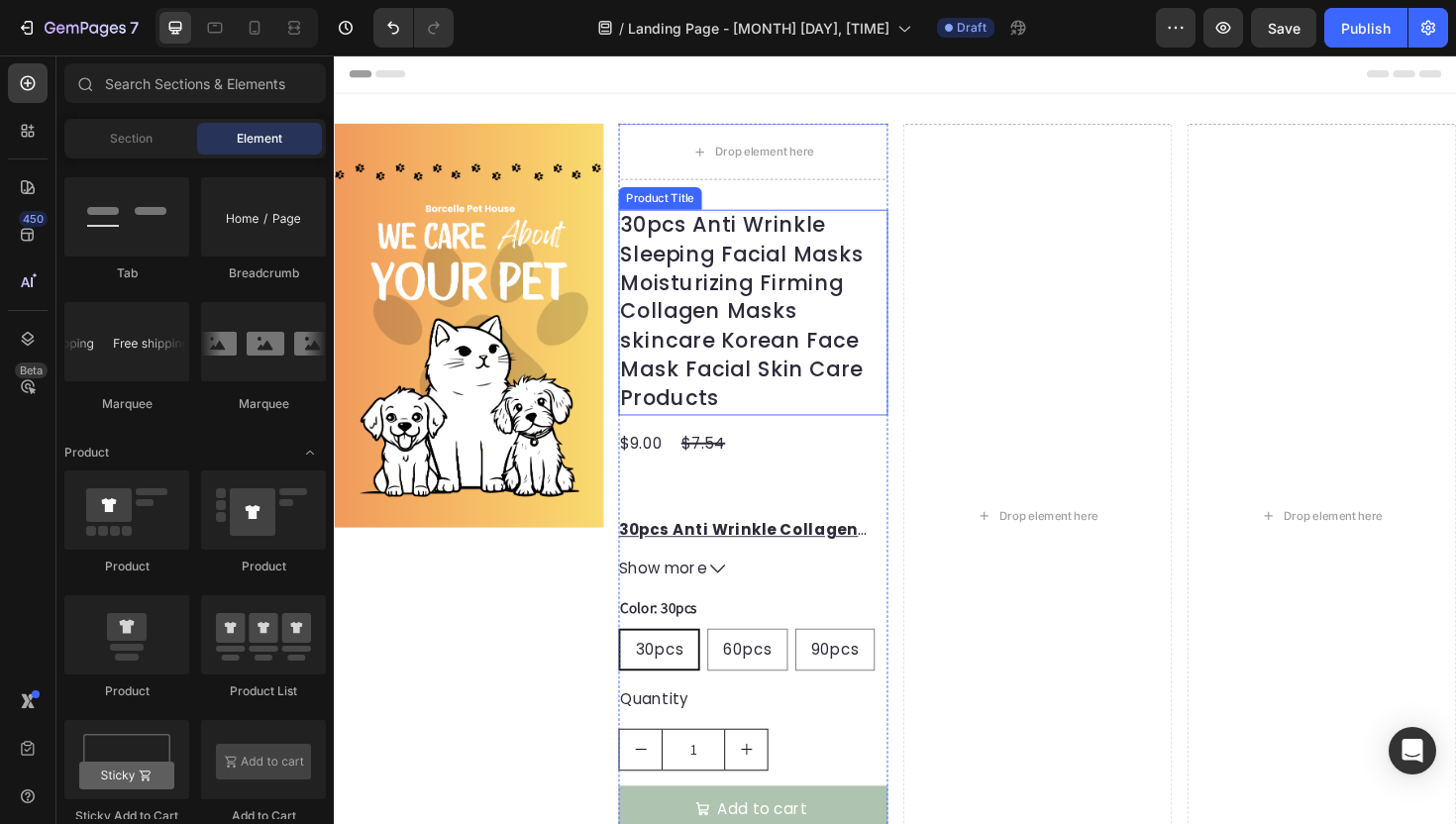 scroll, scrollTop: 26, scrollLeft: 0, axis: vertical 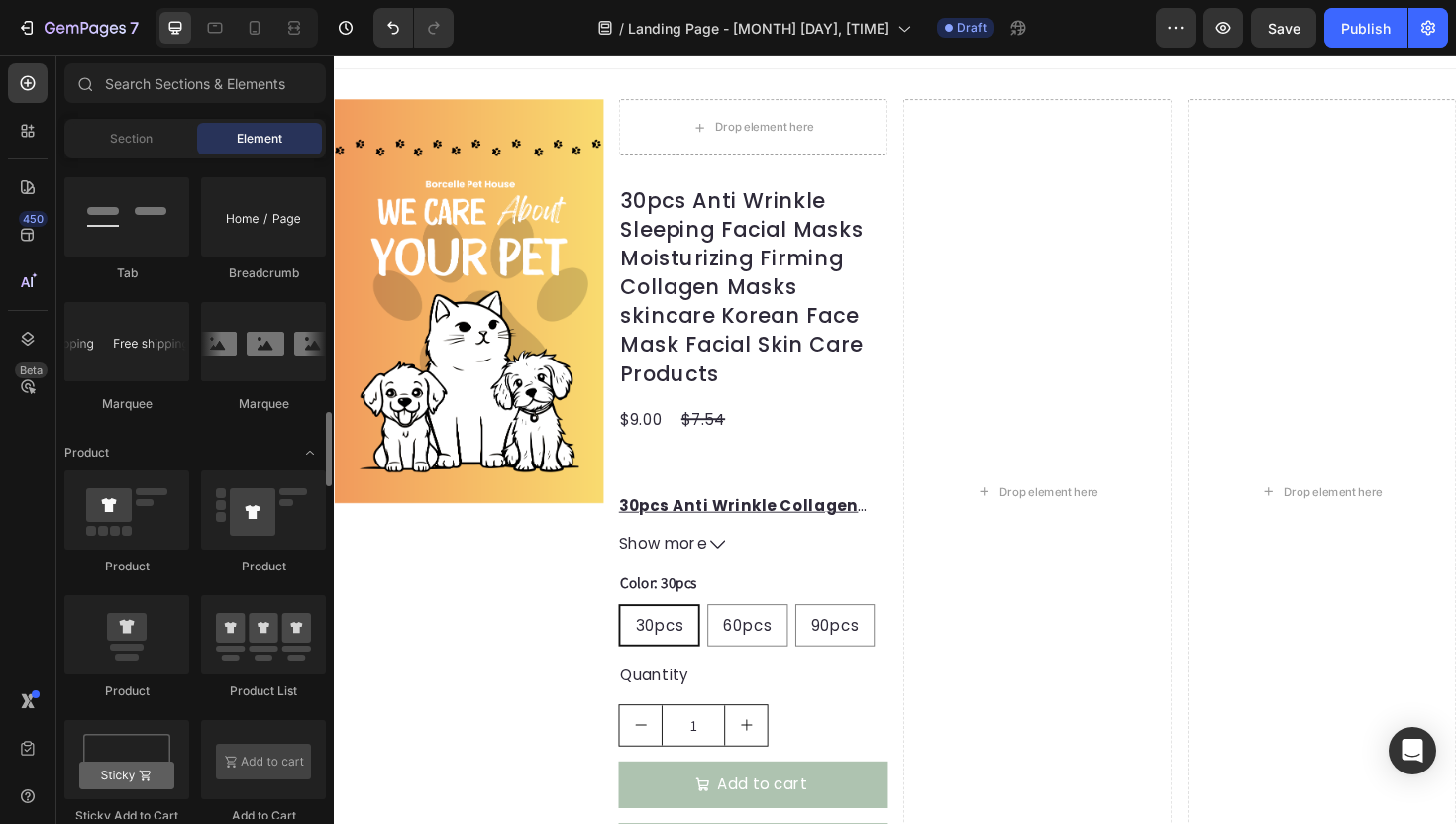 click on "Carousel
Carousel
Carousel
Carousel
Tab
Breadcrumb
Marquee" 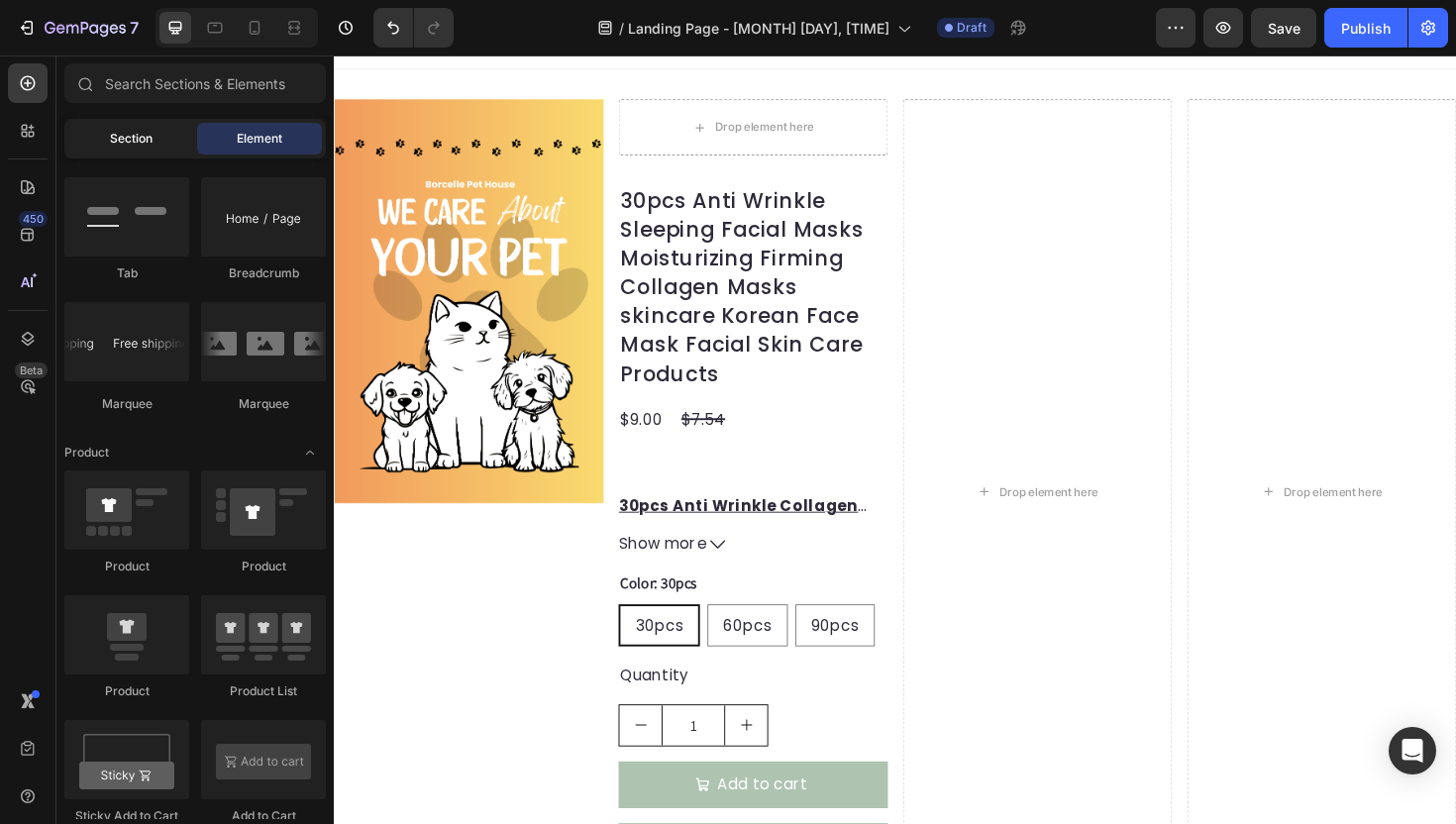 click on "Section" at bounding box center [131, 139] 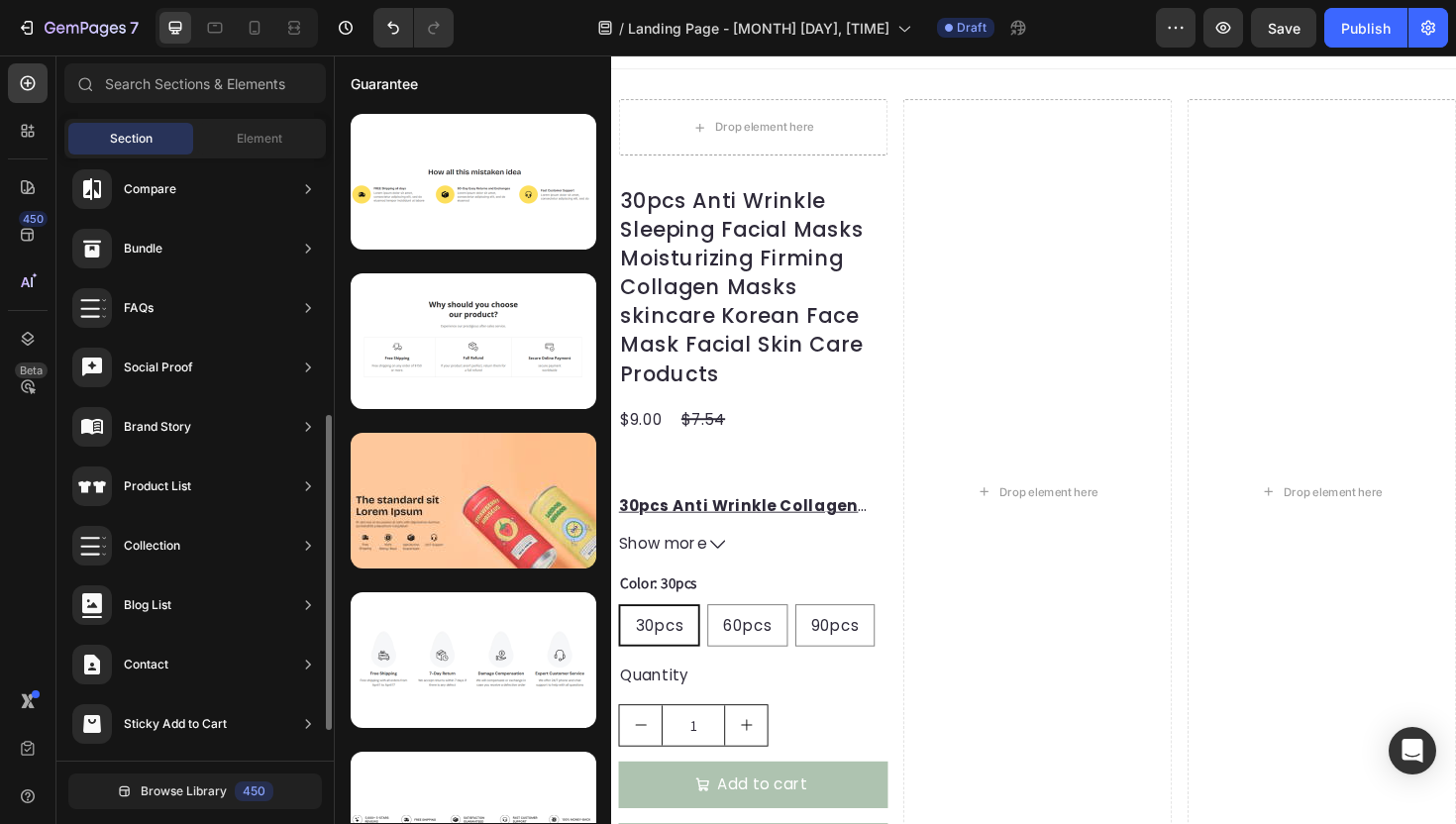 scroll, scrollTop: 547, scrollLeft: 0, axis: vertical 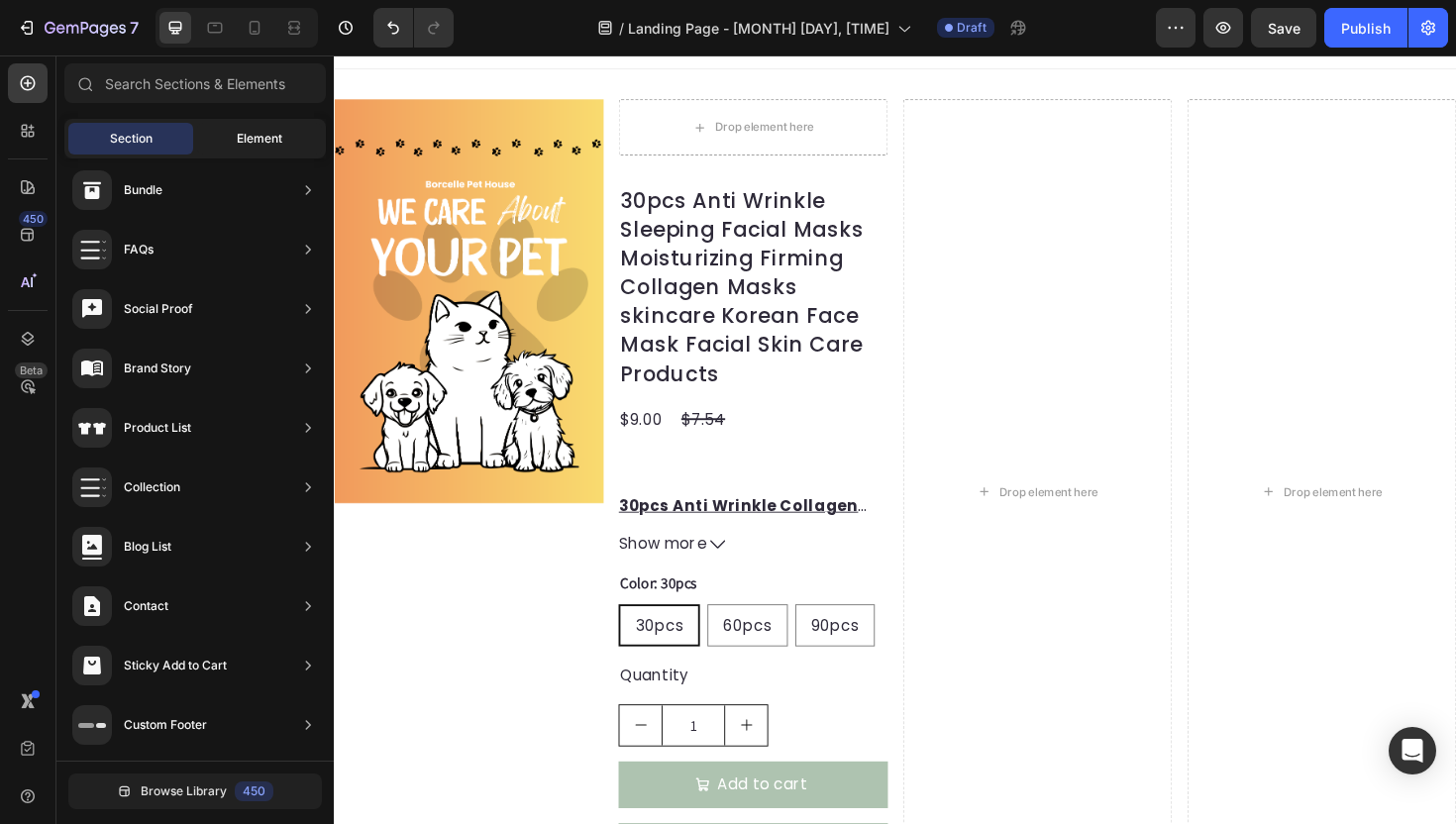 click on "Element" 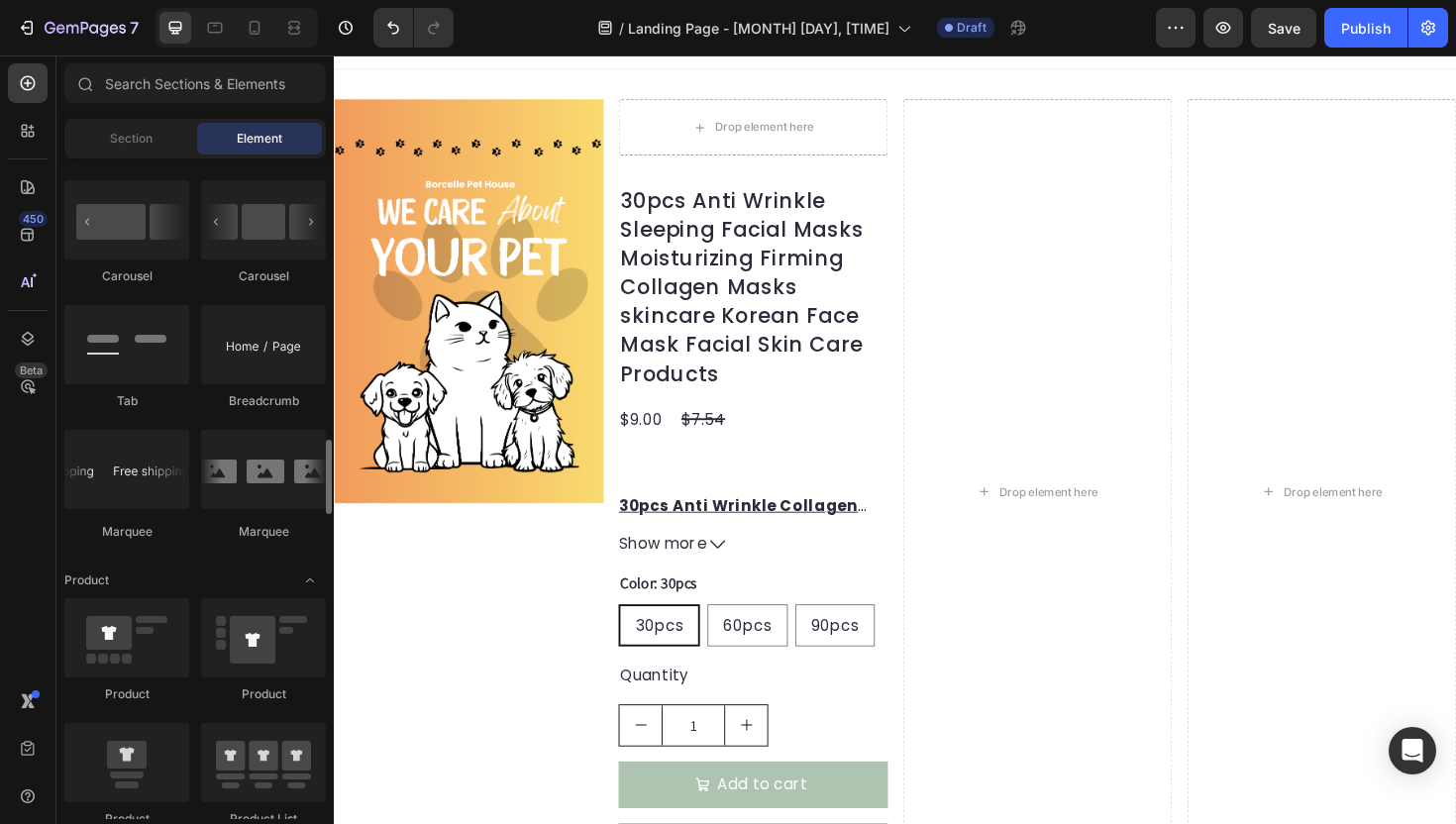 scroll, scrollTop: 2074, scrollLeft: 0, axis: vertical 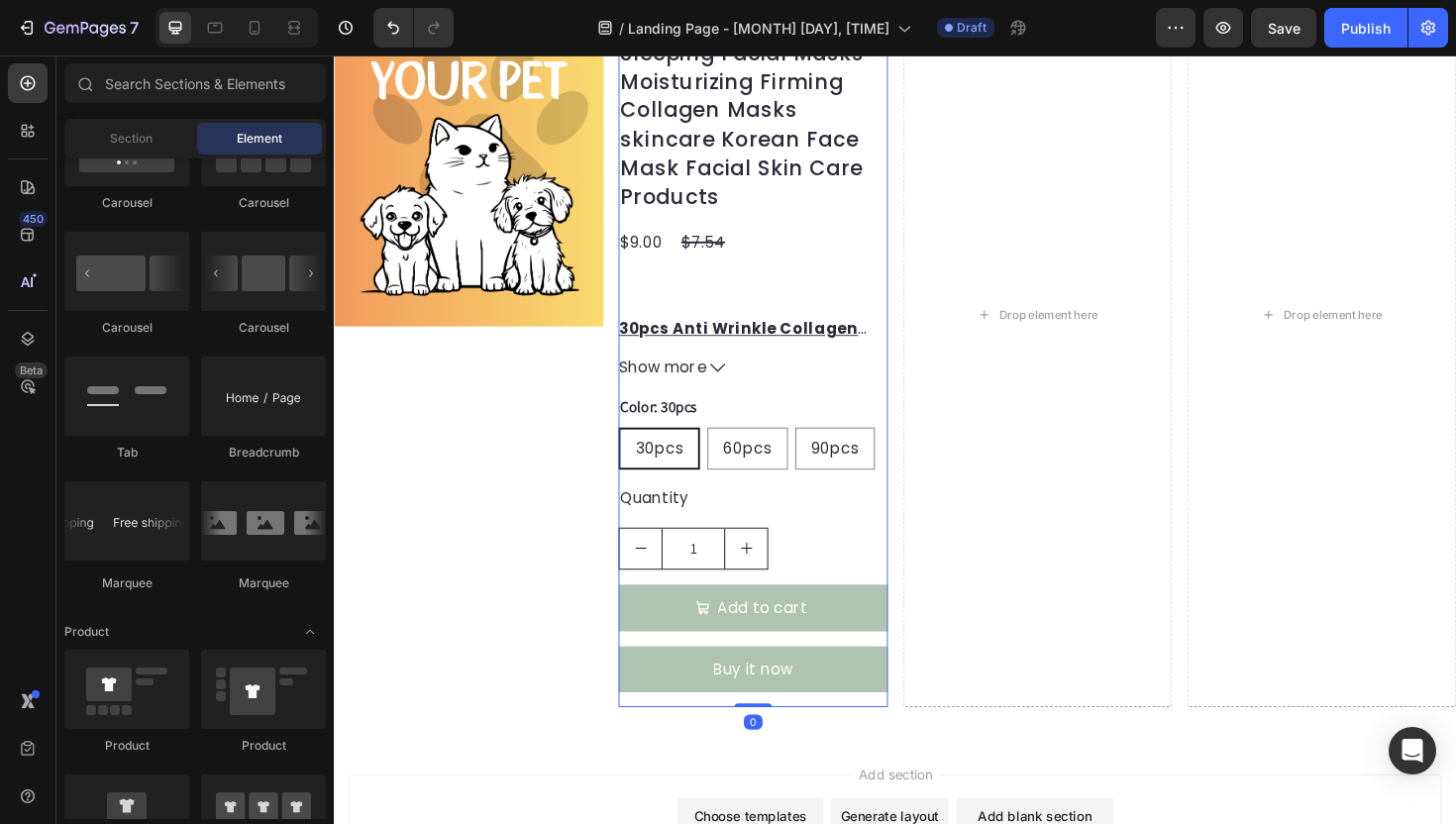 click on "30pcs Anti Wrinkle Sleeping Facial Masks Moisturizing Firming Collagen Masks skincare Korean Face Mask Facial Skin Care Products Product Title $9.00 Product Price Product Price $7.54 Product Price Product Price Row
30pcs Anti Wrinkle Collagen Sleeping Facial Masks Moisturizing Firming Masks skincare Korean Face Mask Beauty Facial Skin Care Products
Show more
Product Description Color: 30pcs 30pcs 30pcs 30pcs 60pcs 60pcs 60pcs 90pcs 90pcs 90pcs Product Variants & Swatches Quantity Text Block
1
Product Quantity
Add to cart Add to Cart Buy it now Dynamic Checkout" at bounding box center (778, 375) 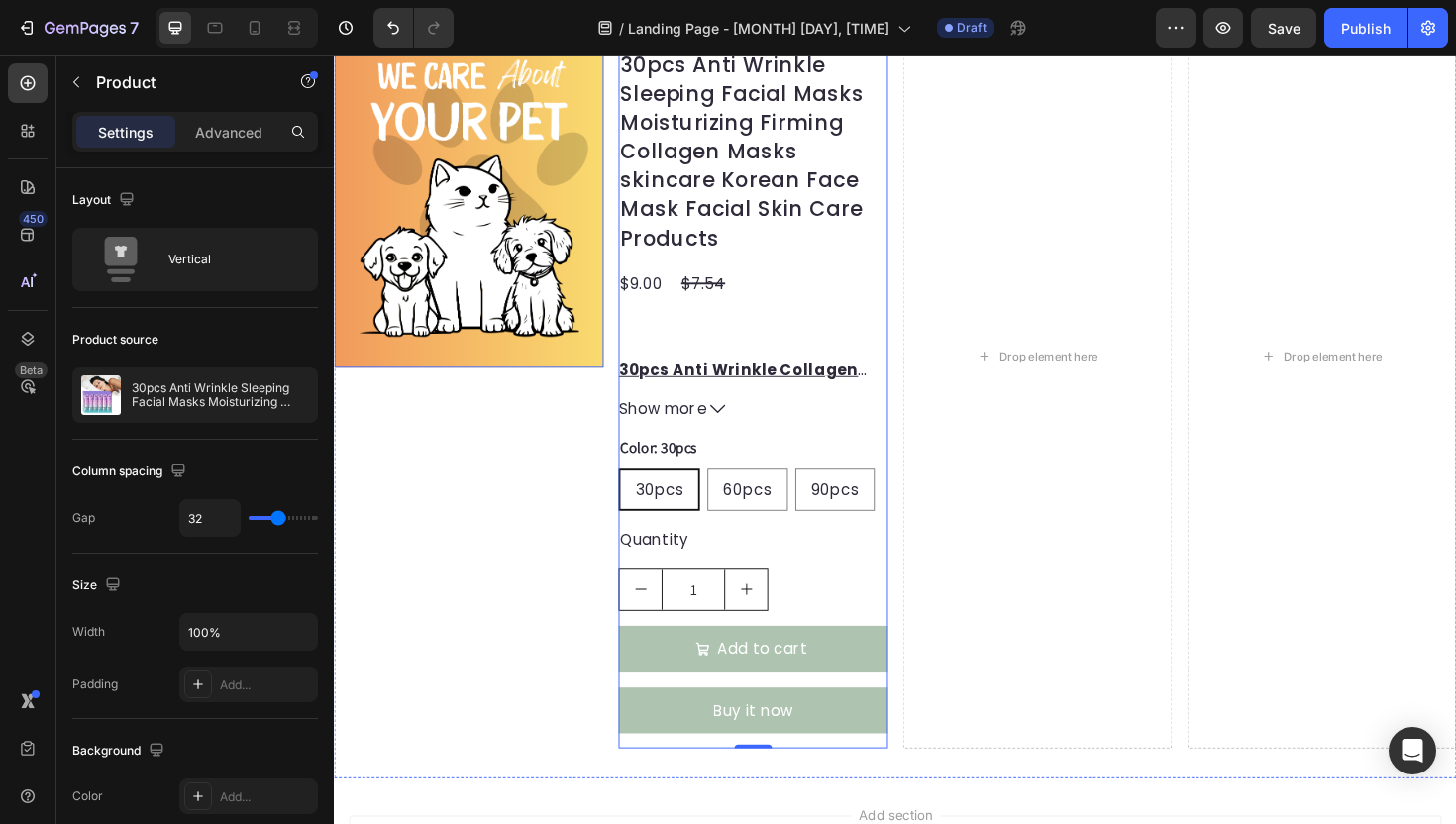 scroll, scrollTop: 146, scrollLeft: 0, axis: vertical 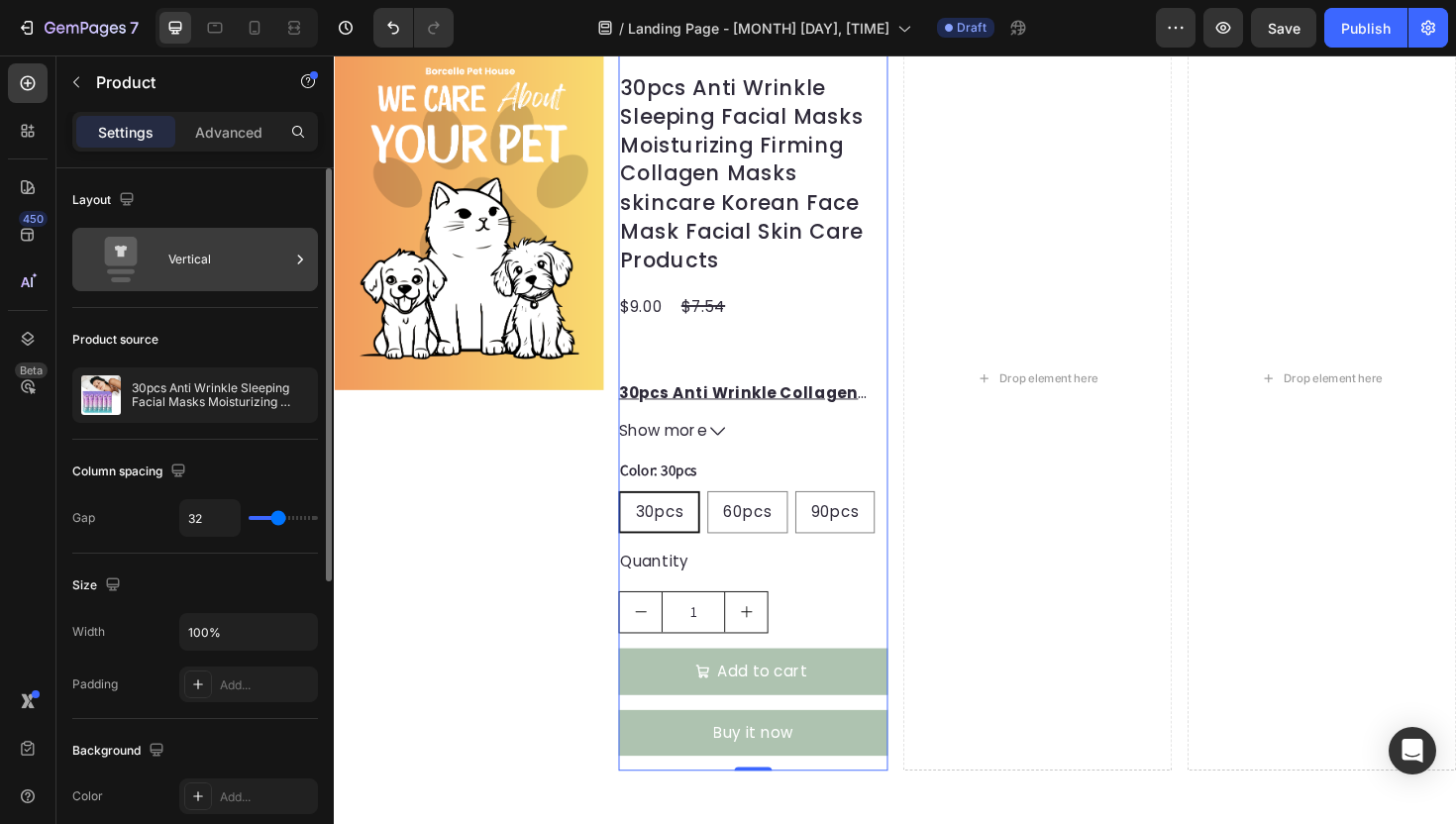 click on "Vertical" at bounding box center [229, 259] 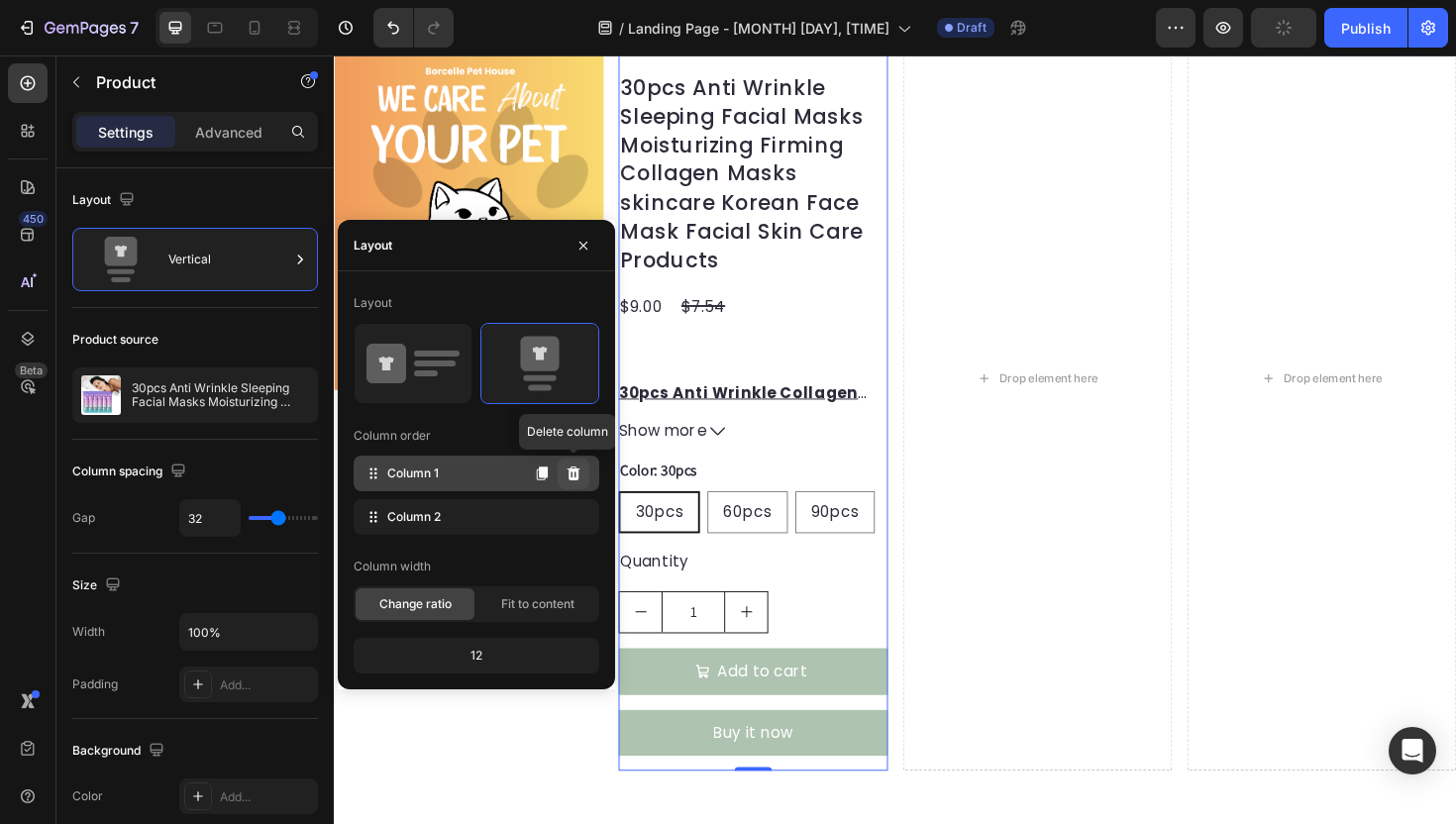 click 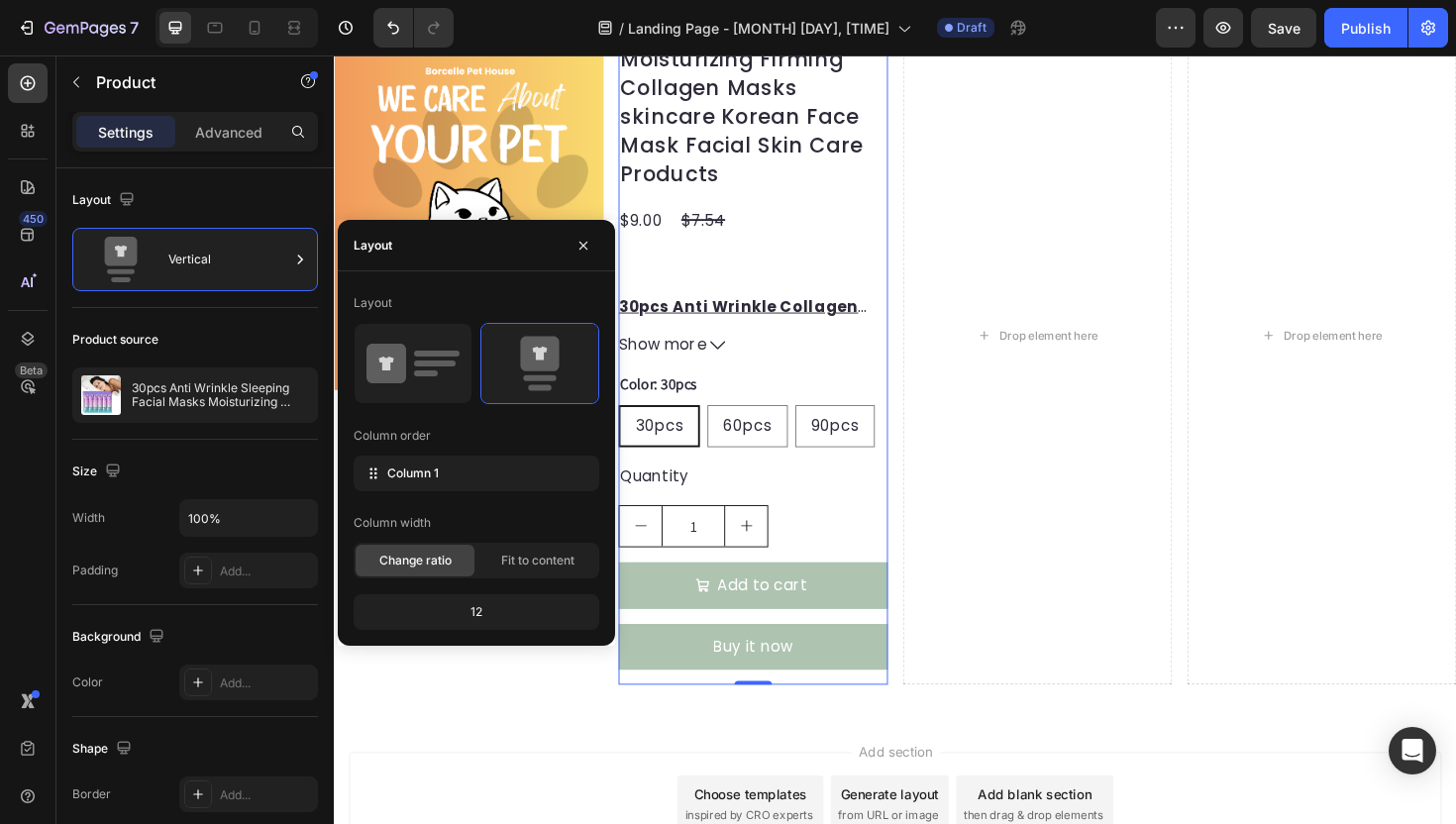click on "Change ratio" 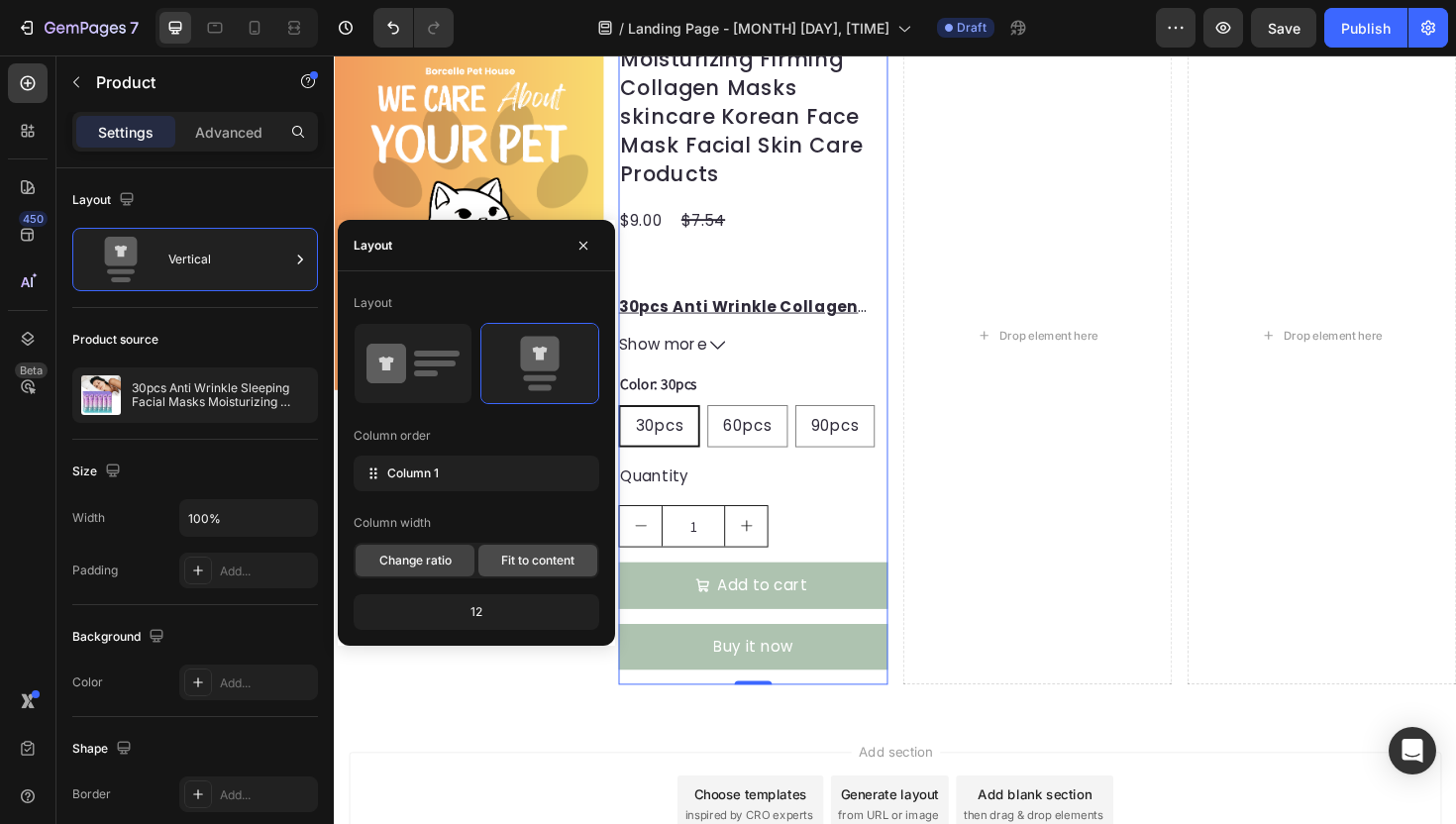 click on "Fit to content" 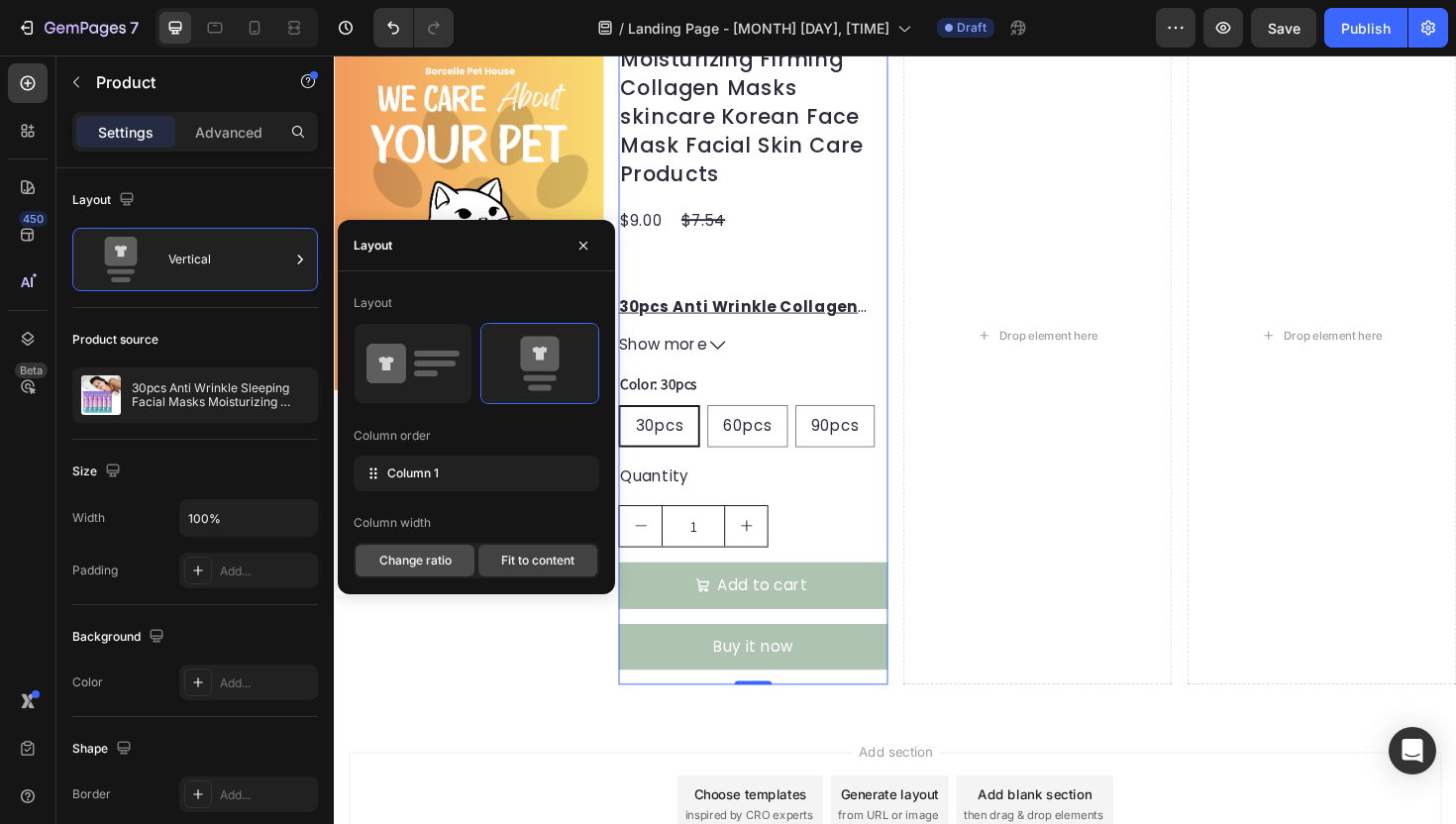 click on "Change ratio" 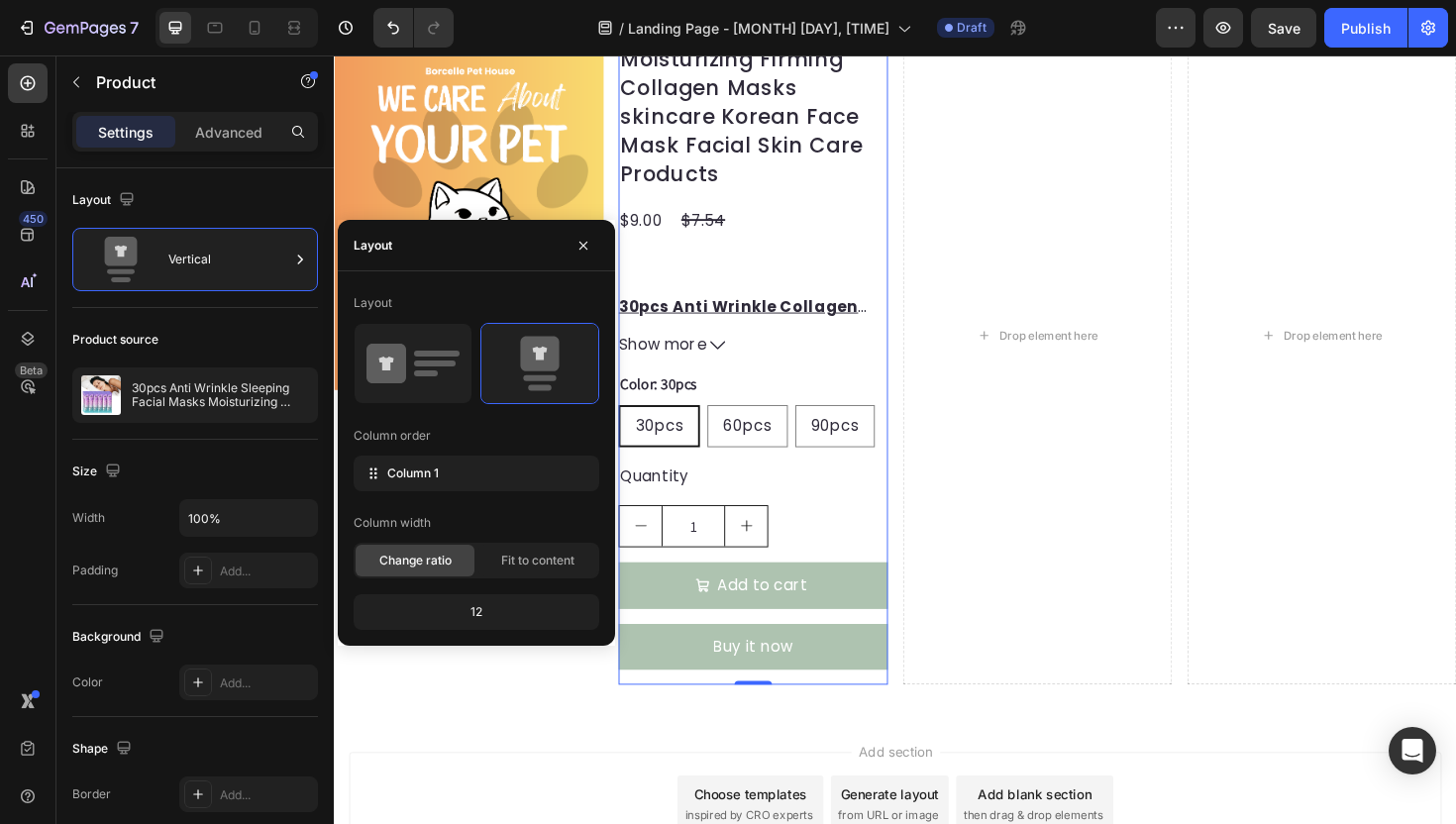 click on "12" 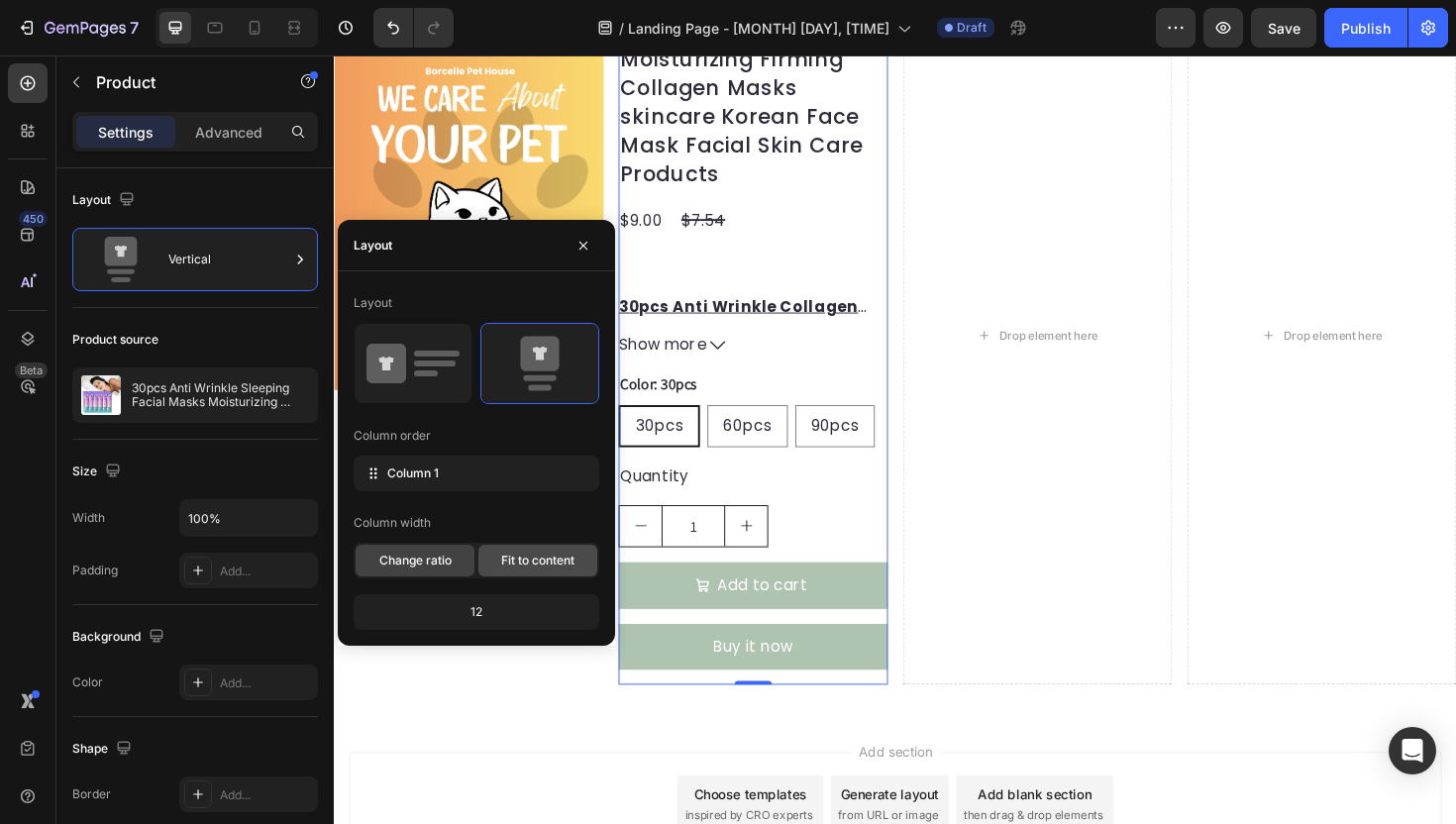 click on "Fit to content" 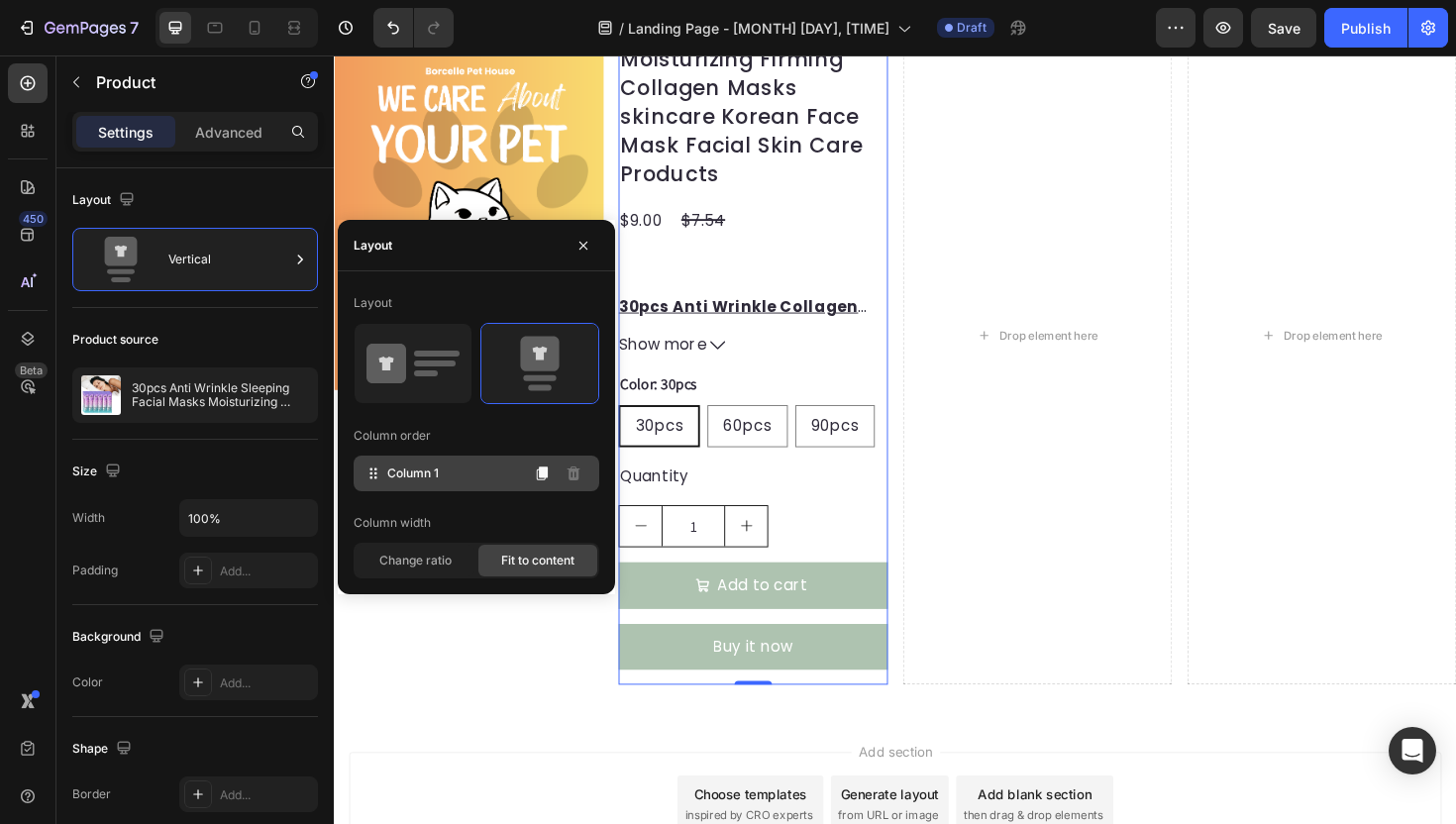 click on "Column 1" 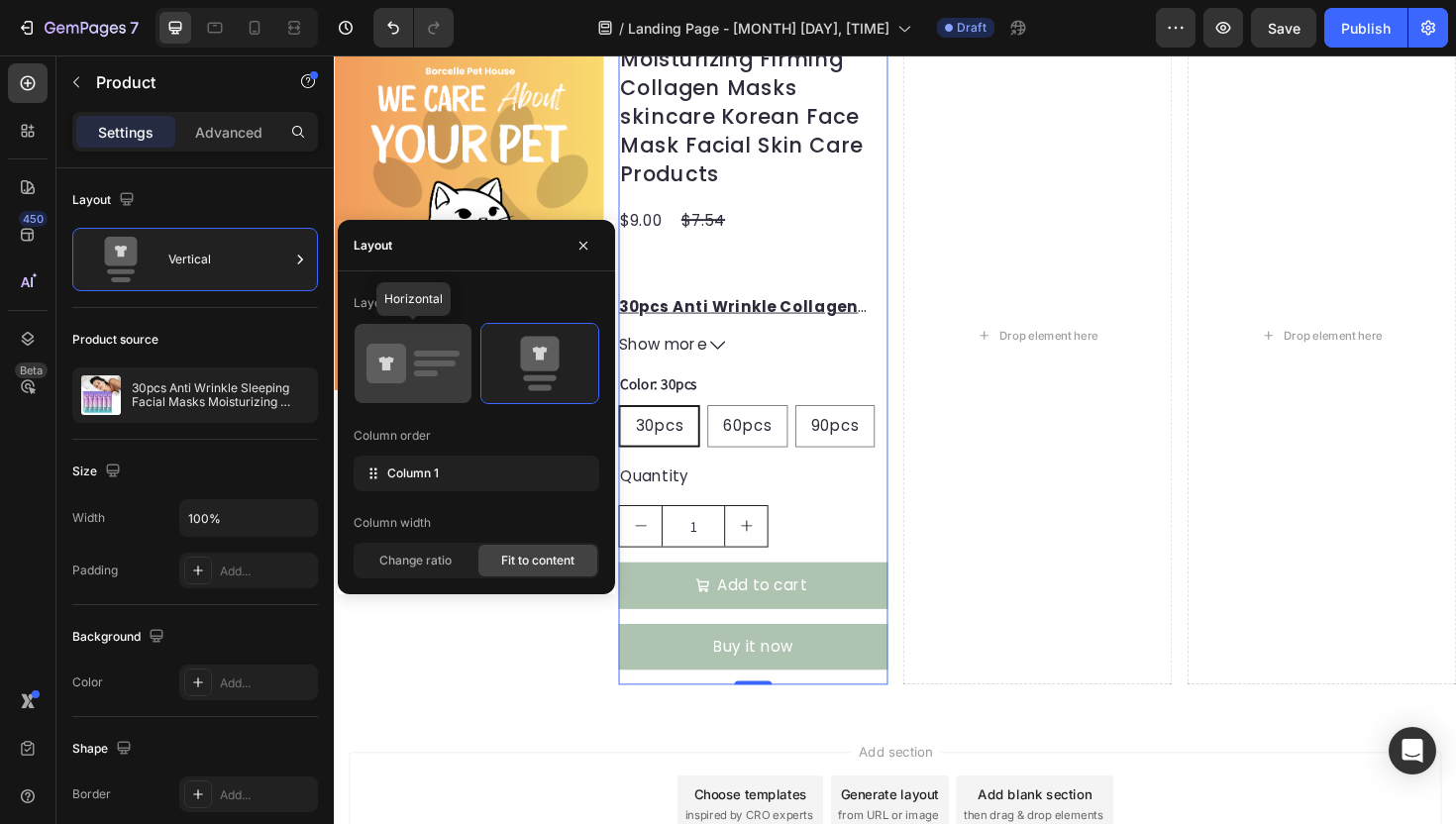 click 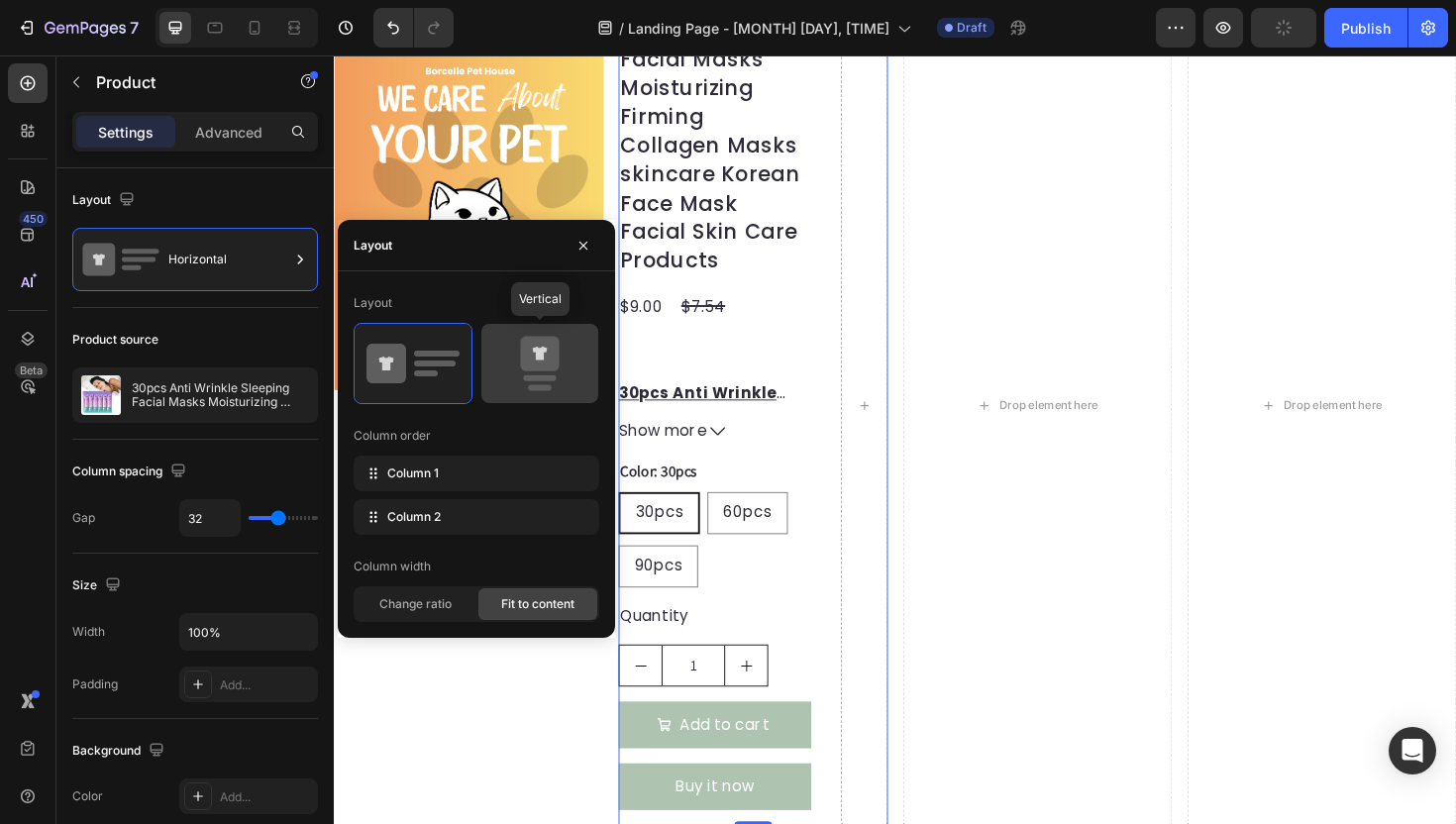 click 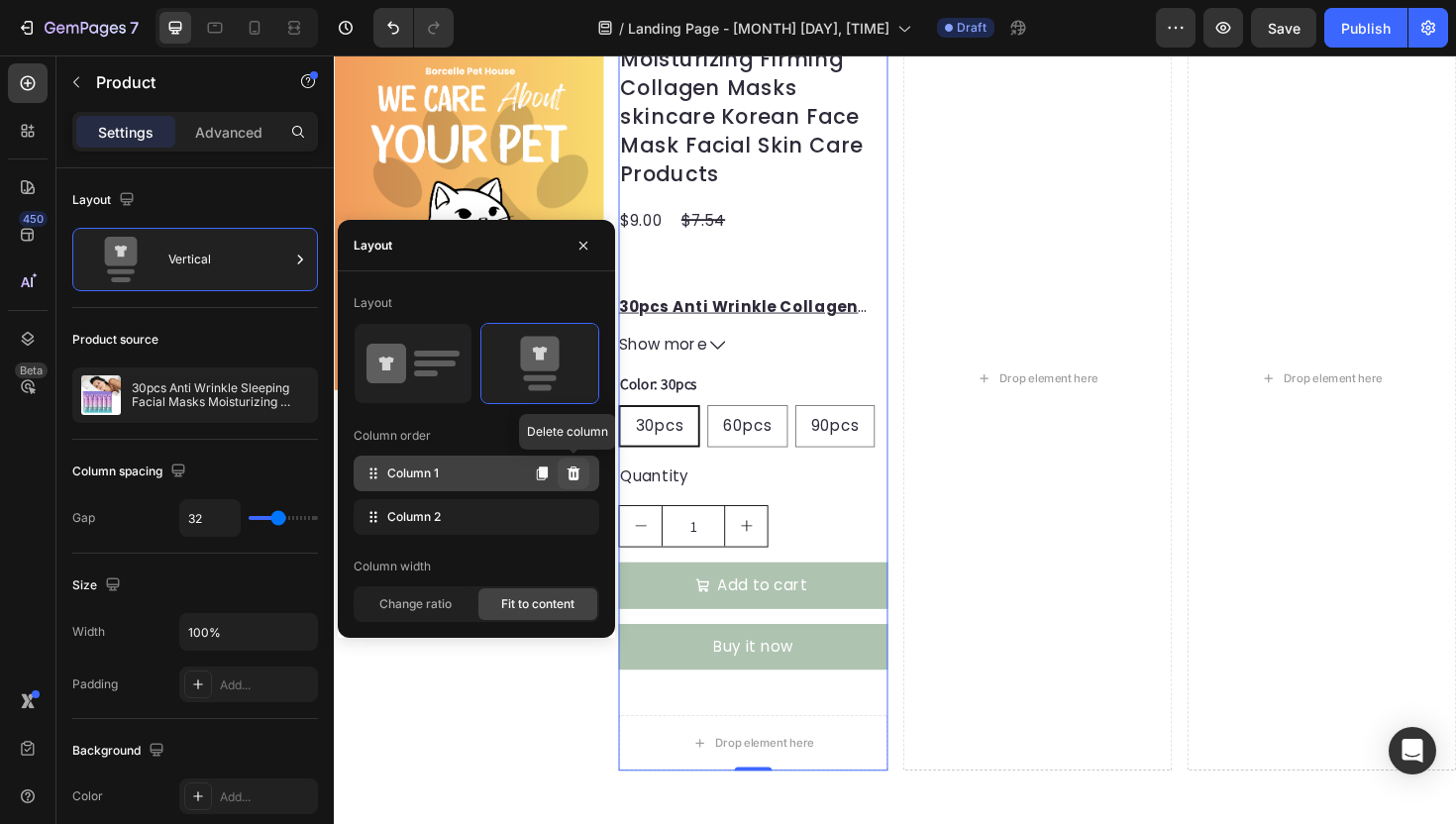 click 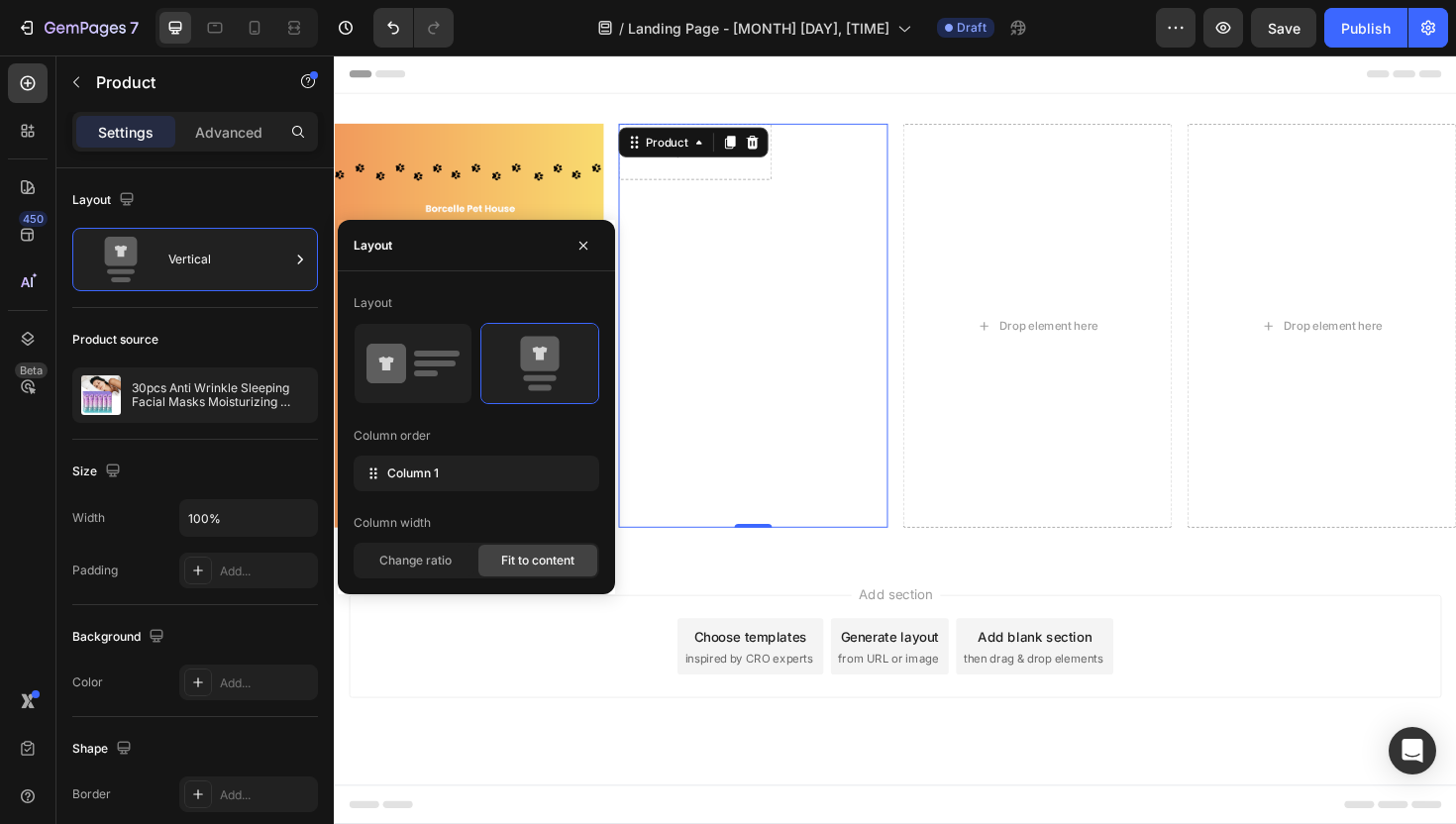 scroll, scrollTop: 0, scrollLeft: 0, axis: both 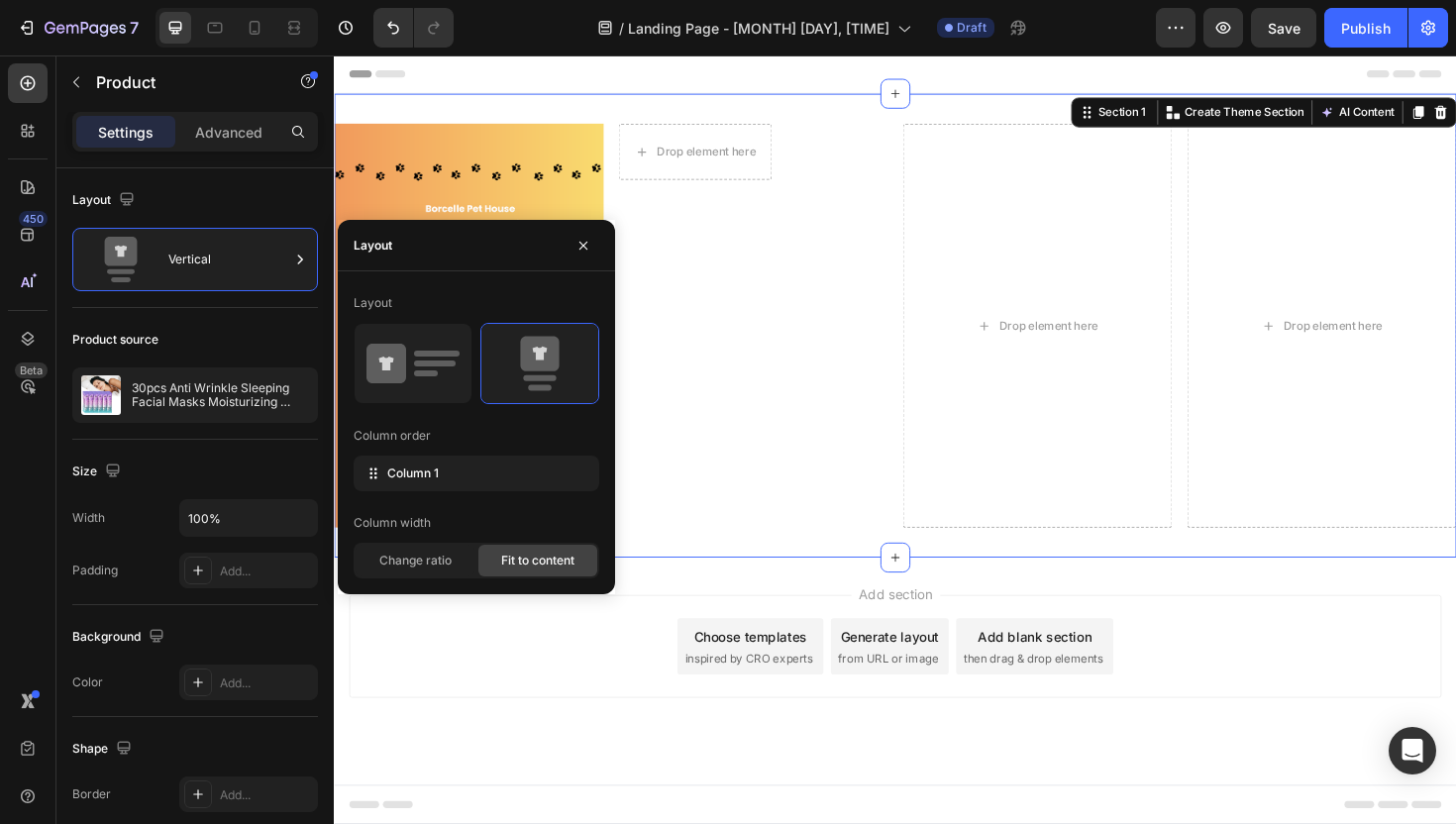 click on "Drop element here Product" at bounding box center (778, 342) 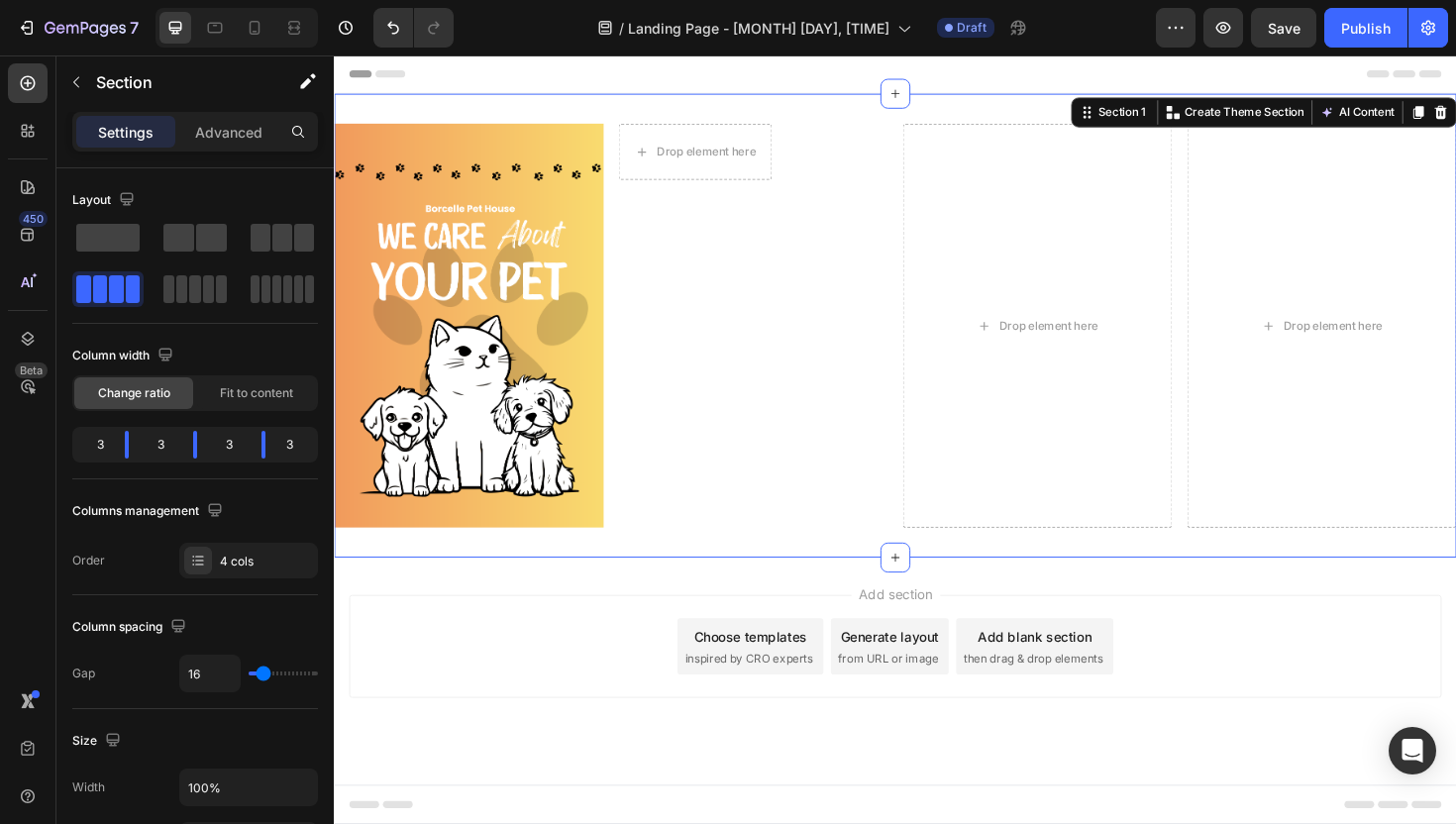 click on "Drop element here Product" at bounding box center (778, 342) 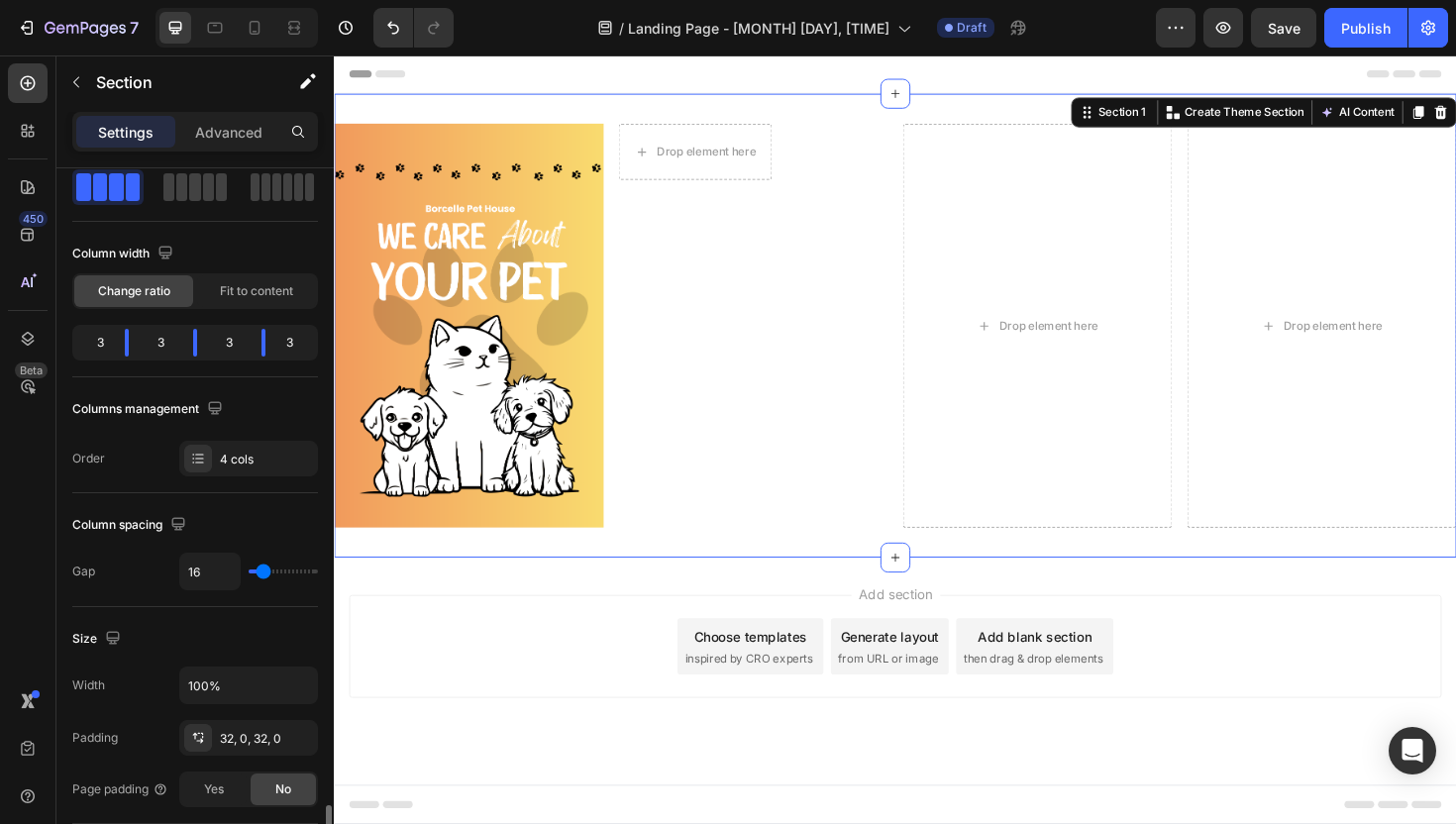 scroll, scrollTop: 0, scrollLeft: 0, axis: both 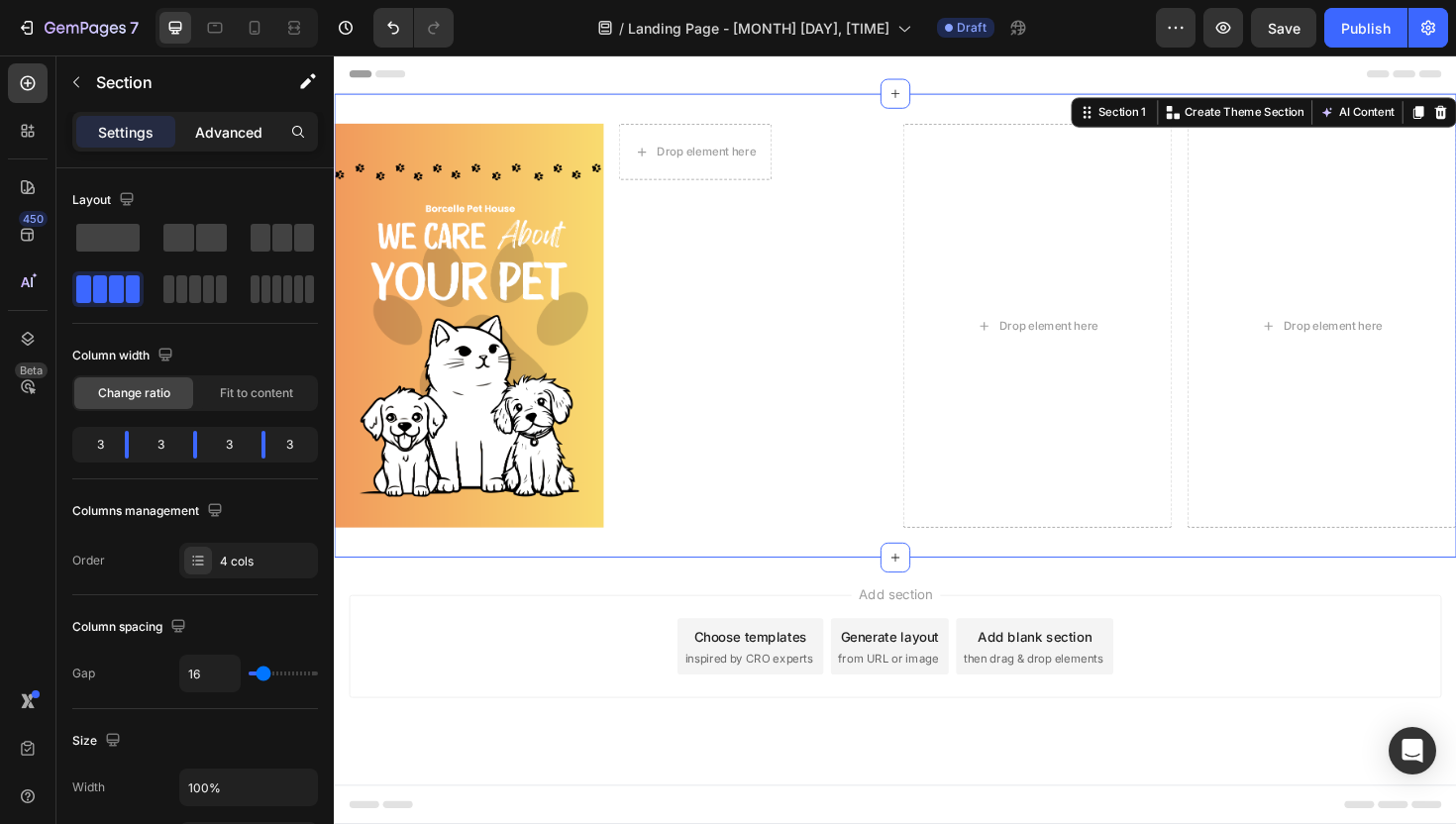 click on "Advanced" at bounding box center (229, 132) 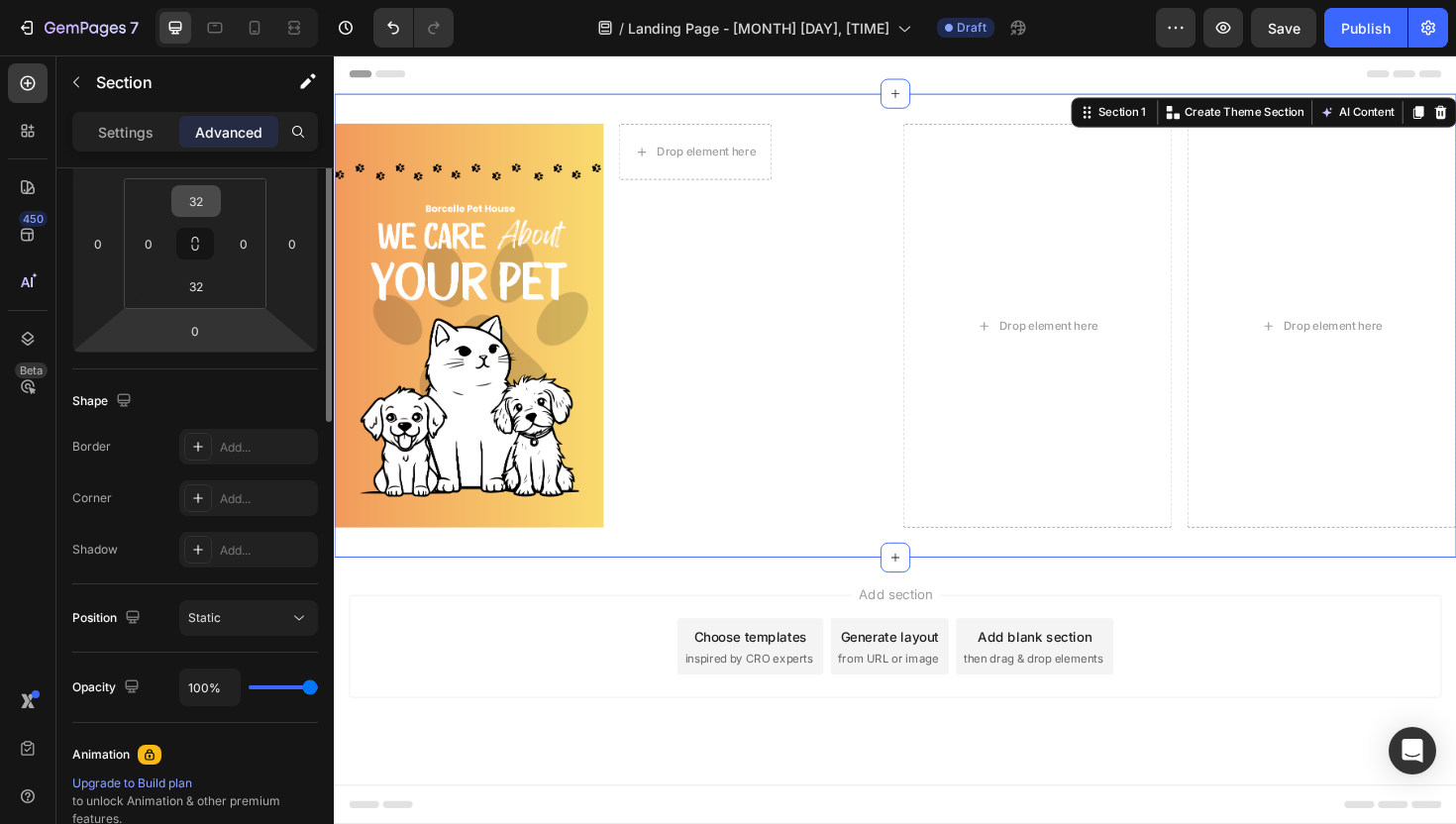 scroll, scrollTop: 0, scrollLeft: 0, axis: both 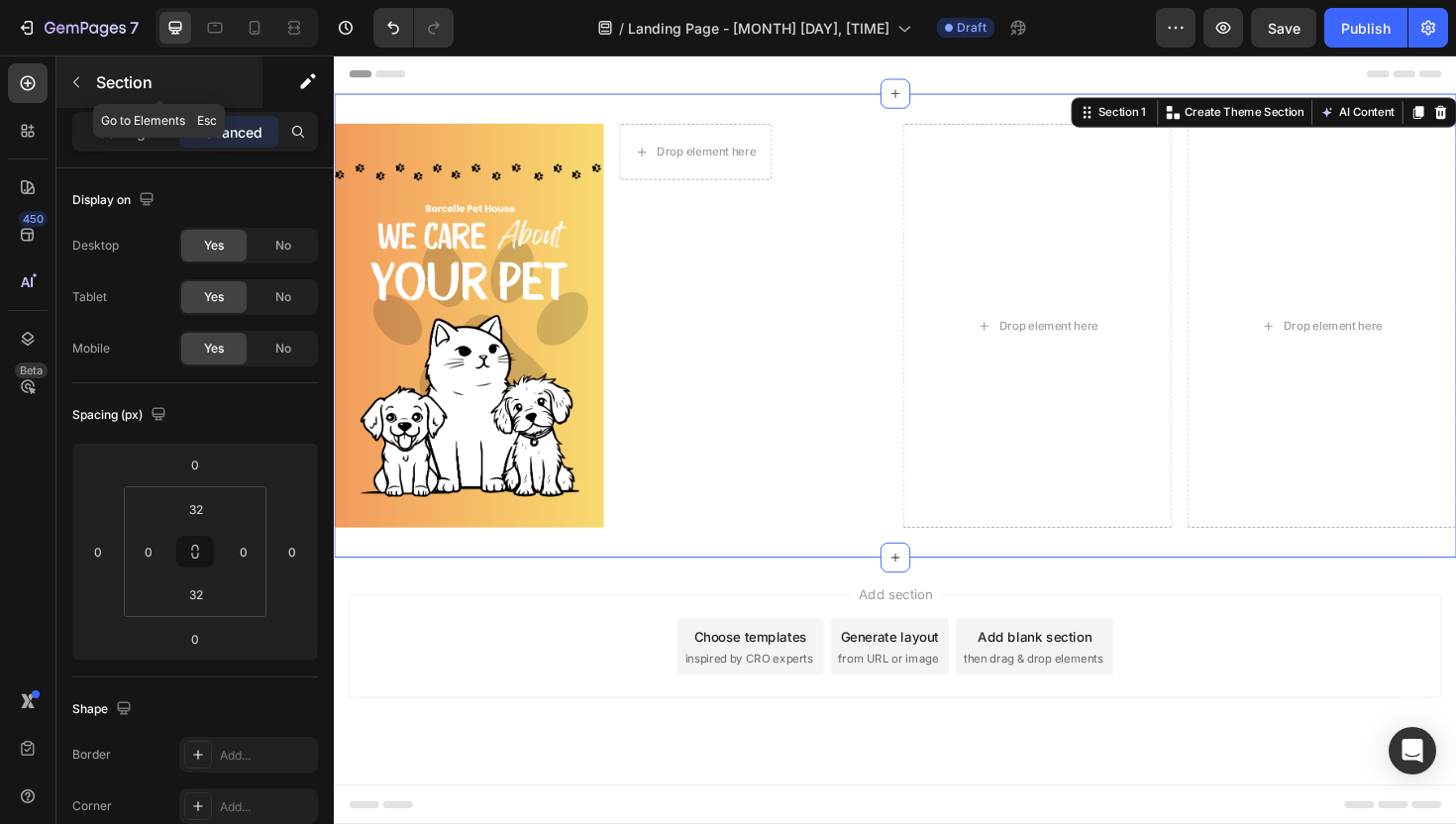 click at bounding box center (76, 82) 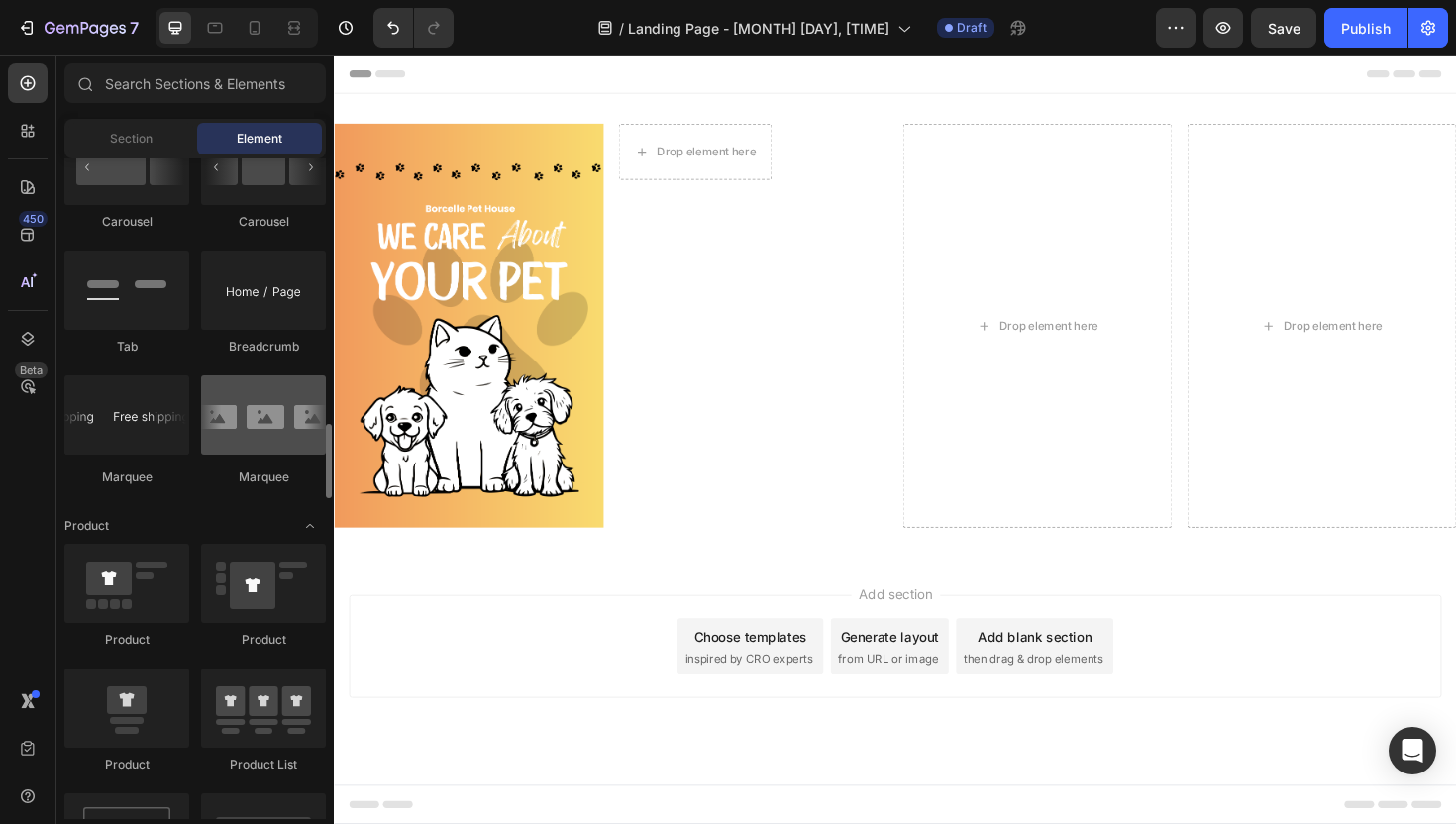 scroll, scrollTop: 2202, scrollLeft: 0, axis: vertical 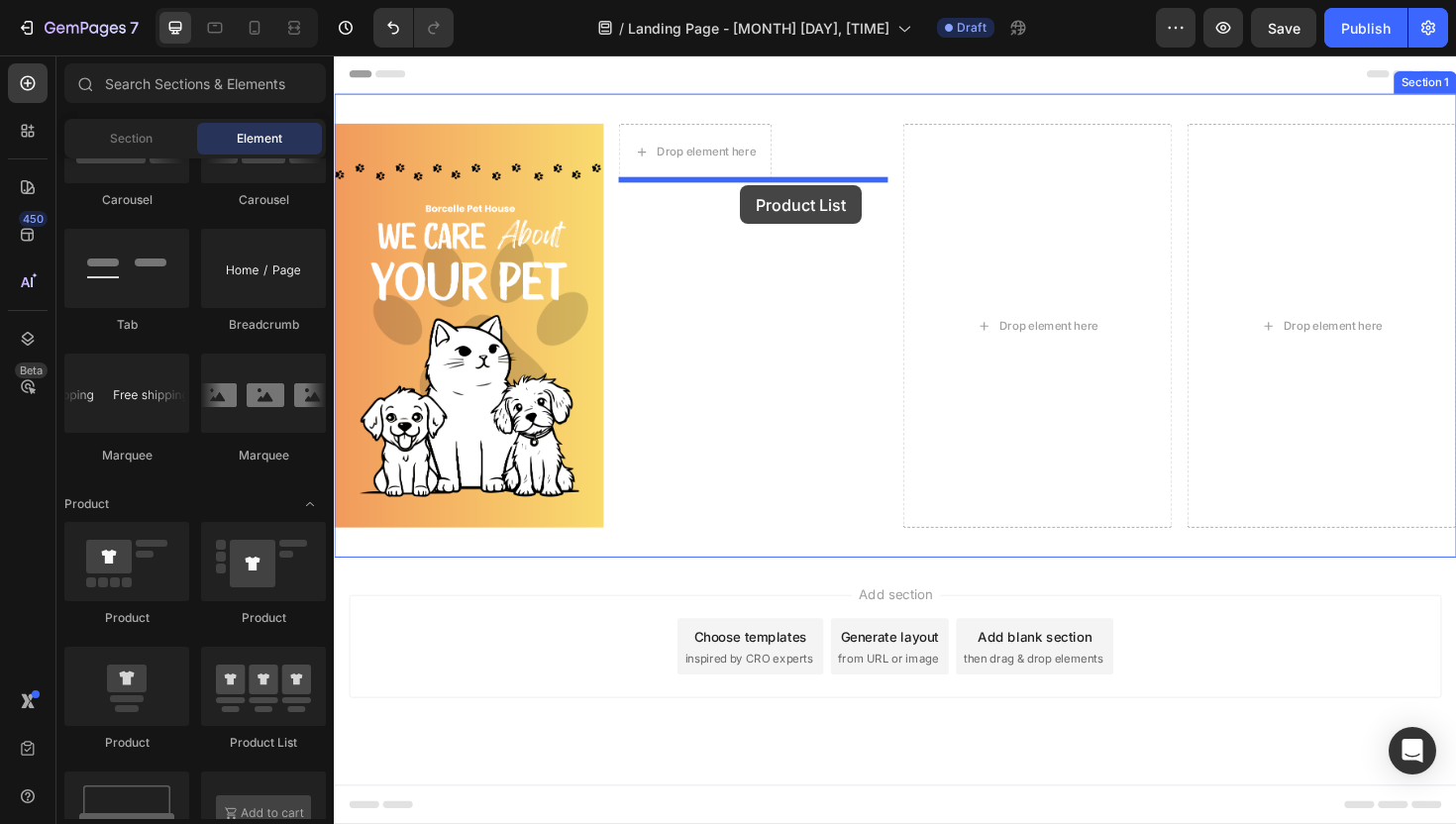 drag, startPoint x: 609, startPoint y: 738, endPoint x: 764, endPoint y: 193, distance: 566.61274 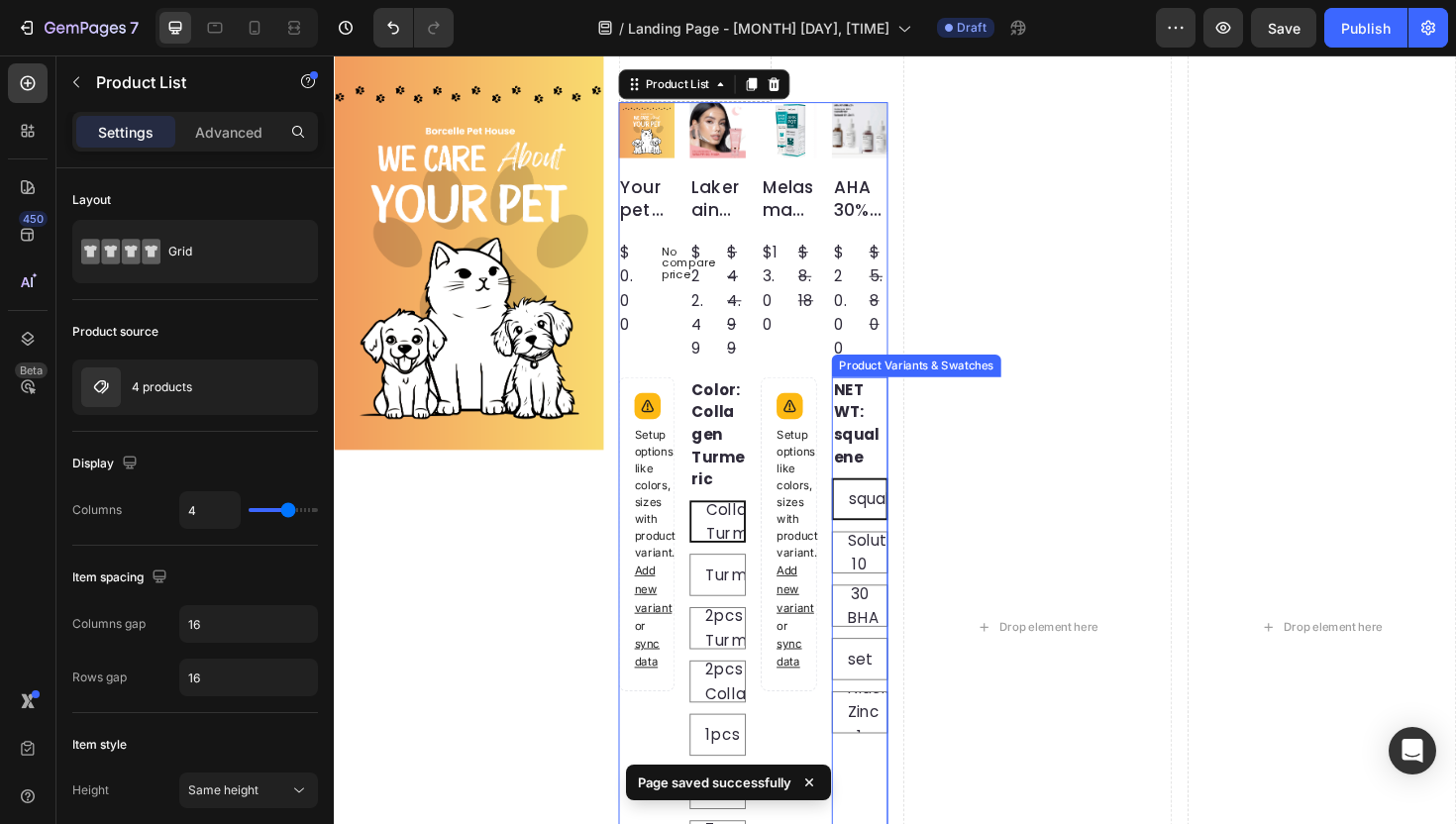 scroll, scrollTop: 85, scrollLeft: 0, axis: vertical 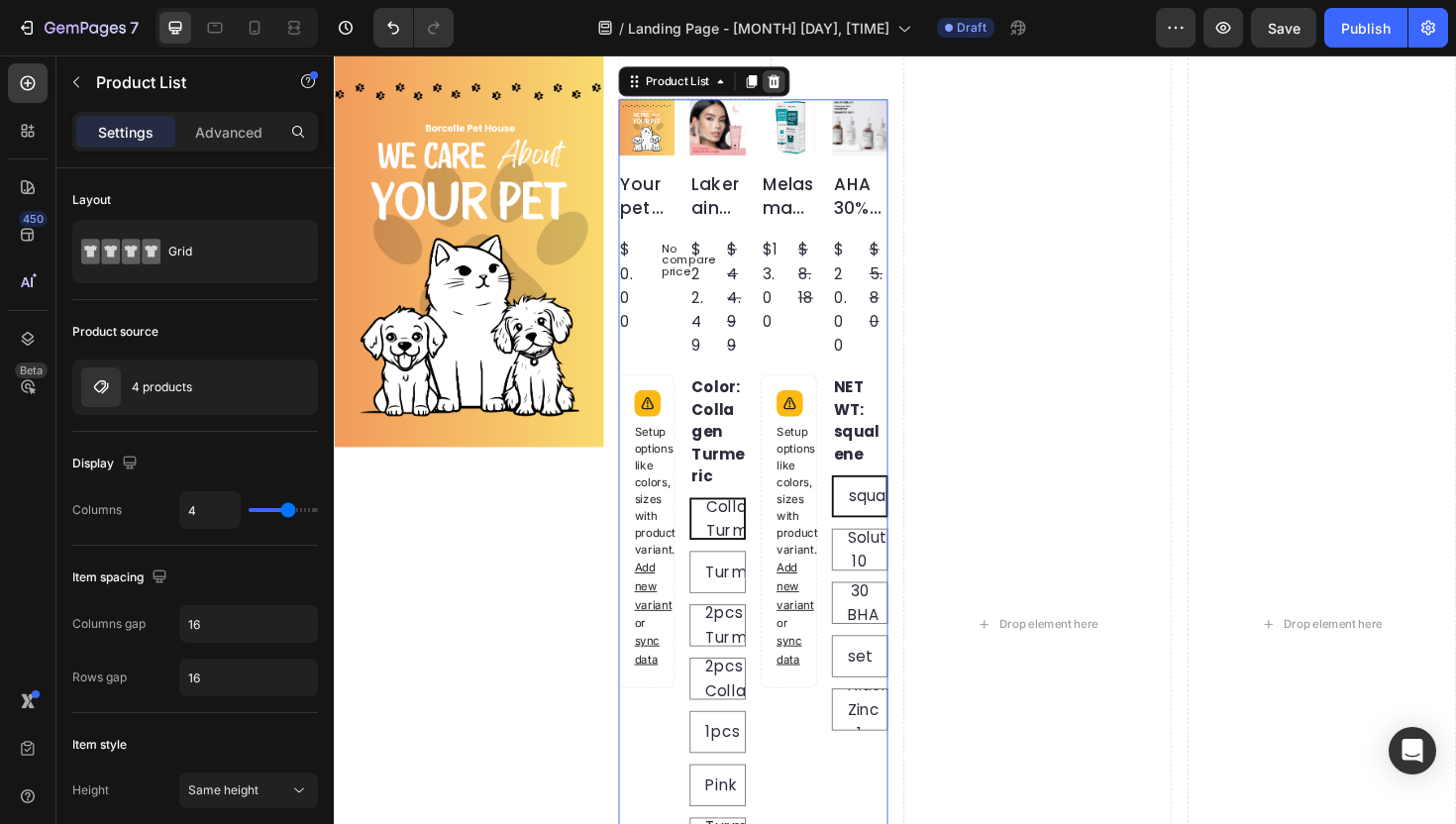 click 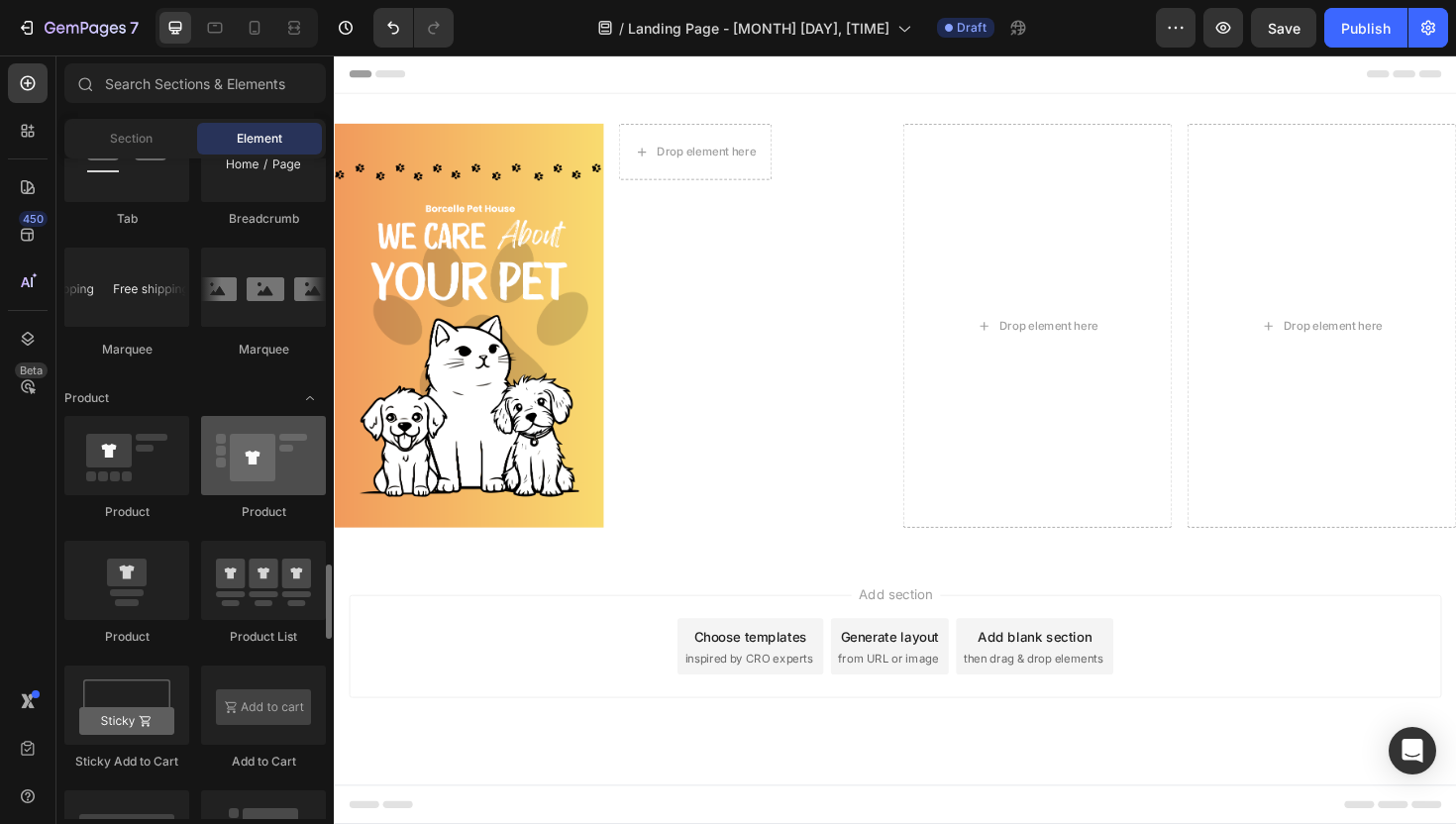 scroll, scrollTop: 2489, scrollLeft: 0, axis: vertical 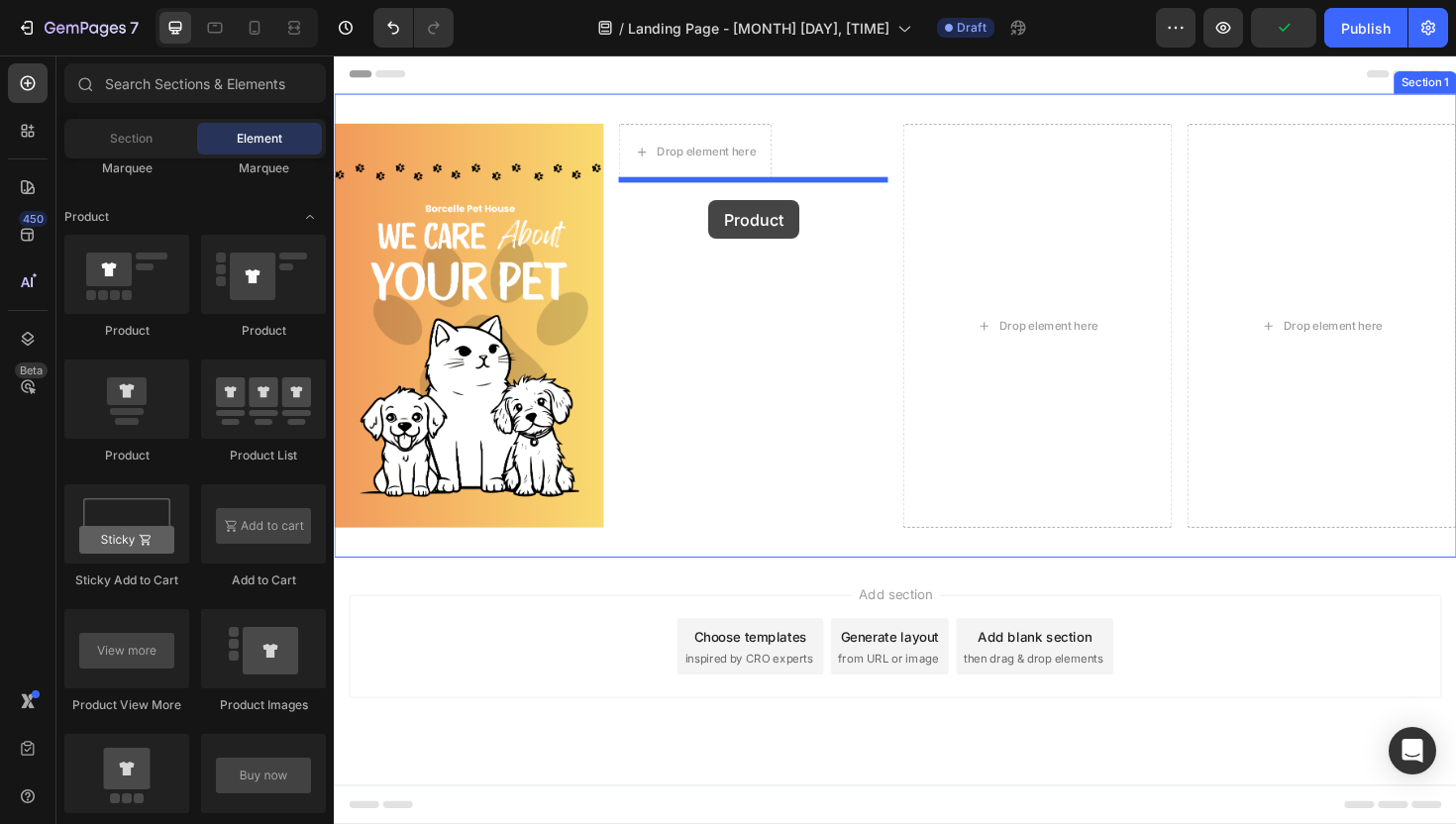 drag, startPoint x: 546, startPoint y: 343, endPoint x: 735, endPoint y: 197, distance: 238.8242 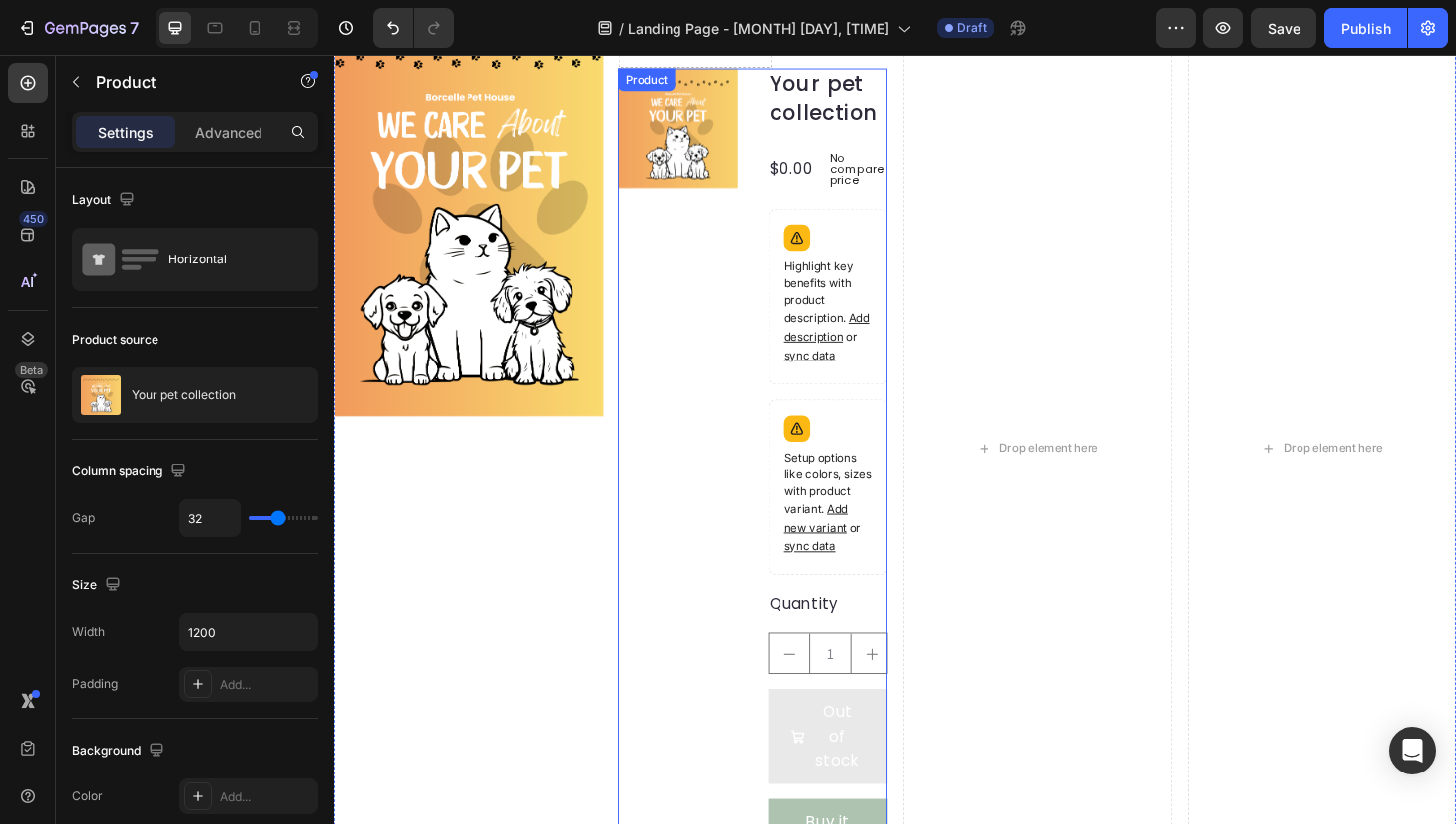 scroll, scrollTop: 0, scrollLeft: 0, axis: both 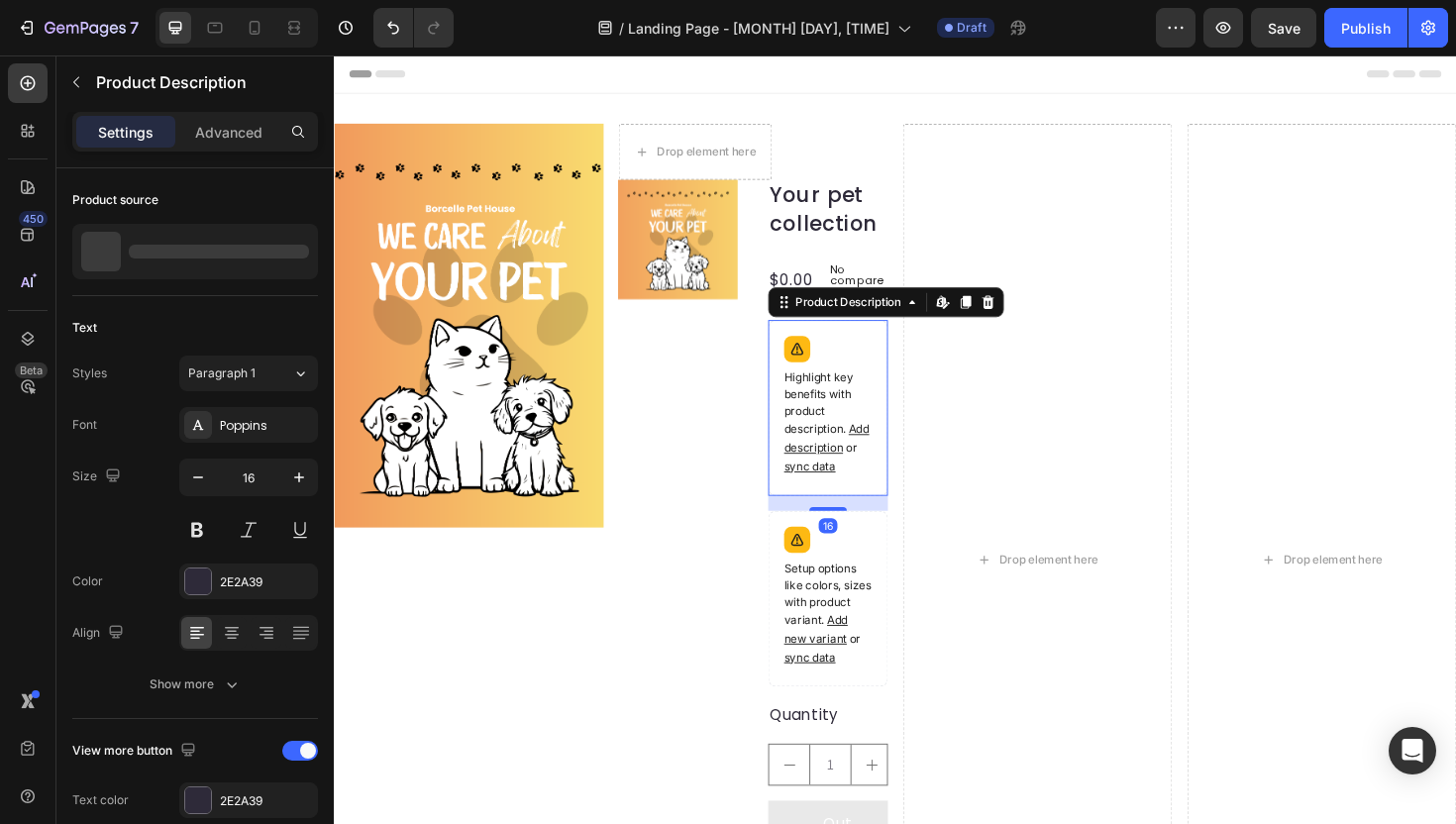 click on "Highlight key benefits with product description.       Add description   or   sync data" at bounding box center [857, 445] 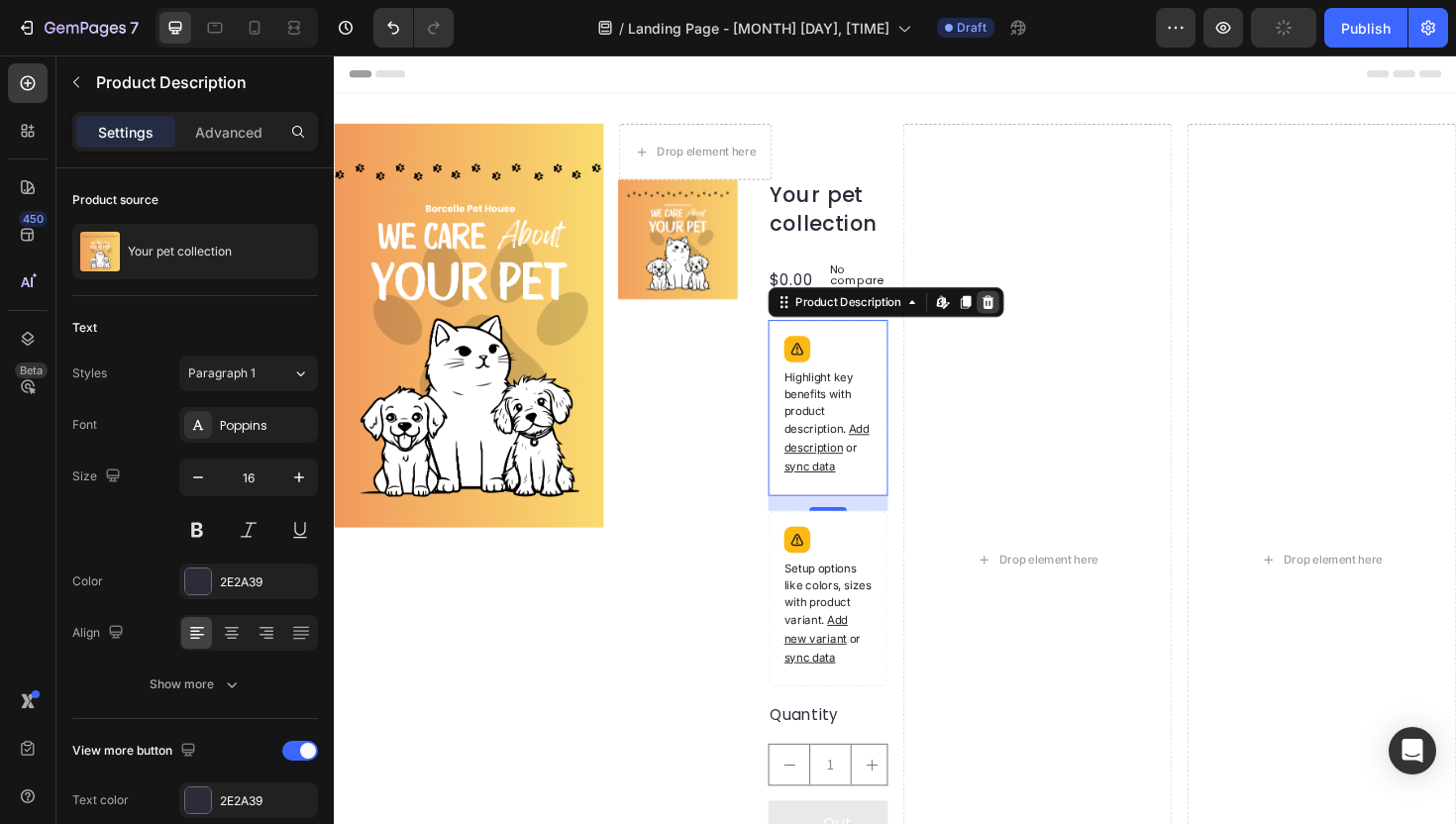 click 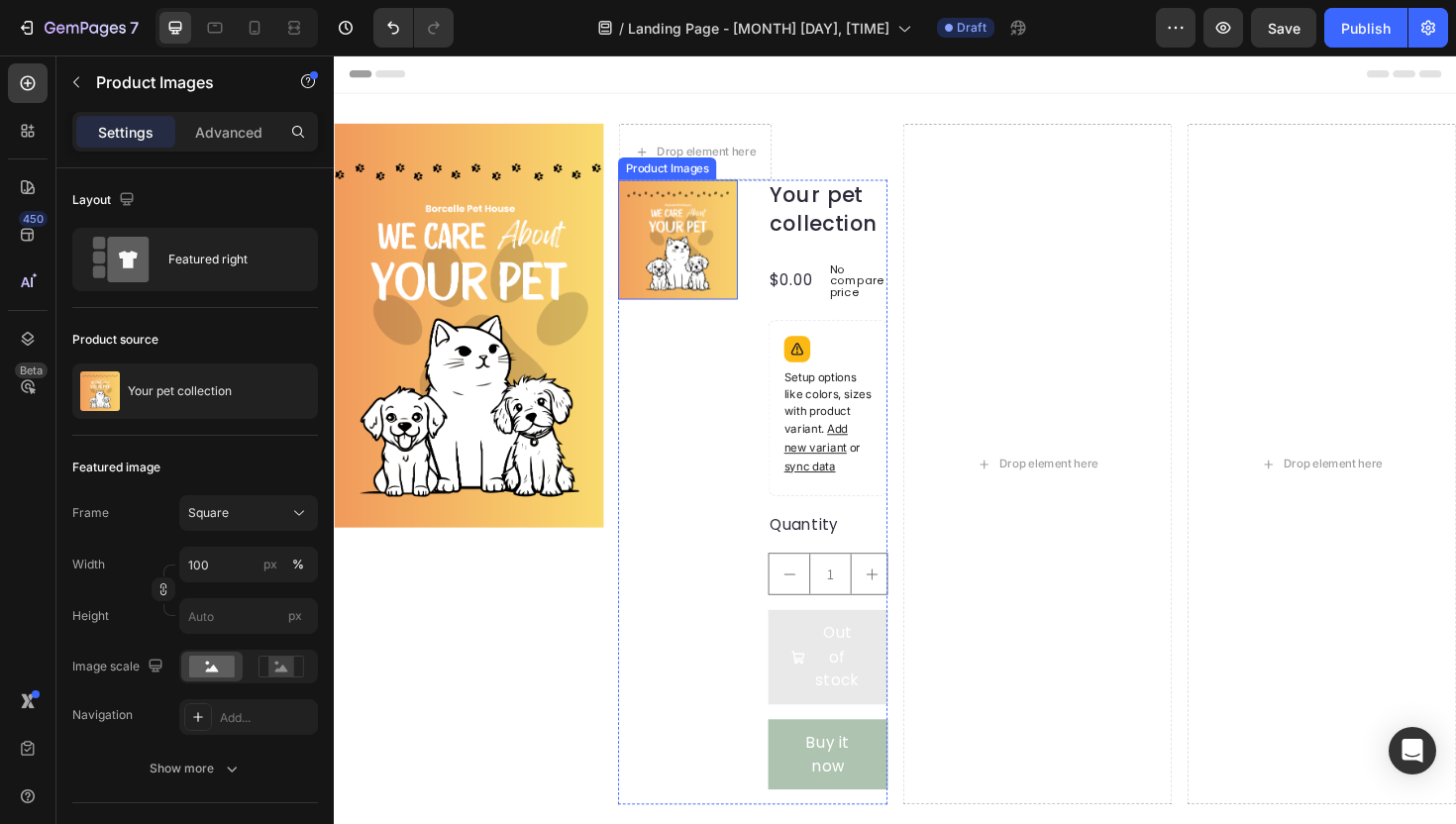 click at bounding box center (698, 251) 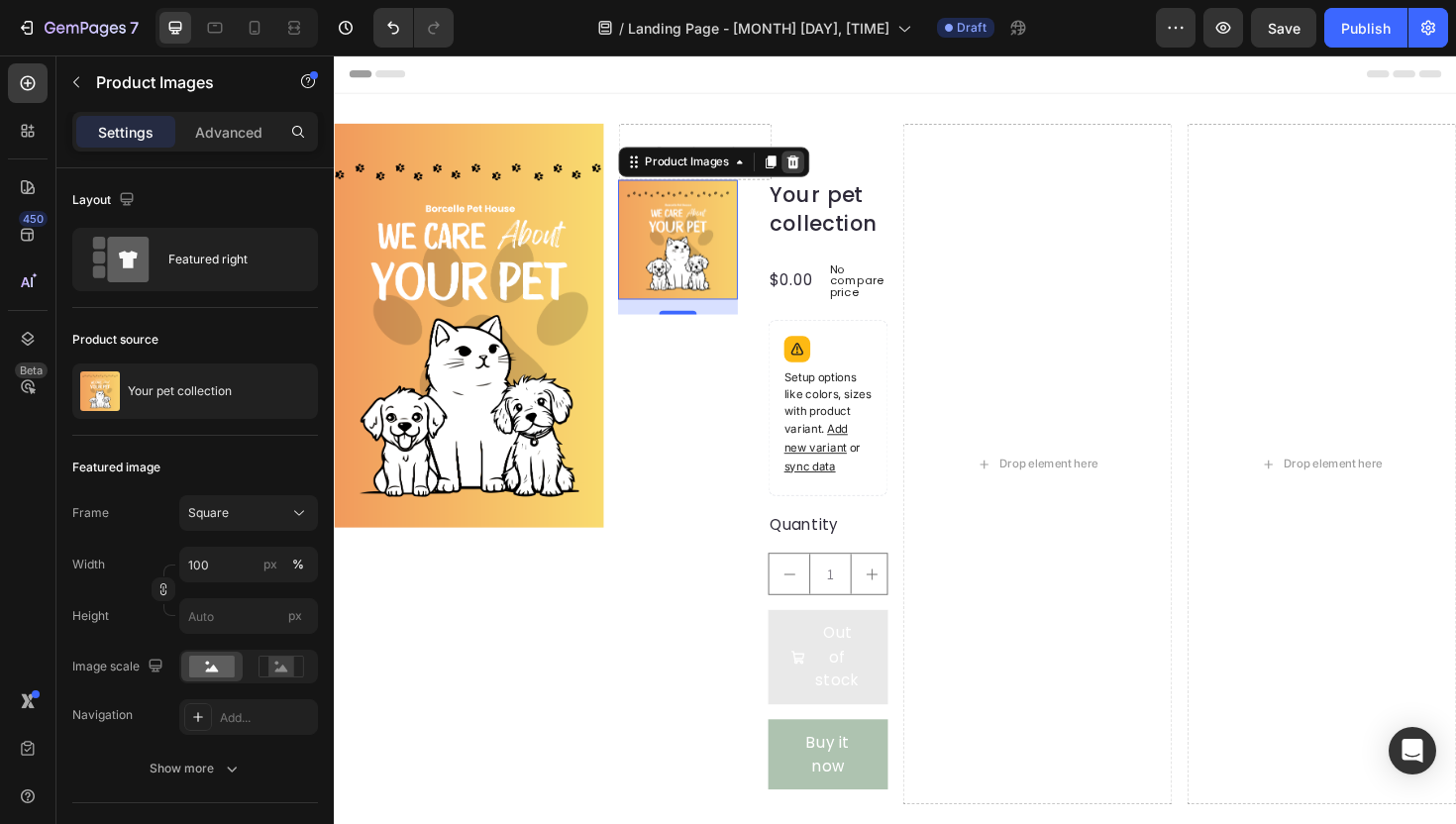 click 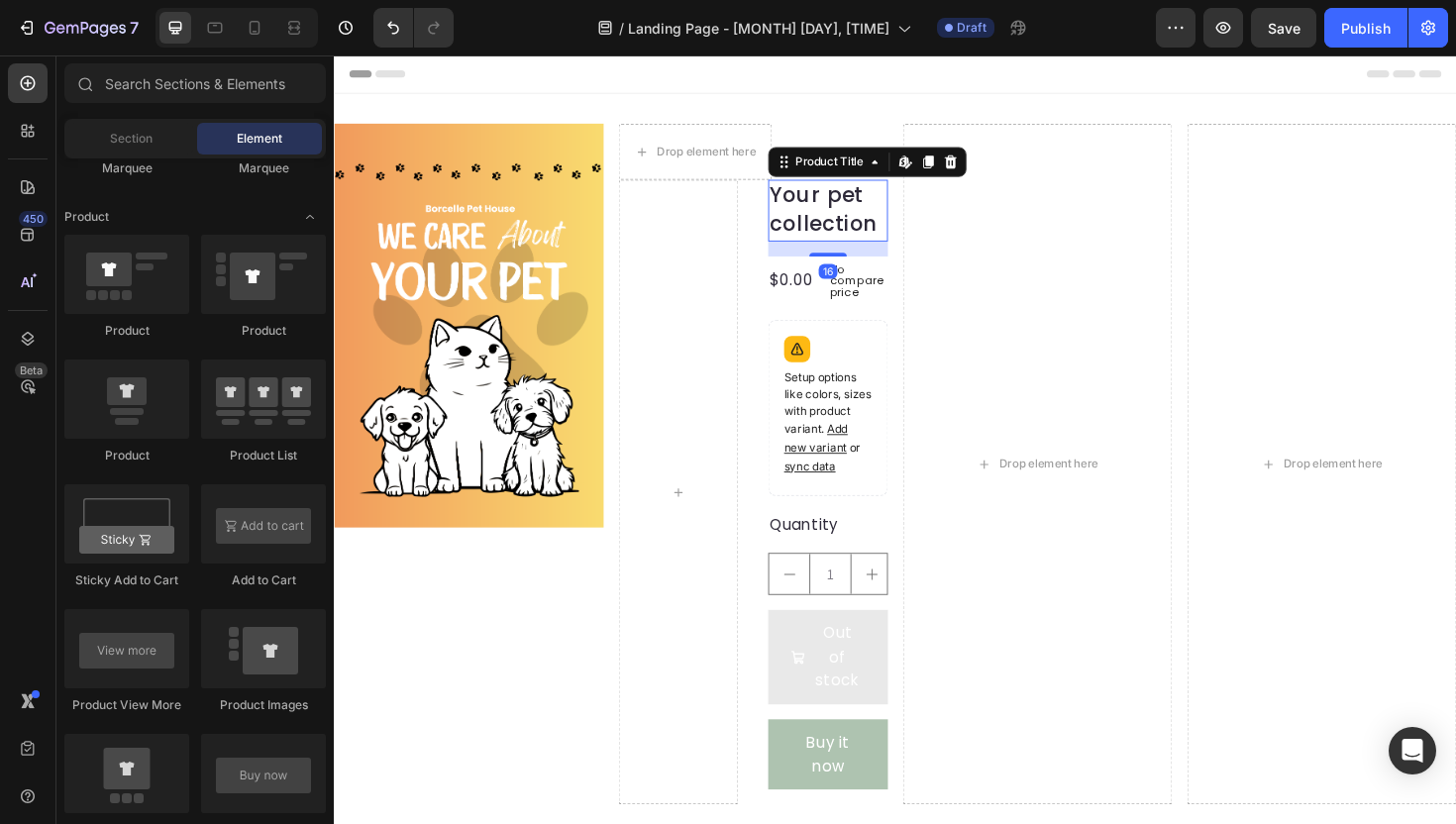 click on "Your pet collection" at bounding box center (857, 220) 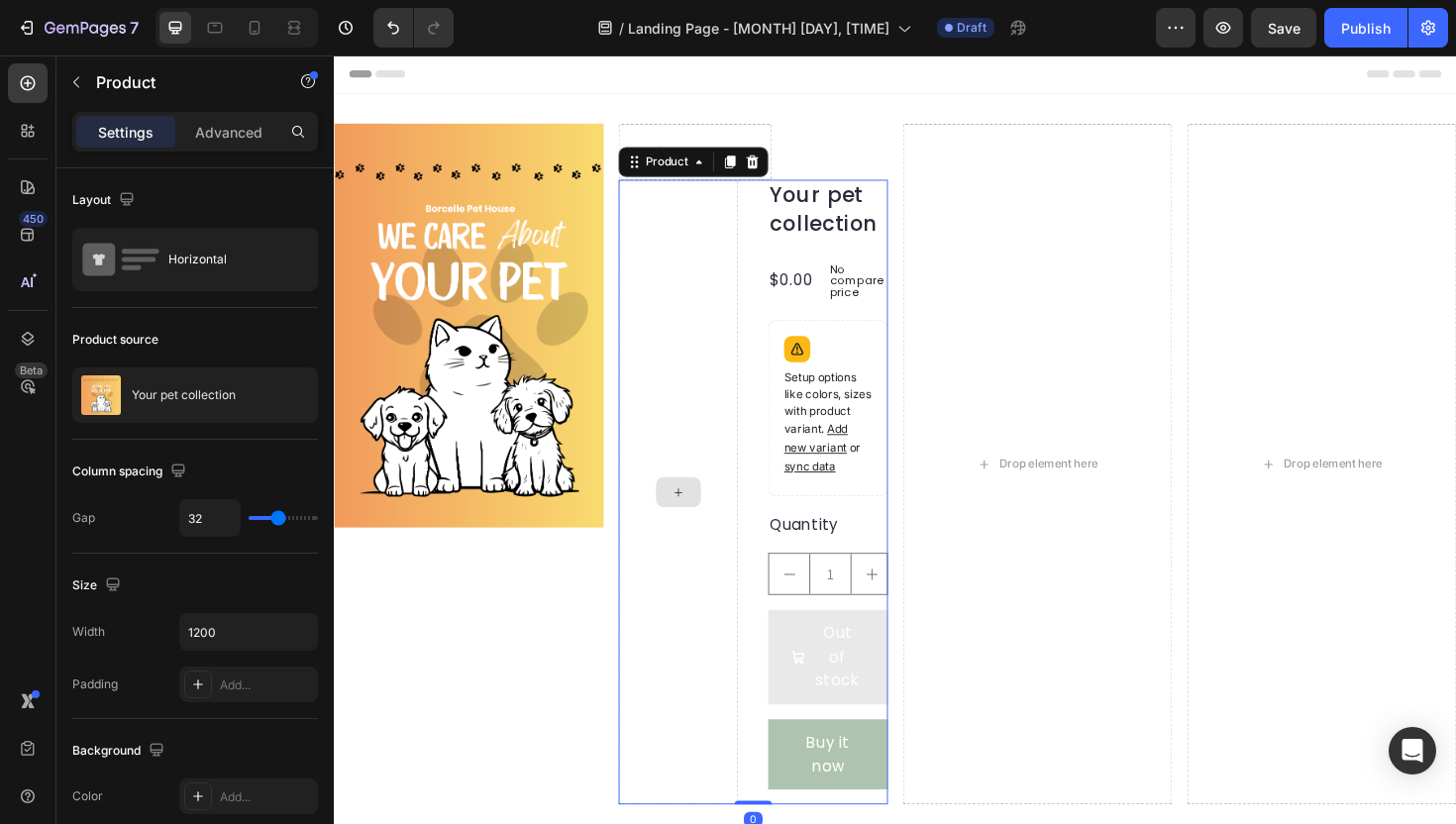 click at bounding box center [698, 518] 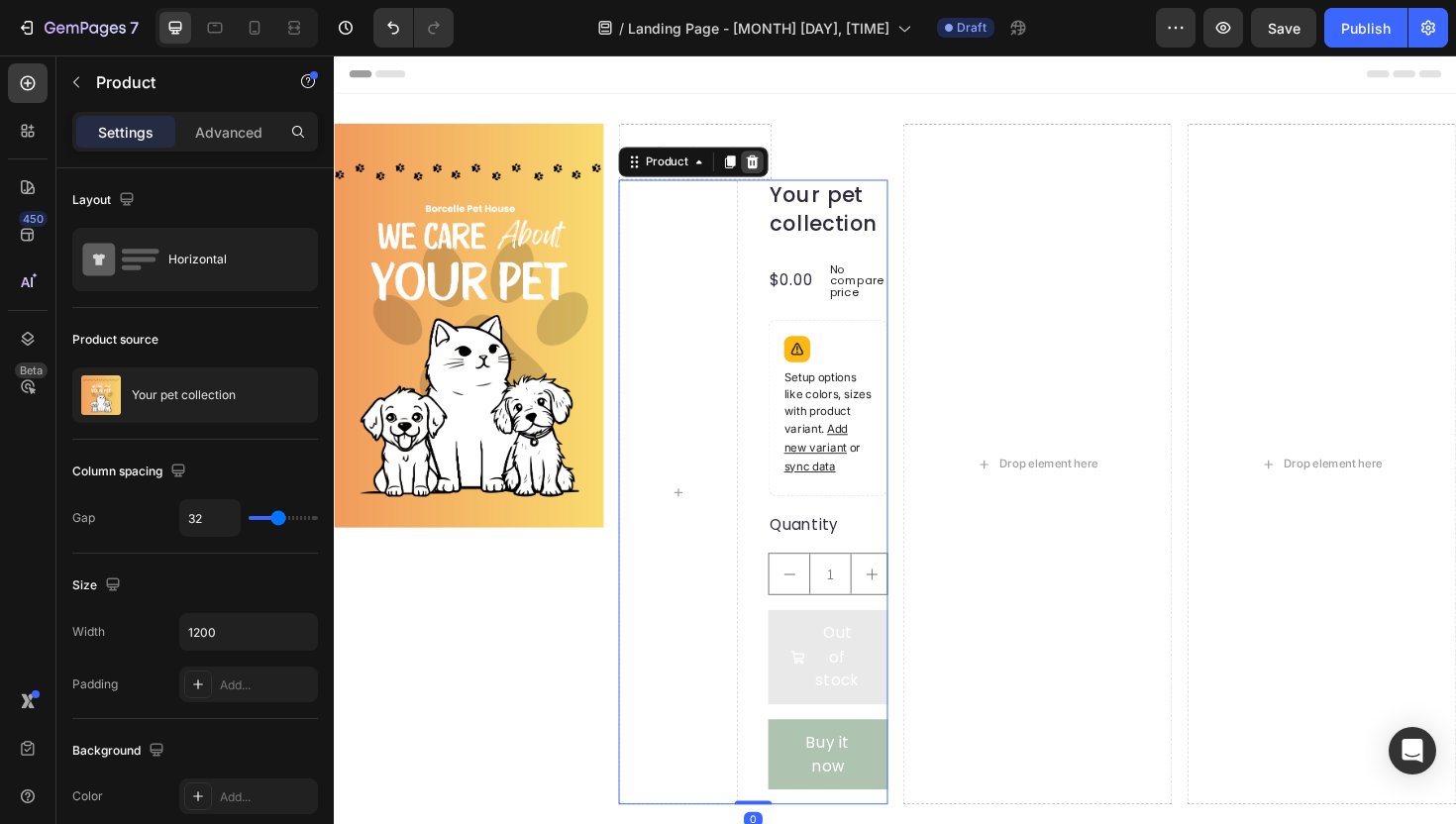 click 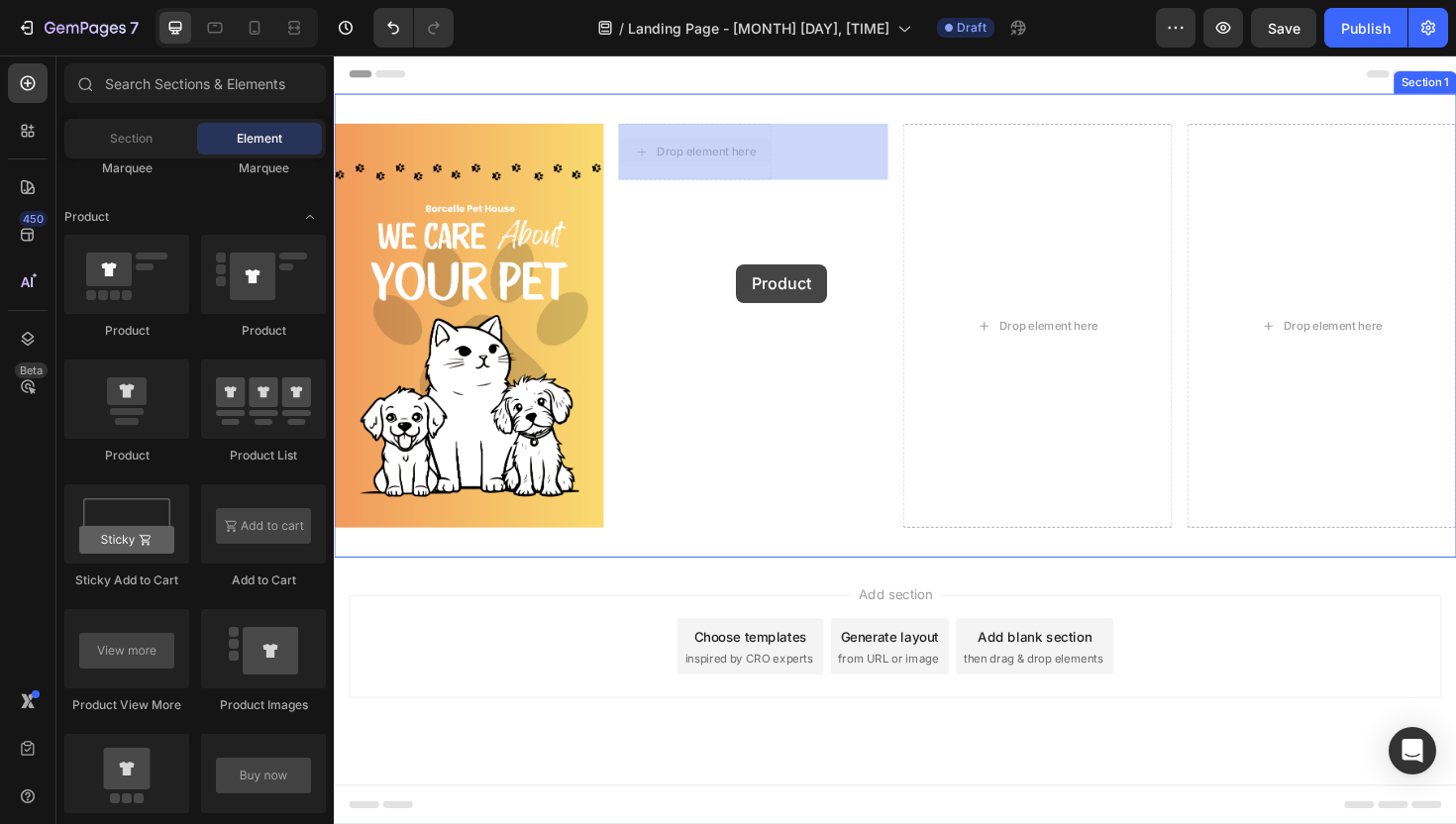 drag, startPoint x: 731, startPoint y: 162, endPoint x: 764, endPoint y: 284, distance: 126.384334 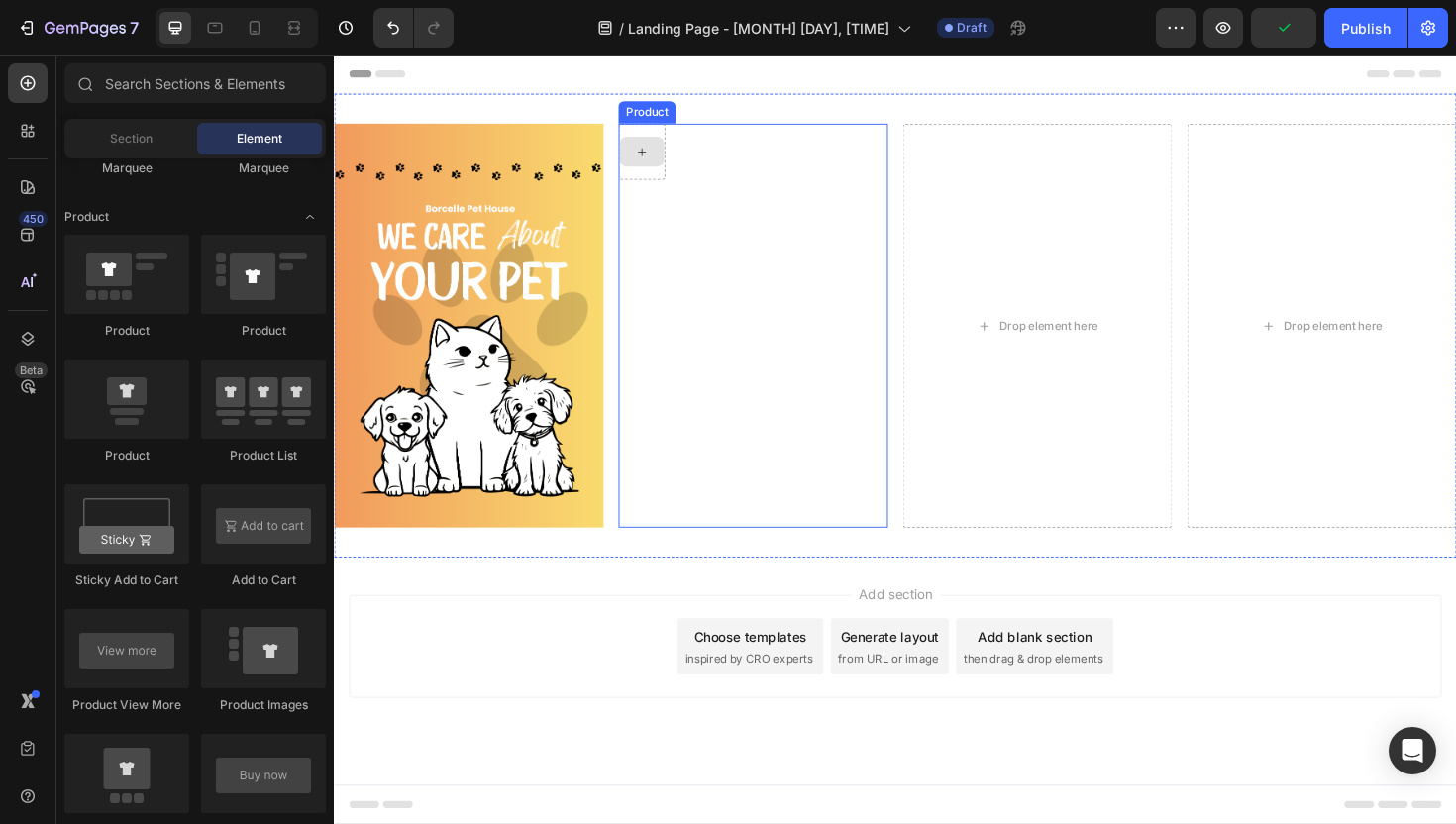 click 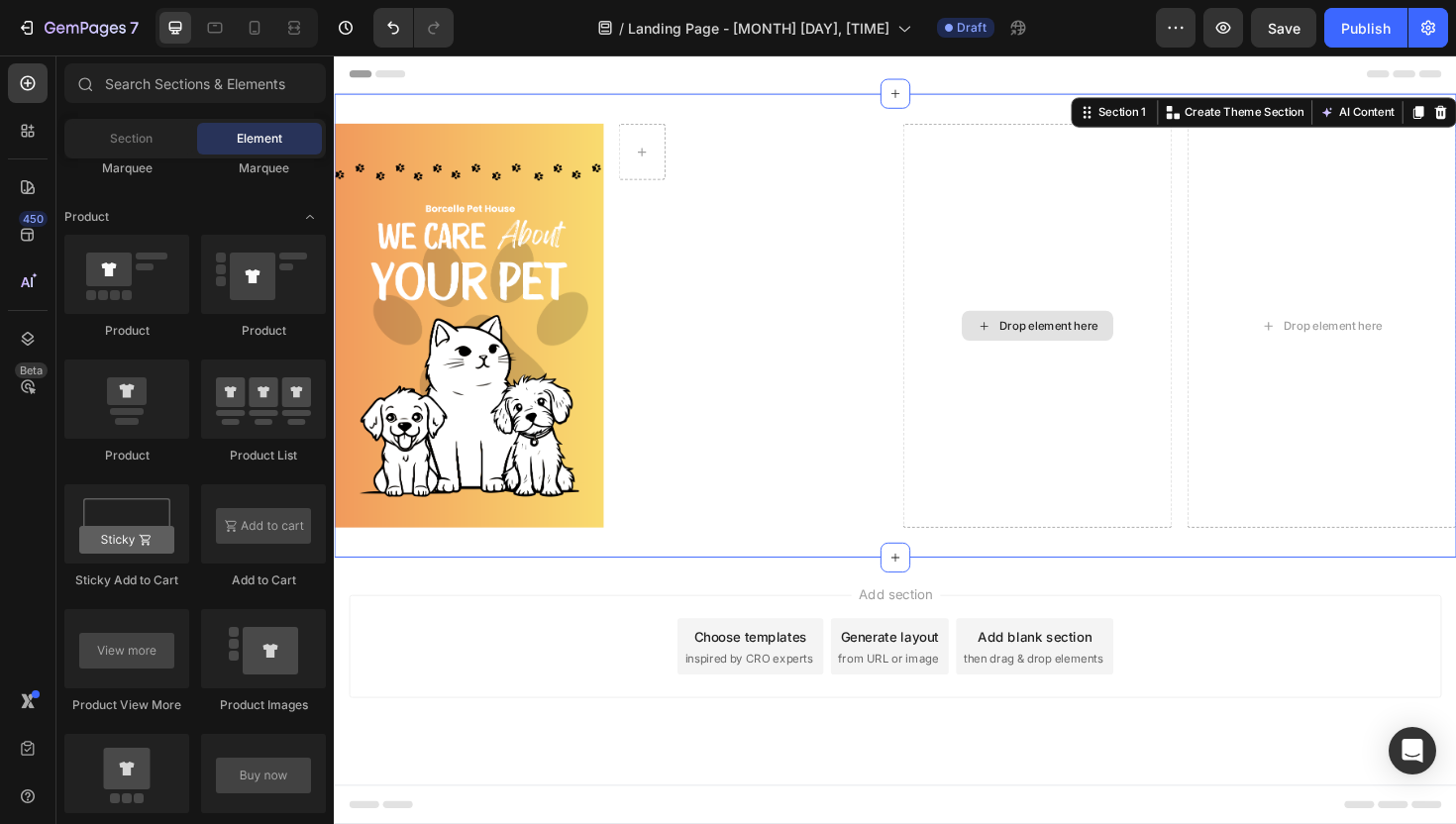 click on "Drop element here" at bounding box center [1079, 342] 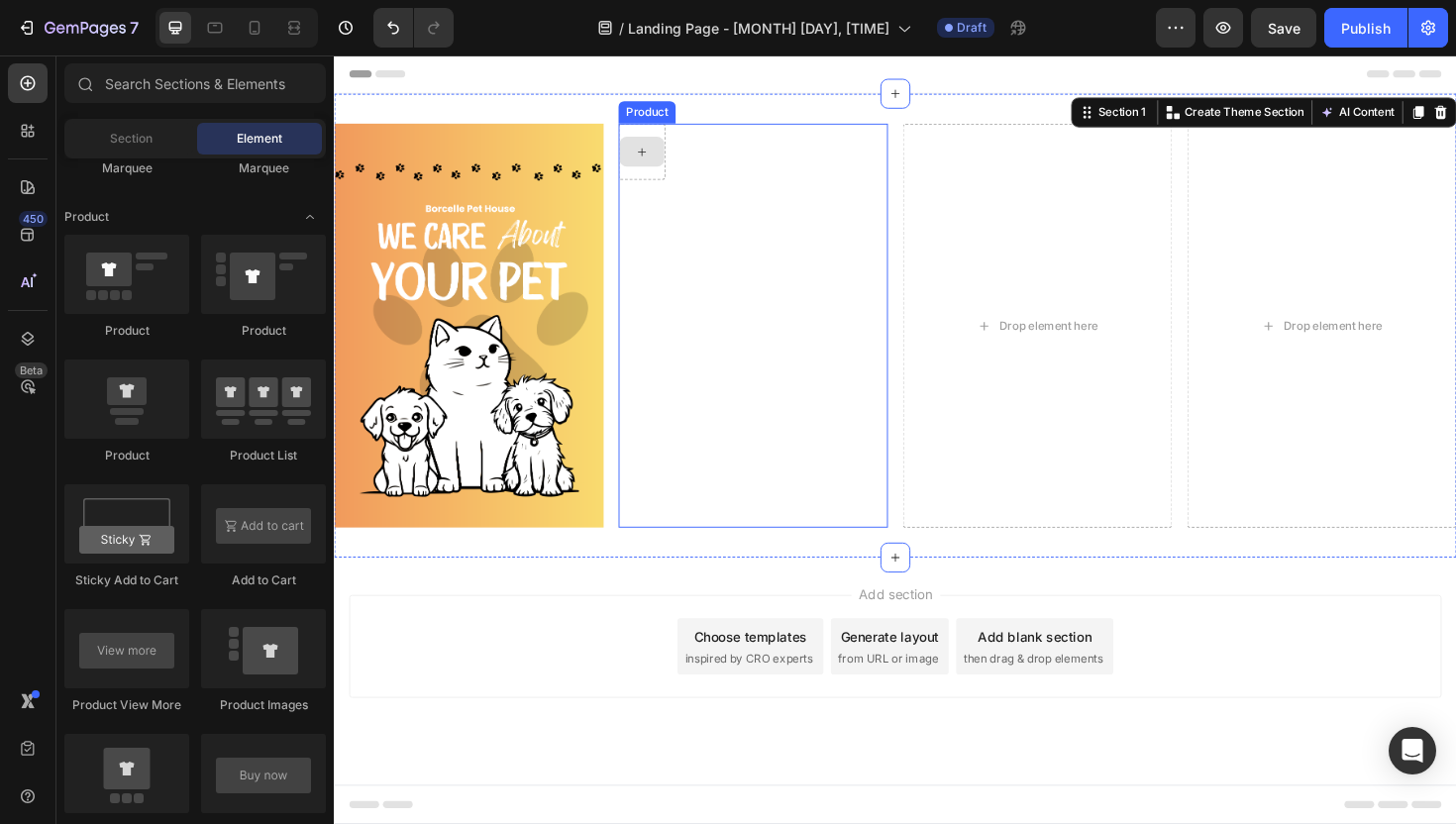 click at bounding box center (660, 157) 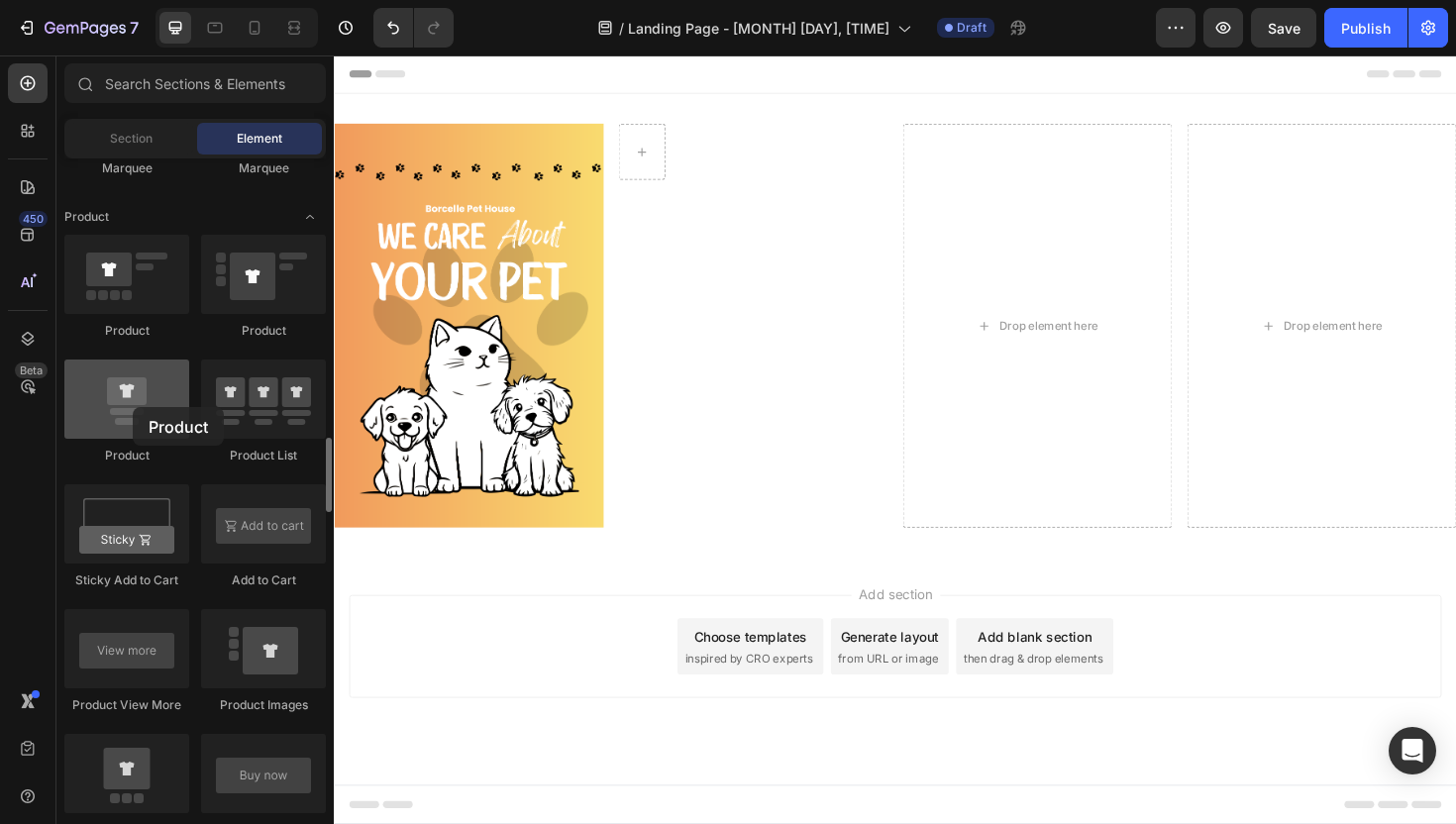 click at bounding box center (127, 399) 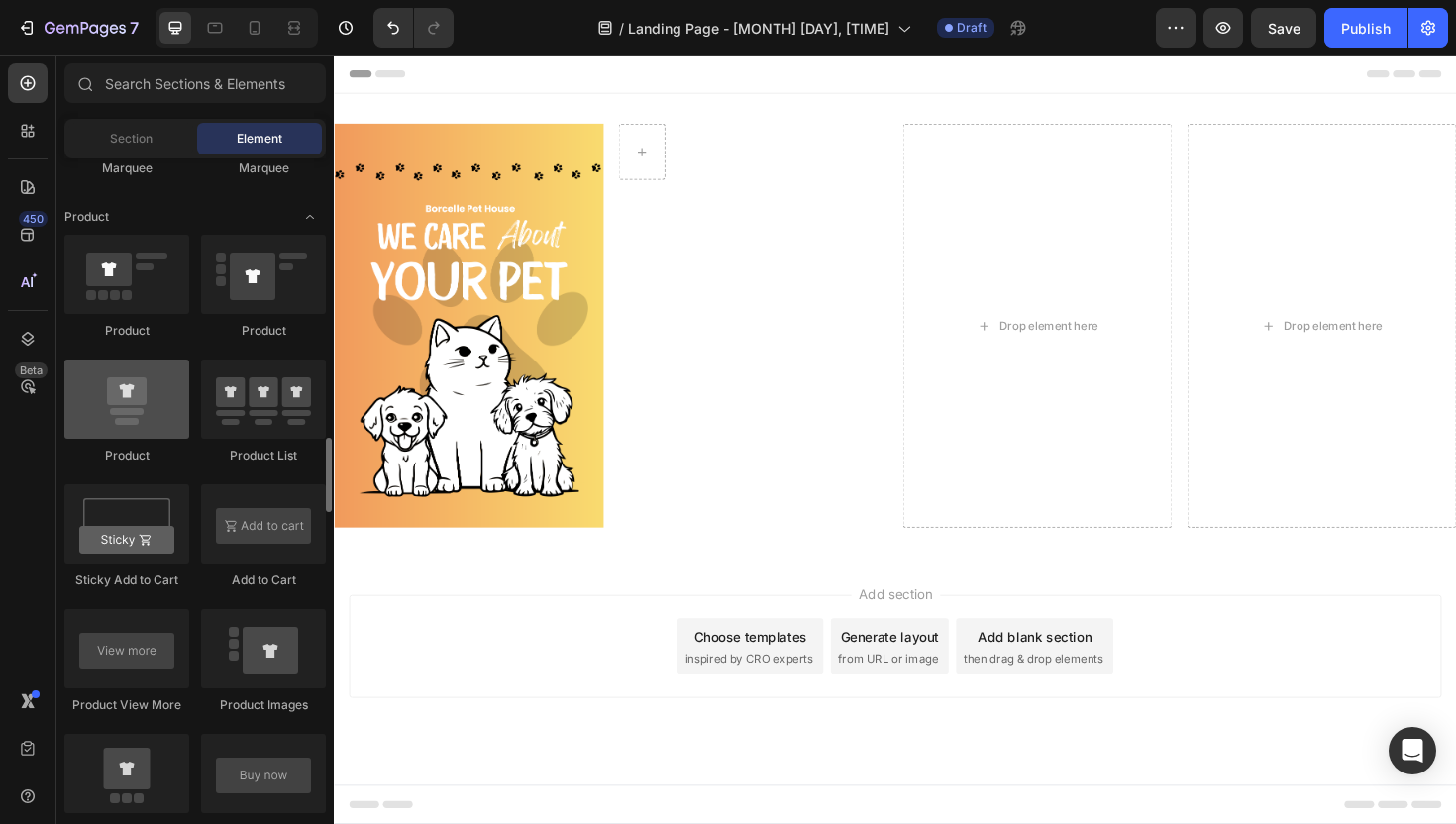 click at bounding box center (127, 399) 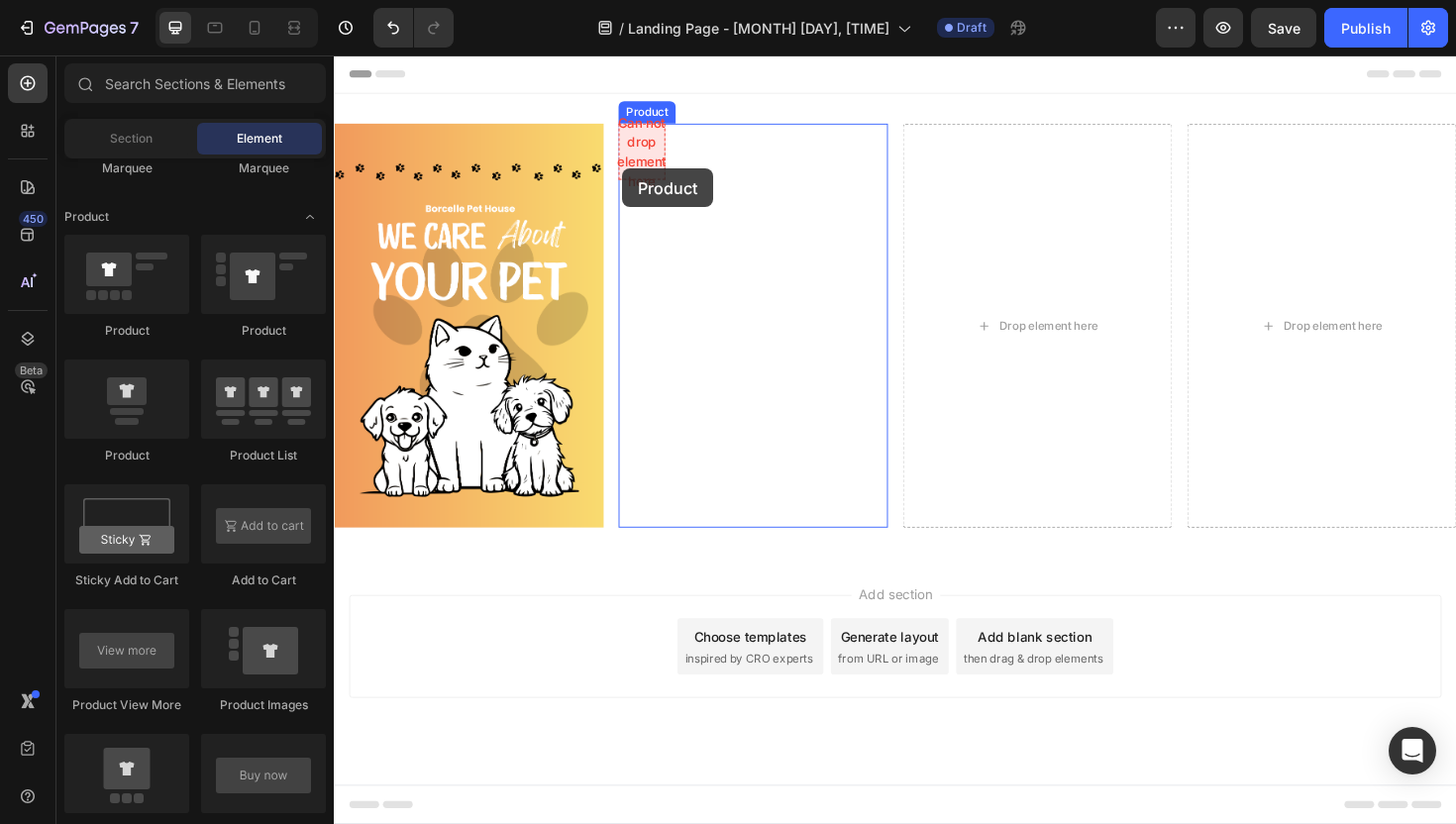drag, startPoint x: 467, startPoint y: 463, endPoint x: 644, endPoint y: 168, distance: 344.0262 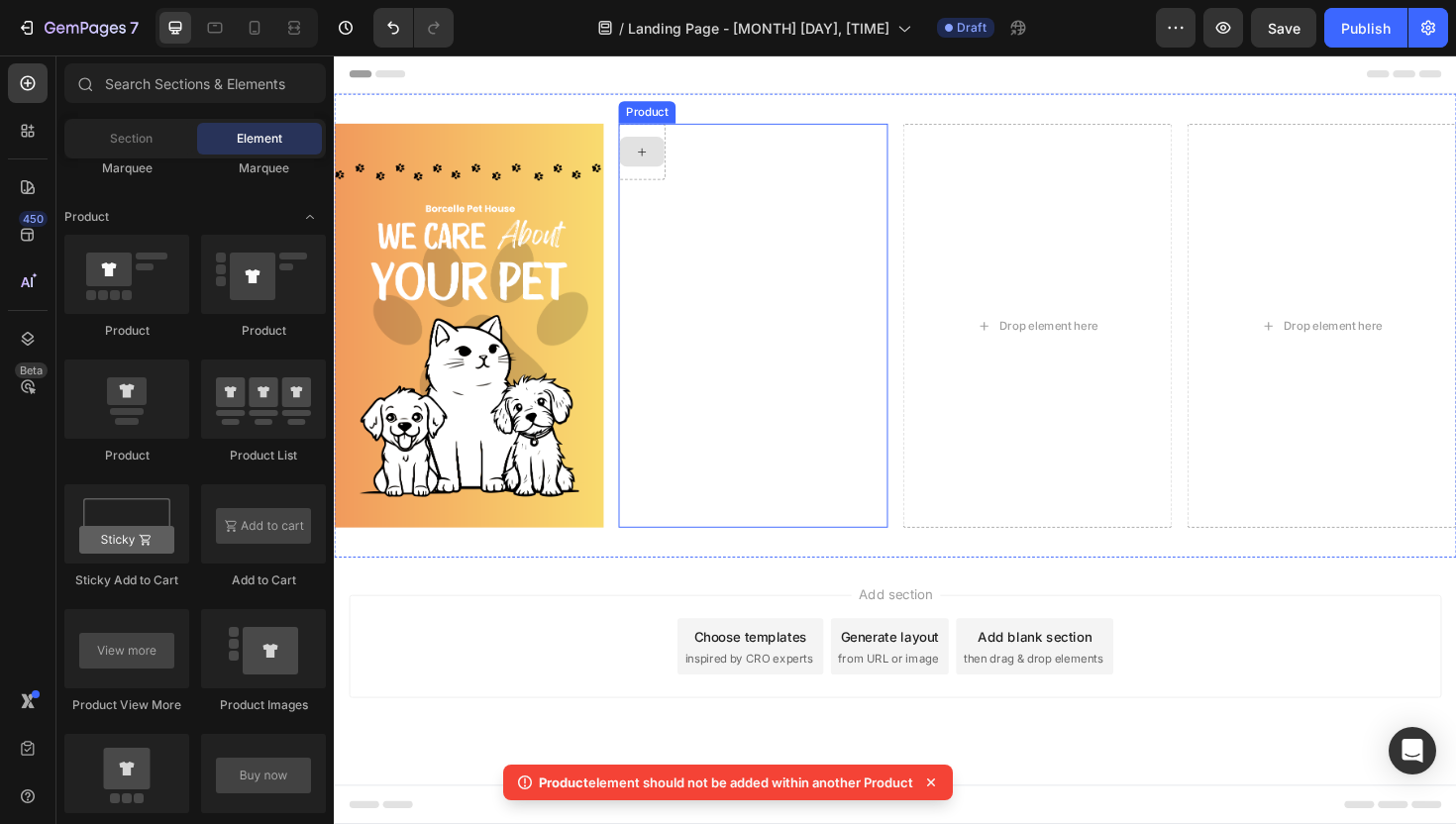click 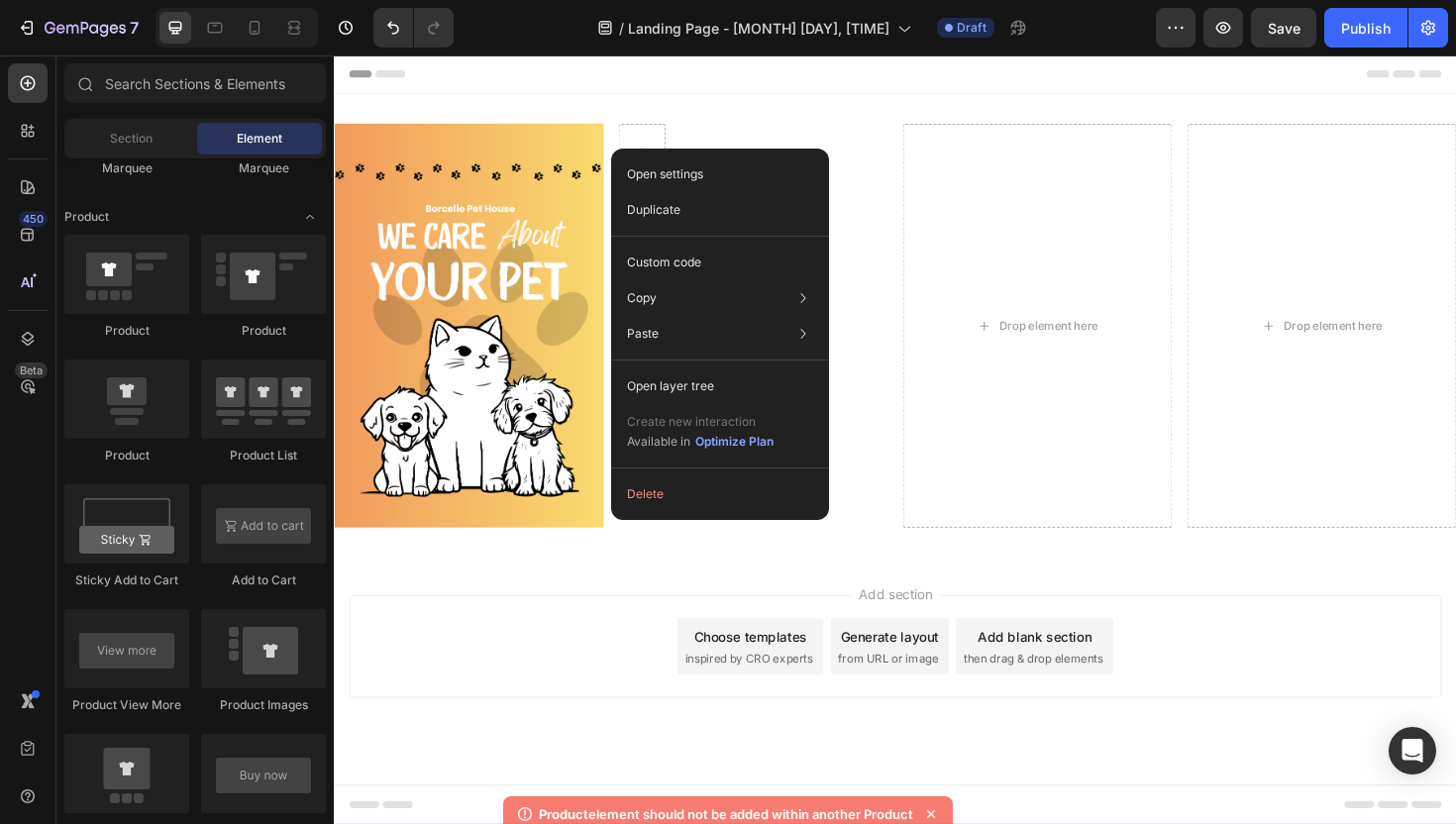 click on "Open settings Duplicate Custom code Copy Copy element  Cmd + C Copy style  Copy class  .gkKibFLqLe Paste Paste element  Cmd + V Paste style  Cmd + Shift + V  Please allow access tp clipboard to paste content from other pages  Allow Access Open layer tree Create new interaction Available in  Optimize Plan   Delete" at bounding box center [720, 334] 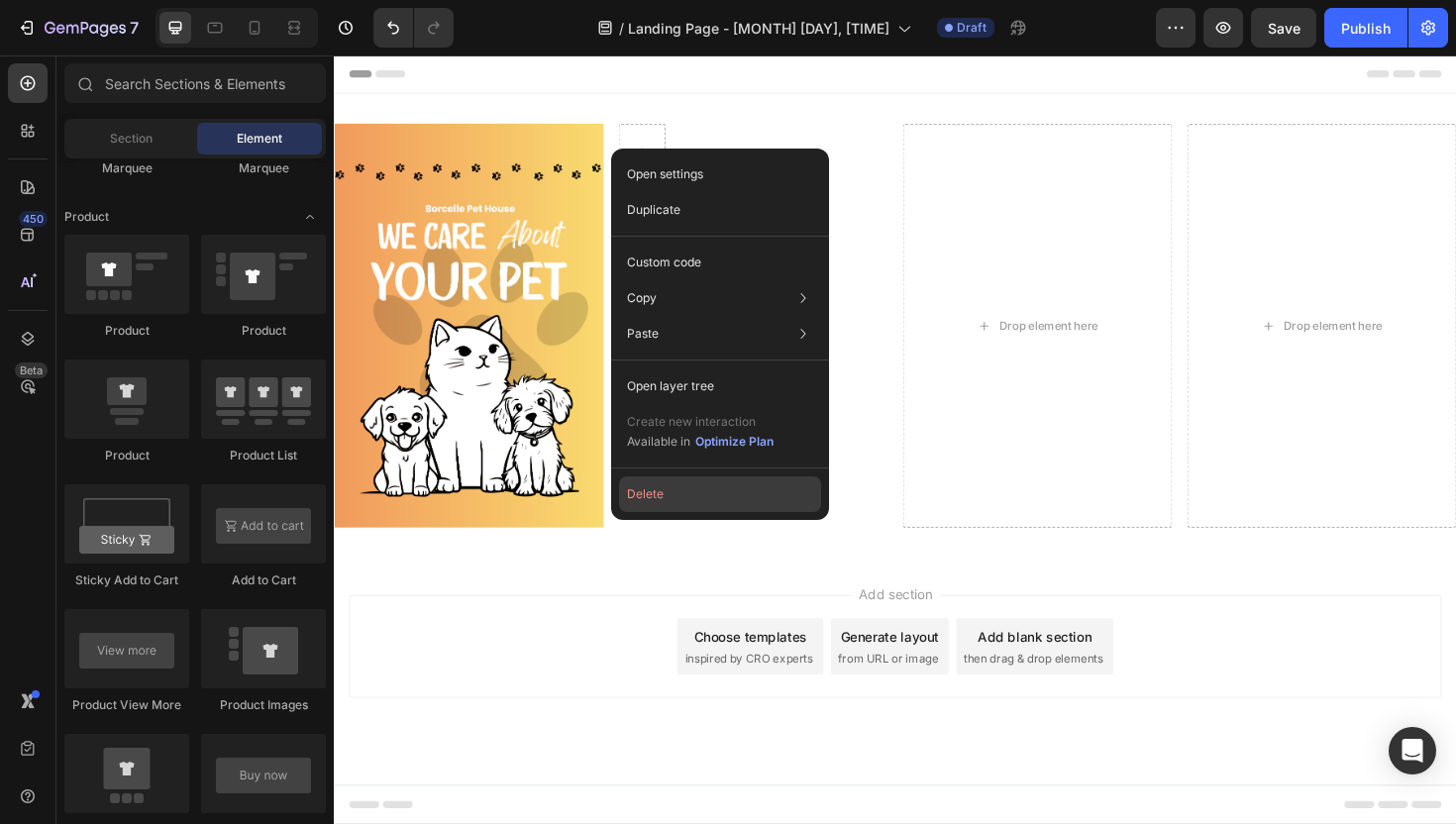 click on "Delete" 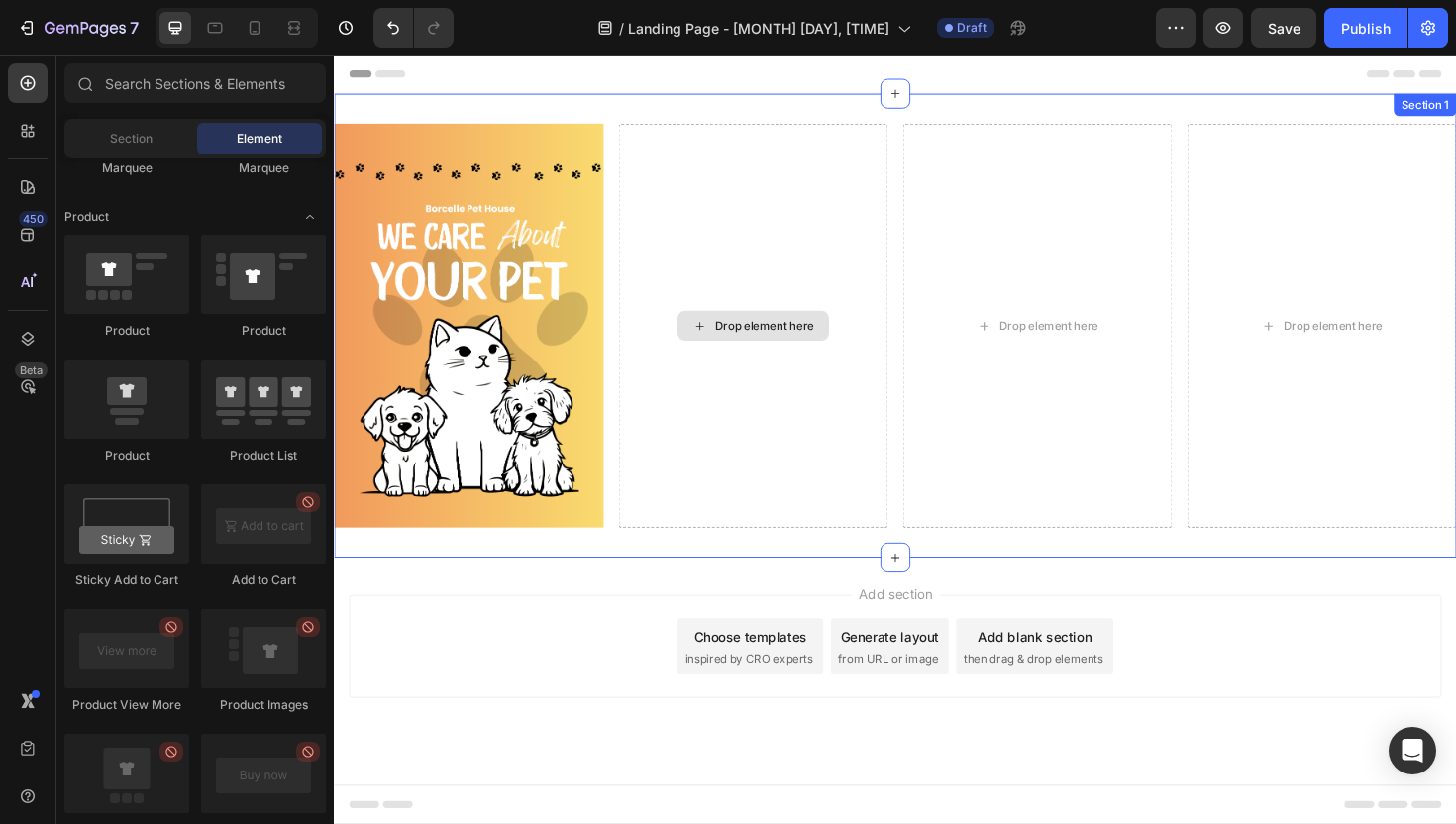 click on "Drop element here" at bounding box center (778, 342) 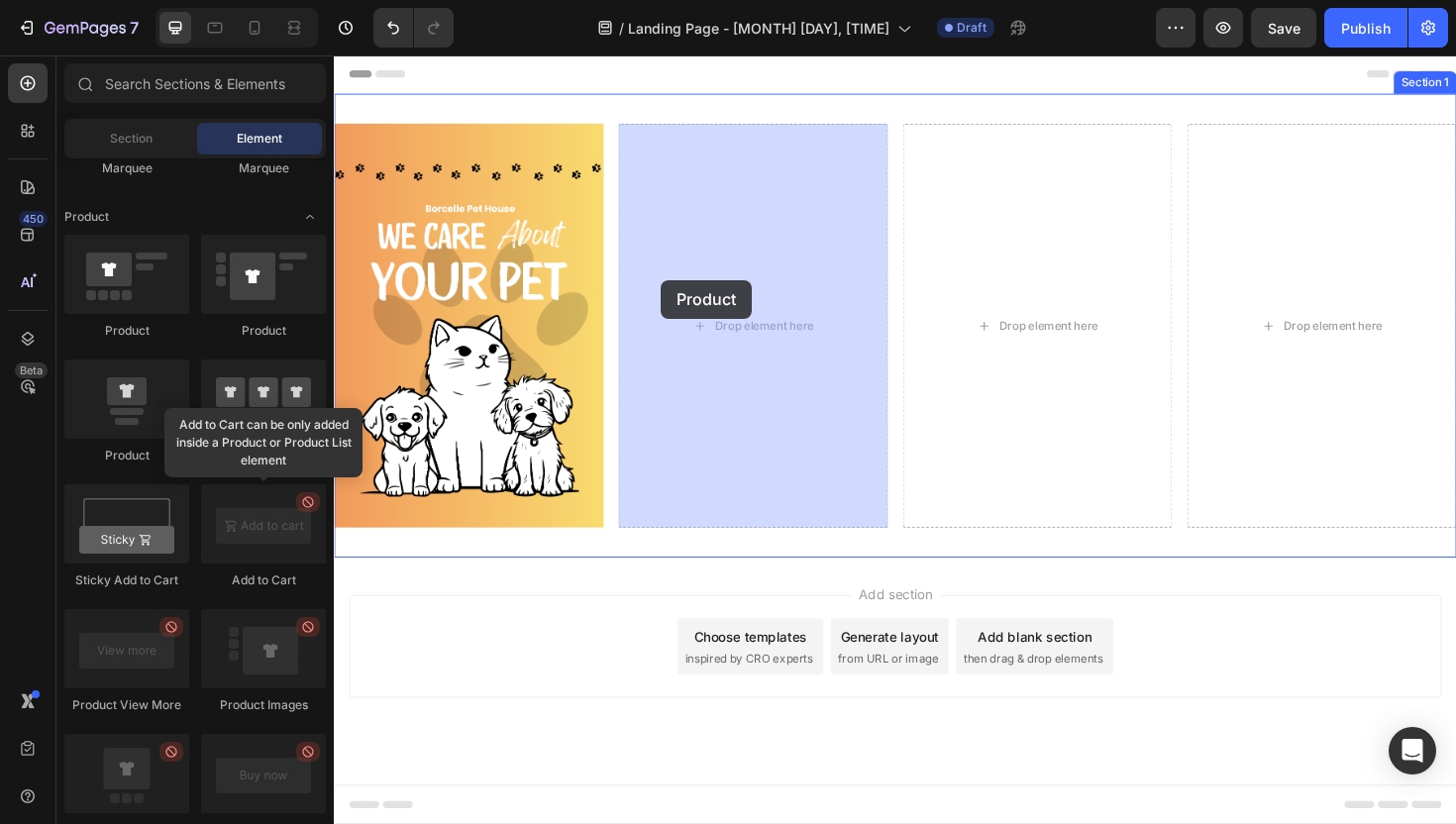 drag, startPoint x: 462, startPoint y: 462, endPoint x: 679, endPoint y: 298, distance: 272 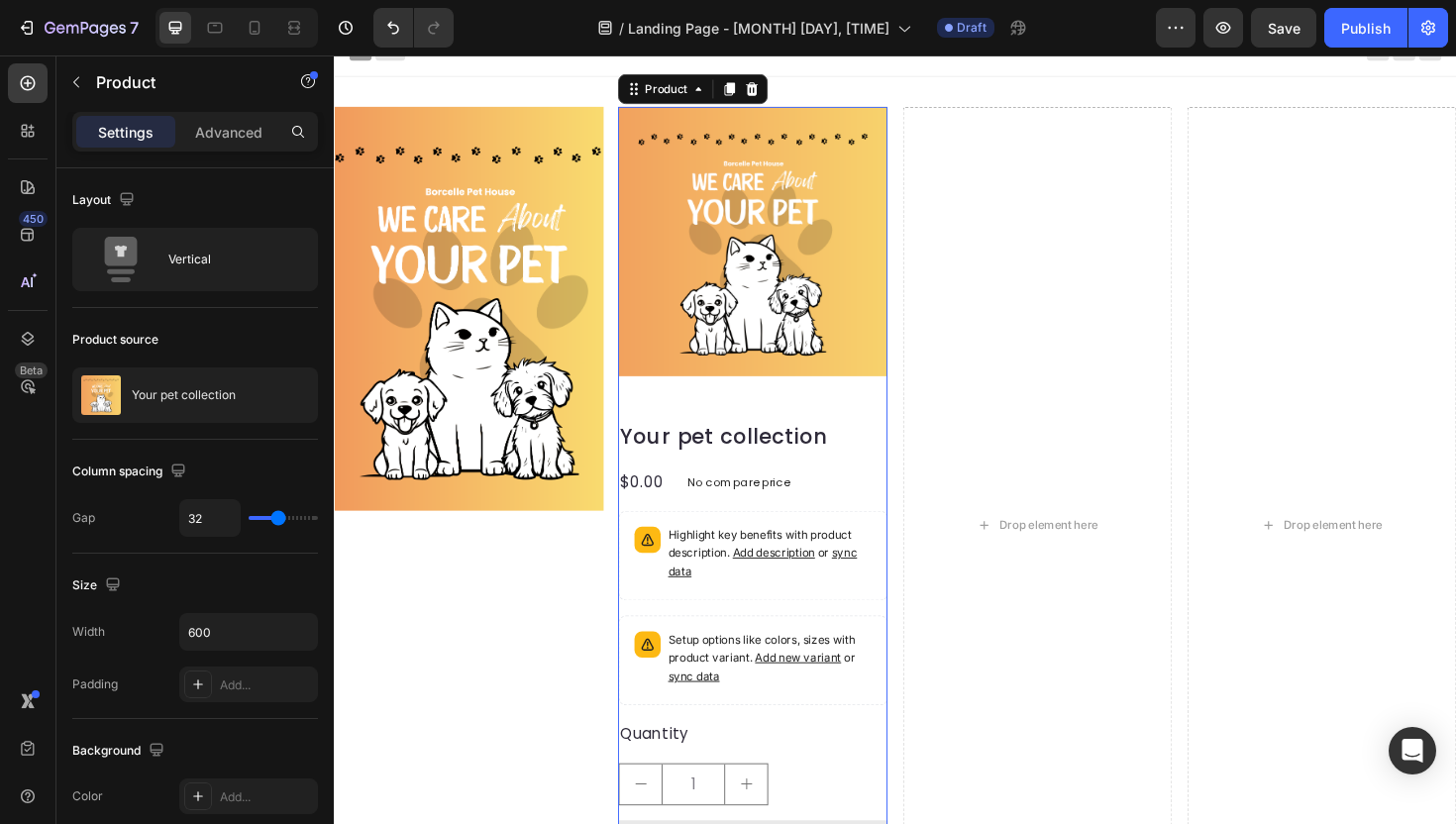 scroll, scrollTop: 15, scrollLeft: 0, axis: vertical 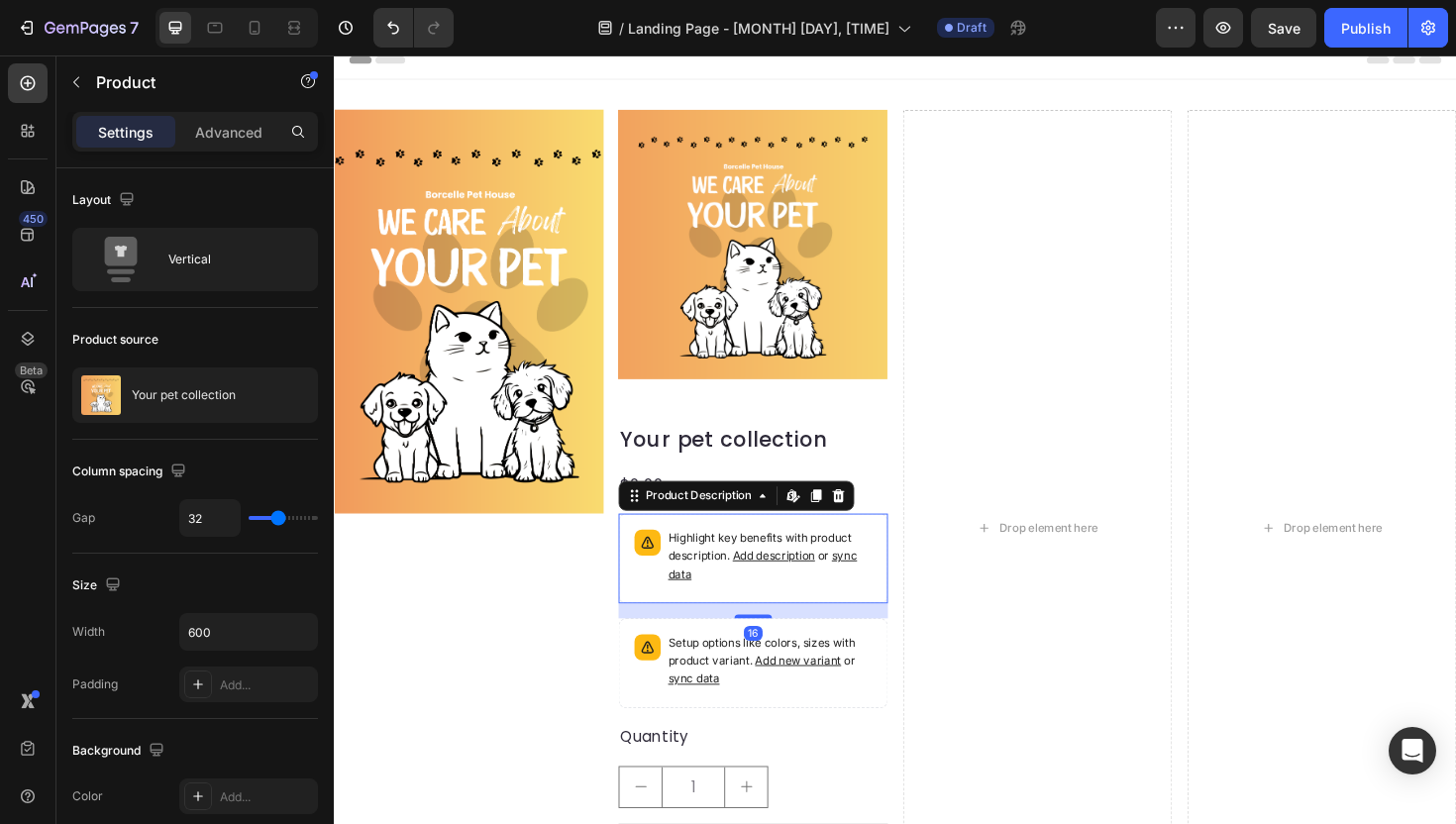click on "Highlight key benefits with product description.       Add description   or   sync data" at bounding box center [795, 586] 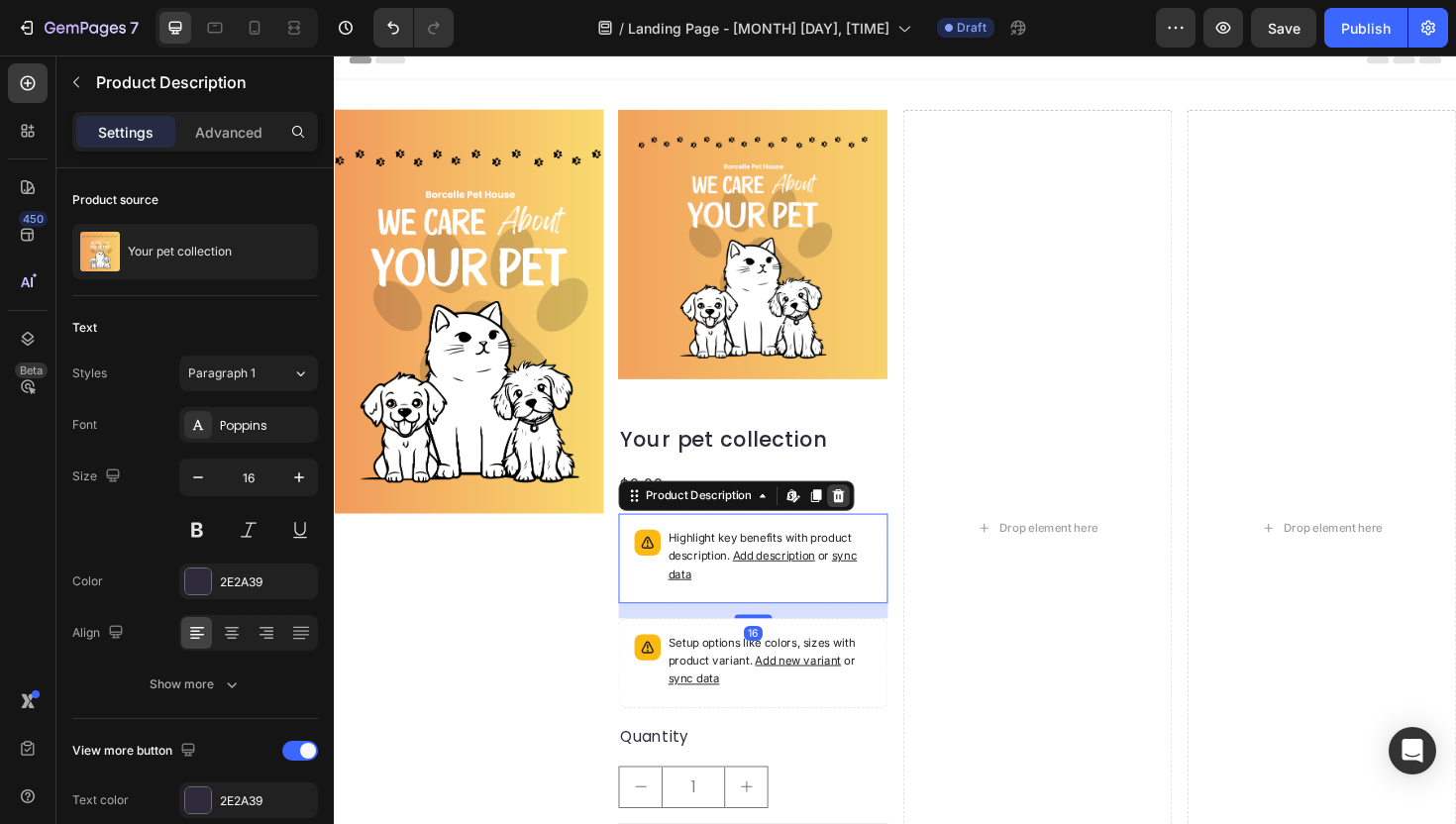 click 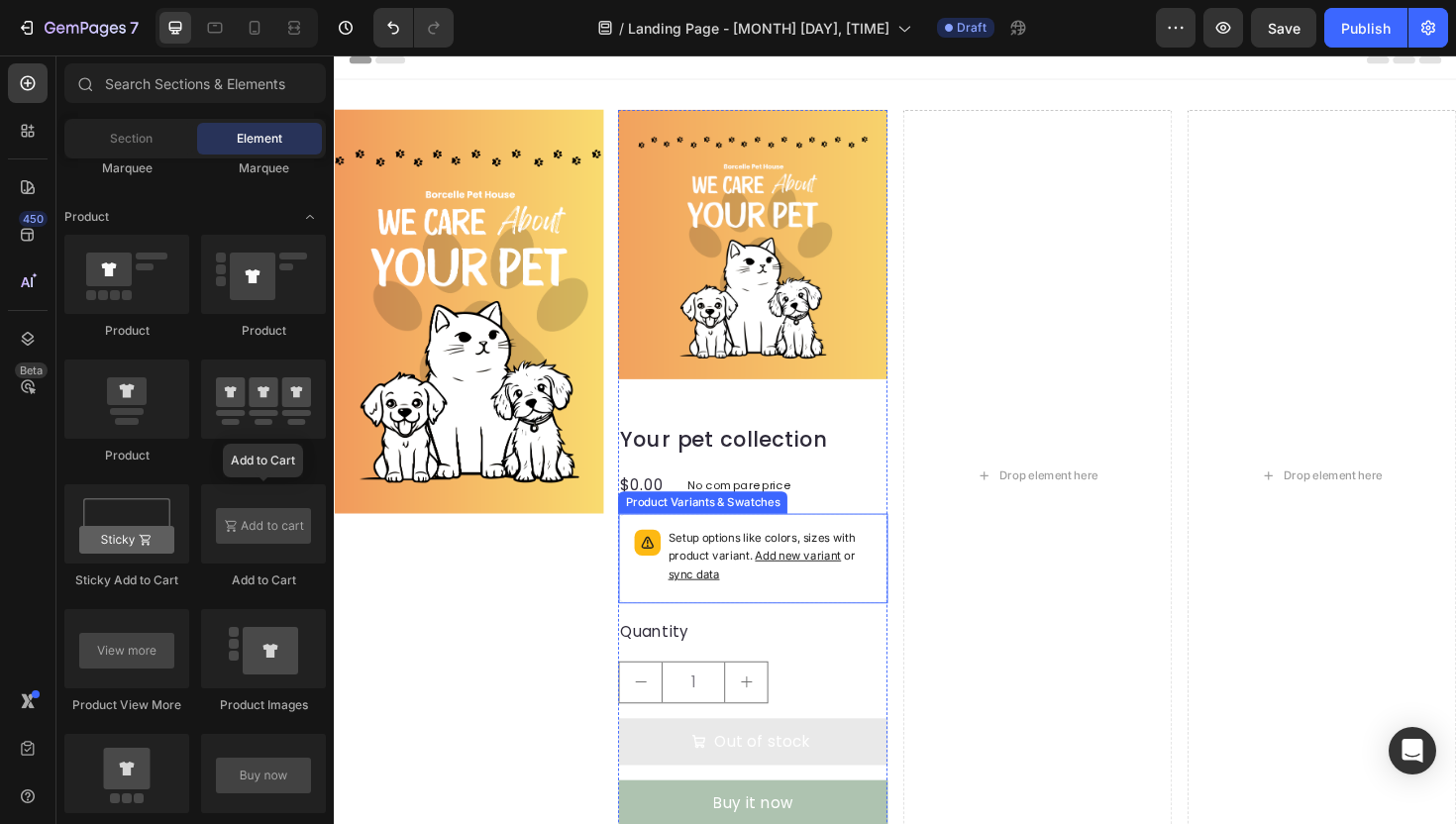 click on "Setup options like colors, sizes with product variant.       Add new variant   or   sync data" at bounding box center (795, 586) 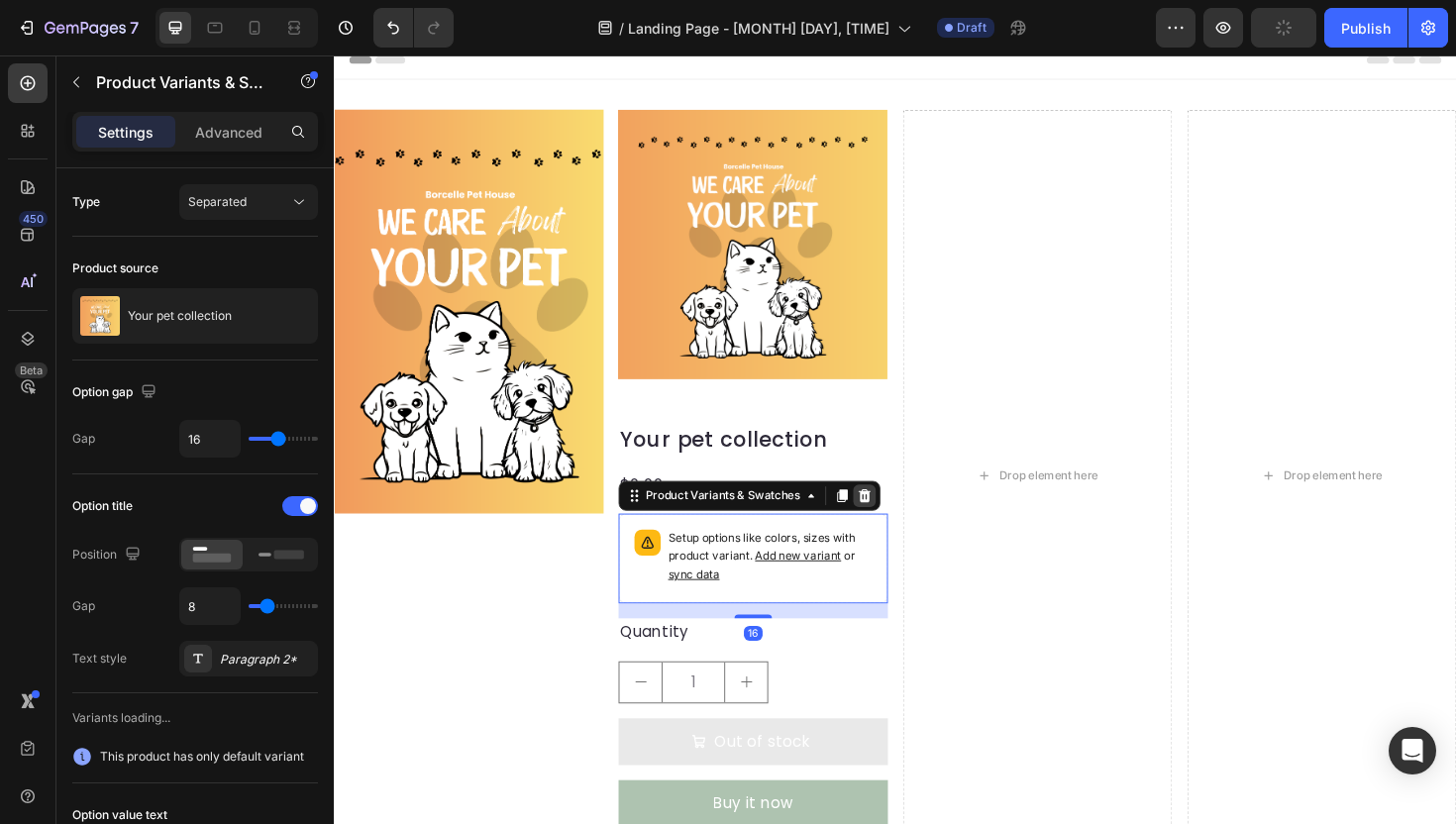 click 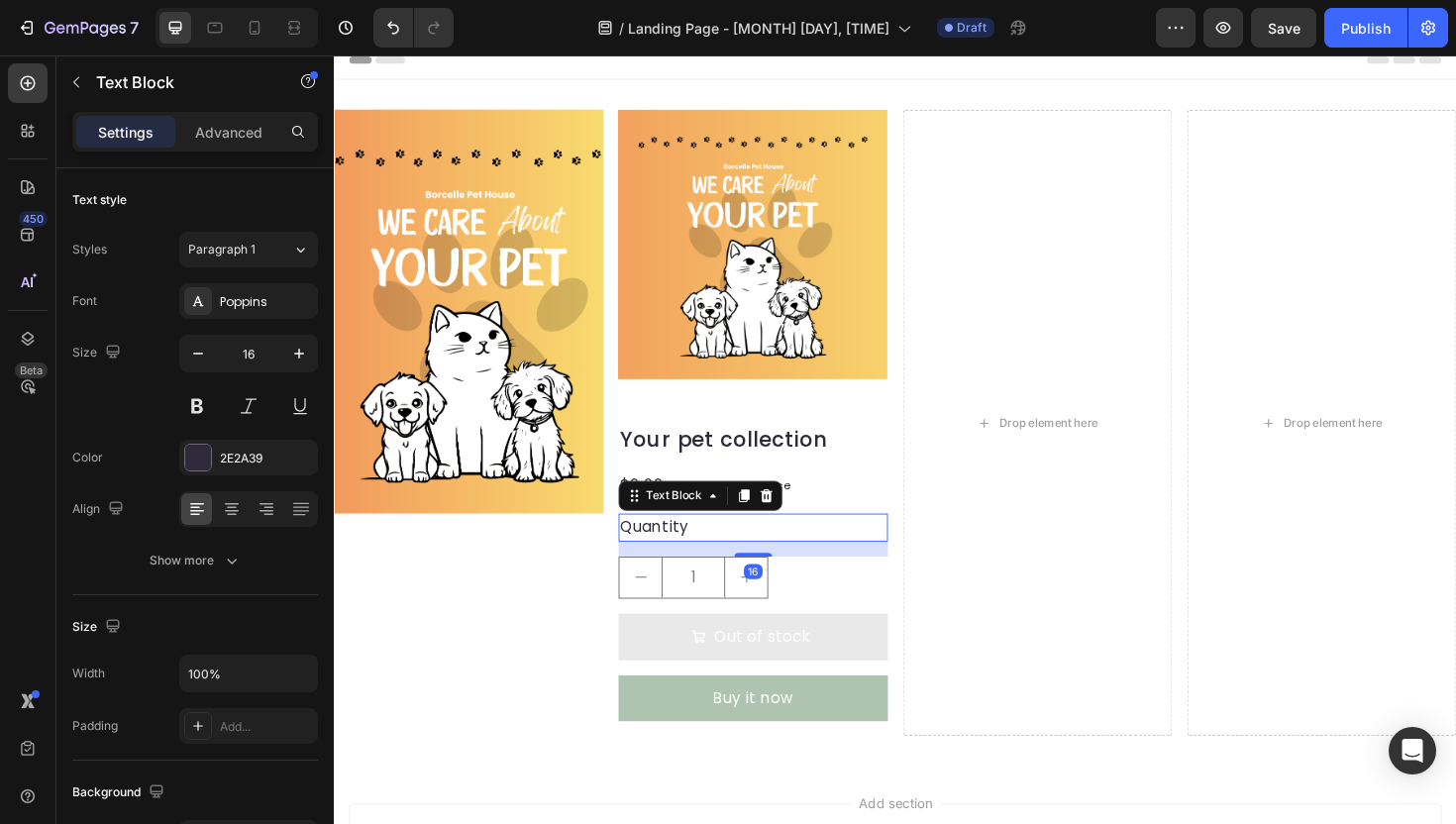 click on "Quantity" at bounding box center [778, 556] 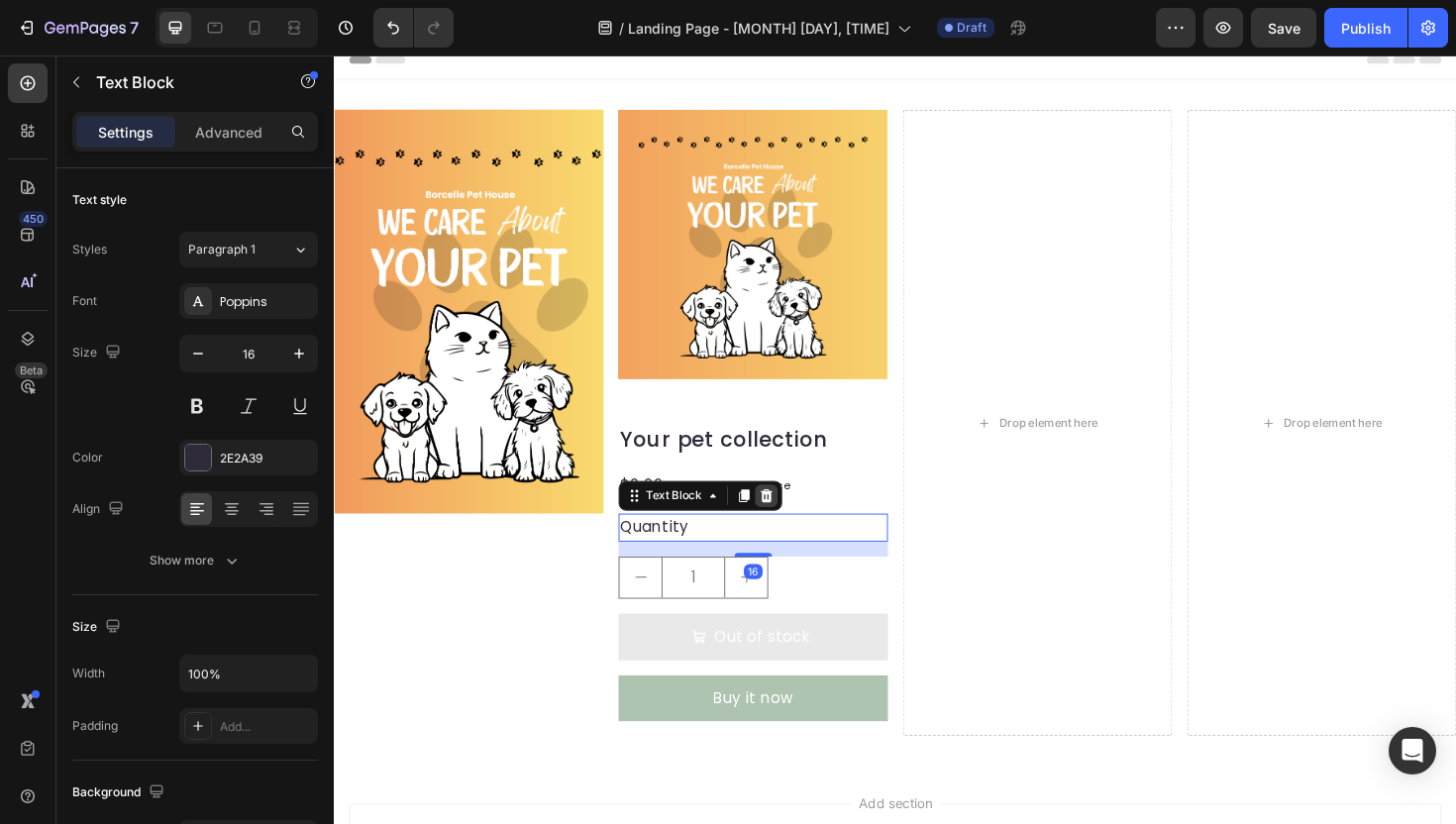click 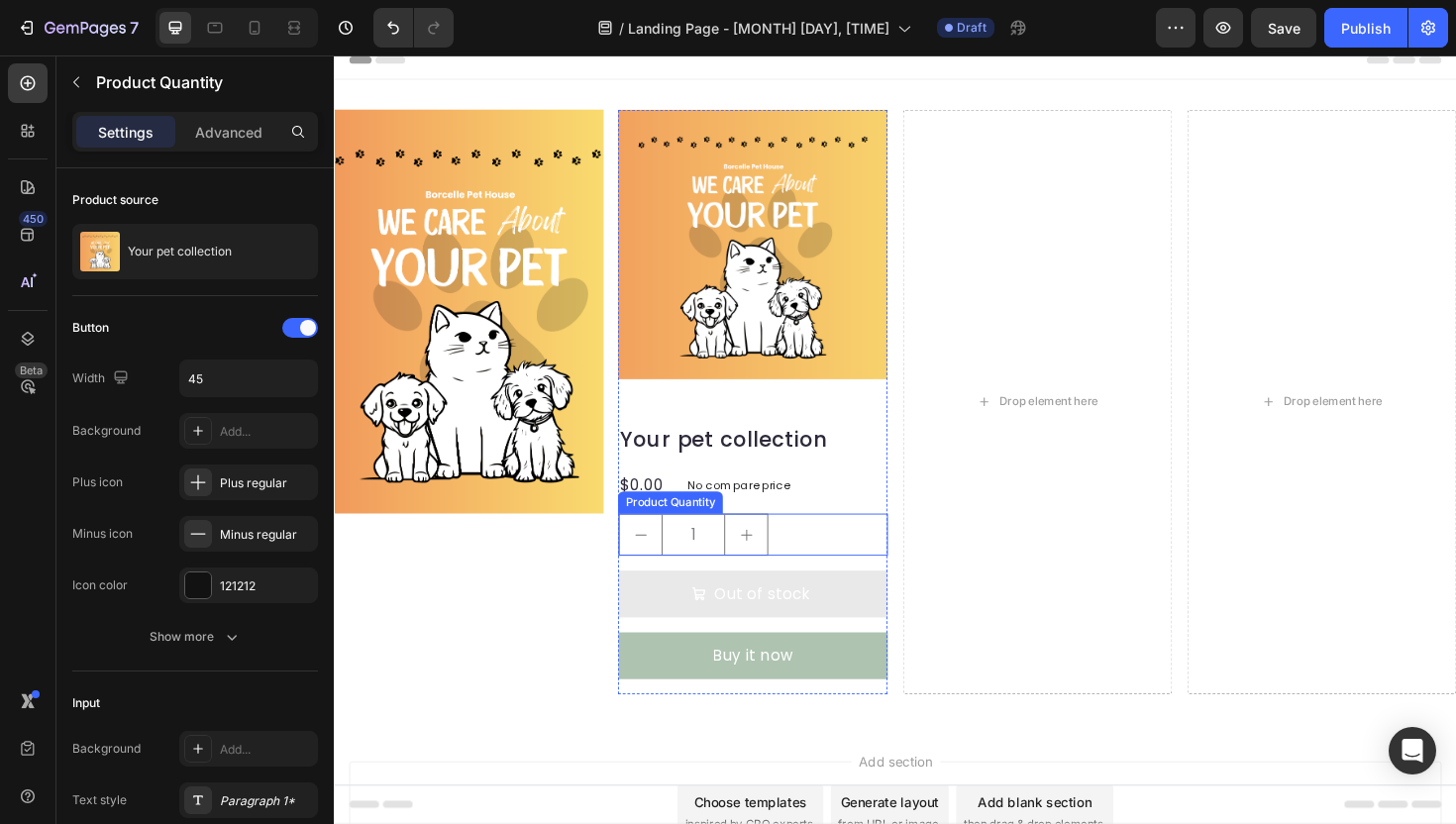 click on "1" at bounding box center (778, 563) 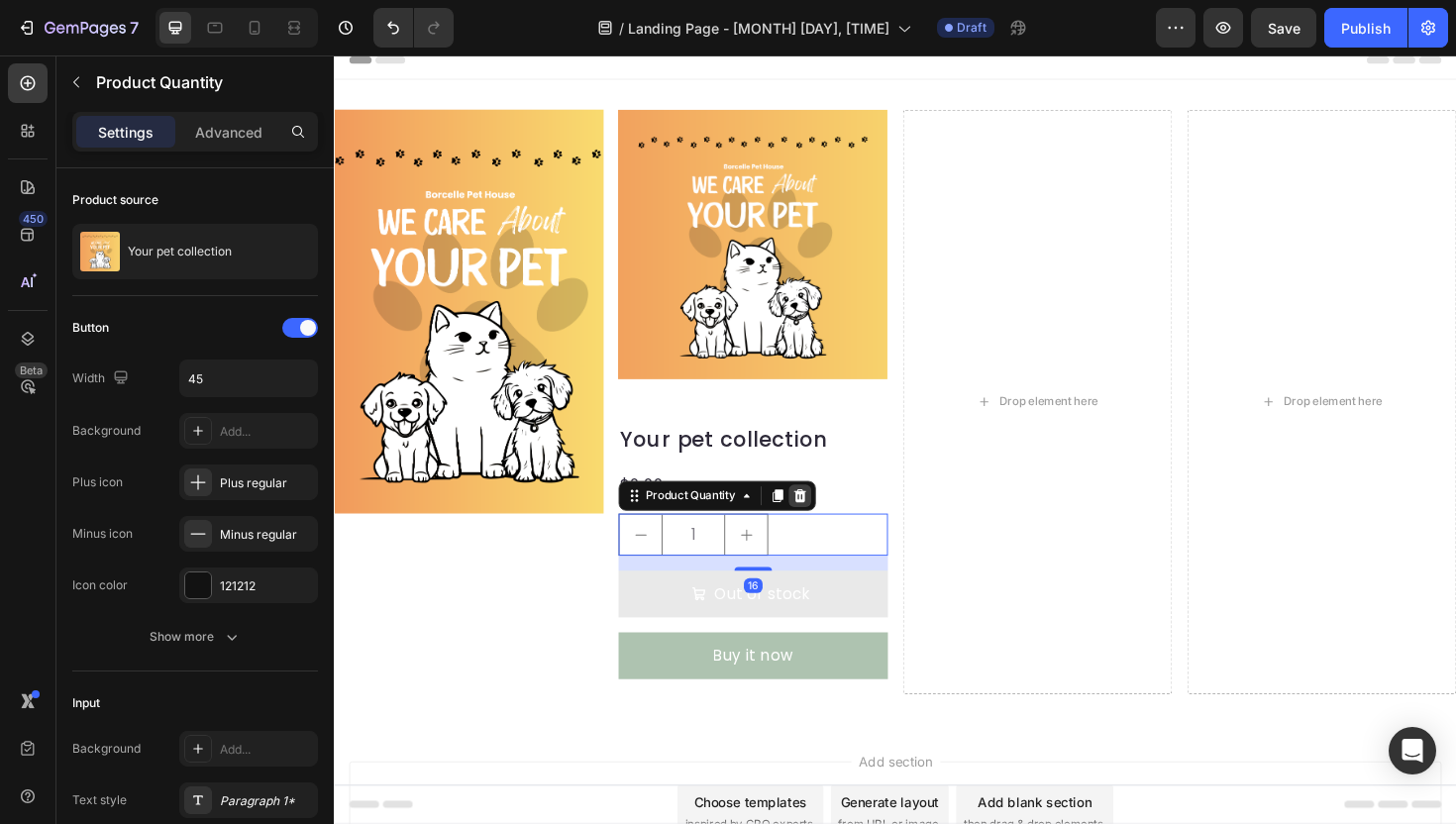 click 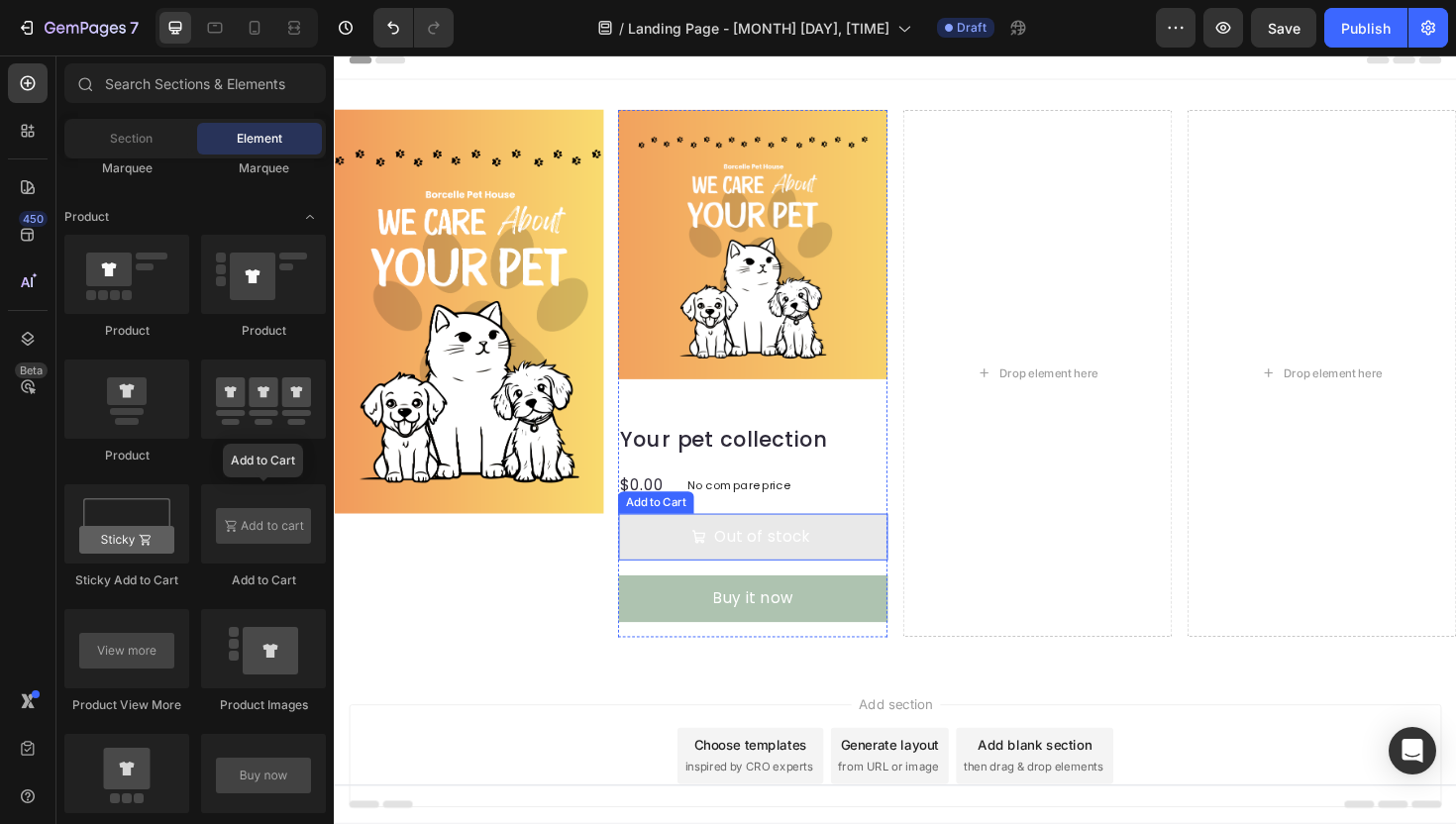 click on "Out of stock" at bounding box center [778, 566] 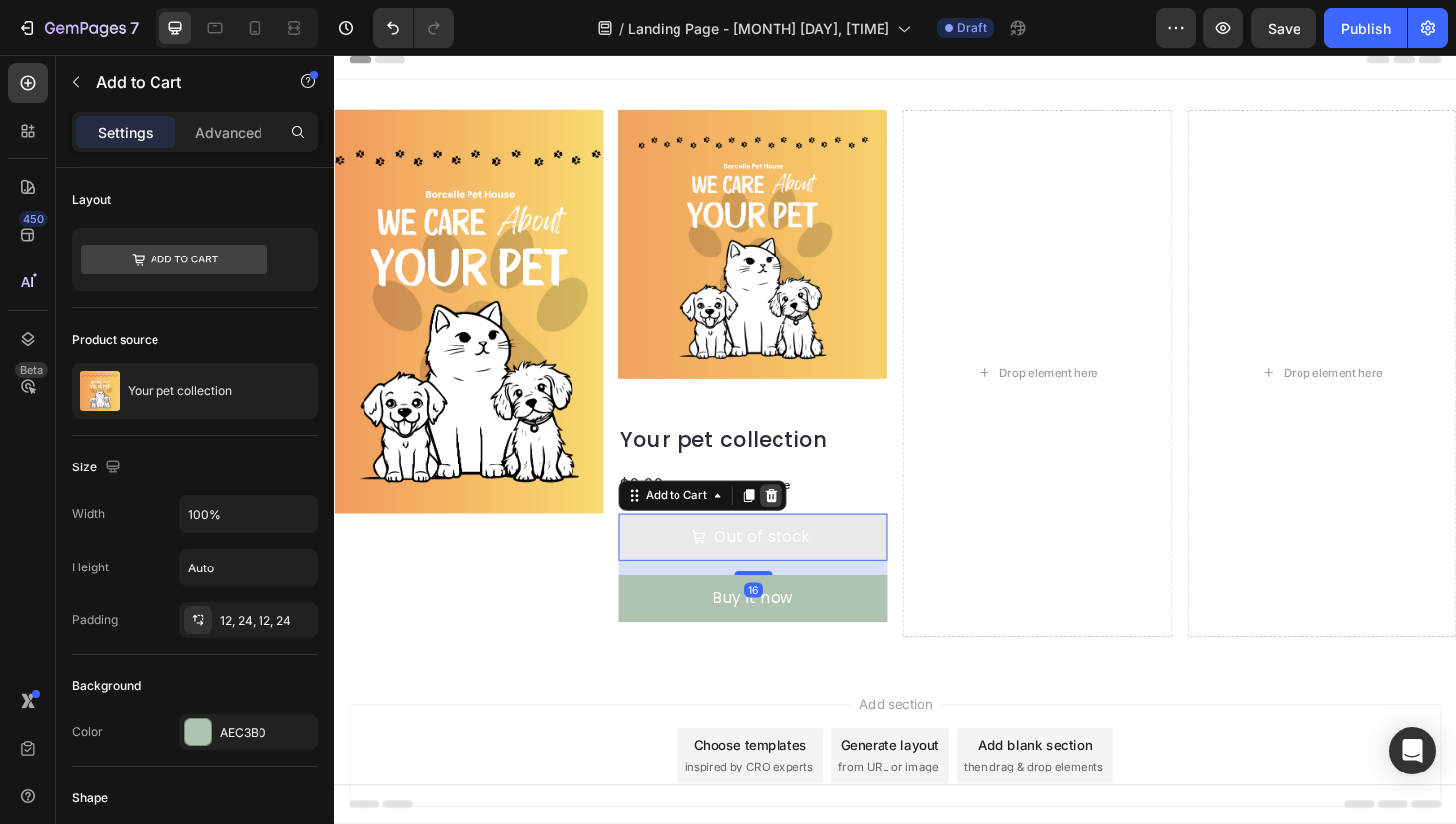 click at bounding box center [796, 522] 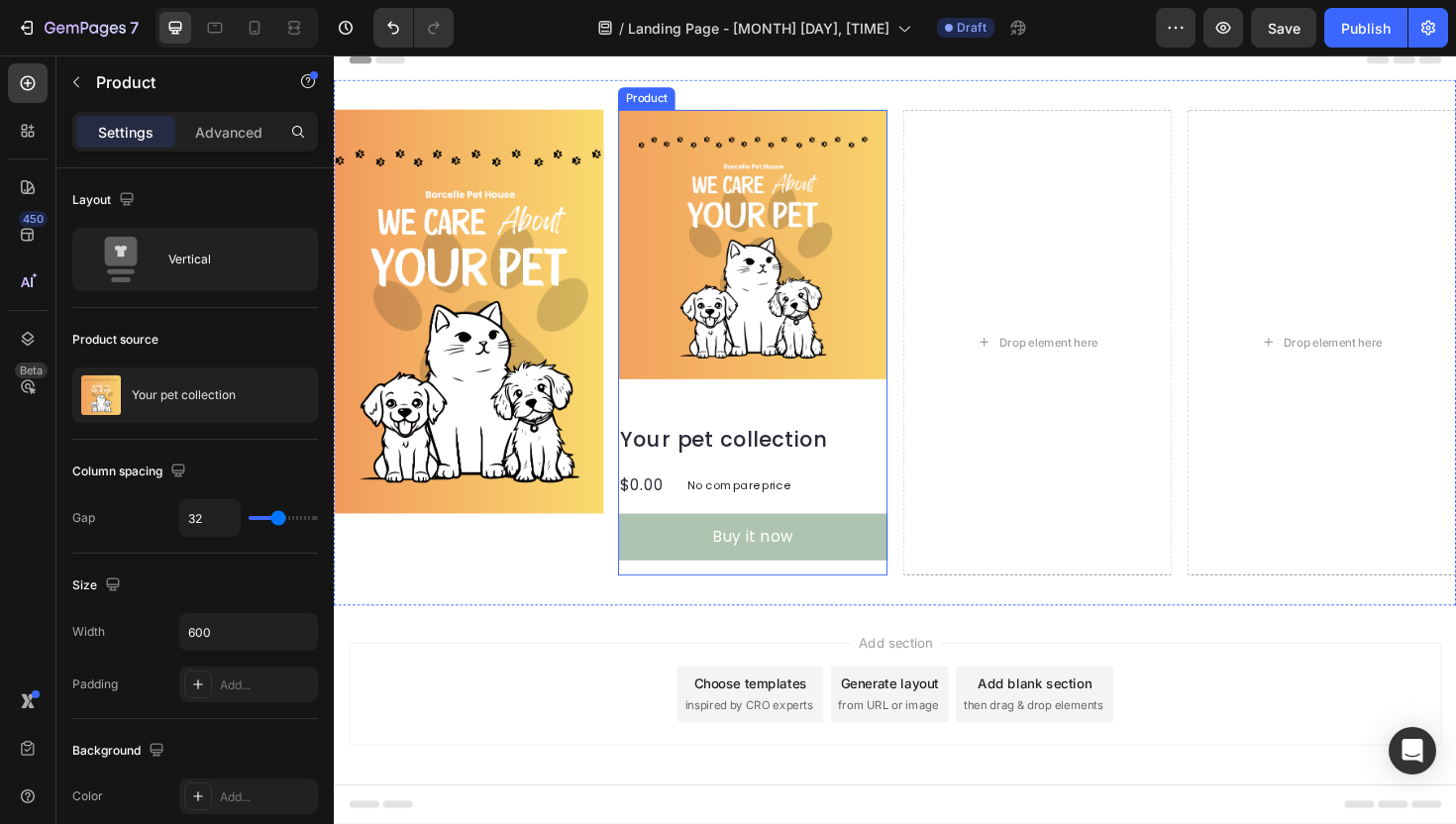 click on "Product Images Your pet collection Product Title $0.00 Product Price Product Price No compare price Product Price Row Buy it now Dynamic Checkout Product" at bounding box center [778, 360] 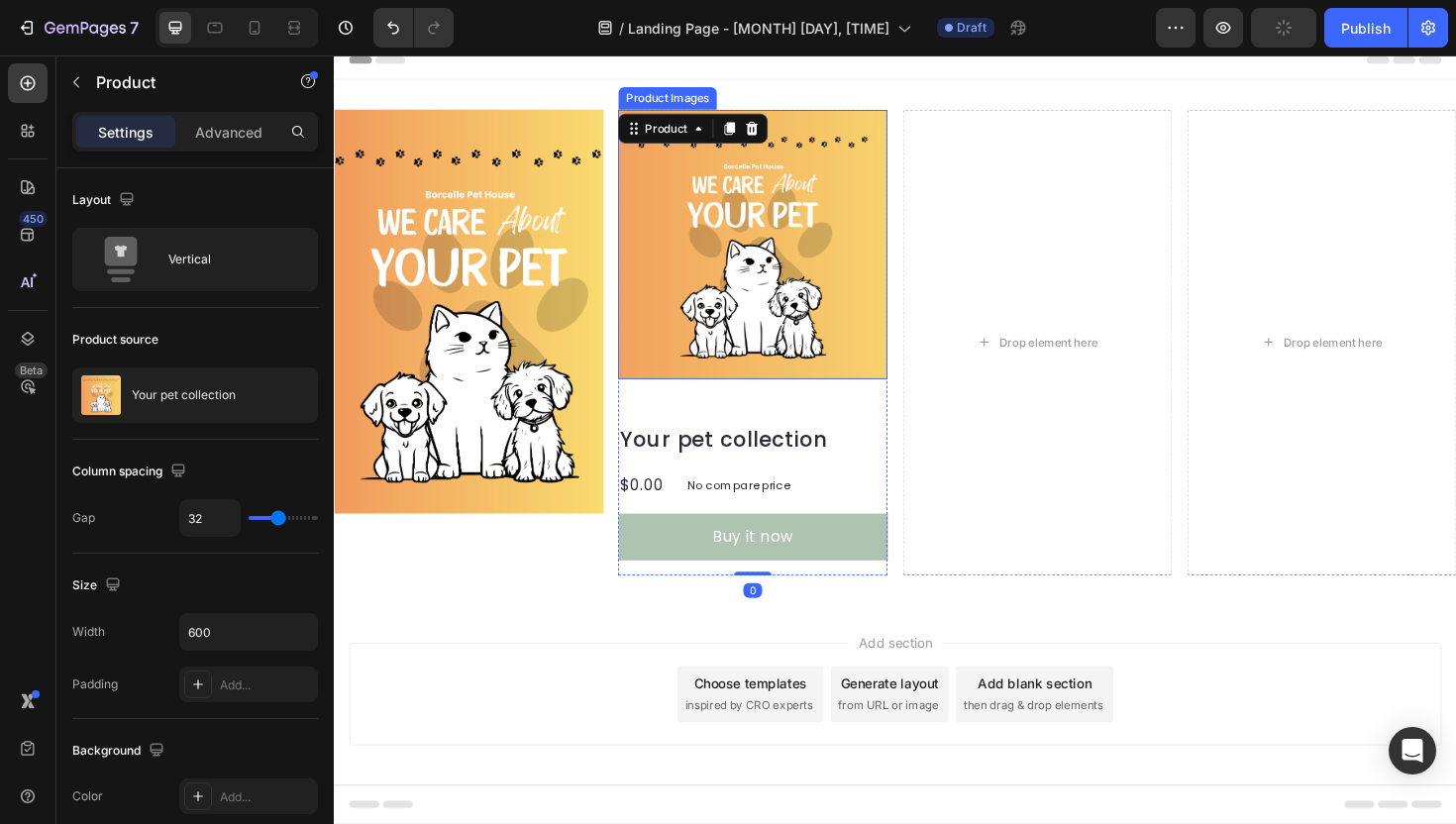scroll, scrollTop: 0, scrollLeft: 0, axis: both 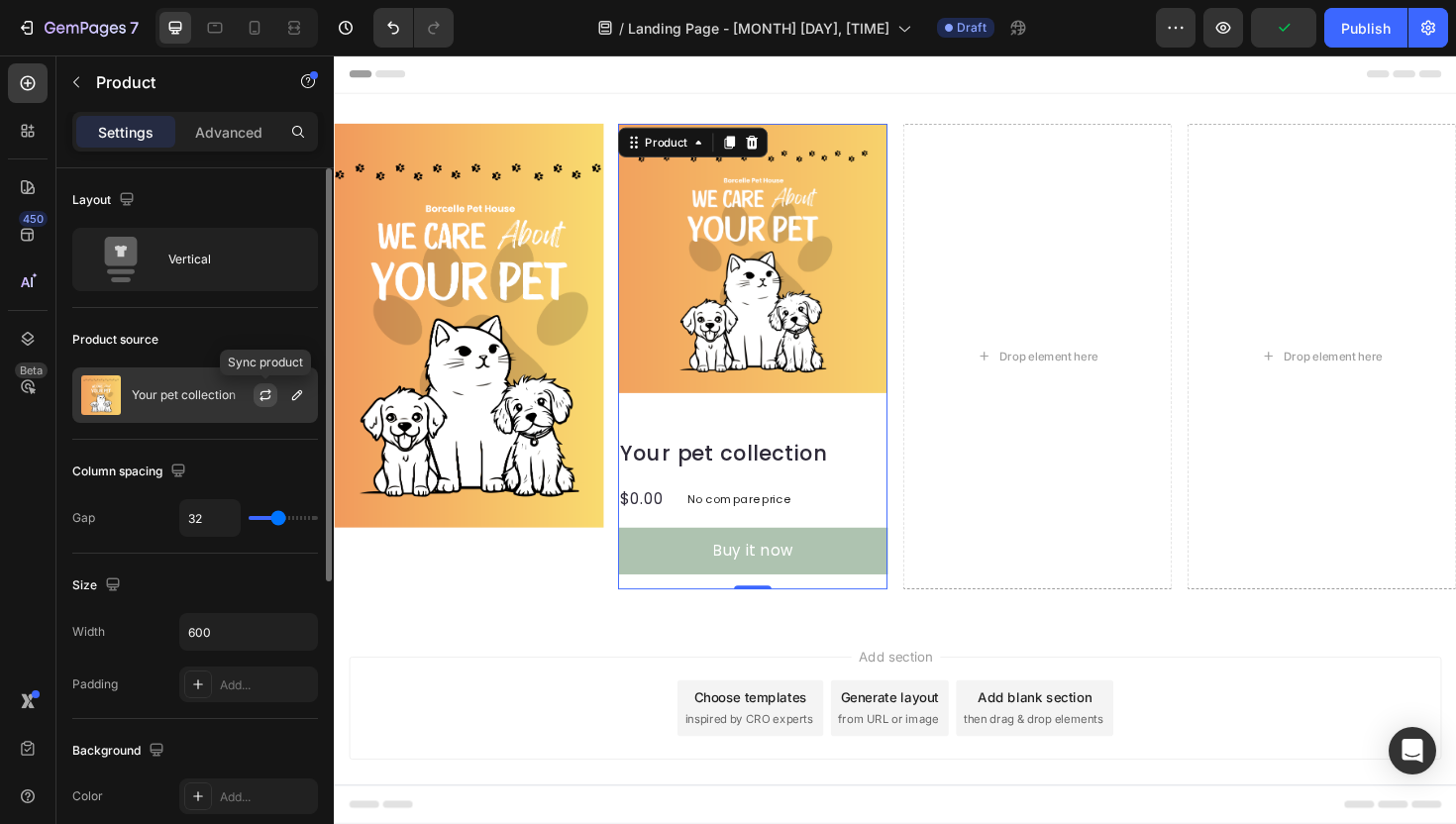 click 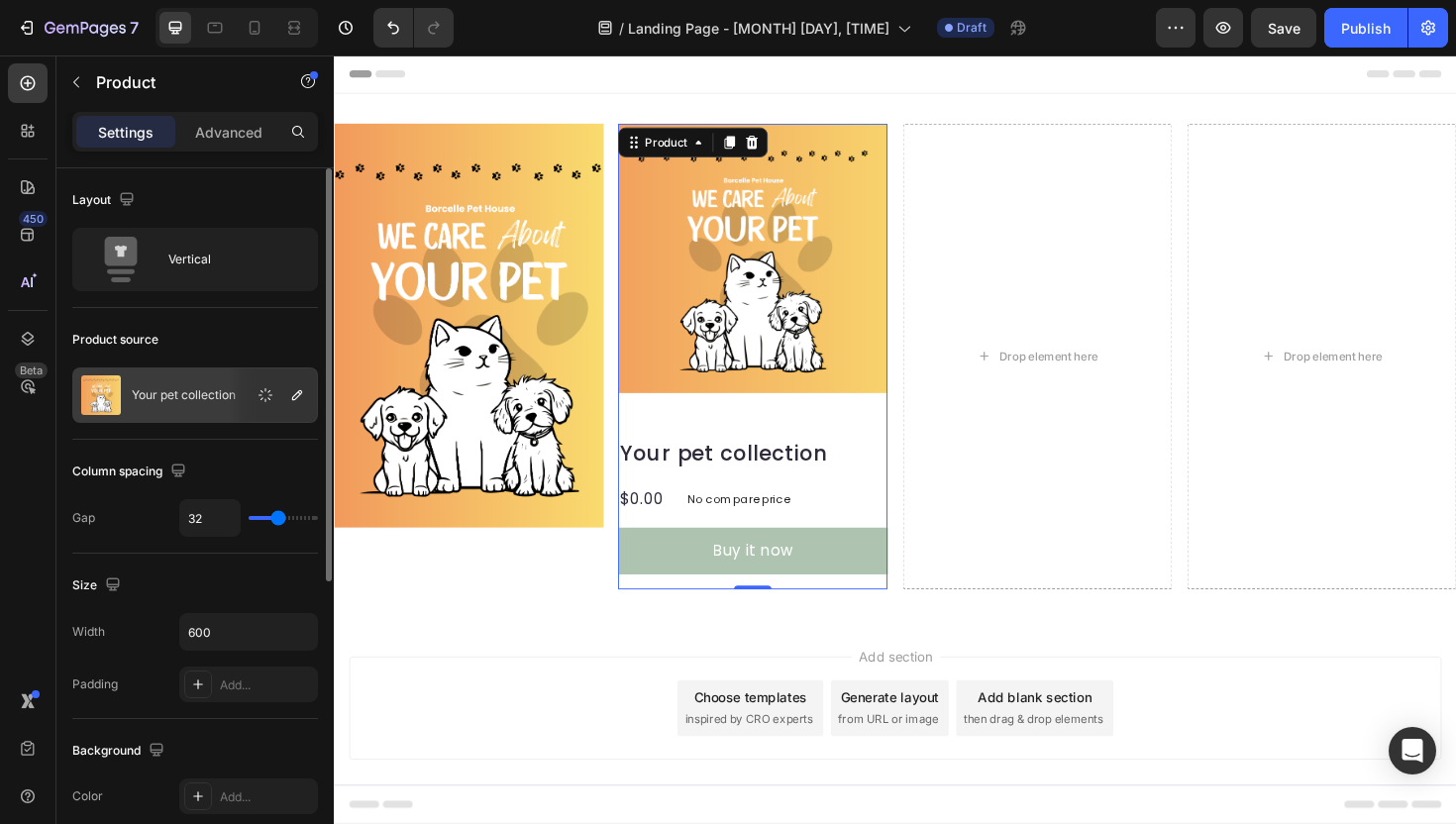 click at bounding box center [273, 395] 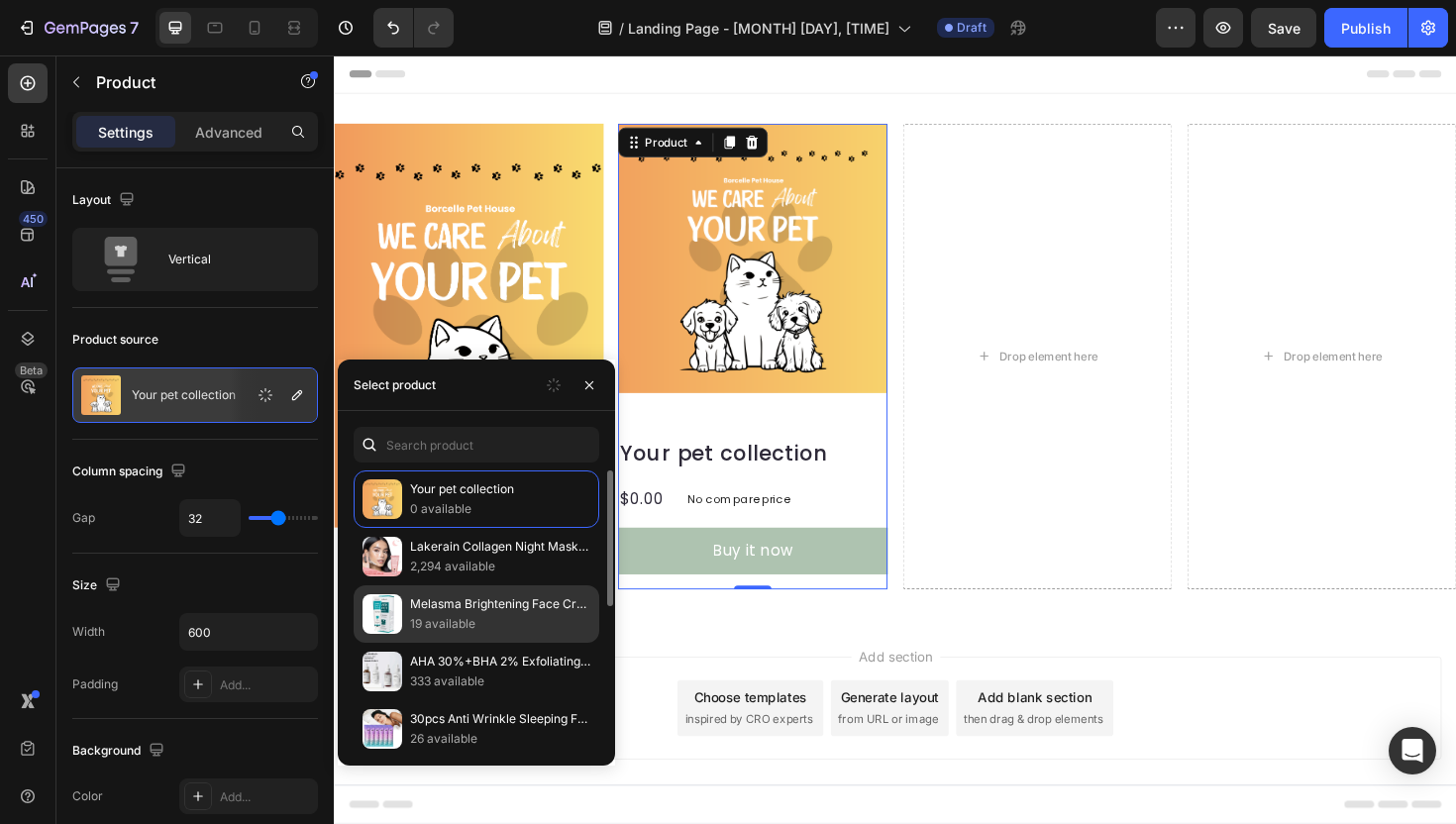 click on "19 available" at bounding box center (500, 624) 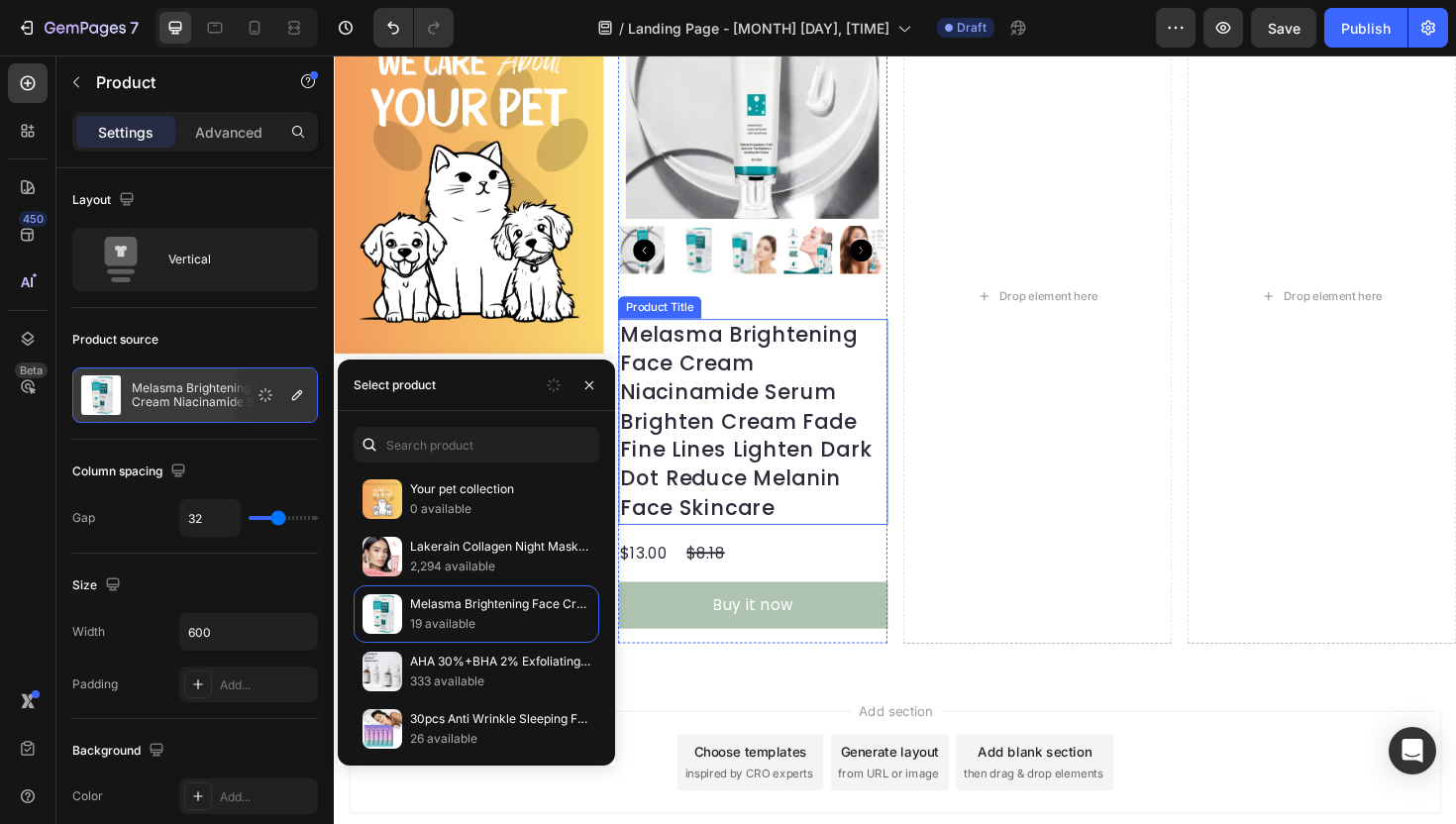 scroll, scrollTop: 242, scrollLeft: 0, axis: vertical 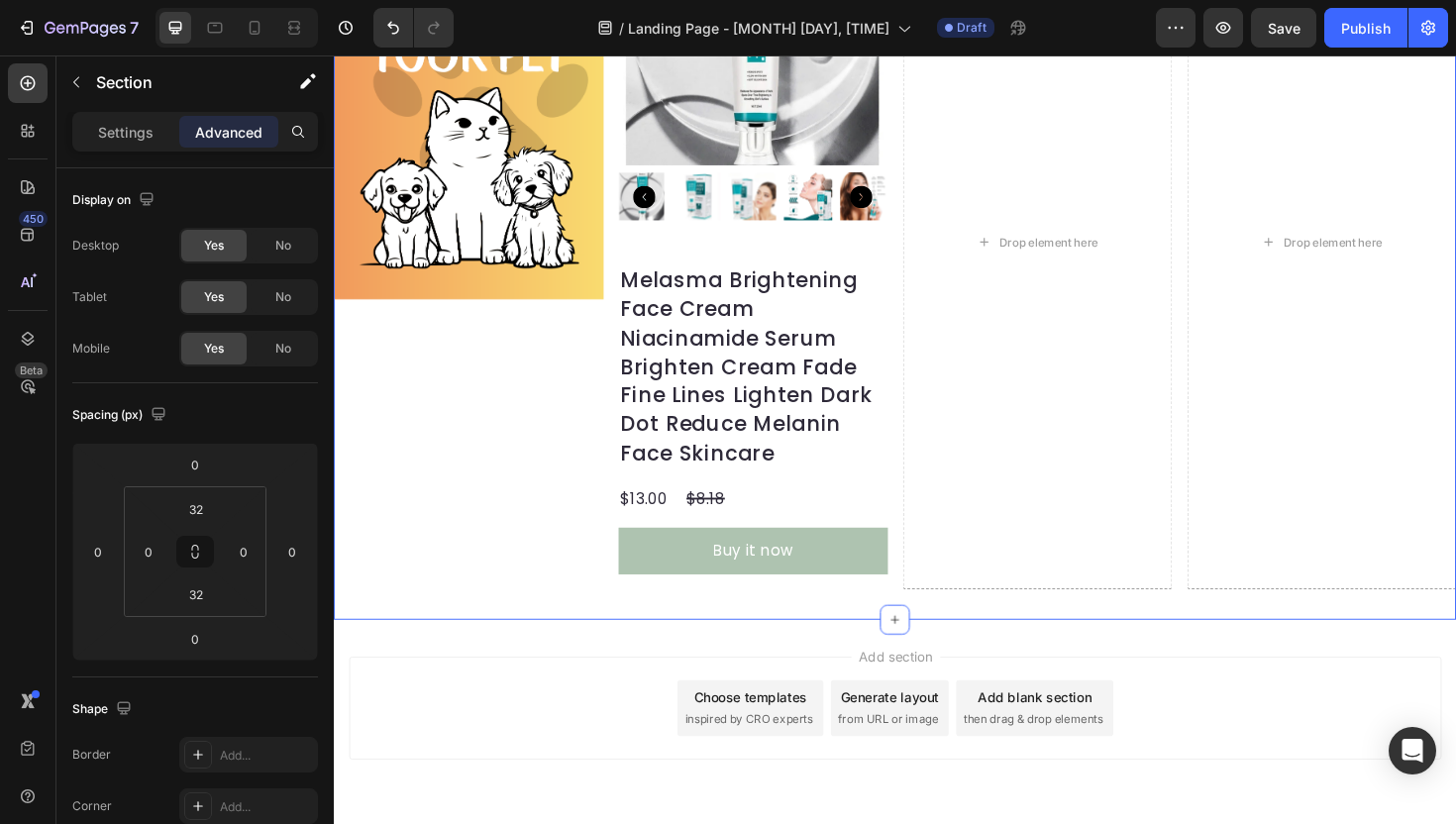 click on "Image
Product Images Melasma Brightening Face Cream Niacinamide Serum Brighten Cream Fade Fine Lines Lighten Dark Dot Reduce Melanin Face Skincare Product Title $13.00 Product Price Product Price $8.18 Product Price Product Price Row Buy it now Dynamic Checkout Product
Drop element here
Drop element here Section 1" at bounding box center [928, 254] 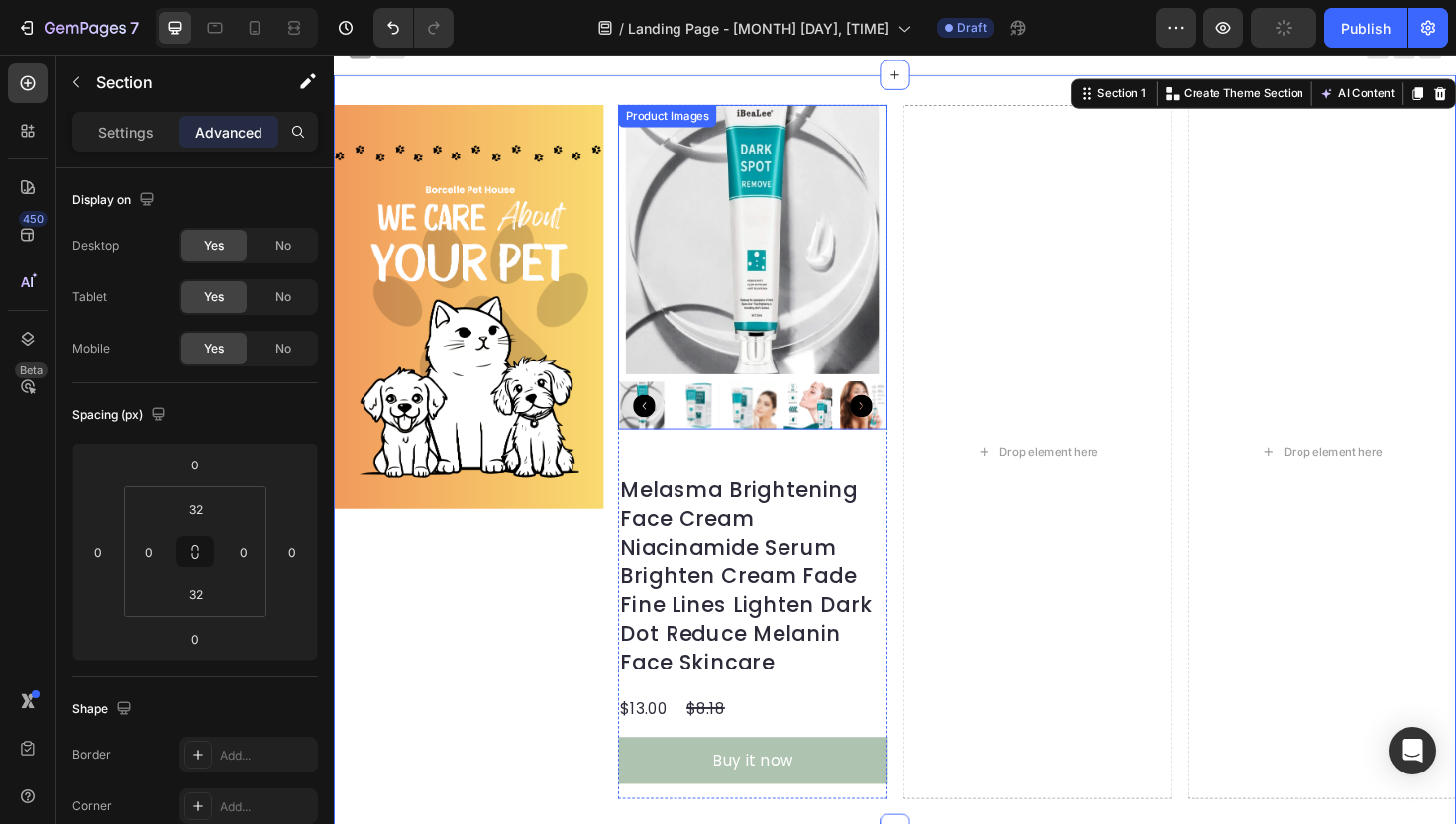 scroll, scrollTop: 22, scrollLeft: 0, axis: vertical 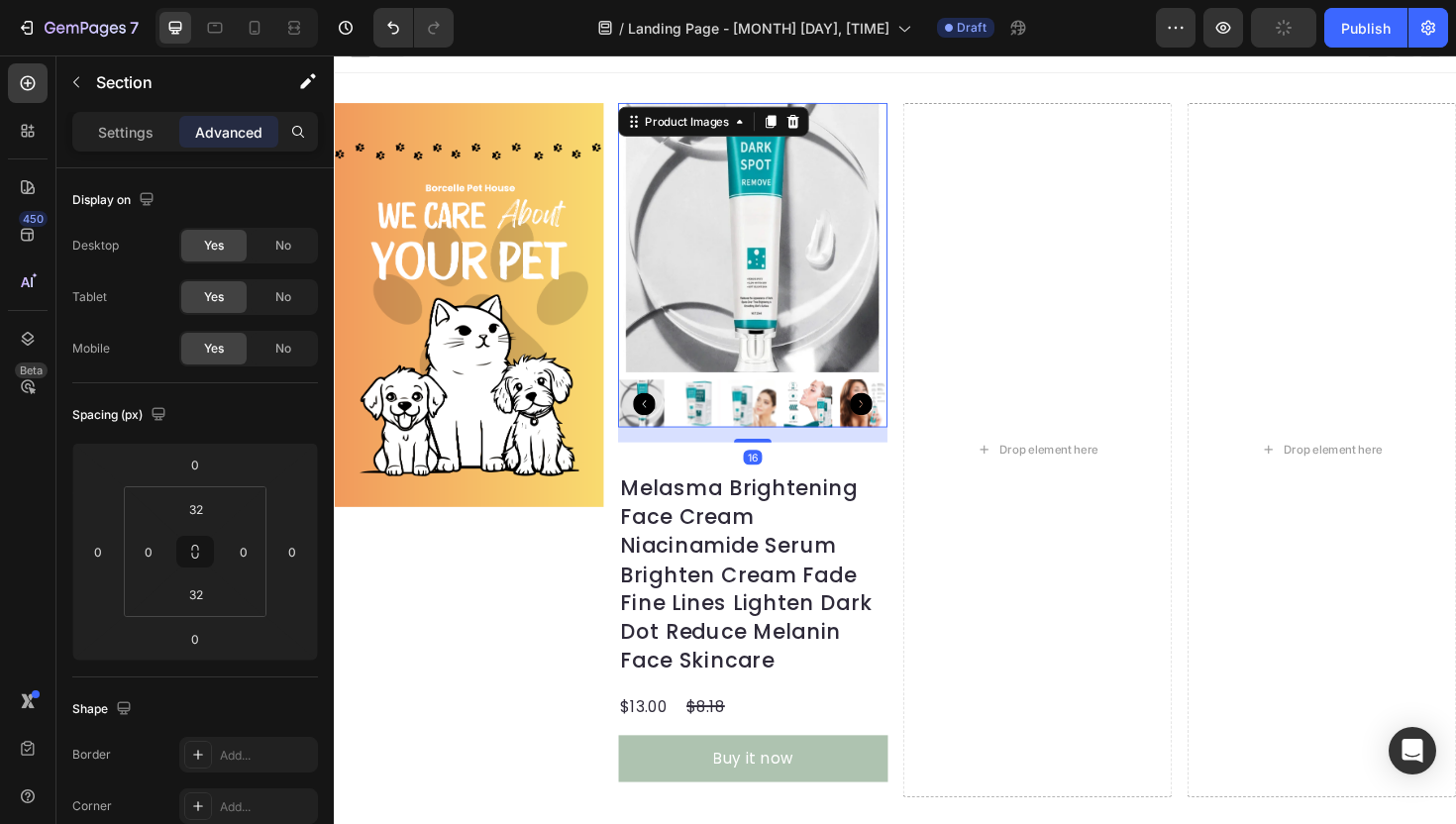 click at bounding box center (718, 424) 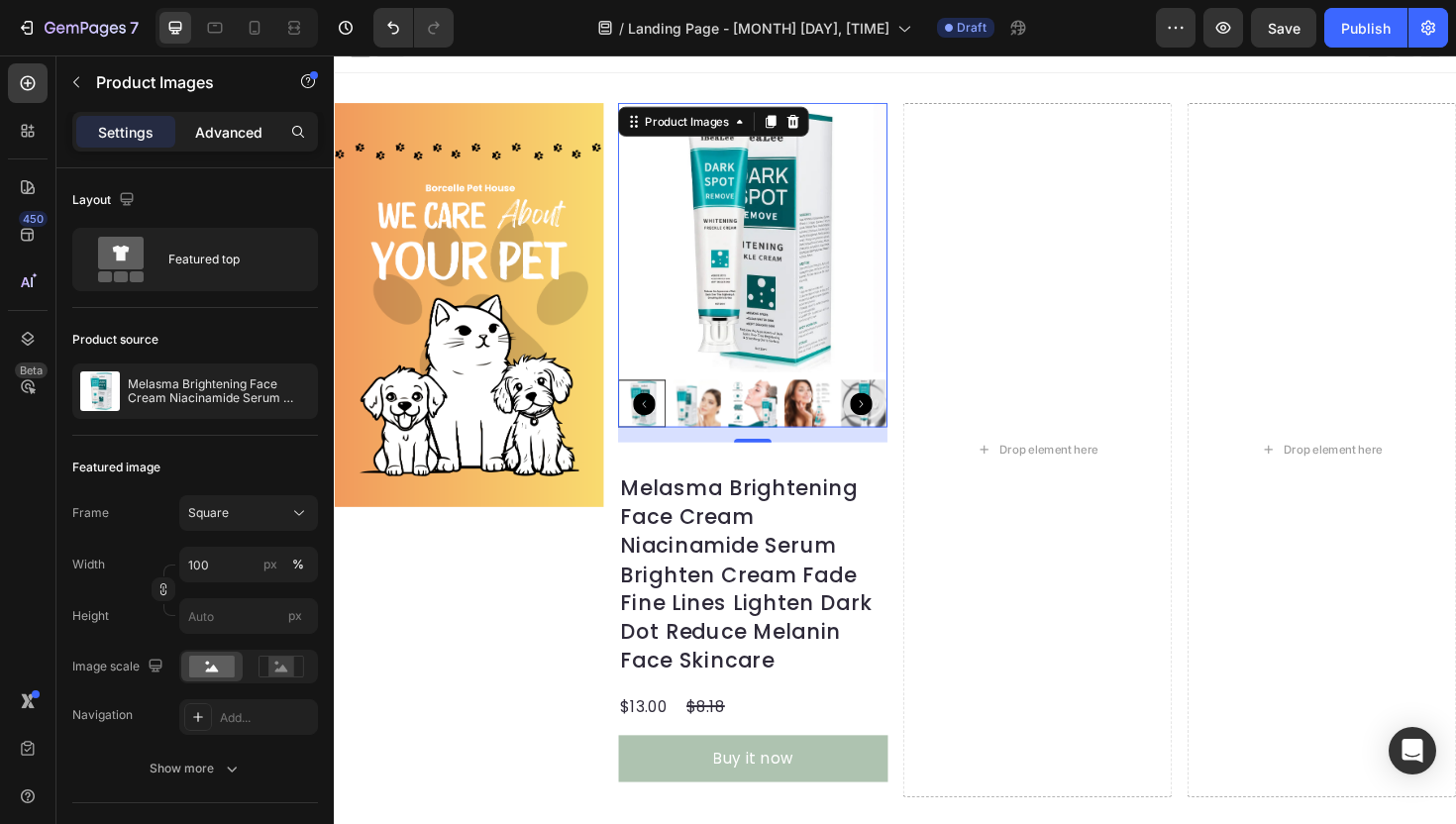 click on "Advanced" at bounding box center [229, 132] 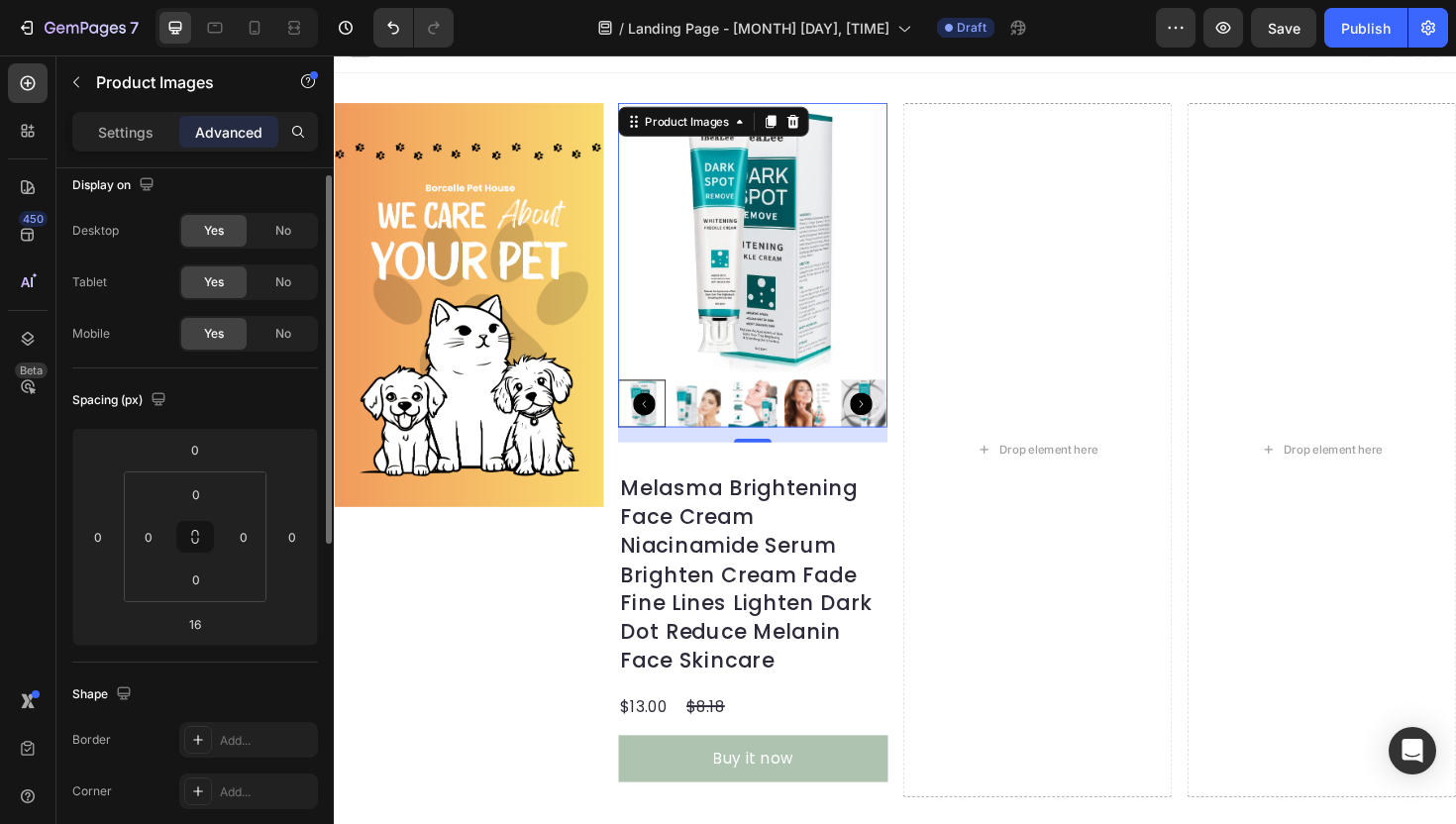 scroll, scrollTop: 0, scrollLeft: 0, axis: both 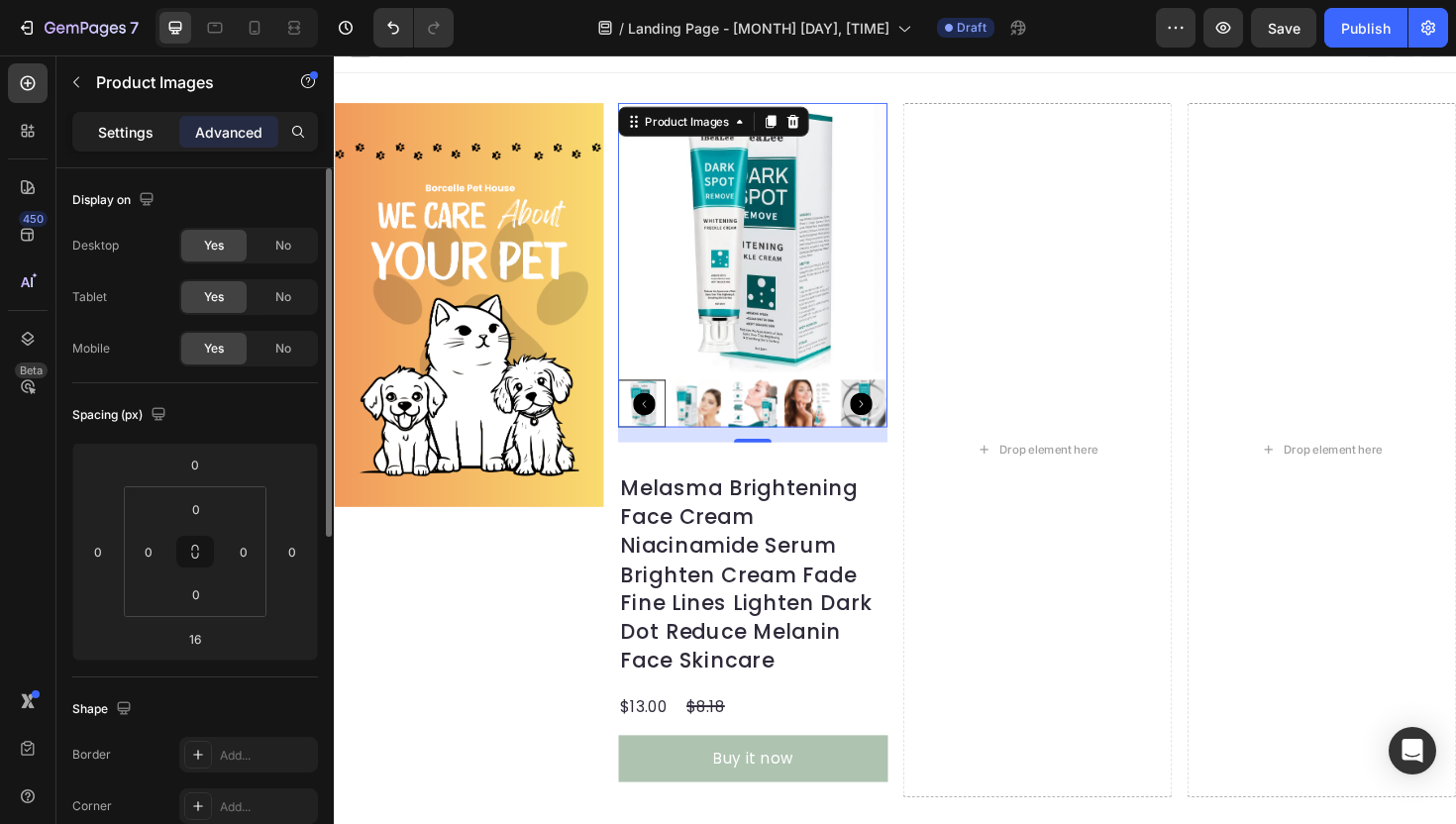 click on "Settings" 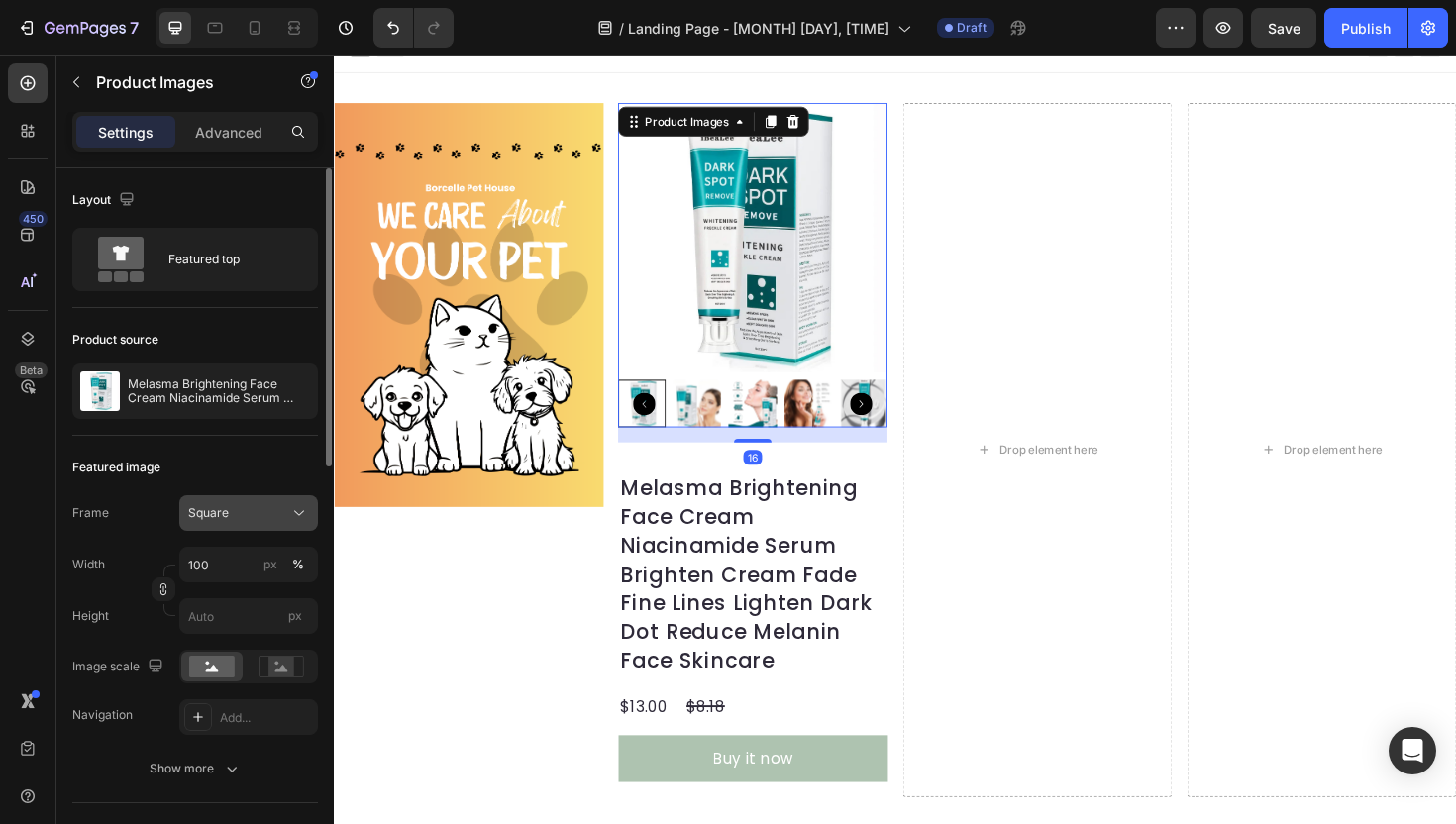 click on "Square" at bounding box center (208, 513) 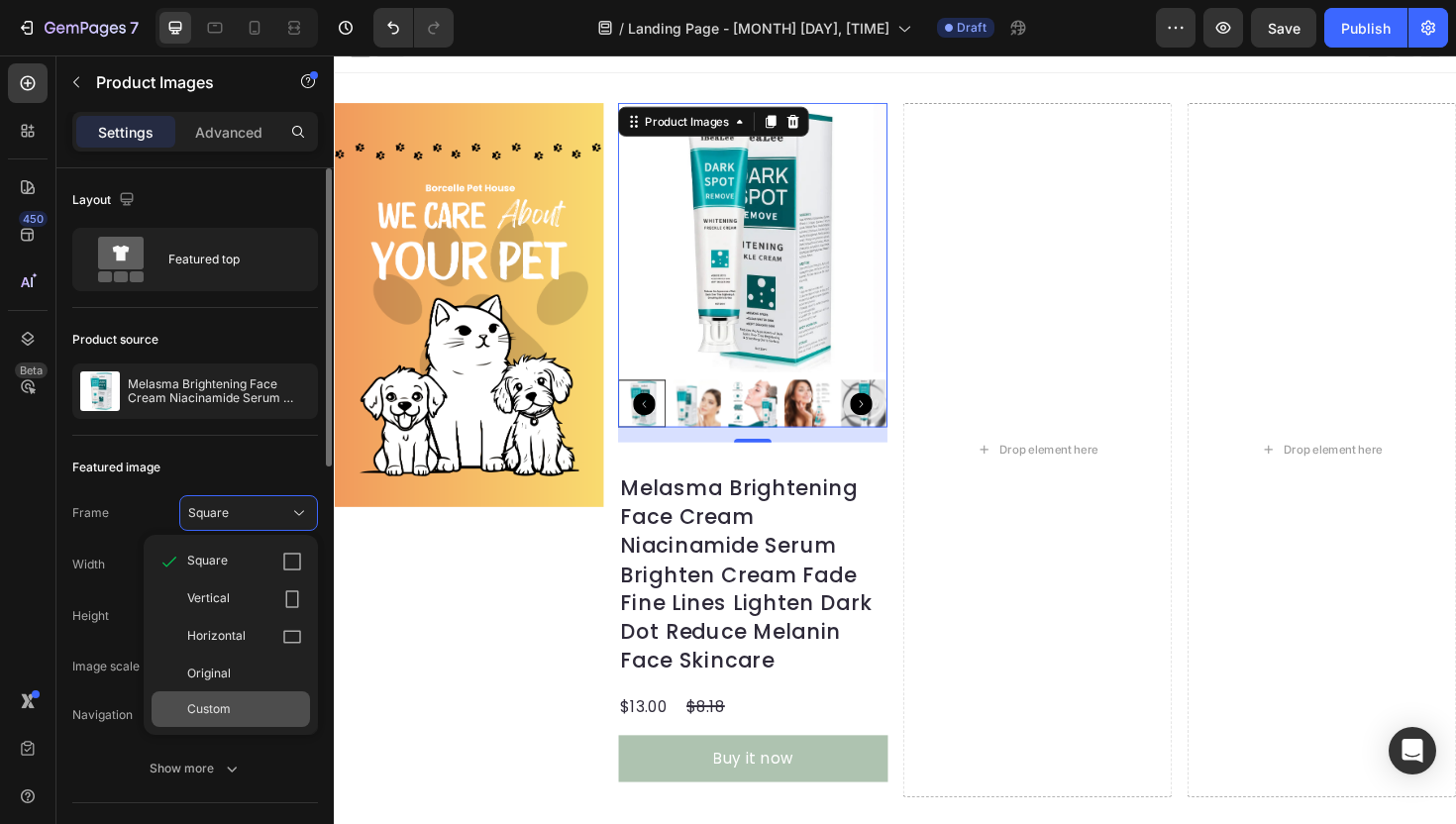 click on "Custom" at bounding box center [245, 709] 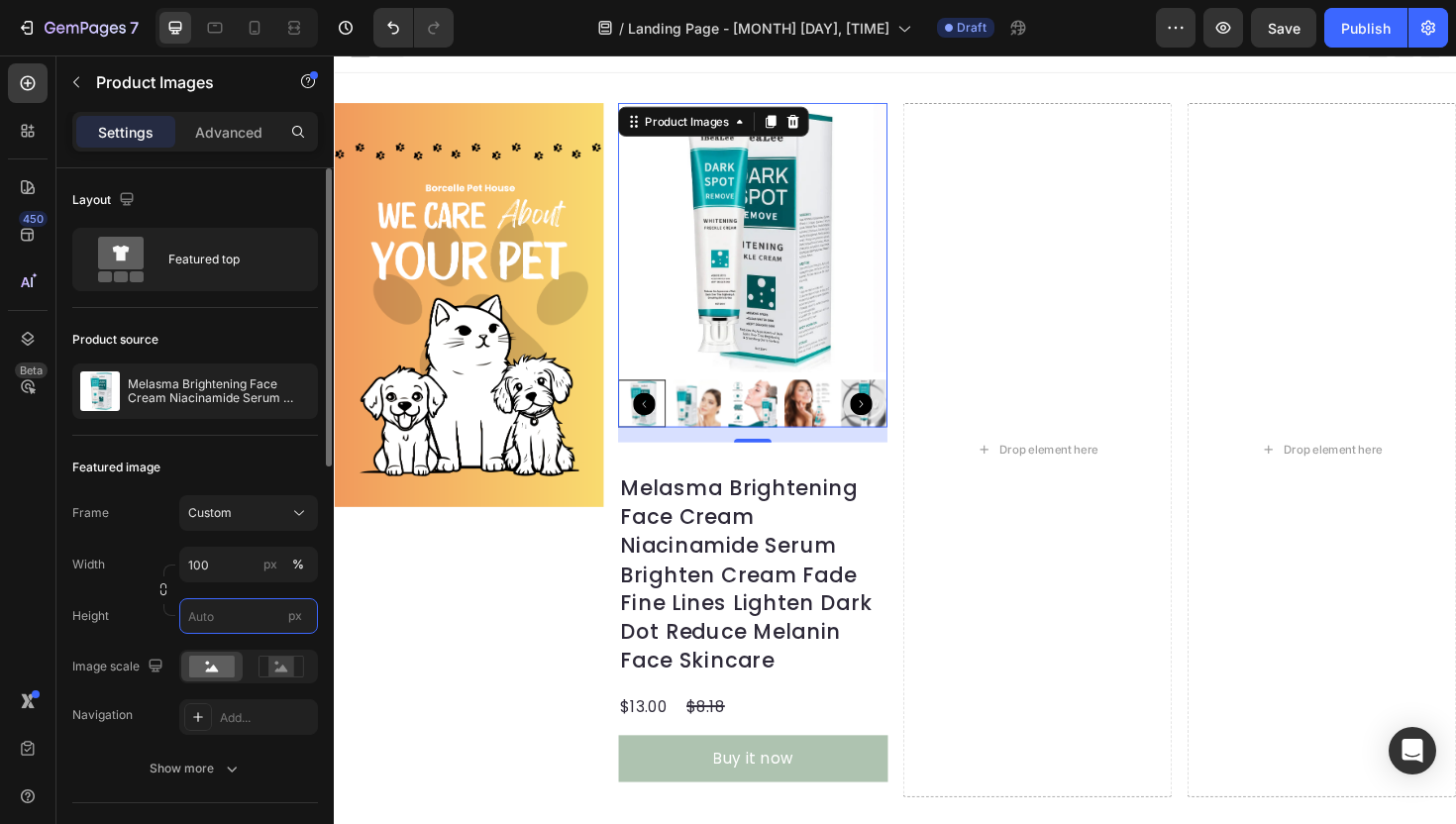 click on "px" at bounding box center (249, 616) 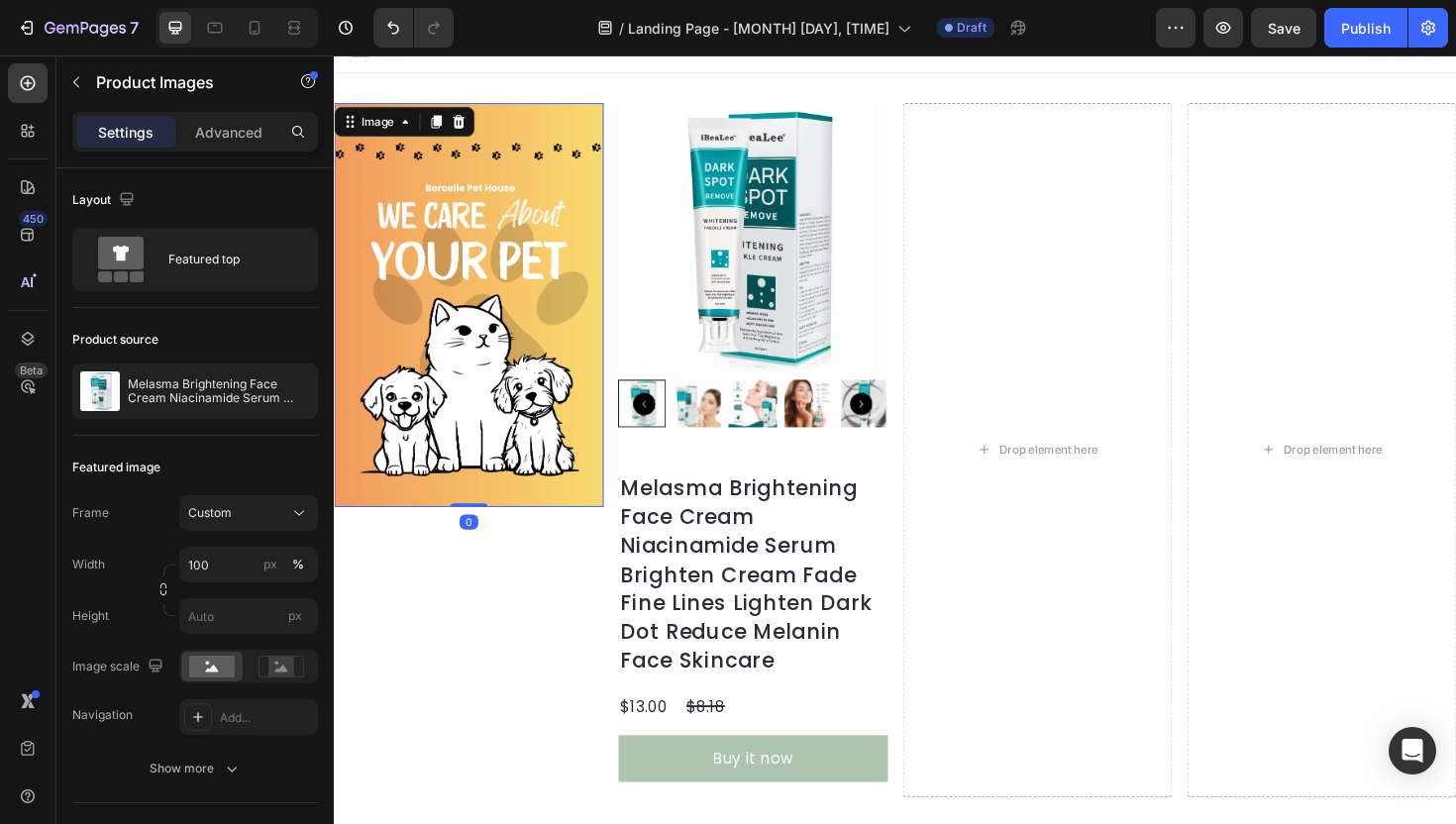 click at bounding box center [476, 320] 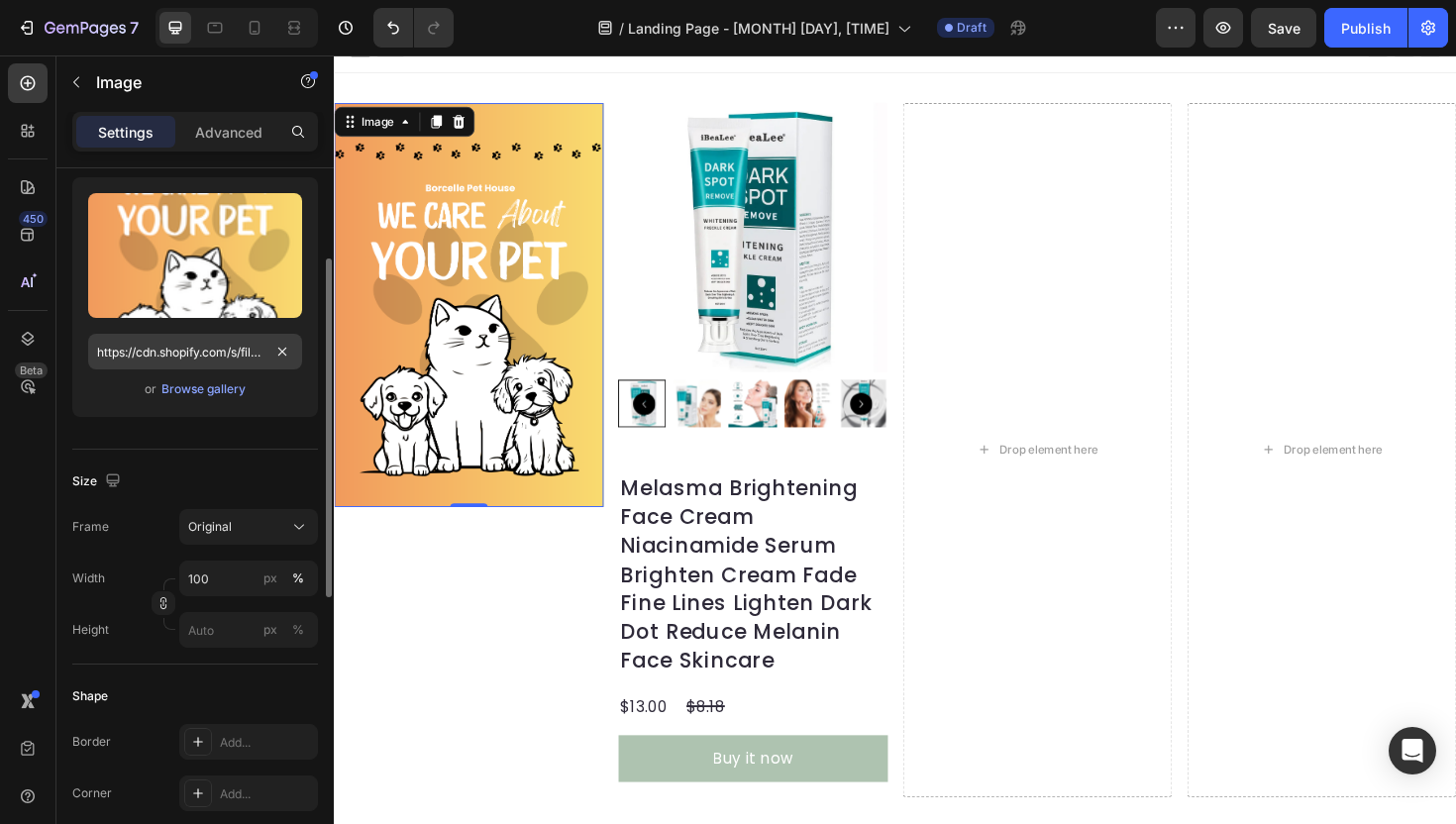 scroll, scrollTop: 0, scrollLeft: 0, axis: both 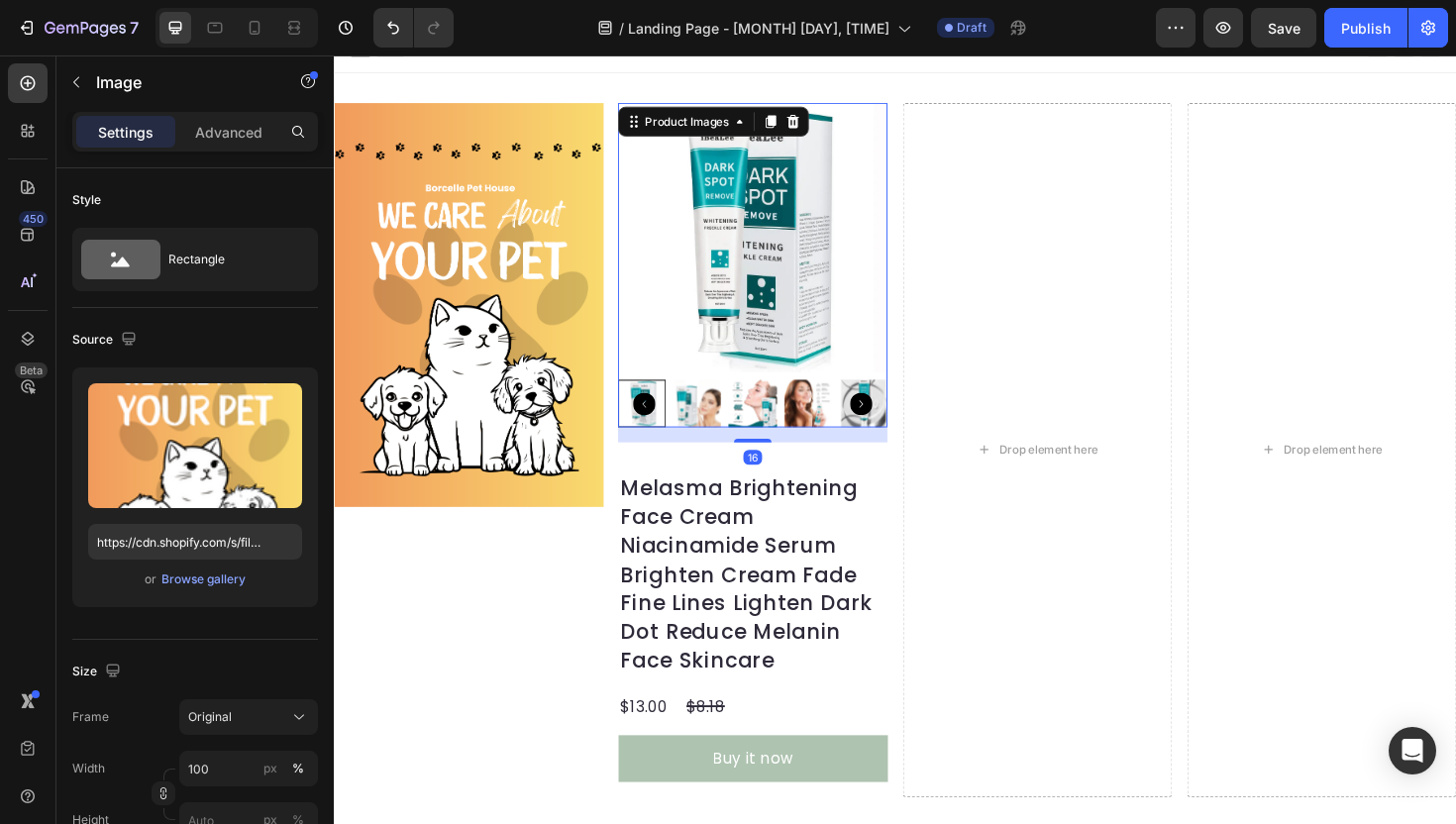 click at bounding box center [778, 249] 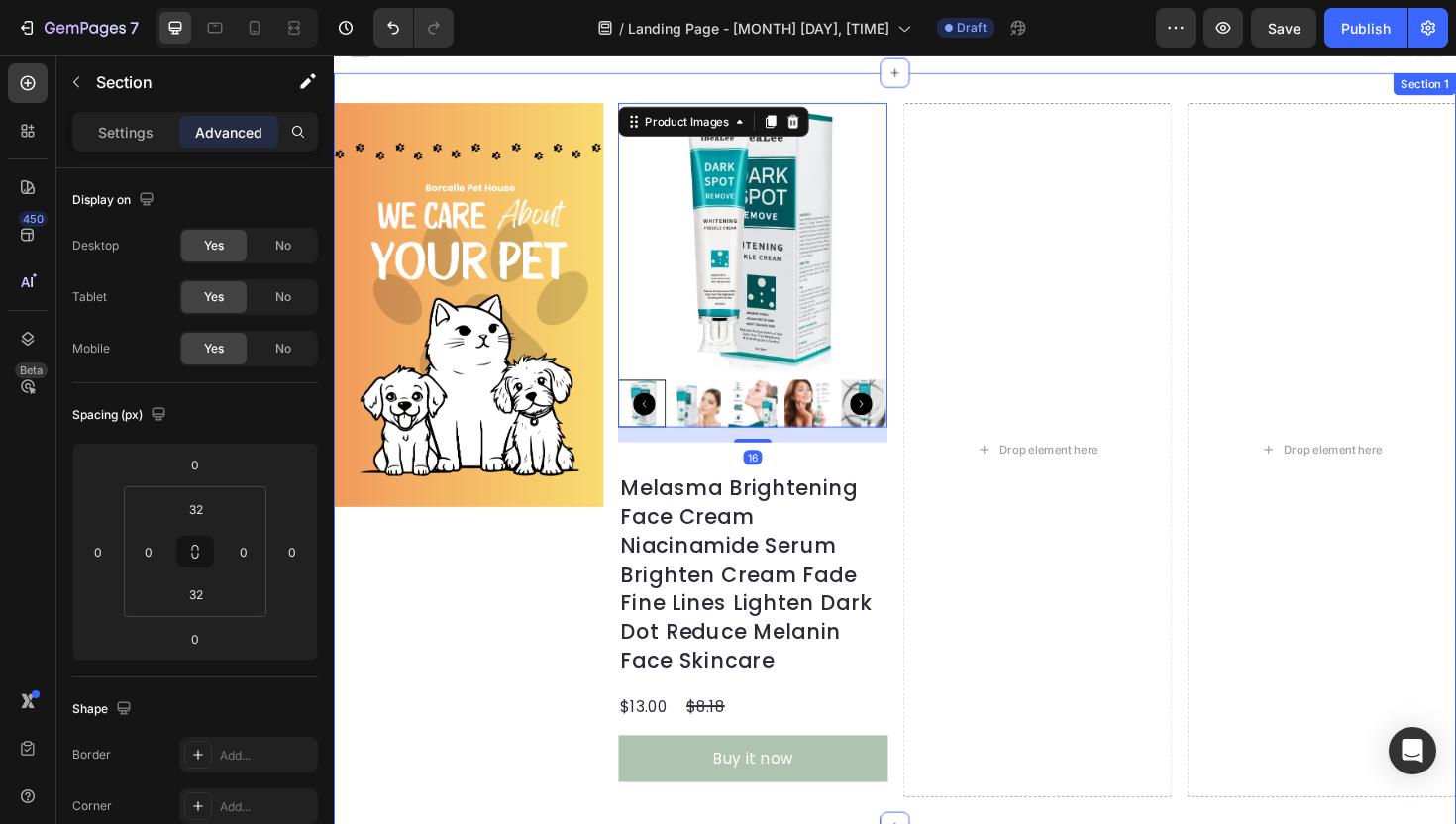 click on "Image
Product Images   16 Melasma Brightening Face Cream Niacinamide Serum Brighten Cream Fade Fine Lines Lighten Dark Dot Reduce Melanin Face Skincare Product Title $13.00 Product Price Product Price $8.18 Product Price Product Price Row Buy it now Dynamic Checkout Product
Drop element here
Drop element here Section 1" at bounding box center [928, 473] 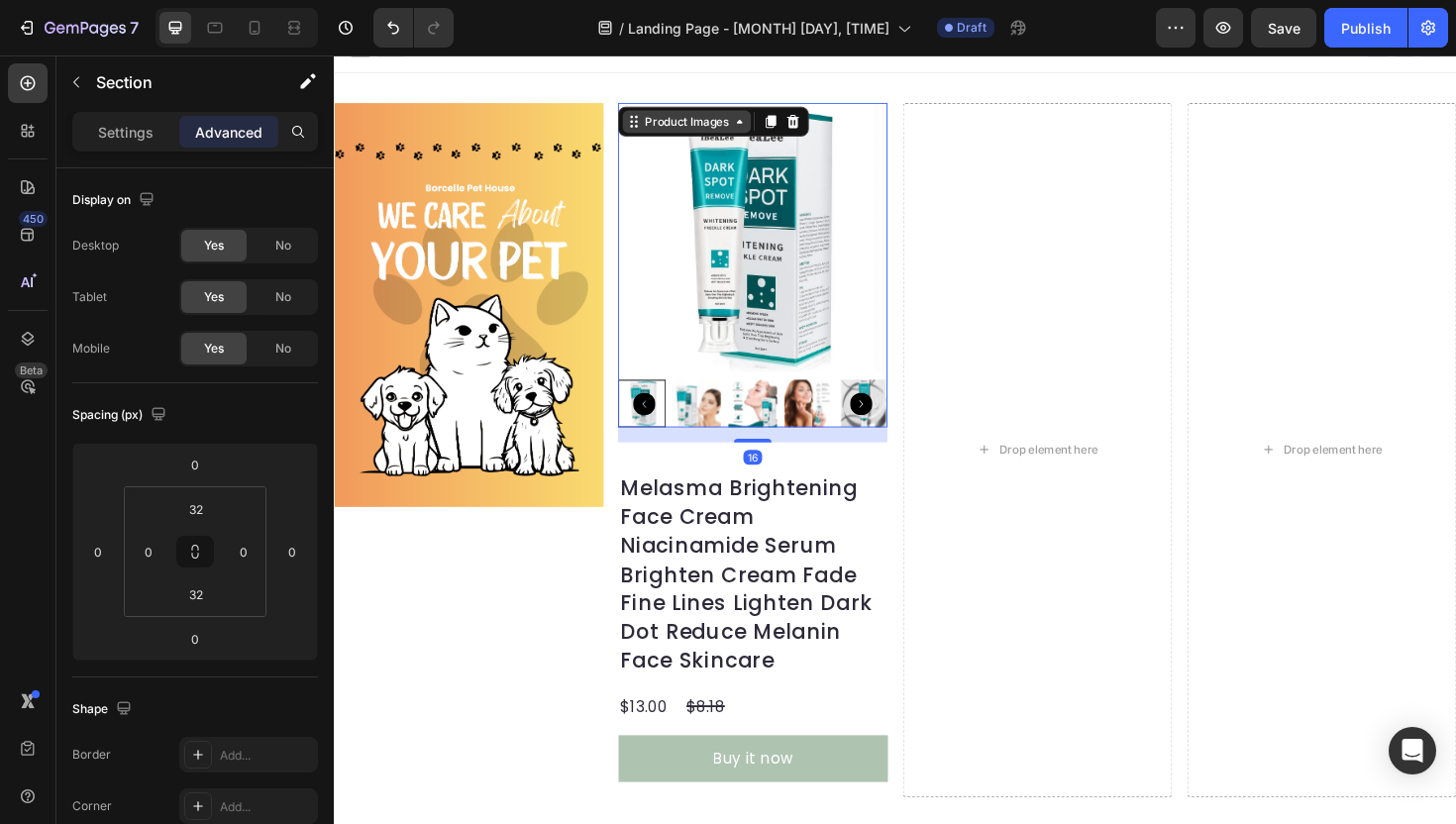 click on "Product Images" at bounding box center (707, 126) 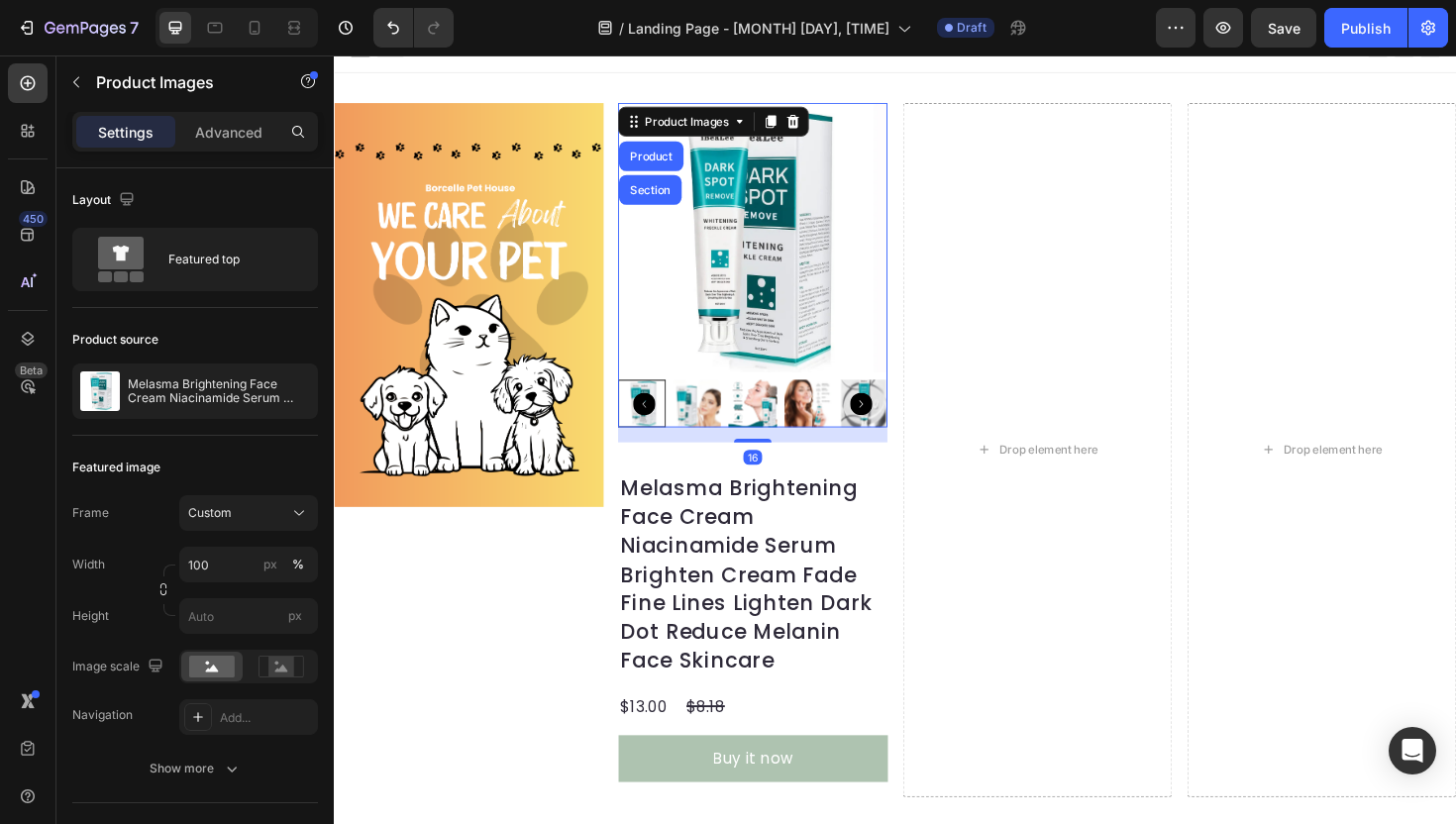 click at bounding box center [778, 249] 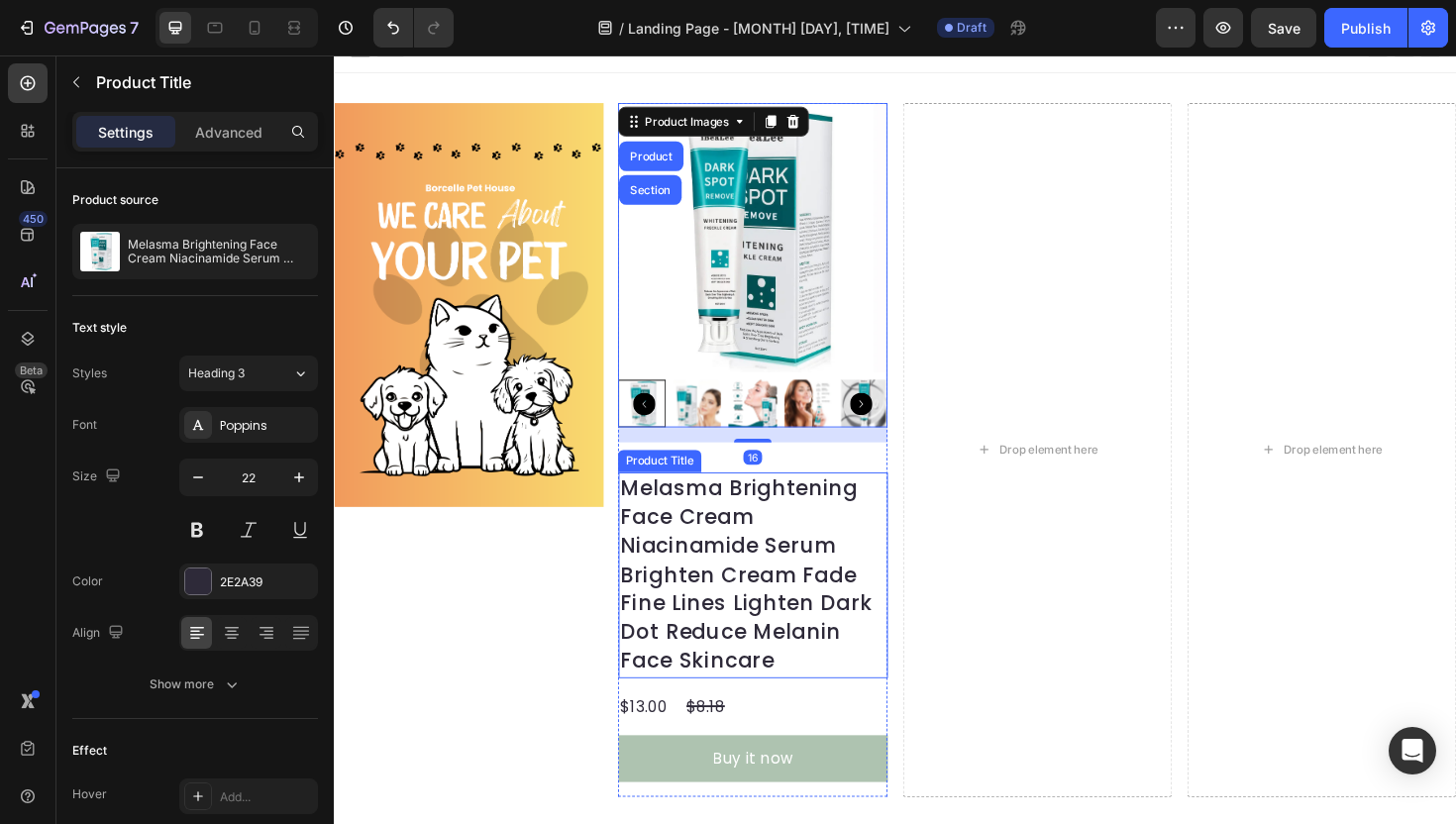 click on "Product Title" at bounding box center [678, 485] 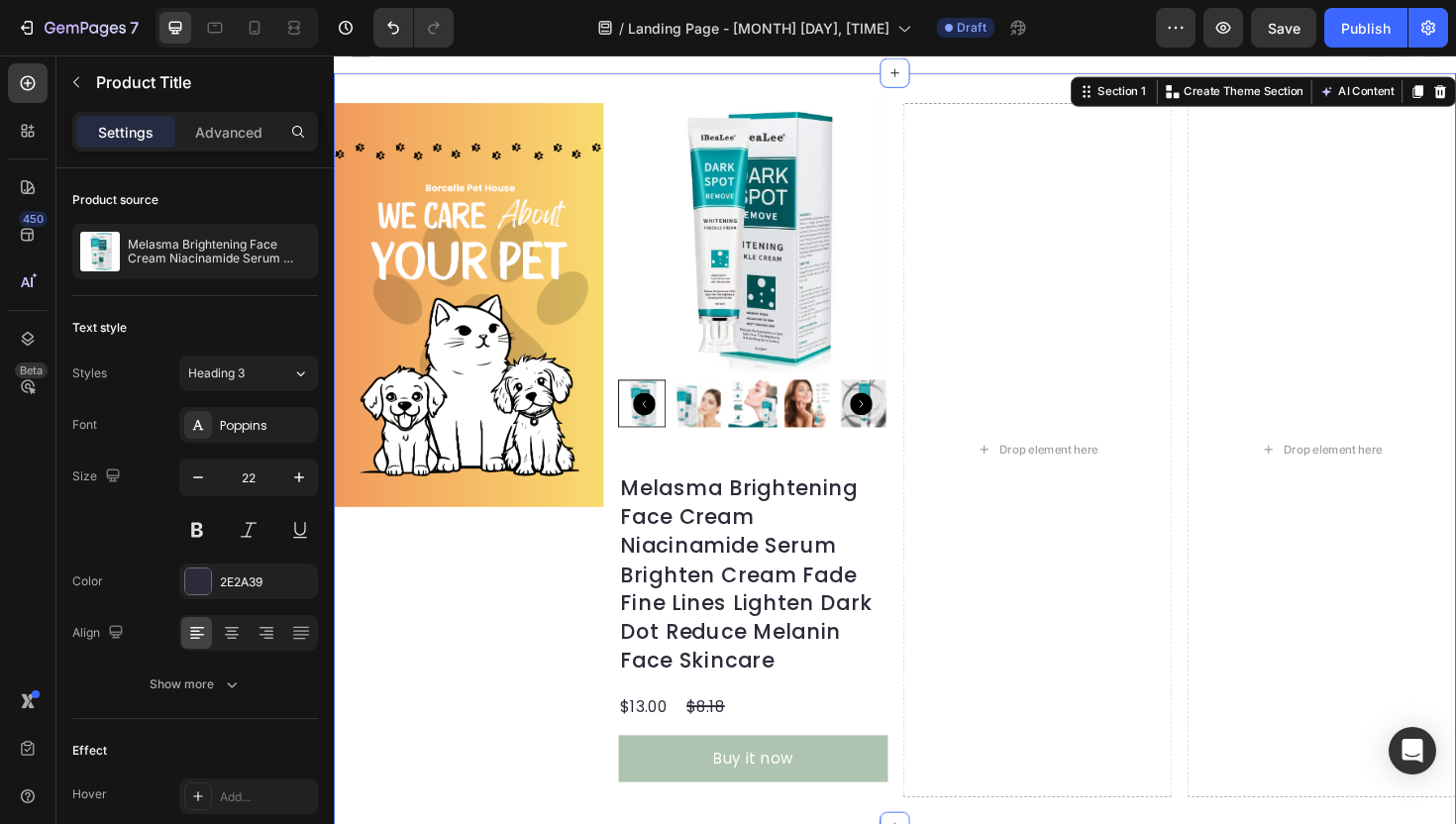 click on "Image
Product Images Melasma Brightening Face Cream Niacinamide Serum Brighten Cream Fade Fine Lines Lighten Dark Dot Reduce Melanin Face Skincare Product Title $13.00 Product Price Product Price $8.18 Product Price Product Price Row Buy it now Dynamic Checkout Product
Drop element here
Drop element here Section 1   You can create reusable sections Create Theme Section AI Content Write with GemAI What would you like to describe here? Tone and Voice Persuasive Product Lakerain Collagen Night Mask – Hydrating & Firming Sleep Care for Radiant Skin™ Show more Generate" at bounding box center (928, 473) 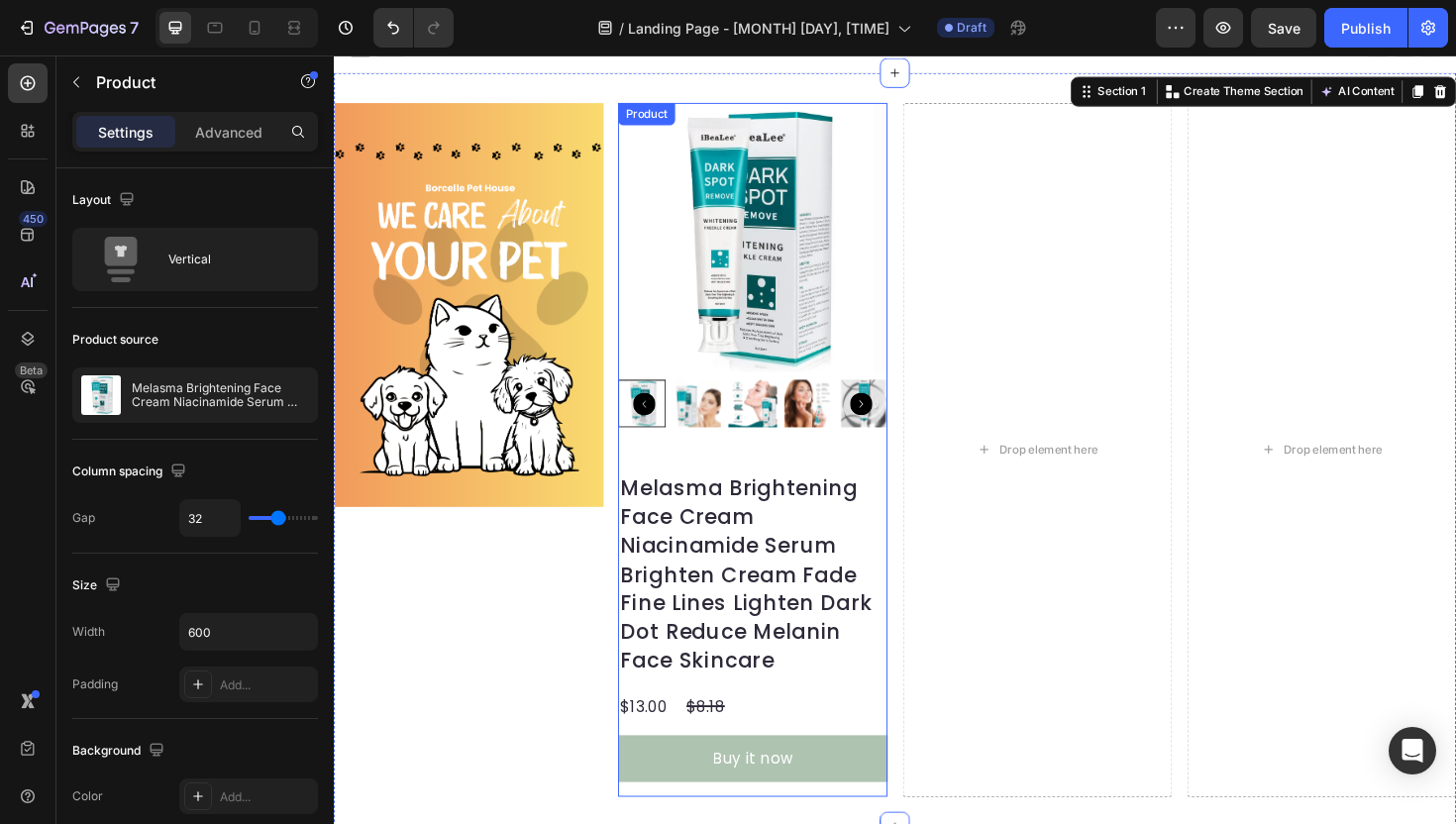 click on "Product Images" at bounding box center (778, 285) 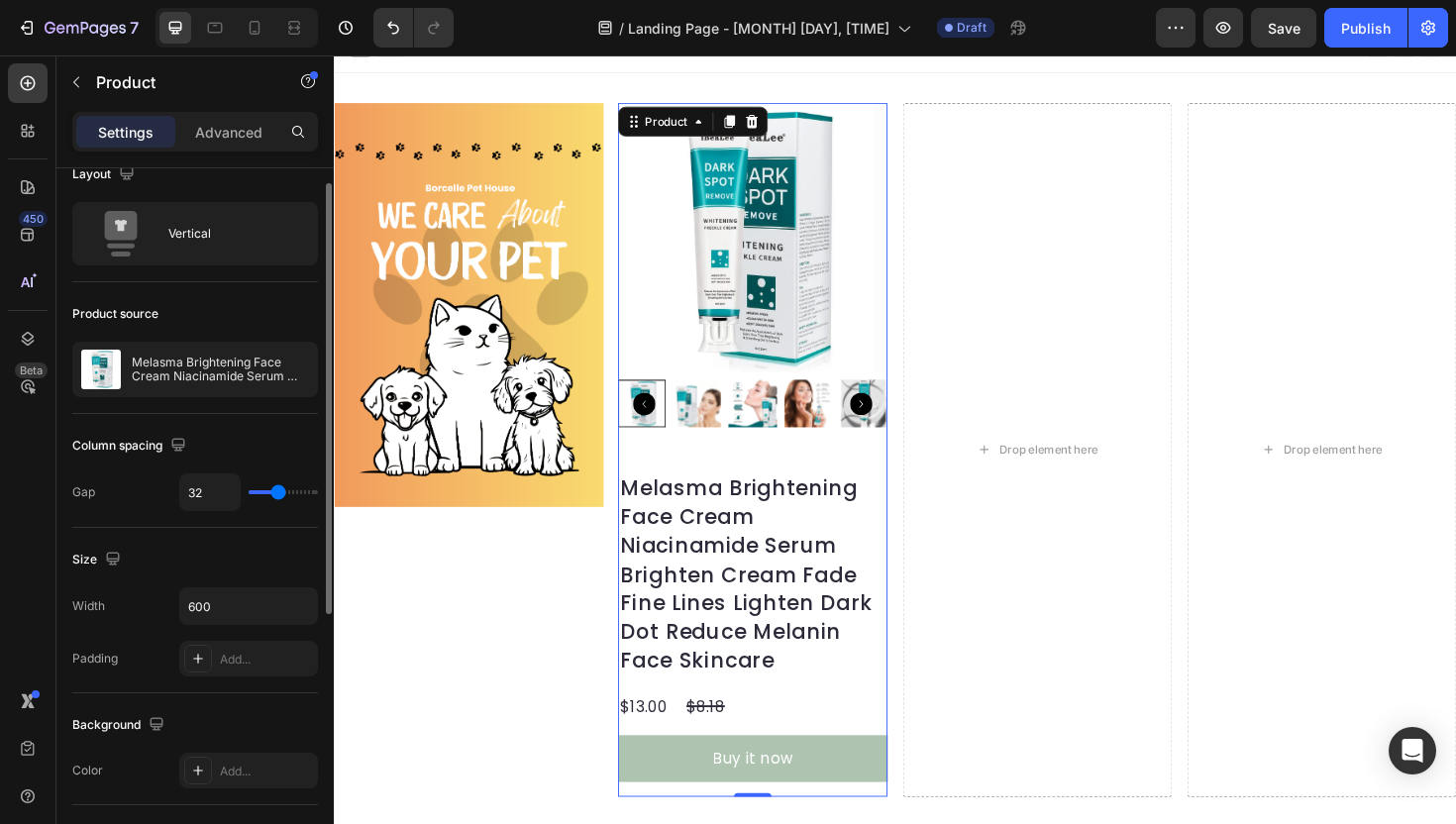scroll, scrollTop: 0, scrollLeft: 0, axis: both 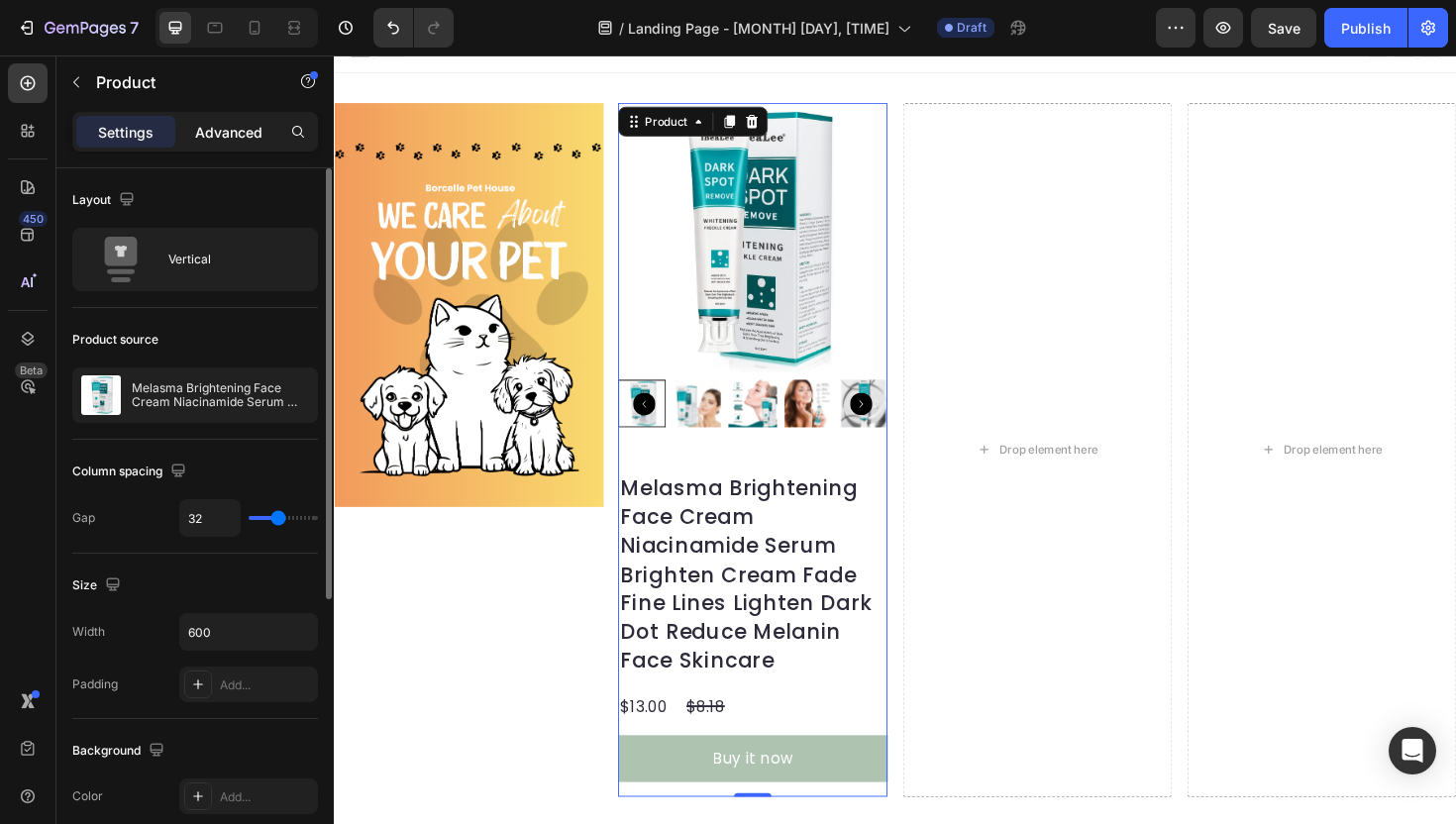 click on "Advanced" at bounding box center (229, 132) 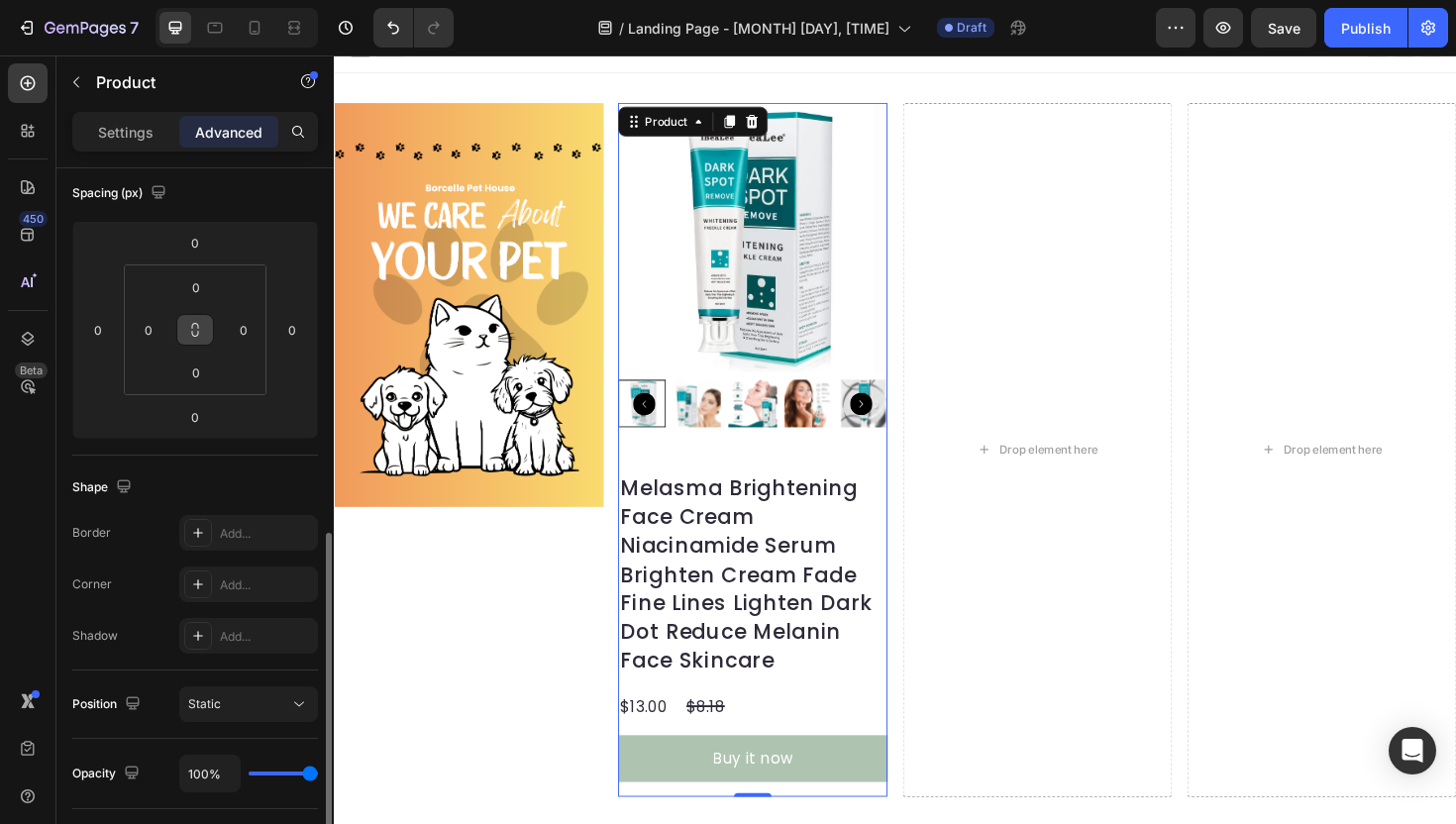 scroll, scrollTop: 506, scrollLeft: 0, axis: vertical 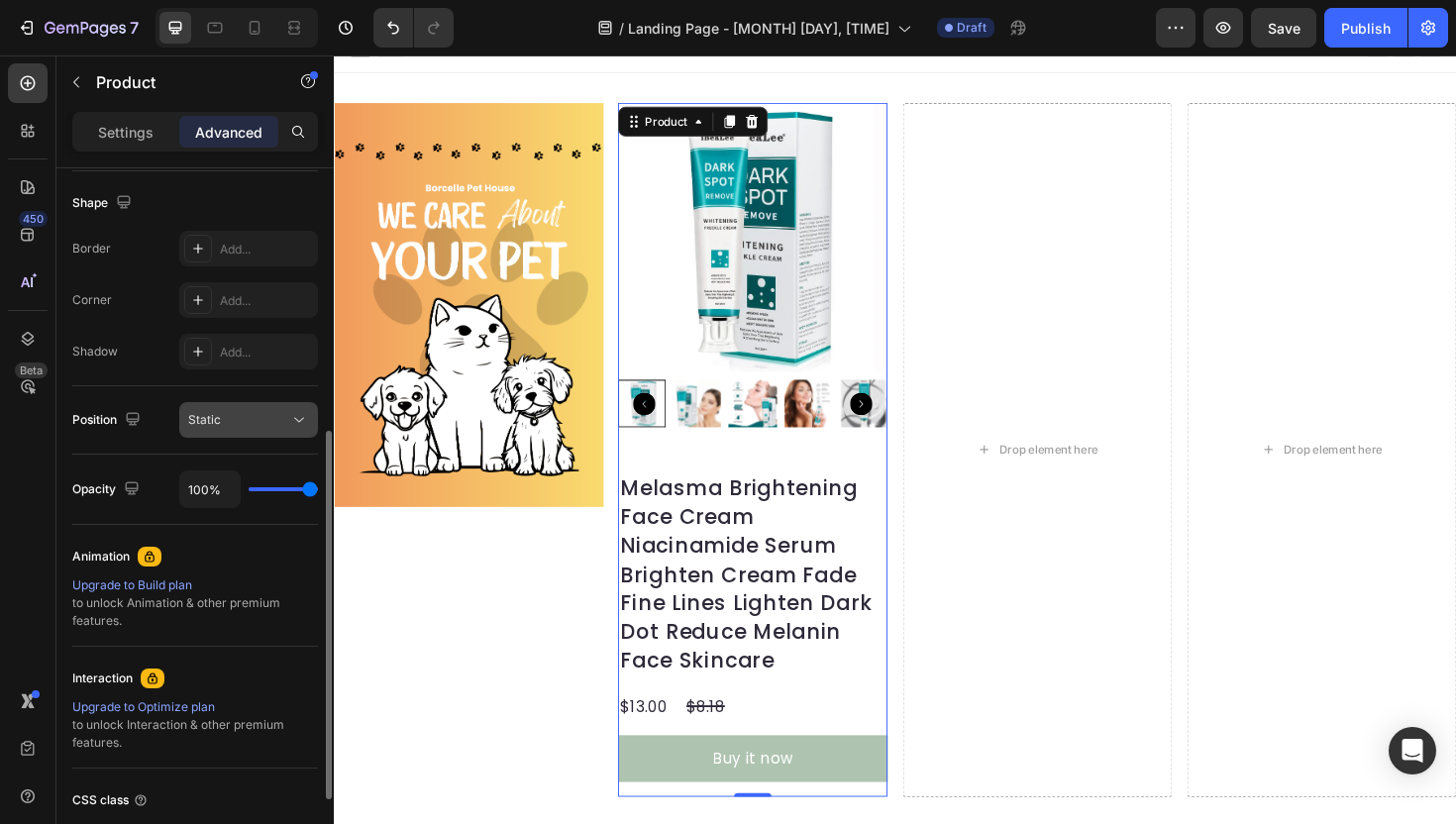 click on "Static" at bounding box center [239, 420] 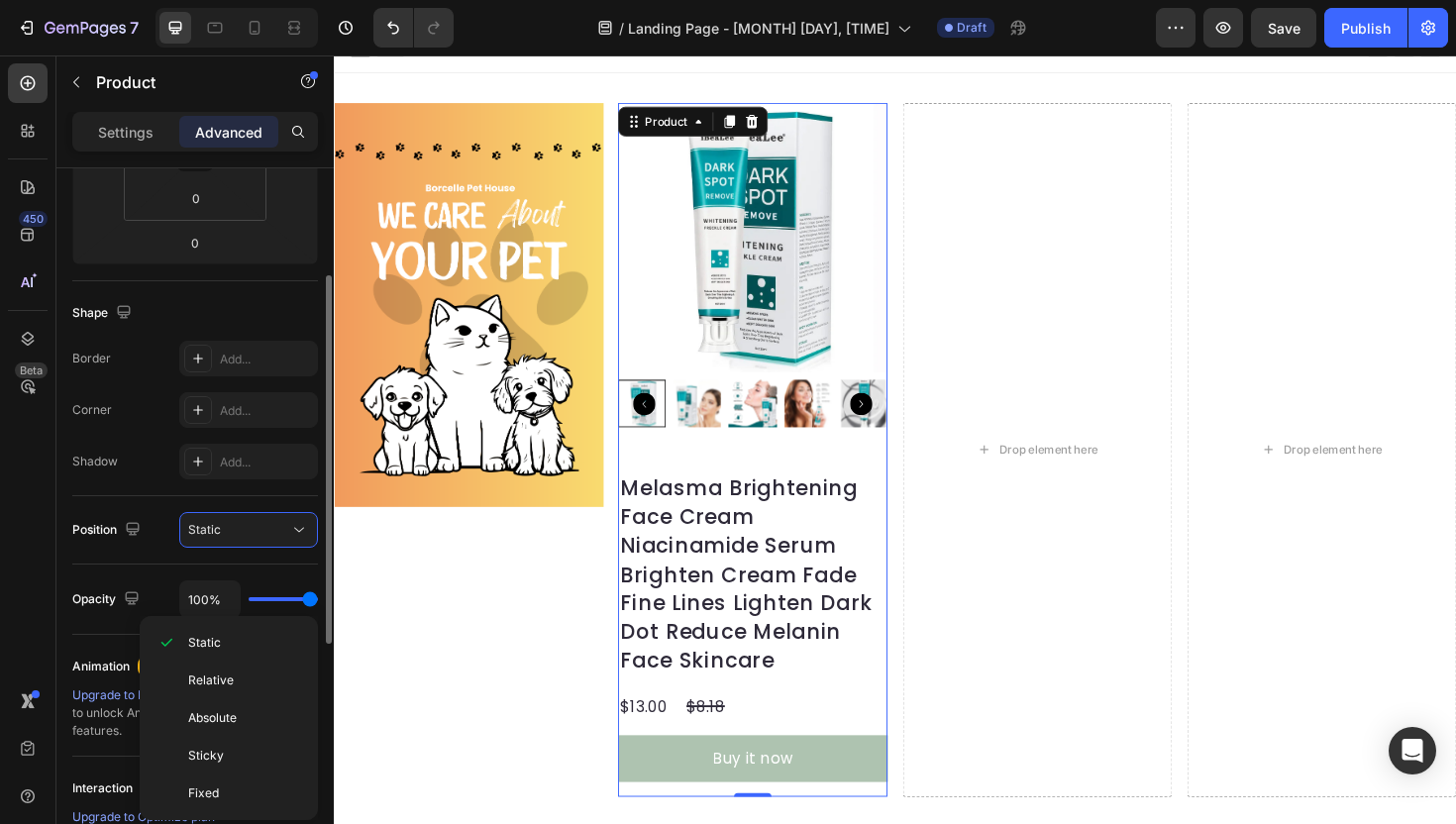 scroll, scrollTop: 319, scrollLeft: 0, axis: vertical 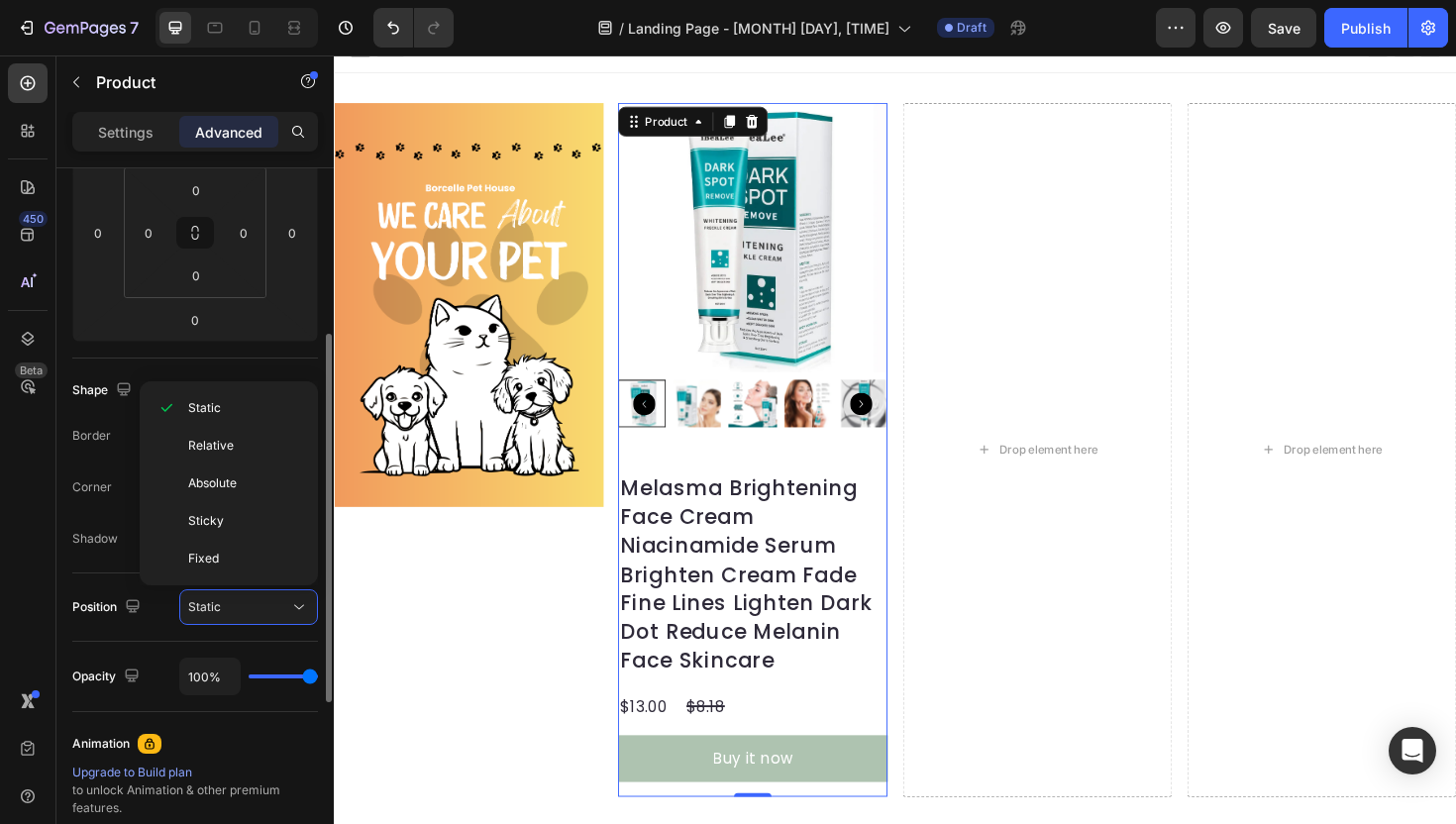 click on "Spacing (px) 0 0 0 0 0 0 0 0" 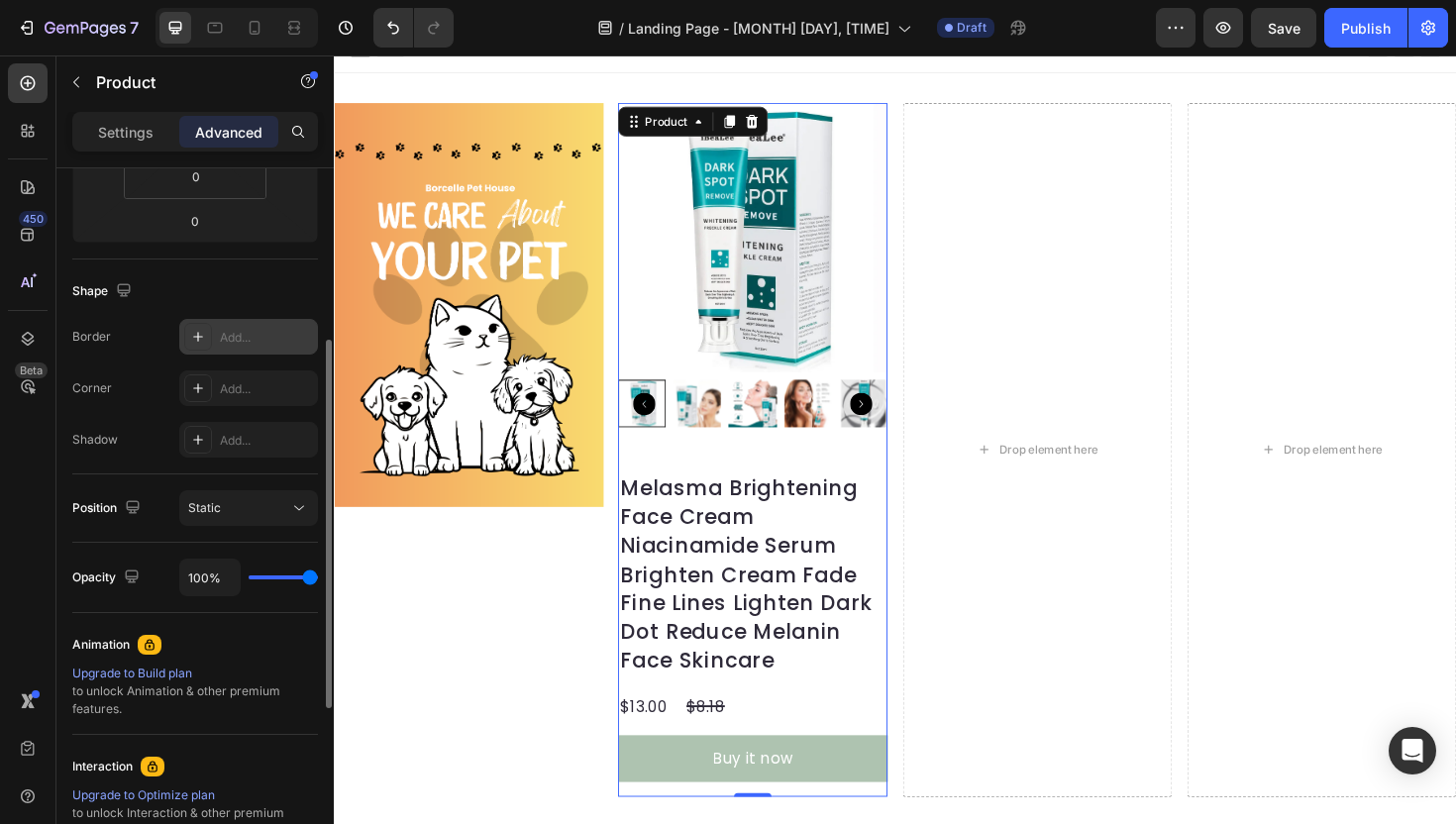 scroll, scrollTop: 451, scrollLeft: 0, axis: vertical 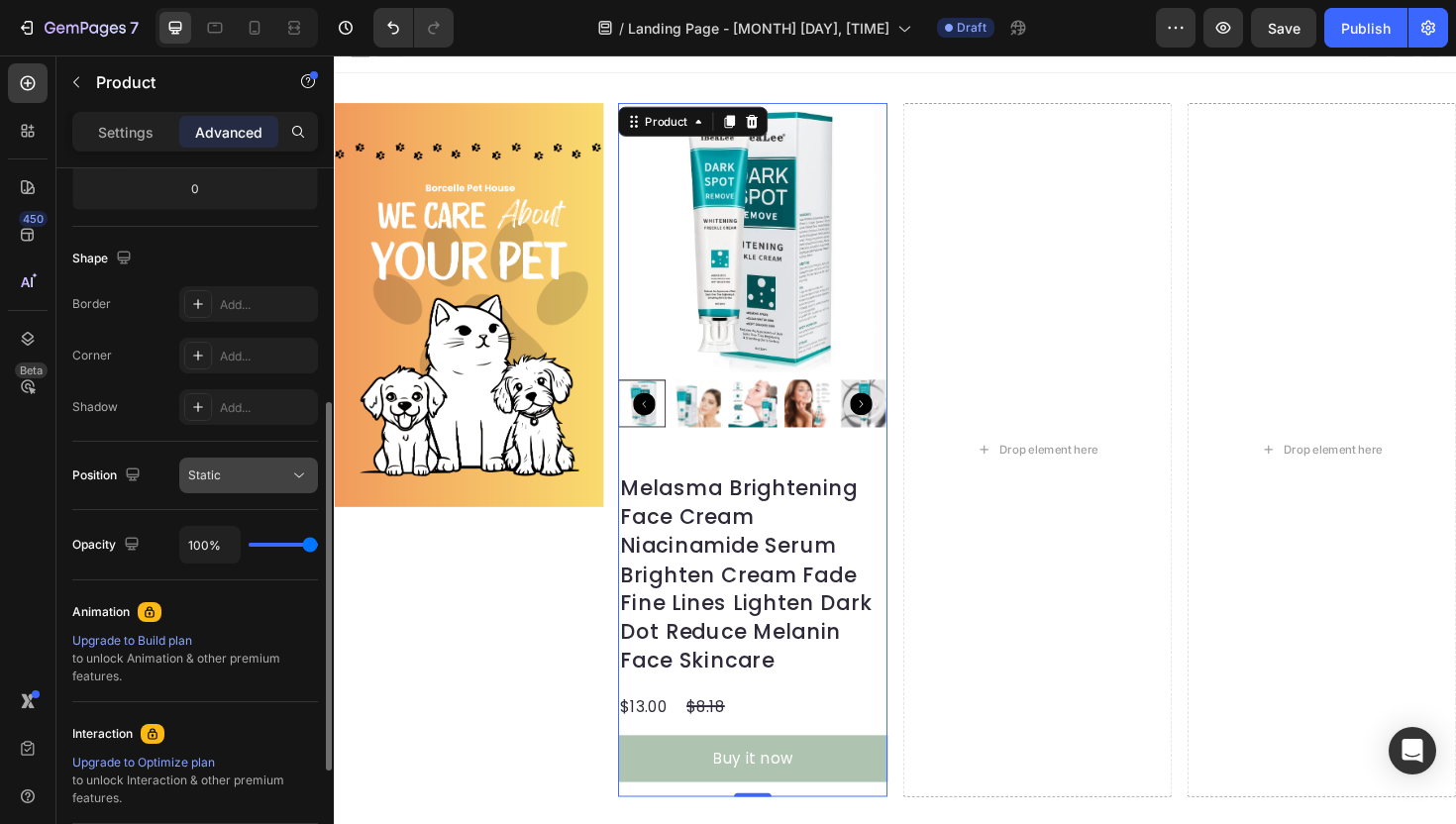 click on "Static" at bounding box center (239, 475) 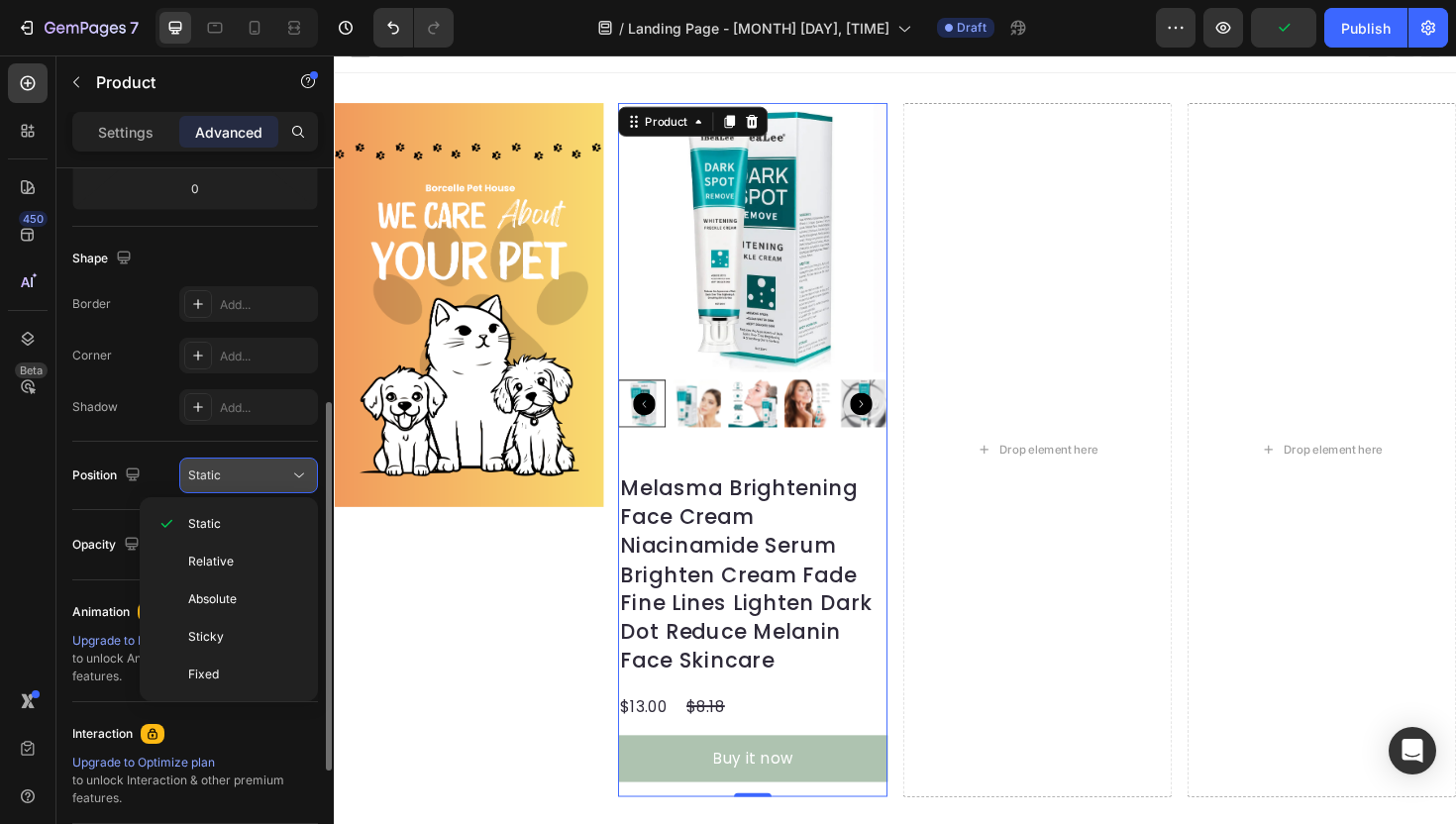 click on "Static" 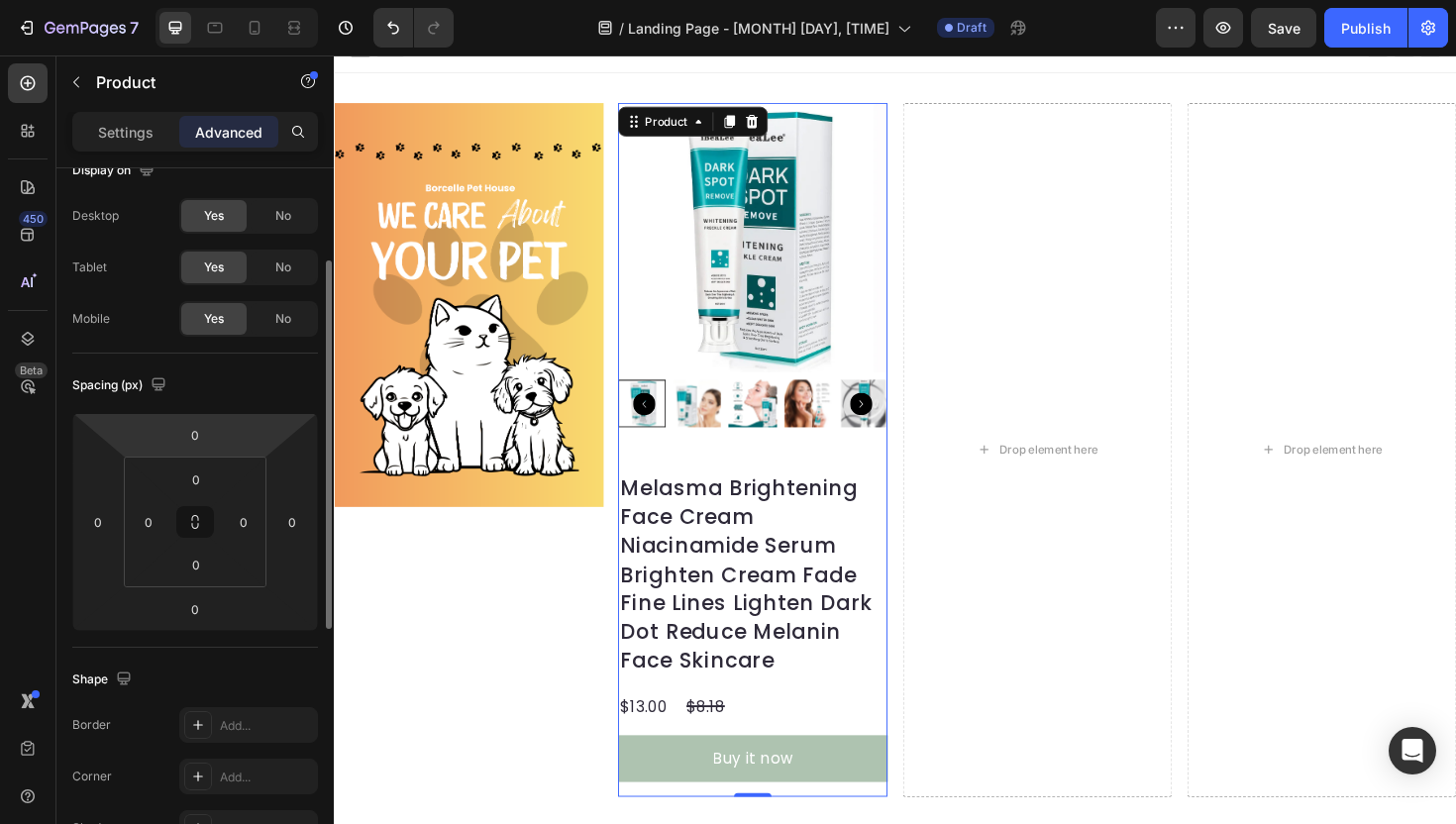 scroll, scrollTop: 0, scrollLeft: 0, axis: both 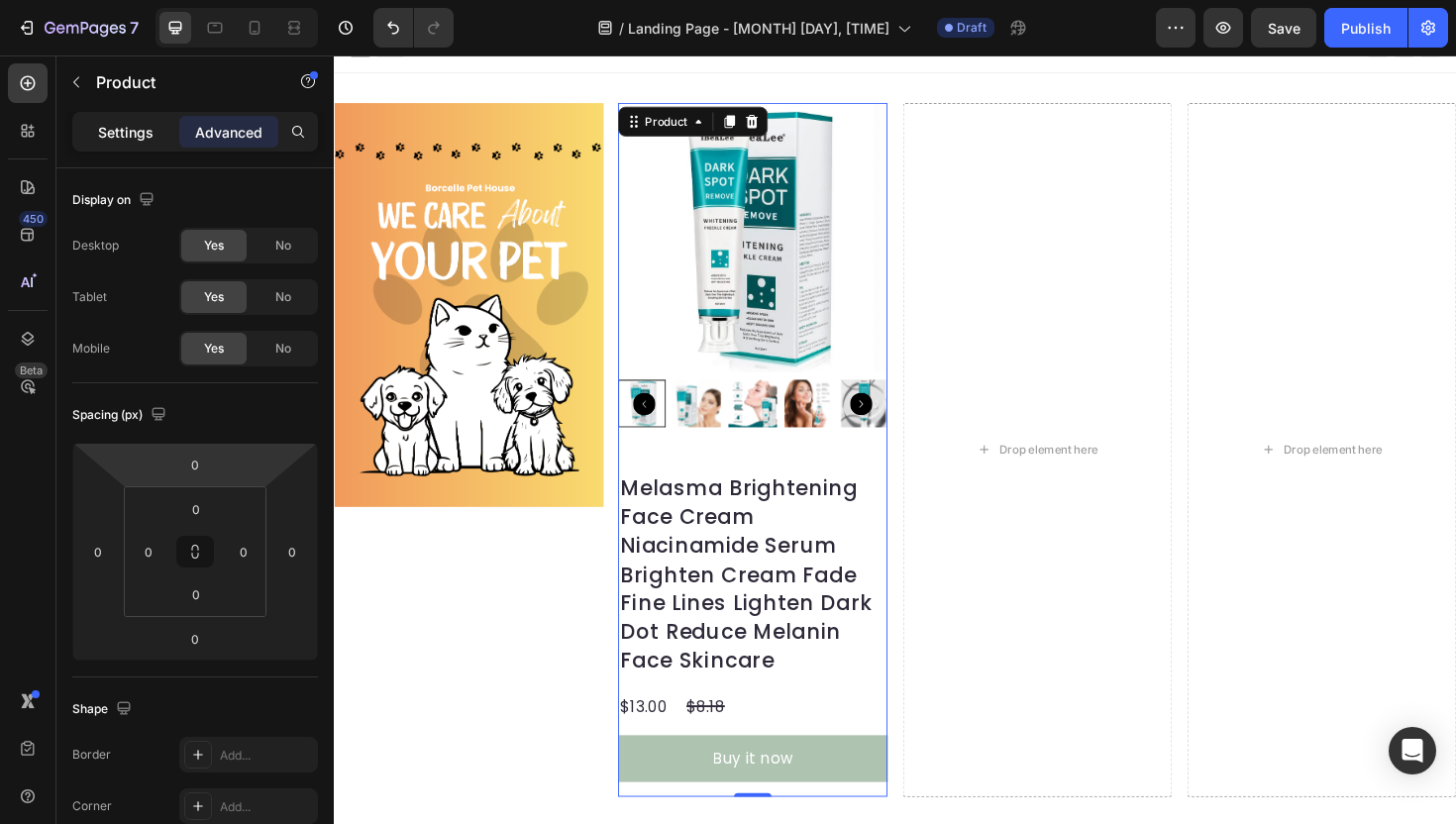 click on "Settings" 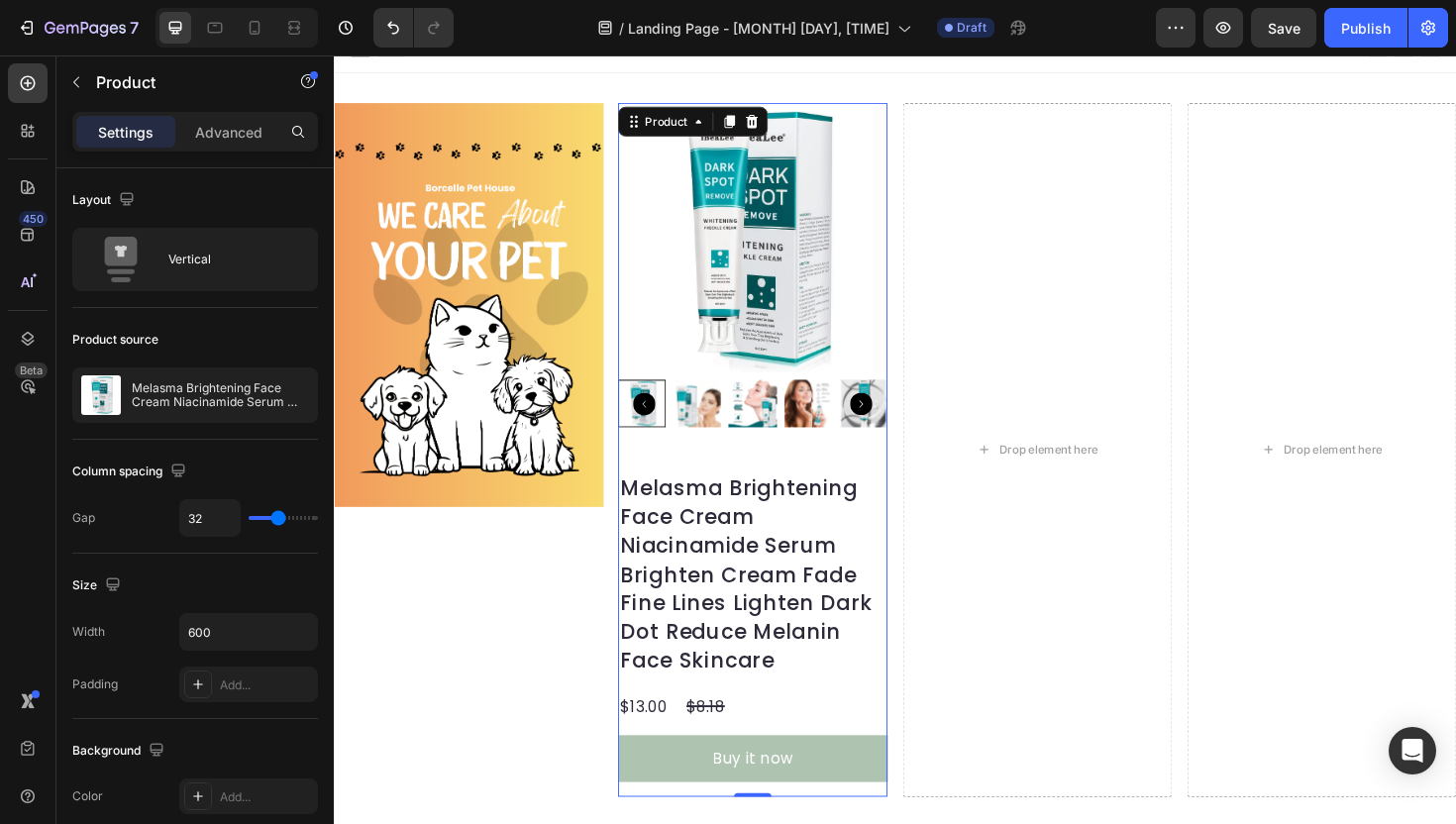 click on "Settings" at bounding box center [126, 132] 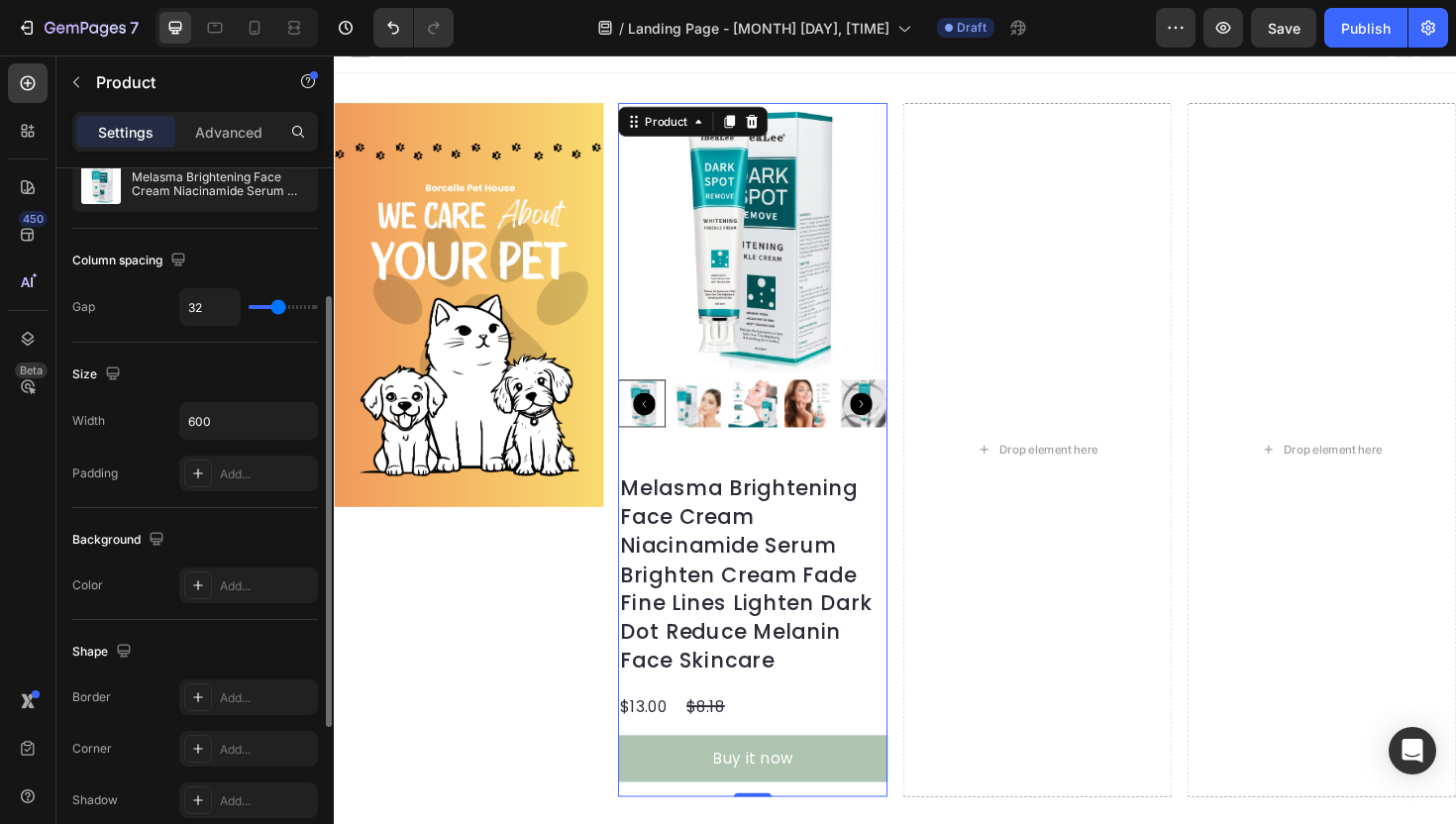 scroll, scrollTop: 212, scrollLeft: 0, axis: vertical 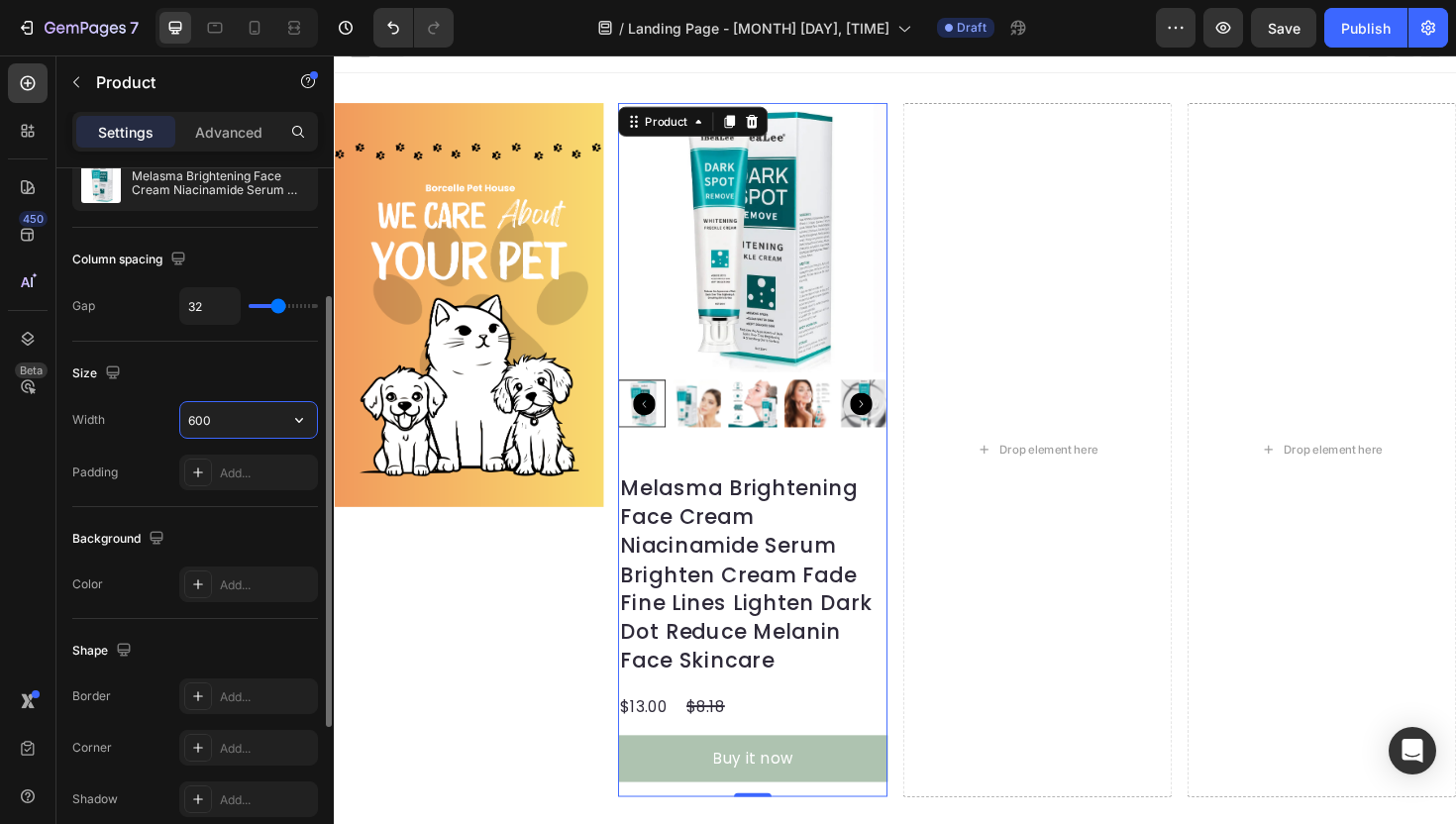 click on "600" at bounding box center (249, 420) 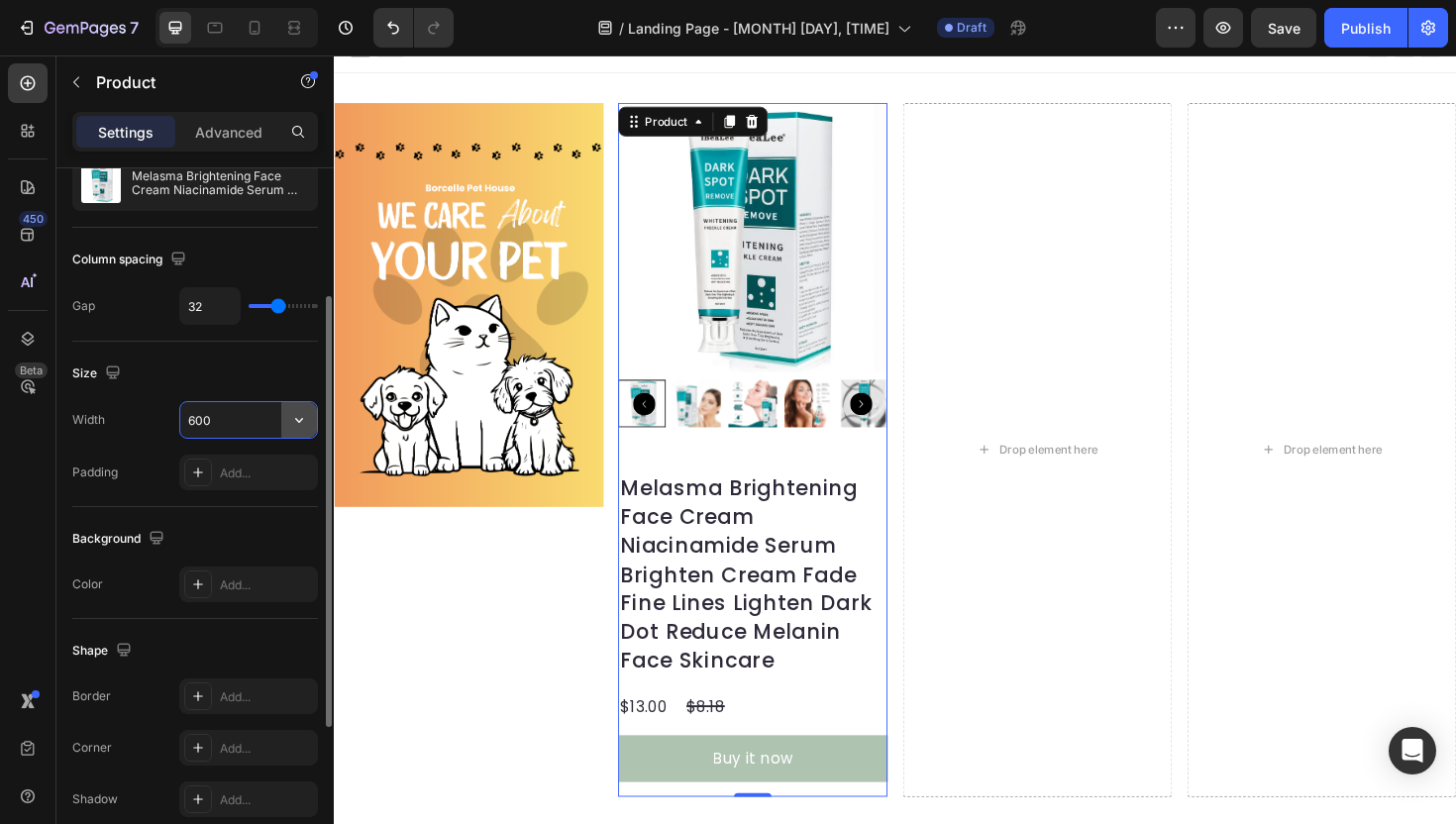 click 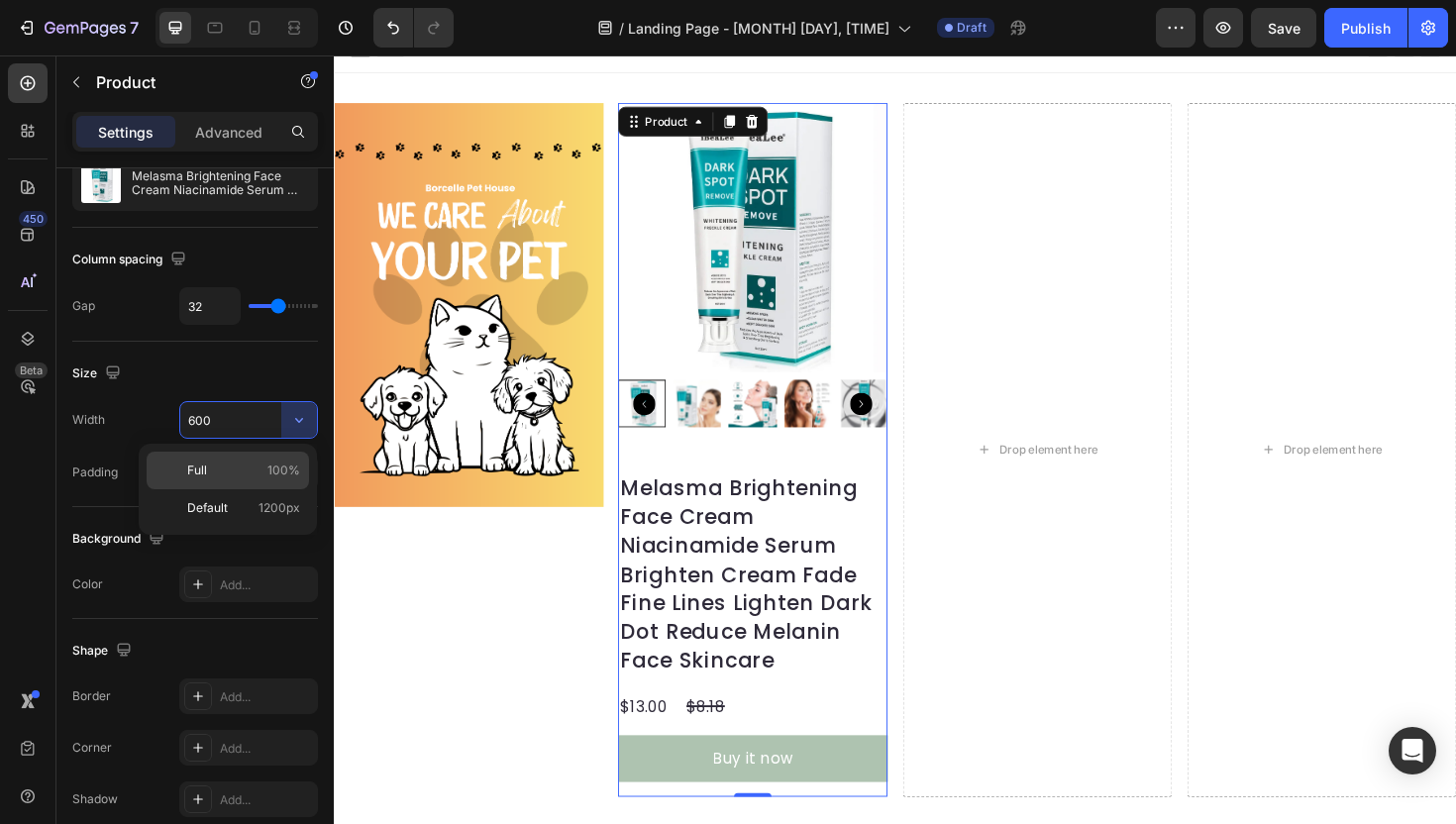 click on "100%" at bounding box center (283, 470) 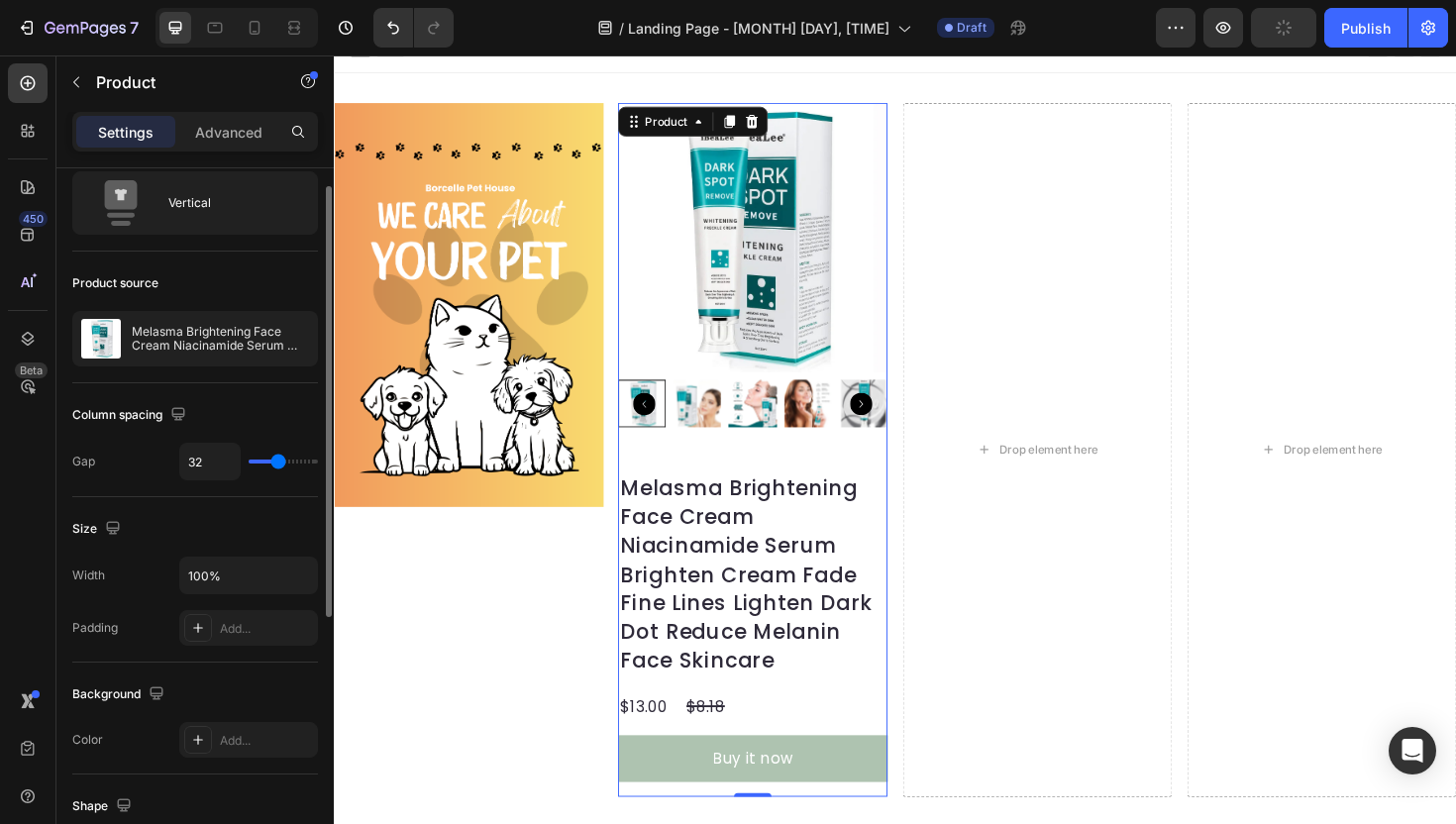 scroll, scrollTop: 0, scrollLeft: 0, axis: both 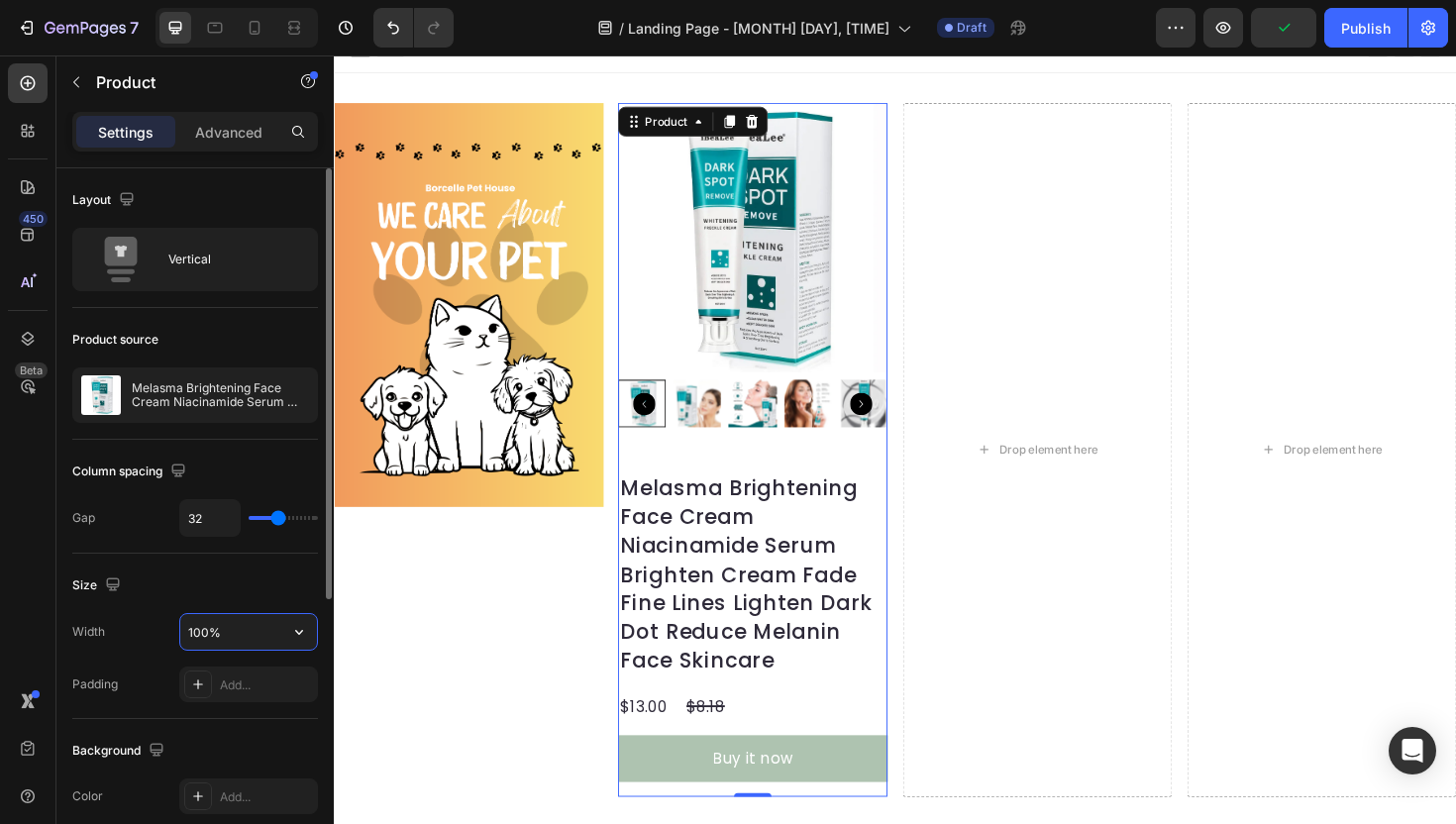 click on "100%" at bounding box center (249, 632) 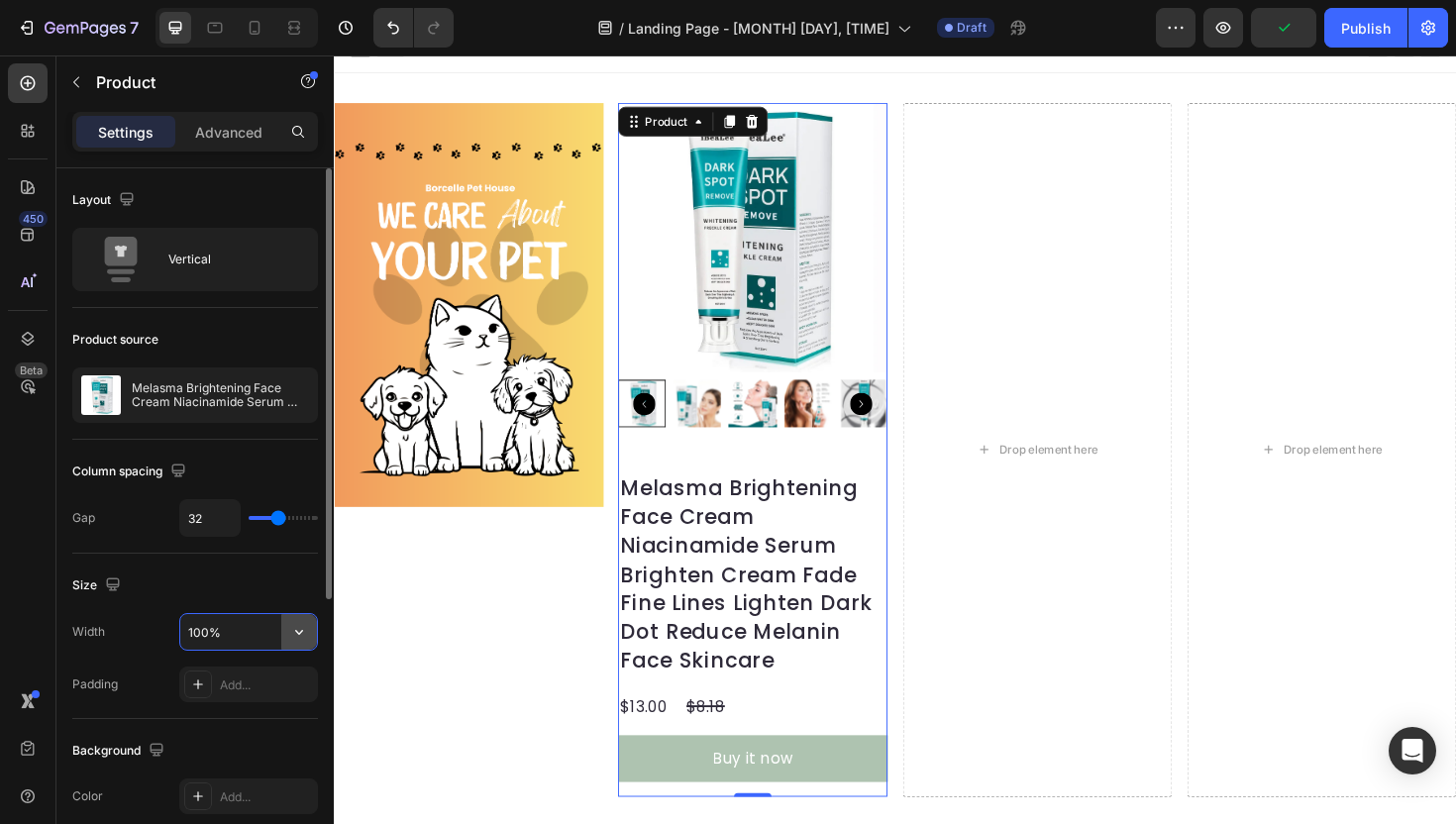 click 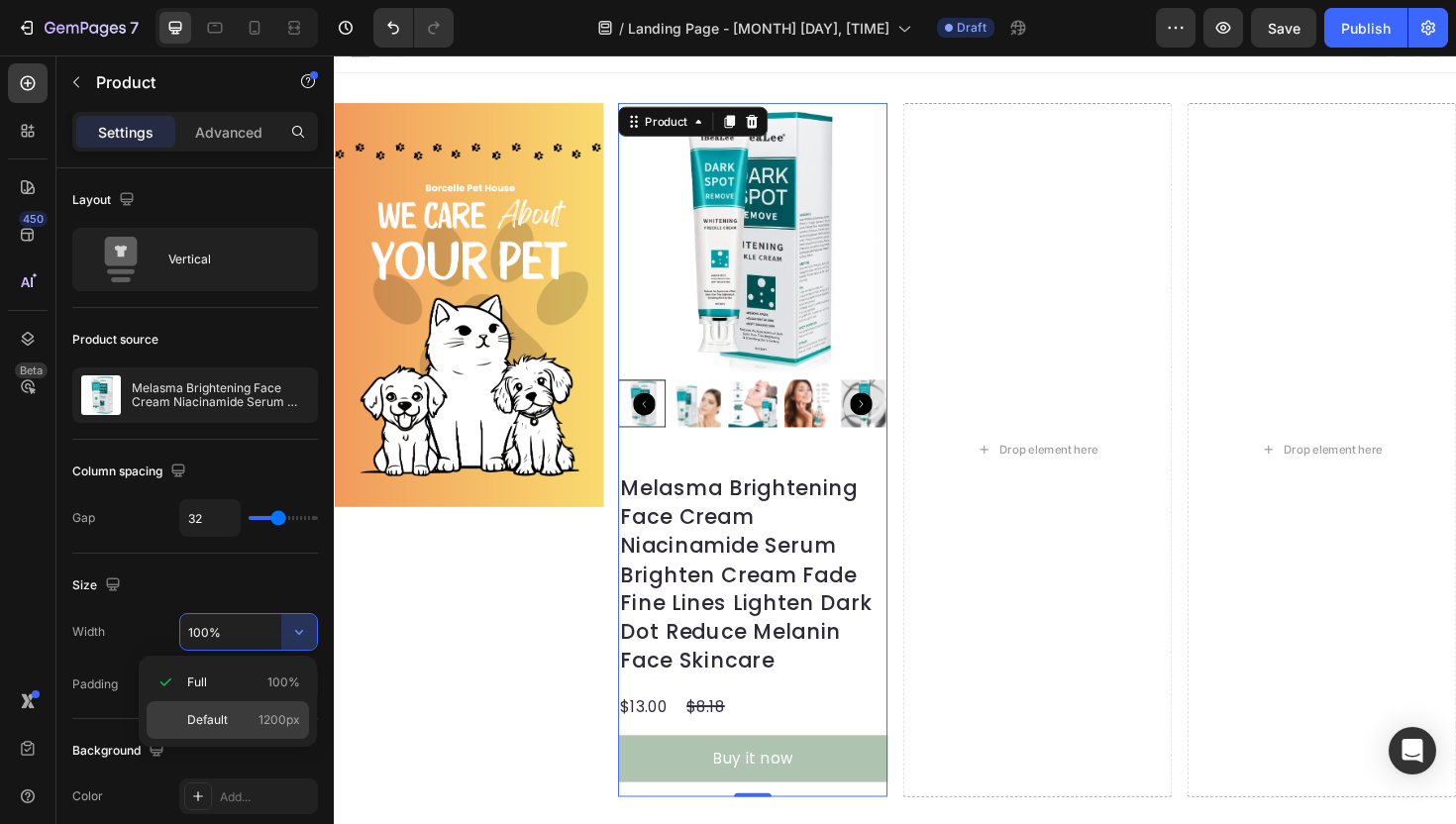 click on "Default 1200px" 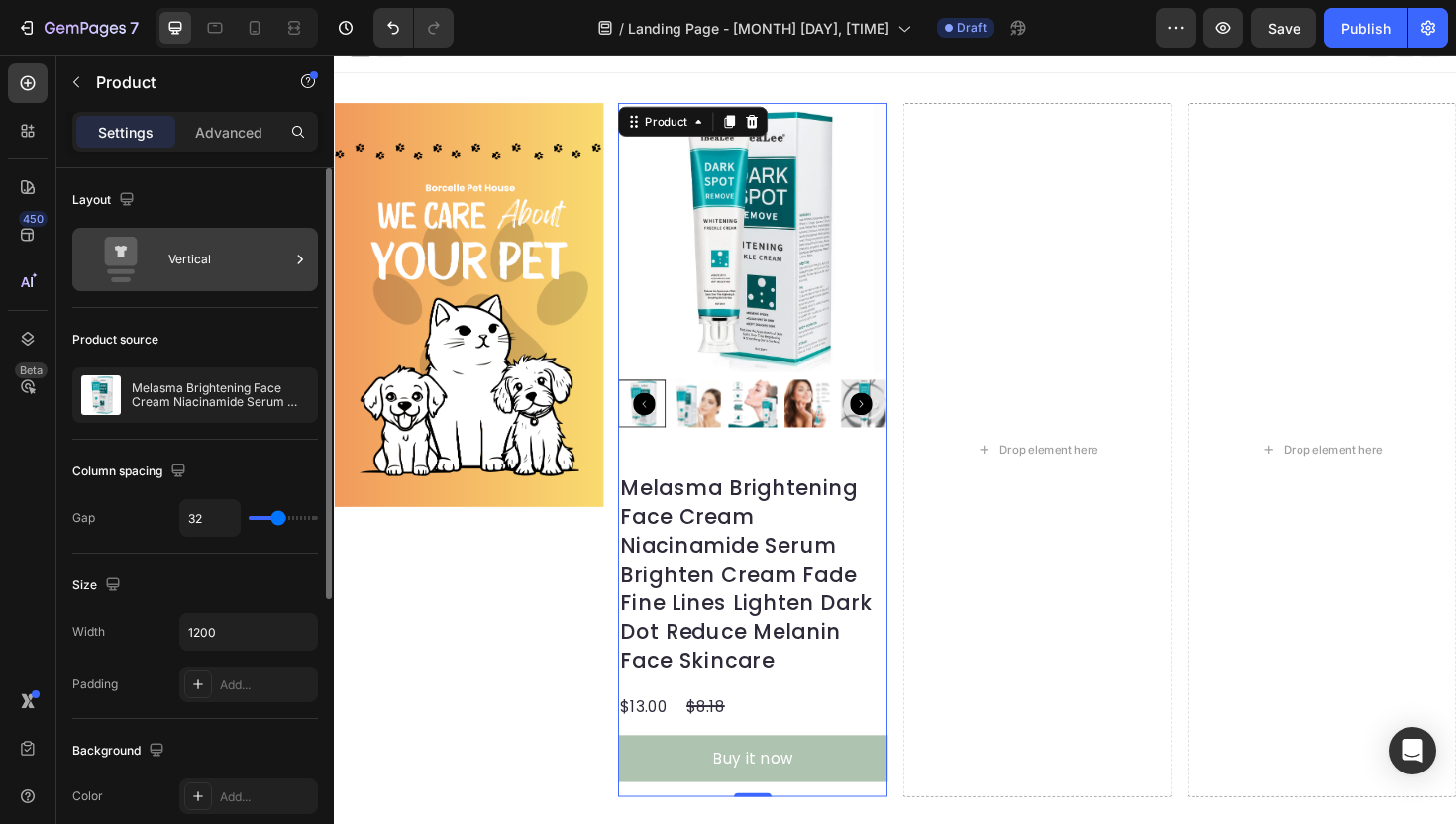 click on "Vertical" at bounding box center [229, 259] 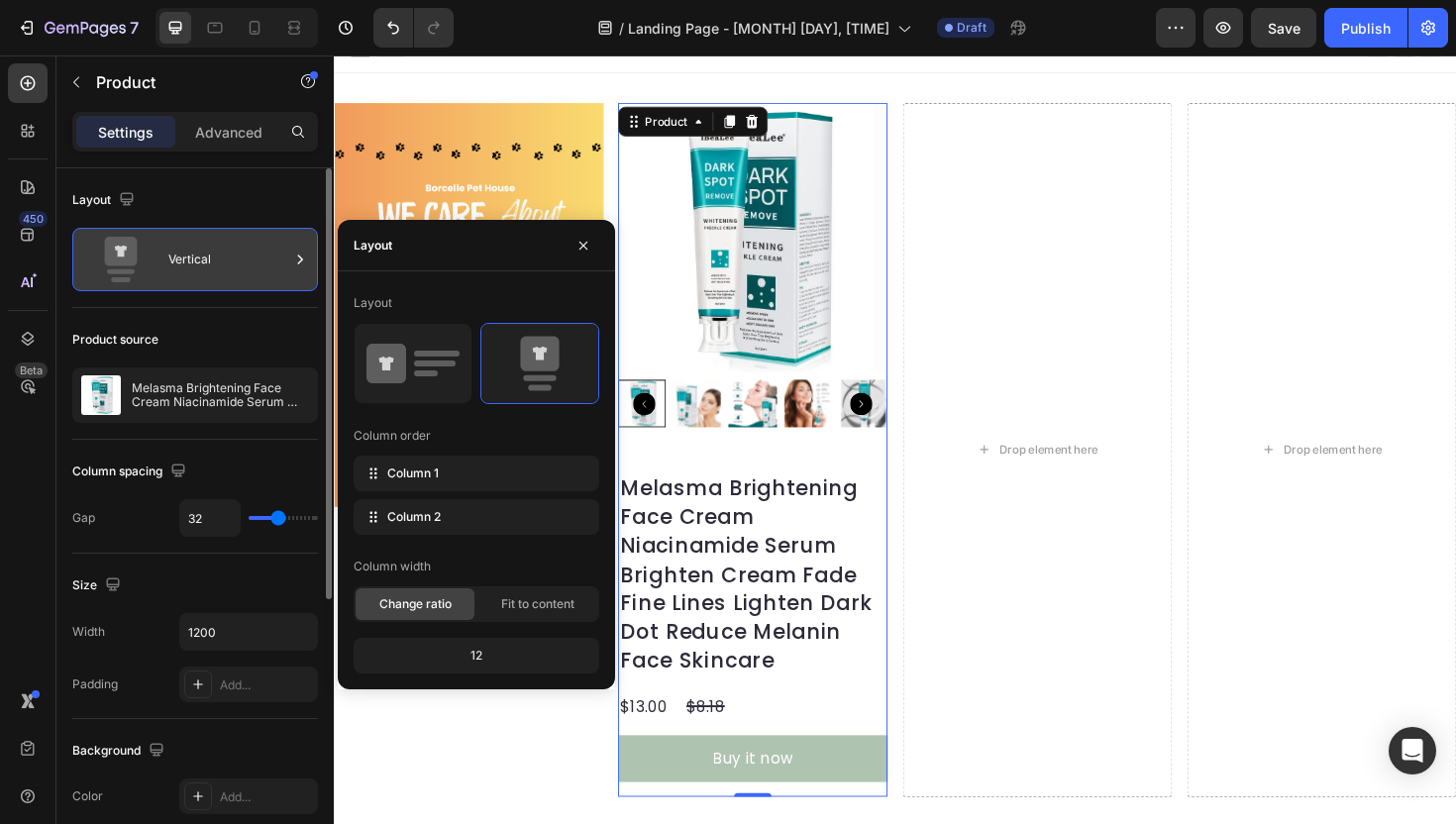 click on "Vertical" at bounding box center (229, 259) 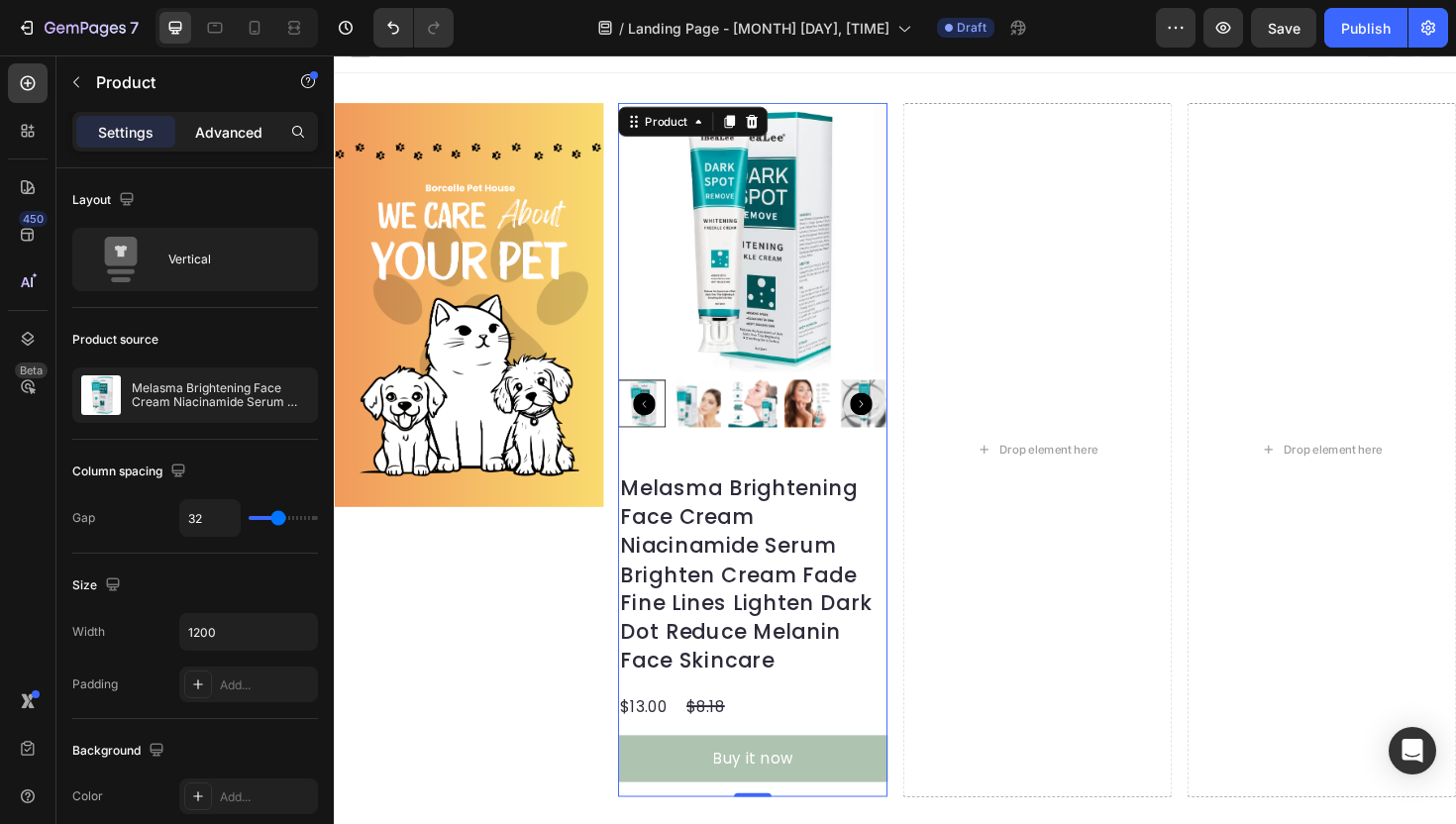 click on "Advanced" at bounding box center [229, 132] 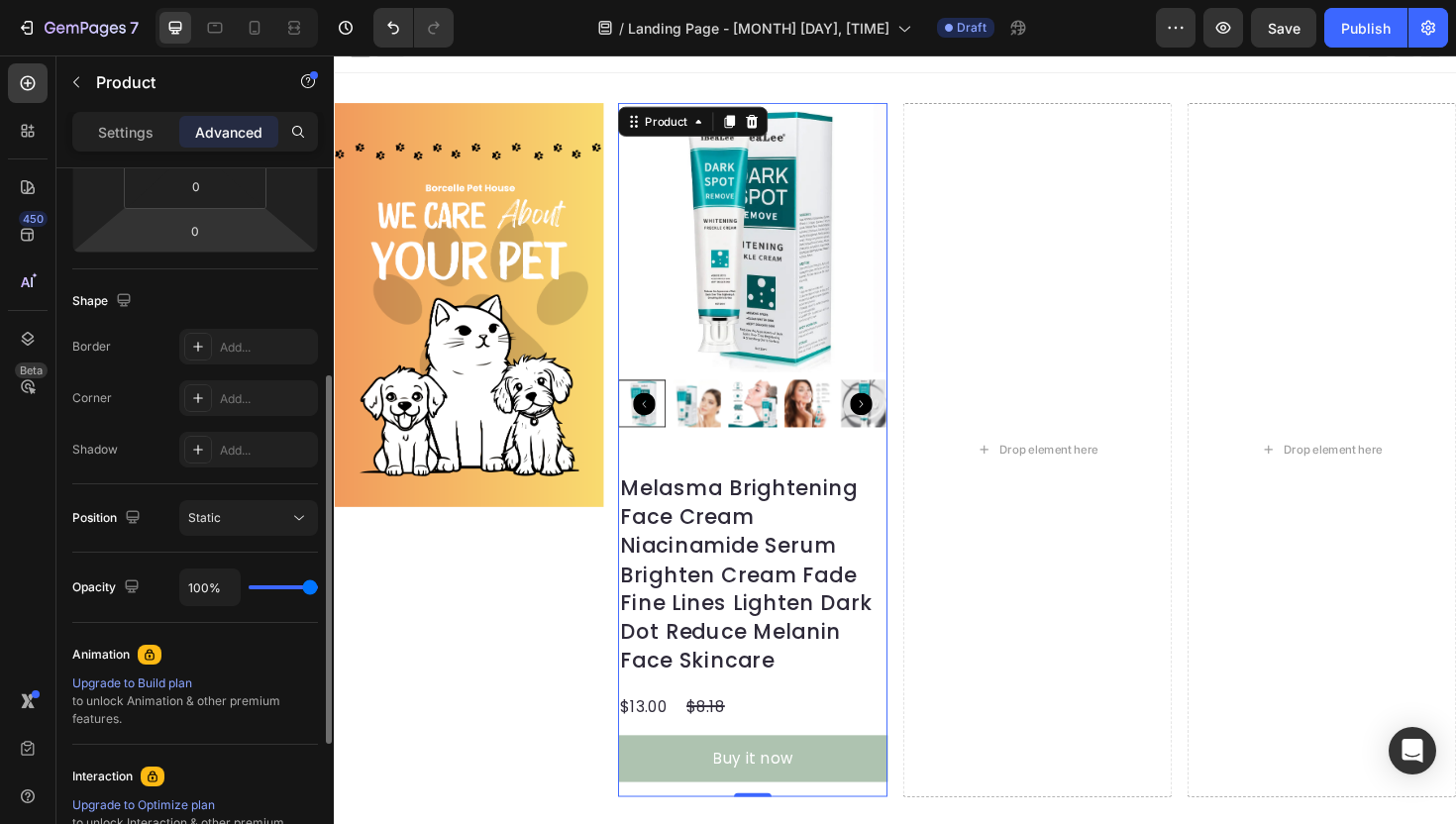 scroll, scrollTop: 414, scrollLeft: 0, axis: vertical 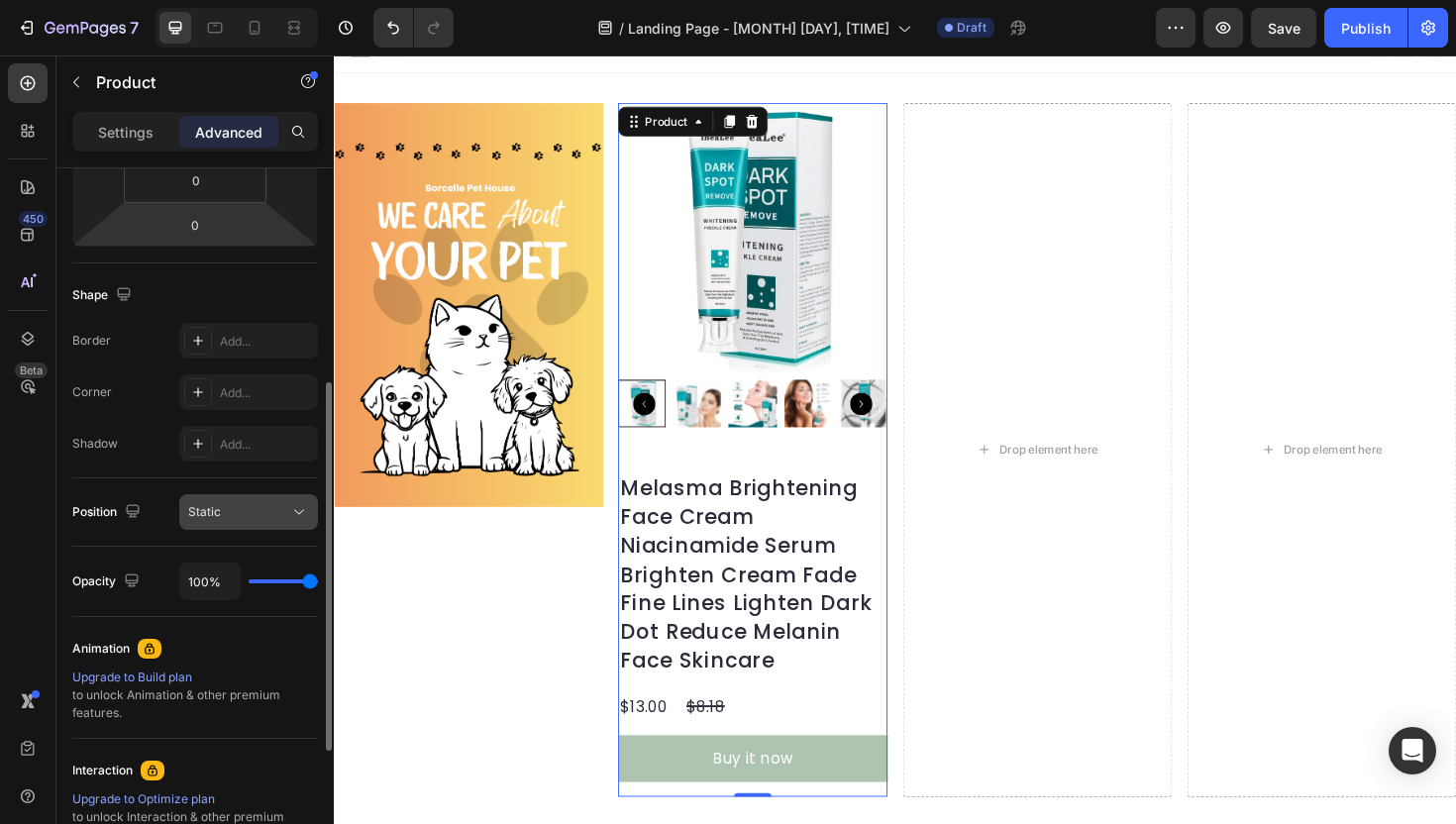click on "Static" at bounding box center (239, 512) 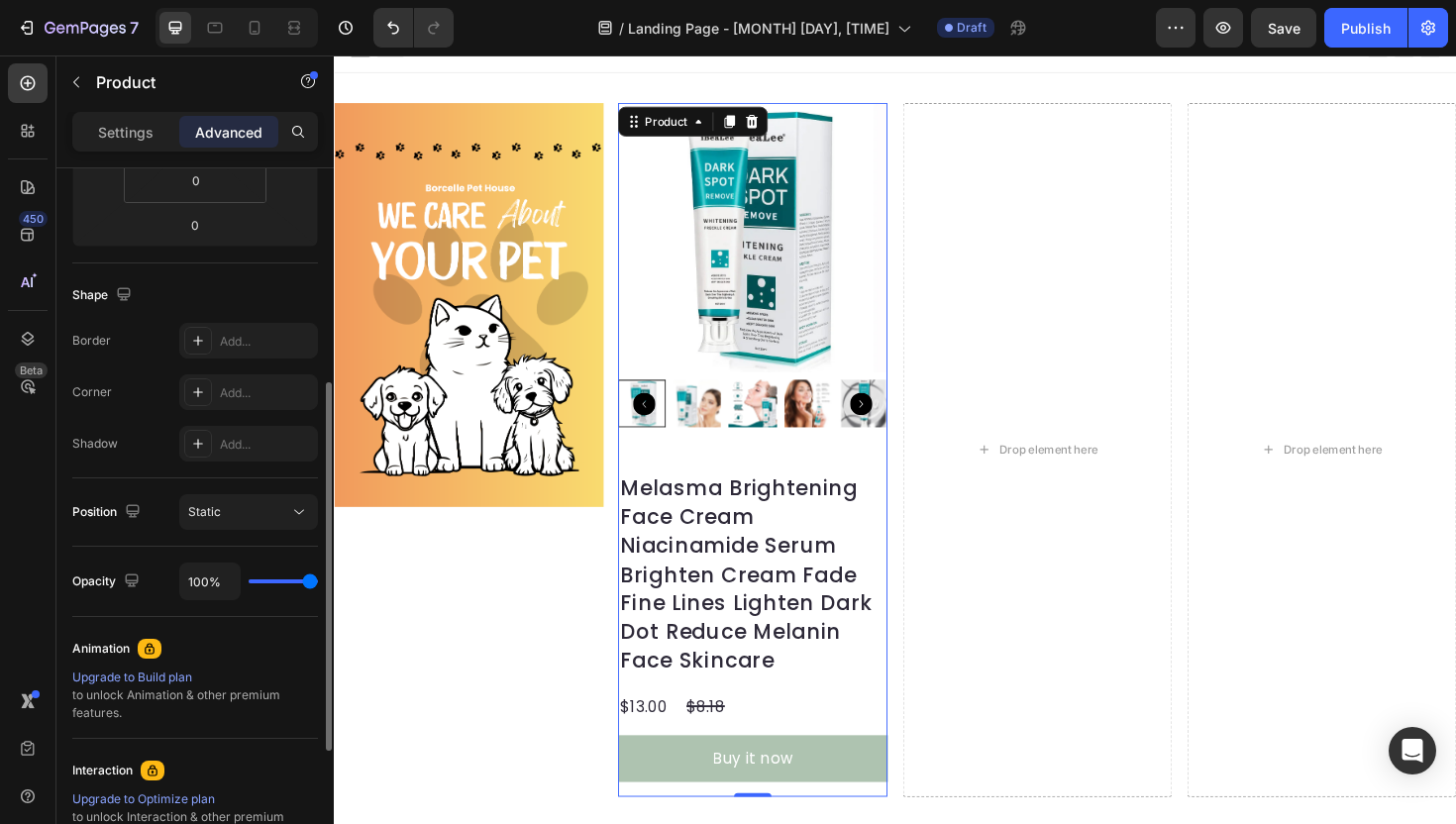 click on "Opacity 100%" 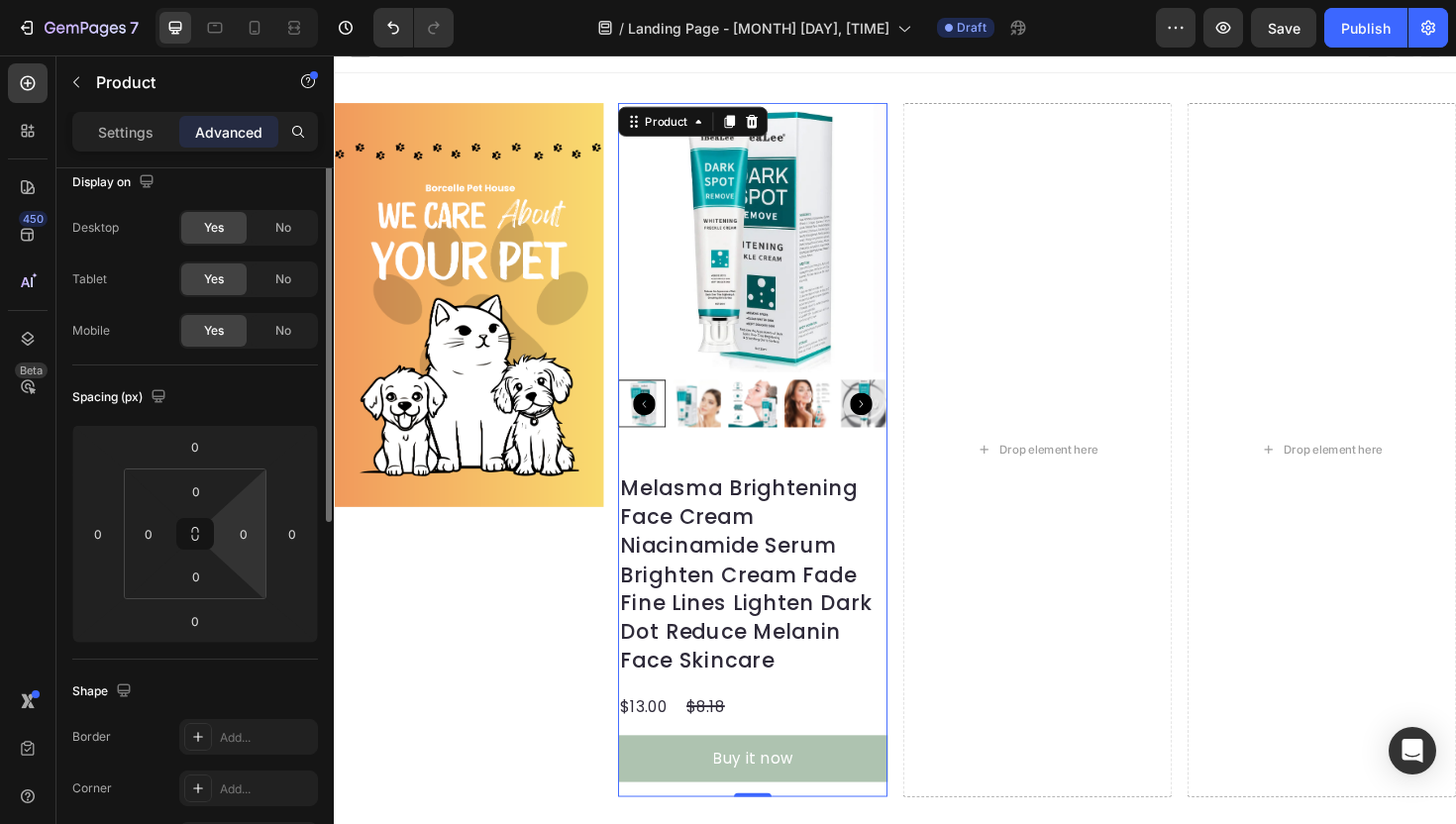 scroll, scrollTop: 0, scrollLeft: 0, axis: both 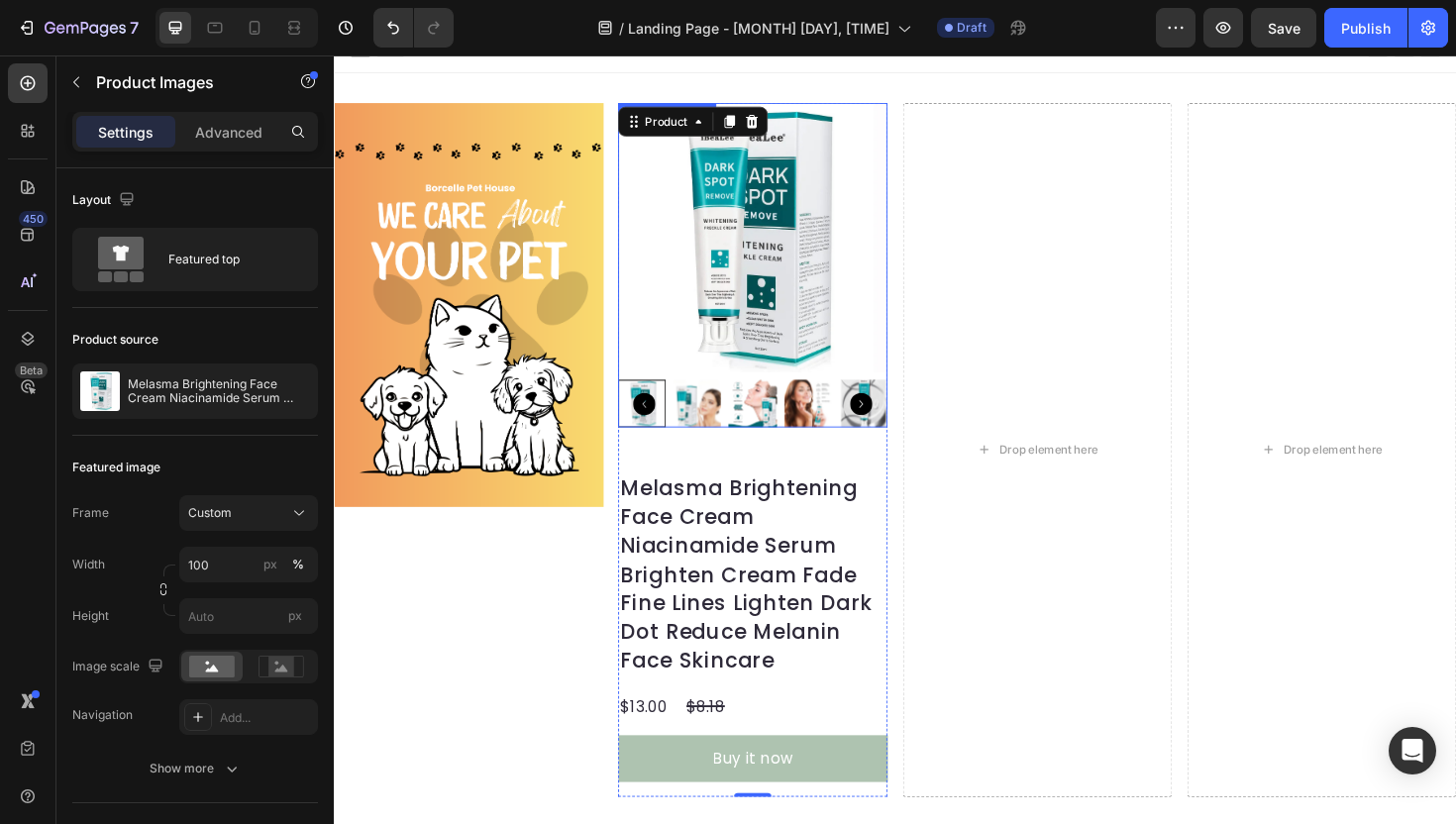 click at bounding box center [778, 249] 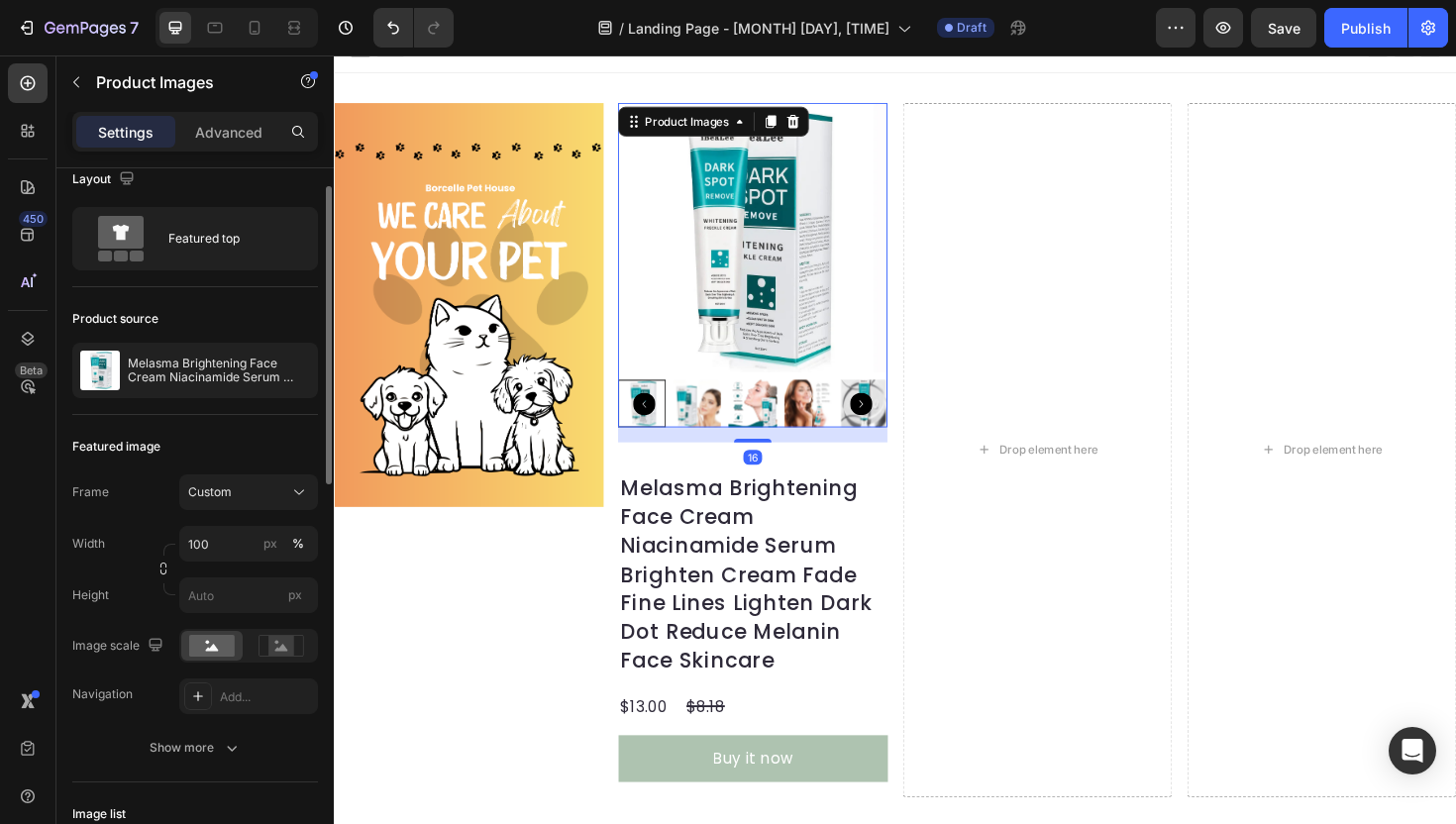 scroll, scrollTop: 28, scrollLeft: 0, axis: vertical 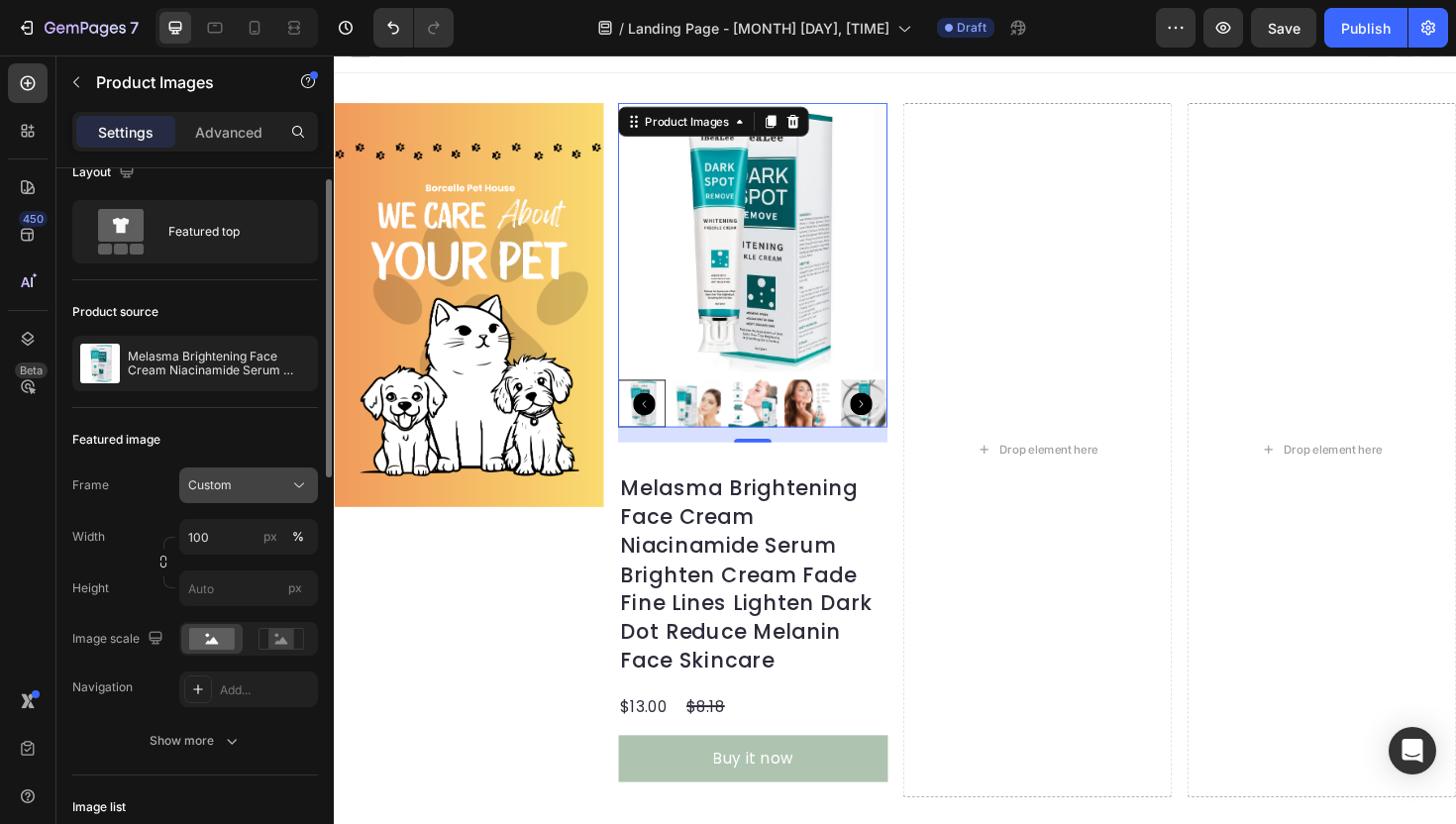 click on "Custom" 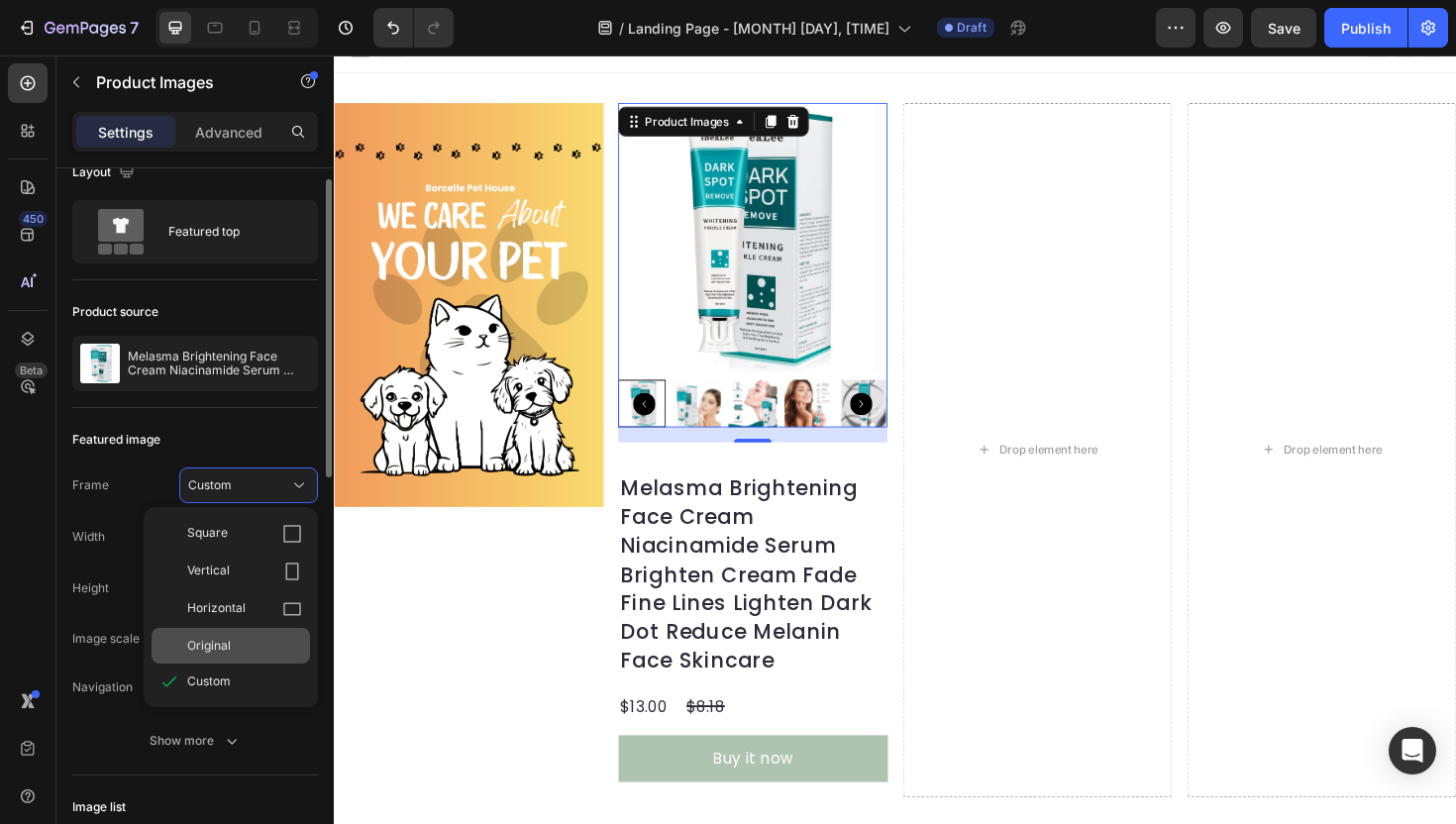 click on "Original" at bounding box center [245, 646] 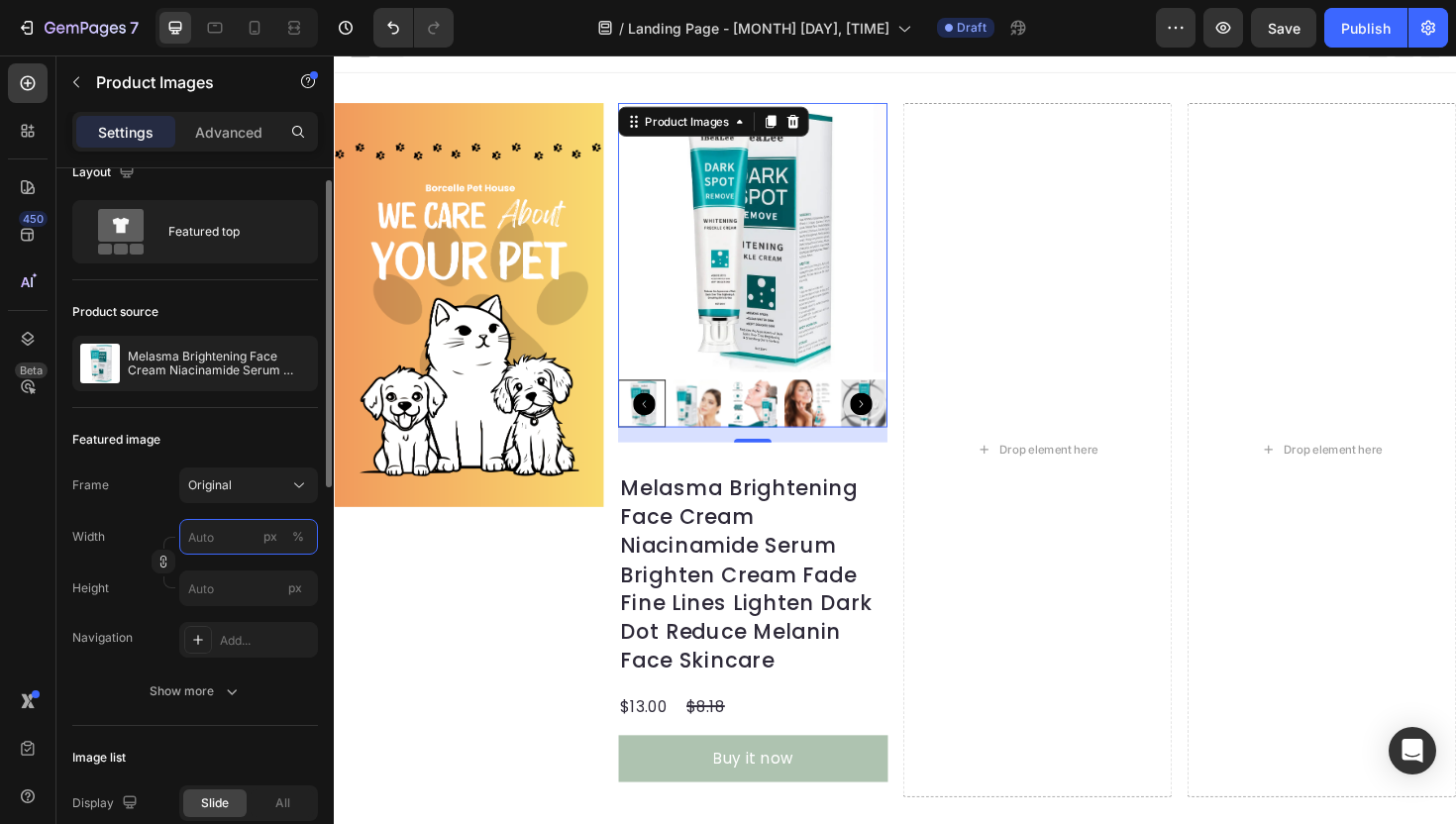 click on "px %" at bounding box center (249, 537) 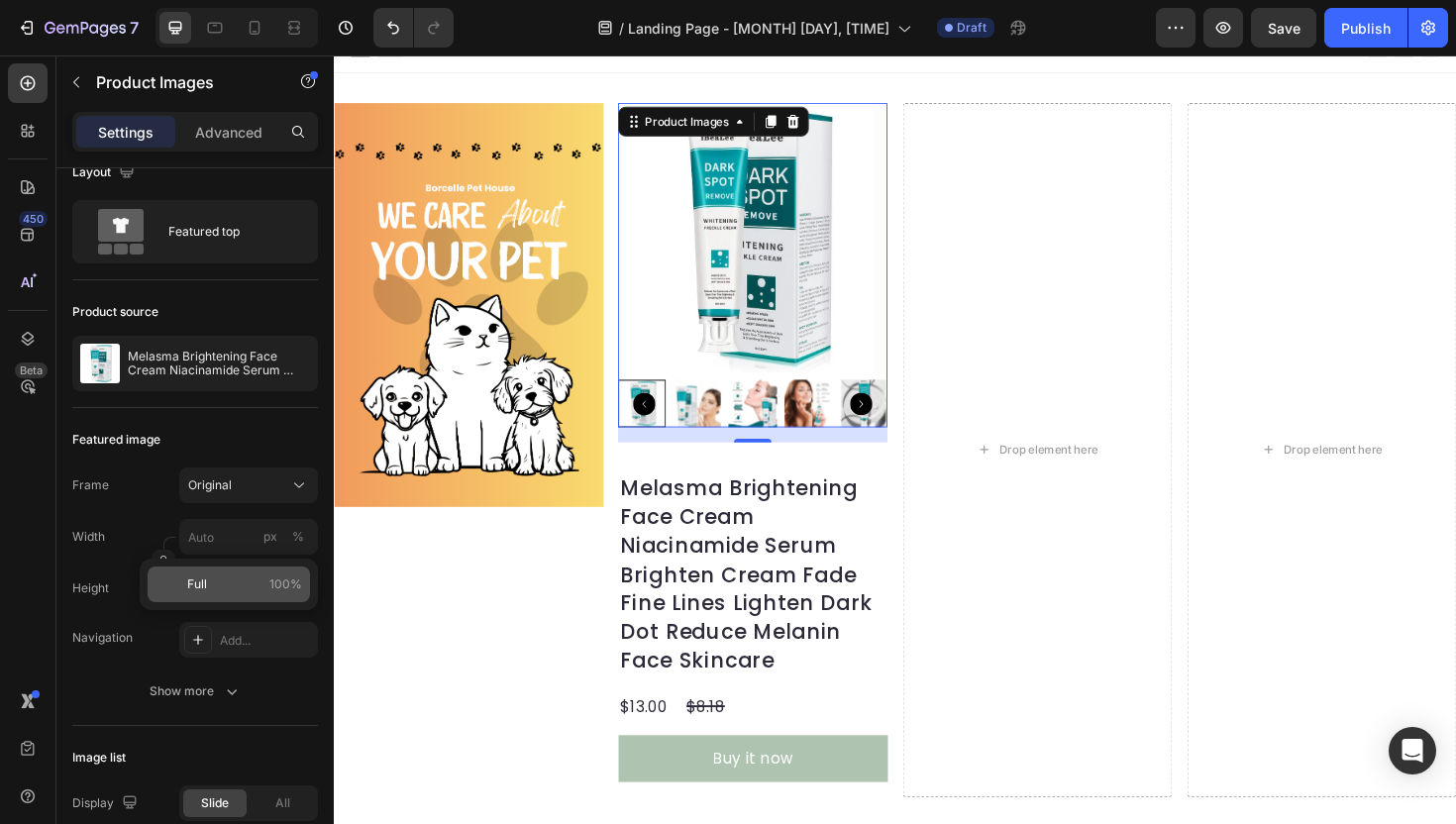 click on "Full 100%" at bounding box center [245, 584] 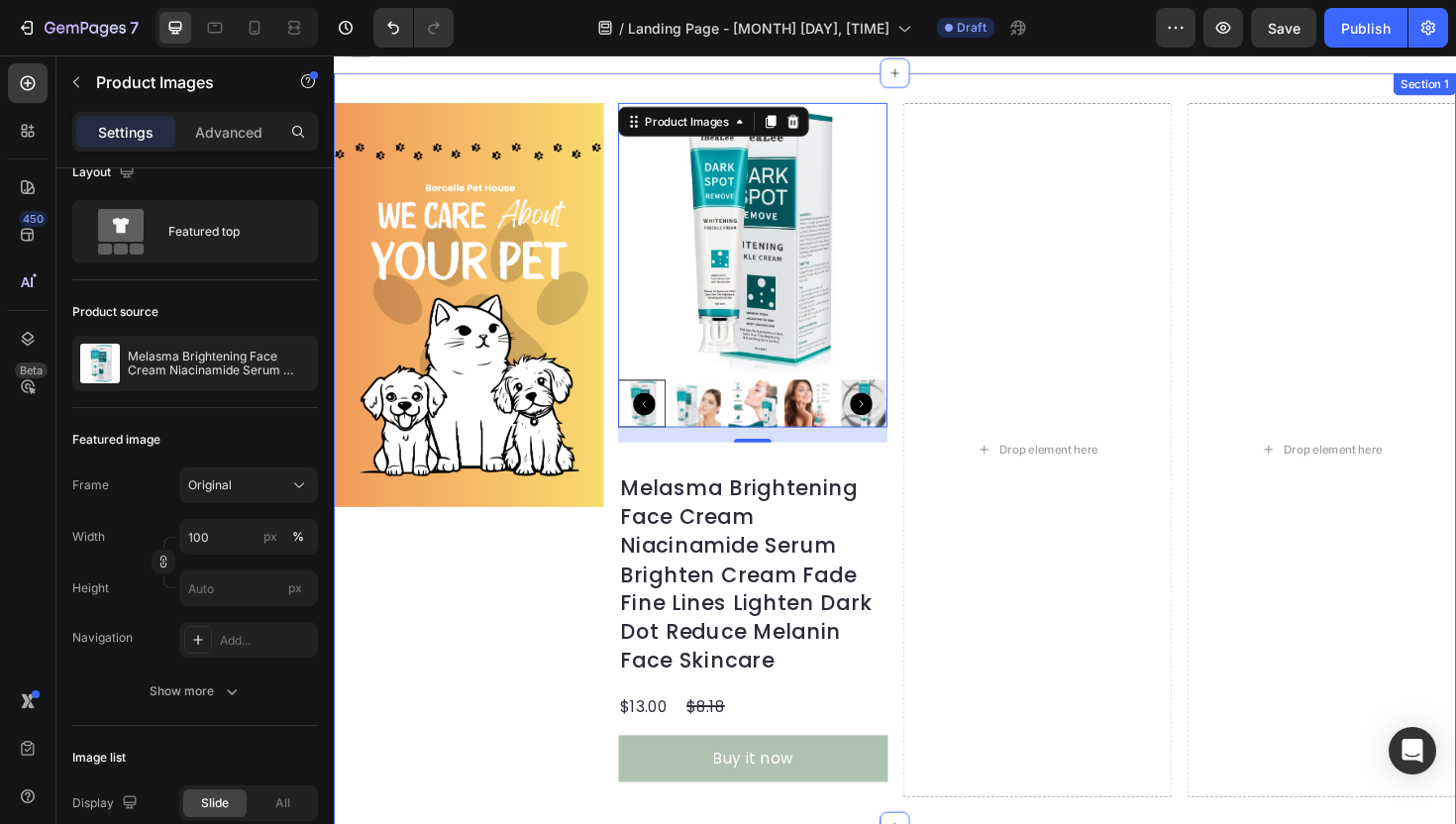click on "Image" at bounding box center (476, 473) 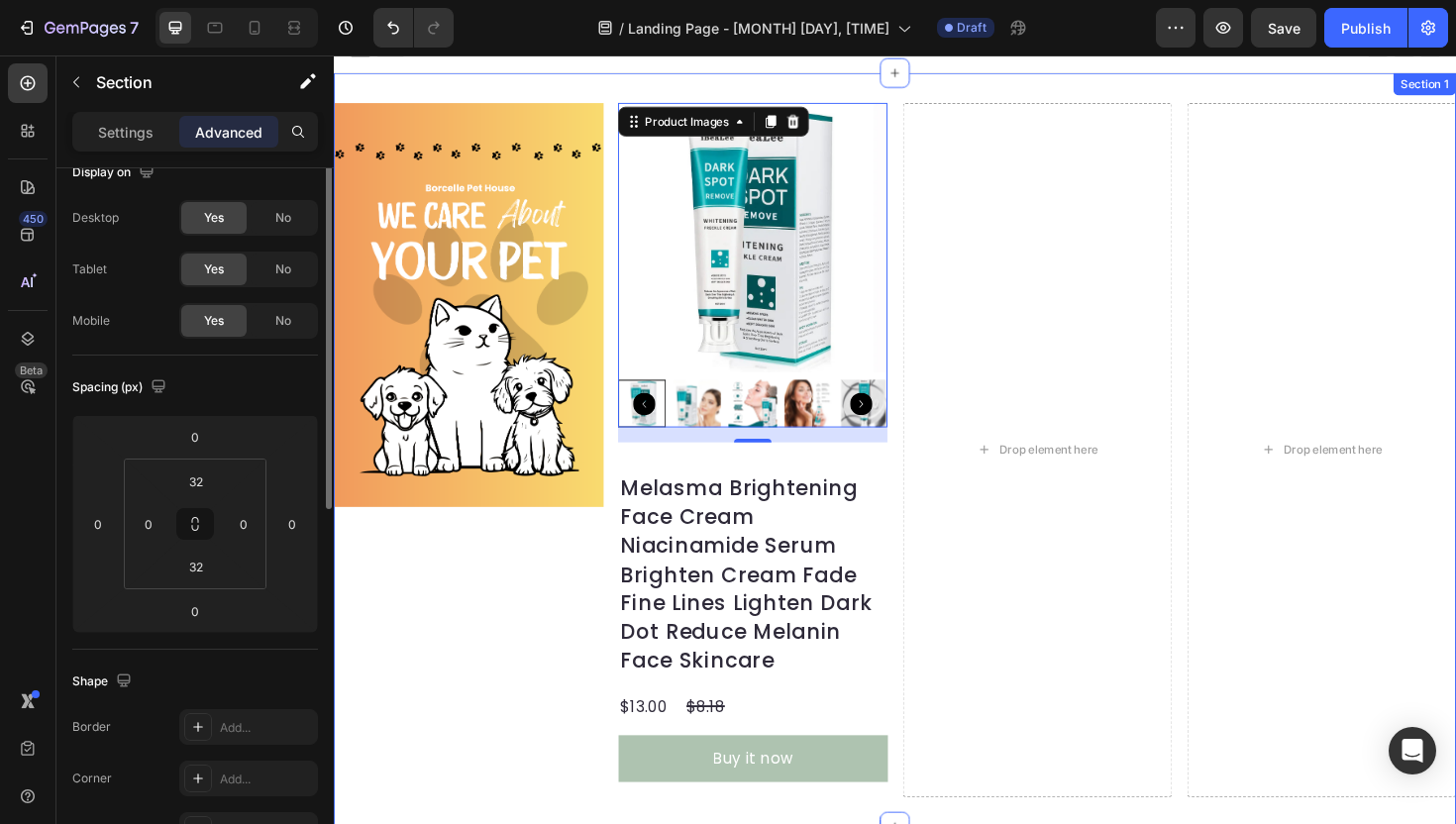 scroll, scrollTop: 0, scrollLeft: 0, axis: both 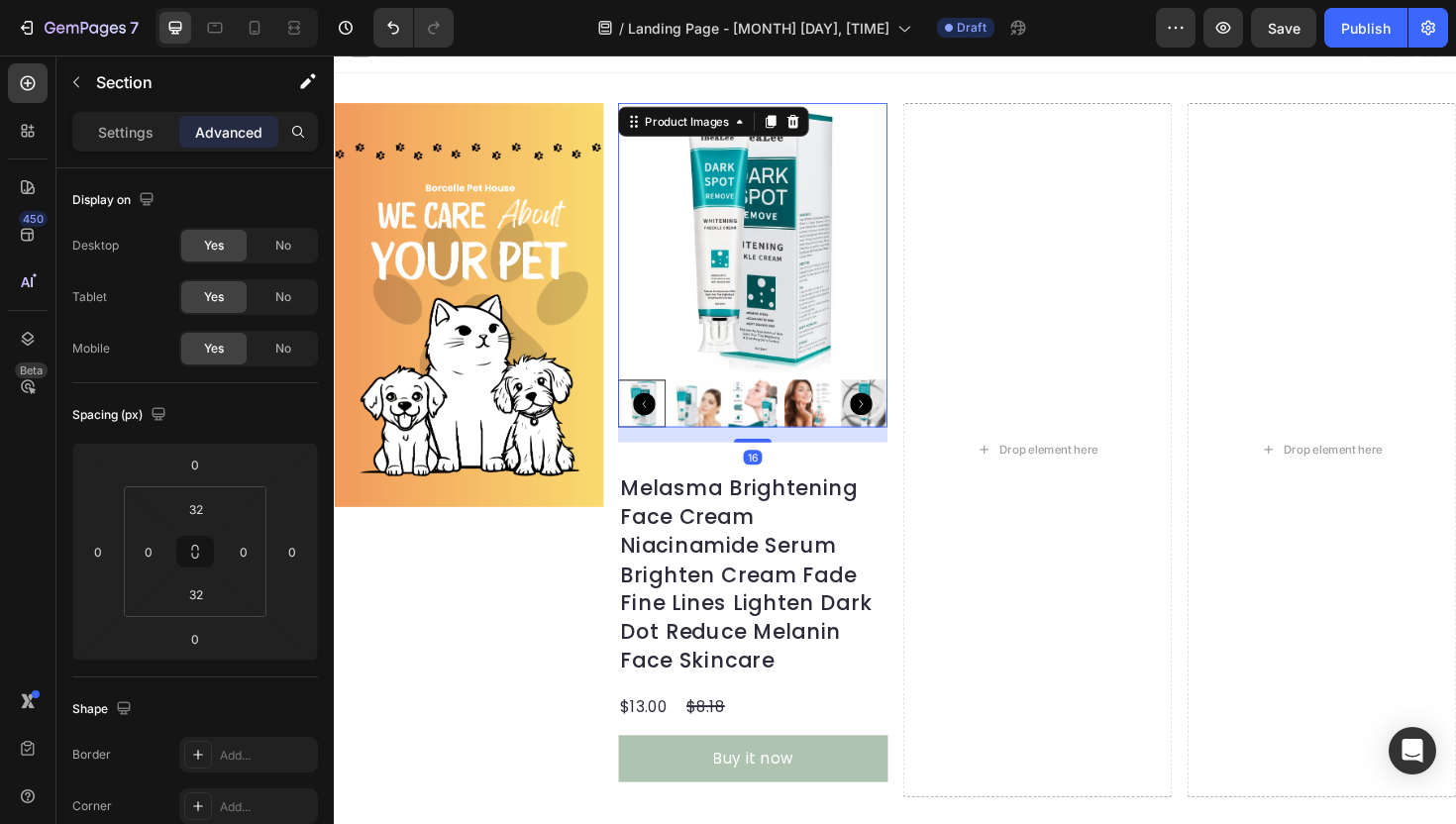 click at bounding box center (778, 249) 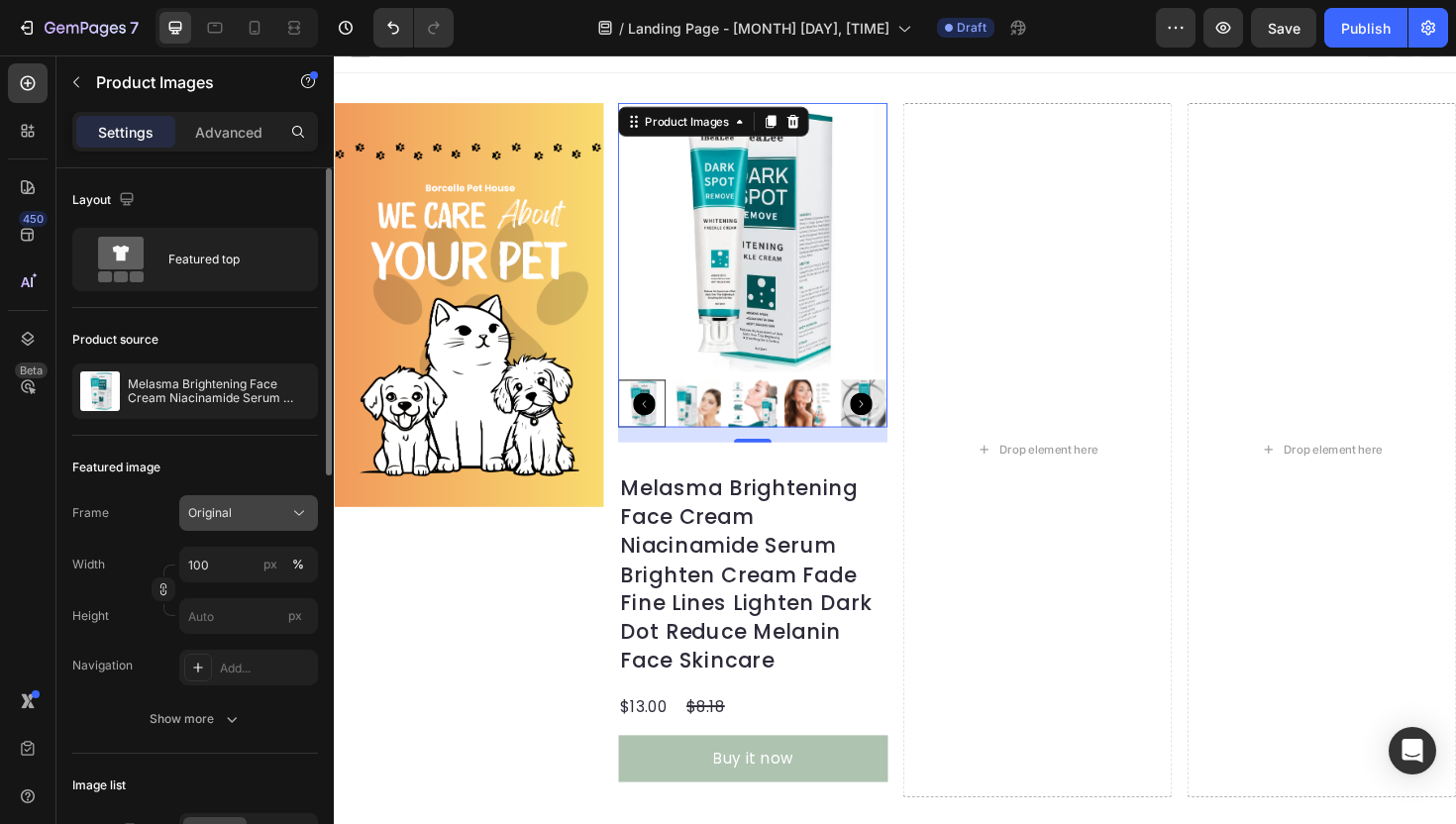 click on "Original" 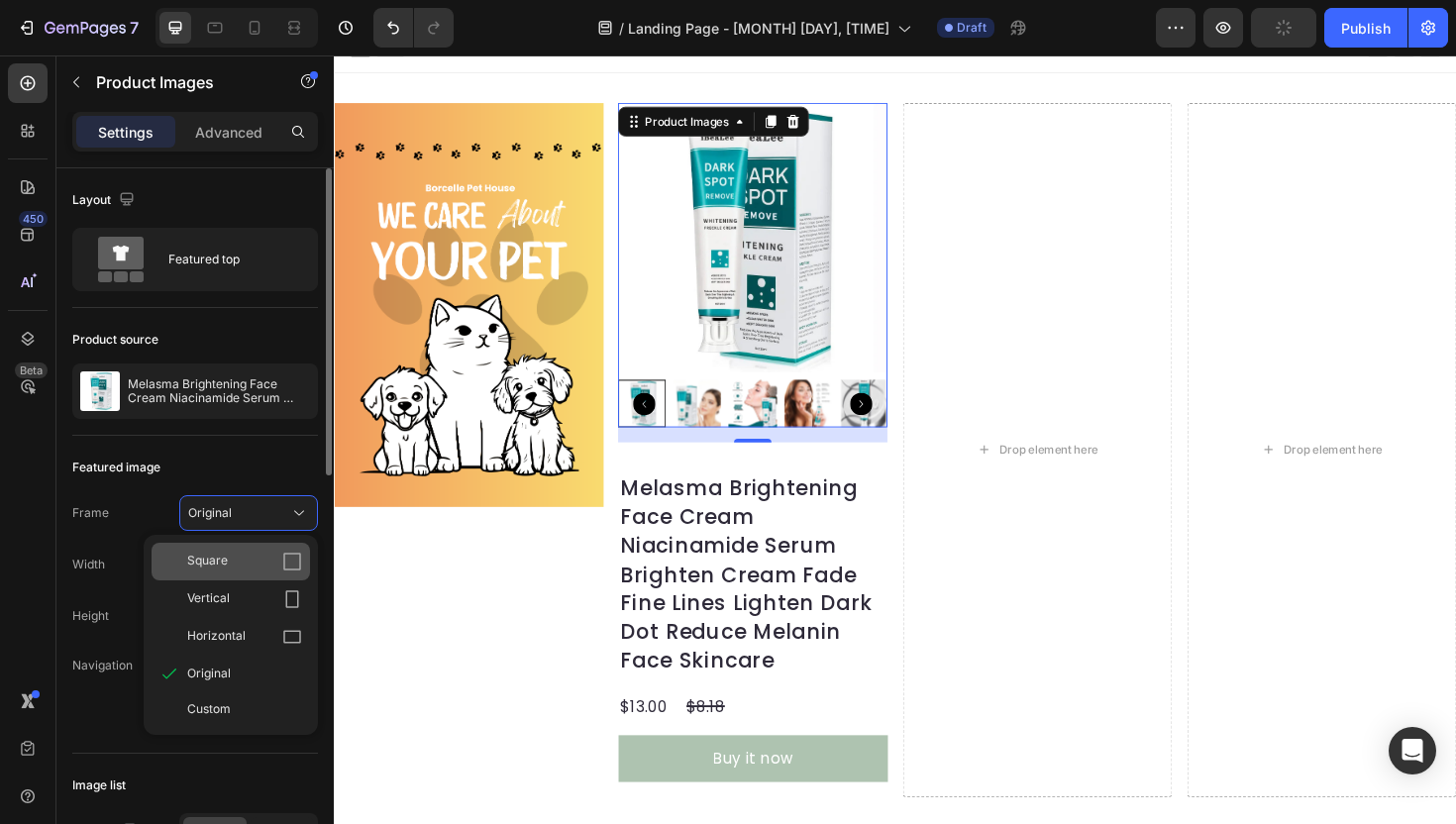 click on "Square" 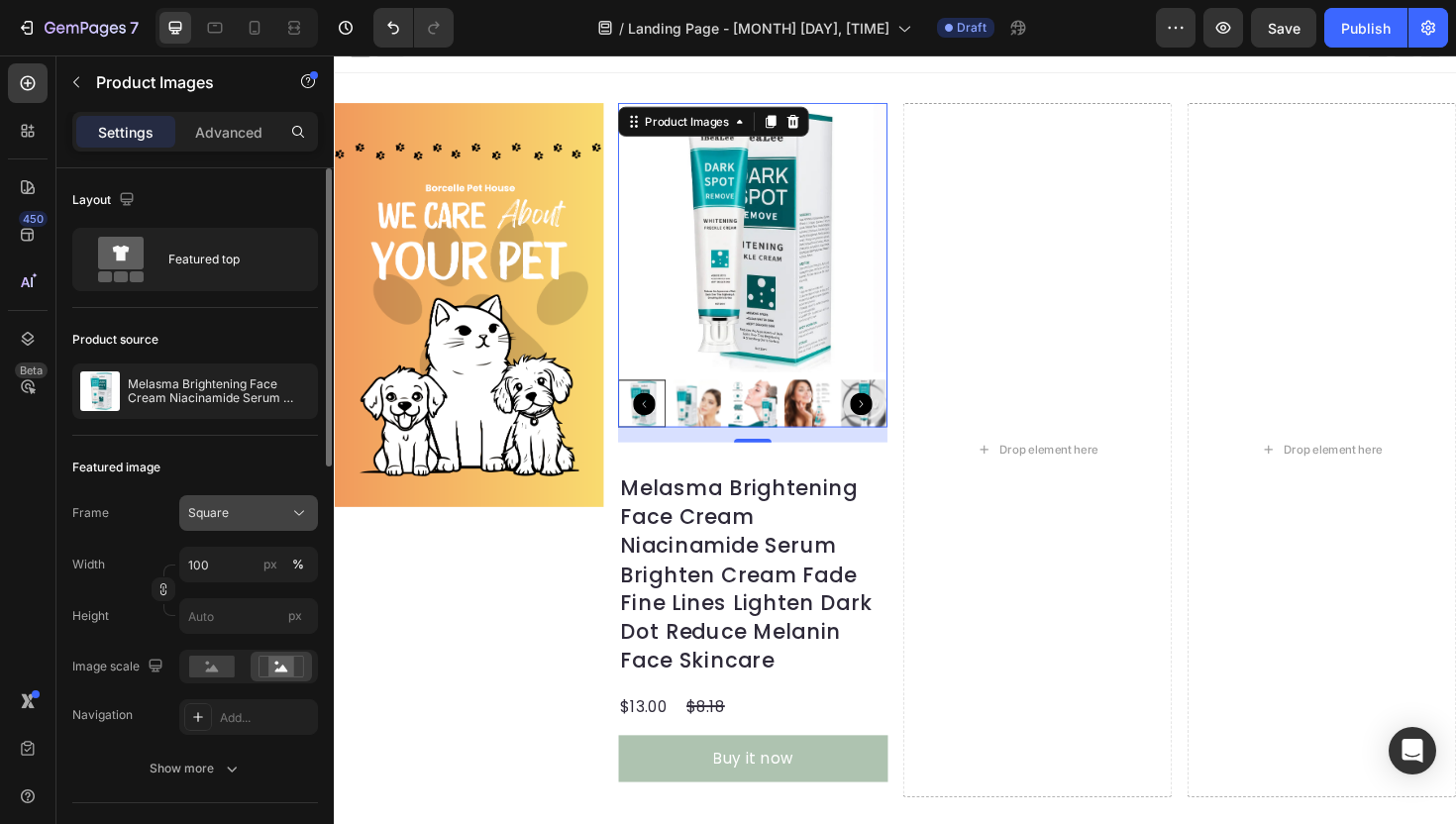 click on "Square" at bounding box center [249, 513] 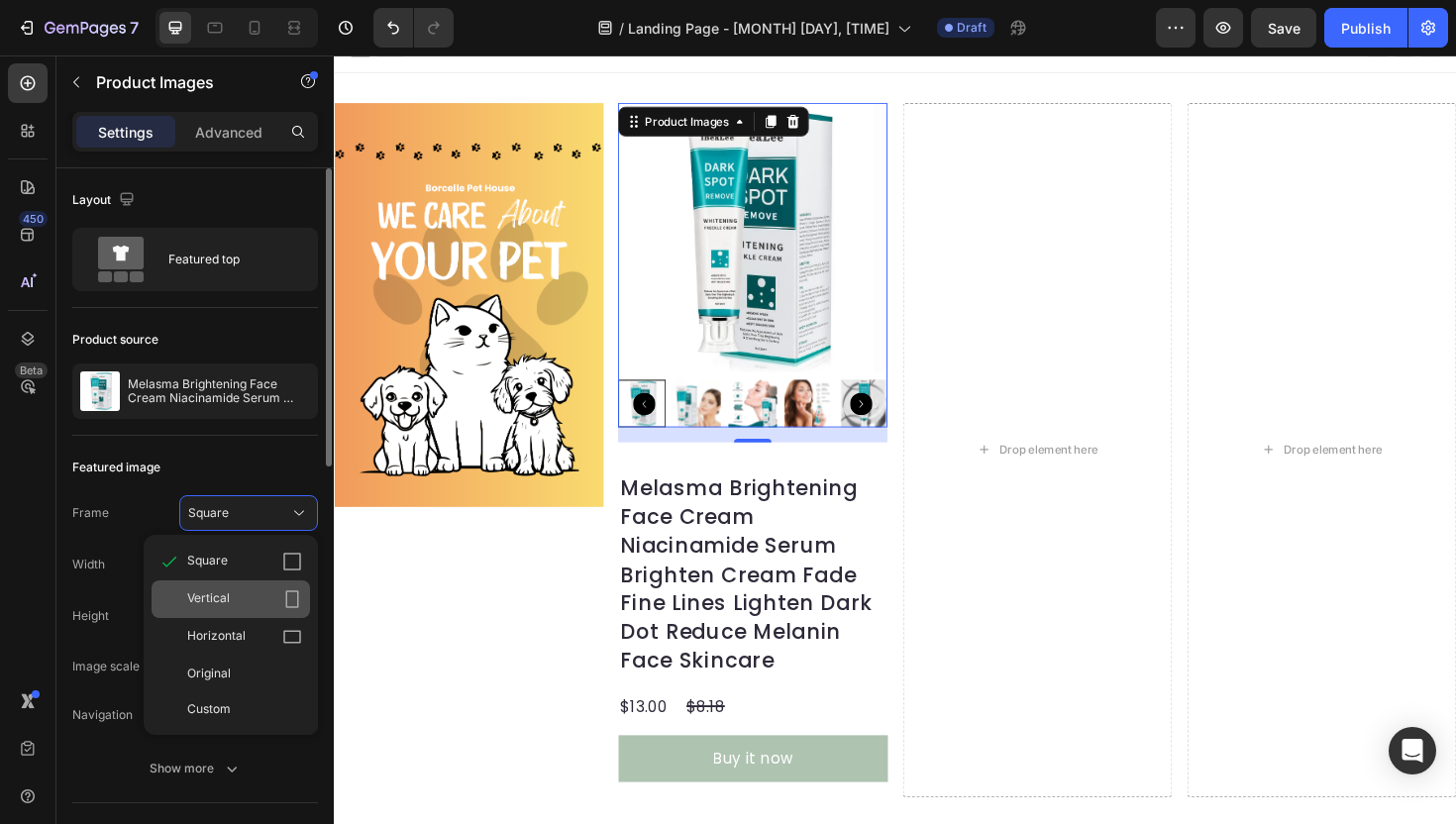 click on "Vertical" 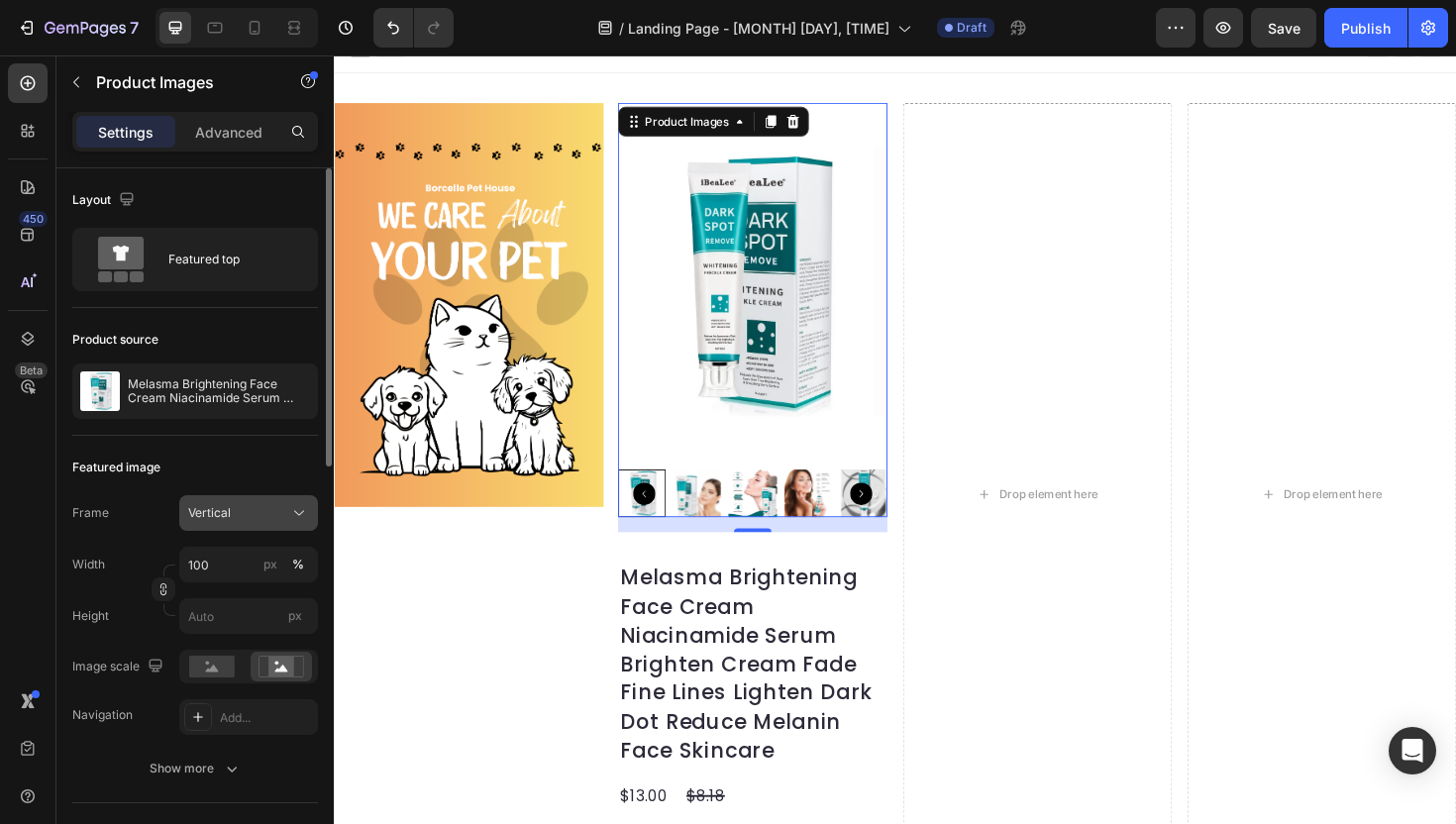 click on "Vertical" at bounding box center (249, 513) 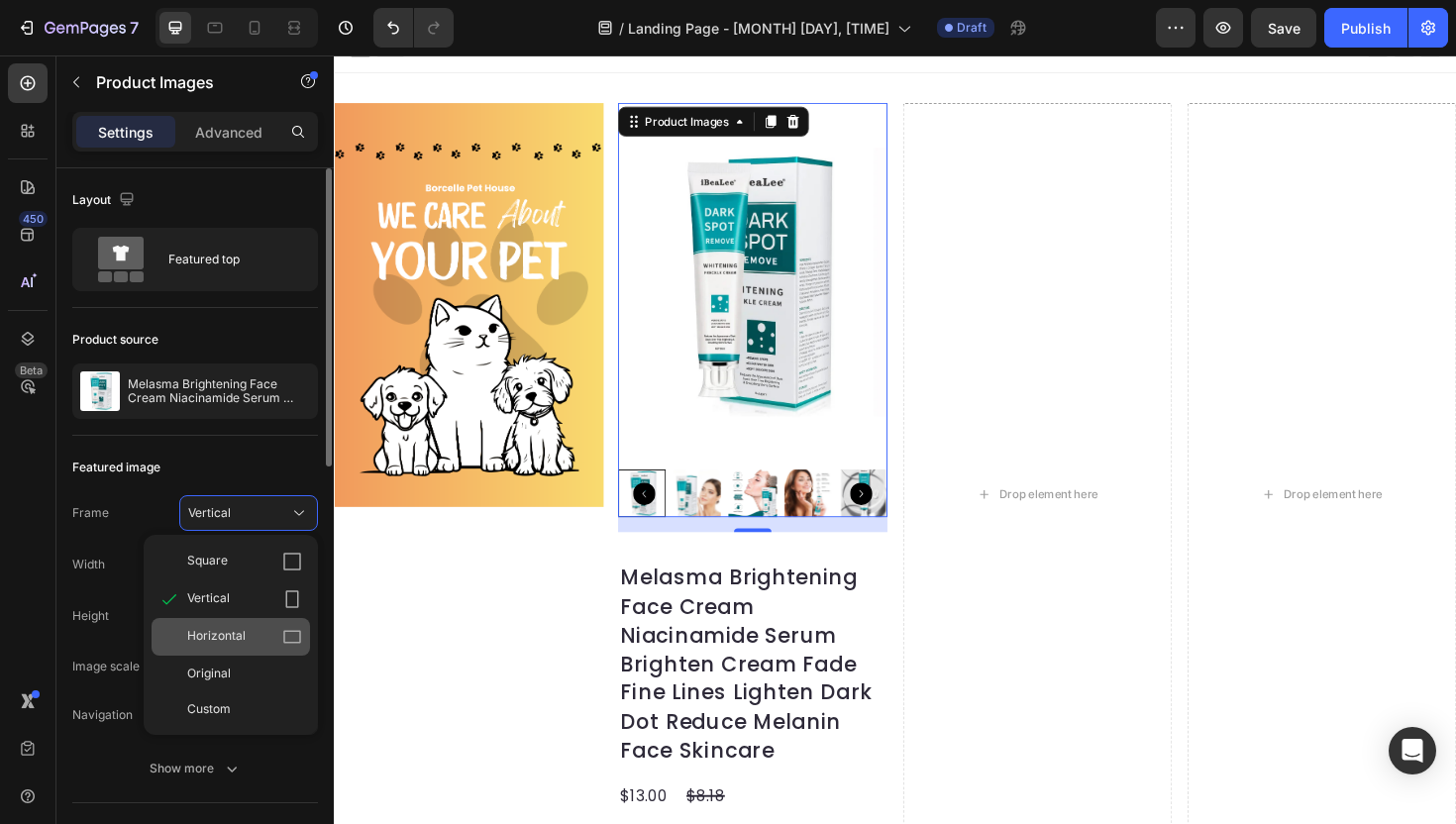 click on "Horizontal" at bounding box center [245, 637] 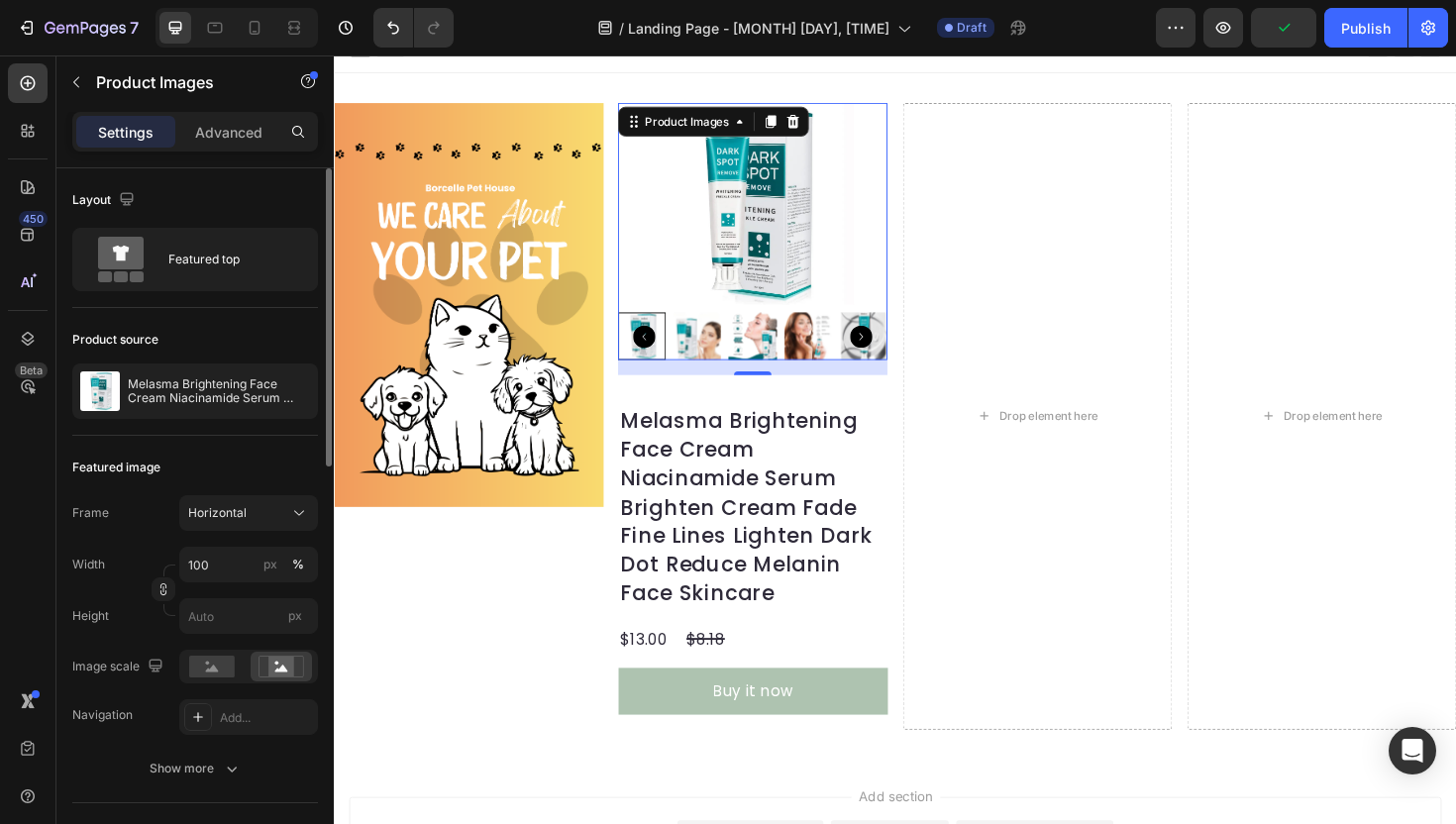 click at bounding box center (718, 353) 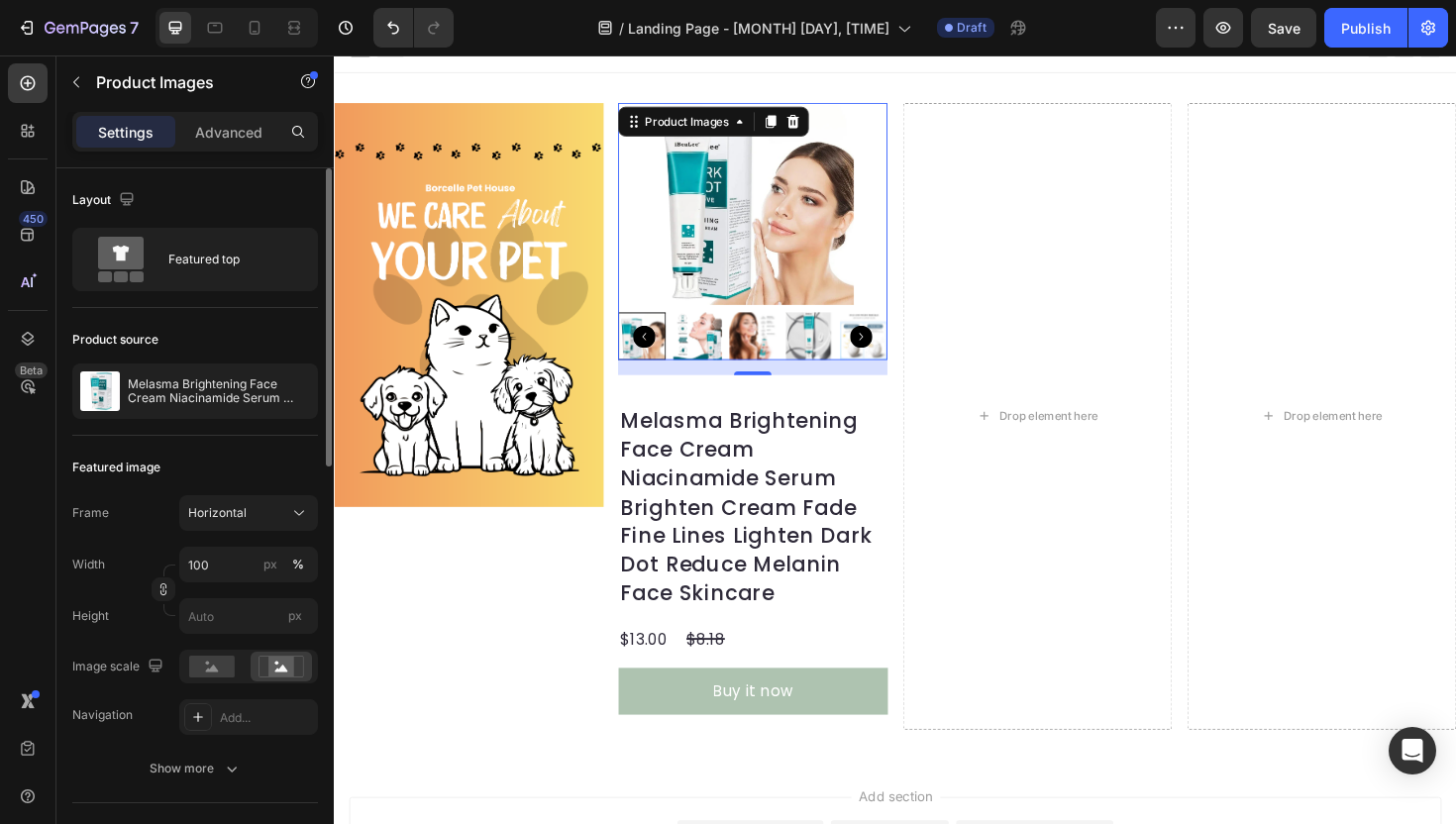 click at bounding box center (718, 353) 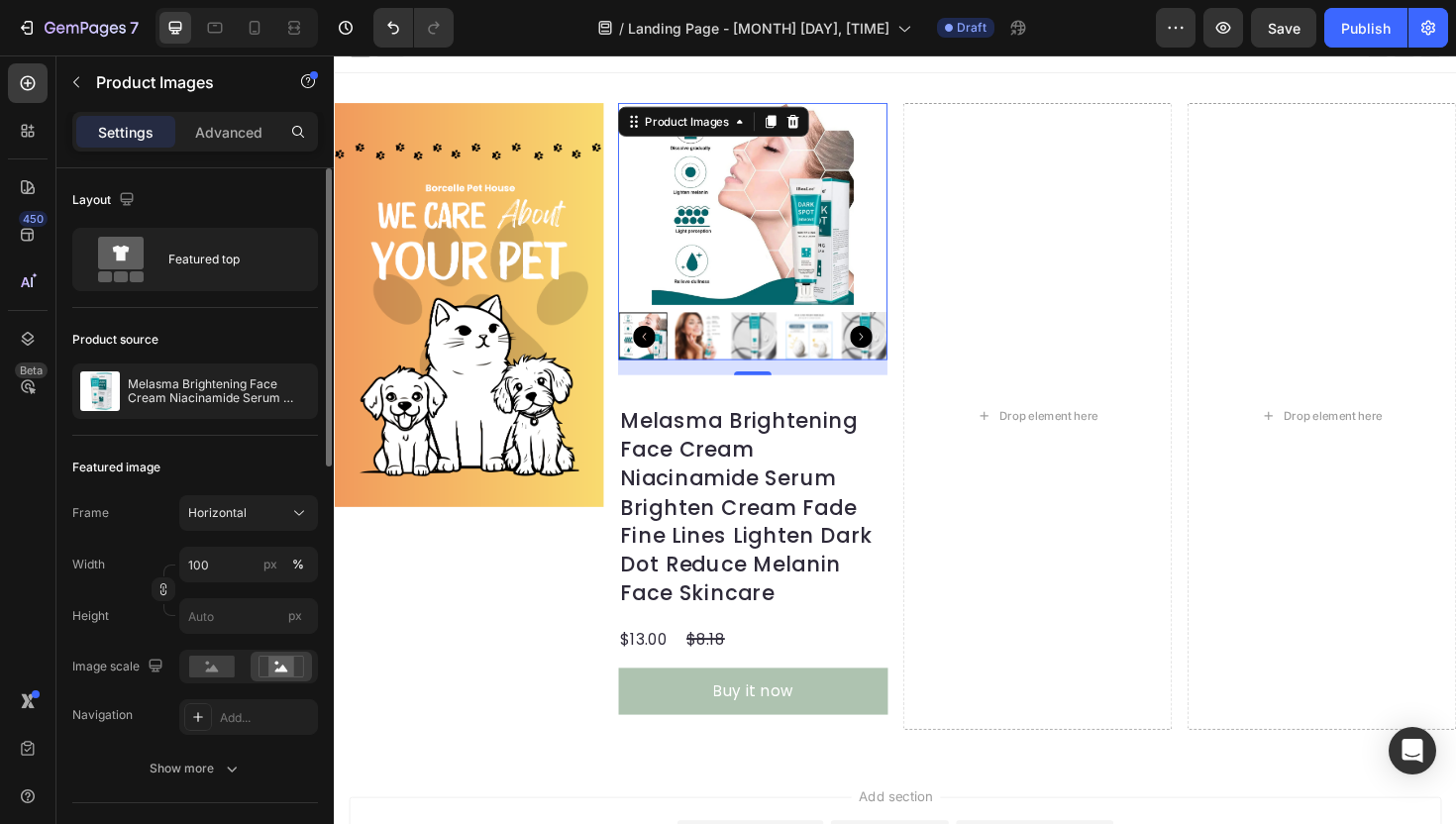 click at bounding box center [778, 353] 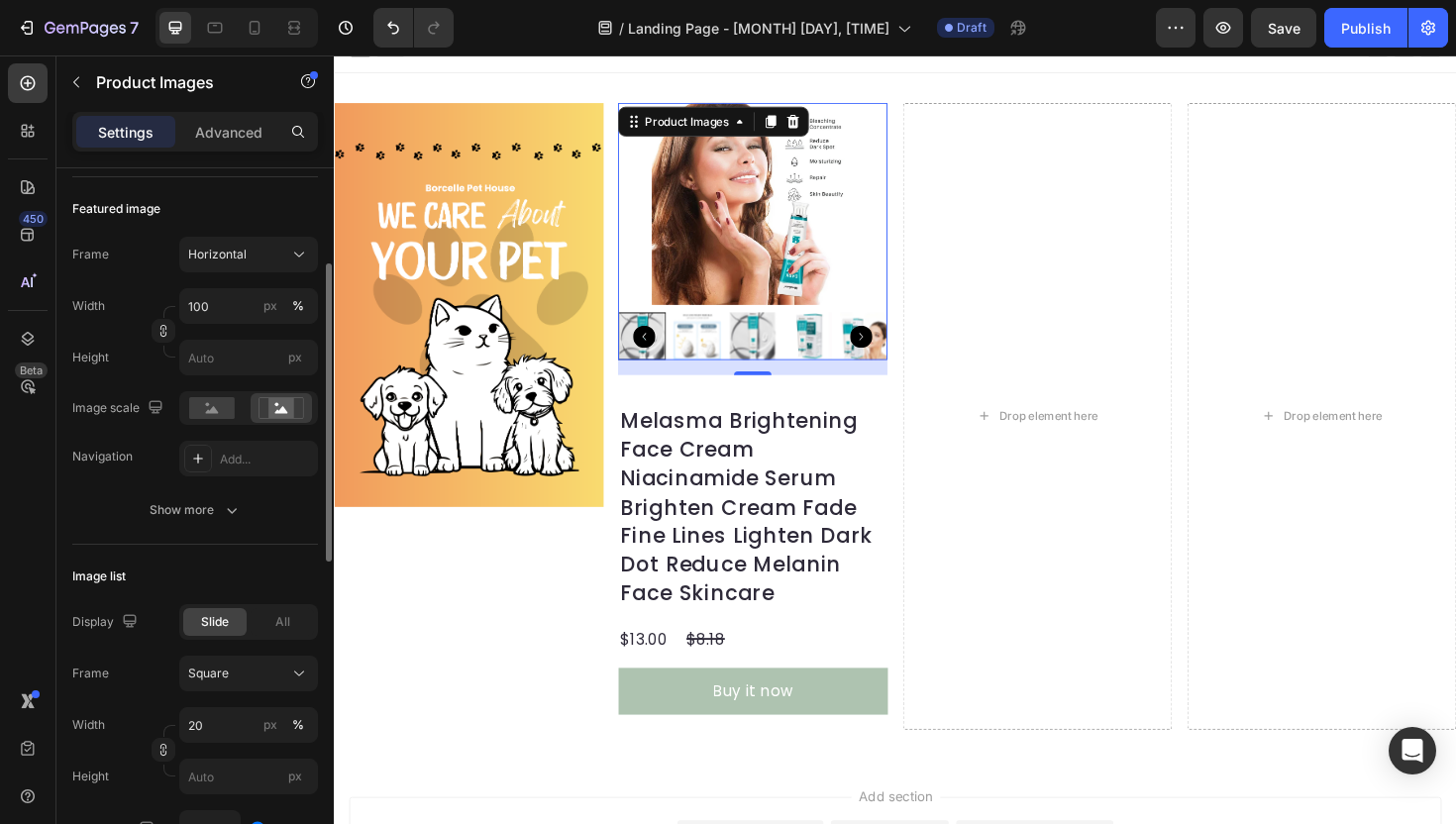 scroll, scrollTop: 287, scrollLeft: 0, axis: vertical 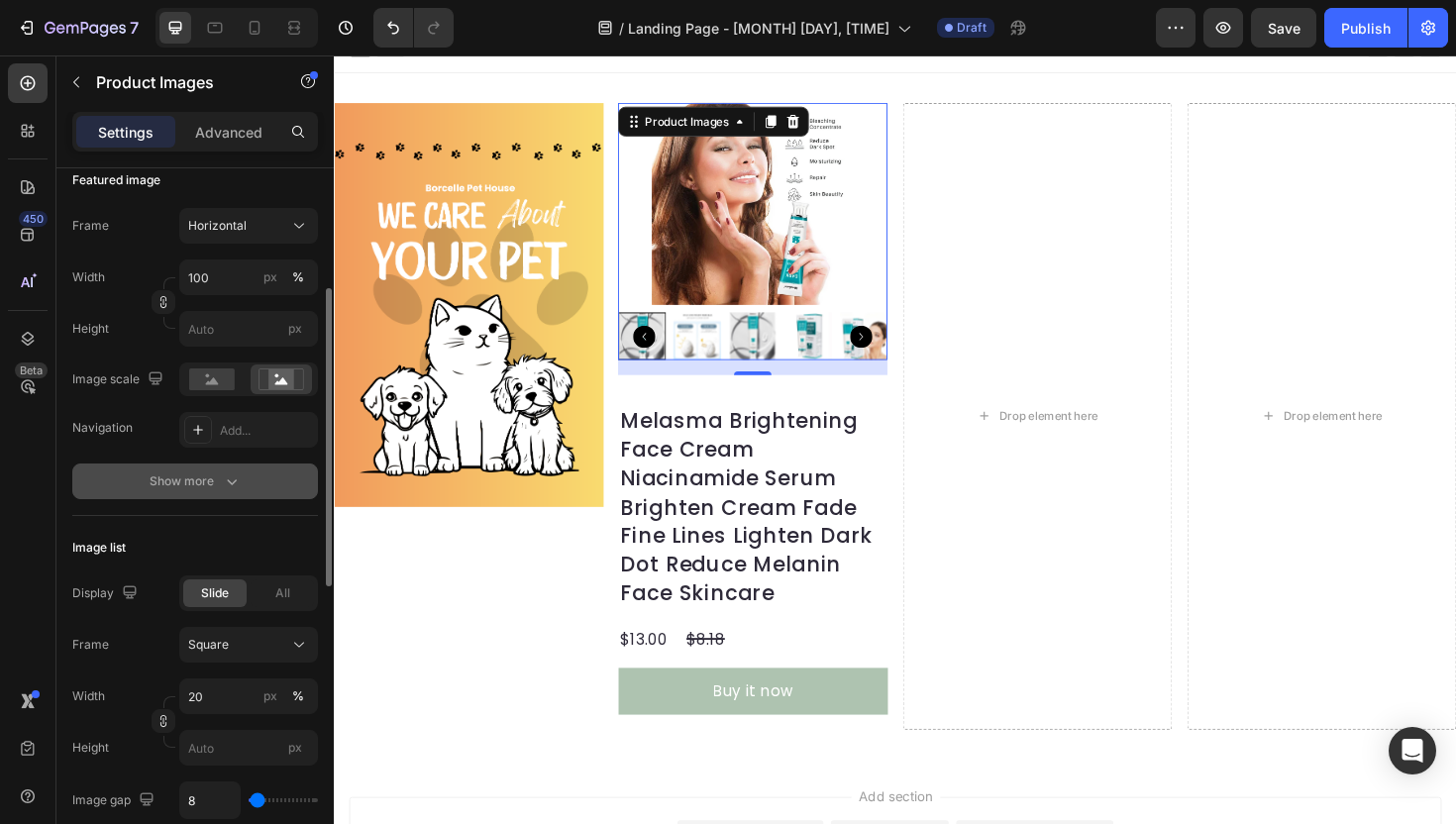 click on "Show more" at bounding box center [195, 481] 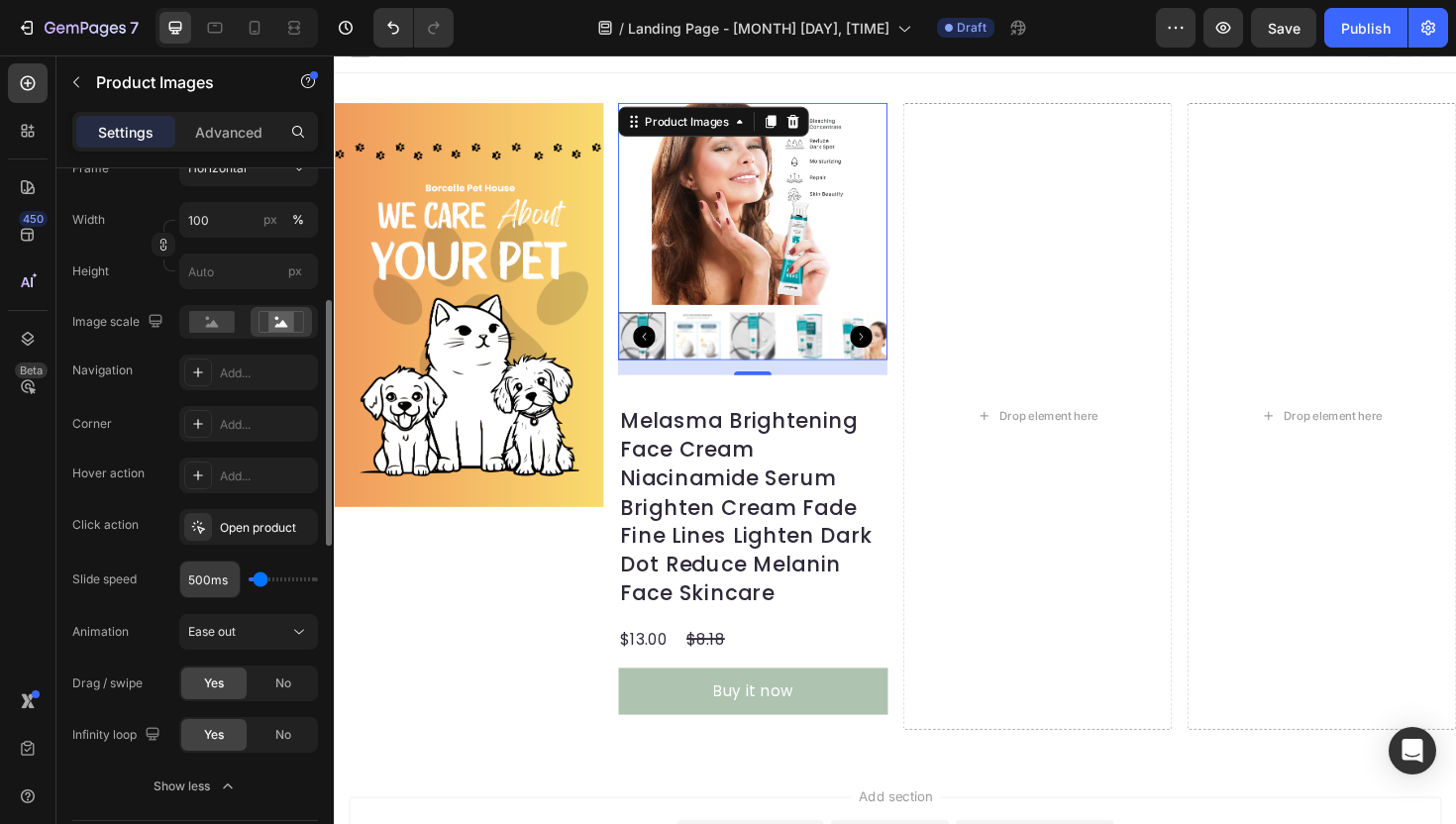 scroll, scrollTop: 362, scrollLeft: 0, axis: vertical 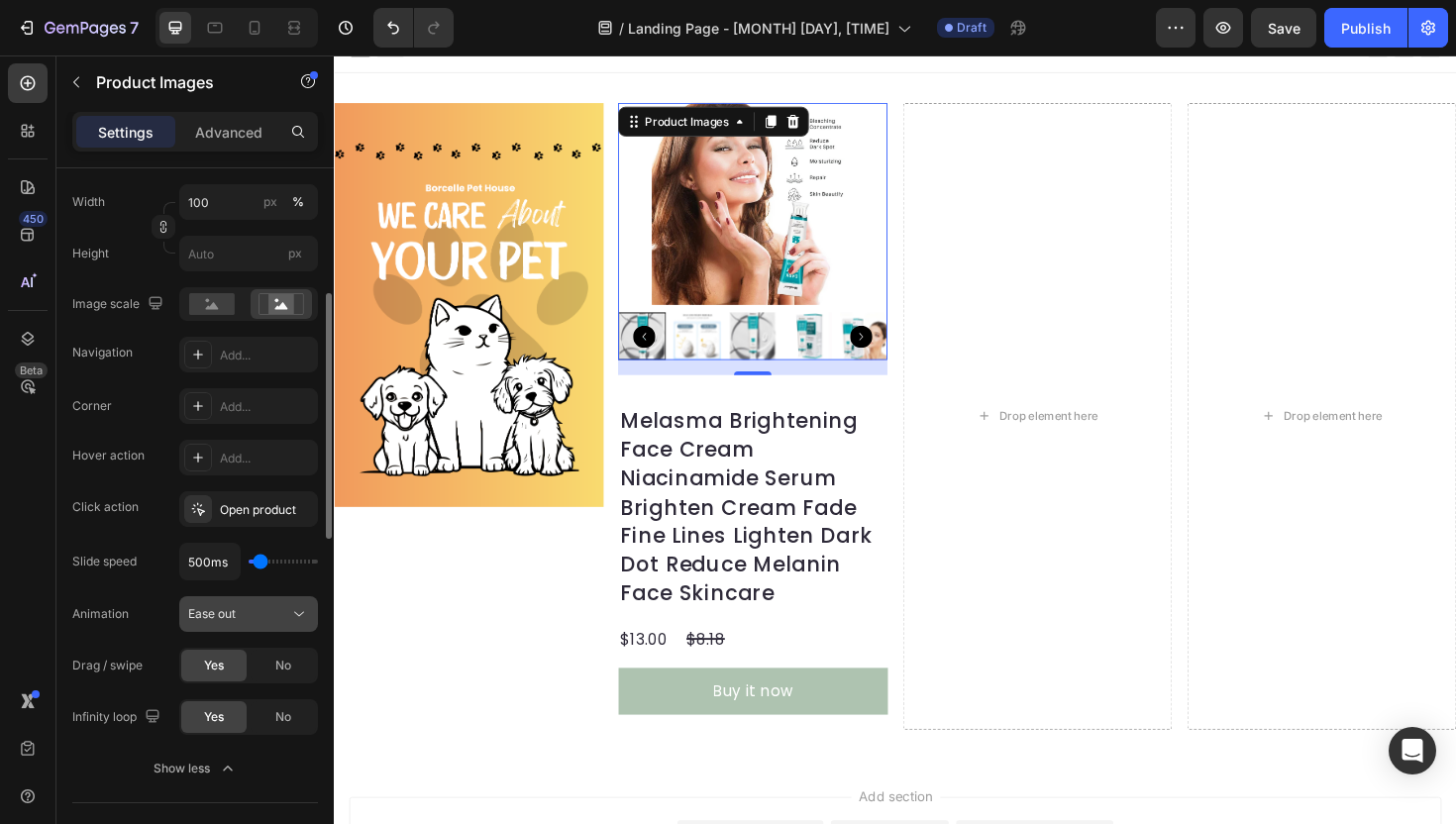 click on "Ease out" at bounding box center [239, 614] 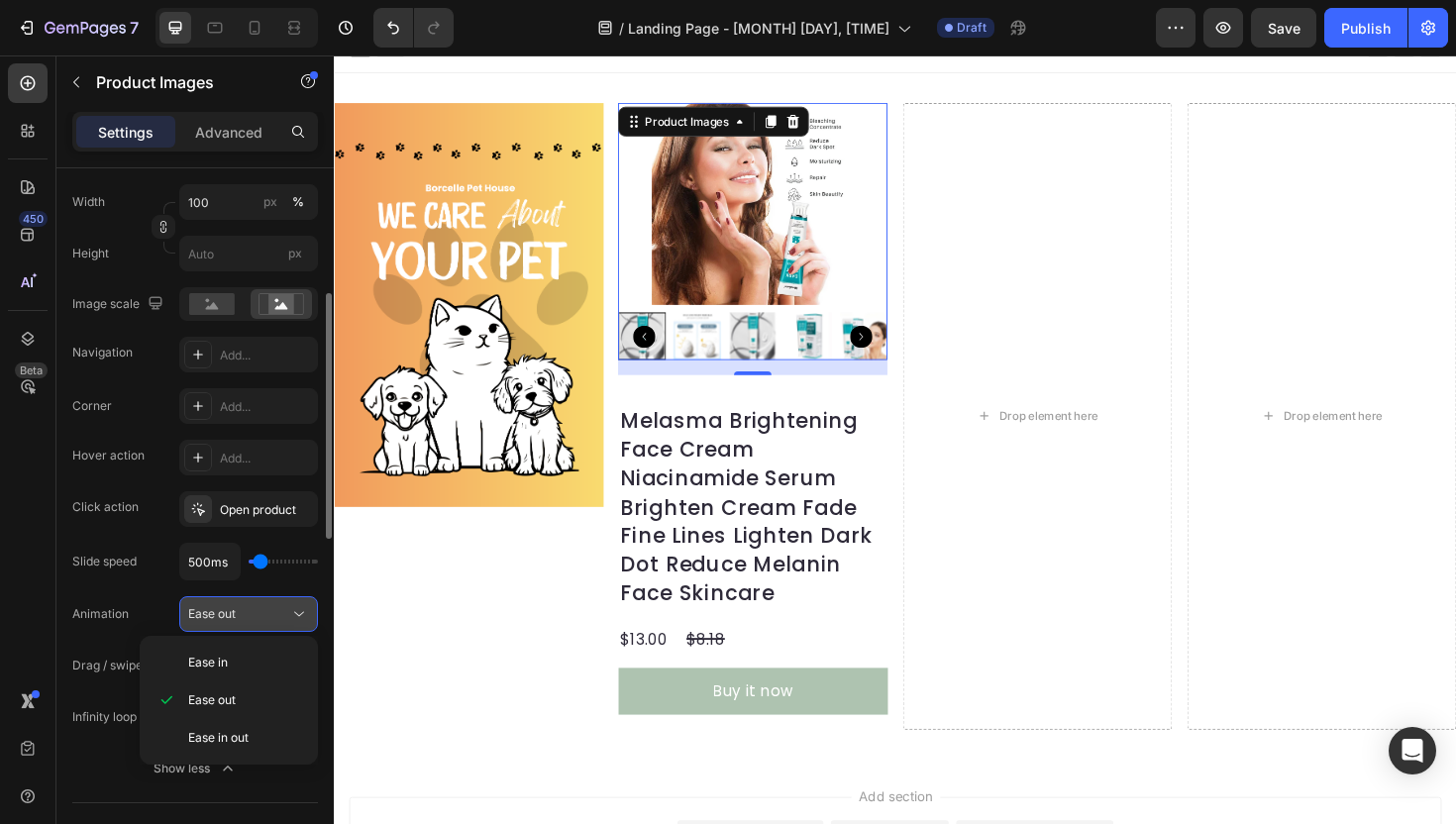 click on "Ease out" at bounding box center (239, 614) 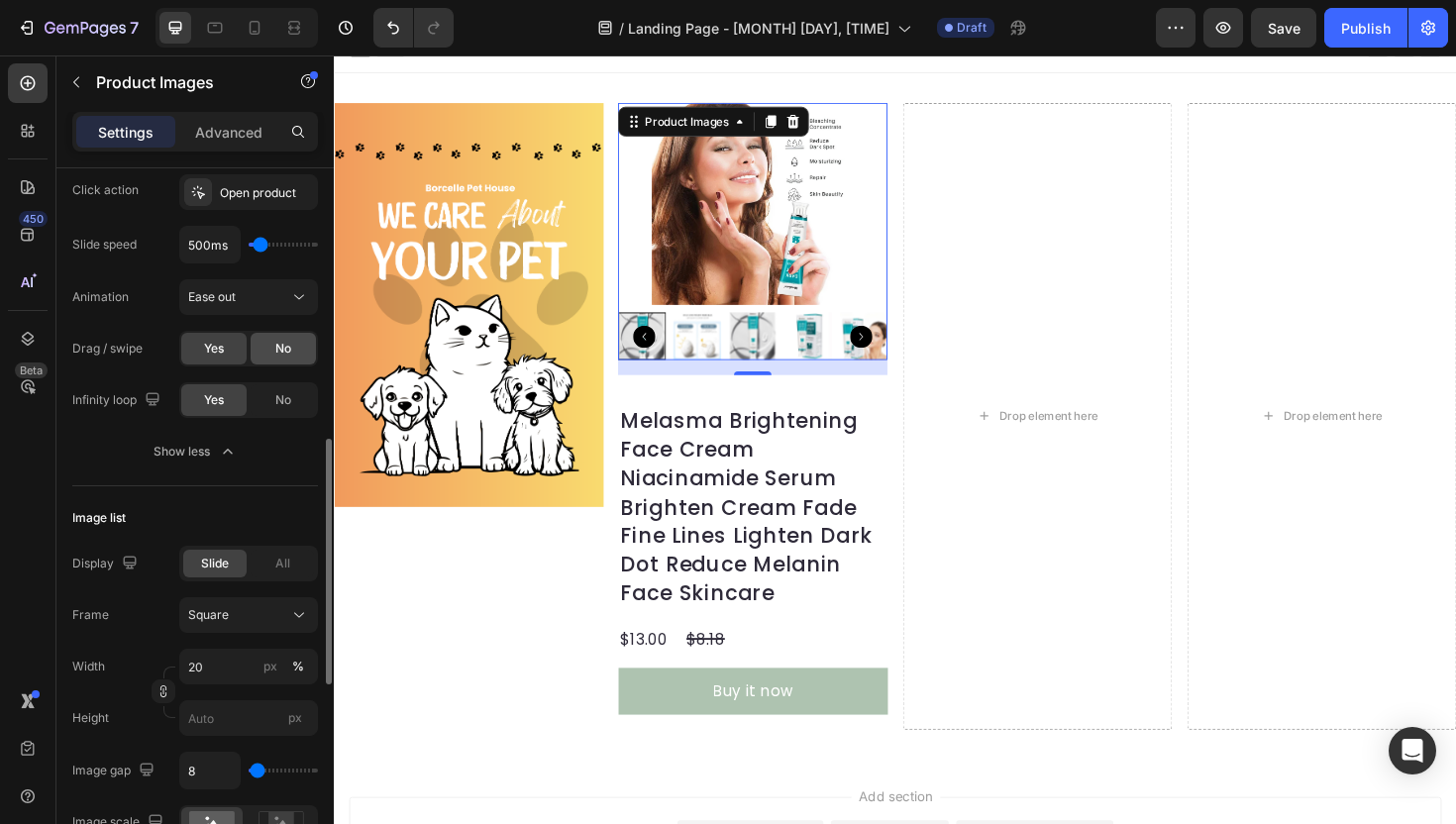 scroll, scrollTop: 710, scrollLeft: 0, axis: vertical 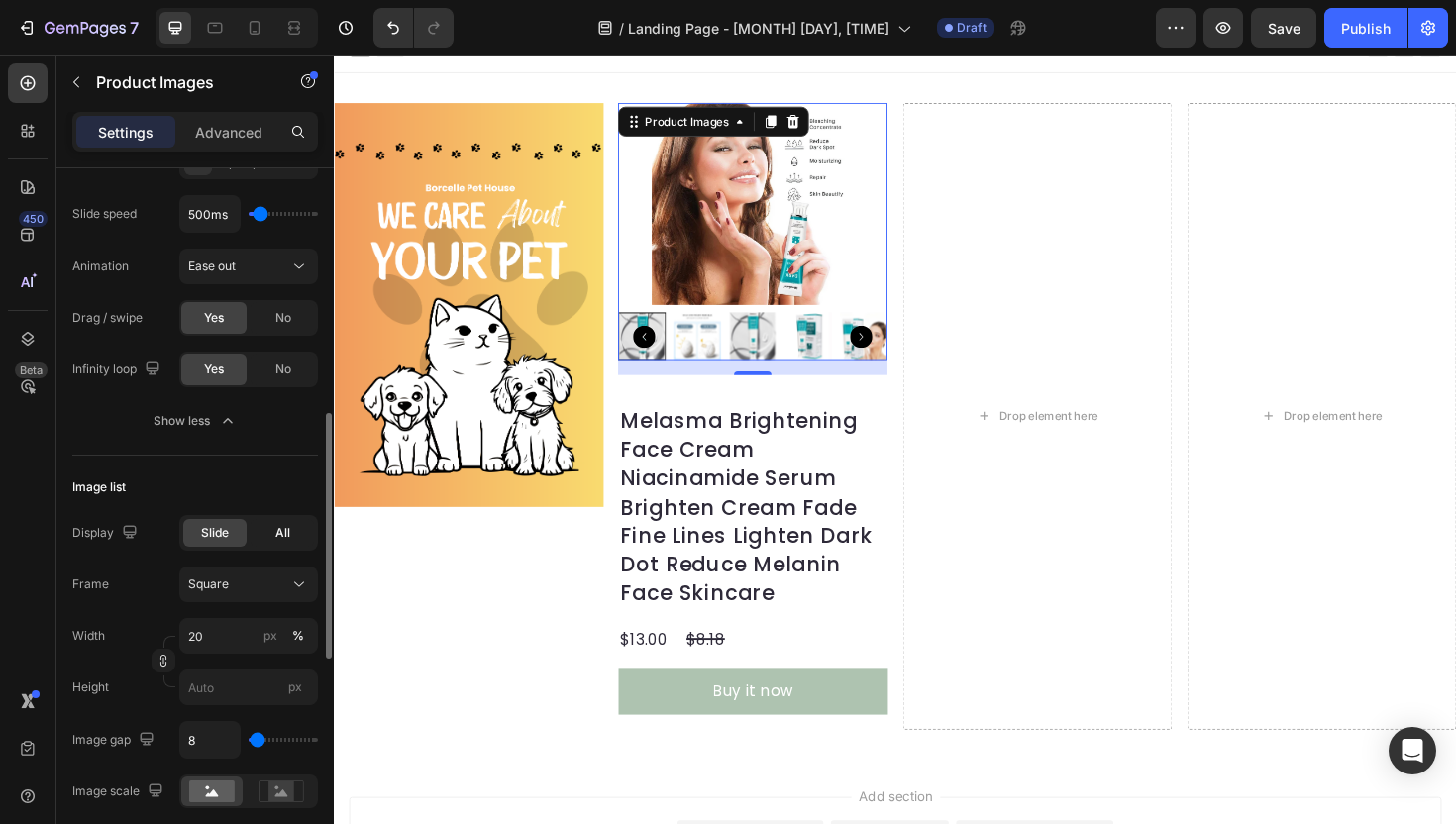 click on "All" 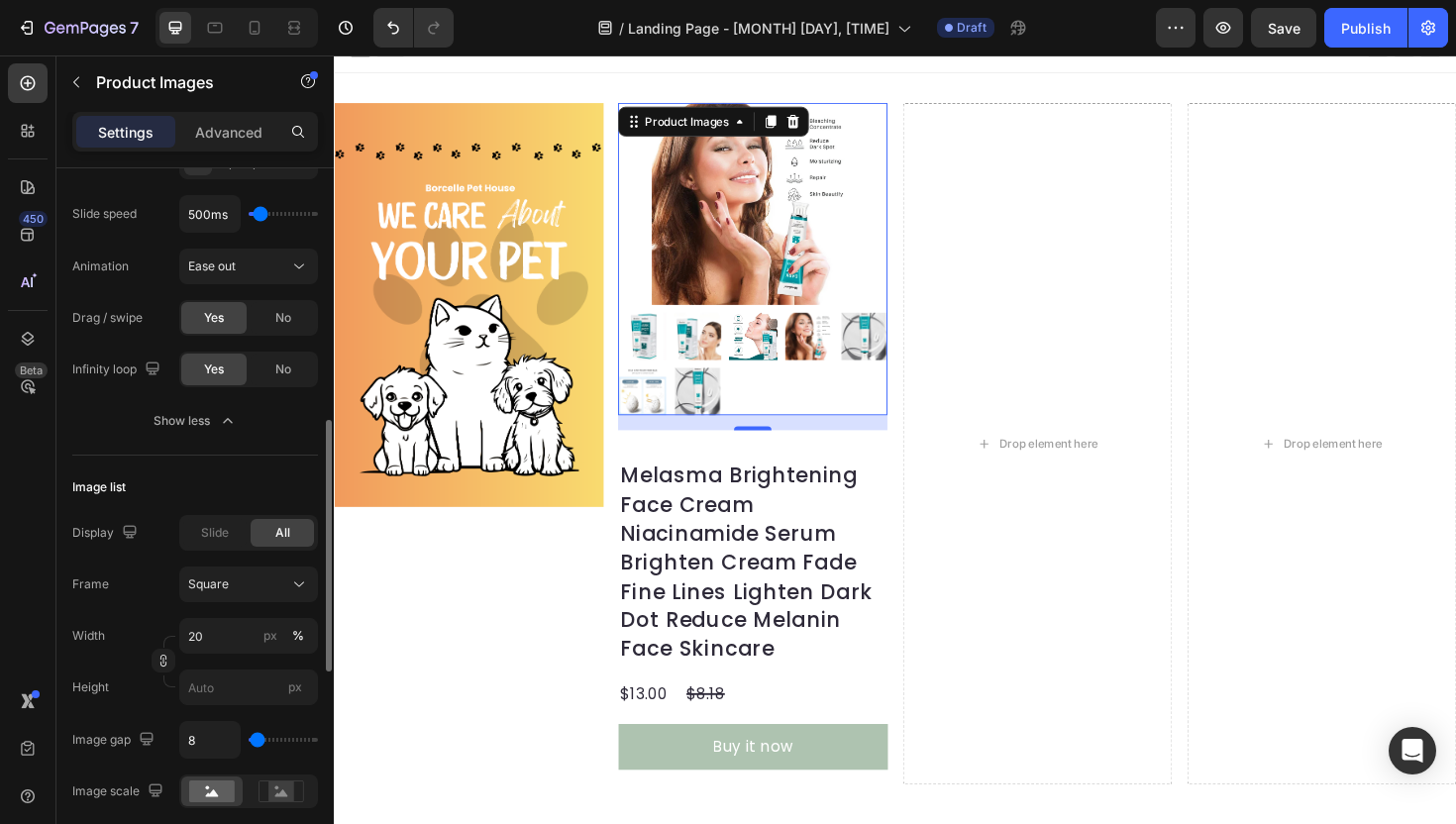 click on "Display Slide All Frame Square Width 20 px % Height px Image gap 8 Image scale" at bounding box center (195, 662) 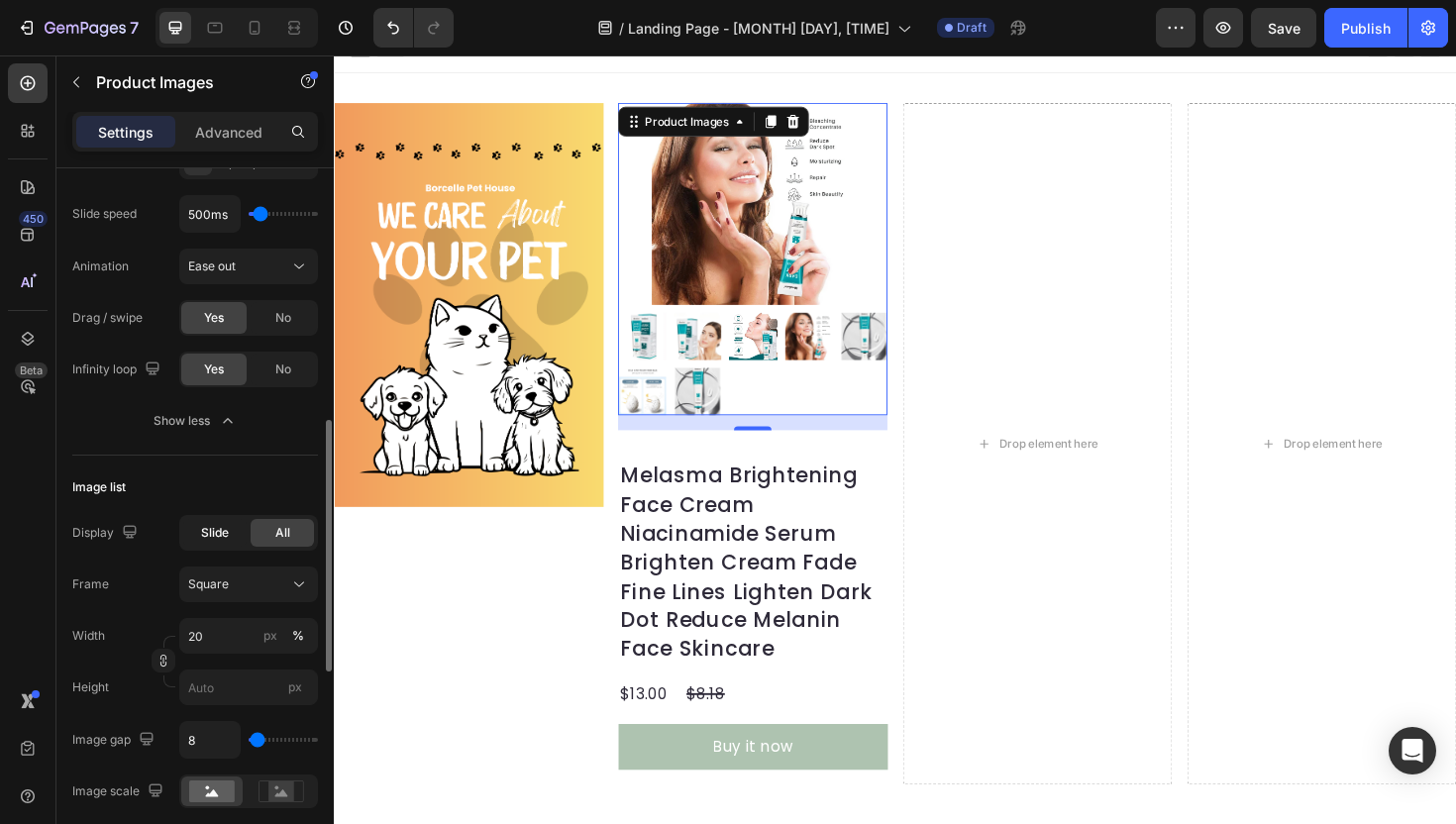 click on "Slide" 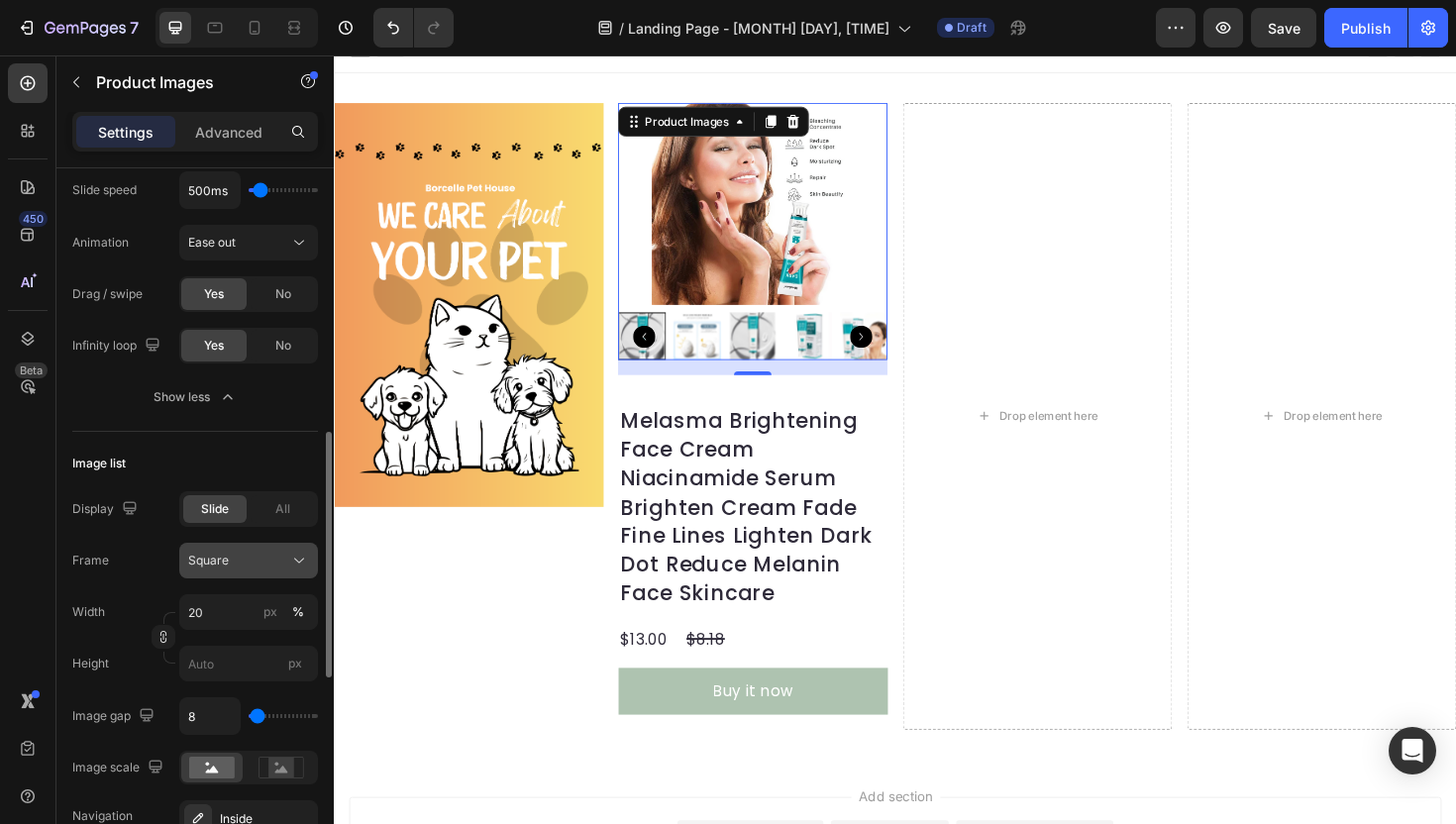 scroll, scrollTop: 742, scrollLeft: 0, axis: vertical 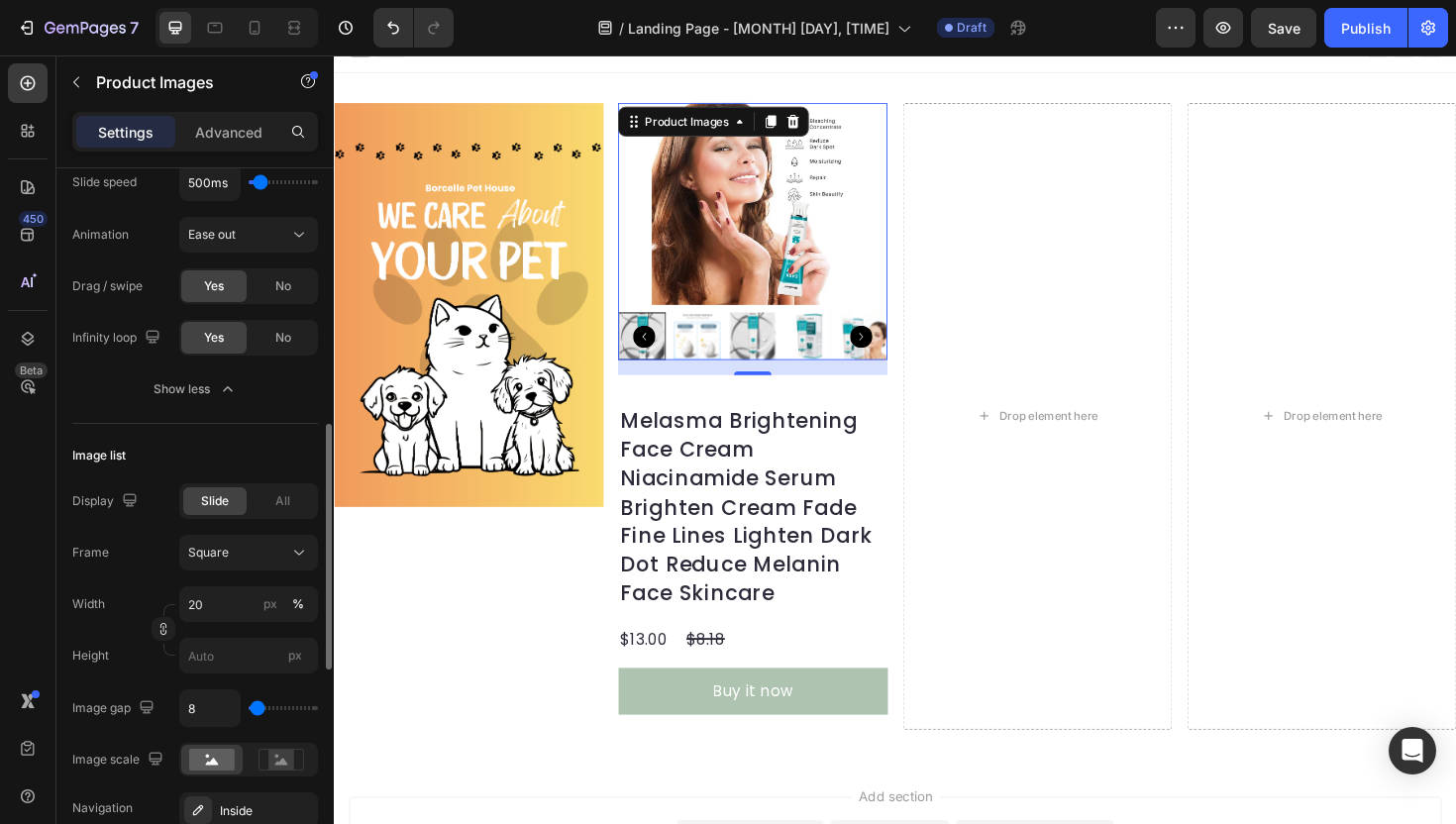 click on "Frame Square Width 20 px % Height px" 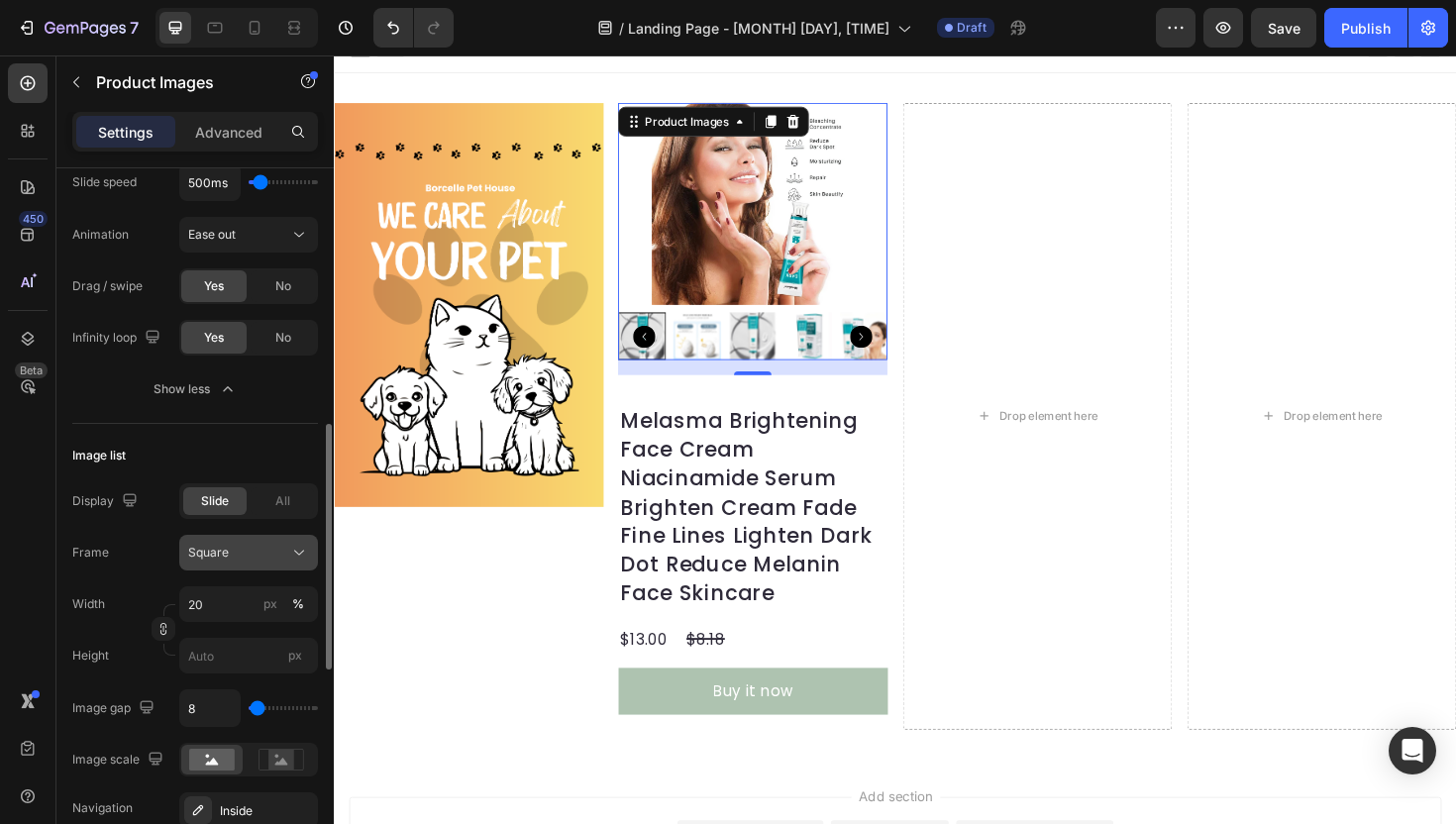 click on "Square" at bounding box center (249, 553) 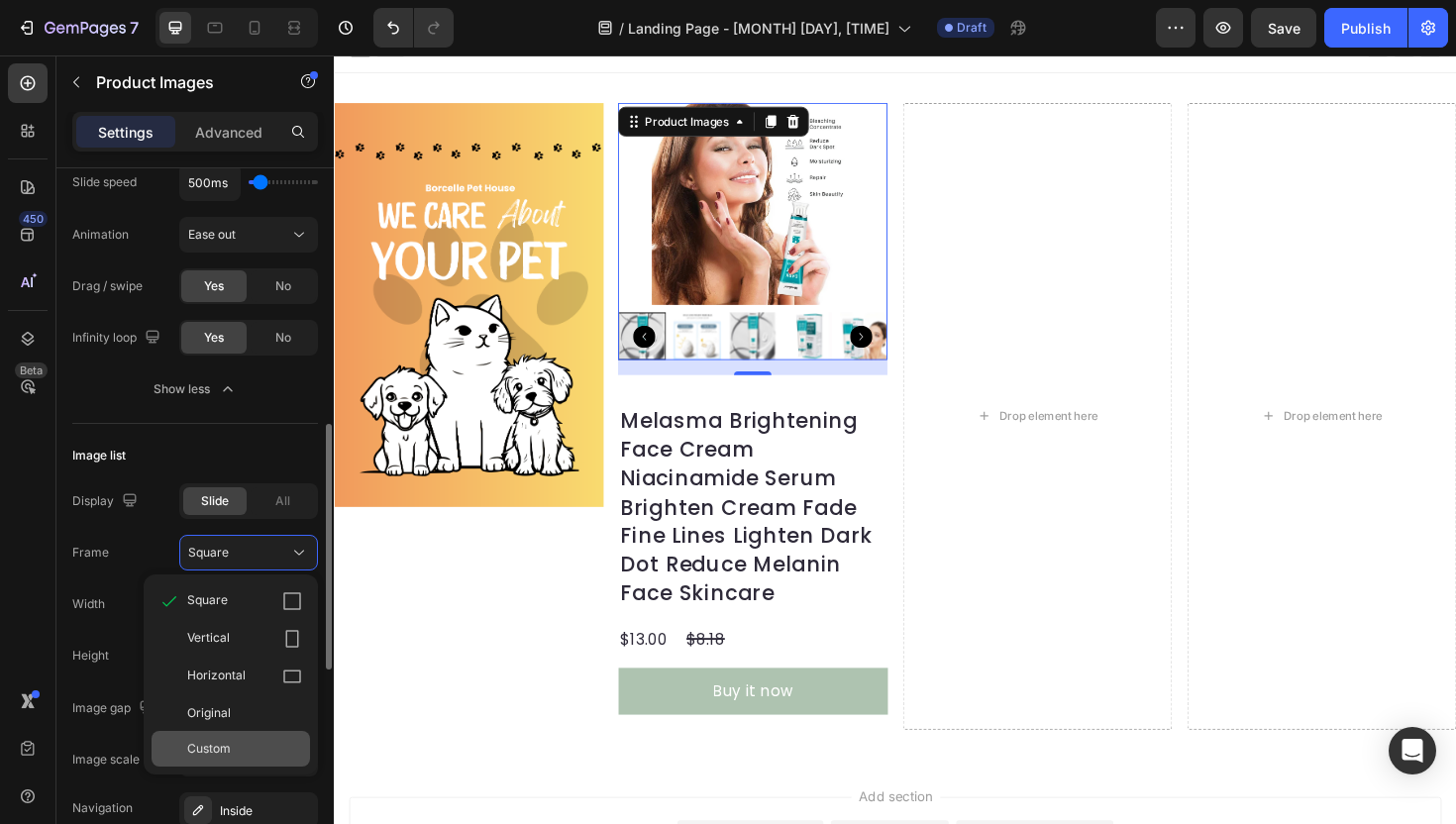 click on "Custom" at bounding box center [245, 749] 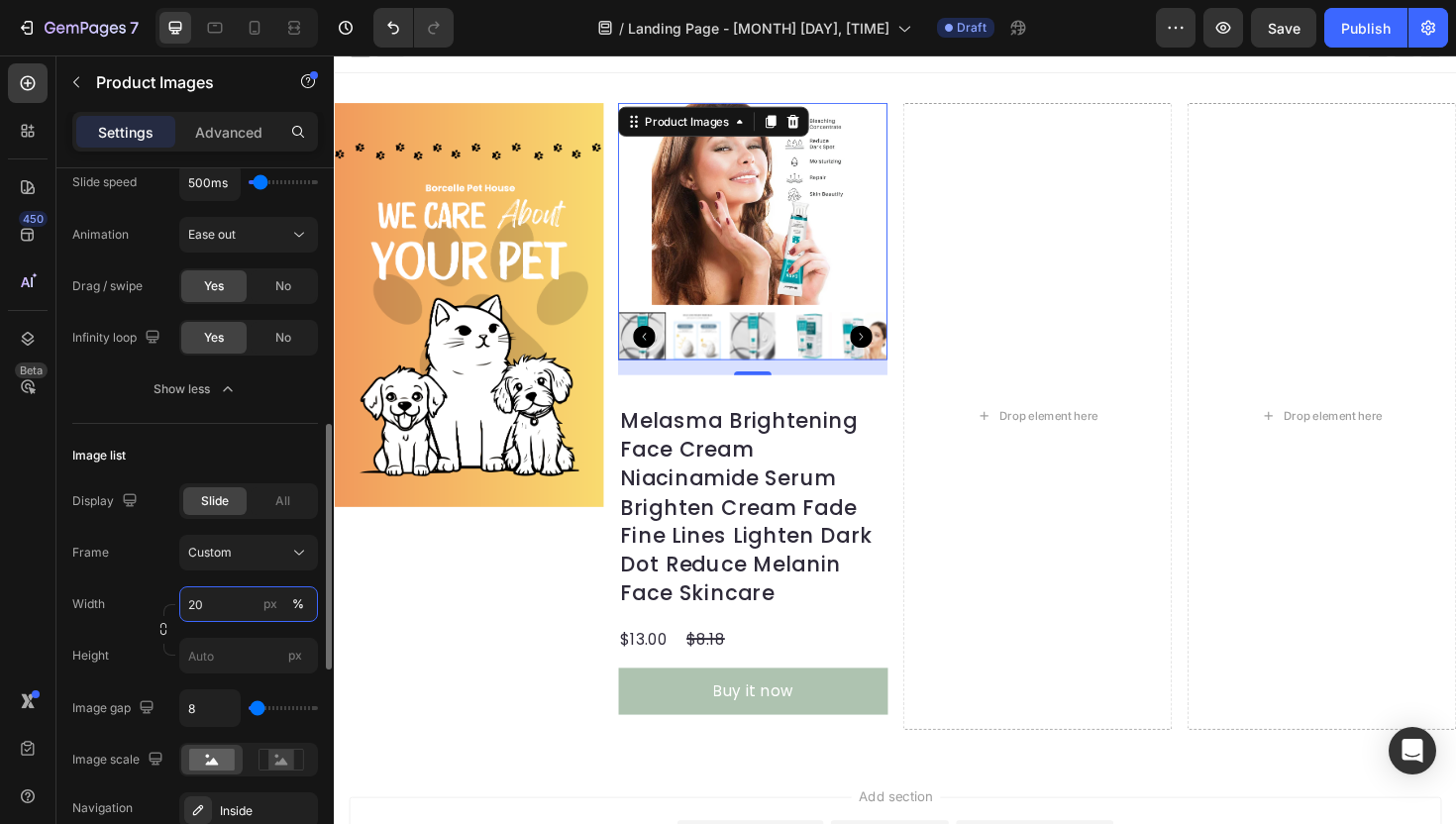 click on "20" at bounding box center (249, 604) 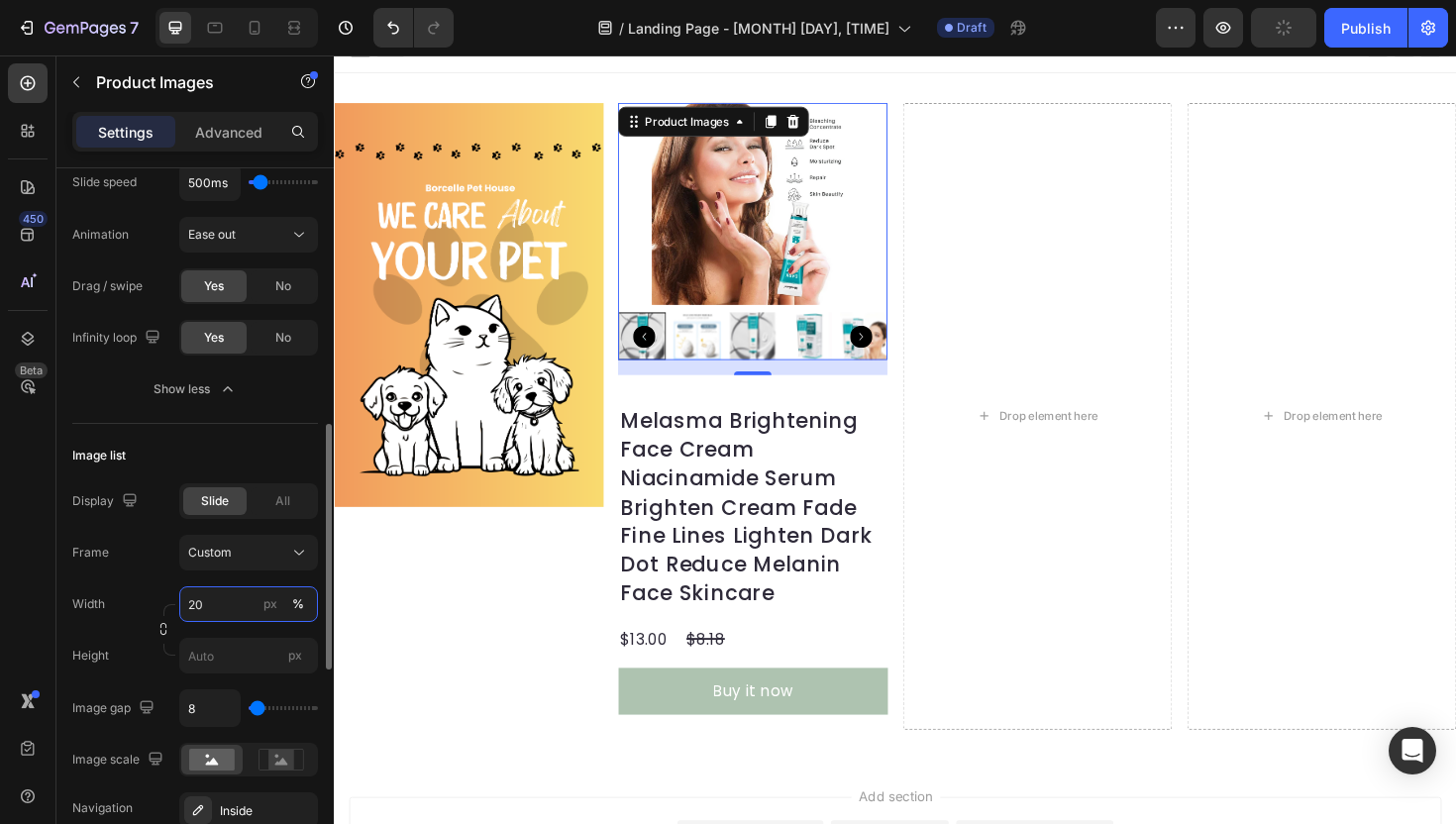 click on "20" at bounding box center (249, 604) 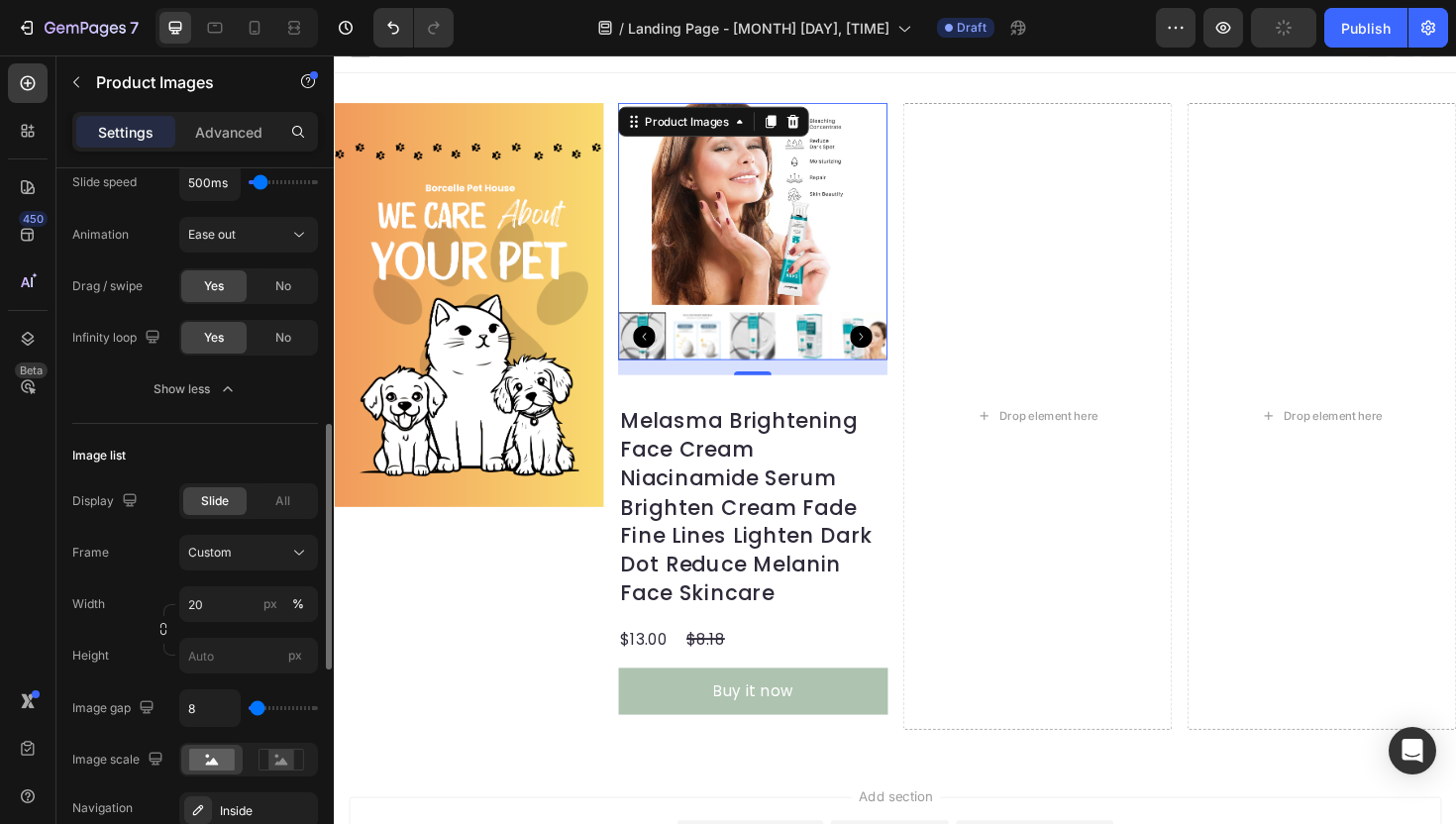 click at bounding box center (163, 630) 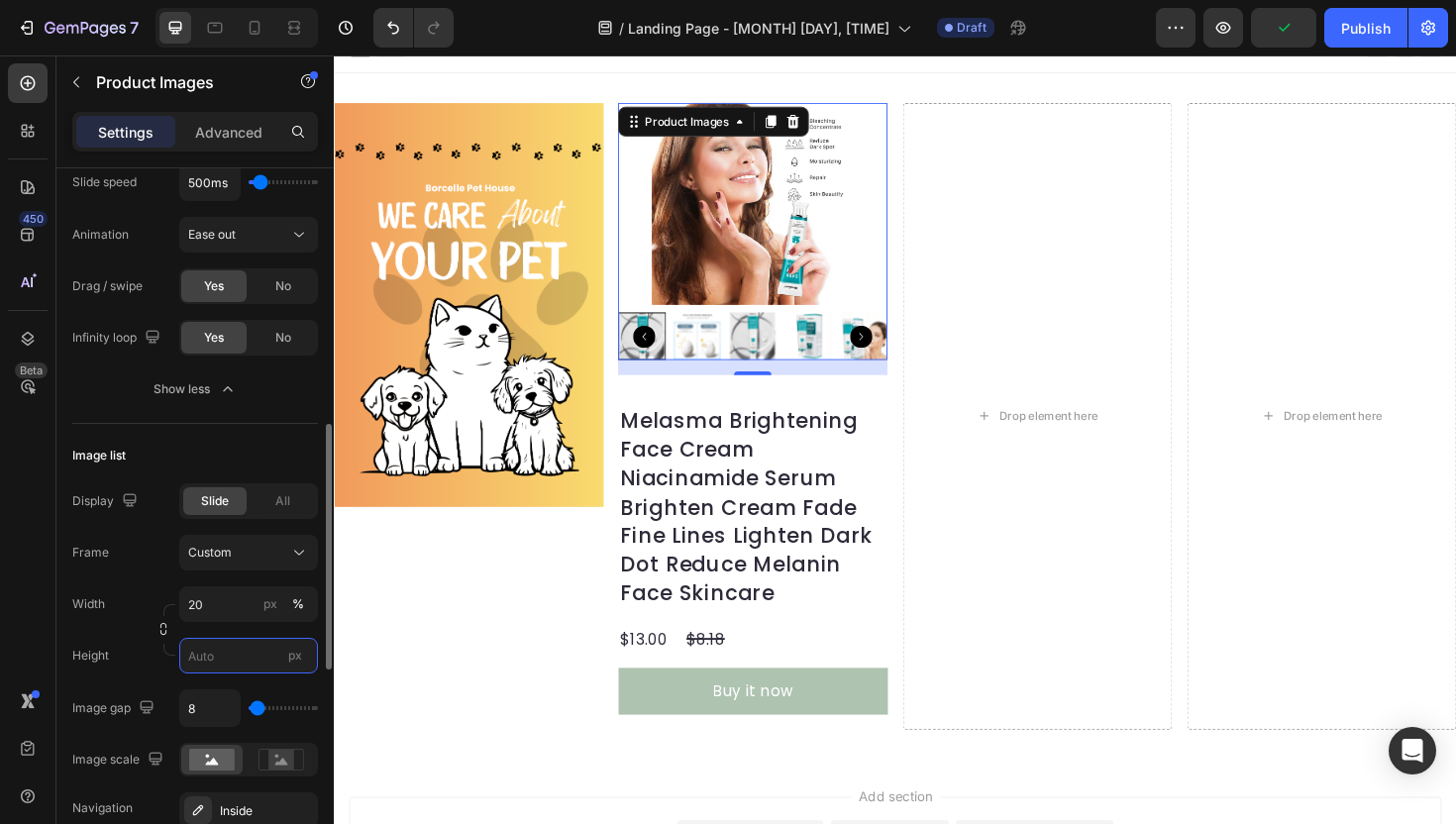 click on "px" at bounding box center (249, 656) 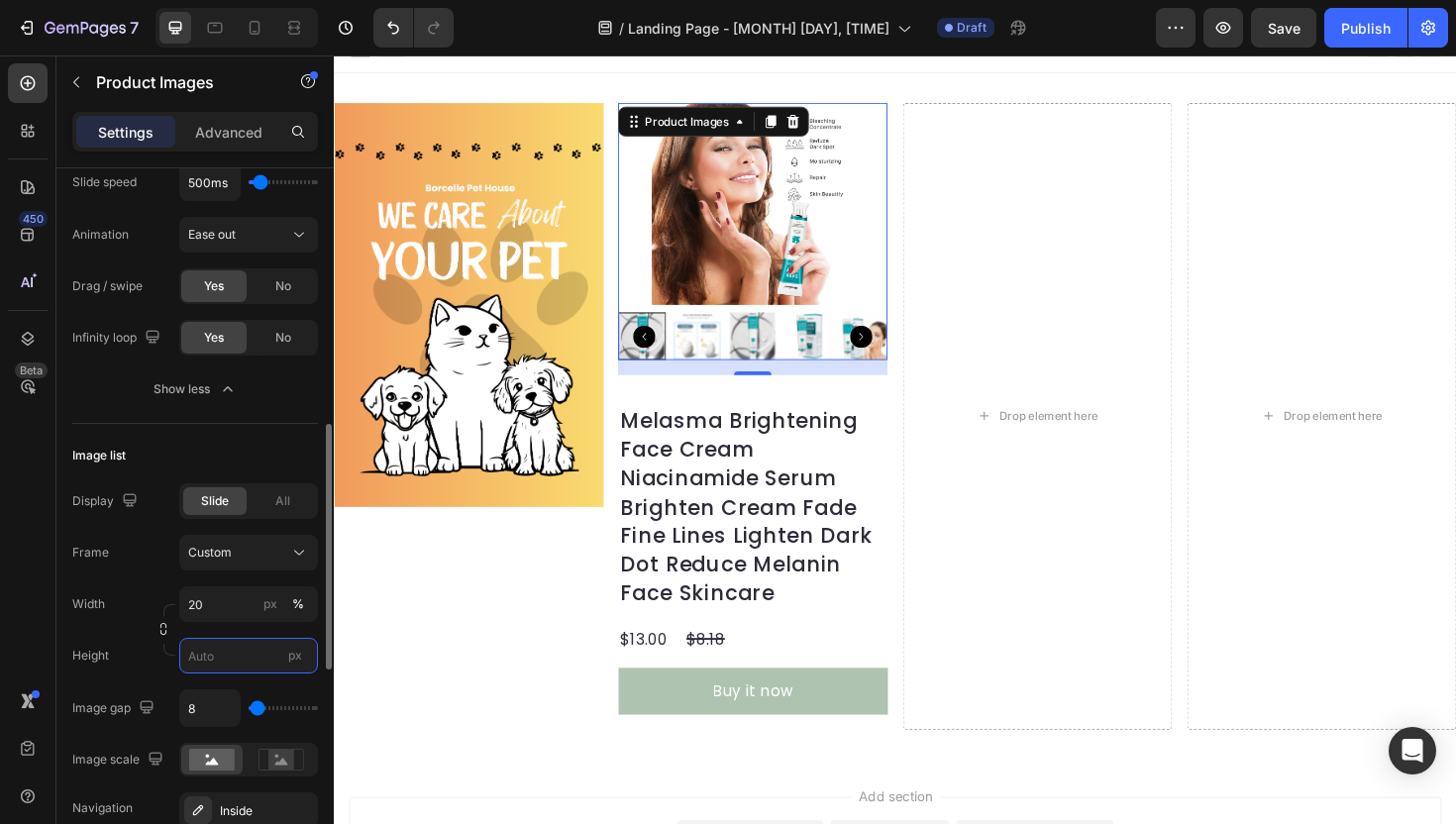click on "px" at bounding box center (249, 656) 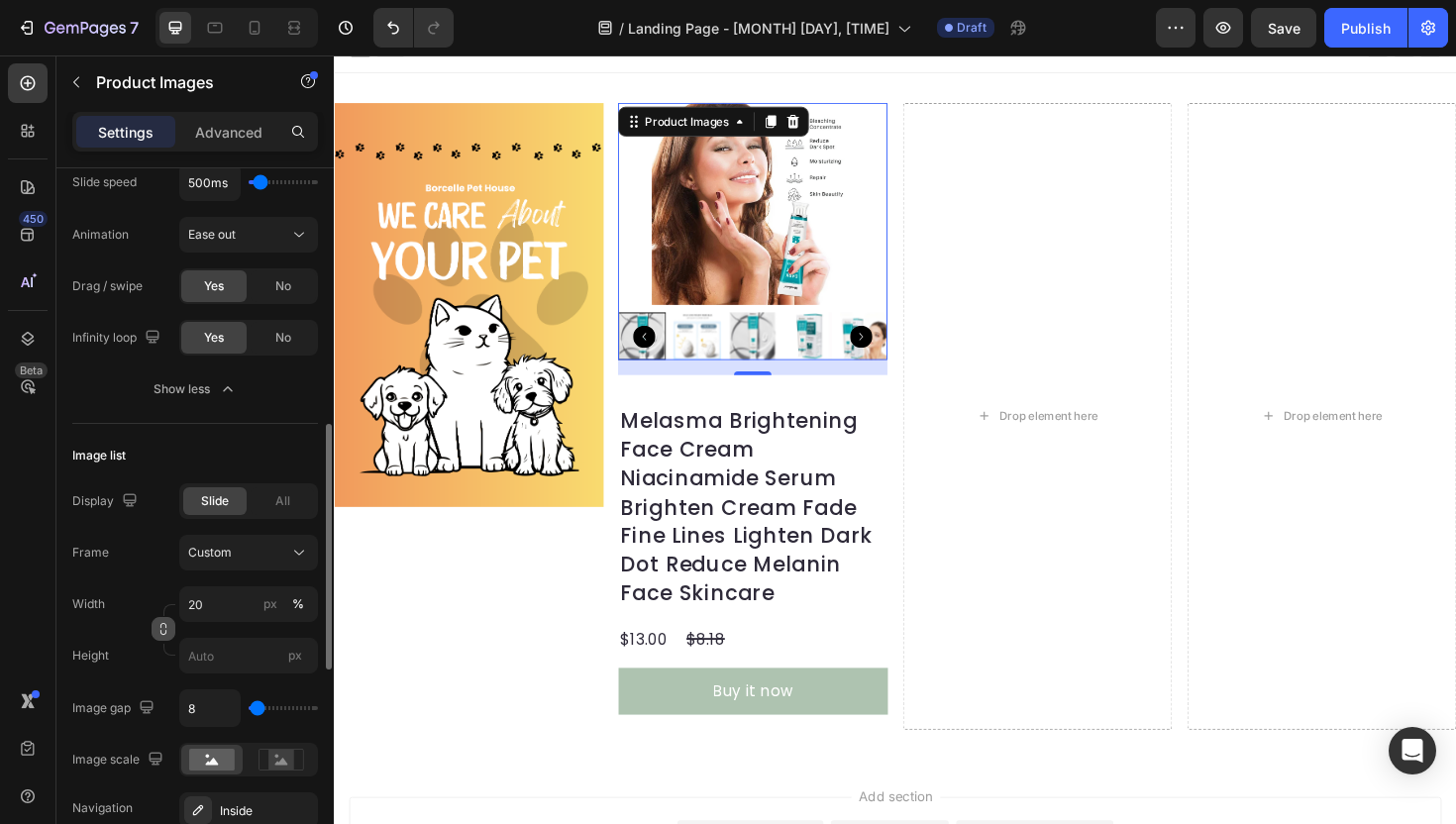 click 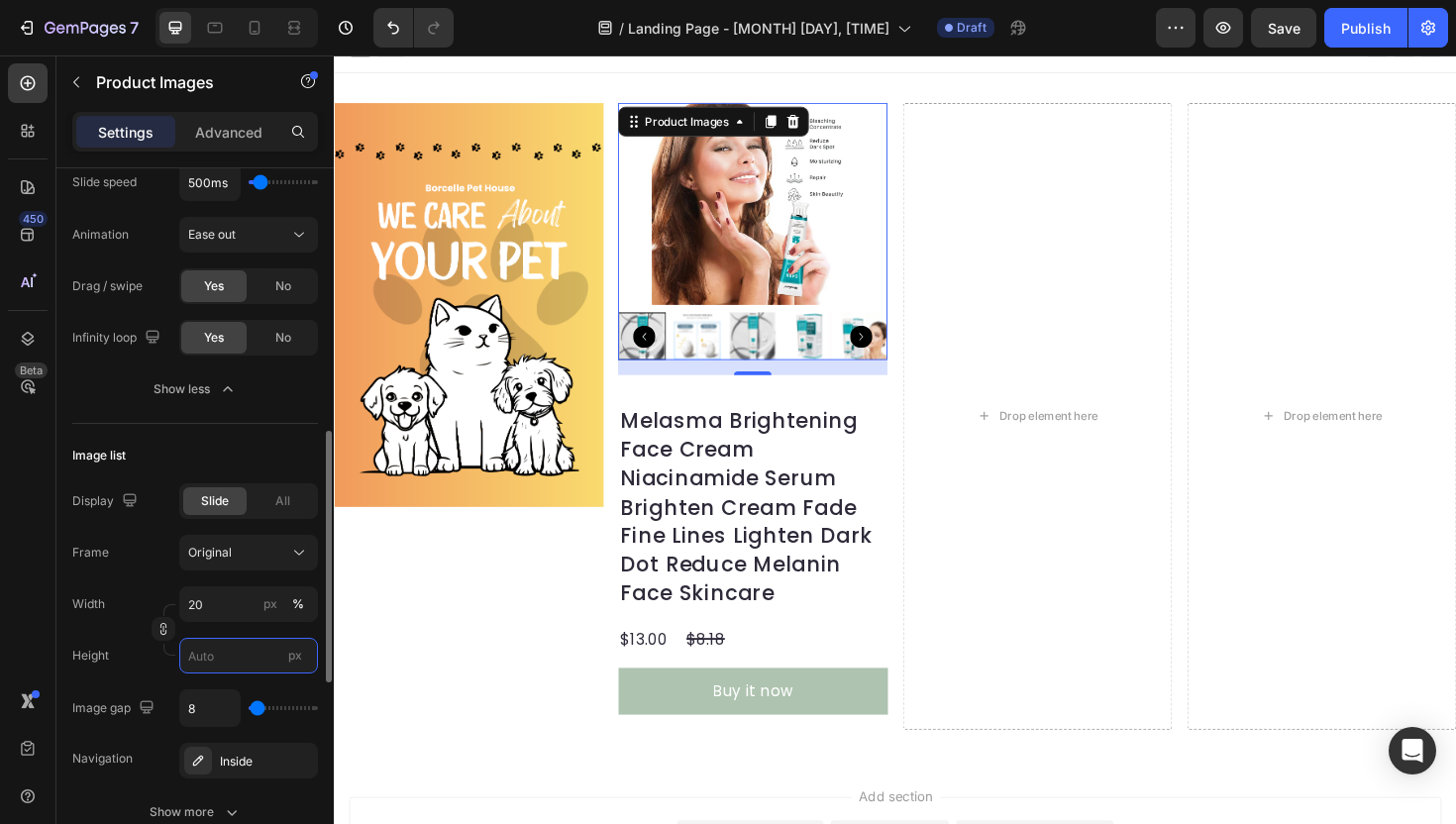 click on "px" at bounding box center (249, 656) 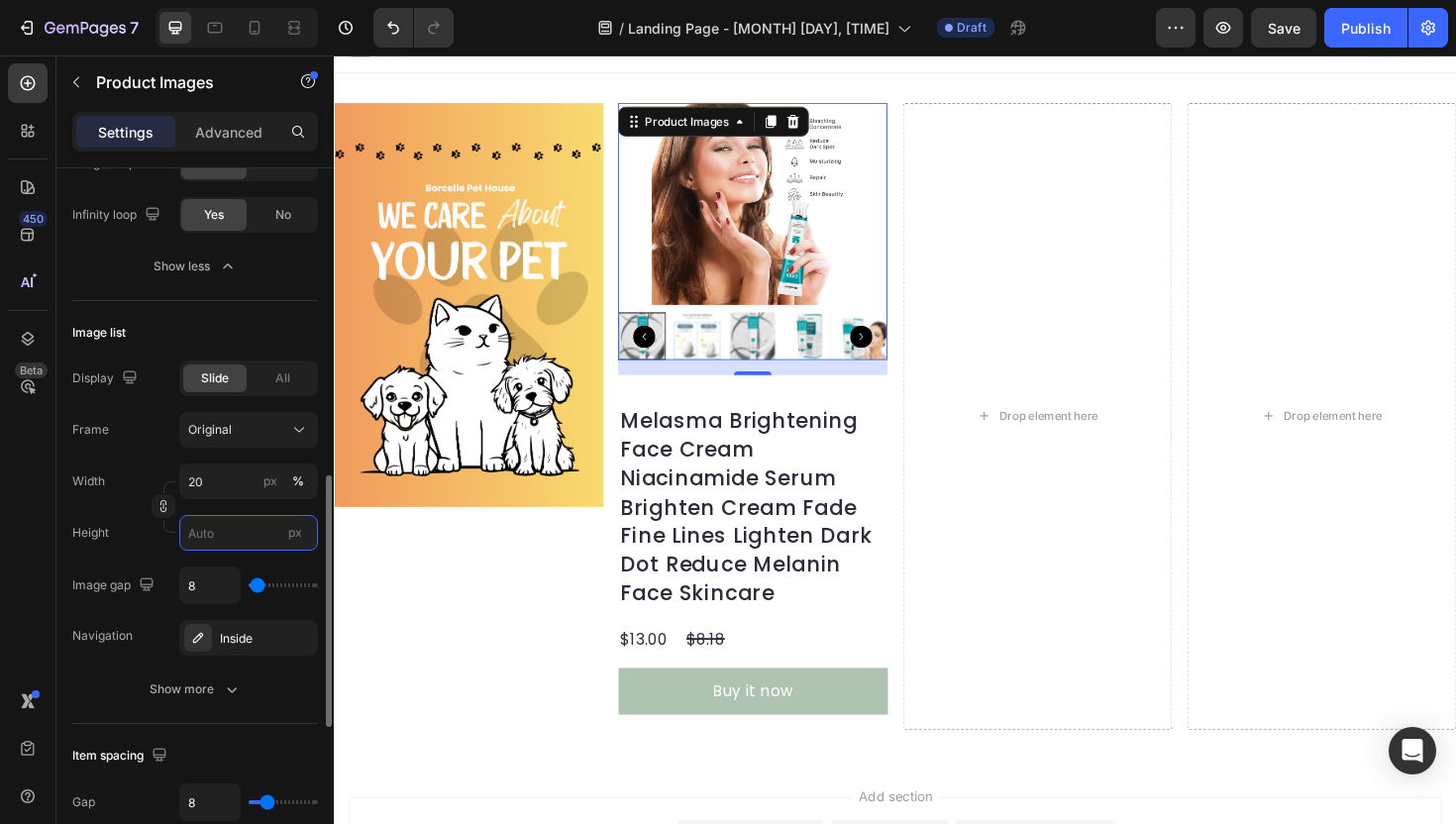 scroll, scrollTop: 867, scrollLeft: 0, axis: vertical 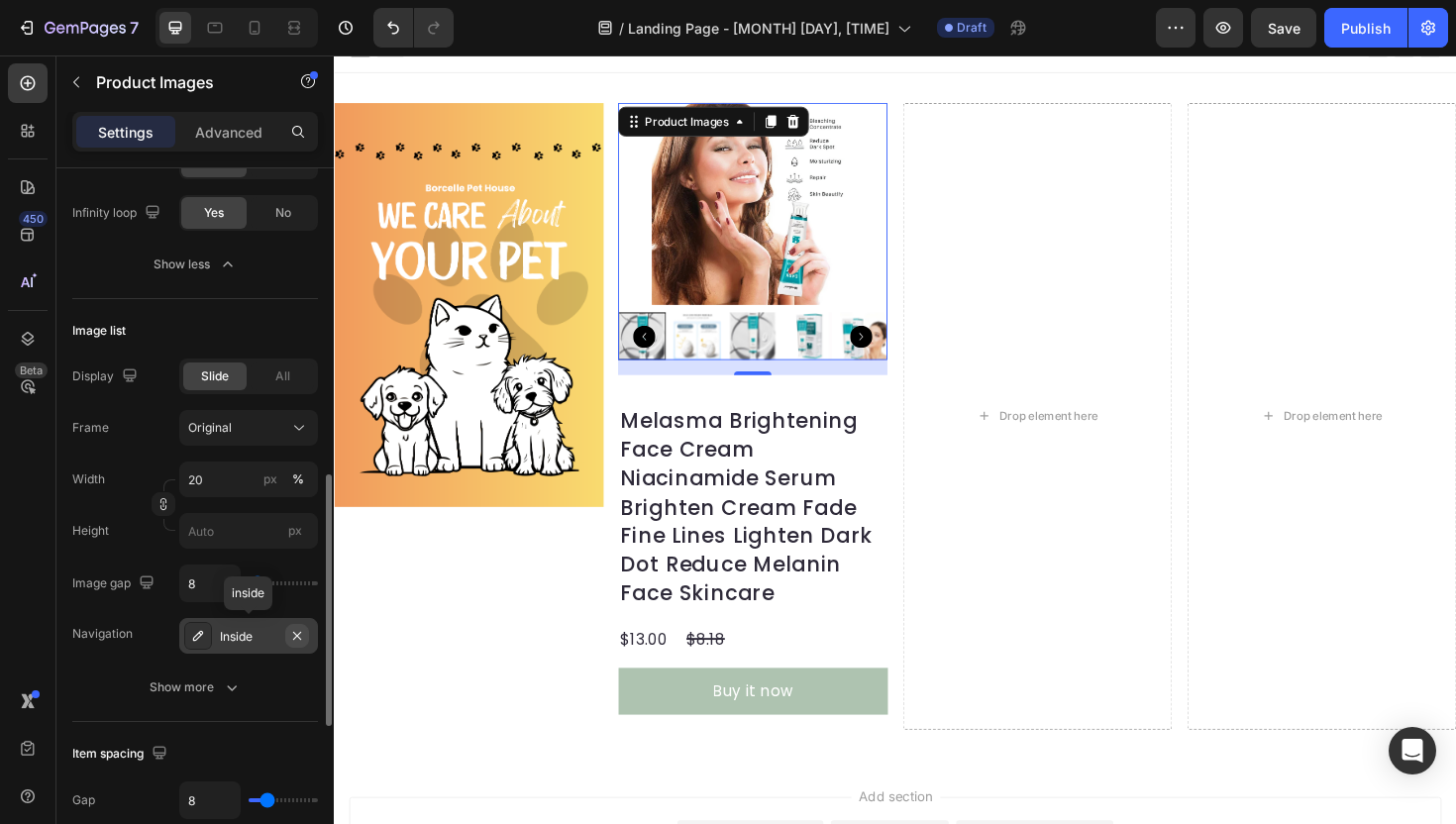 click 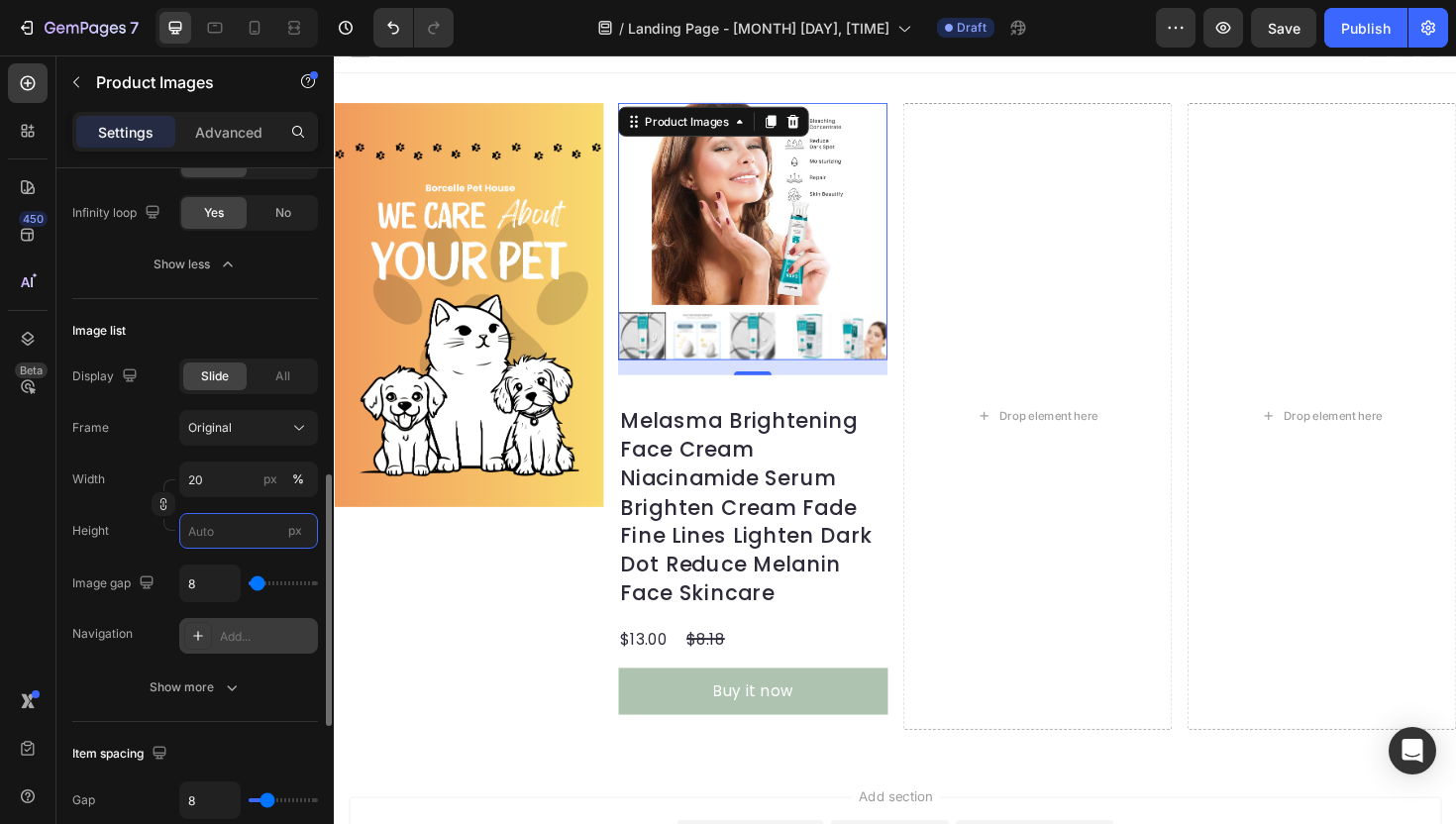 click on "px" at bounding box center (249, 531) 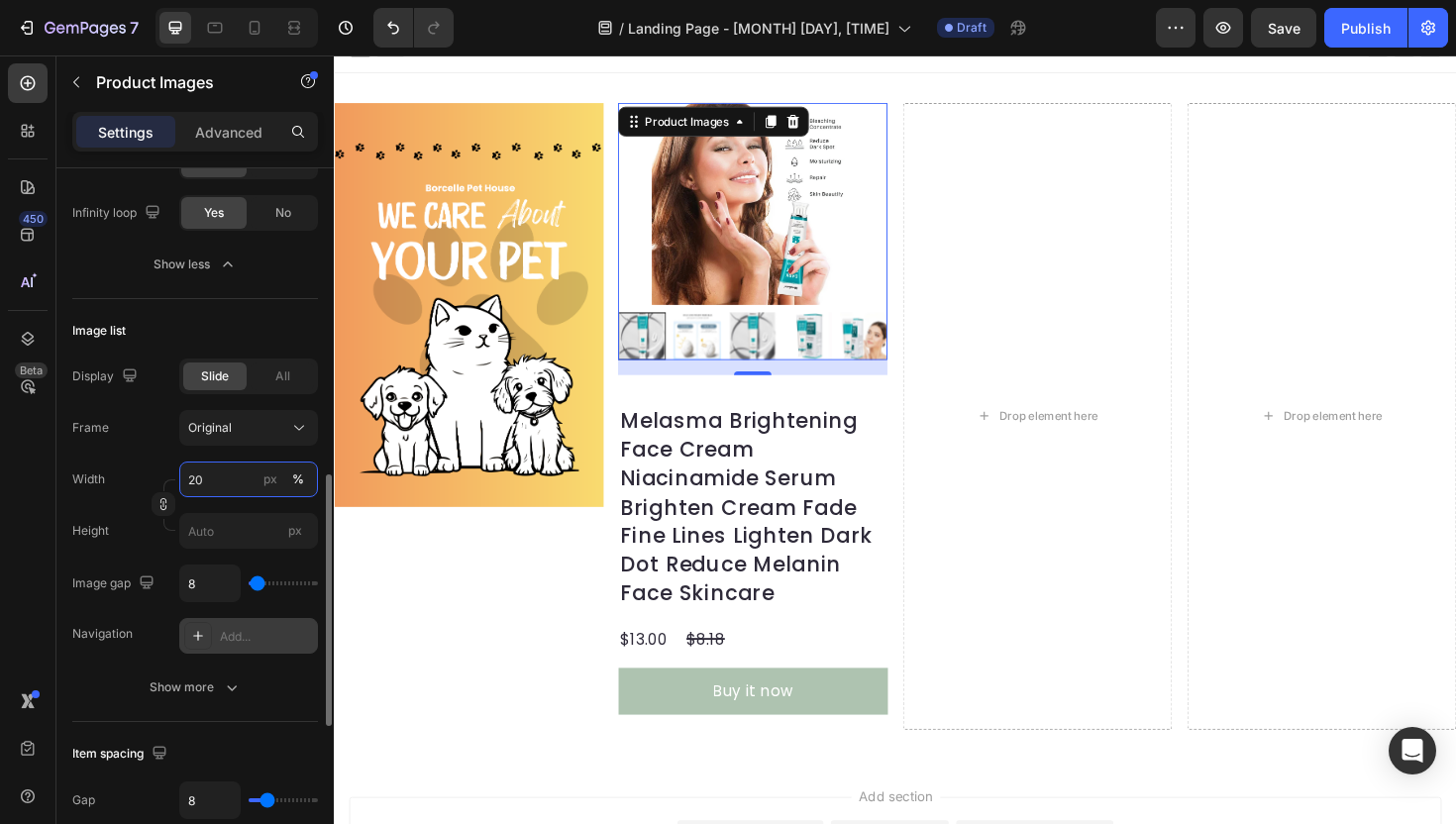 click on "20" at bounding box center [249, 479] 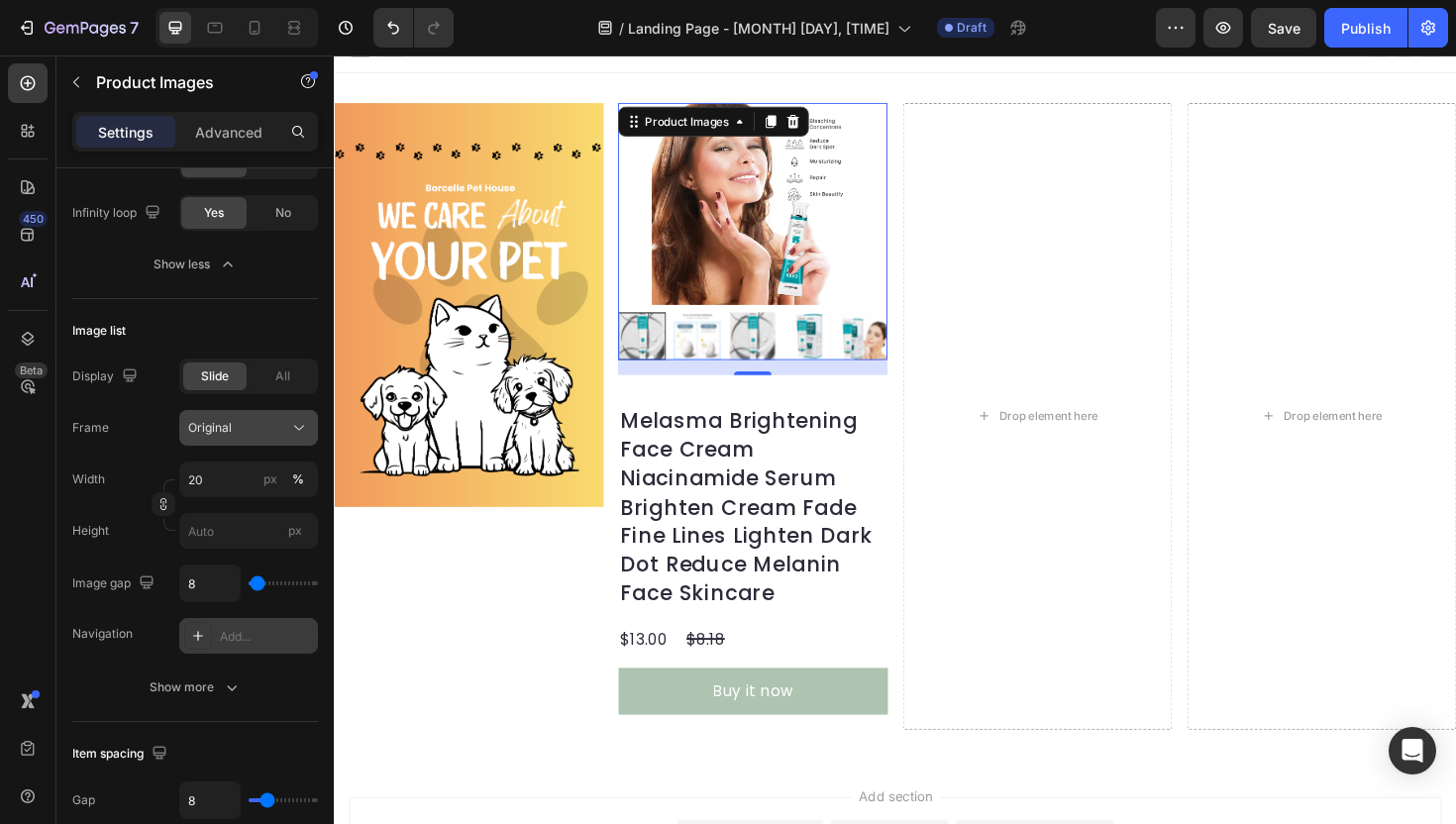 click on "Original" 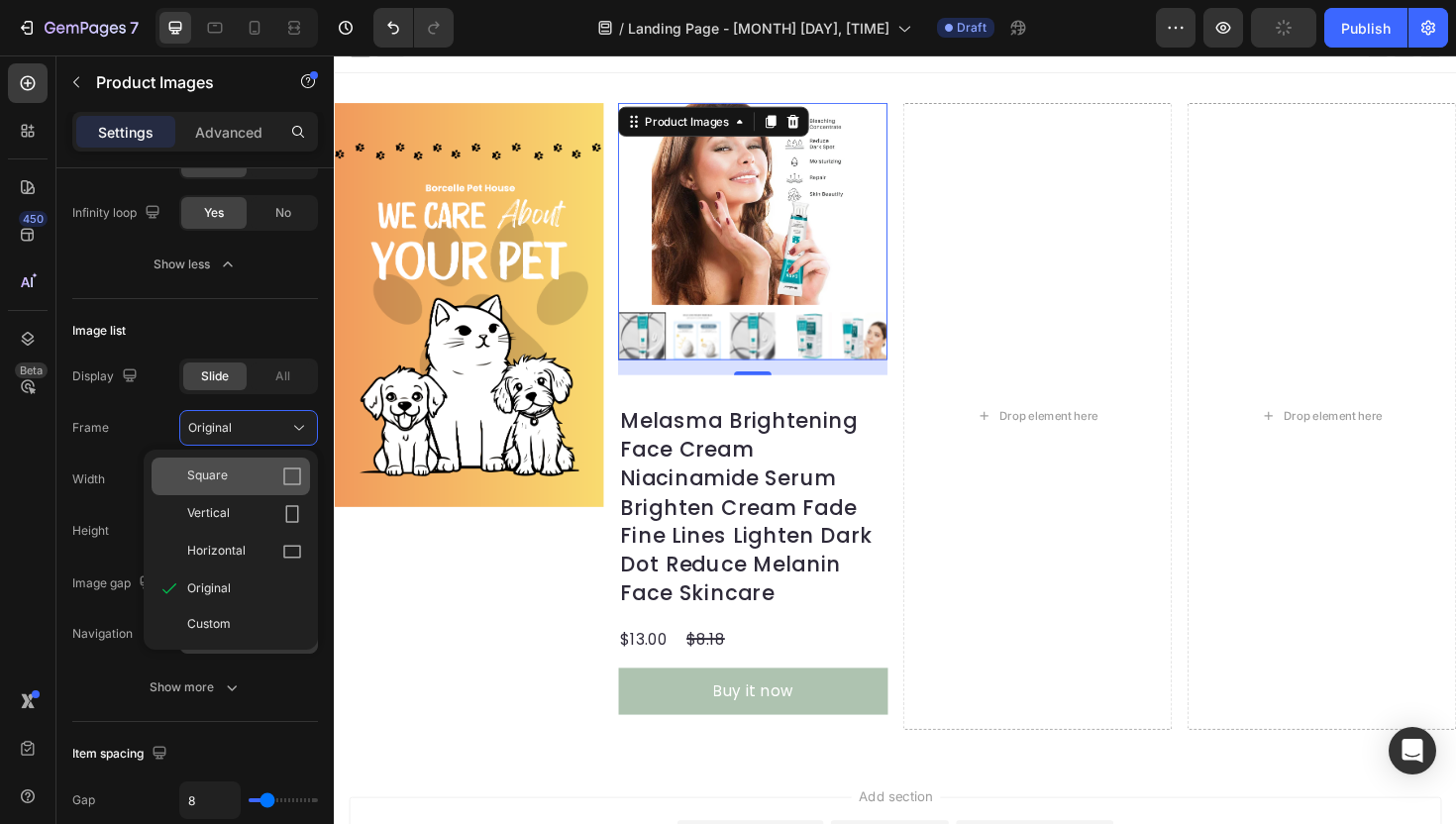 click on "Square" at bounding box center (245, 476) 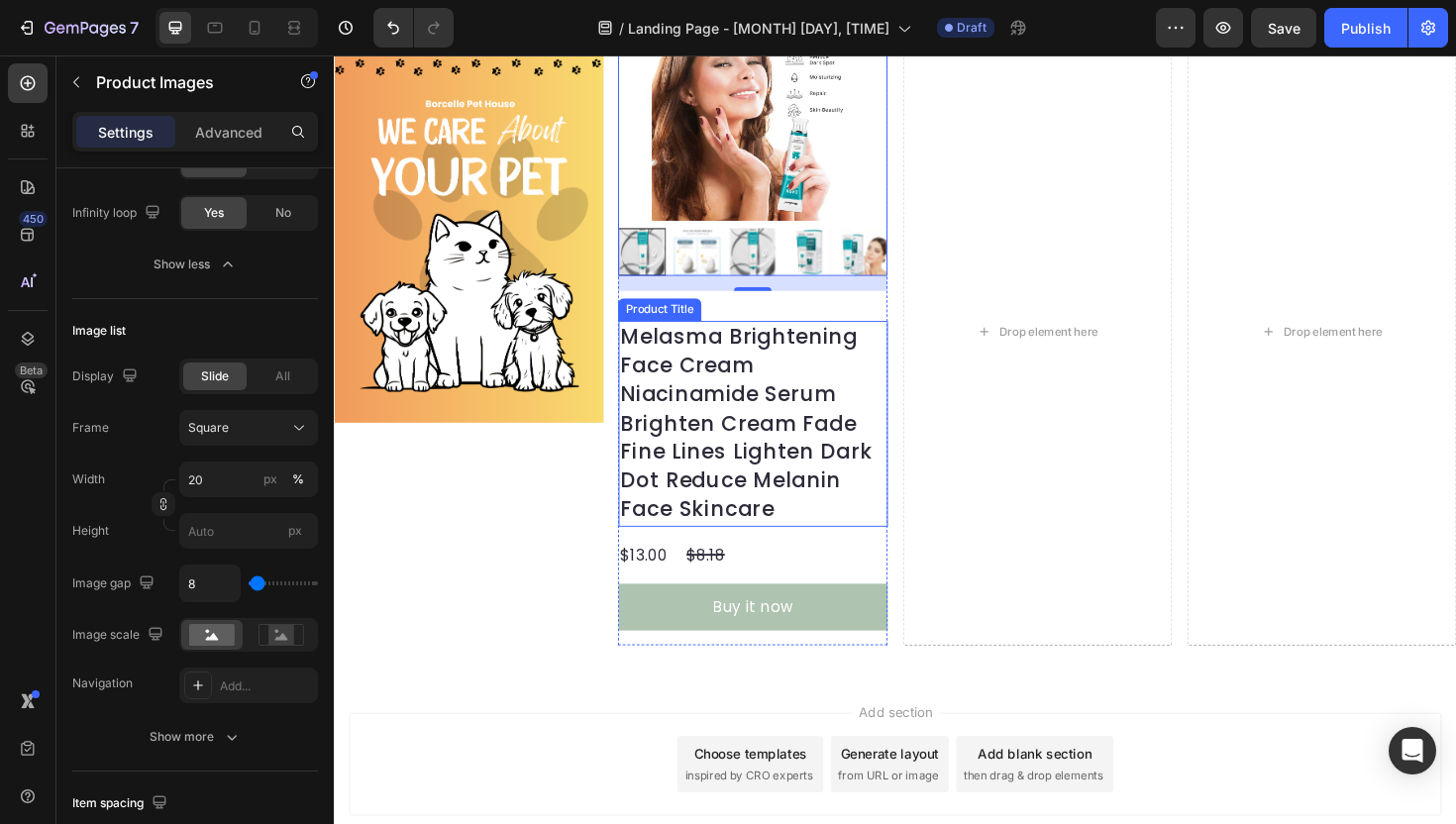 scroll, scrollTop: 150, scrollLeft: 0, axis: vertical 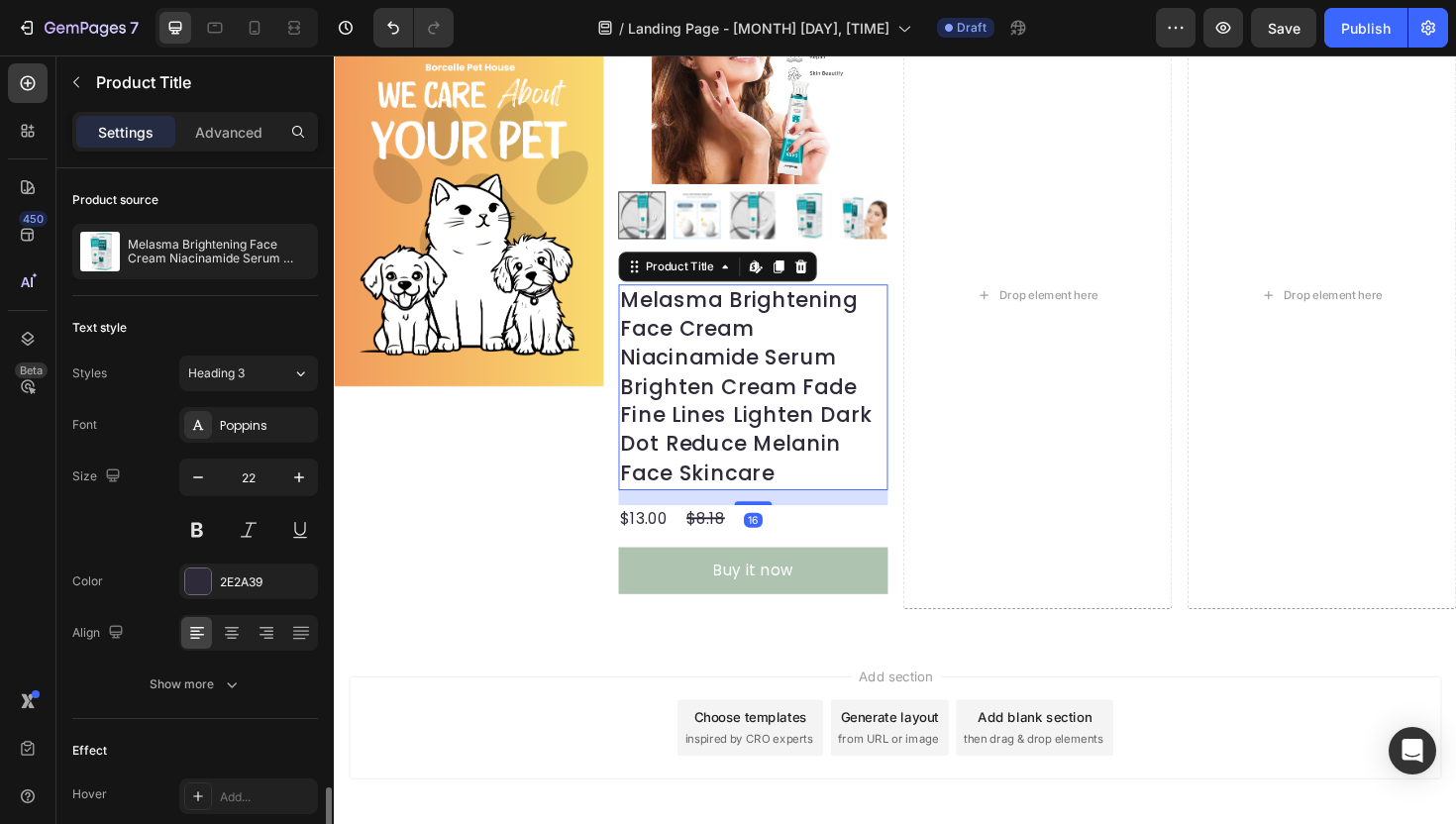 click on "Melasma Brightening Face Cream Niacinamide Serum Brighten Cream Fade Fine Lines Lighten Dark Dot Reduce Melanin Face Skincare" at bounding box center (778, 407) 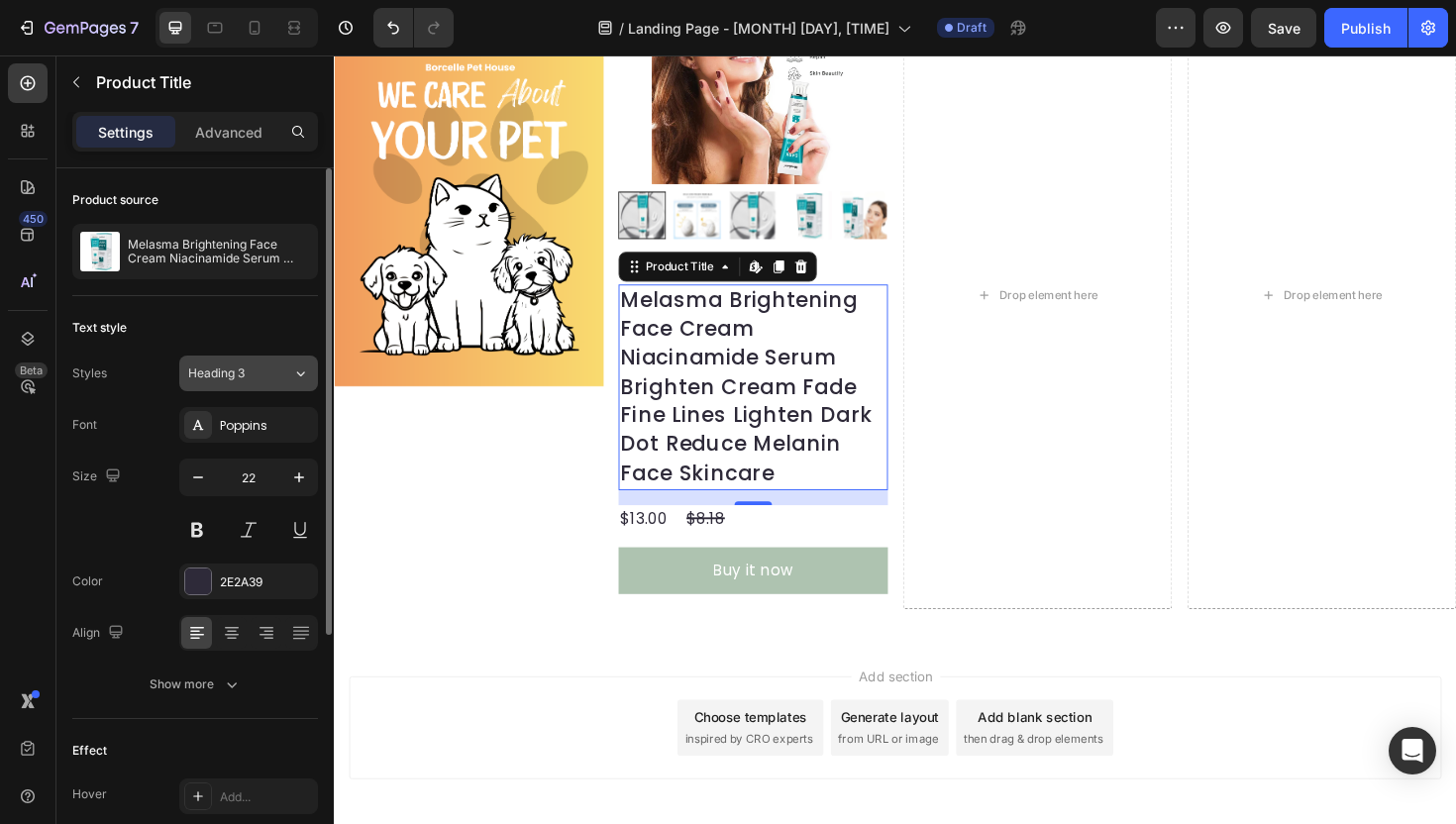 click on "Heading 3" at bounding box center (240, 373) 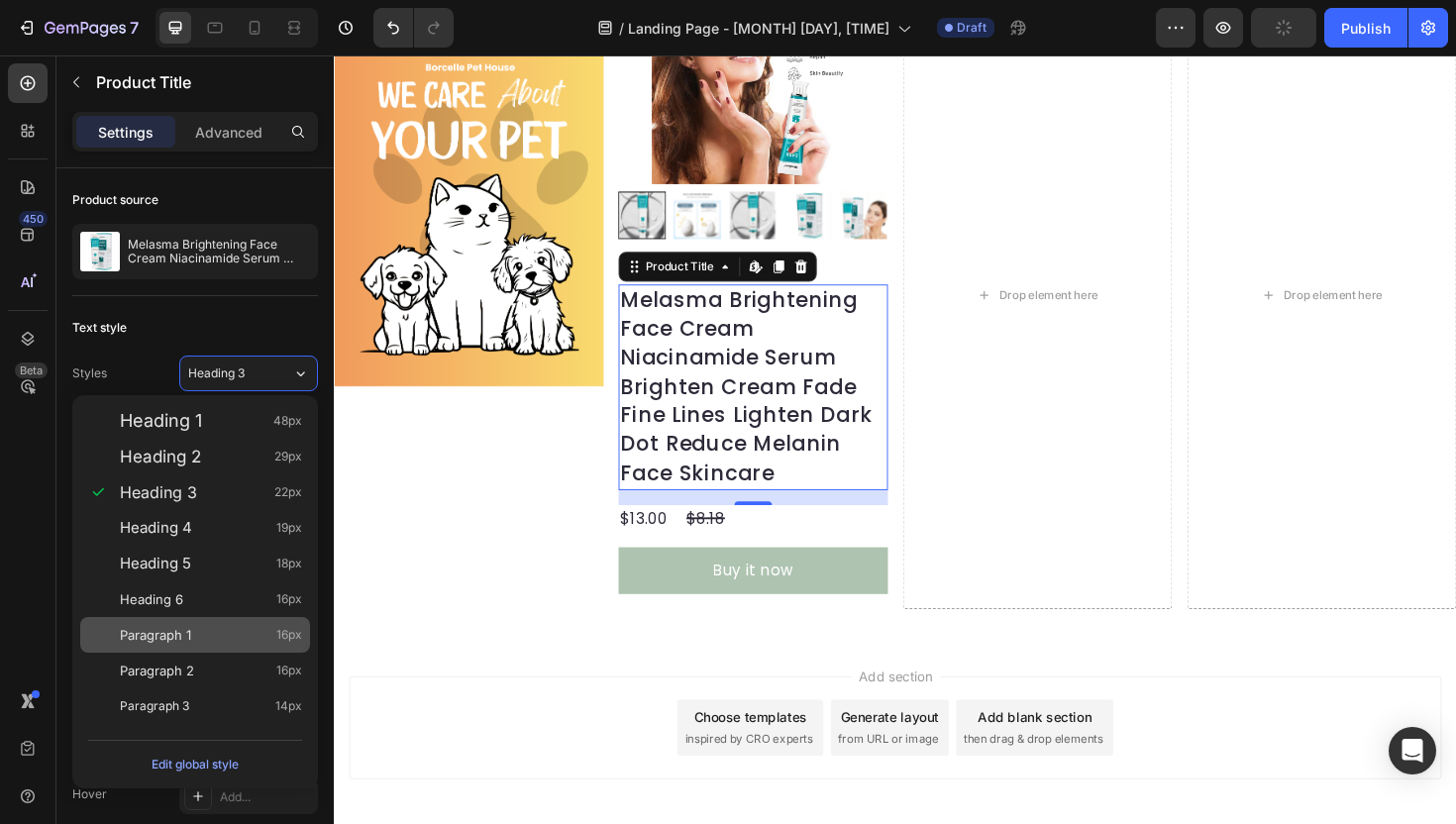 click on "Paragraph 1 16px" at bounding box center (211, 635) 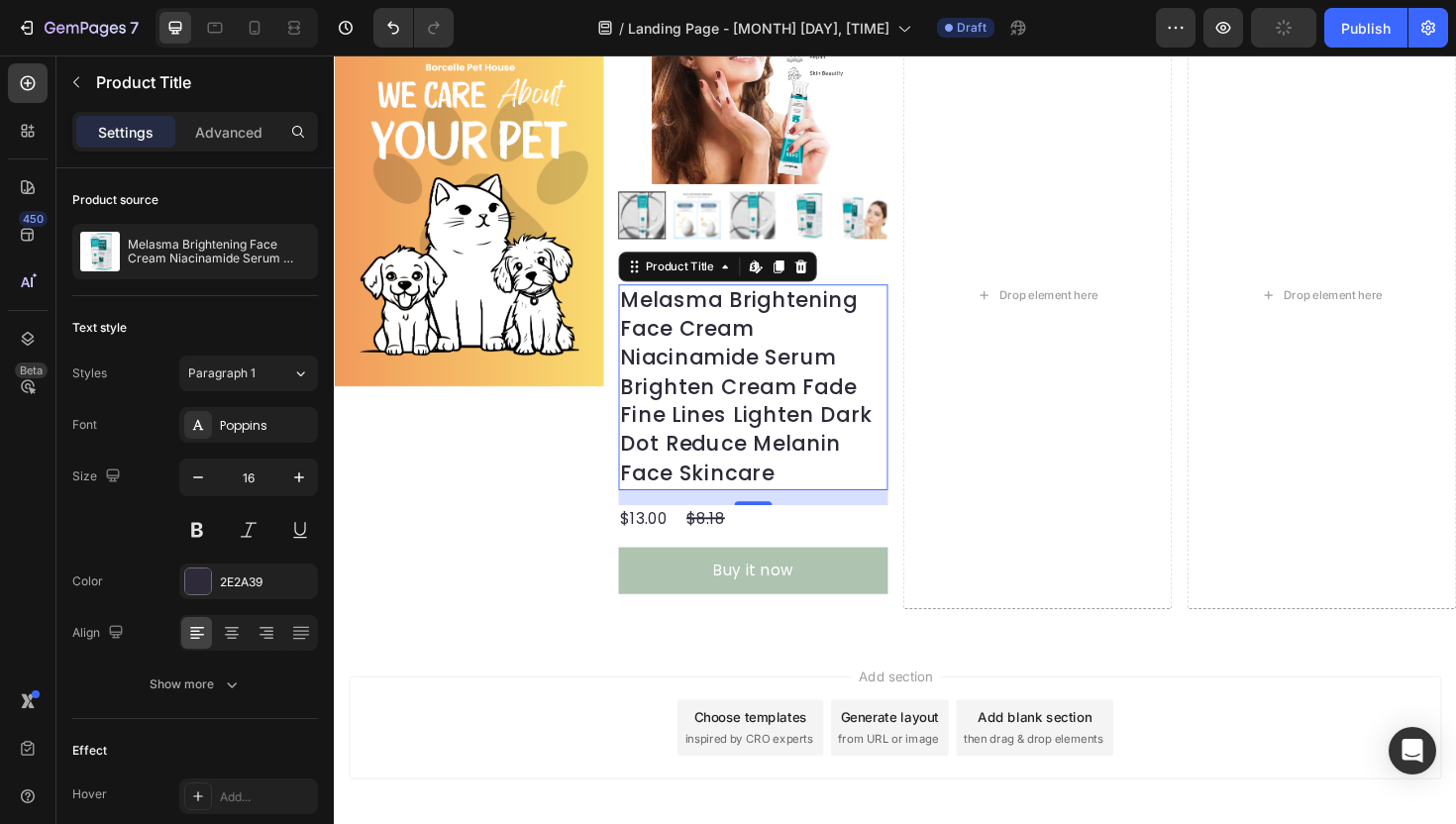scroll, scrollTop: 110, scrollLeft: 0, axis: vertical 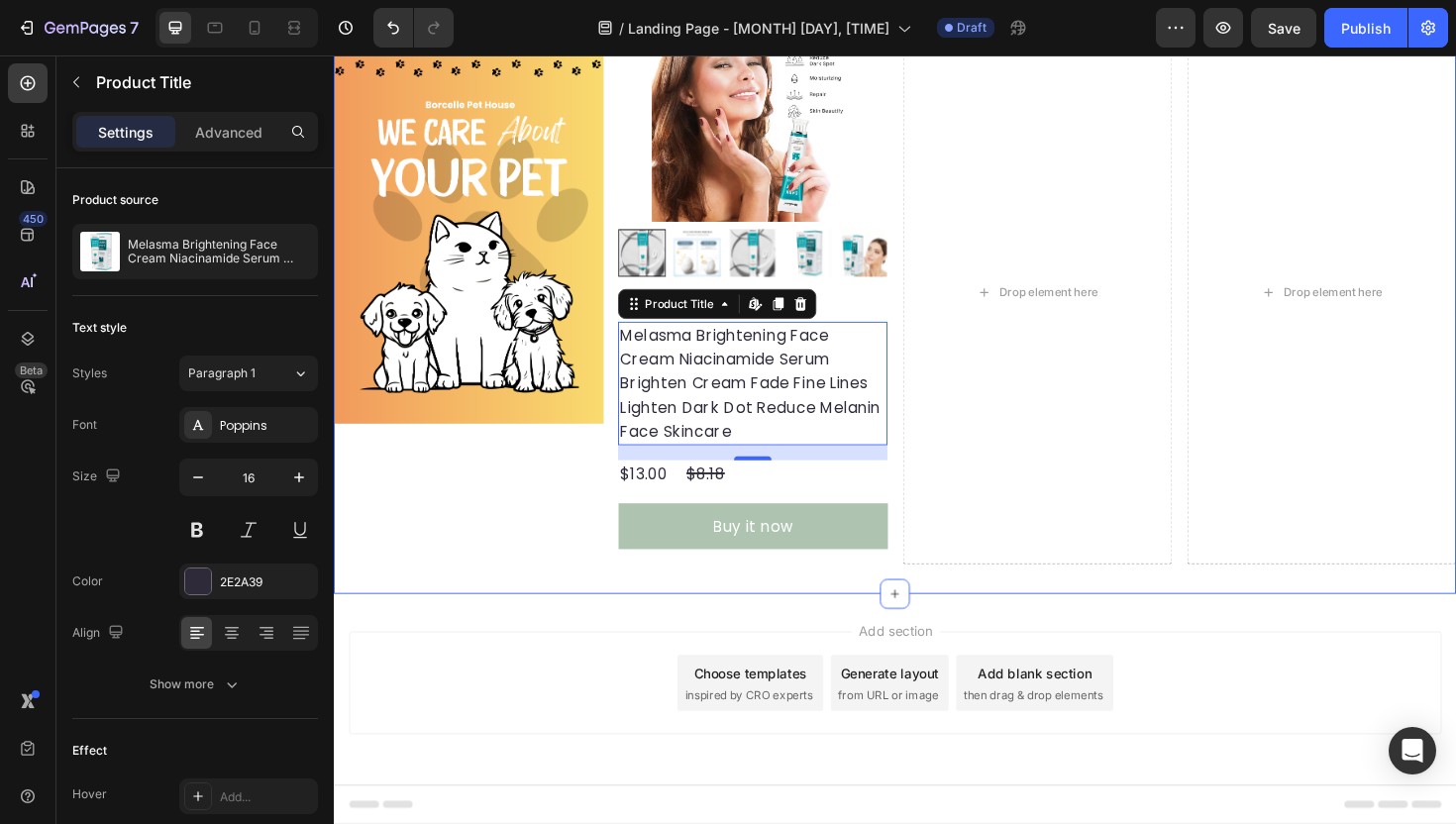 click on "Image" at bounding box center [476, 306] 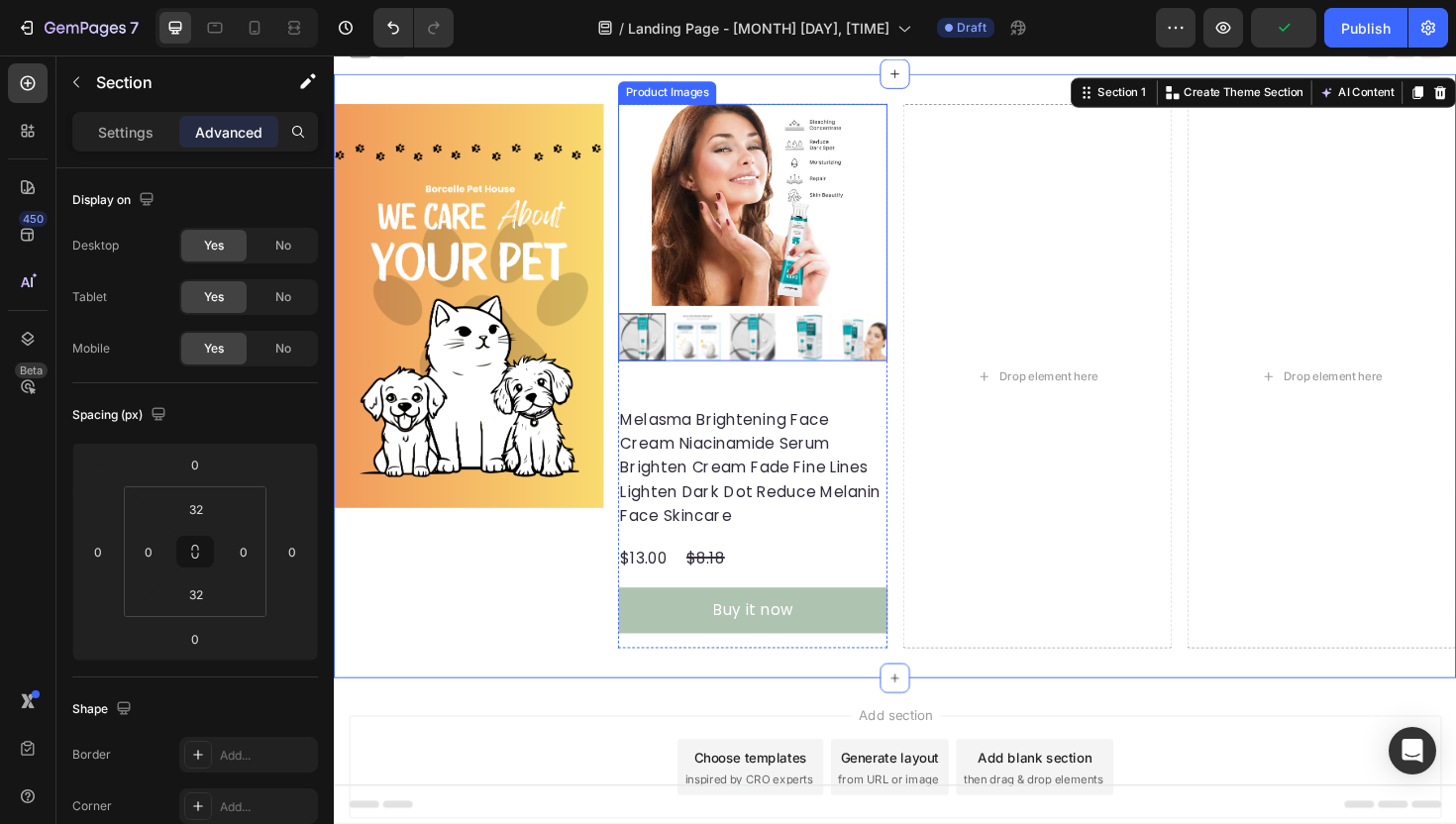 scroll, scrollTop: 23, scrollLeft: 0, axis: vertical 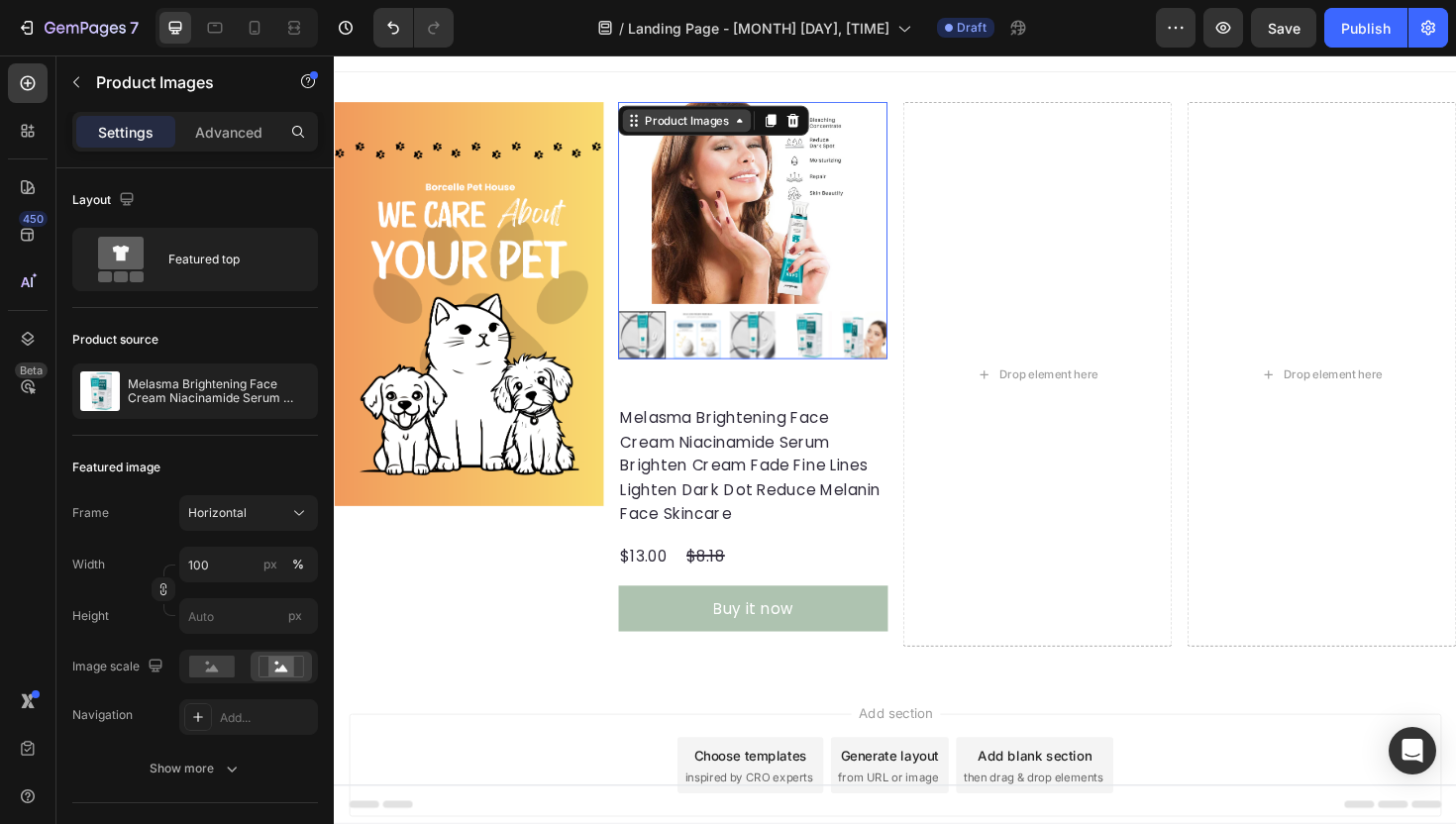click on "Product Images" at bounding box center [707, 125] 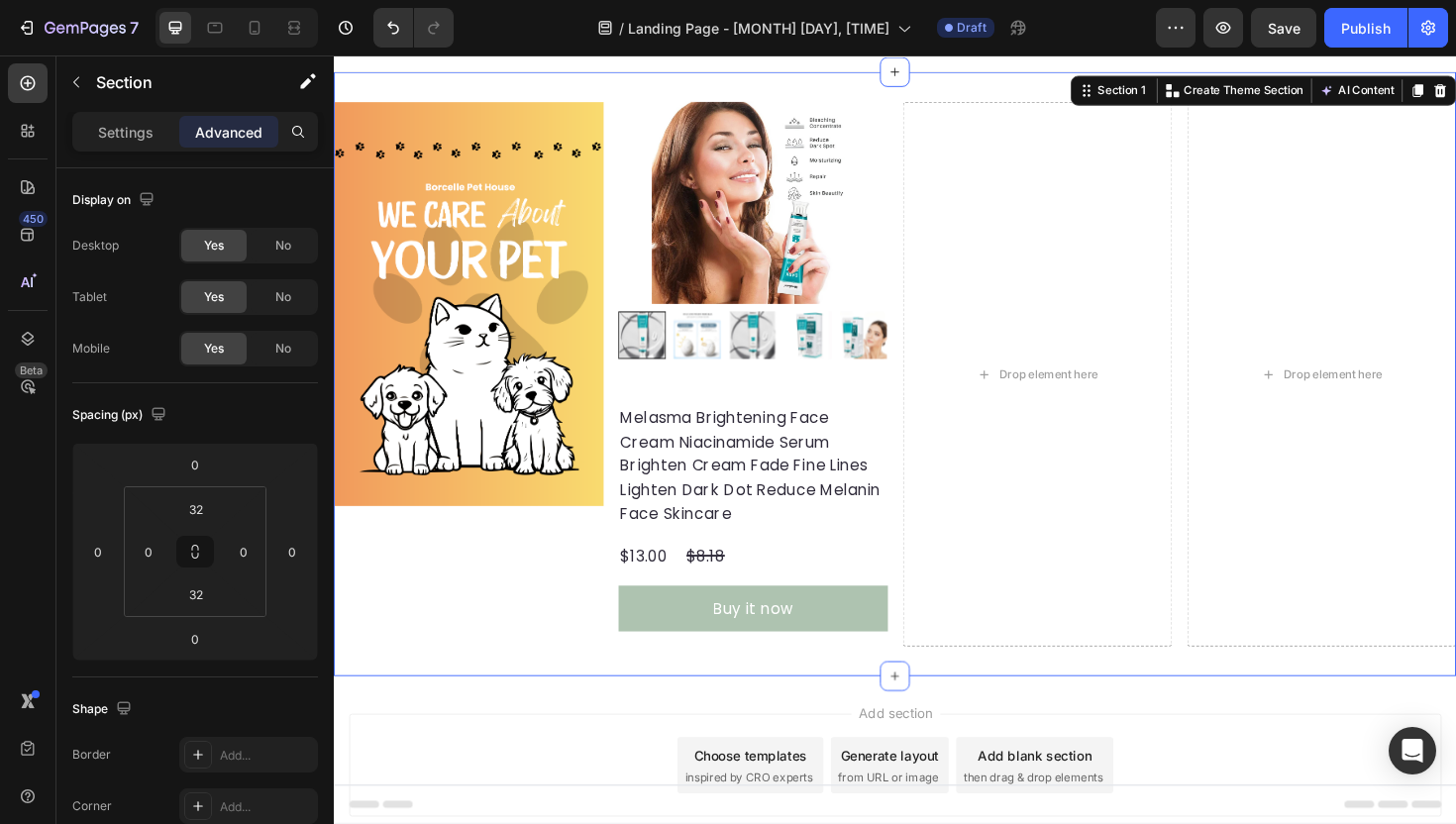 click on "Image Product Images Melasma Brightening Face Cream Niacinamide Serum Brighten Cream Fade Fine Lines Lighten Dark Dot Reduce Melanin Face Skincare Product Title $13.00 Product Price Product Price $8.18 Product Price Product Price Row Buy it now Dynamic Checkout Product
Drop element here
Drop element here Section 1   You can create reusable sections Create Theme Section AI Content Write with GemAI What would you like to describe here? Tone and Voice Persuasive Product Your pet collection Show more Generate" at bounding box center (928, 393) 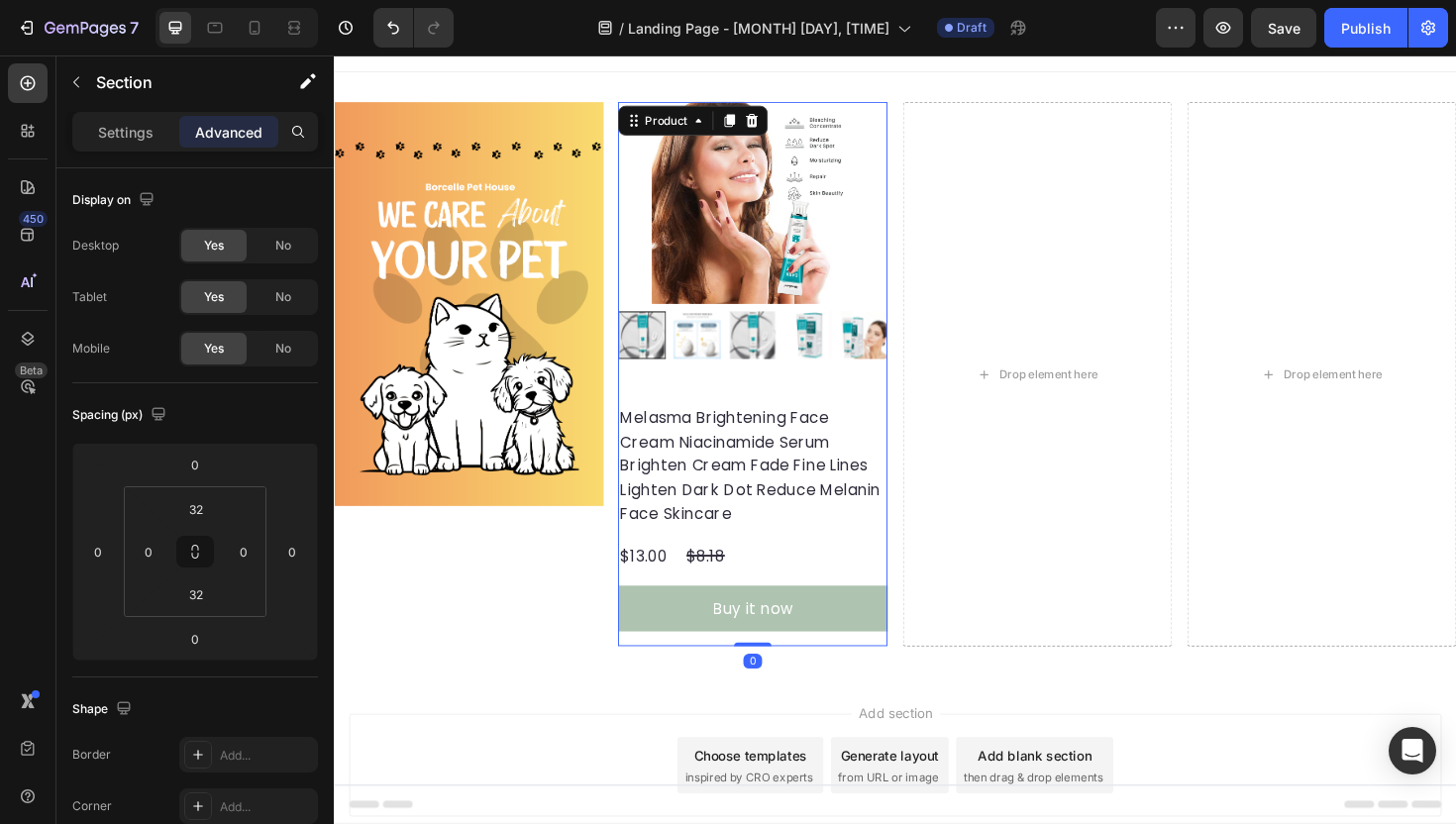 click on "Product Images Melasma Brightening Face Cream Niacinamide Serum Brighten Cream Fade Fine Lines Lighten Dark Dot Reduce Melanin Face Skincare Product Title $13.00 Product Price Product Price $8.18 Product Price Product Price Row Buy it now Dynamic Checkout Product   0" at bounding box center (778, 393) 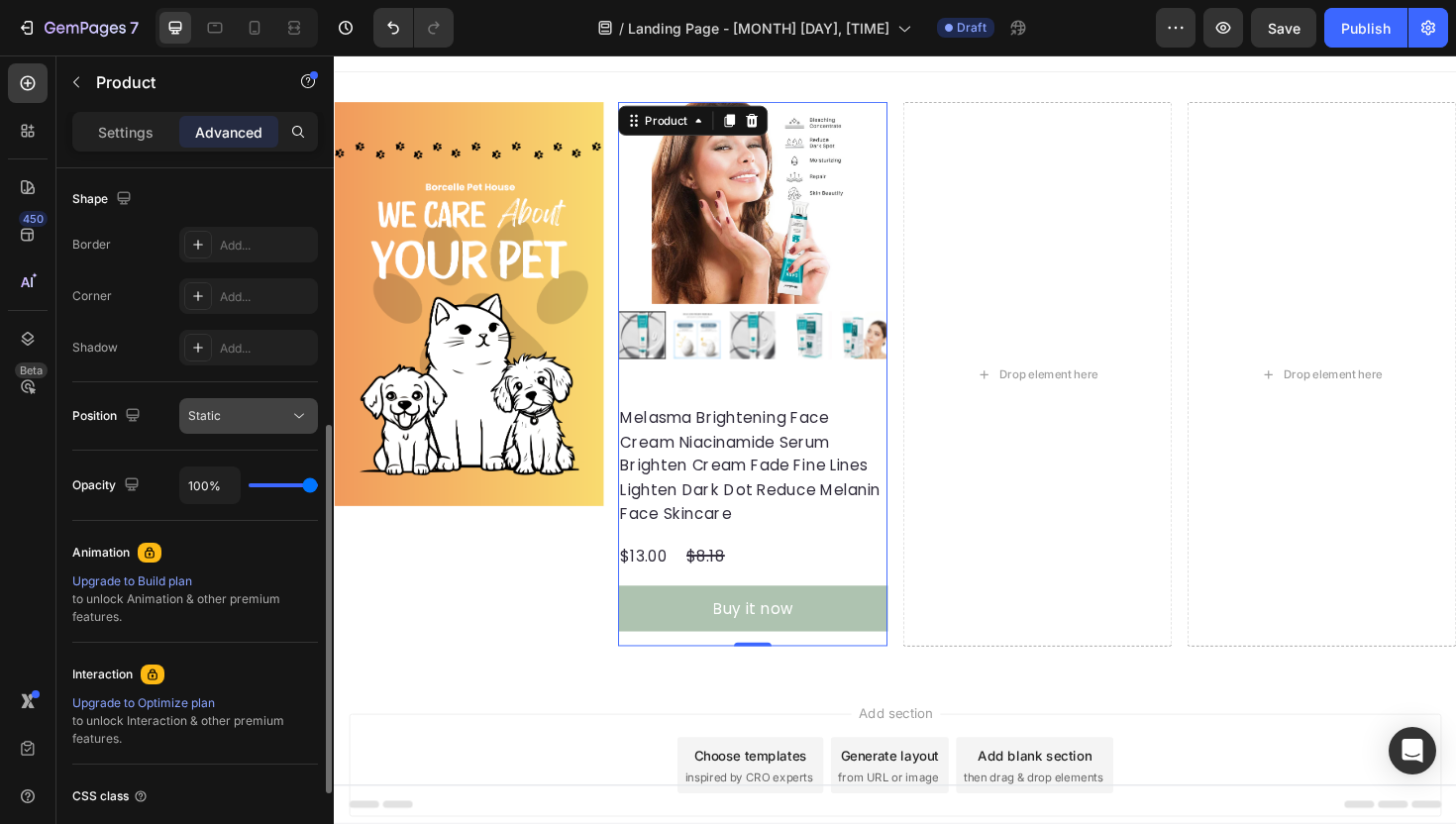 scroll, scrollTop: 500, scrollLeft: 0, axis: vertical 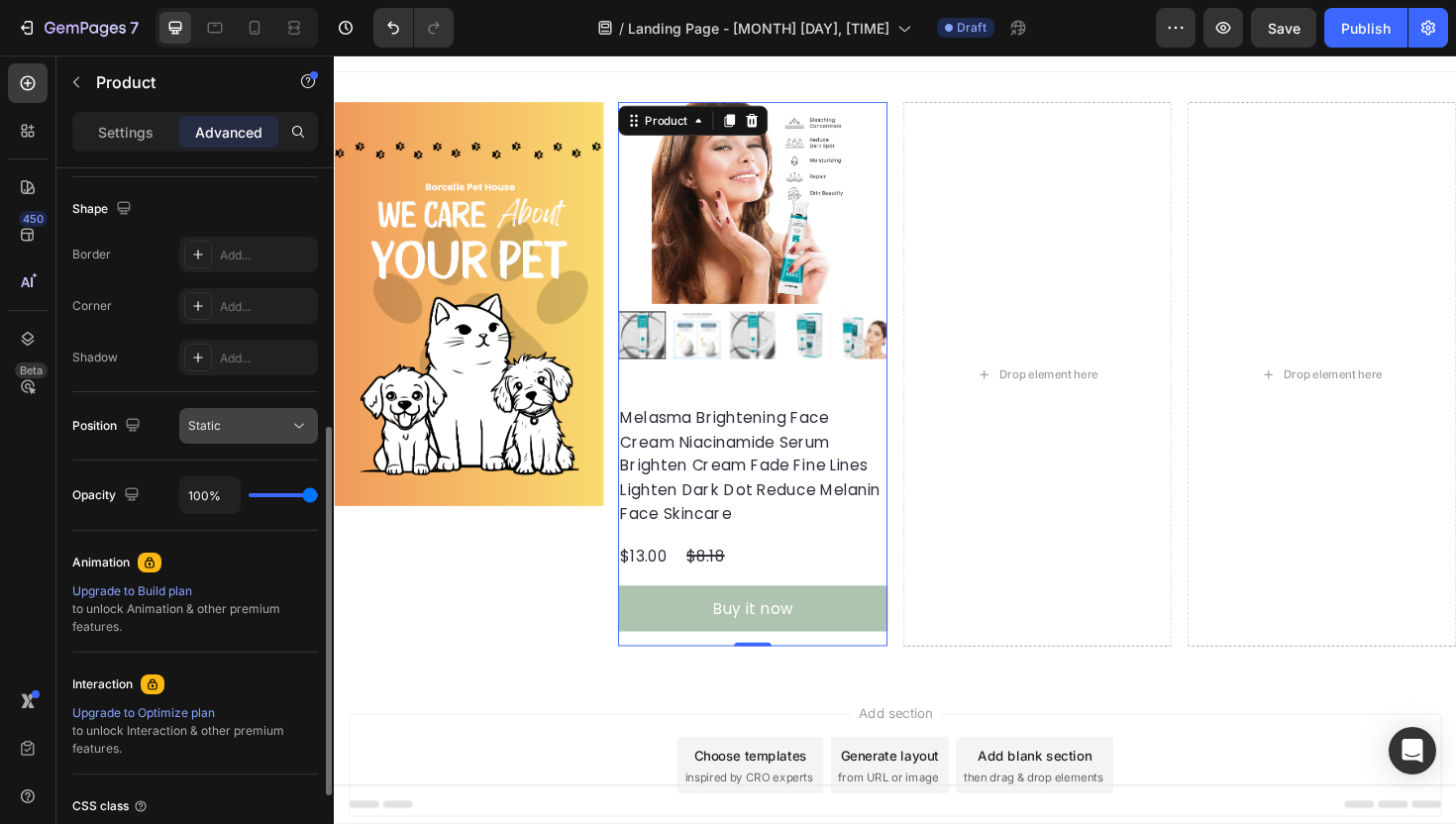click on "Static" 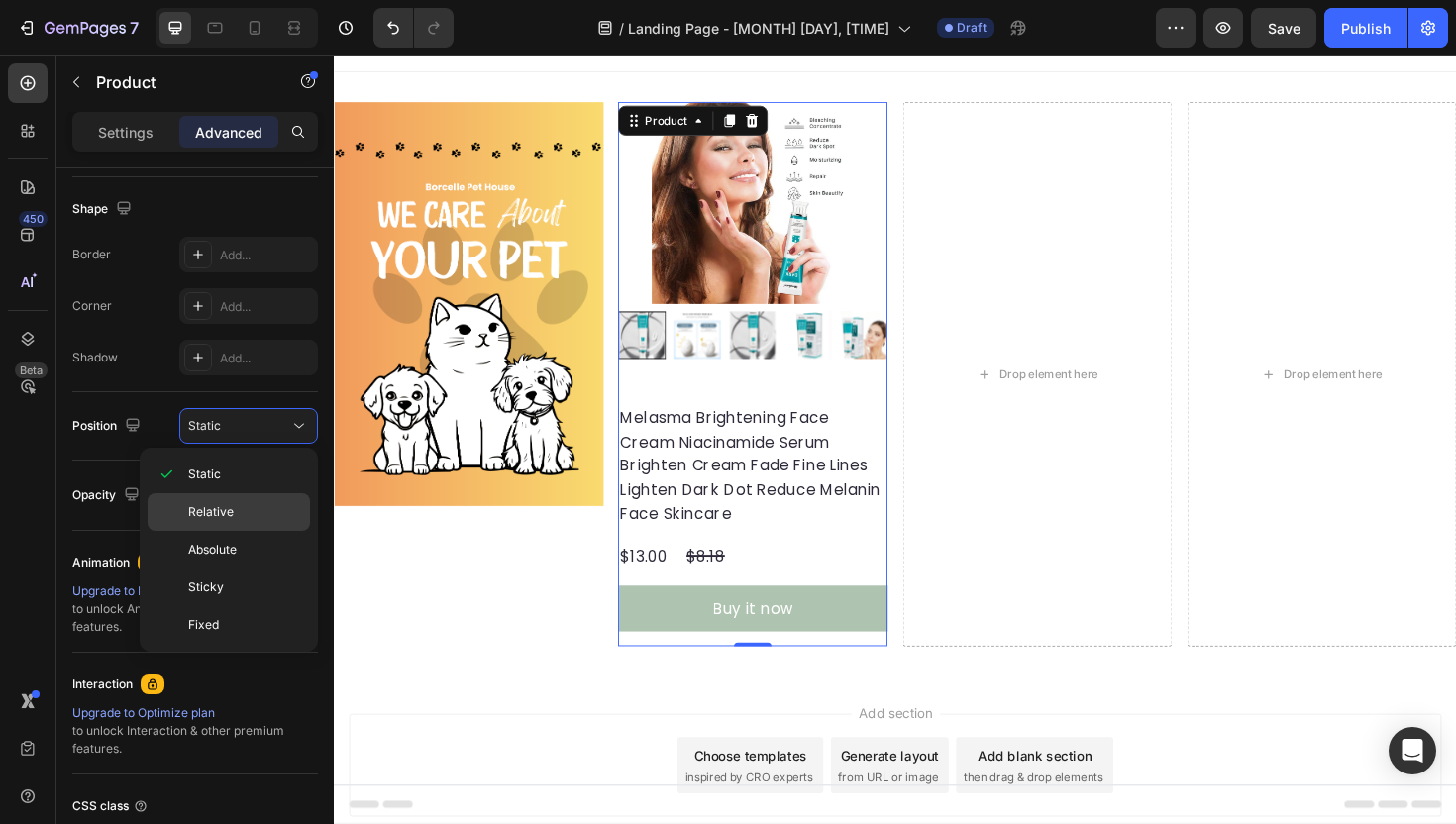 click on "Relative" 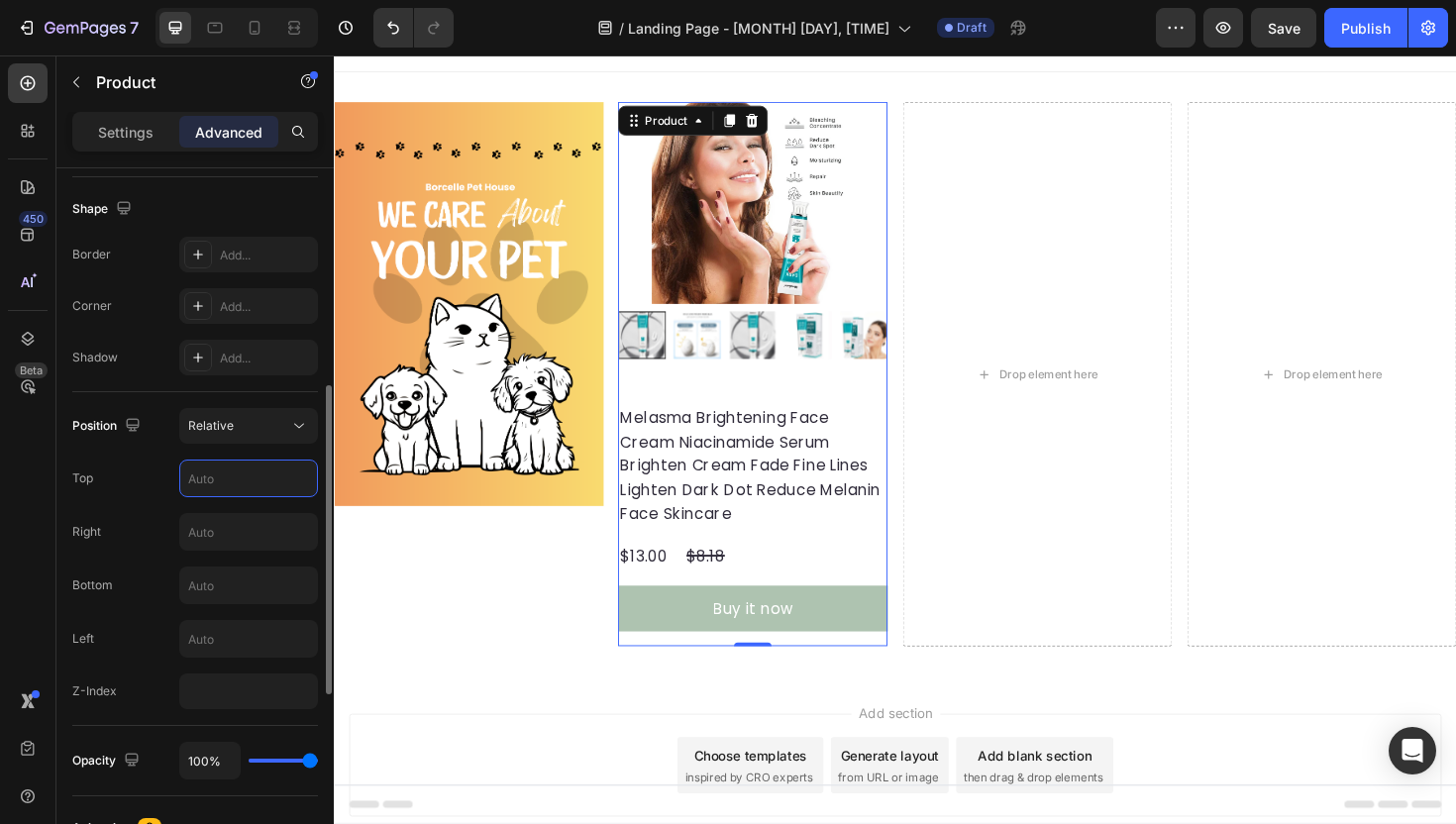 click at bounding box center (249, 478) 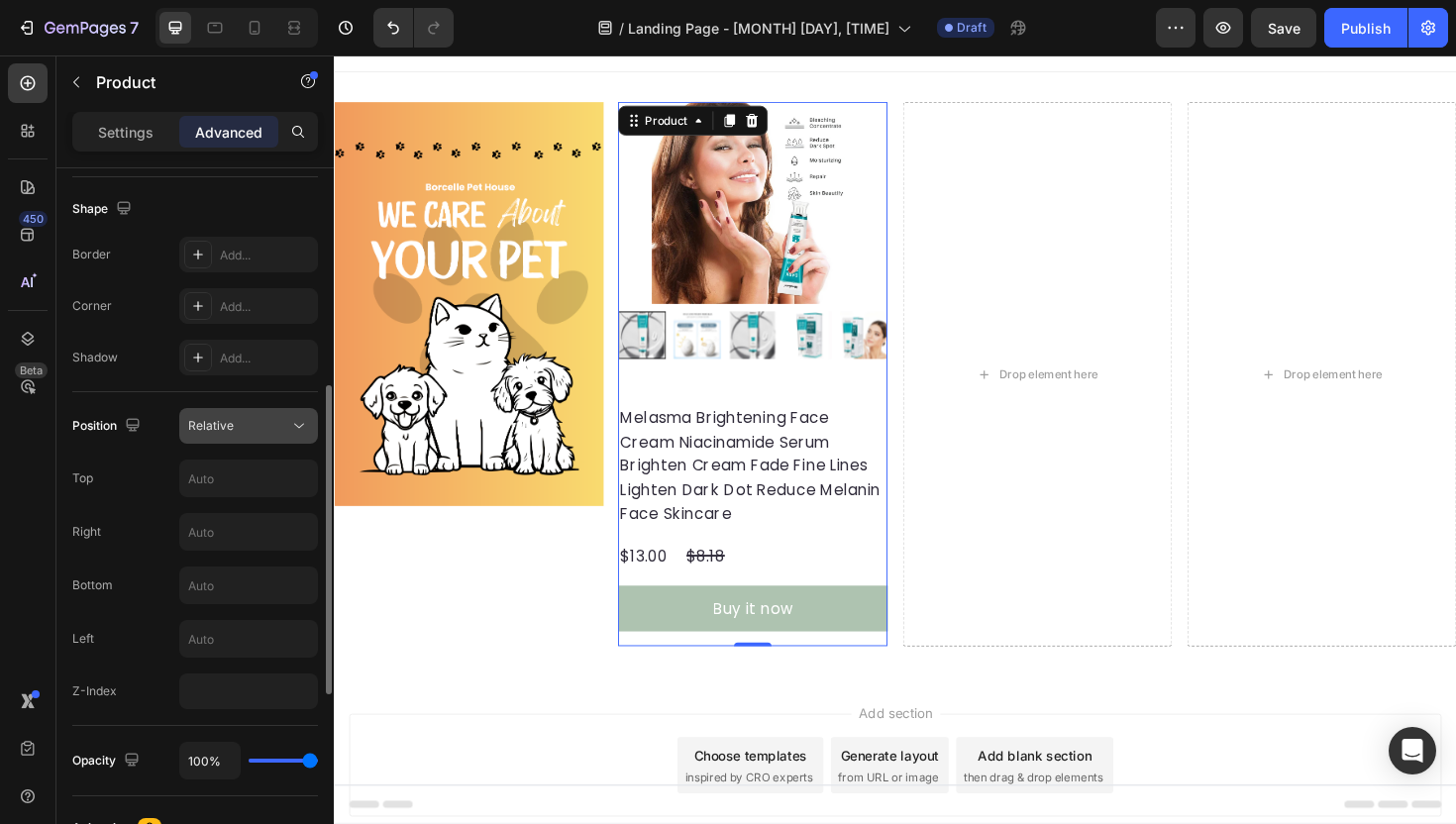 click on "Relative" at bounding box center (239, 426) 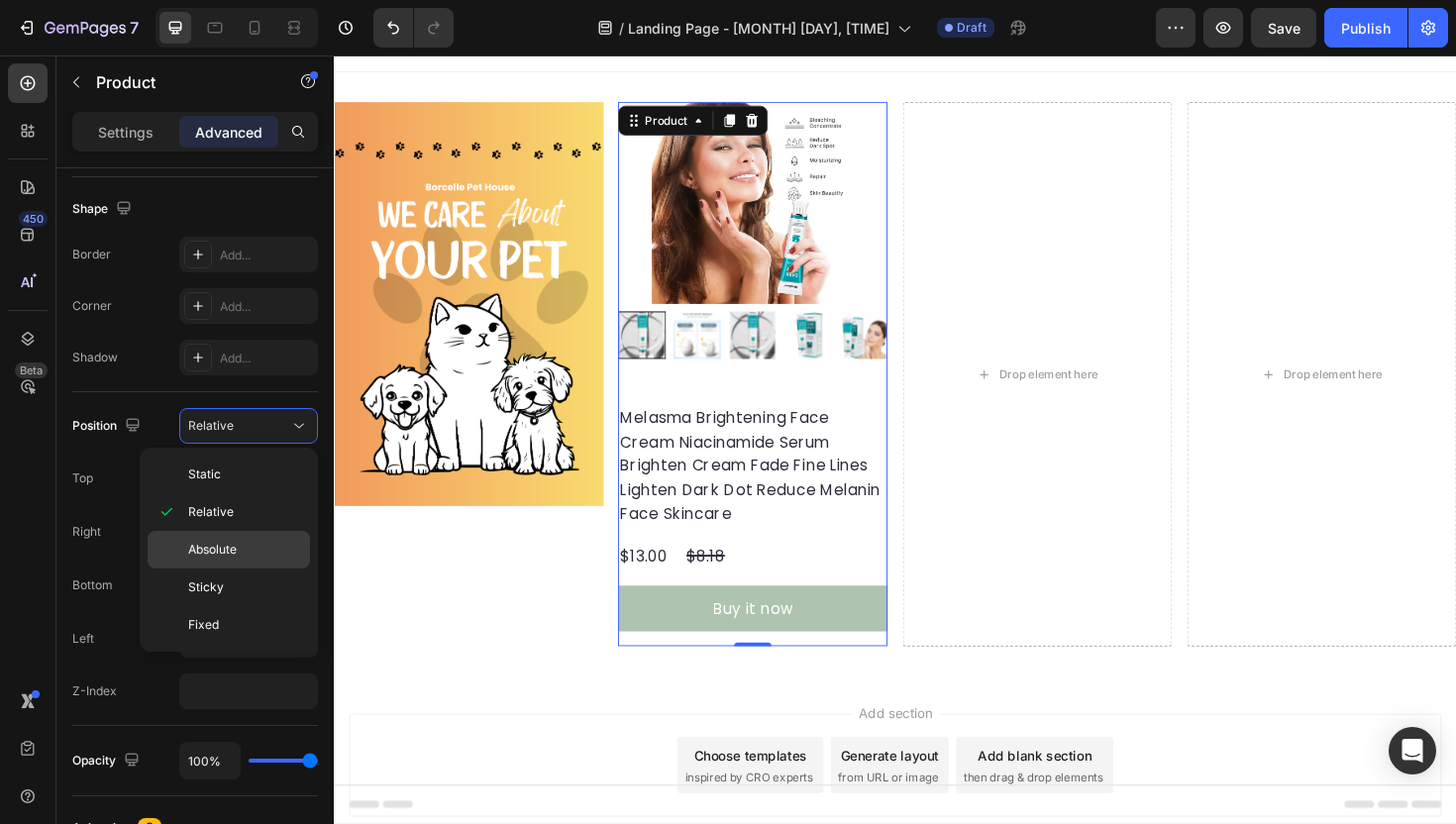 click on "Absolute" 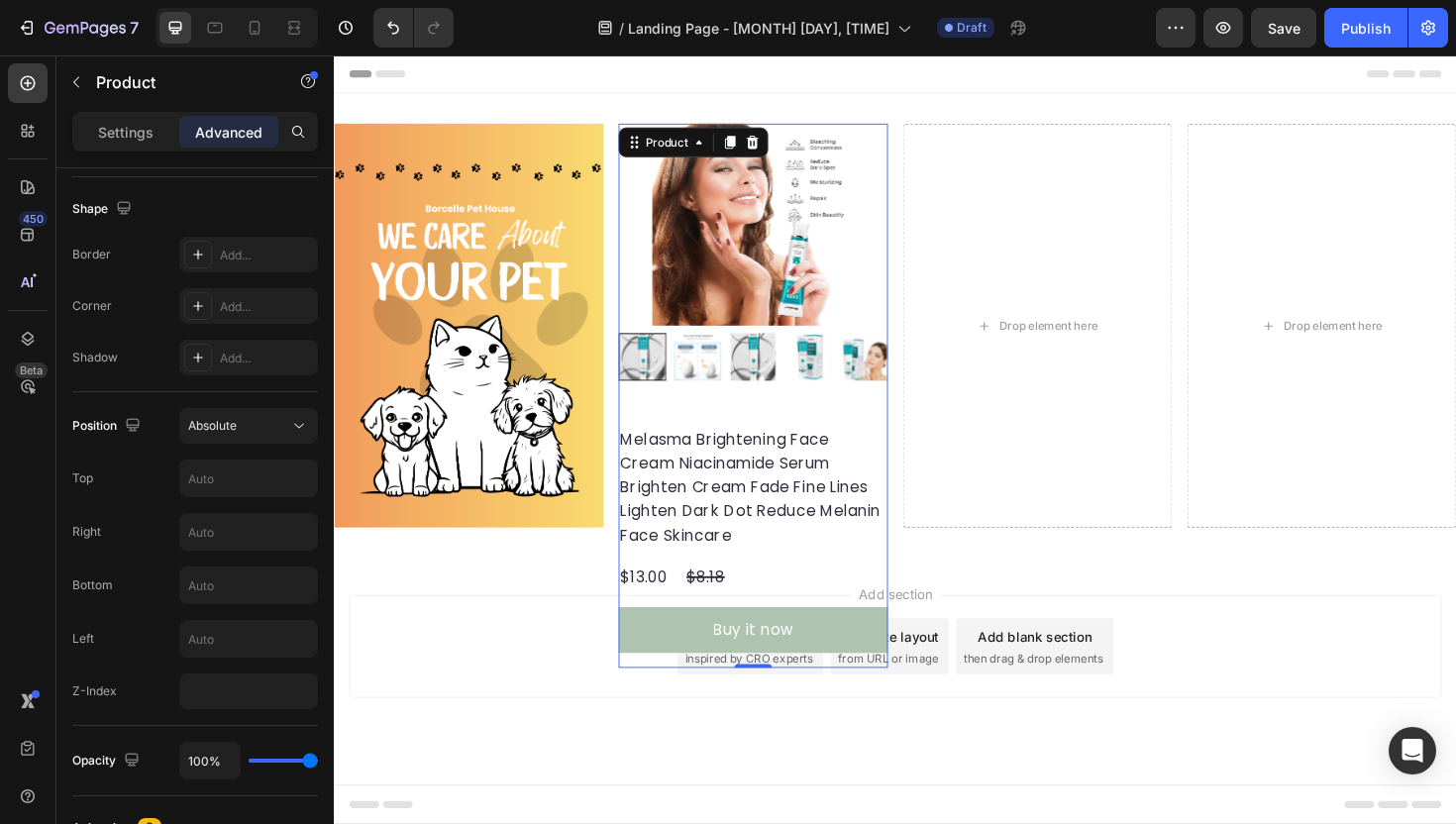 scroll, scrollTop: 0, scrollLeft: 0, axis: both 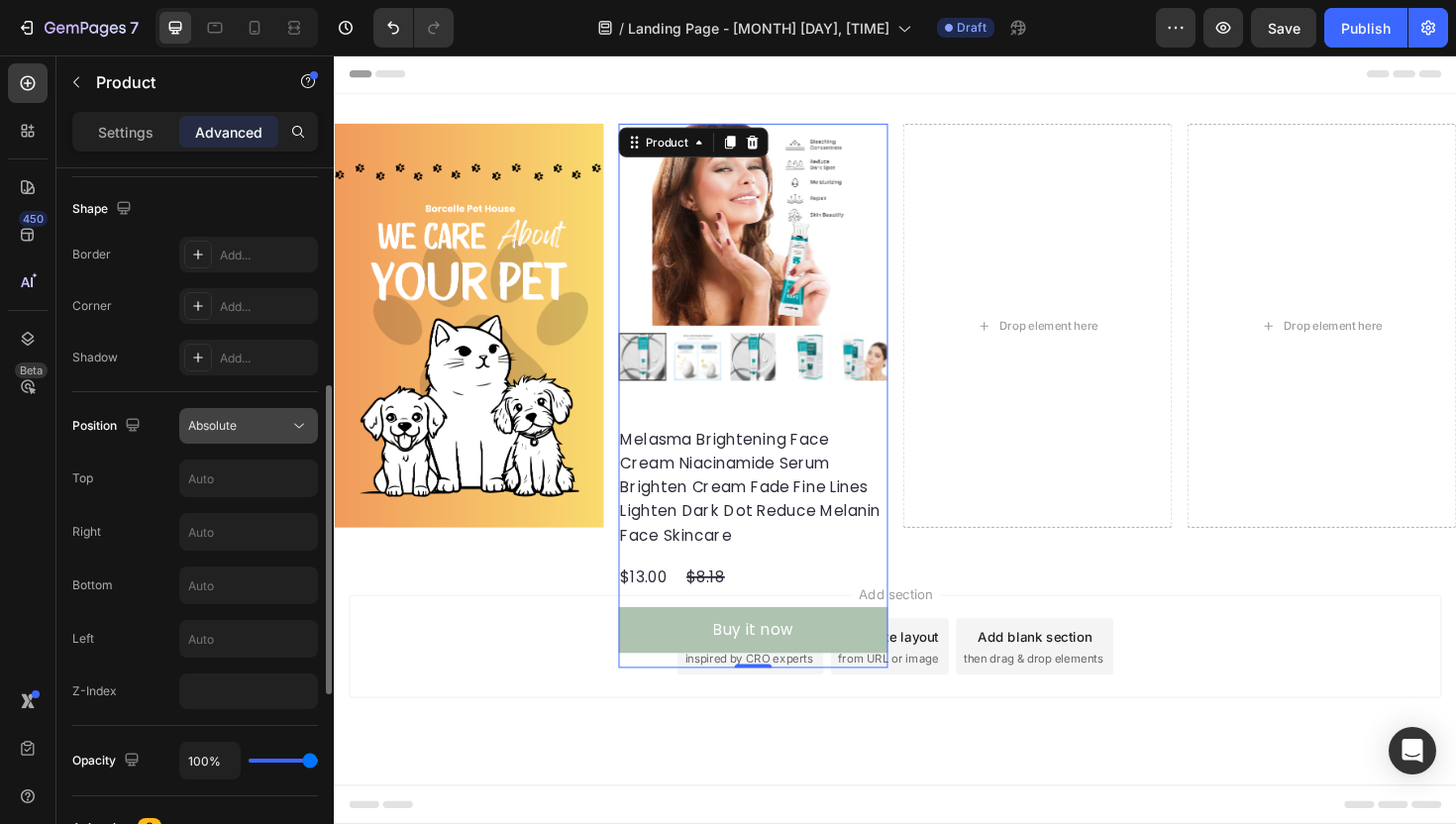 click on "Absolute" at bounding box center (239, 426) 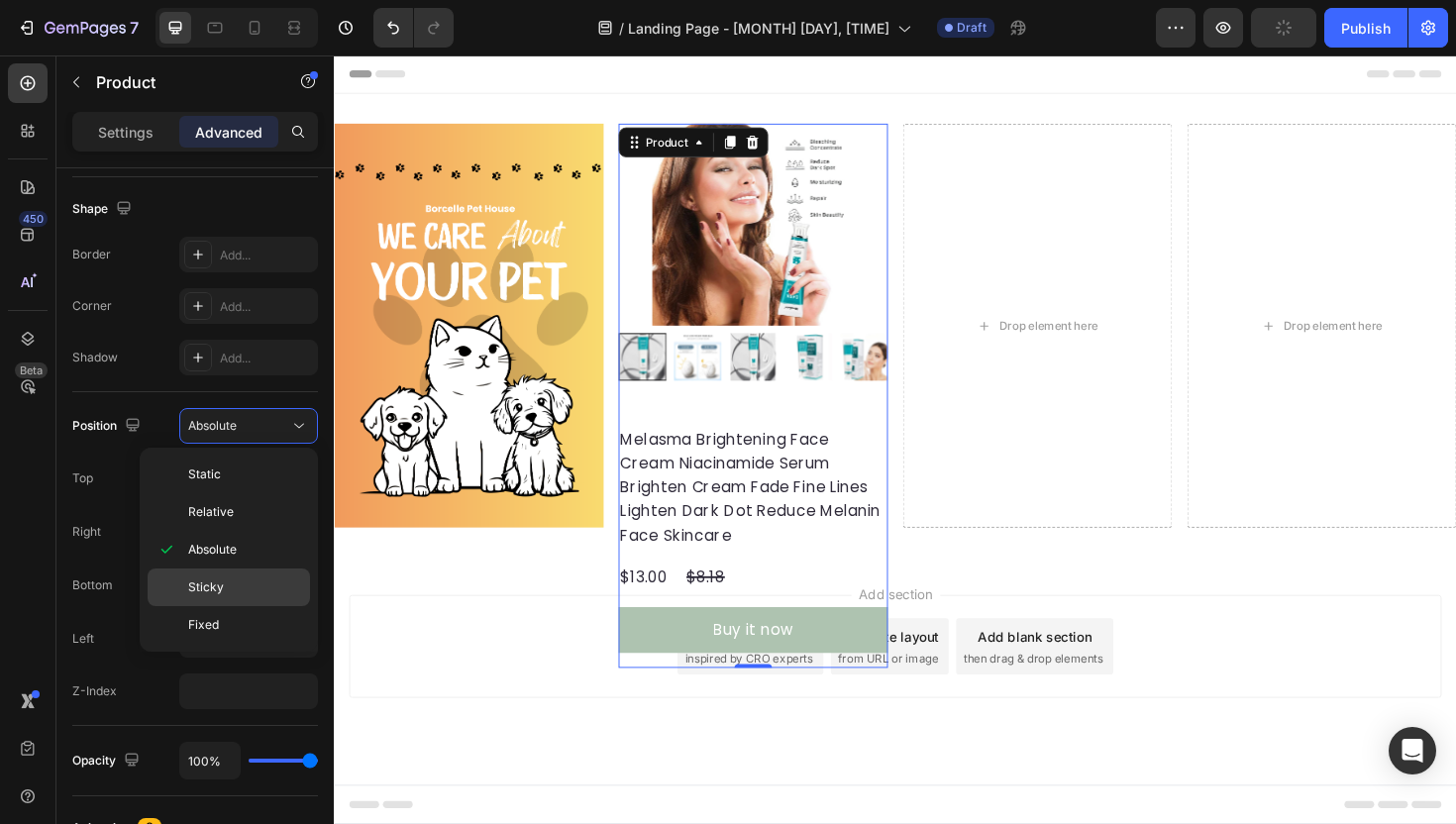 click on "Sticky" 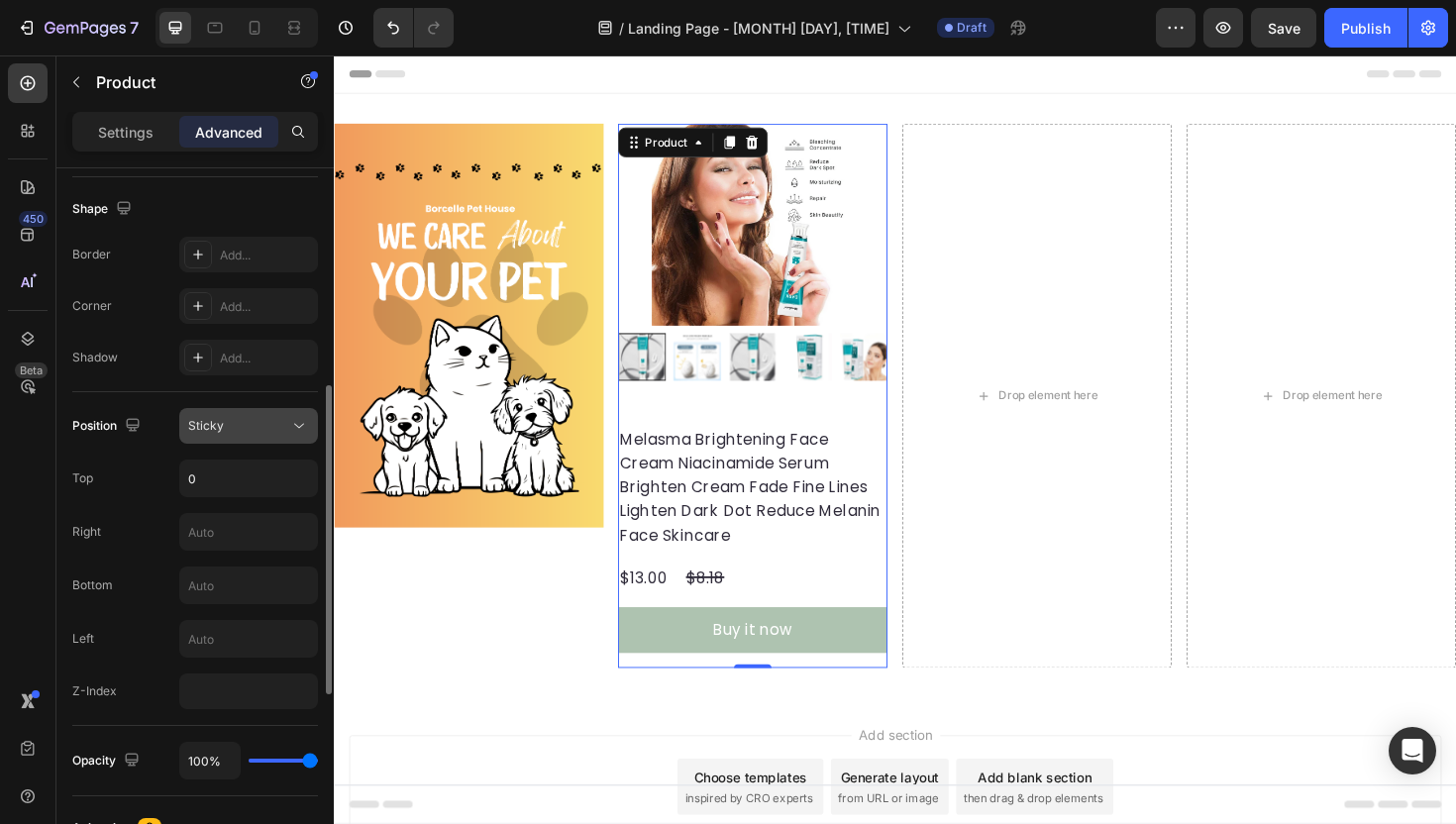 click on "Sticky" at bounding box center (239, 426) 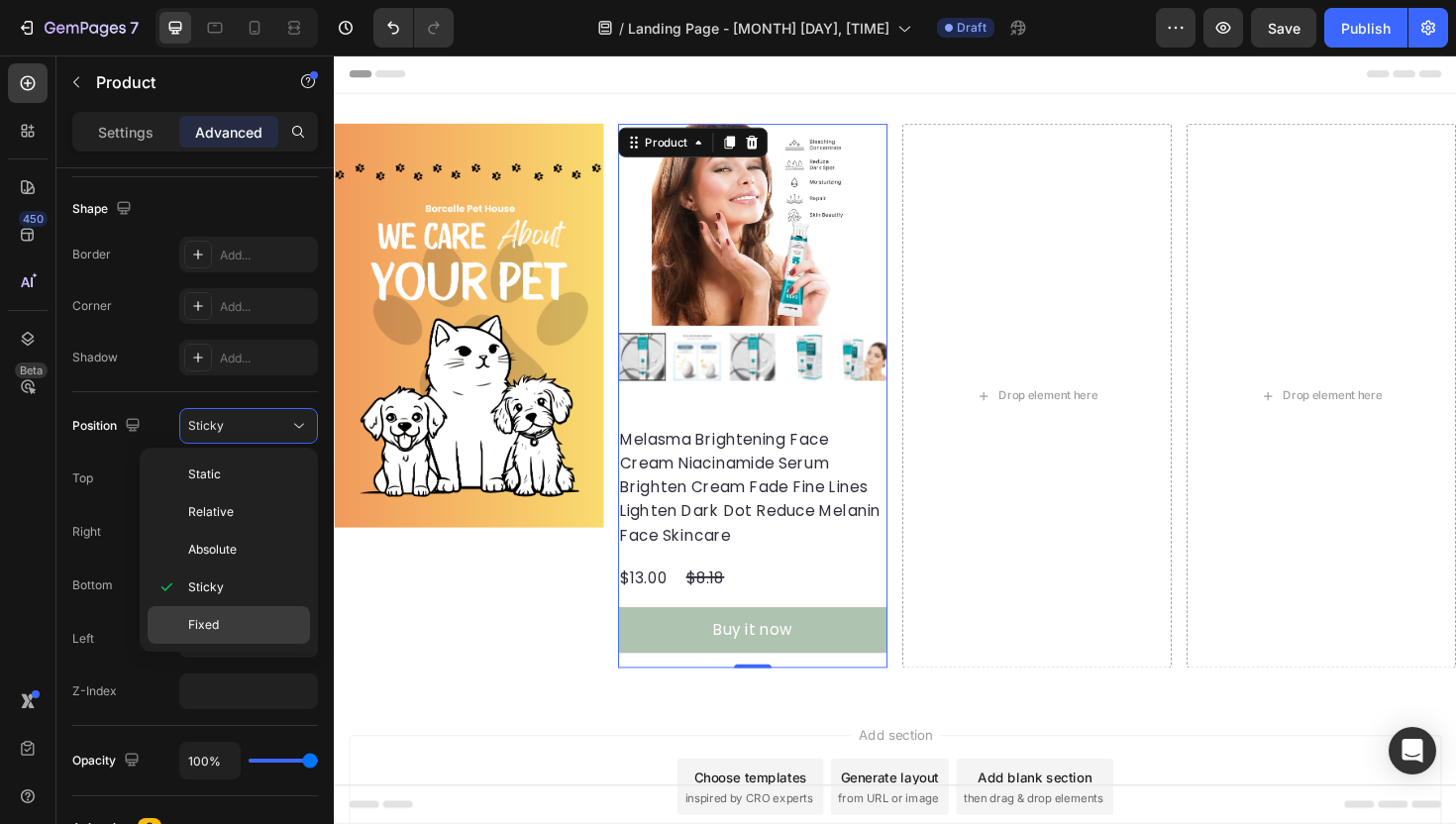click on "Fixed" at bounding box center (245, 625) 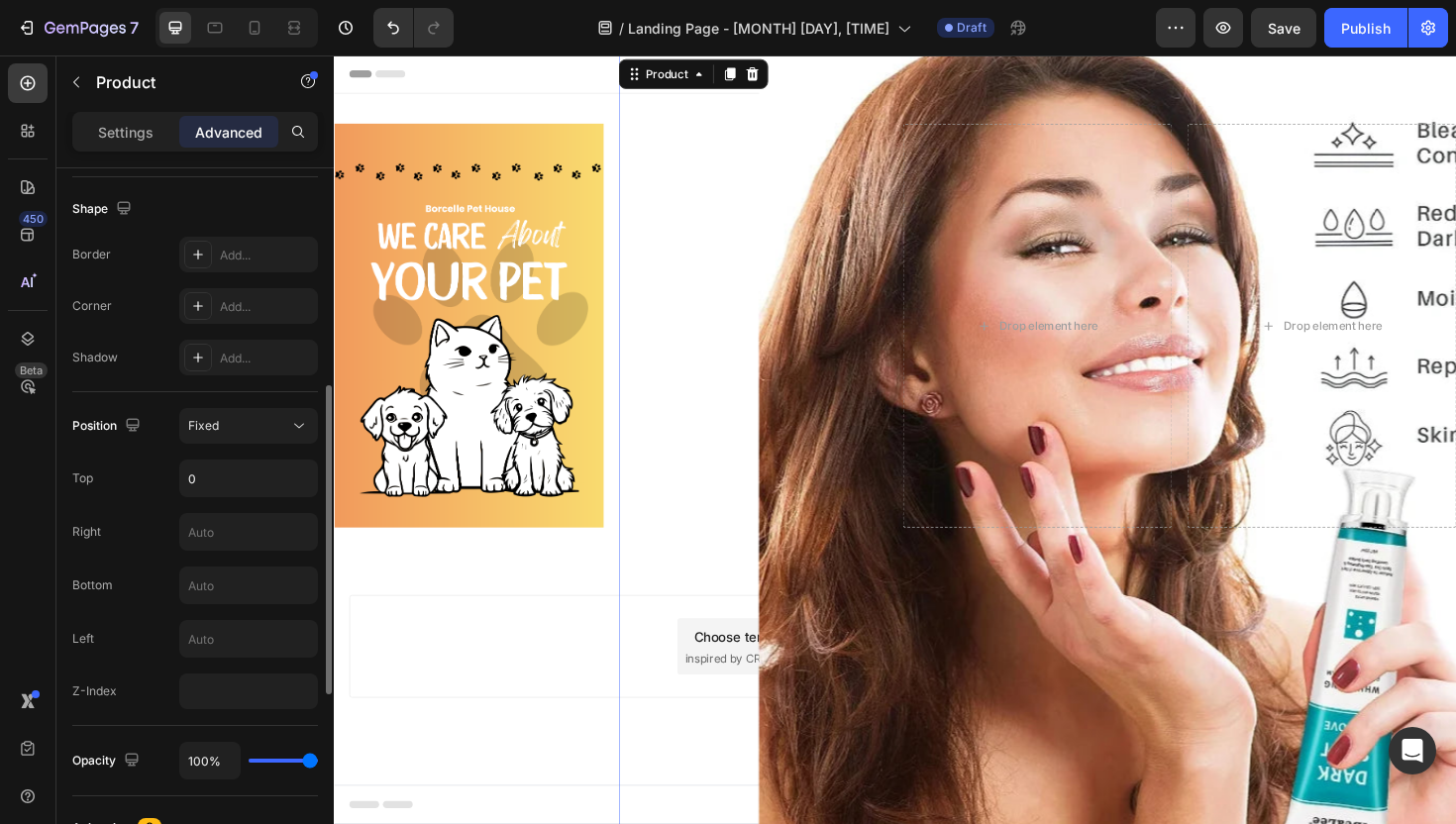click on "Position Fixed Top 0 Right Bottom Left Z-Index" at bounding box center [195, 559] 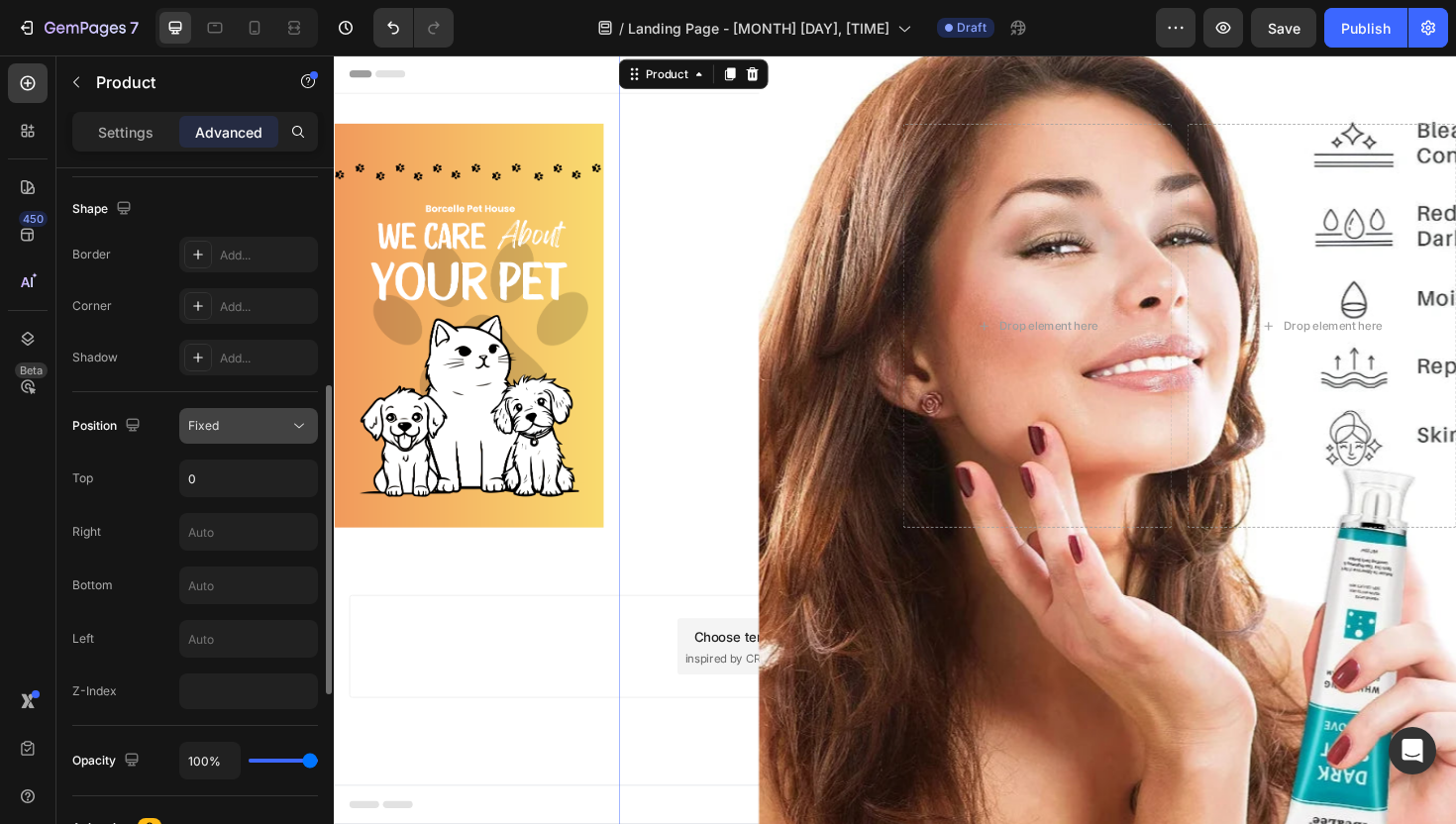 click on "Fixed" 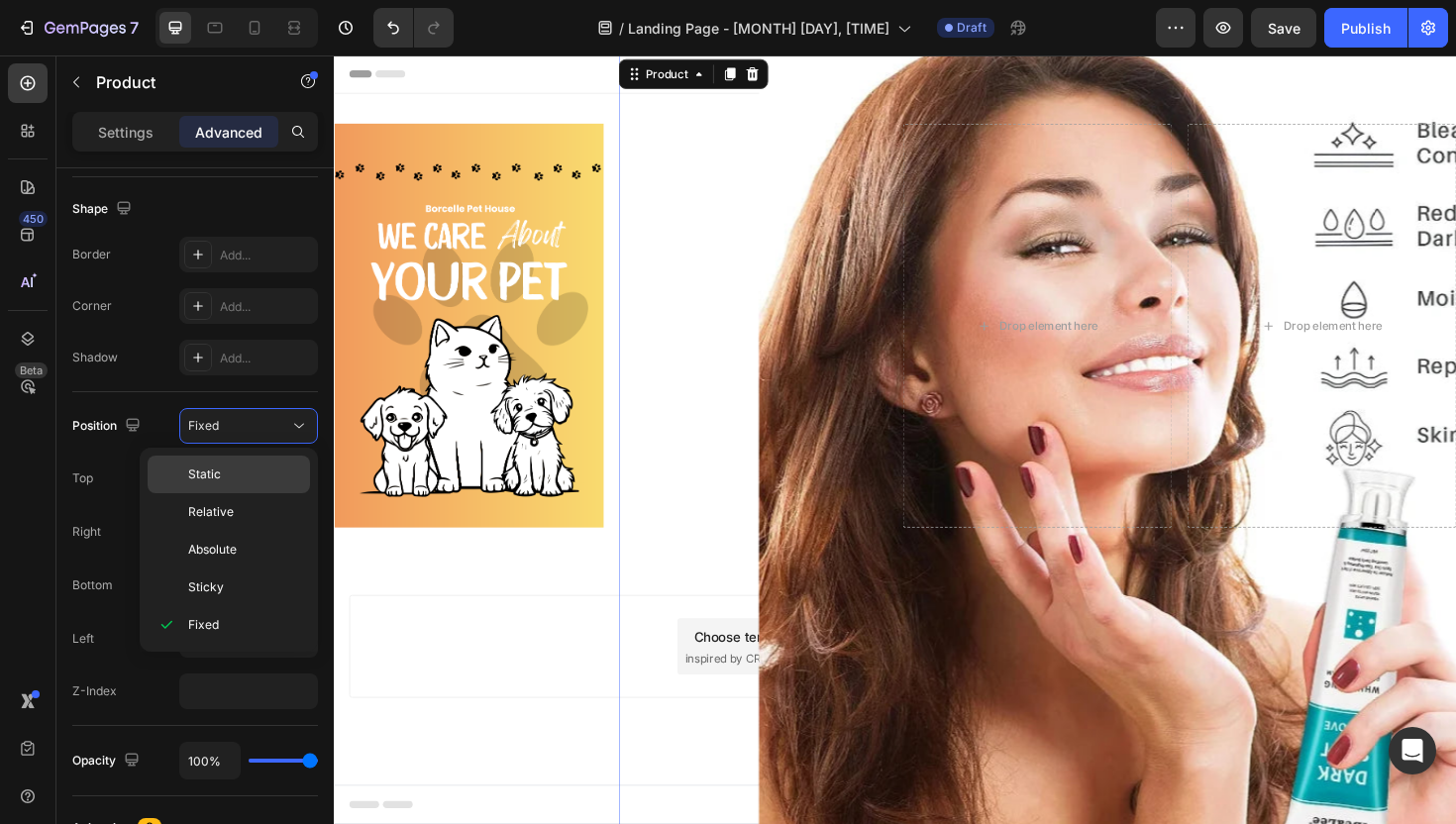 click on "Static" 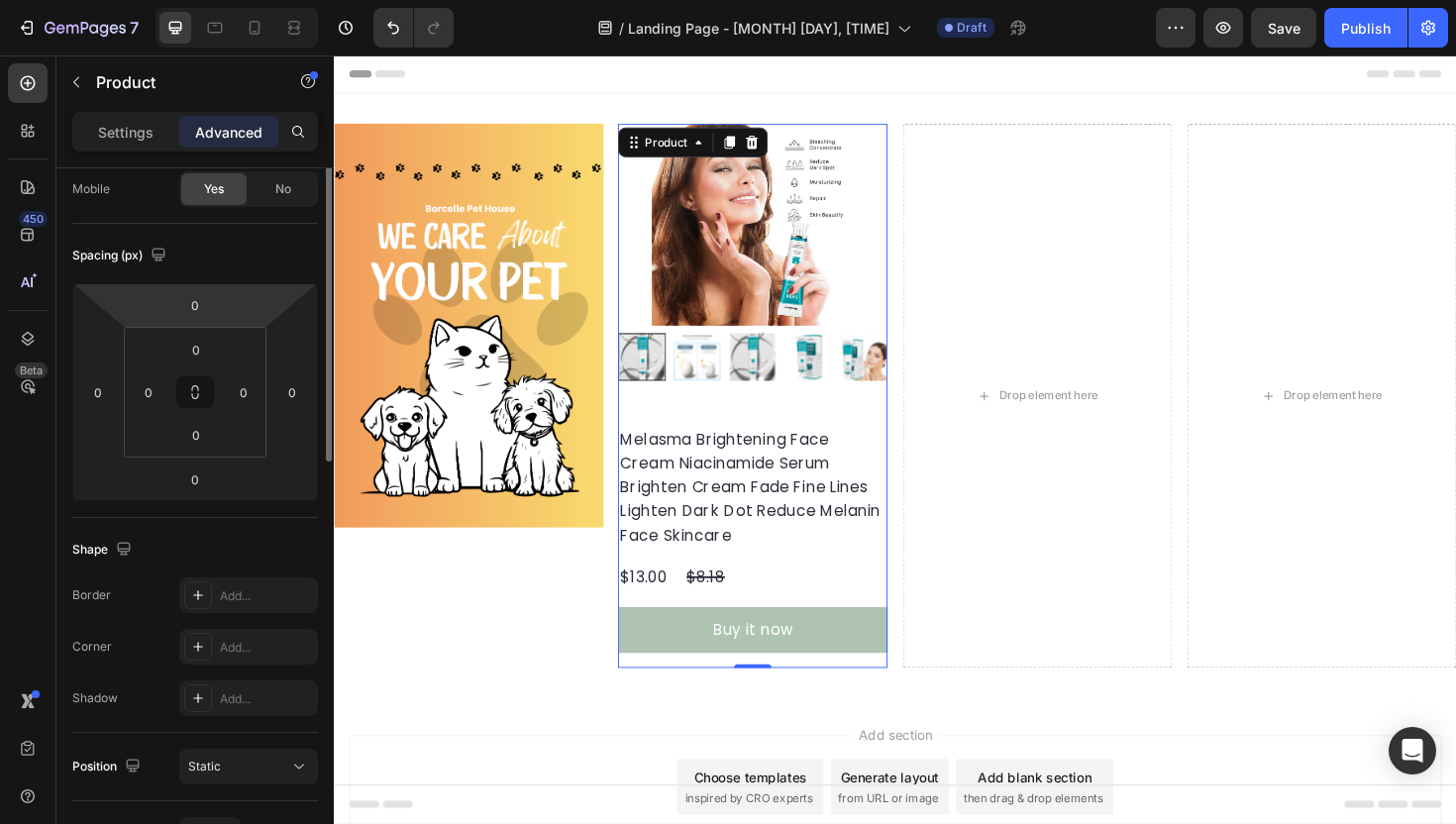 scroll, scrollTop: 0, scrollLeft: 0, axis: both 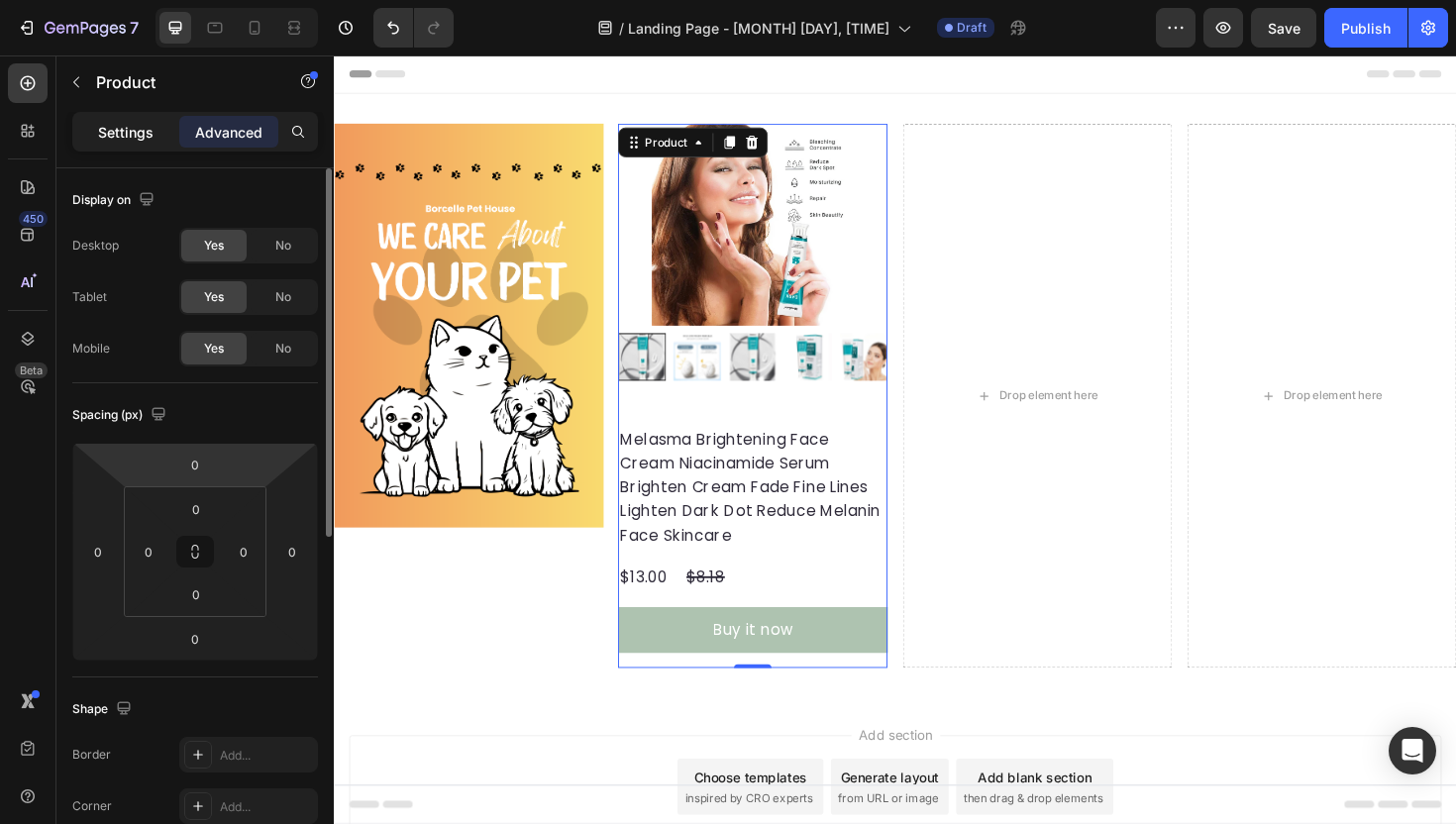 click on "Settings" at bounding box center (126, 132) 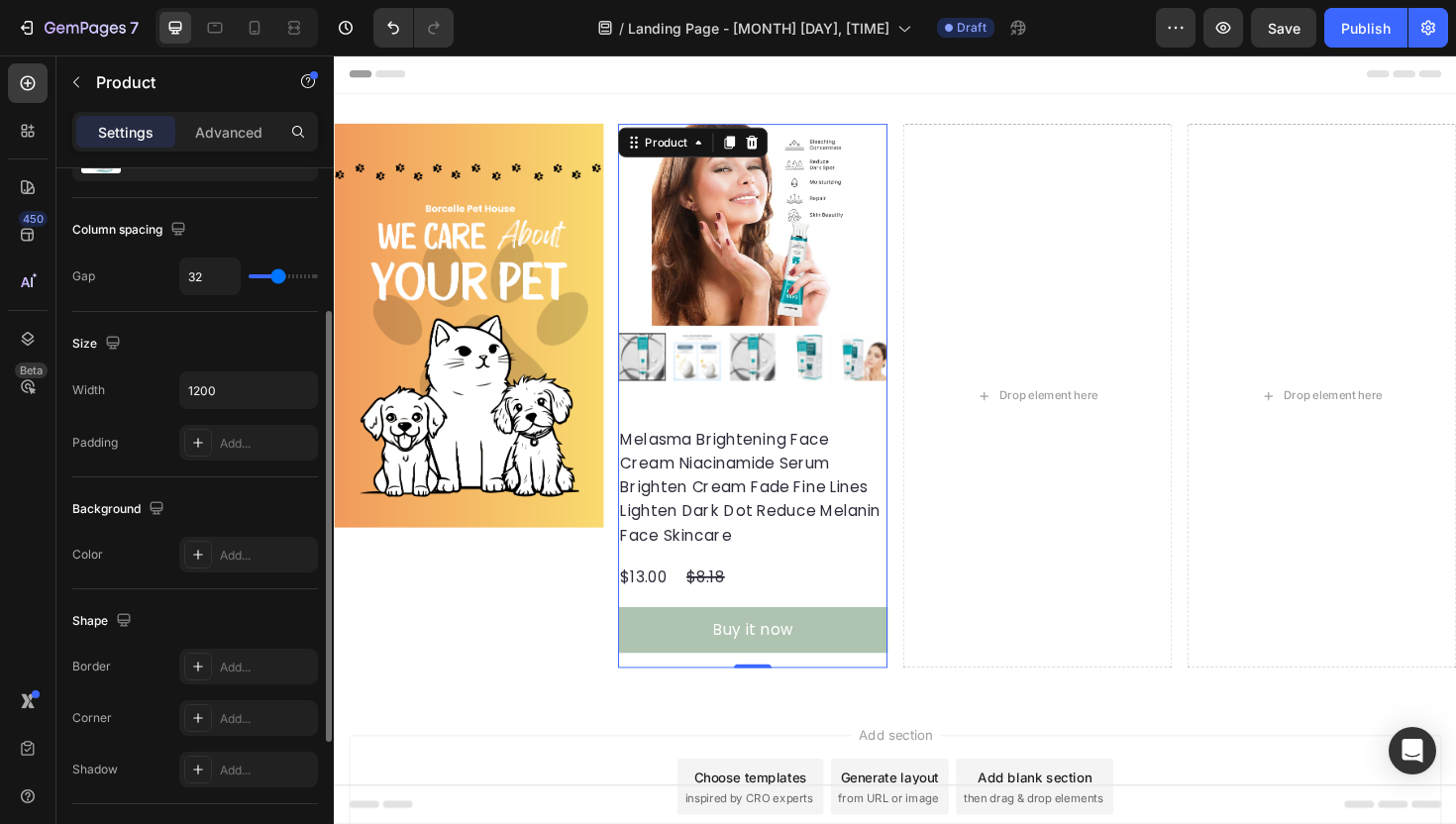scroll, scrollTop: 240, scrollLeft: 0, axis: vertical 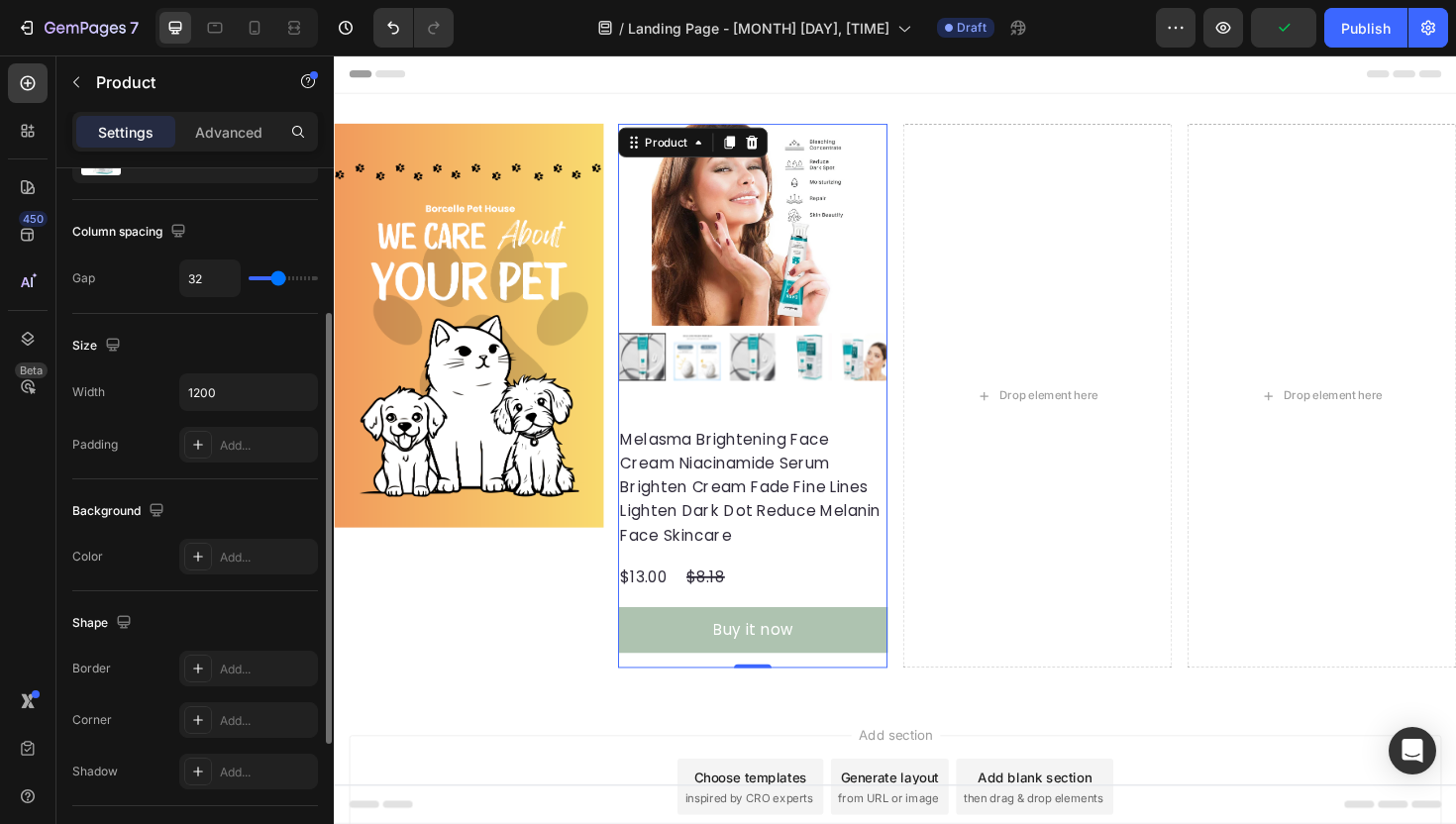 drag, startPoint x: 267, startPoint y: 274, endPoint x: 253, endPoint y: 277, distance: 14.317821 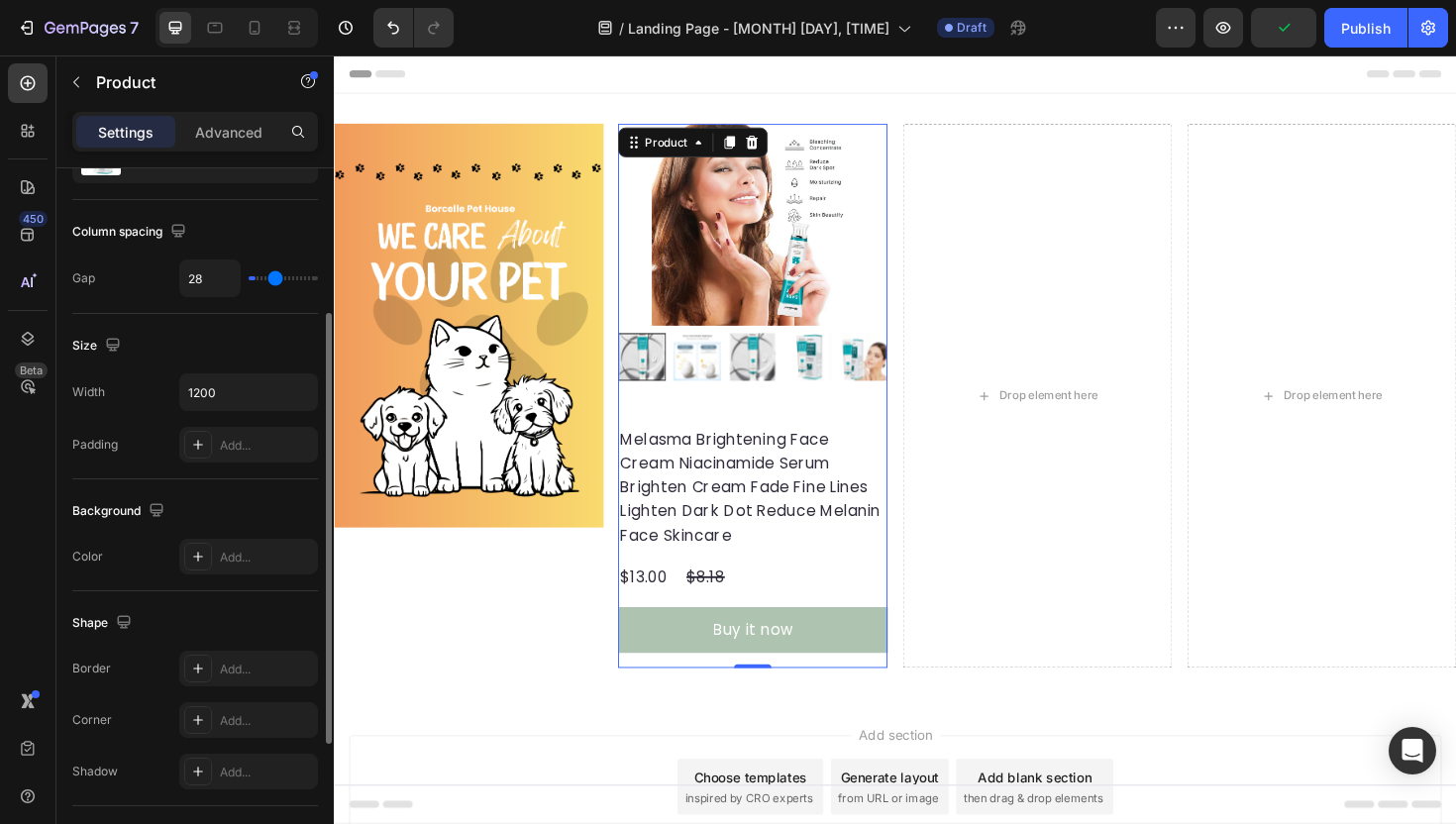 type on "0" 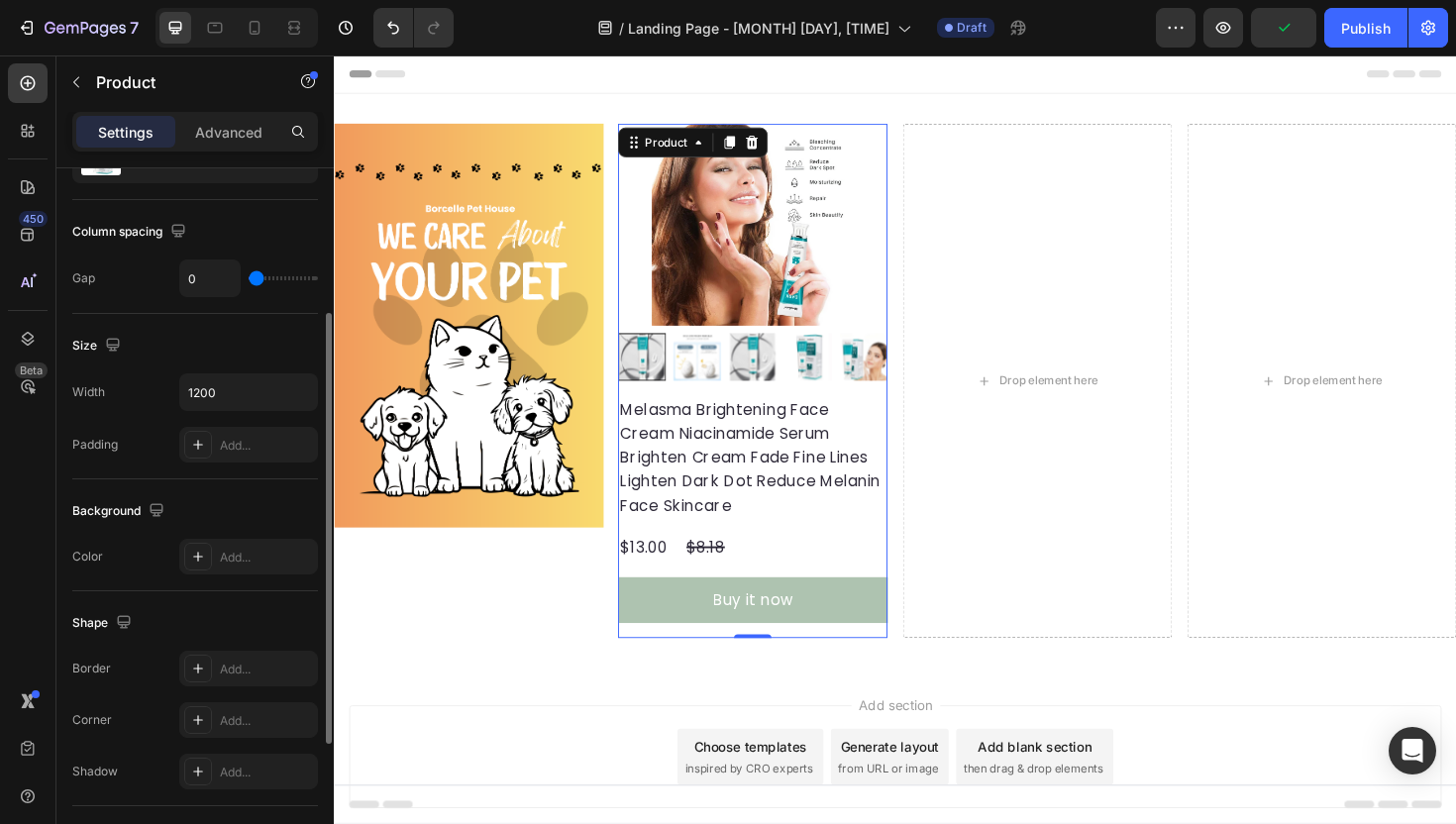 drag, startPoint x: 283, startPoint y: 277, endPoint x: 233, endPoint y: 277, distance: 50 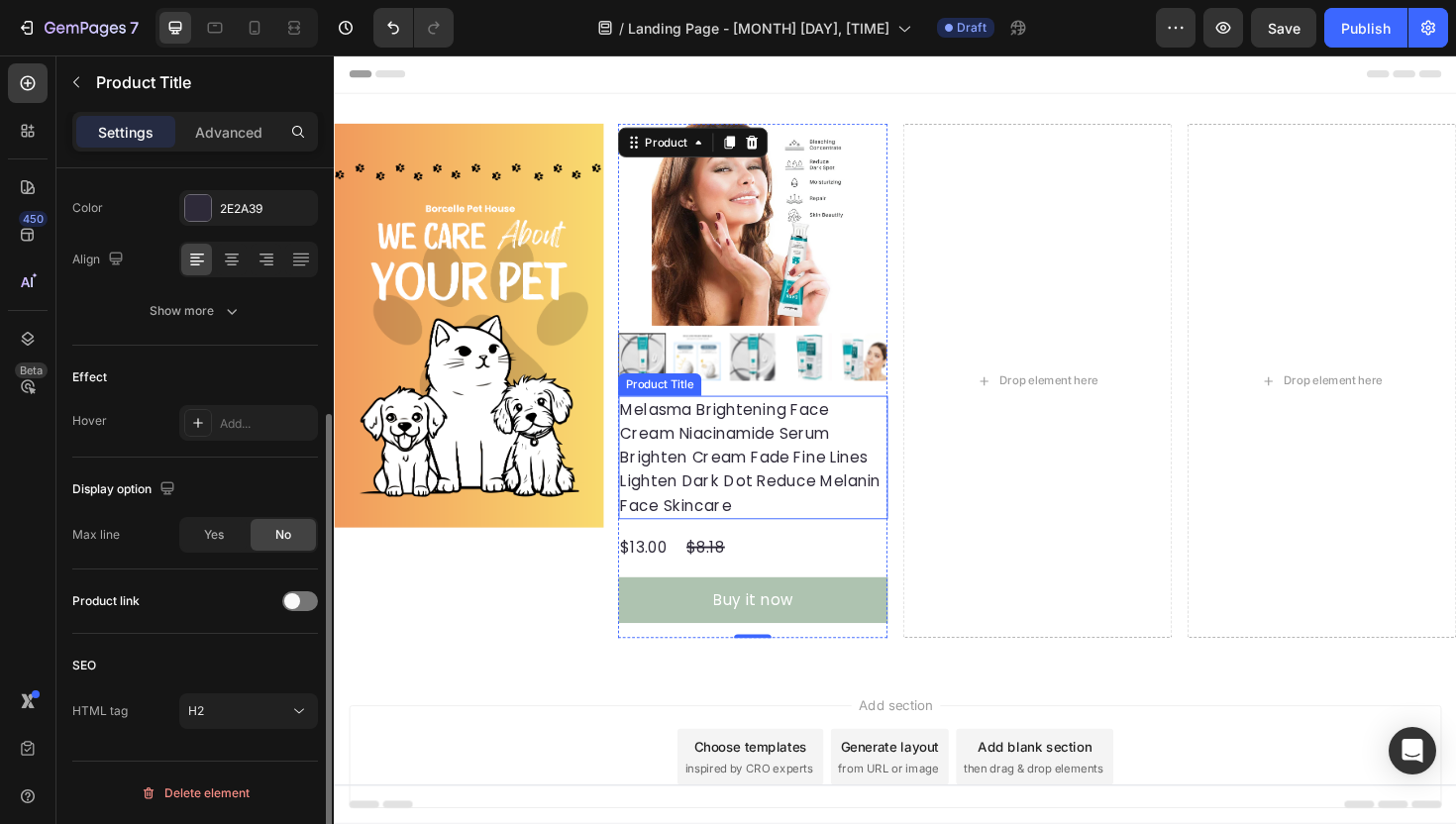 scroll, scrollTop: 0, scrollLeft: 0, axis: both 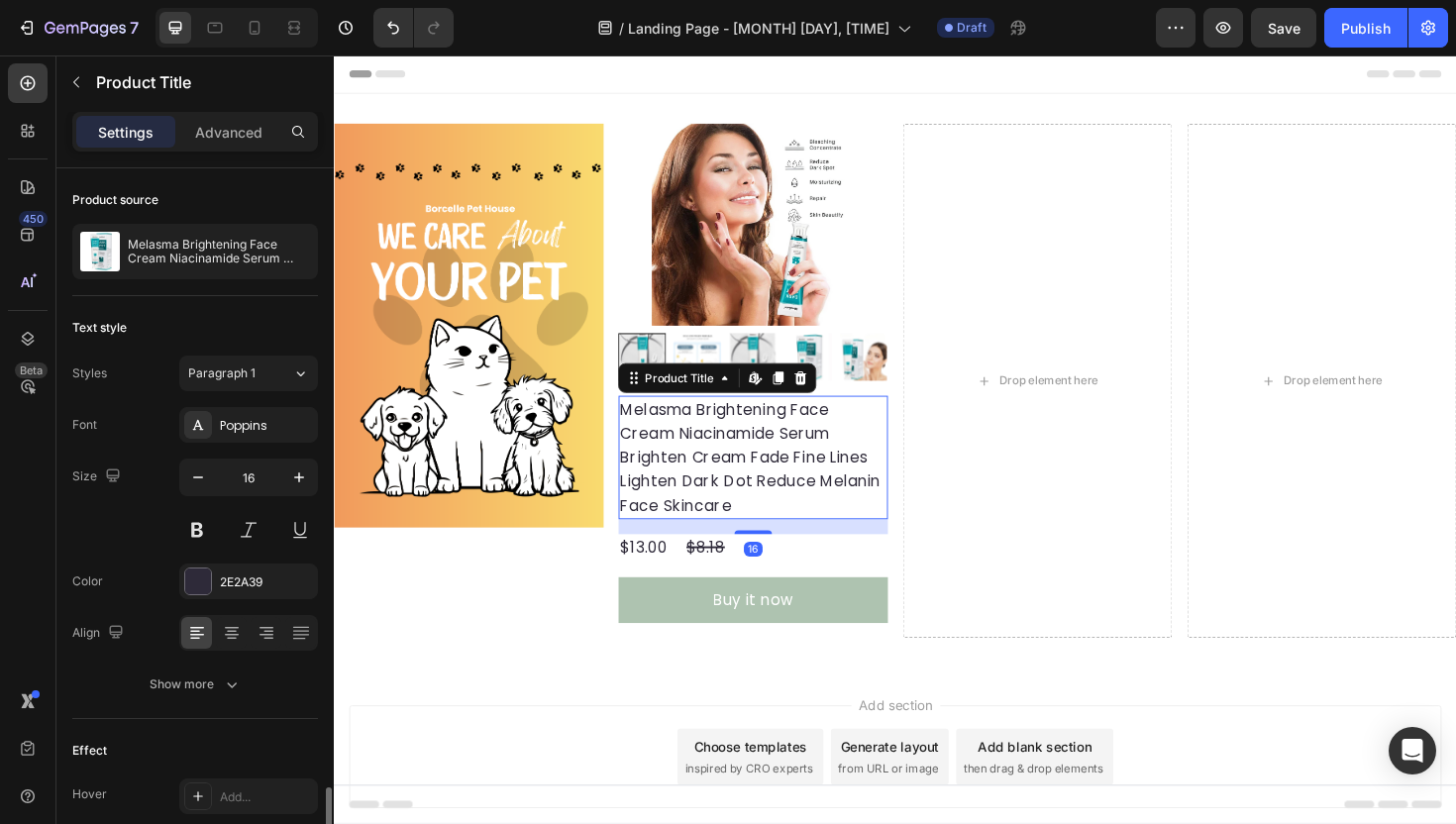 click on "Melasma Brightening Face Cream Niacinamide Serum Brighten Cream Fade Fine Lines Lighten Dark Dot Reduce Melanin Face Skincare" at bounding box center (778, 481) 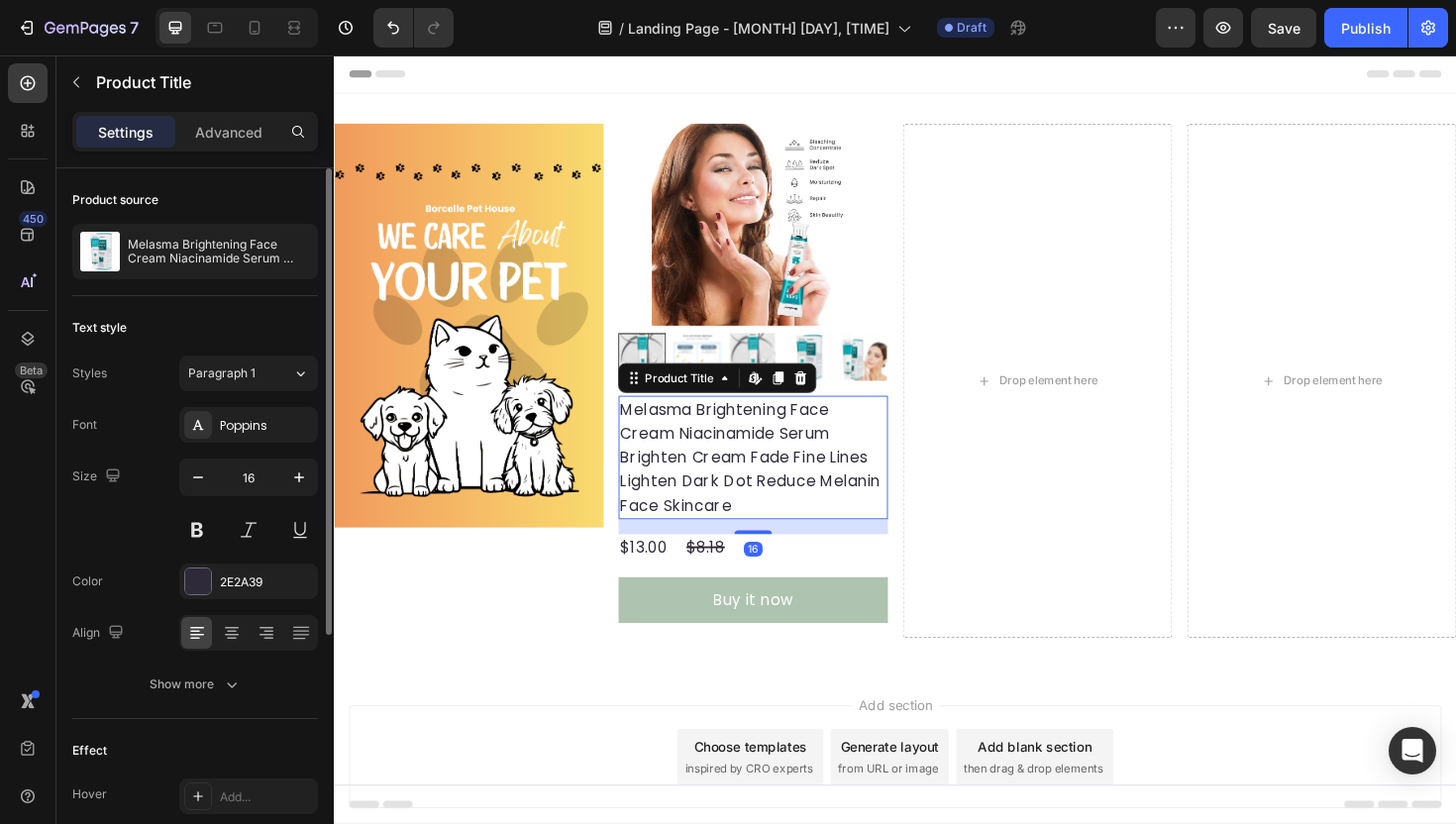 click on "Melasma Brightening Face Cream Niacinamide Serum Brighten Cream Fade Fine Lines Lighten Dark Dot Reduce Melanin Face Skincare" at bounding box center (778, 481) 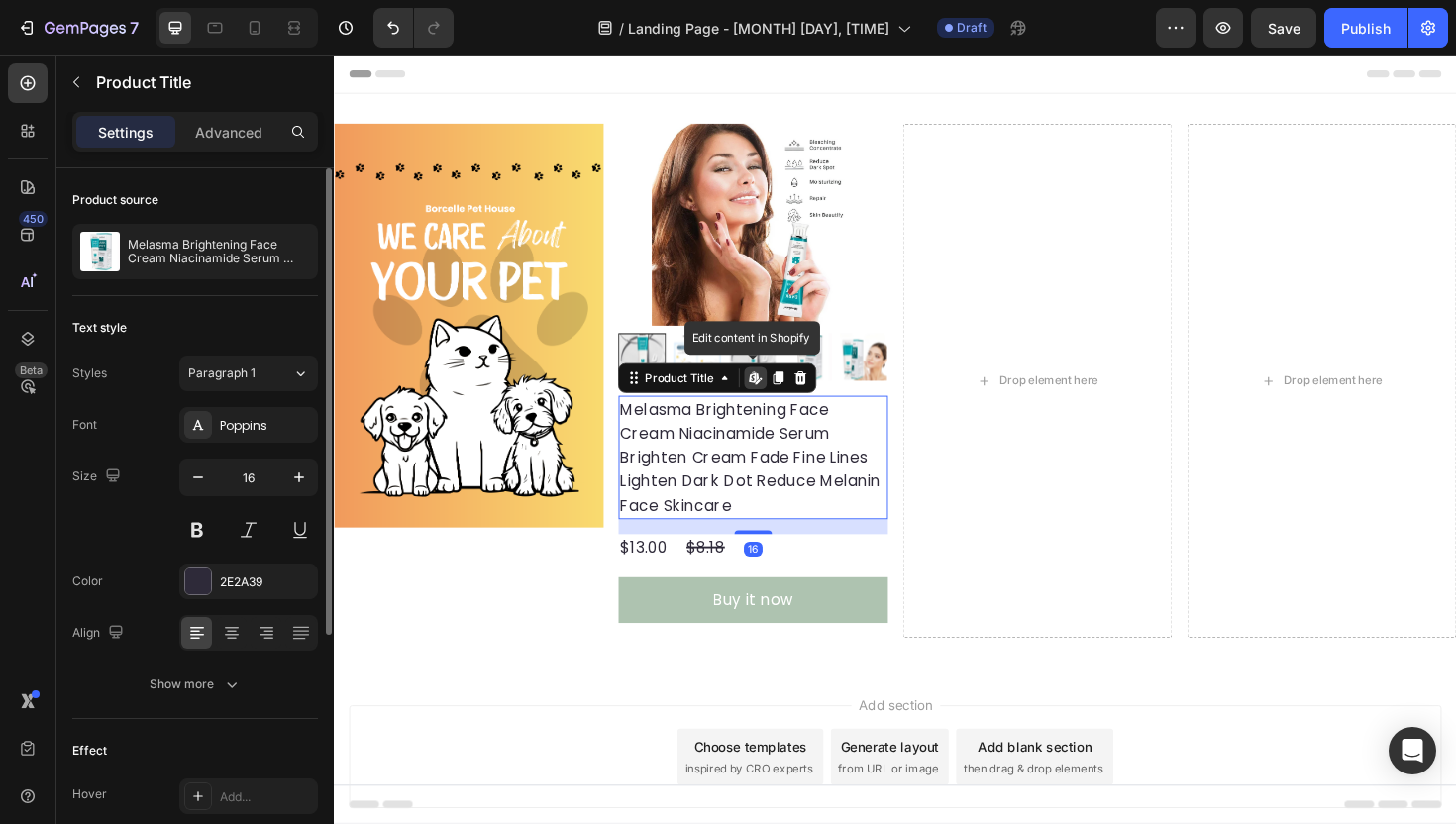 click on "Melasma Brightening Face Cream Niacinamide Serum Brighten Cream Fade Fine Lines Lighten Dark Dot Reduce Melanin Face Skincare" at bounding box center [778, 481] 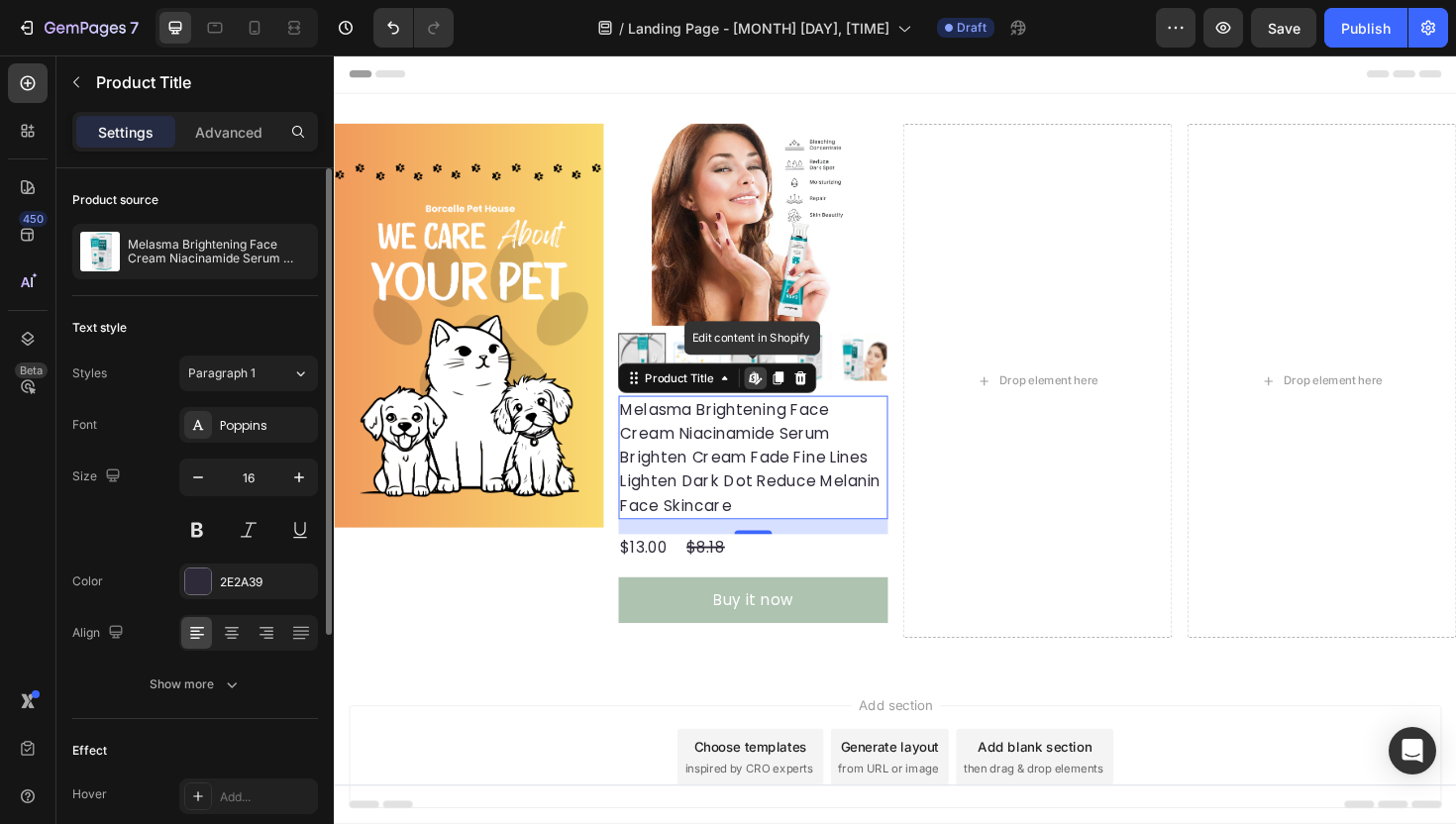 click on "Melasma Brightening Face Cream Niacinamide Serum Brighten Cream Fade Fine Lines Lighten Dark Dot Reduce Melanin Face Skincare" at bounding box center [778, 481] 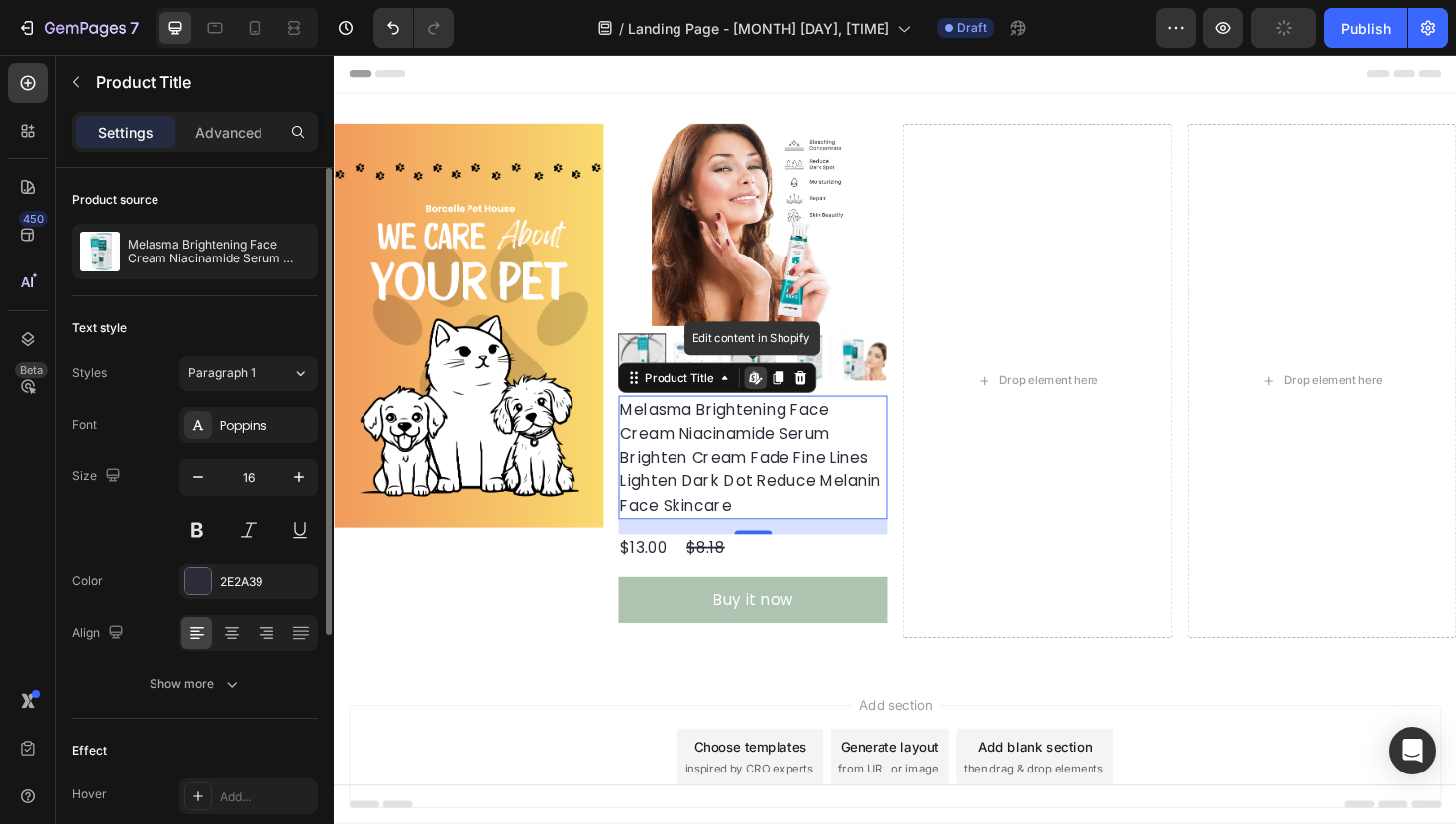 click 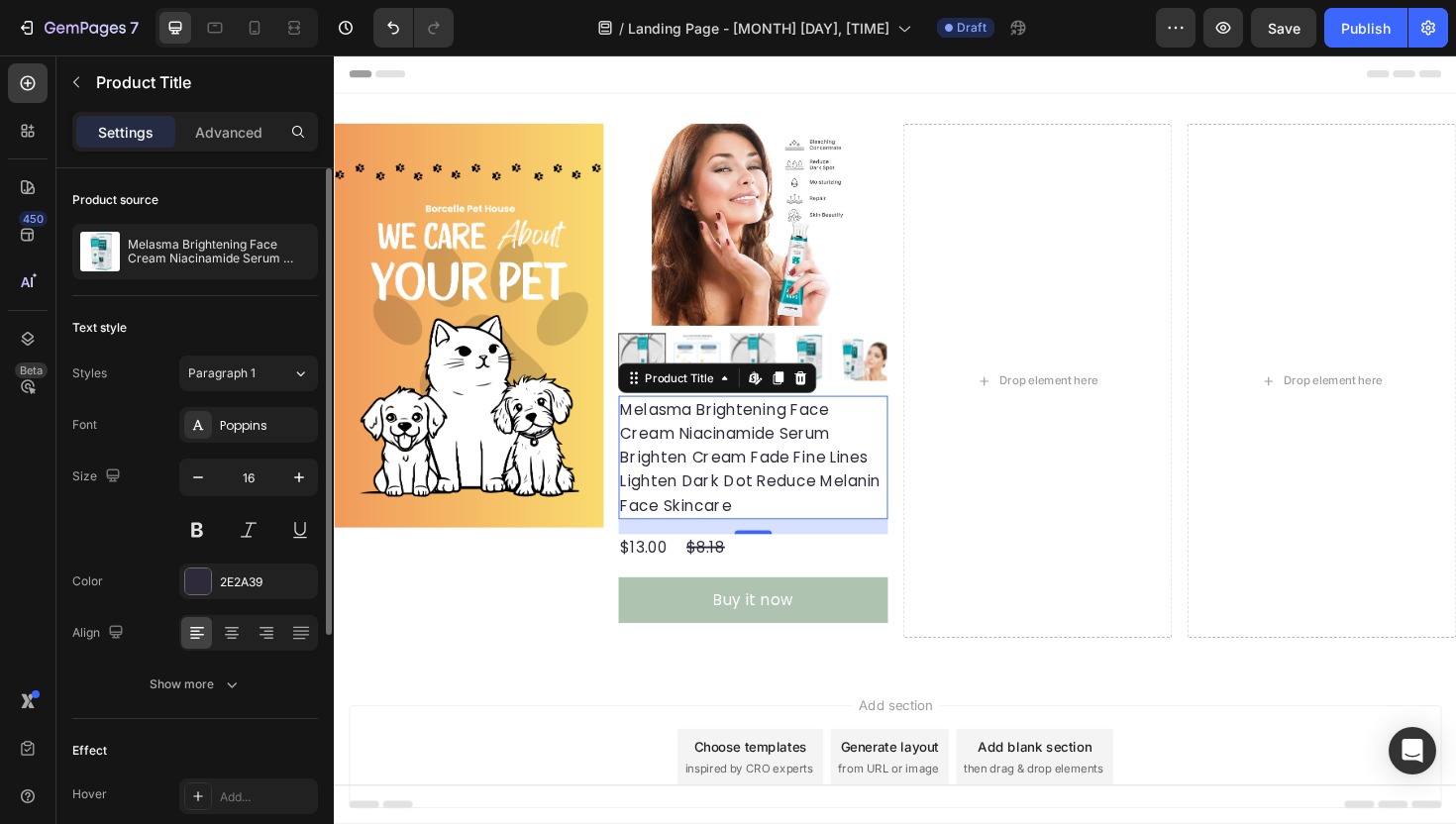 click on "Melasma Brightening Face Cream Niacinamide Serum Brighten Cream Fade Fine Lines Lighten Dark Dot Reduce Melanin Face Skincare" at bounding box center [778, 481] 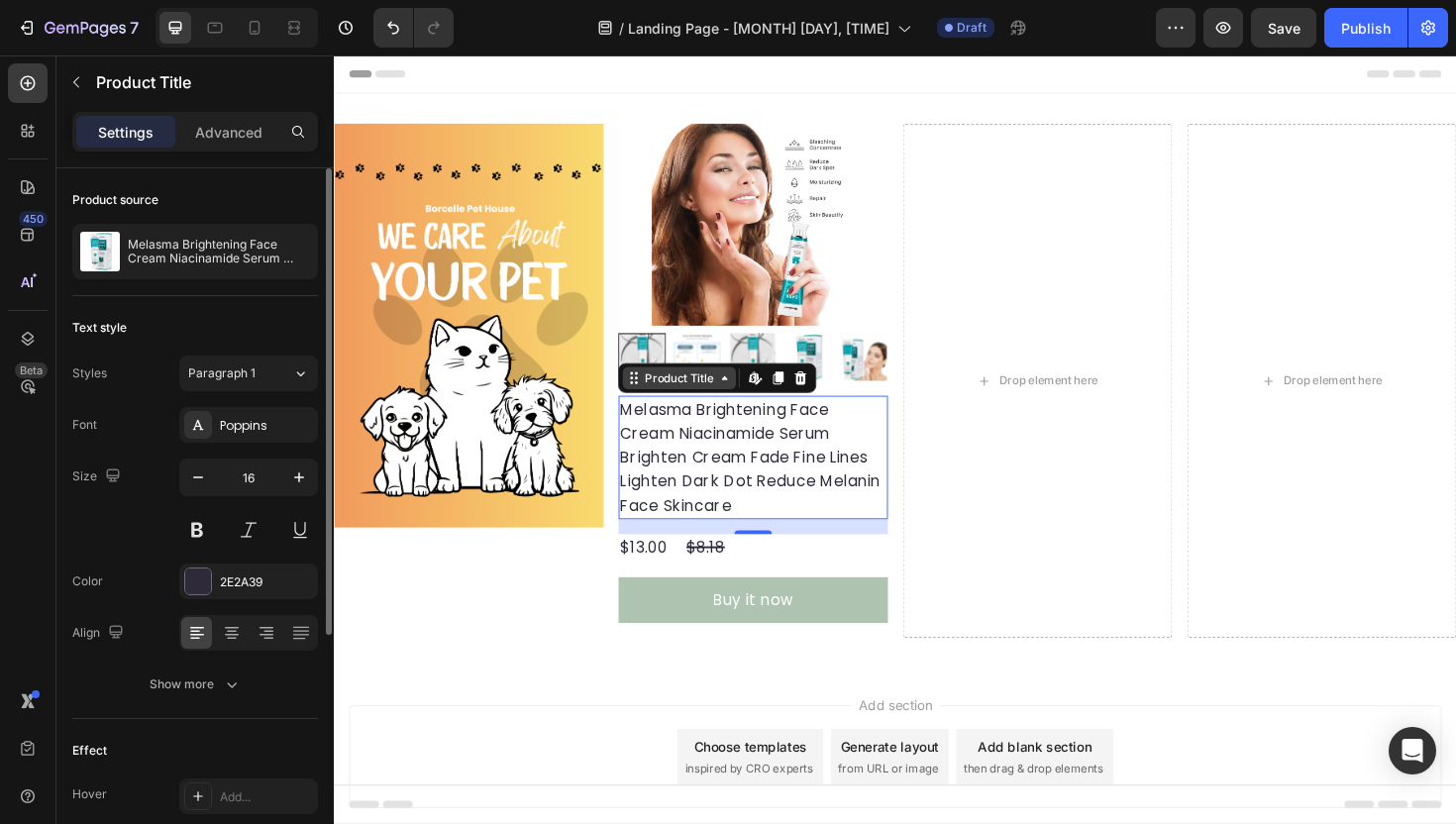 click 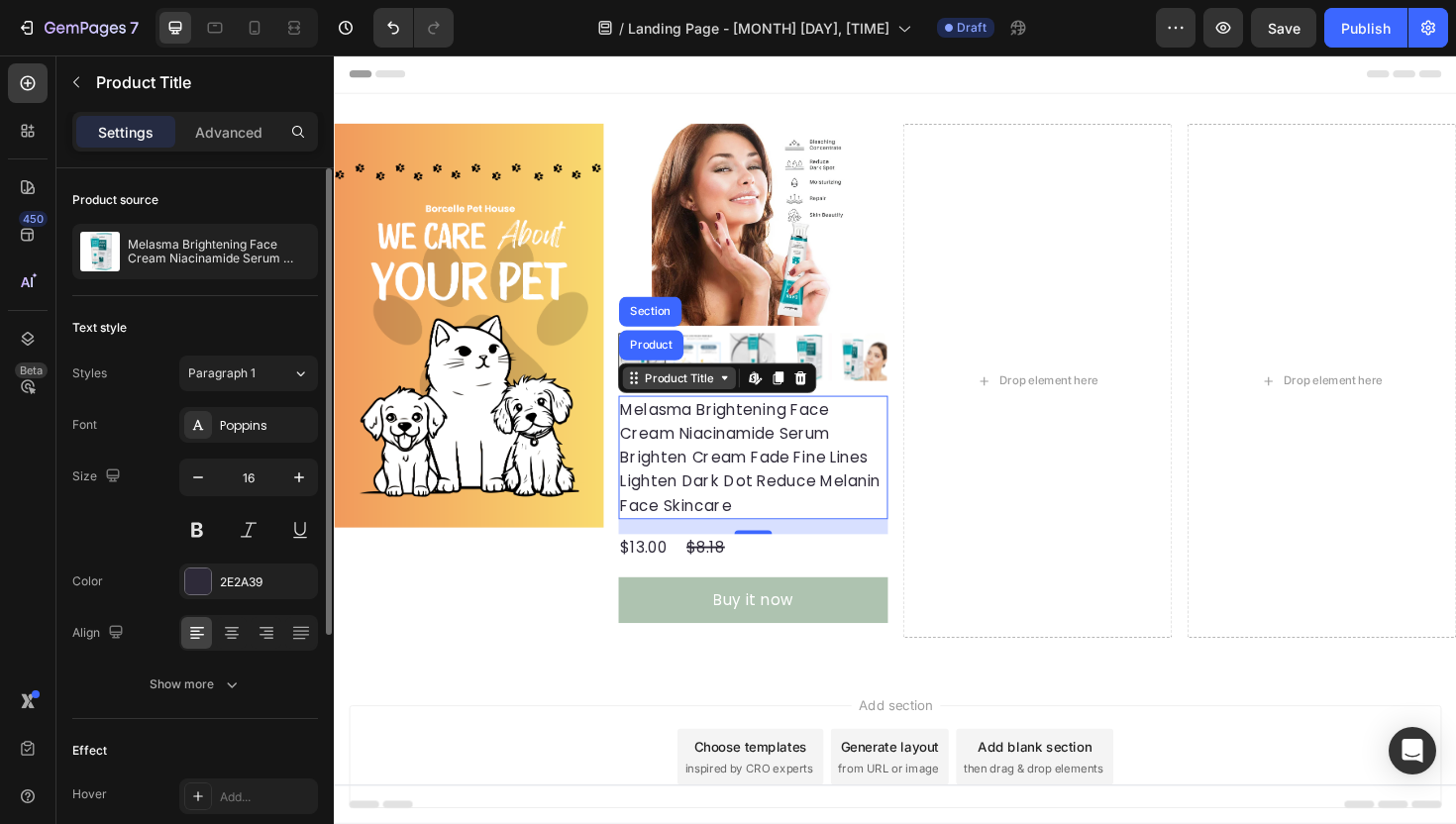 click on "Product Title" at bounding box center (699, 397) 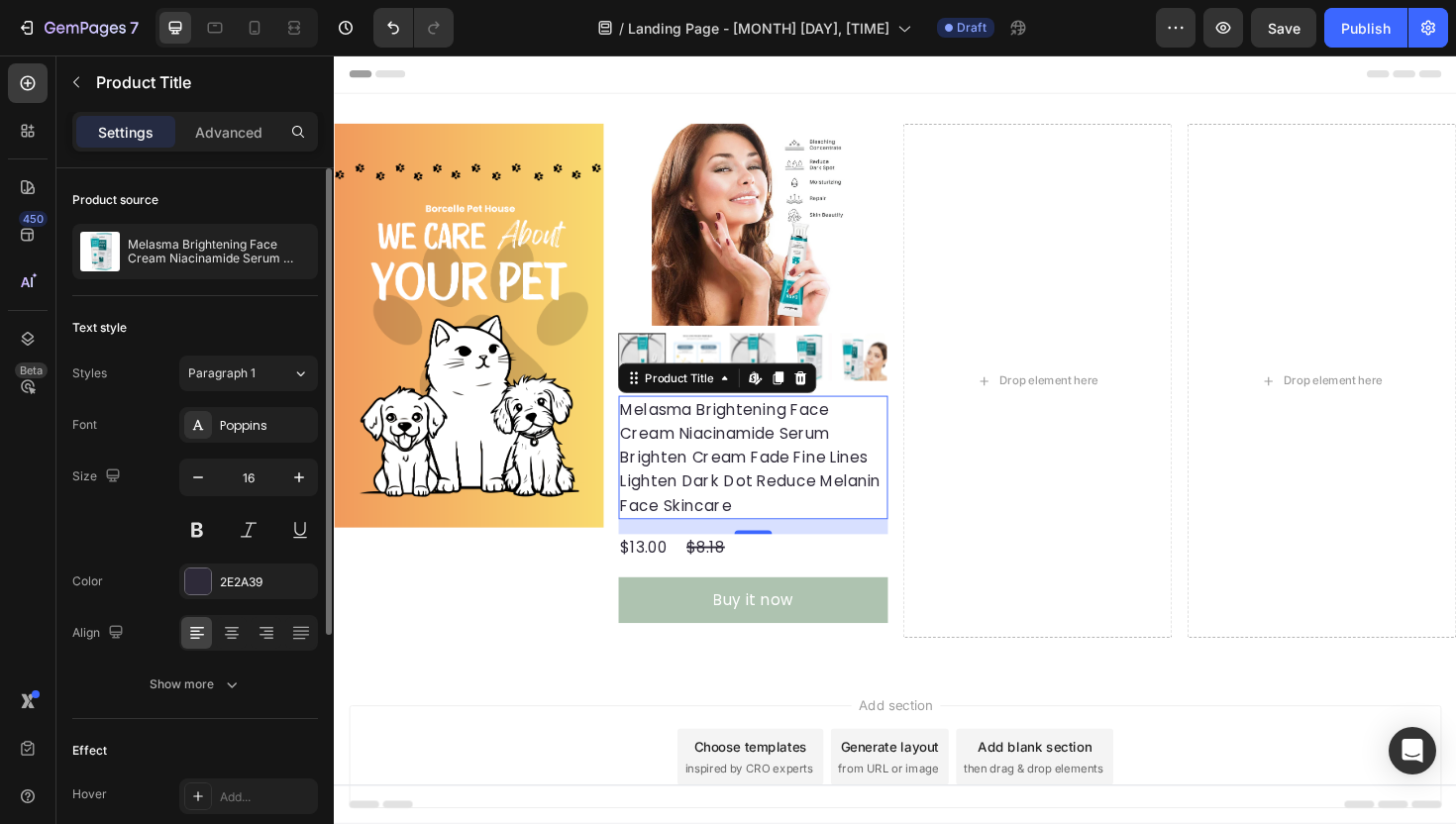 click on "Melasma Brightening Face Cream Niacinamide Serum Brighten Cream Fade Fine Lines Lighten Dark Dot Reduce Melanin Face Skincare" at bounding box center (778, 481) 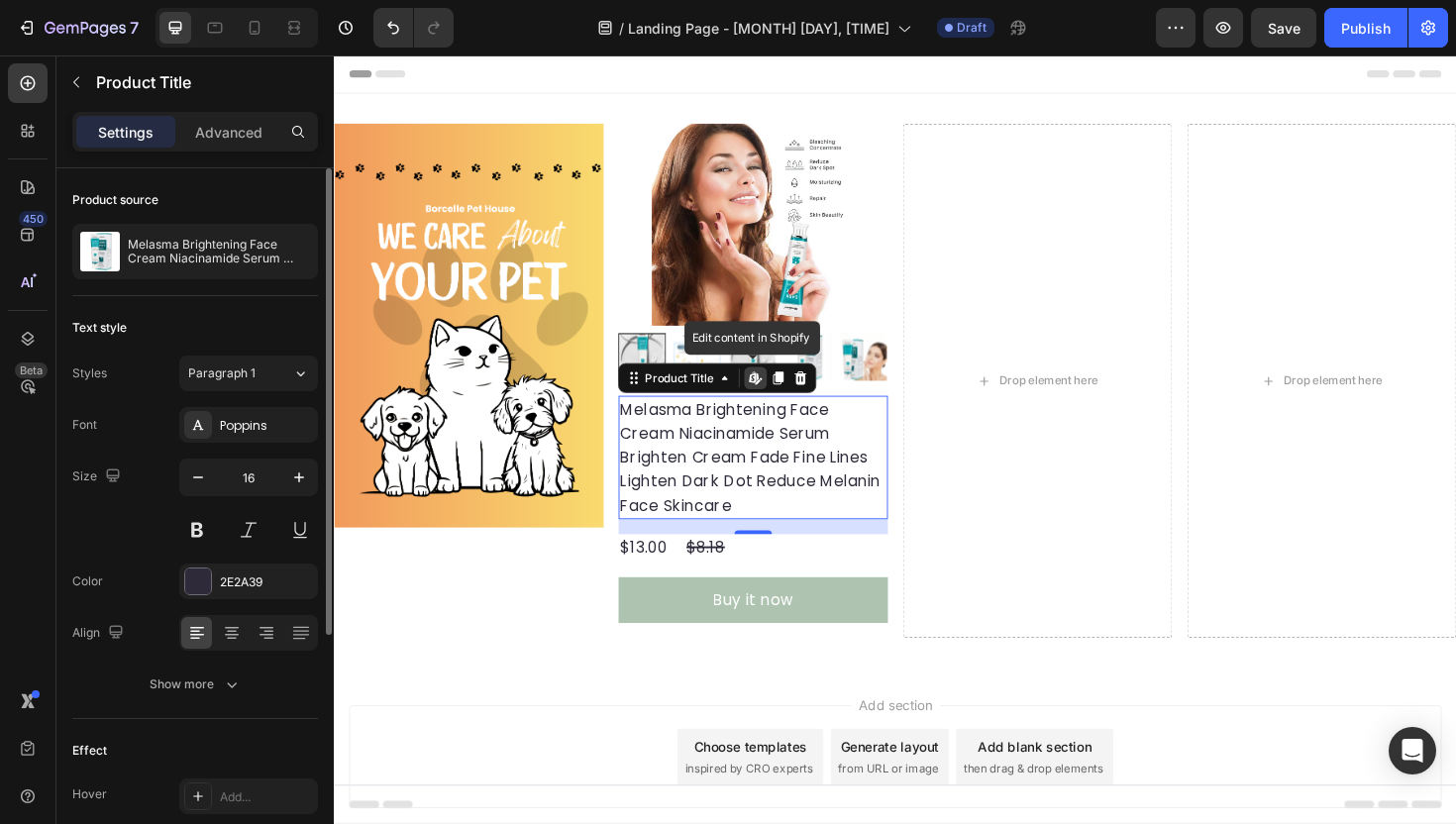 click on "Melasma Brightening Face Cream Niacinamide Serum Brighten Cream Fade Fine Lines Lighten Dark Dot Reduce Melanin Face Skincare" at bounding box center [778, 481] 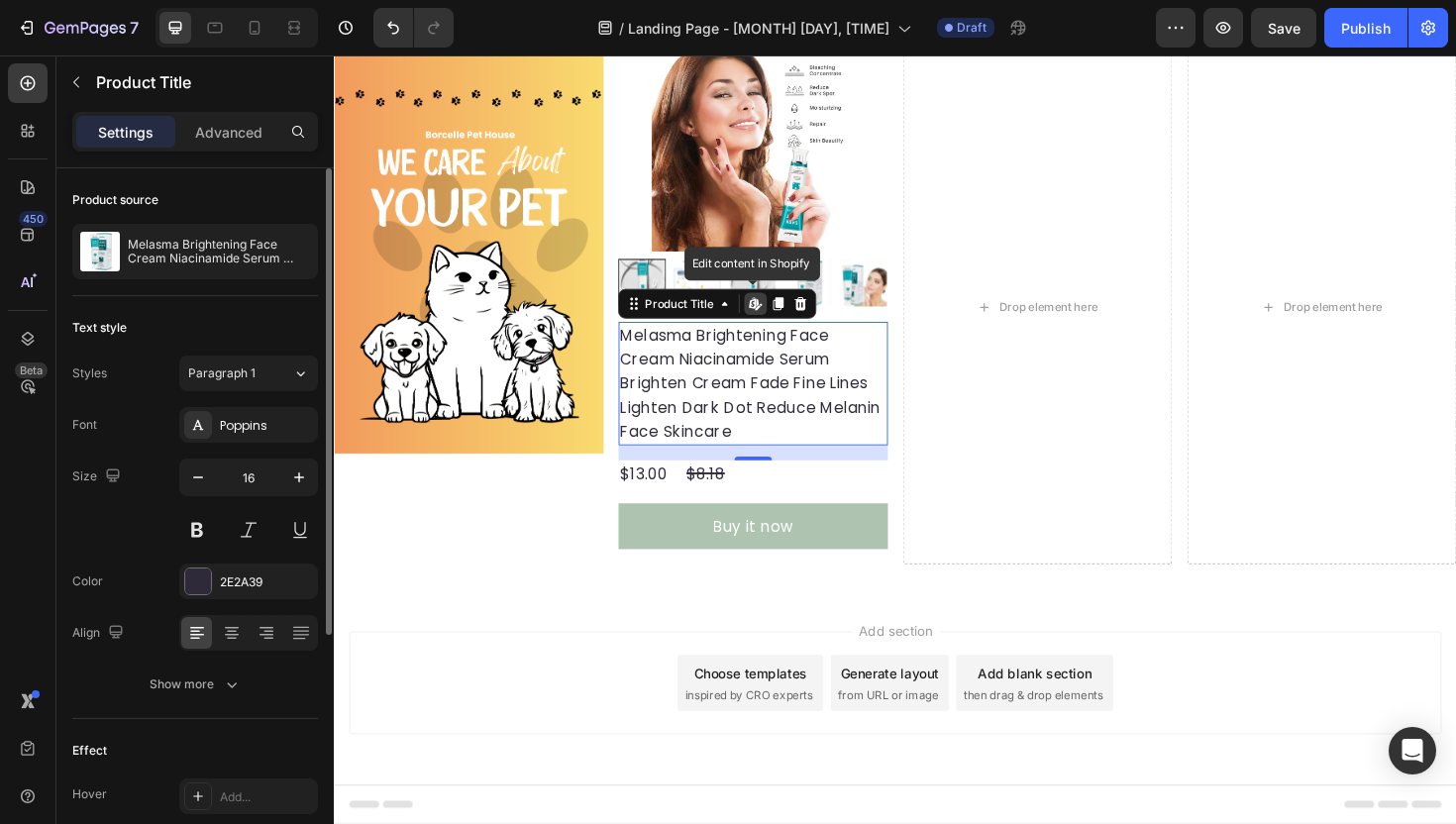 scroll, scrollTop: 0, scrollLeft: 0, axis: both 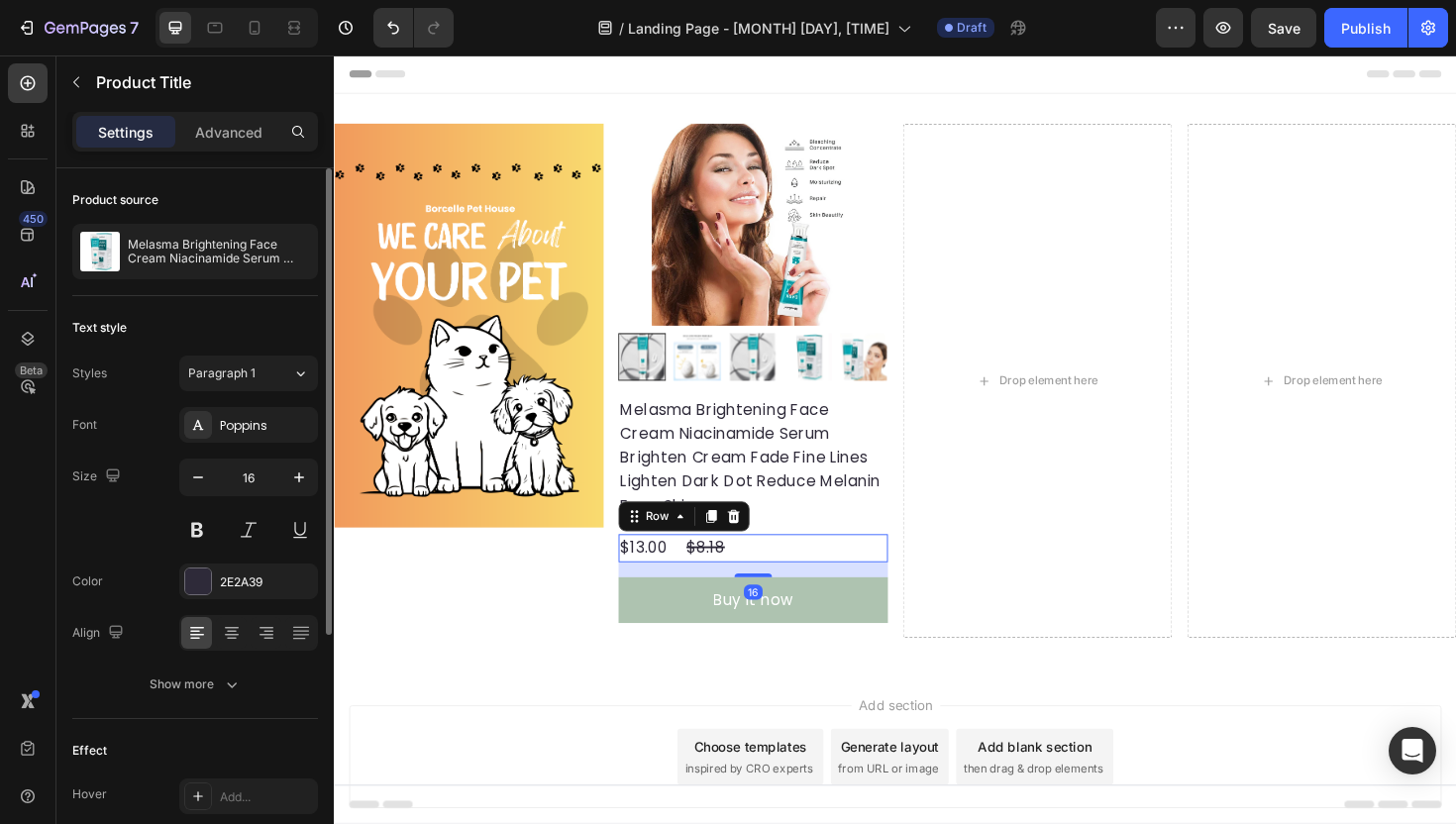 click on "$13.00 Product Price Product Price $8.18 Product Price Product Price Row   16" at bounding box center [778, 577] 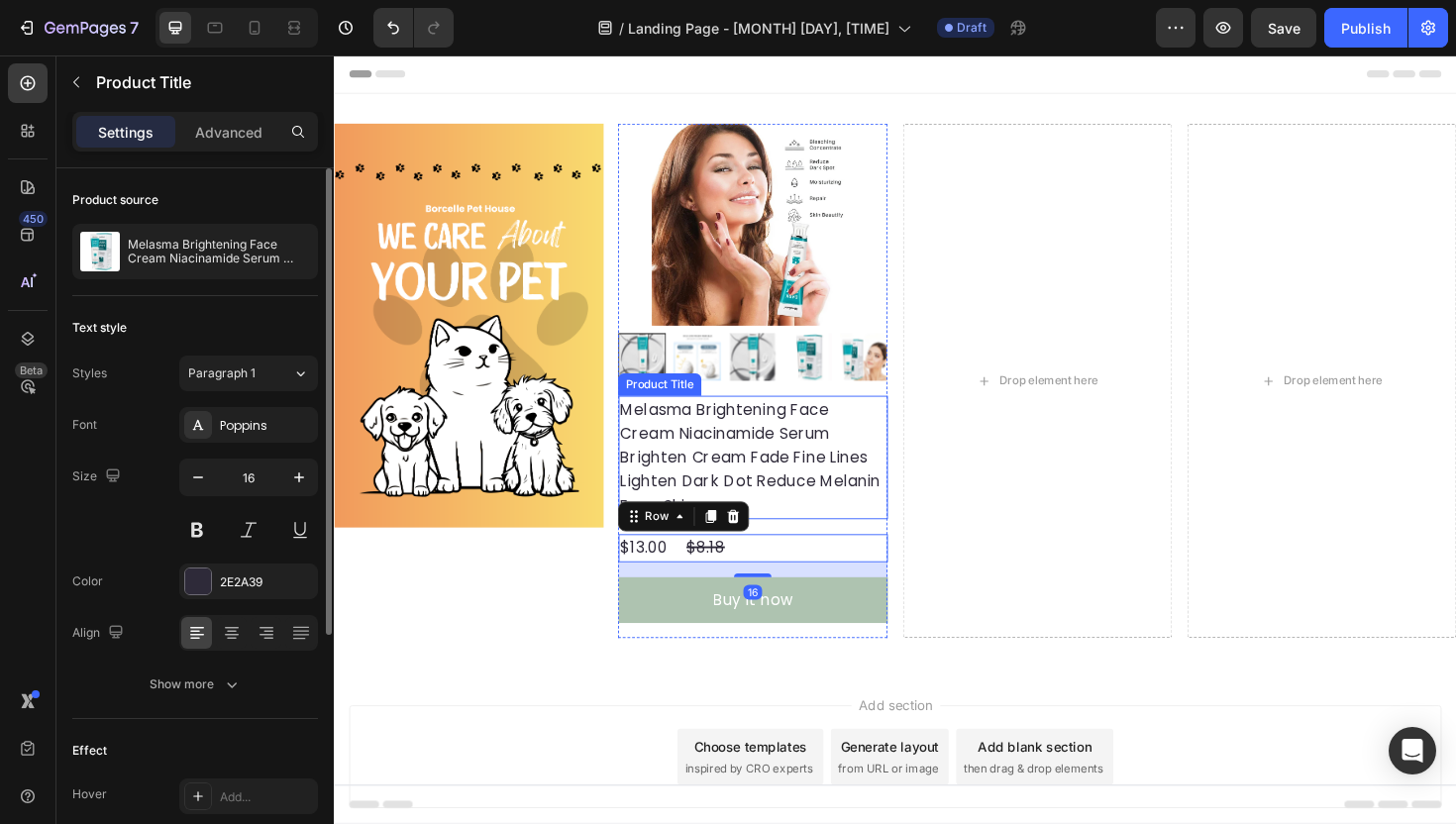 click on "Melasma Brightening Face Cream Niacinamide Serum Brighten Cream Fade Fine Lines Lighten Dark Dot Reduce Melanin Face Skincare" at bounding box center [778, 481] 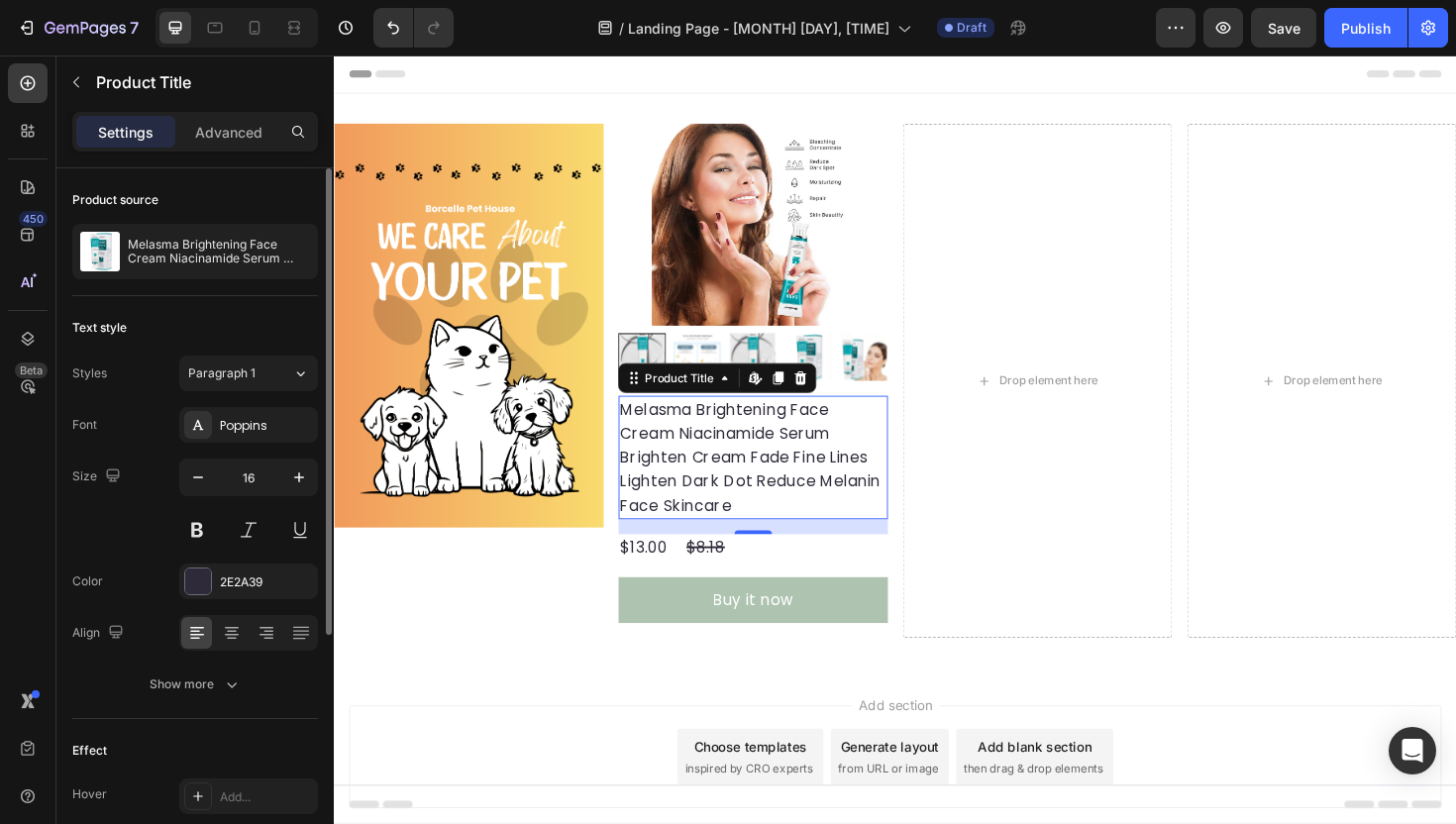 click on "Melasma Brightening Face Cream Niacinamide Serum Brighten Cream Fade Fine Lines Lighten Dark Dot Reduce Melanin Face Skincare" at bounding box center [778, 481] 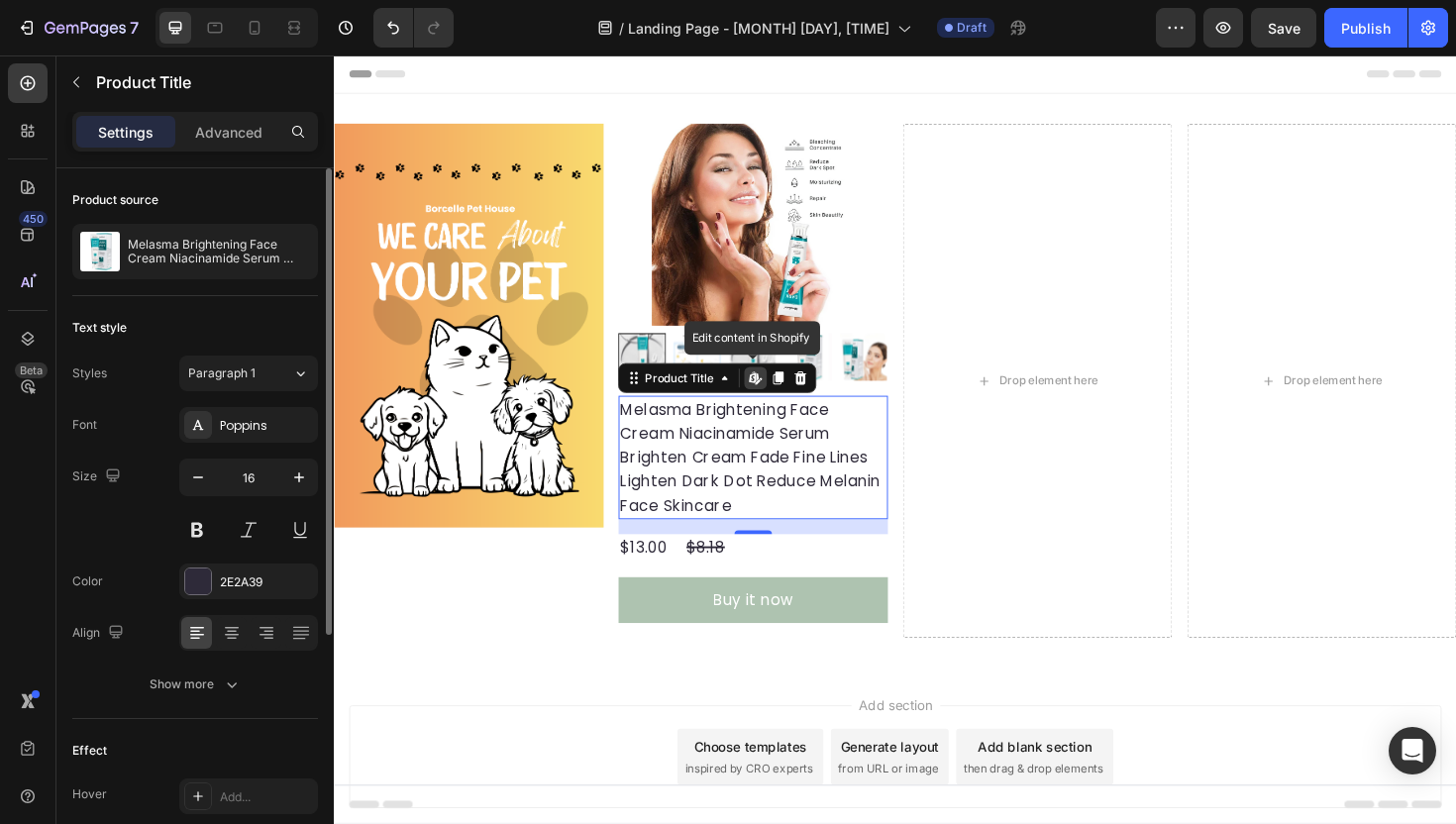 click on "Melasma Brightening Face Cream Niacinamide Serum Brighten Cream Fade Fine Lines Lighten Dark Dot Reduce Melanin Face Skincare" at bounding box center [778, 481] 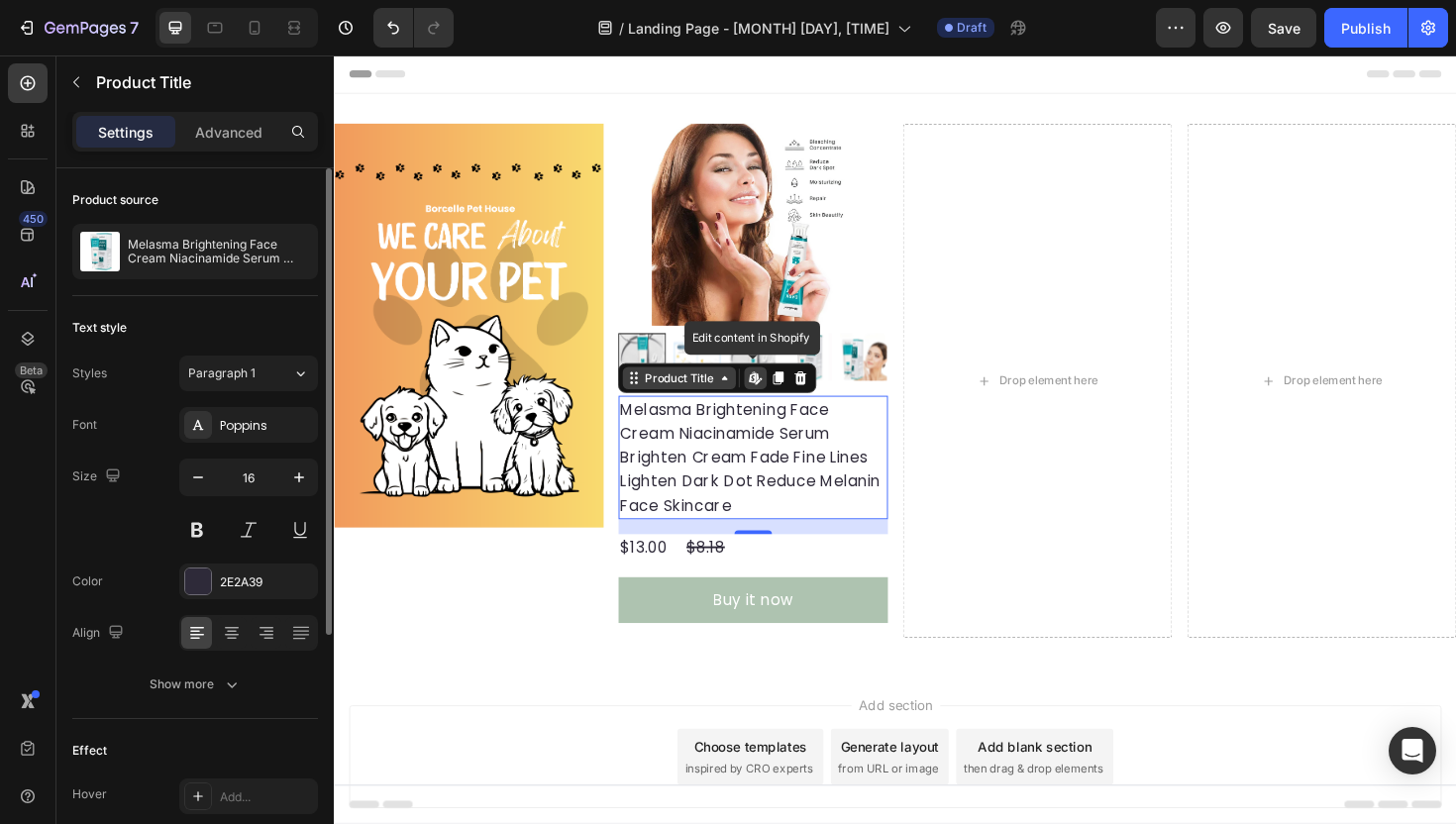 click 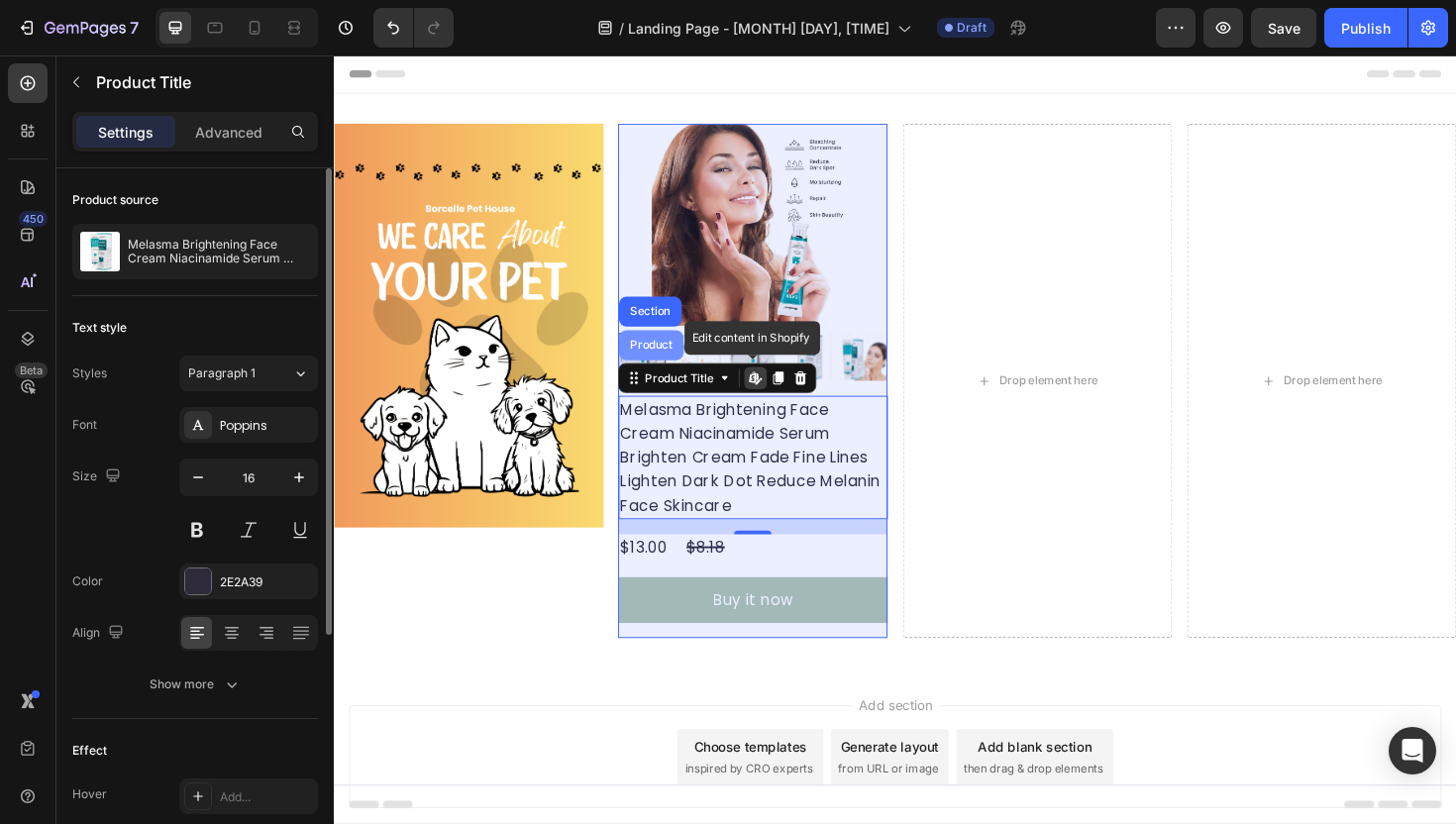 click on "Product" at bounding box center [670, 362] 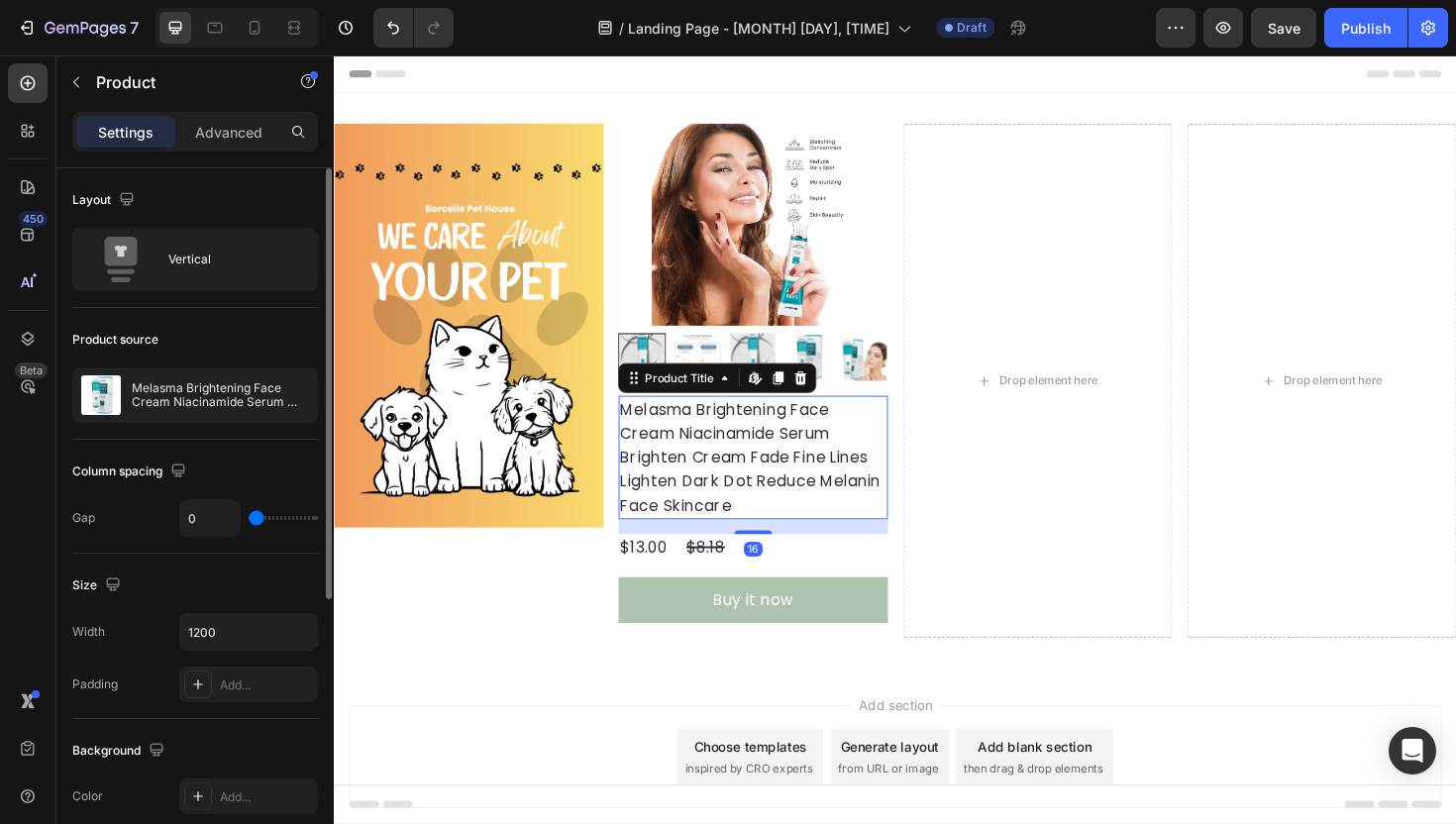 click on "Melasma Brightening Face Cream Niacinamide Serum Brighten Cream Fade Fine Lines Lighten Dark Dot Reduce Melanin Face Skincare" at bounding box center [778, 481] 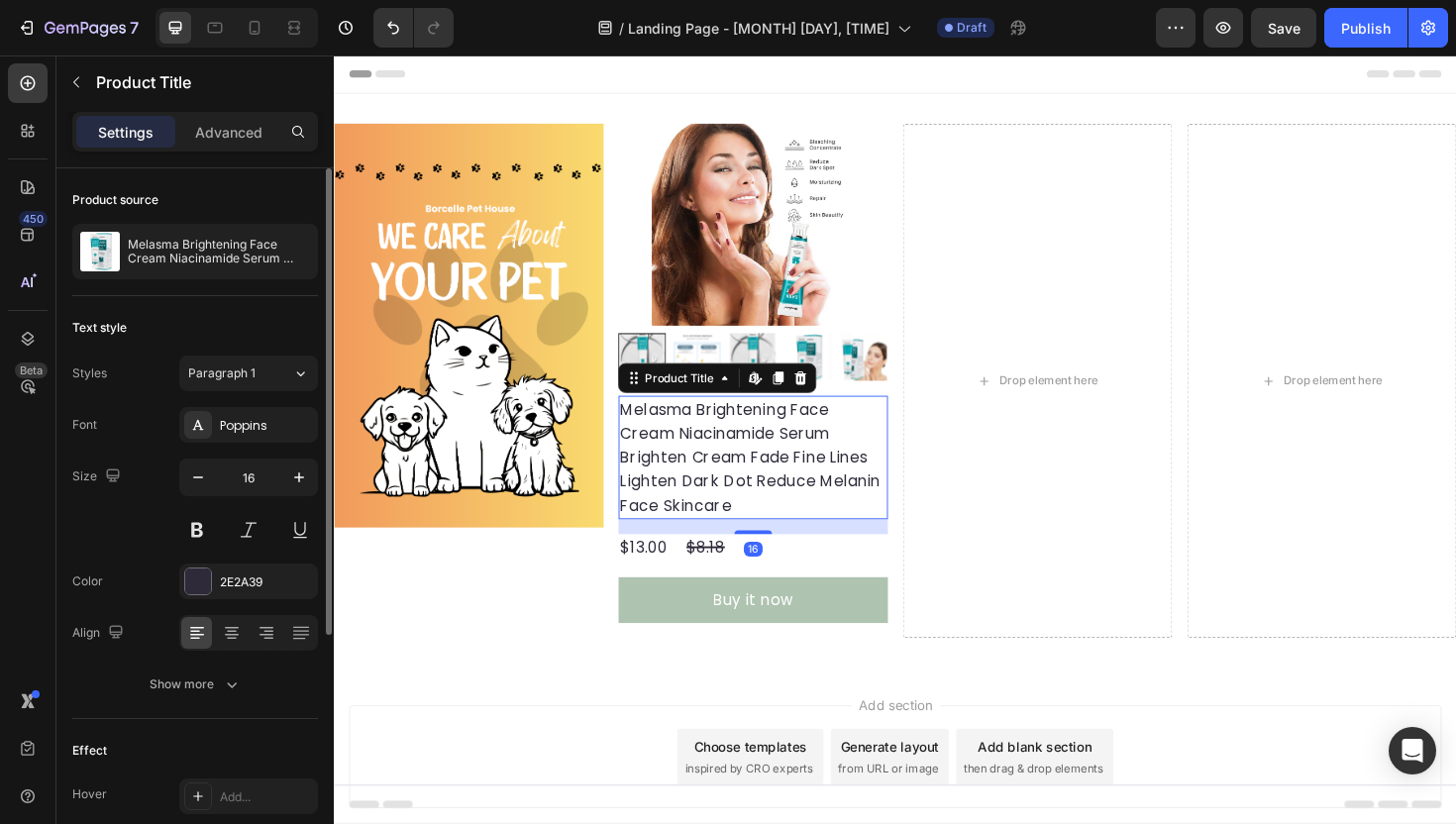 click on "Melasma Brightening Face Cream Niacinamide Serum Brighten Cream Fade Fine Lines Lighten Dark Dot Reduce Melanin Face Skincare" at bounding box center [778, 481] 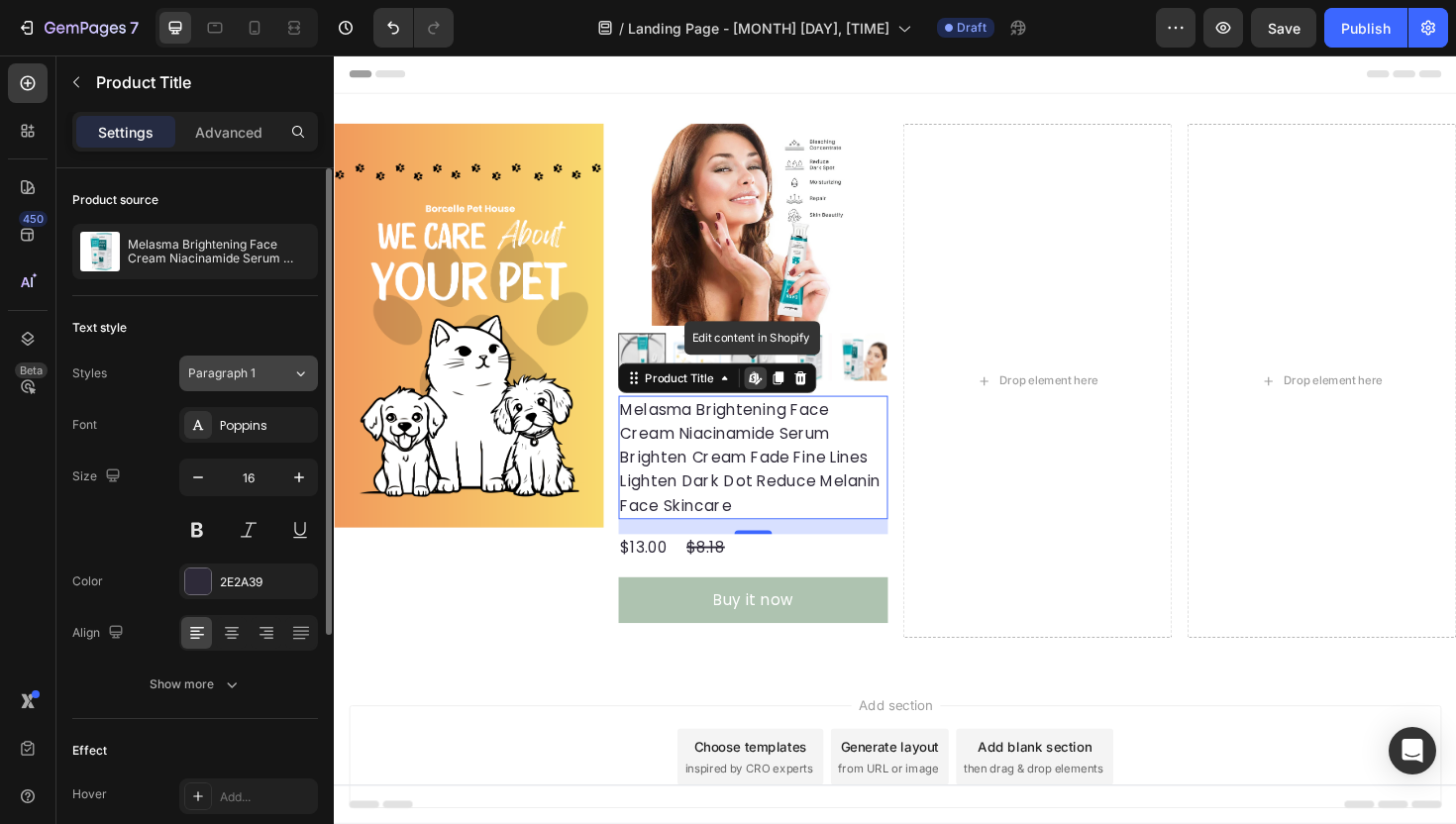 click on "Paragraph 1" 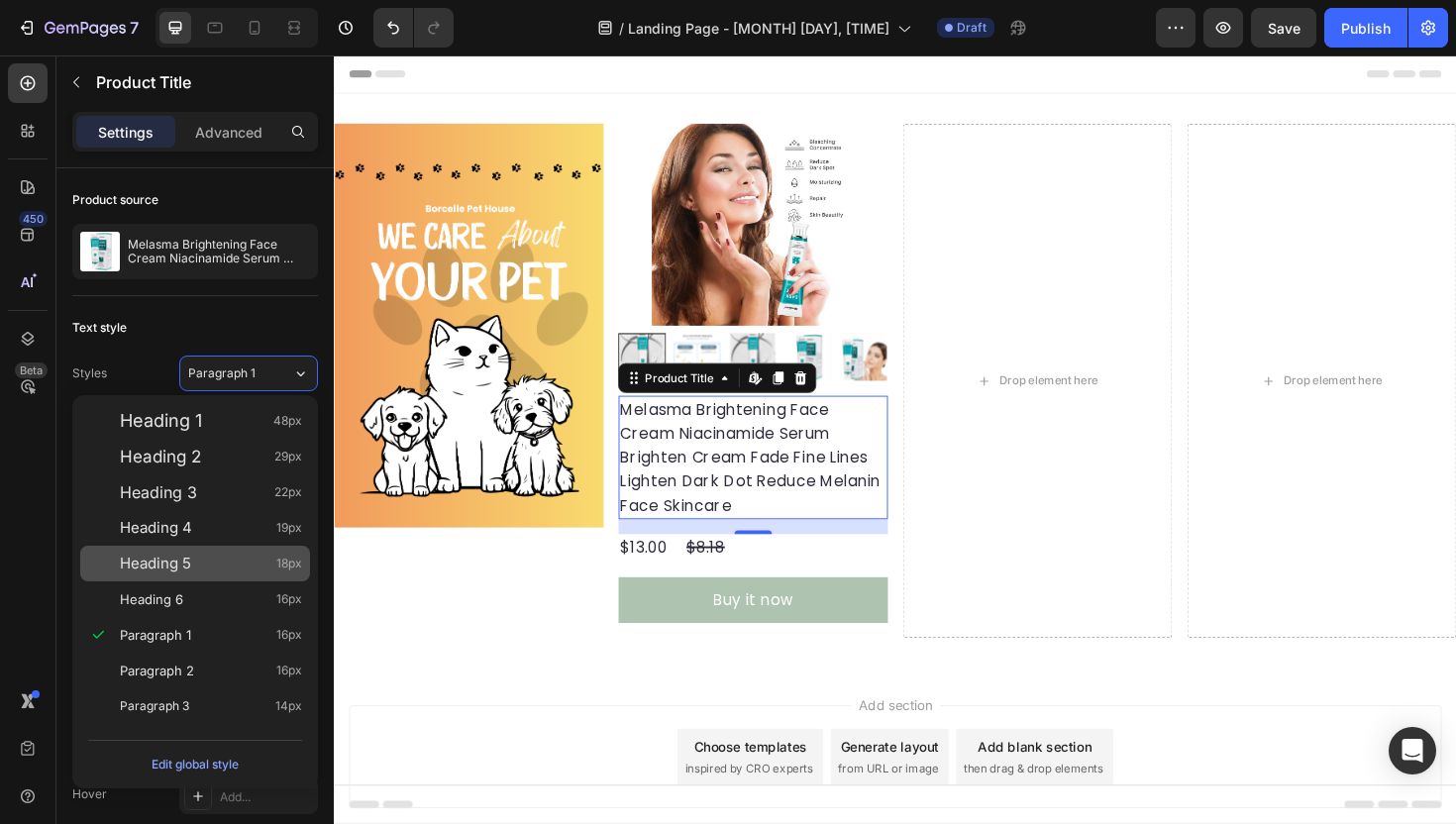 click on "Heading 5 18px" at bounding box center [211, 564] 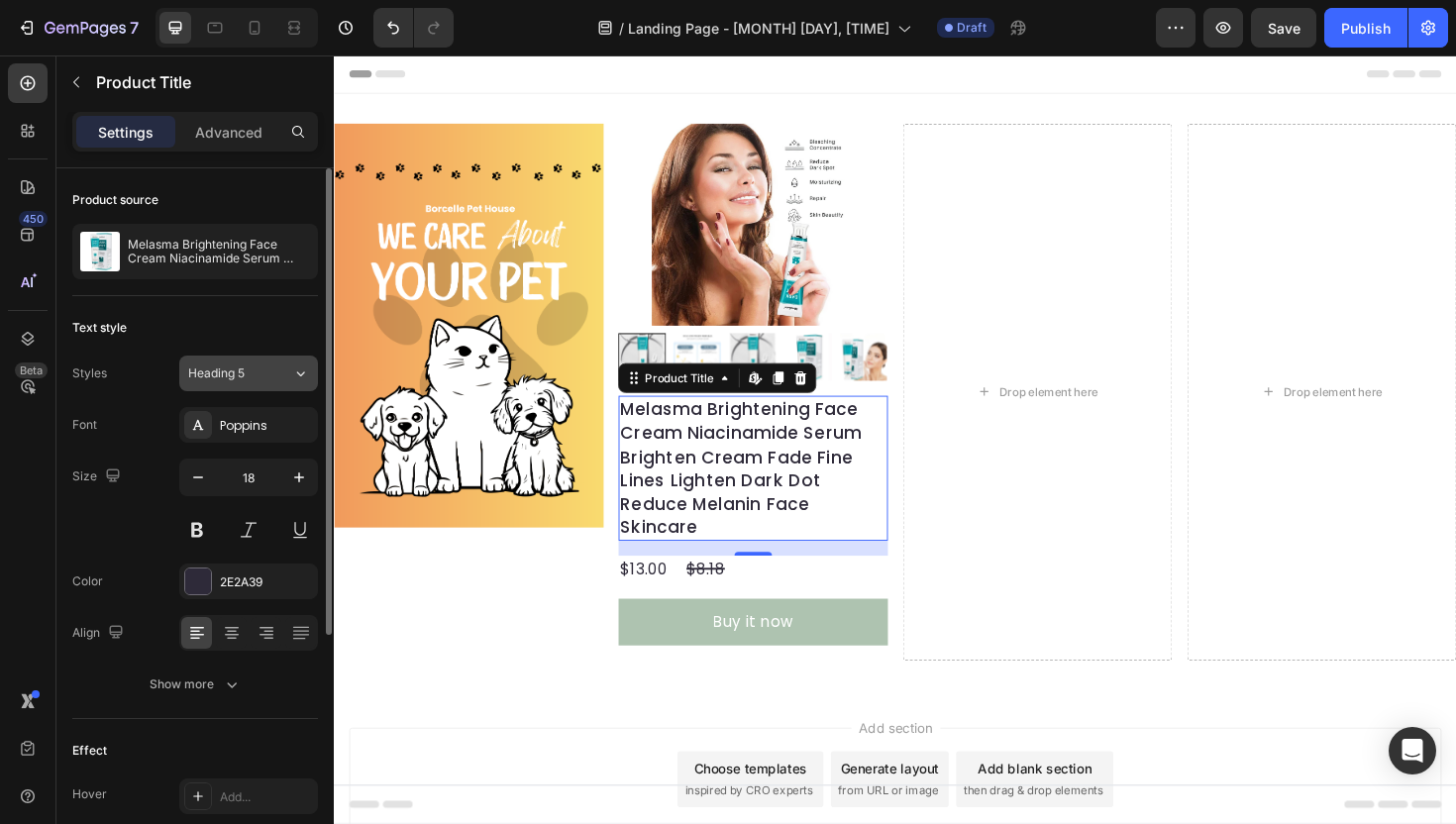 click on "Heading 5" 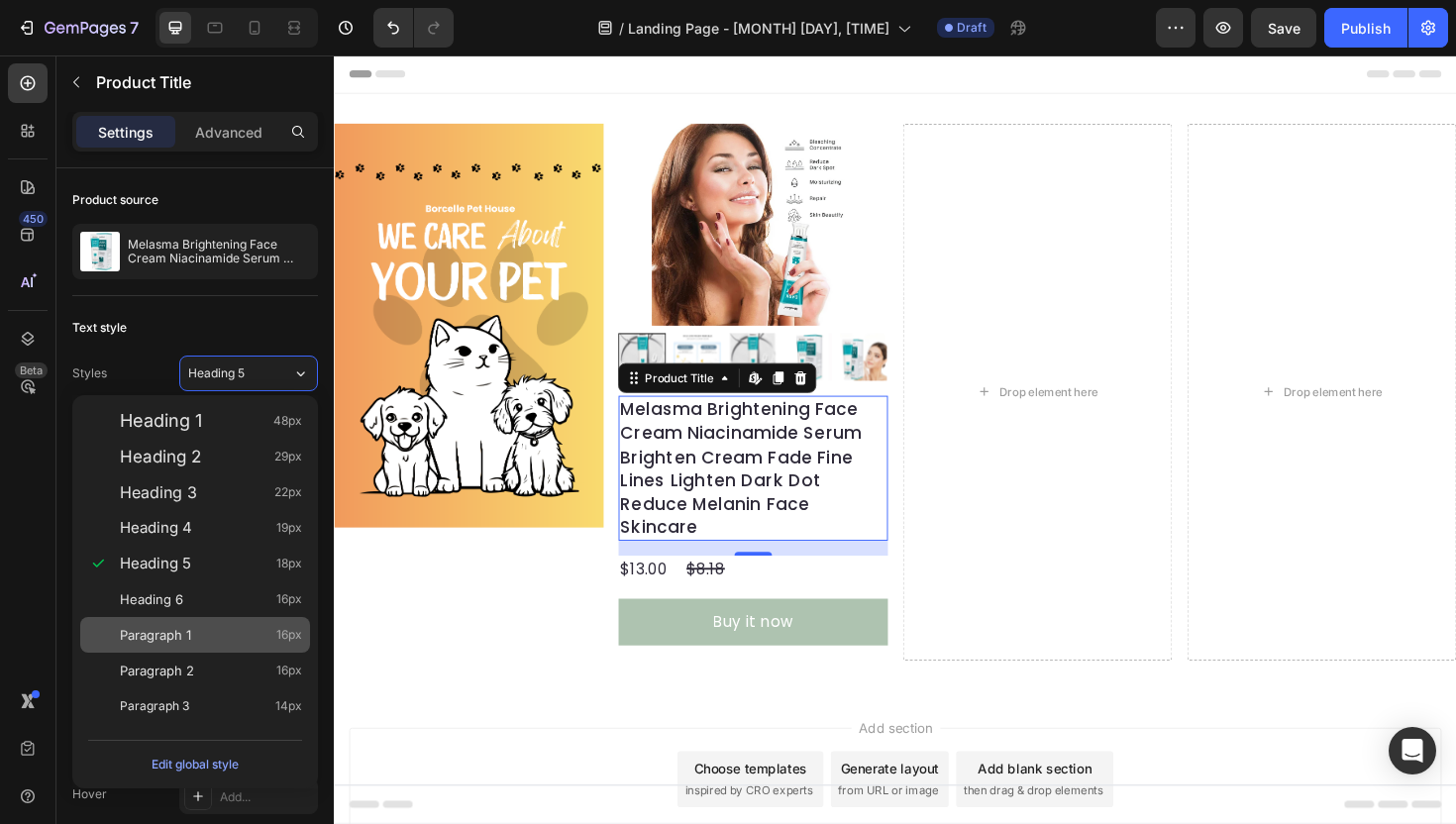 click on "Paragraph 1 16px" at bounding box center (195, 635) 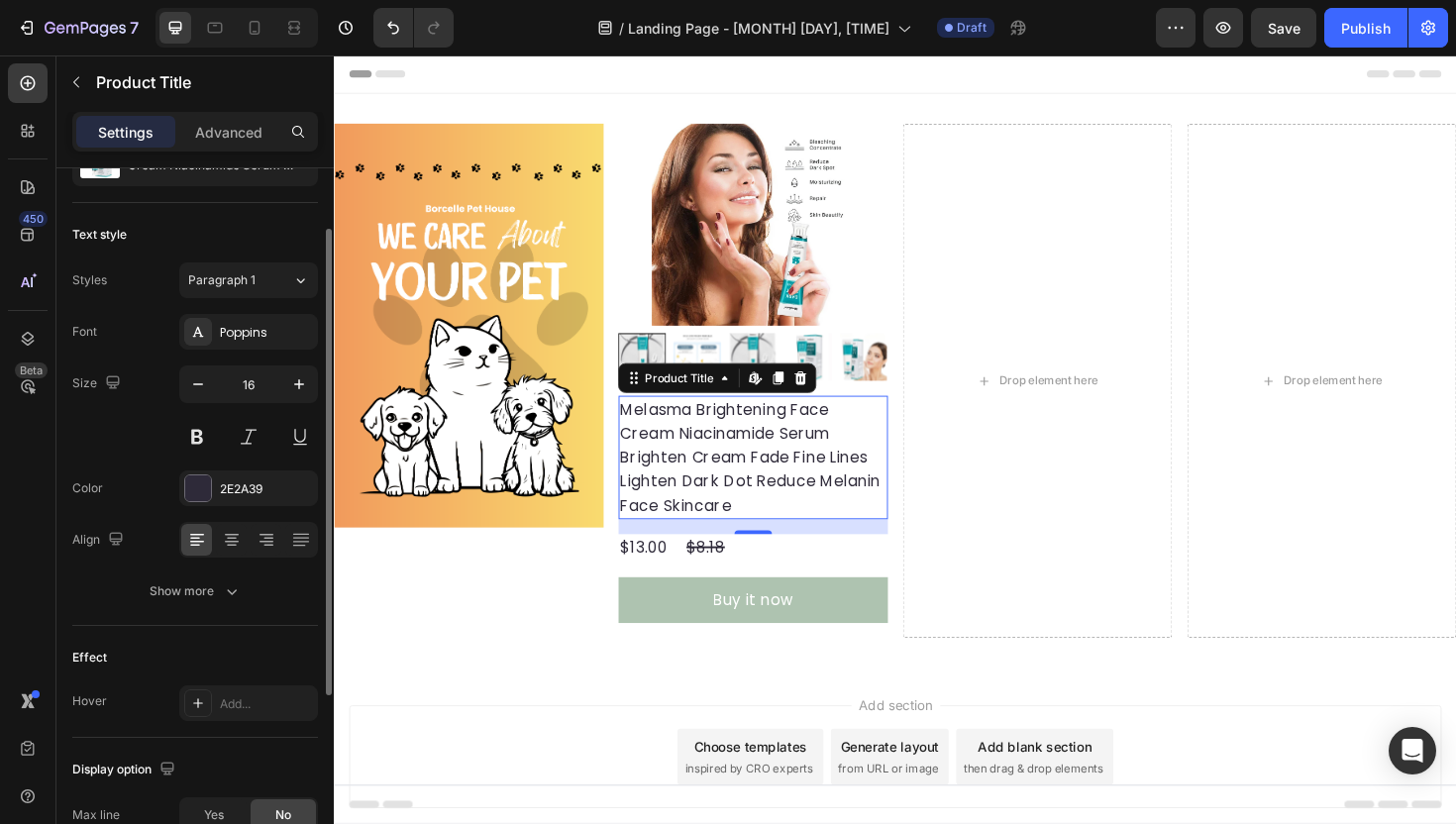 click on "Text style Styles Paragraph 1 Font Poppins Size 16 Color 2E2A39 Align Show more" 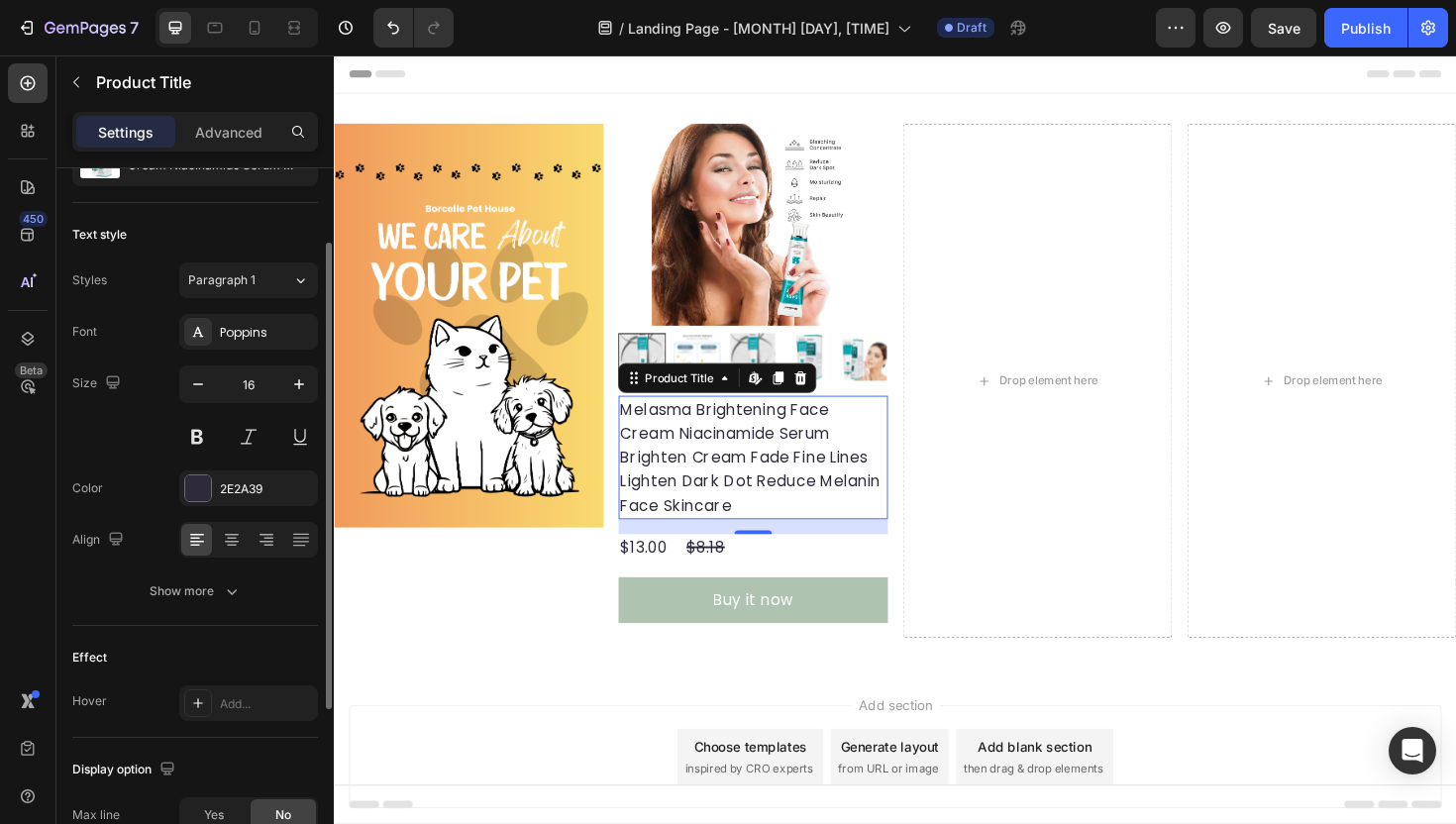 scroll, scrollTop: 116, scrollLeft: 0, axis: vertical 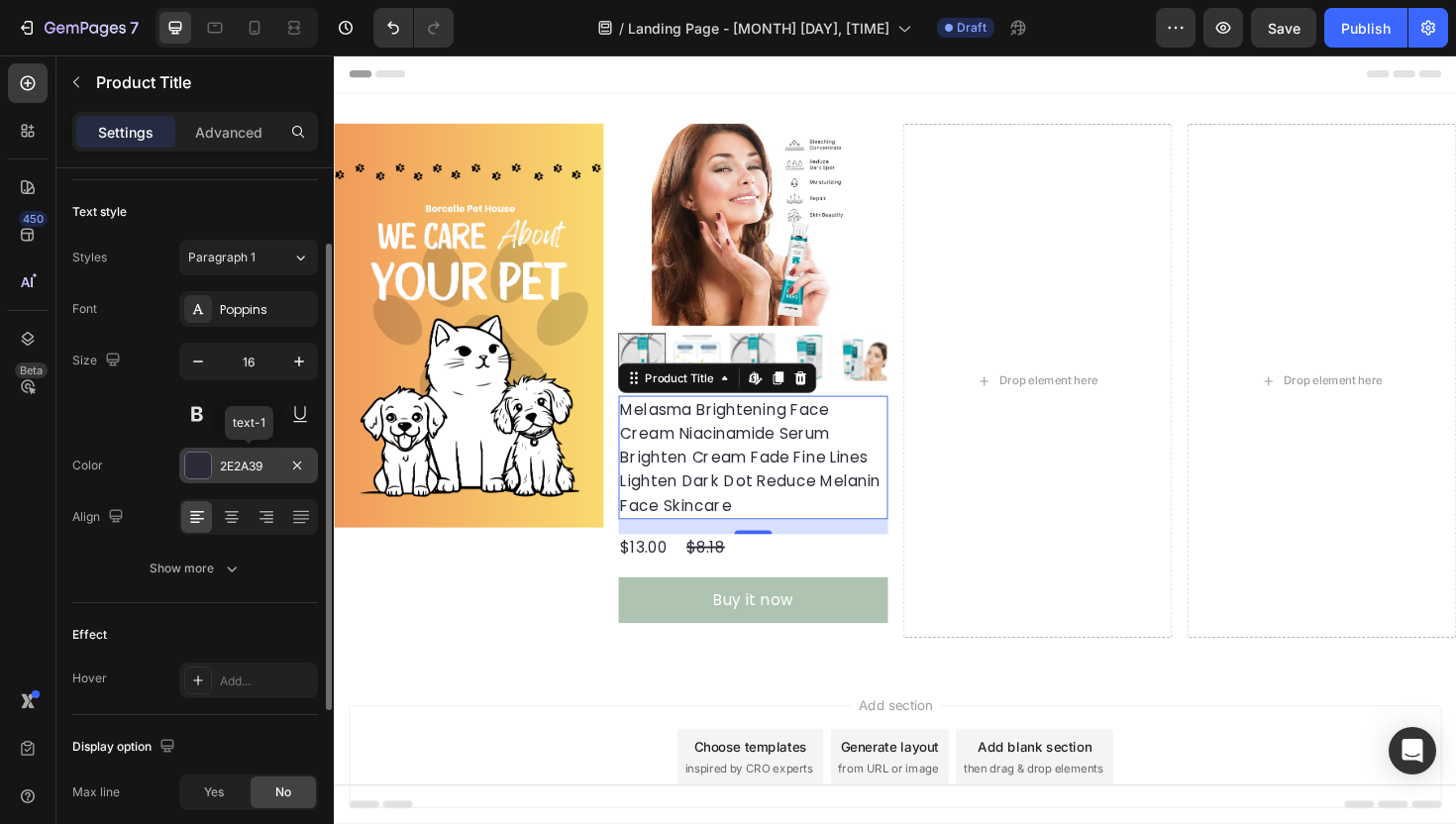click on "2E2A39" at bounding box center (249, 466) 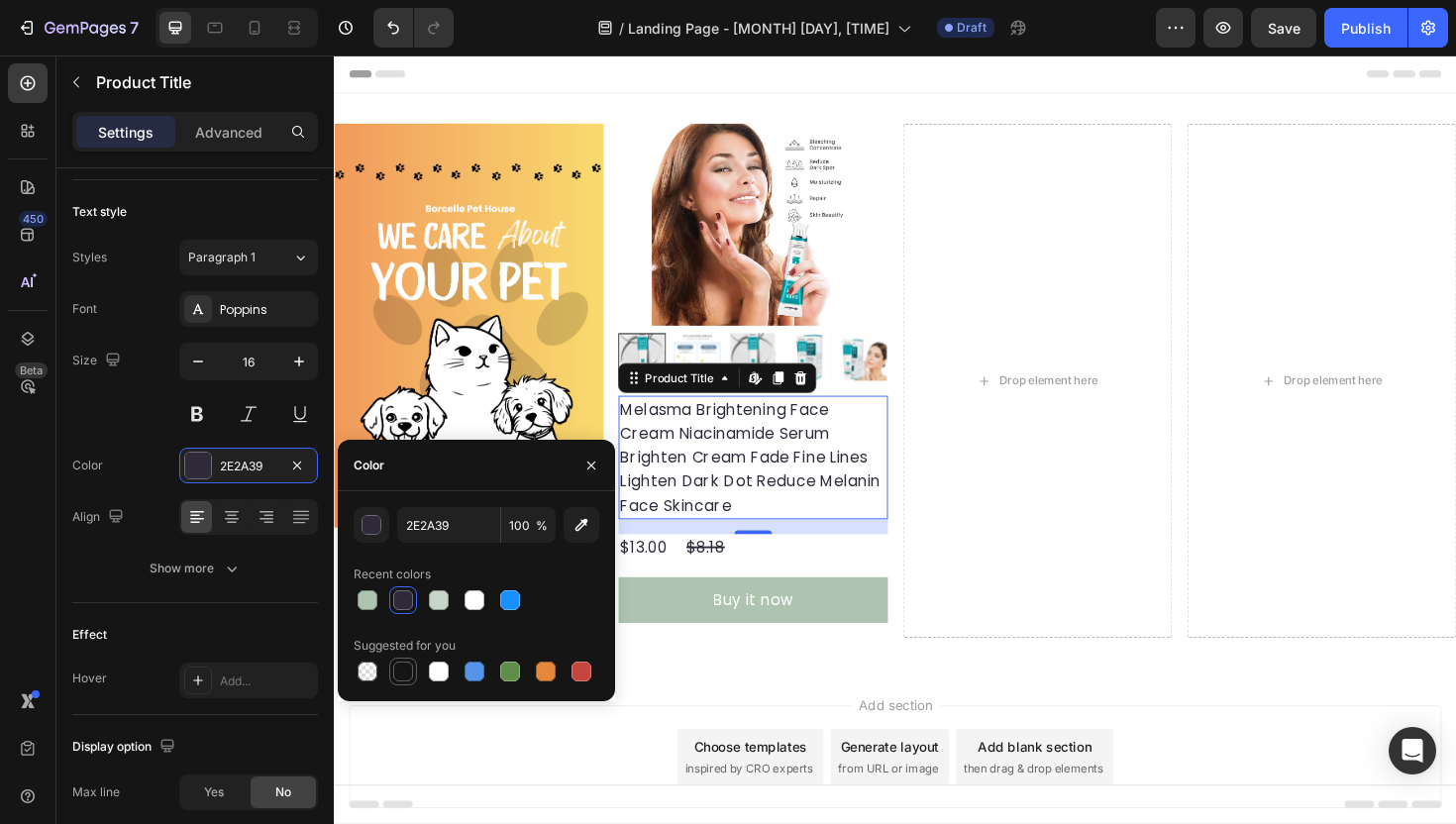click at bounding box center [403, 671] 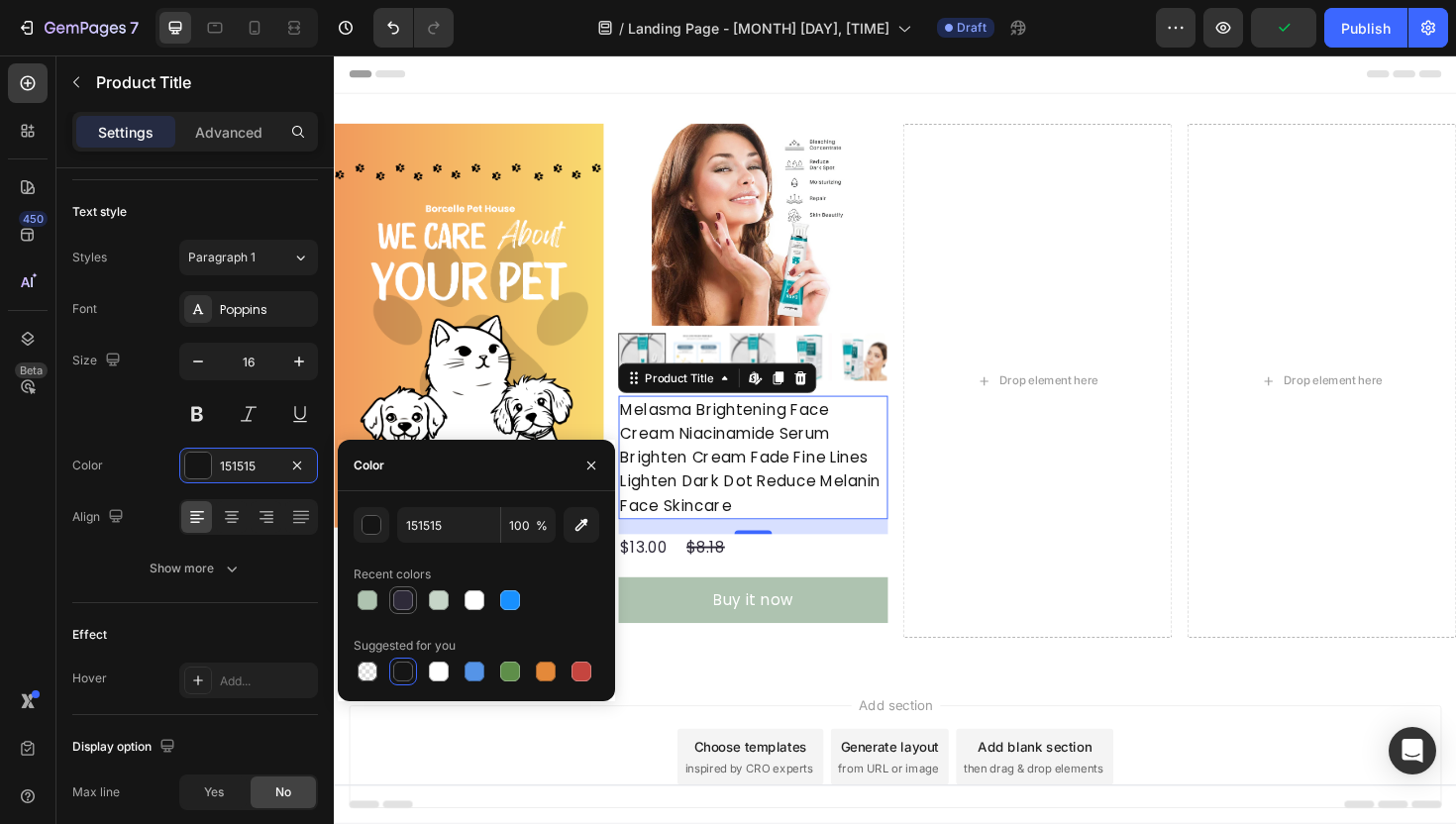 click at bounding box center (403, 600) 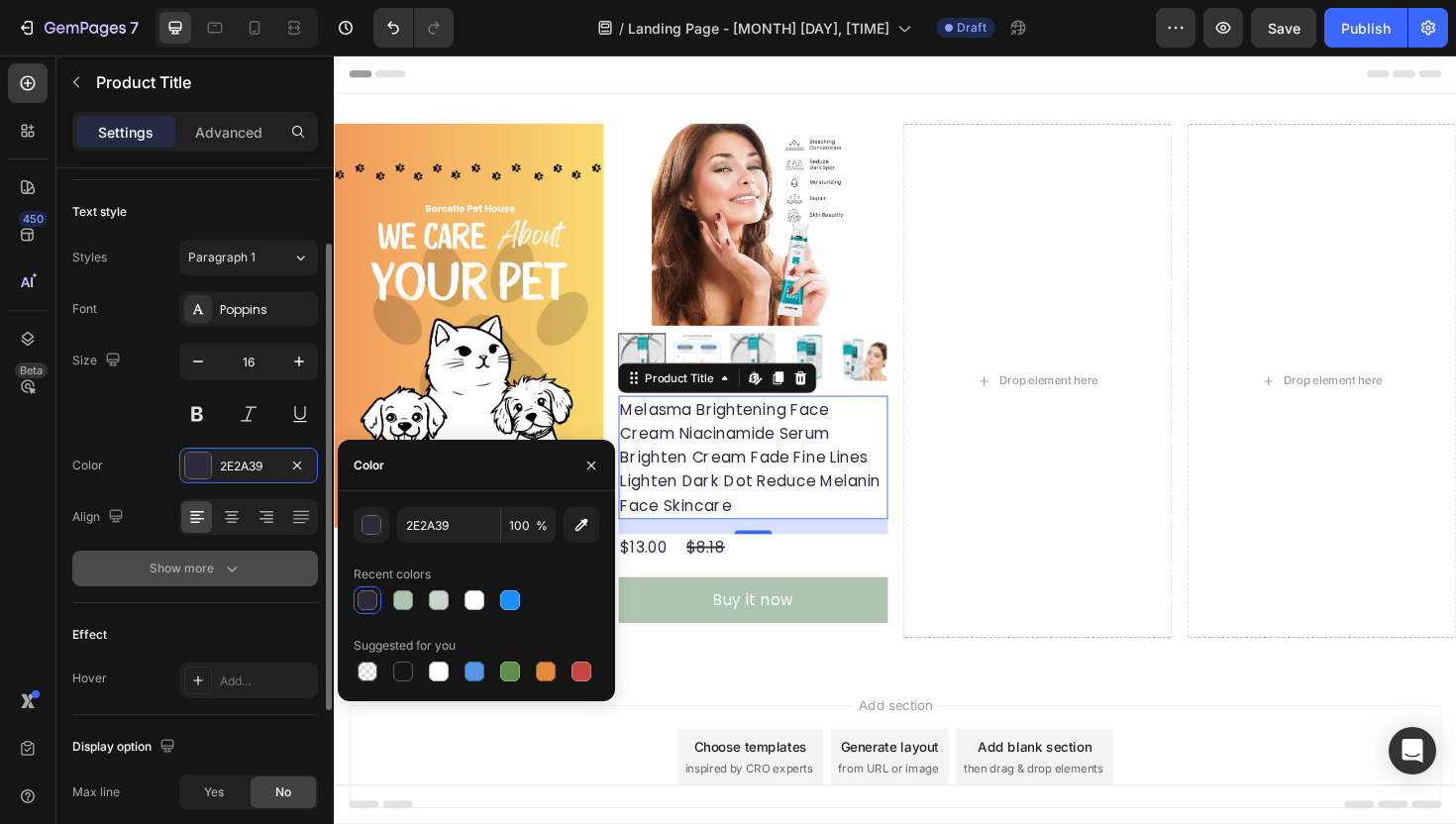 click on "Show more" at bounding box center (195, 568) 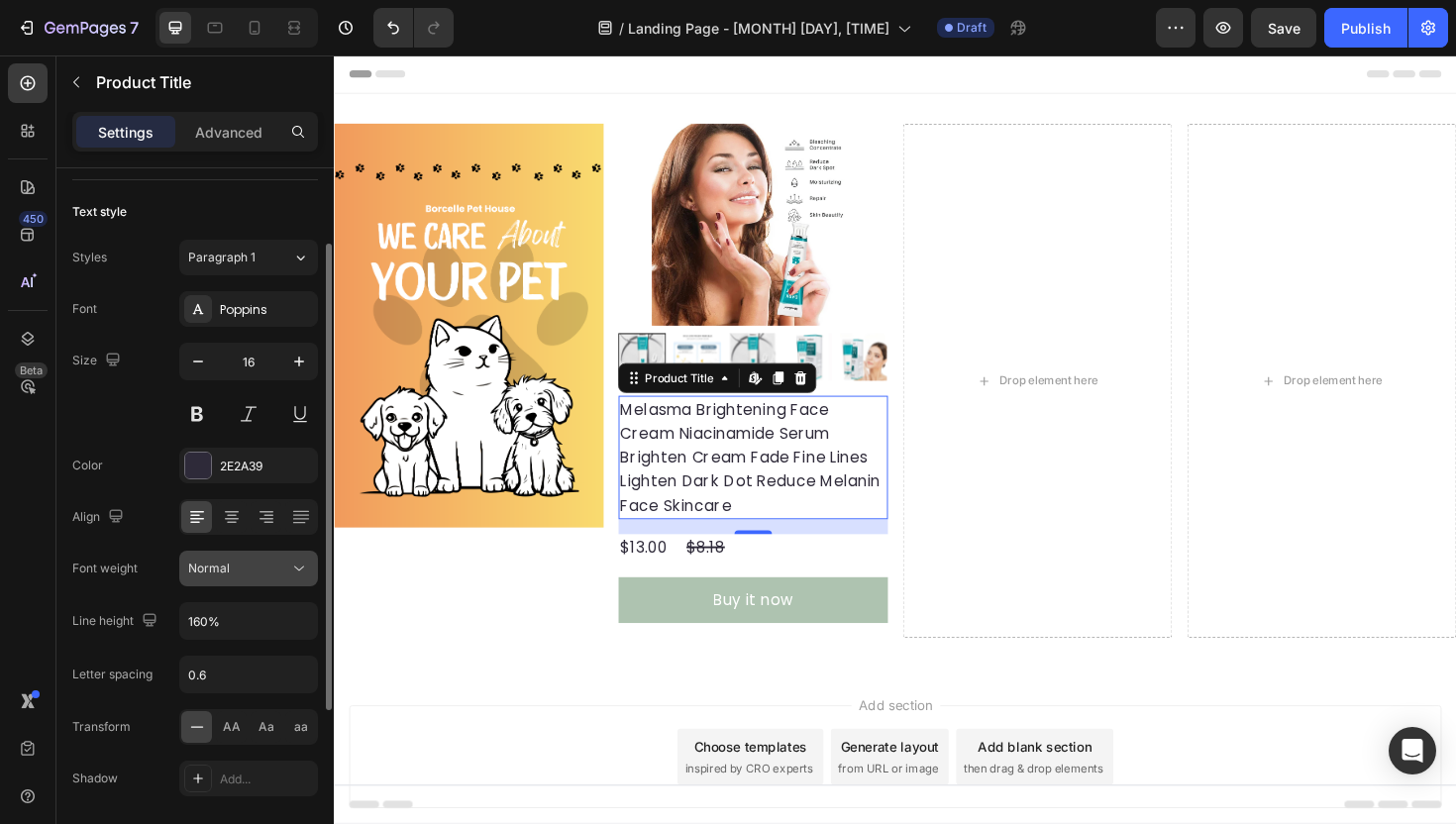 click on "Normal" at bounding box center [249, 568] 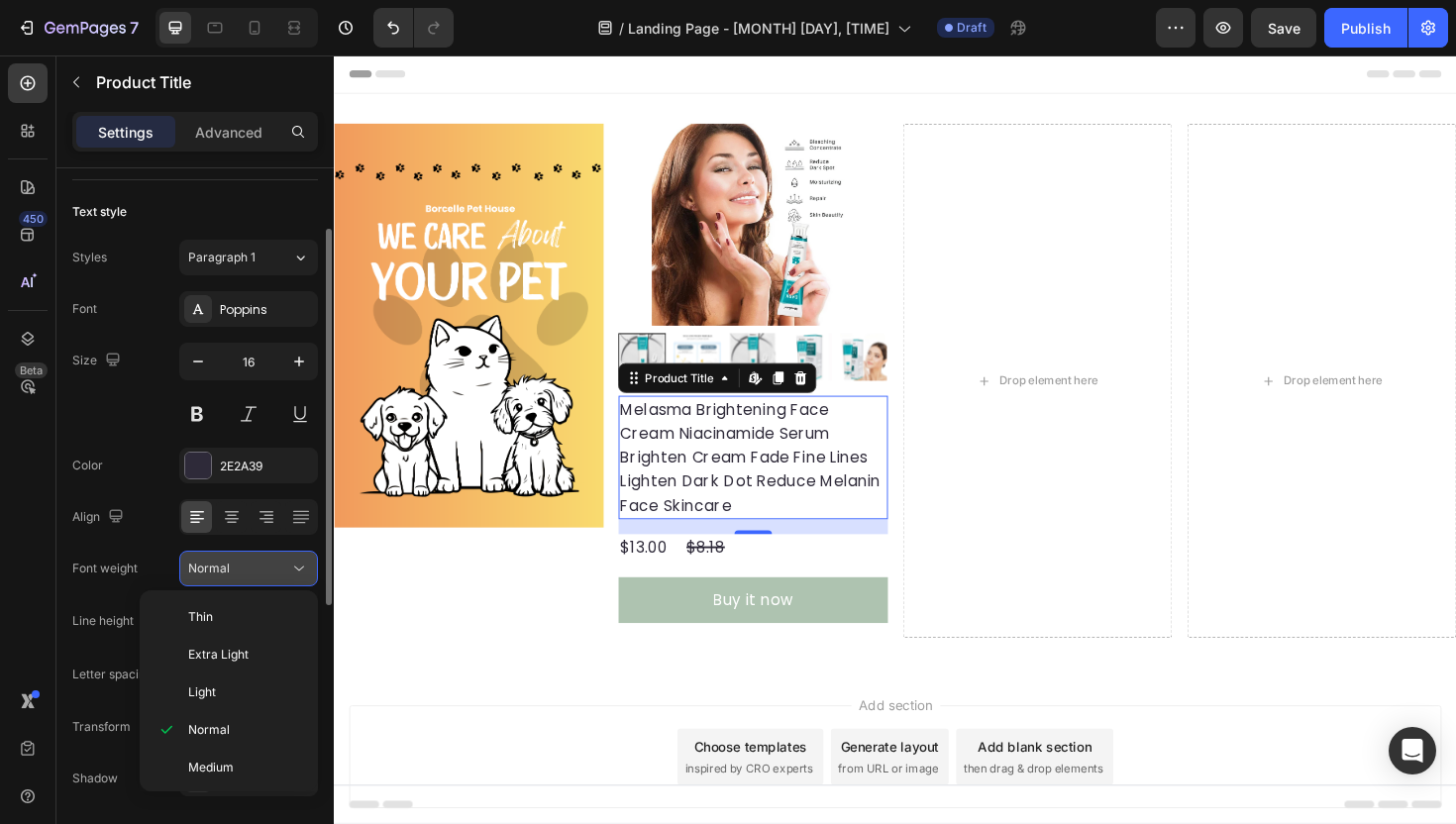 click on "Normal" at bounding box center [249, 568] 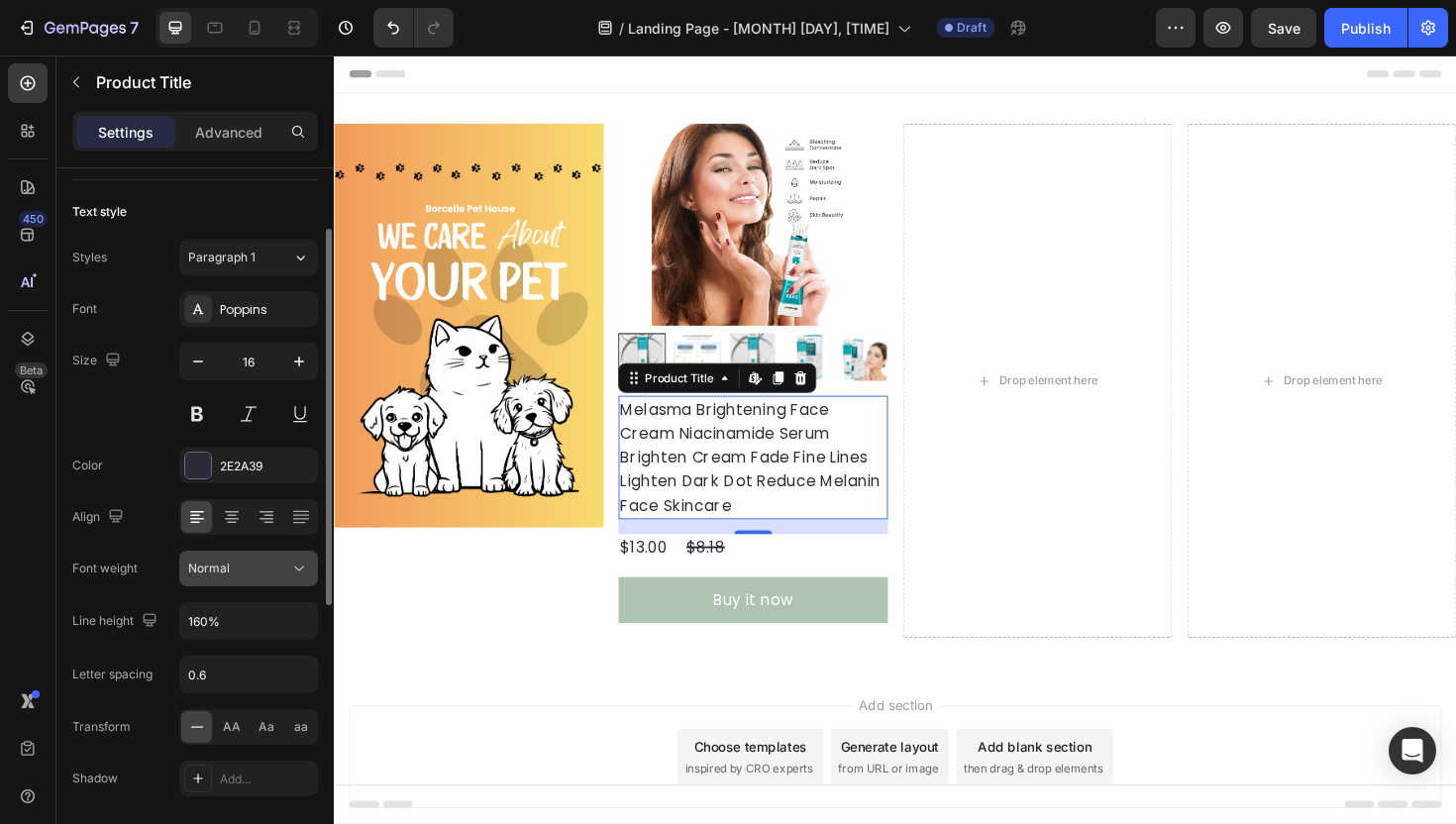 click on "Normal" at bounding box center (249, 568) 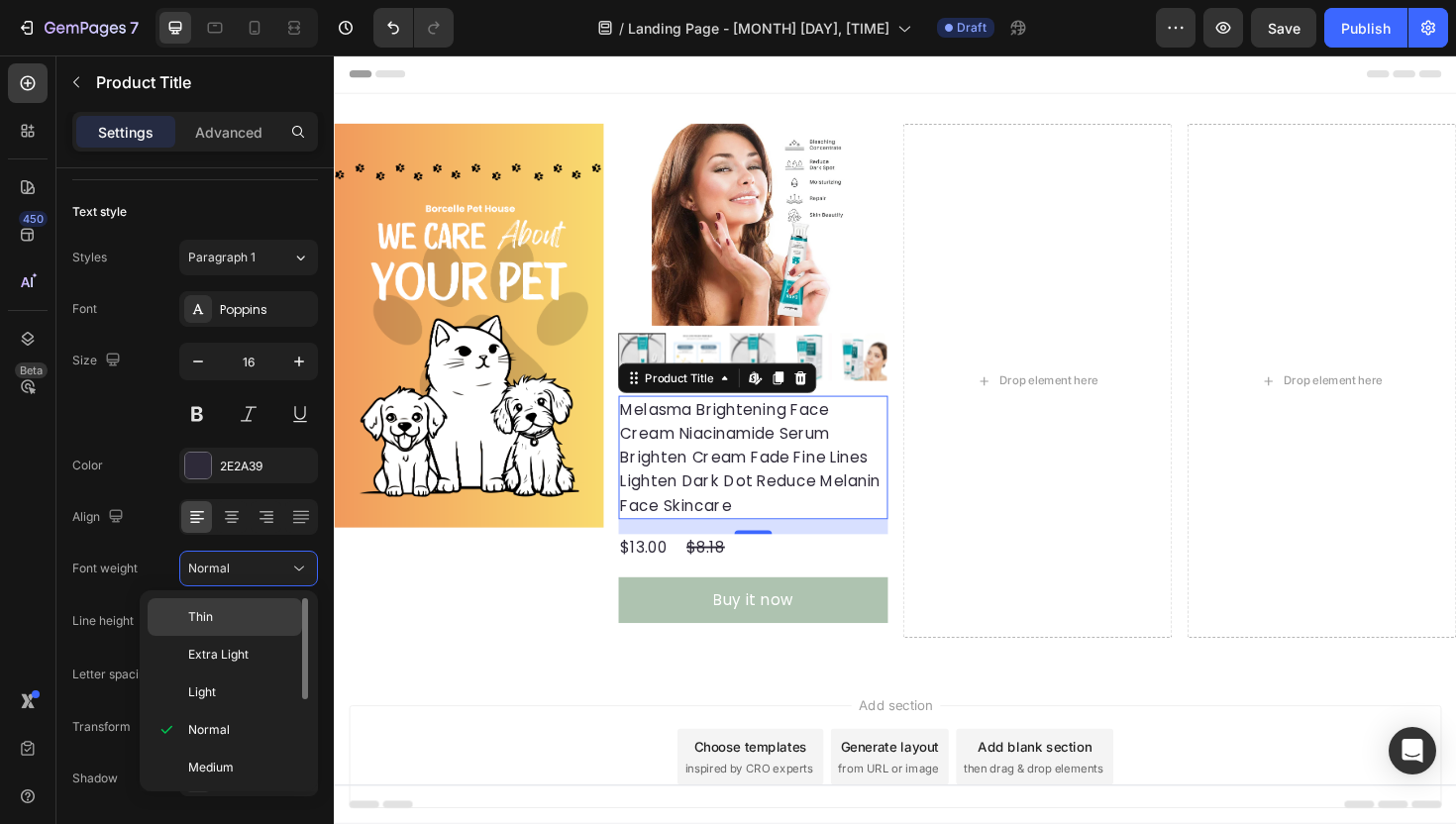 click on "Thin" 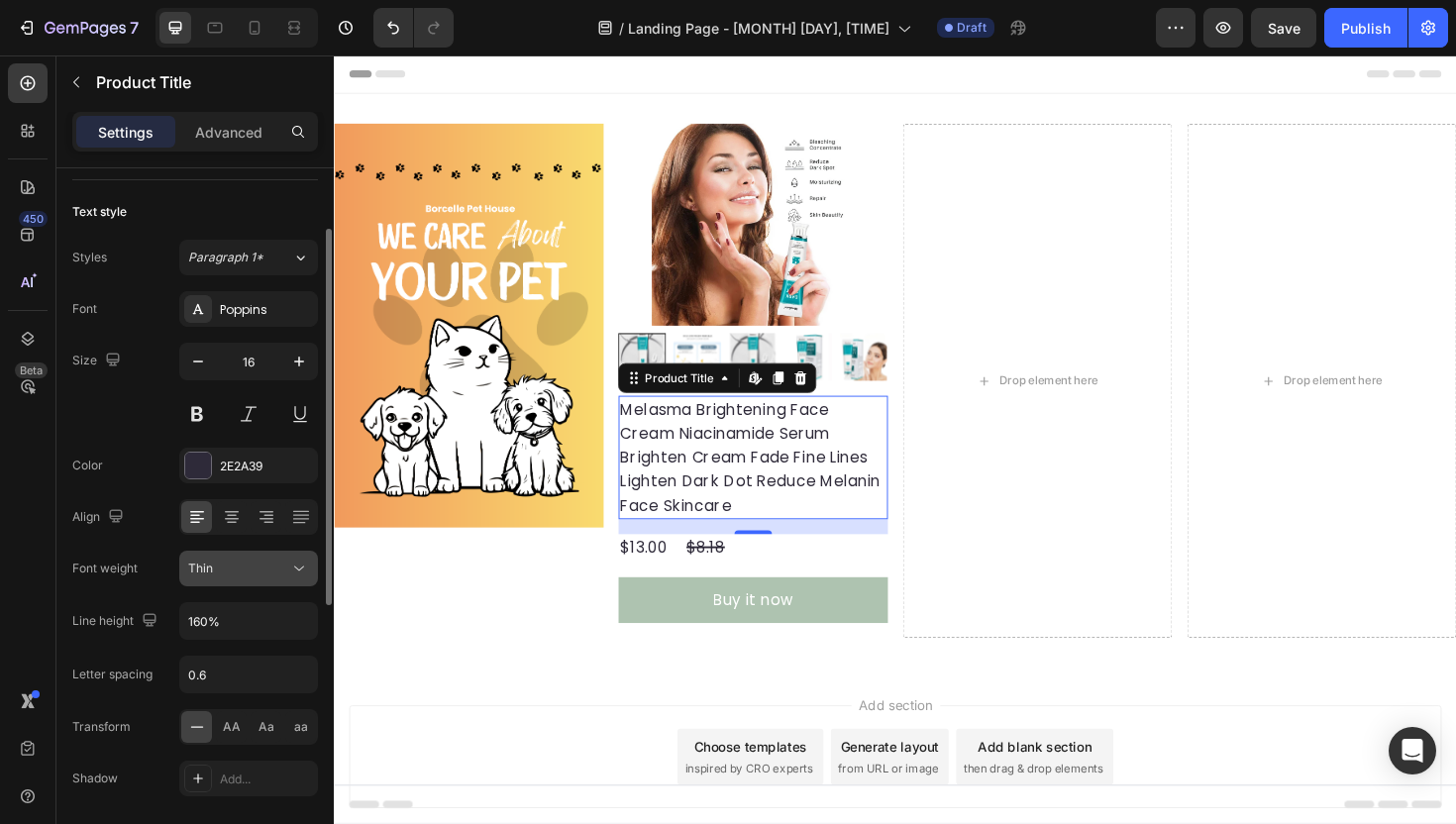click on "Thin" at bounding box center [249, 568] 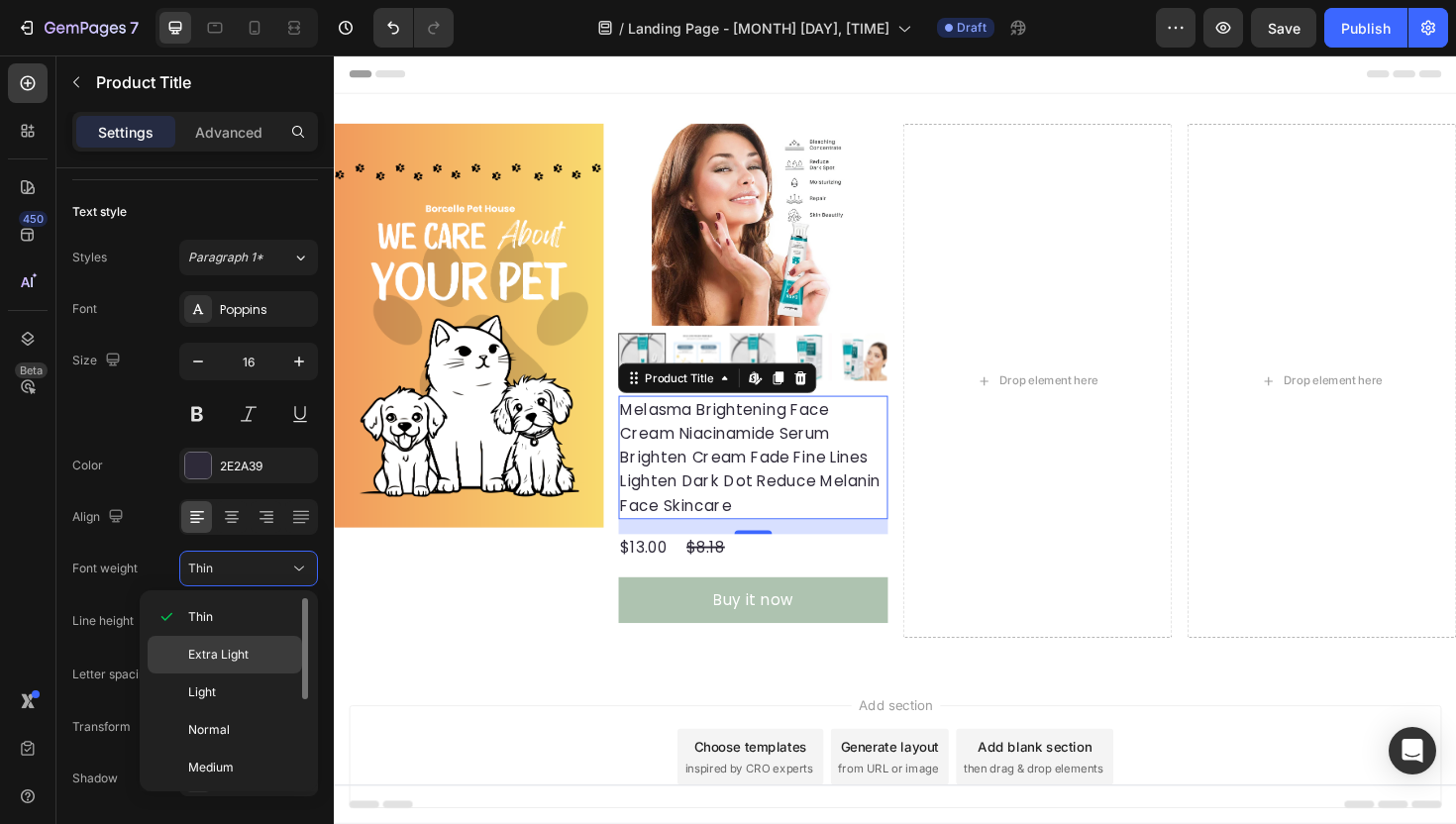click on "Extra Light" 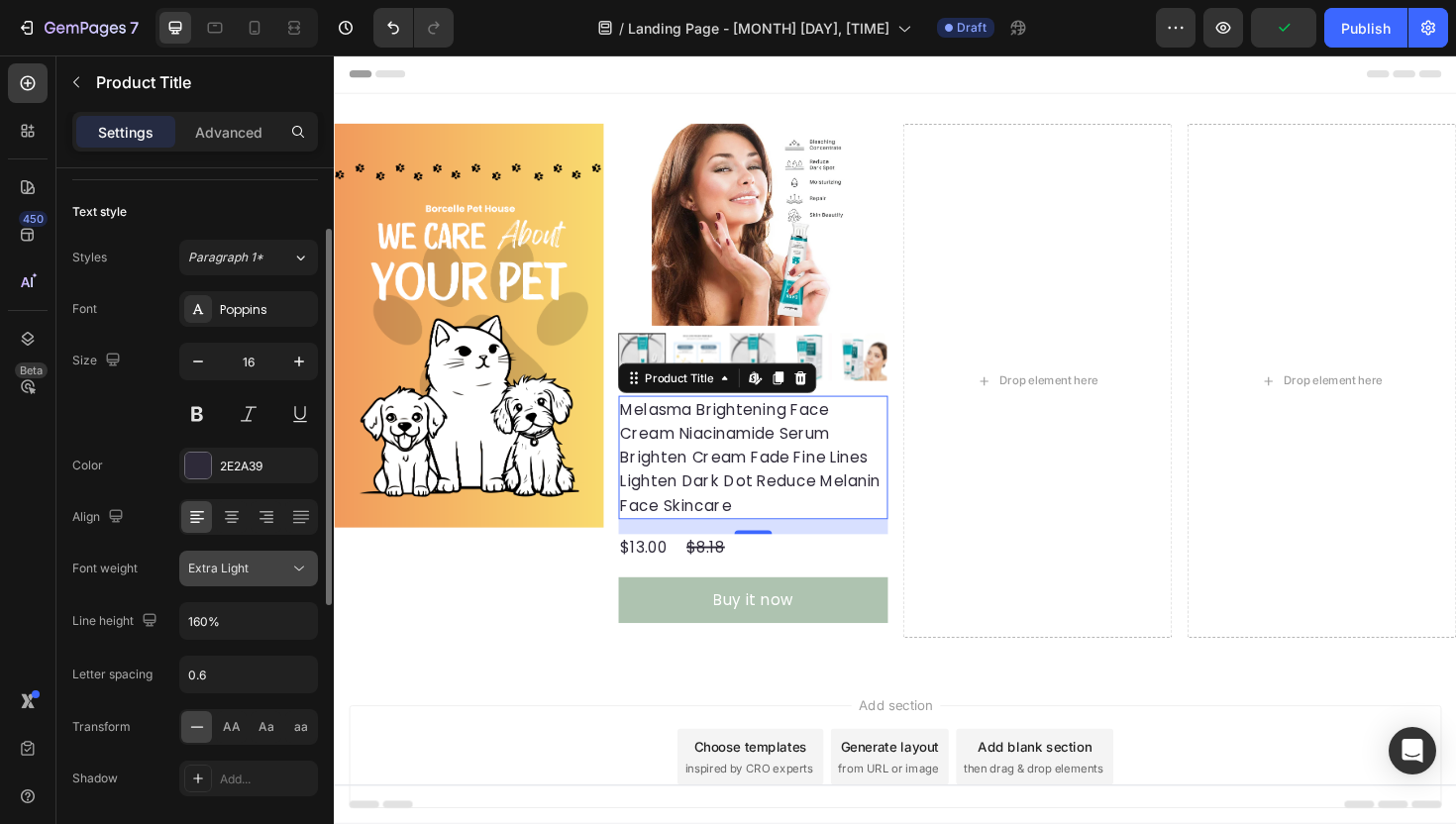 click on "Extra Light" 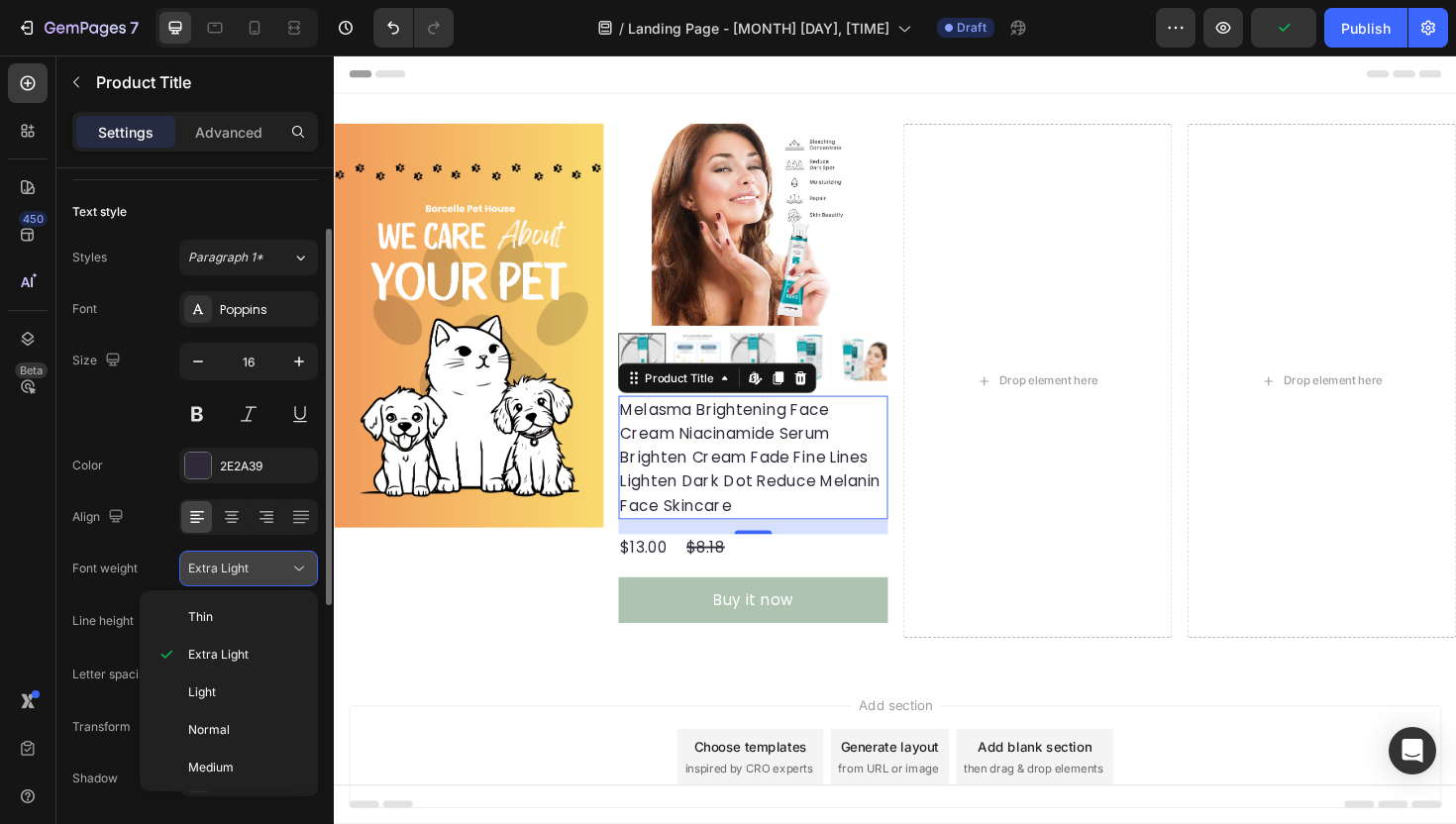 scroll, scrollTop: 131, scrollLeft: 0, axis: vertical 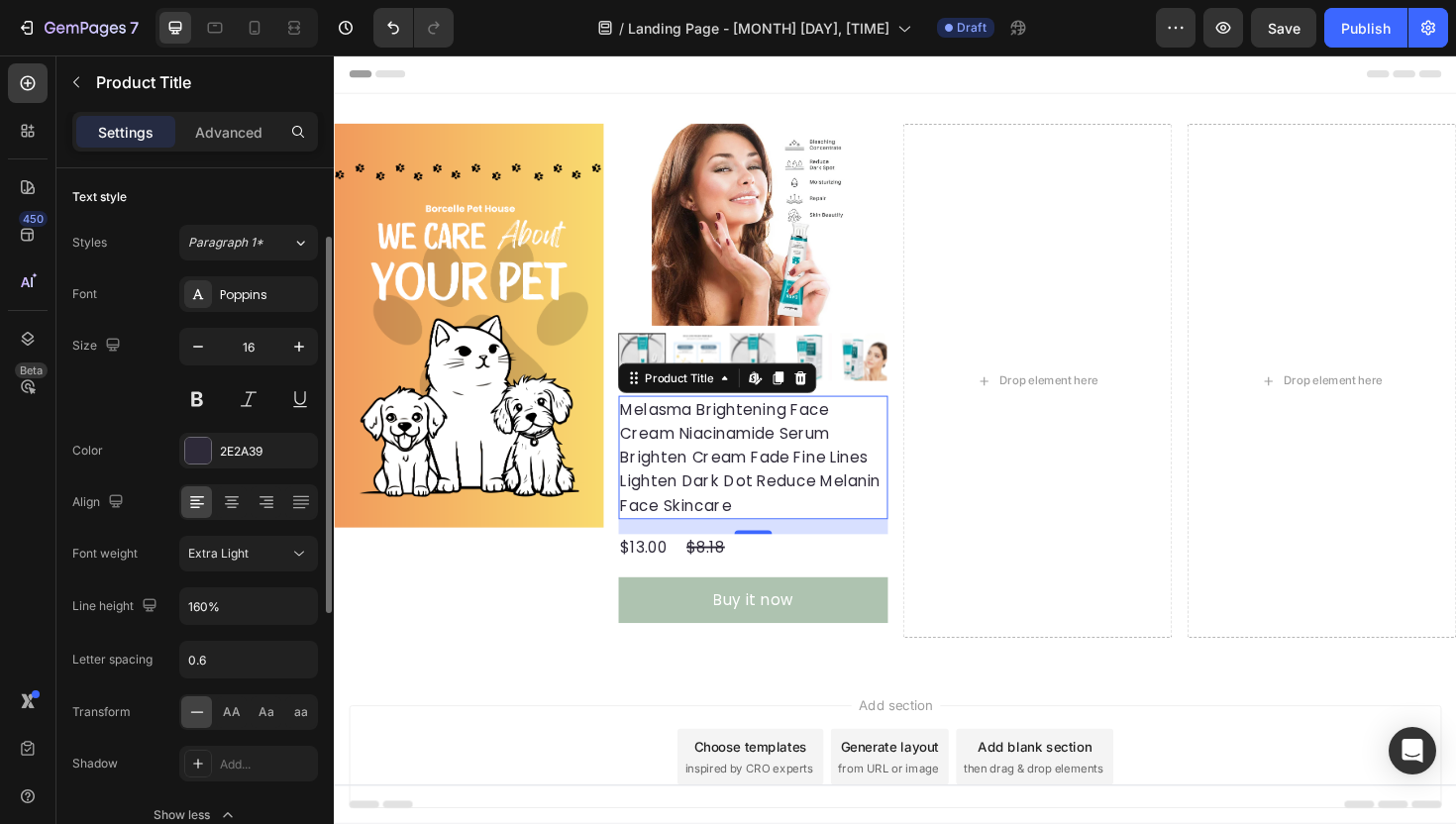 click on "Font Poppins Size 16 Color 2E2A39 Align Font weight Extra Light Line height 160% Letter spacing 0.6 Transform AA Aa aa Shadow Add... Show less" at bounding box center (195, 555) 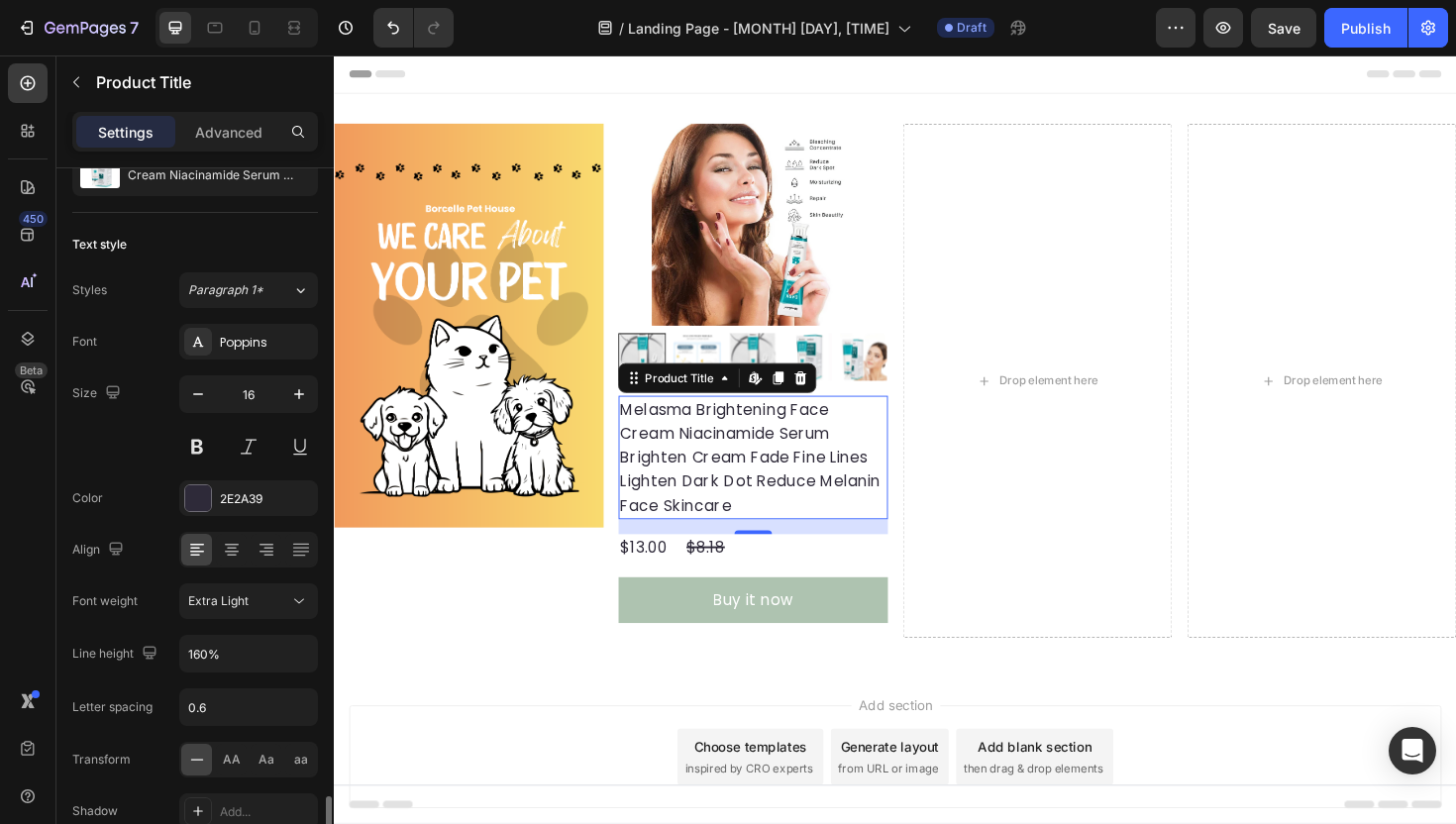 scroll, scrollTop: 0, scrollLeft: 0, axis: both 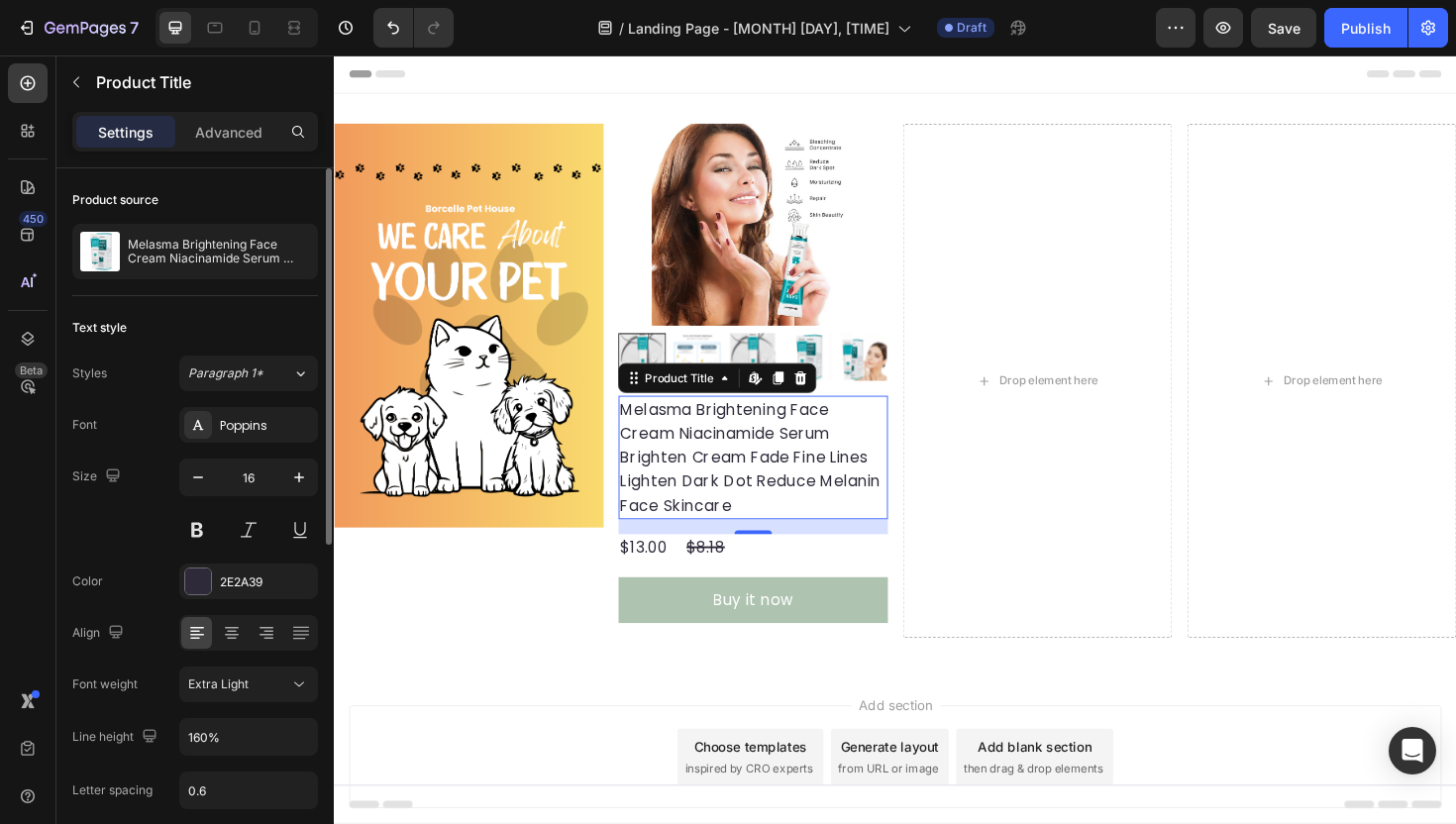 click on "Melasma Brightening Face Cream Niacinamide Serum Brighten Cream Fade Fine Lines Lighten Dark Dot Reduce Melanin Face Skincare" at bounding box center [778, 481] 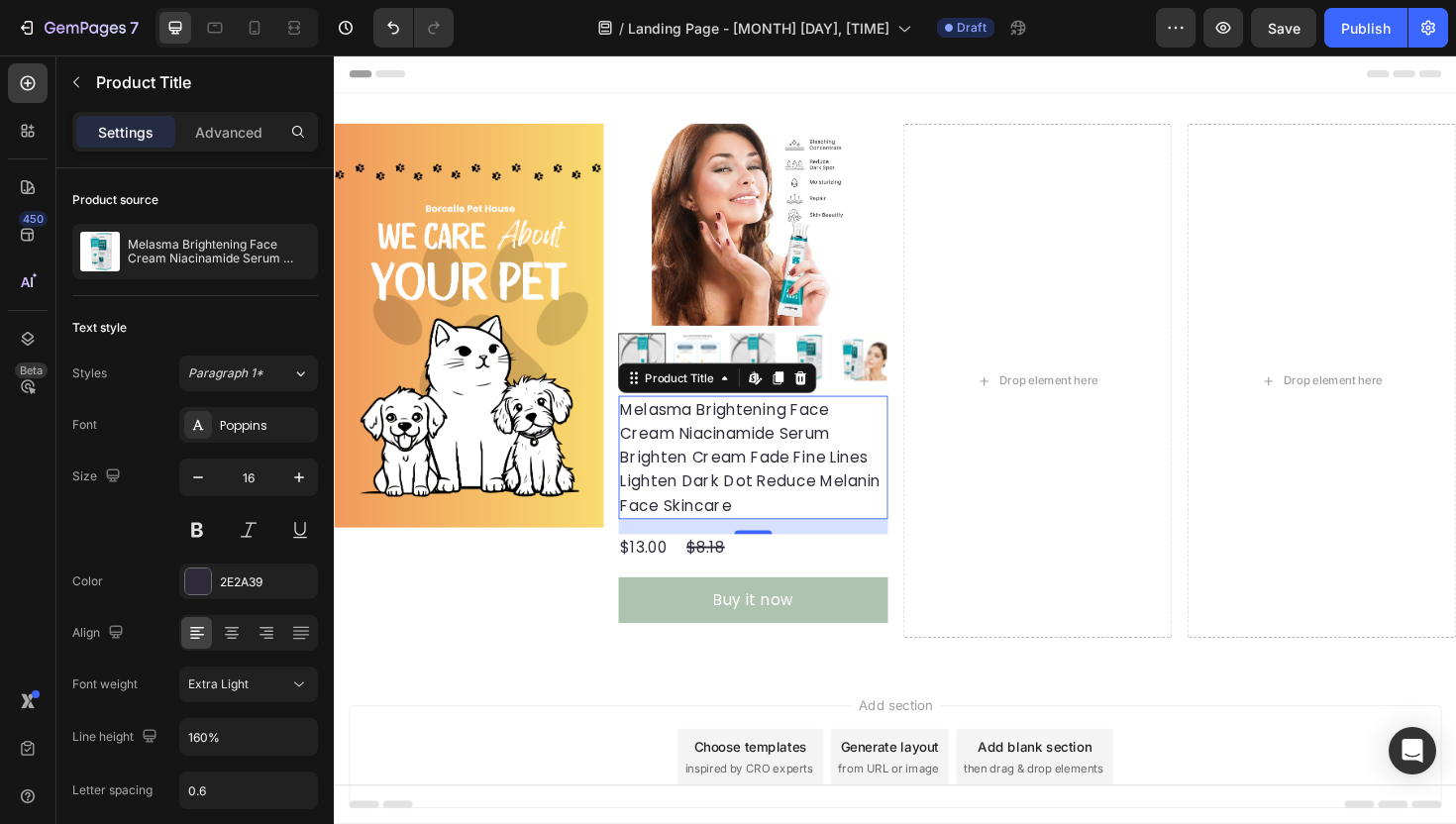 click on "Melasma Brightening Face Cream Niacinamide Serum Brighten Cream Fade Fine Lines Lighten Dark Dot Reduce Melanin Face Skincare" at bounding box center (778, 481) 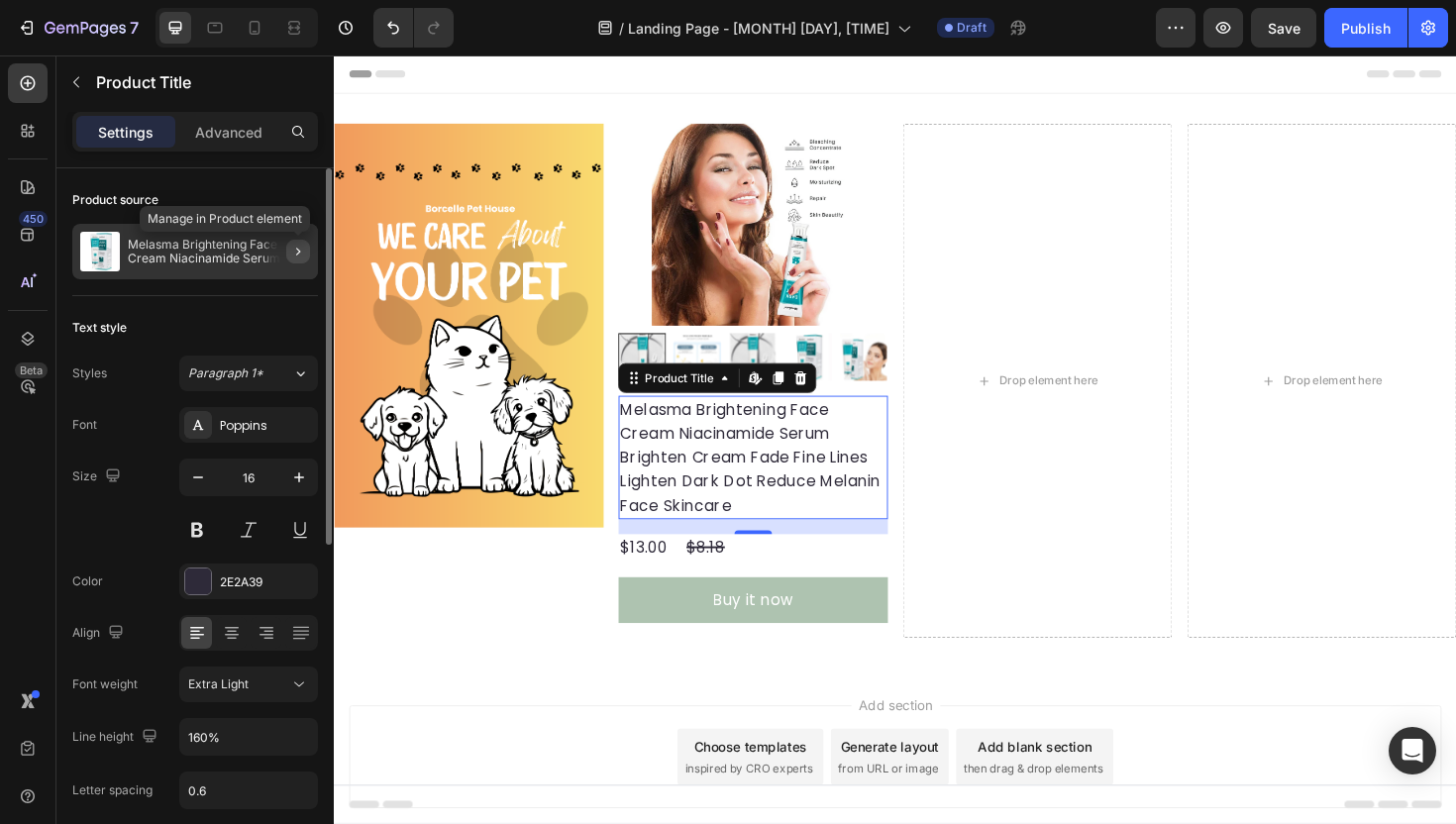 click 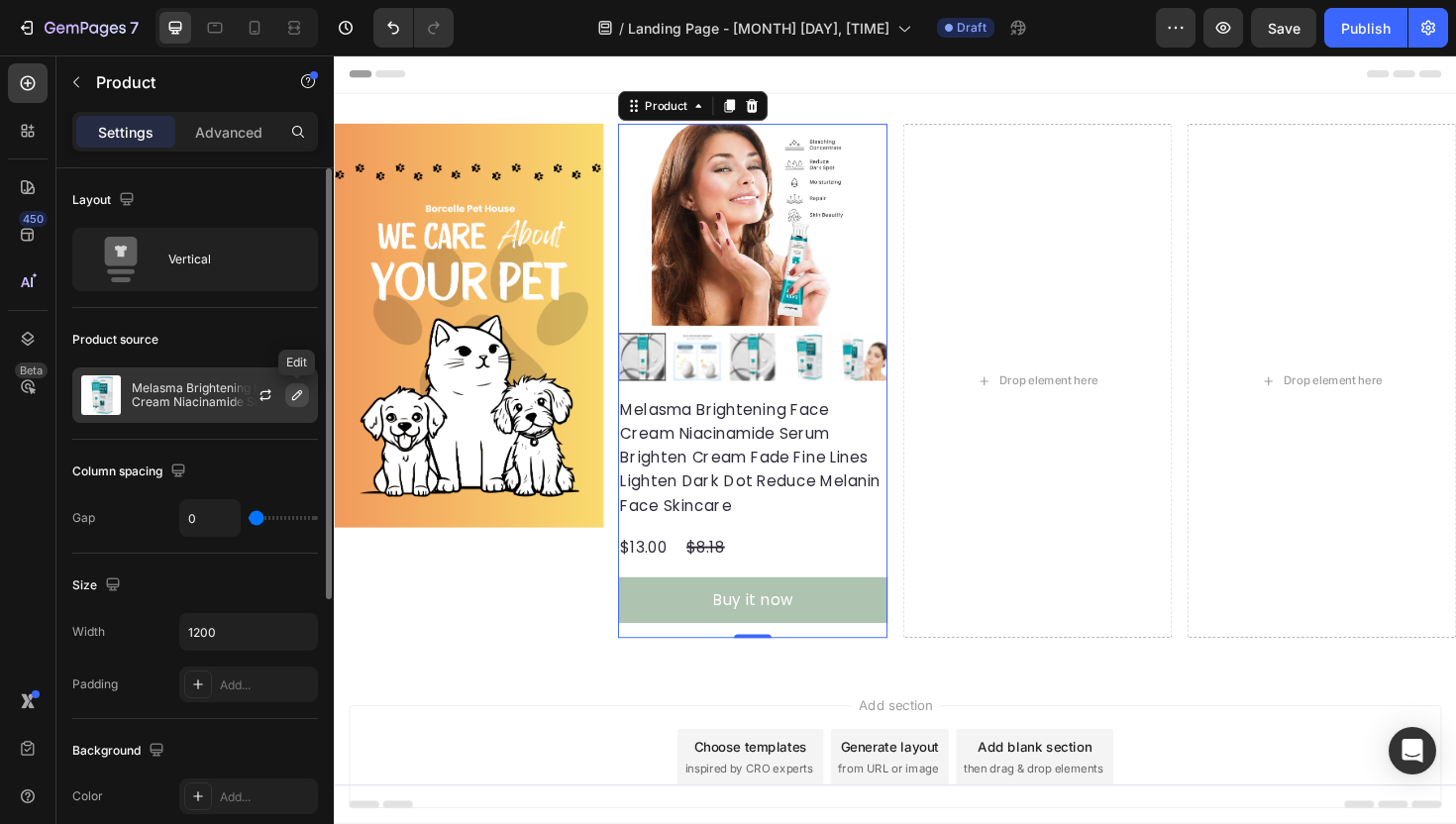 click 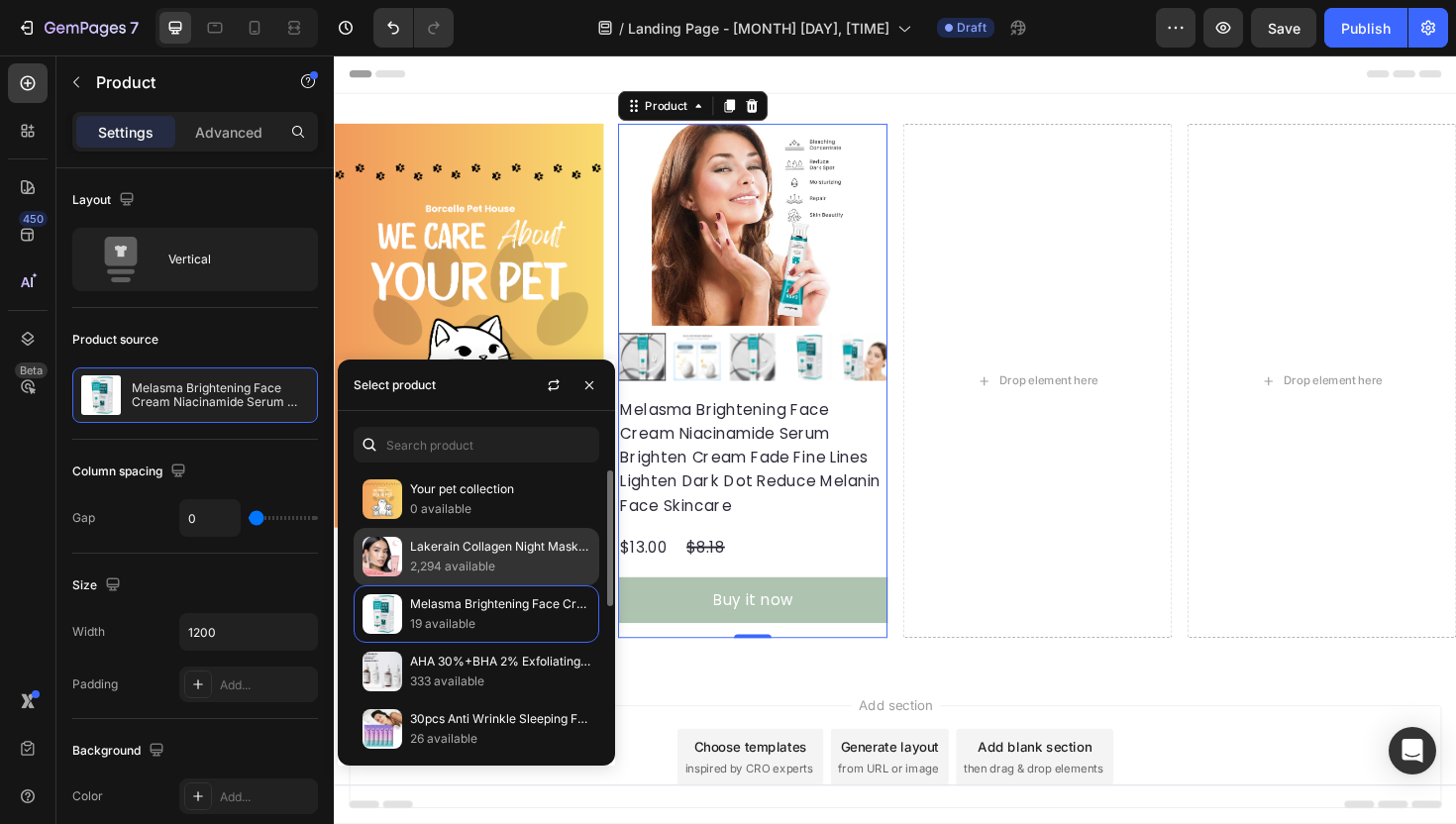 click on "2,294 available" at bounding box center [500, 566] 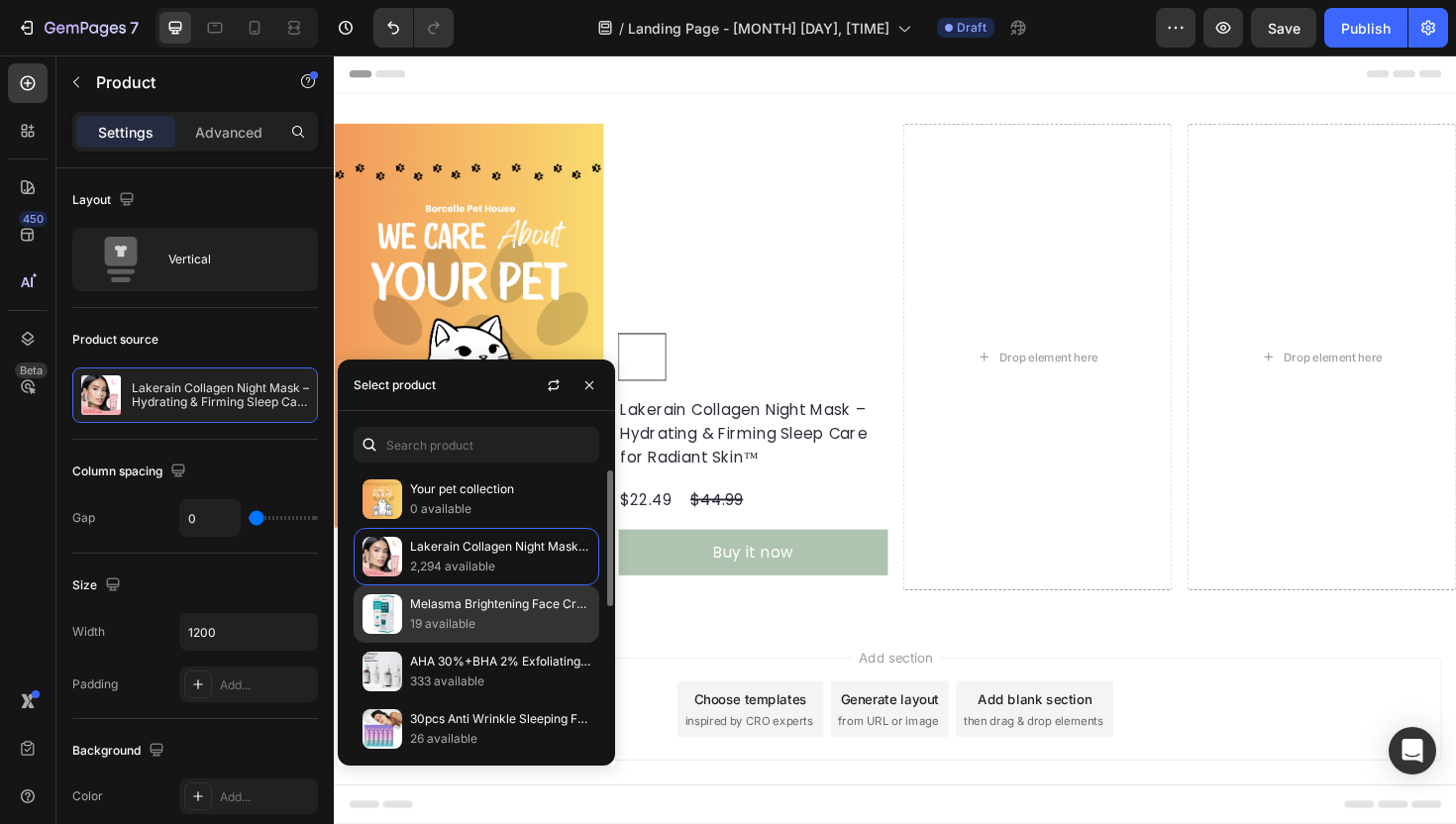 click on "Melasma Brightening Face Cream Niacinamide Serum Brighten Cream Fade Fine Lines Lighten Dark Dot Reduce Melanin Face Skincare" at bounding box center [500, 604] 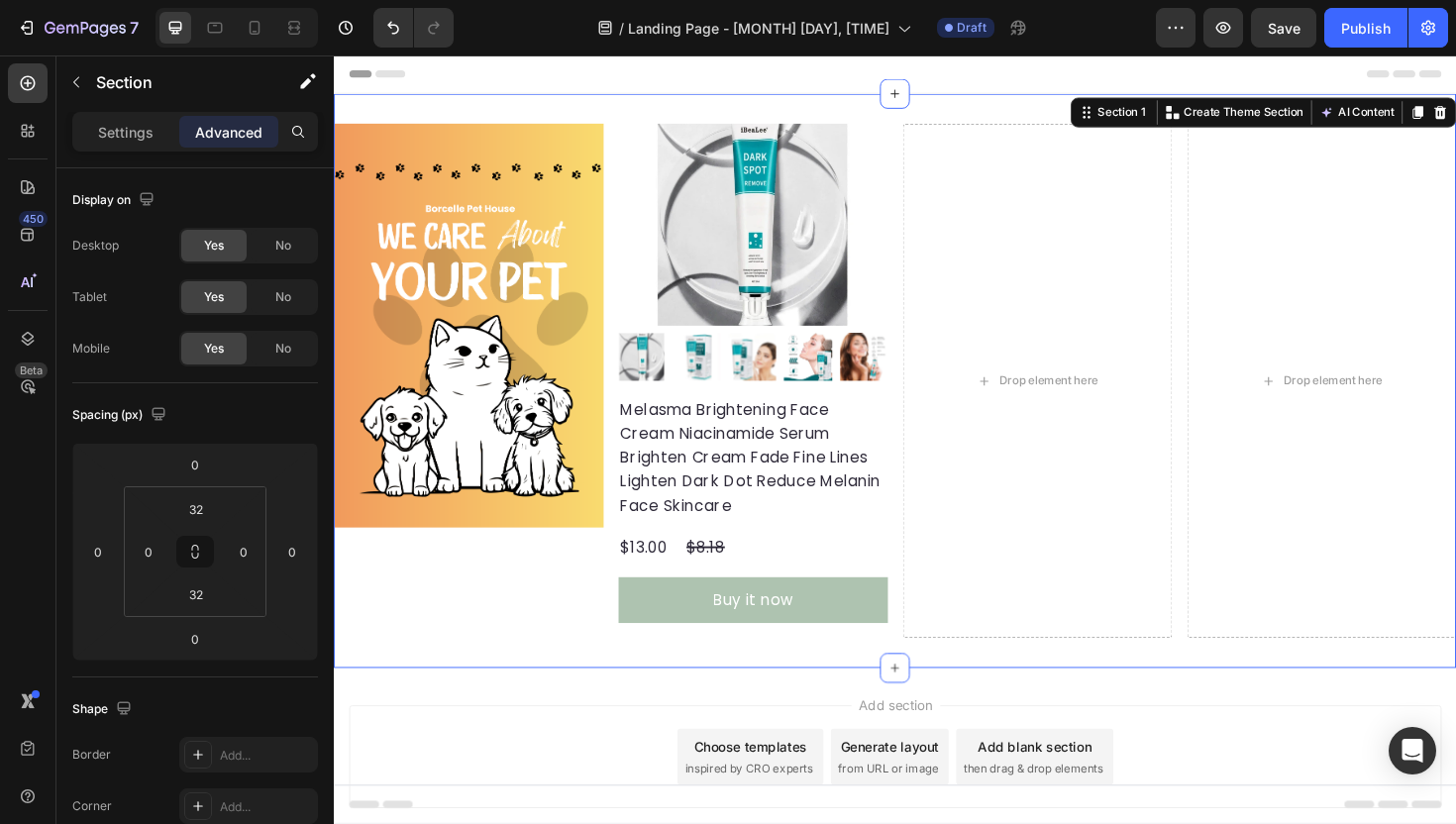 click on "Image Product Images Melasma Brightening Face Cream Niacinamide Serum Brighten Cream Fade Fine Lines Lighten Dark Dot Reduce Melanin Face Skincare Product Title $13.00 Product Price Product Price $8.18 Product Price Product Price Row Buy it now Dynamic Checkout Product
Drop element here
Drop element here Section 1   You can create reusable sections Create Theme Section AI Content Write with GemAI What would you like to describe here? Tone and Voice Persuasive Product Your pet collection Show more Generate" at bounding box center [928, 400] 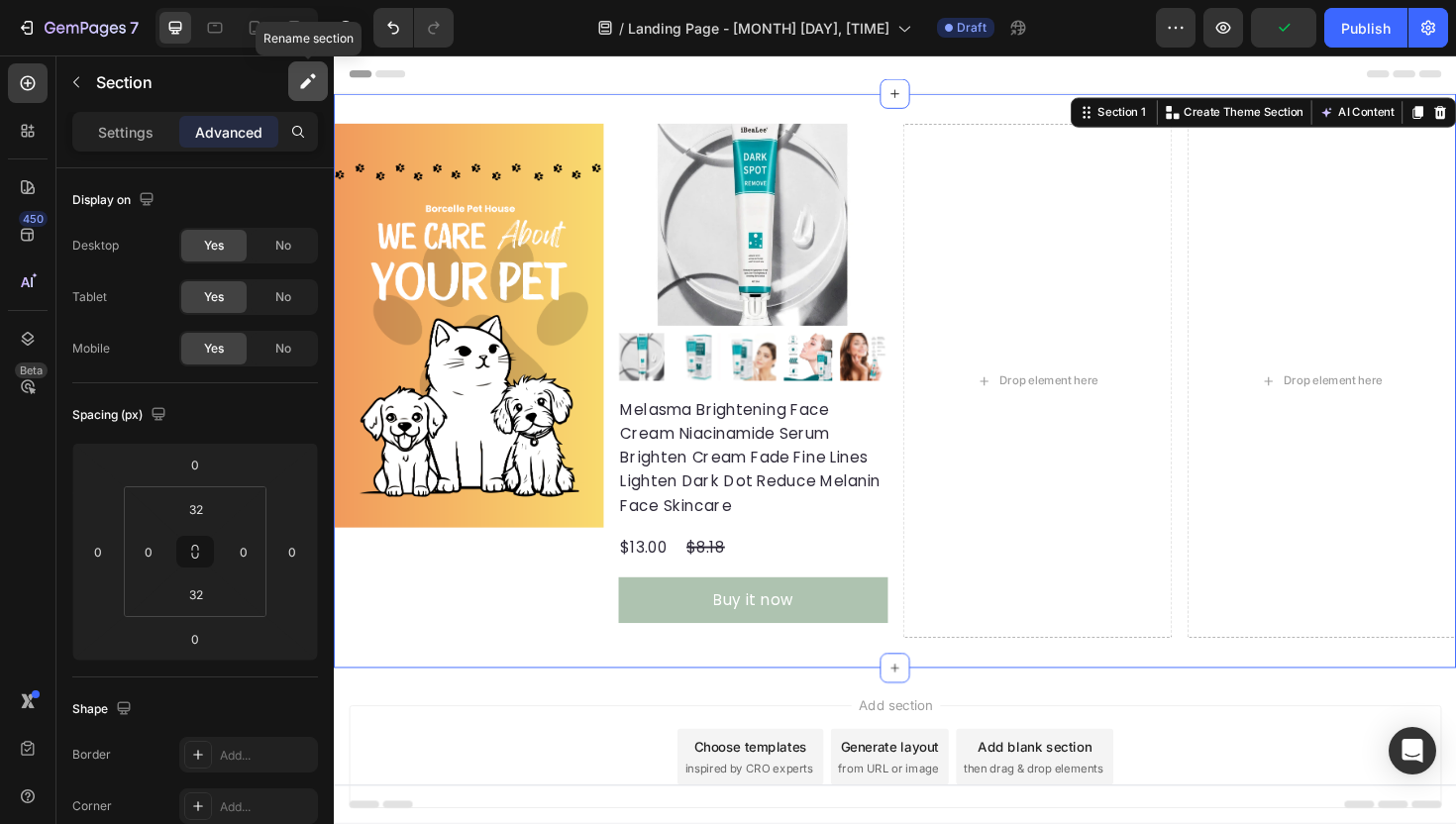 click 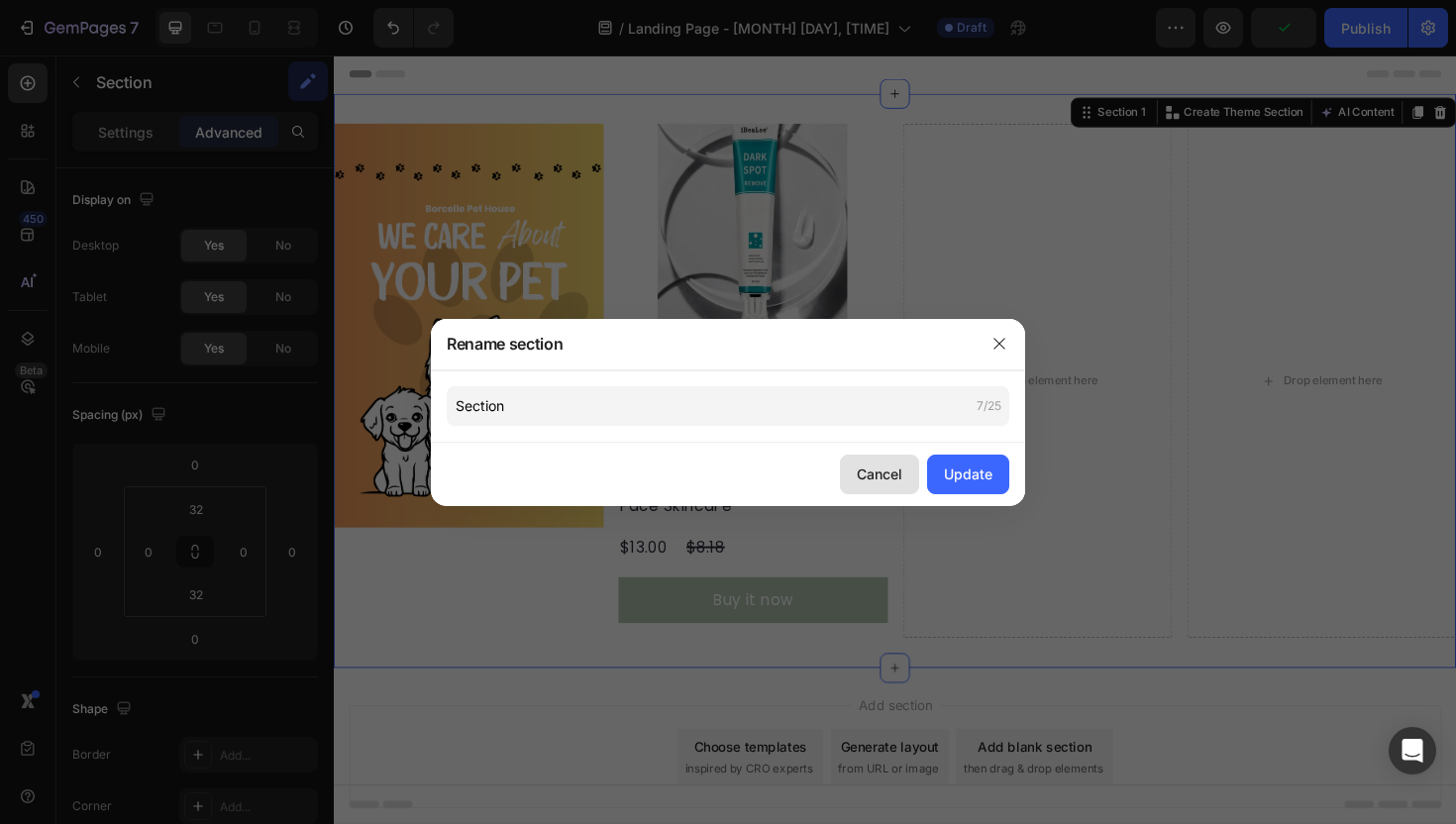 click on "Cancel" 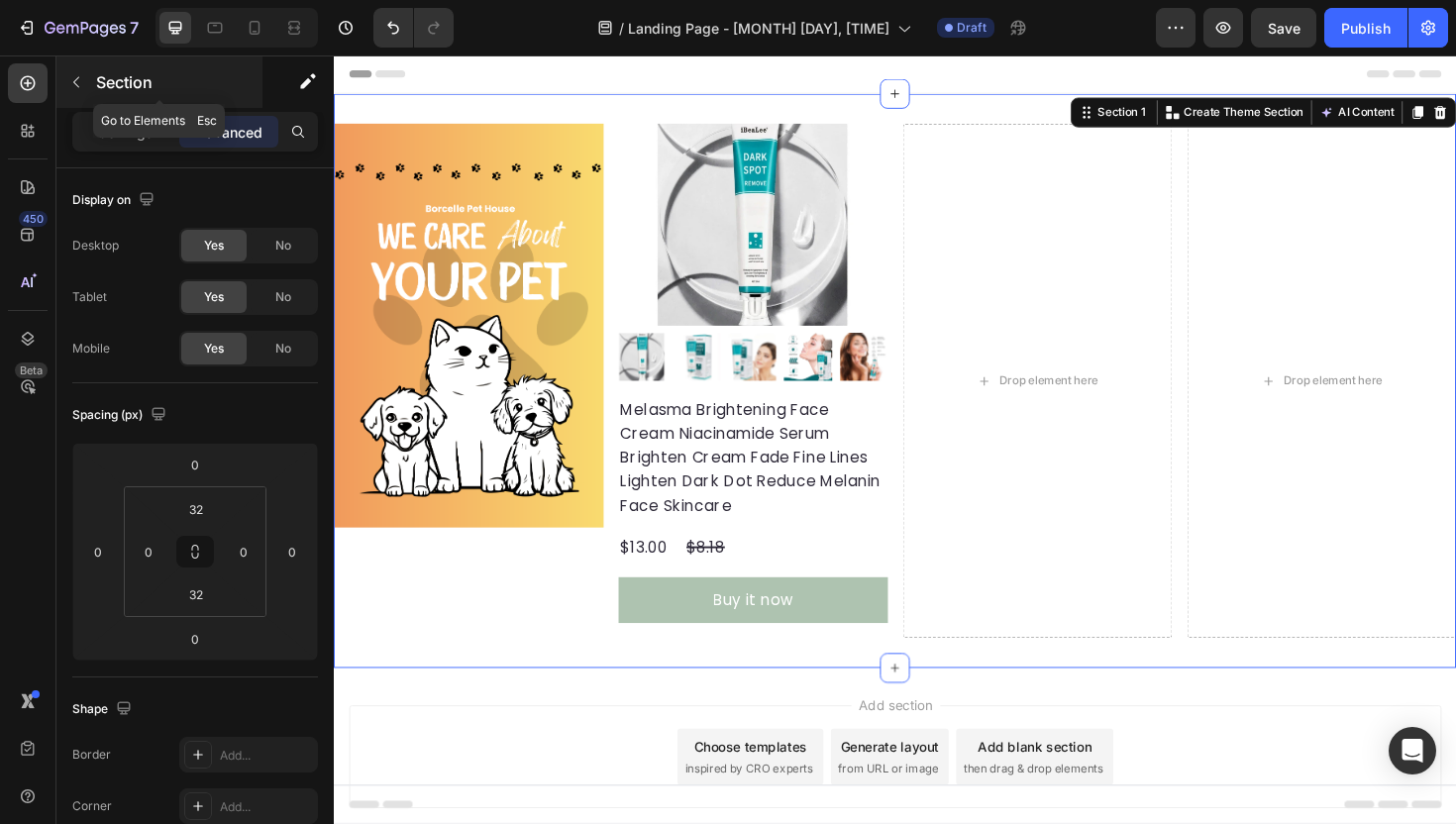 click at bounding box center [76, 82] 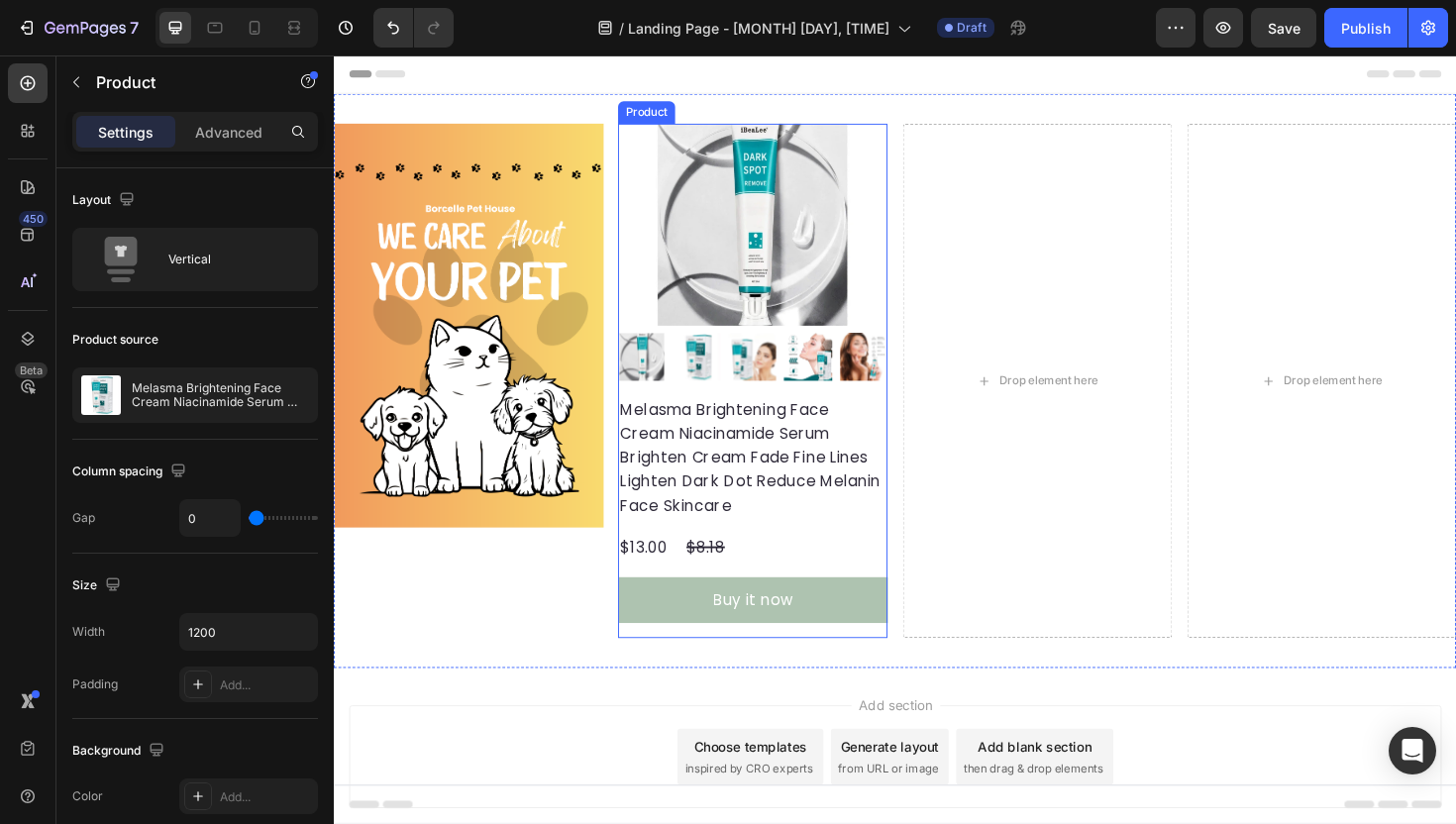 click on "Product Images" at bounding box center [778, 271] 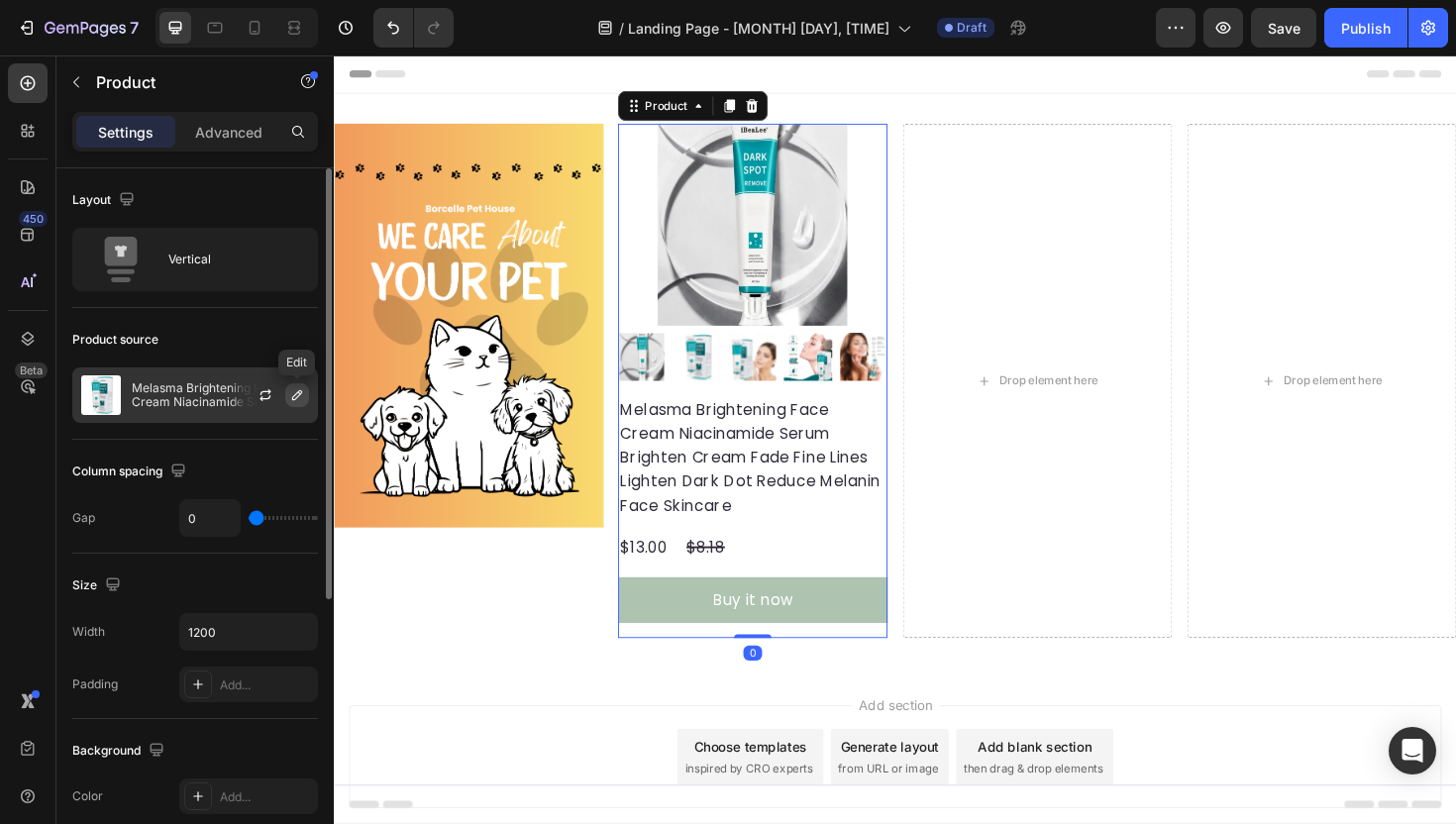 click 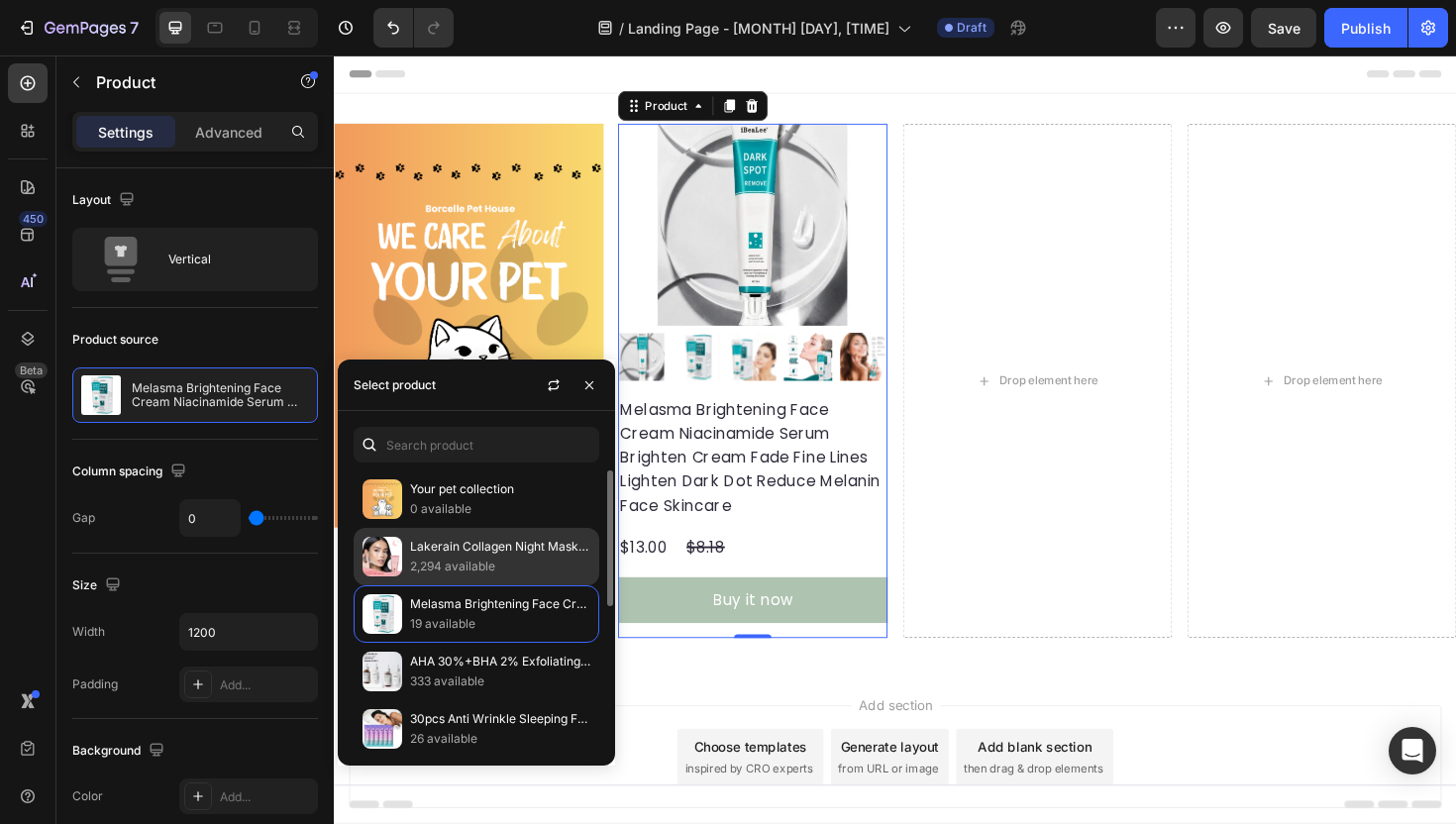 click on "2,294 available" at bounding box center [500, 566] 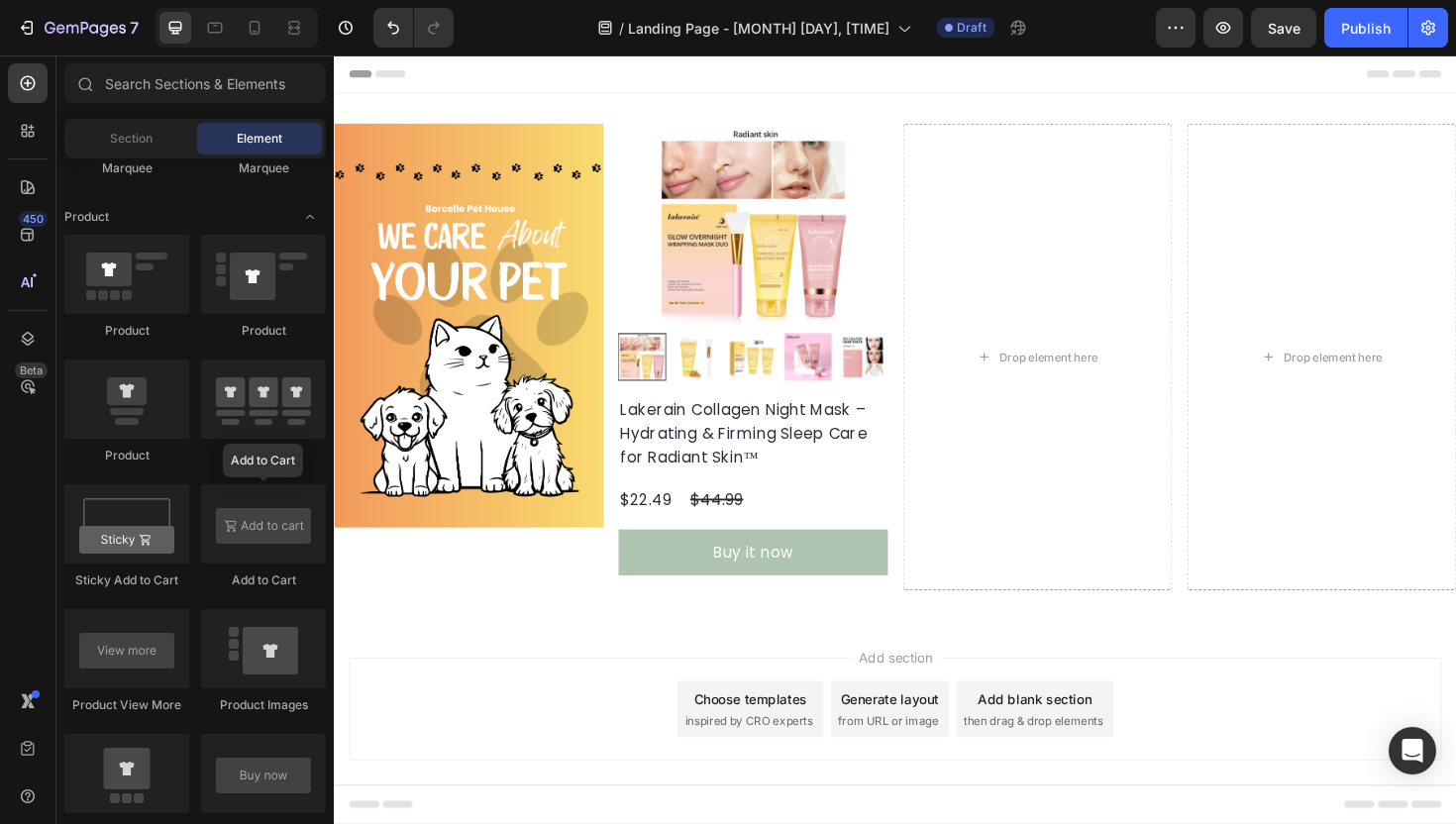 click on "Add section Choose templates inspired by CRO experts Generate layout from URL or image Add blank section then drag & drop elements" at bounding box center (928, 775) 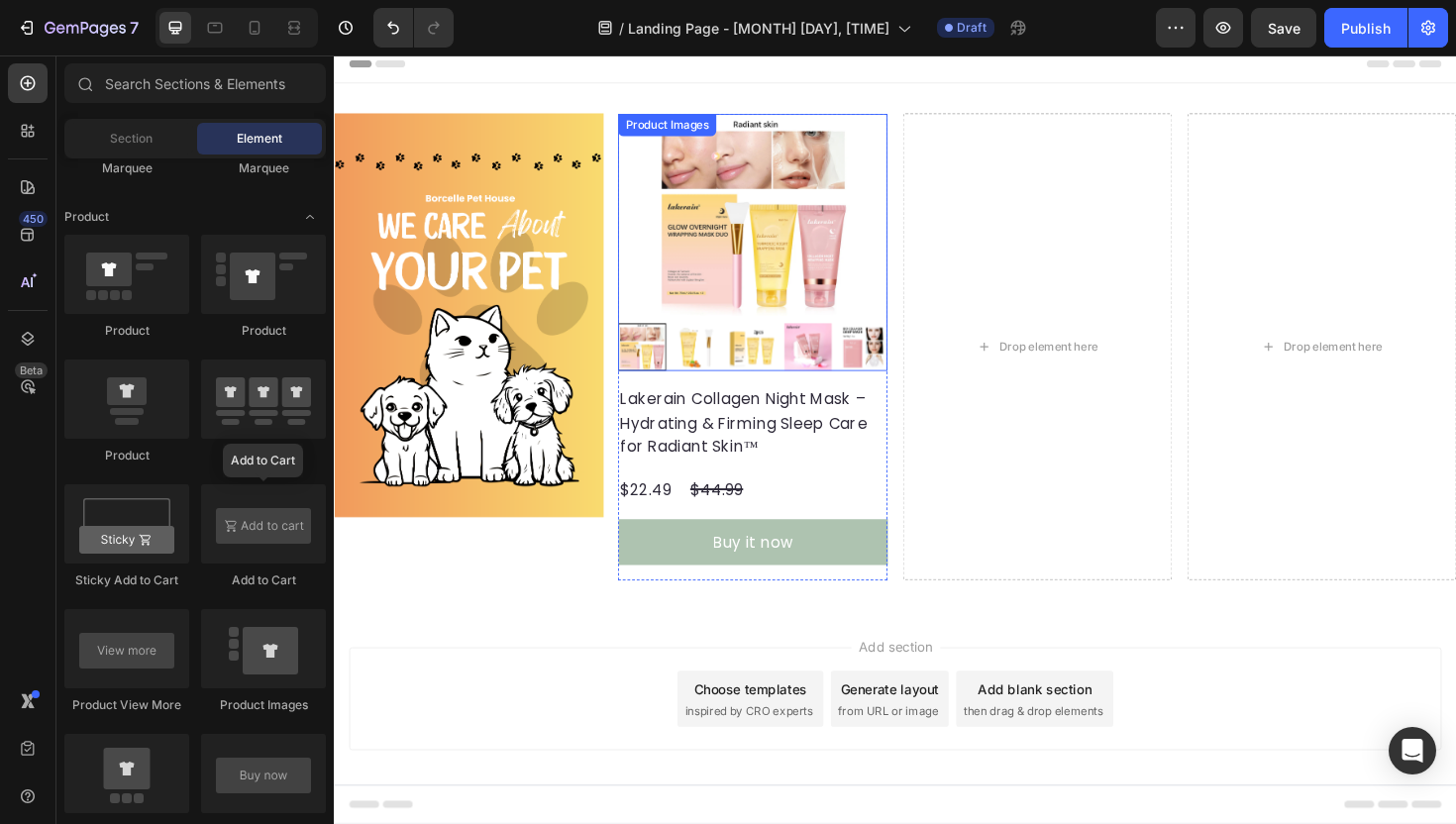 scroll, scrollTop: 2, scrollLeft: 0, axis: vertical 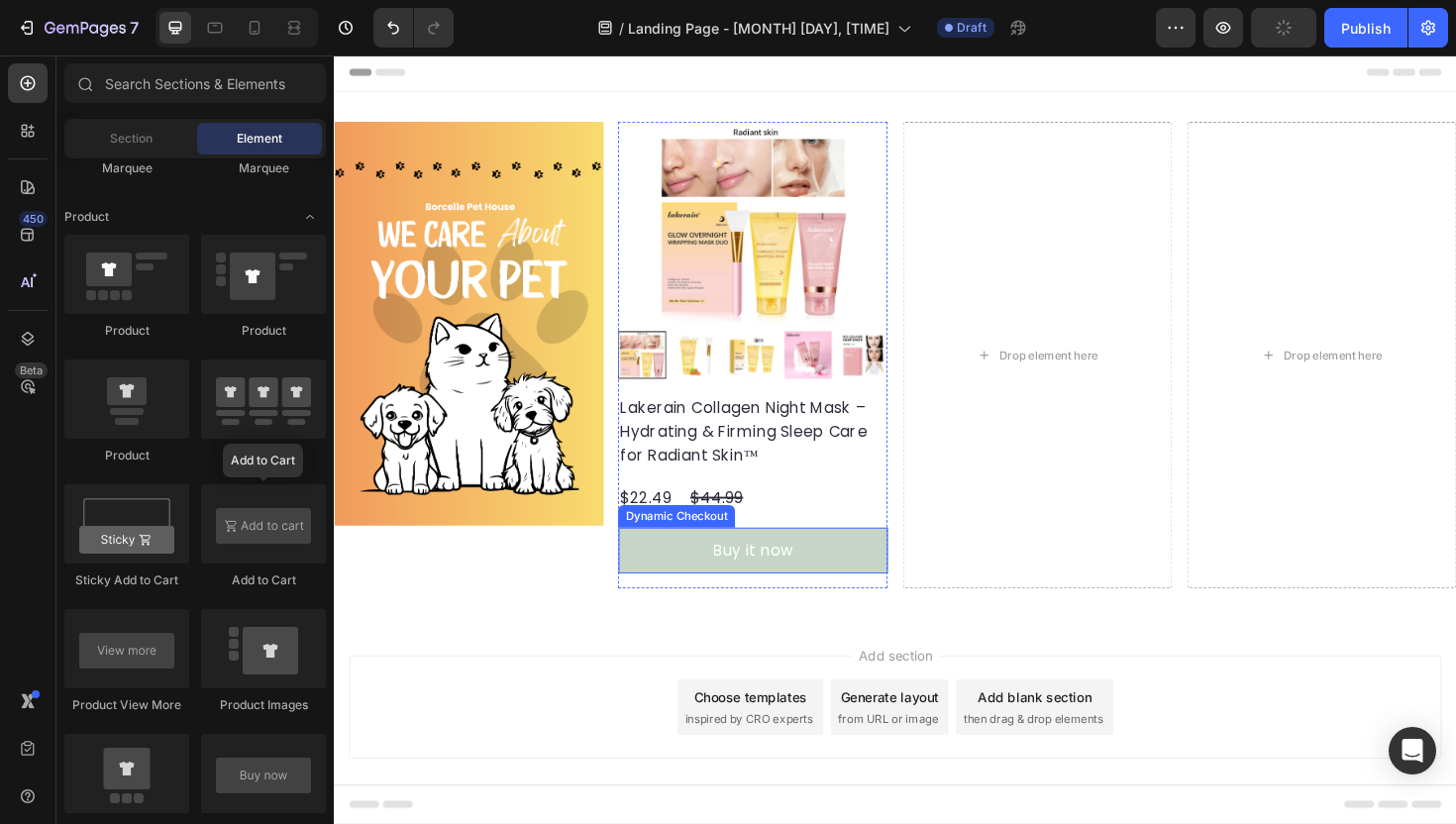 click on "Buy it now" at bounding box center (778, 580) 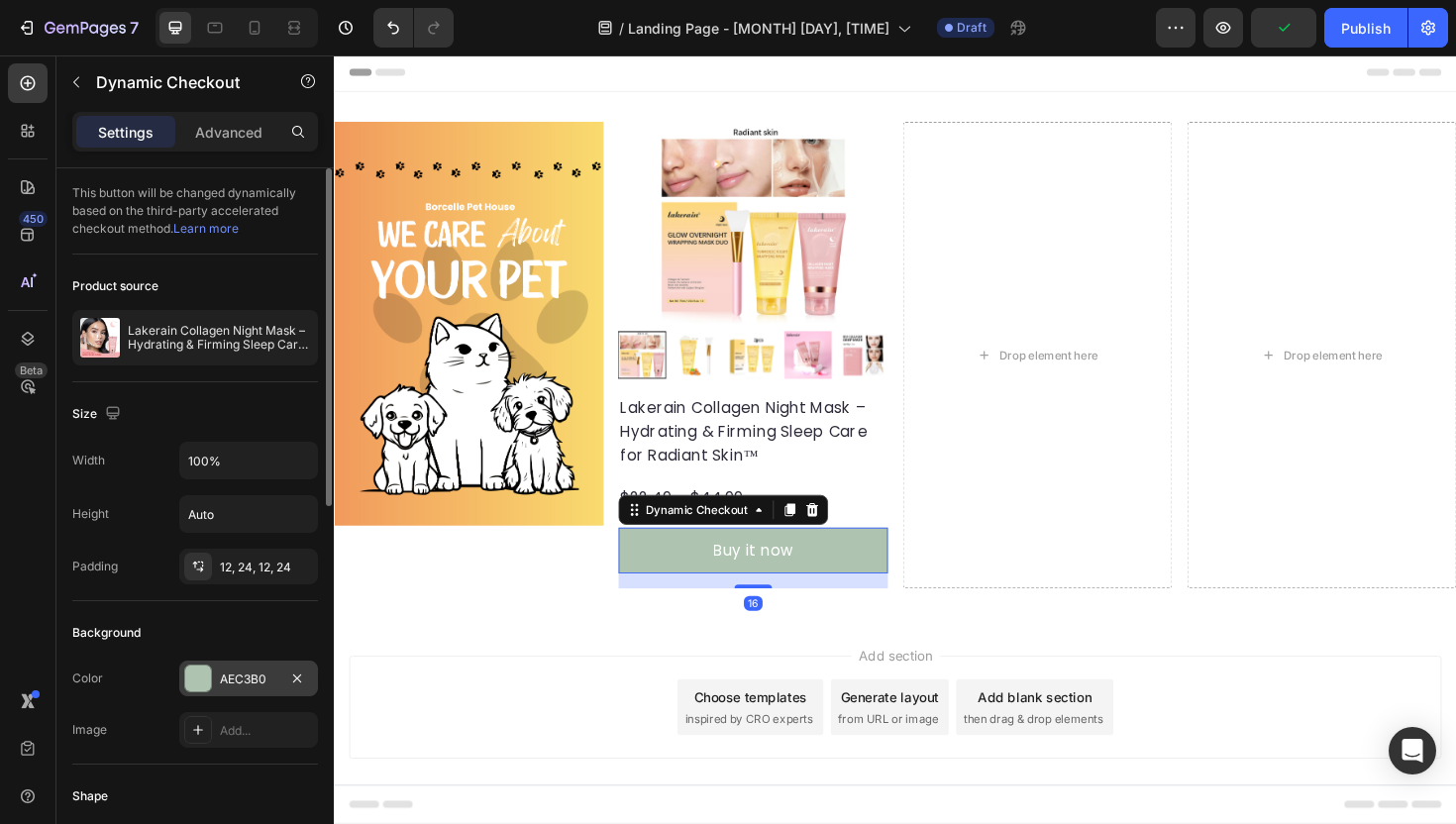 click on "AEC3B0" at bounding box center (249, 679) 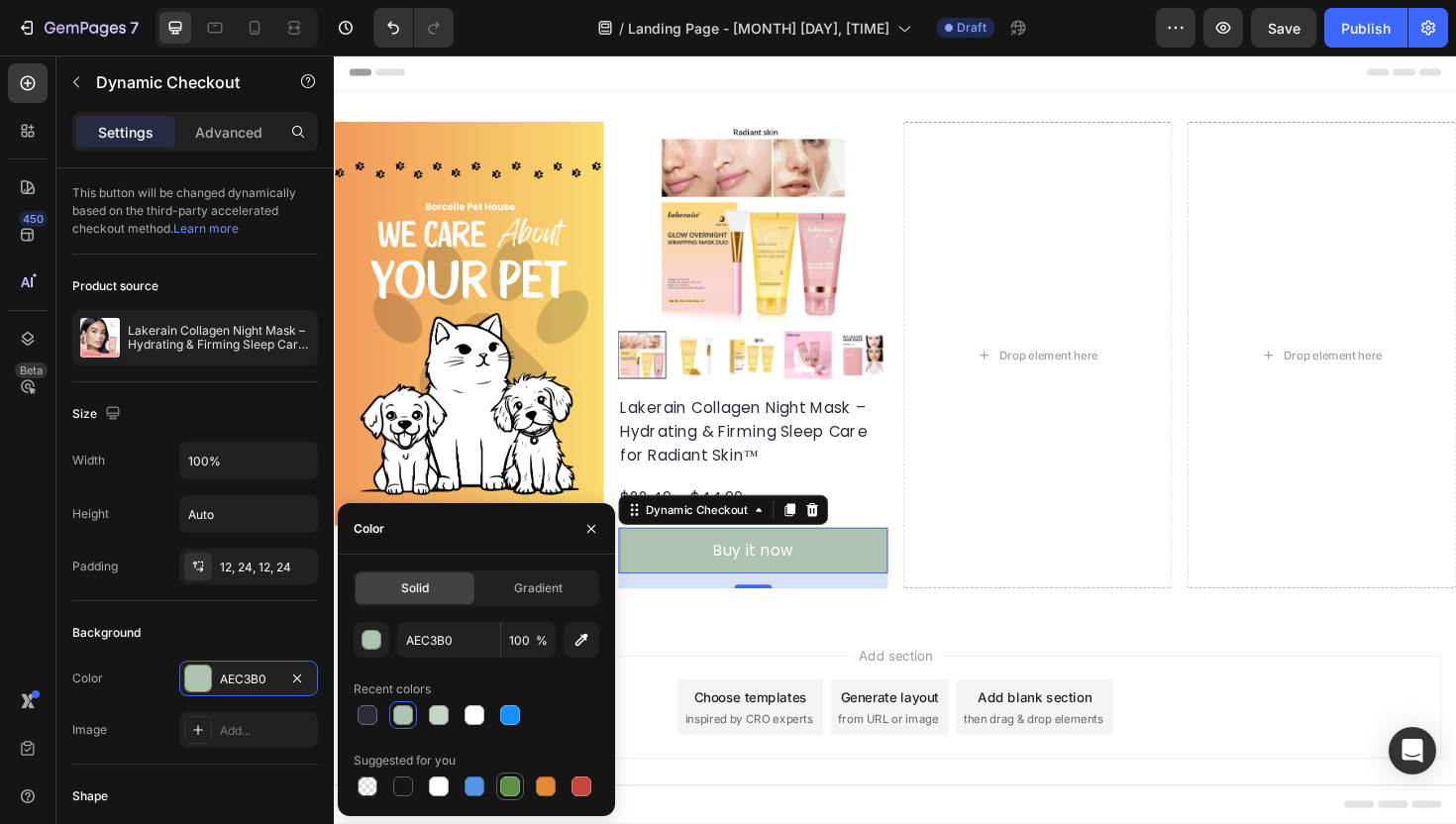 click at bounding box center (510, 786) 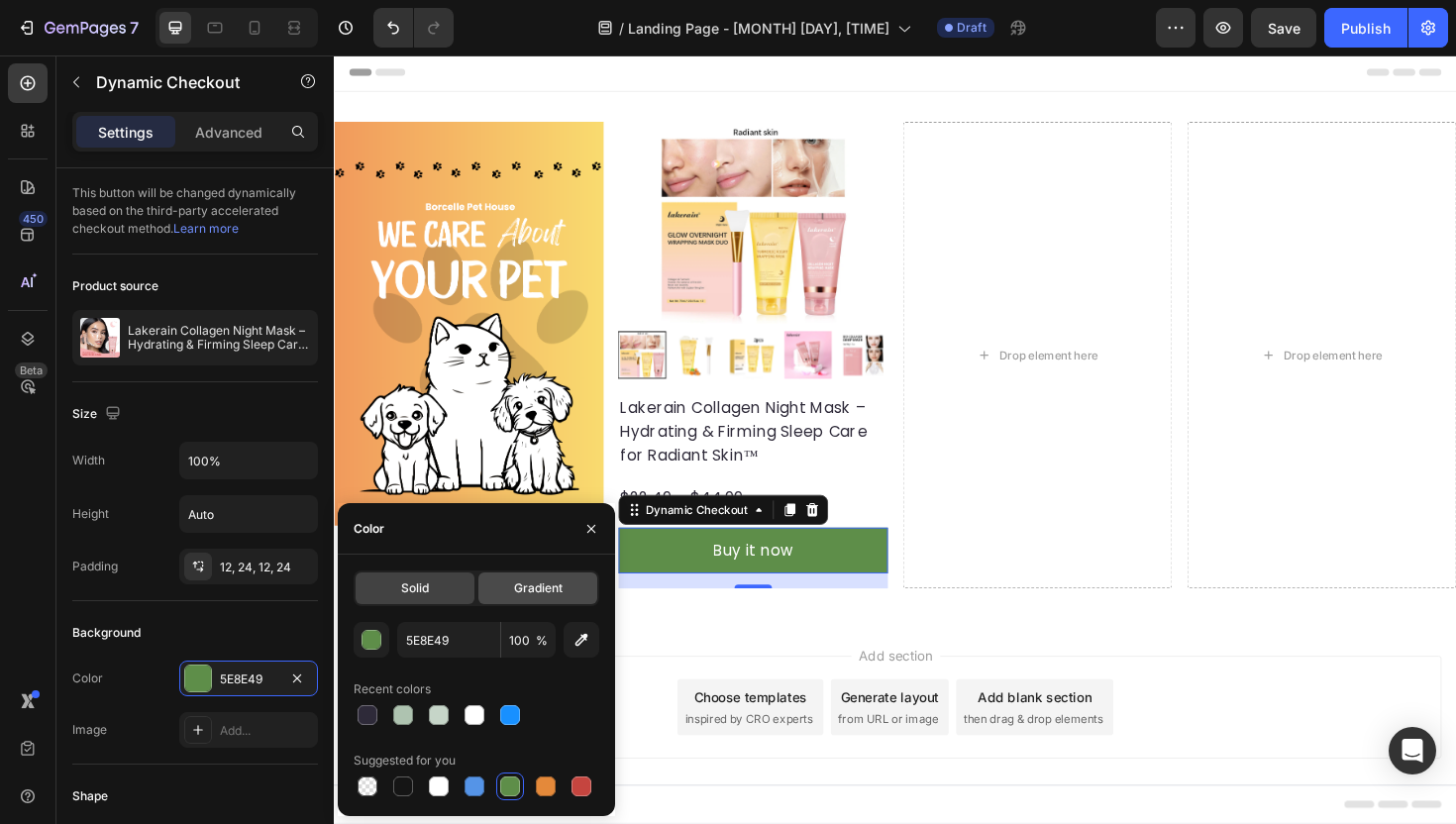 click on "Gradient" 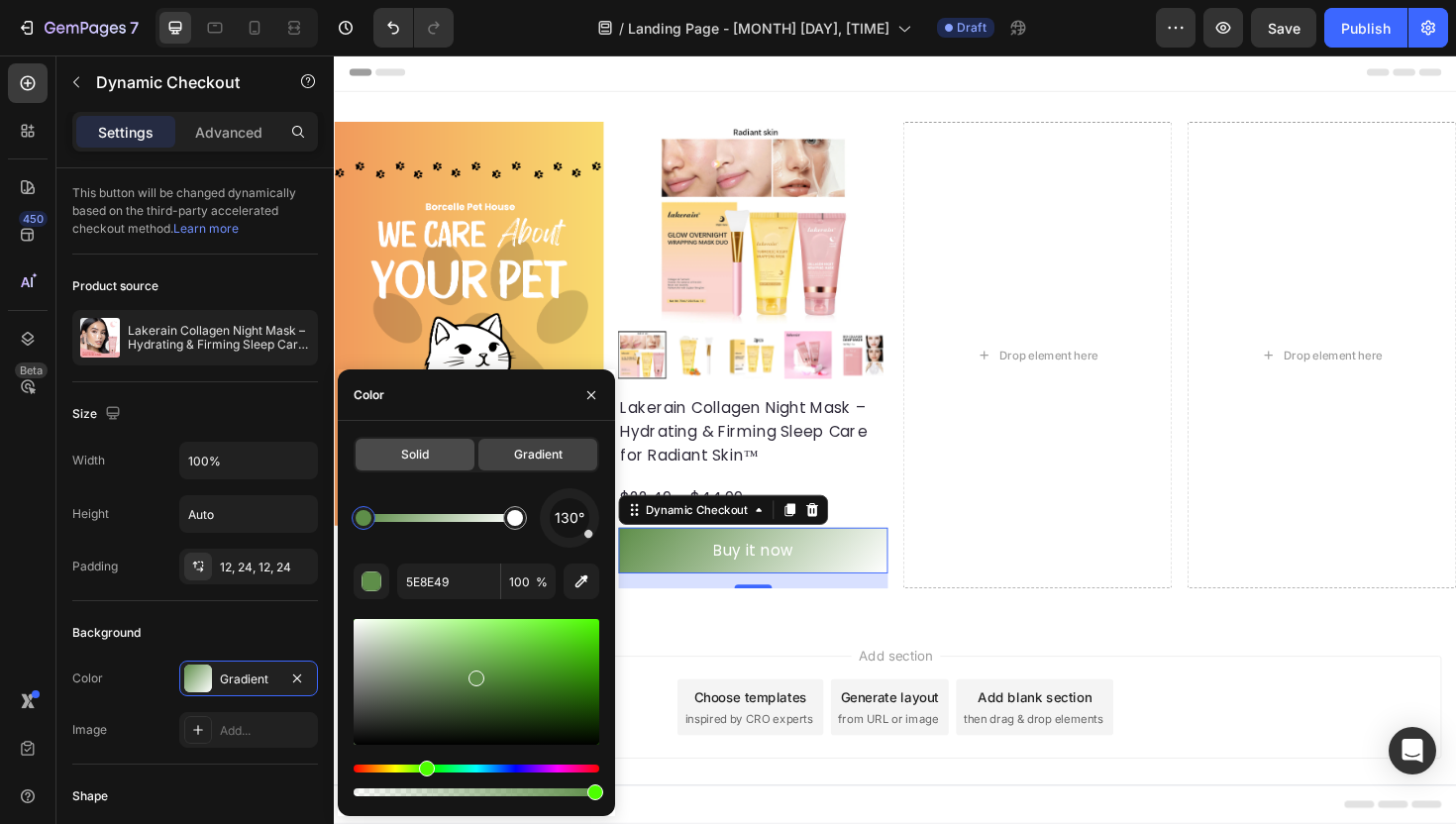 click on "Solid" 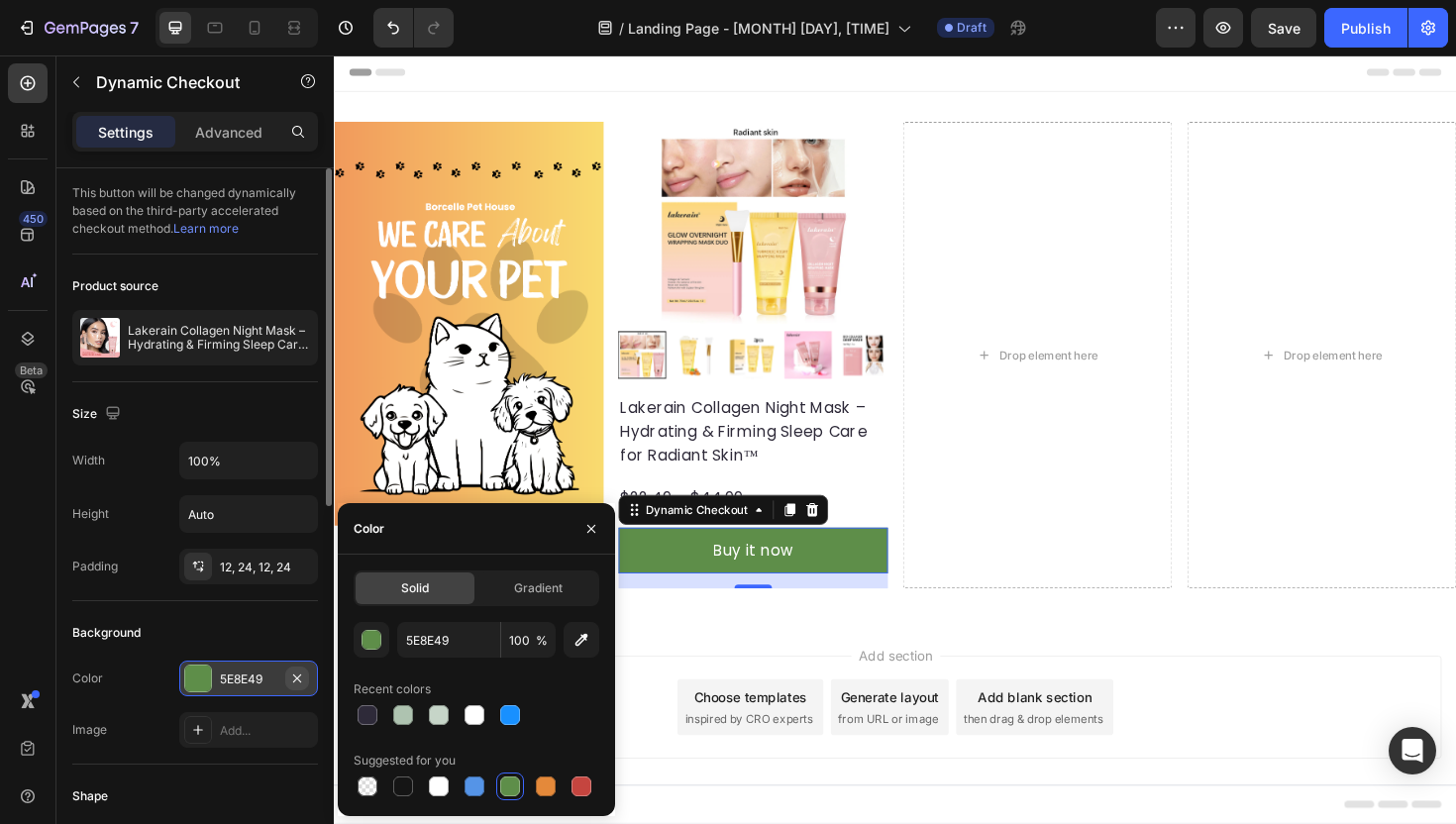 click 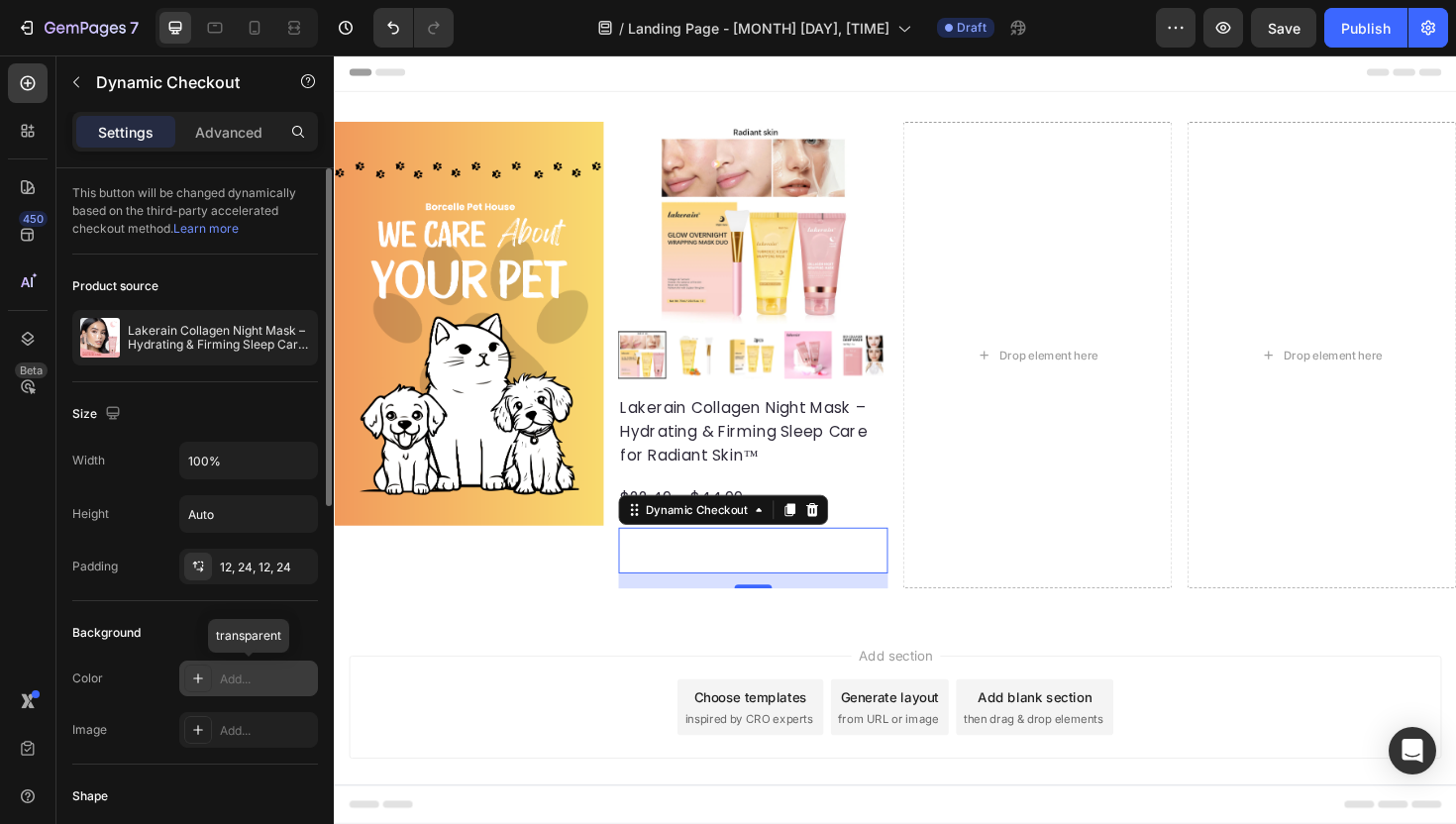click on "Add..." at bounding box center (266, 679) 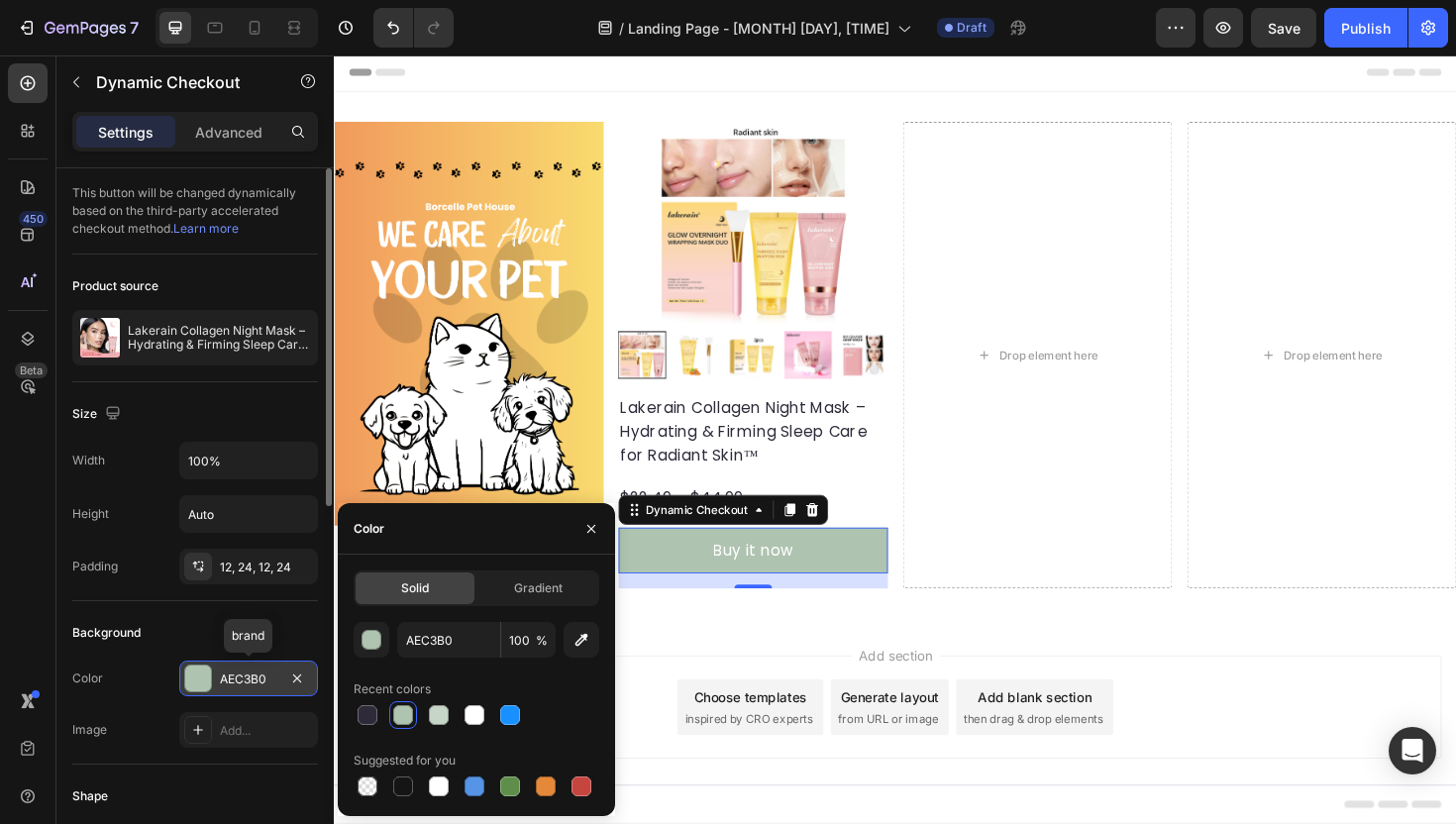 click on "AEC3B0" at bounding box center (249, 679) 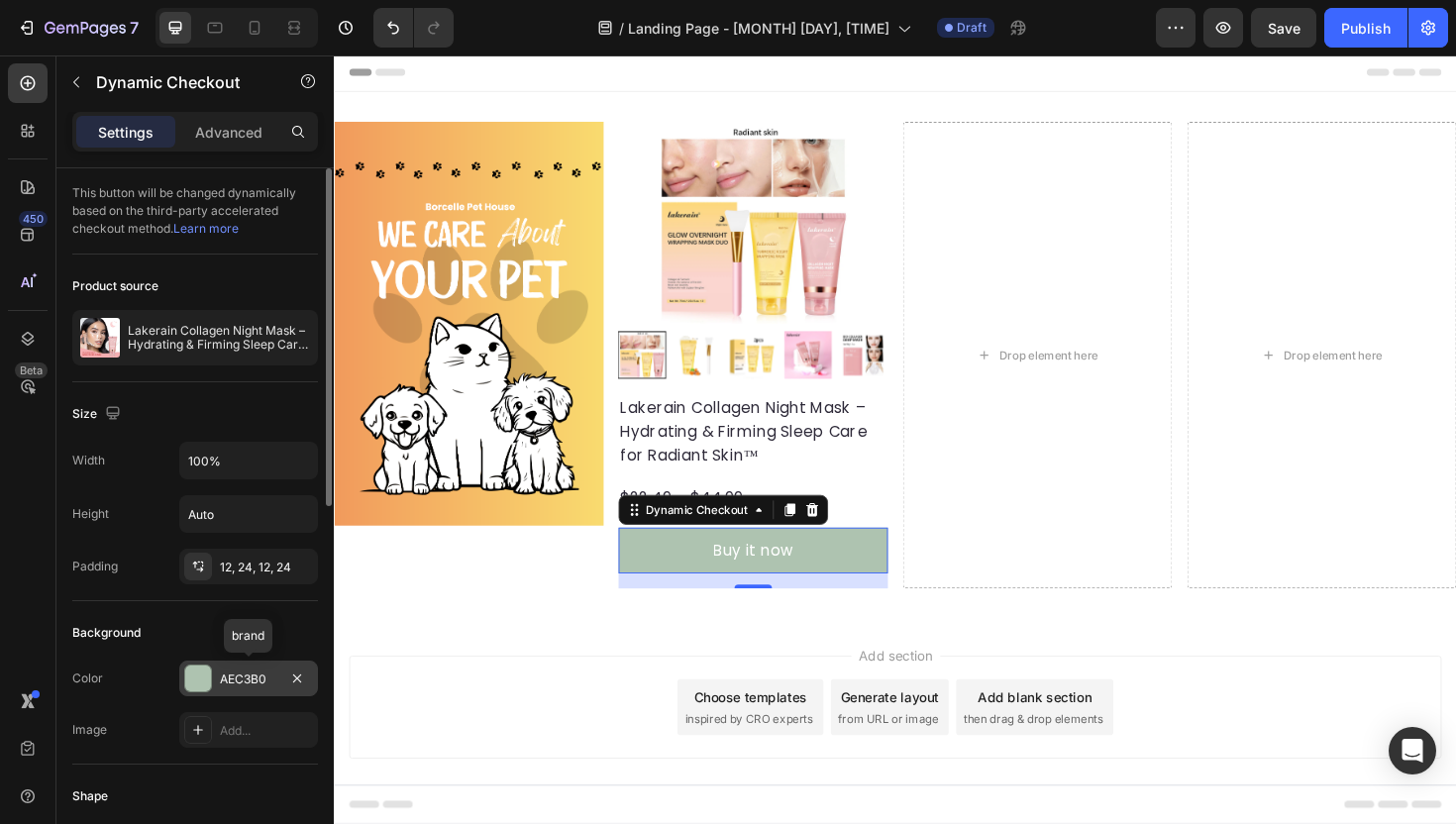 click at bounding box center (198, 678) 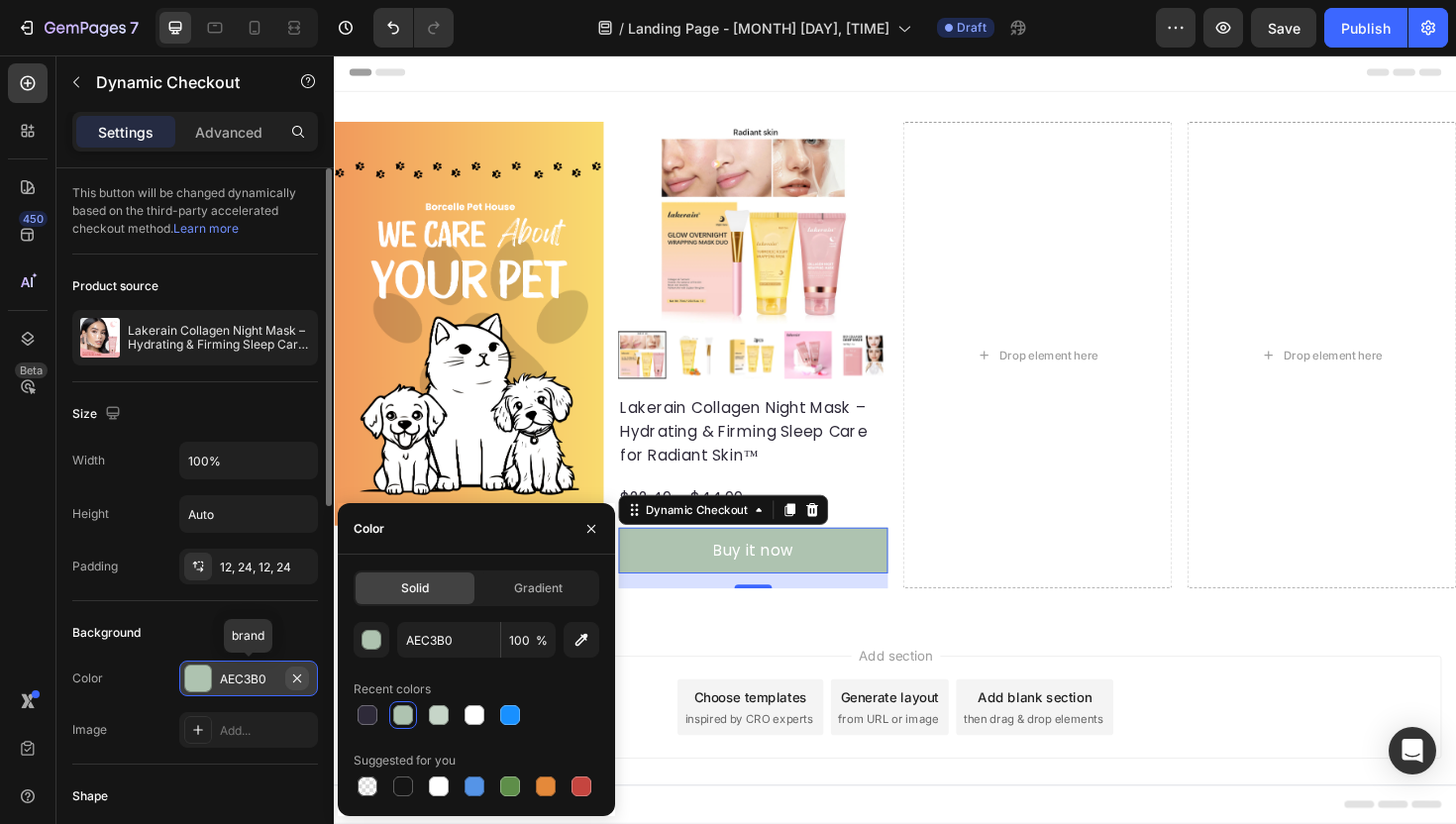 click 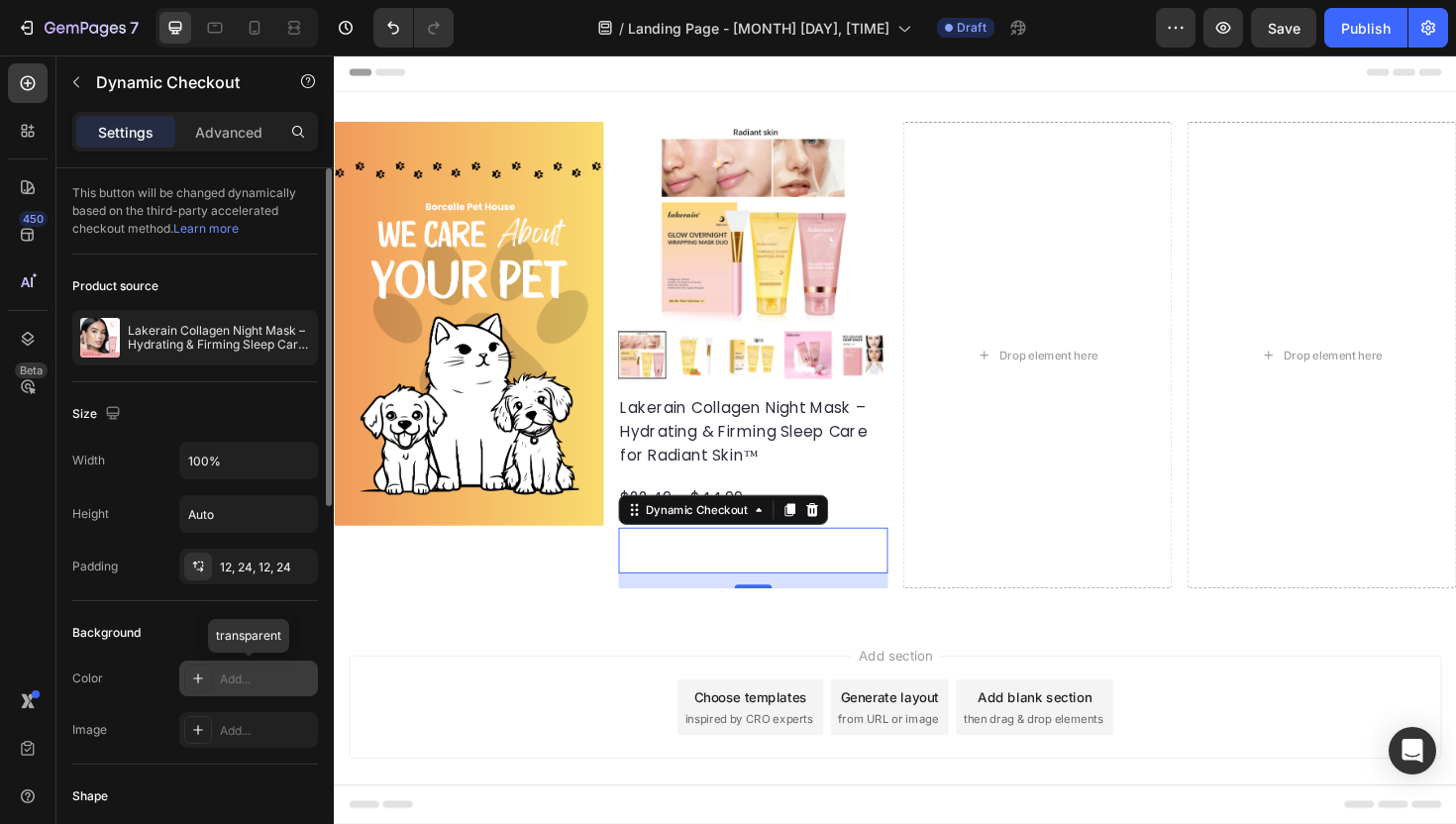 click 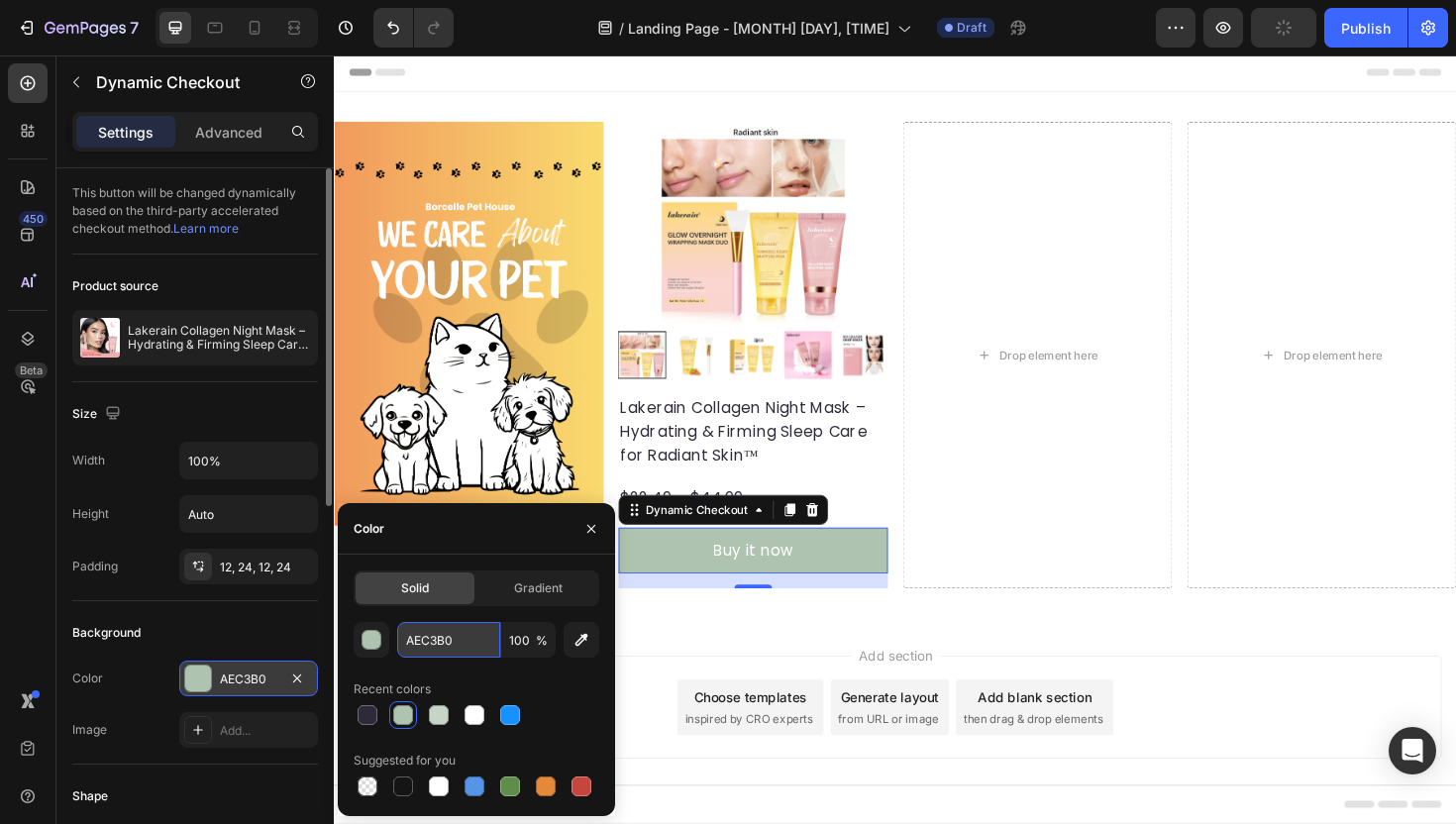 click on "AEC3B0" at bounding box center (449, 640) 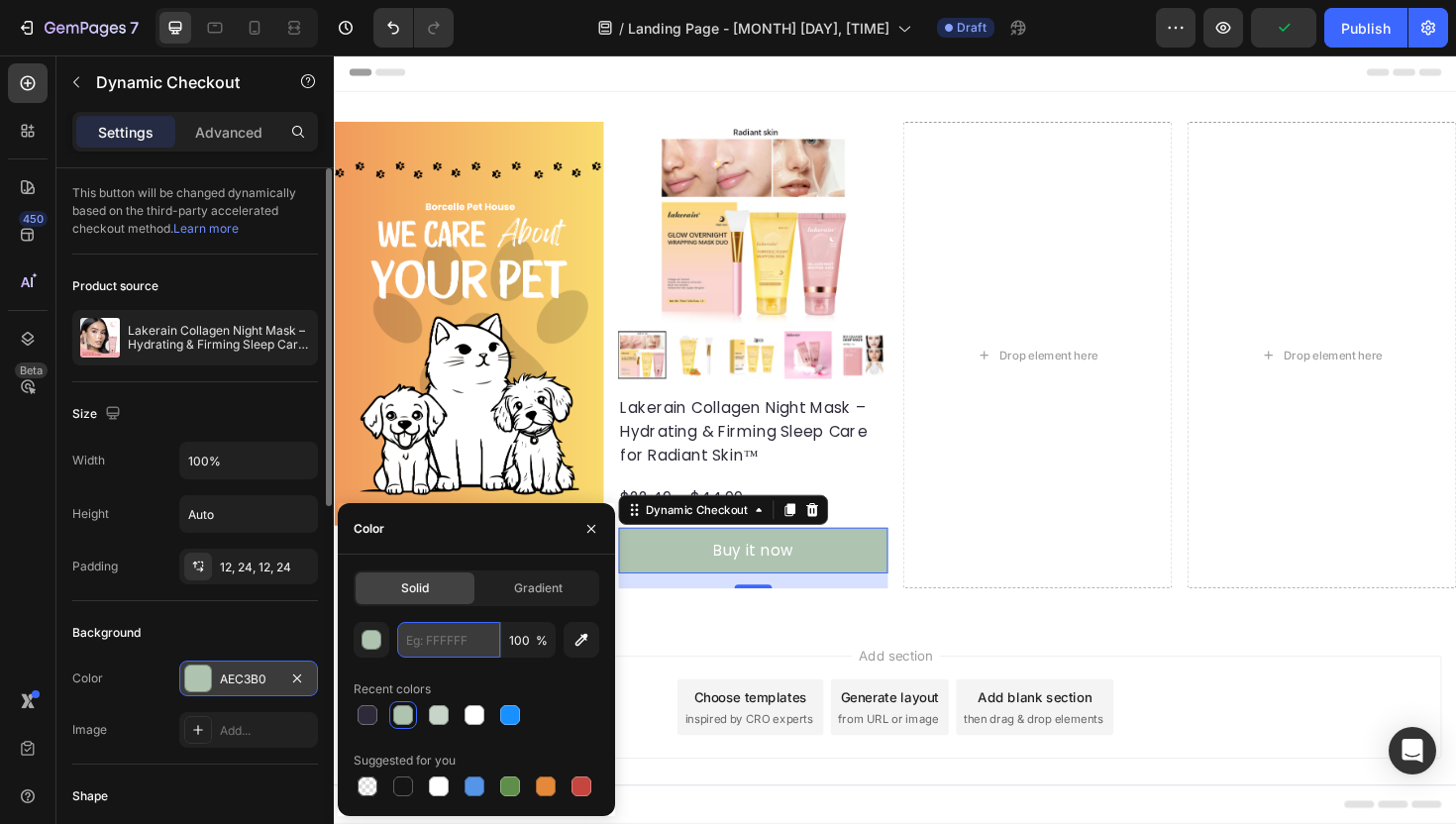 paste on "344E41" 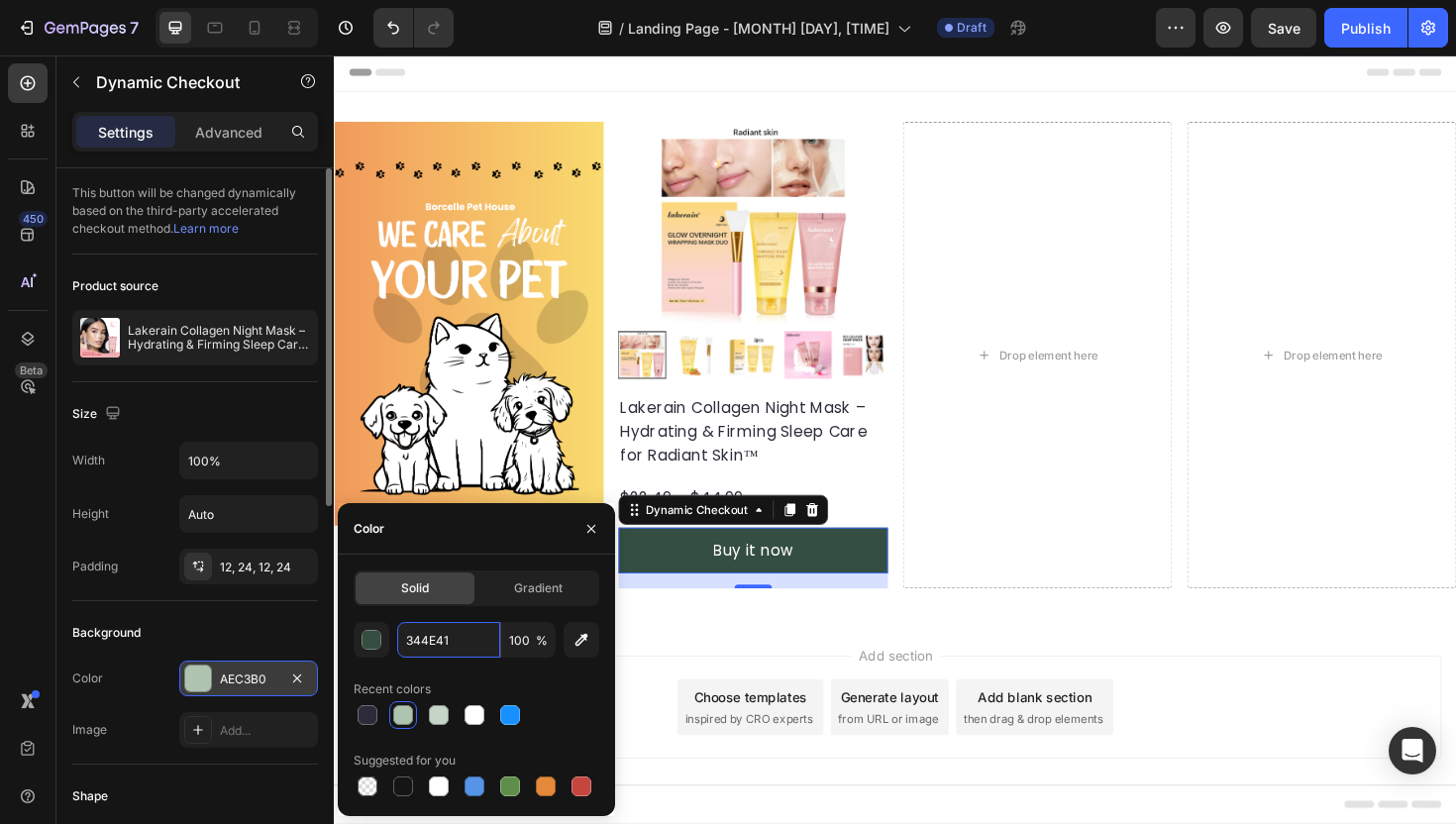 type on "344E41" 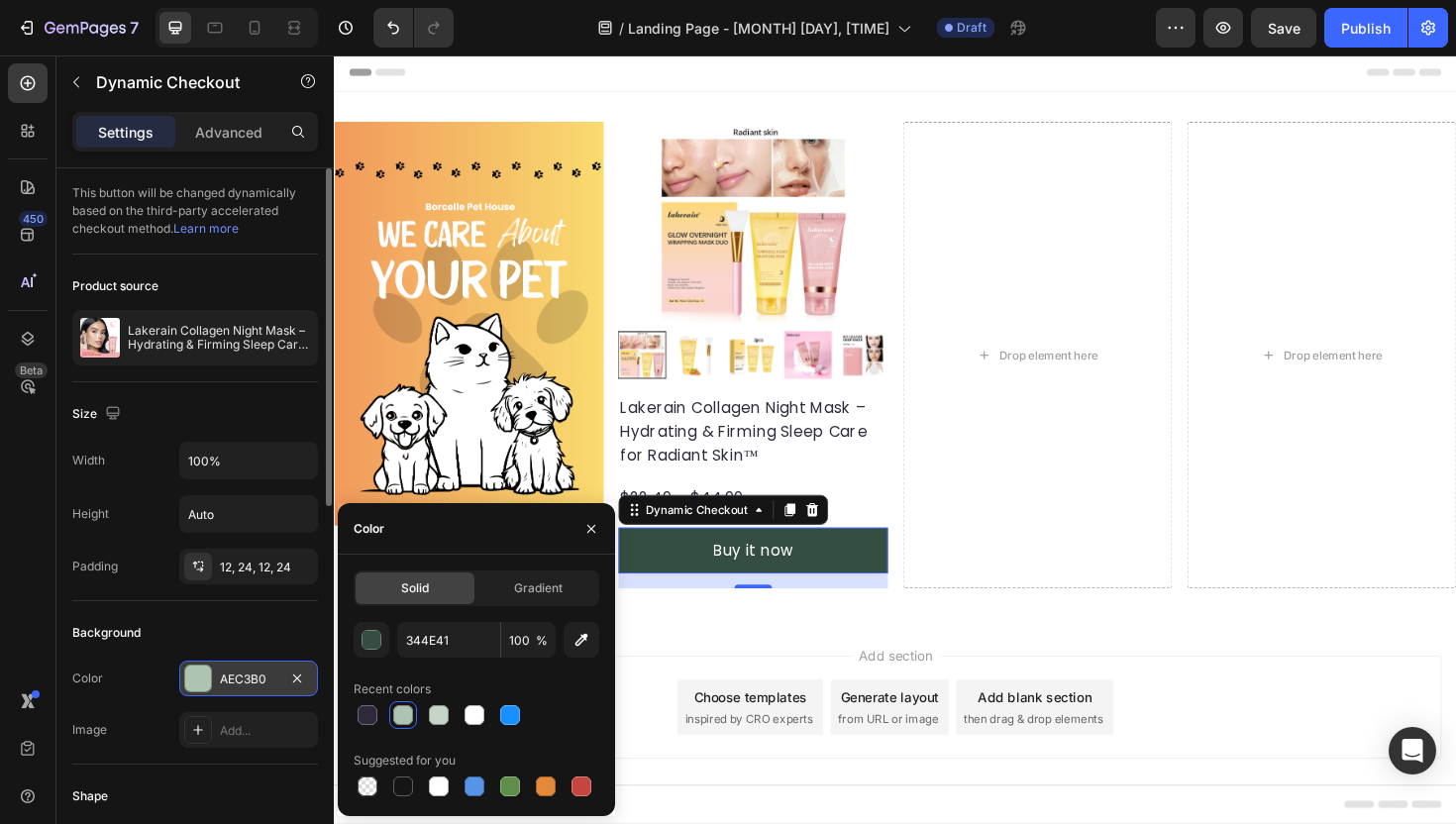 click on "Recent colors" at bounding box center [476, 689] 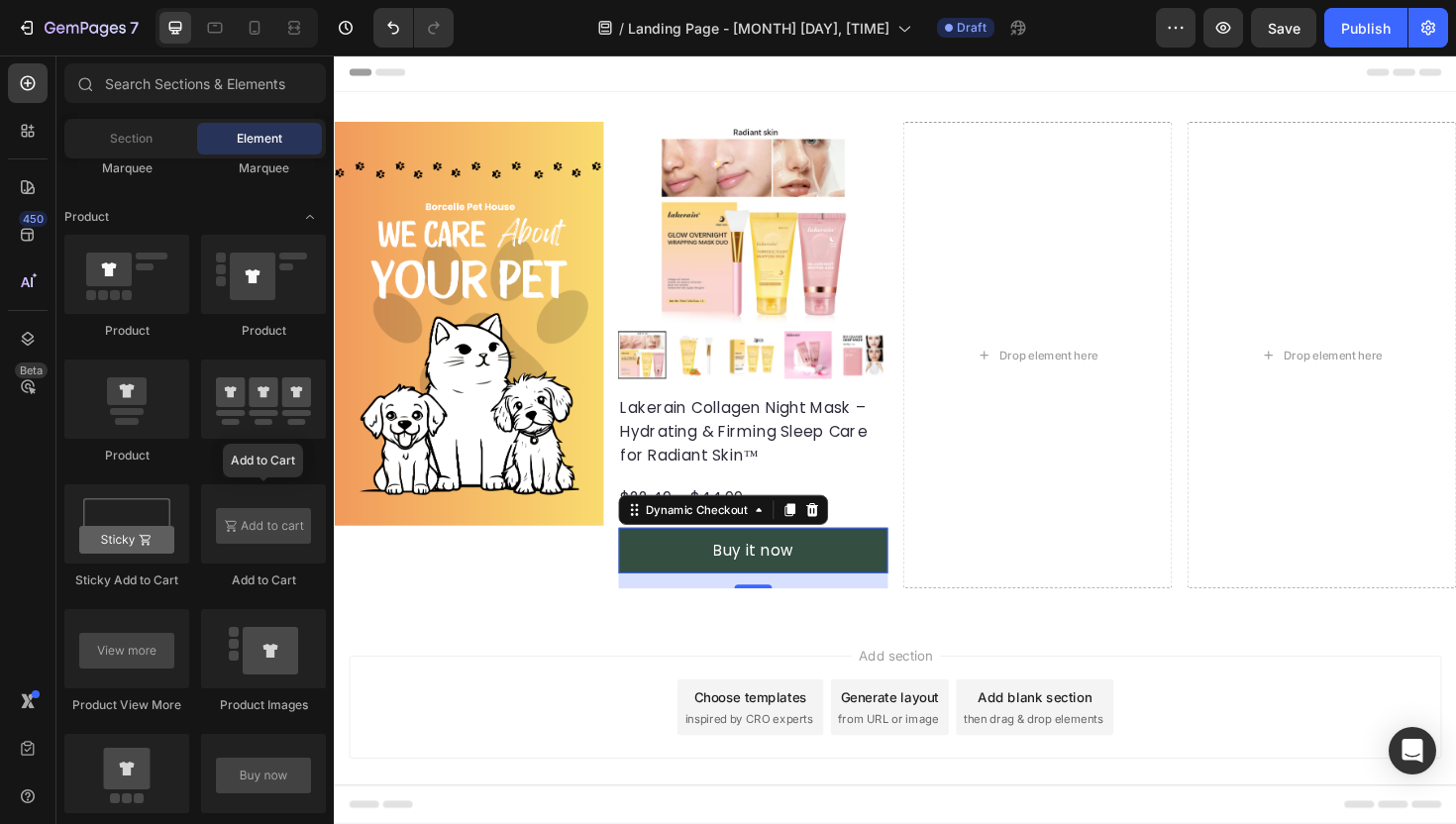 click on "Add section Choose templates inspired by CRO experts Generate layout from URL or image Add blank section then drag & drop elements" at bounding box center [928, 773] 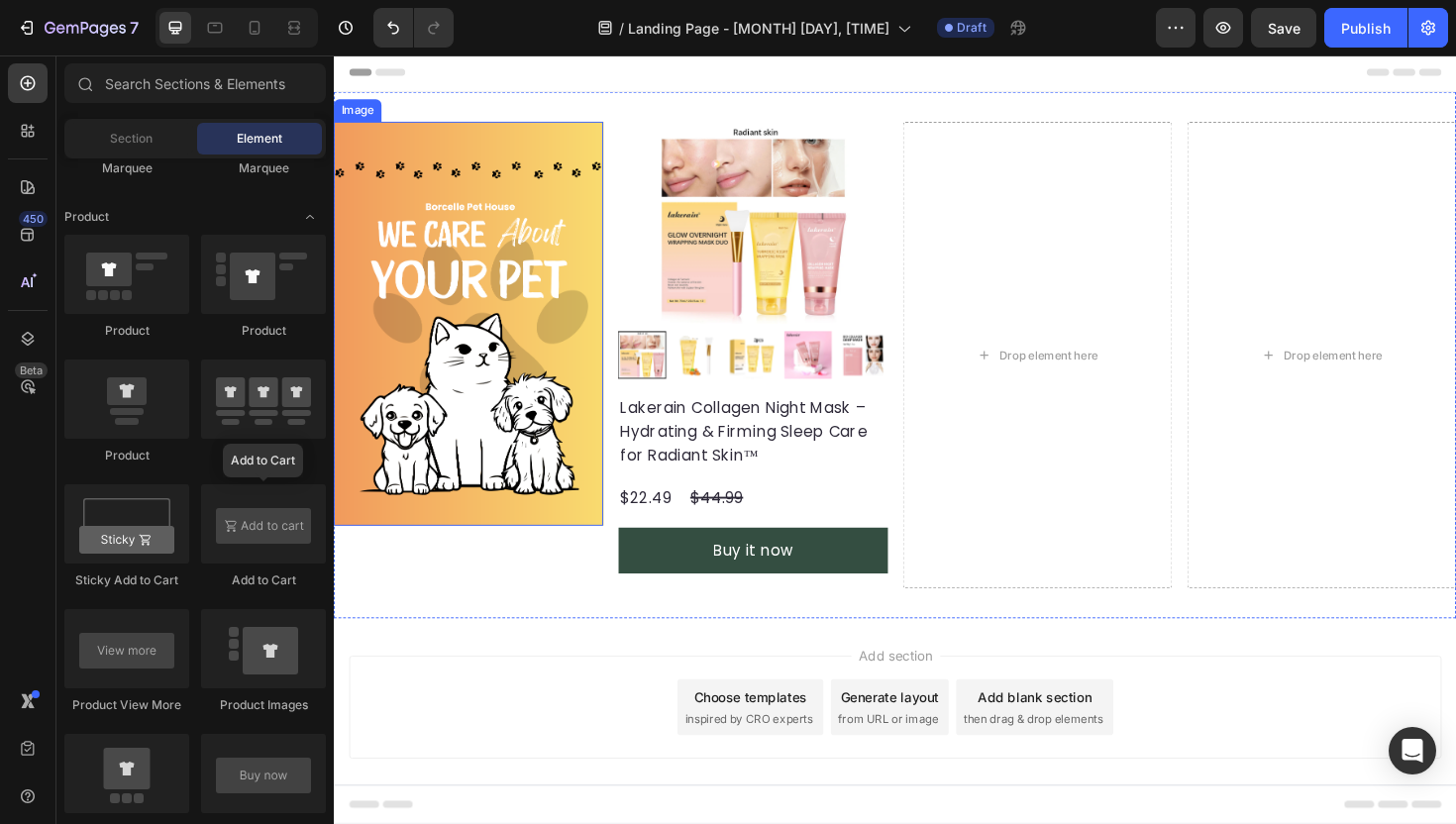 scroll, scrollTop: 0, scrollLeft: 0, axis: both 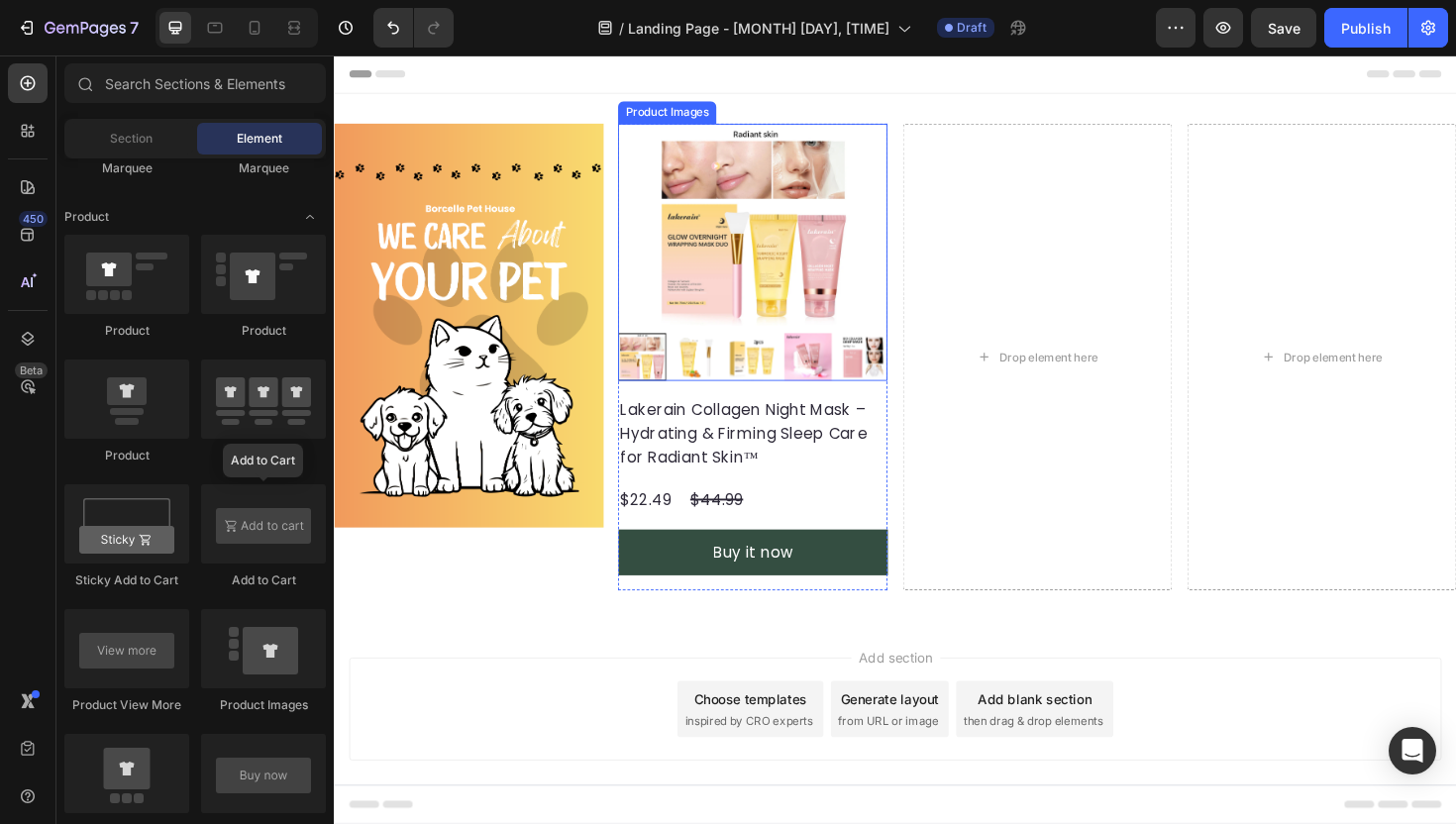 click at bounding box center (778, 235) 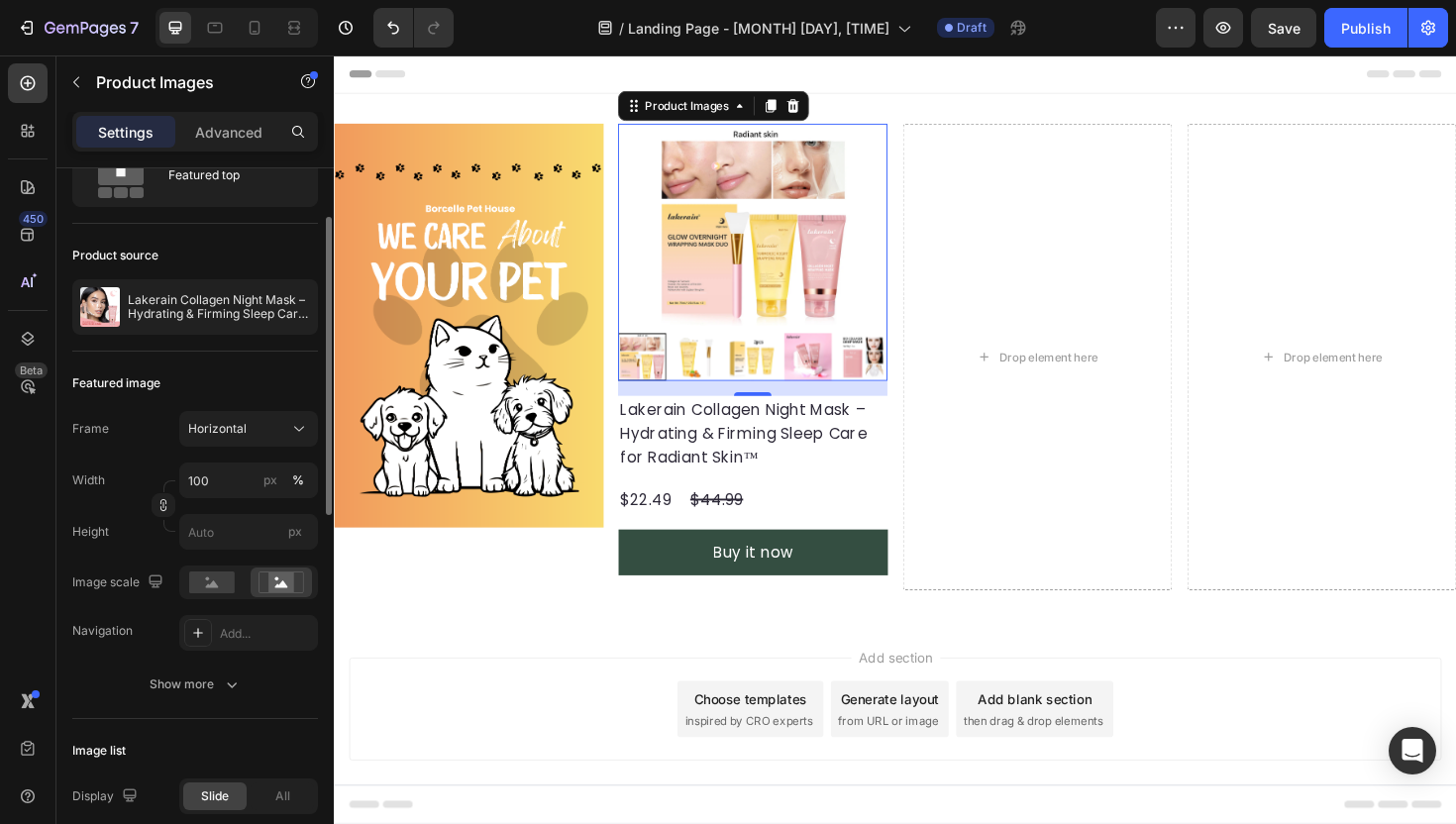 scroll, scrollTop: 96, scrollLeft: 0, axis: vertical 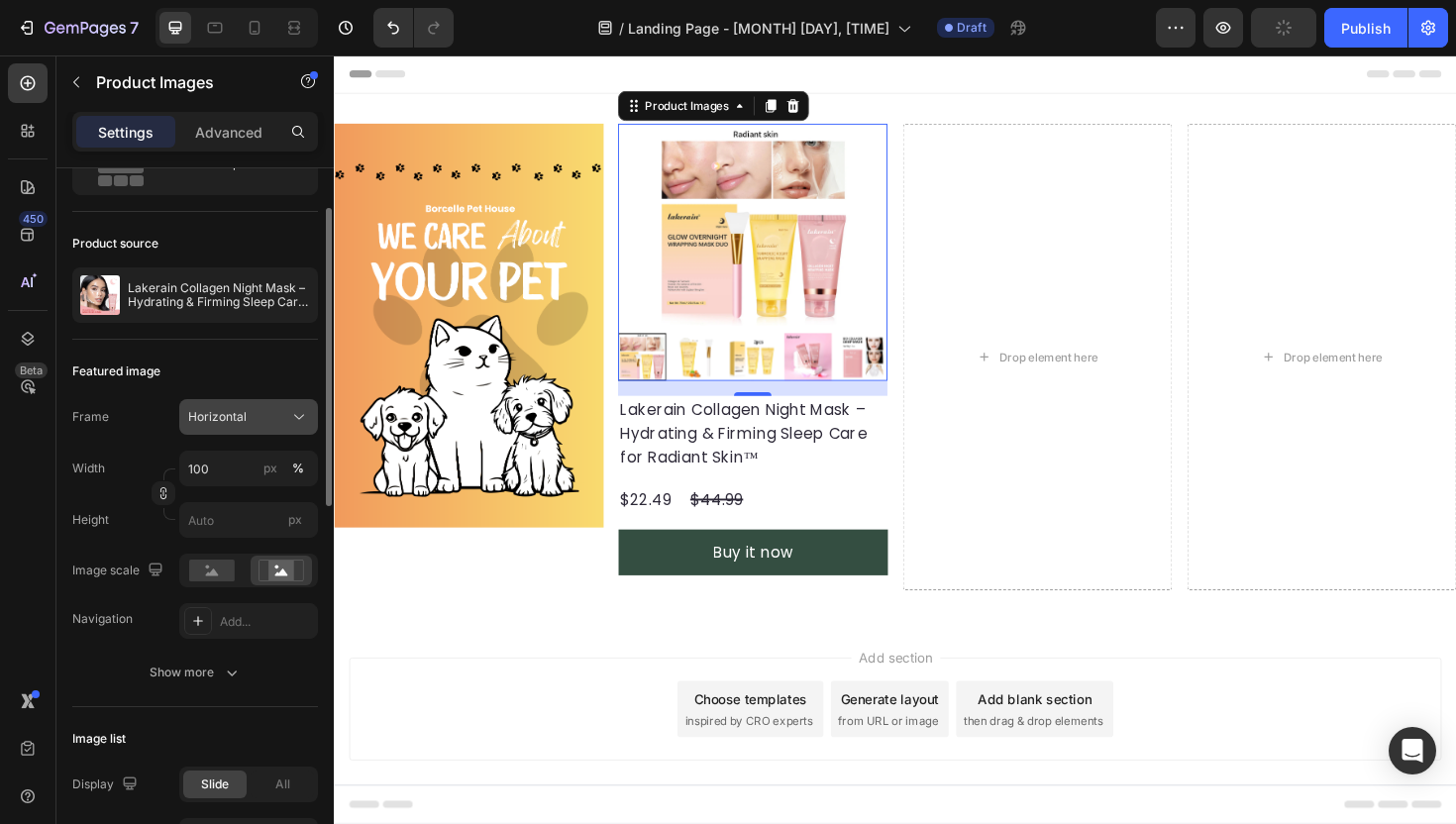 click on "Horizontal" 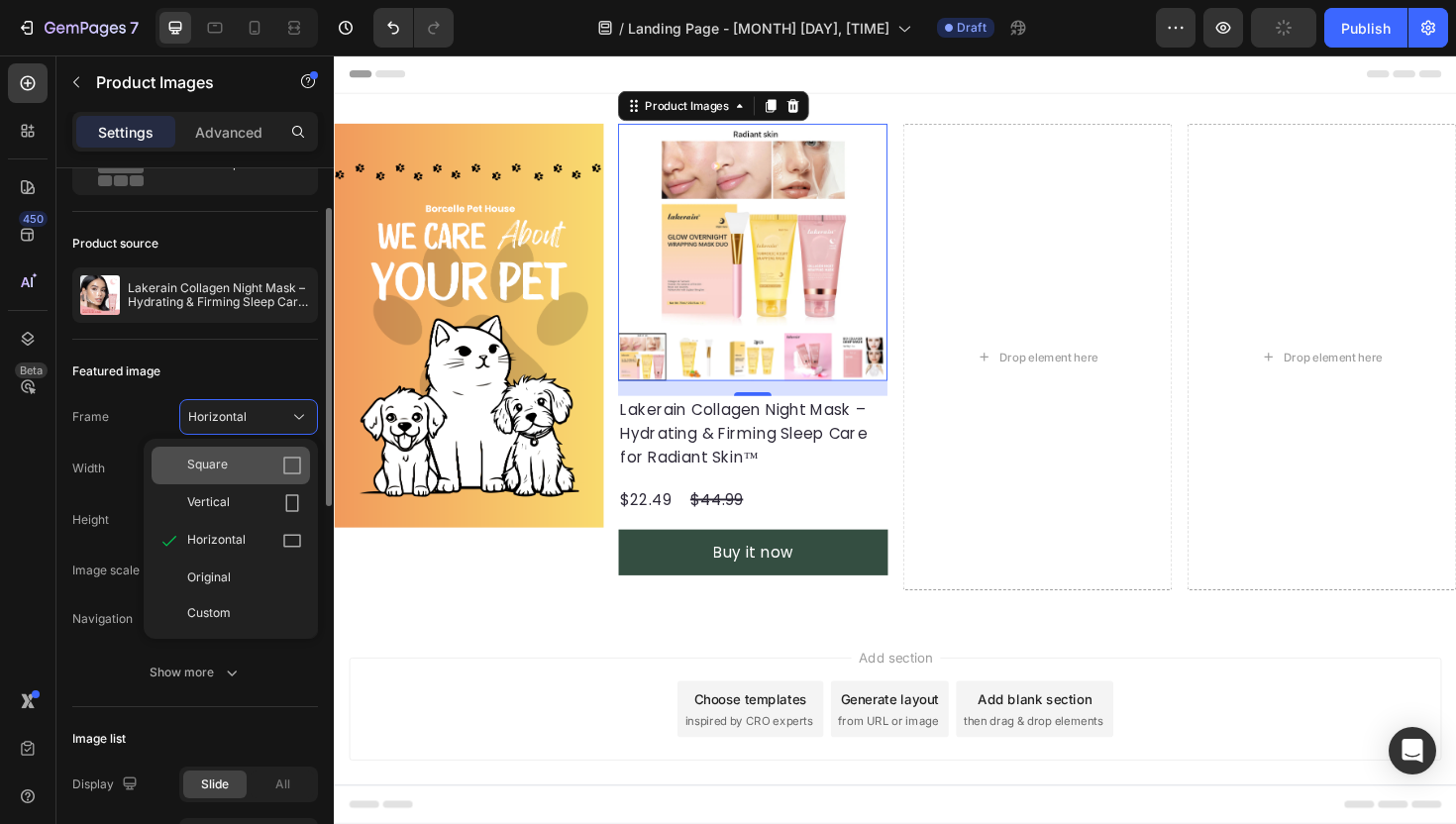 click on "Square" at bounding box center (245, 465) 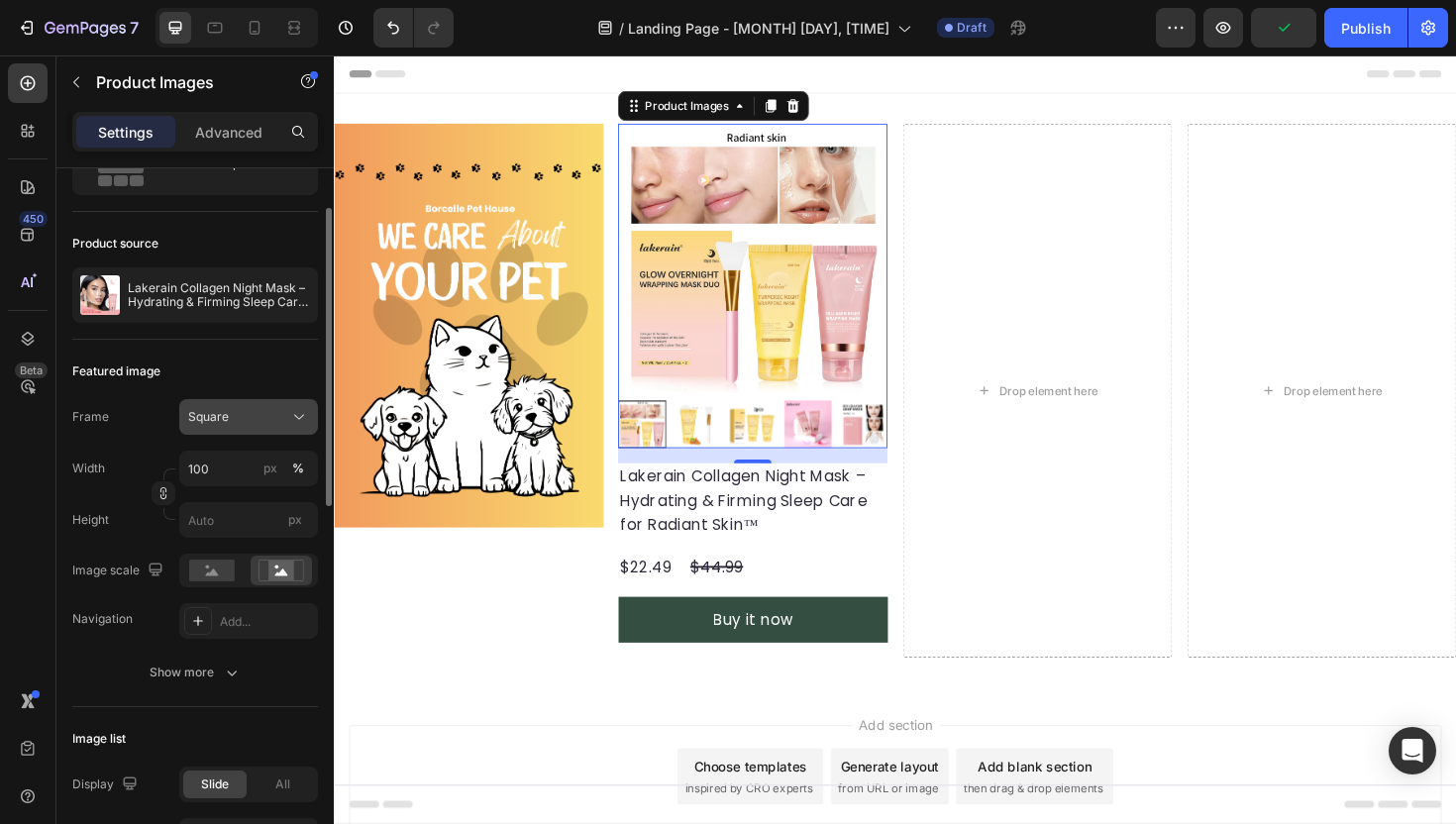 click on "Square" 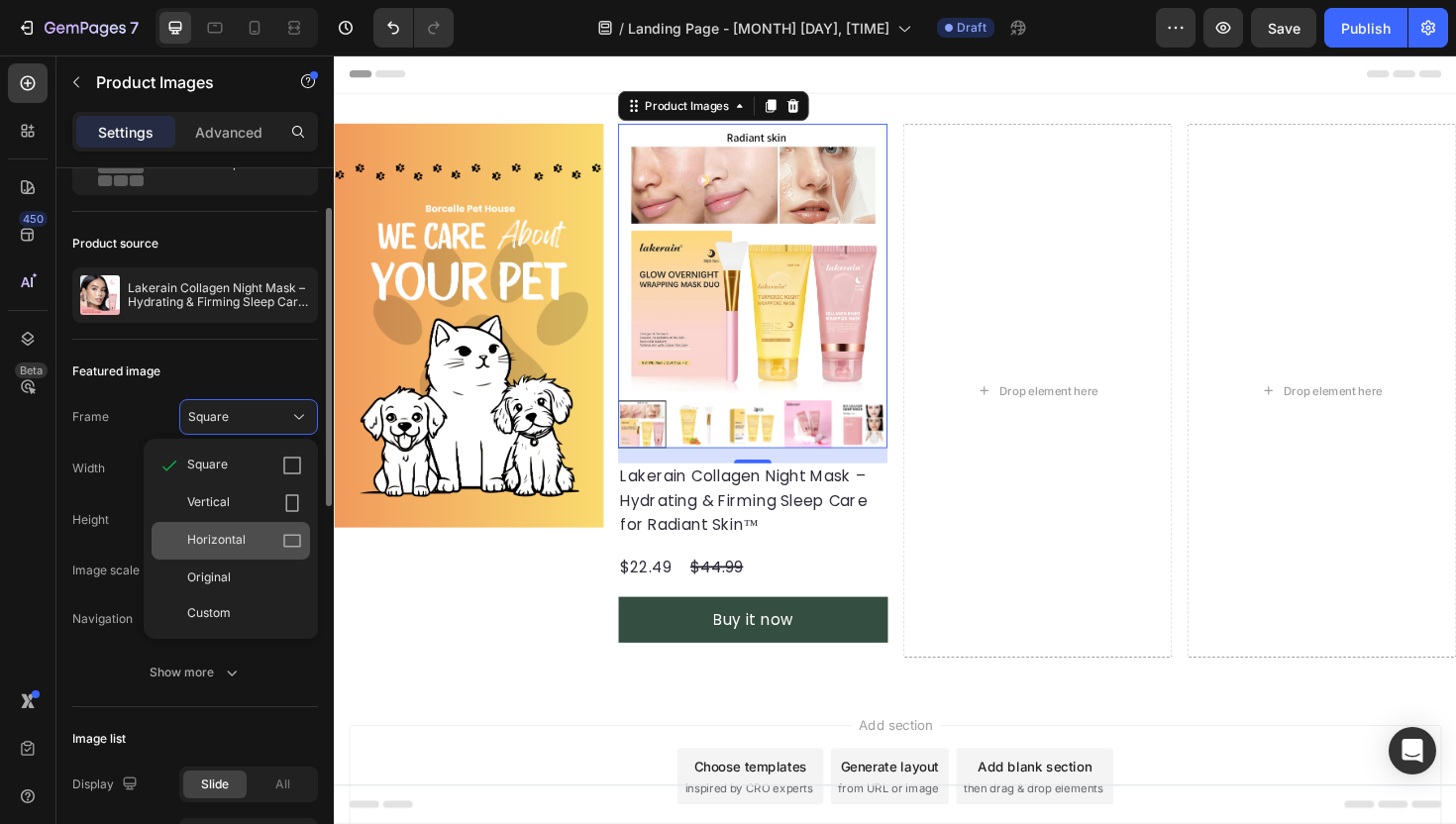 click on "Horizontal" at bounding box center (245, 541) 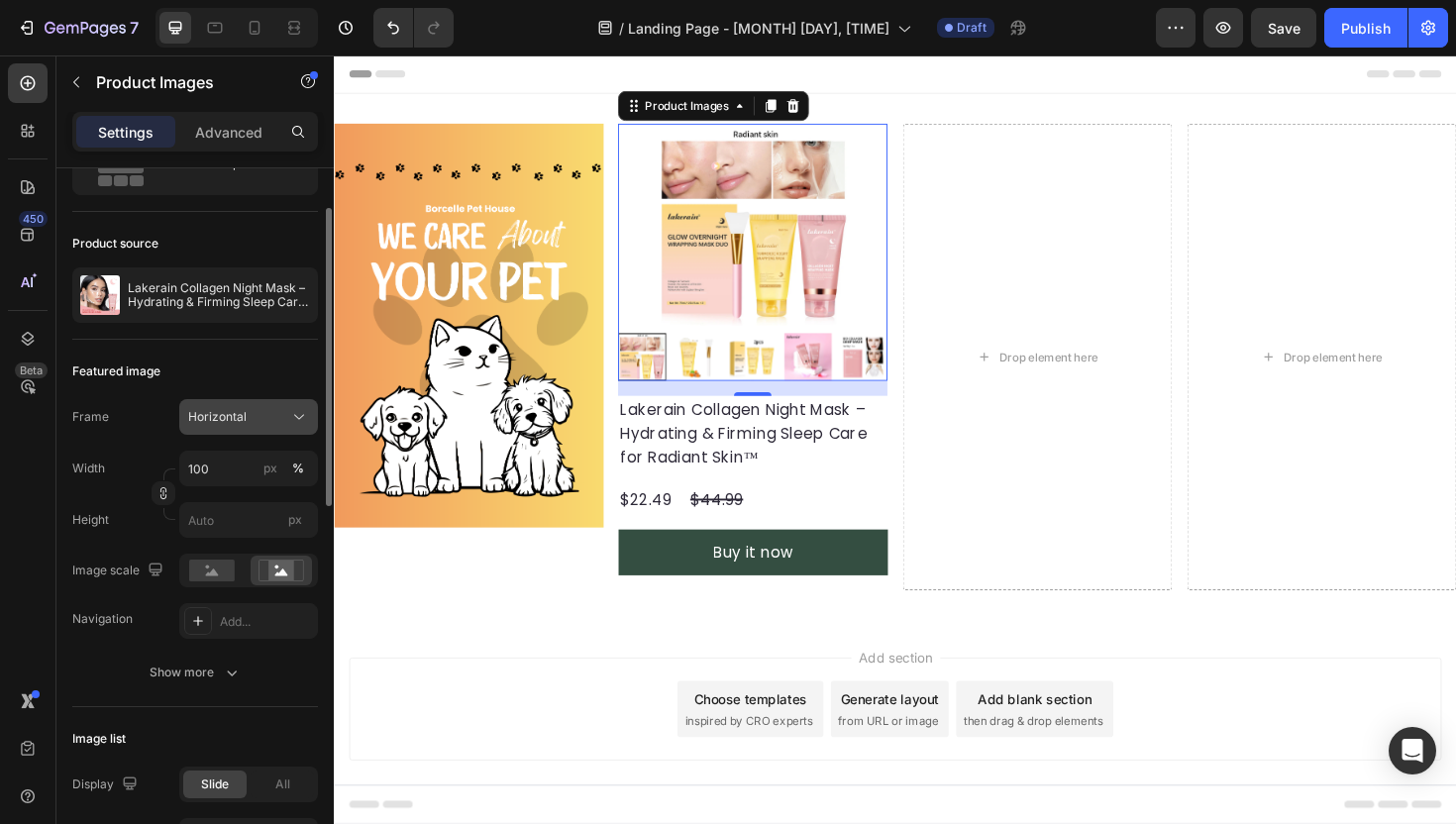 click on "Horizontal" 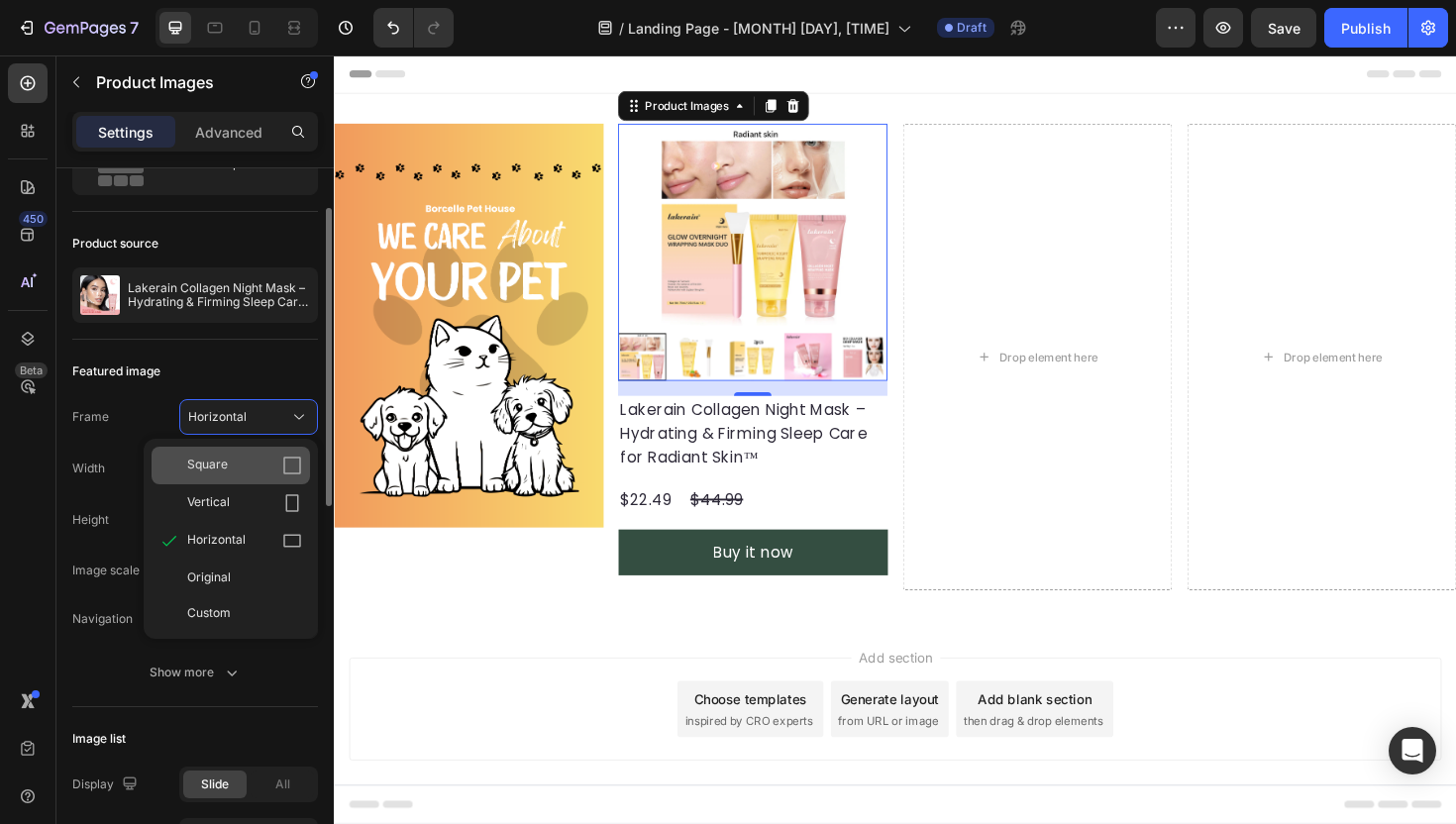 click on "Square" at bounding box center [245, 465] 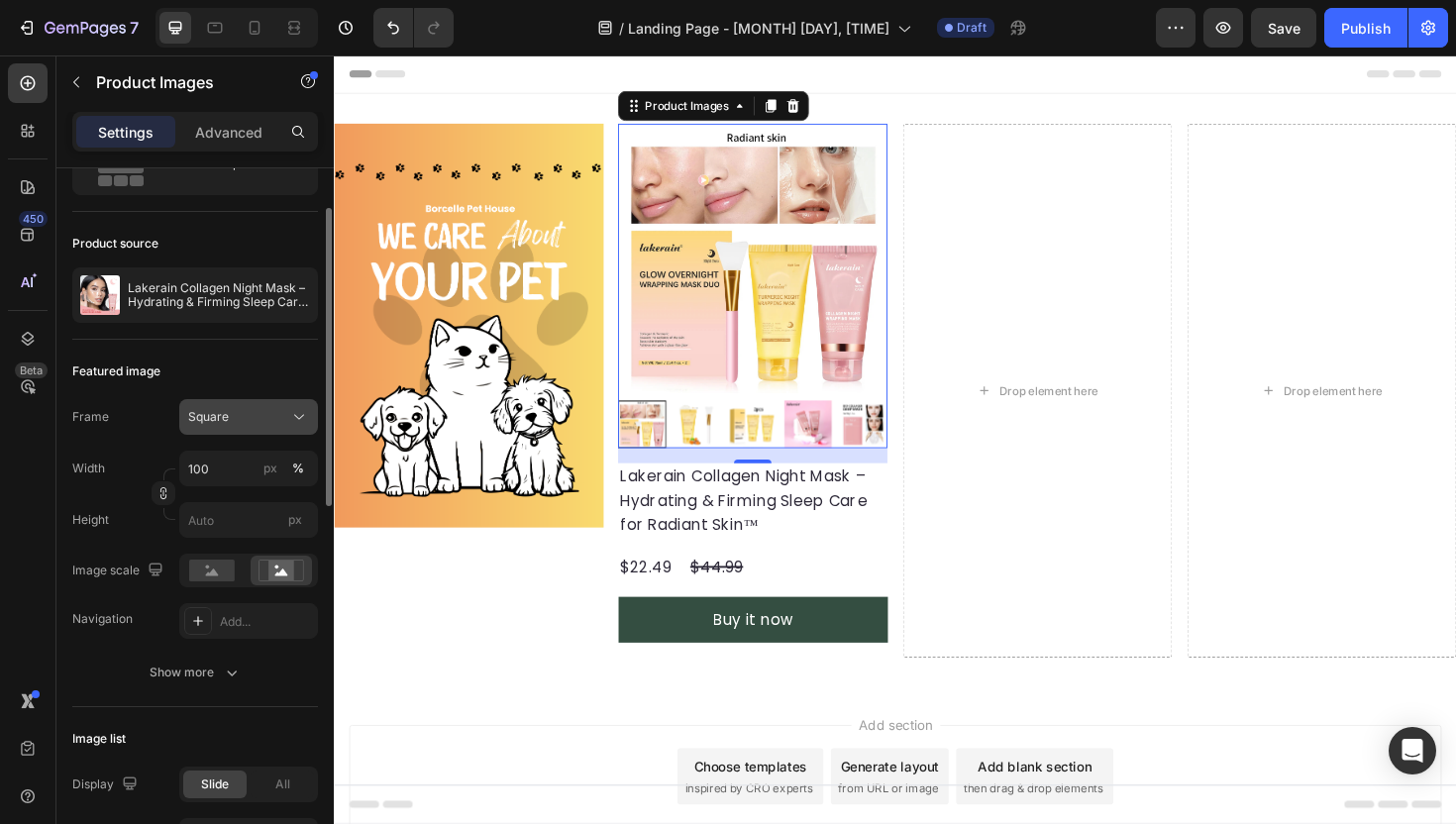 click on "Square" at bounding box center (249, 417) 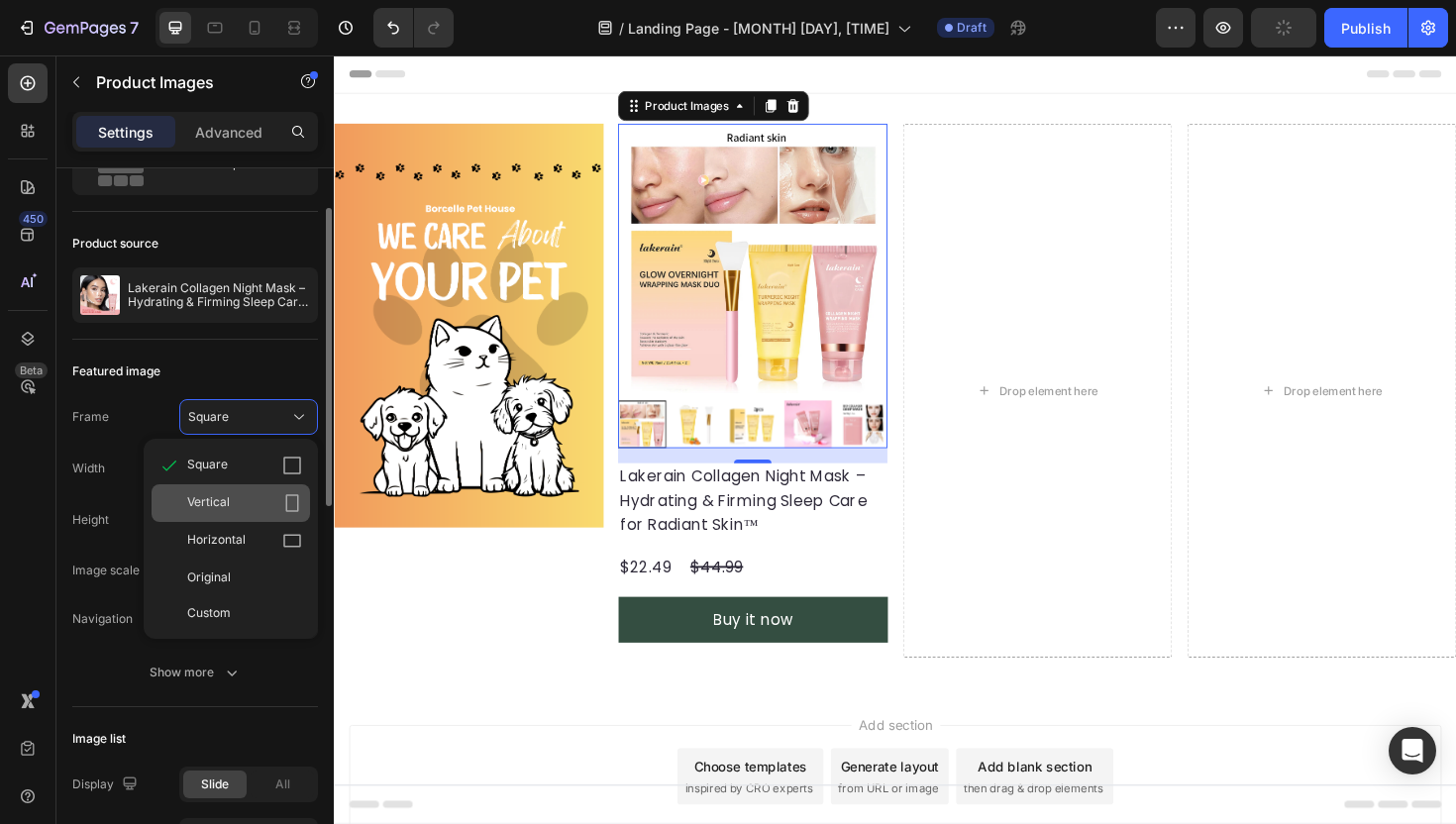 click on "Vertical" at bounding box center [245, 503] 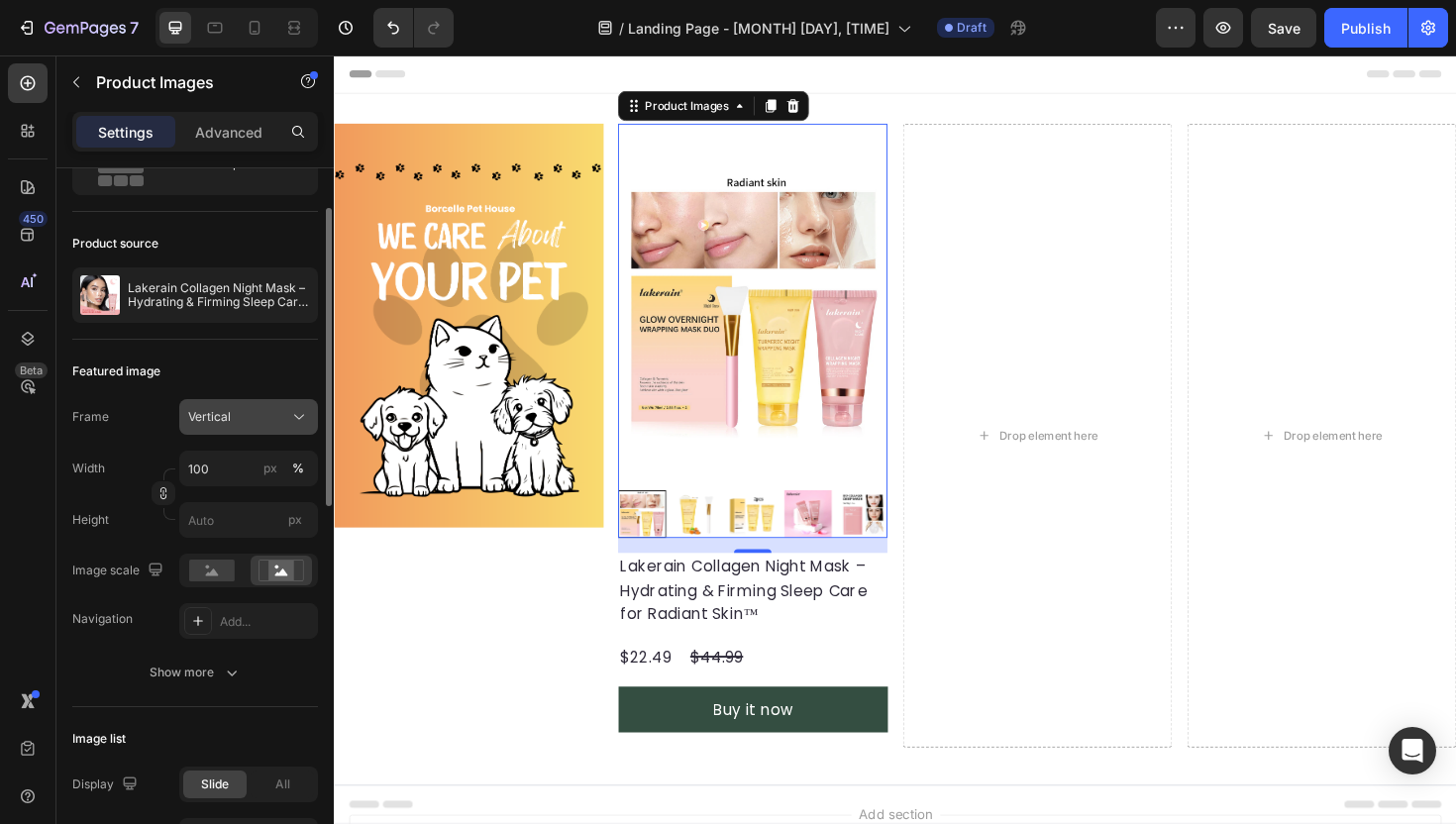 click on "Vertical" 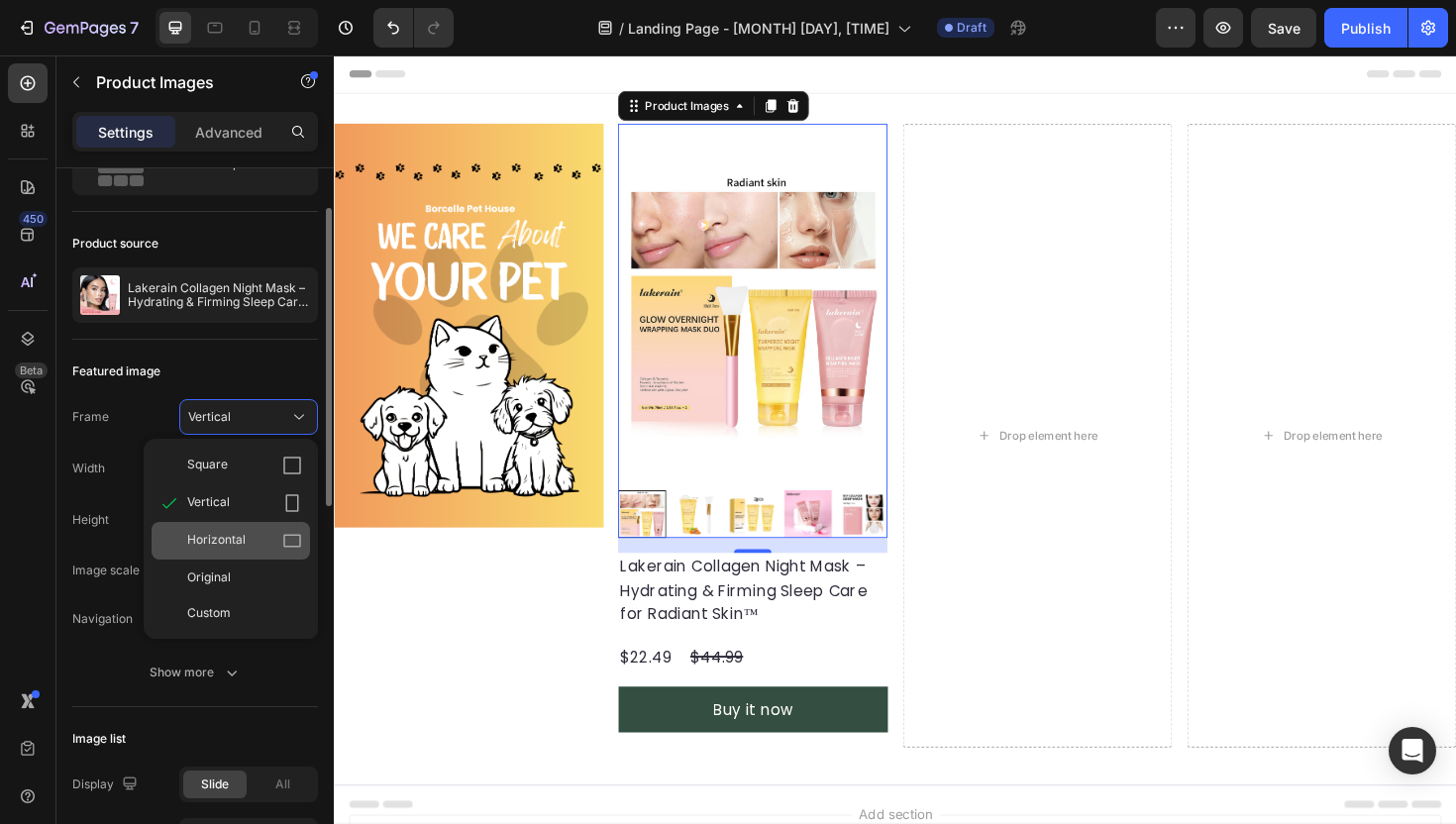 click on "Horizontal" at bounding box center [245, 541] 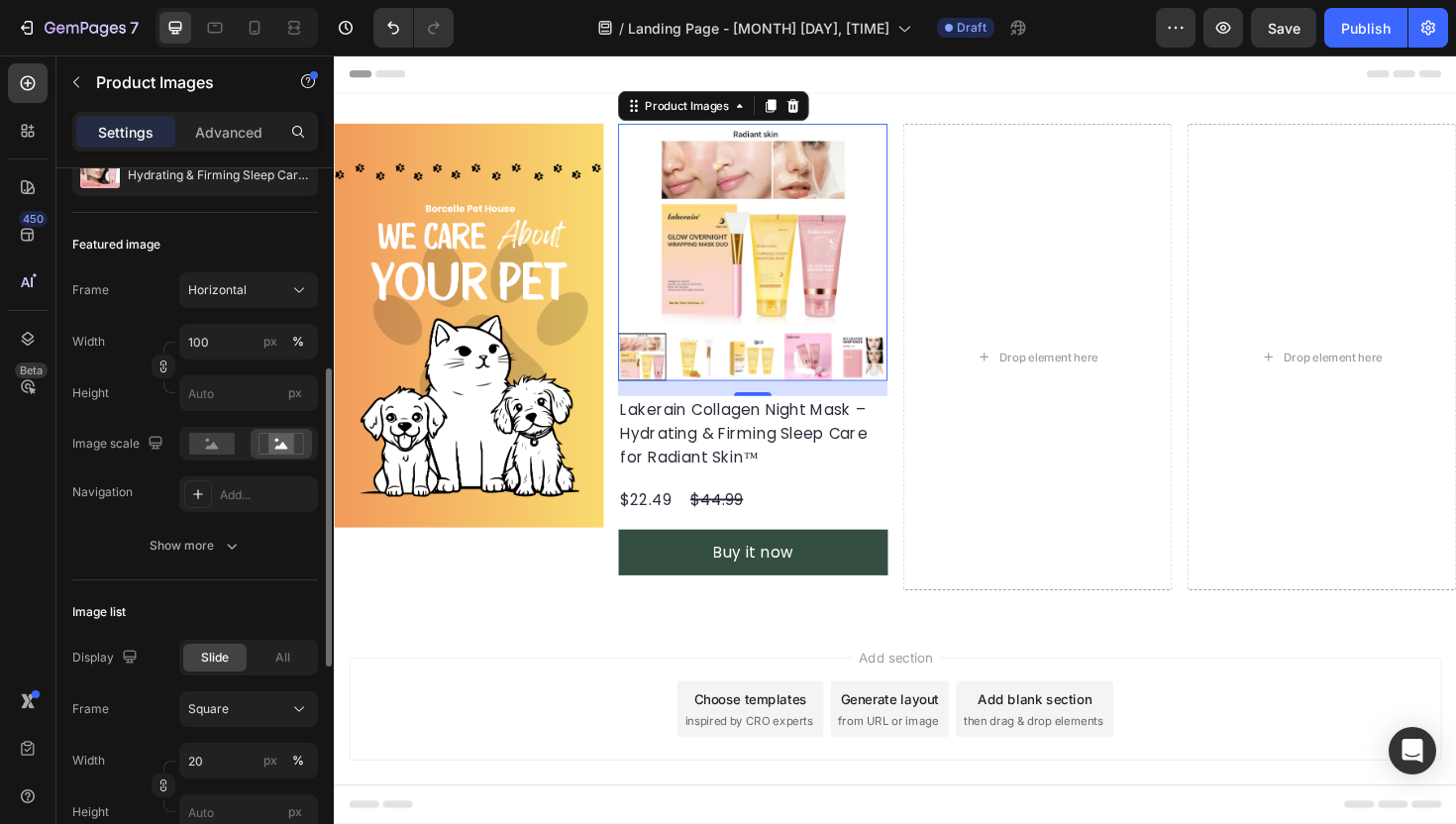 scroll, scrollTop: 382, scrollLeft: 0, axis: vertical 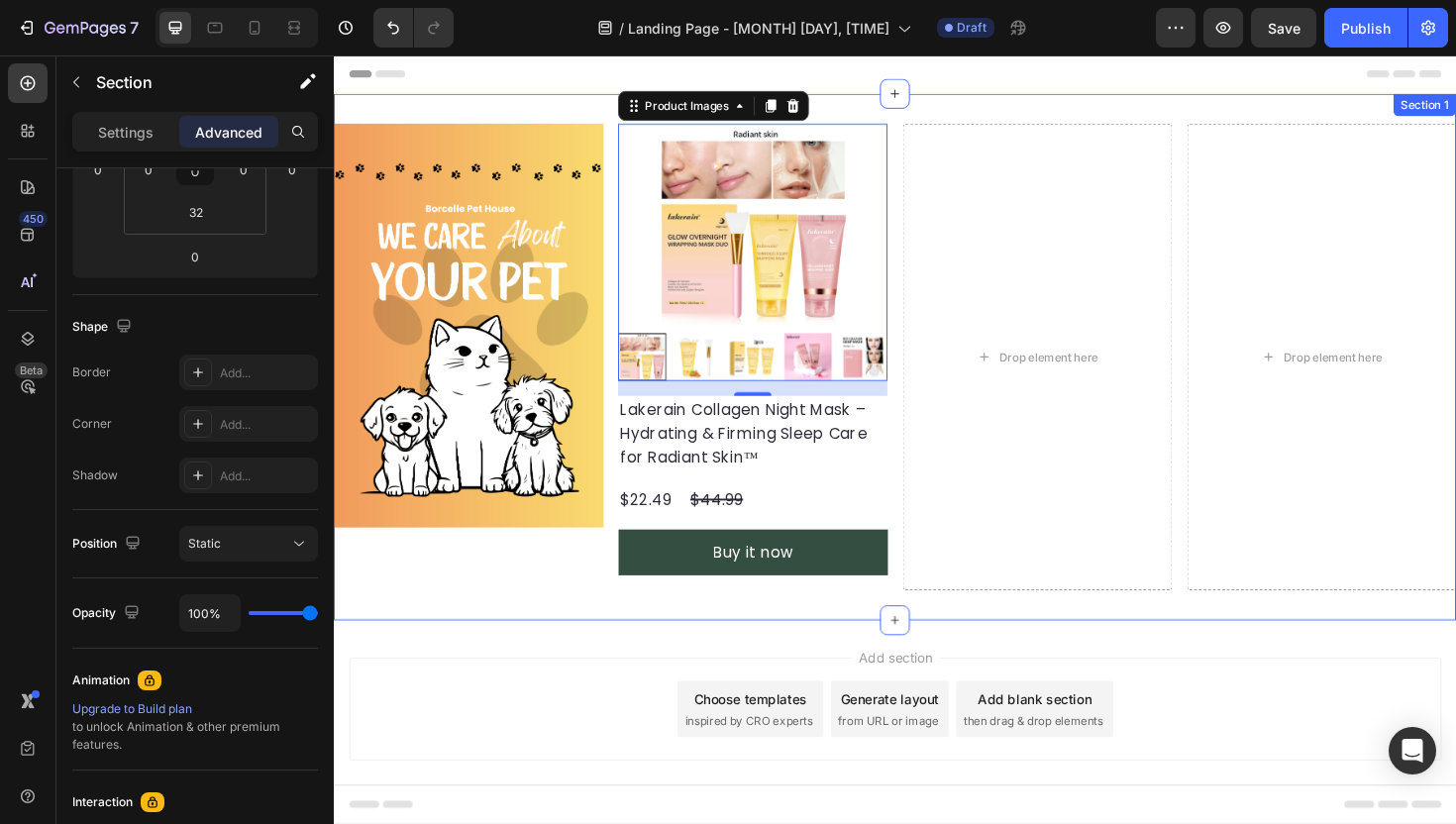 click on "Image Product Images   16 Lakerain Collagen Night Mask – Hydrating & Firming Sleep Care for Radiant Skin™ Product Title $22.49 Product Price Product Price $44.99 Product Price Product Price Row Buy it now Dynamic Checkout Product
Drop element here
Drop element here Section 1" at bounding box center (928, 374) 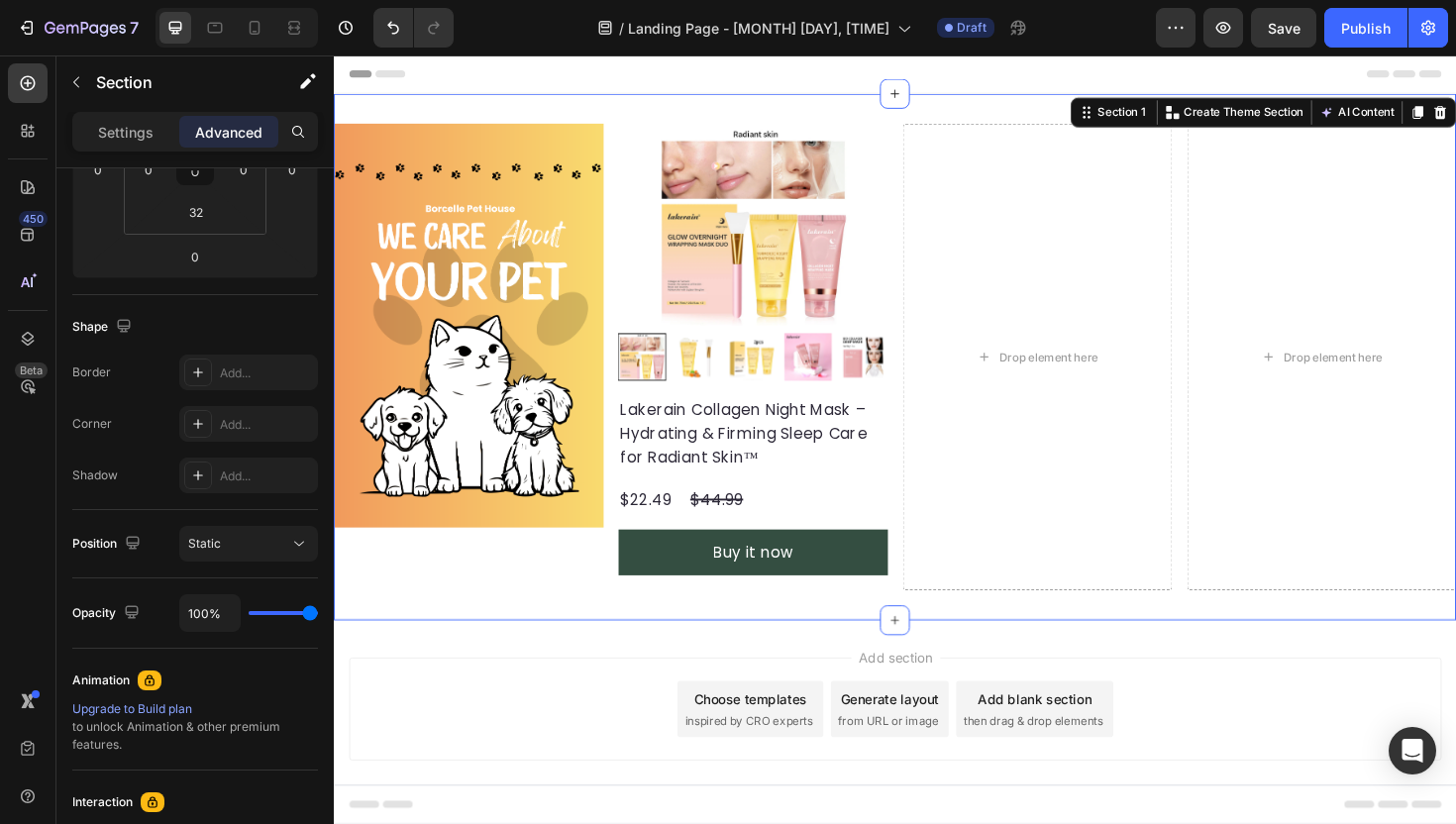 scroll, scrollTop: 0, scrollLeft: 0, axis: both 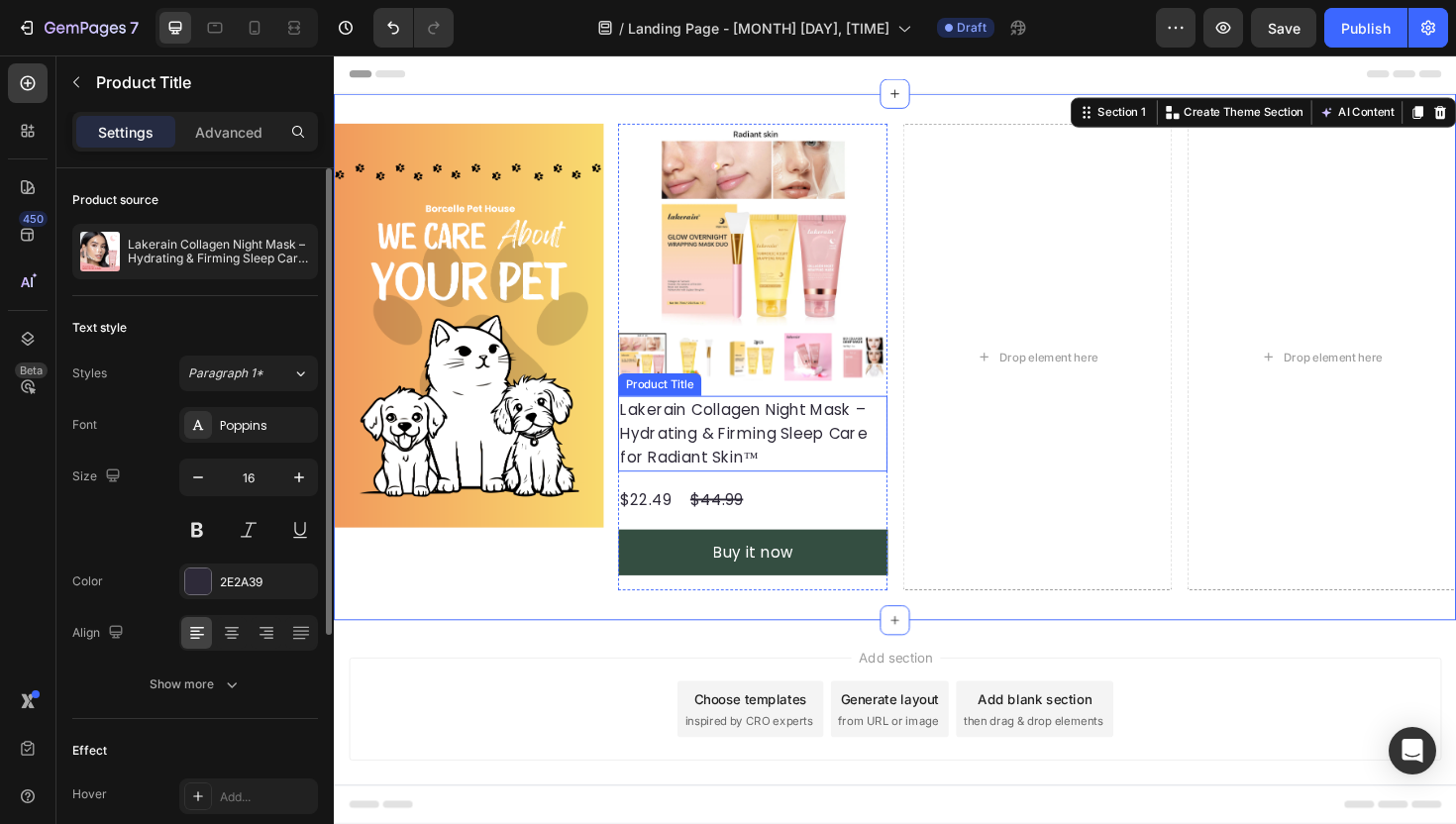 click on "Lakerain Collagen Night Mask – Hydrating & Firming Sleep Care for Radiant Skin™" at bounding box center [778, 456] 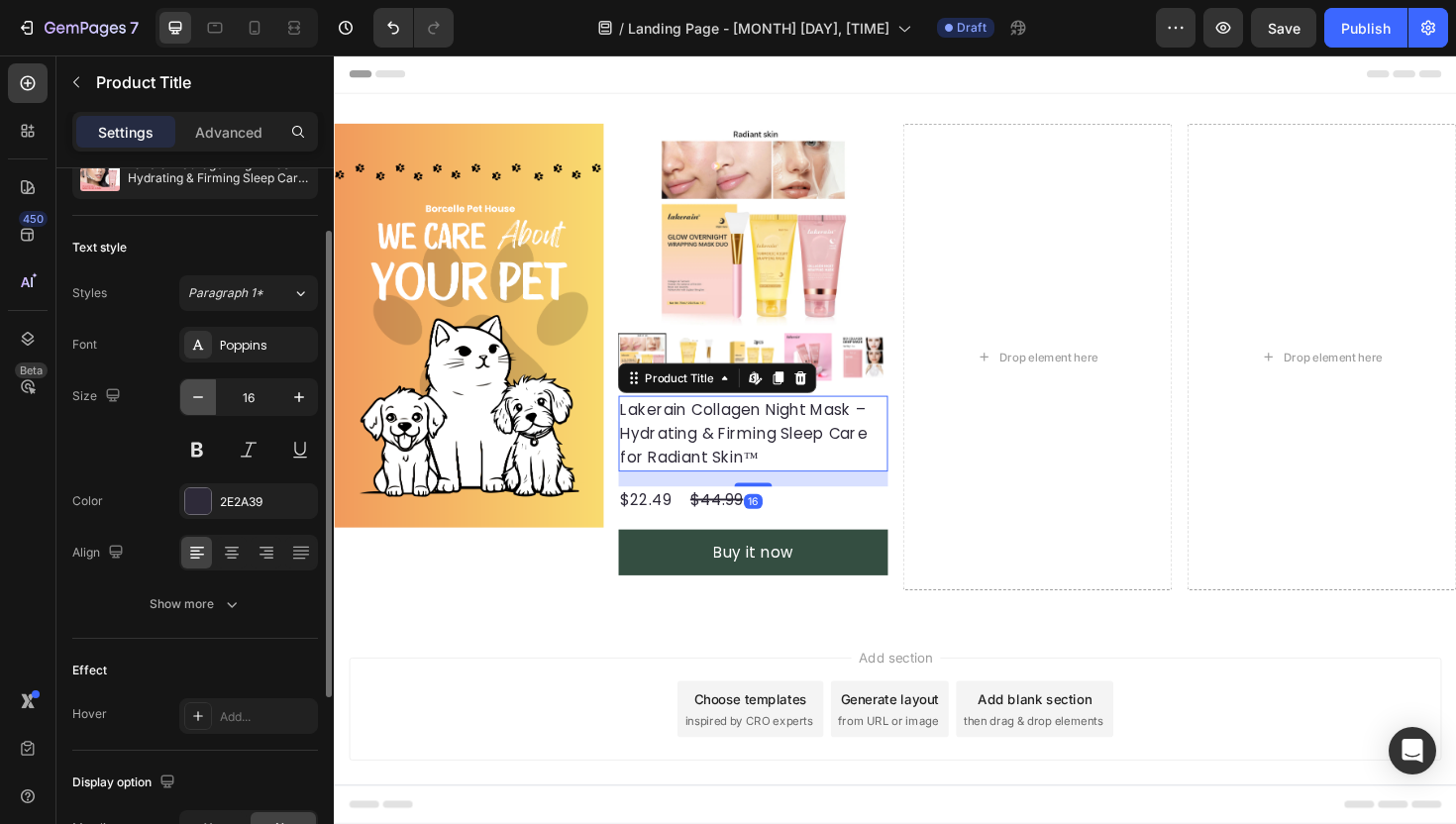 scroll, scrollTop: 99, scrollLeft: 0, axis: vertical 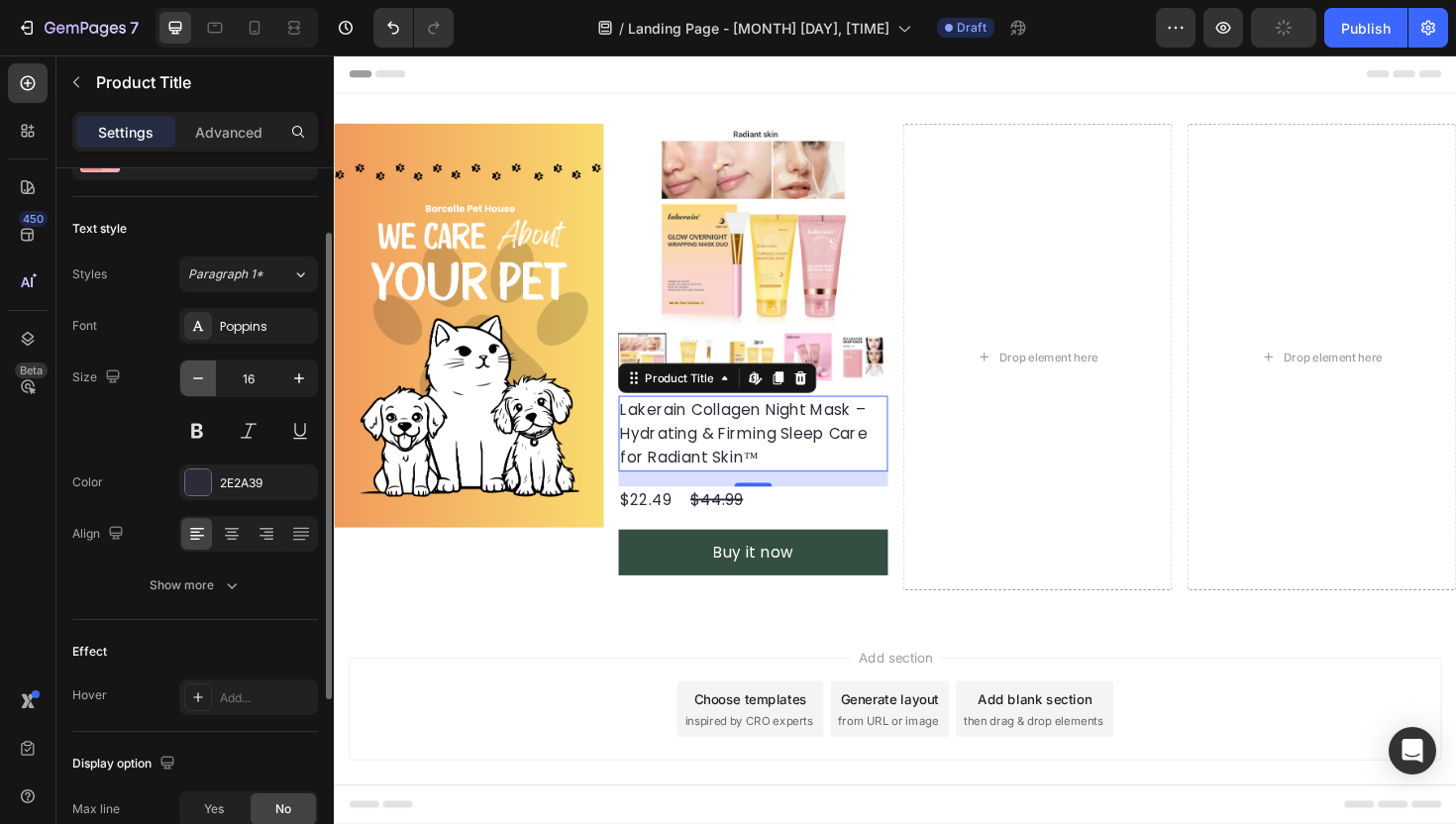 click 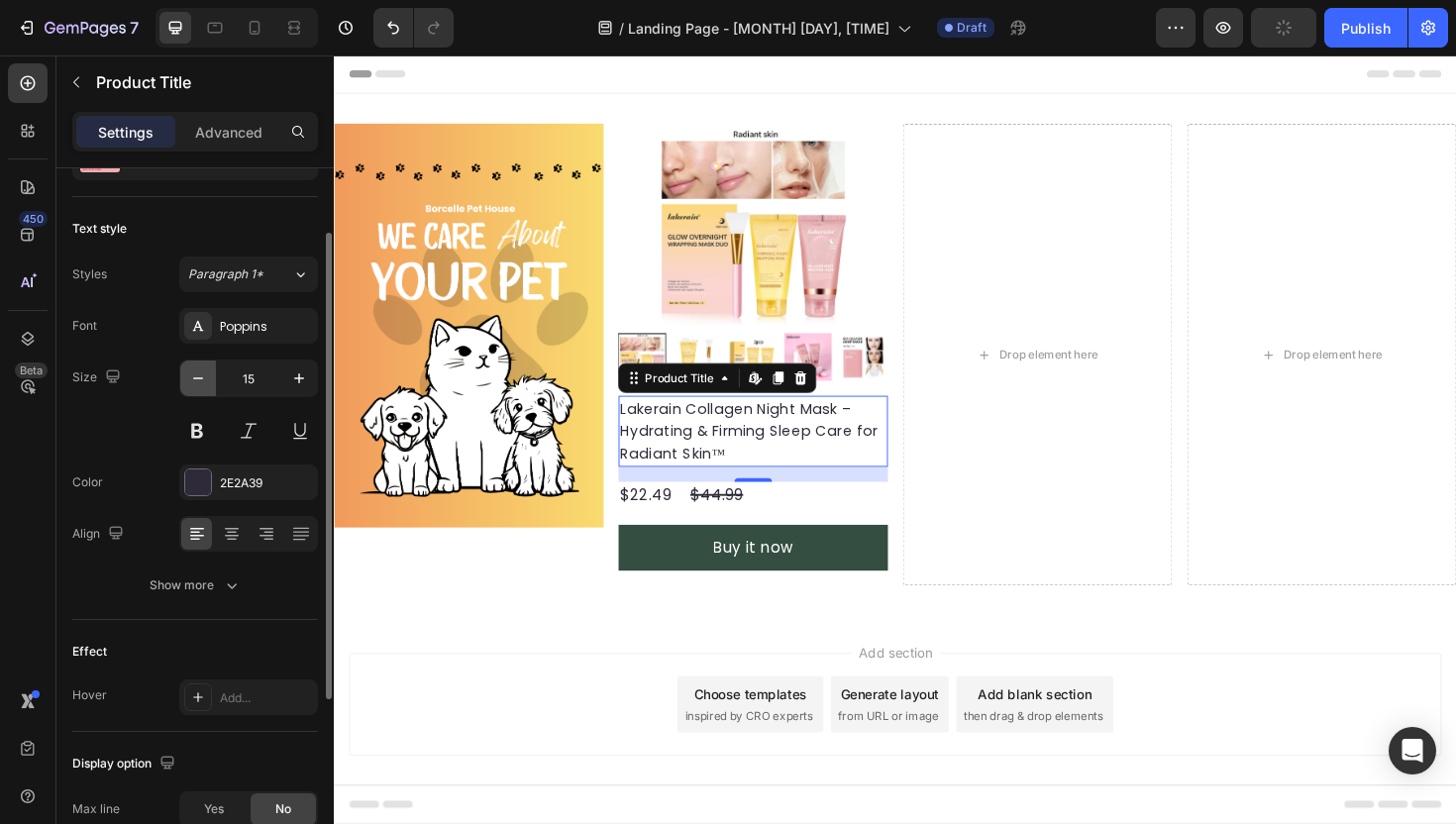 click 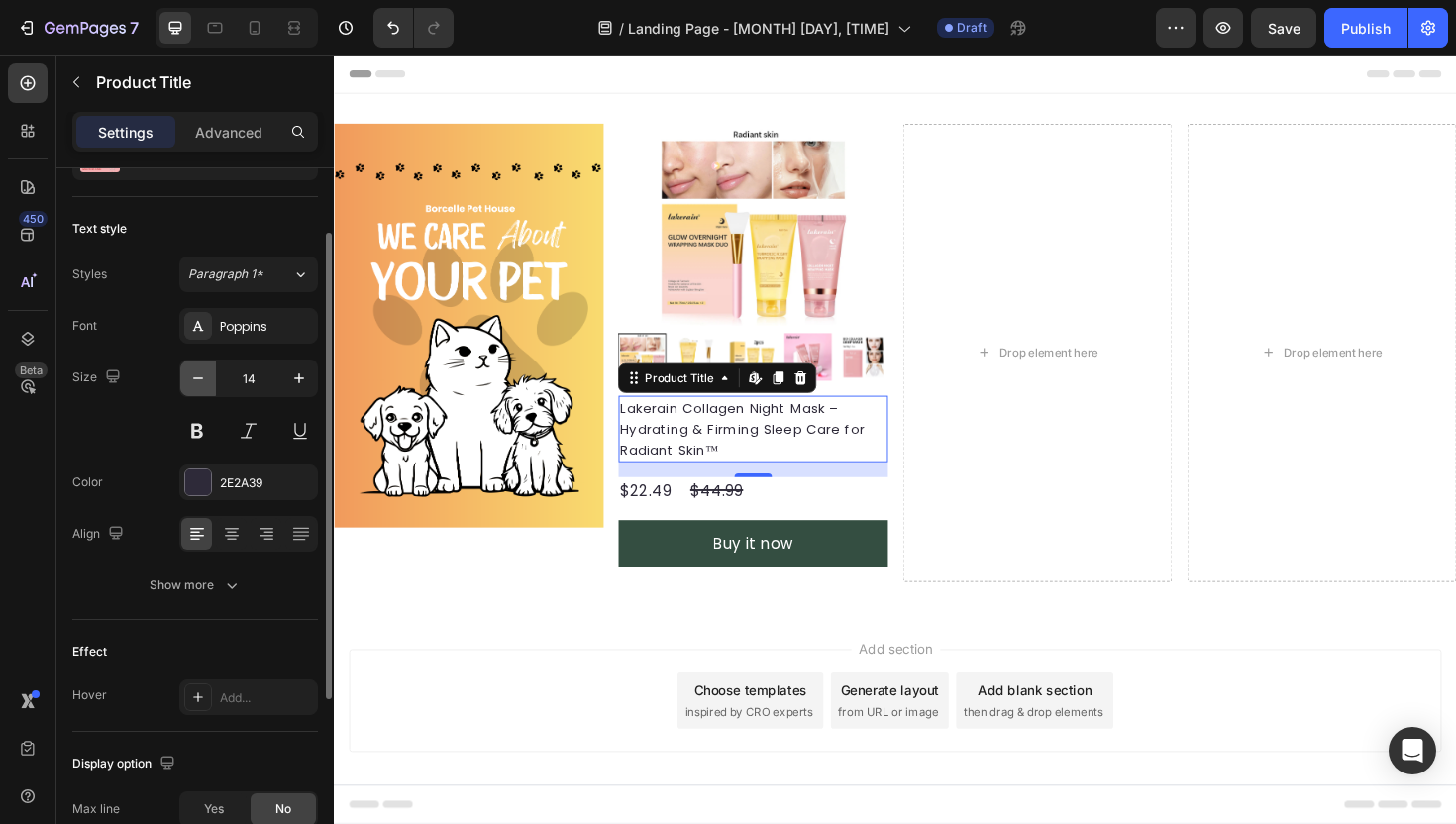 click 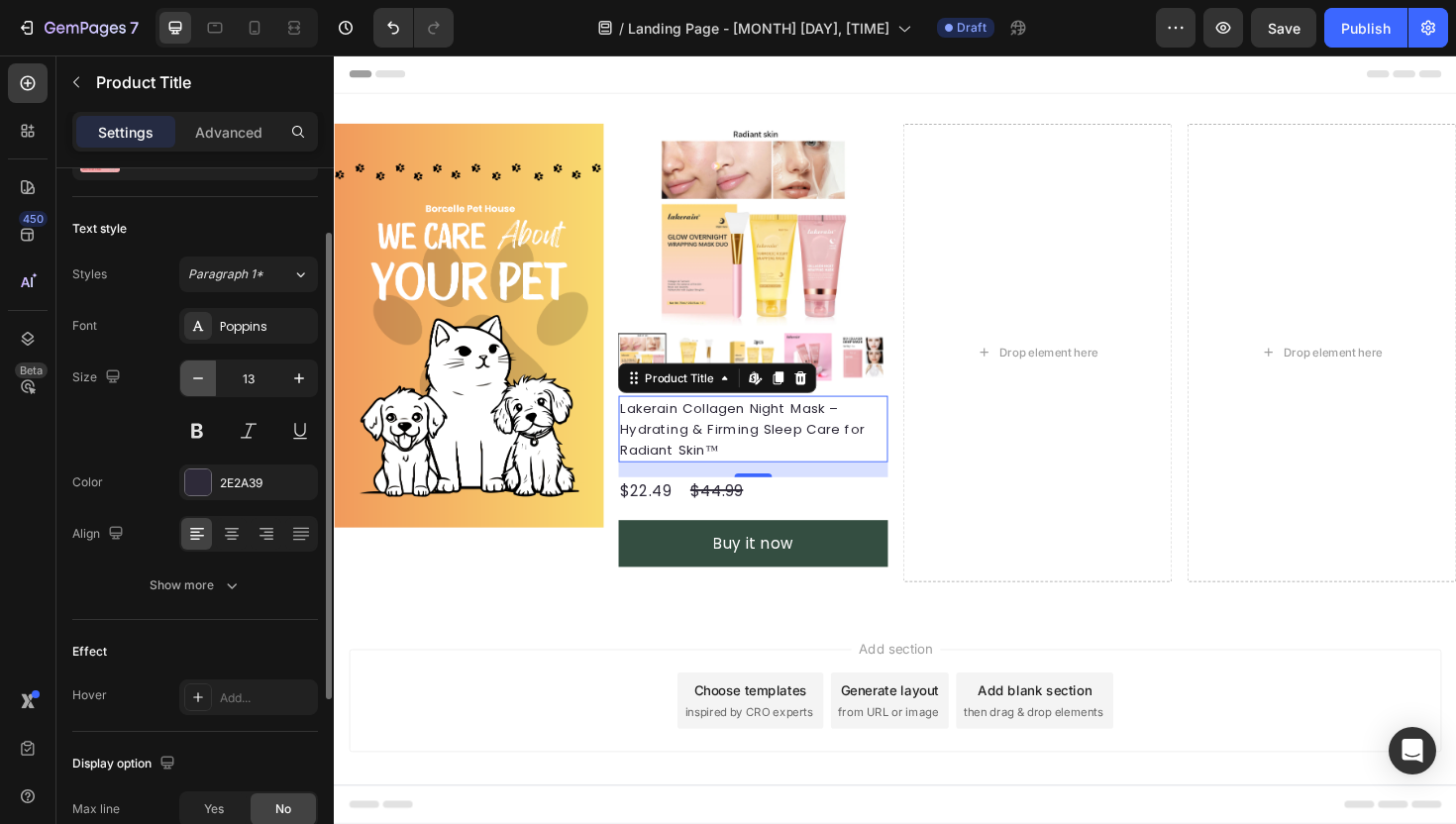 click 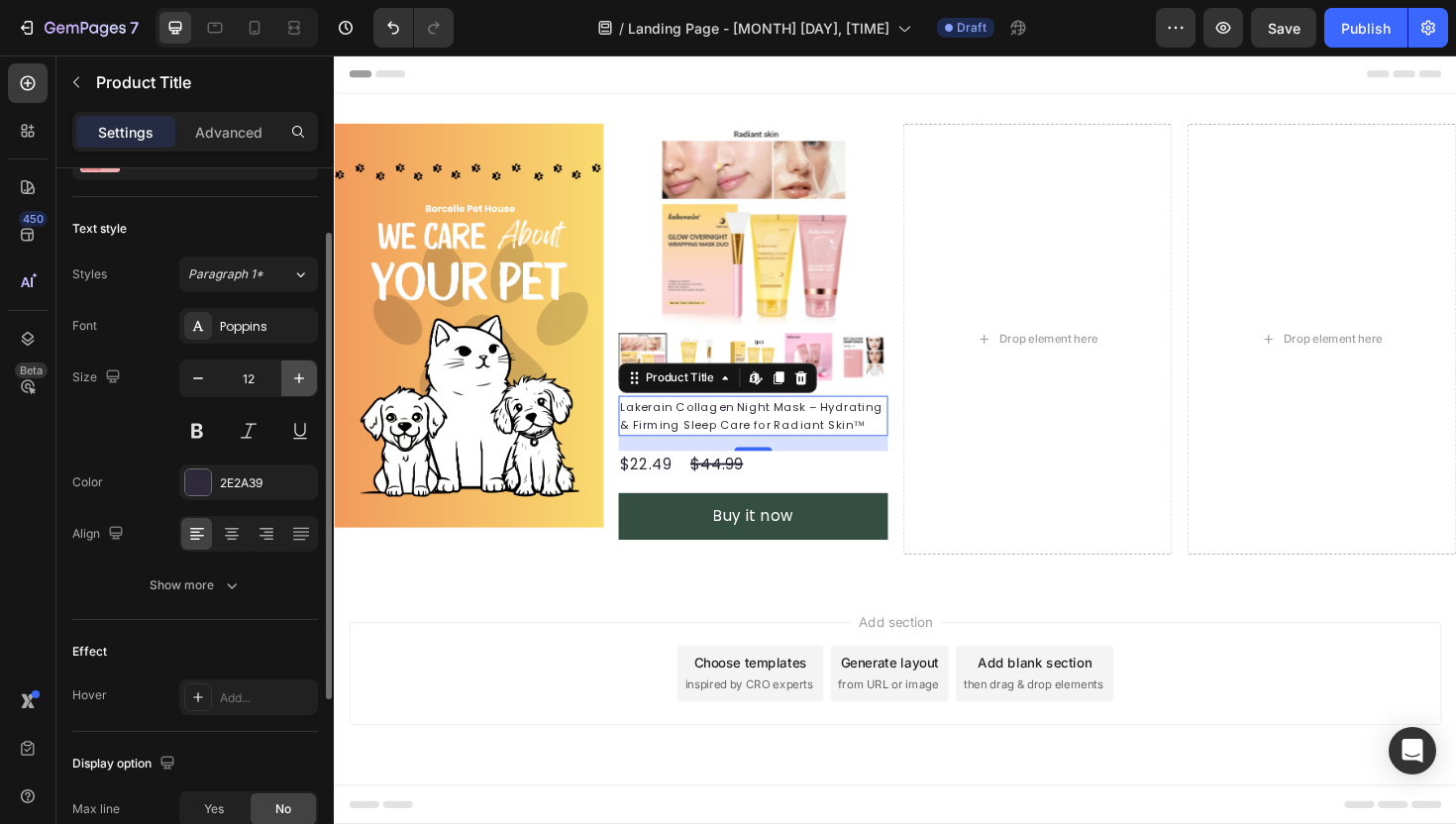 click 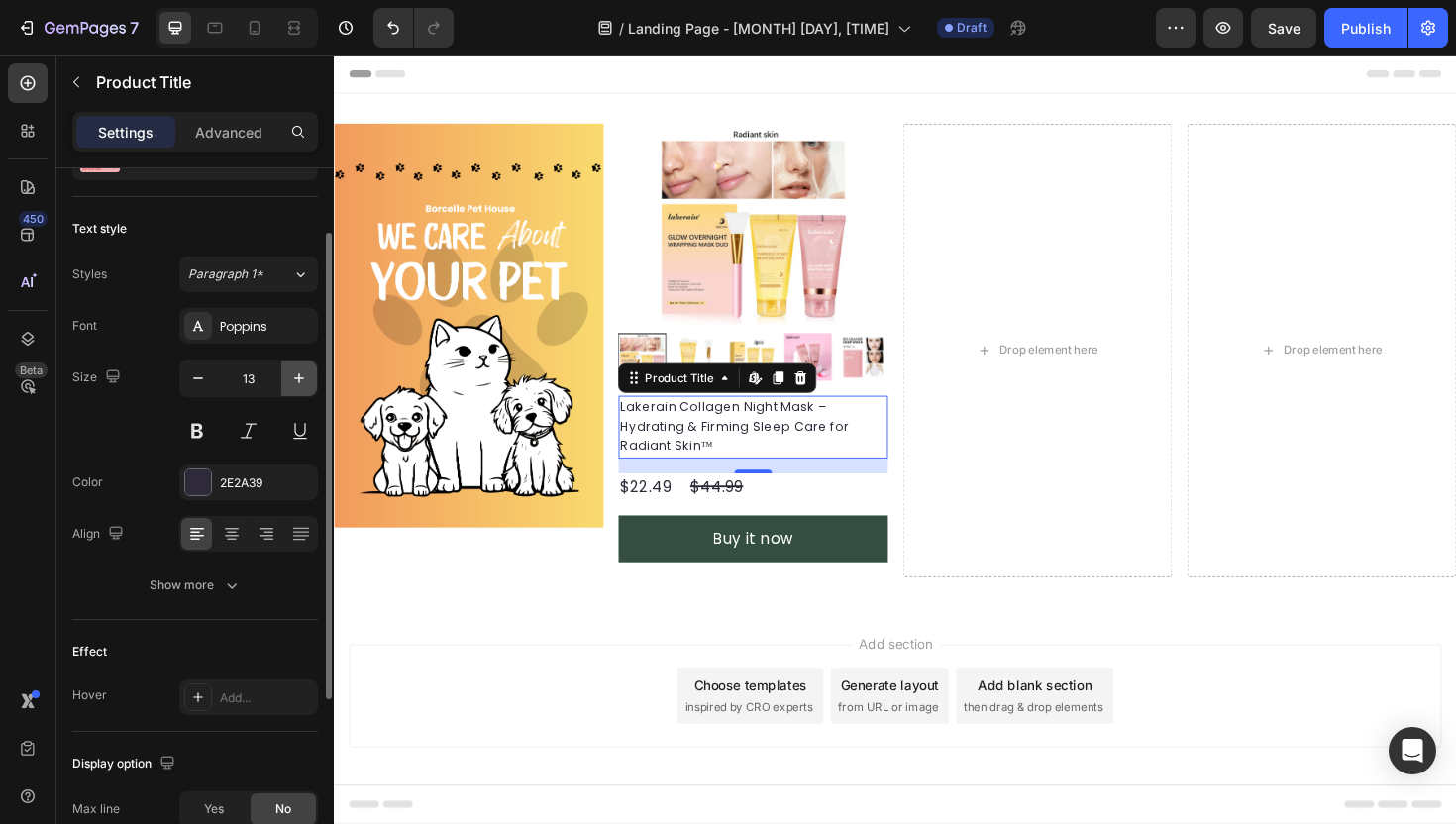 click 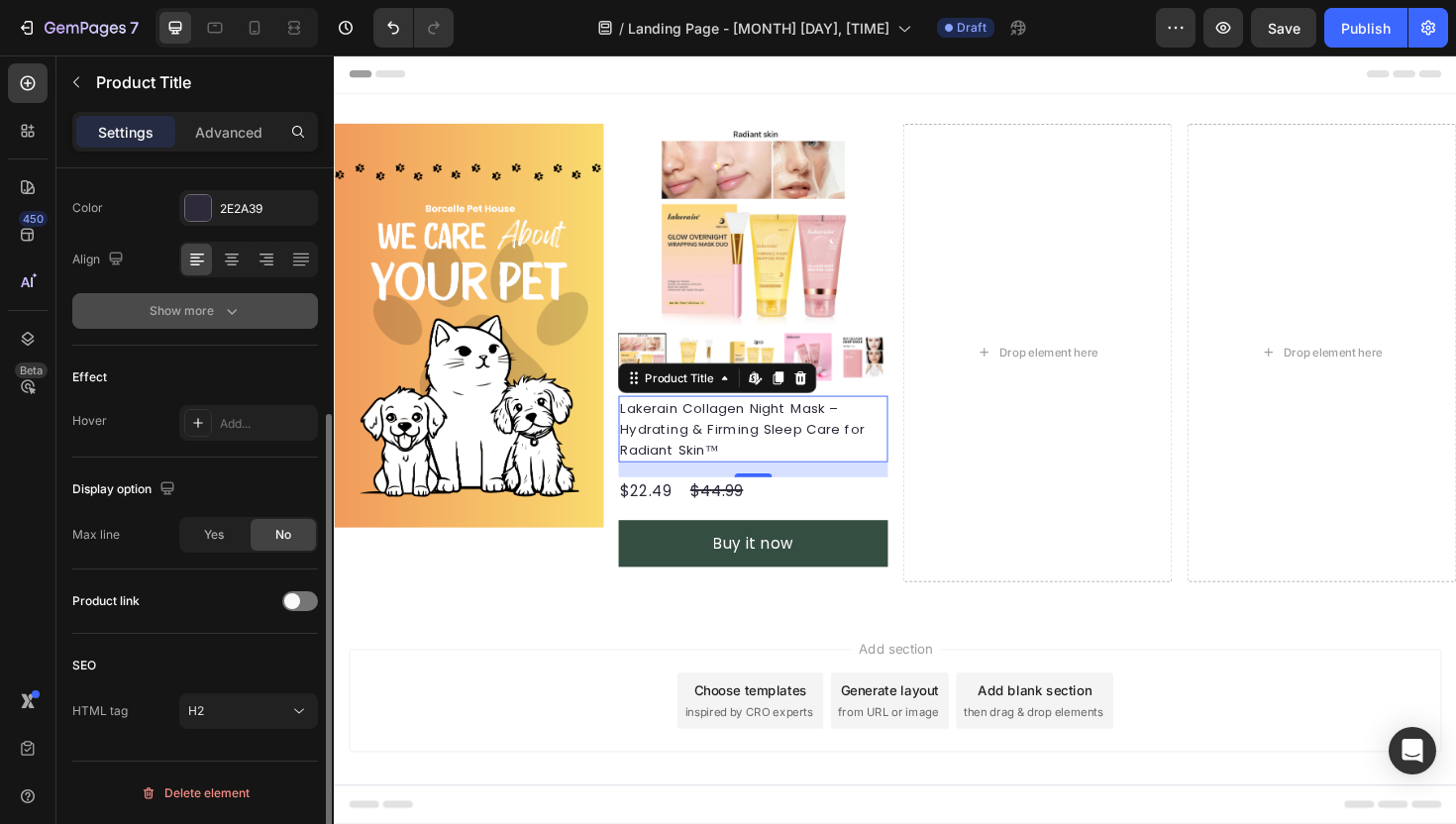 scroll, scrollTop: 0, scrollLeft: 0, axis: both 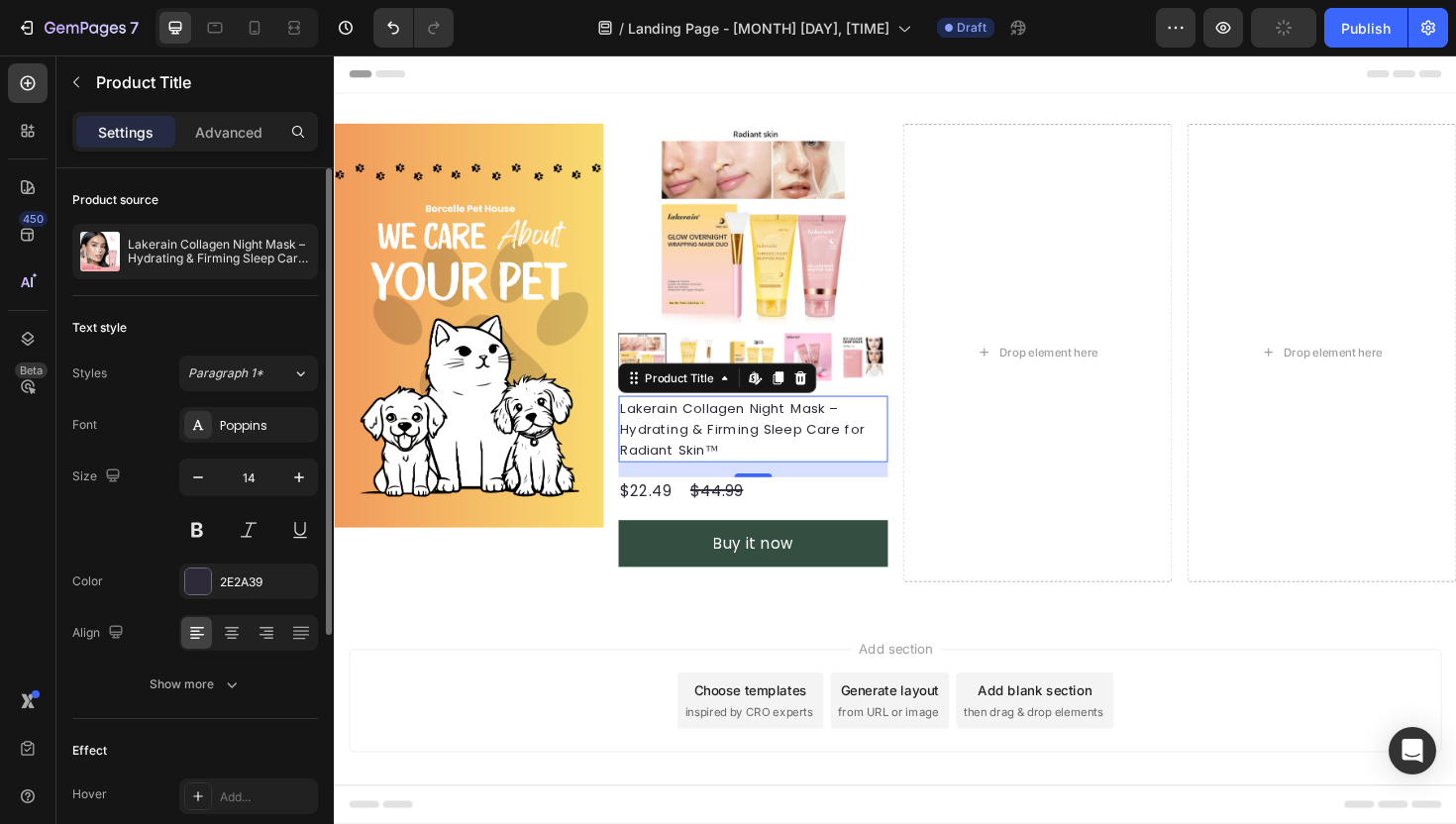 click on "Settings Advanced" at bounding box center [195, 132] 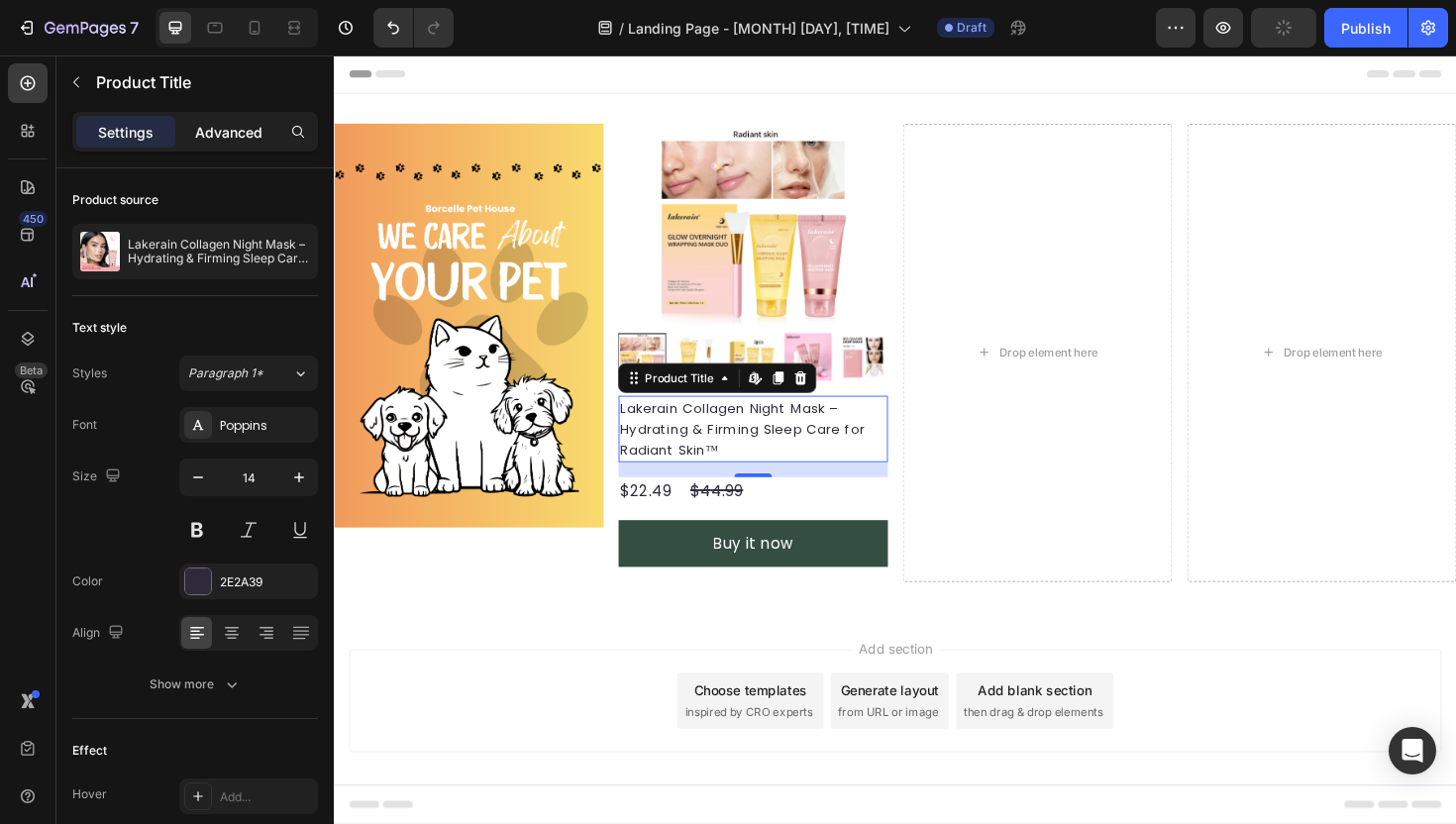 click on "Advanced" at bounding box center [229, 132] 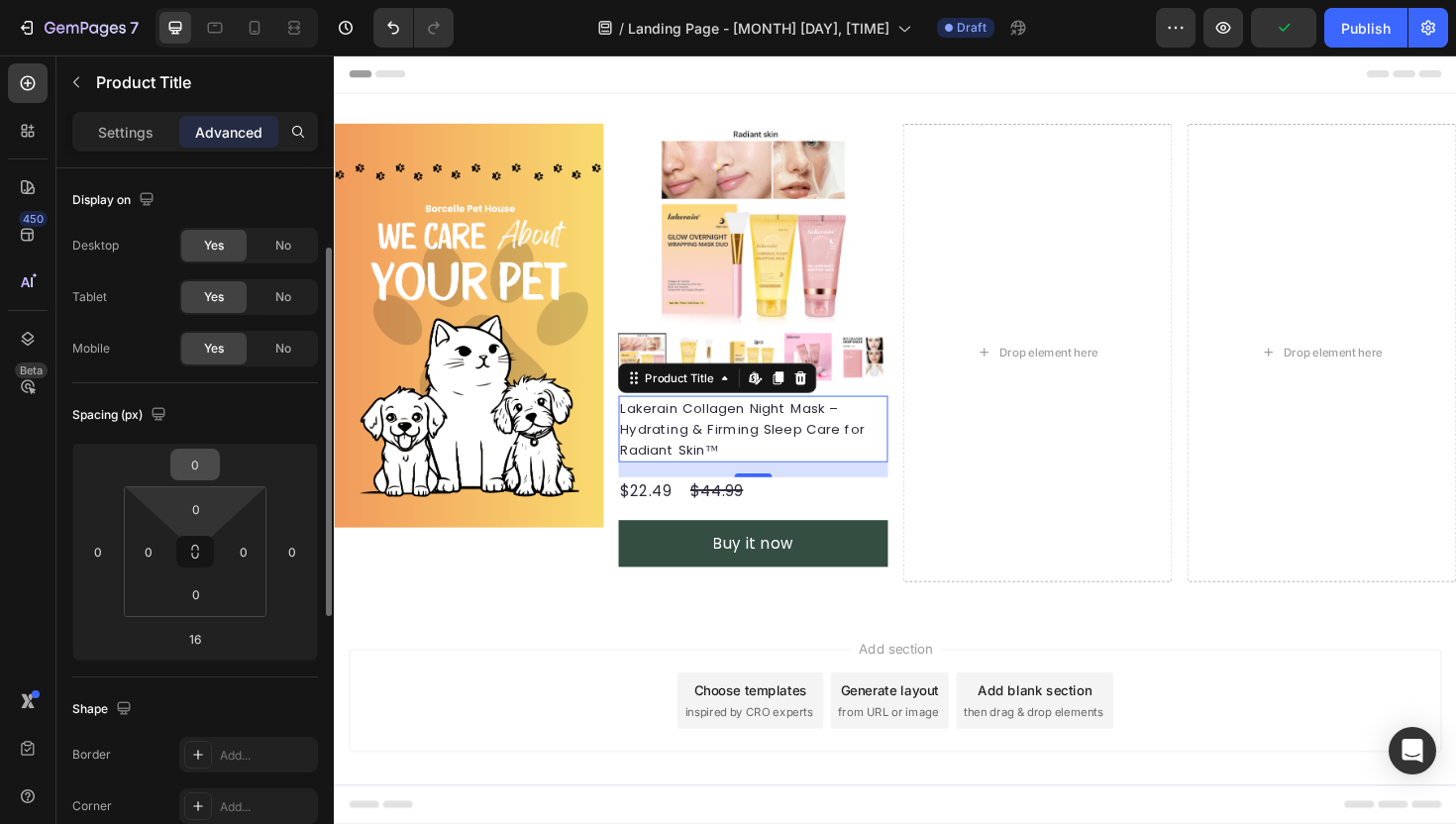scroll, scrollTop: 143, scrollLeft: 0, axis: vertical 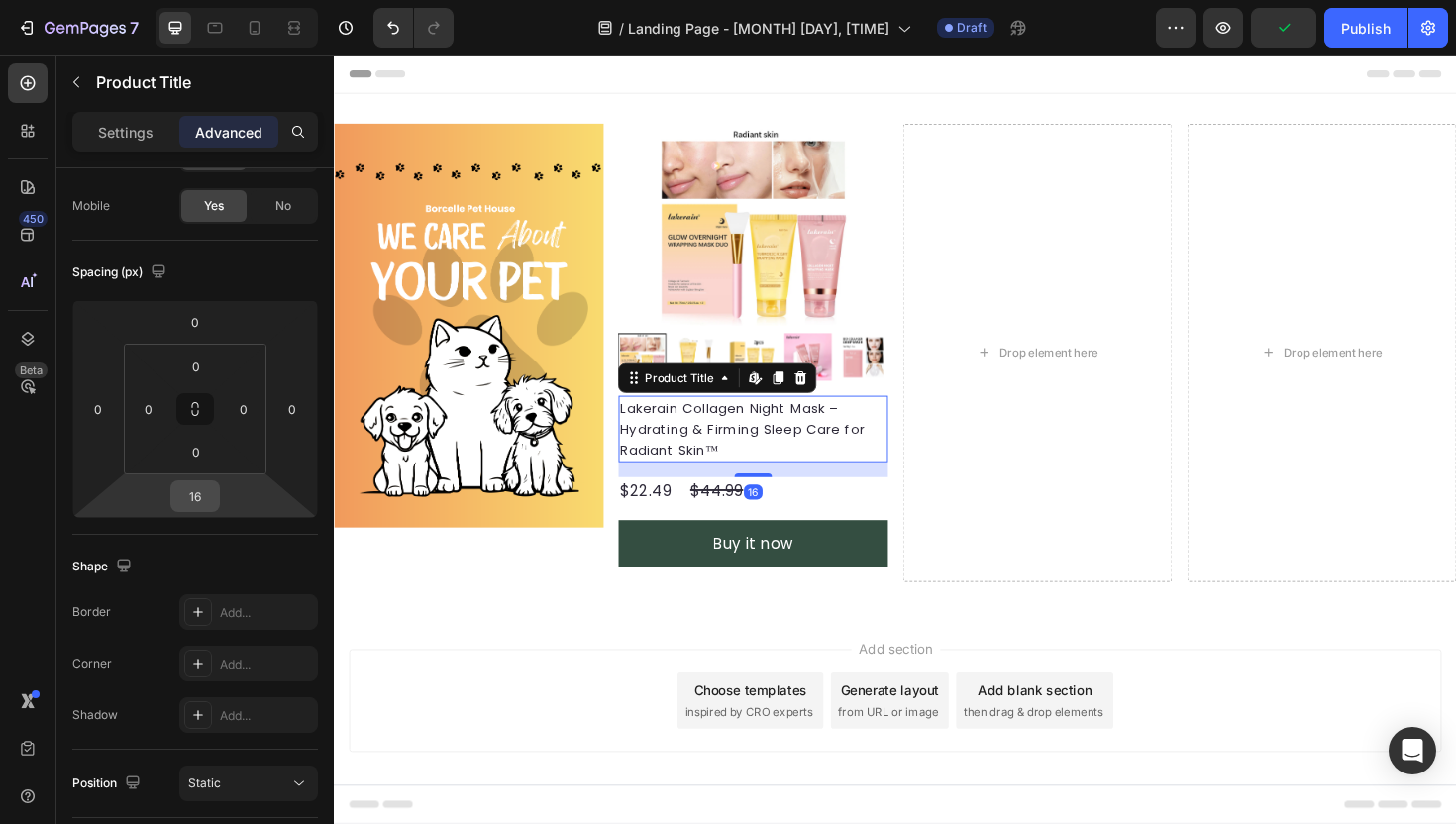 click on "16" at bounding box center (195, 496) 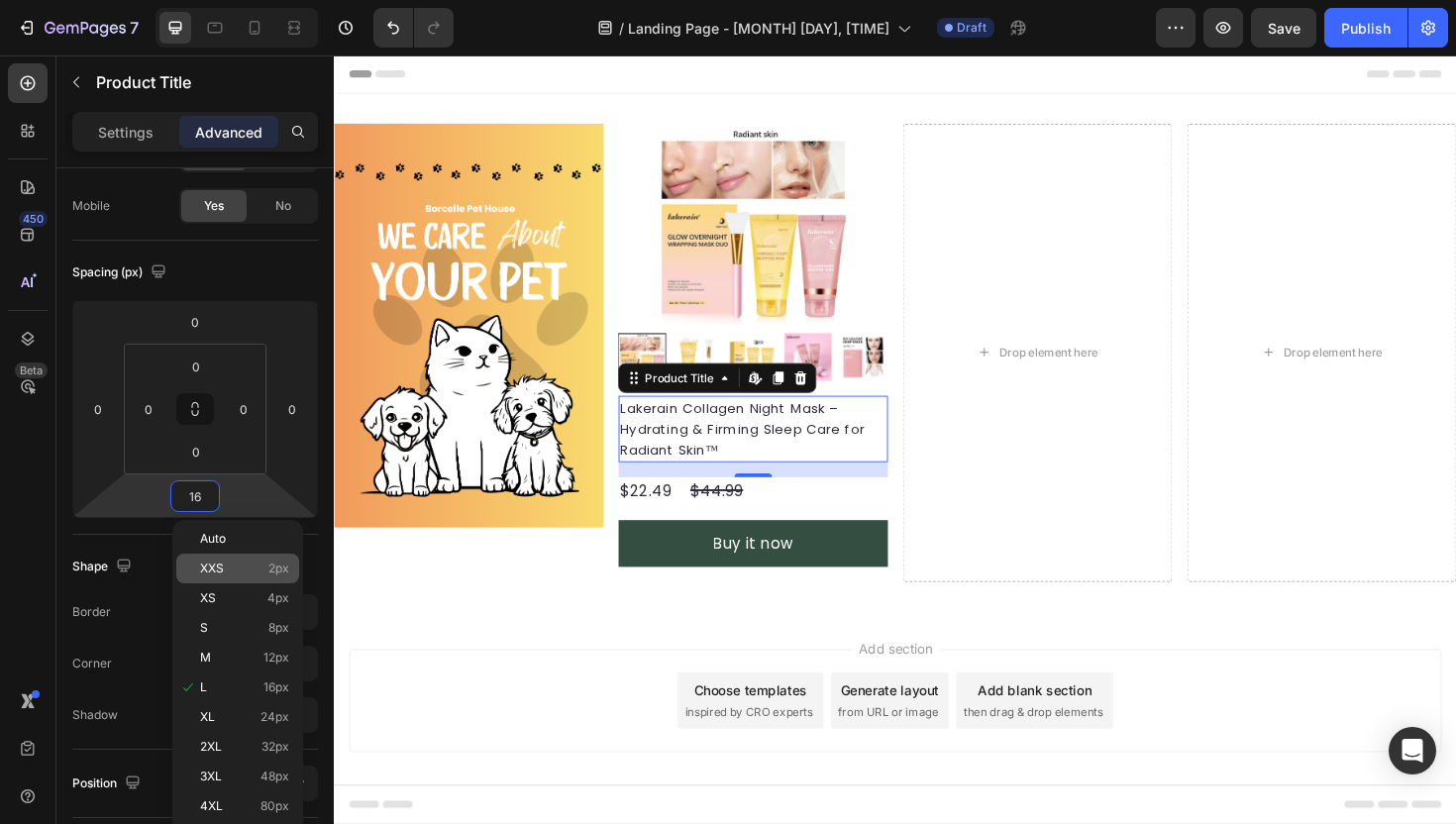 click on "XXS 2px" at bounding box center (245, 568) 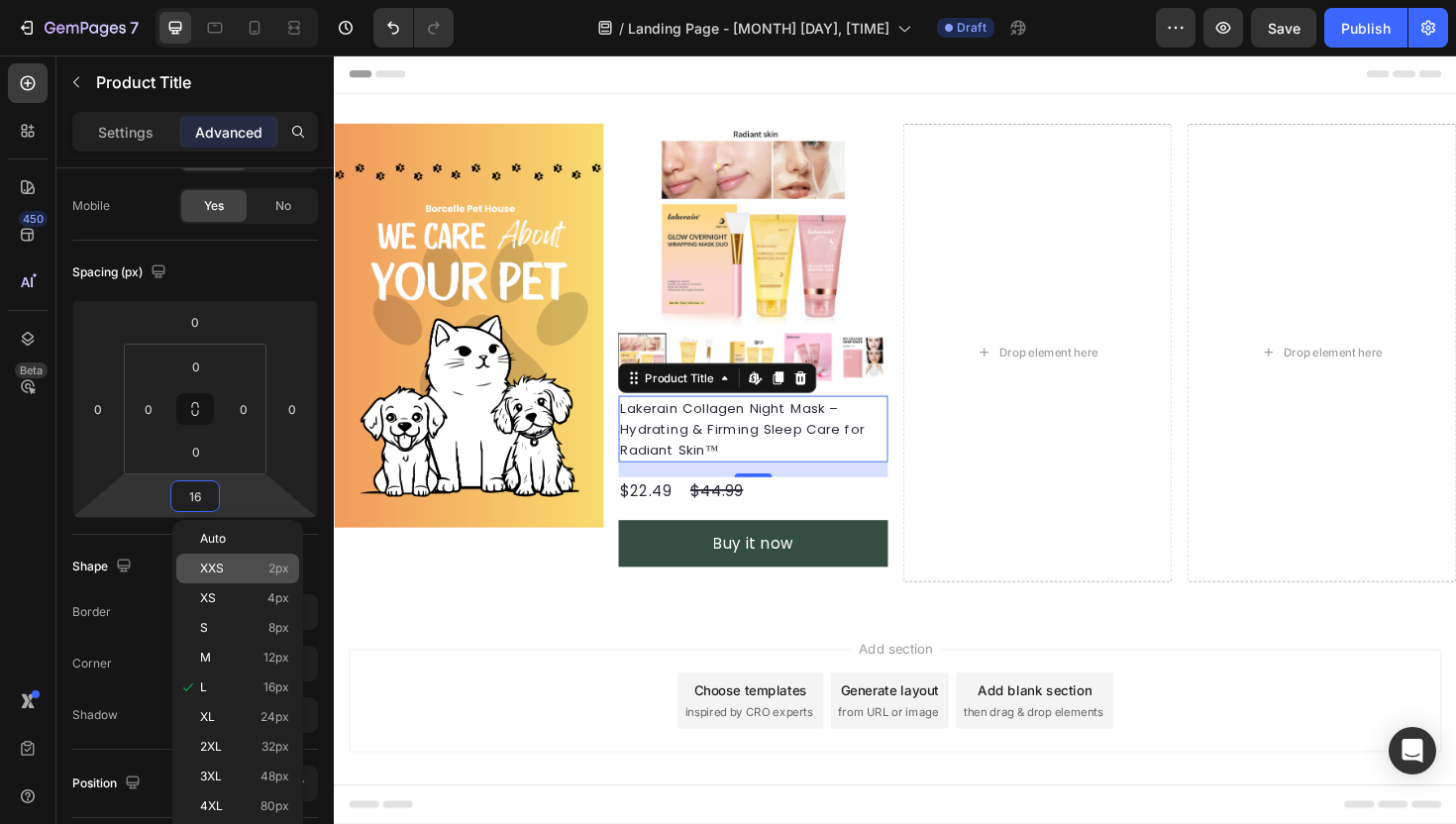 type on "2" 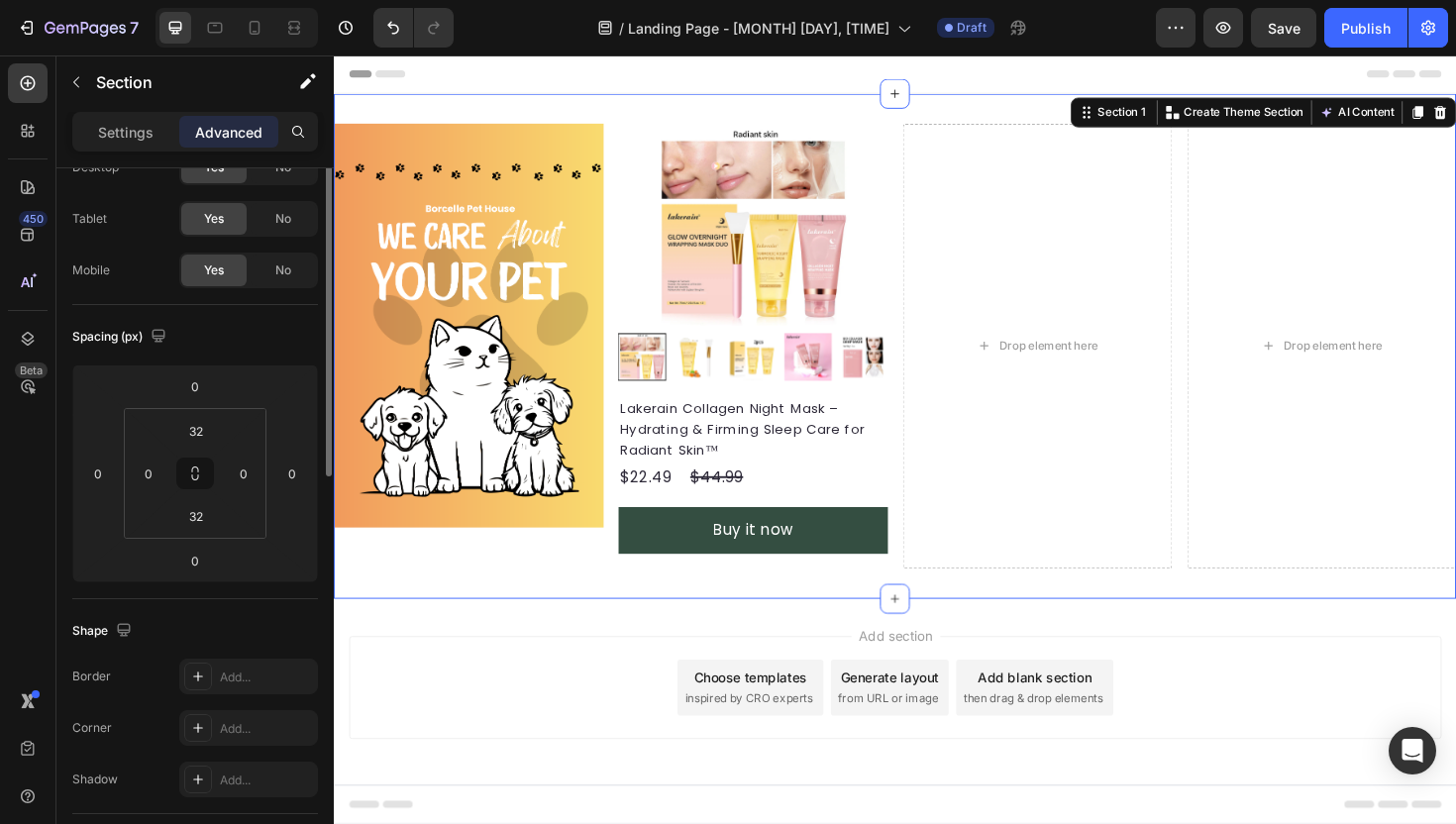 scroll, scrollTop: 0, scrollLeft: 0, axis: both 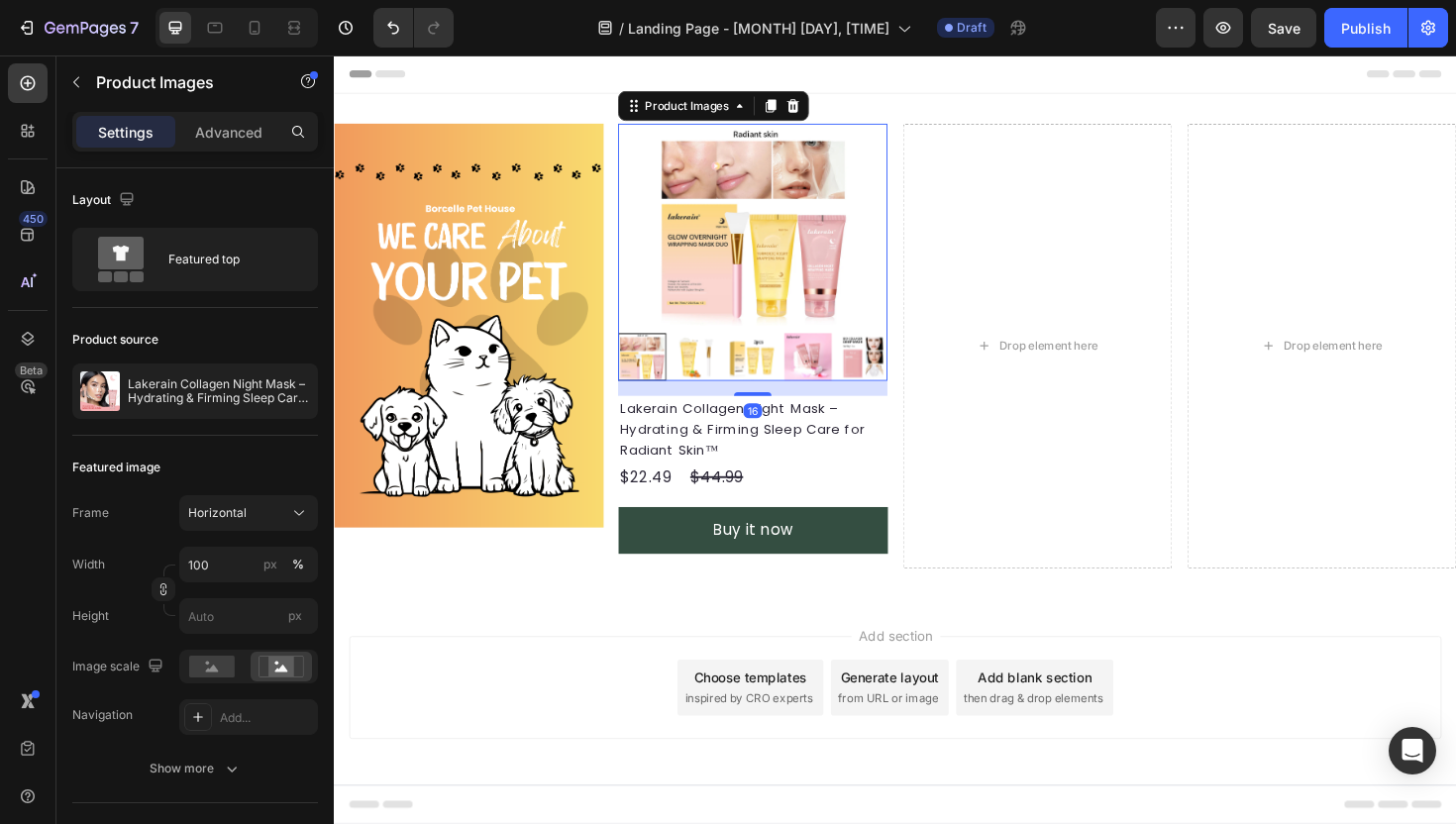 click at bounding box center [778, 235] 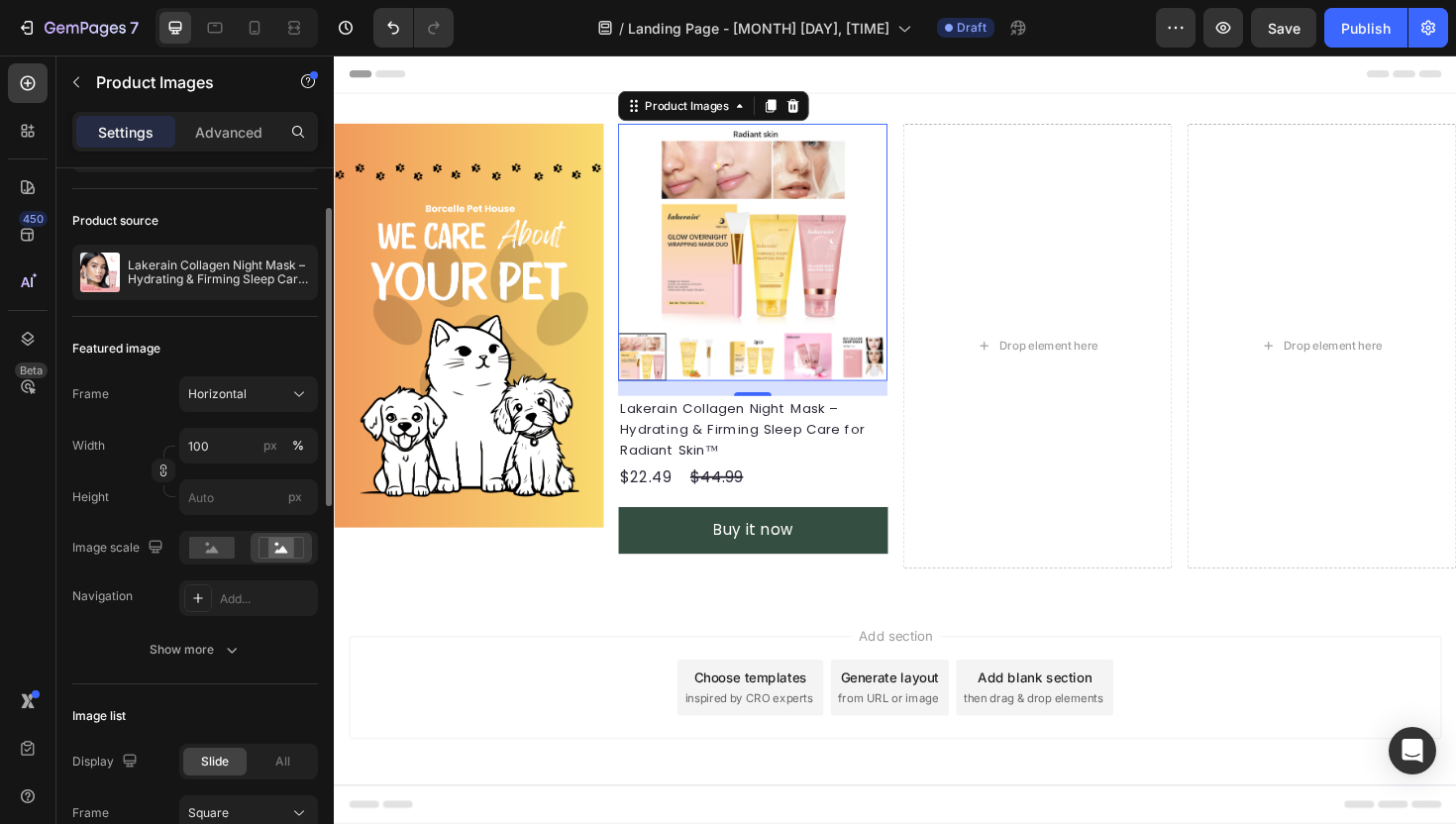 scroll, scrollTop: 160, scrollLeft: 0, axis: vertical 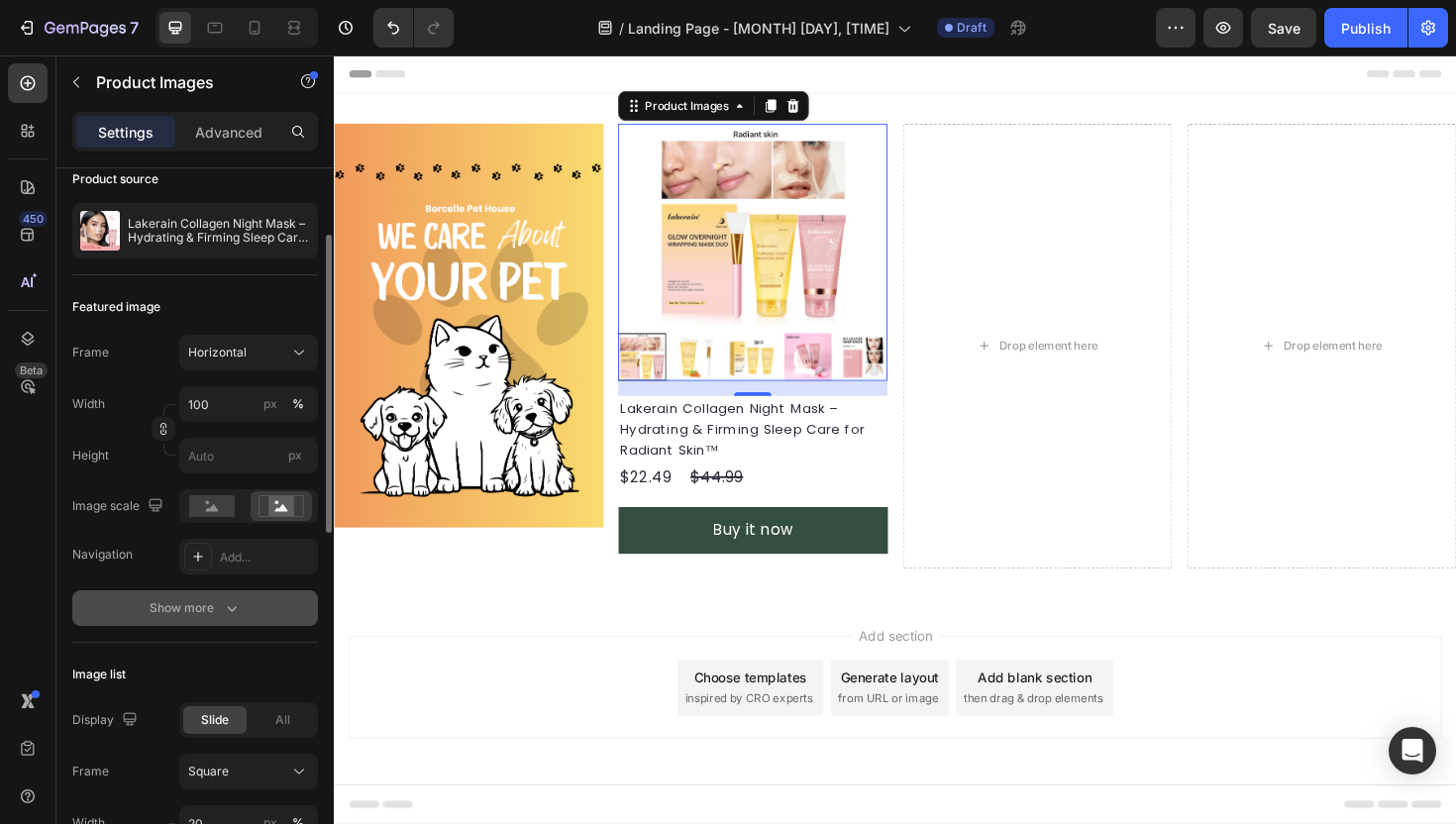 click 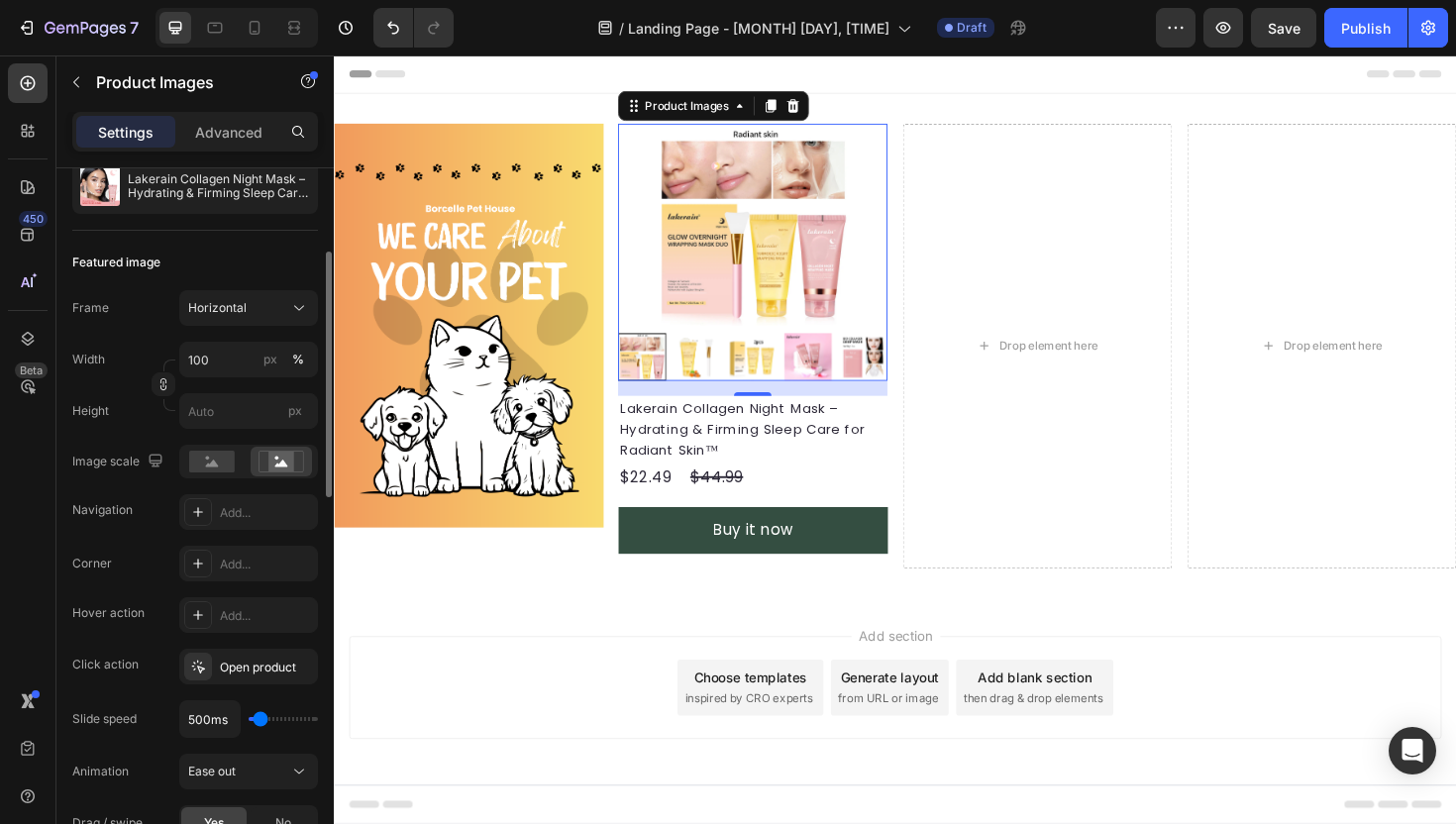 scroll, scrollTop: 185, scrollLeft: 0, axis: vertical 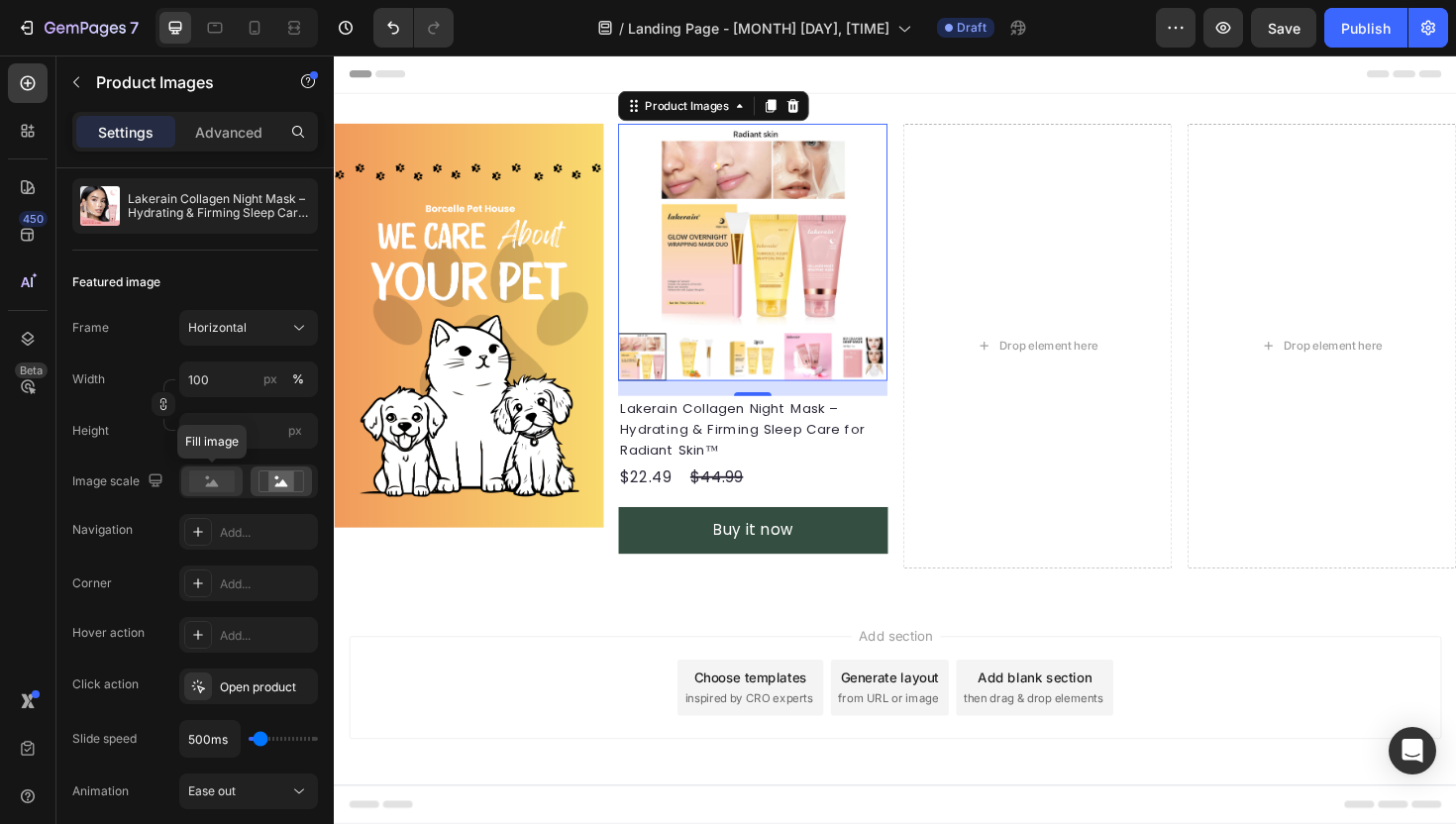 click 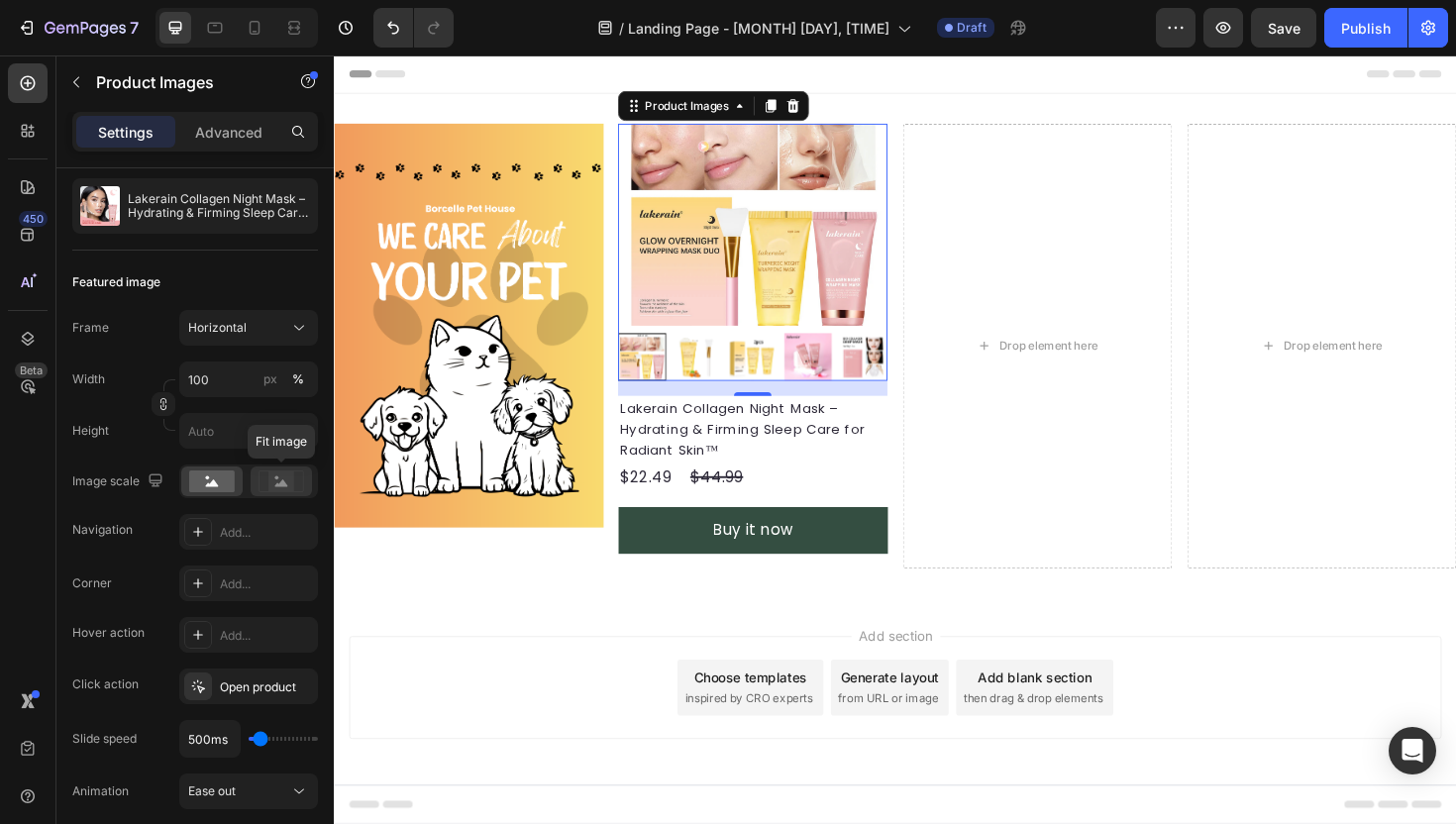 click 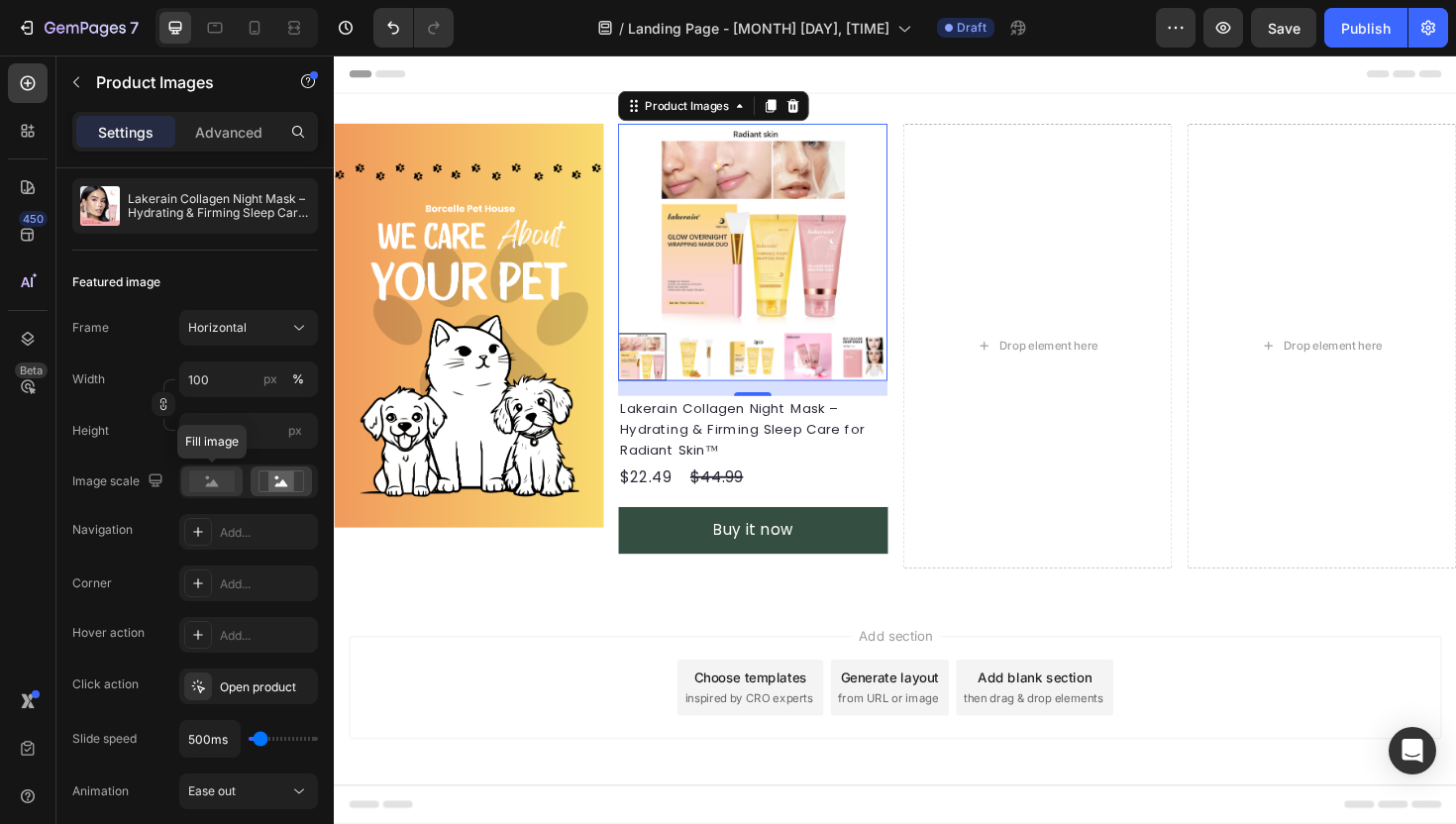 click 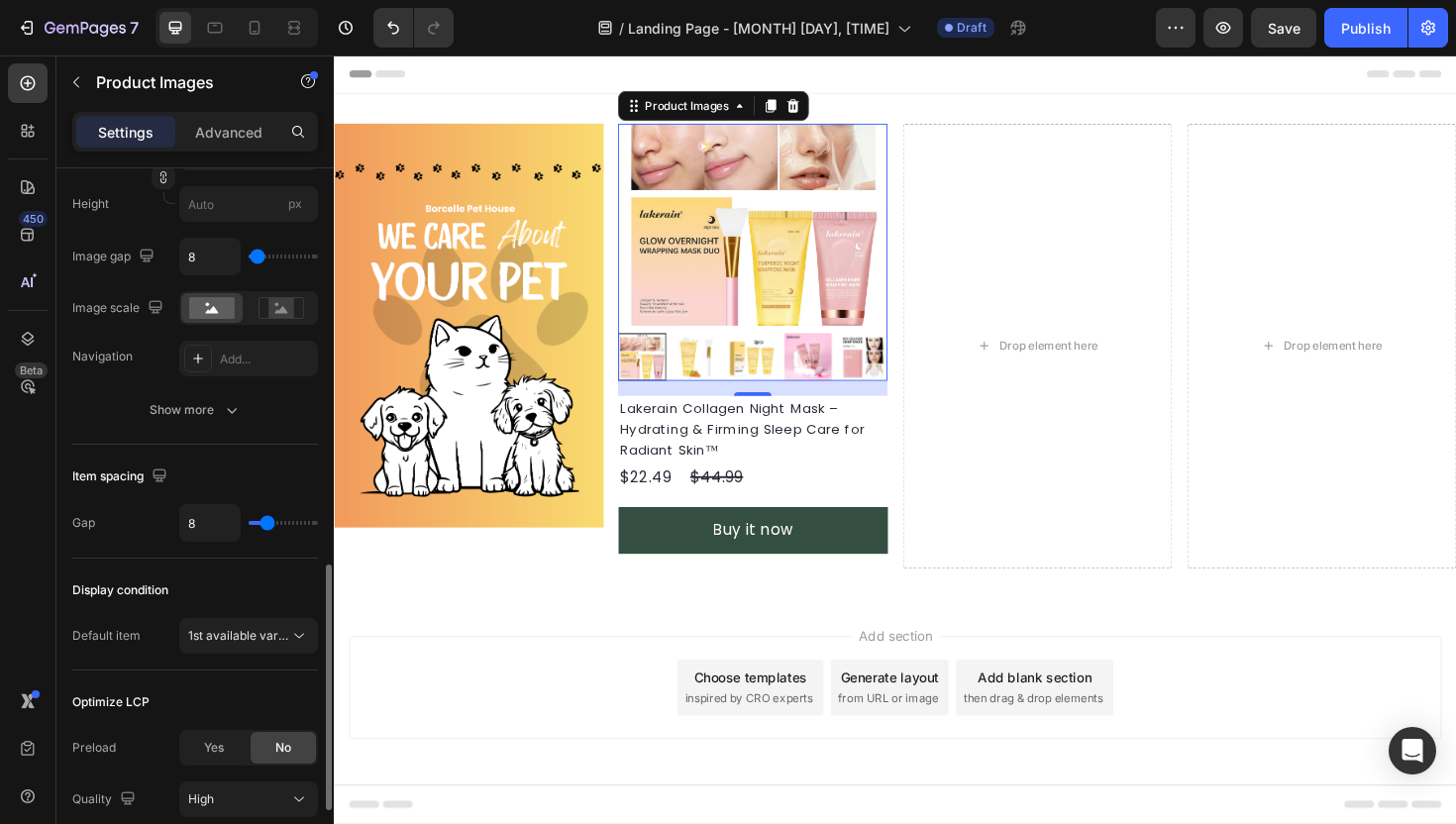 scroll, scrollTop: 1194, scrollLeft: 0, axis: vertical 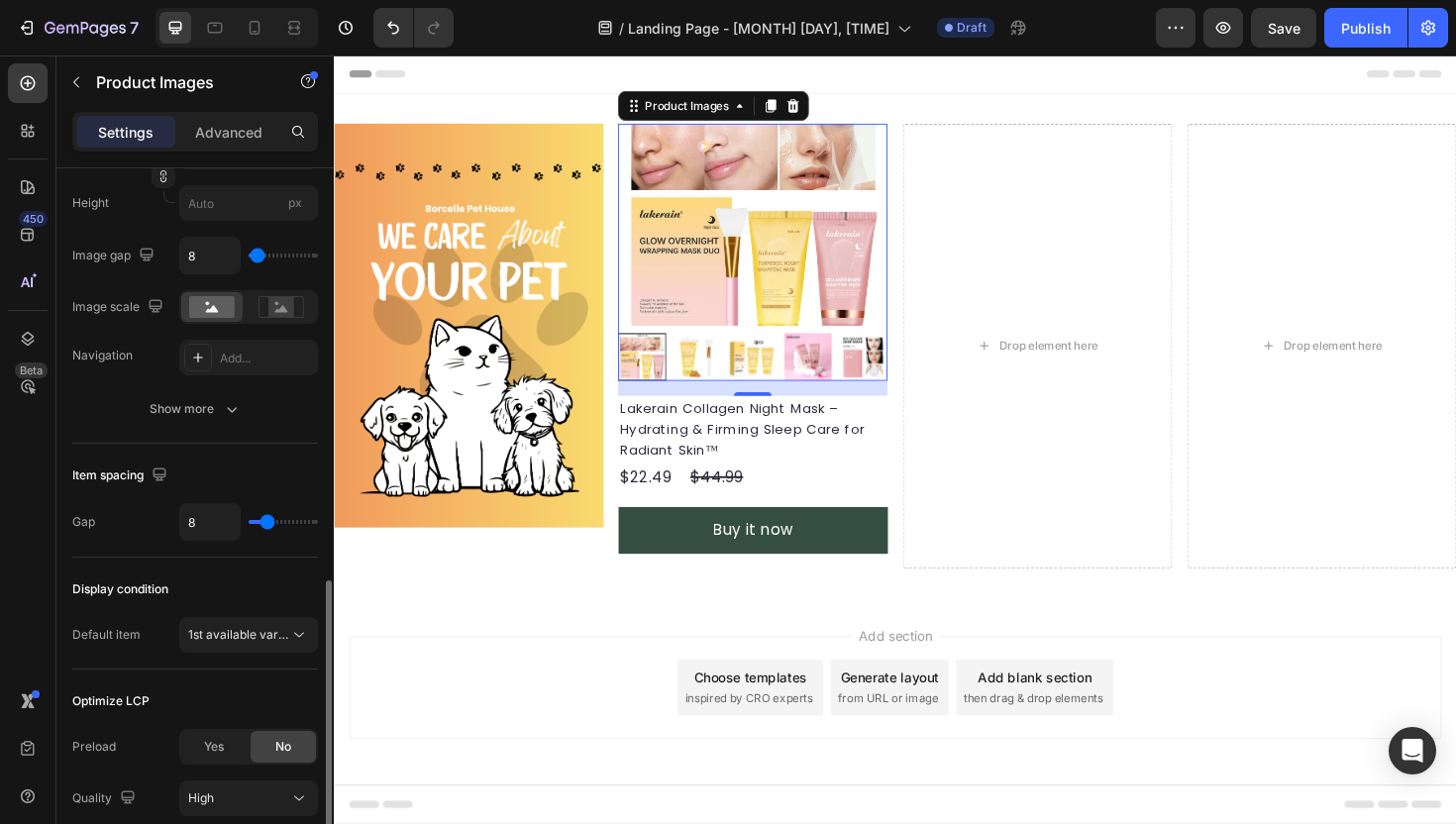 type on "0" 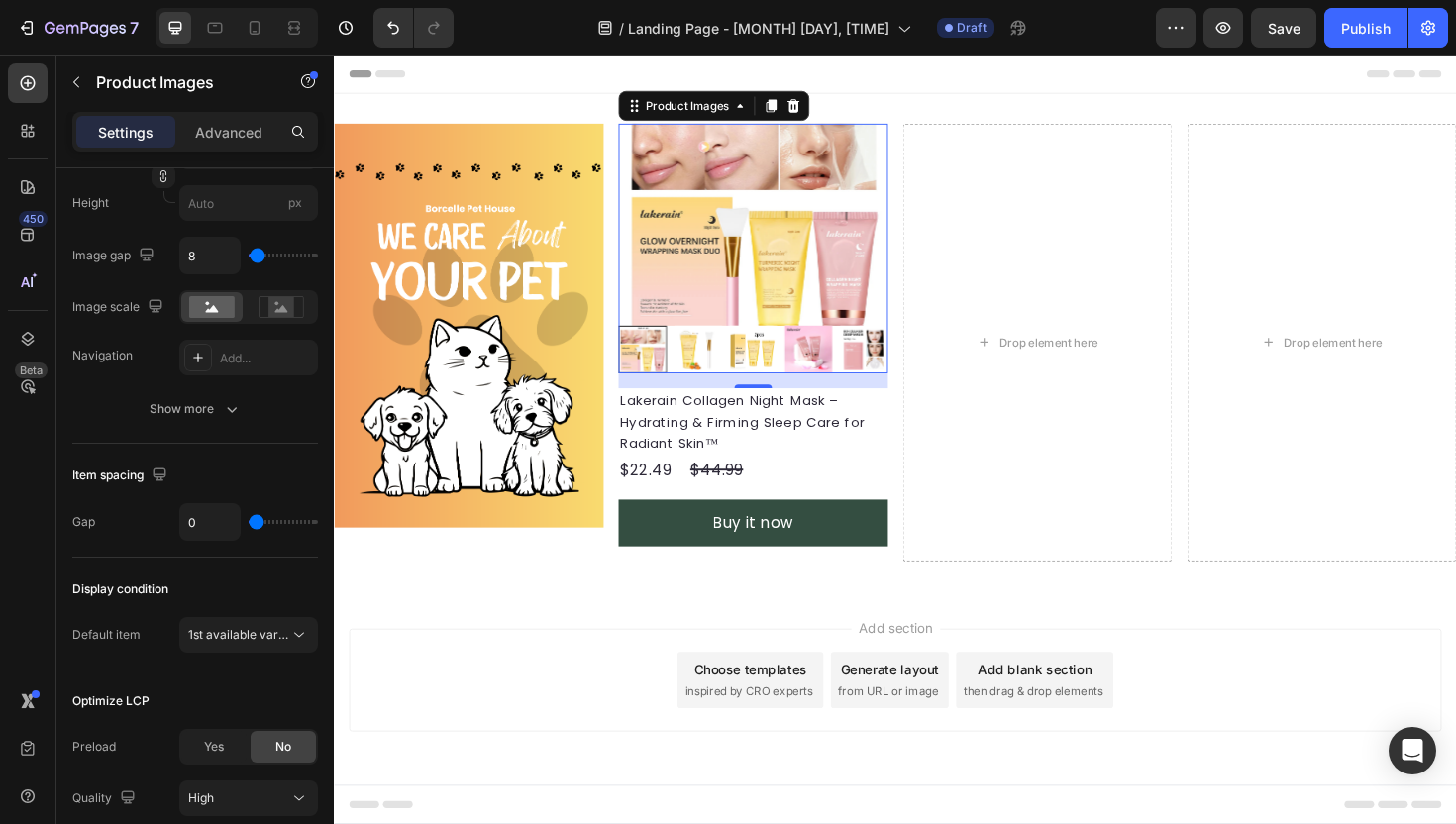 drag, startPoint x: 262, startPoint y: 521, endPoint x: 249, endPoint y: 521, distance: 13 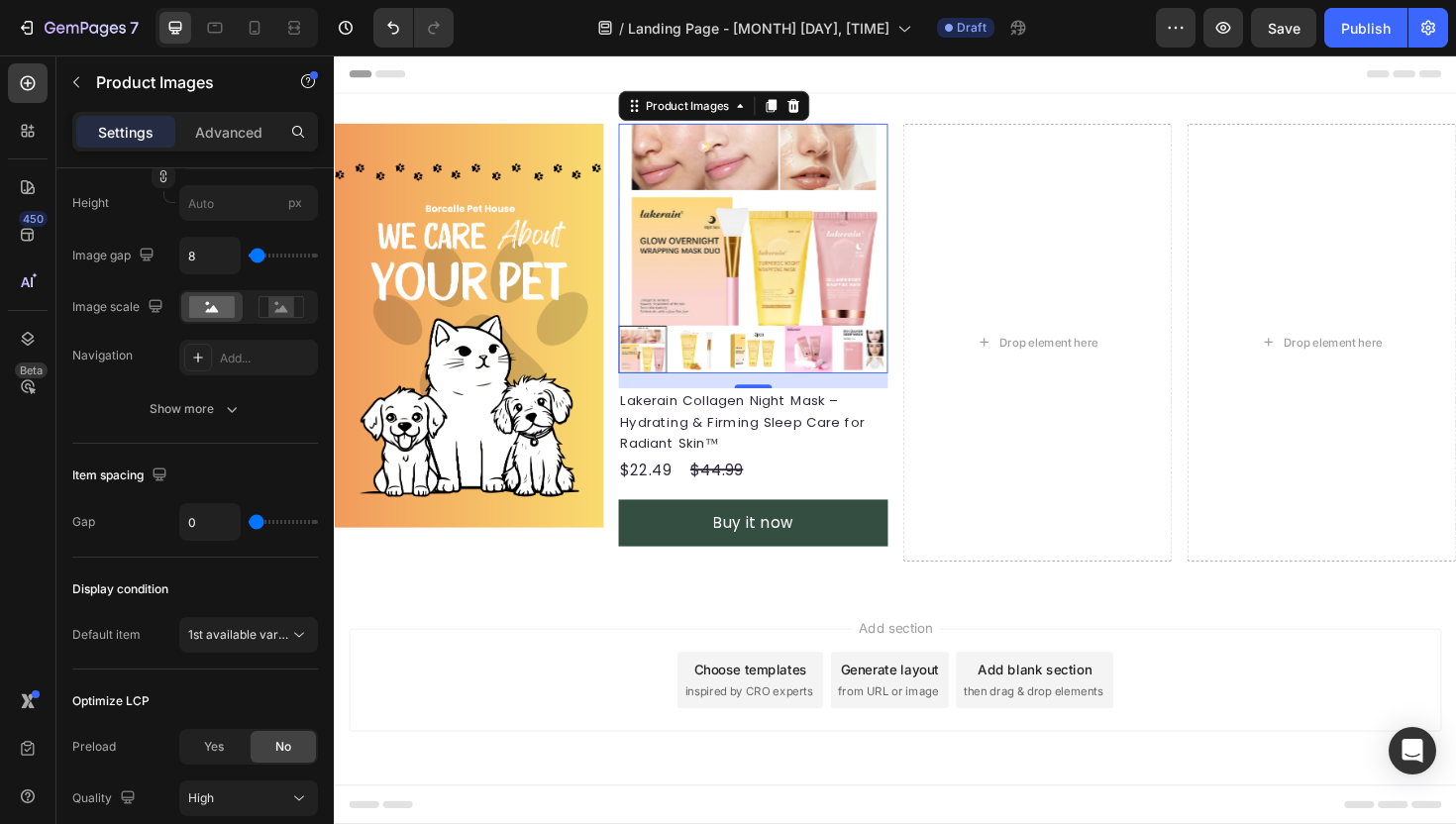 type on "1" 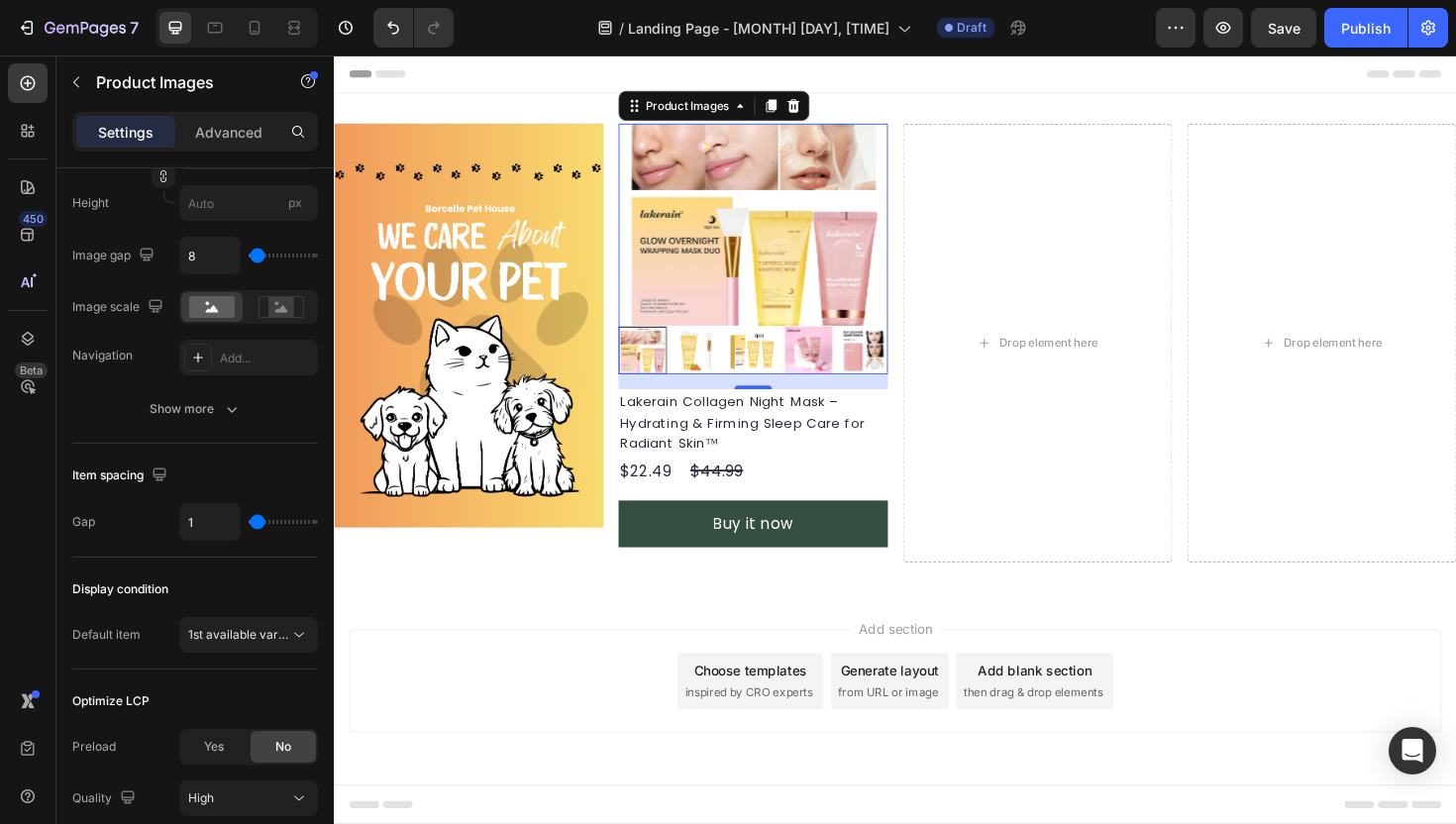 type on "2" 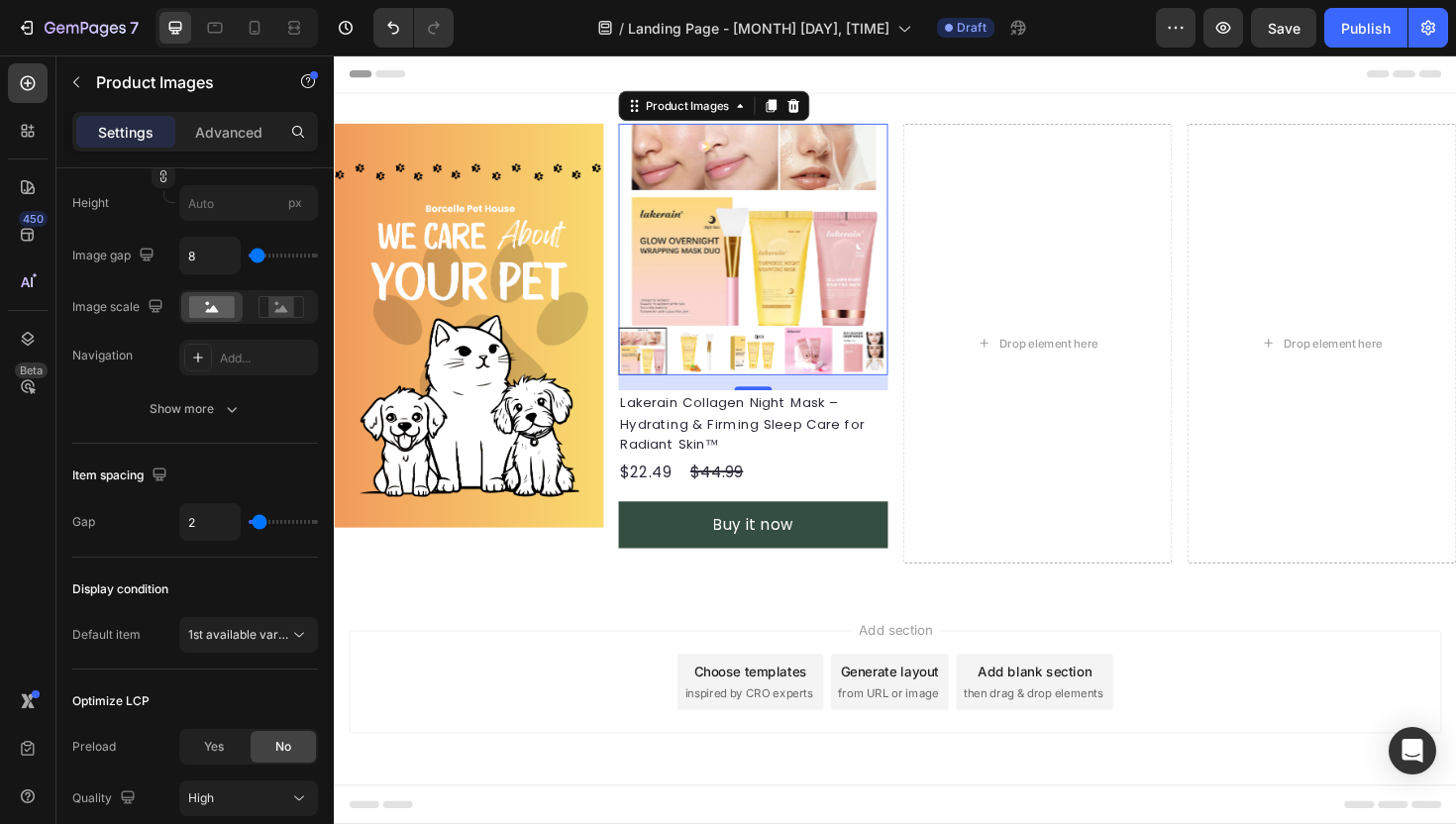 type on "2" 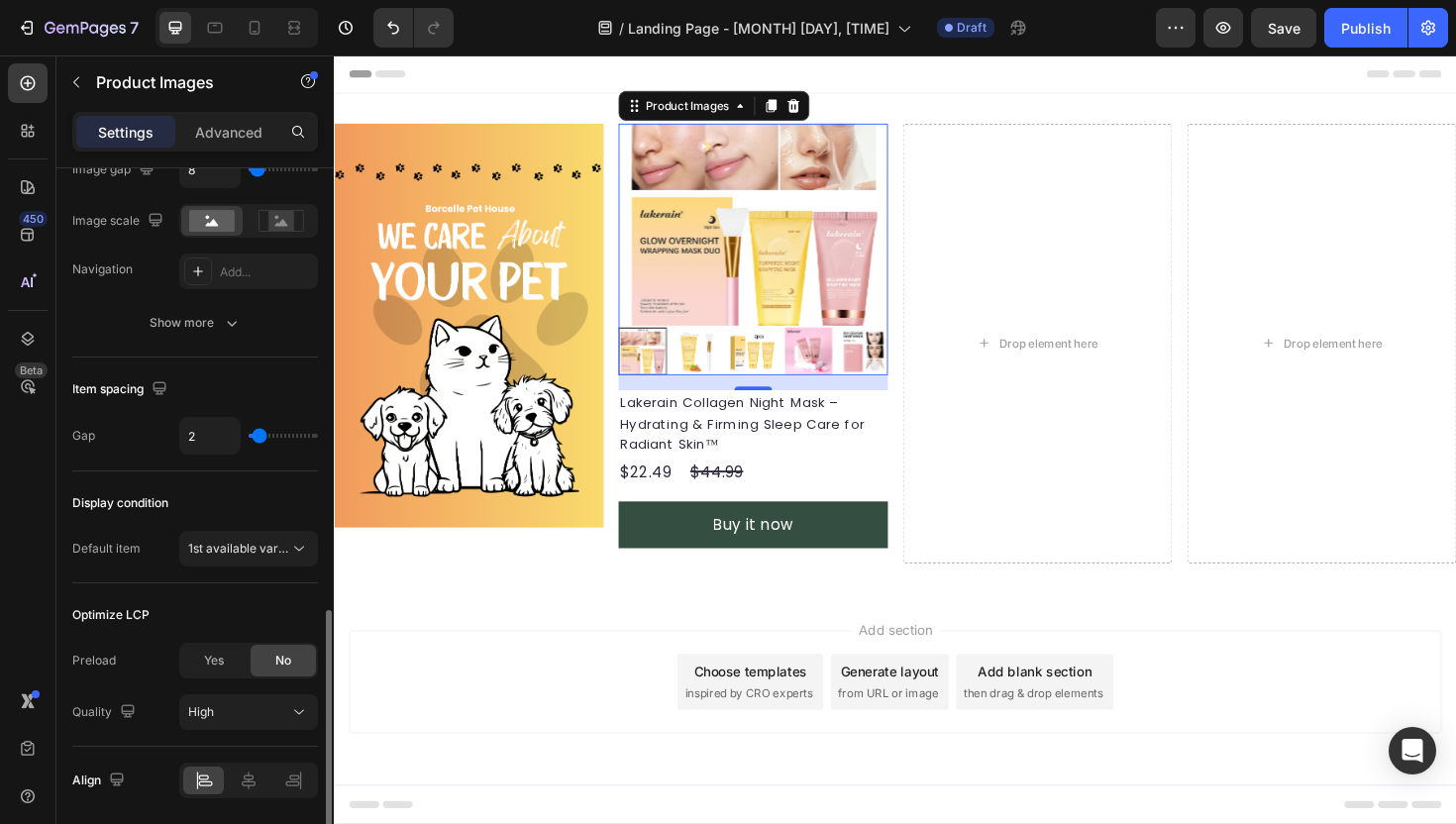 scroll, scrollTop: 1323, scrollLeft: 0, axis: vertical 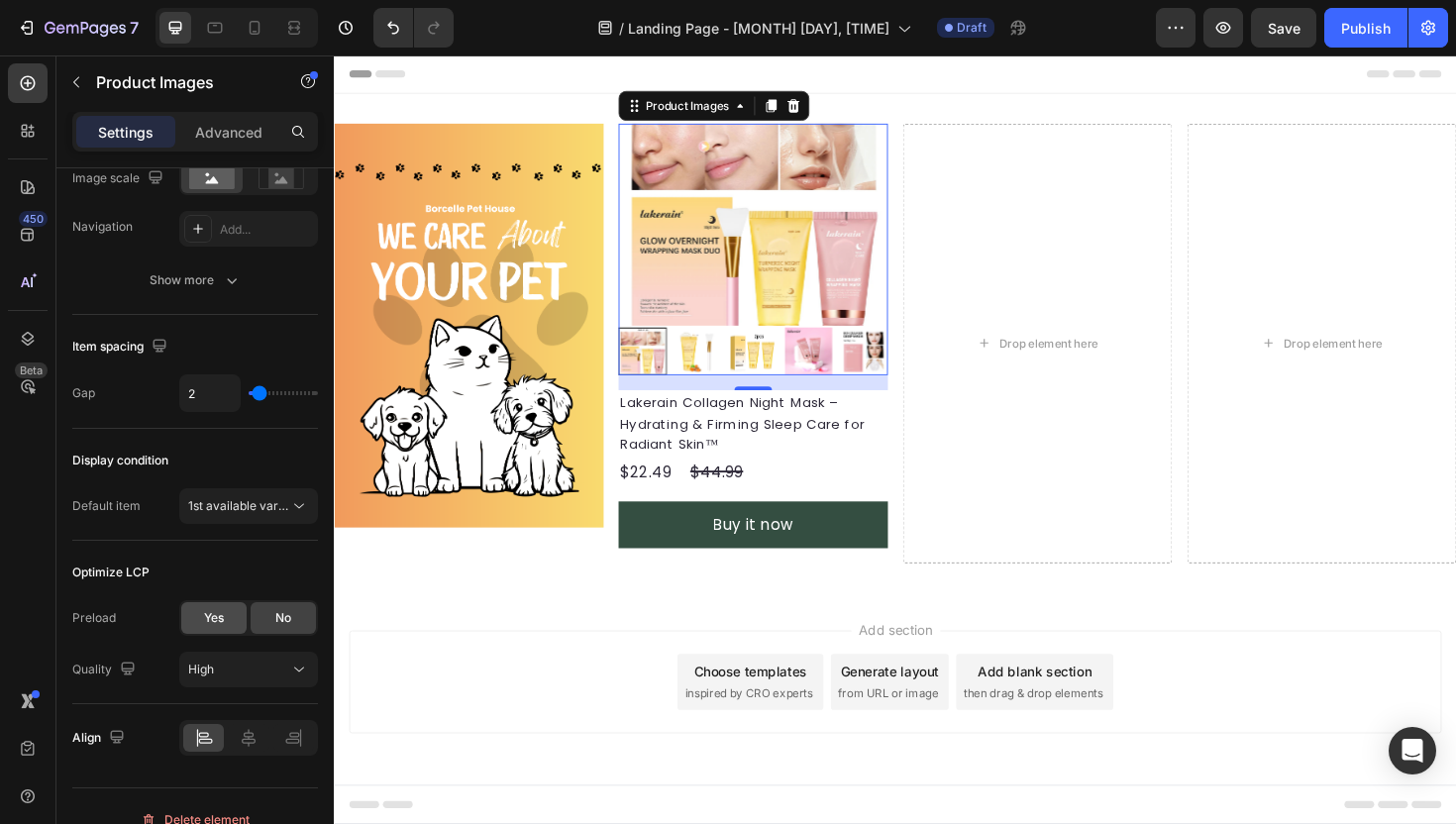 click on "Yes" 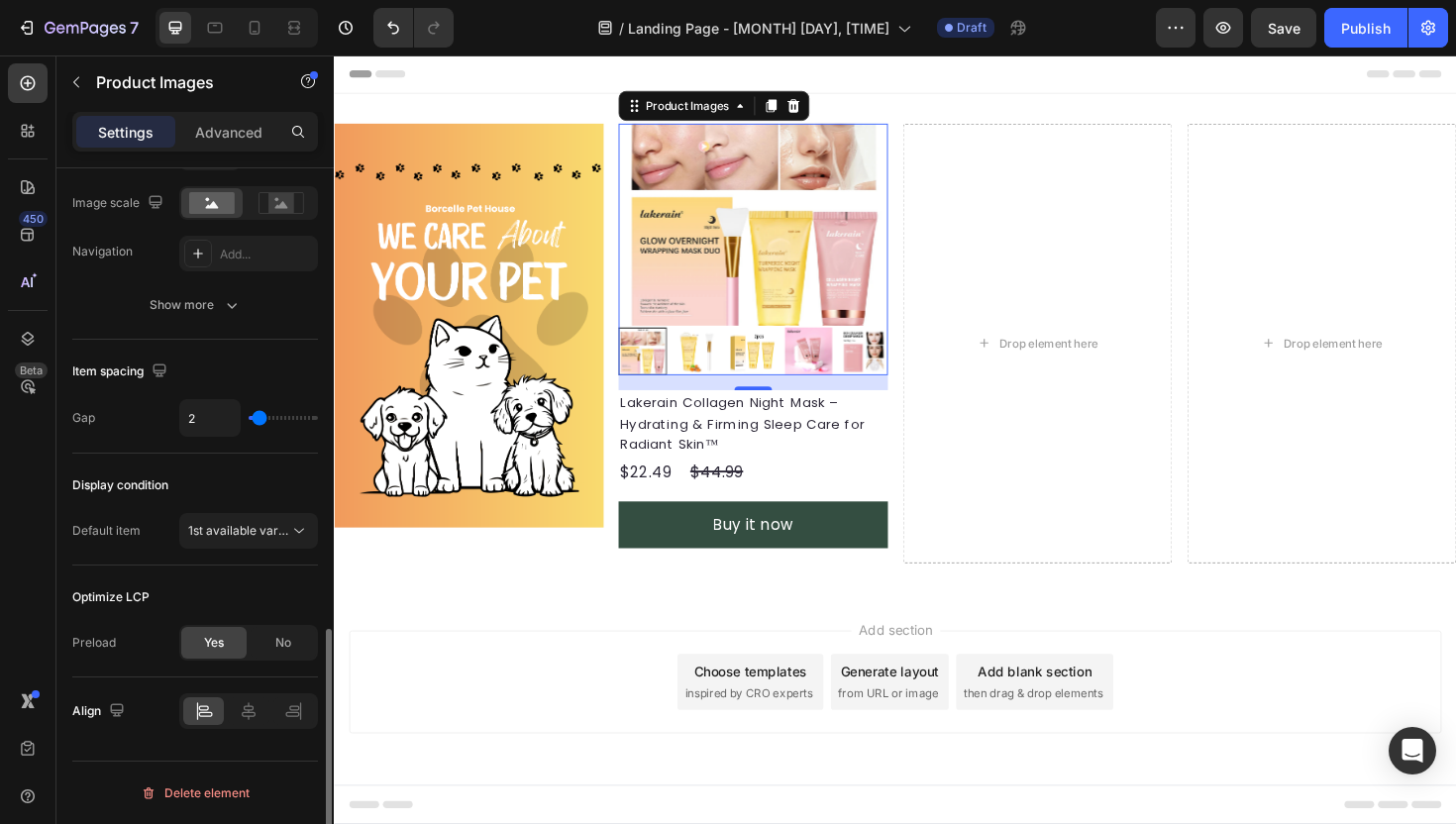 scroll, scrollTop: 1298, scrollLeft: 0, axis: vertical 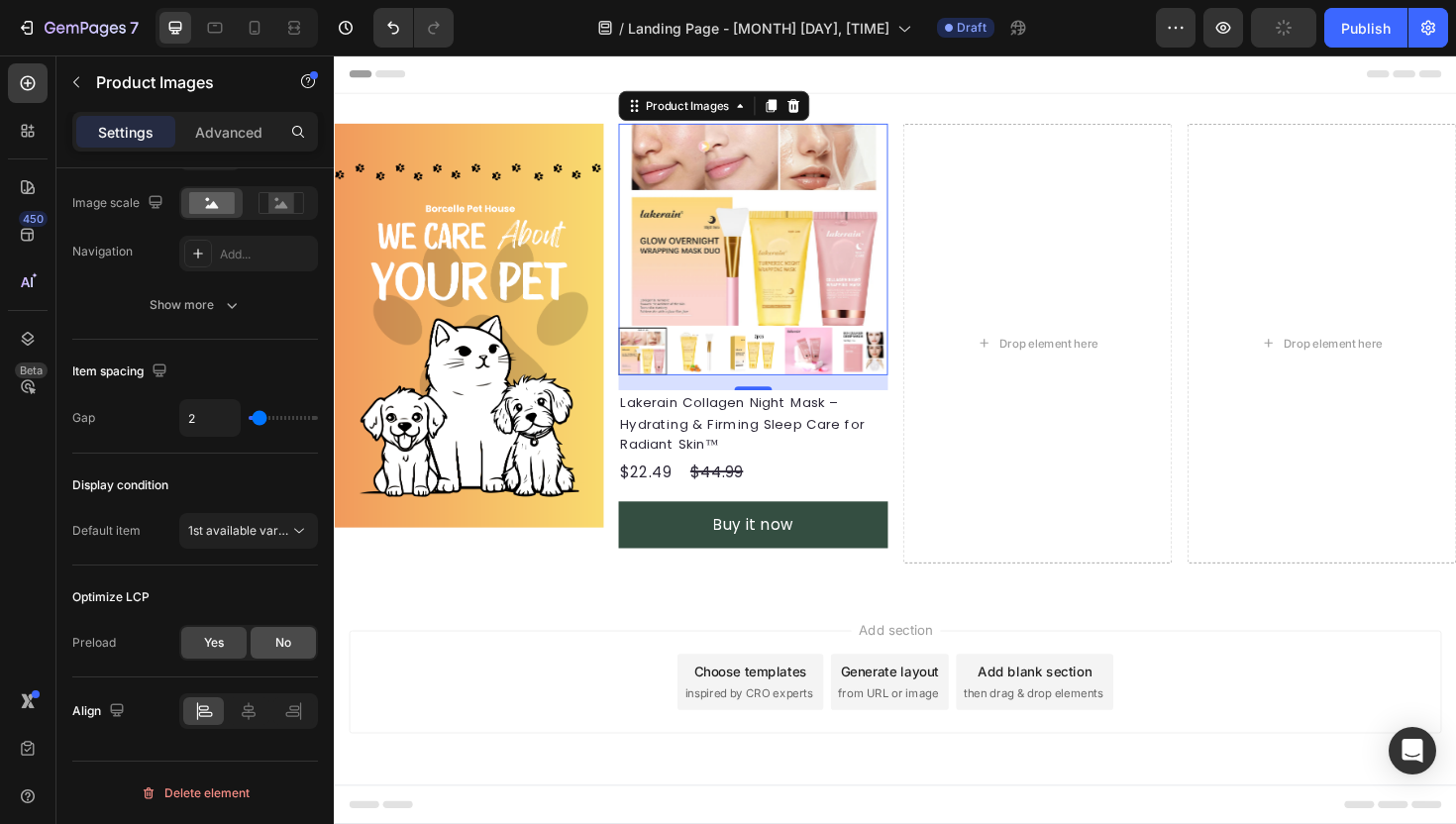 click on "No" 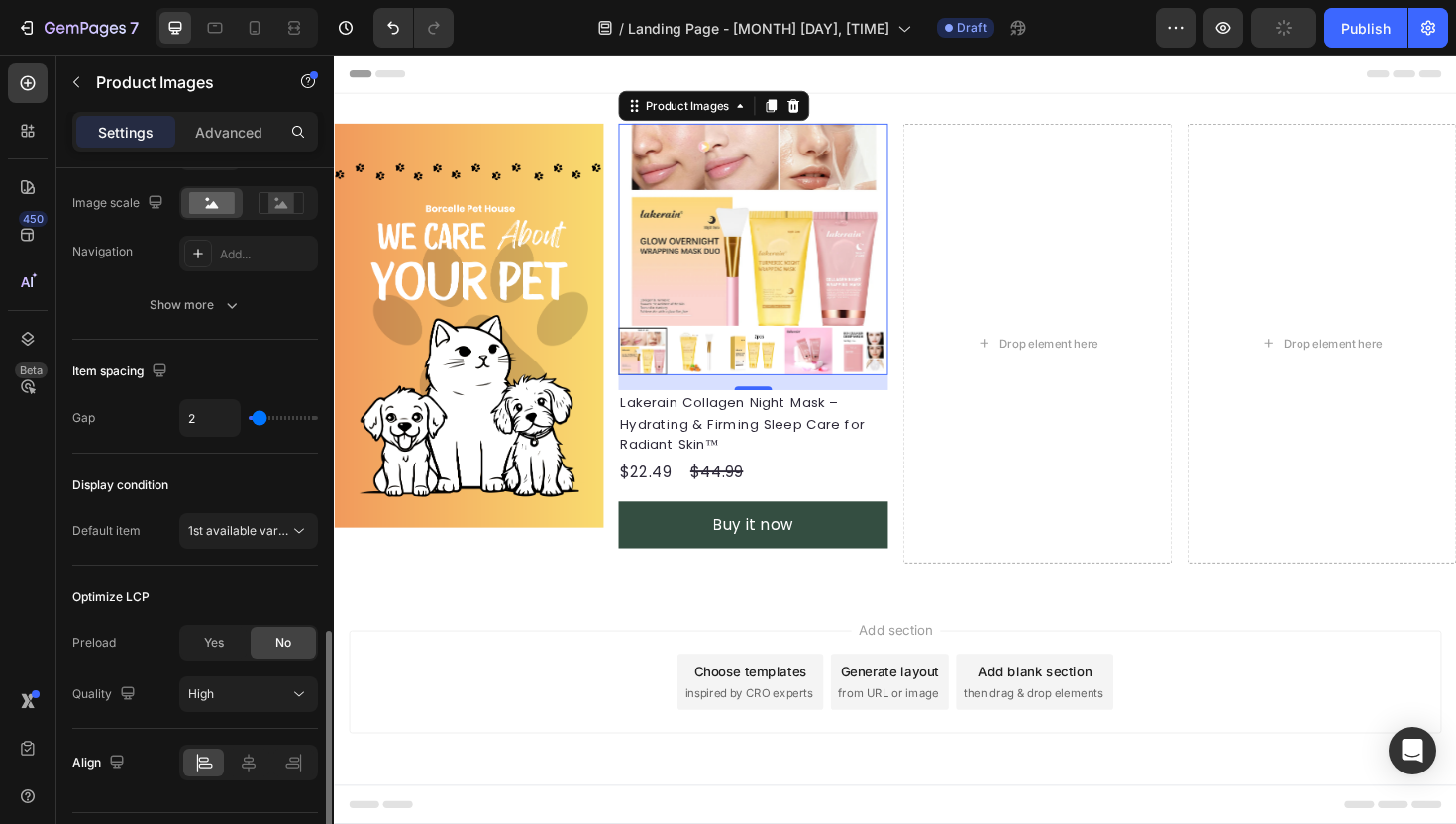 scroll, scrollTop: 1350, scrollLeft: 0, axis: vertical 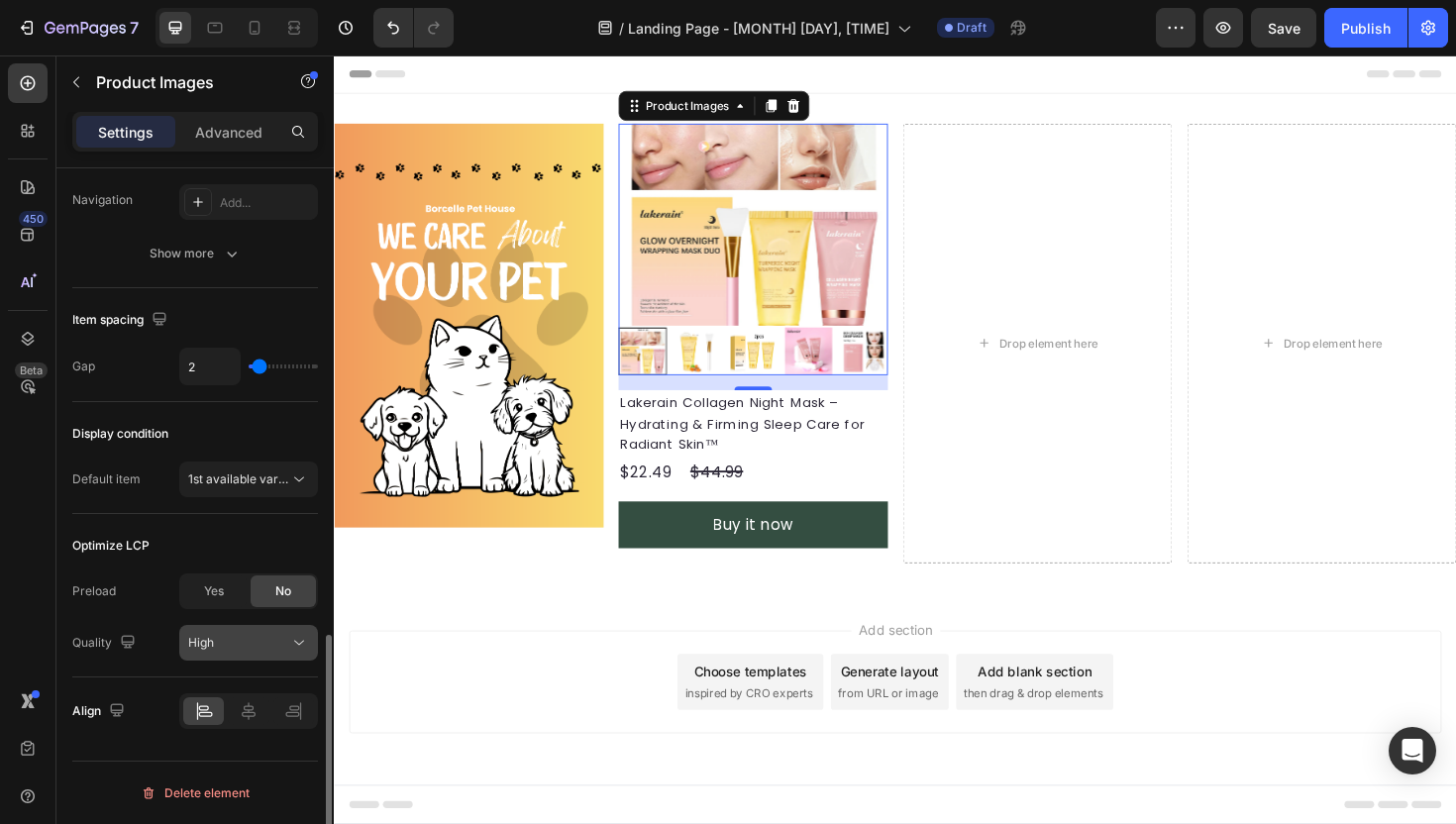 click on "High" at bounding box center [239, 643] 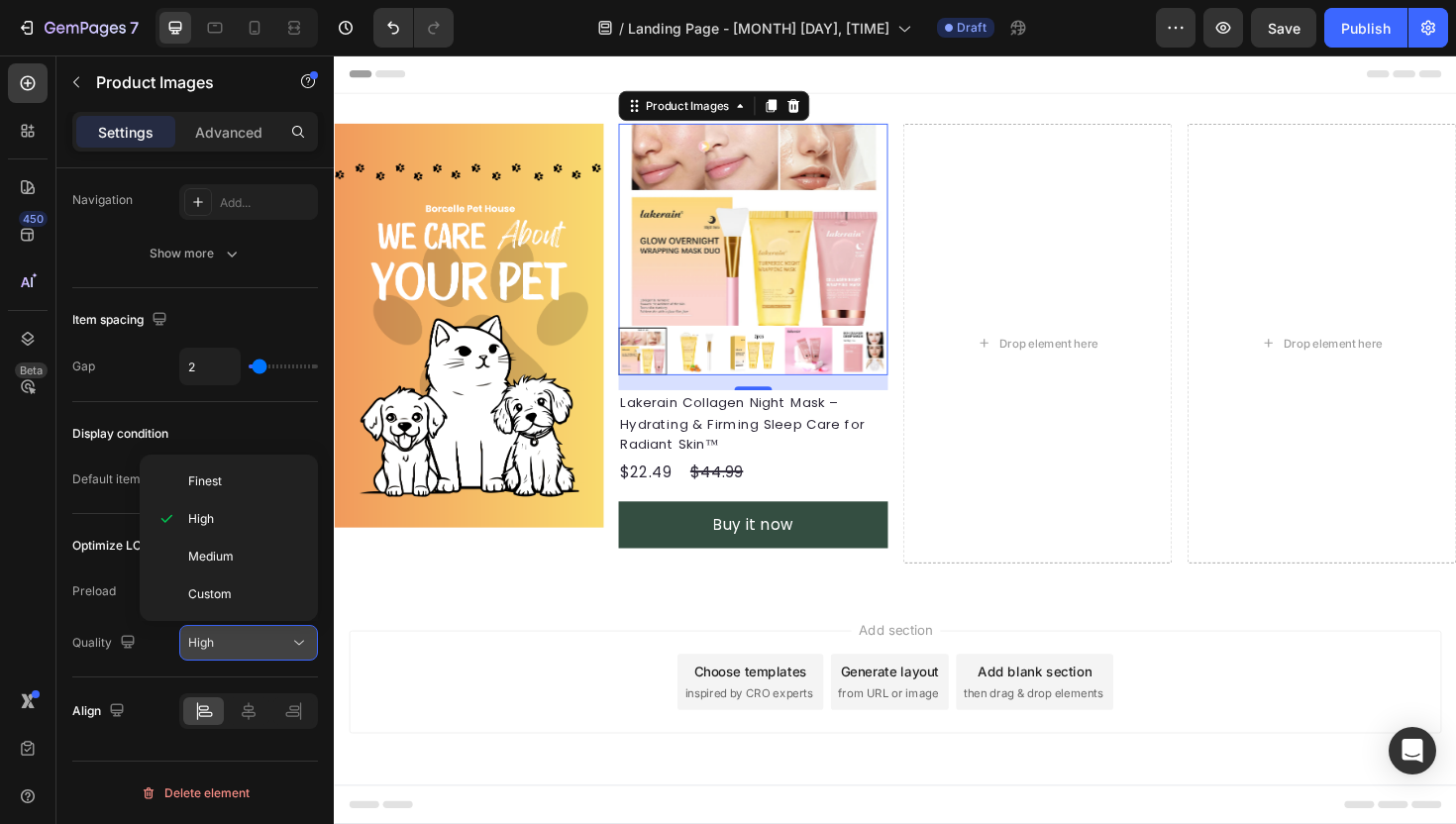 click on "High" at bounding box center [239, 643] 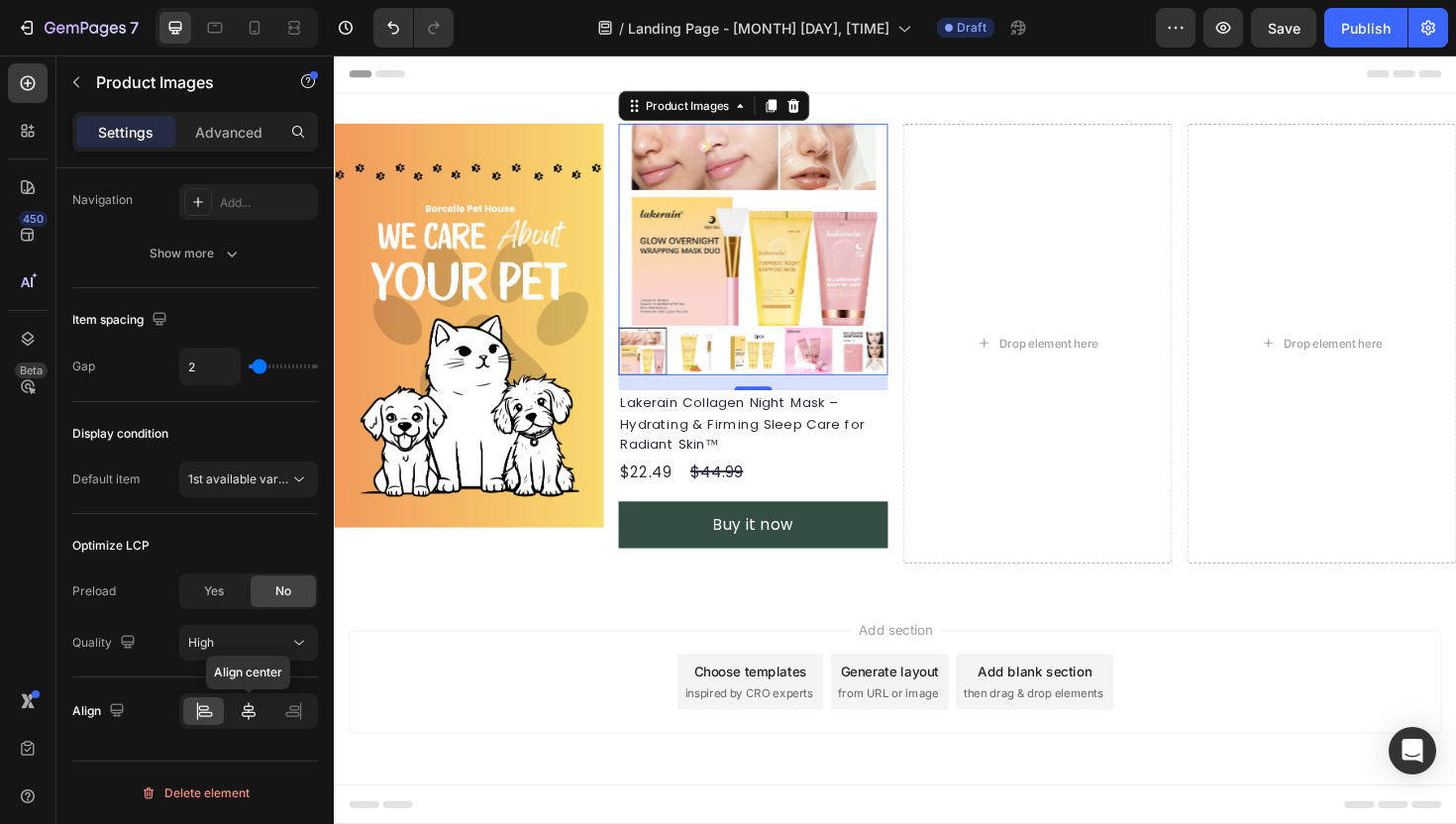 click 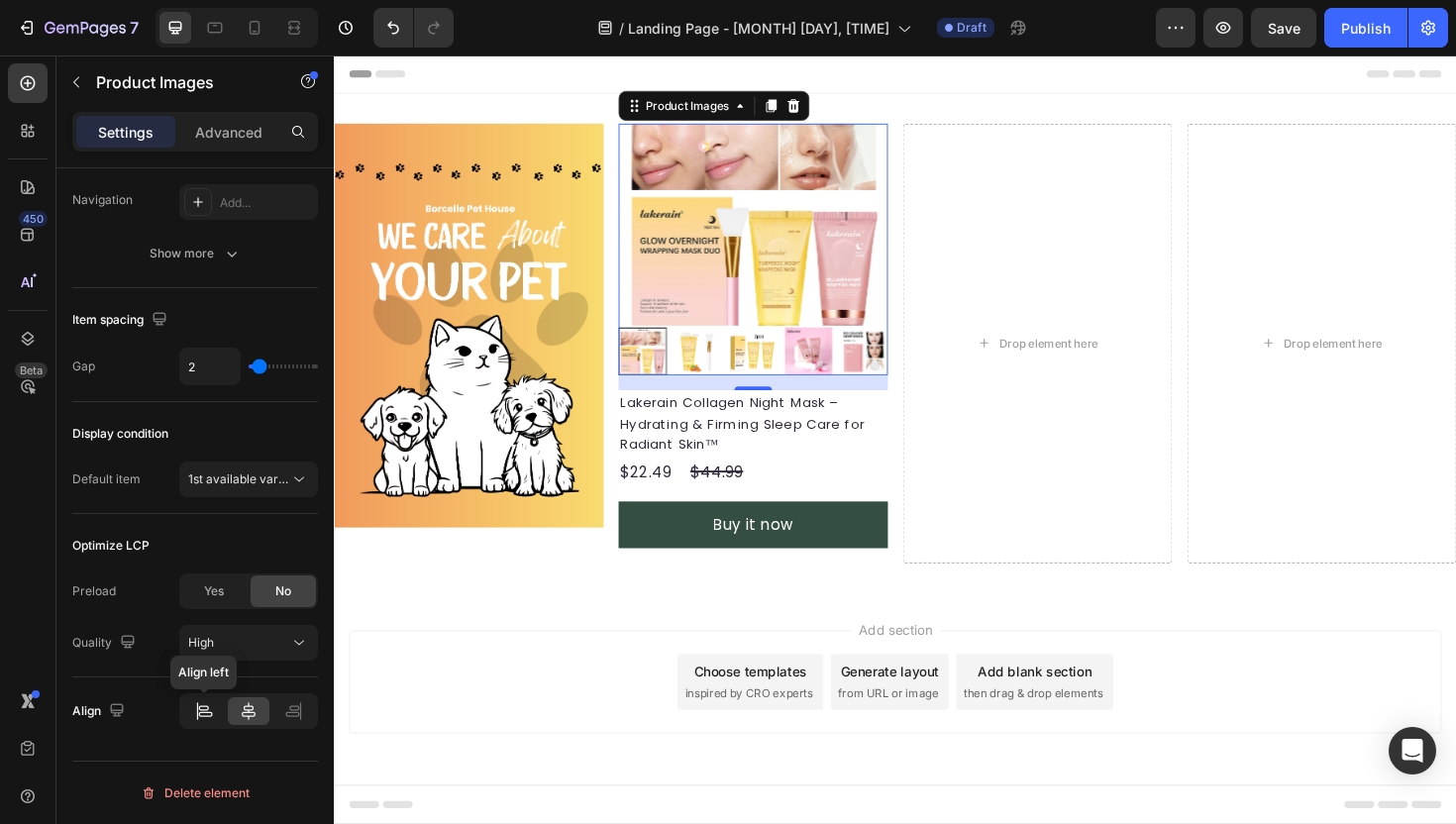click 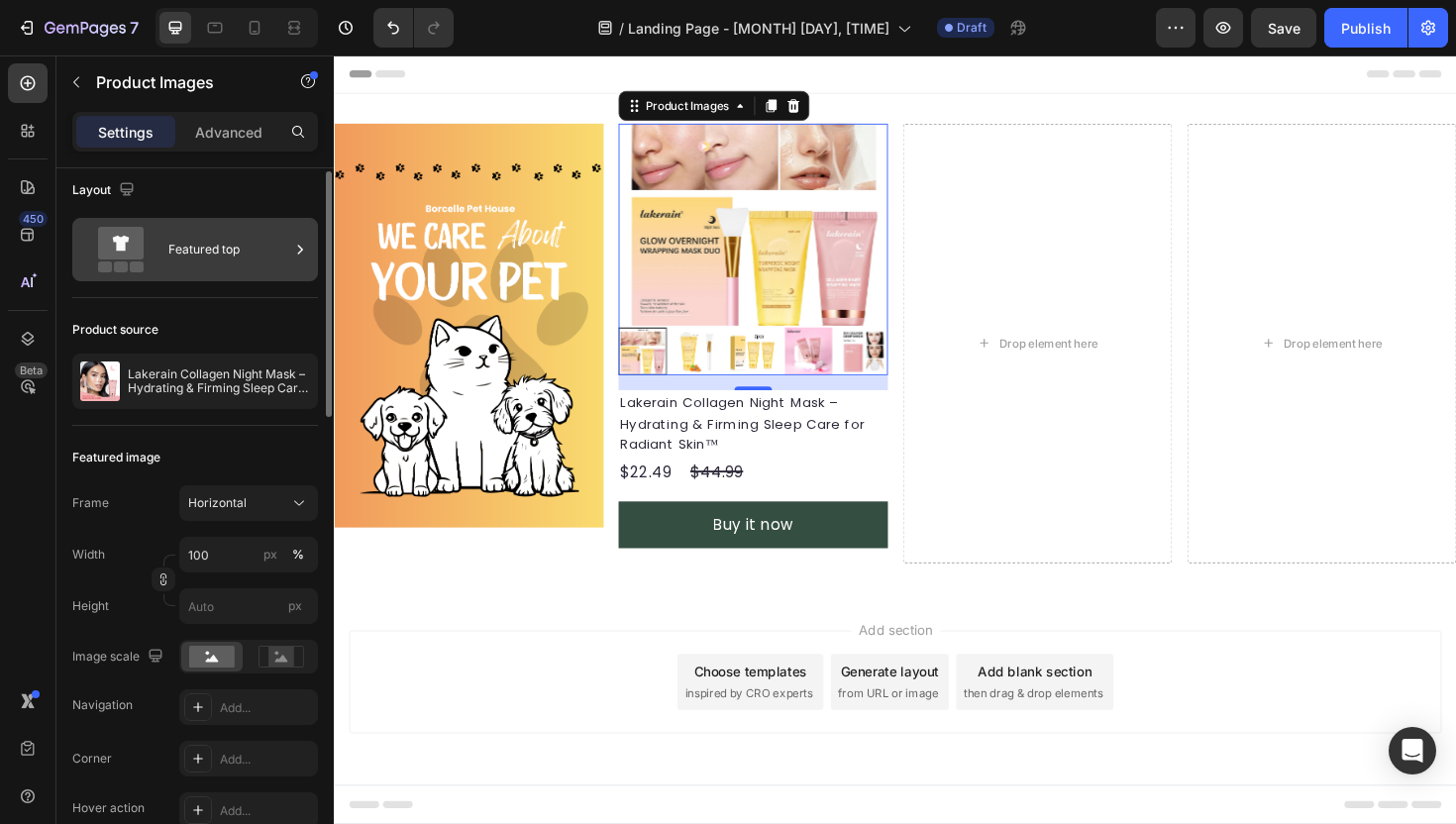 scroll, scrollTop: 0, scrollLeft: 0, axis: both 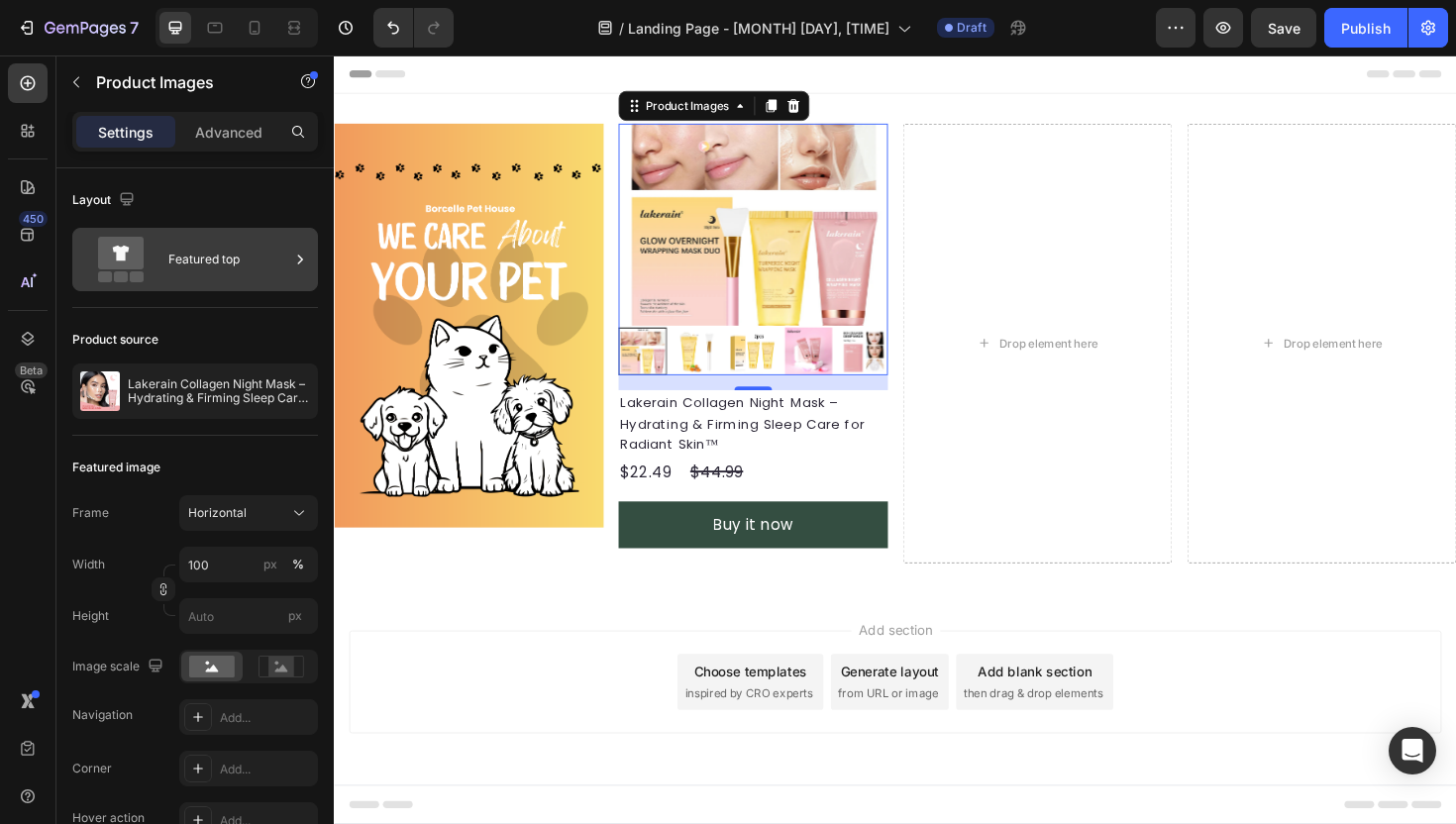 click on "Featured top" at bounding box center [229, 259] 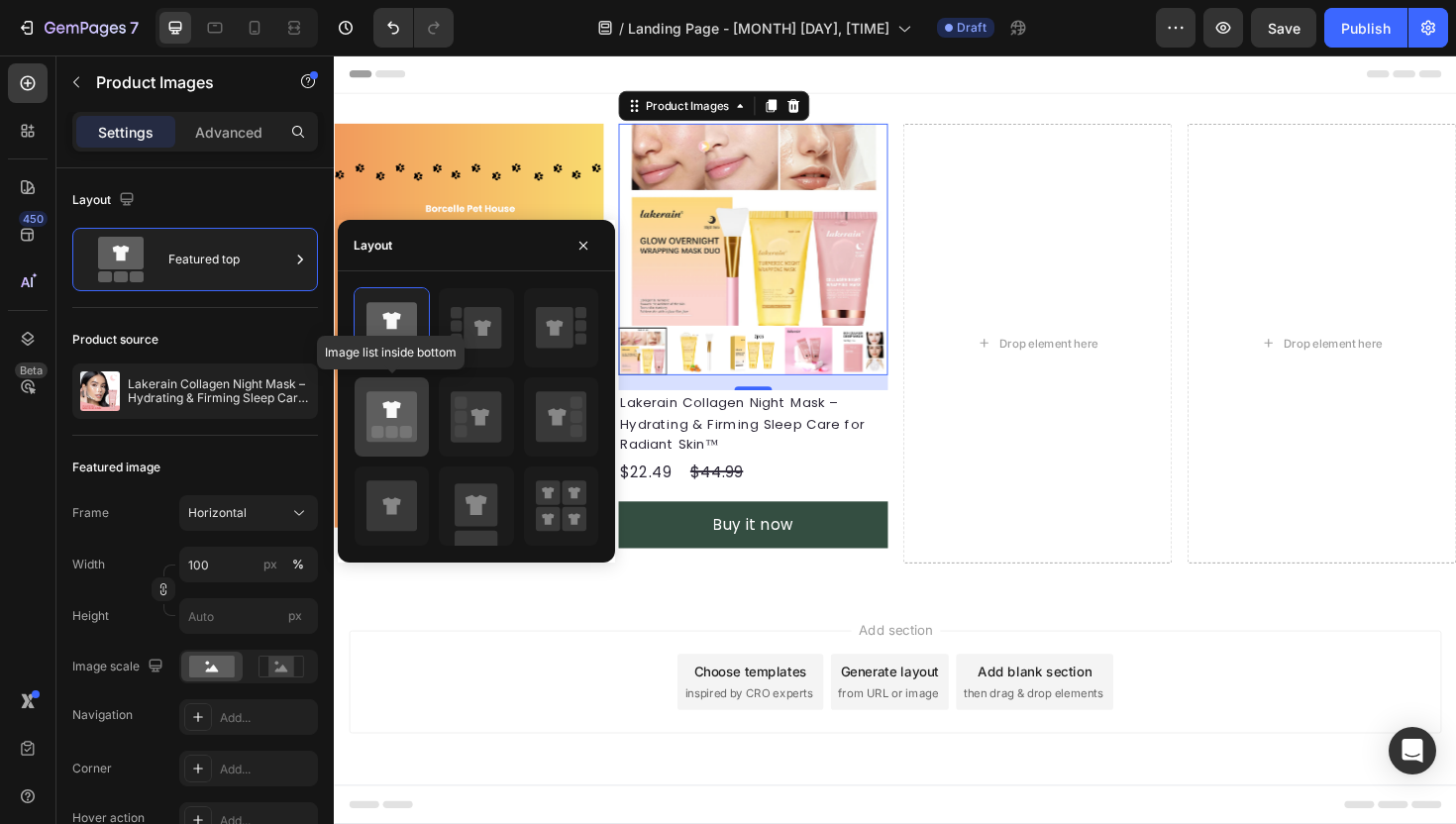 click 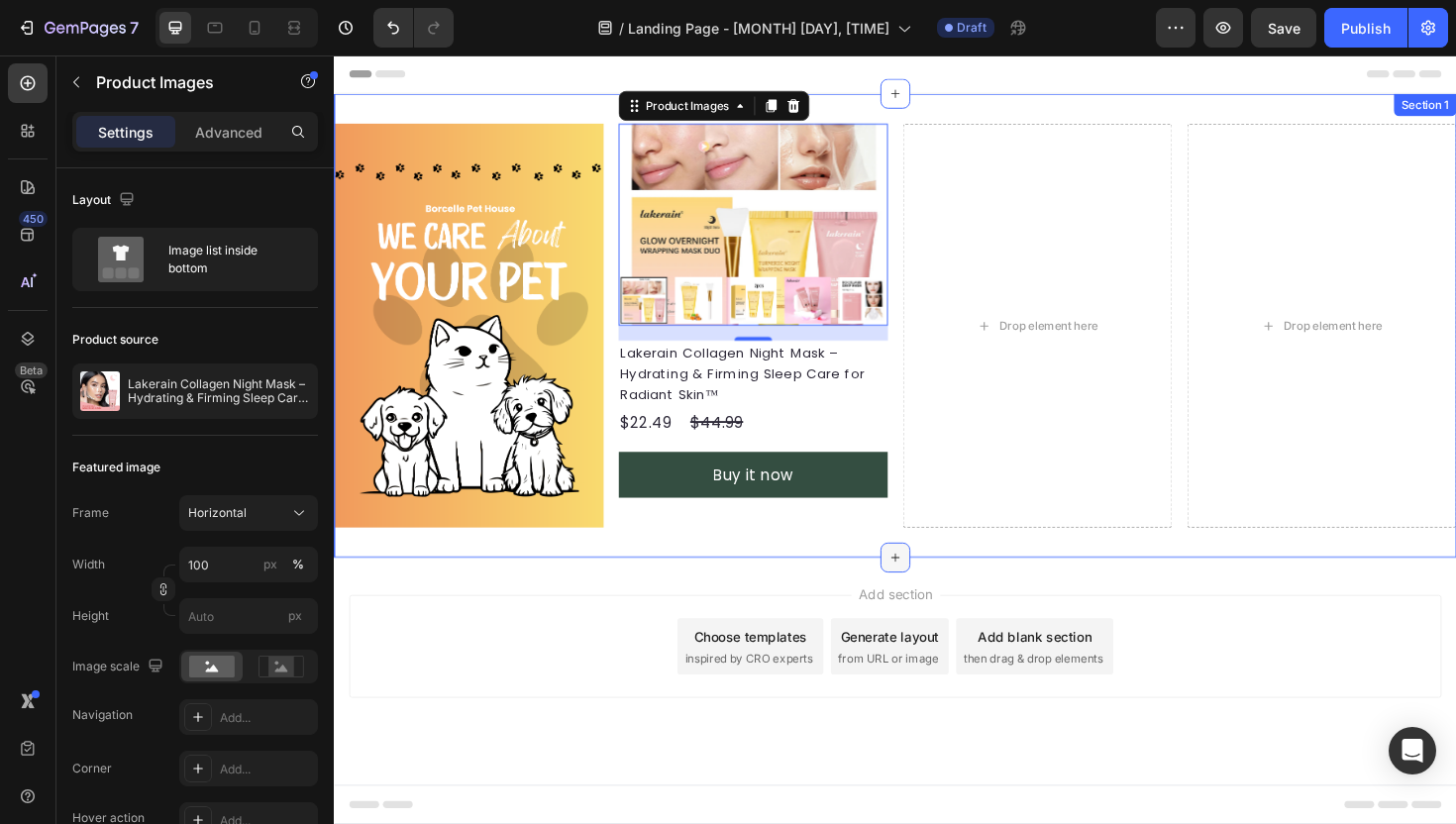 click at bounding box center (928, 587) 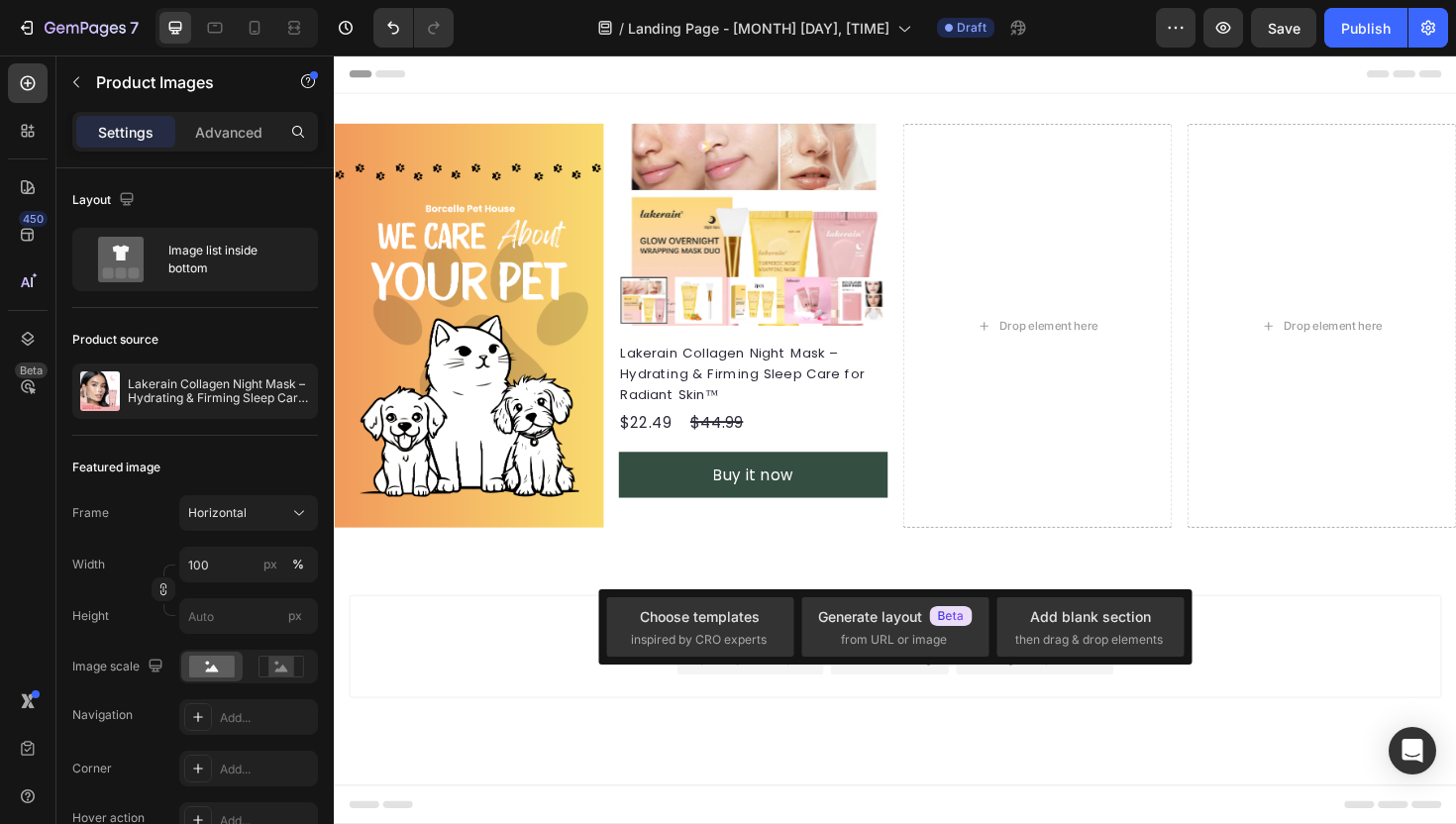 click on "Add section Choose templates inspired by CRO experts Generate layout from URL or image Add blank section then drag & drop elements" at bounding box center [928, 681] 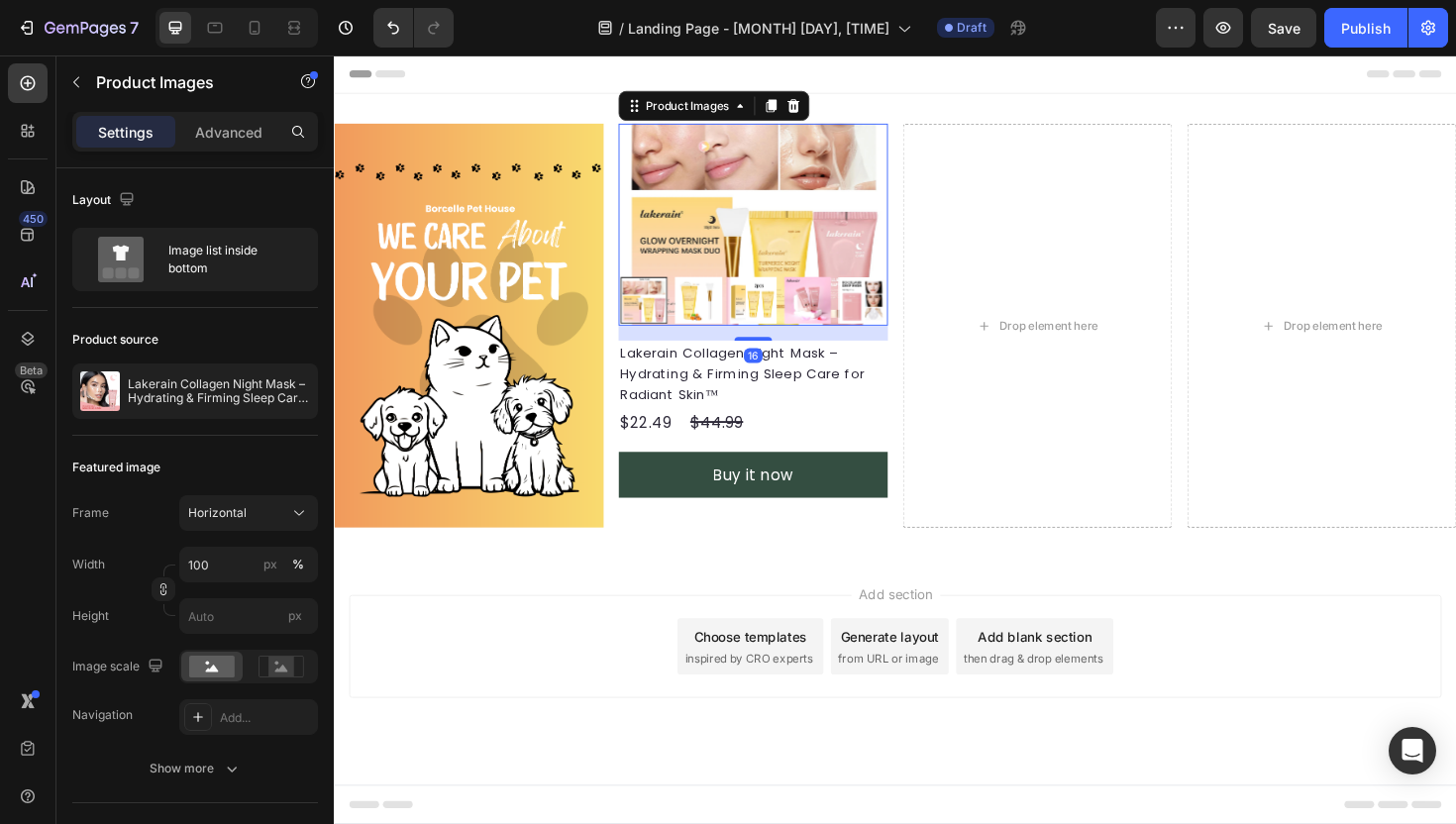 click at bounding box center [778, 235] 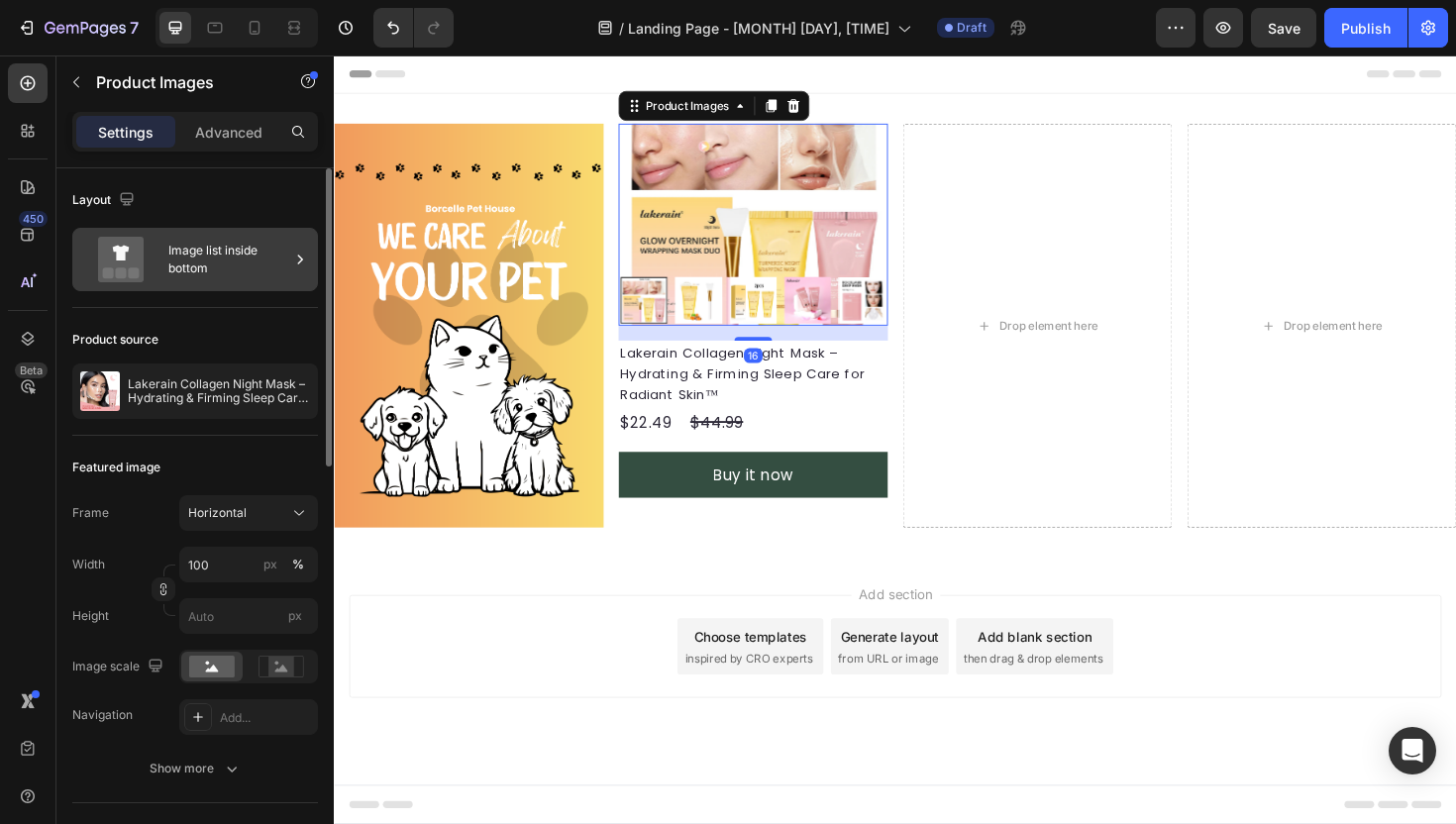 click 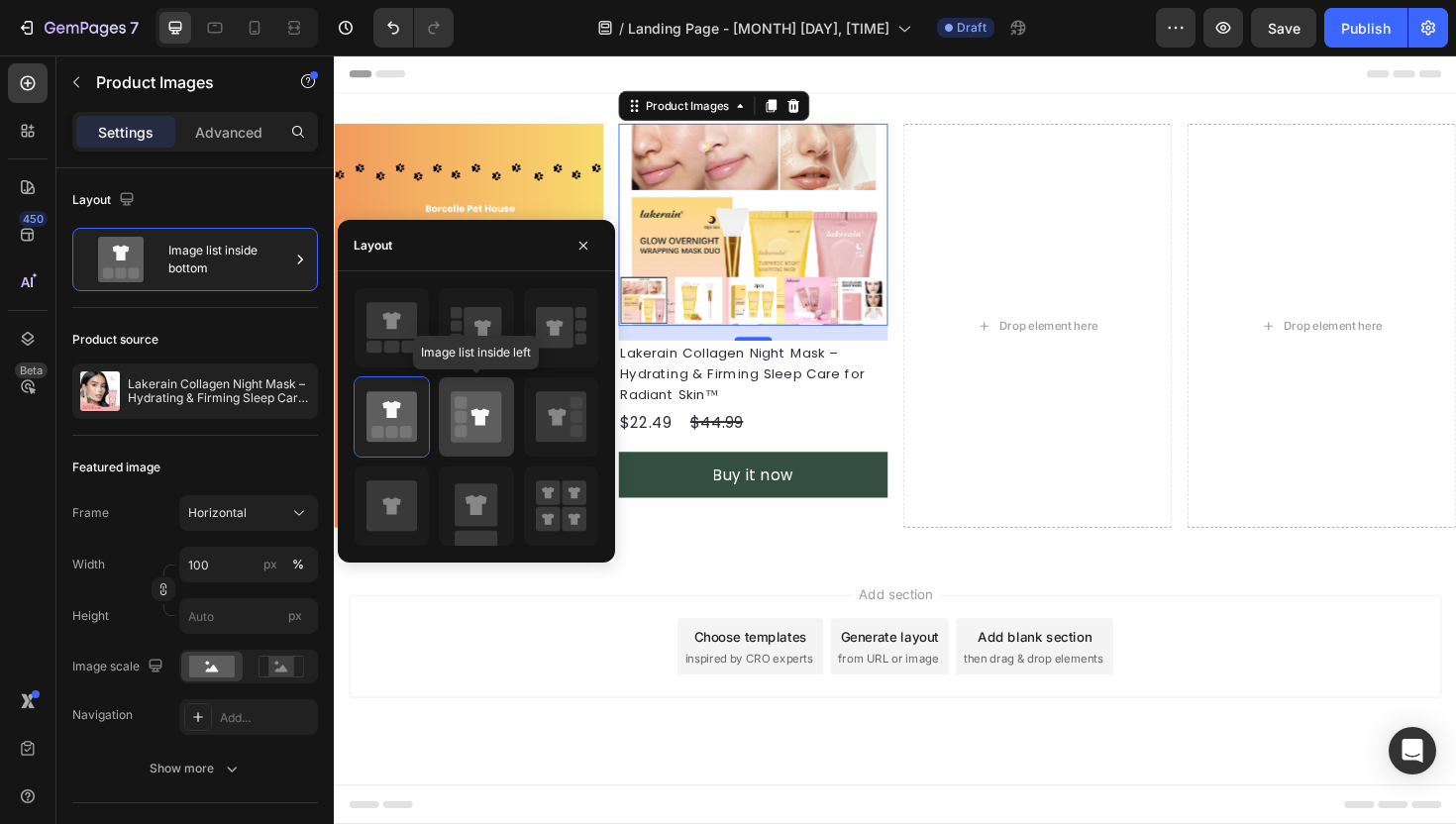 click 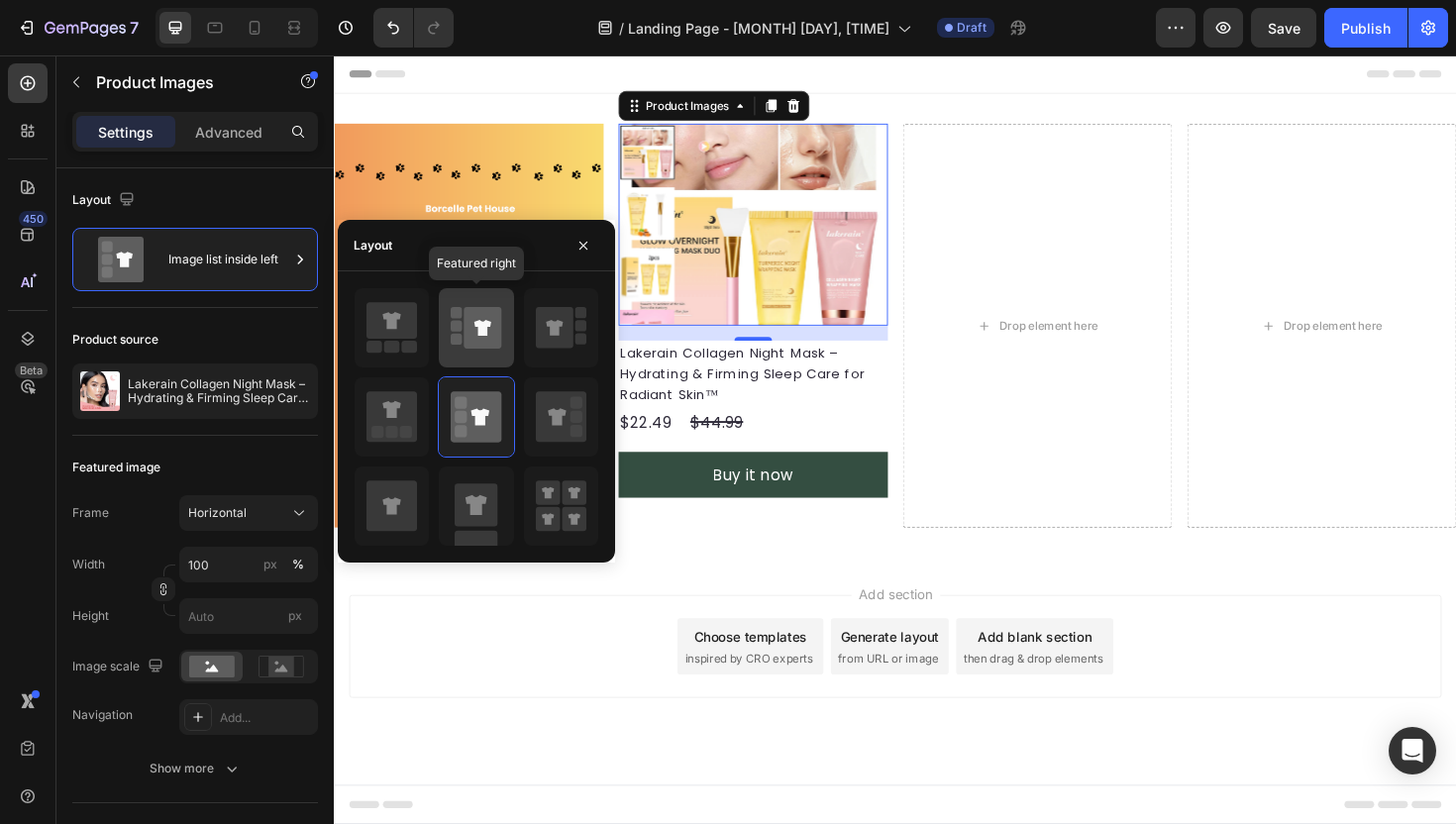 click 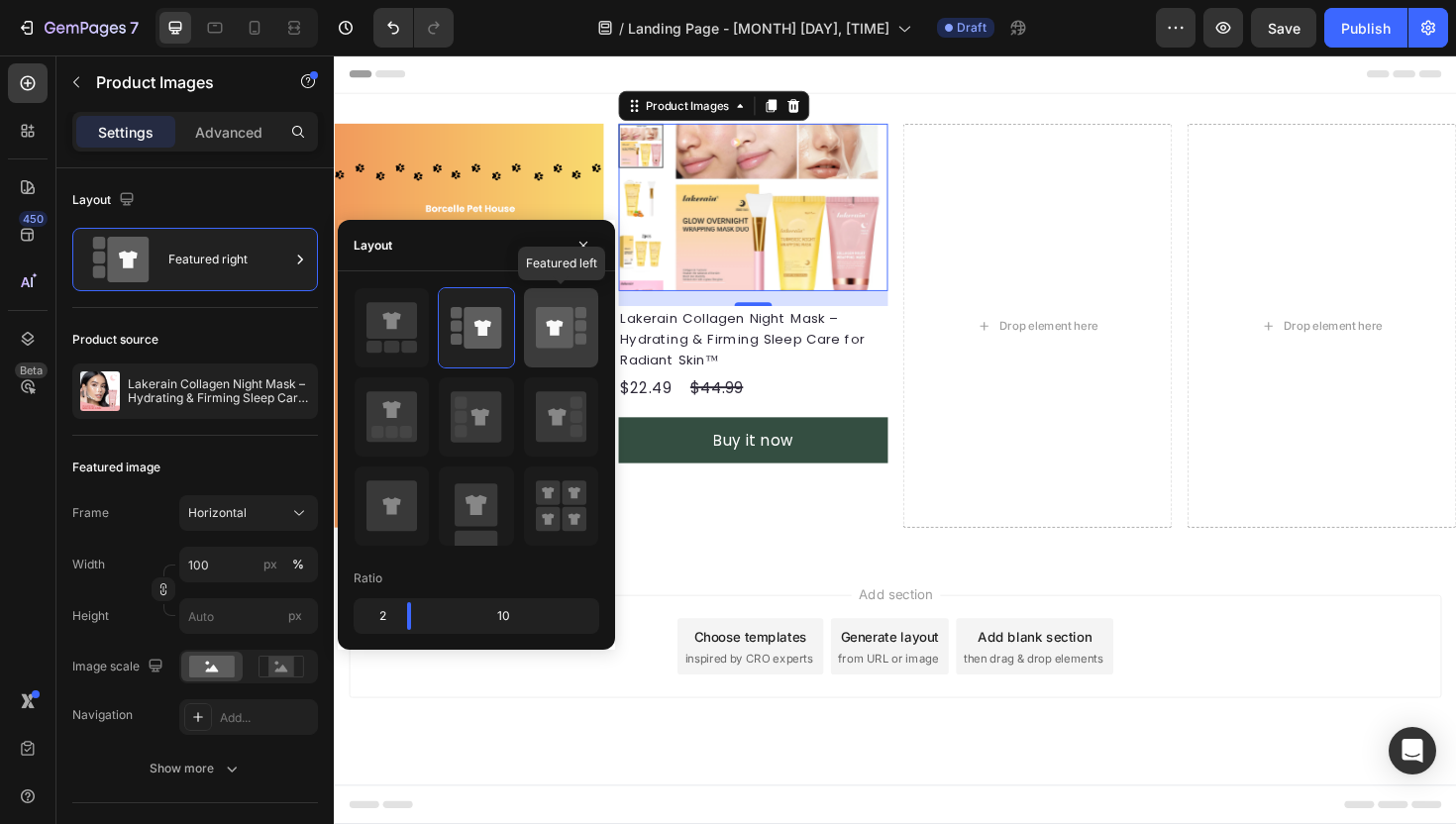 click 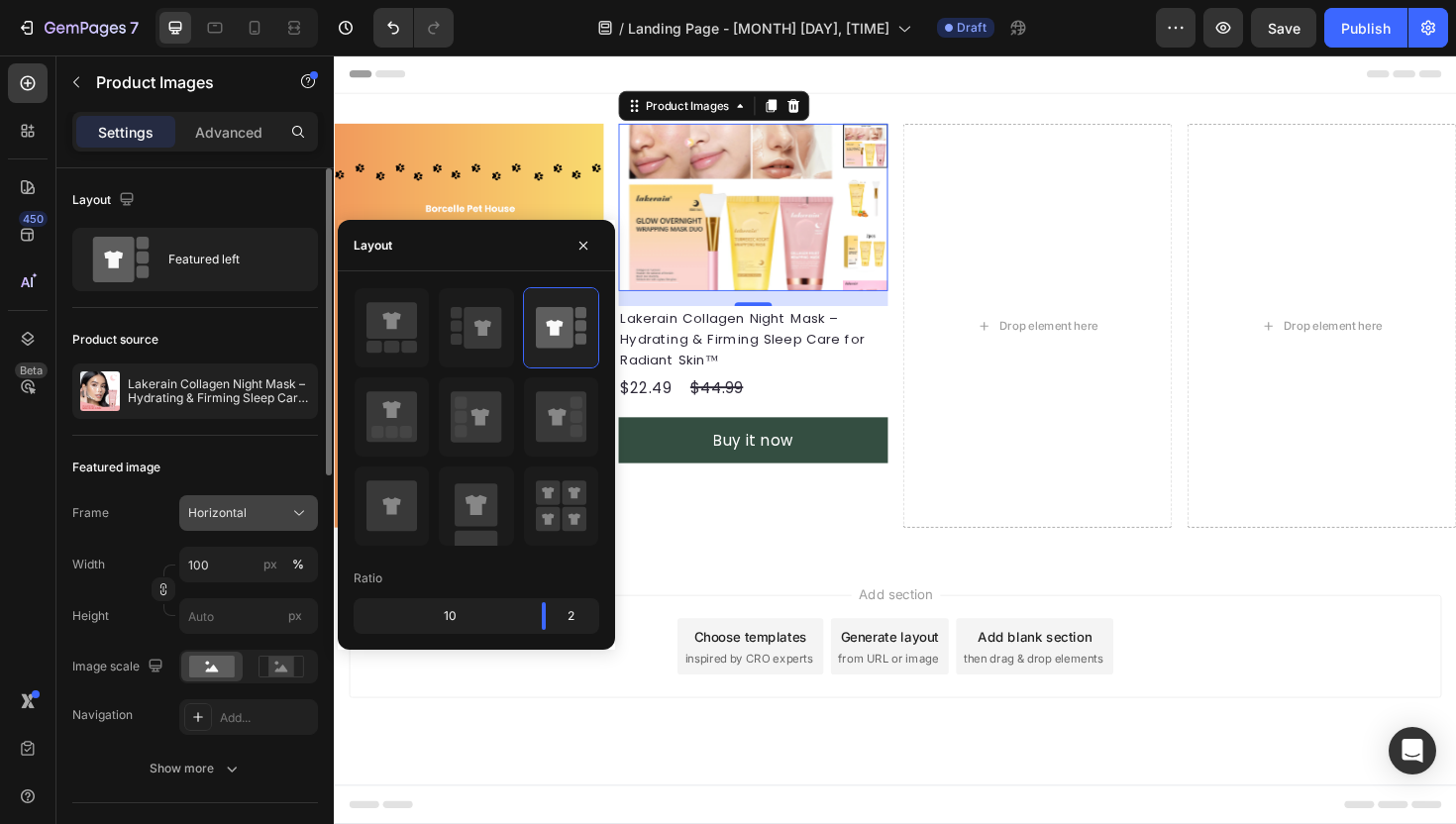 click 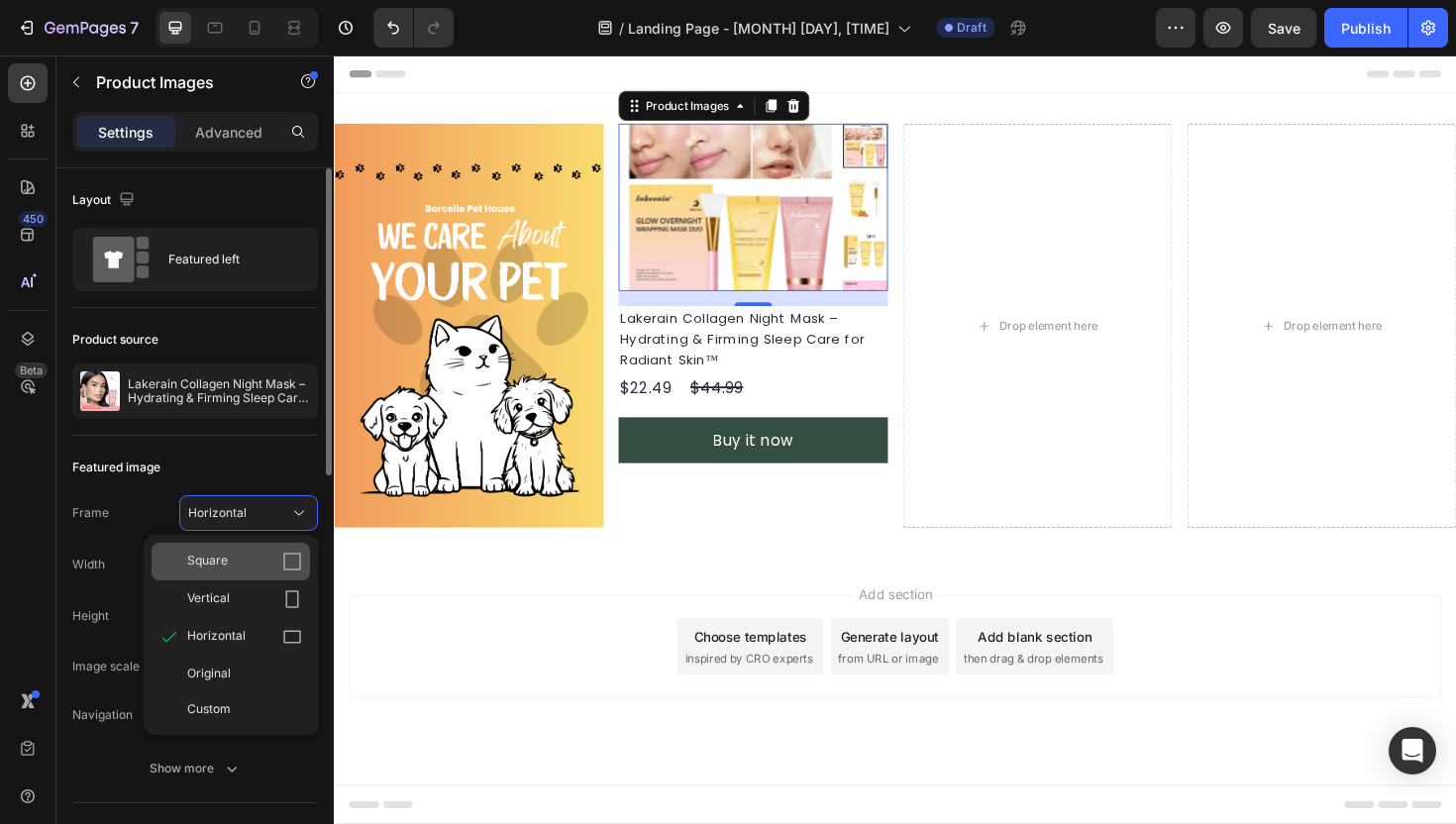 click 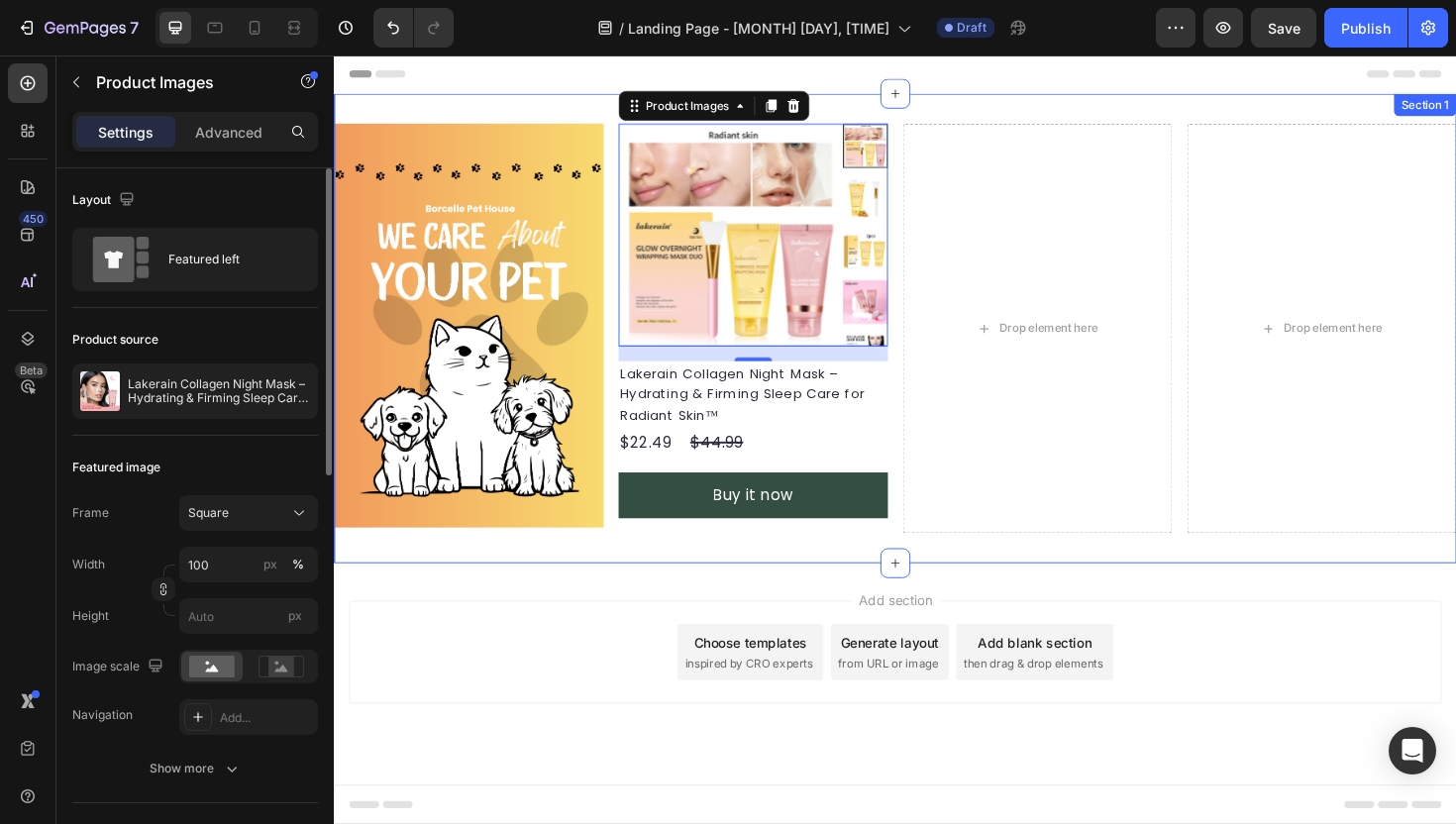 click on "Image Product Images   16 Lakerain Collagen Night Mask – Hydrating & Firming Sleep Care for Radiant Skin™ Product Title $22.49 Product Price Product Price $44.99 Product Price Product Price Row Buy it now Dynamic Checkout Product
Drop element here
Drop element here Section 1" at bounding box center (928, 345) 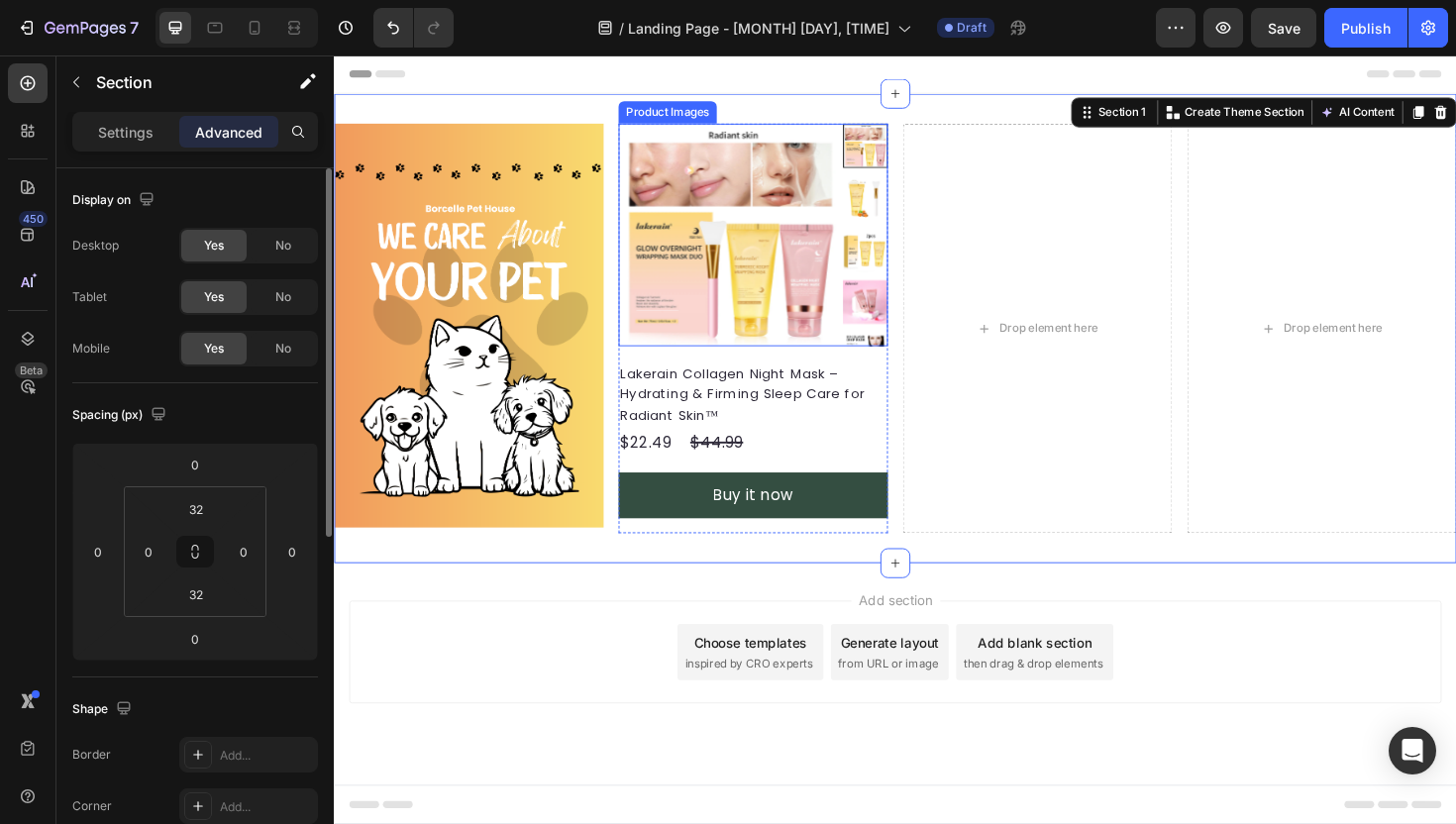 click at bounding box center (896, 207) 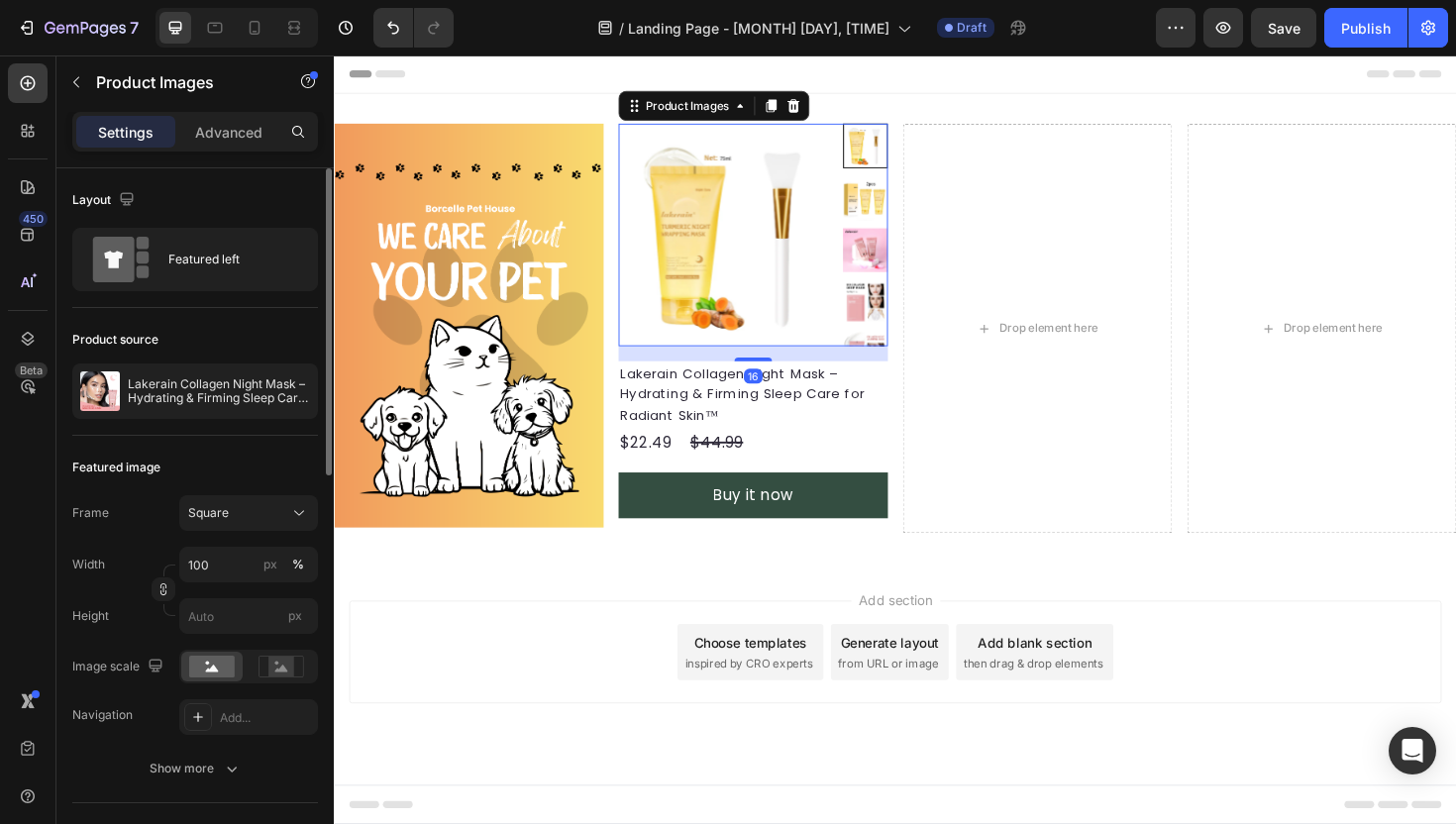 click at bounding box center [896, 261] 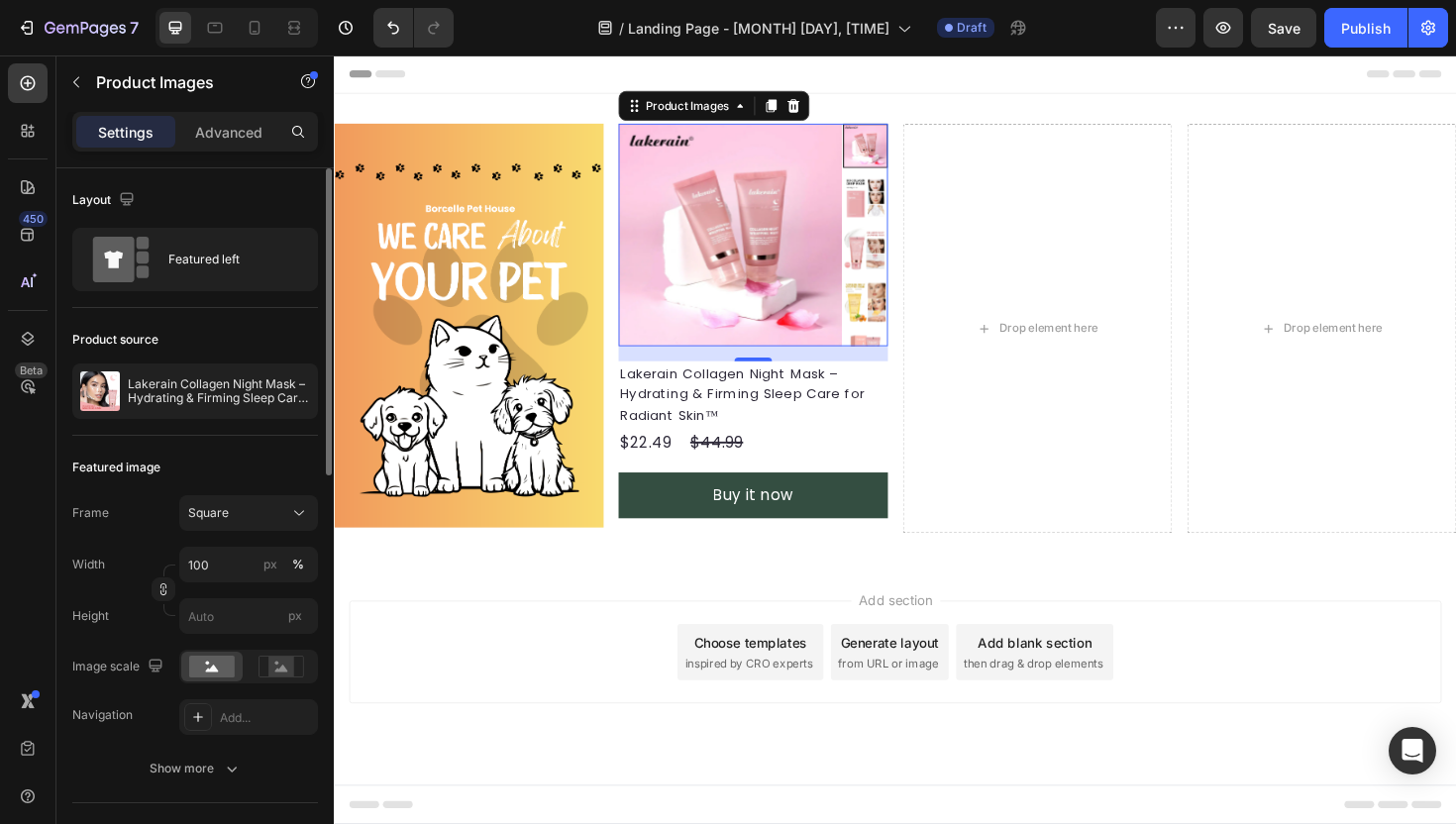 click at bounding box center [896, 317] 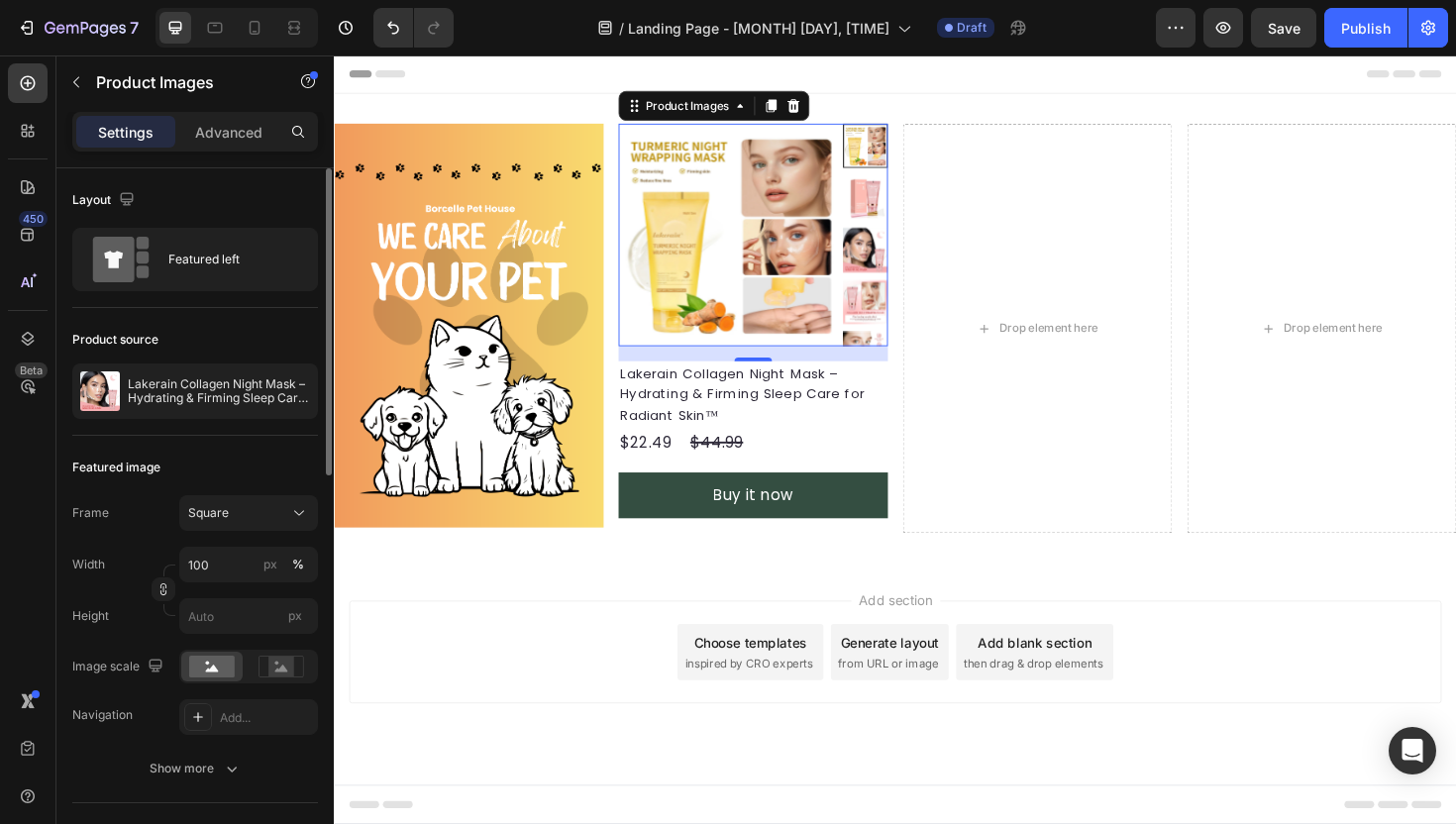 click at bounding box center (896, 317) 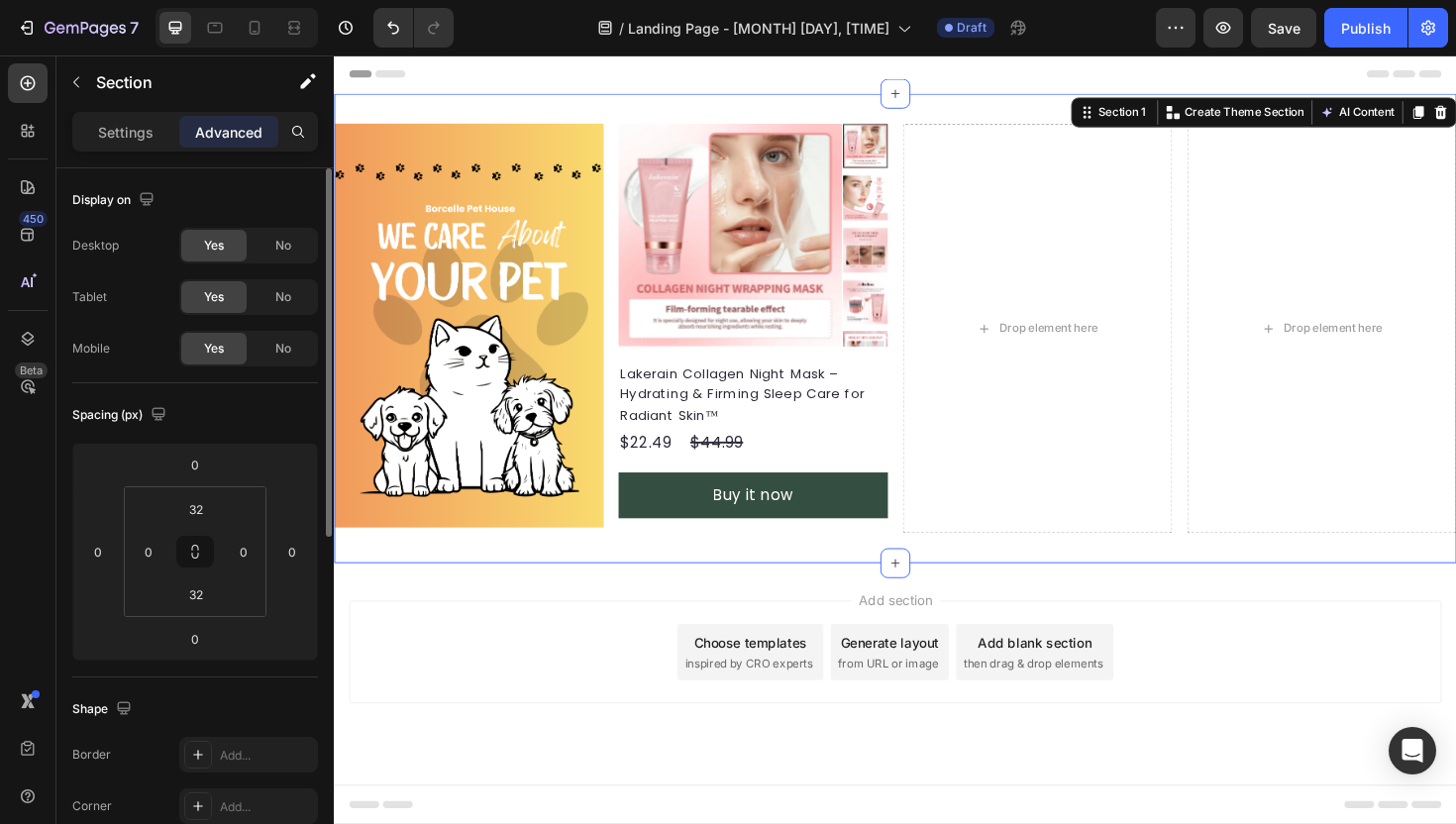click on "Image Product Images Lakerain Collagen Night Mask – Hydrating & Firming Sleep Care for Radiant Skin™ Product Title $22.49 Product Price Product Price $44.99 Product Price Product Price Row Buy it now Dynamic Checkout Product
Drop element here
Drop element here Section 1   You can create reusable sections Create Theme Section AI Content Write with GemAI What would you like to describe here? Tone and Voice Persuasive Product Your pet collection Show more Generate" at bounding box center (928, 345) 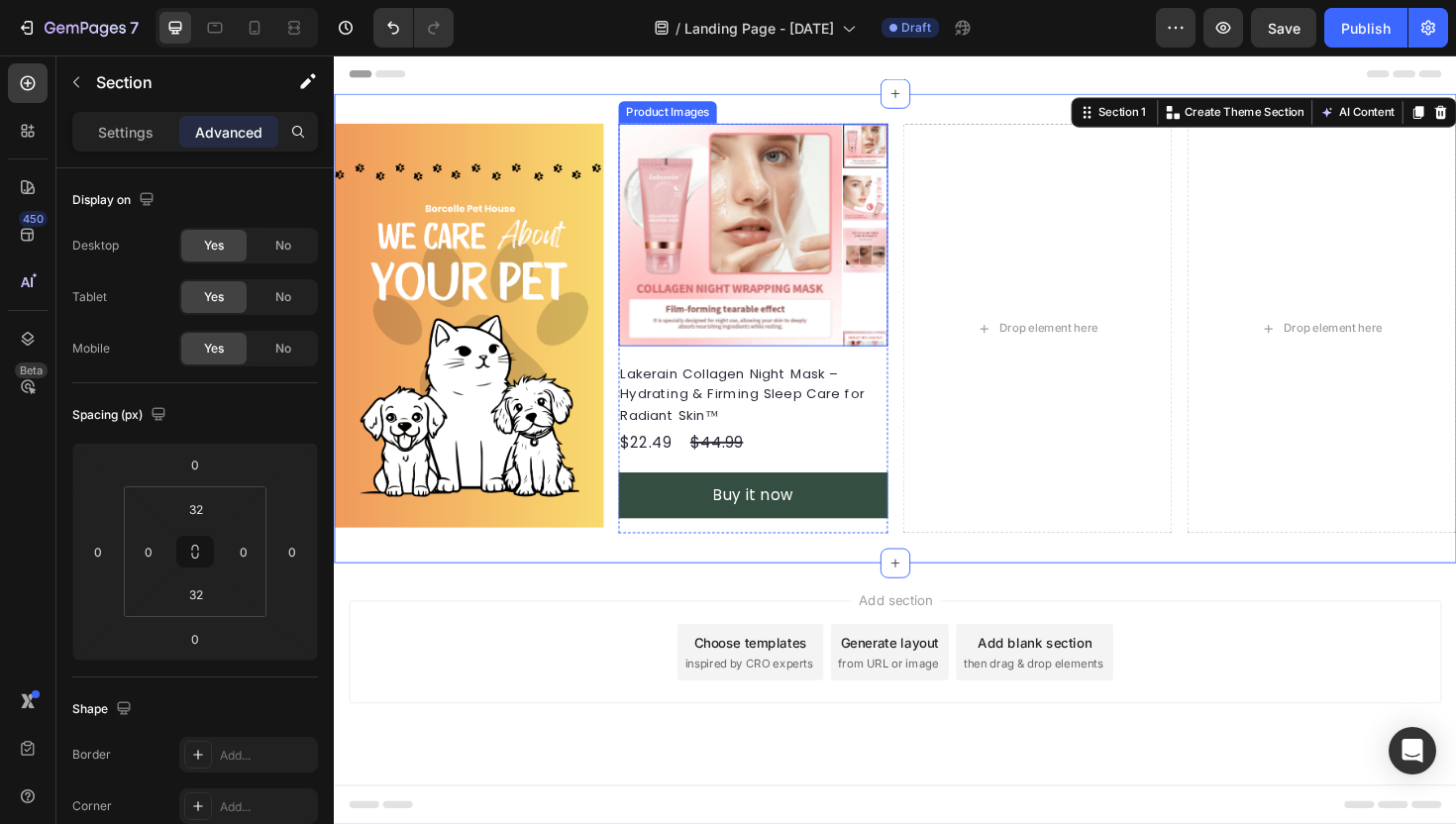scroll, scrollTop: 0, scrollLeft: 0, axis: both 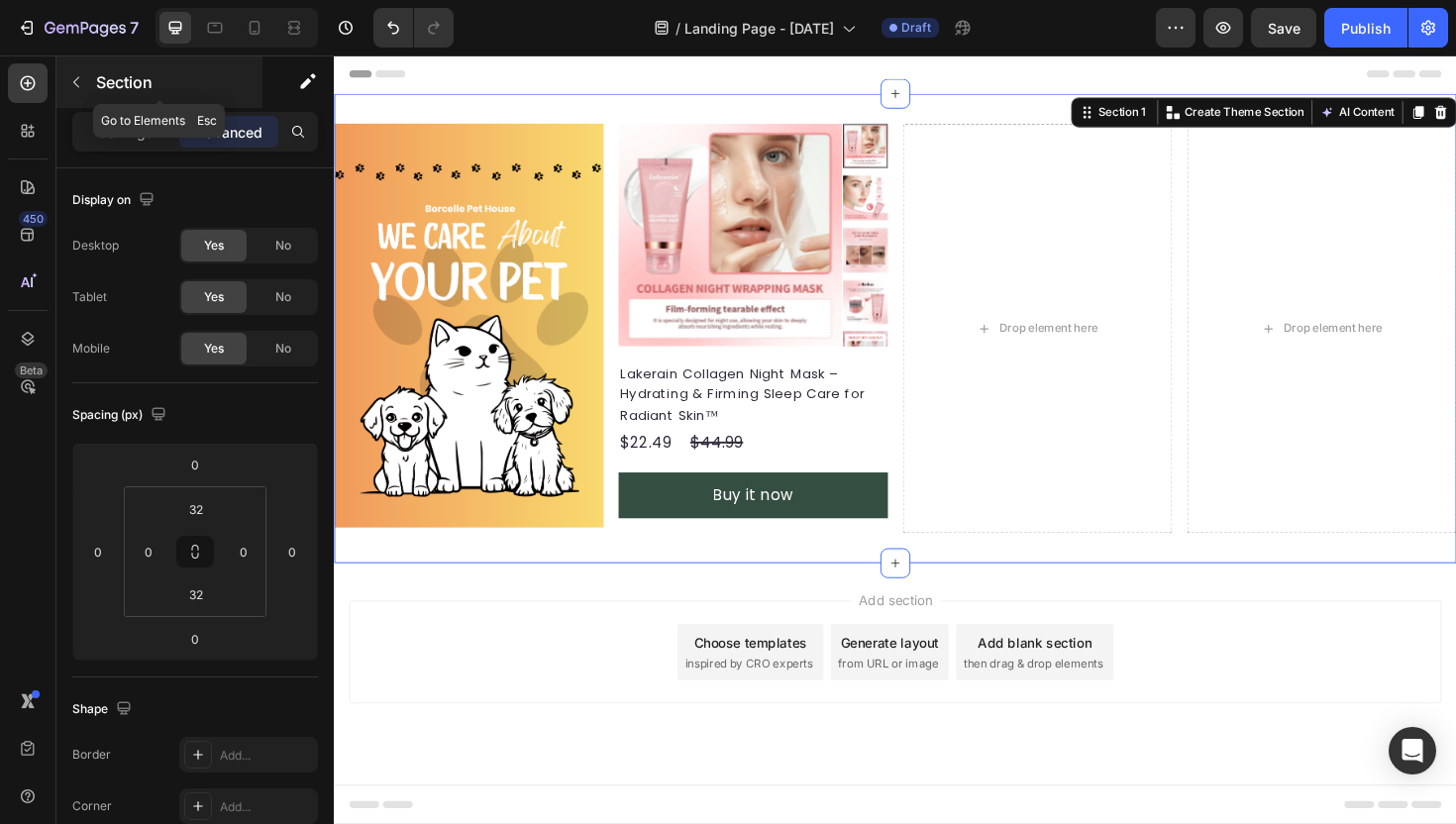click 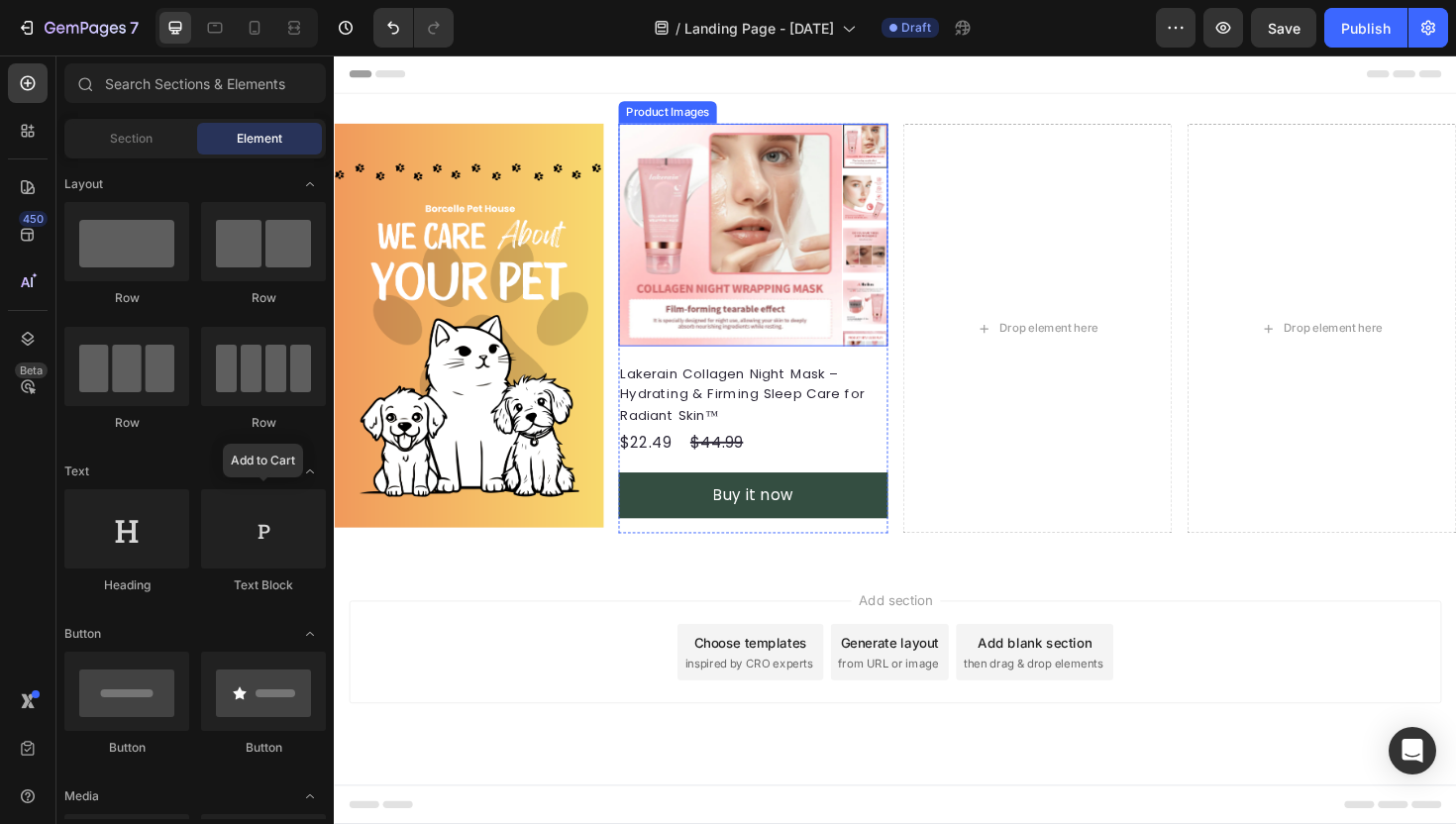 click at bounding box center (753, 246) 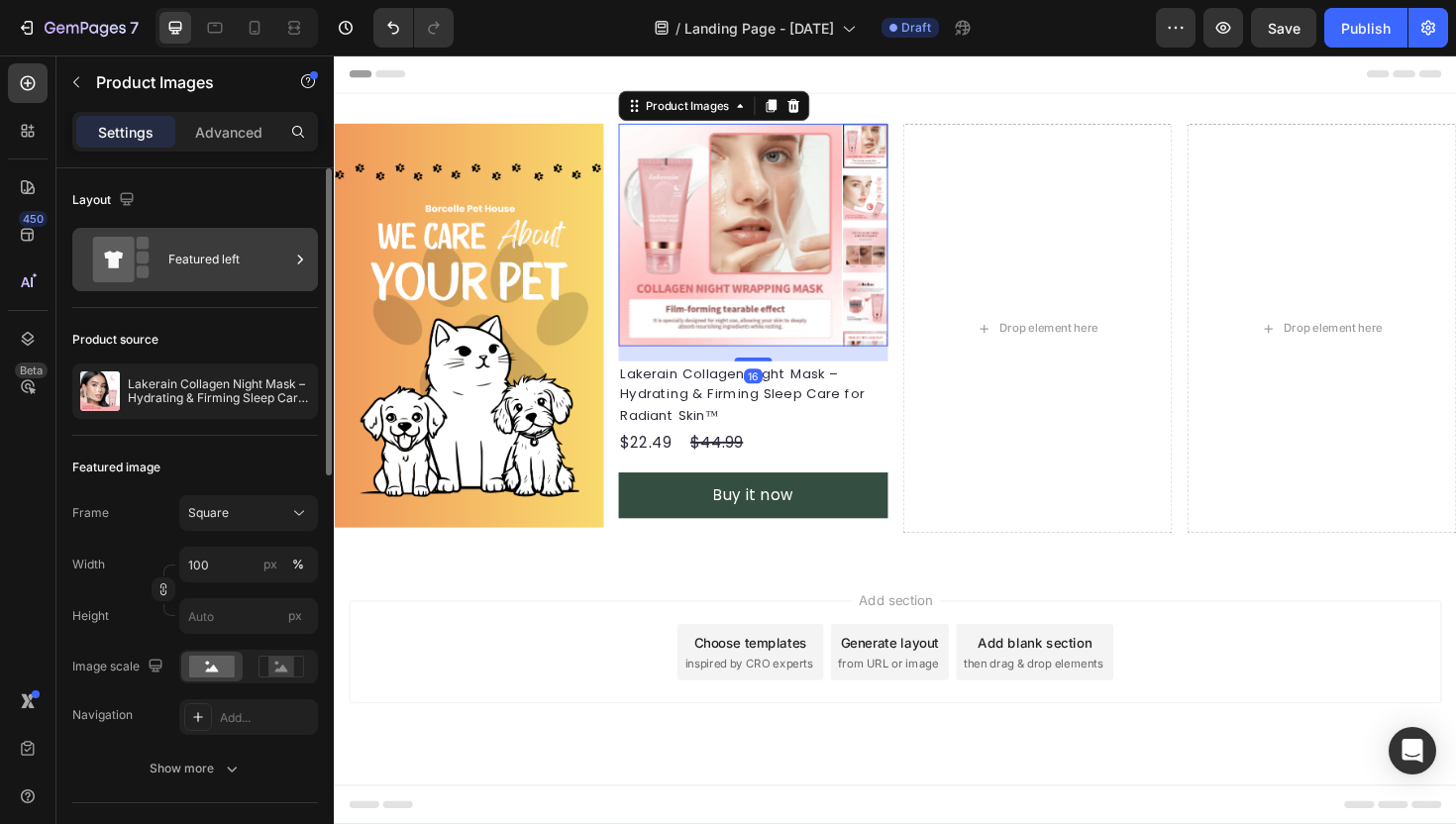 click on "Featured left" at bounding box center [229, 259] 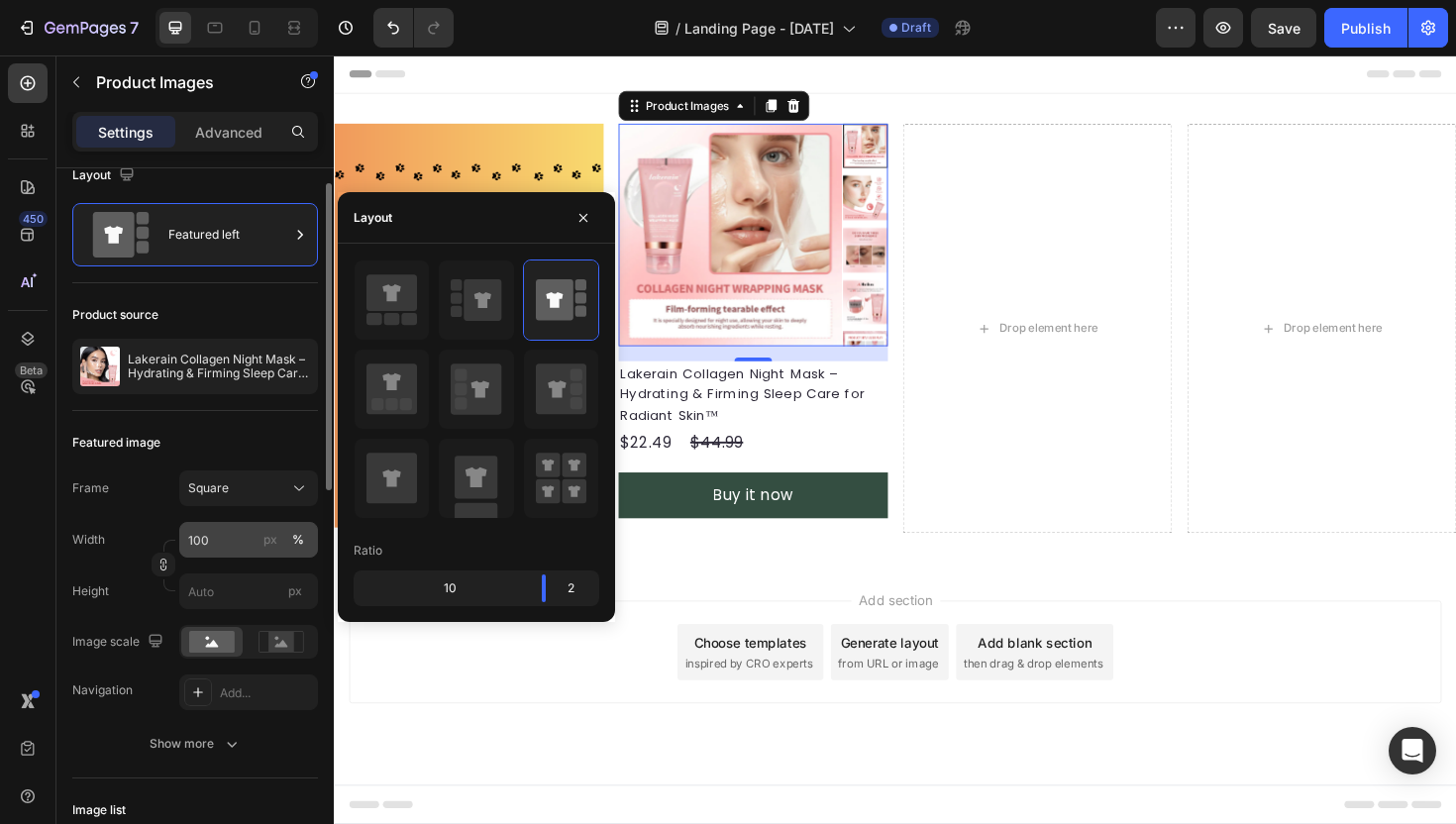 scroll, scrollTop: 30, scrollLeft: 0, axis: vertical 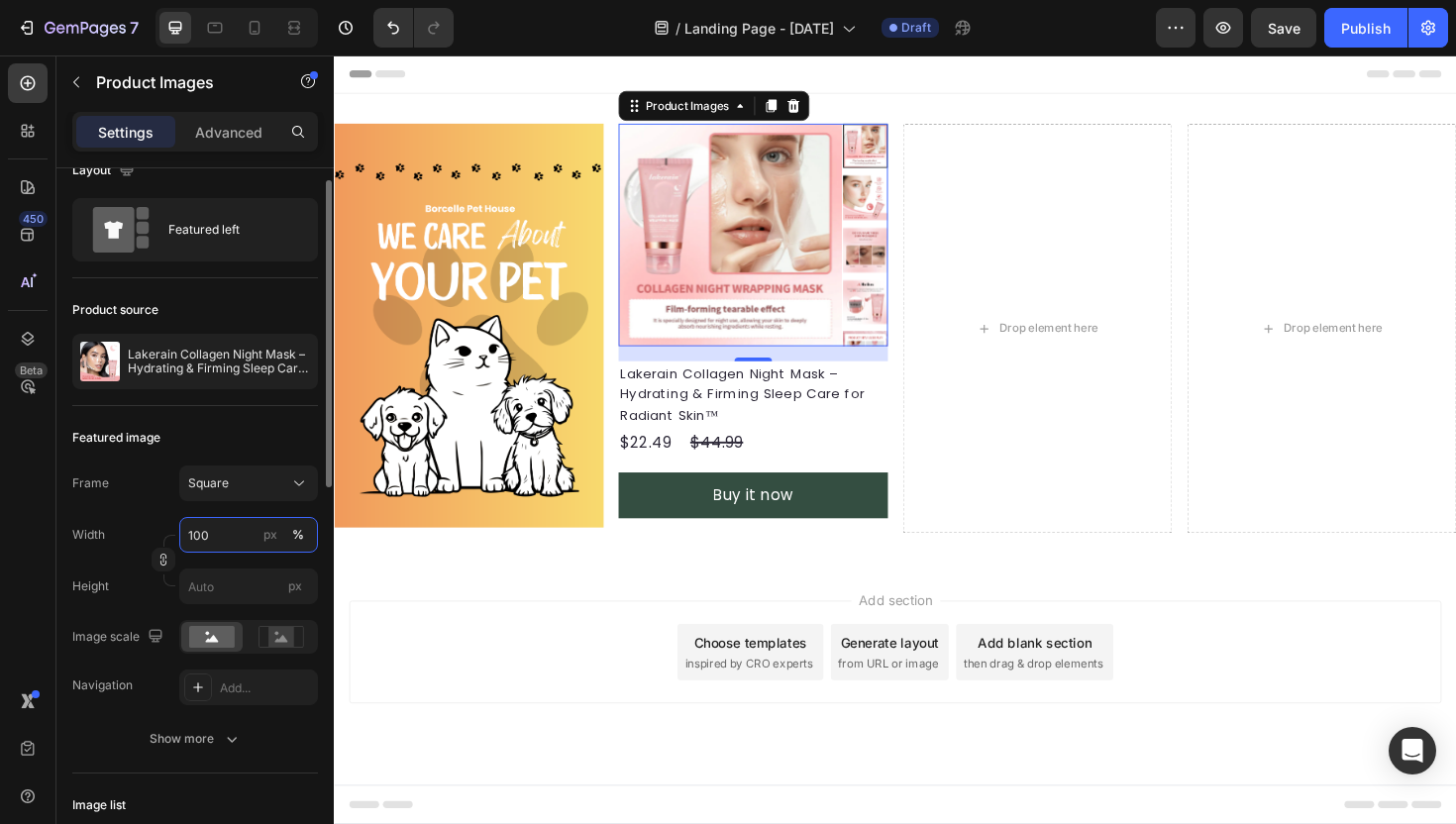 click on "100" at bounding box center (249, 535) 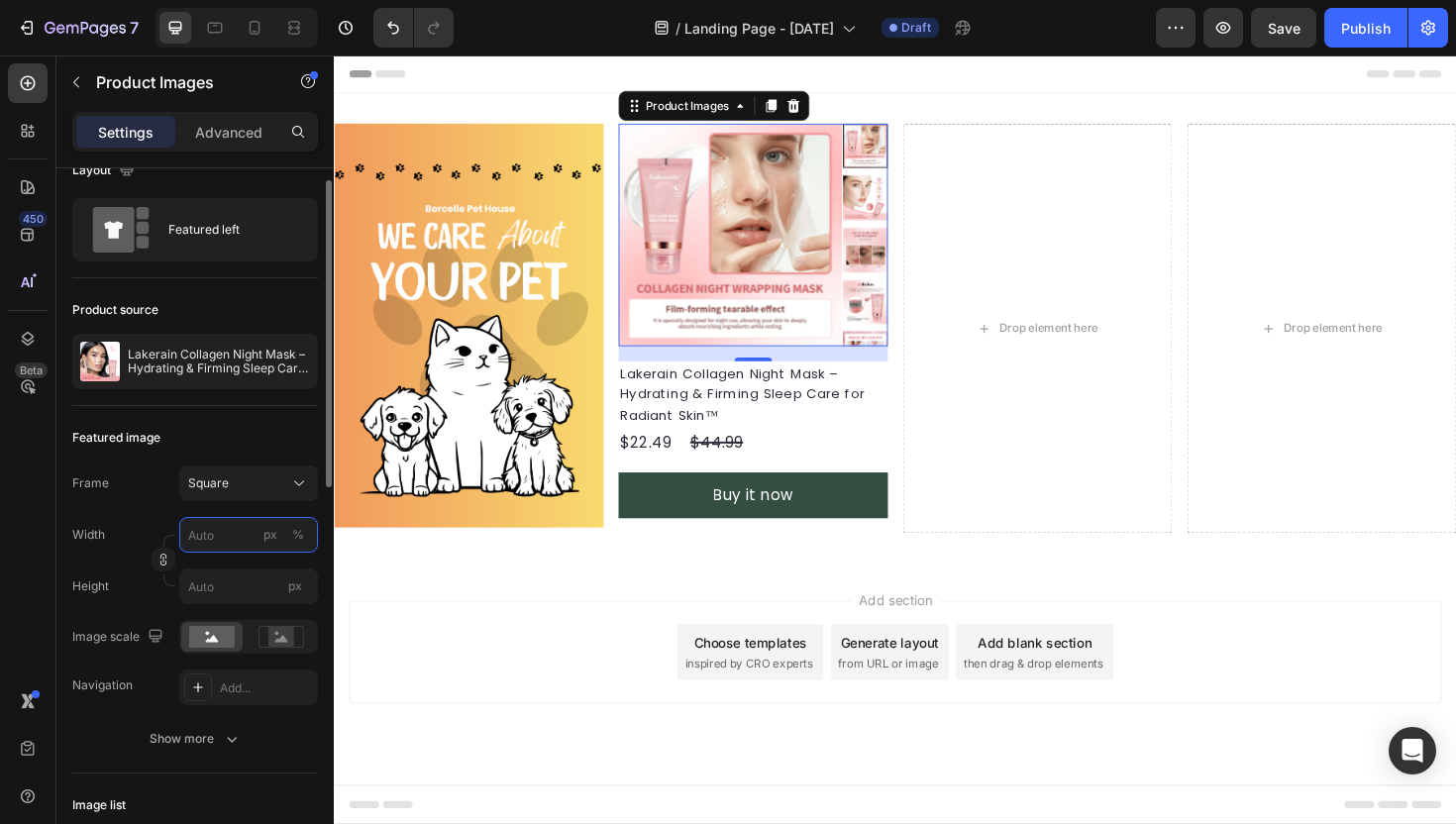 type on "8" 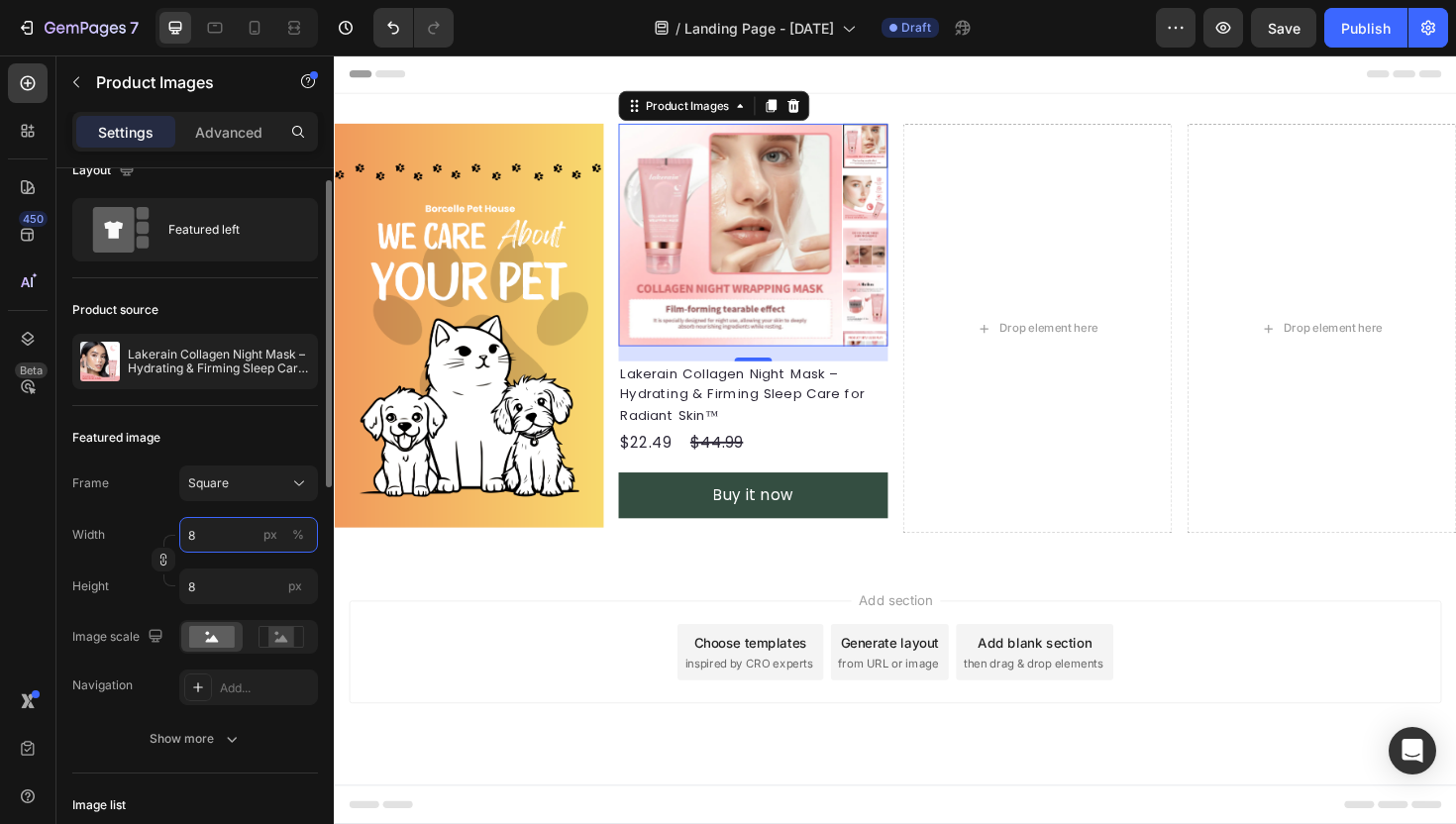 type on "80" 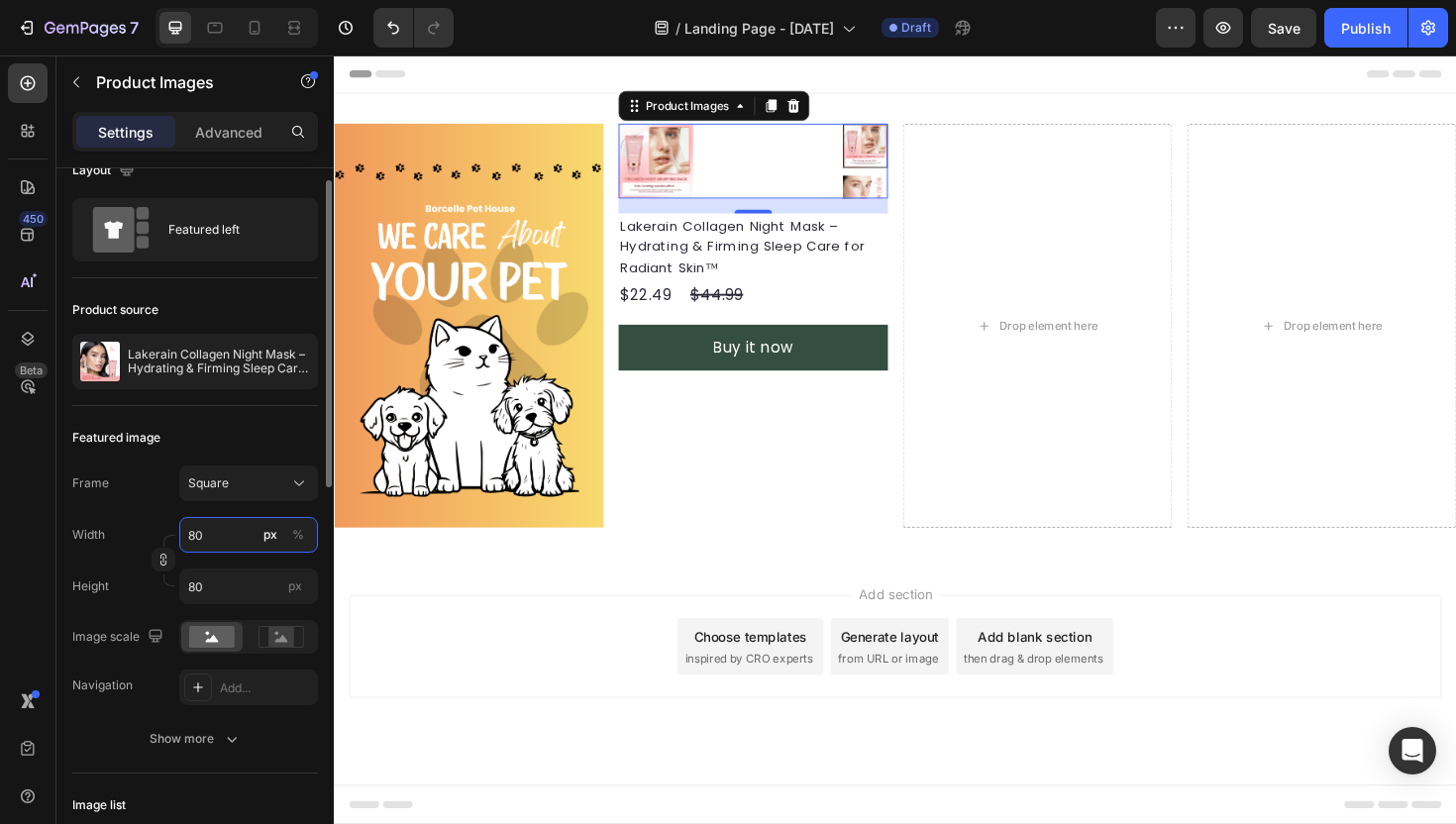 type on "8" 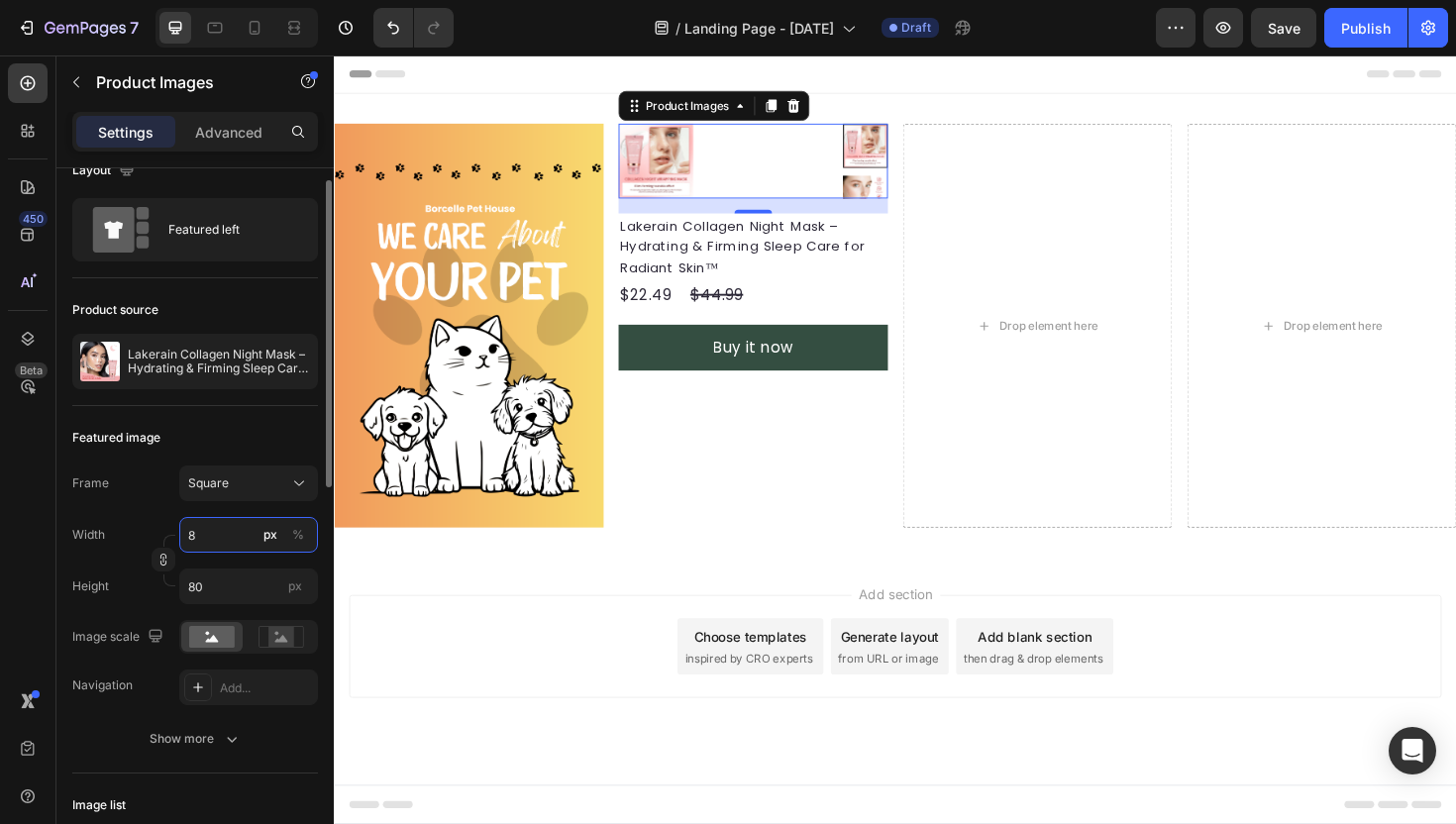 type on "8" 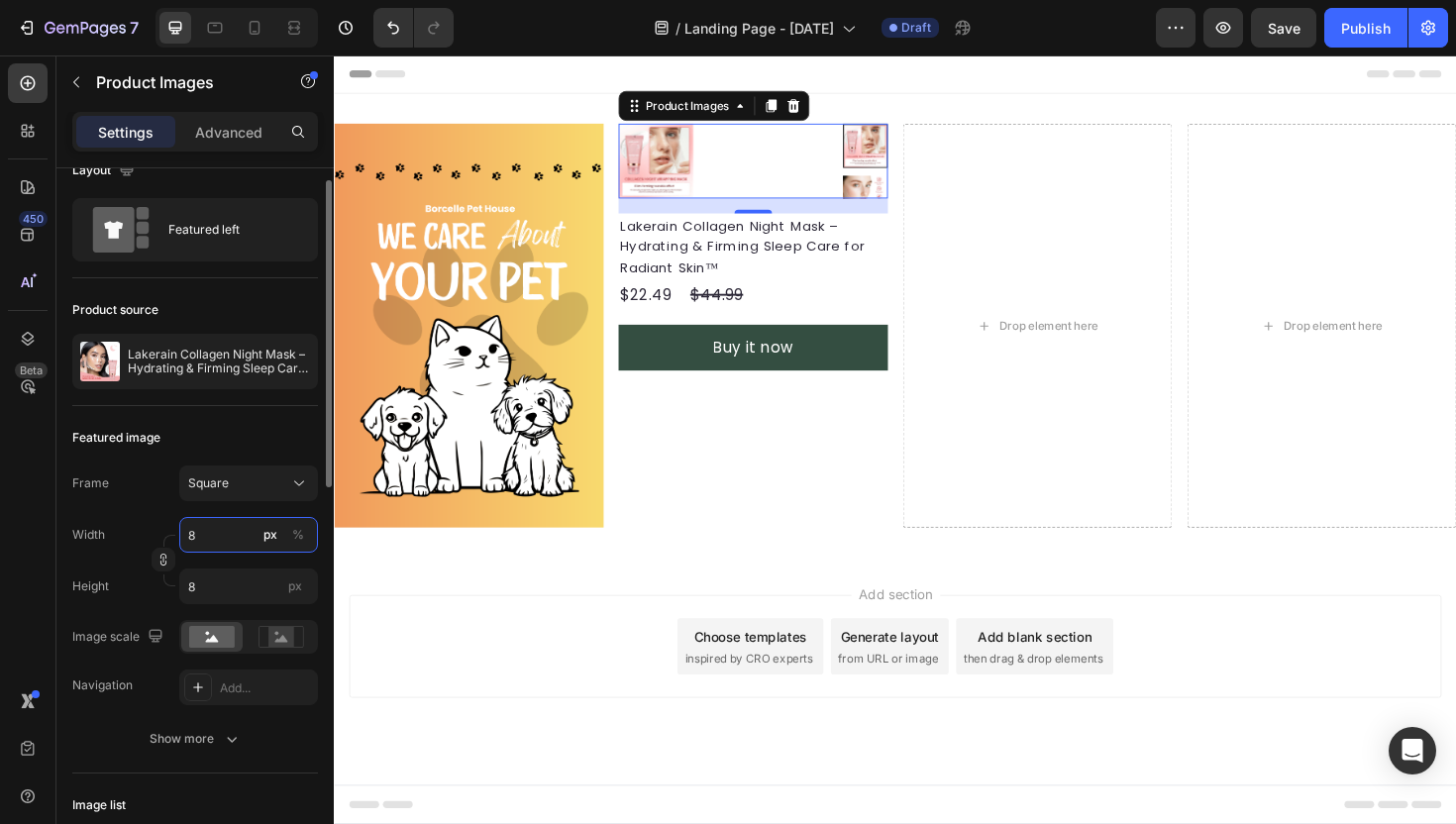 type 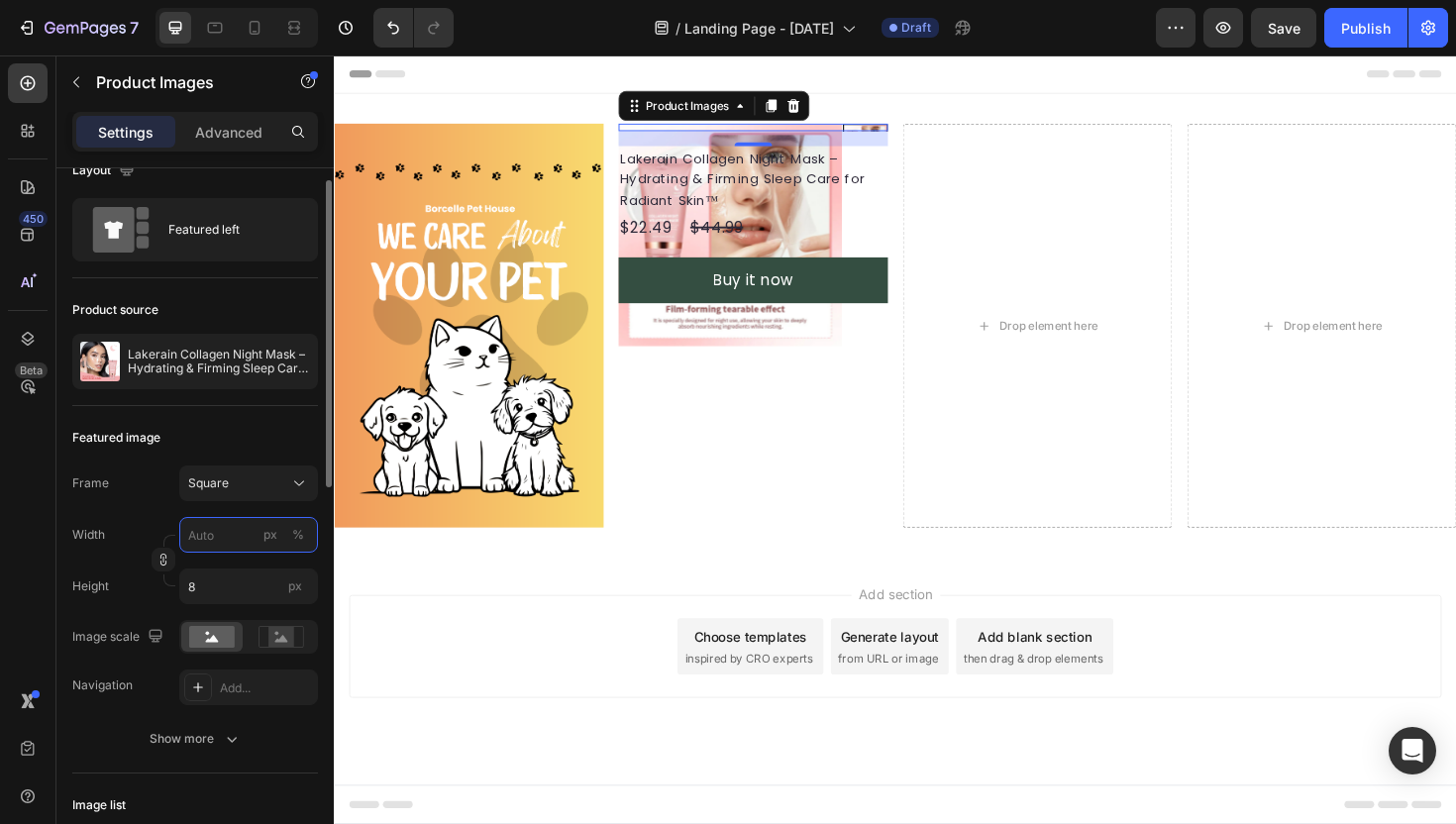 type 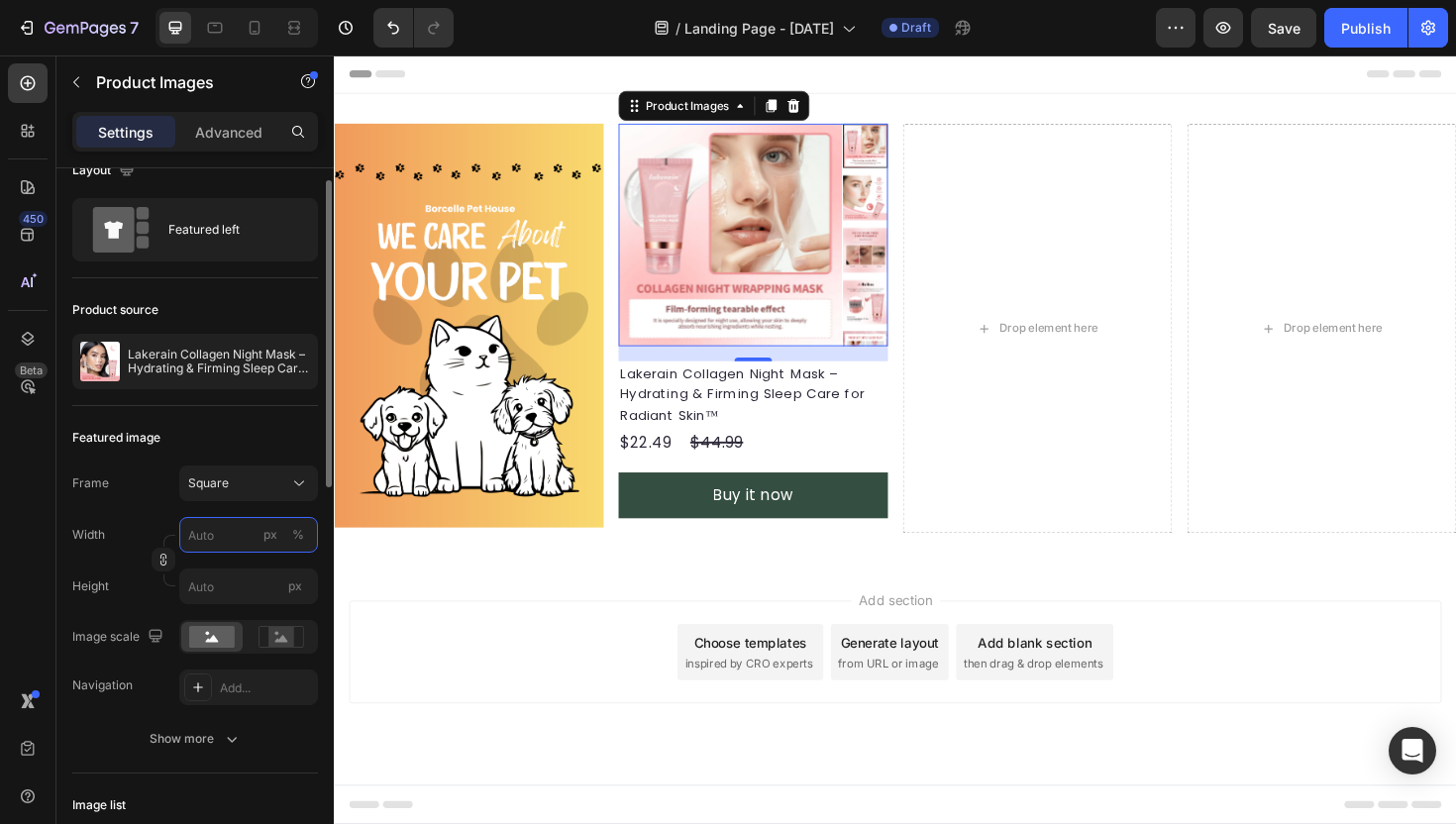 type on "8" 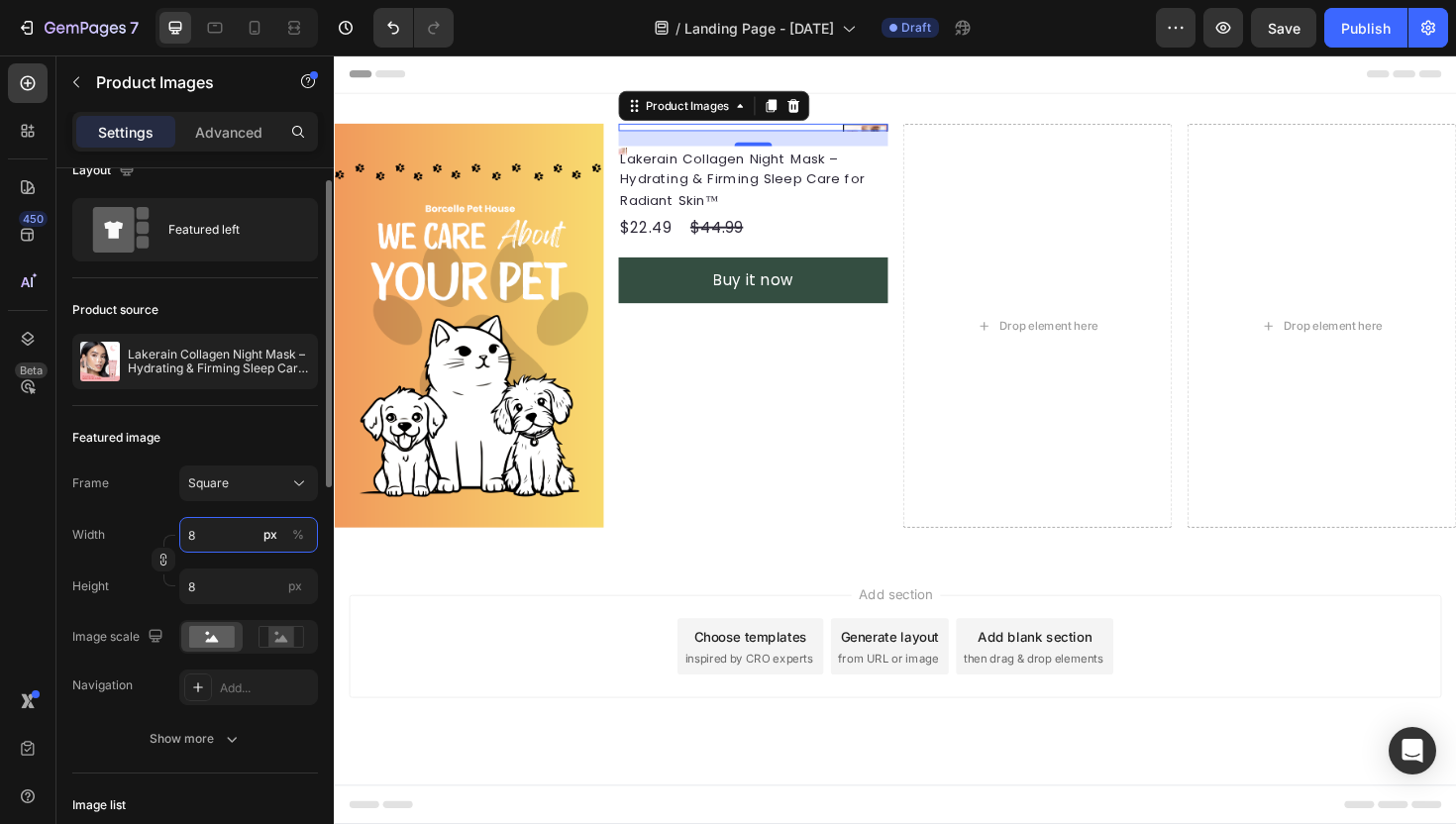 type on "8" 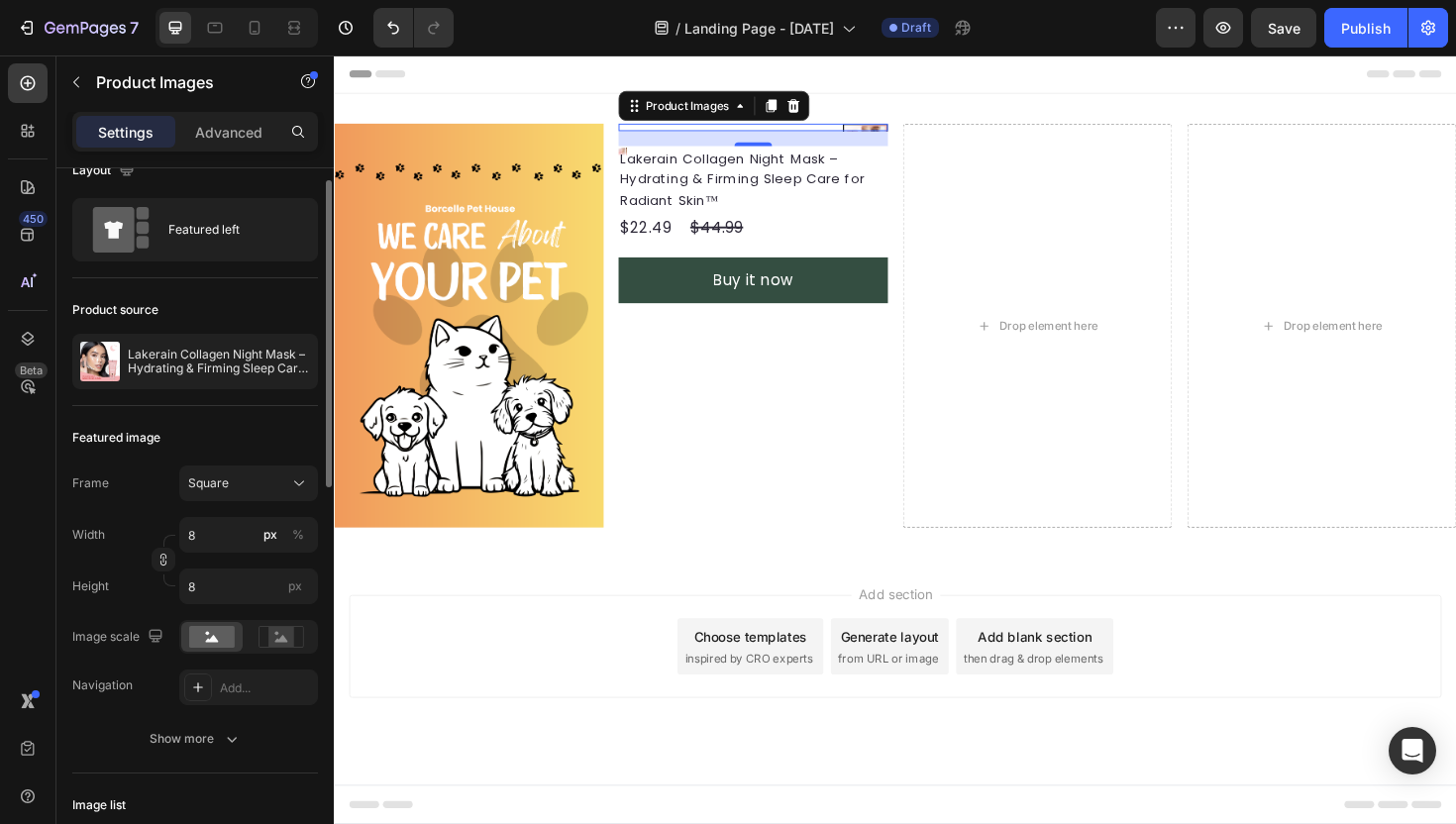 click 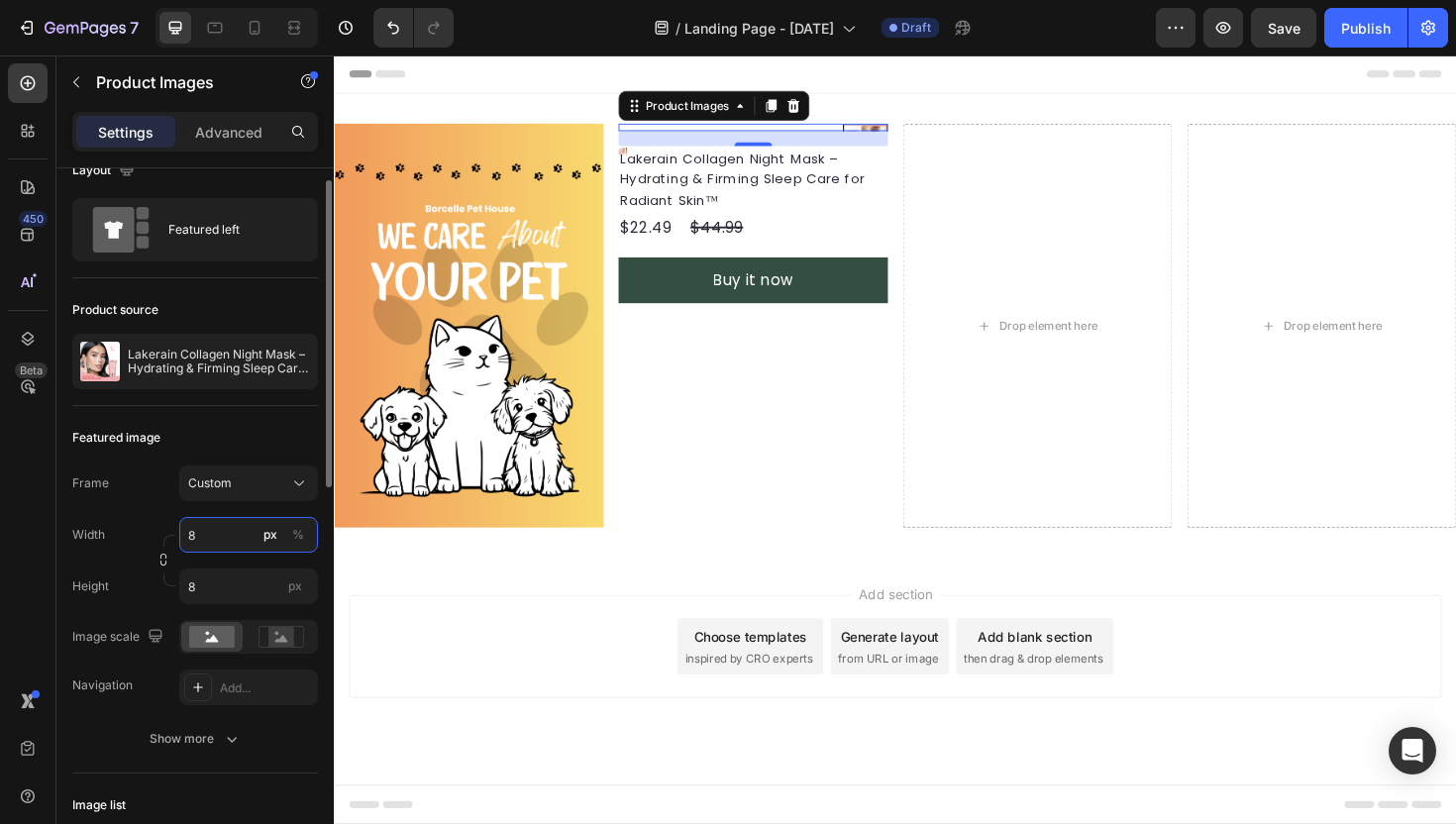 click on "8" at bounding box center (249, 535) 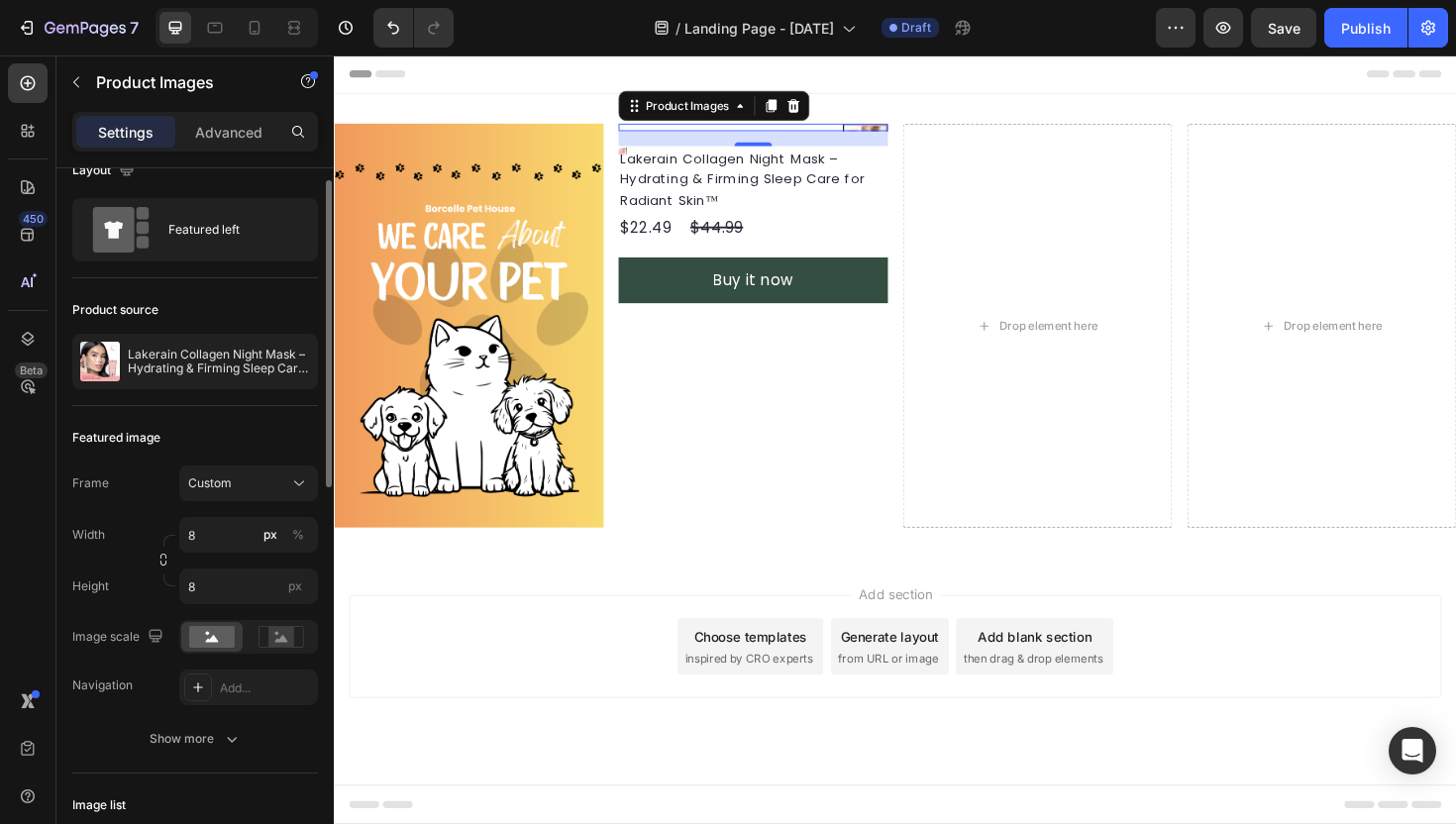 click on "Width 8 px %" at bounding box center [195, 535] 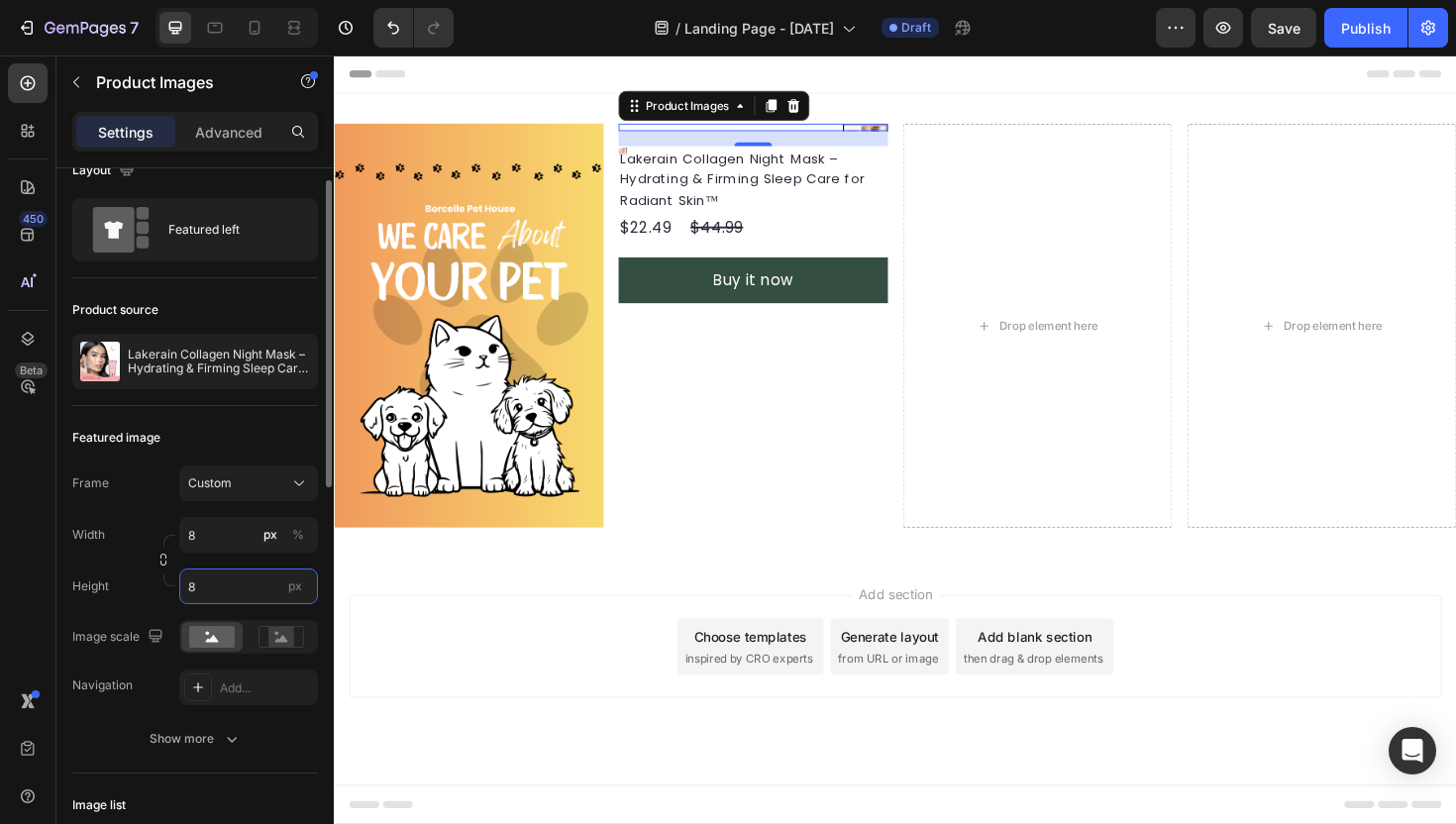 click on "8" at bounding box center [249, 586] 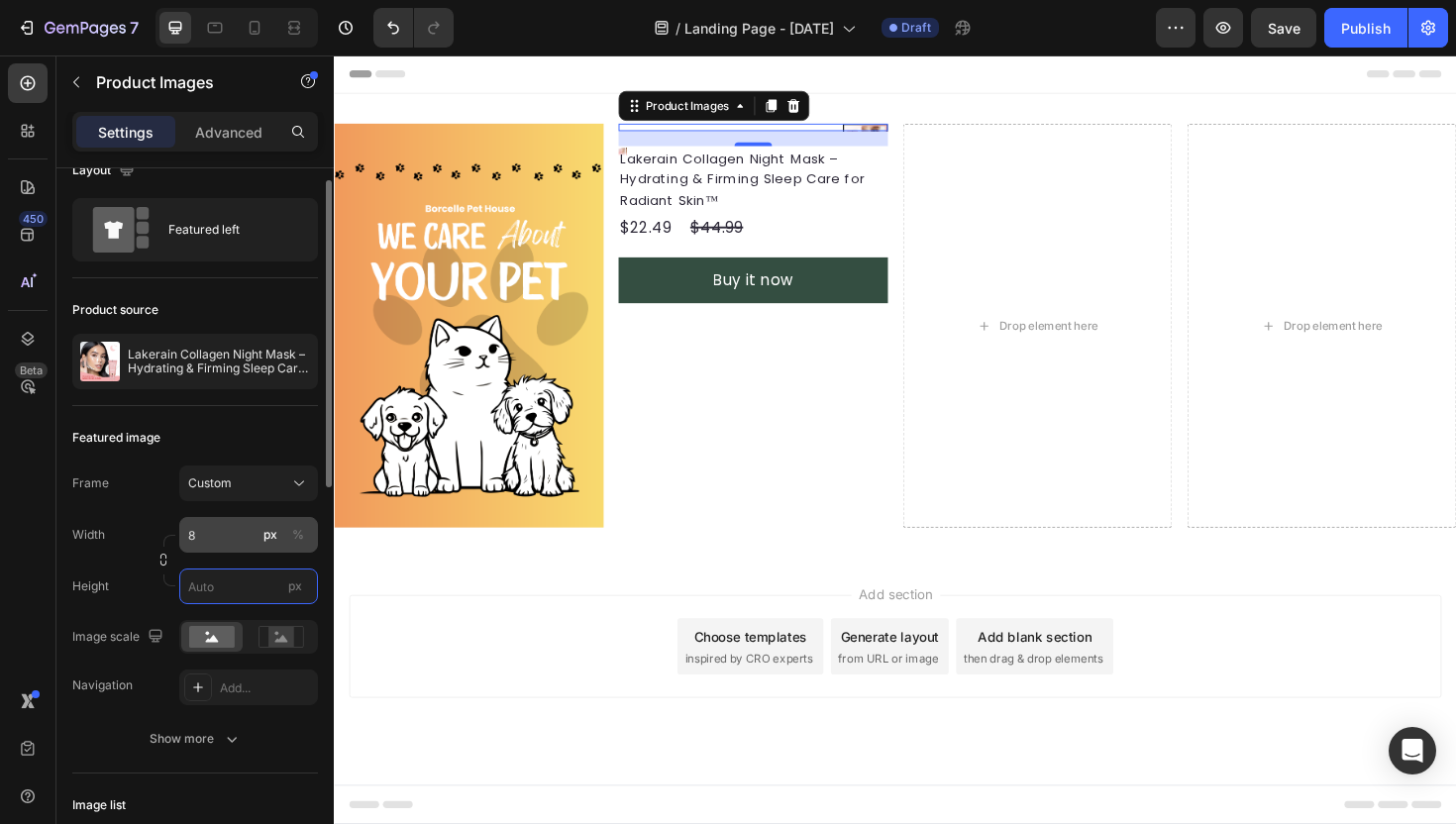 type 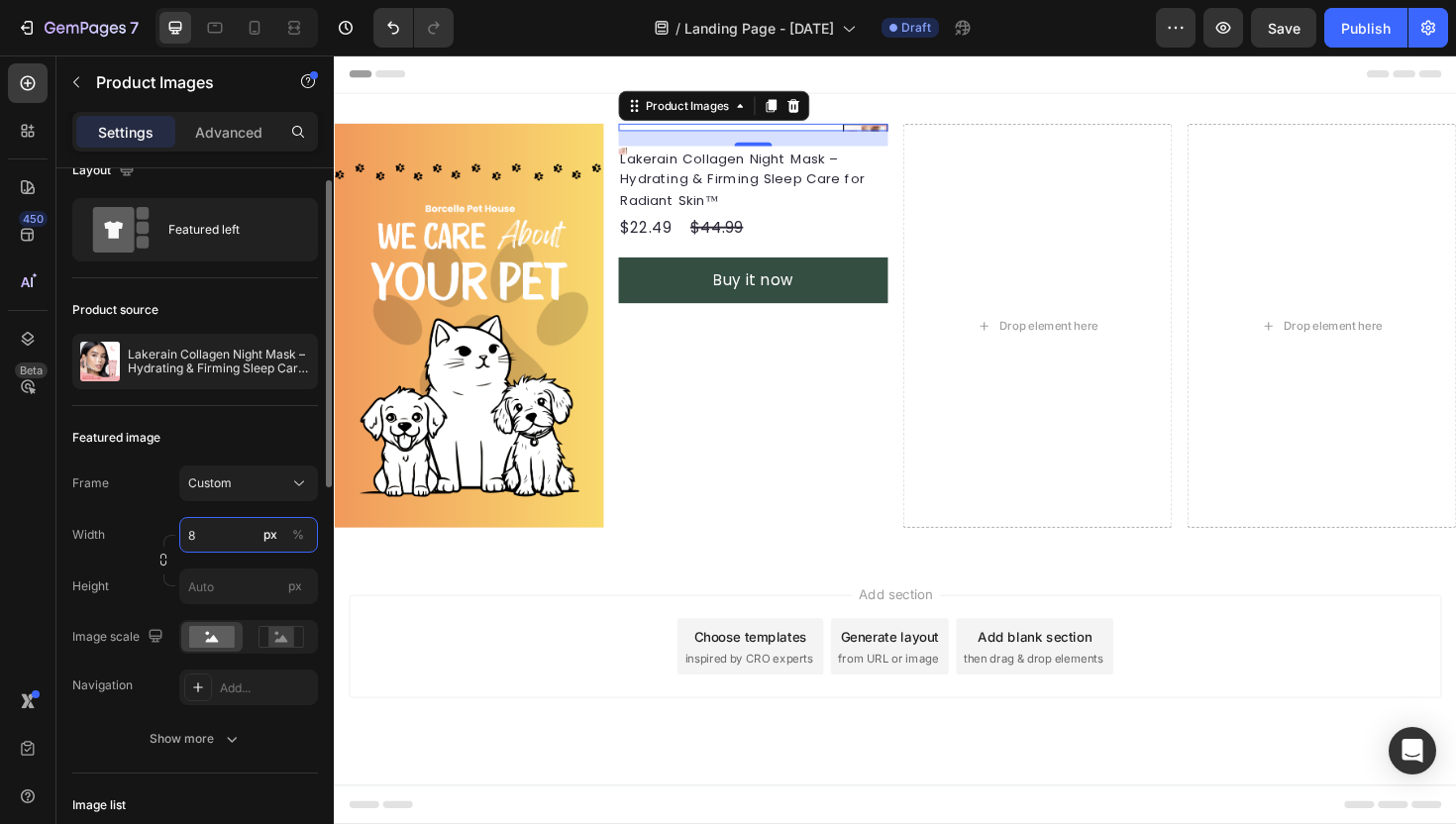 click on "8" at bounding box center (249, 535) 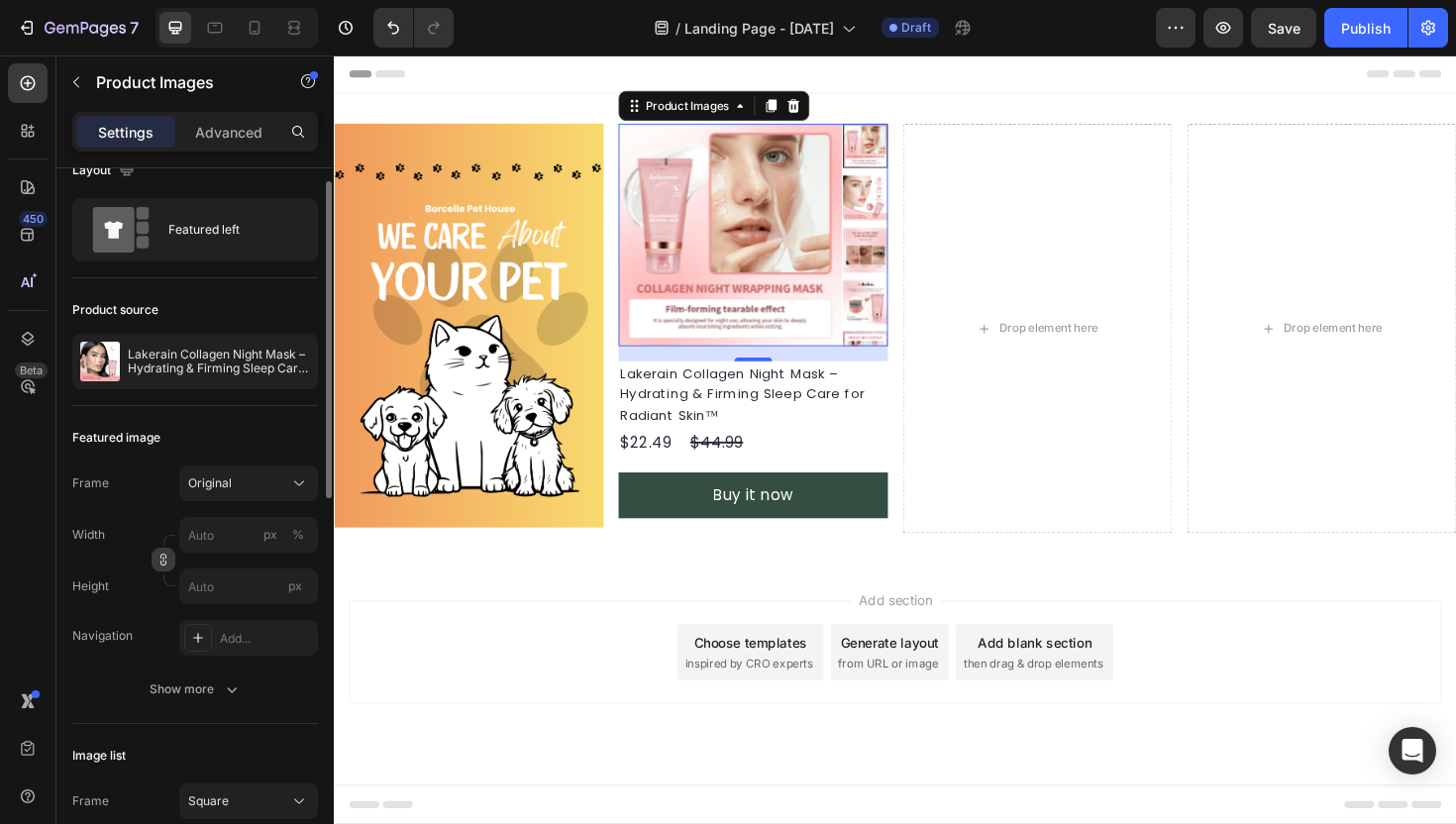 click 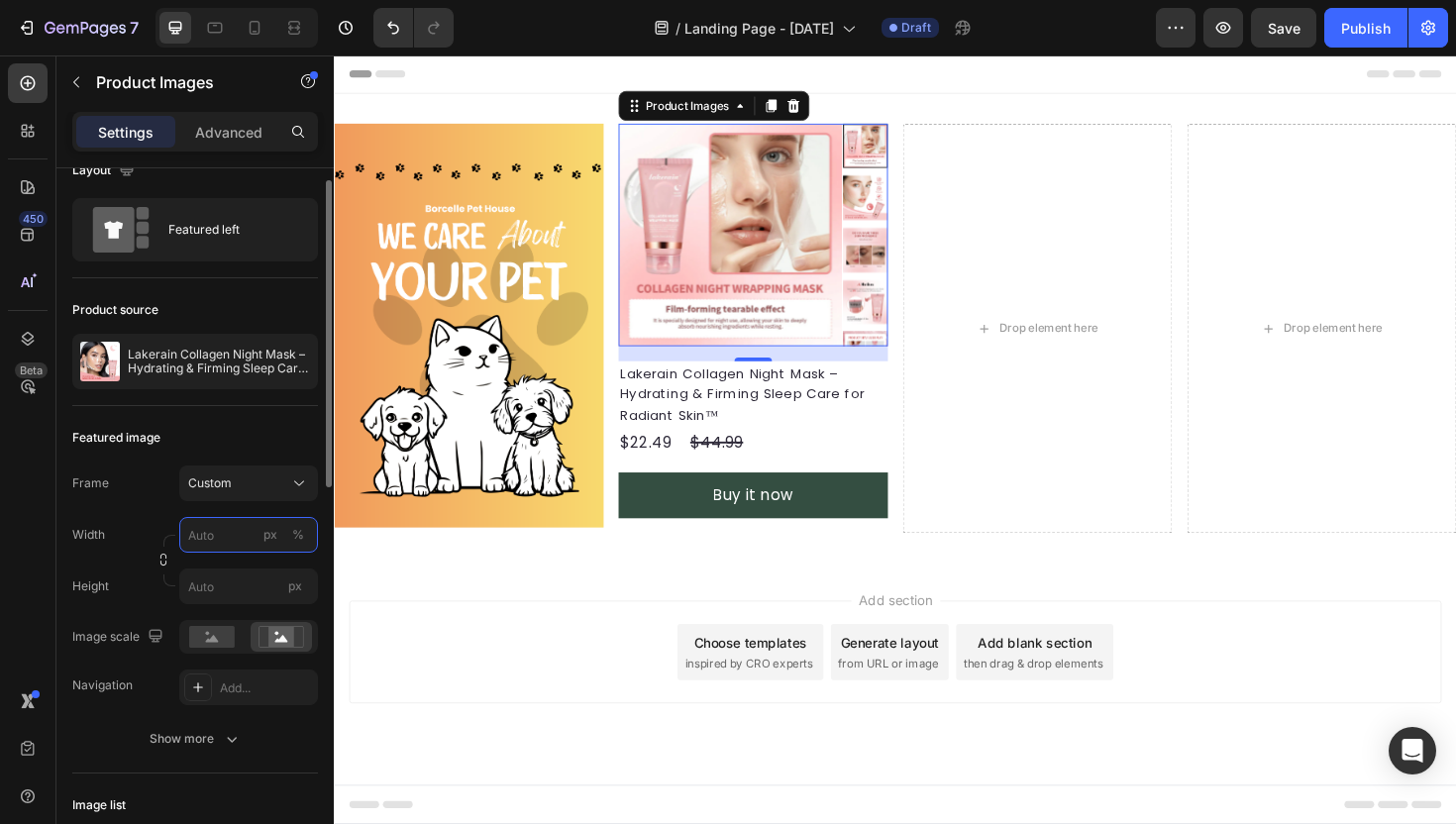 click on "px %" at bounding box center (249, 535) 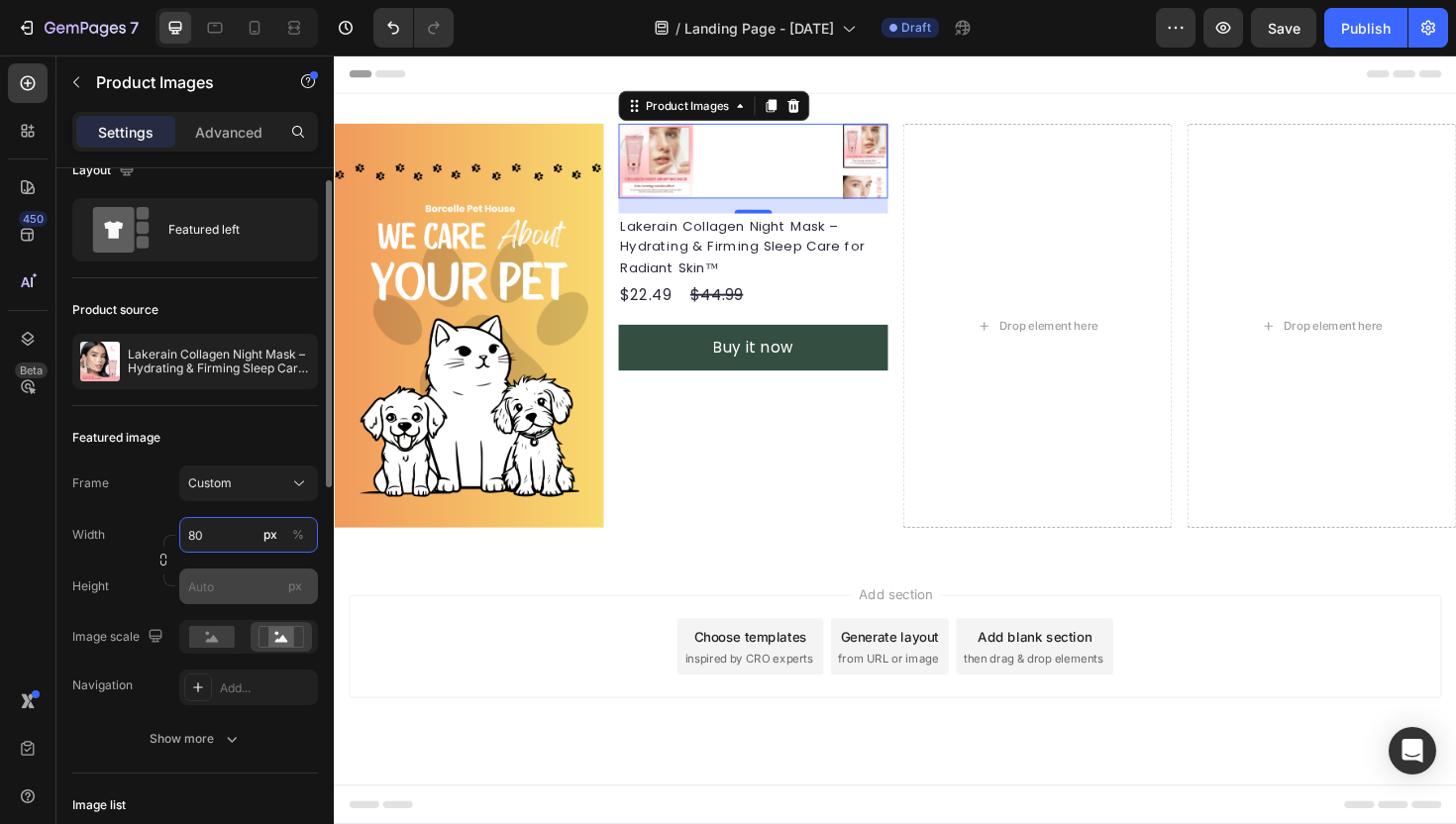 type on "80" 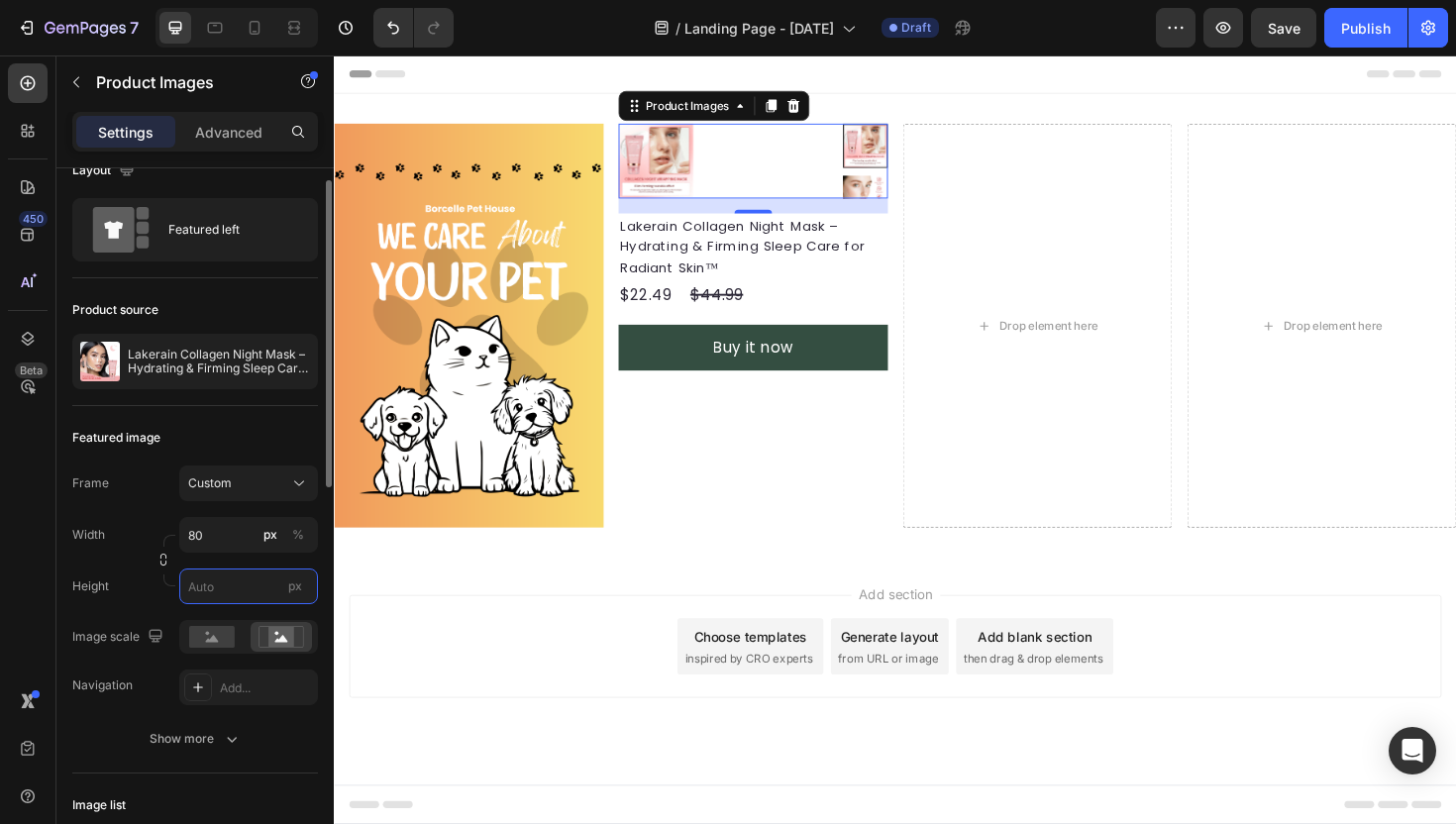 click on "px" at bounding box center [249, 586] 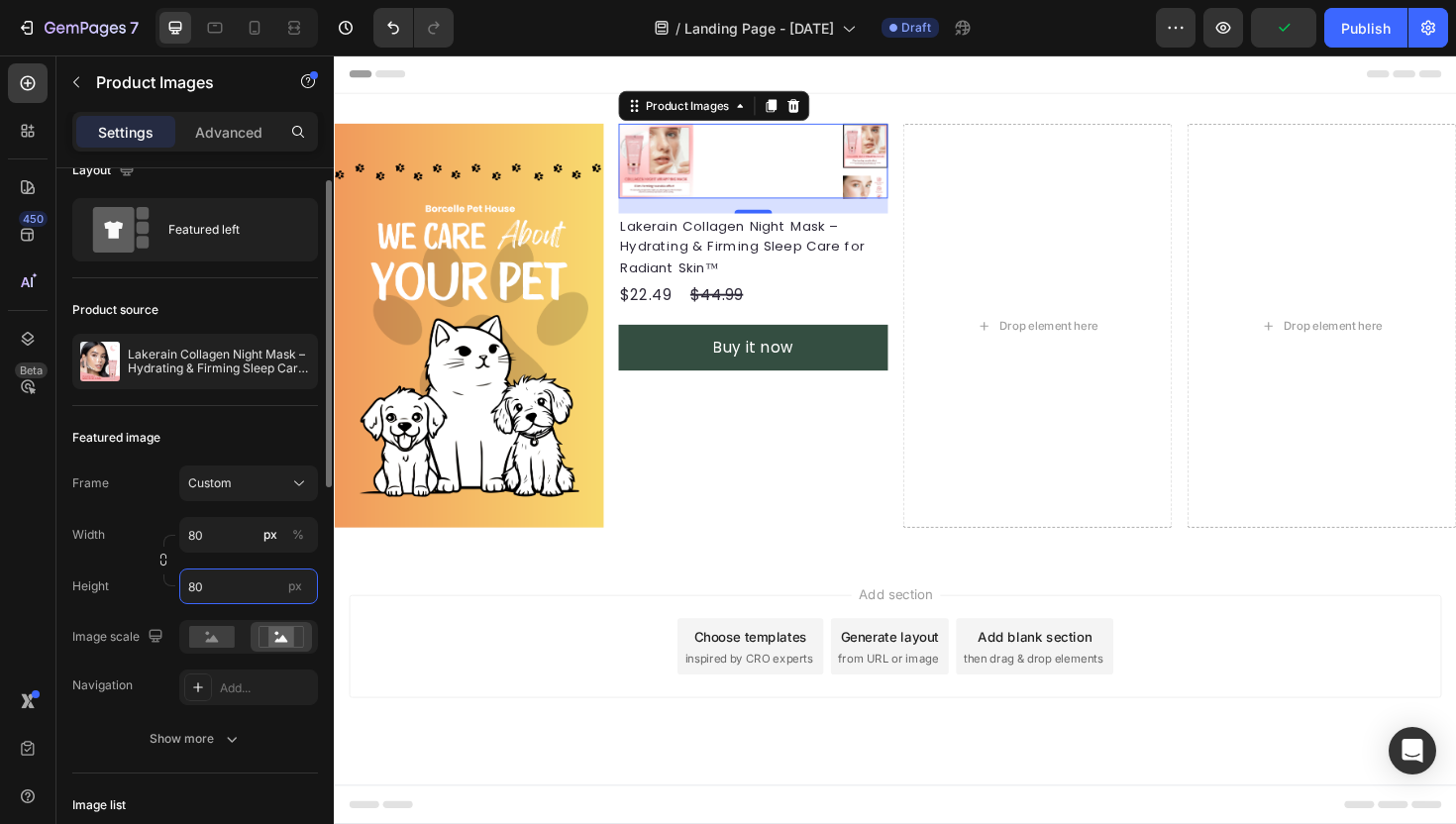 type on "8" 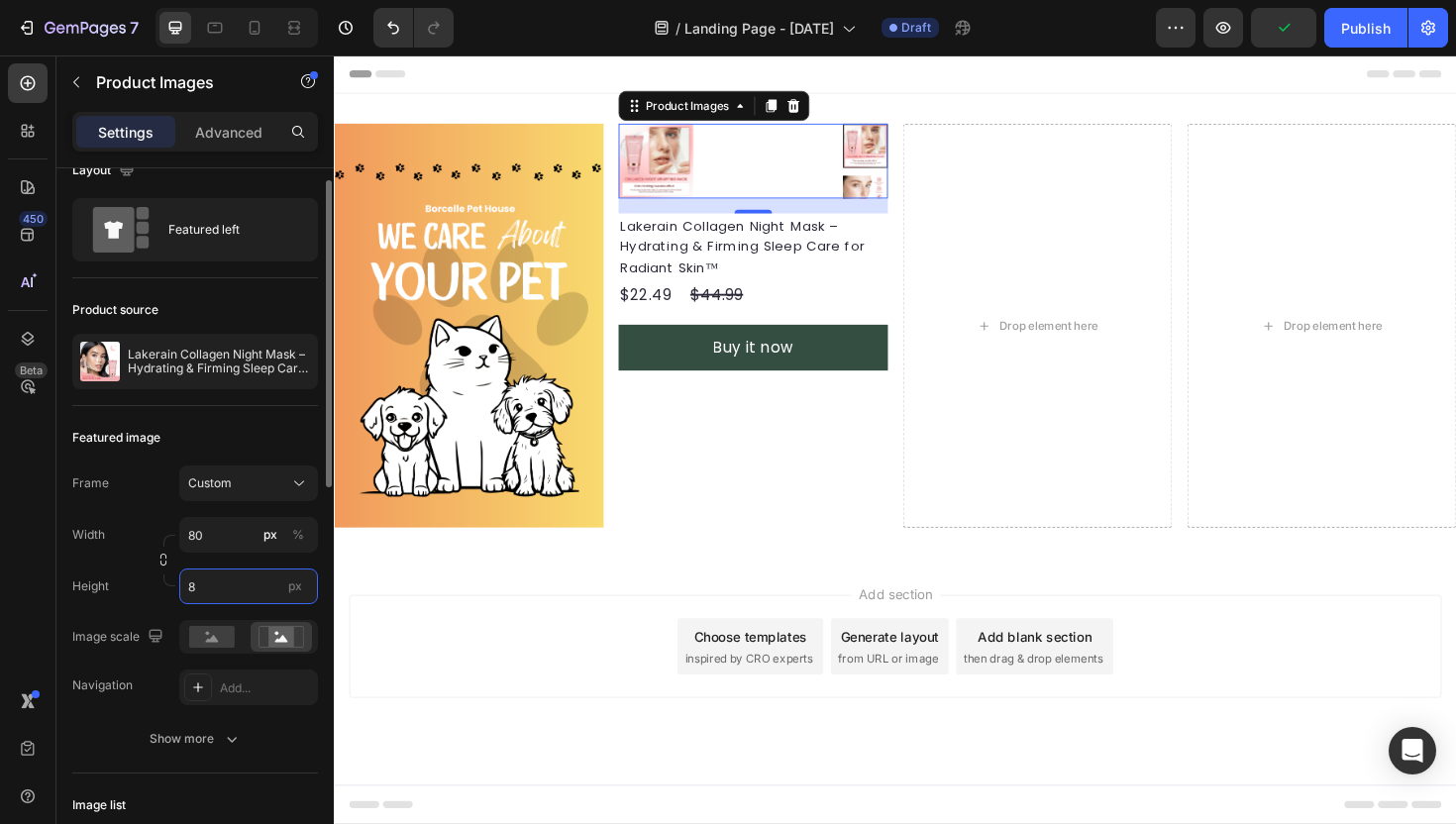 type 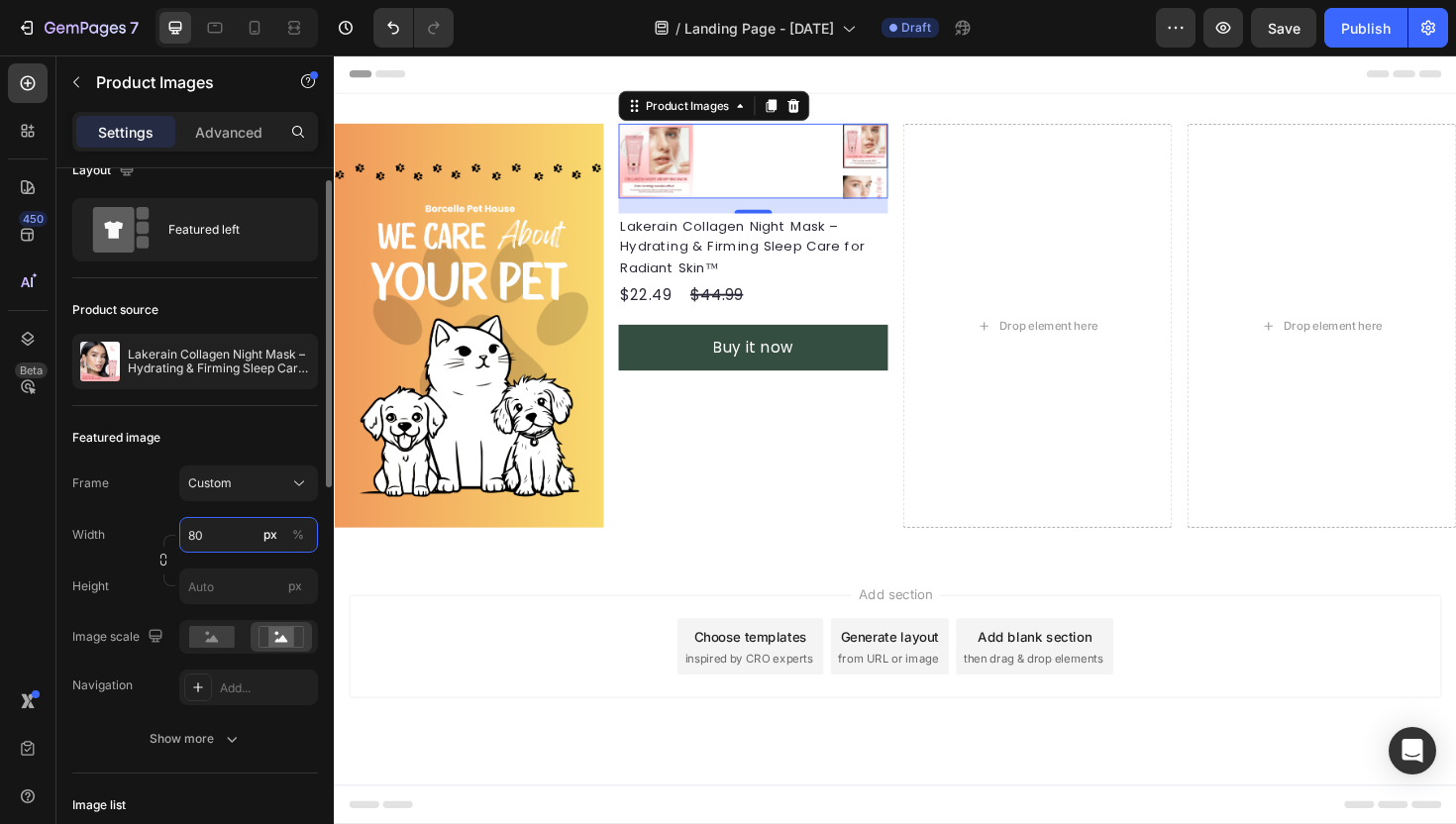 click on "80" at bounding box center [249, 535] 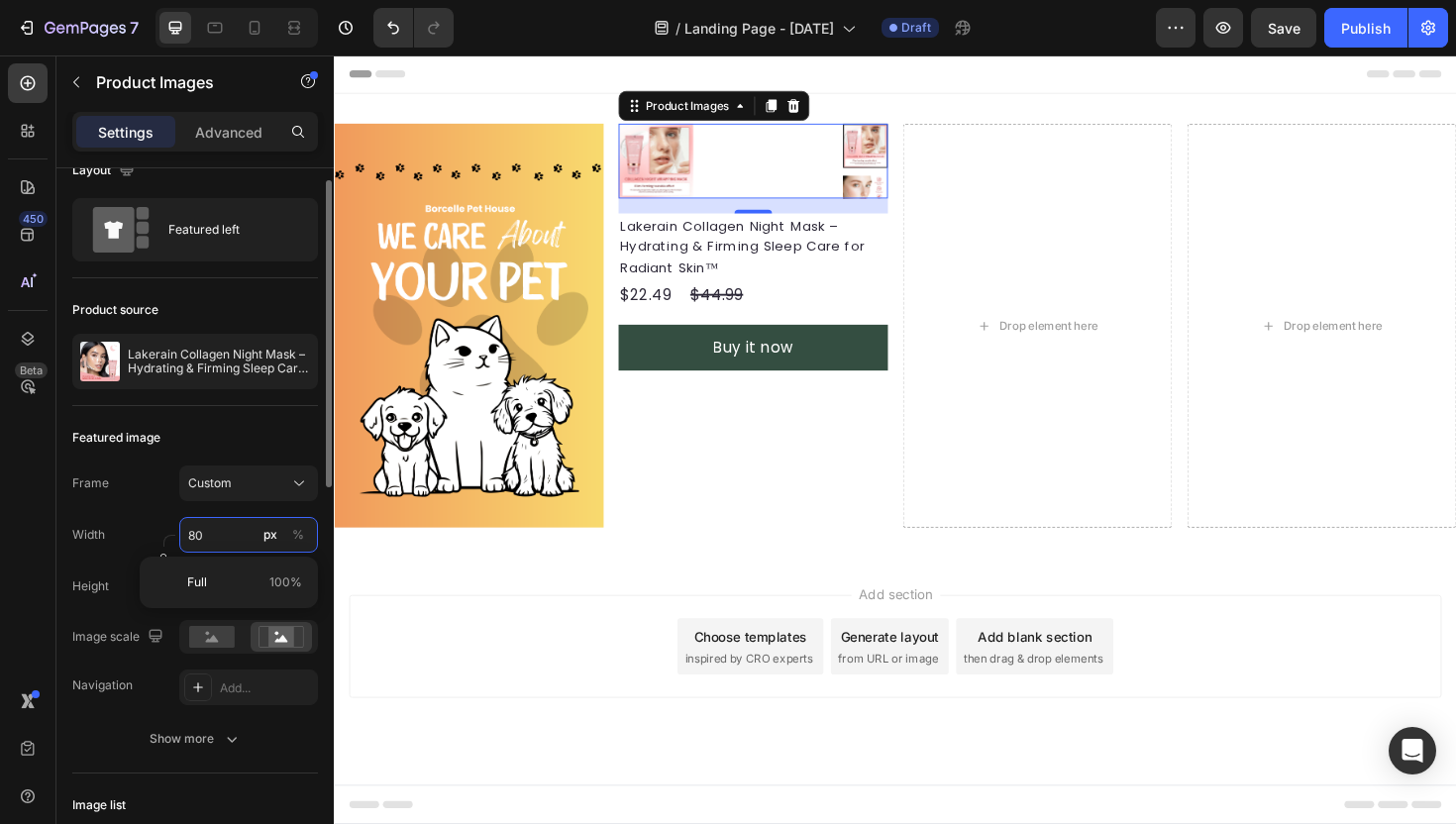 type 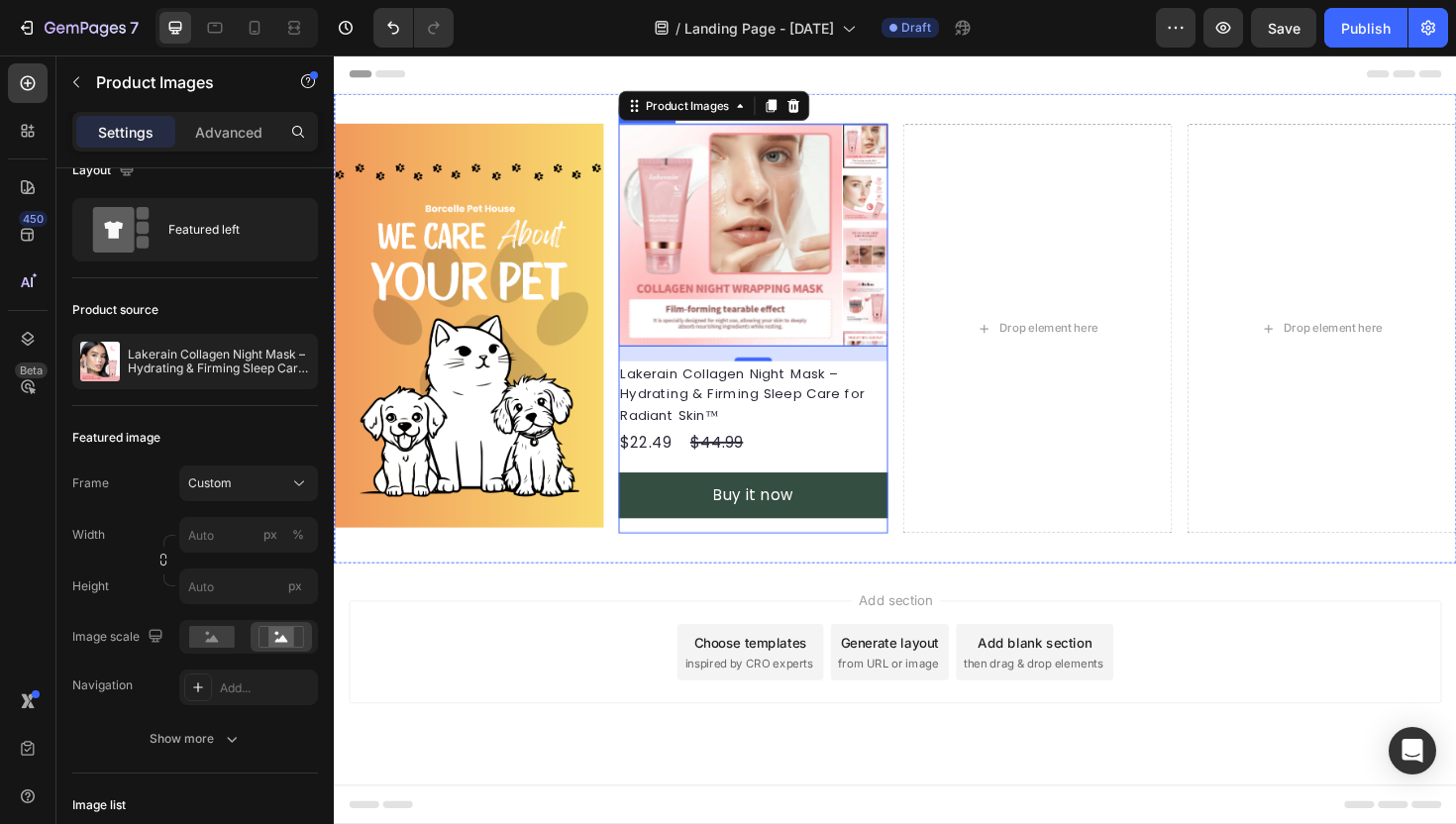 click on "Lakerain Collagen Night Mask – Hydrating & Firming Sleep Care for Radiant Skin™ Product Title $22.49 Product Price Product Price $44.99 Product Price Product Price Row Buy it now Dynamic Checkout" at bounding box center (778, 470) 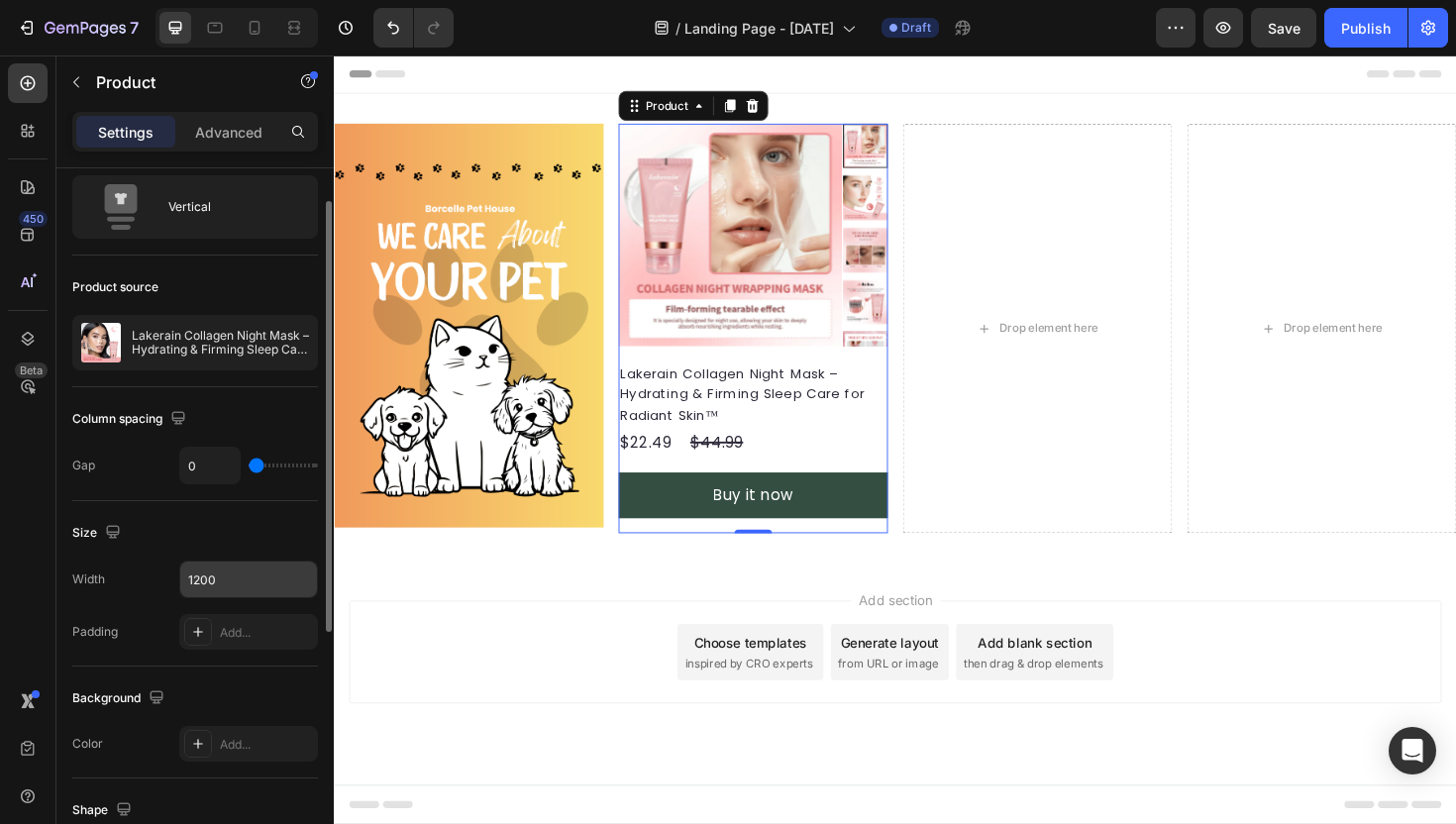 scroll, scrollTop: 55, scrollLeft: 0, axis: vertical 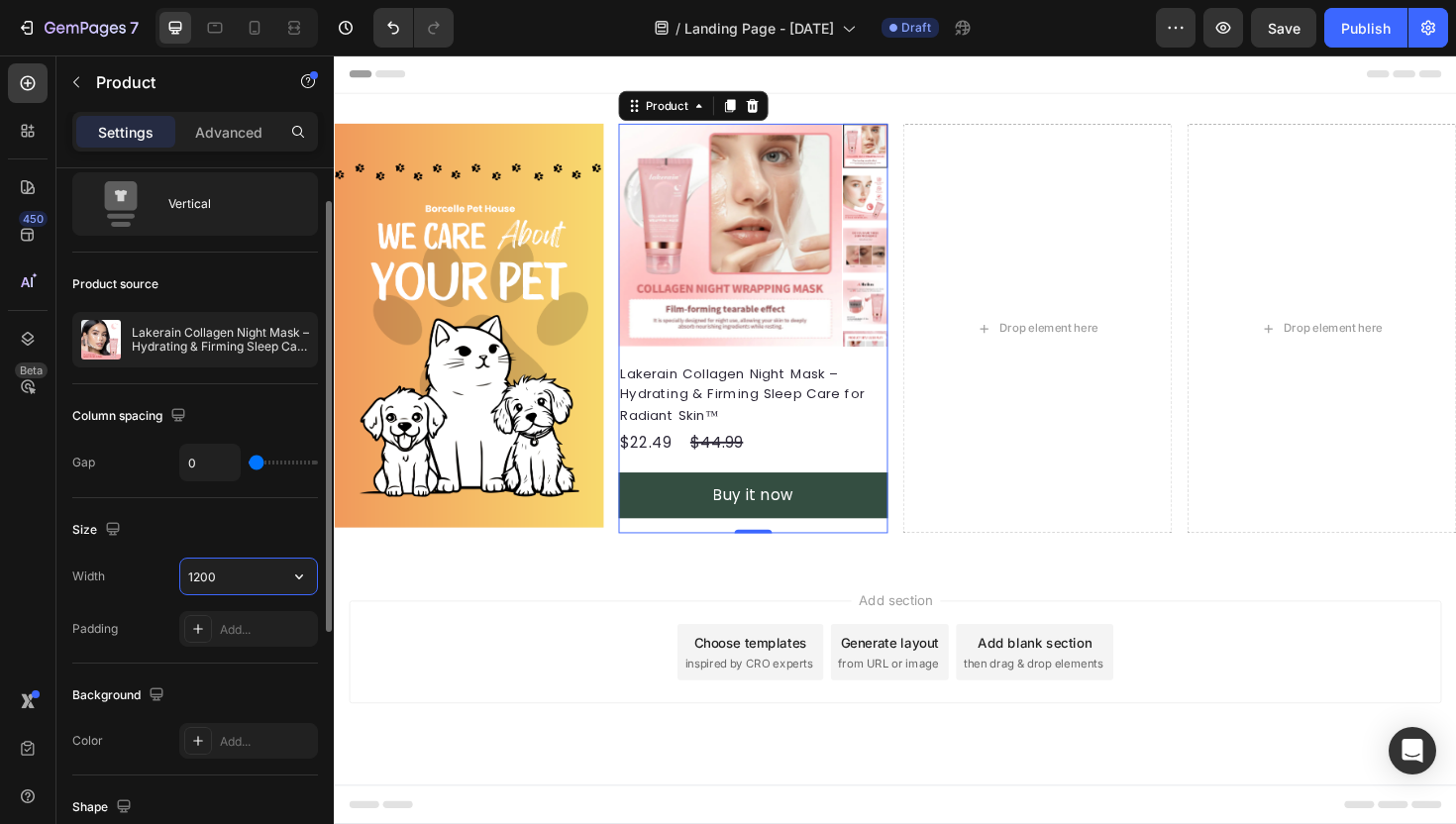 click on "1200" at bounding box center [249, 576] 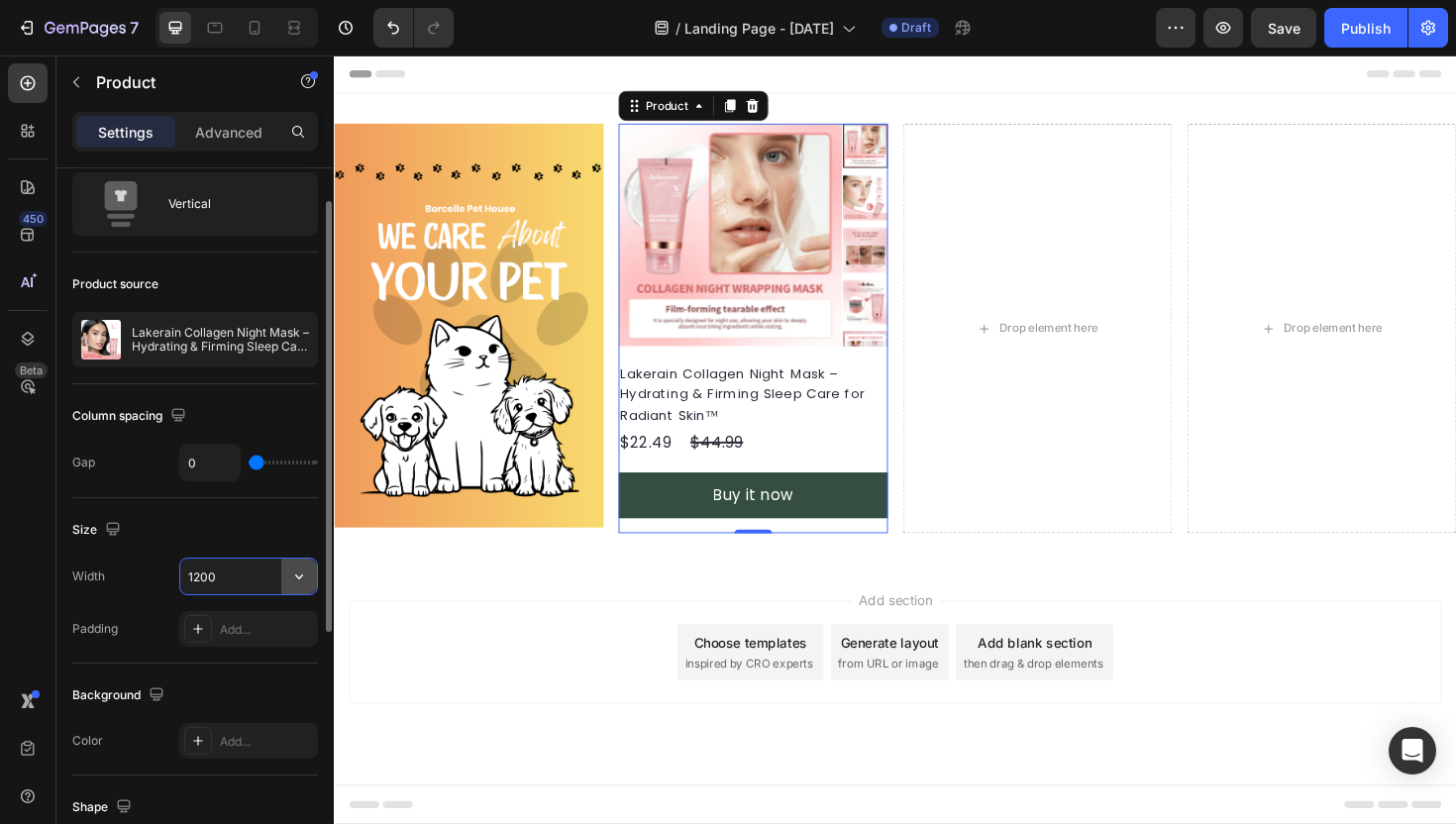click 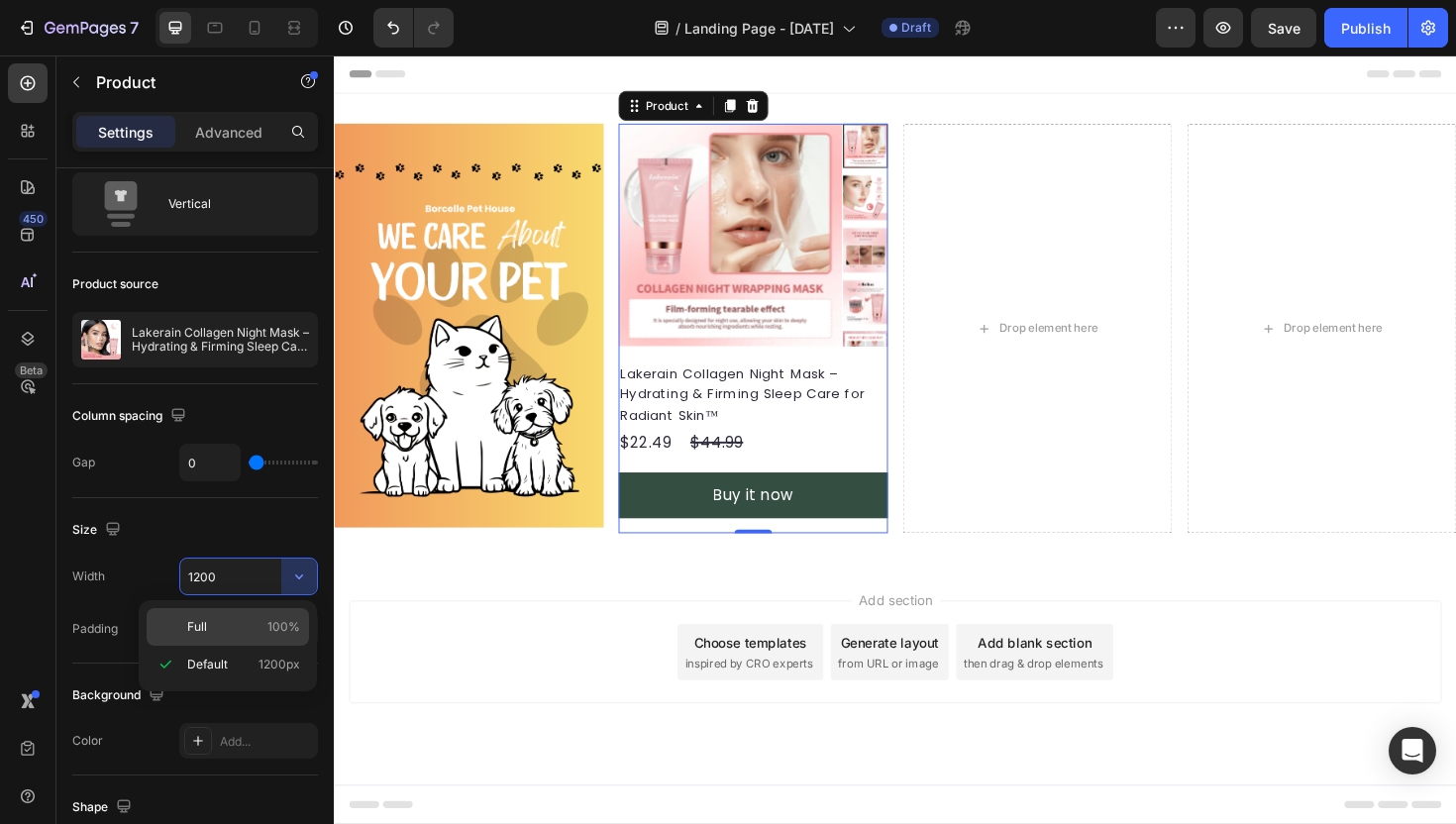 click on "100%" at bounding box center (283, 627) 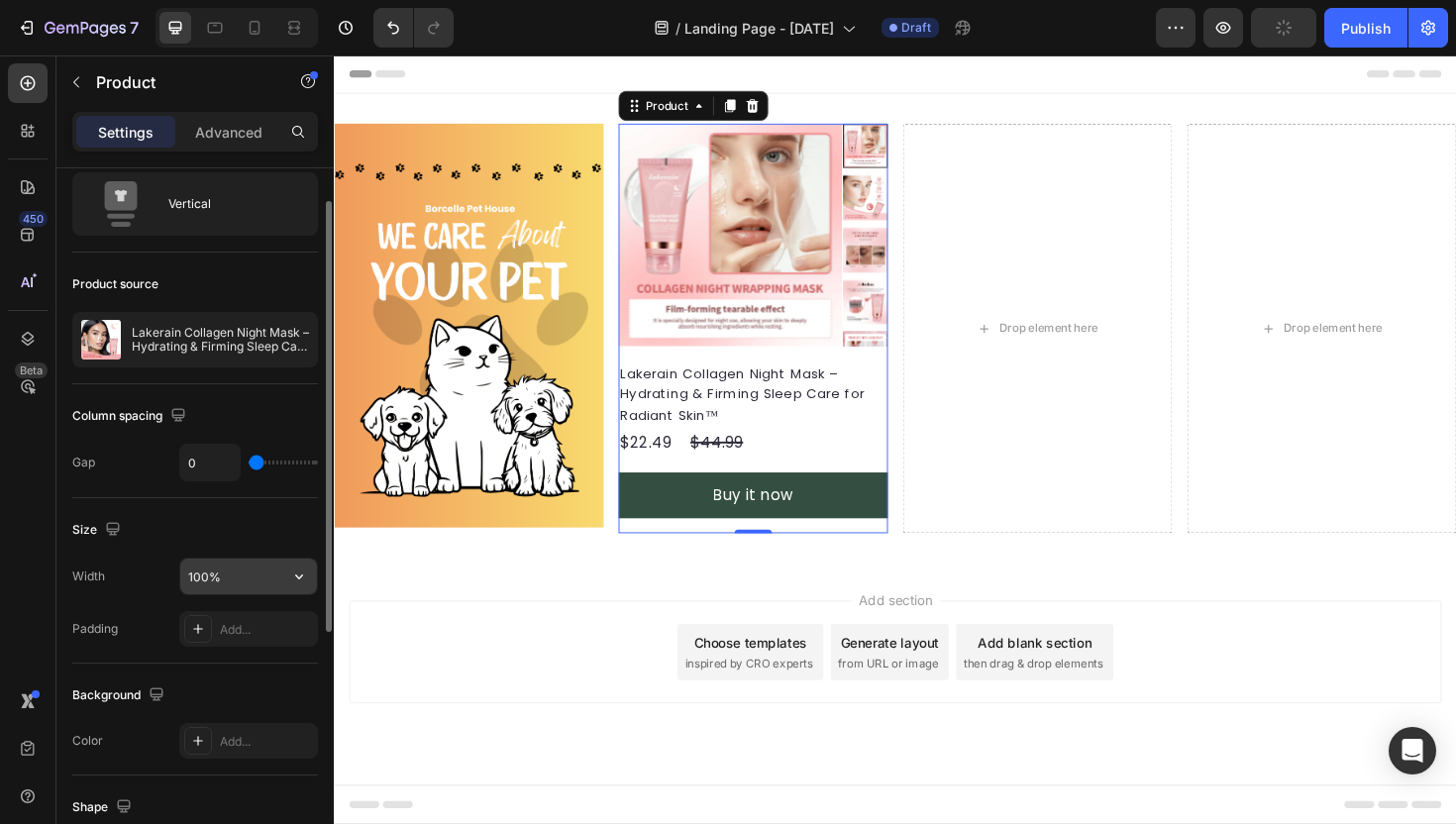click on "100%" at bounding box center [249, 576] 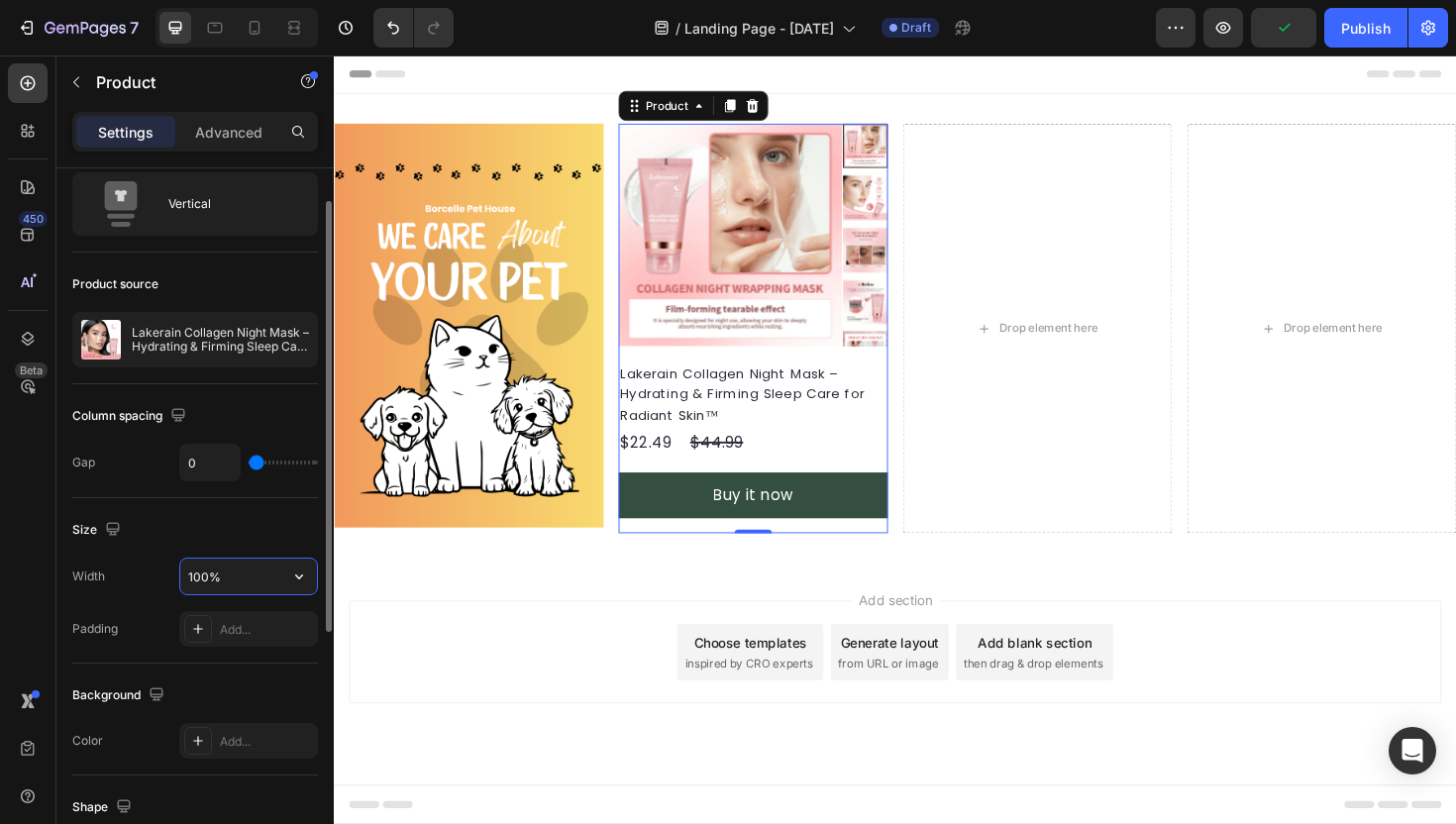 click on "100%" at bounding box center (249, 576) 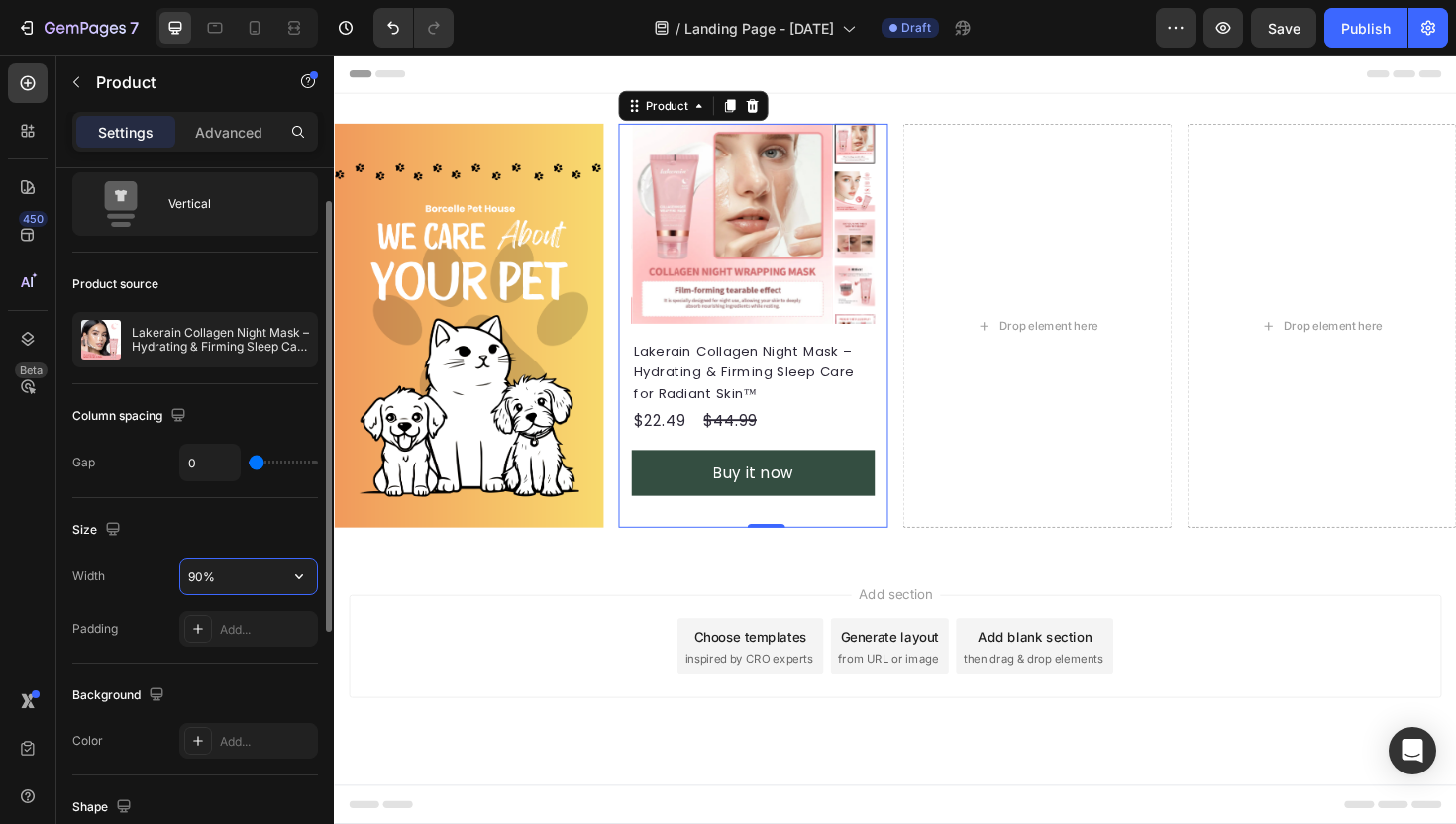 type on "90%" 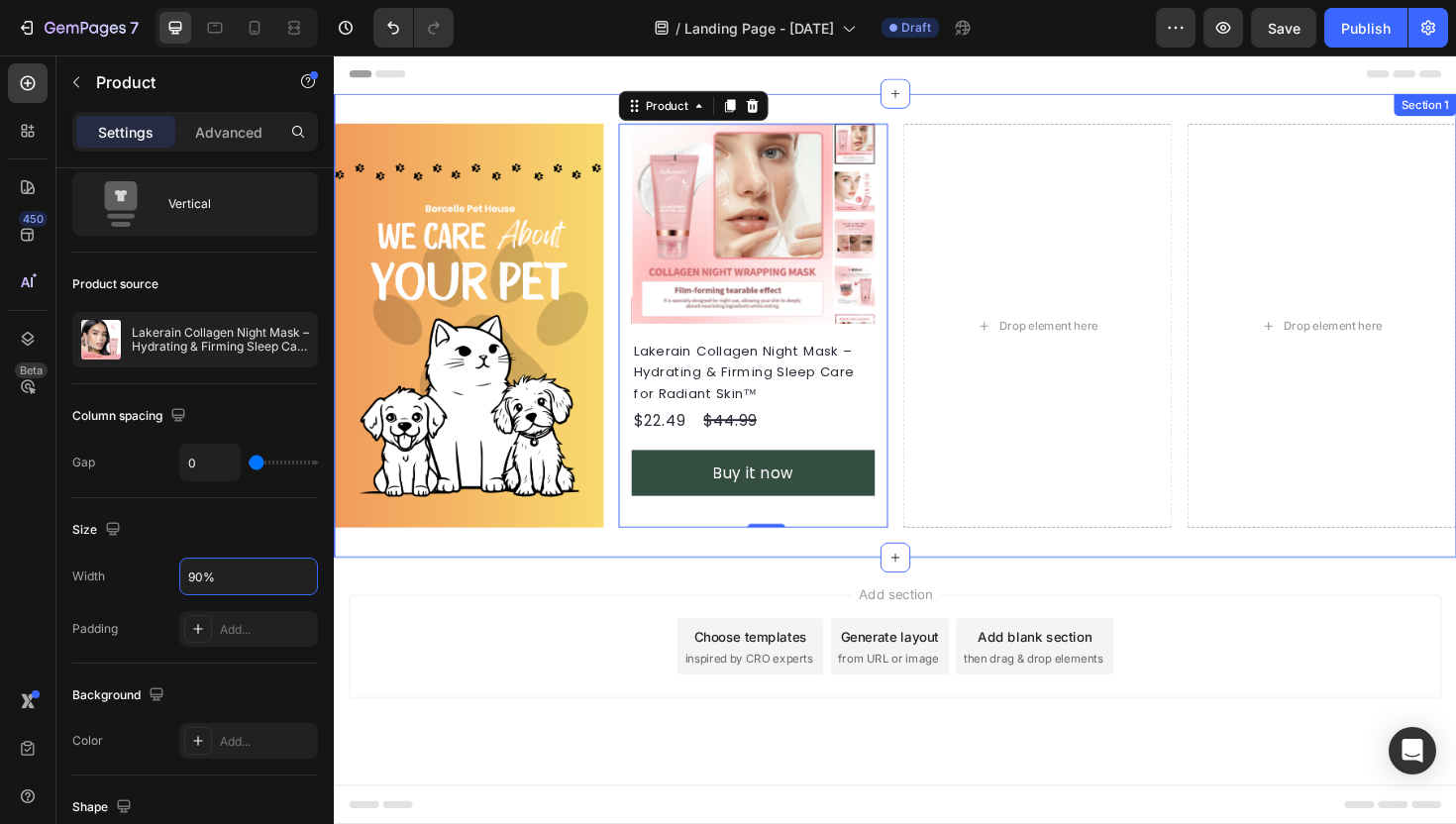 click on "Product Images Lakerain Collagen Night Mask – Hydrating & Firming Sleep Care for Radiant Skin™ Product Title $22.49 Product Price Product Price $44.99 Product Price Product Price Row Buy it now Dynamic Checkout Product   0" at bounding box center [778, 342] 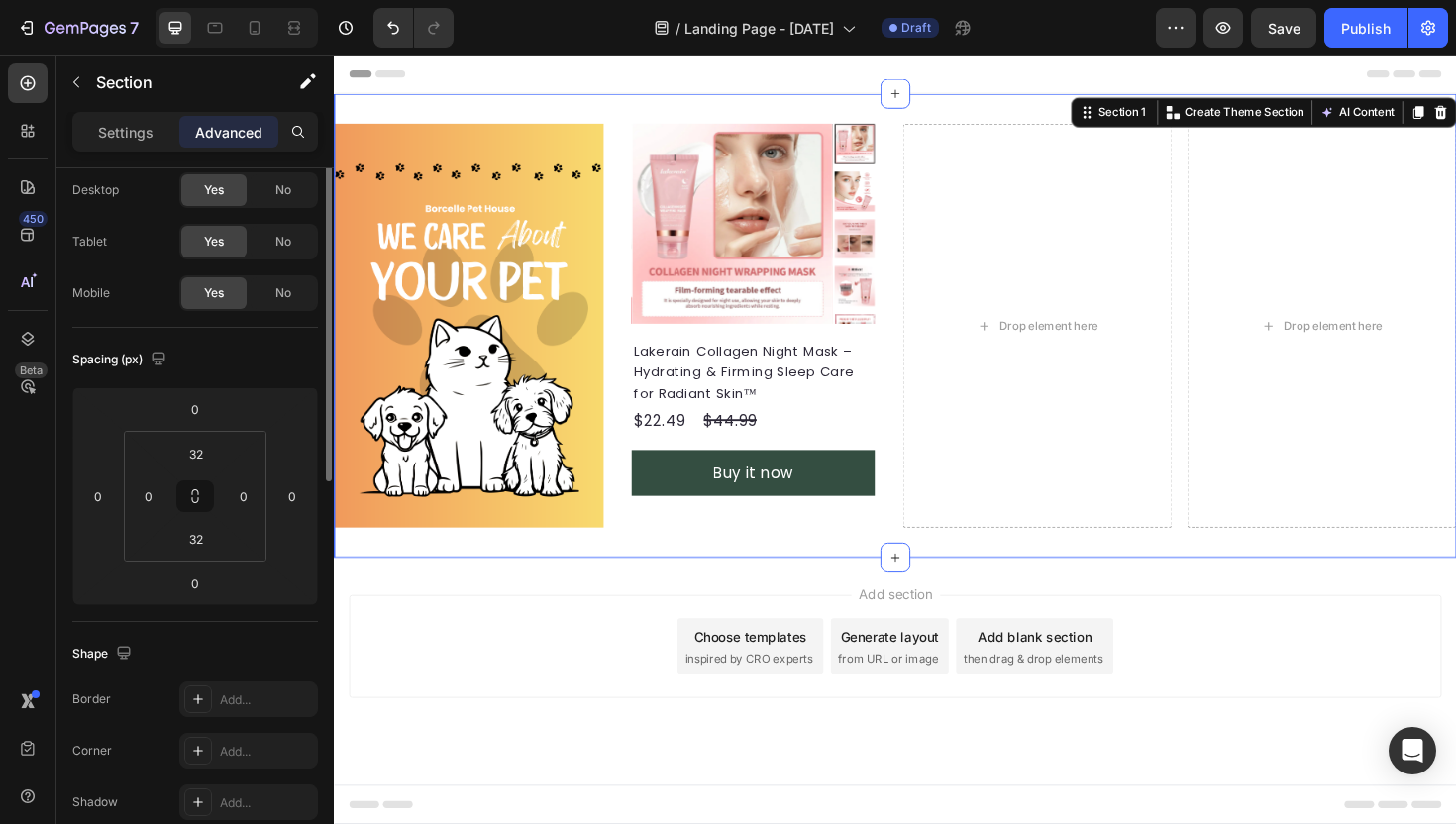 scroll, scrollTop: 0, scrollLeft: 0, axis: both 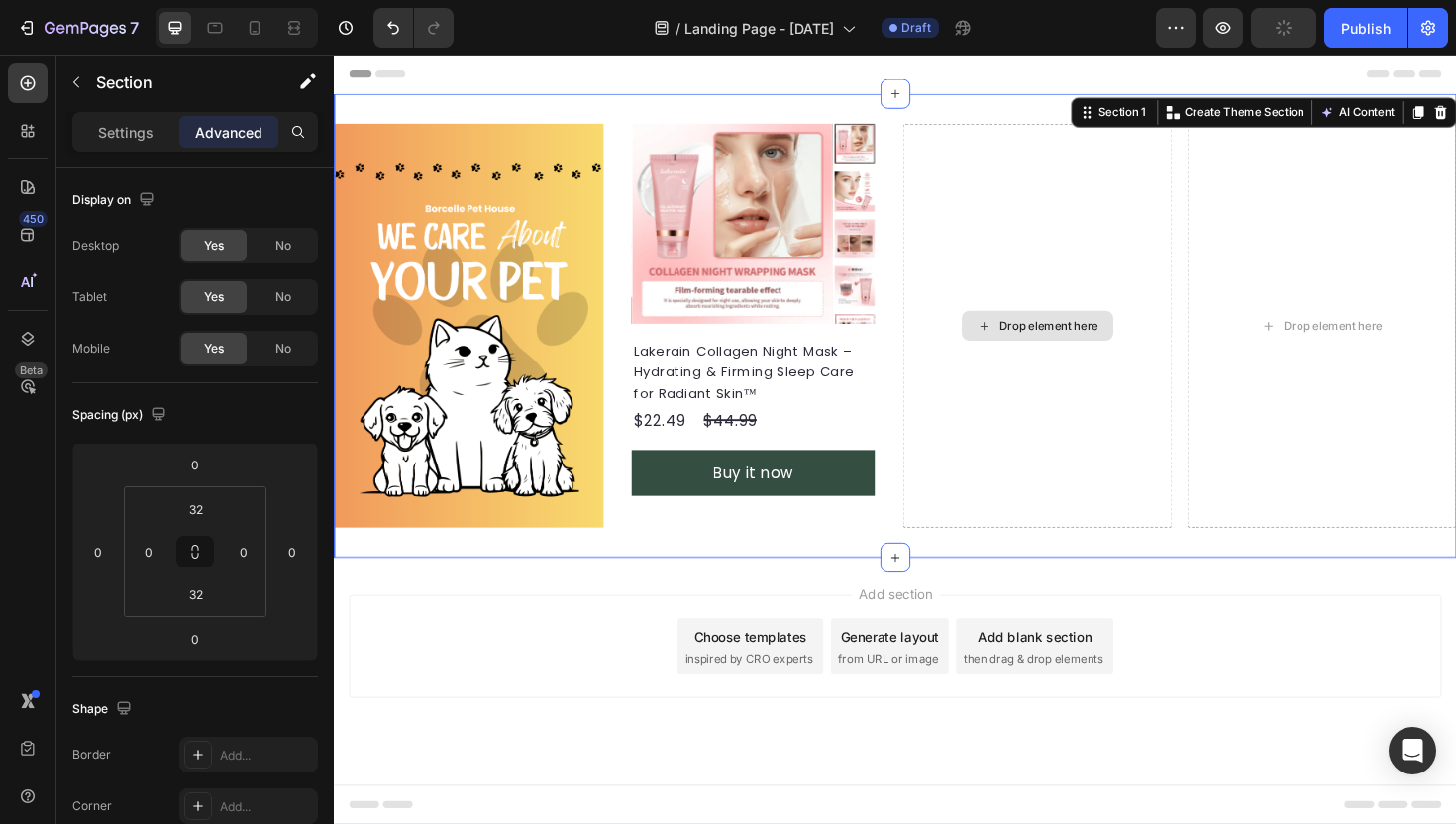 click on "Drop element here" at bounding box center [1079, 342] 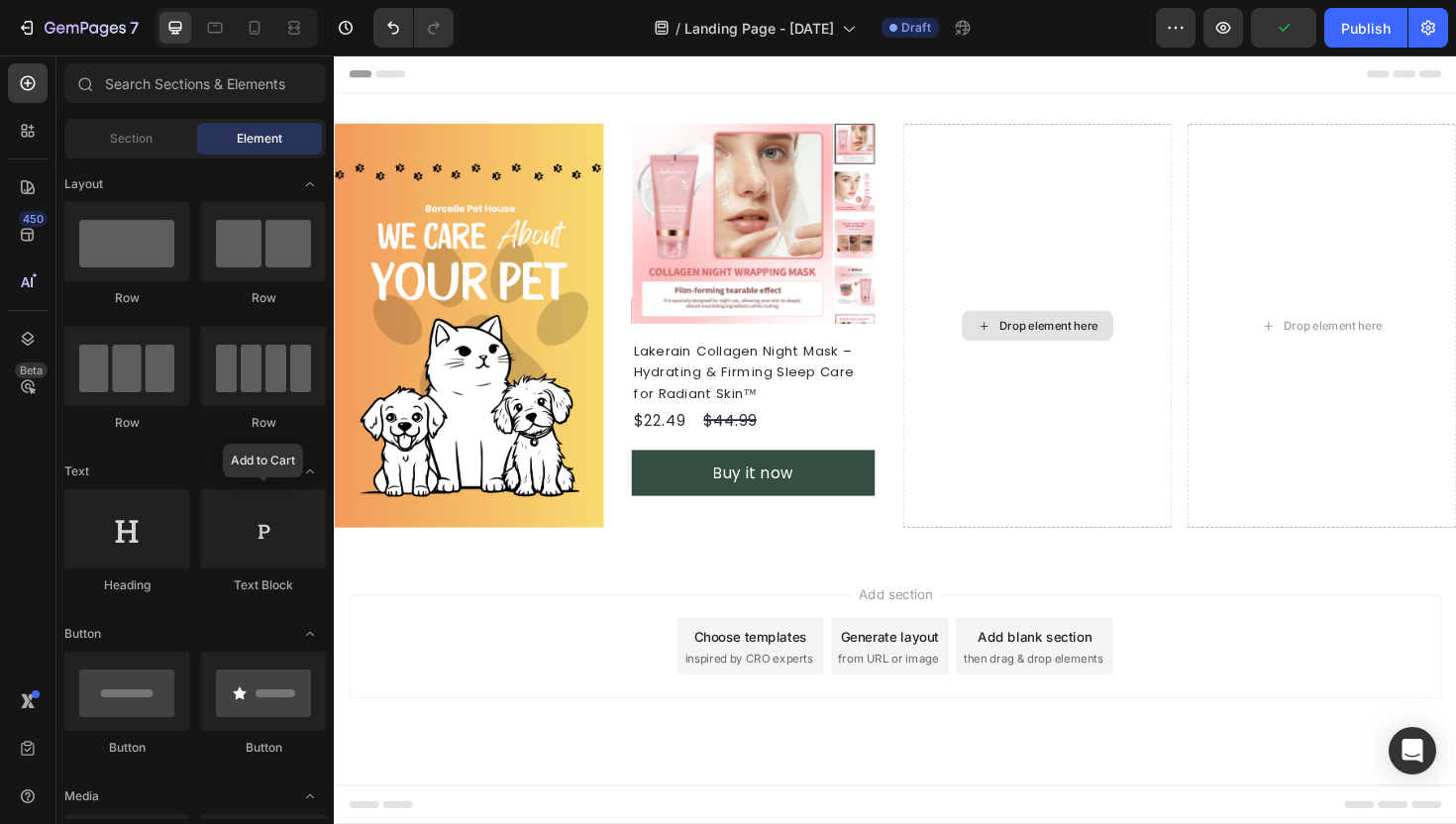 click on "Drop element here" at bounding box center [1079, 342] 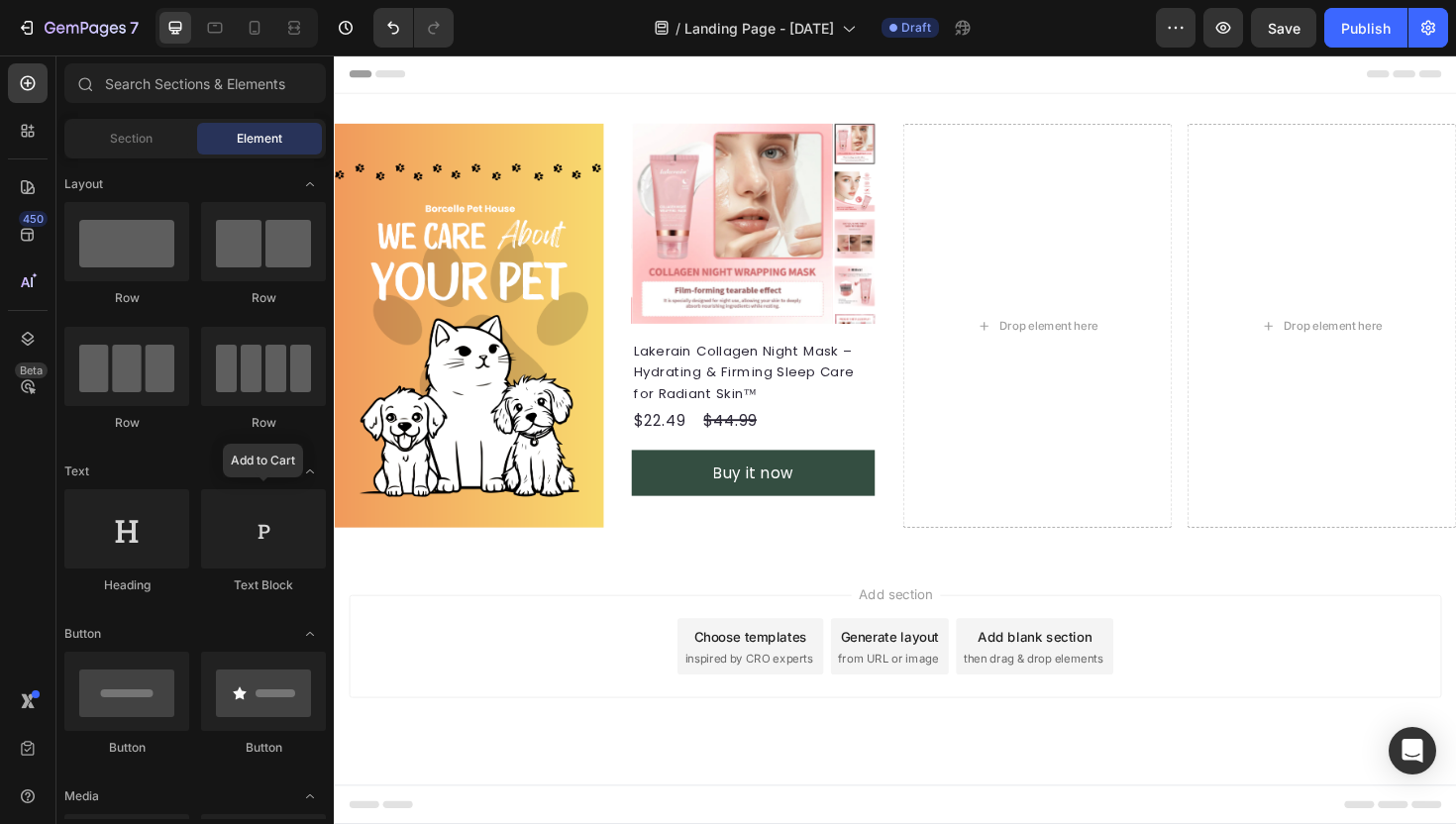 click at bounding box center (127, 2888) 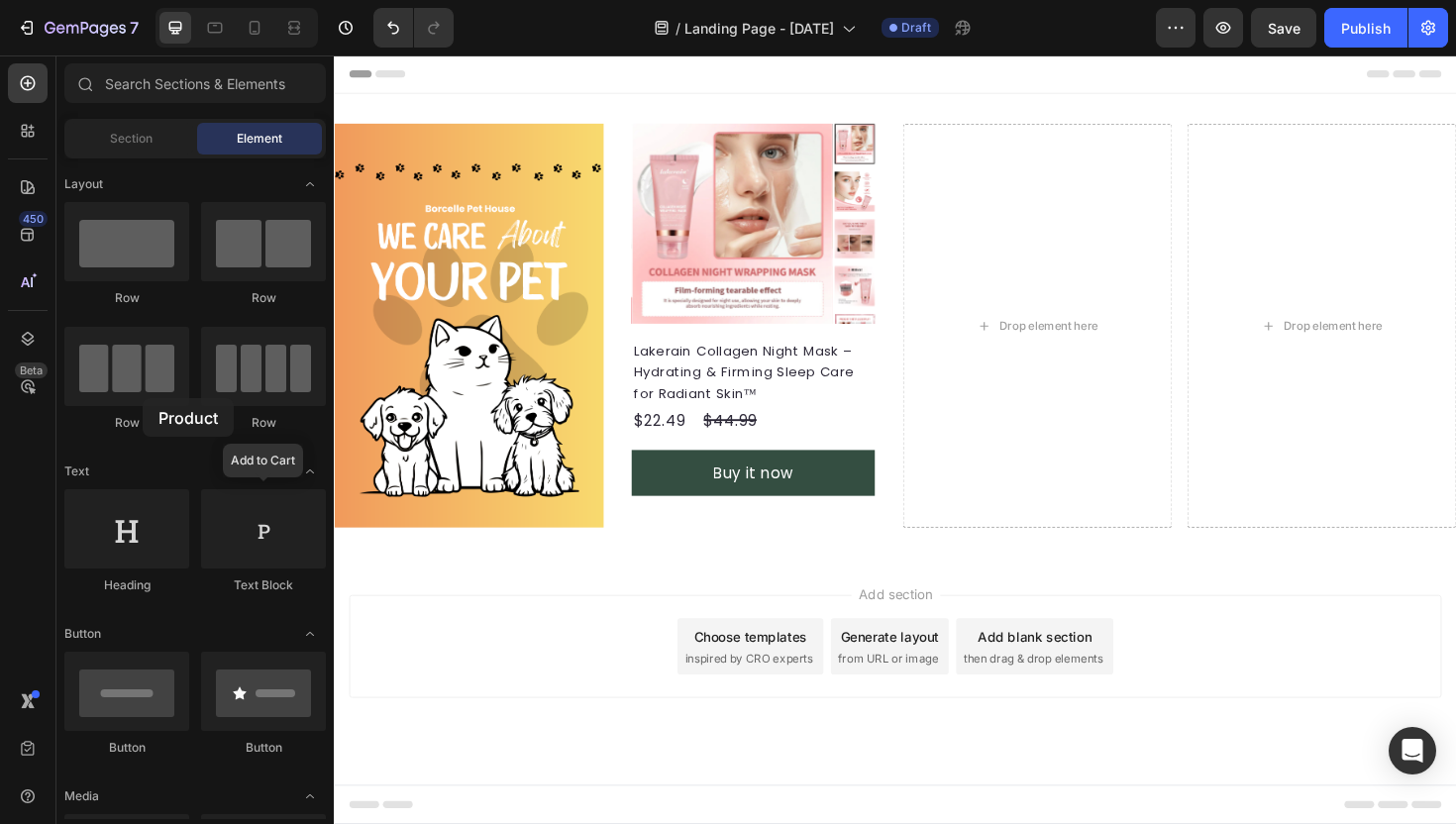 click at bounding box center (127, 2888) 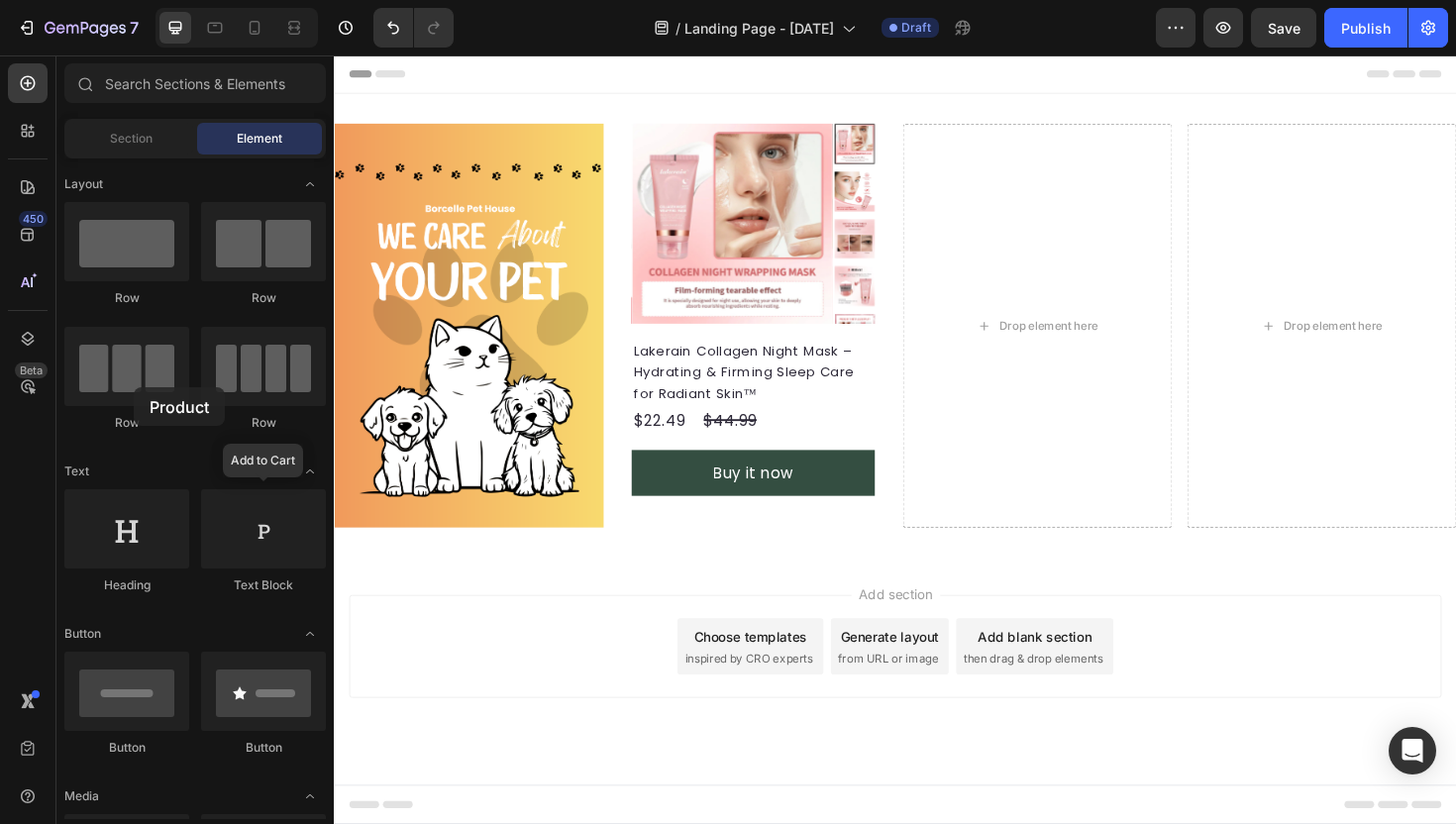 click at bounding box center (127, 2888) 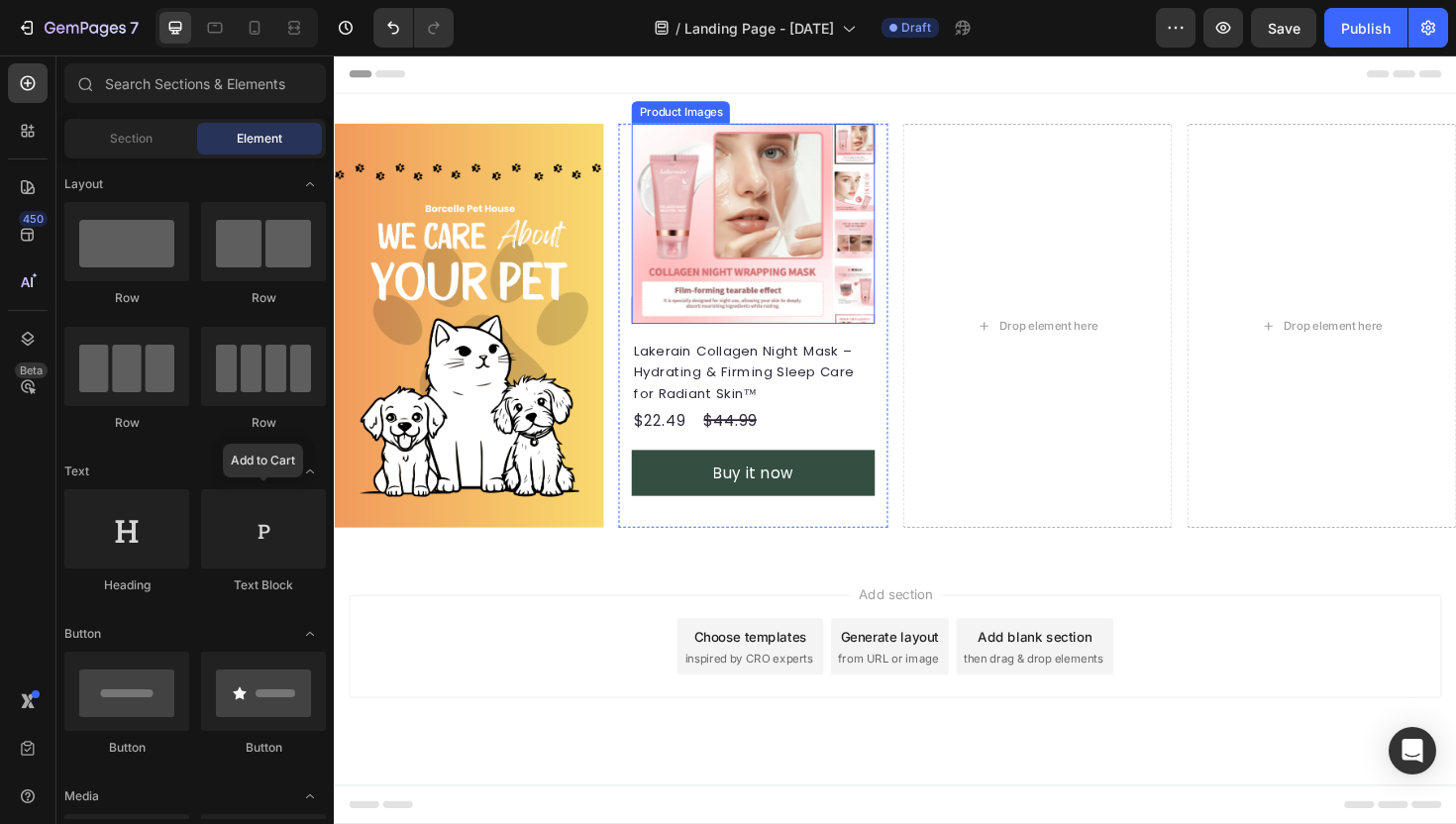 click at bounding box center [755, 234] 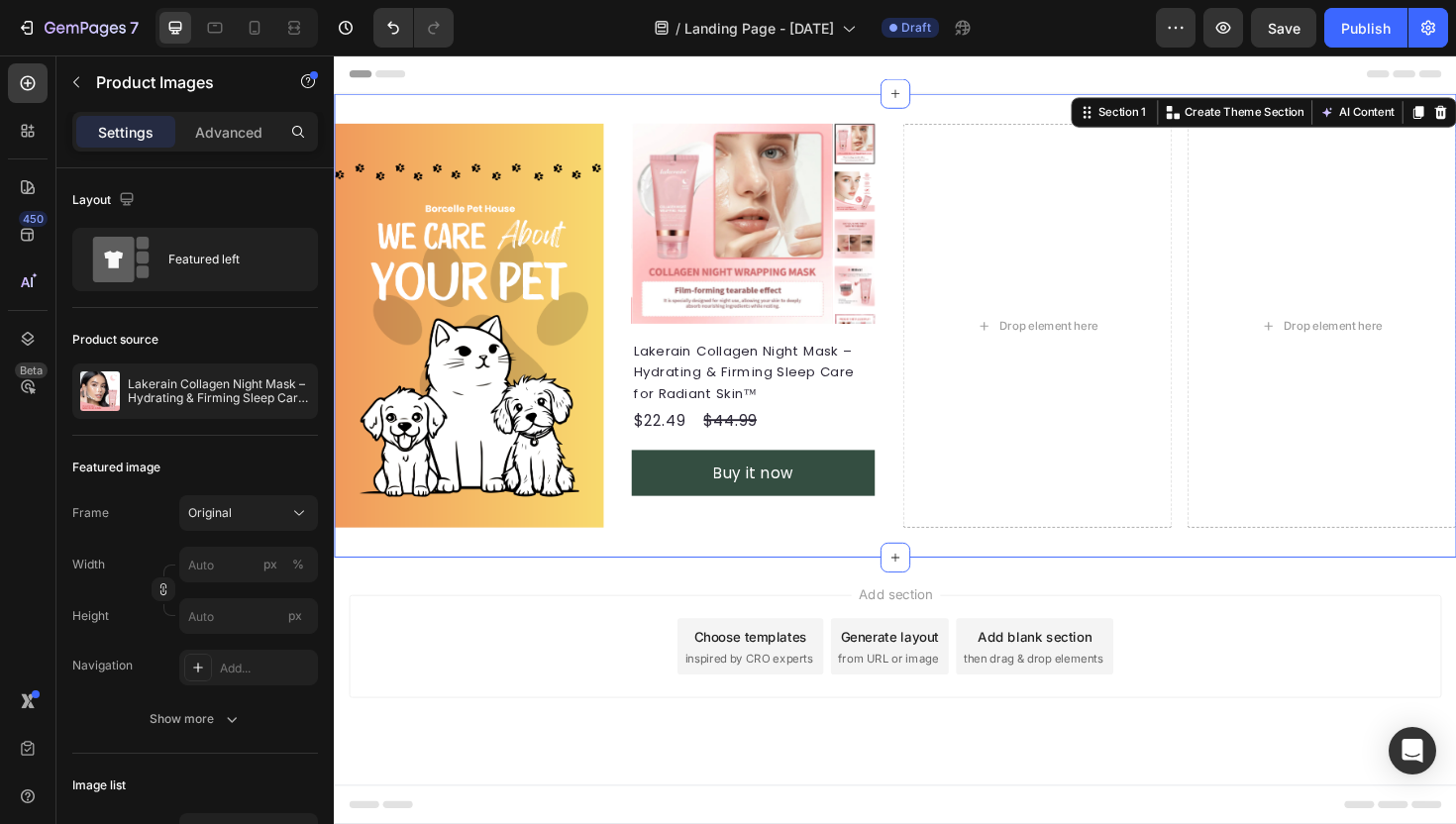 click on "Product Images Lakerain Collagen Night Mask – Hydrating & Firming Sleep Care for Radiant Skin™ Product Title $22.49 Product Price Product Price $44.99 Product Price Product Price Row Buy it now Dynamic Checkout Product" at bounding box center [778, 342] 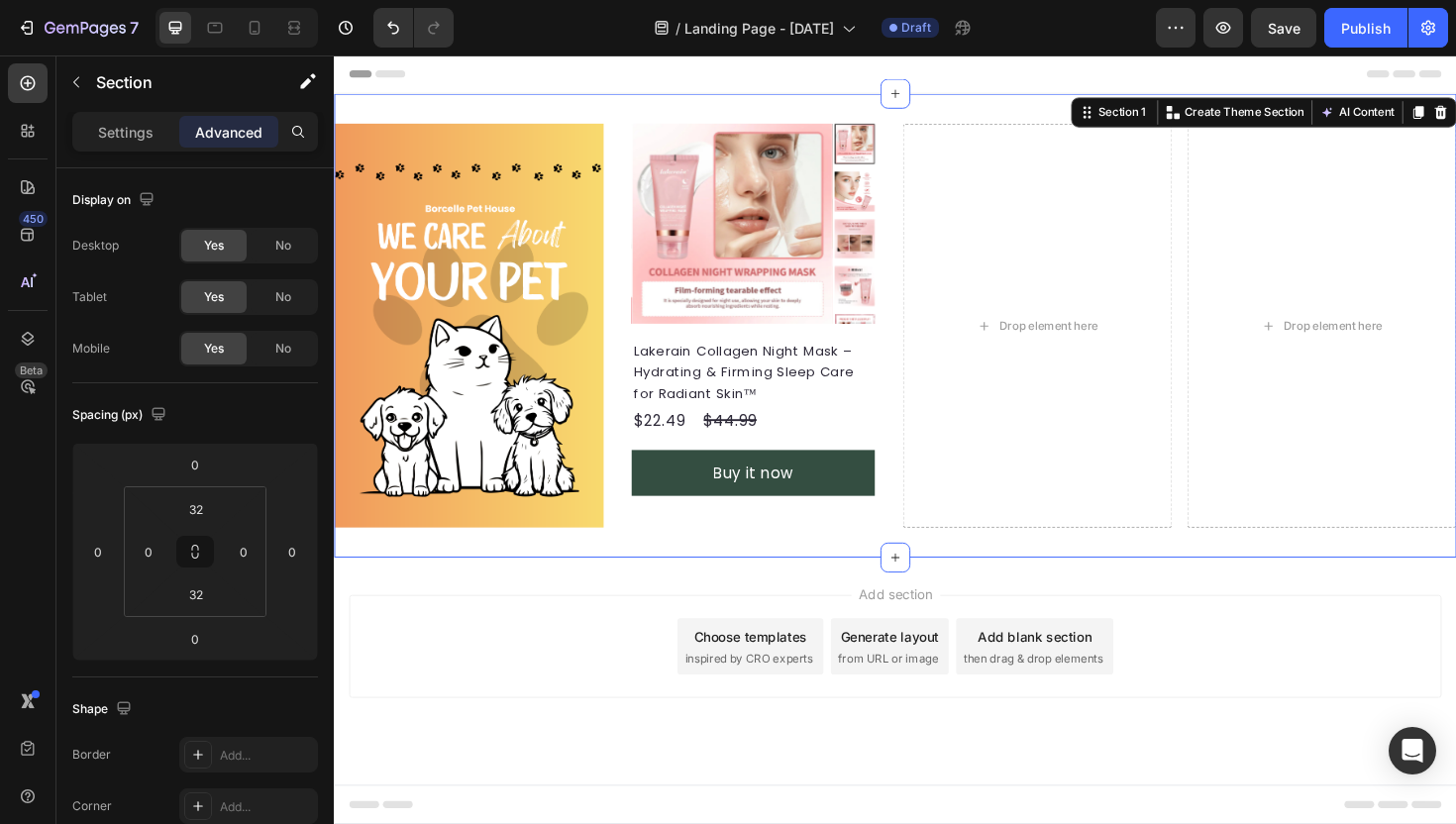 click on "Product Images Lakerain Collagen Night Mask – Hydrating & Firming Sleep Care for Radiant Skin™ Product Title $22.49 Product Price Product Price $44.99 Product Price Product Price Row Buy it now Dynamic Checkout Product" at bounding box center [778, 342] 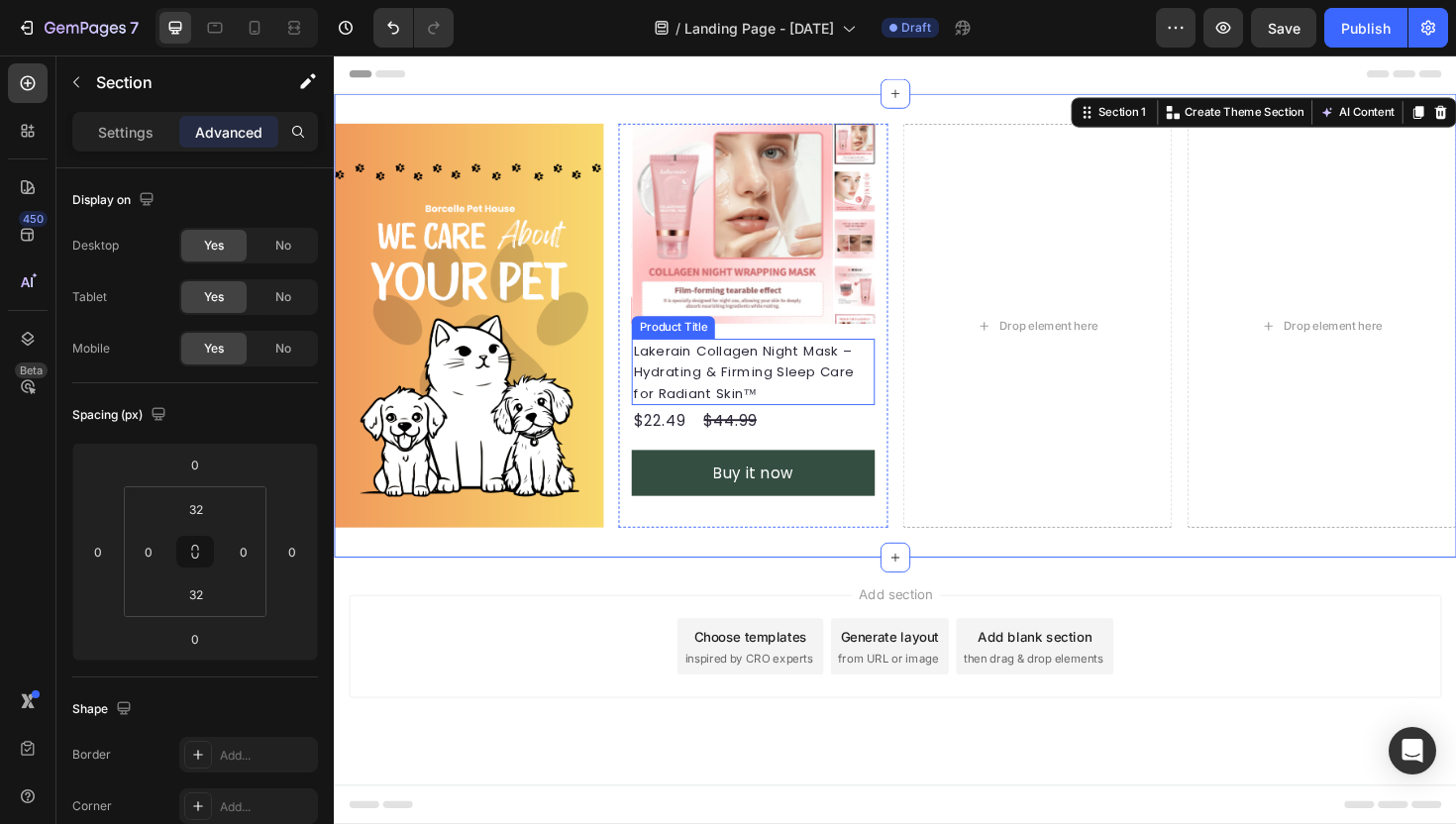click on "Lakerain Collagen Night Mask – Hydrating & Firming Sleep Care for Radiant Skin™" at bounding box center (777, 390) 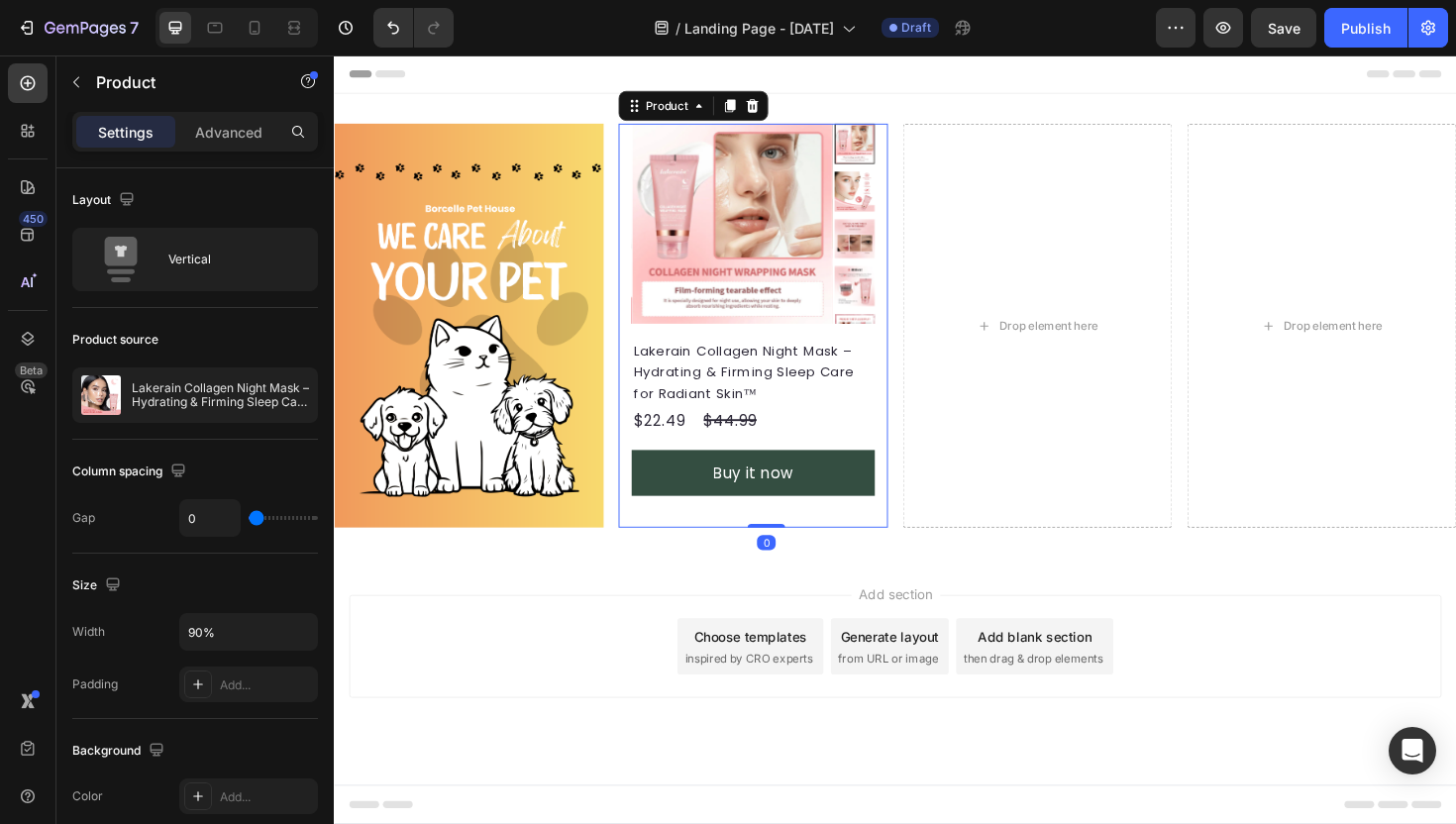 click on "Lakerain Collagen Night Mask – Hydrating & Firming Sleep Care for Radiant Skin™ Product Title $22.49 Product Price Product Price $44.99 Product Price Product Price Row Buy it now Dynamic Checkout" at bounding box center (777, 447) 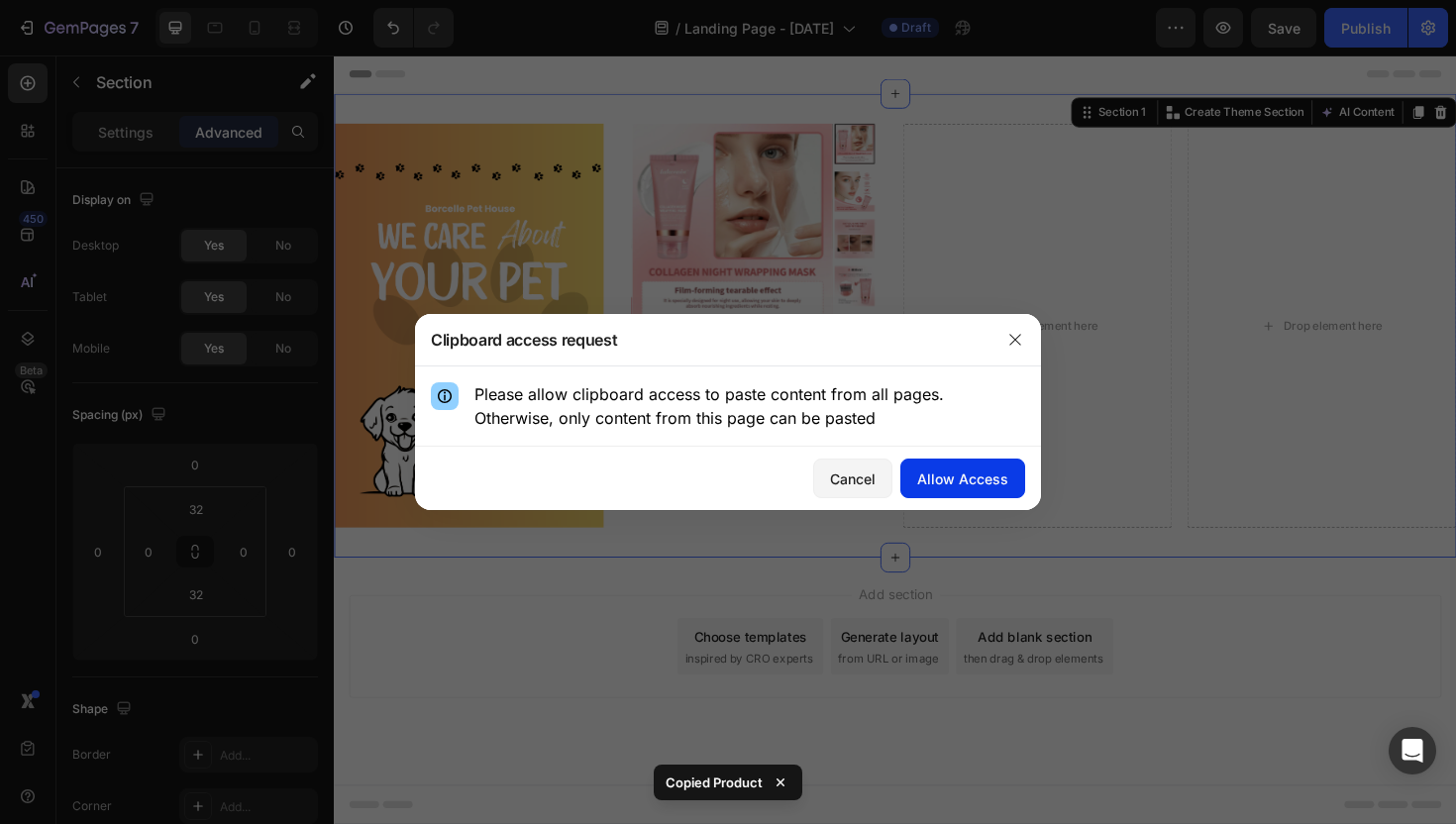 click on "Allow Access" 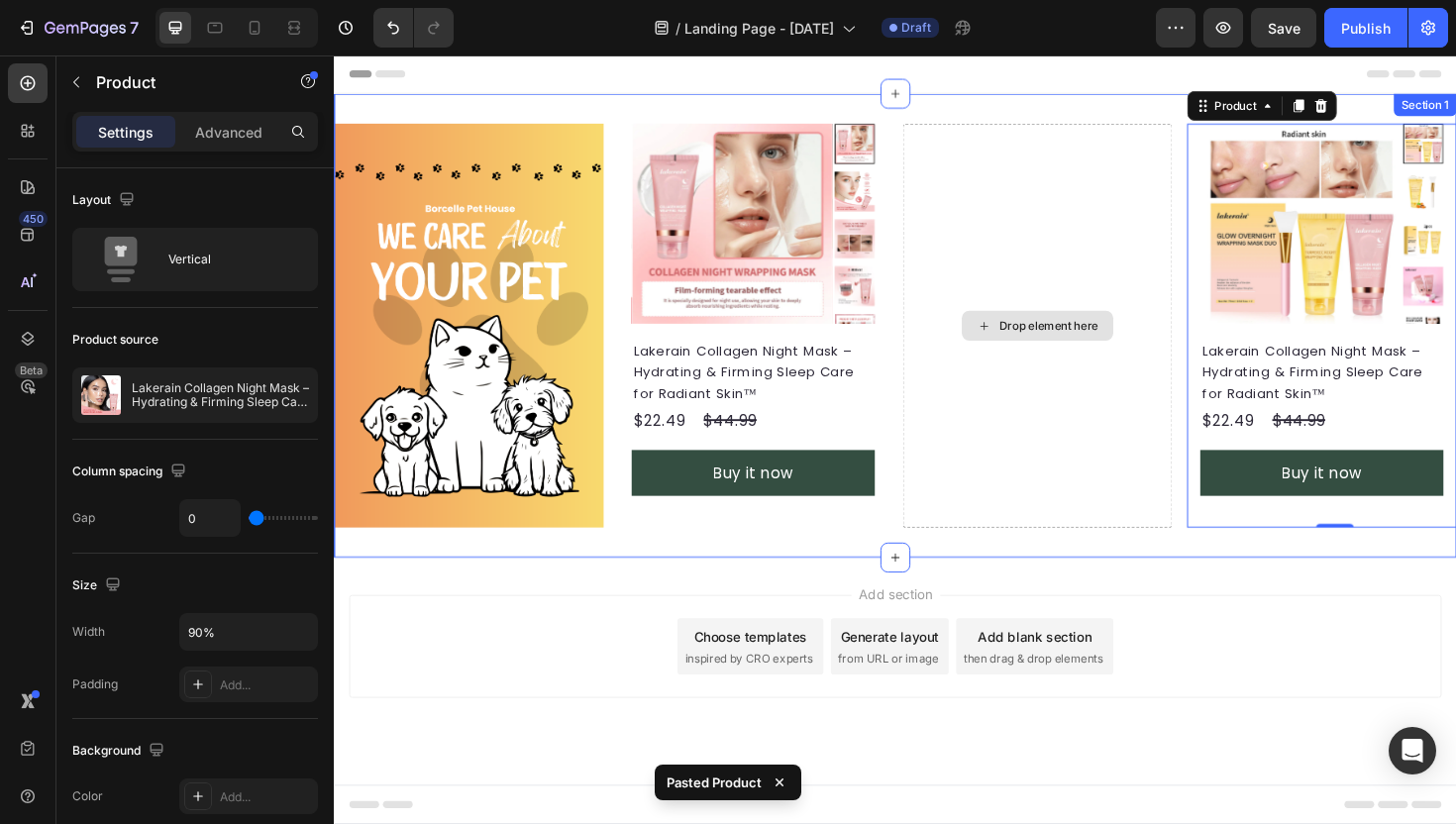 click on "Drop element here" at bounding box center [1079, 342] 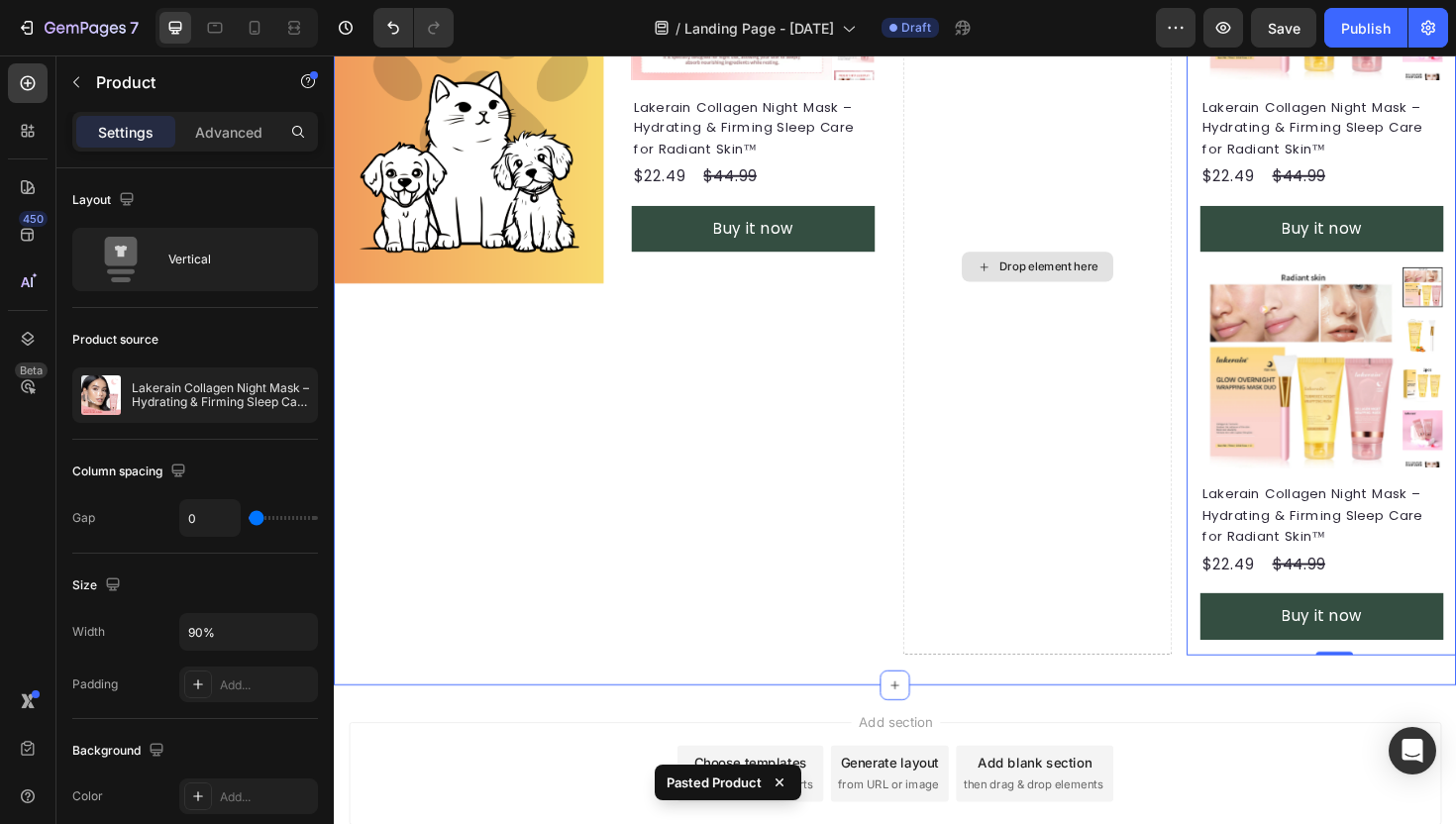 scroll, scrollTop: 0, scrollLeft: 0, axis: both 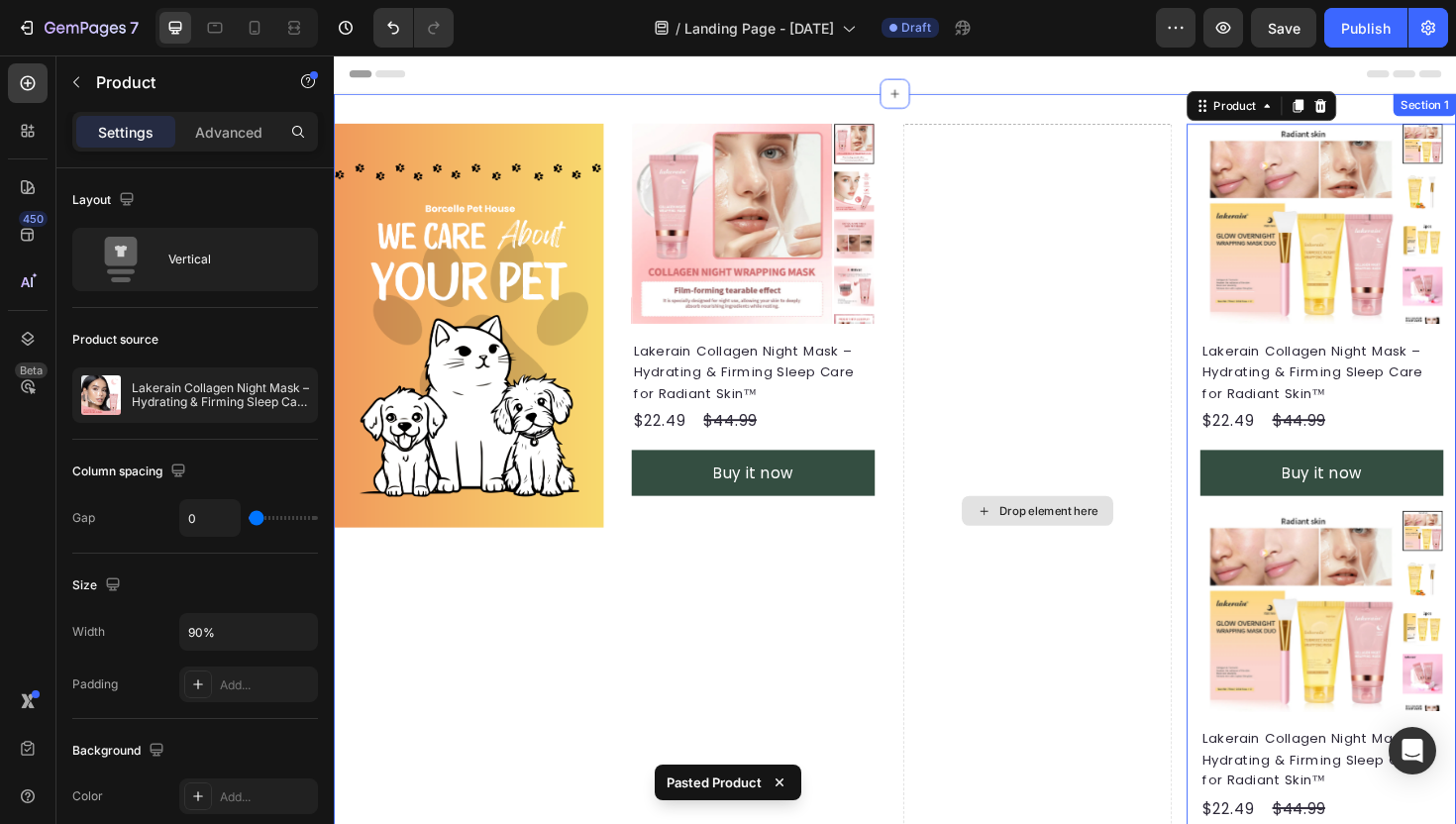 click on "Drop element here" at bounding box center (1079, 538) 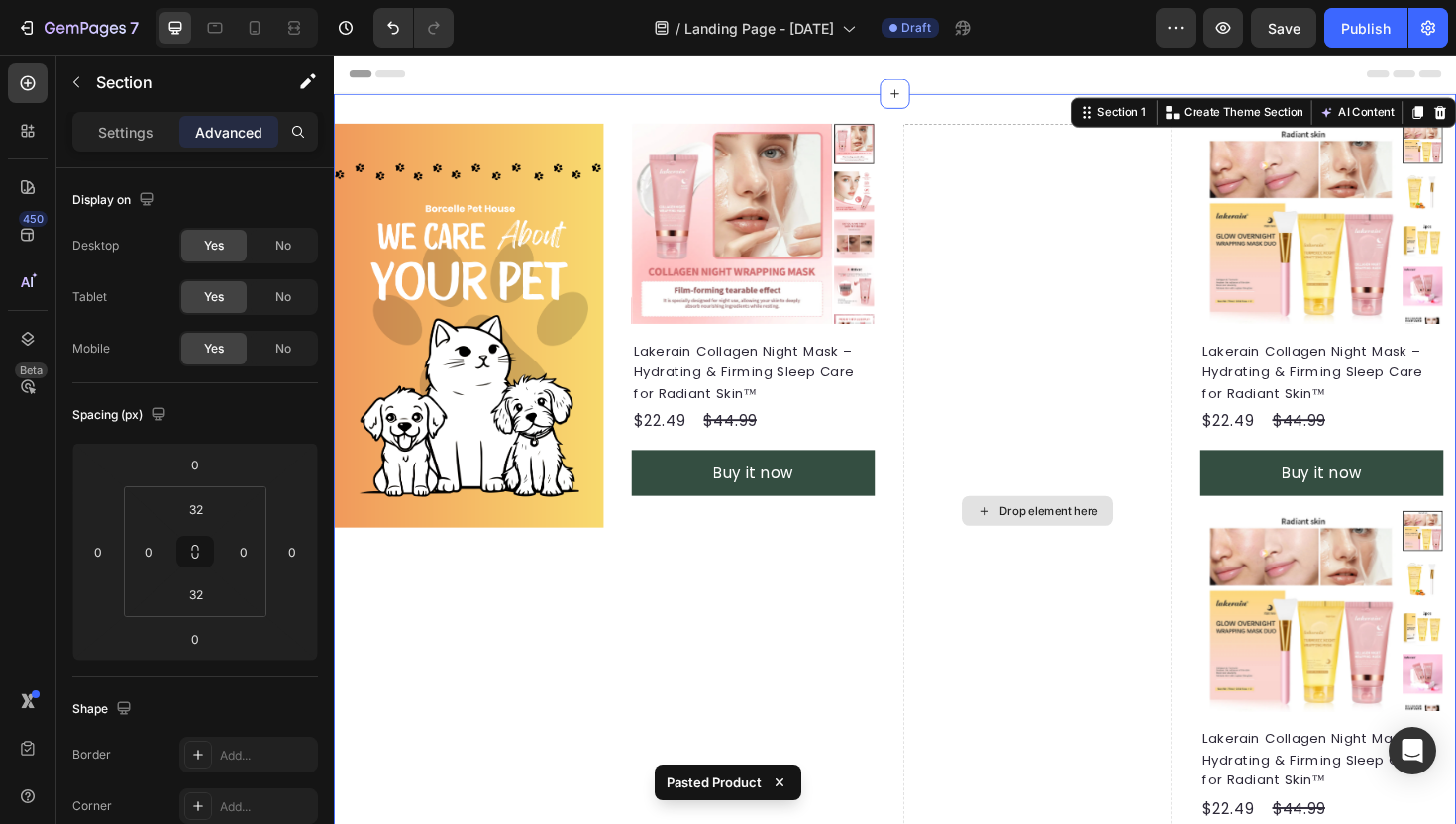 click on "Drop element here" at bounding box center [1079, 538] 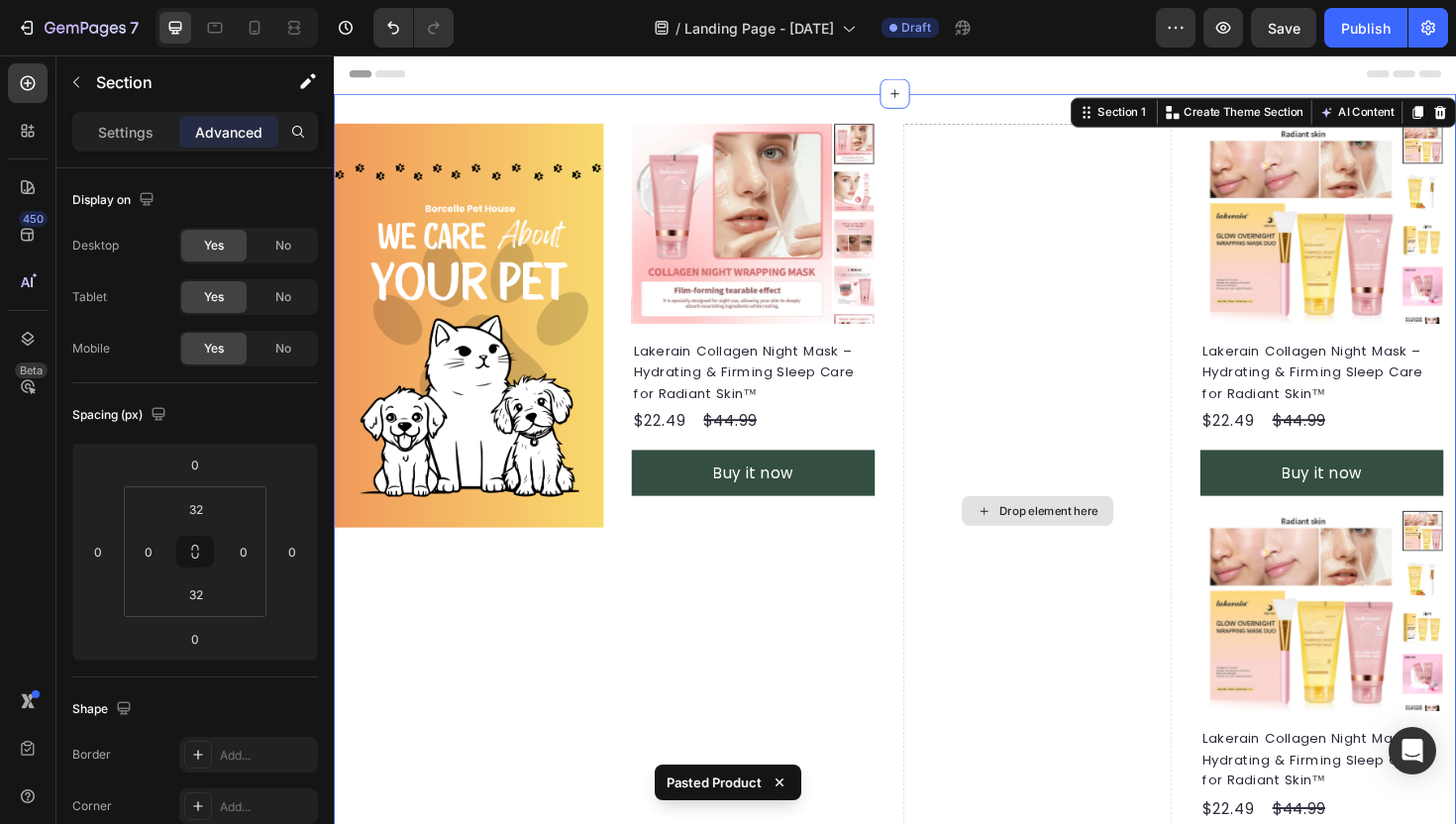 click on "Drop element here" at bounding box center (1079, 538) 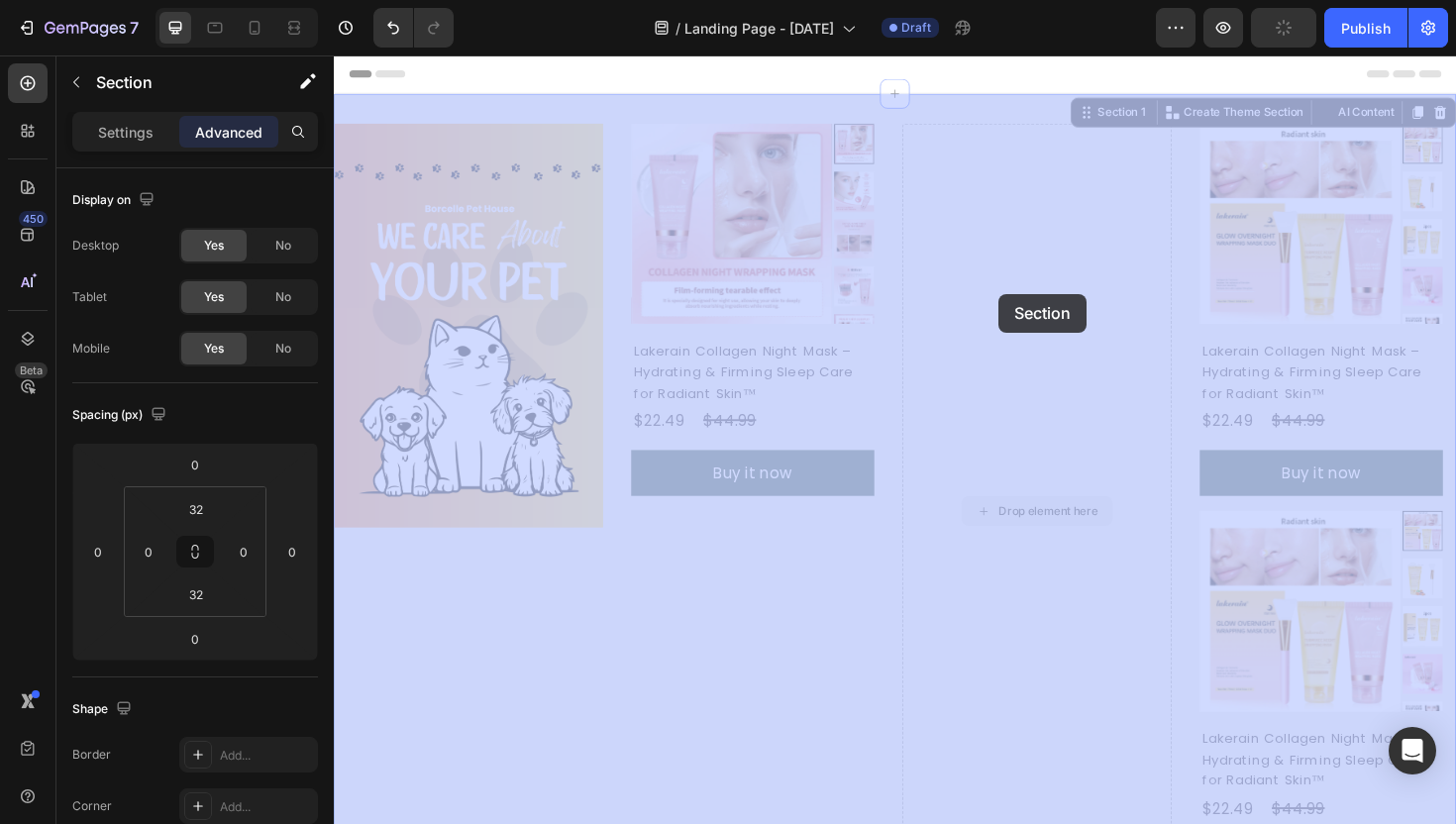 drag, startPoint x: 1038, startPoint y: 157, endPoint x: 1005, endPoint y: 323, distance: 169.24834 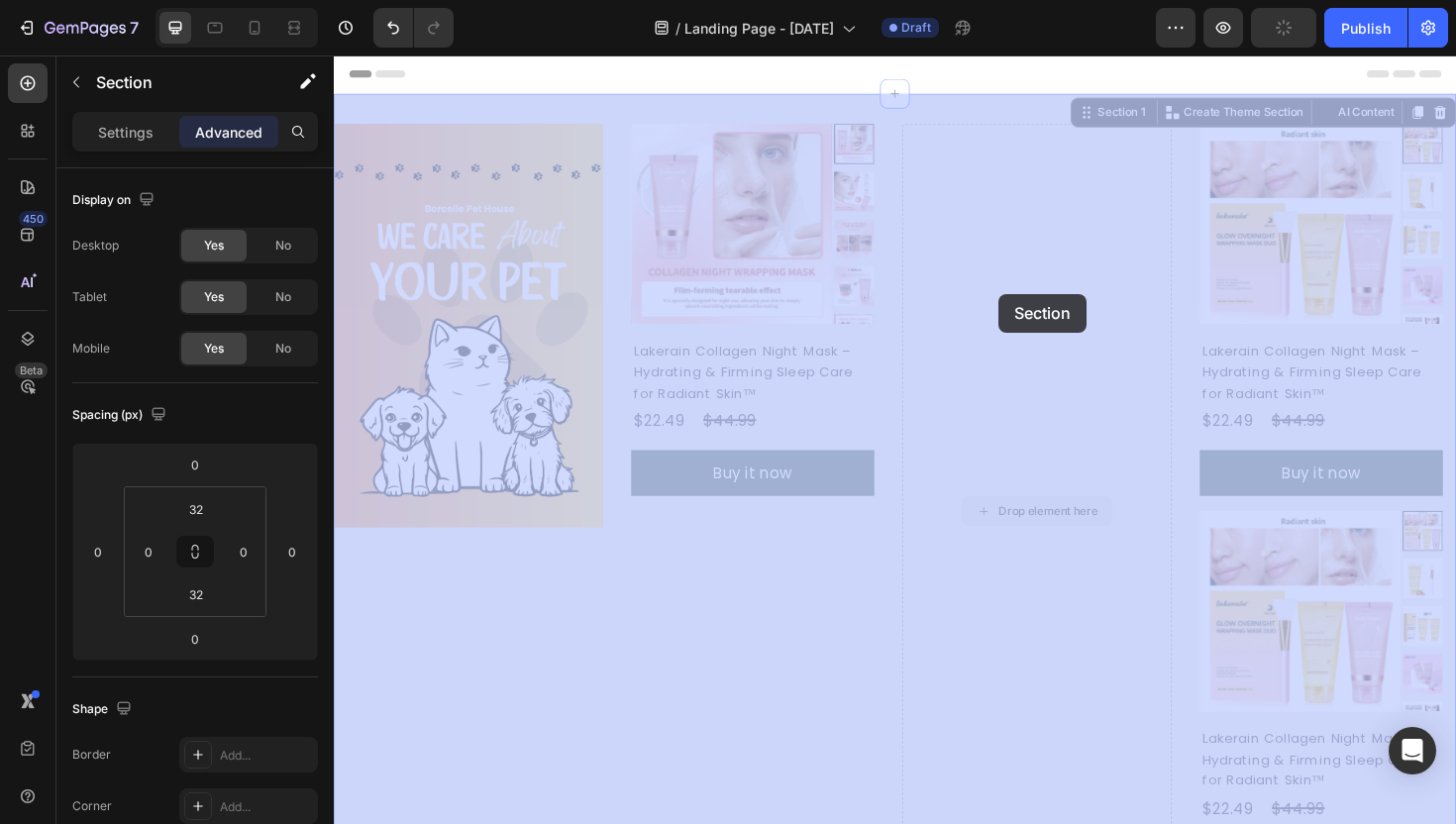 click 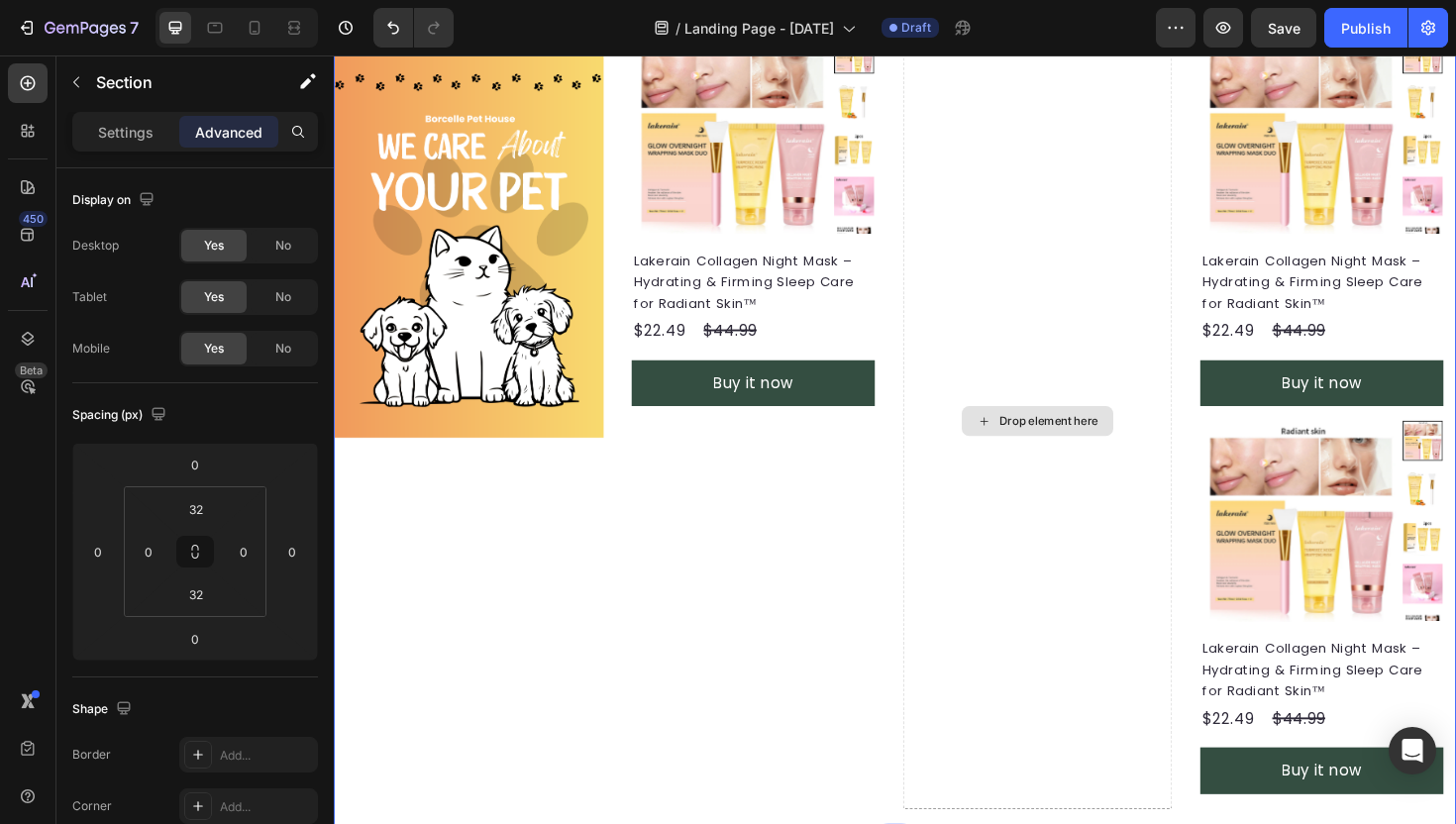 click on "Drop element here" at bounding box center (1079, 443) 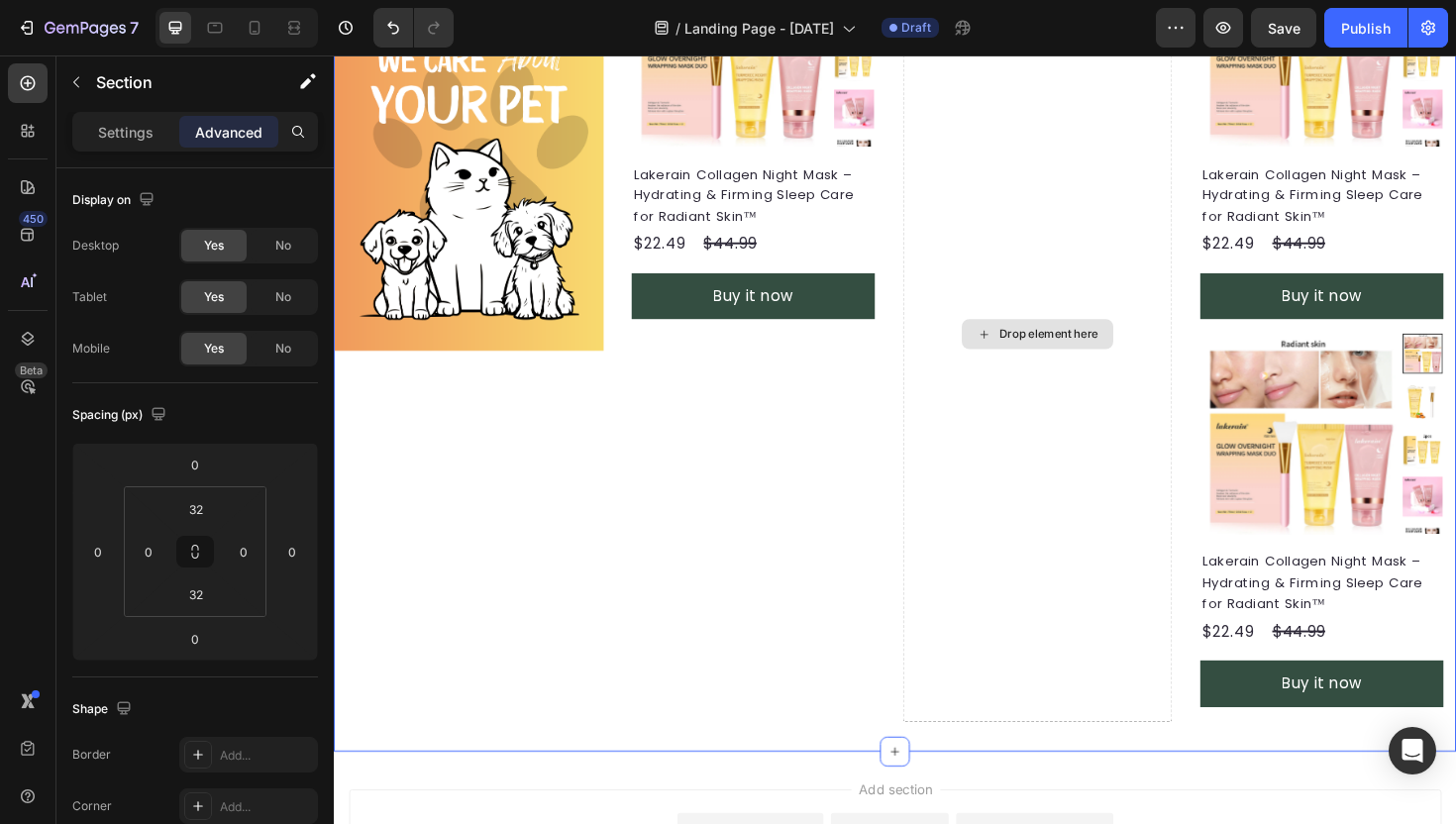 scroll, scrollTop: 0, scrollLeft: 0, axis: both 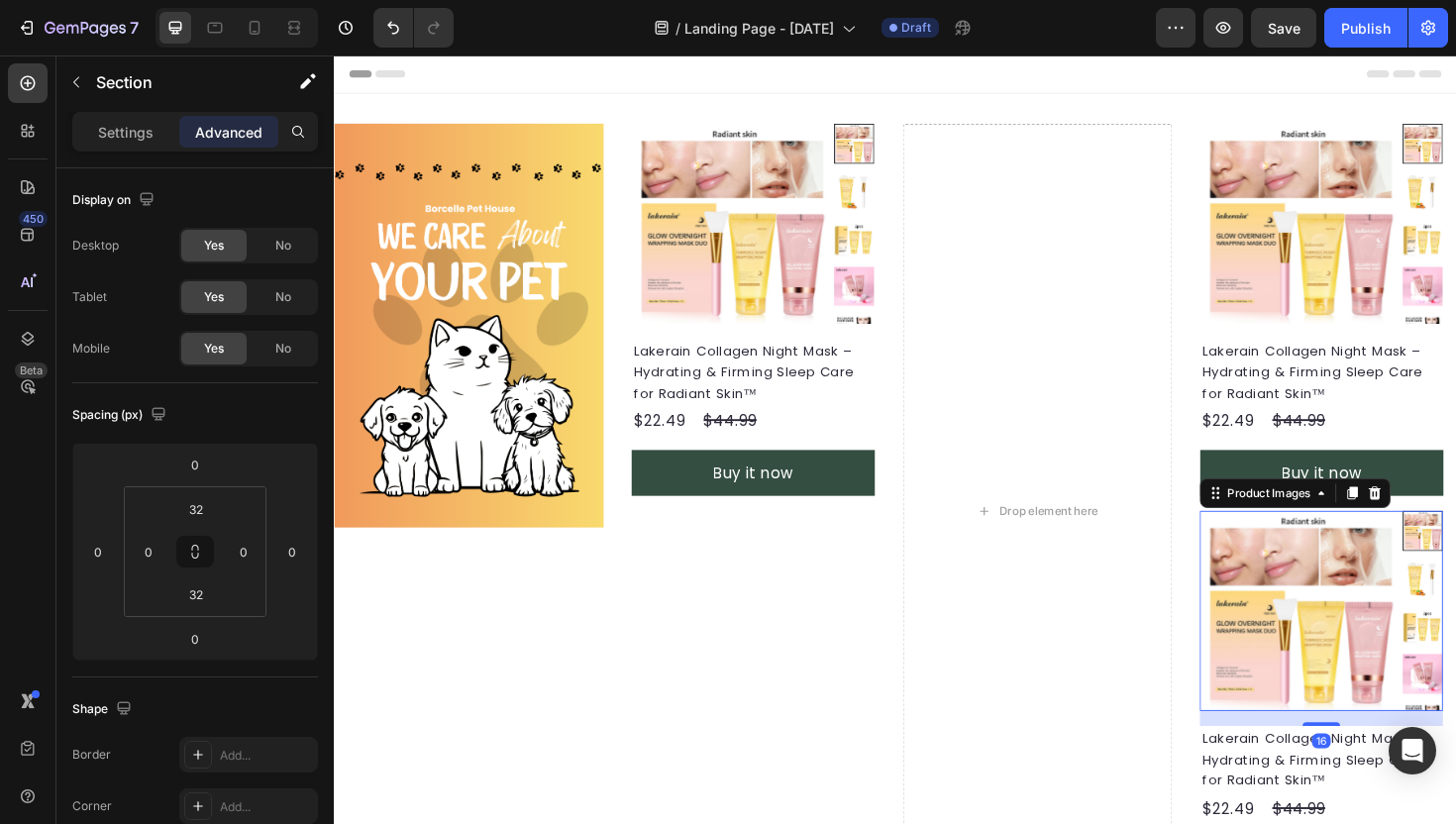 click at bounding box center [1357, 644] 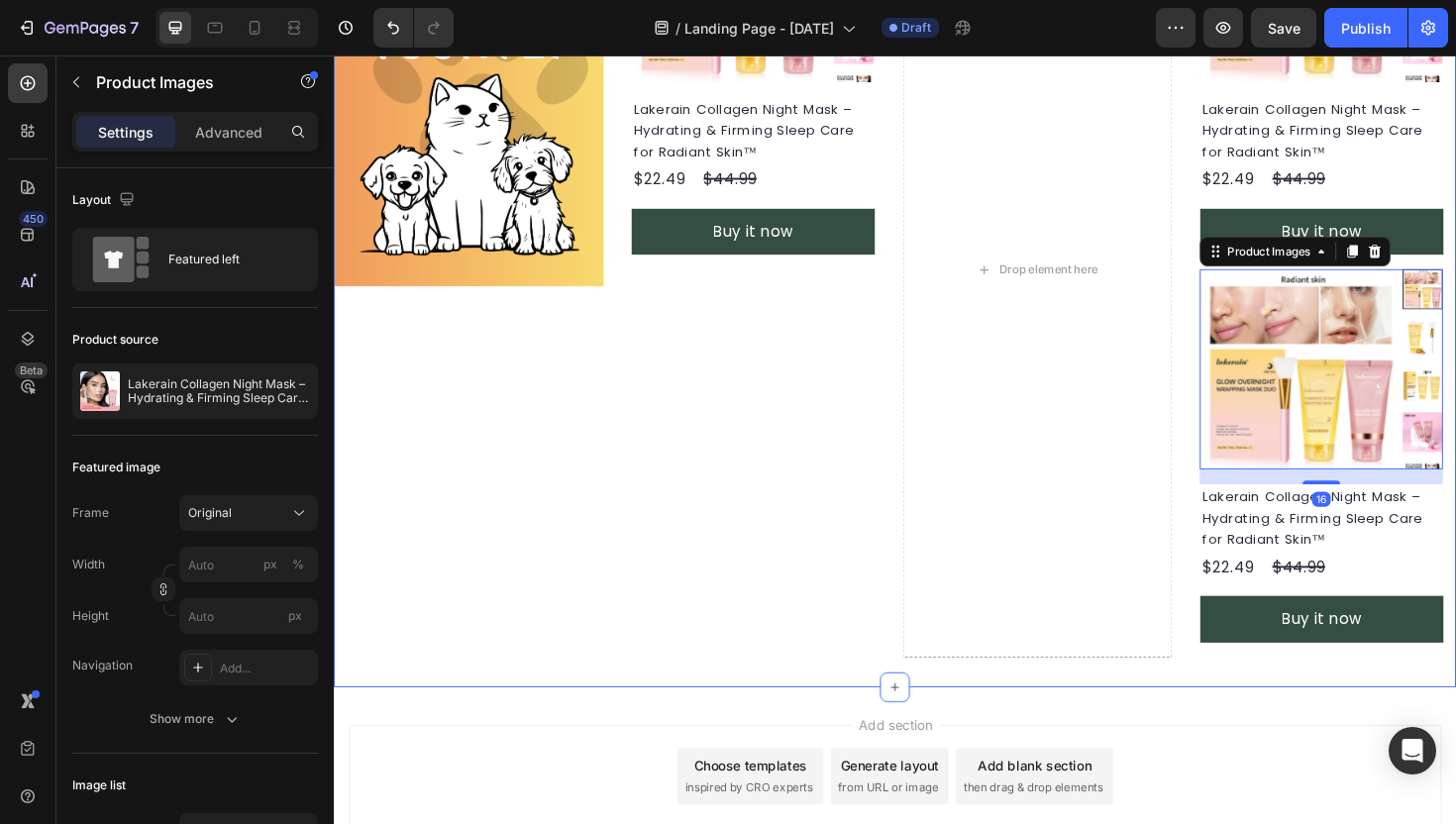 scroll, scrollTop: 315, scrollLeft: 0, axis: vertical 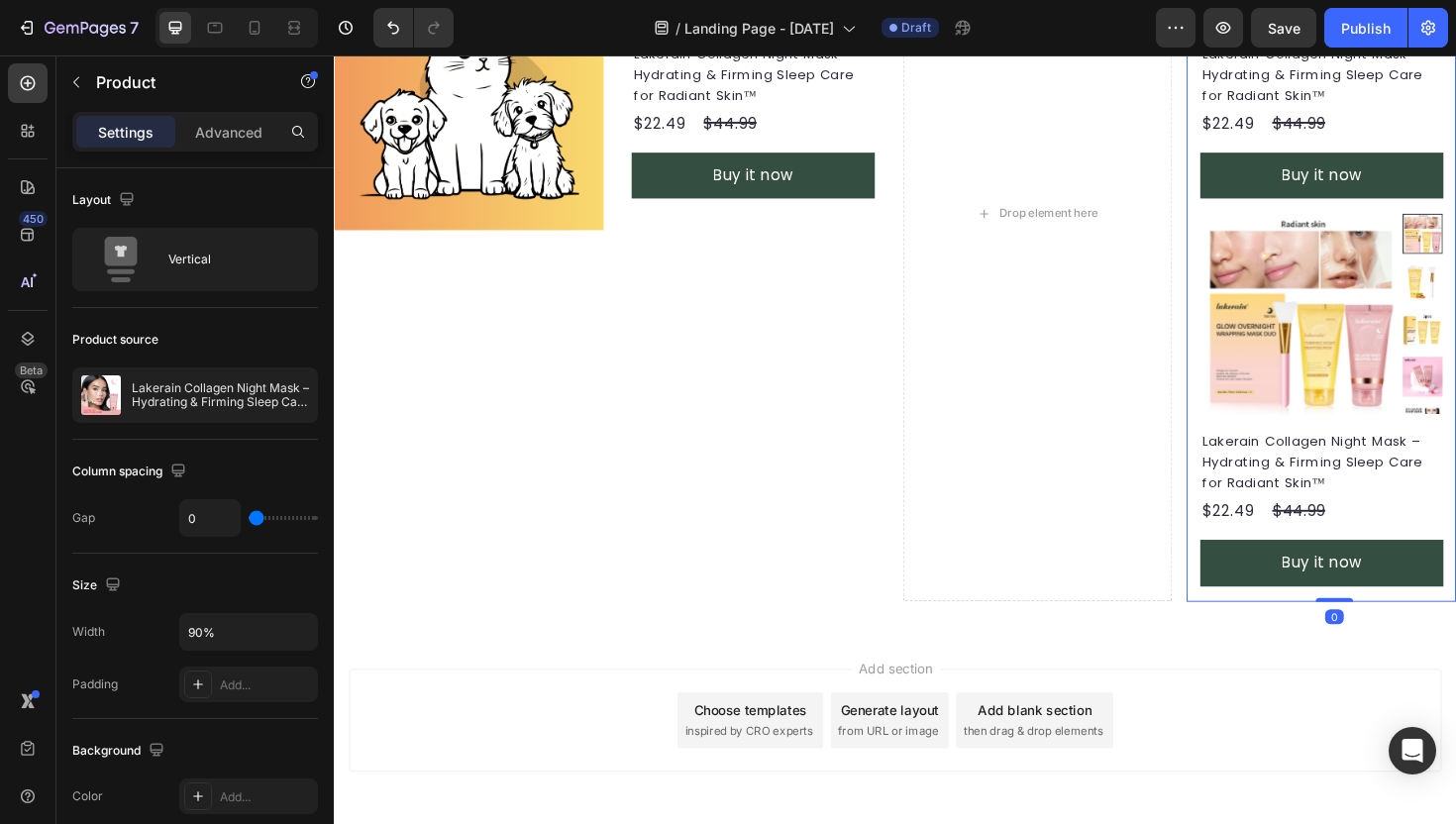click on "Lakerain Collagen Night Mask – Hydrating & Firming Sleep Care for Radiant Skin™ Product Title $22.49 Product Price Product Price $44.99 Product Price Product Price Row Buy it now Dynamic Checkout" at bounding box center [1379, 542] 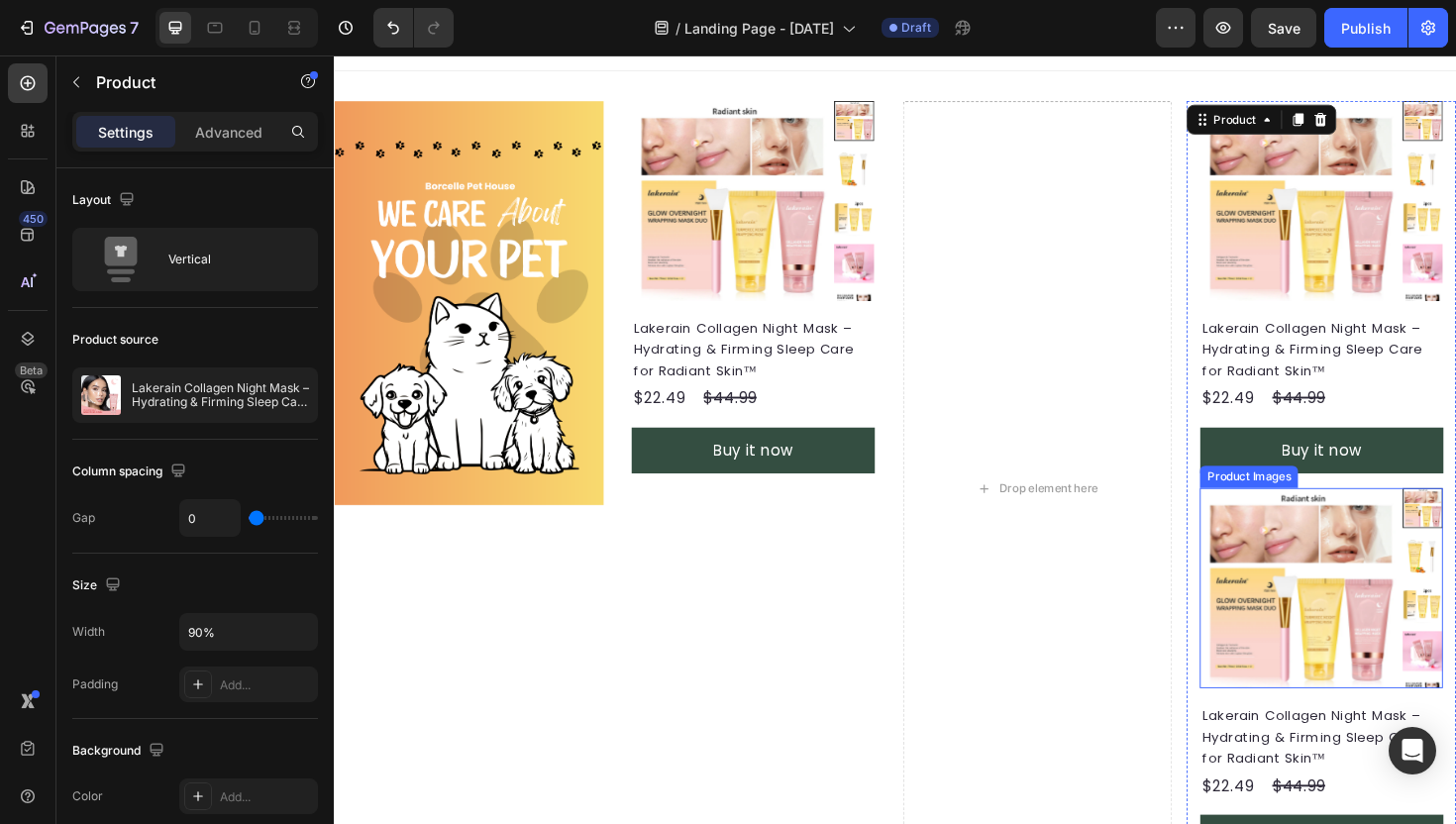 scroll, scrollTop: 0, scrollLeft: 0, axis: both 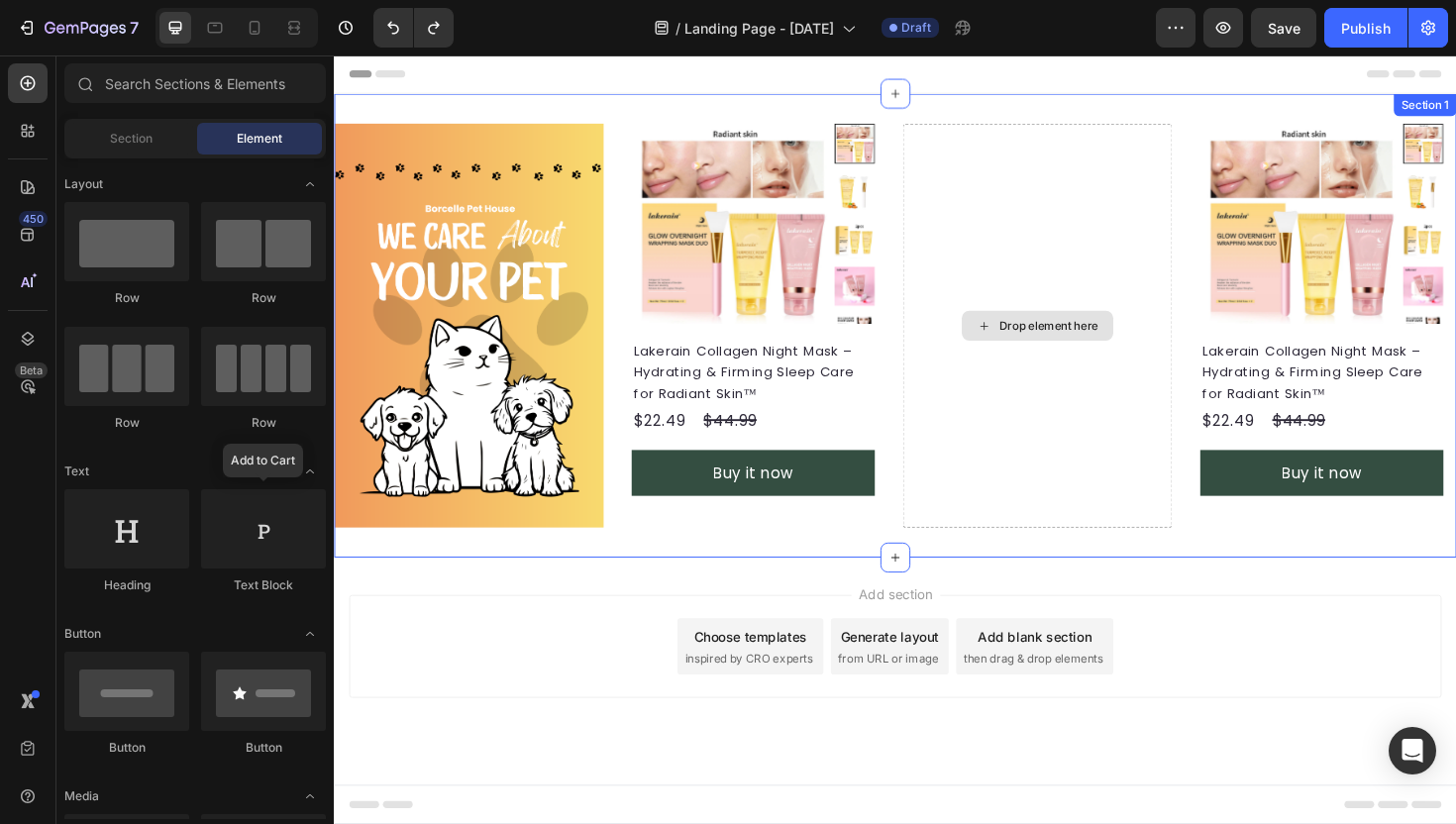 click on "Drop element here" at bounding box center [1079, 342] 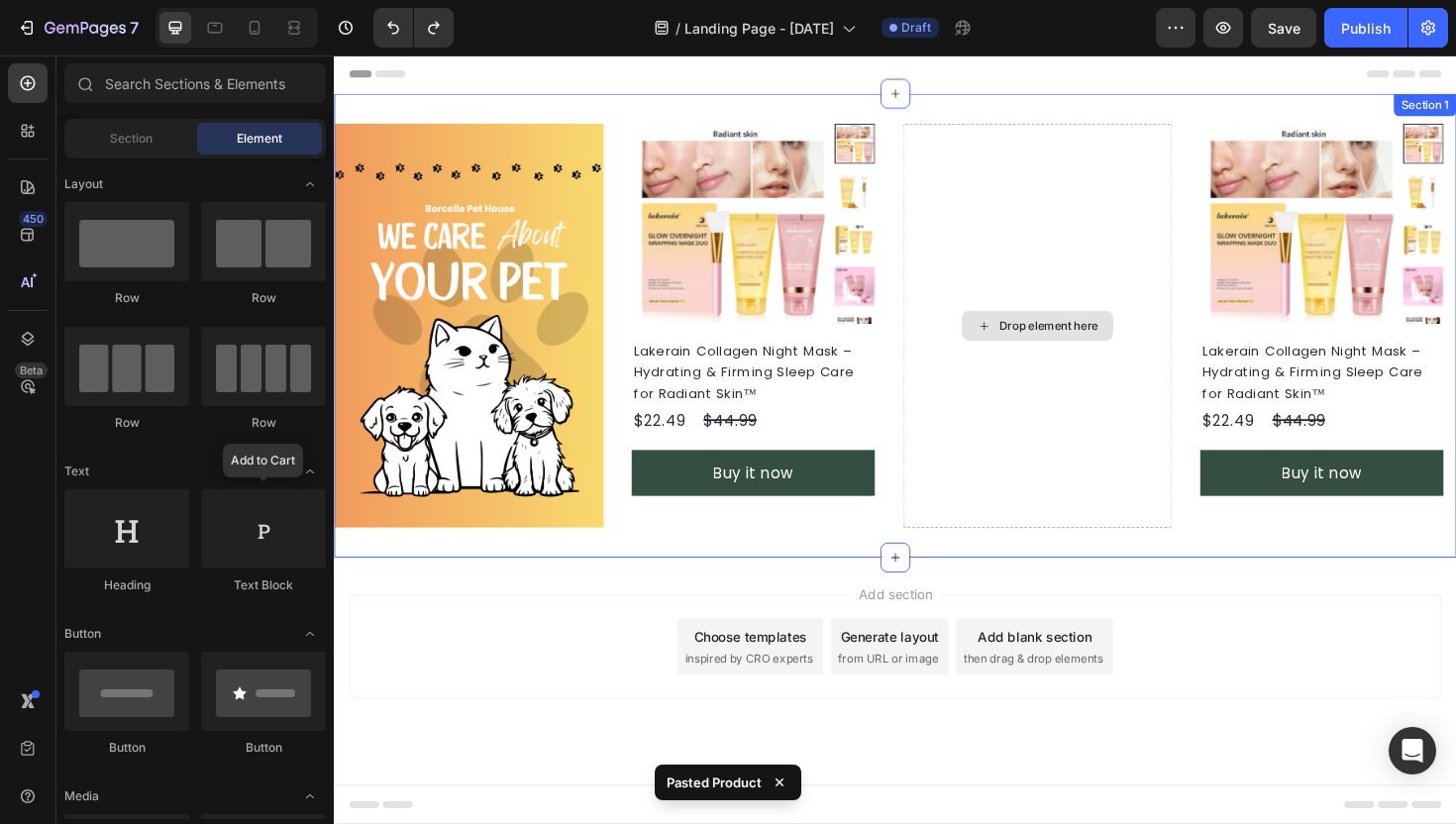 scroll, scrollTop: 0, scrollLeft: 0, axis: both 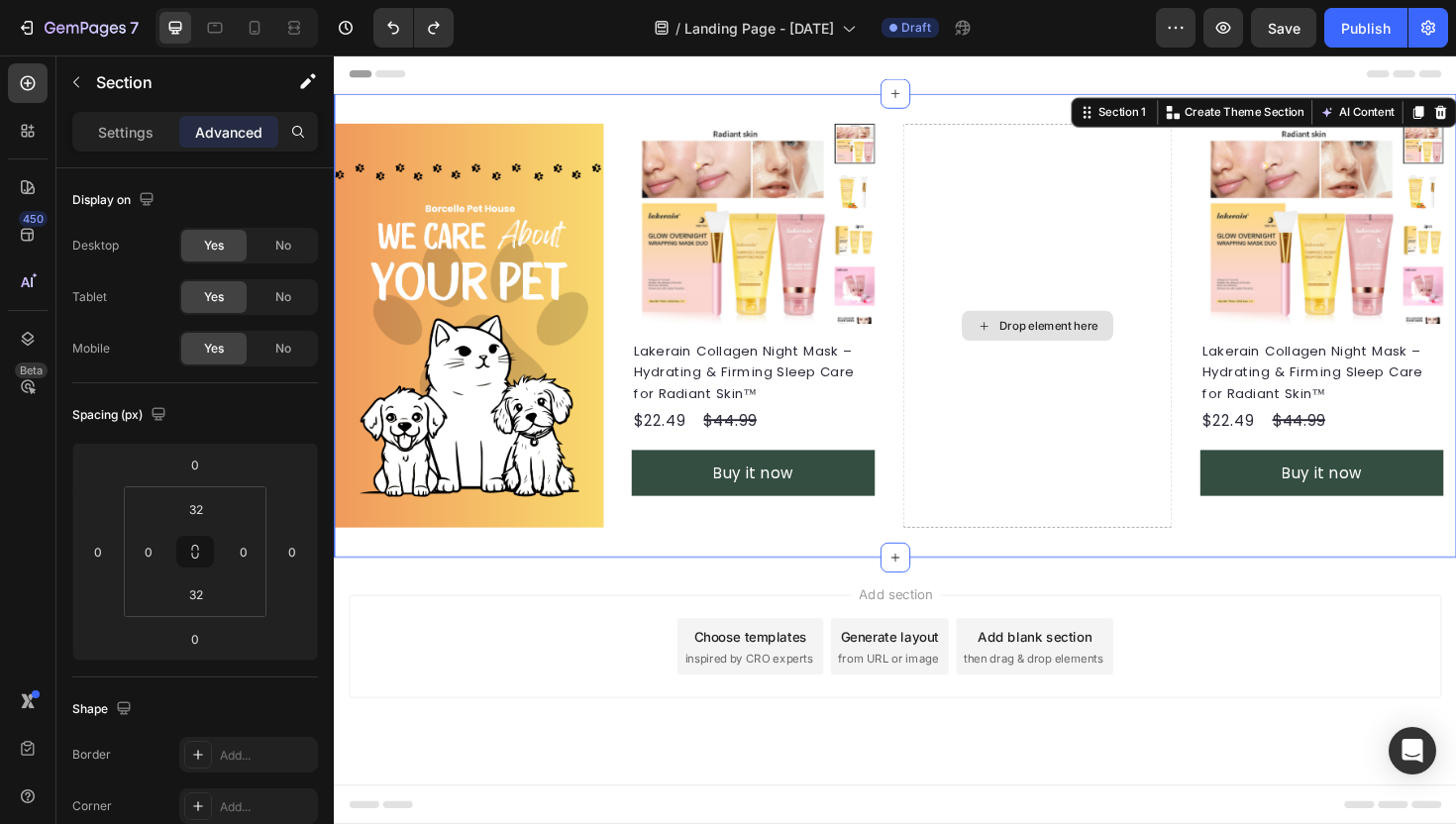 click on "Drop element here" at bounding box center (1079, 342) 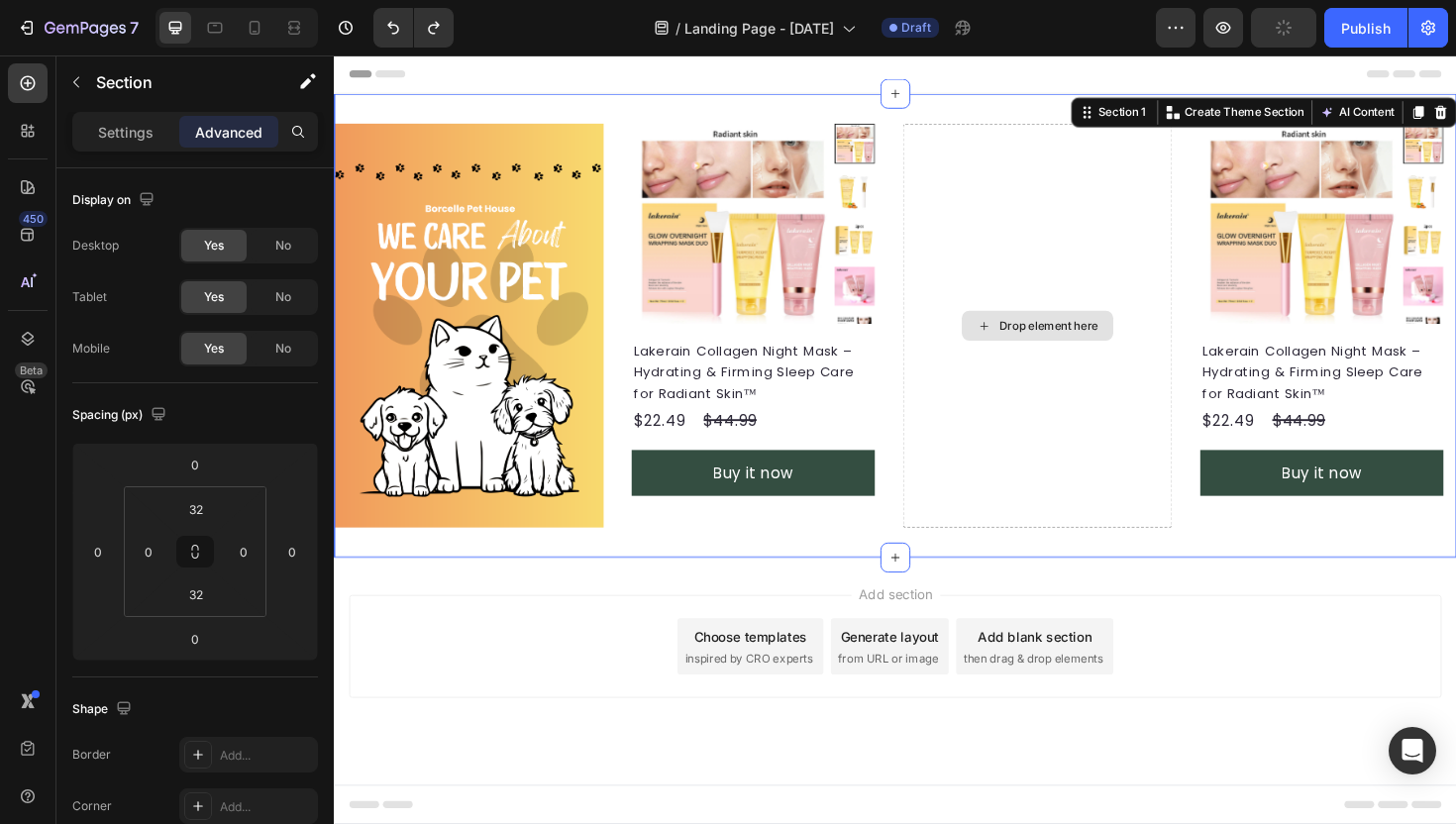 click on "Drop element here" at bounding box center [1079, 342] 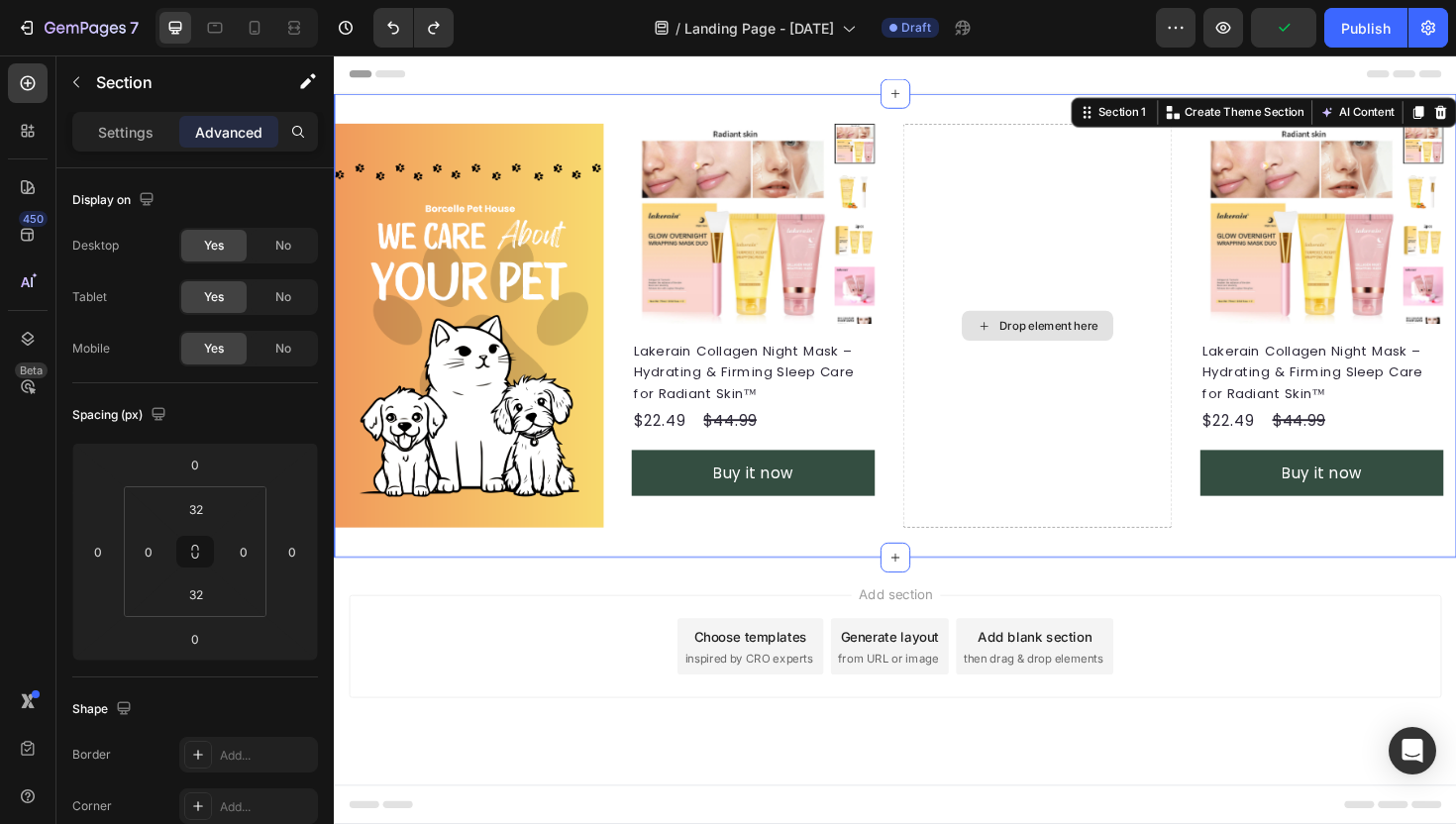 click on "Drop element here" at bounding box center [1079, 342] 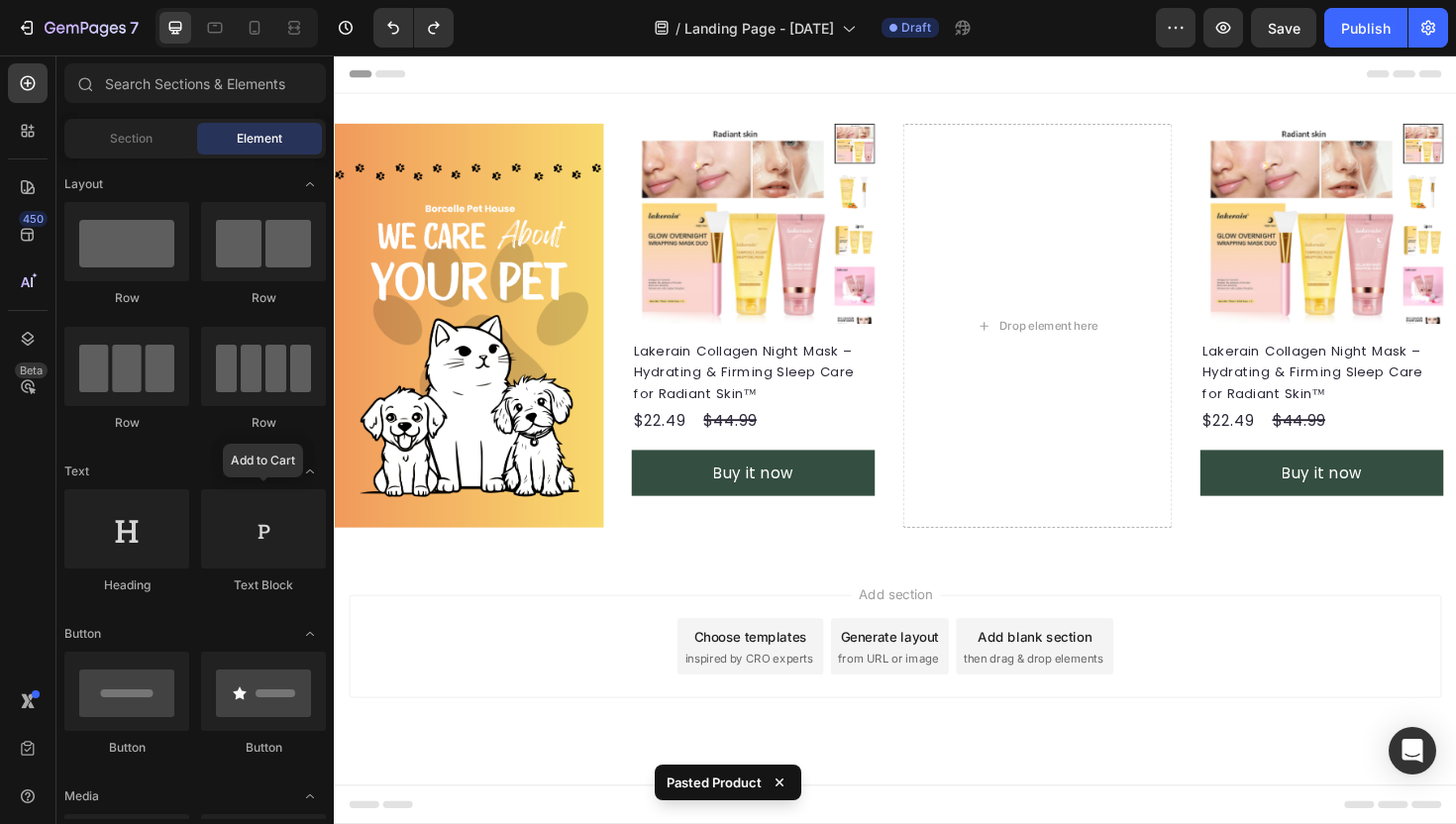 click on "Add section Choose templates inspired by CRO experts Generate layout from URL or image Add blank section then drag & drop elements" at bounding box center [928, 709] 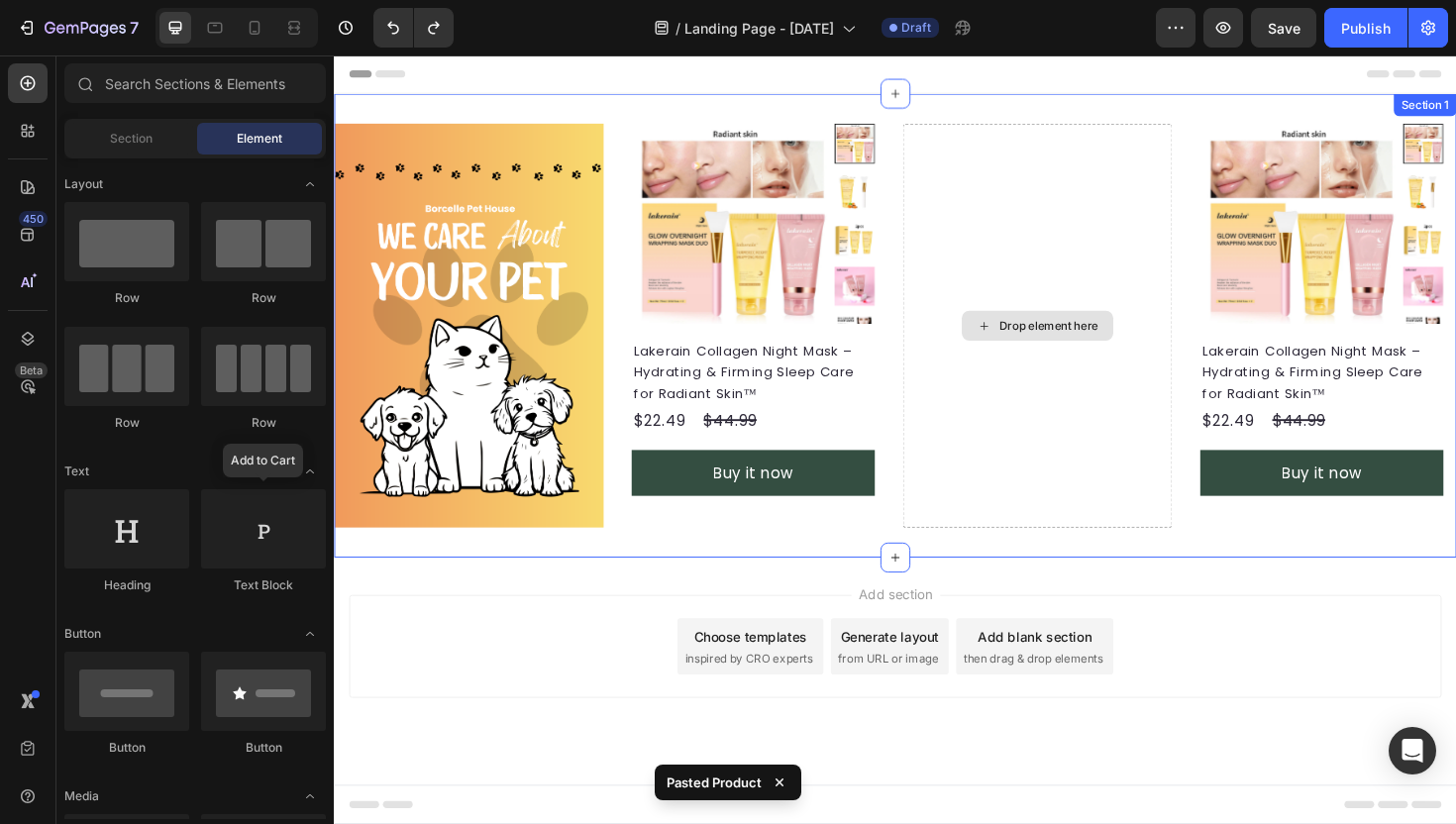 click on "Drop element here" at bounding box center (1079, 342) 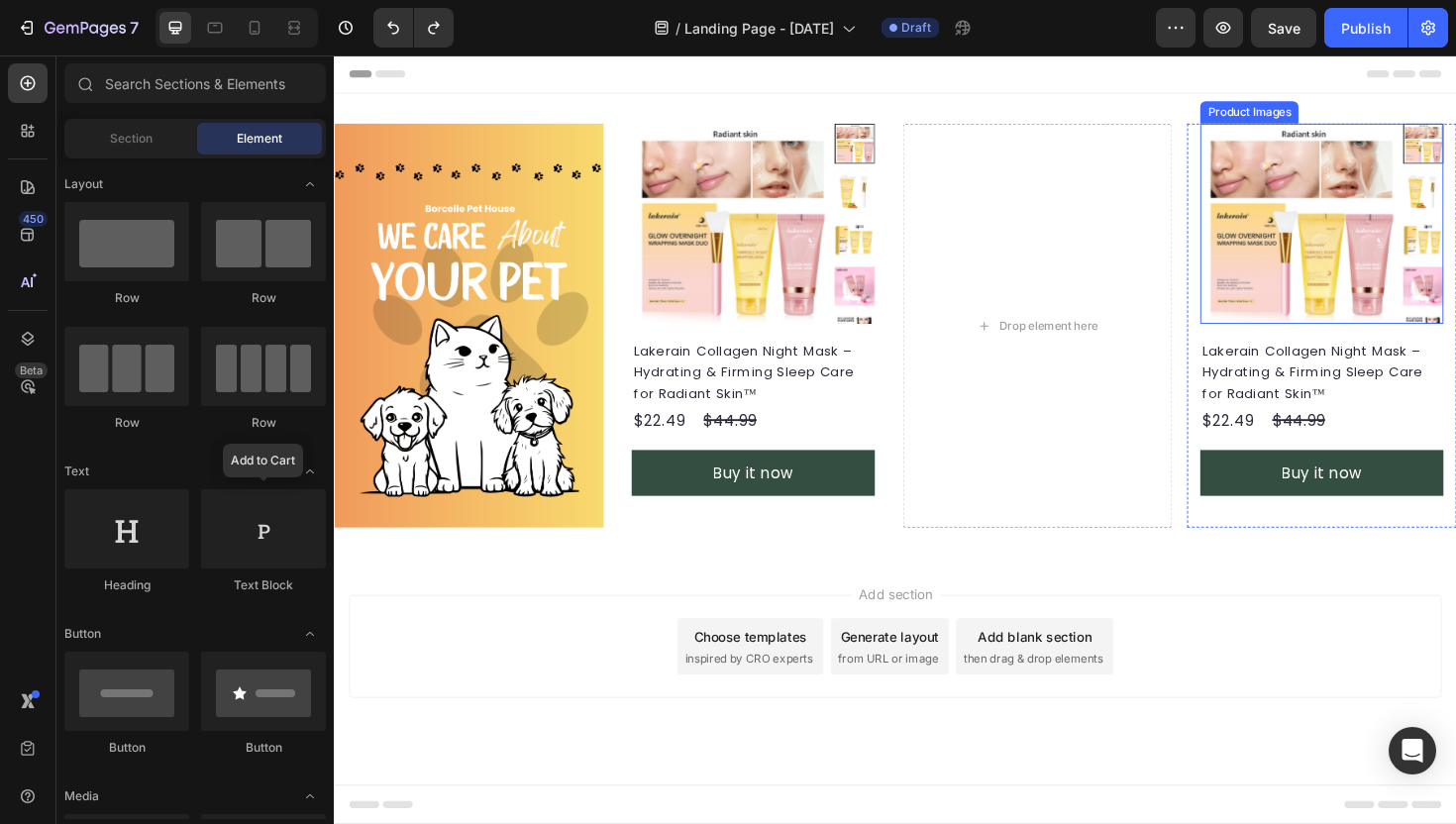 click at bounding box center [1357, 234] 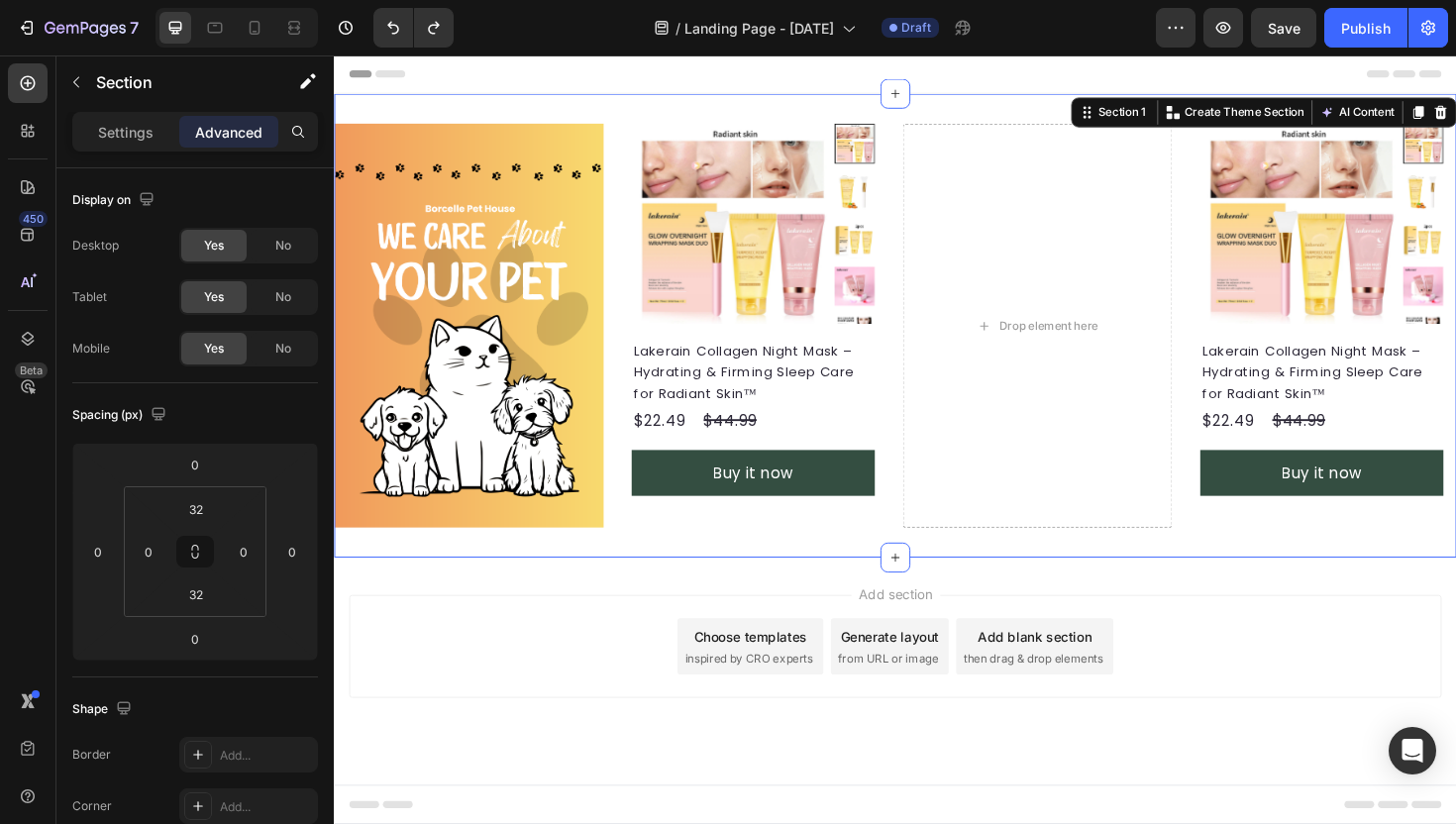 click on "Image Product Images Lakerain Collagen Night Mask – Hydrating & Firming Sleep Care for Radiant Skin™ Product Title $22.49 Product Price Product Price $44.99 Product Price Product Price Row Buy it now Dynamic Checkout Product
Drop element here Product Images Lakerain Collagen Night Mask – Hydrating & Firming Sleep Care for Radiant Skin™ Product Title $22.49 Product Price Product Price $44.99 Product Price Product Price Row Buy it now Dynamic Checkout Product Section 1   You can create reusable sections Create Theme Section AI Content Write with GemAI What would you like to describe here? Tone and Voice Persuasive Product Your pet collection Show more Generate" at bounding box center [928, 342] 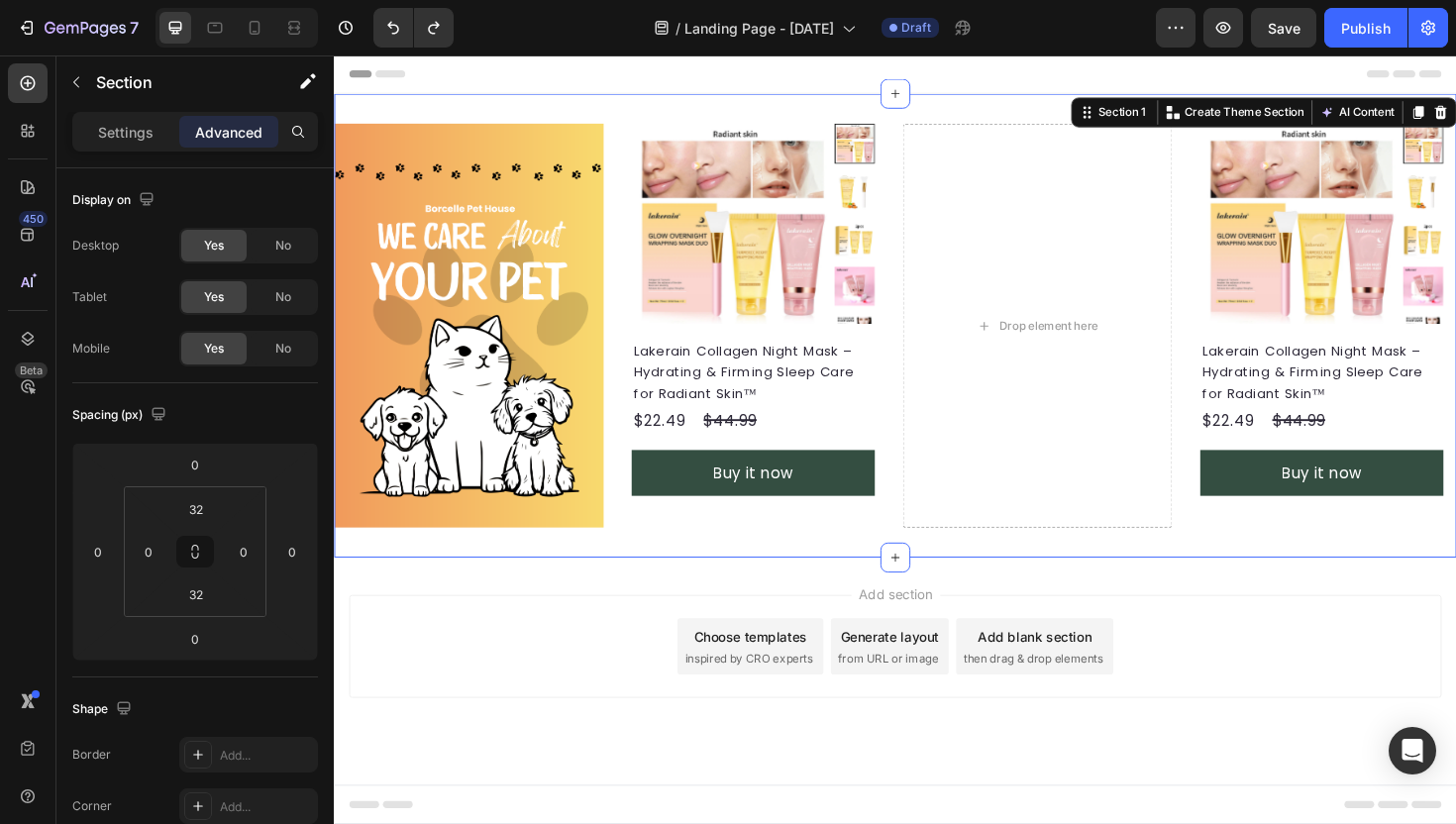 click on "Product Images Lakerain Collagen Night Mask – Hydrating & Firming Sleep Care for Radiant Skin™ Product Title $22.49 Product Price Product Price $44.99 Product Price Product Price Row Buy it now Dynamic Checkout Product" at bounding box center [1380, 342] 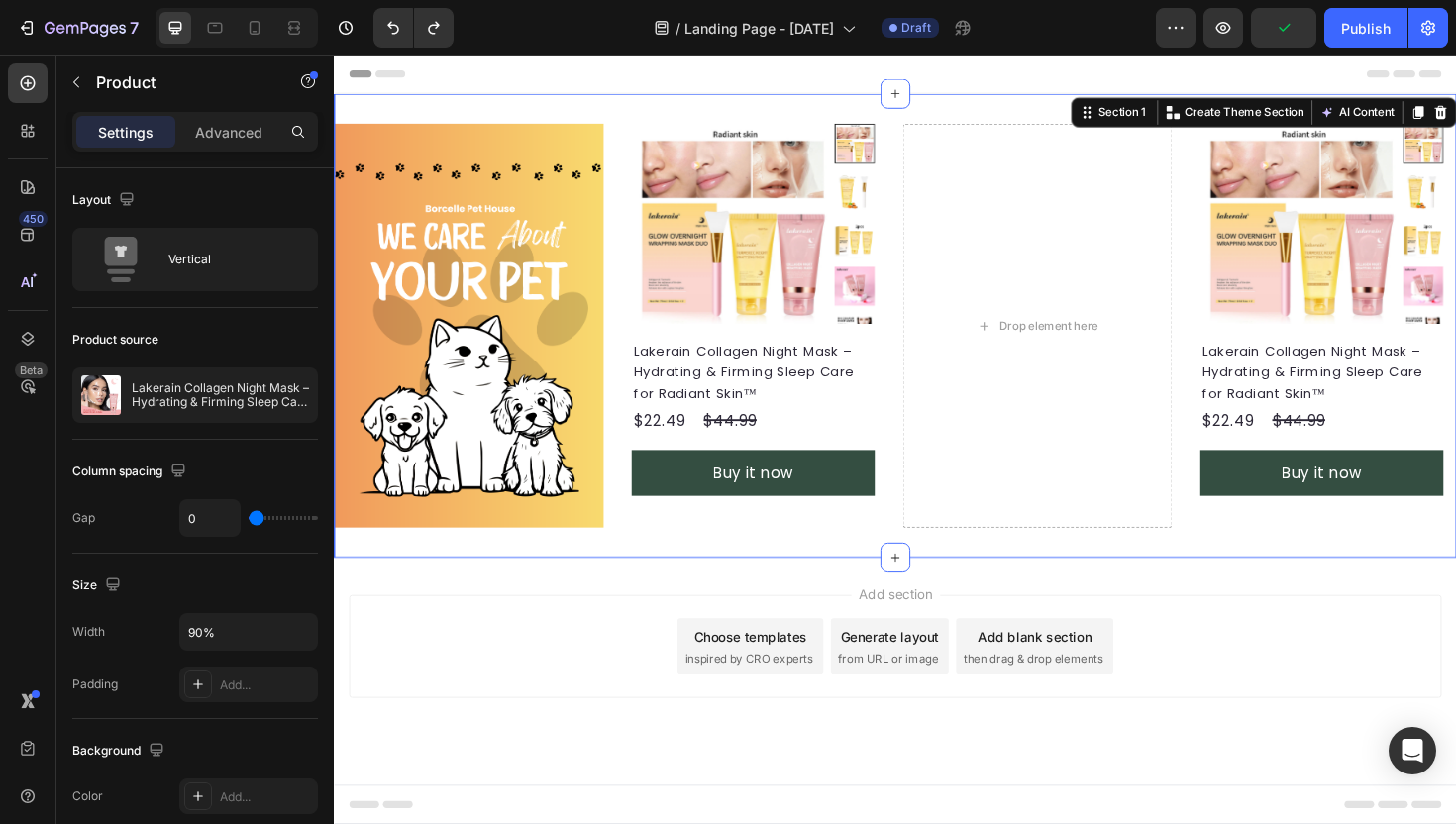 click on "Lakerain Collagen Night Mask – Hydrating & Firming Sleep Care for Radiant Skin™ Product Title $22.49 Product Price Product Price $44.99 Product Price Product Price Row Buy it now Dynamic Checkout" at bounding box center (1379, 447) 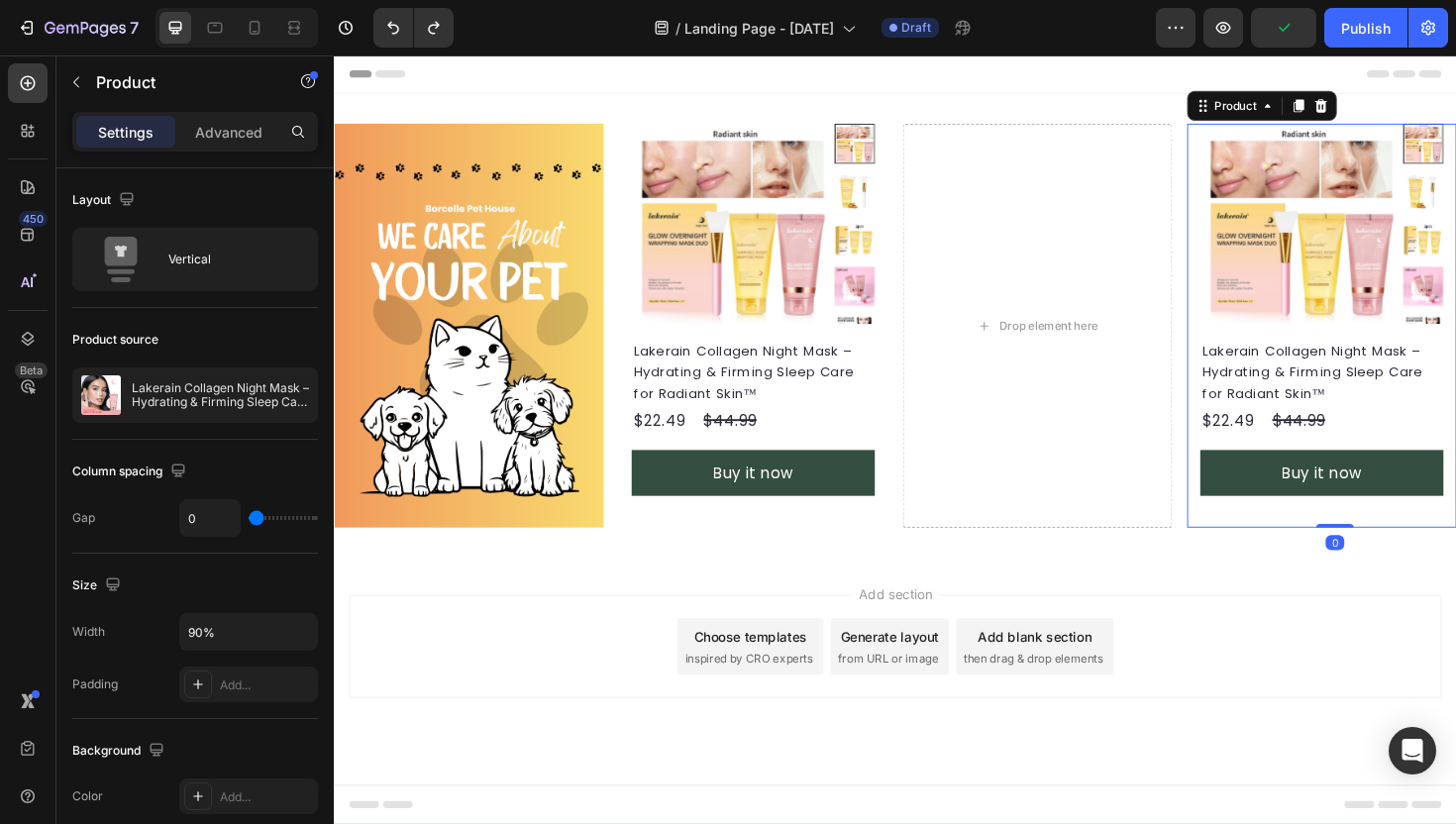 click on "Lakerain Collagen Night Mask – Hydrating & Firming Sleep Care for Radiant Skin™ Product Title $22.49 Product Price Product Price $44.99 Product Price Product Price Row Buy it now Dynamic Checkout" at bounding box center (1379, 447) 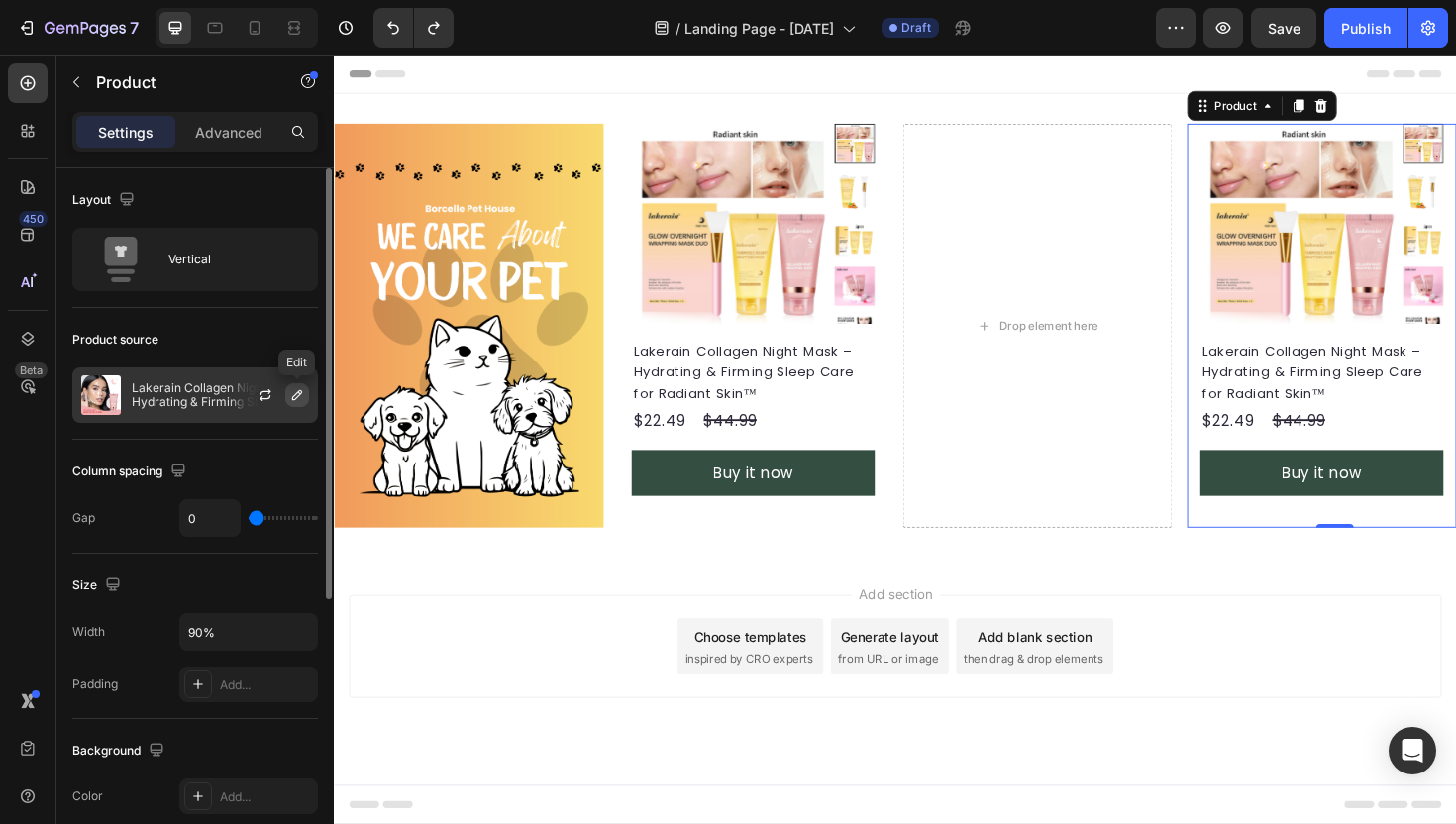 click 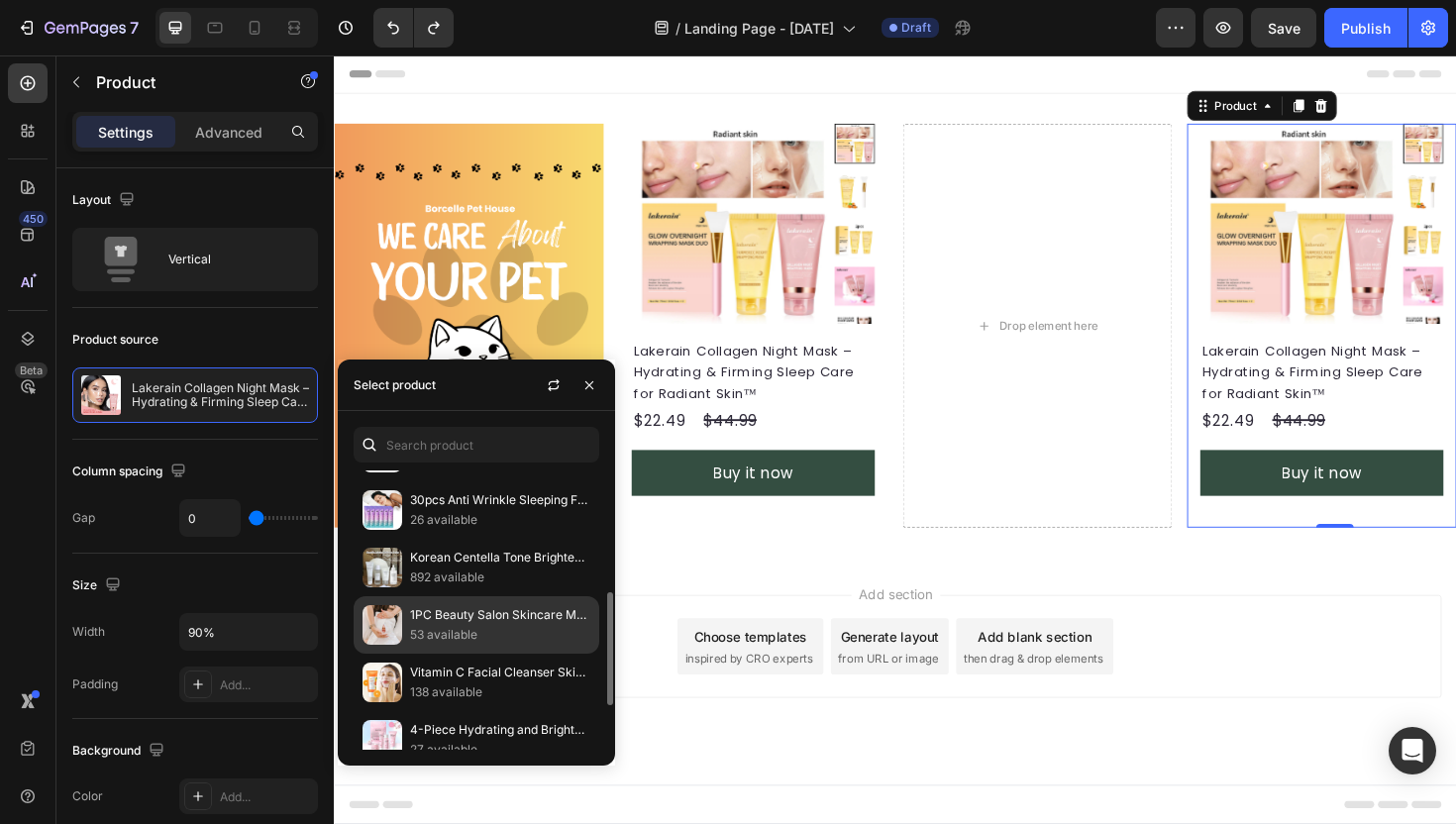 scroll, scrollTop: 280, scrollLeft: 0, axis: vertical 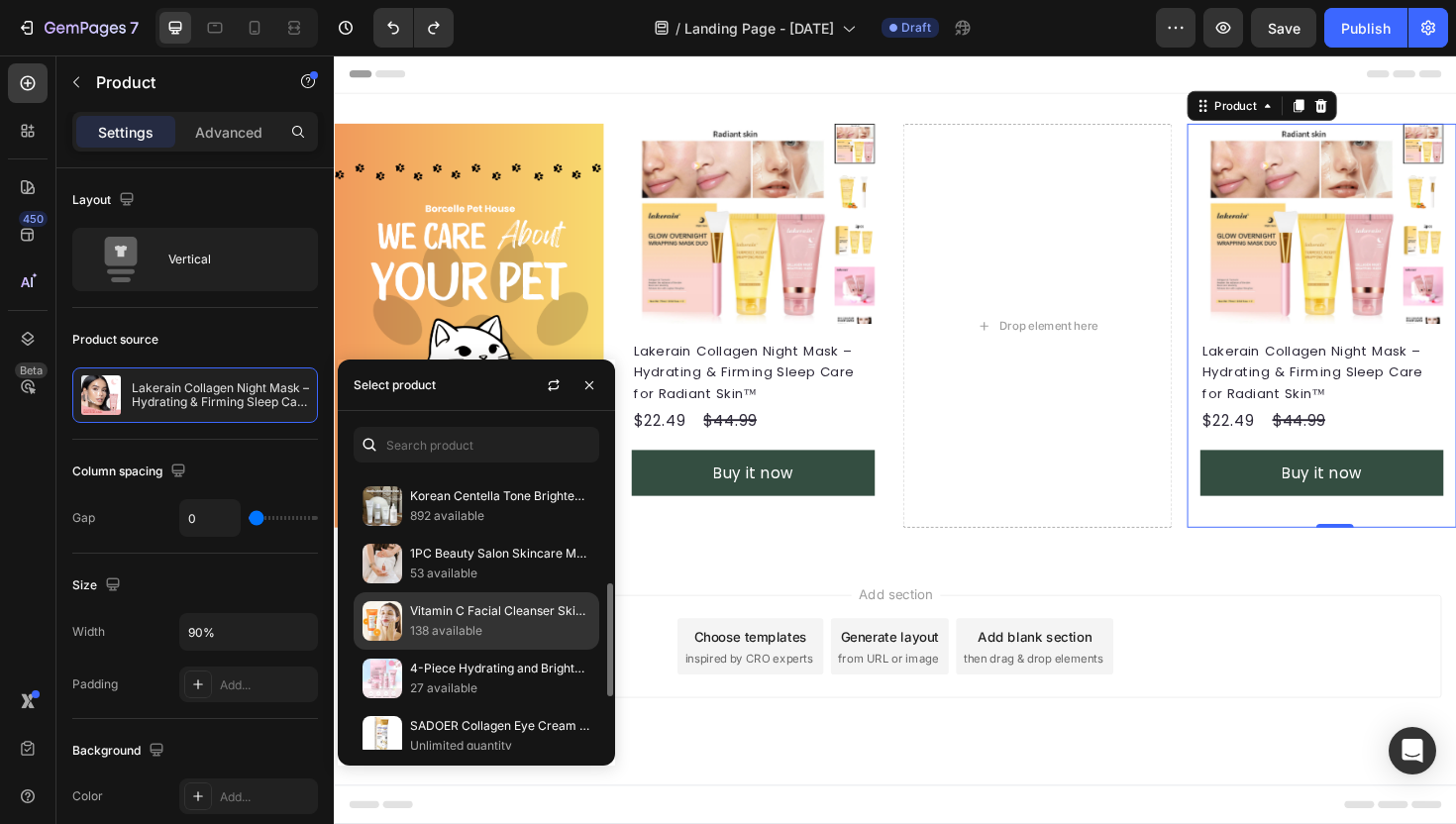 click on "138 available" at bounding box center (500, 631) 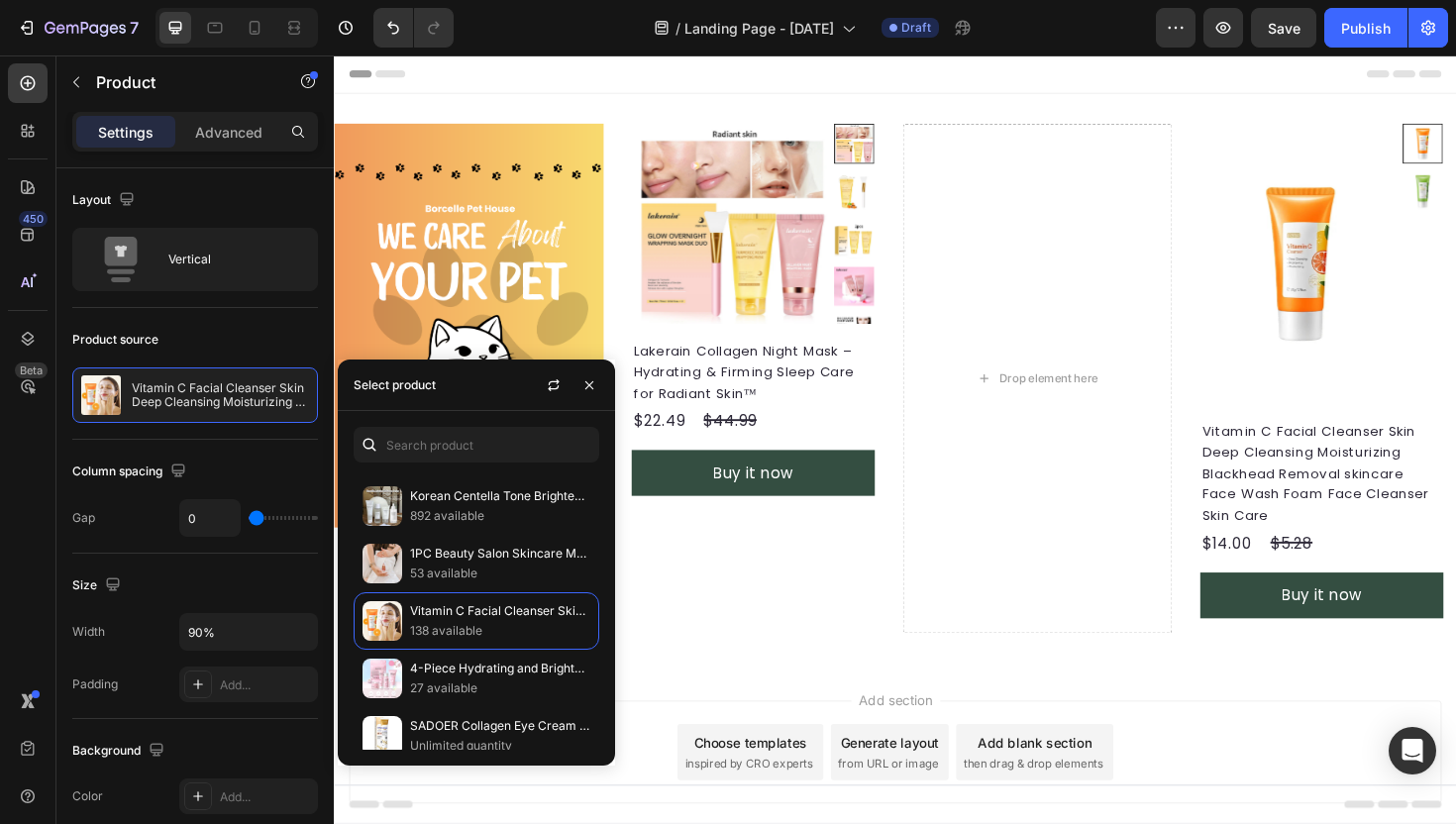 scroll, scrollTop: 73, scrollLeft: 0, axis: vertical 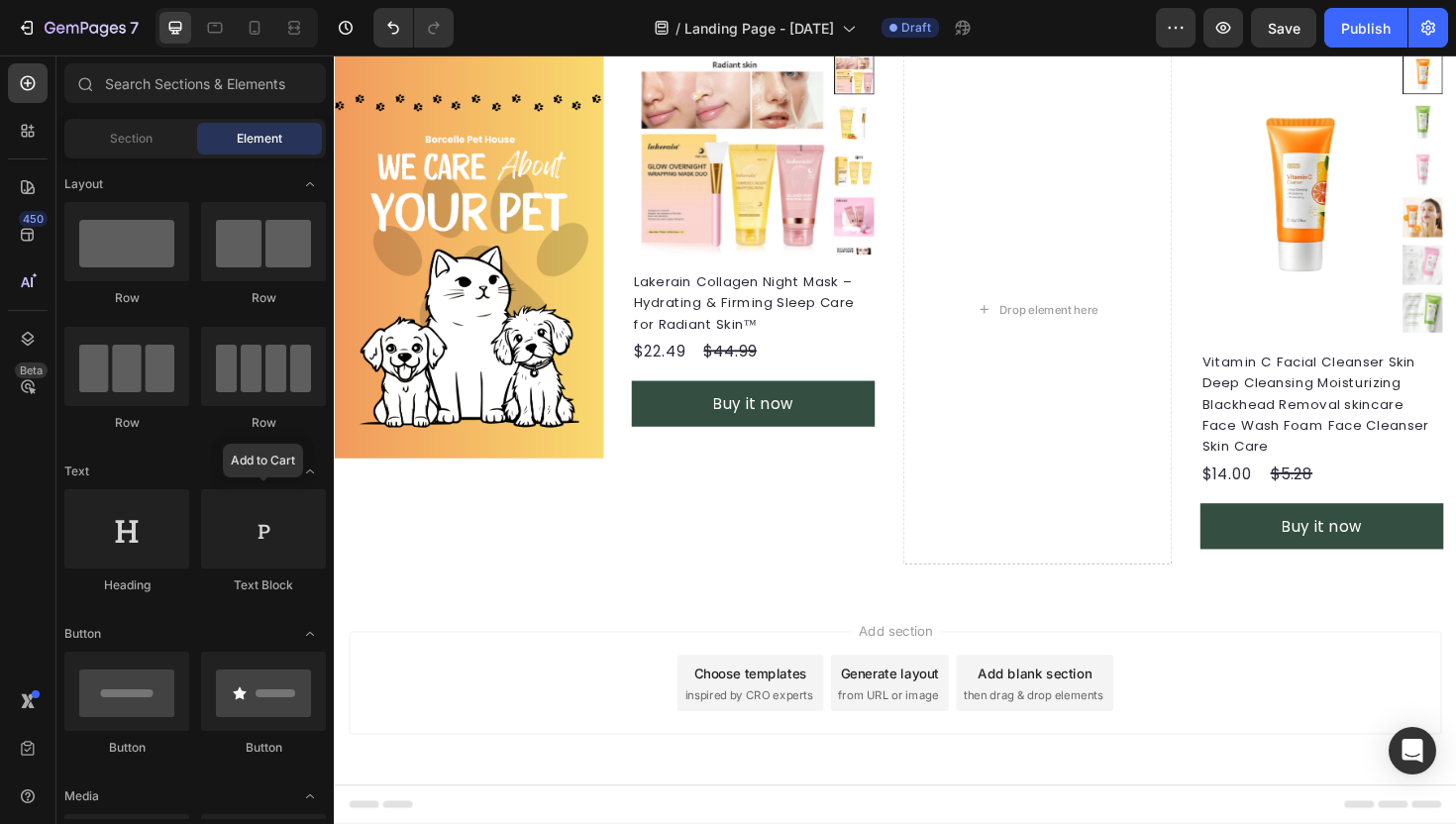 click on "Add section Choose templates inspired by CRO experts Generate layout from URL or image Add blank section then drag & drop elements" at bounding box center [928, 720] 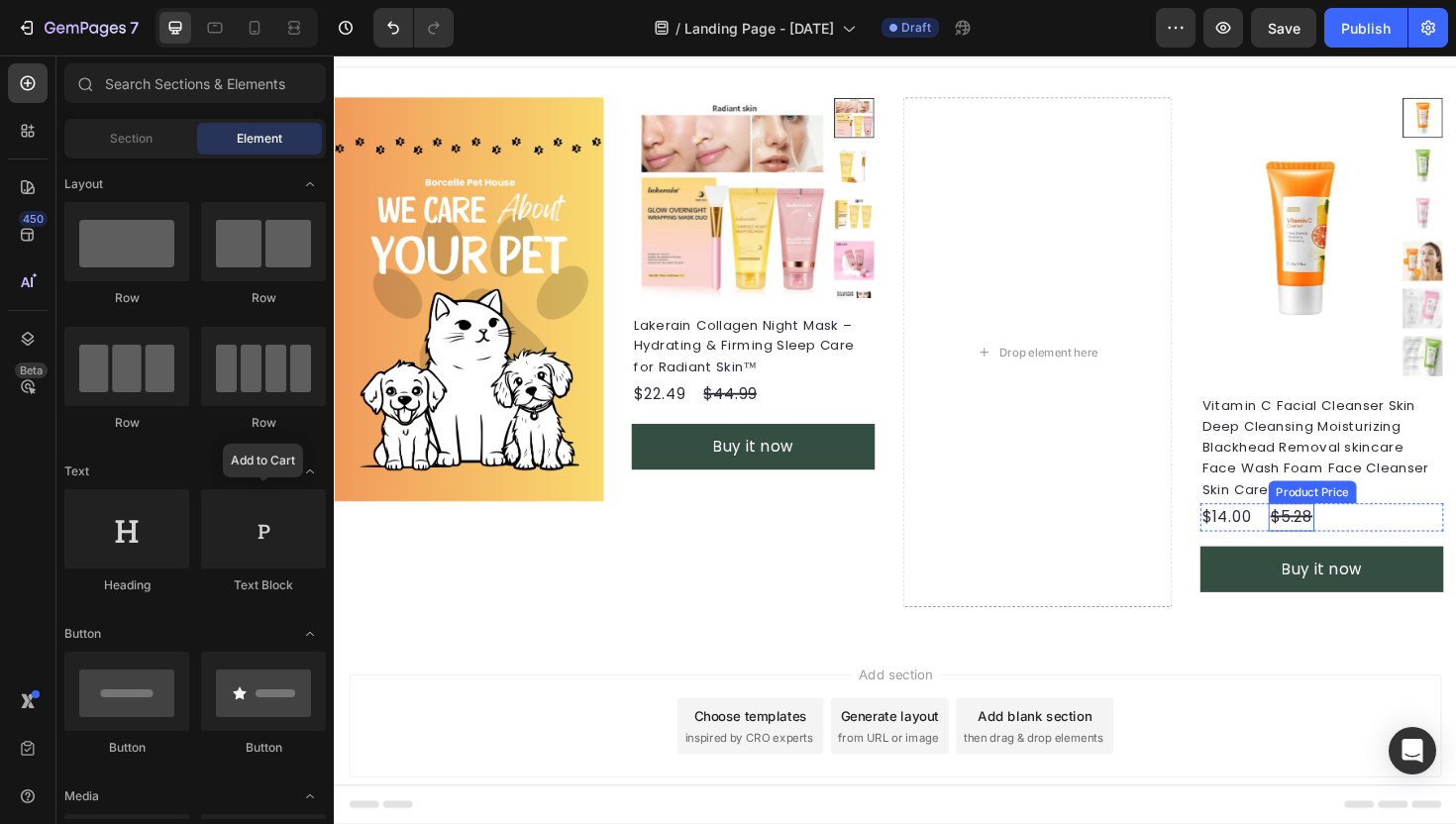 scroll, scrollTop: 0, scrollLeft: 0, axis: both 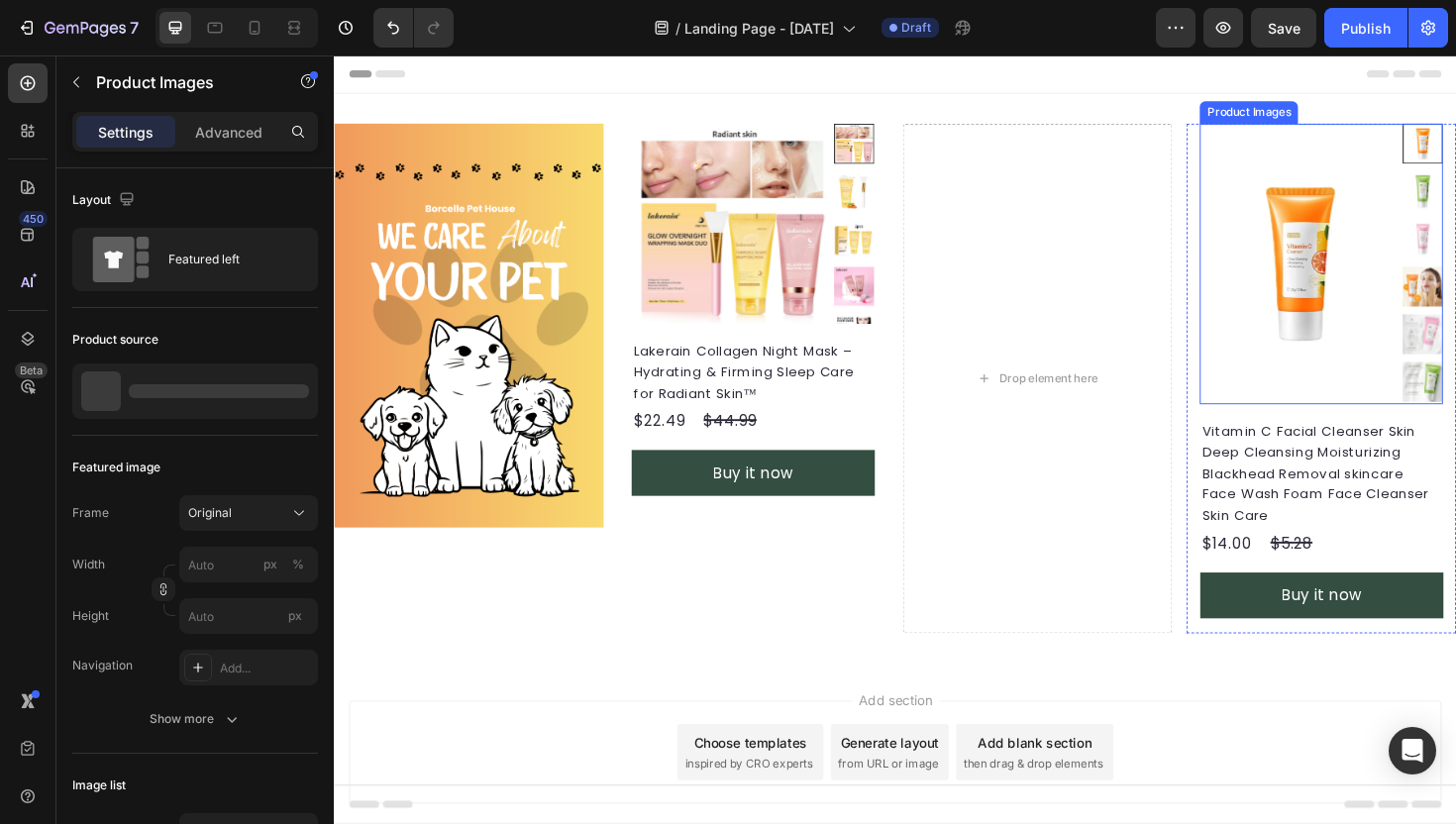 click at bounding box center (1357, 275) 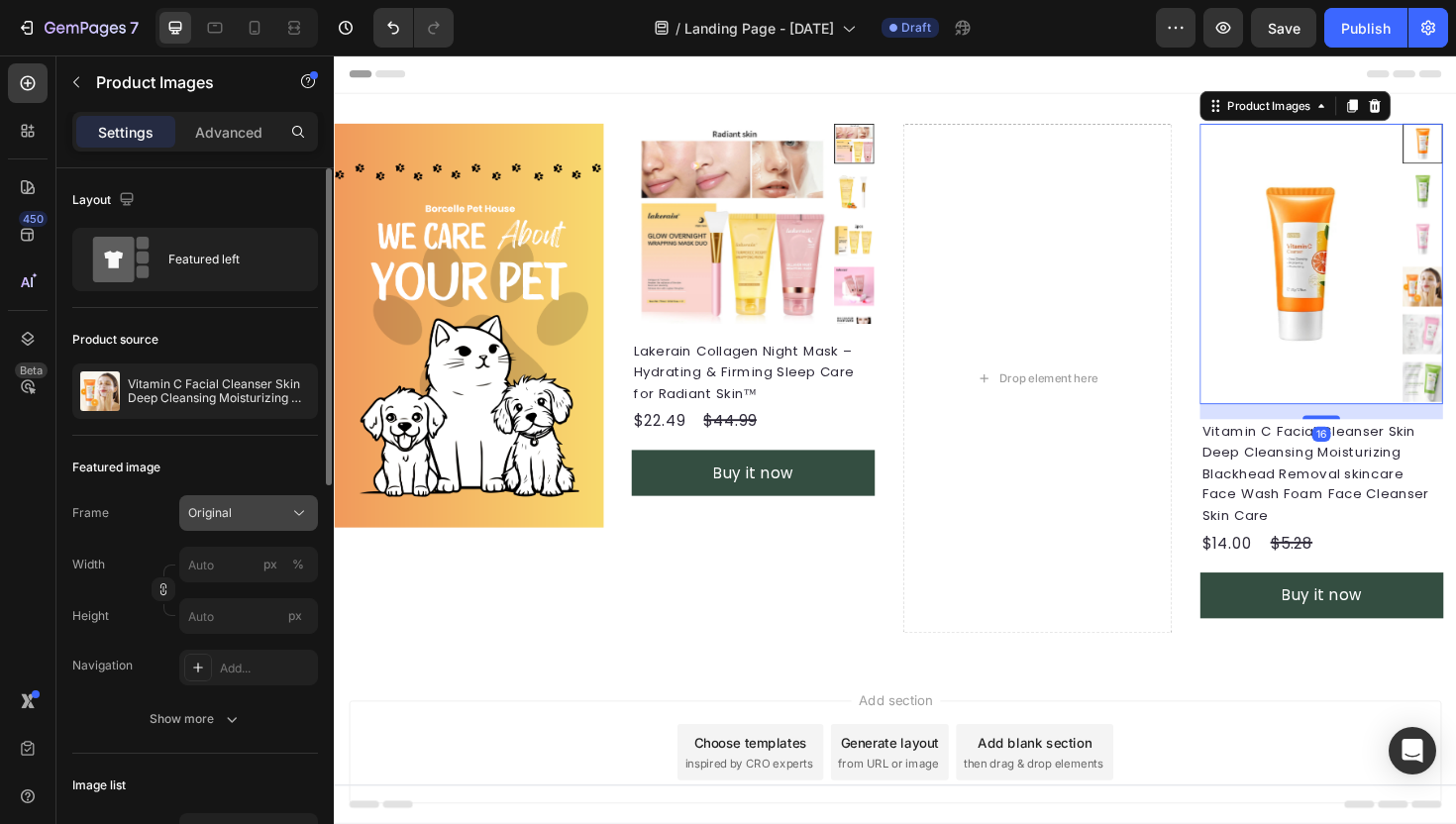 click on "Original" at bounding box center [210, 513] 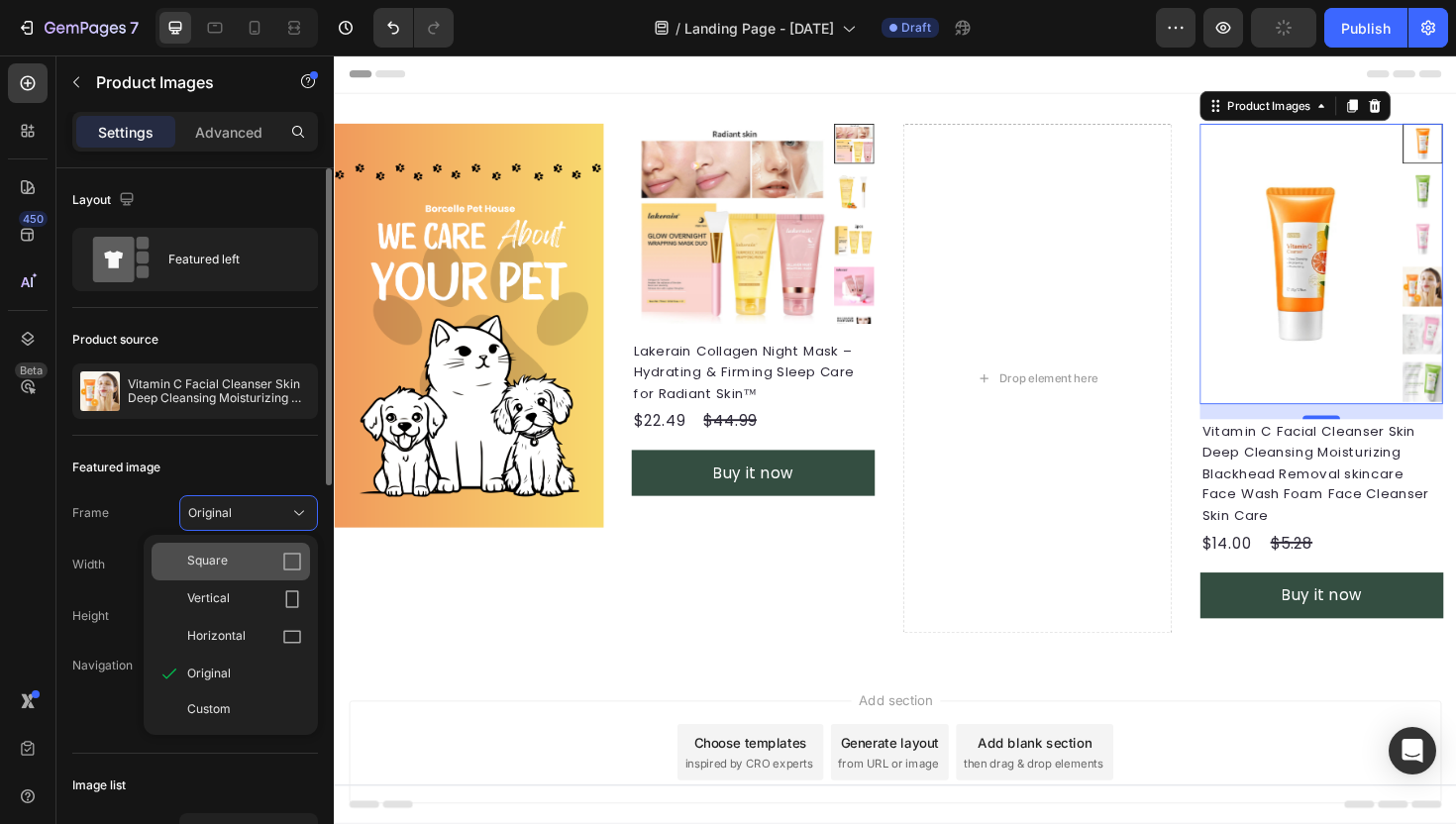 click on "Square" at bounding box center (245, 562) 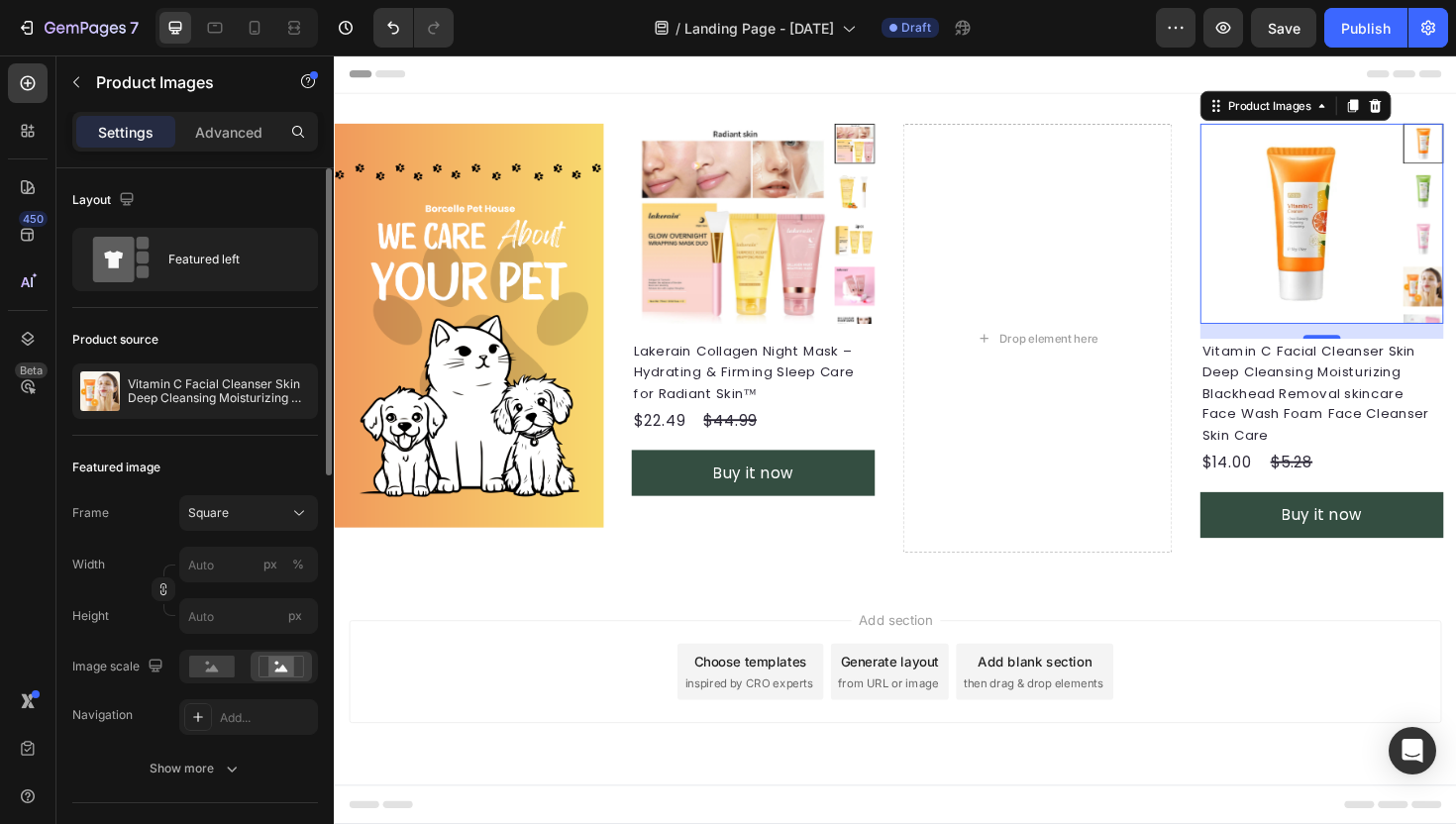 click on "Add section Choose templates inspired by CRO experts Generate layout from URL or image Add blank section then drag & drop elements" at bounding box center [928, 708] 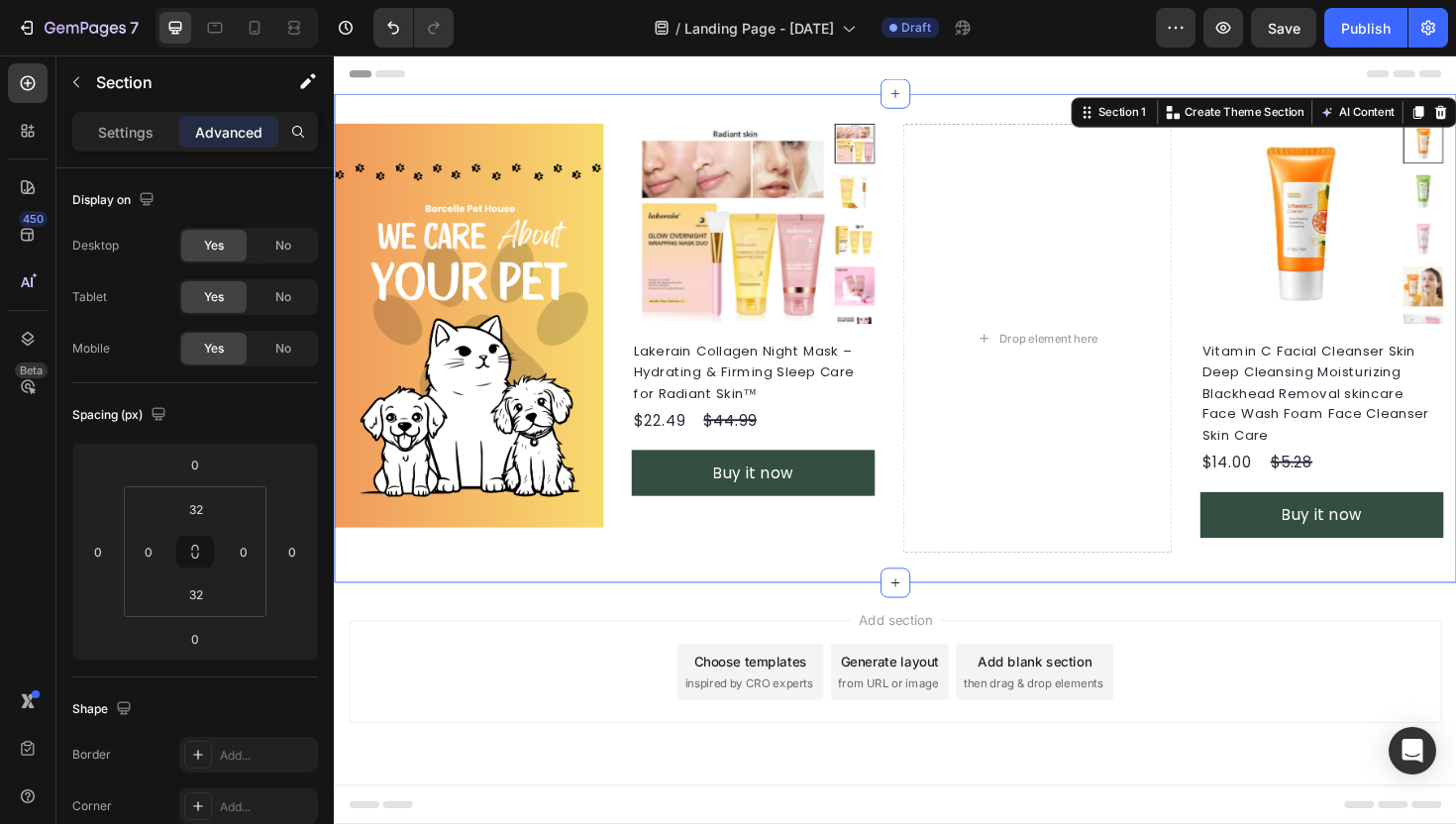 click on "Product Images Lakerain Collagen Night Mask – Hydrating & Firming Sleep Care for Radiant Skin™ Product Title $22.49 Product Price Product Price $44.99 Product Price Product Price Row Buy it now Dynamic Checkout Product" at bounding box center [778, 355] 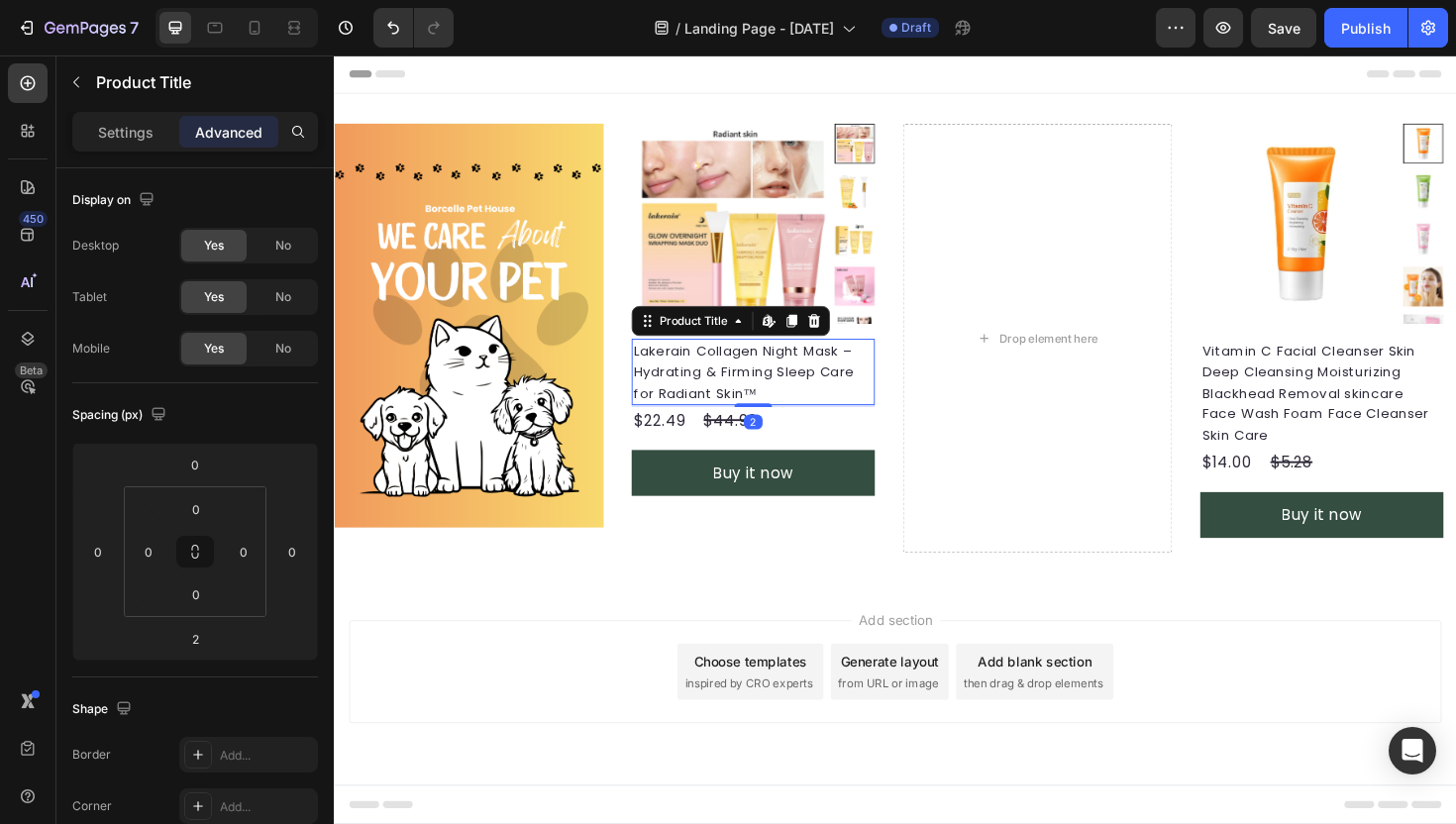 click on "Lakerain Collagen Night Mask – Hydrating & Firming Sleep Care for Radiant Skin™" at bounding box center [777, 390] 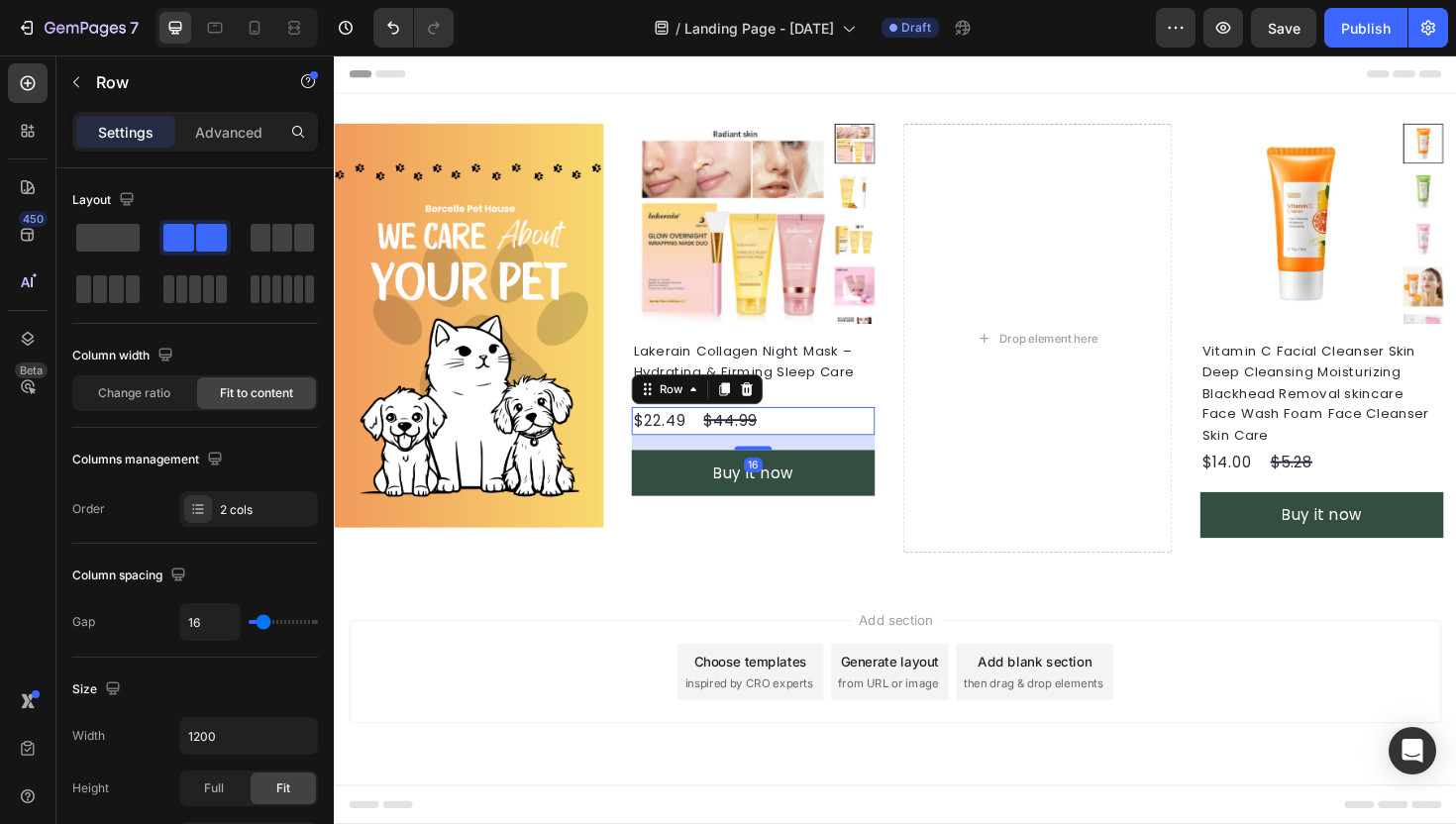 click on "$22.49 Product Price Product Price $44.99 Product Price Product Price Row 16" at bounding box center [777, 443] 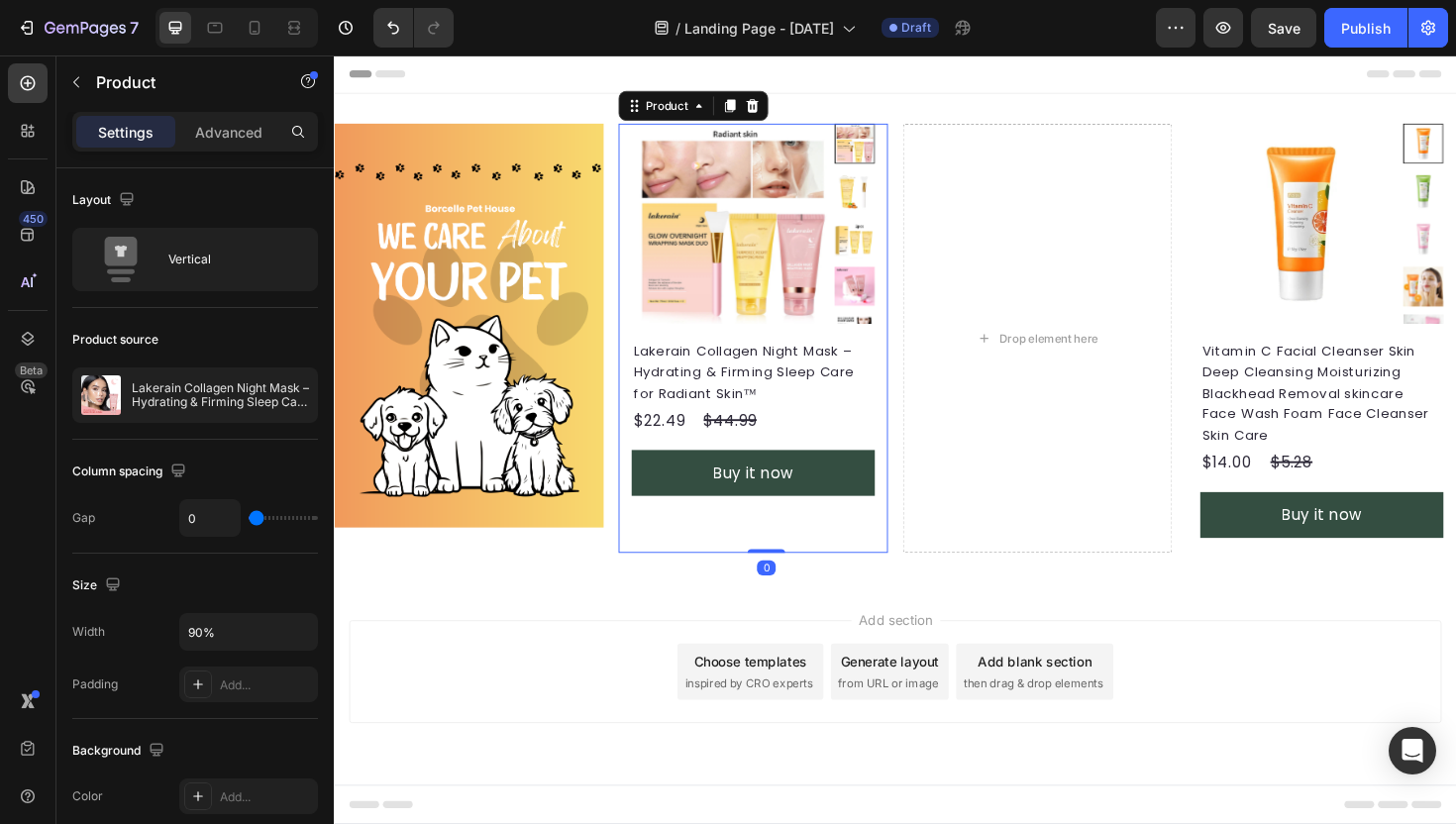 click on "Lakerain Collagen Night Mask – Hydrating & Firming Sleep Care for Radiant Skin™ Product Title $22.49 Product Price Product Price $44.99 Product Price Product Price Row Buy it now Dynamic Checkout" at bounding box center (777, 447) 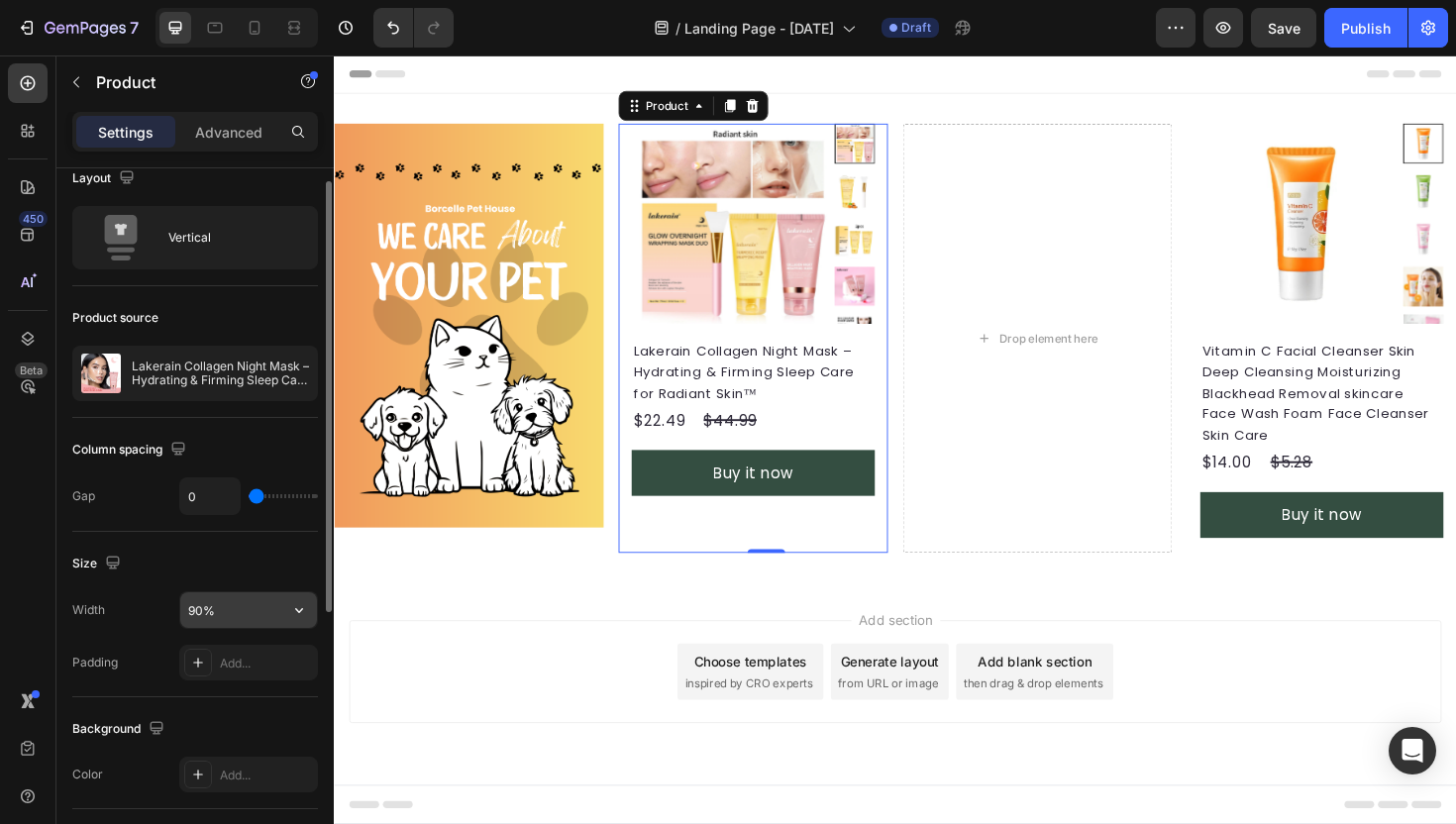 scroll, scrollTop: 0, scrollLeft: 0, axis: both 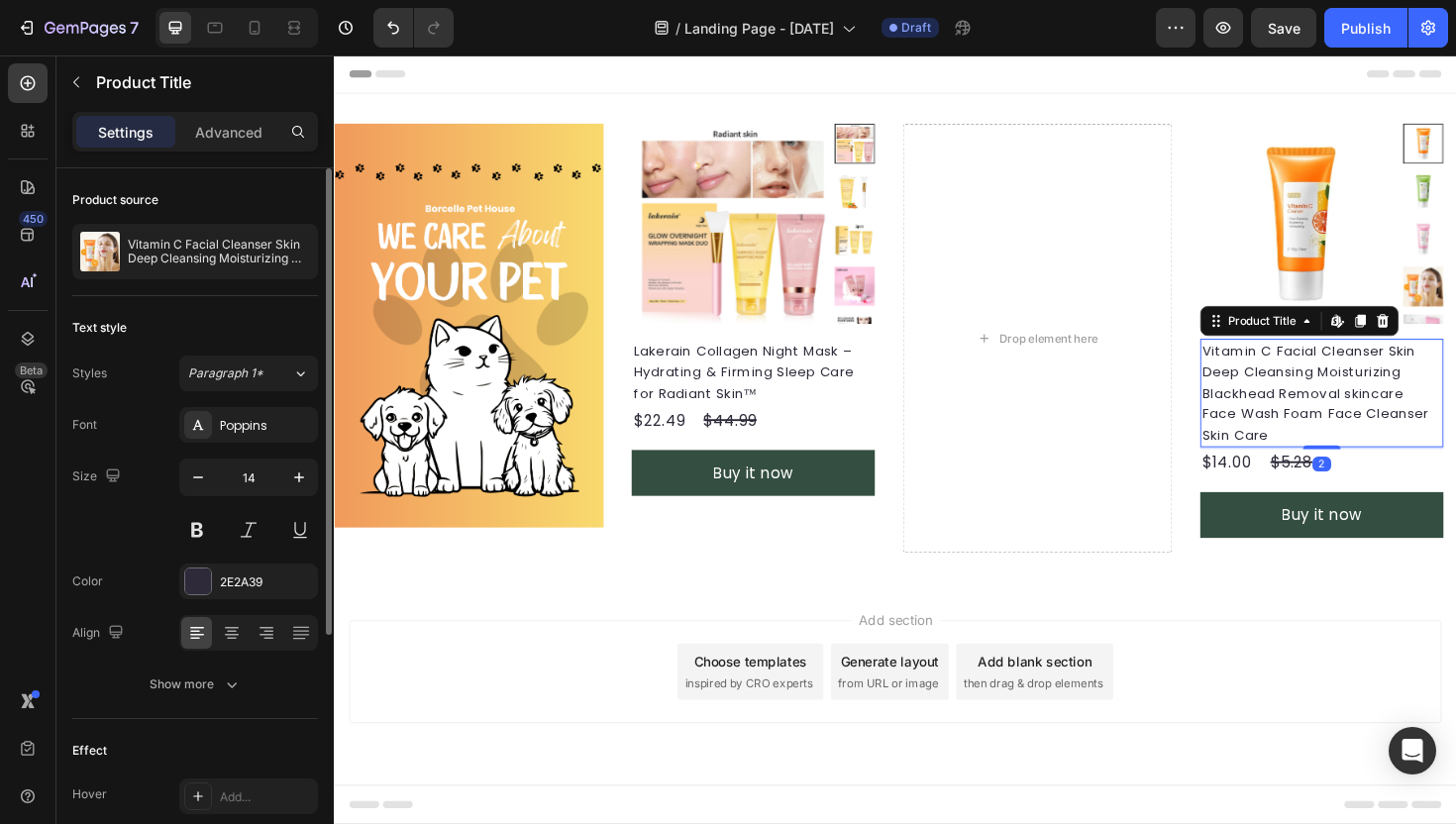 click on "Product Title   Edit content in Shopify" at bounding box center (1356, 337) 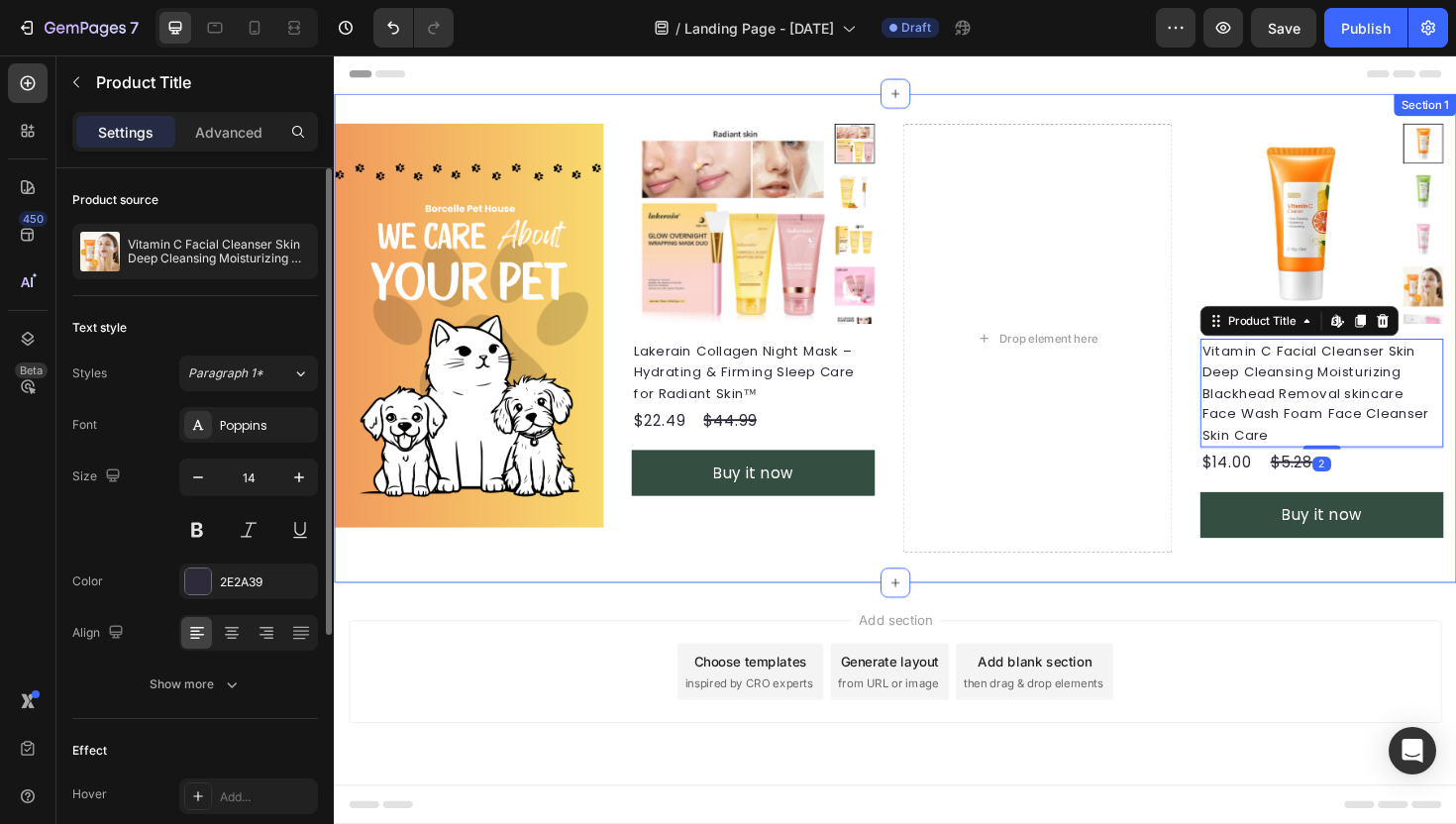 click on "Product Images Vitamin C Facial Cleanser Skin Deep Cleansing Moisturizing Blackhead Removal skincare Face Wash Foam Face Cleanser Skin Care Product Title Edit content in Shopify 2 $14.00 Product Price Product Price $5.28 Product Price Product Price Row Buy it now Dynamic Checkout Product" at bounding box center (1380, 355) 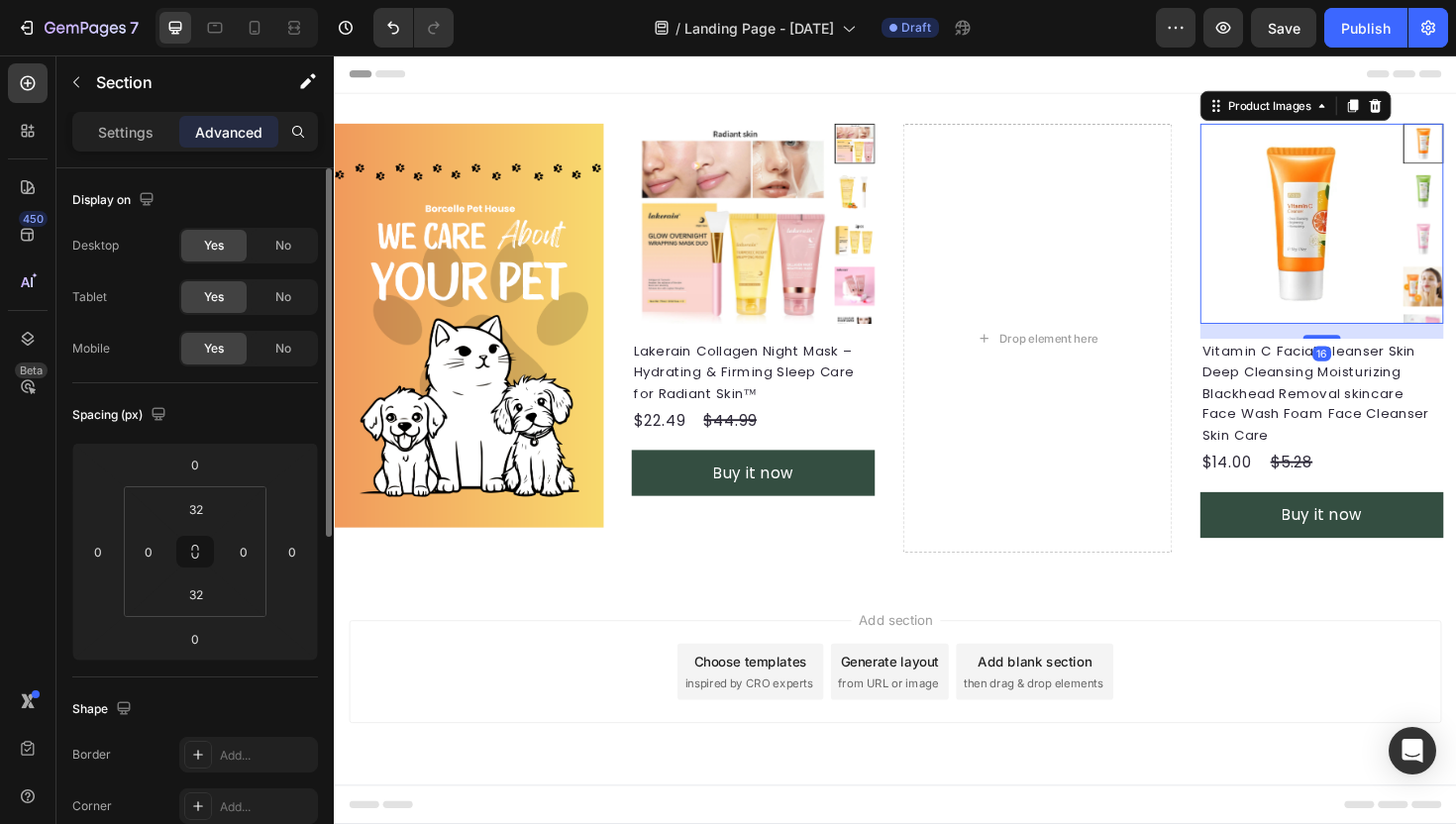 click at bounding box center [1357, 234] 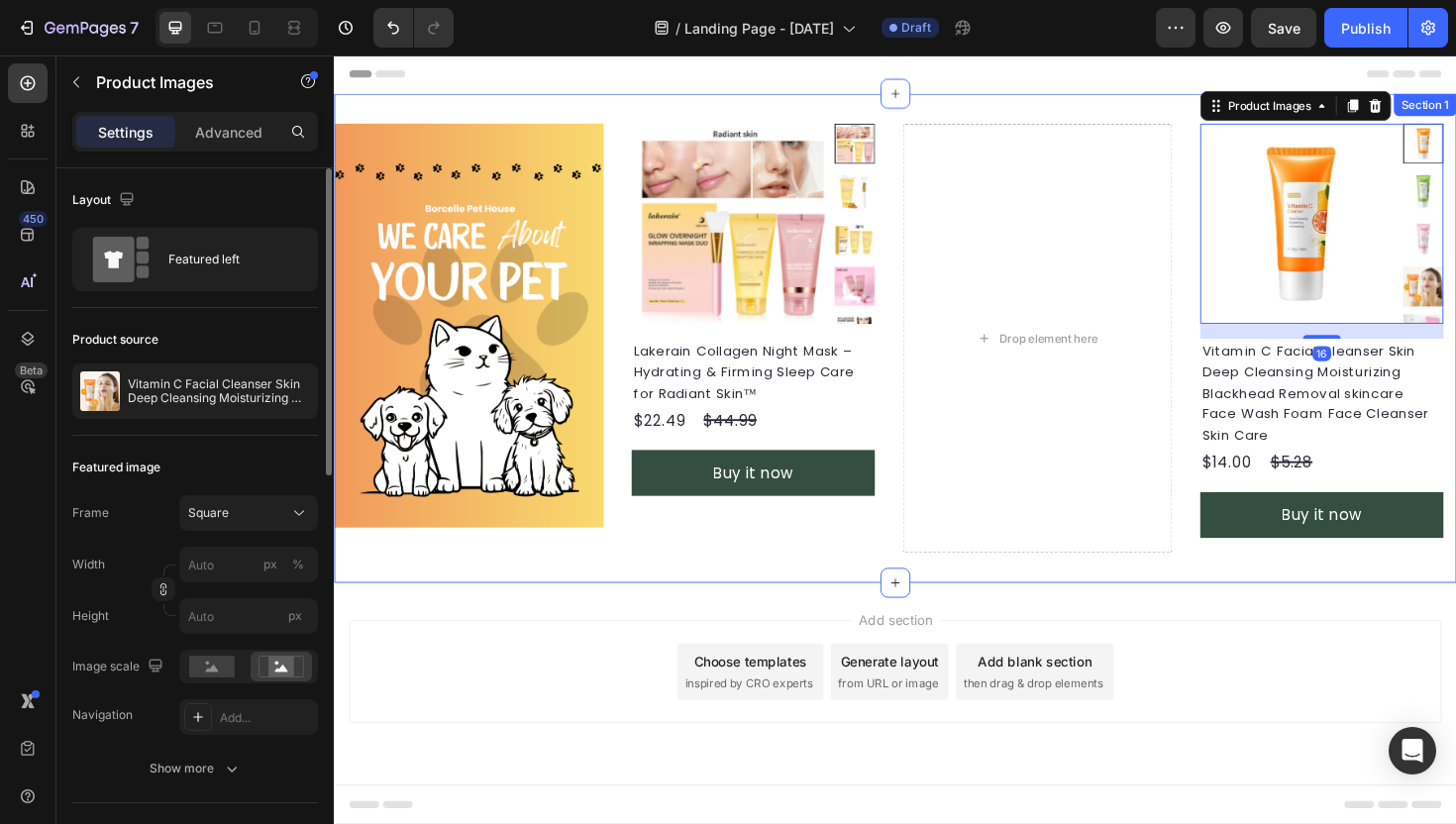 click on "Drop element here" at bounding box center [1079, 355] 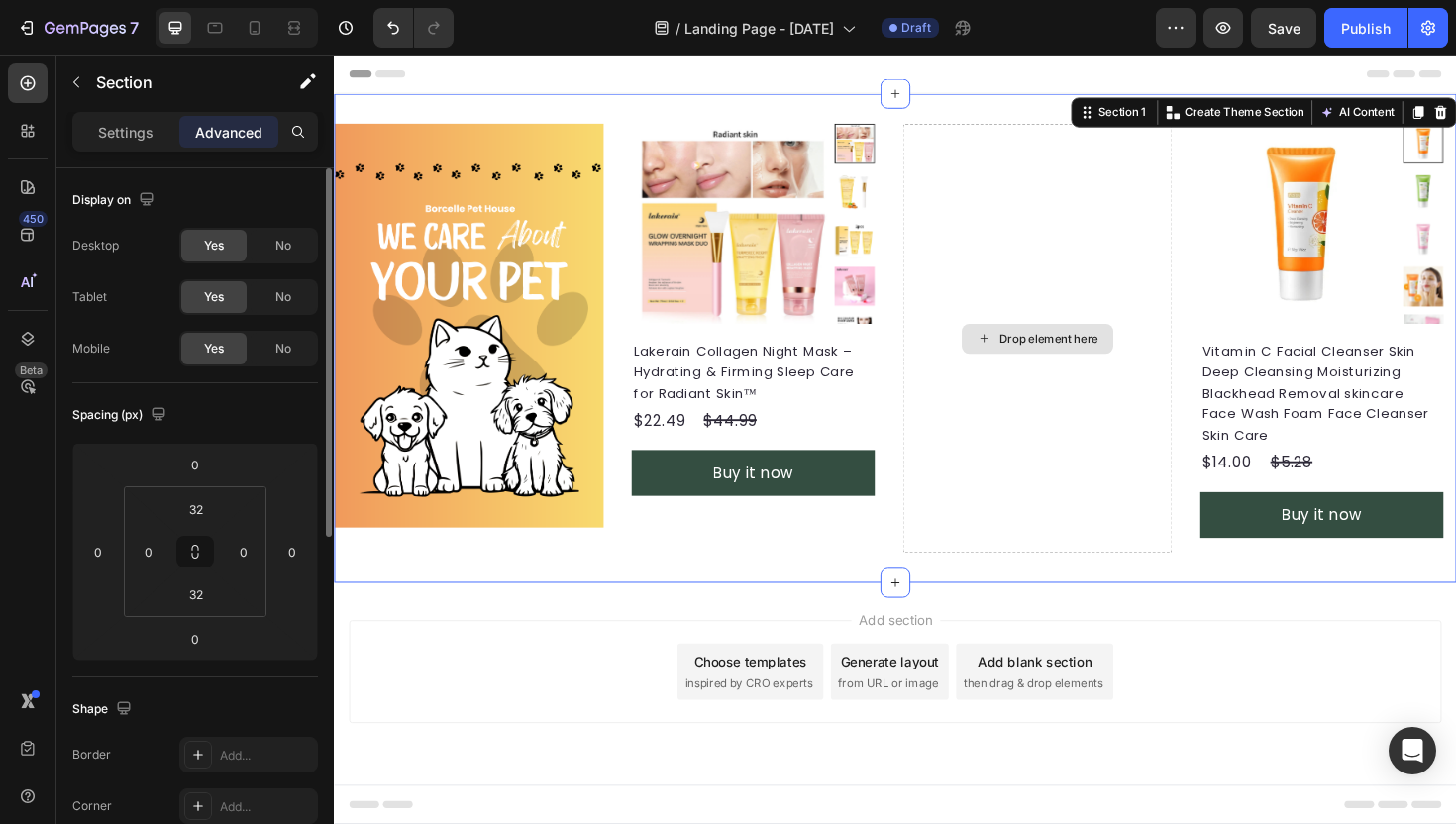 click on "Drop element here" at bounding box center (1079, 355) 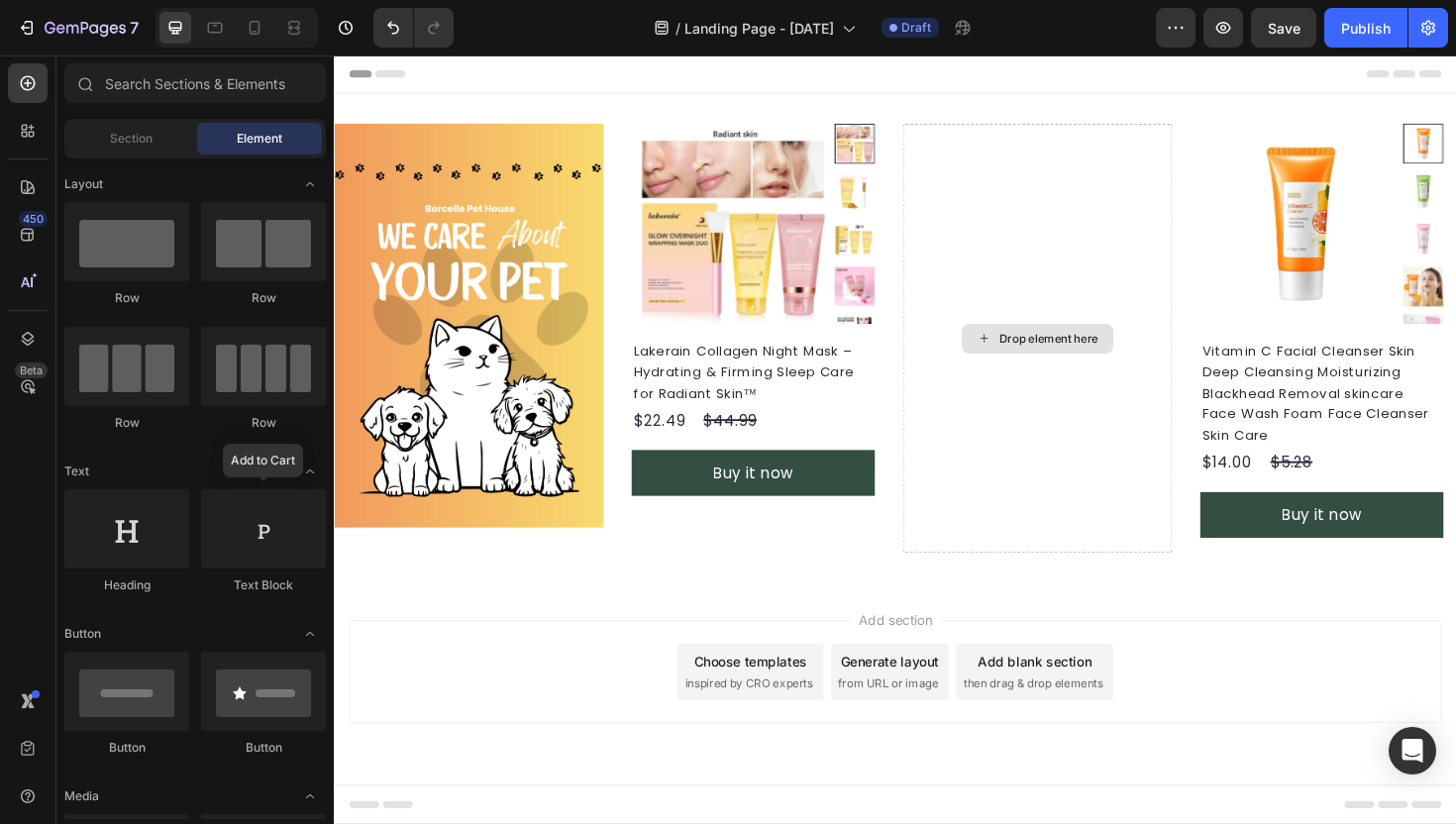 click on "Drop element here" at bounding box center (1091, 356) 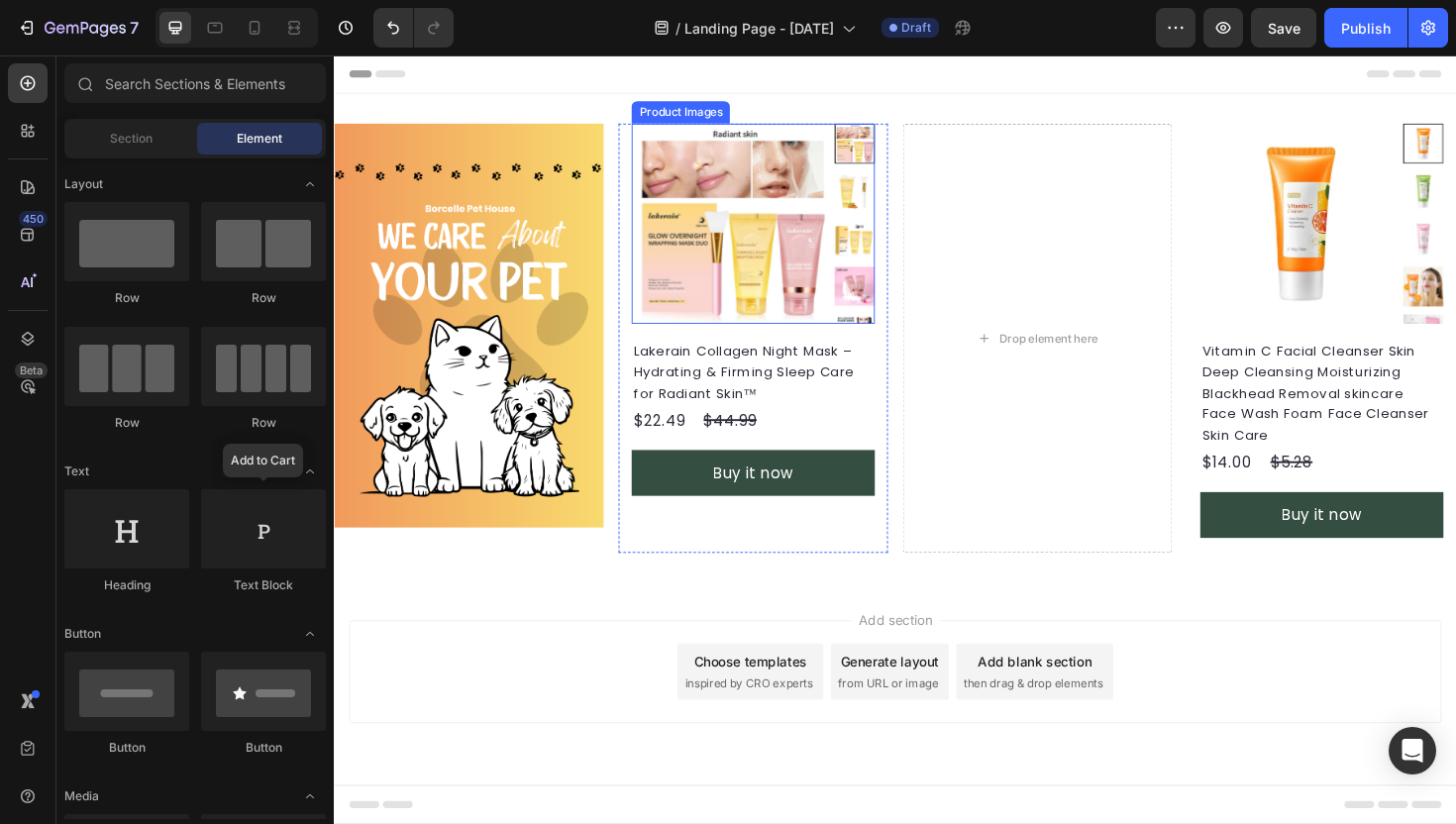 click at bounding box center (755, 234) 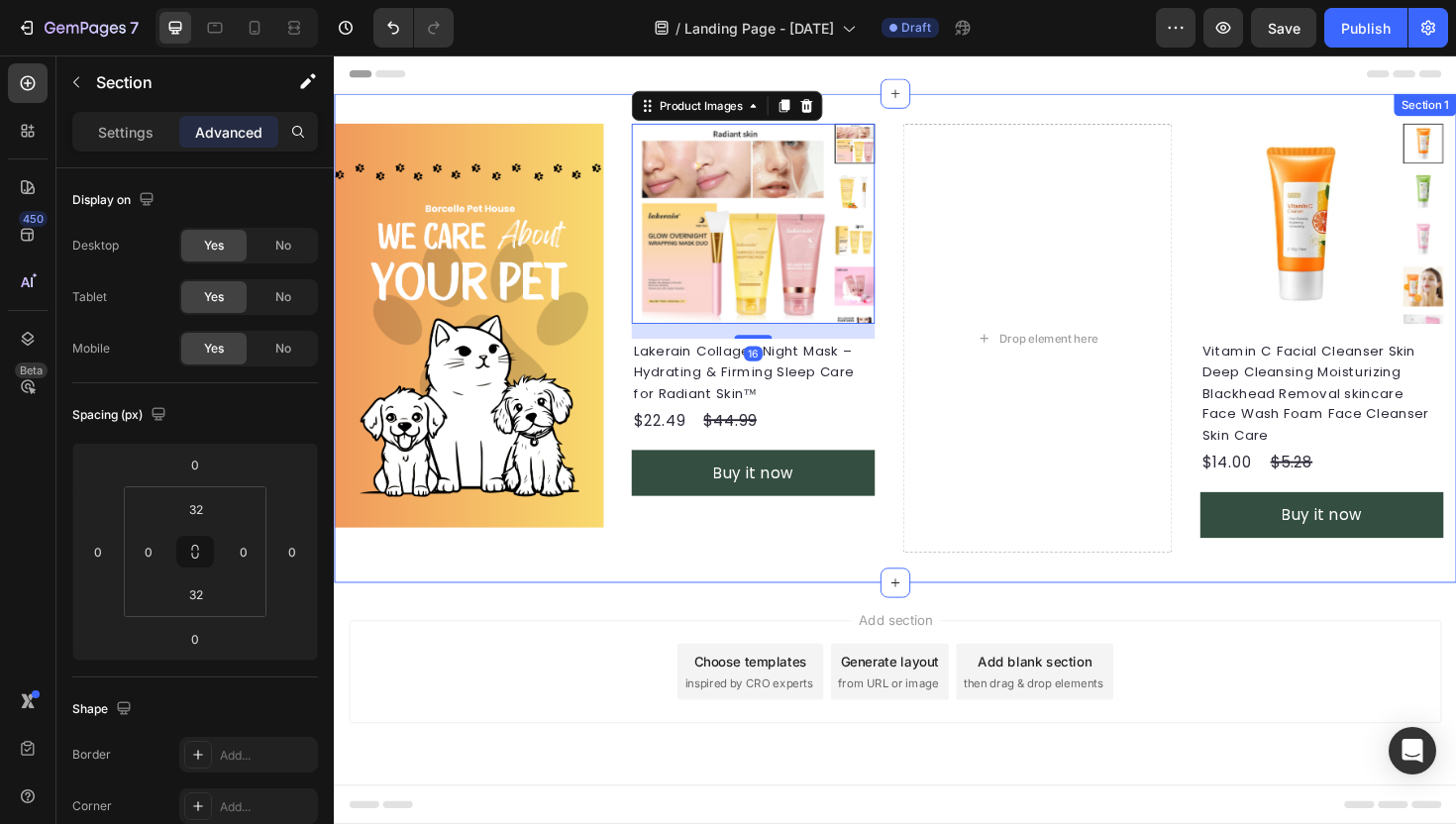 click on "Product Images 16 Lakerain Collagen Night Mask Hydrating & Firming Sleep Care for Radiant Skin™ Product Title $22.49 Product Price Product Price $44.99 Product Price Product Price Row Buy it now Dynamic Checkout Product" at bounding box center (778, 355) 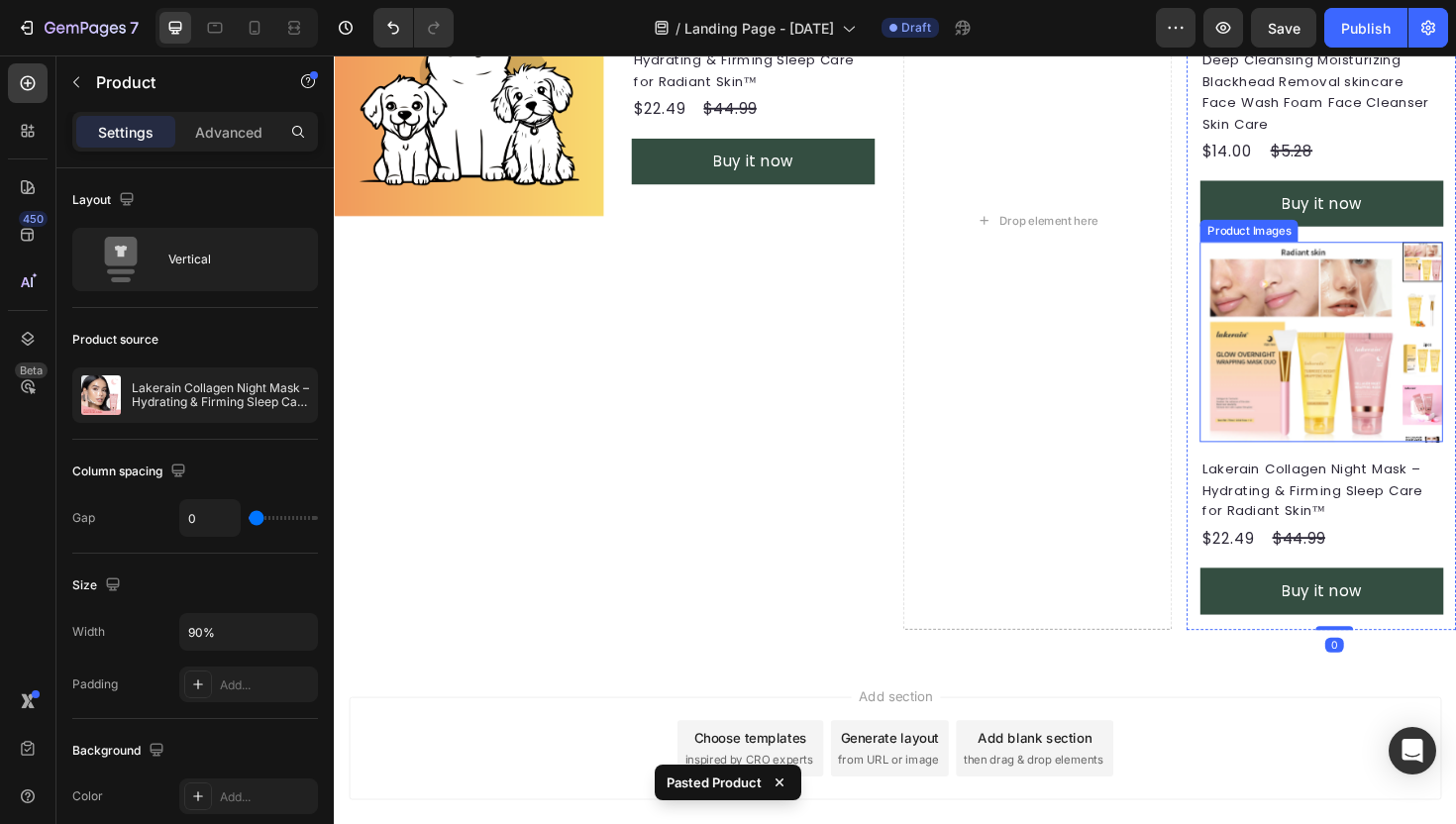 scroll, scrollTop: 289, scrollLeft: 0, axis: vertical 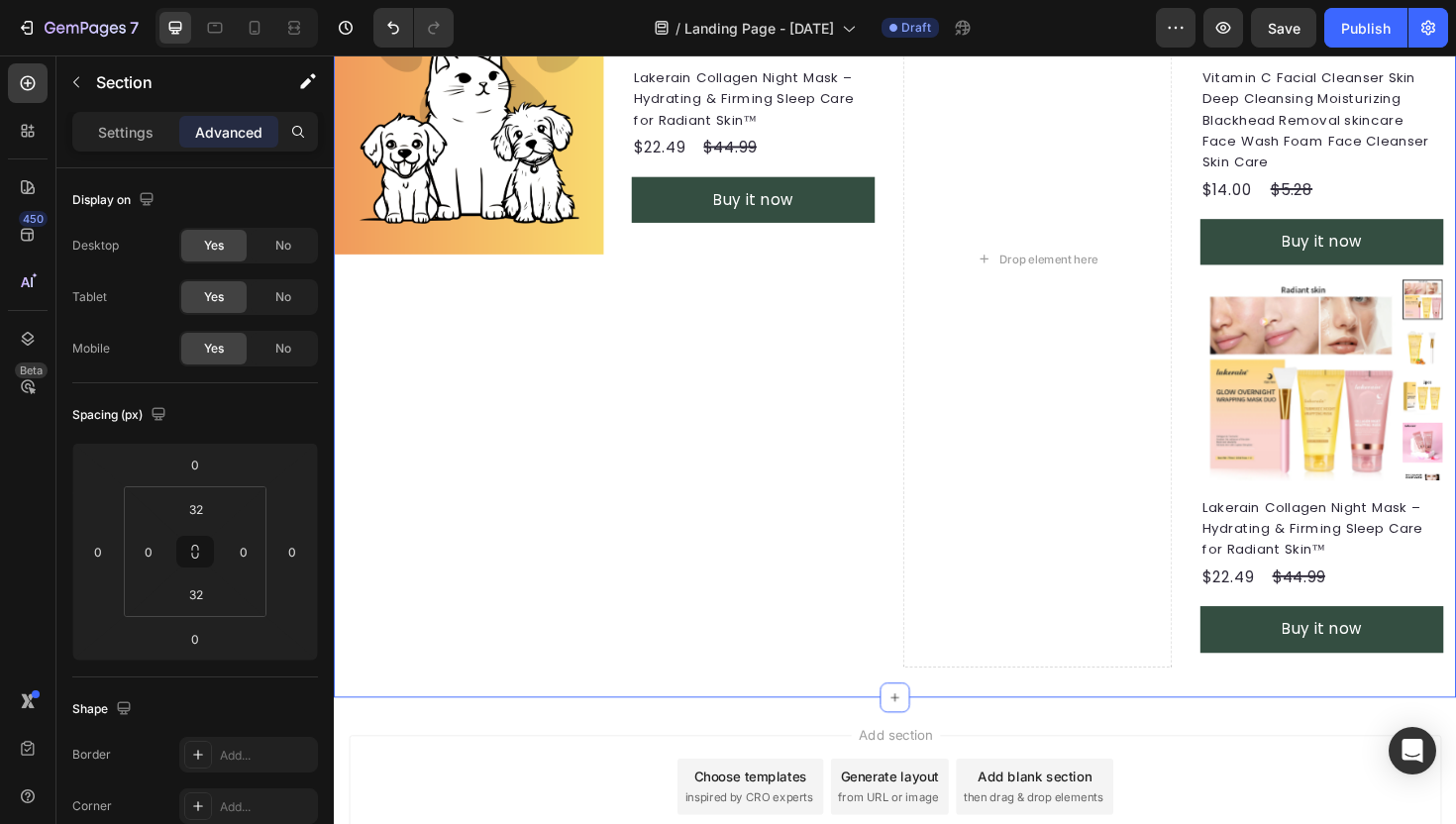 click on "Product Images Vitamin C Facial Cleanser Skin Deep Cleansing Moisturizing Blackhead Removal skincare Face Wash Foam Face Cleanser Skin Care Product Title $14.00 Product Price Product Price $5.28 Product Price Product Price Row Buy it now Dynamic Checkout Product Product Images Lakerain Collagen Night Mask – Hydrating & Firming Sleep Care for Radiant Skin™ Product Title $22.49 Product Price Product Price $44.99 Product Price Product Price Row Buy it now Dynamic Checkout Product" at bounding box center (1380, 271) 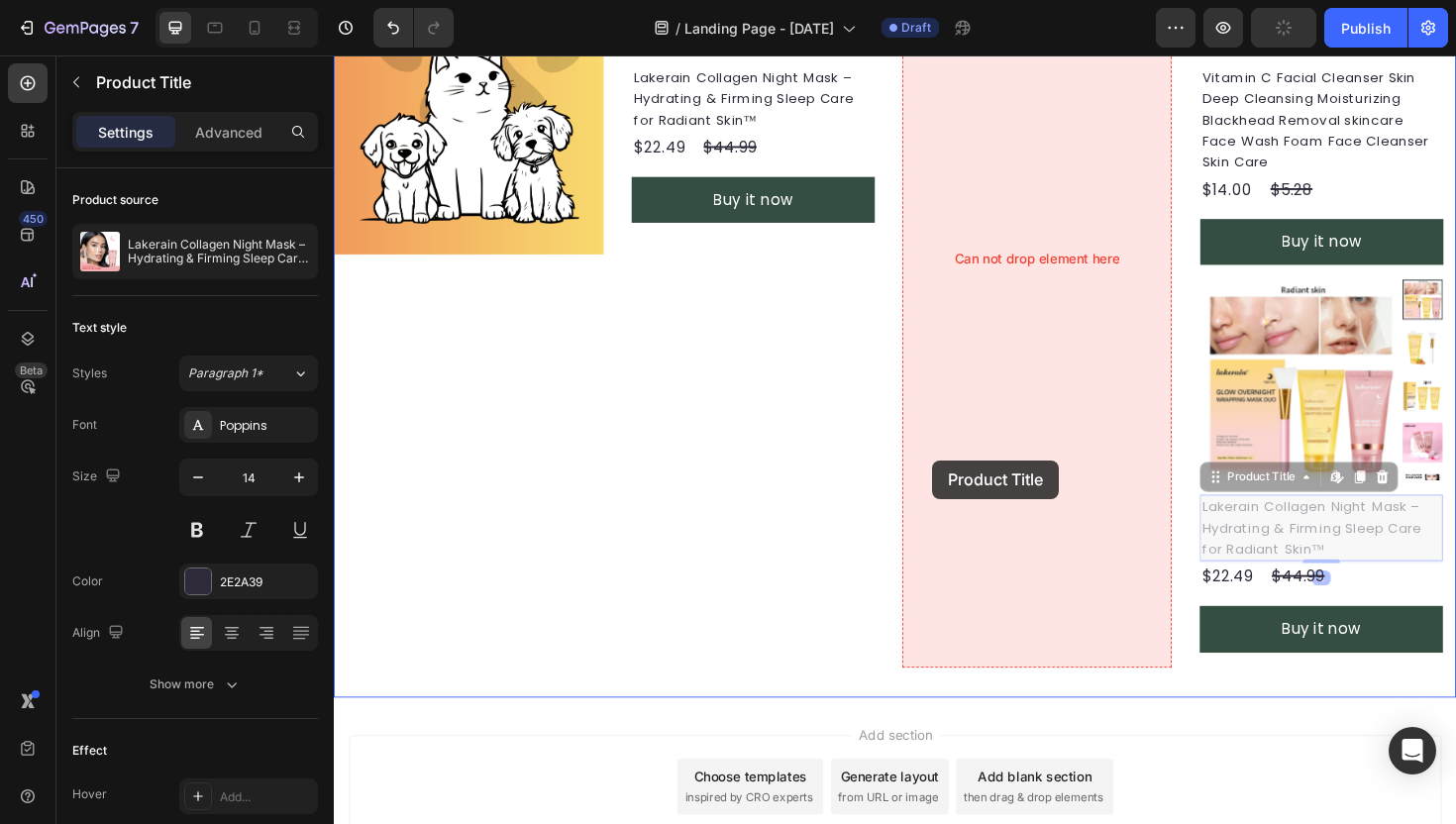 drag, startPoint x: 1287, startPoint y: 541, endPoint x: 971, endPoint y: 476, distance: 322.6159 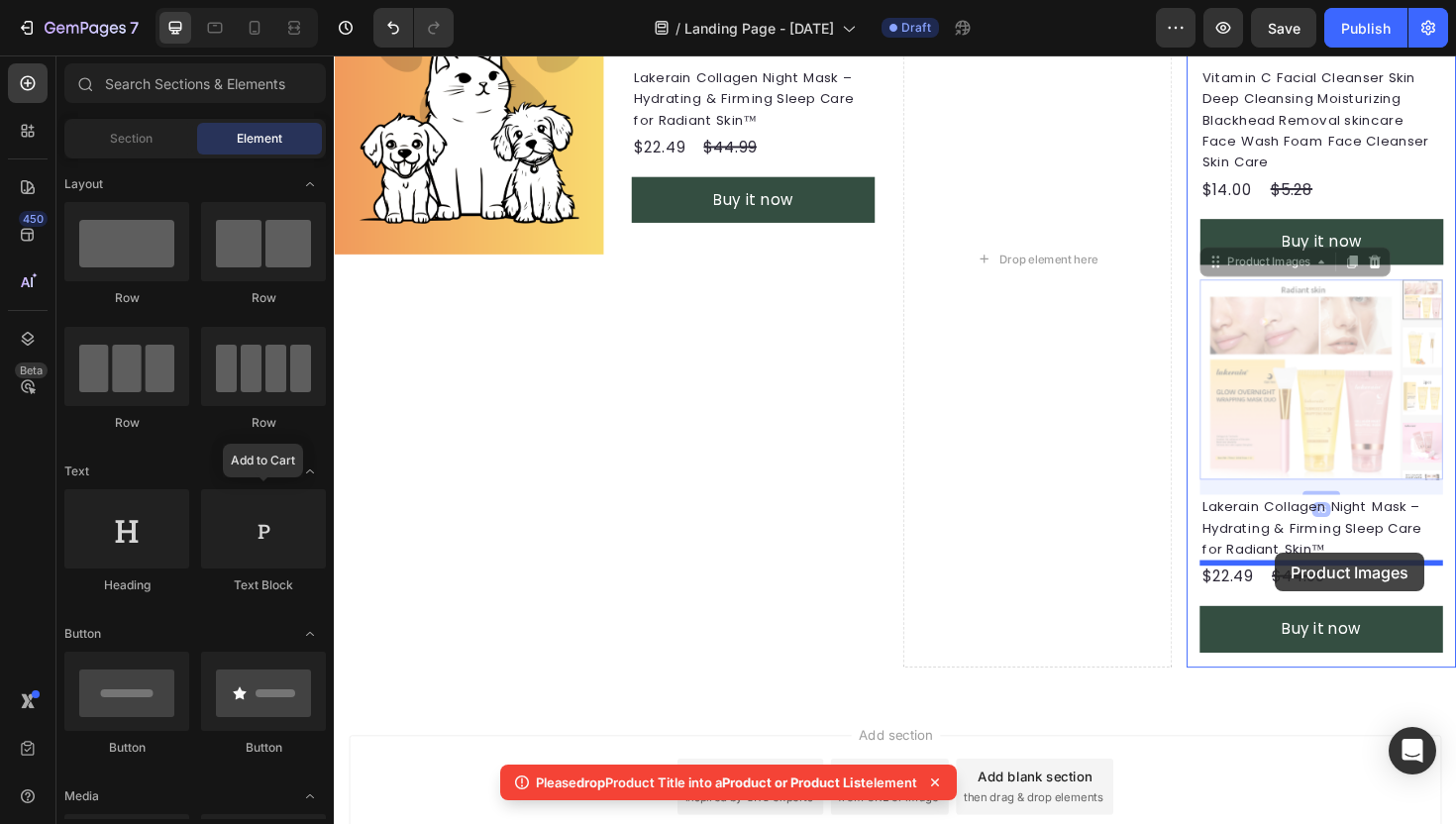 drag, startPoint x: 1492, startPoint y: 651, endPoint x: 1120, endPoint y: 466, distance: 415.4624 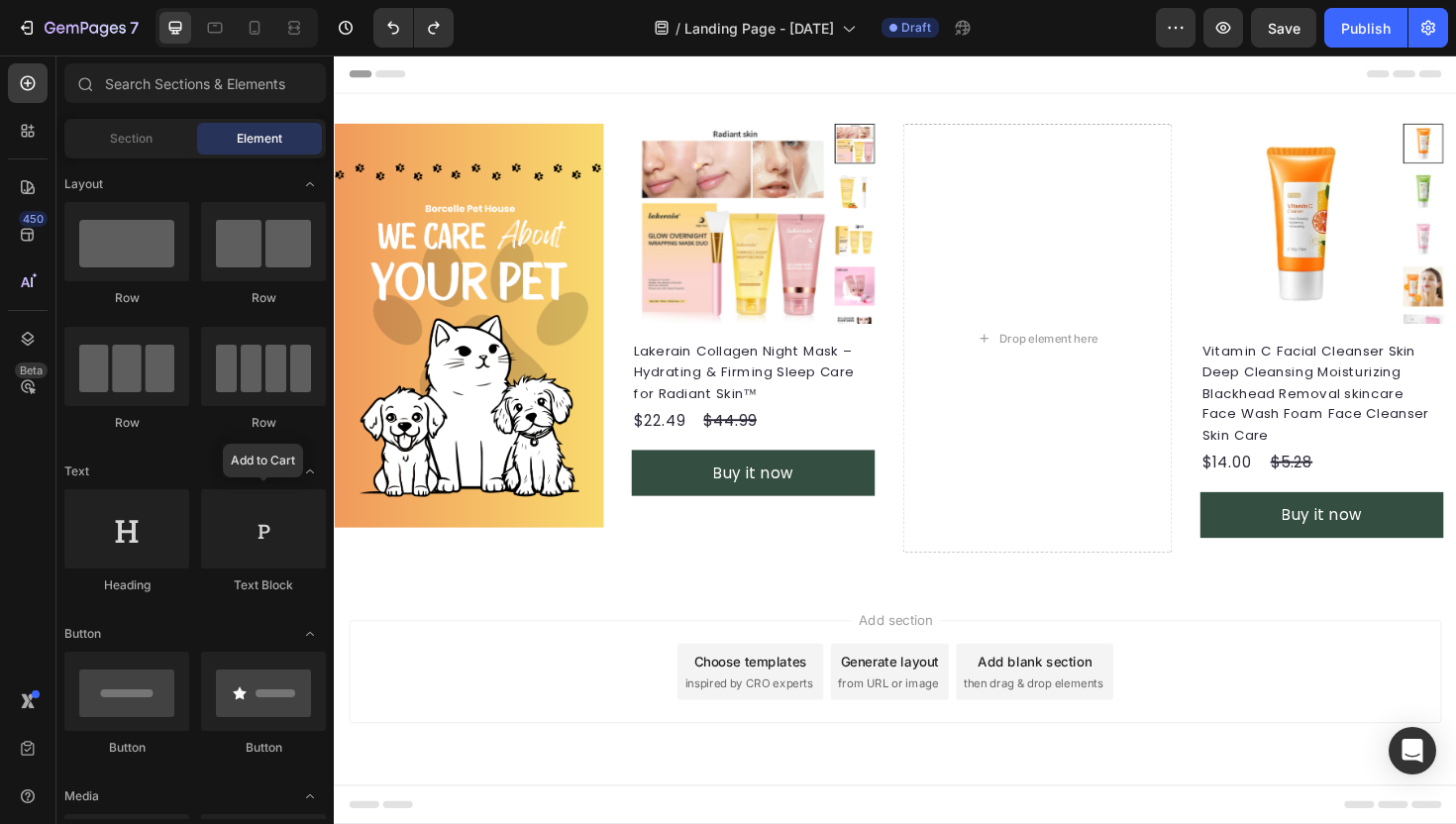 scroll, scrollTop: 0, scrollLeft: 0, axis: both 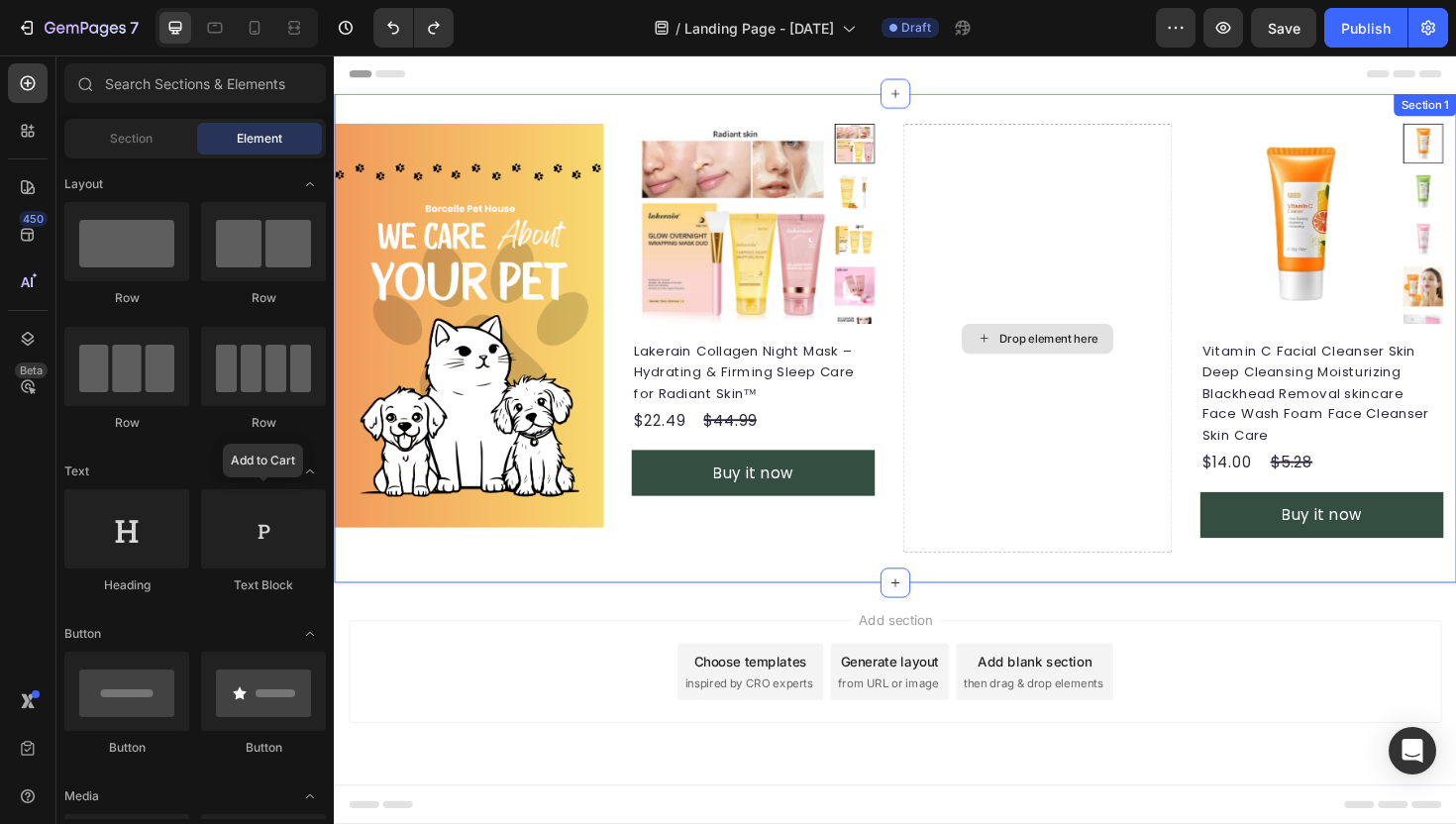click on "Drop element here" at bounding box center (1079, 355) 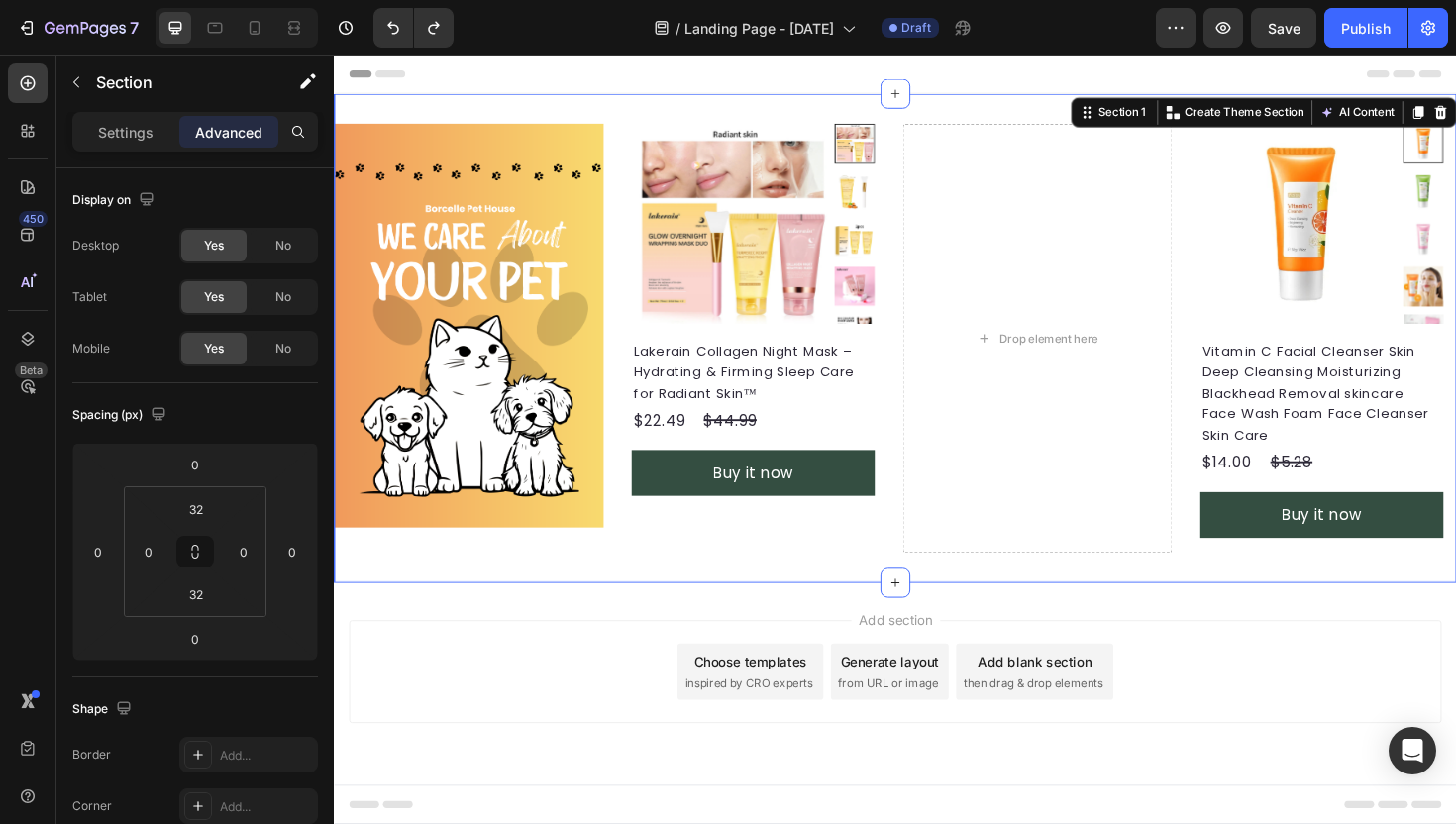 drag, startPoint x: 1339, startPoint y: 108, endPoint x: 1152, endPoint y: 215, distance: 215.44837 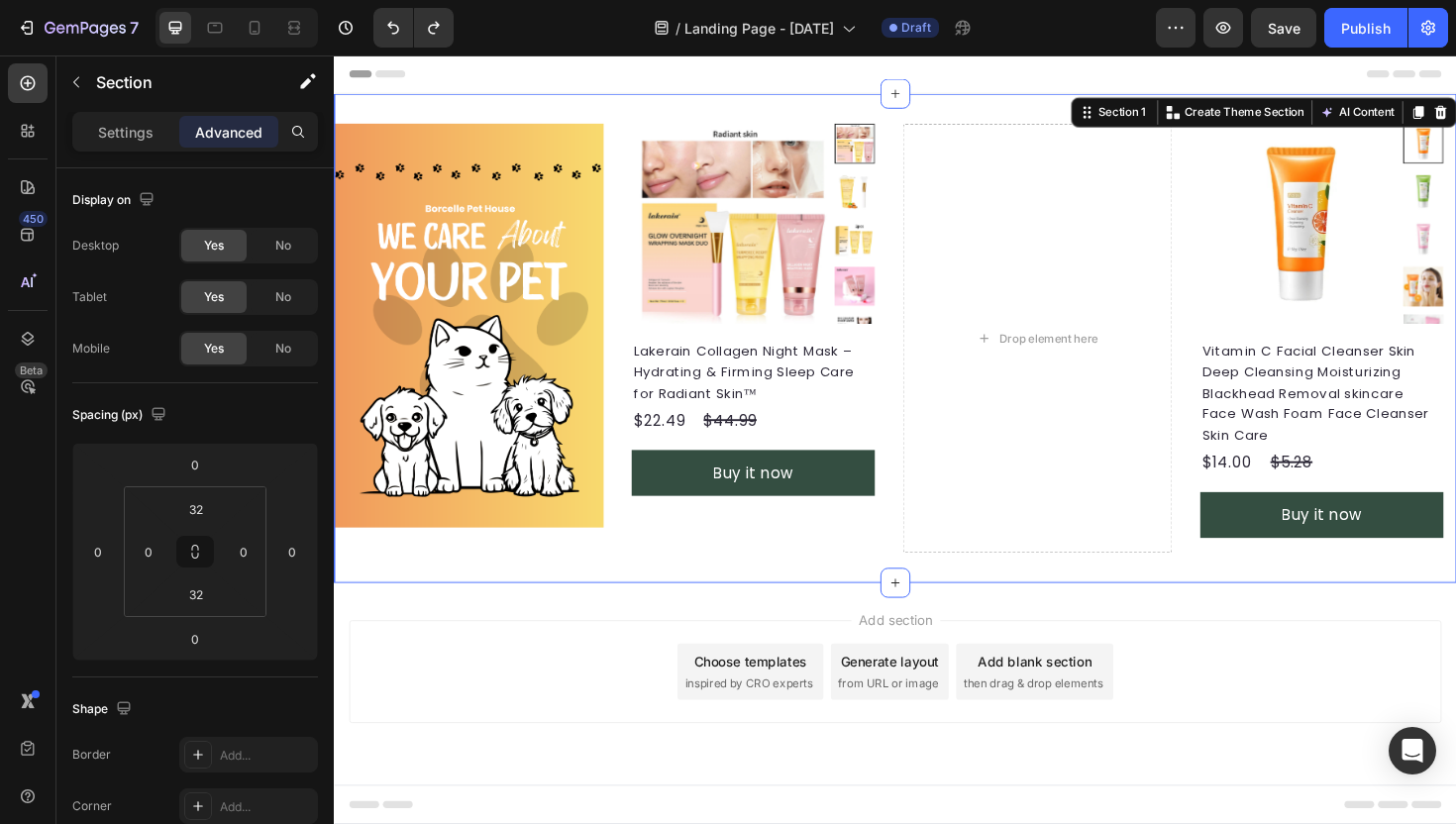 click on "Image Product Images Lakerain Collagen Night Mask – Hydrating & Firming Sleep Care for Radiant Skin™ Product Title $22.49 Product Price Product Price $44.99 Product Price Product Price Row Buy it now Dynamic Checkout Product
Drop element here Product Images Vitamin C Facial Cleanser Skin Deep Cleansing Moisturizing Blackhead Removal skincare Face Wash Foam Face Cleanser Skin Care Product Title $14.00 Product Price Product Price $5.28 Product Price Product Price Row Buy it now Dynamic Checkout Product Section 1   You can create reusable sections Create Theme Section AI Content Write with GemAI What would you like to describe here? Tone and Voice Persuasive Product Lakerain Collagen Night Mask – Hydrating & Firming Sleep Care for Radiant Skin™ You can manage it in   Product element Show more Generate" at bounding box center (928, 355) 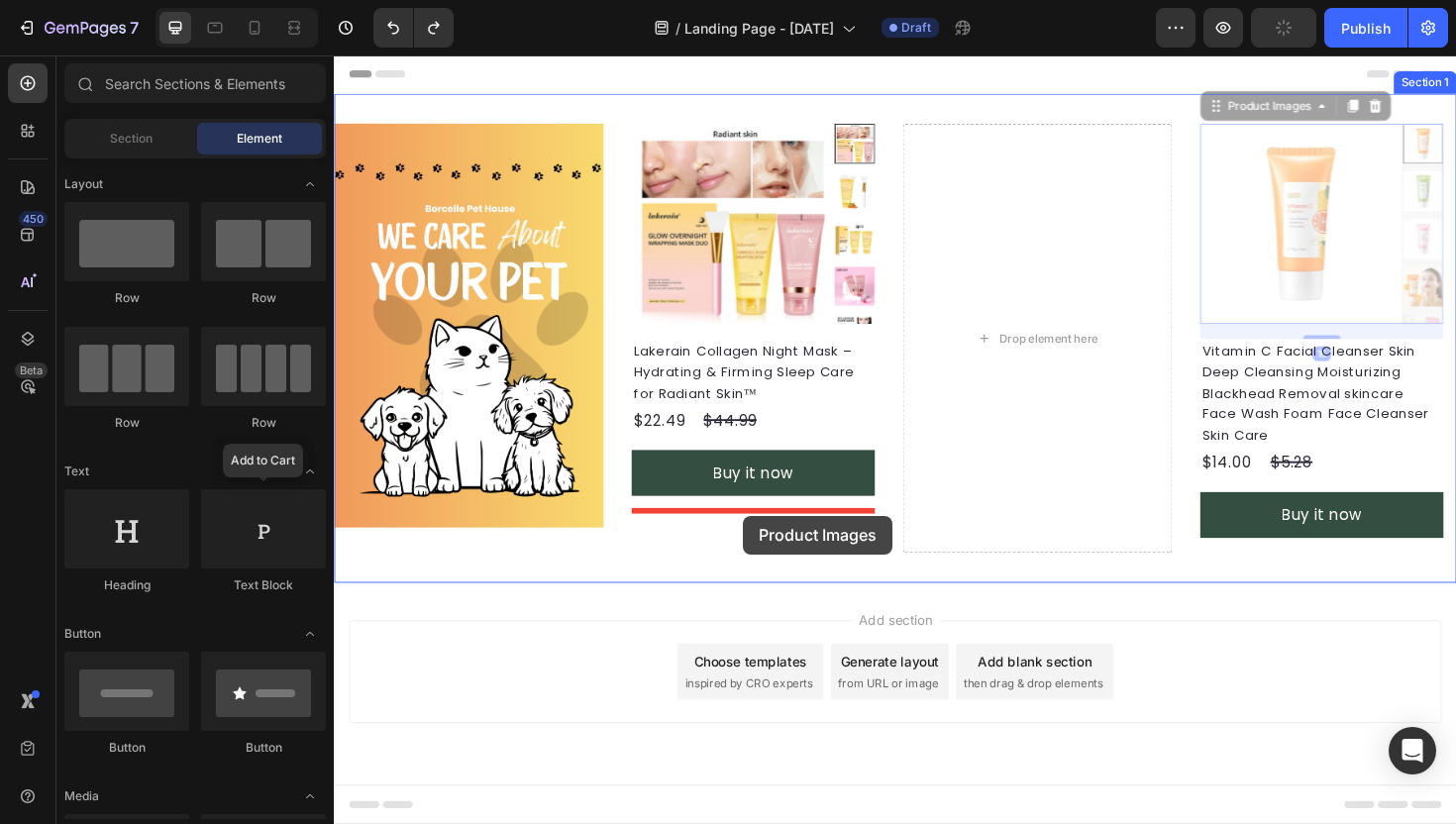 click at bounding box center [928, 463] 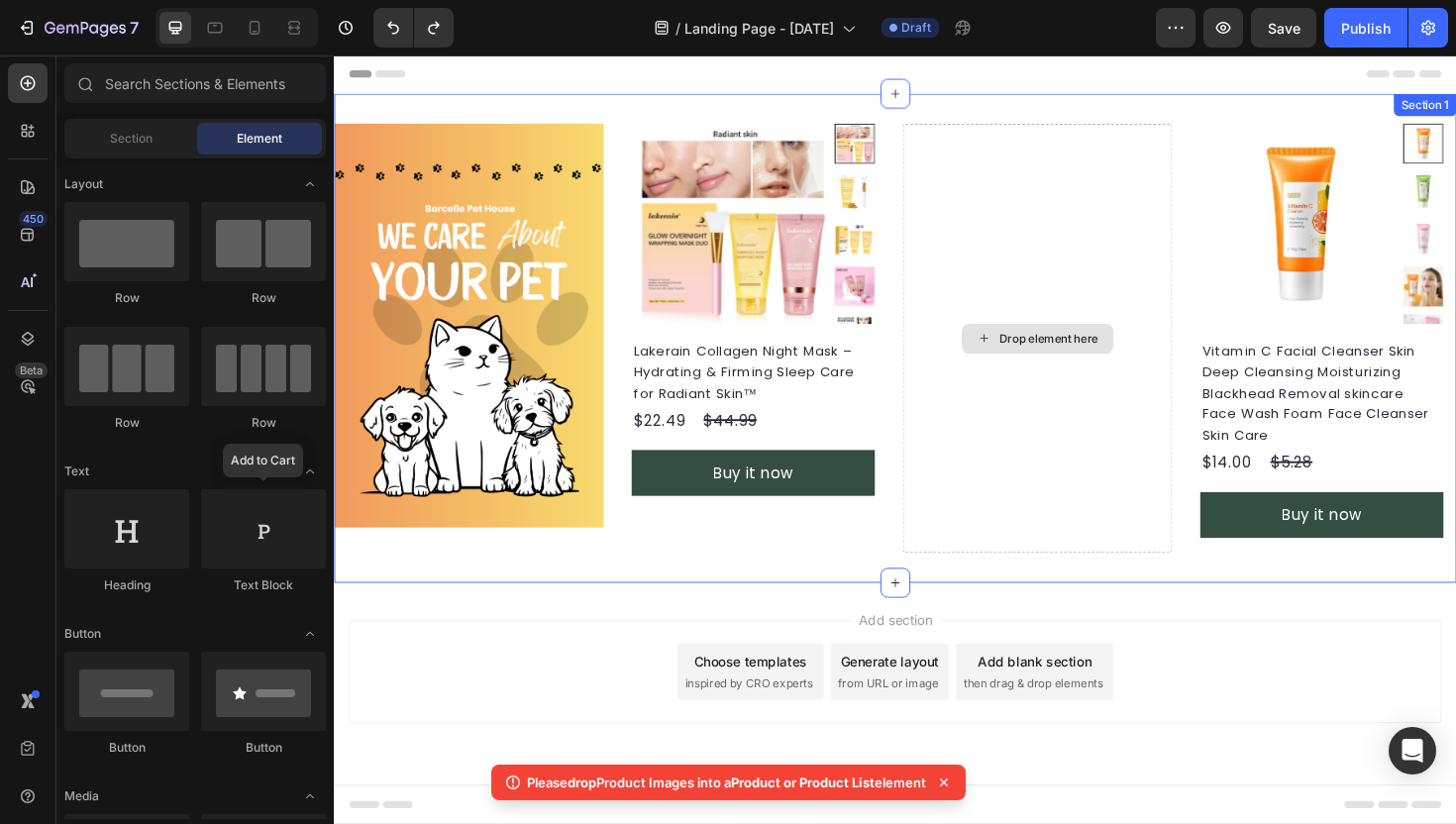 click on "Drop element here" at bounding box center (1091, 356) 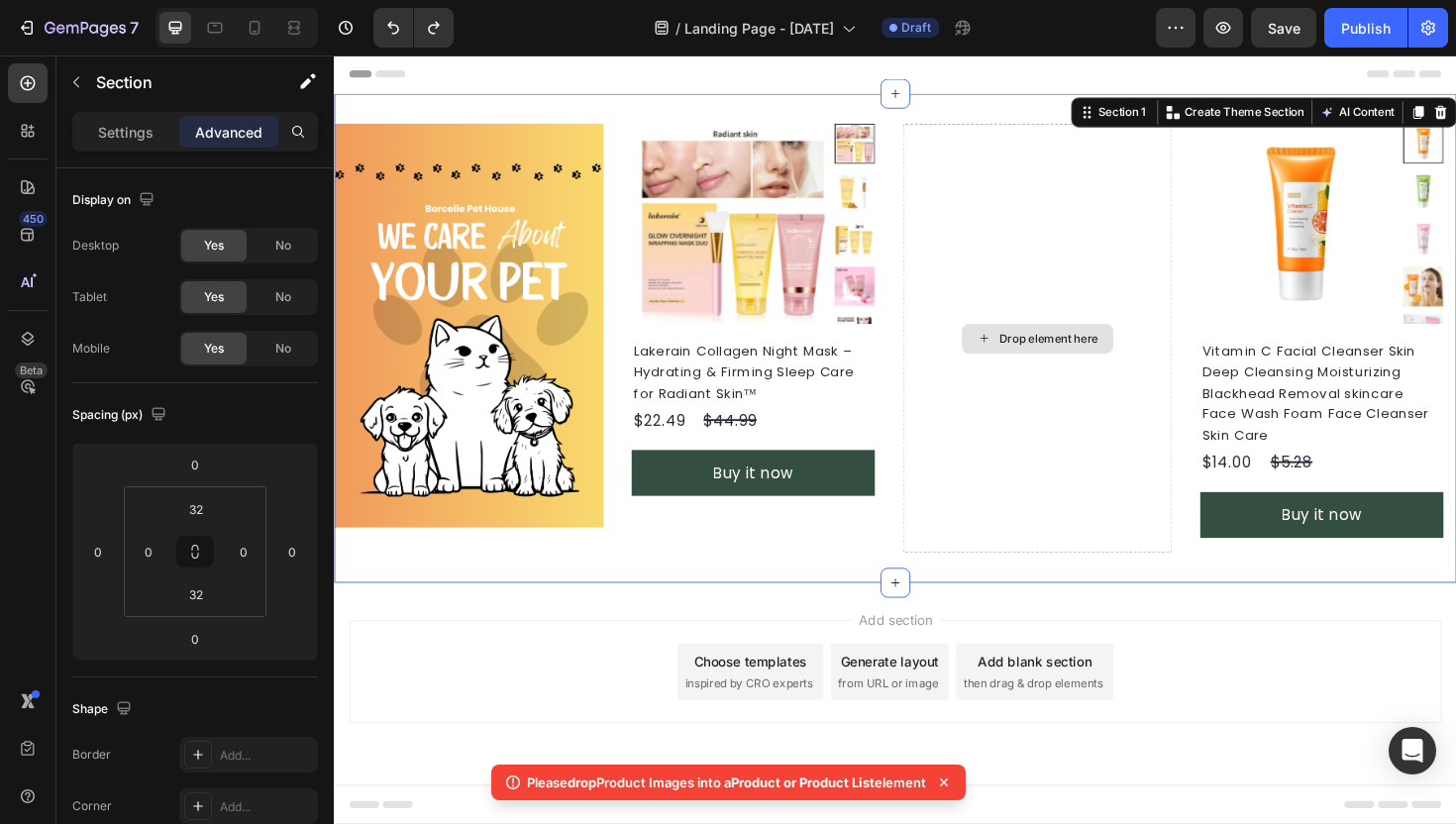 click on "Drop element here" at bounding box center [1079, 355] 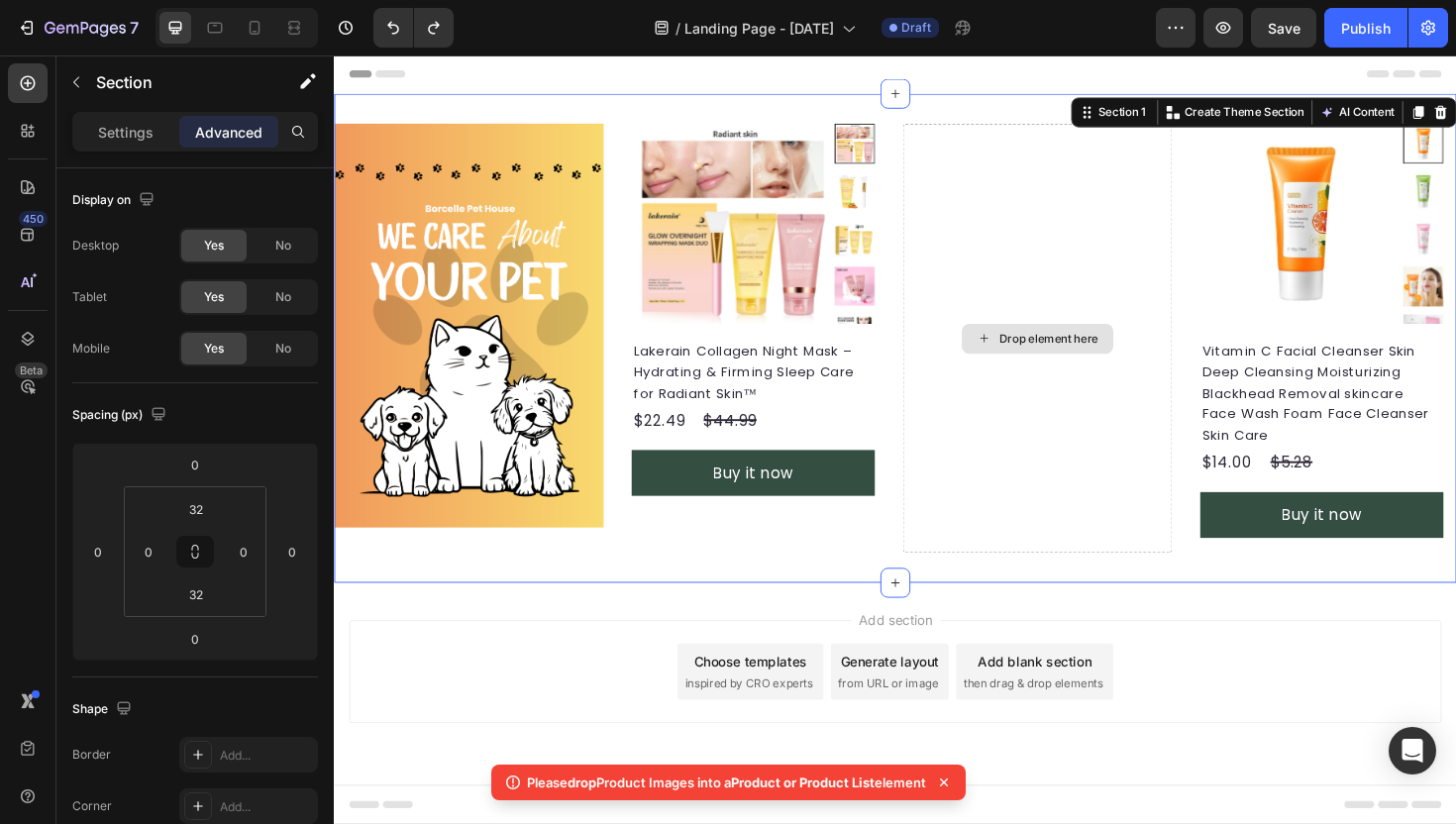 click on "Drop element here" at bounding box center (1079, 355) 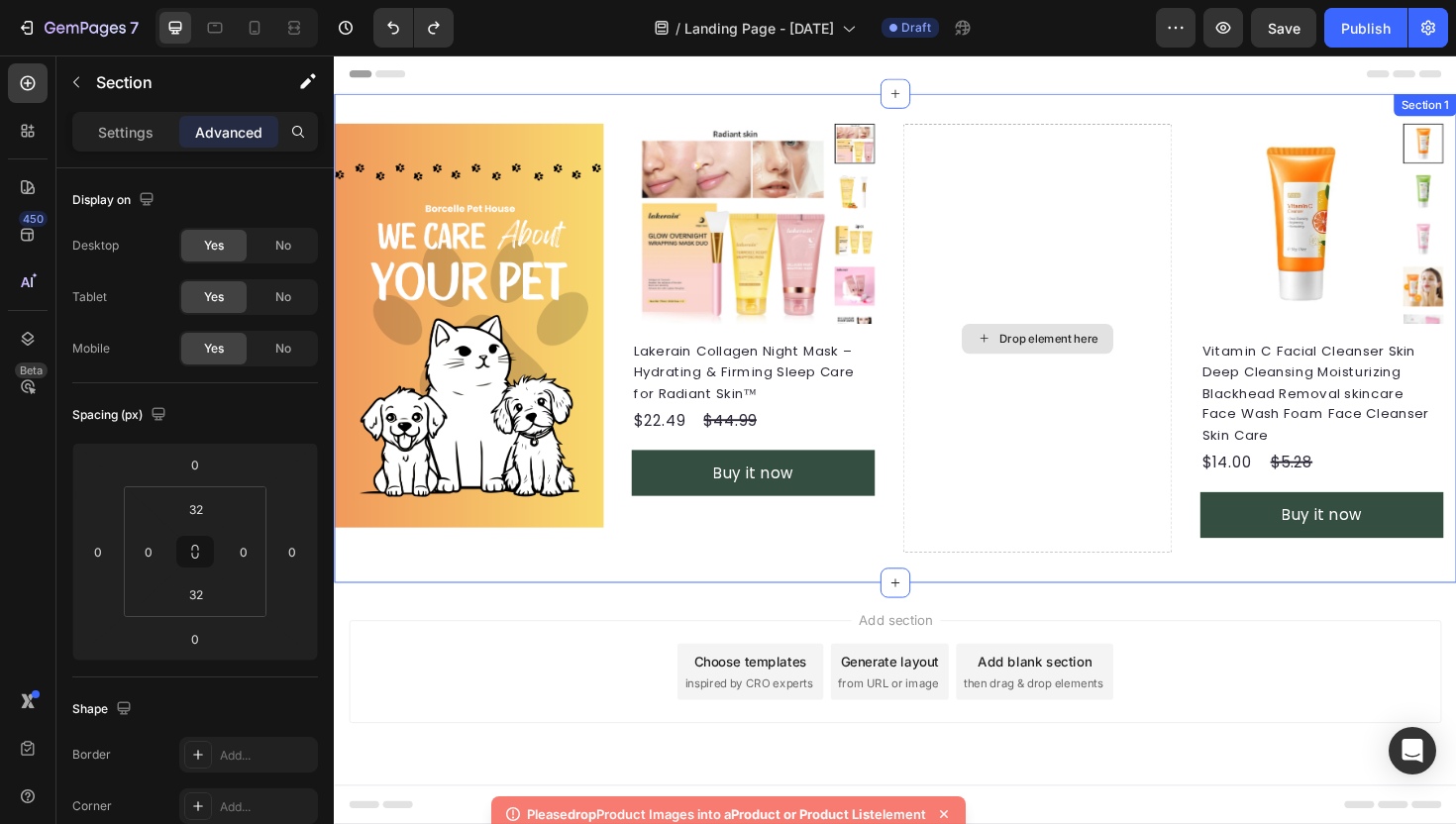 click on "Drop element here" at bounding box center [1091, 356] 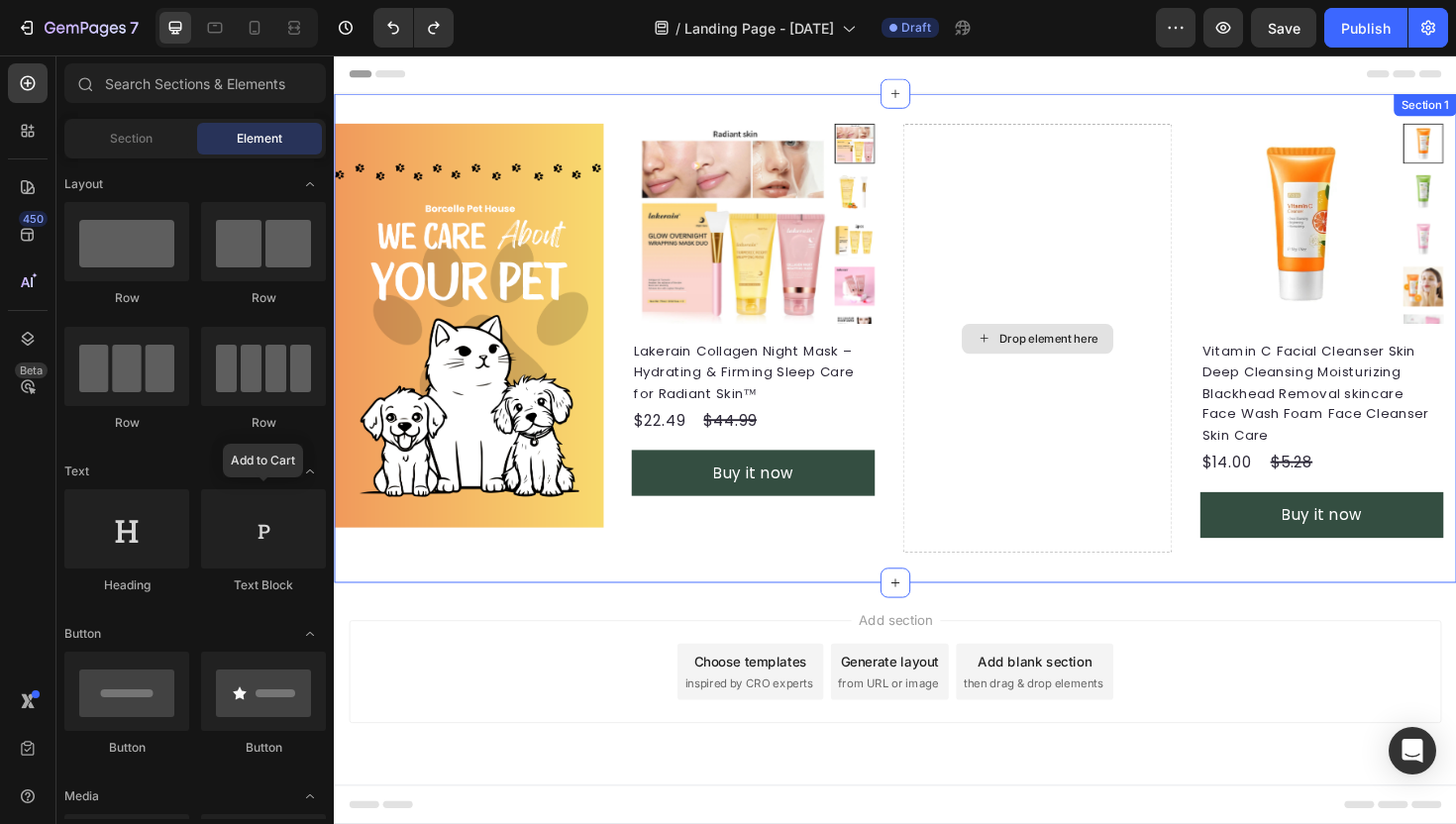 click on "Drop element here" at bounding box center [1091, 356] 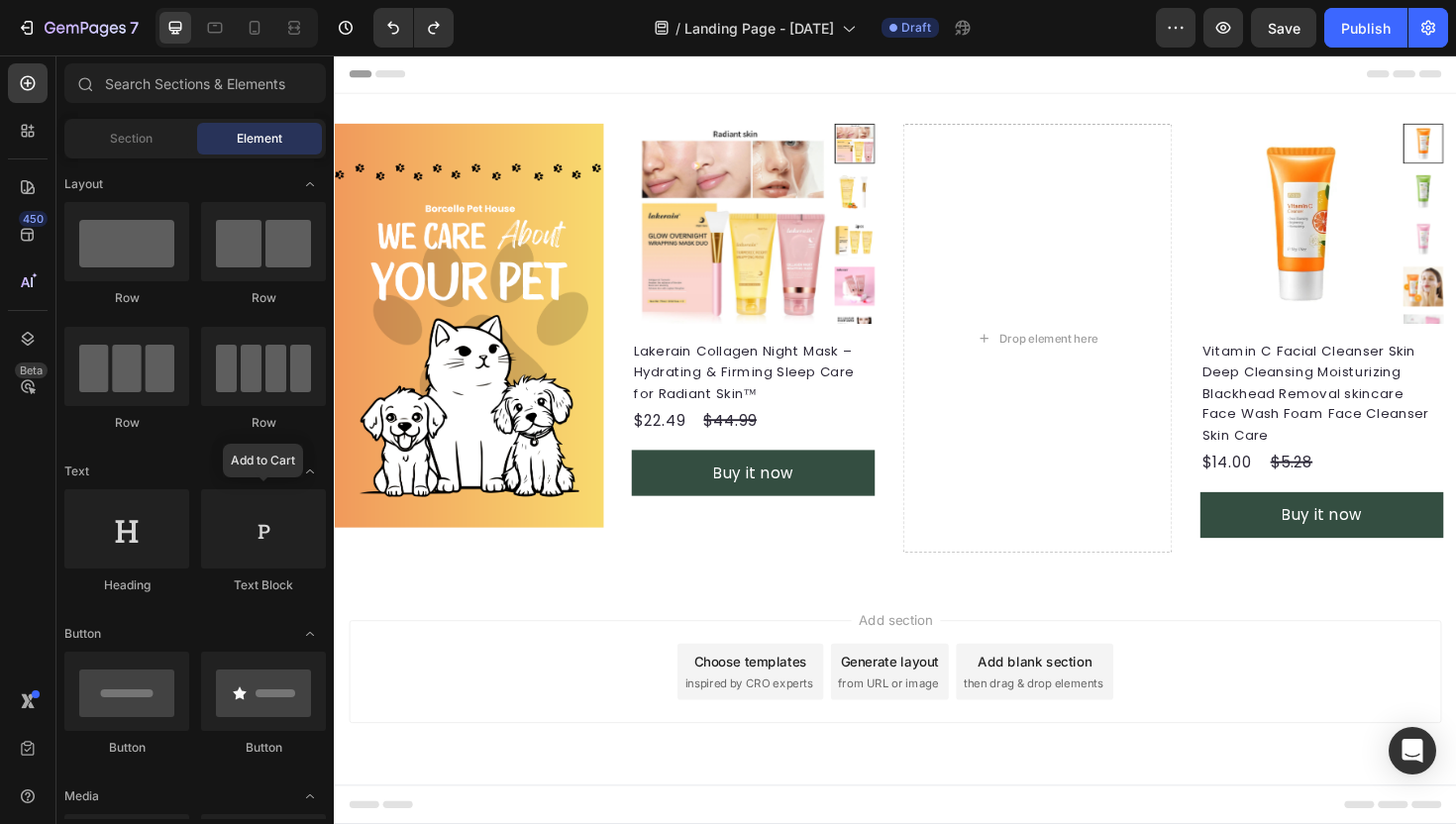 click at bounding box center (127, 2888) 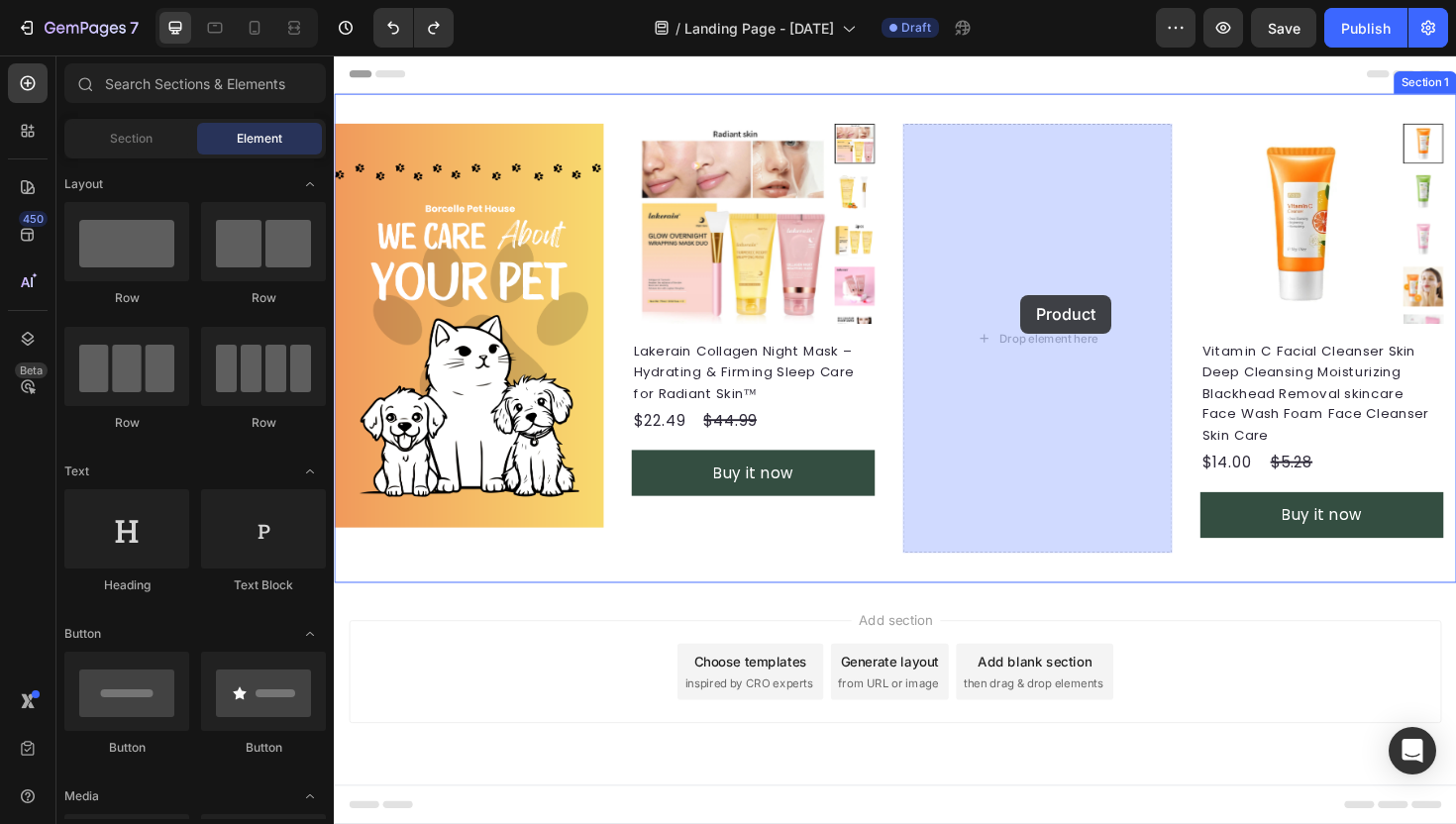 drag, startPoint x: 453, startPoint y: 458, endPoint x: 1032, endPoint y: 309, distance: 597.8645 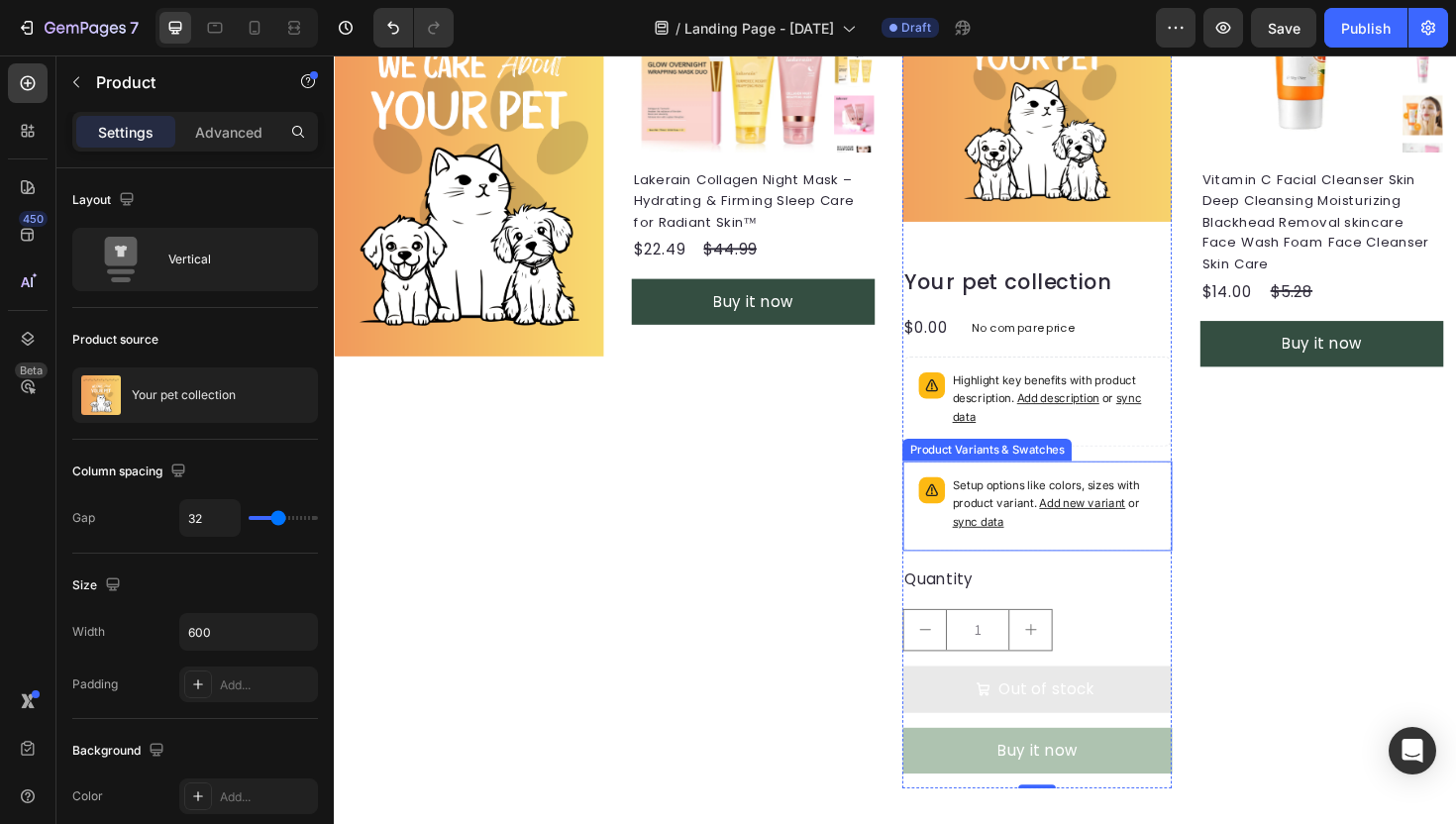 scroll, scrollTop: 0, scrollLeft: 0, axis: both 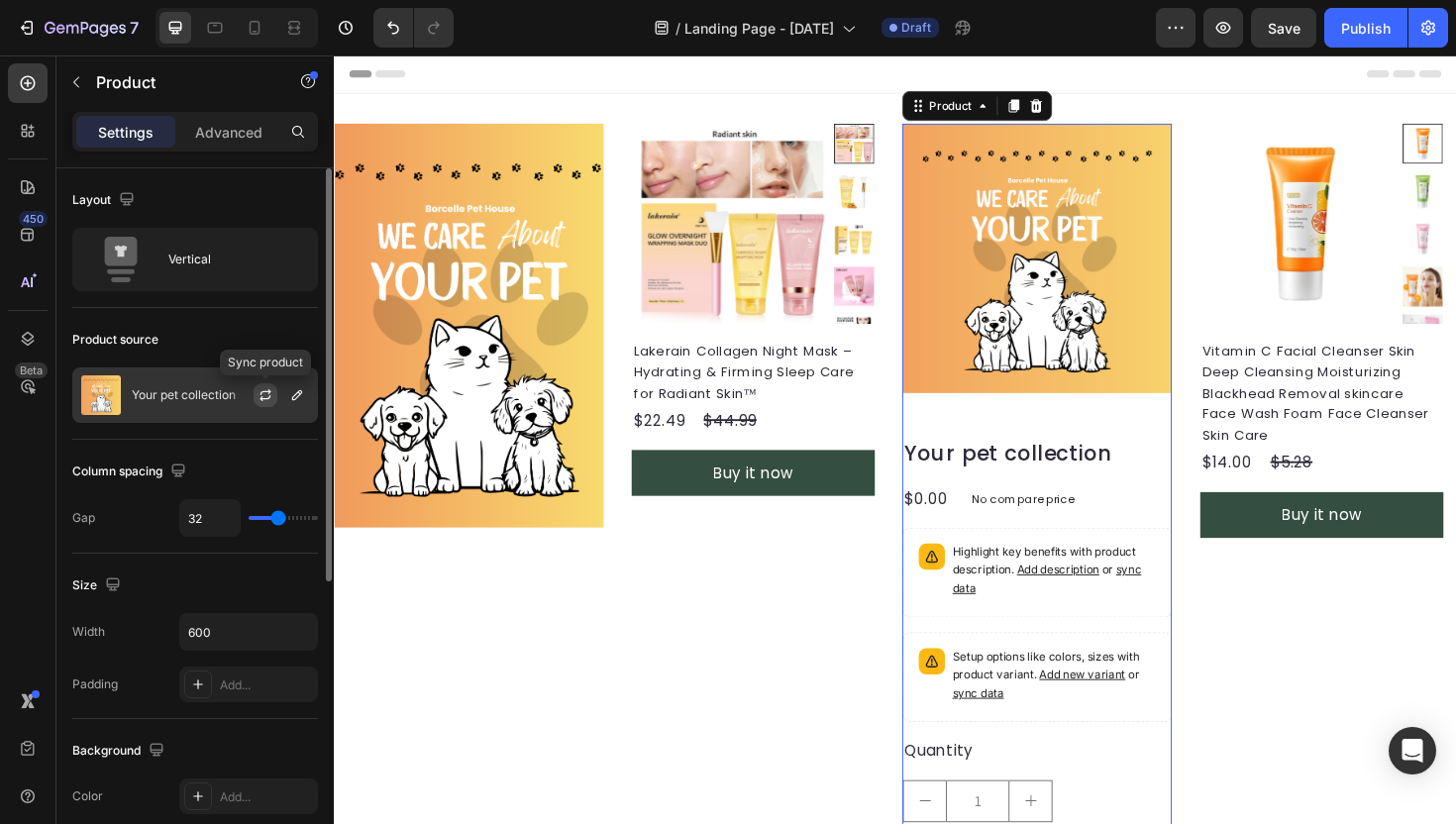 click 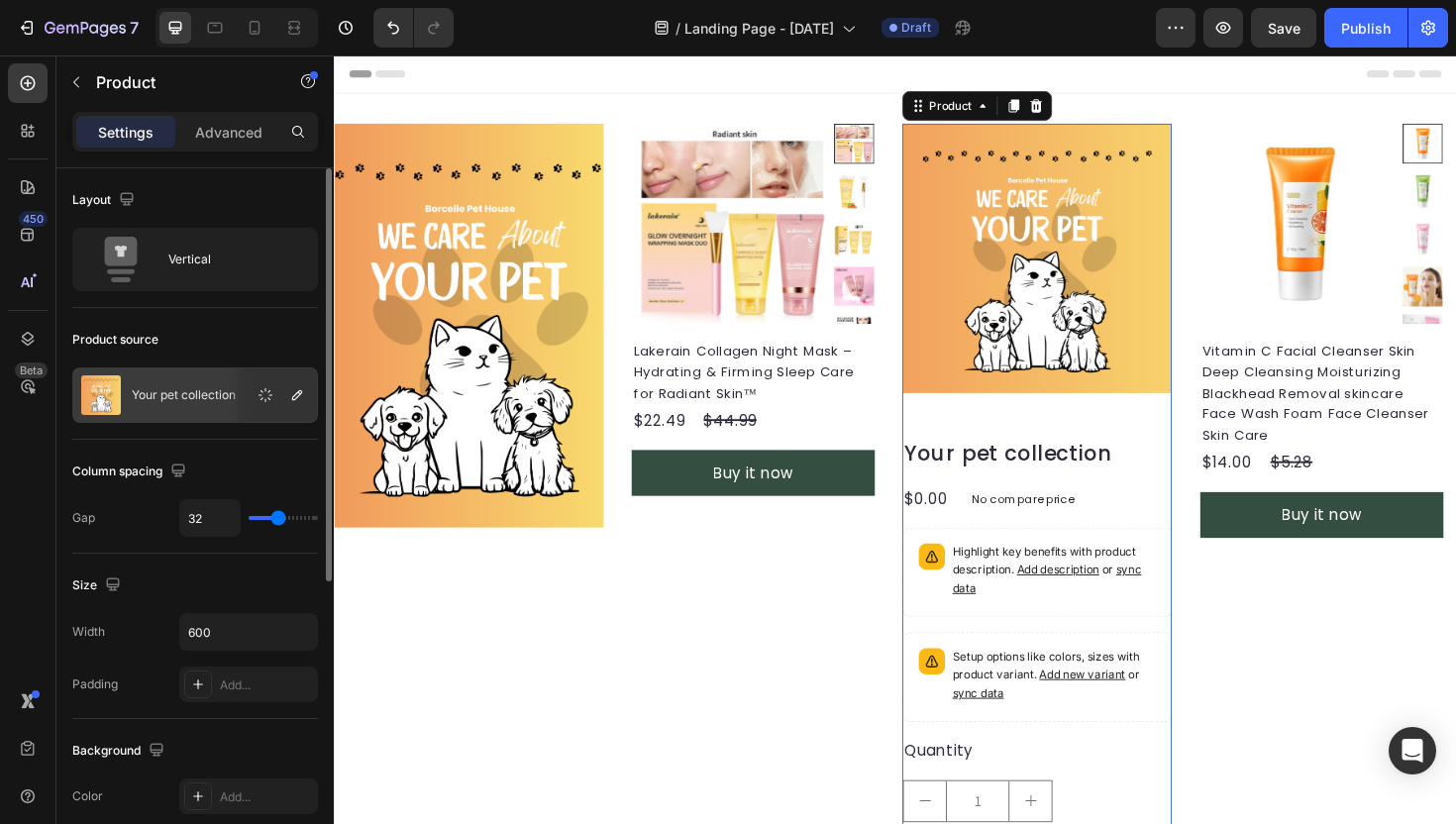click at bounding box center [273, 395] 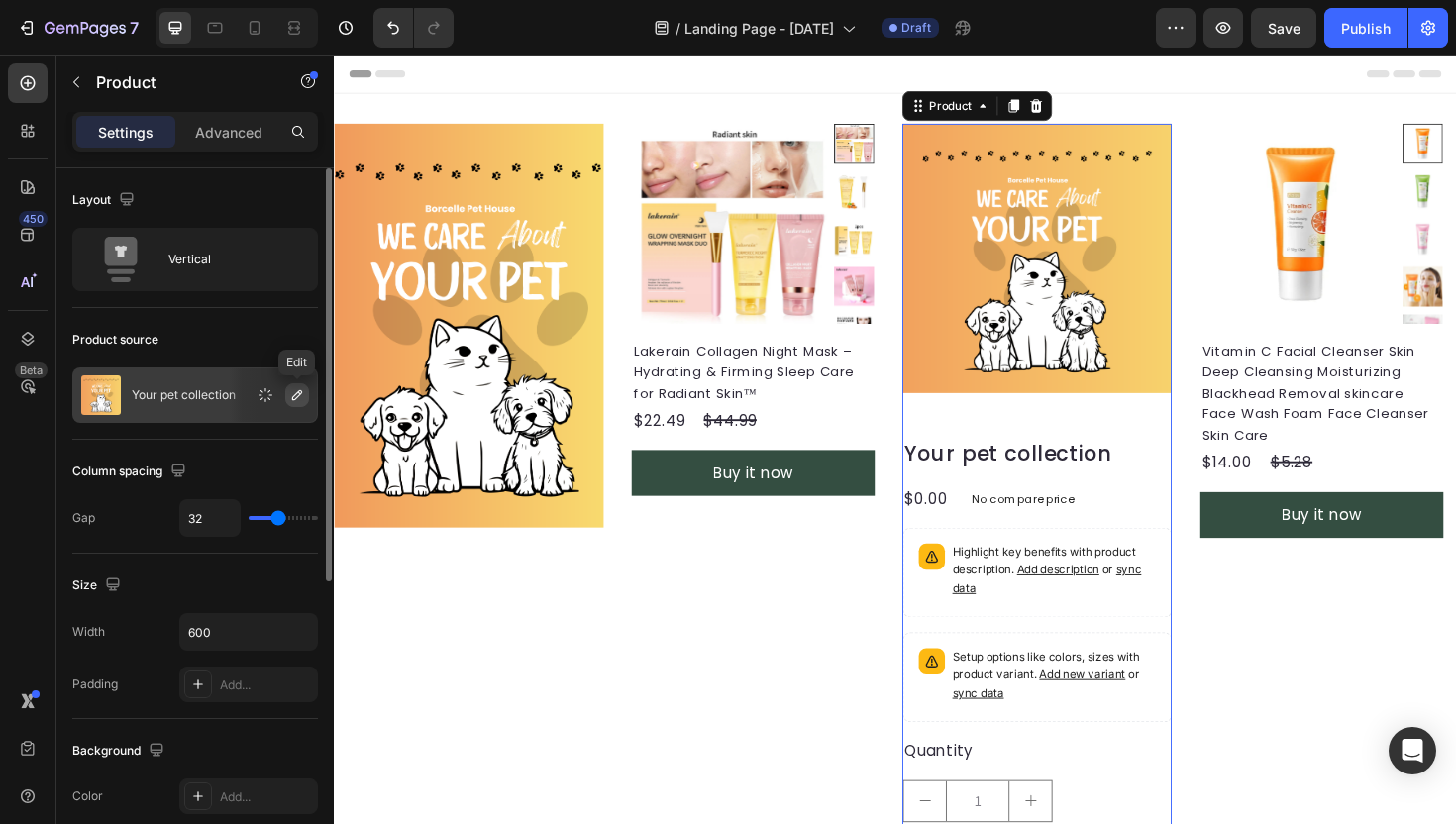 click 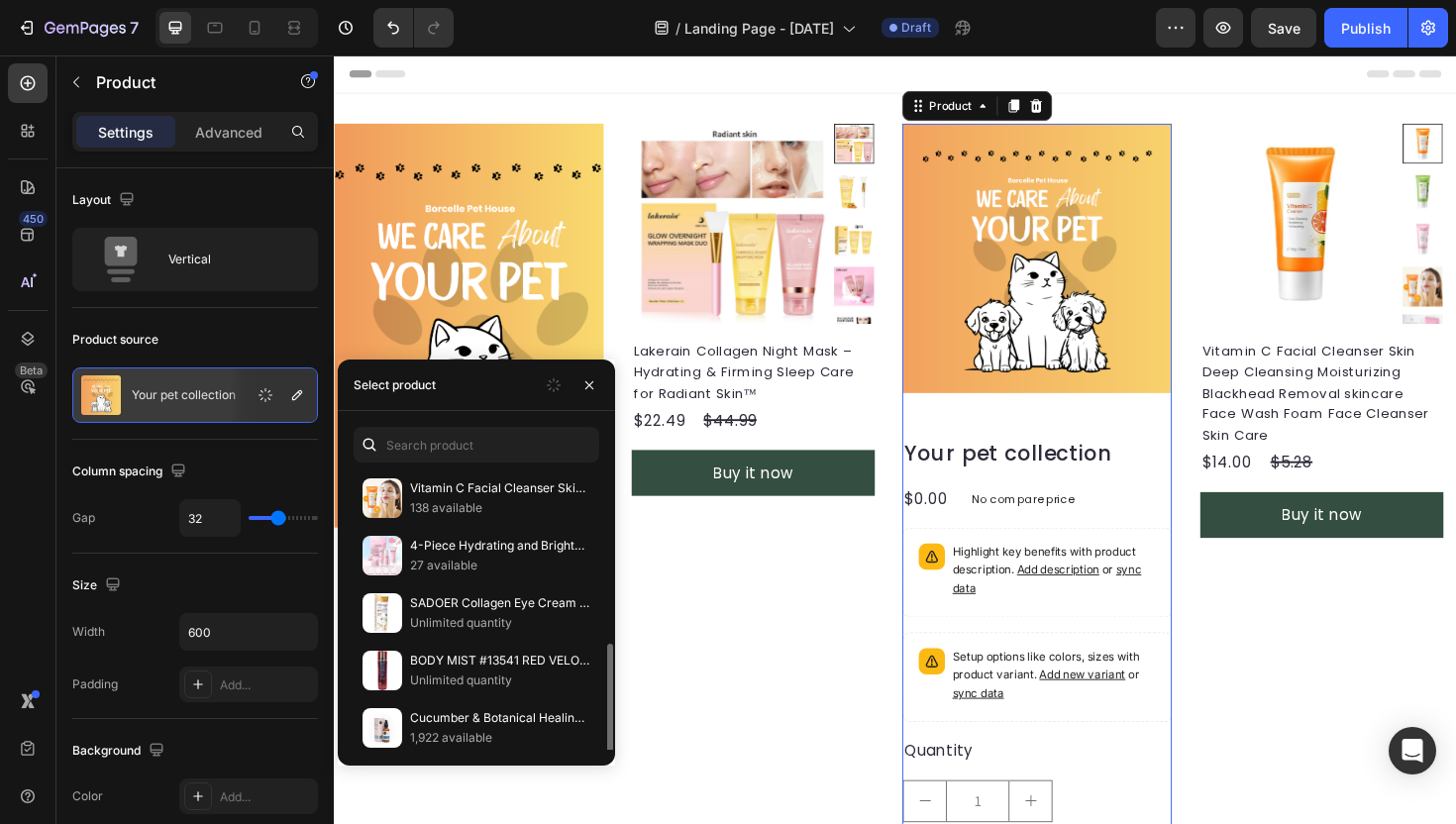 scroll, scrollTop: 410, scrollLeft: 0, axis: vertical 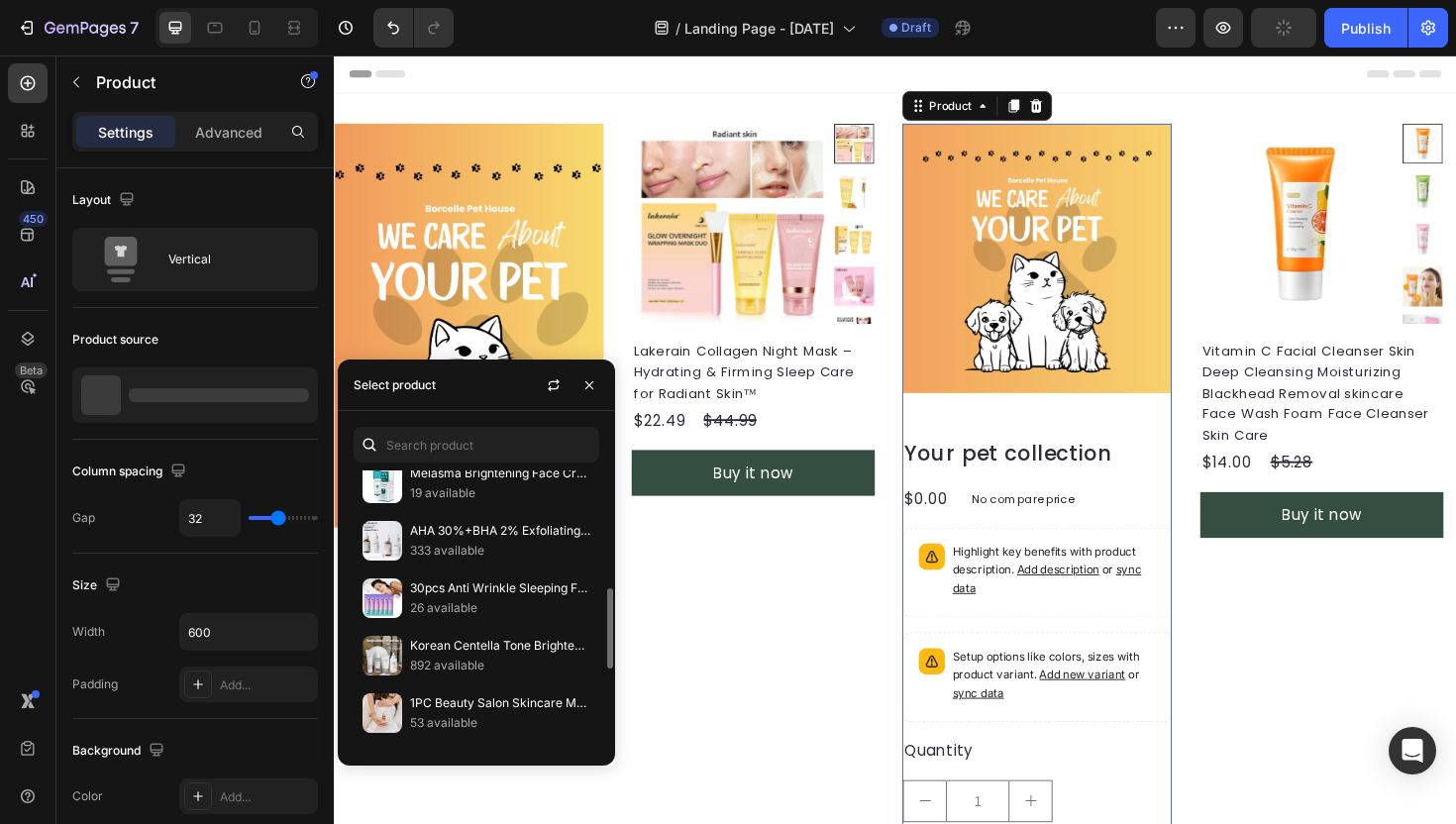 click on "1PC Beauty Salon Skincare Massage Towel Microfiber SPA Facial Towel Esthetician U Shape Face Wrap Towels Face Skin Care Tools" at bounding box center (500, 703) 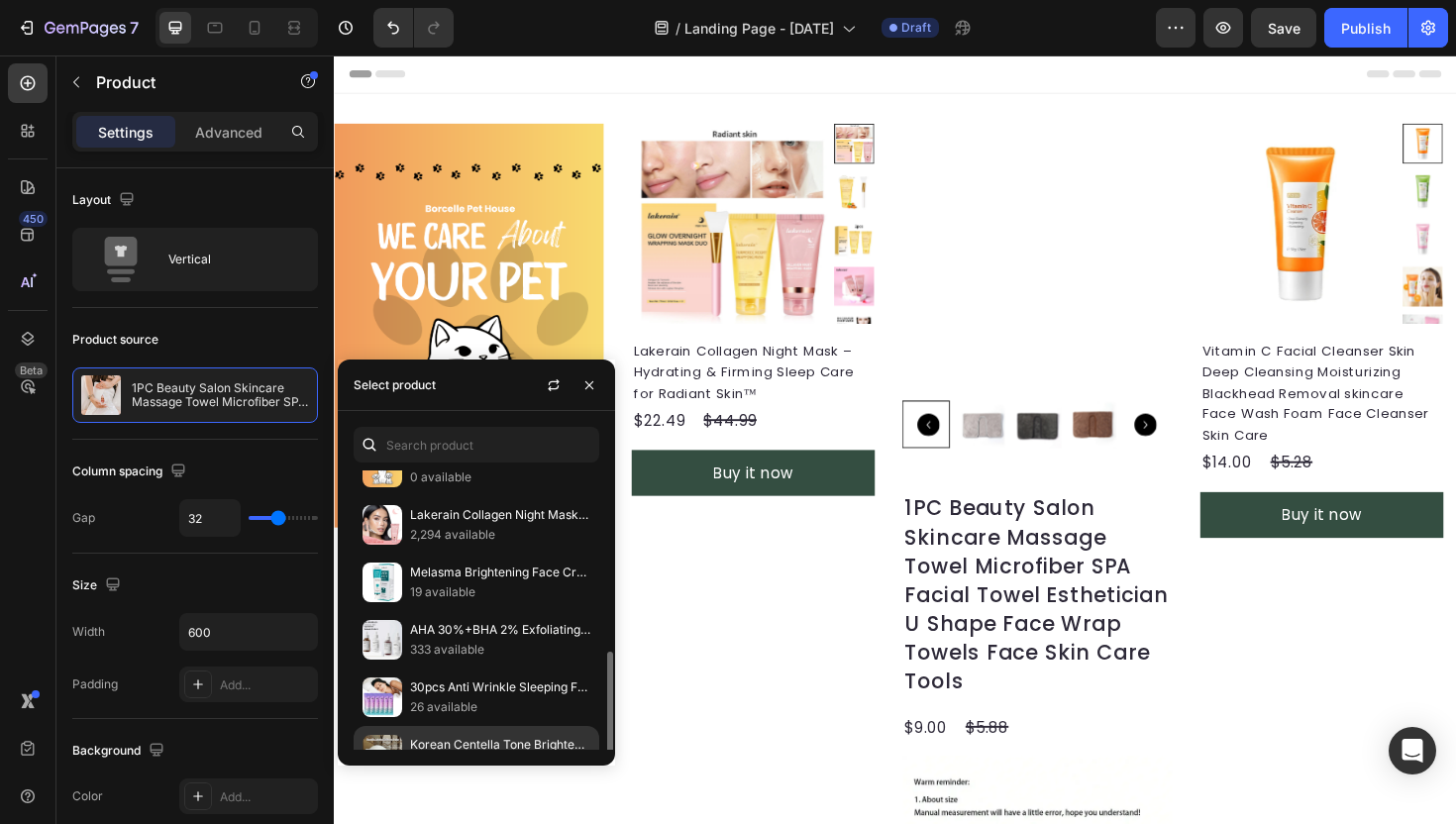 scroll, scrollTop: 0, scrollLeft: 0, axis: both 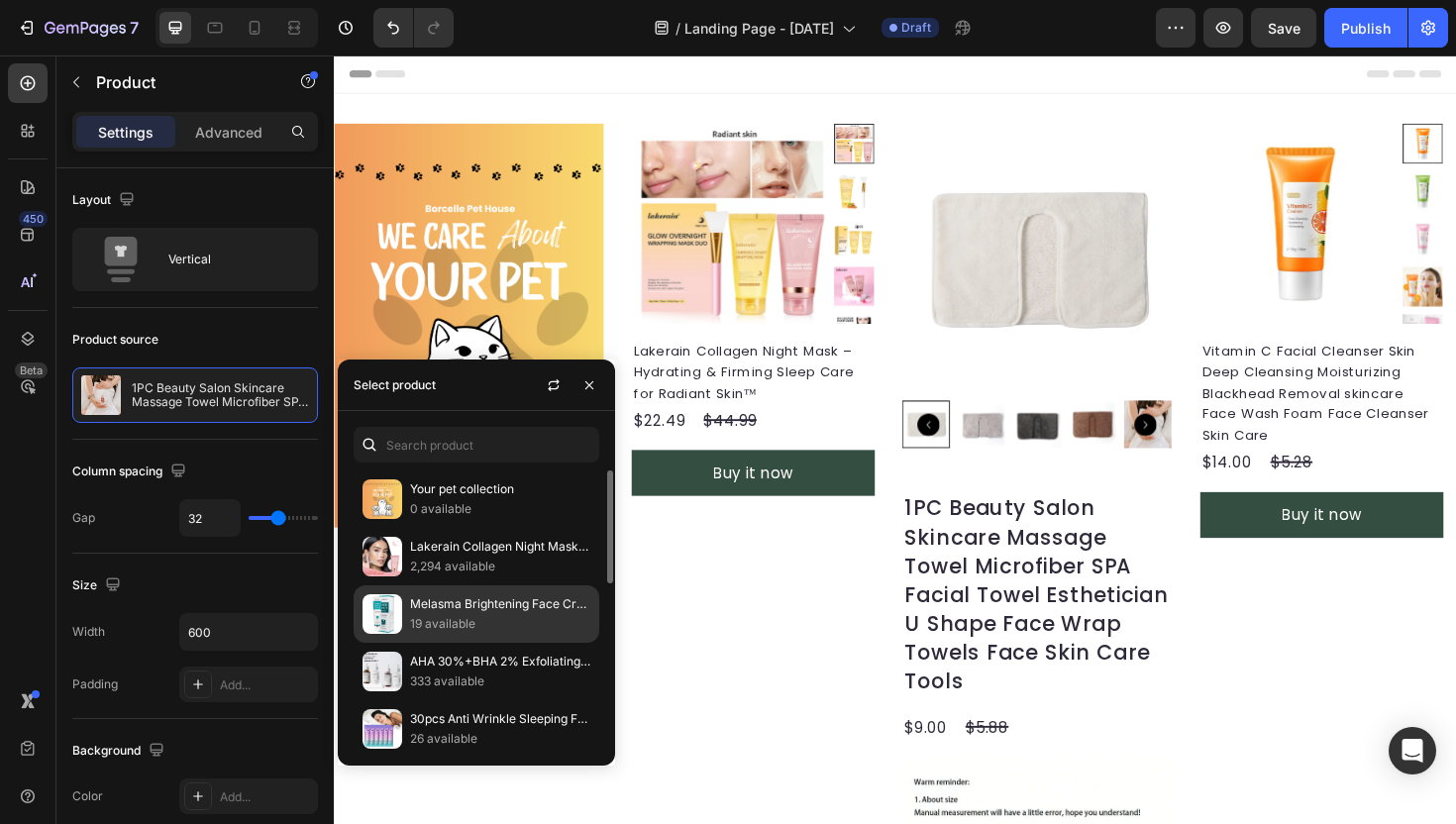 click on "19 available" at bounding box center [500, 624] 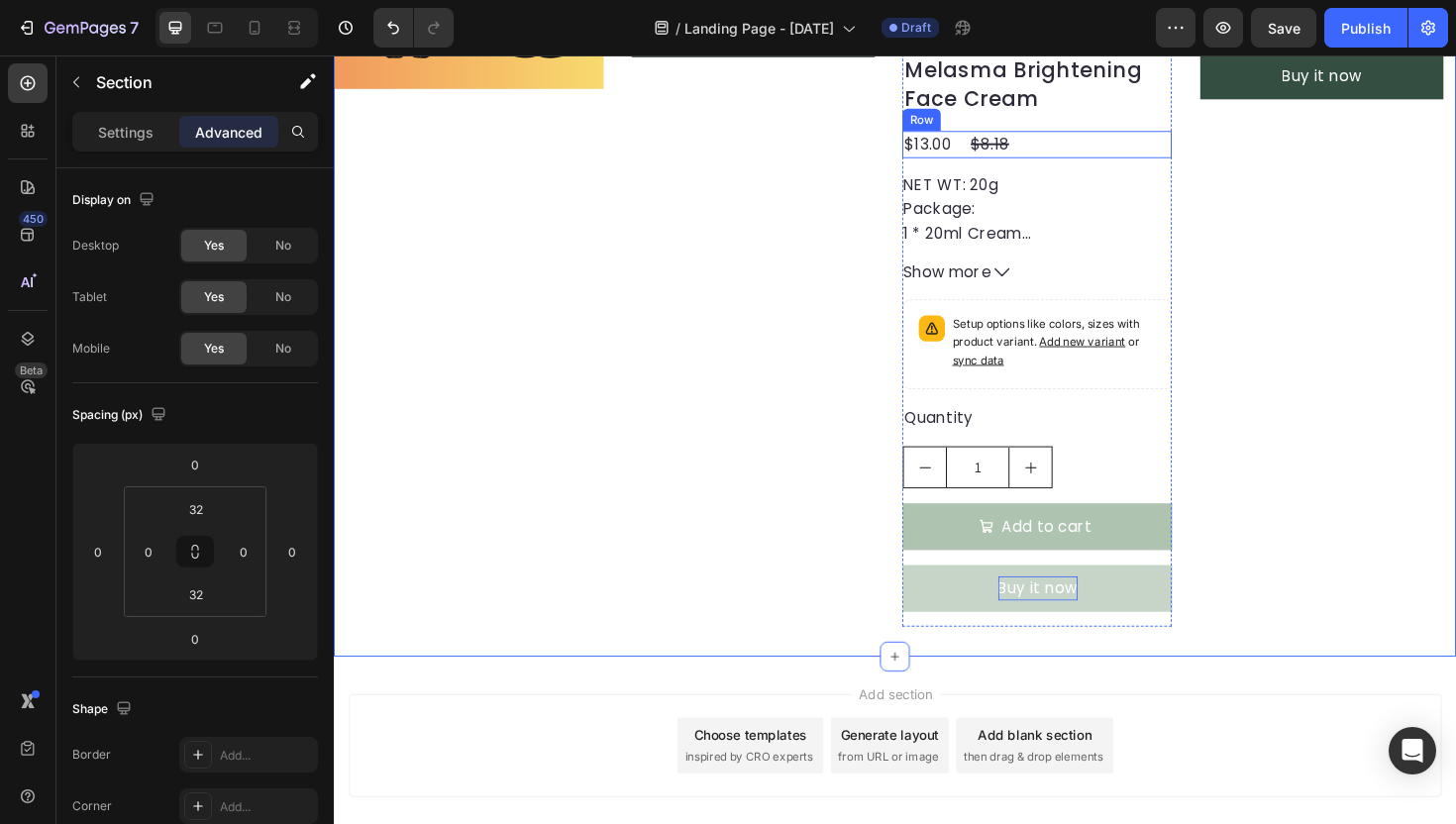 scroll, scrollTop: 477, scrollLeft: 0, axis: vertical 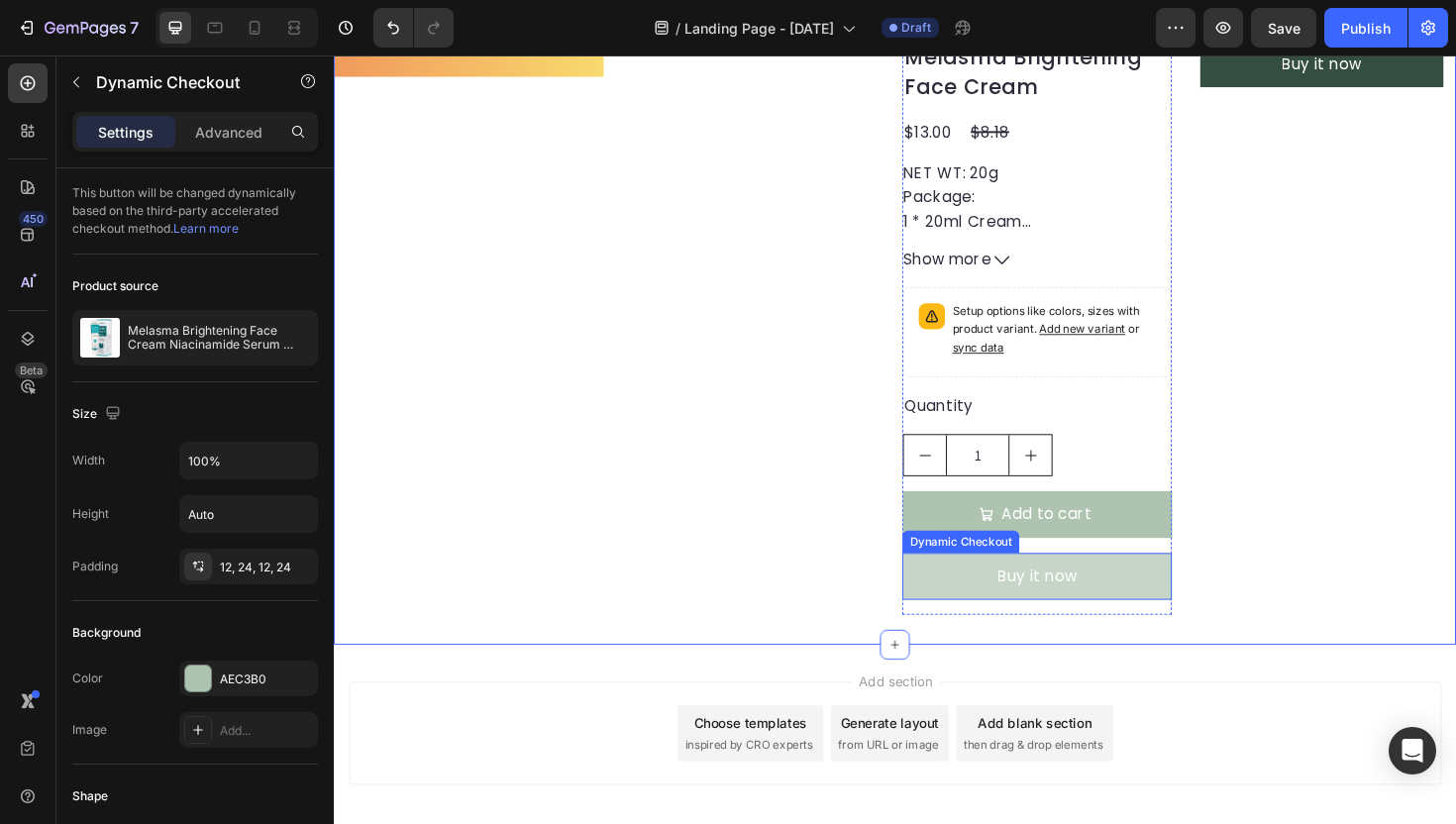 click on "Buy it now" at bounding box center (1079, 607) 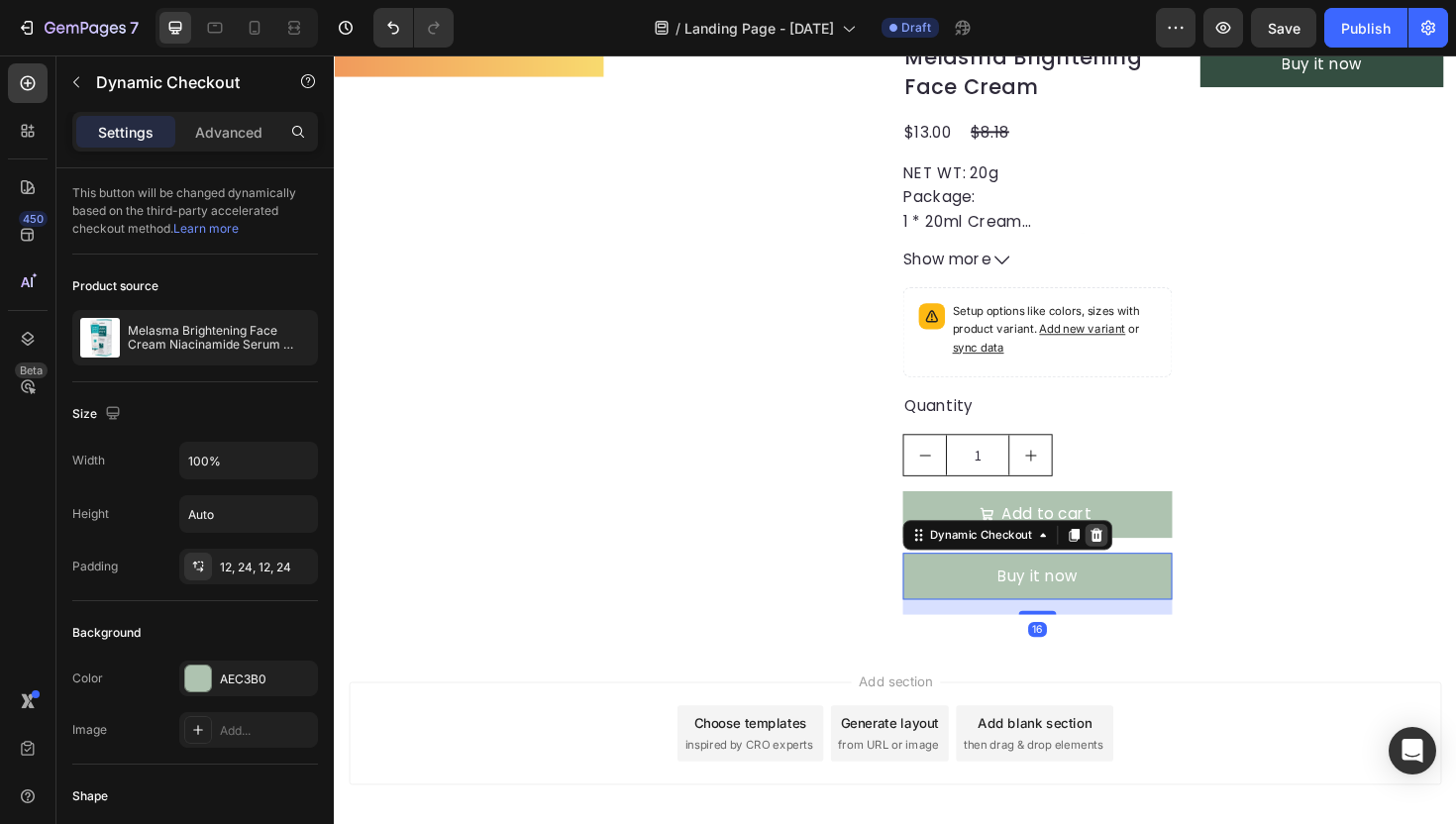 click 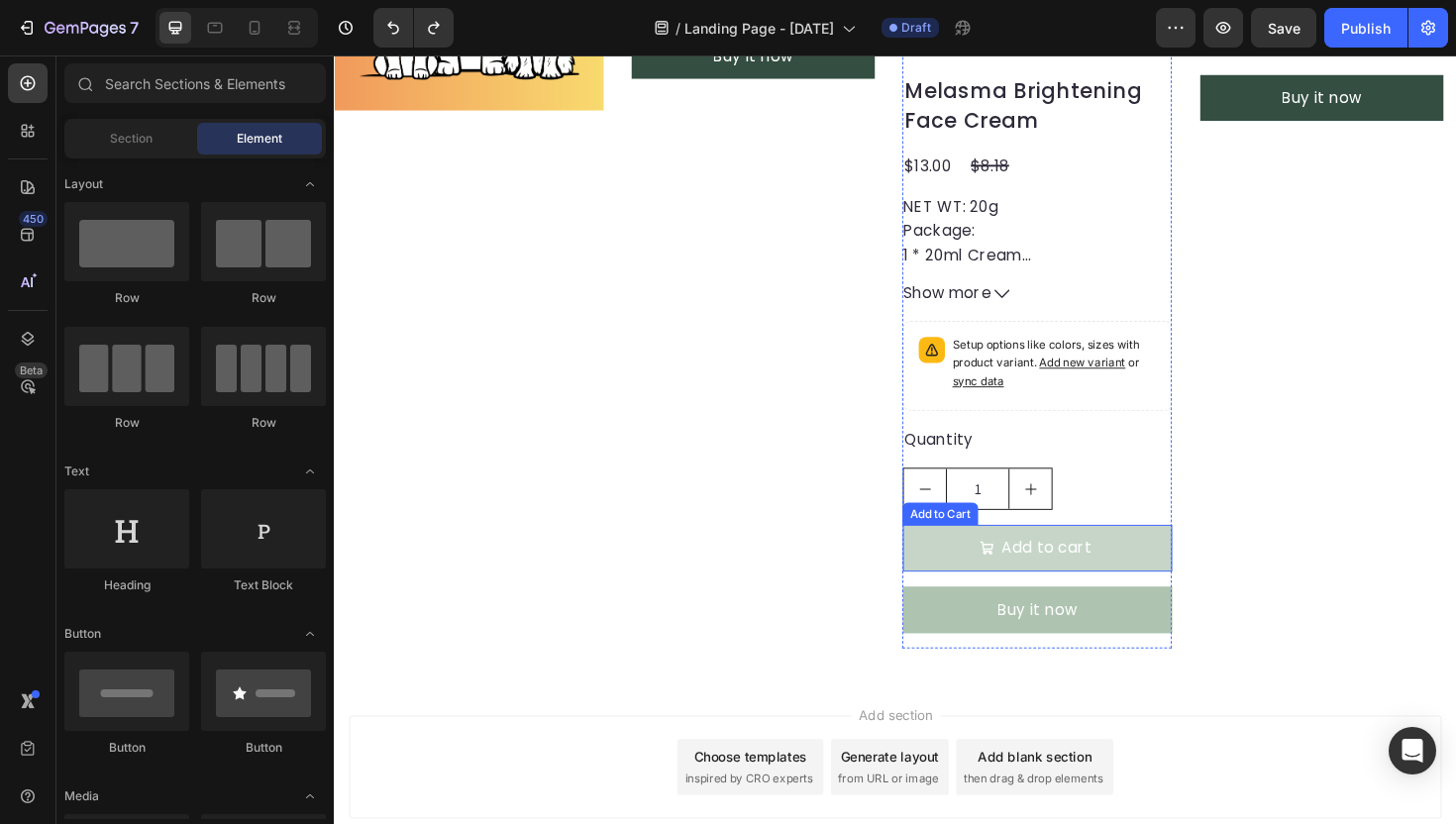 scroll, scrollTop: 426, scrollLeft: 0, axis: vertical 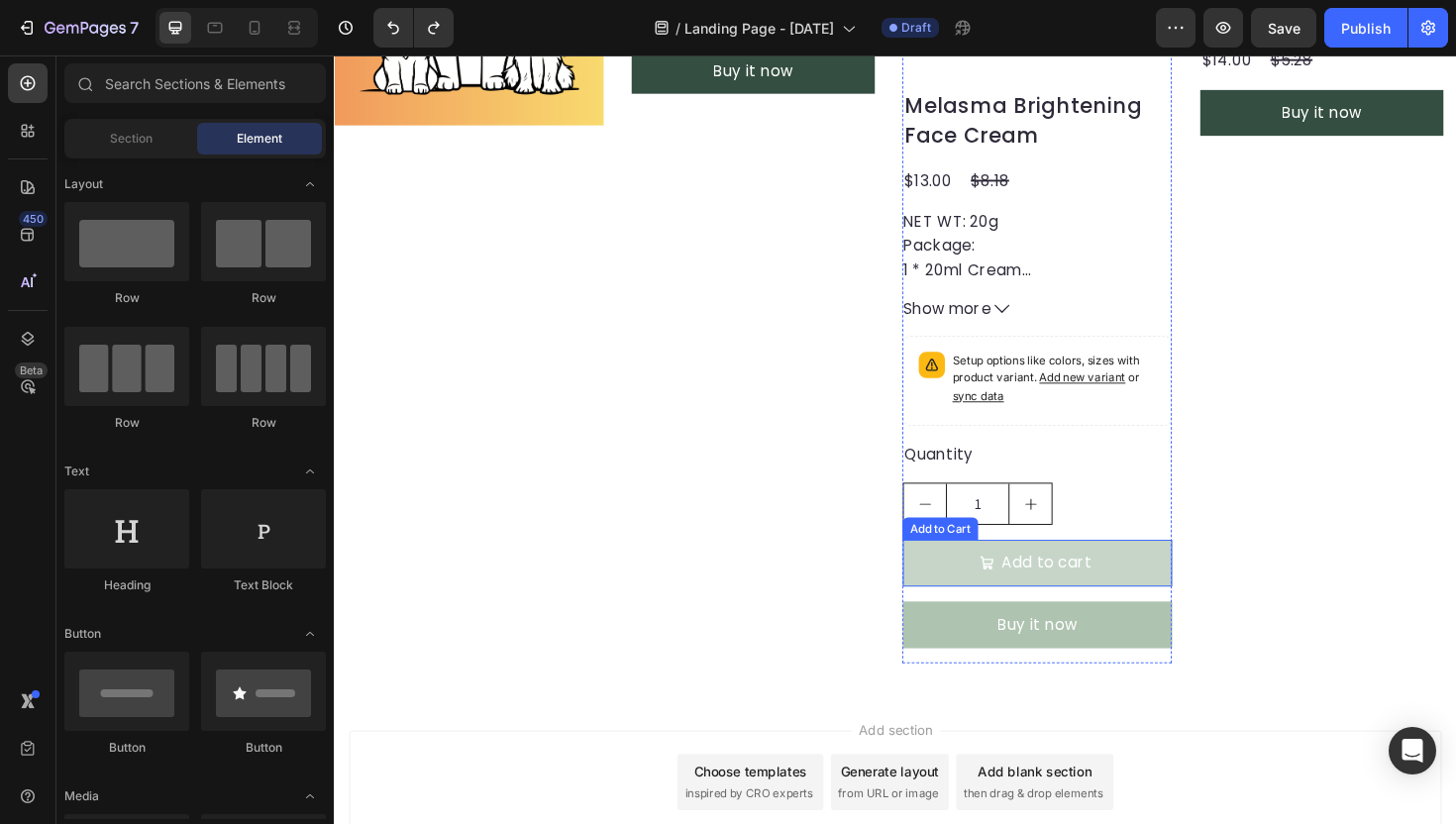 click on "Add to cart" at bounding box center [1079, 593] 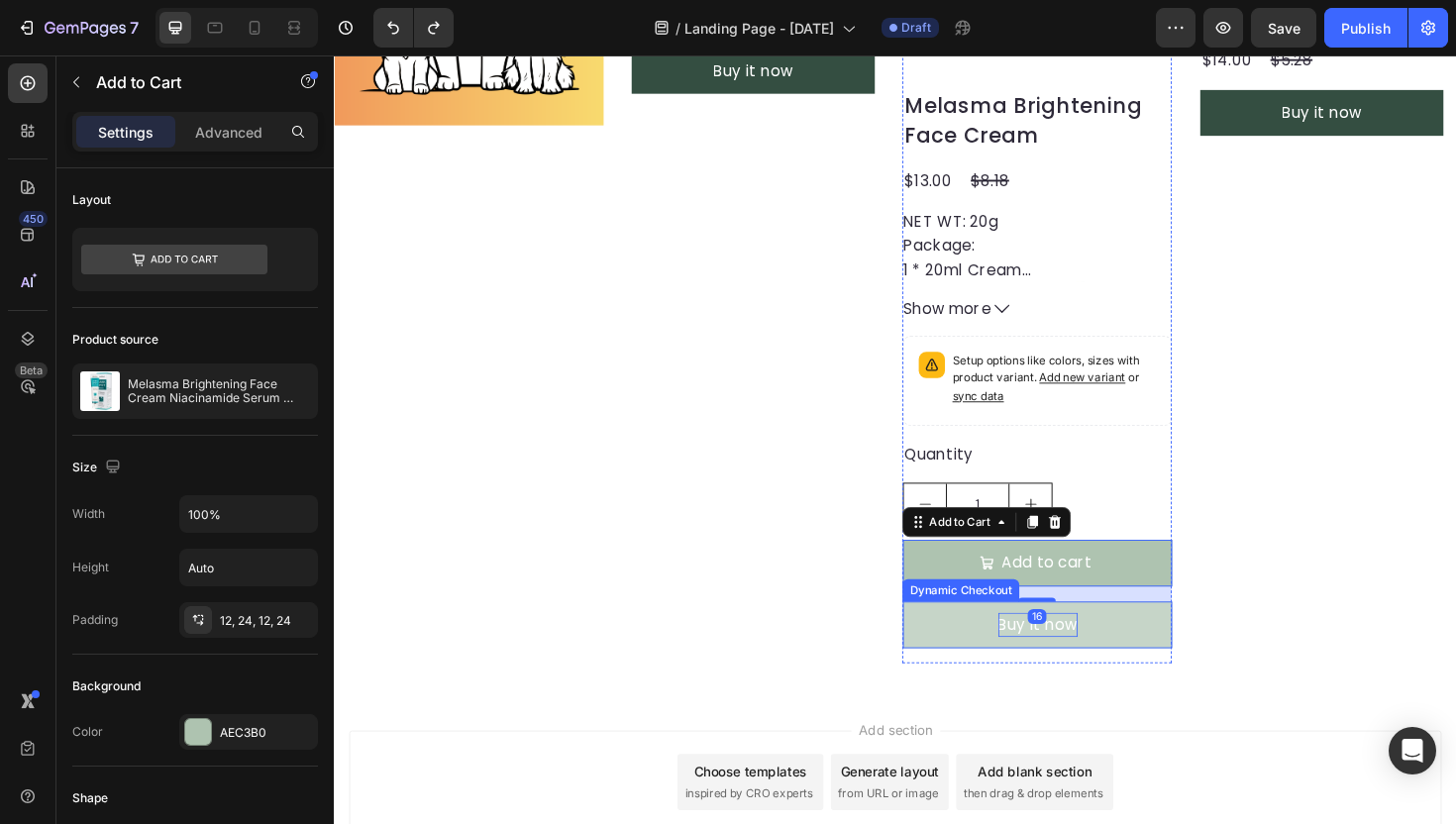 click on "Buy it now" at bounding box center [1079, 659] 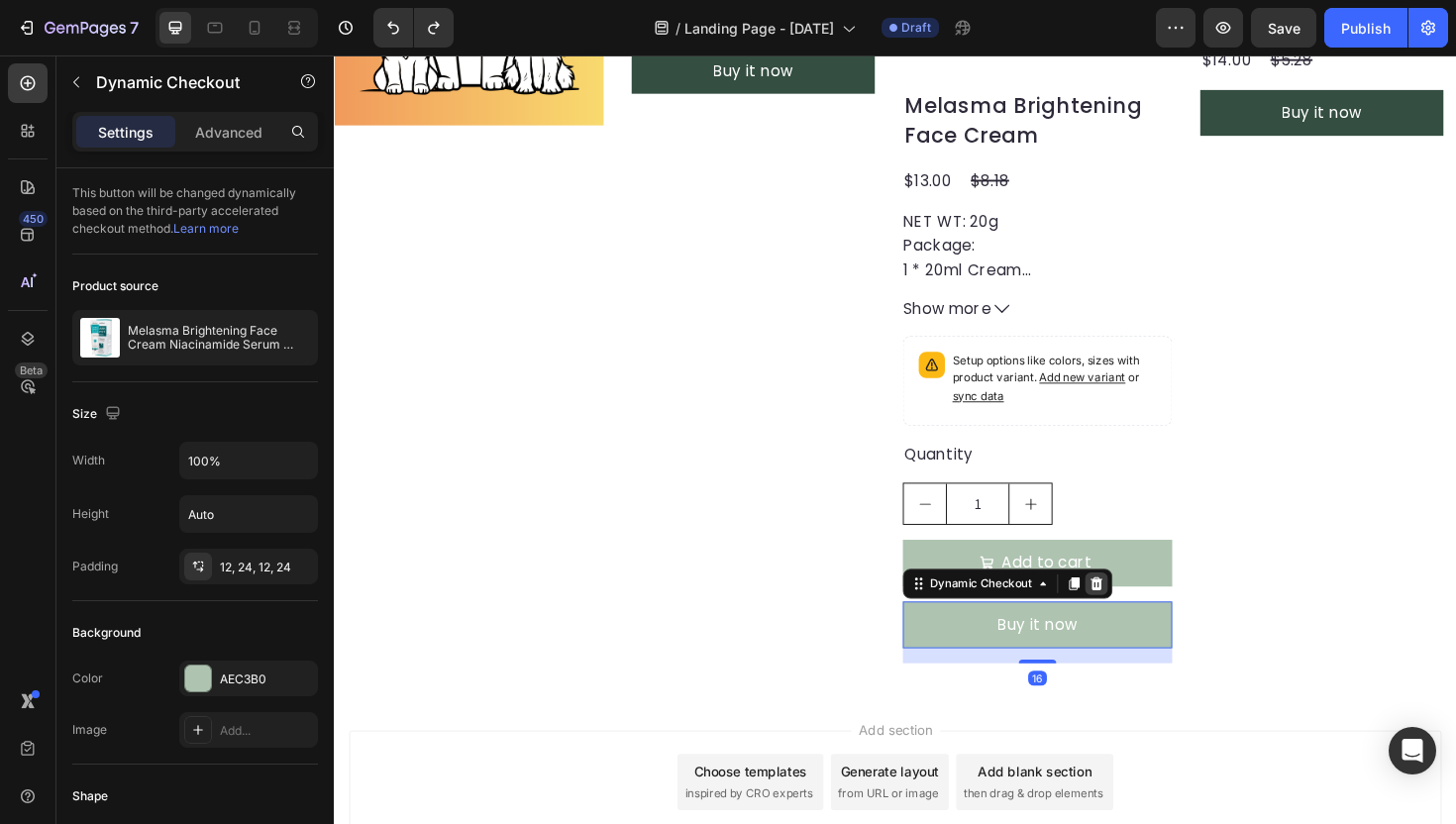 click 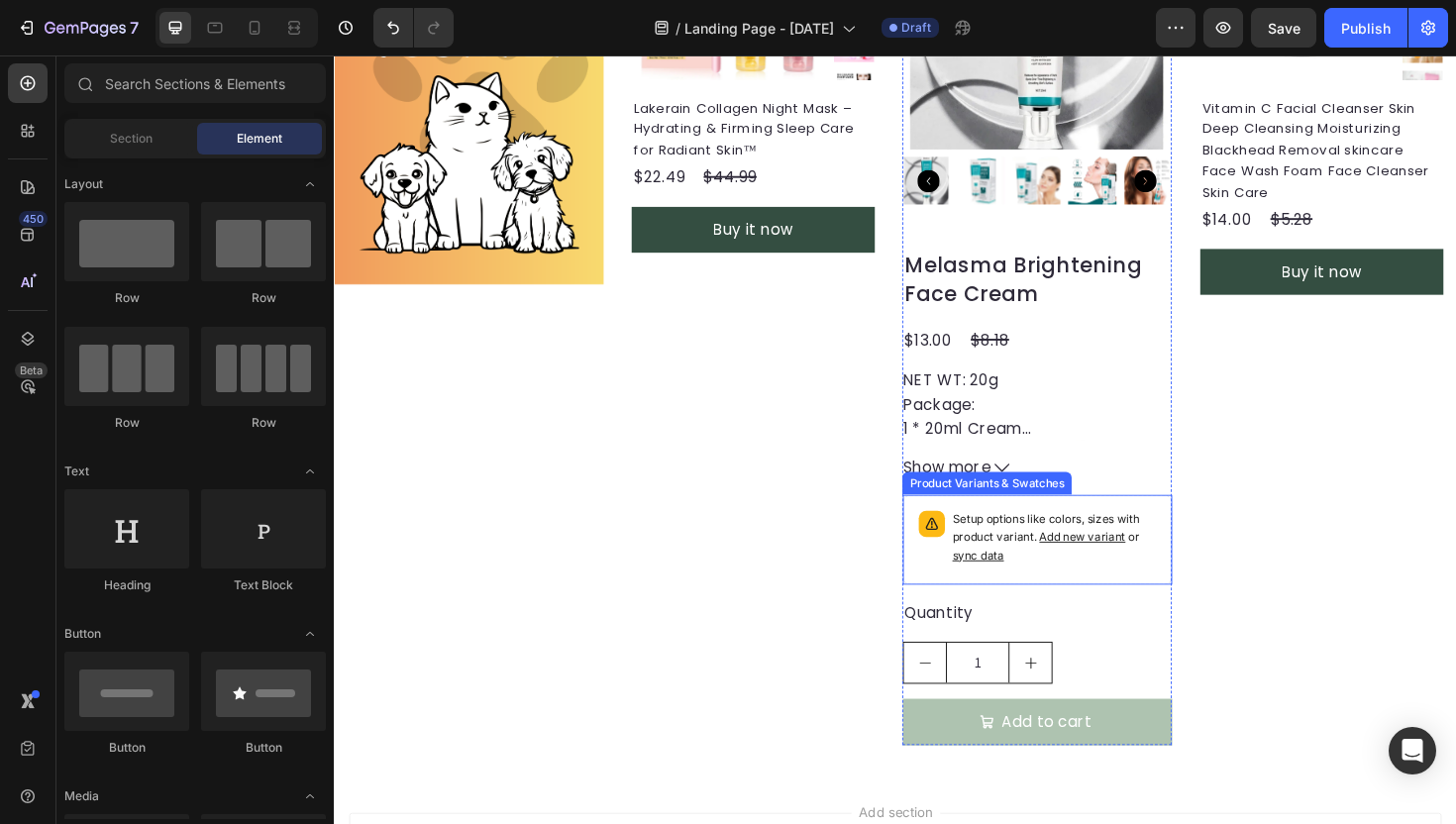 scroll, scrollTop: 223, scrollLeft: 0, axis: vertical 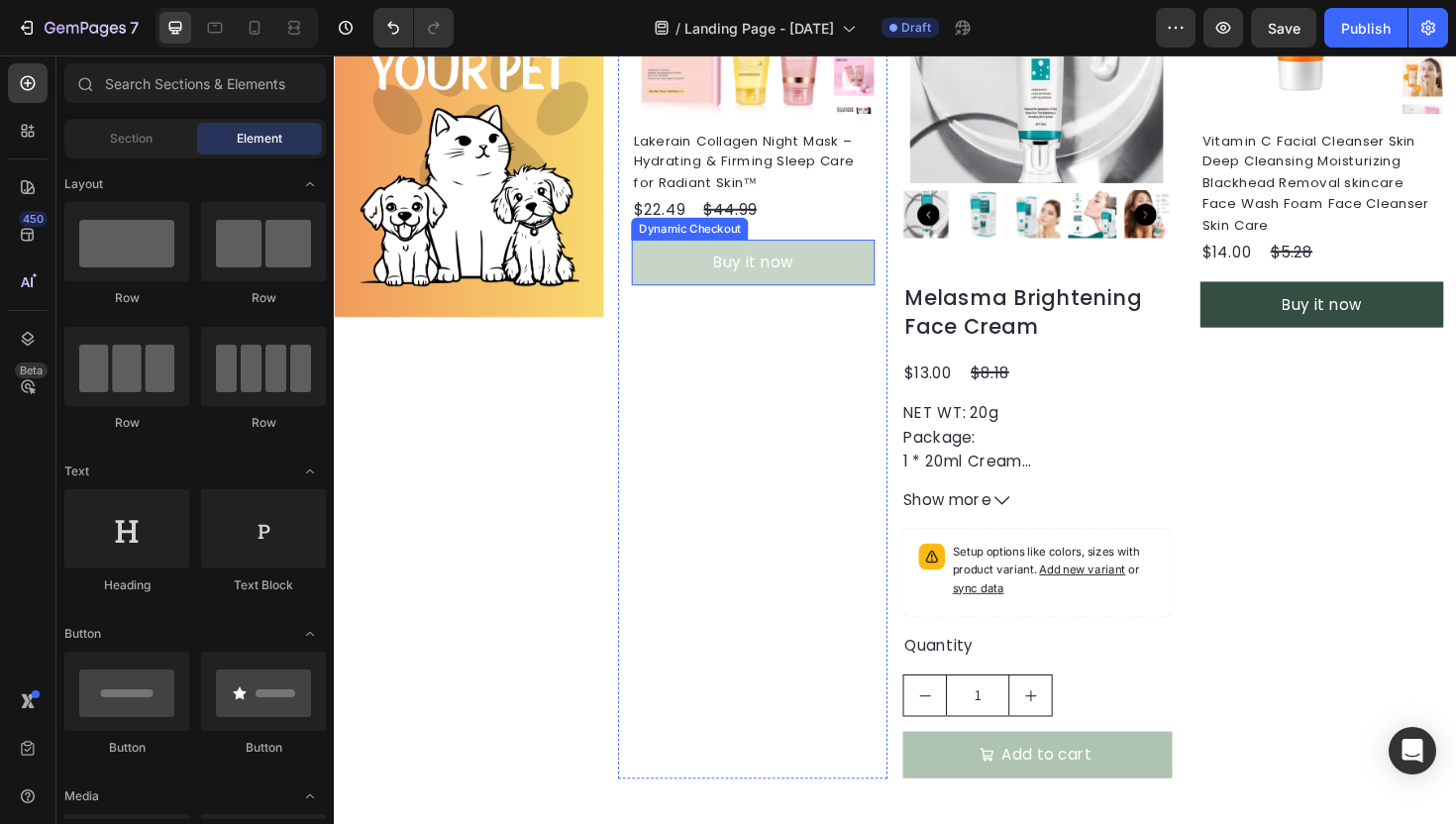 click on "Buy it now" at bounding box center [777, 275] 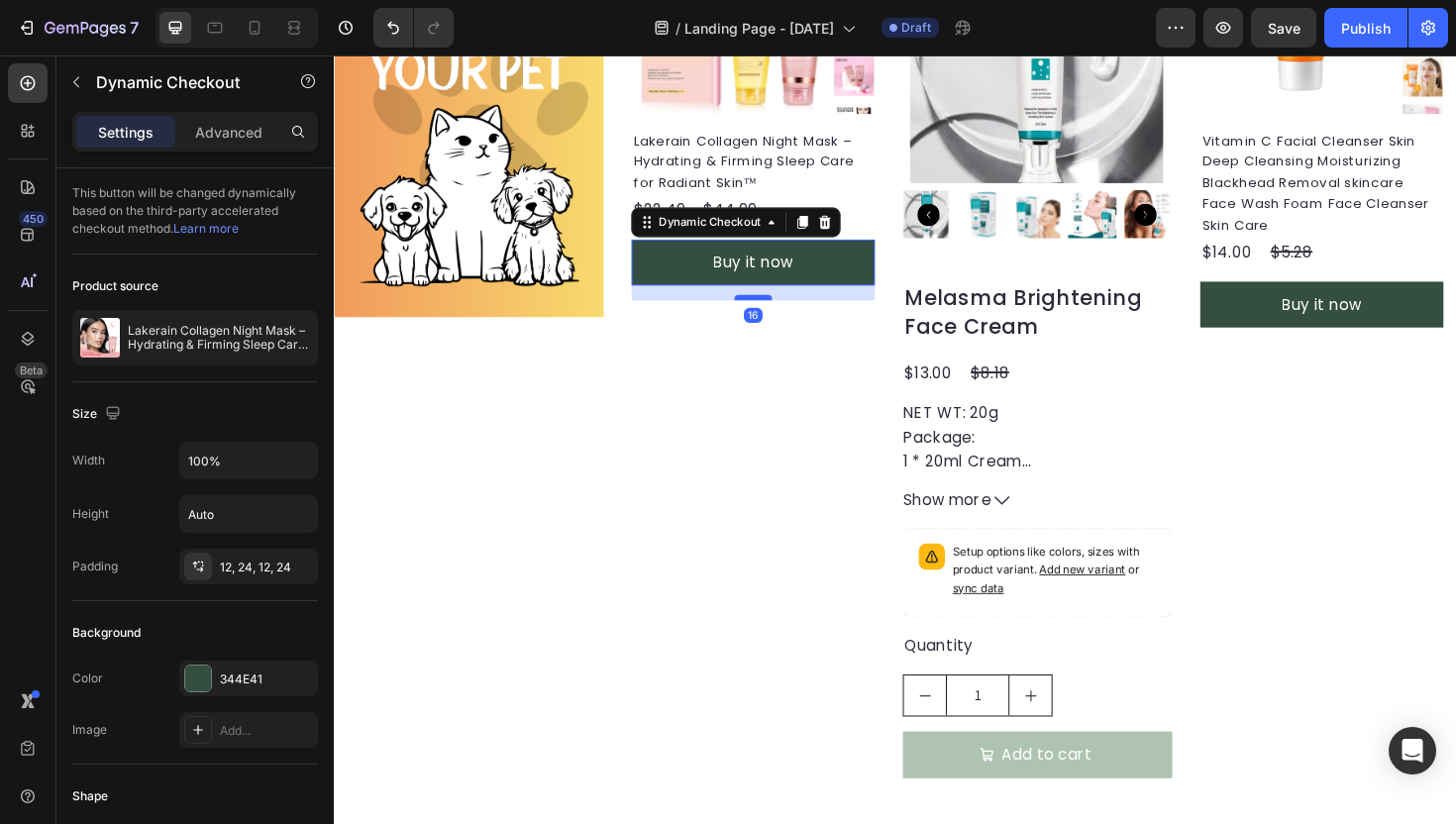 click at bounding box center [778, 312] 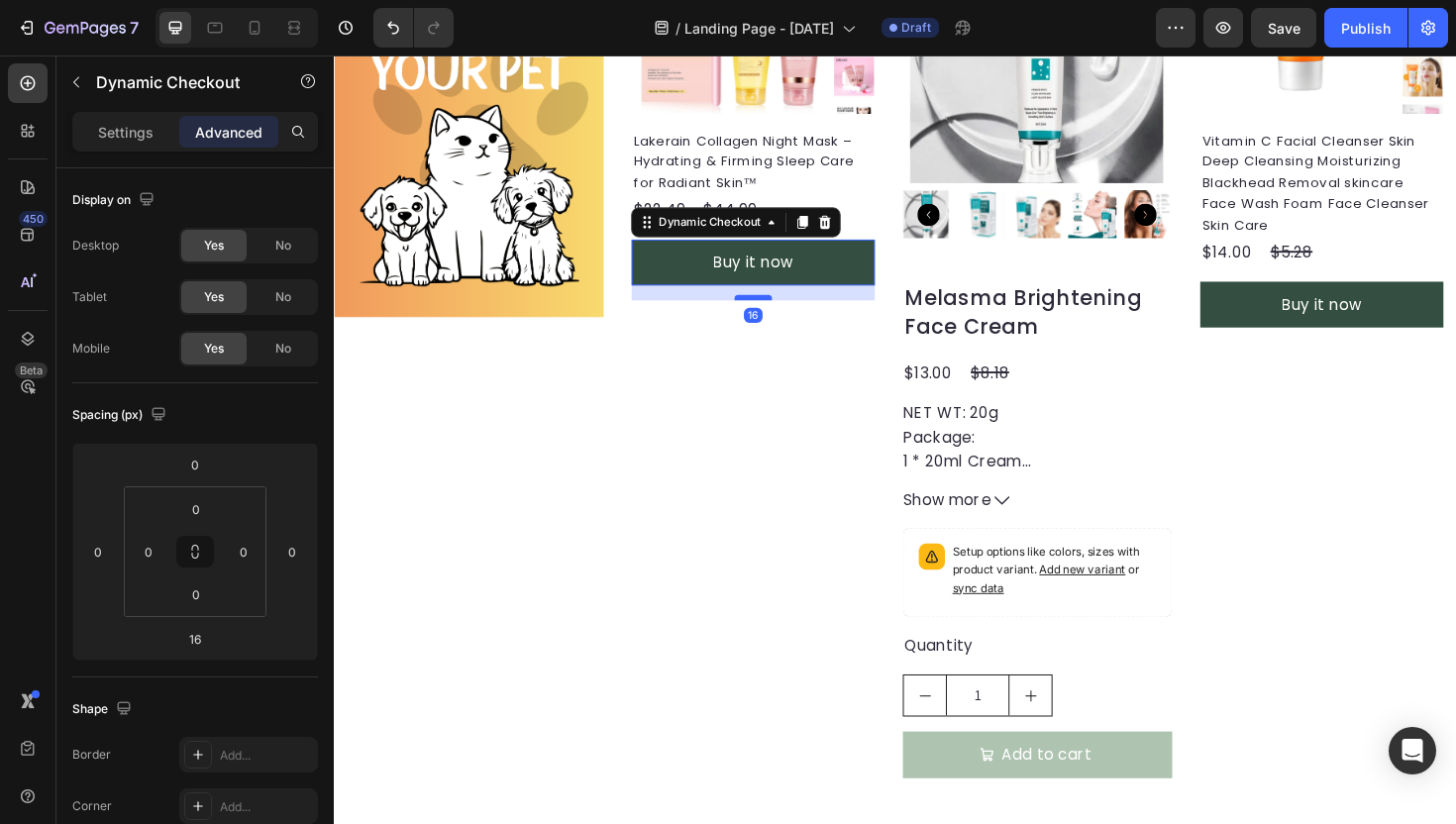 click at bounding box center [778, 312] 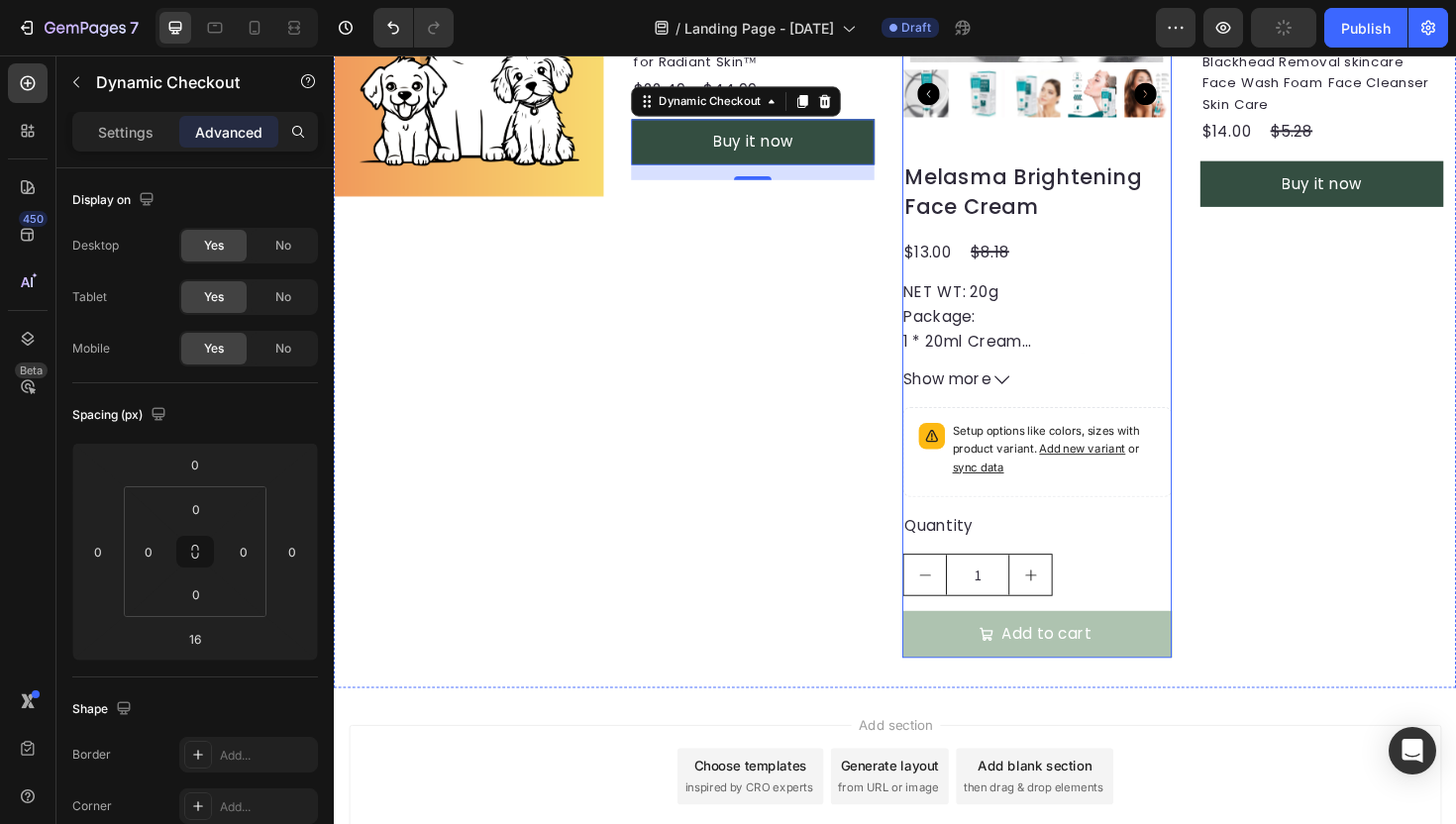 scroll, scrollTop: 450, scrollLeft: 0, axis: vertical 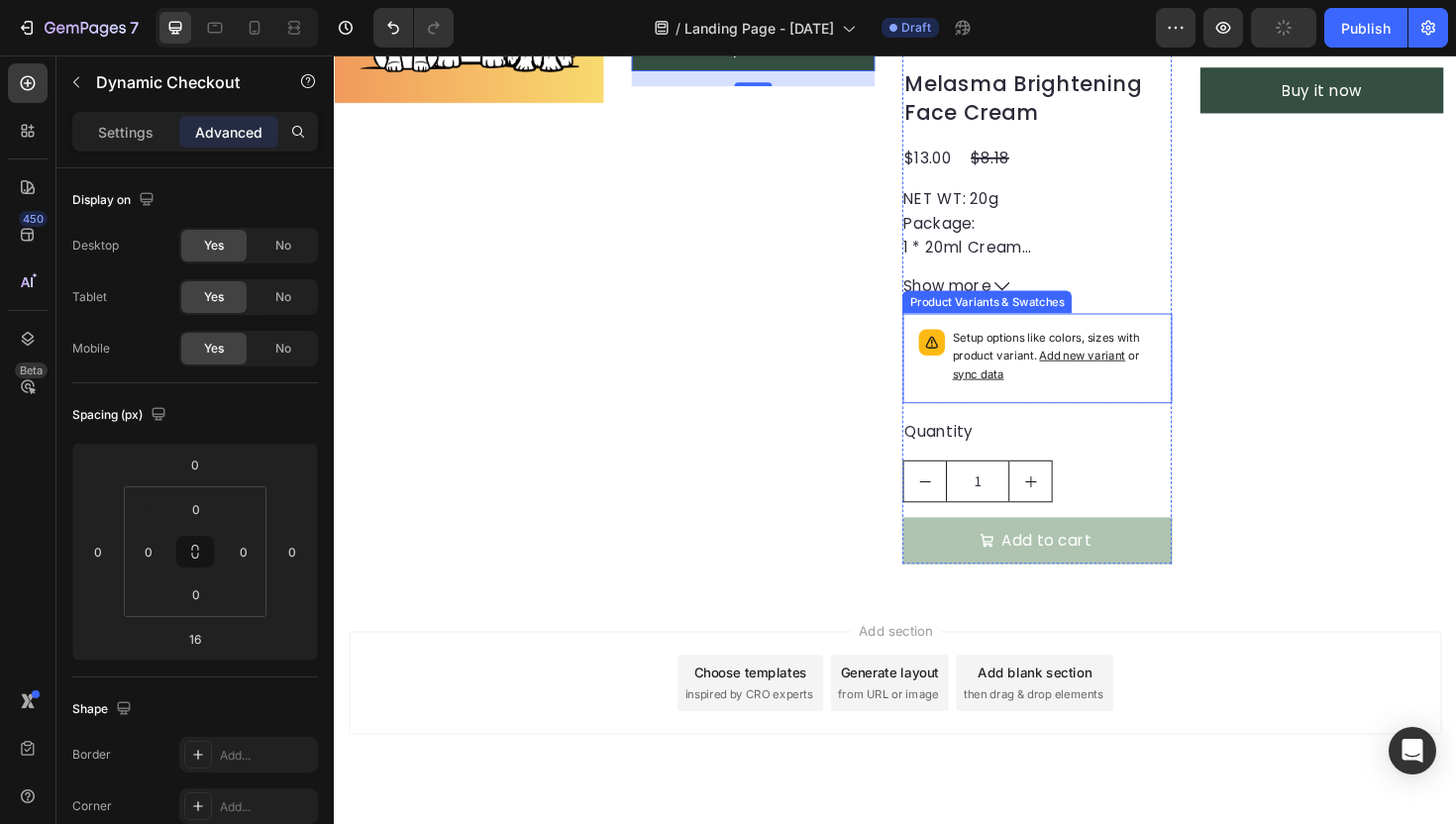 click on "Product Variants & Swatches" at bounding box center [1025, 317] 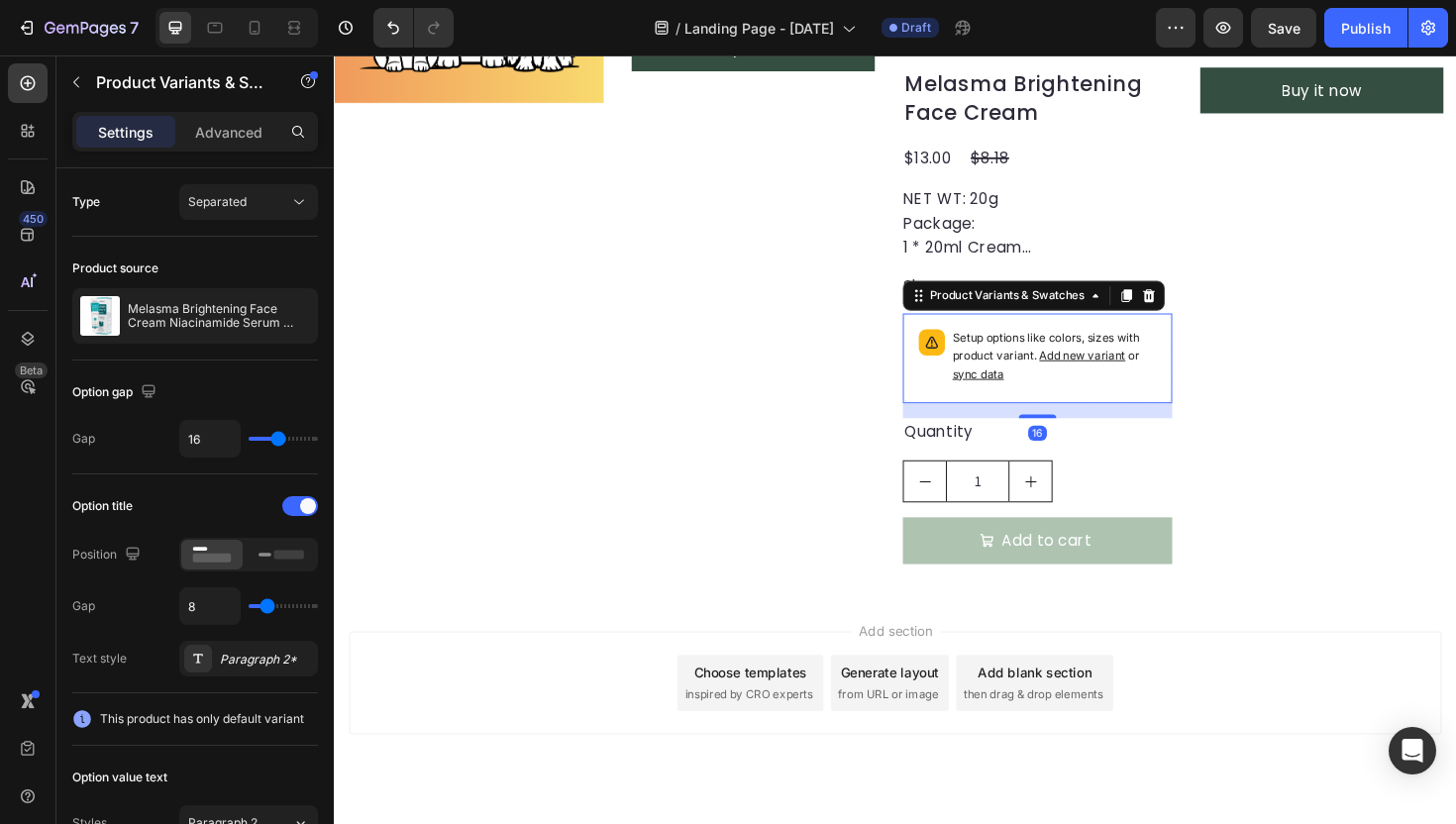 click on "Setup options like colors, sizes with product variant.       Add new variant   or   sync data" at bounding box center [1096, 374] 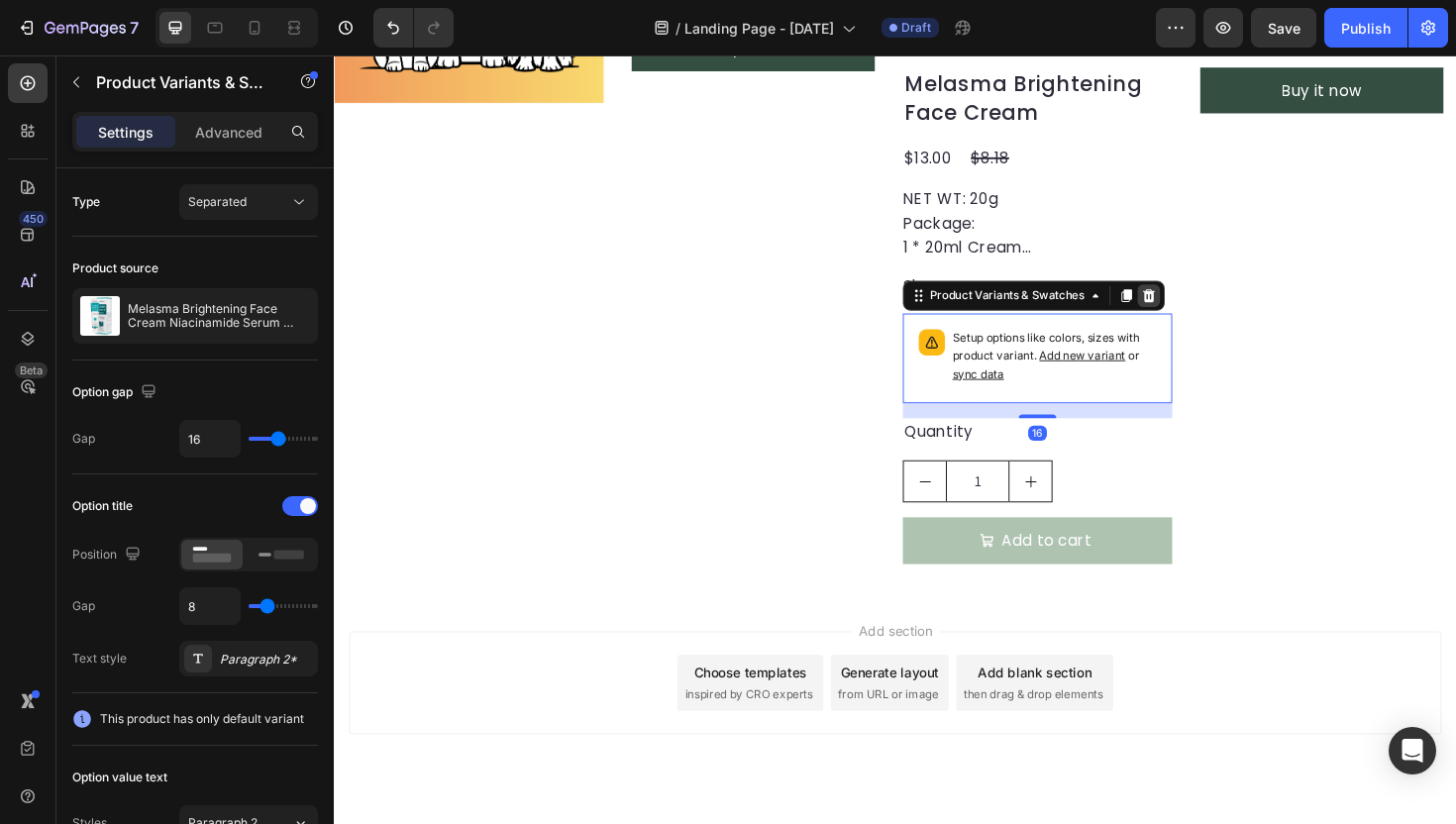 click 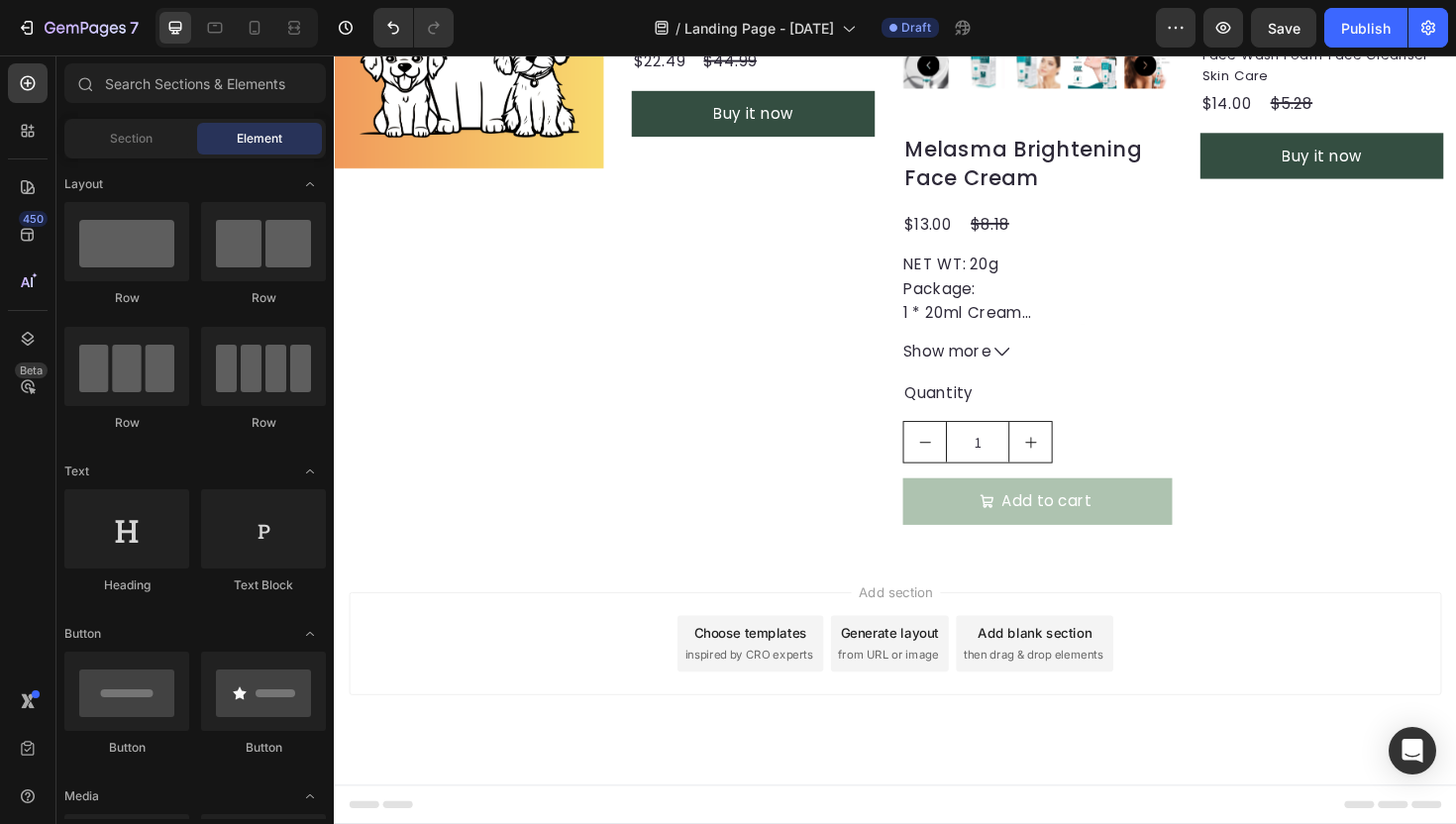 scroll, scrollTop: 380, scrollLeft: 0, axis: vertical 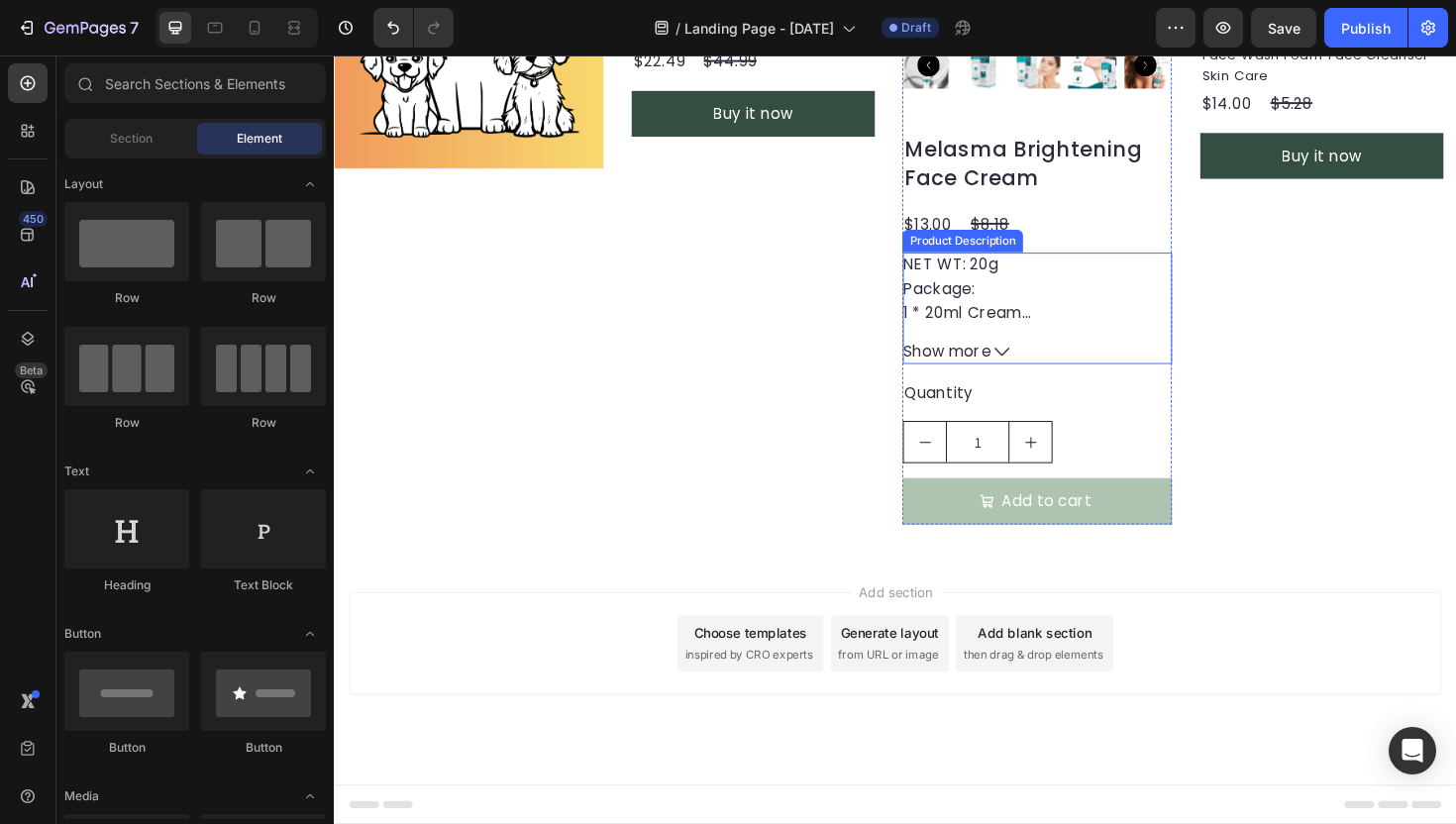 click on "NET WT: 20g Package: 1 * 20ml Cream" at bounding box center [1079, 302] 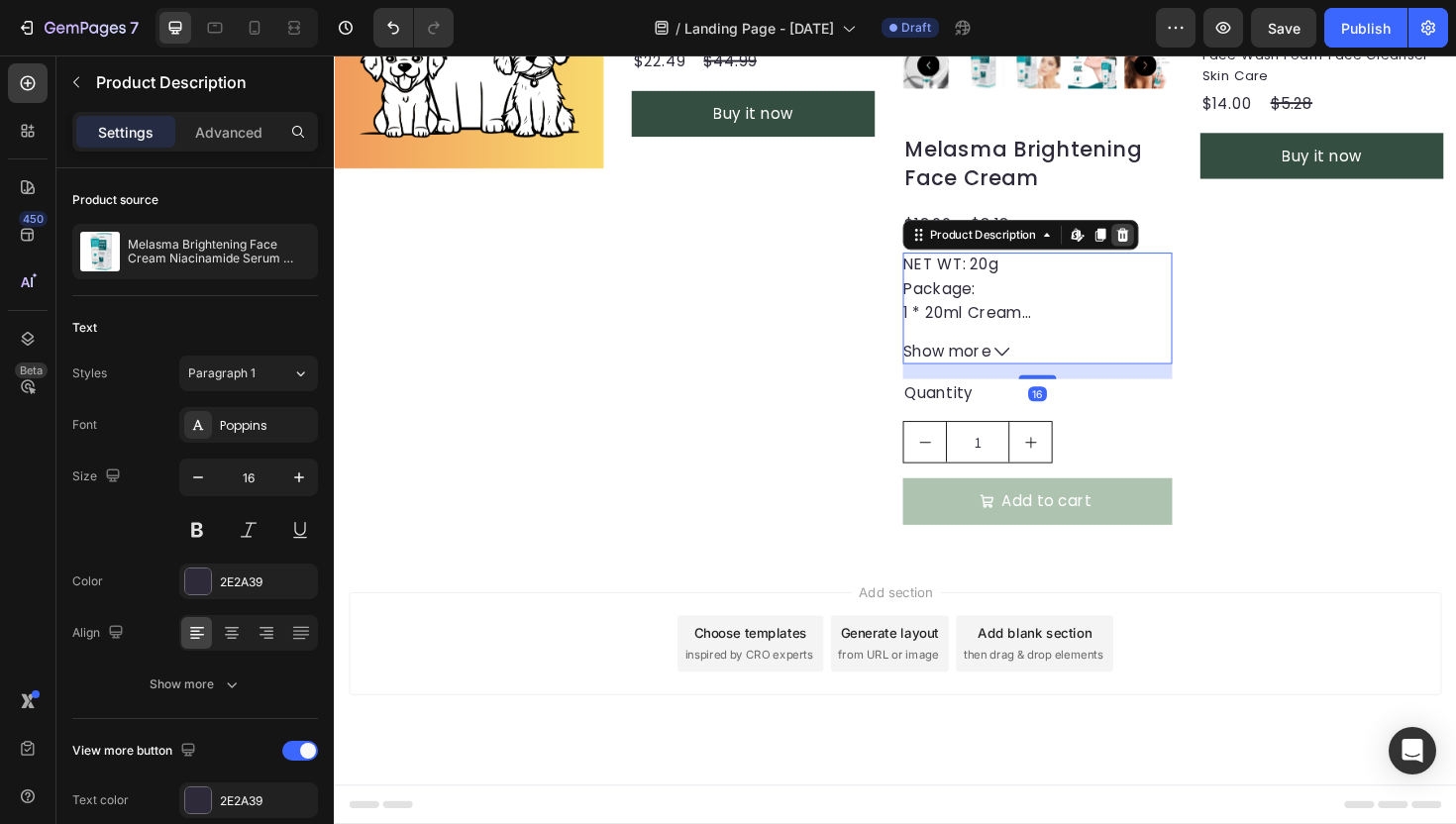 click 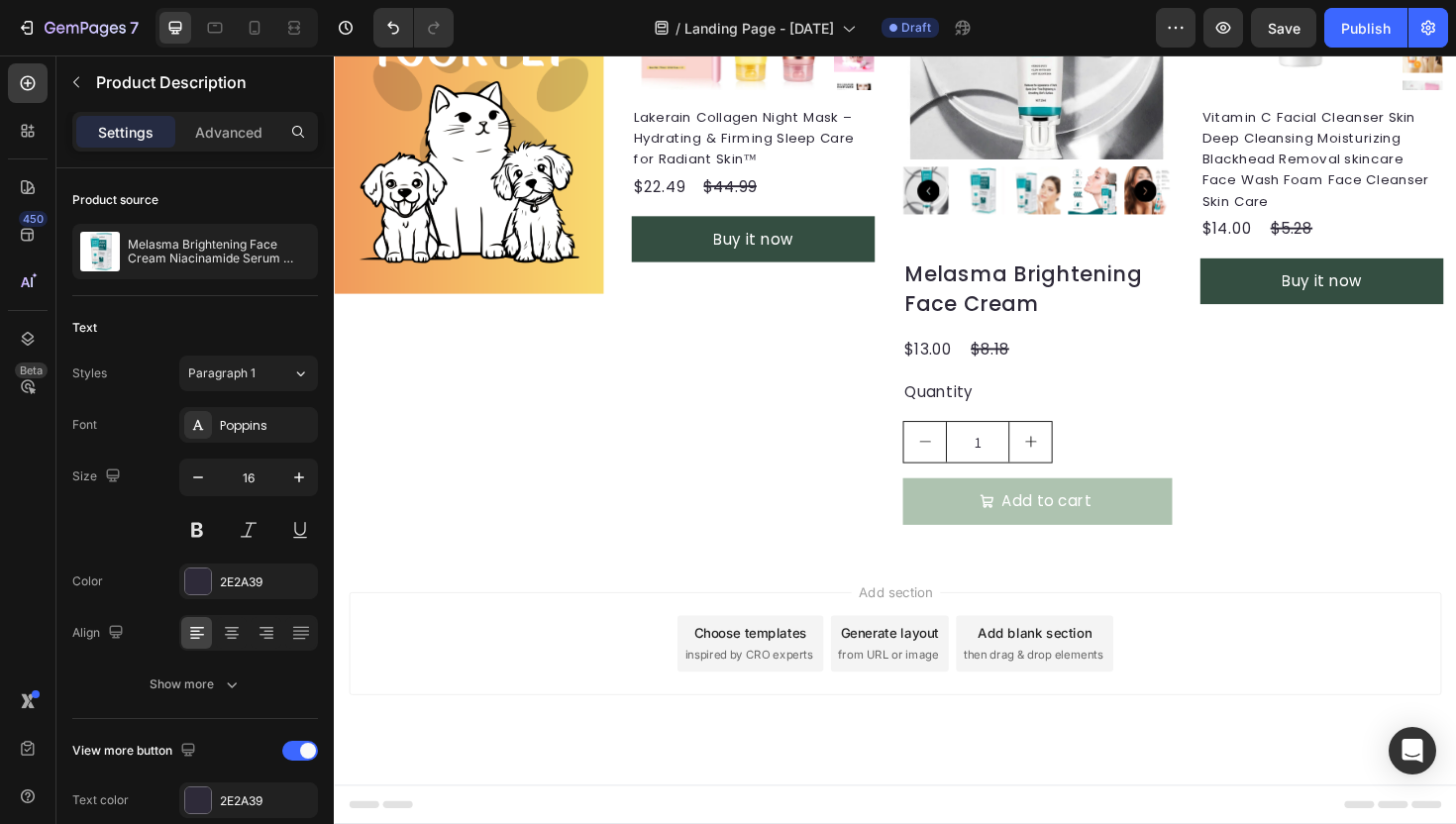 scroll, scrollTop: 247, scrollLeft: 0, axis: vertical 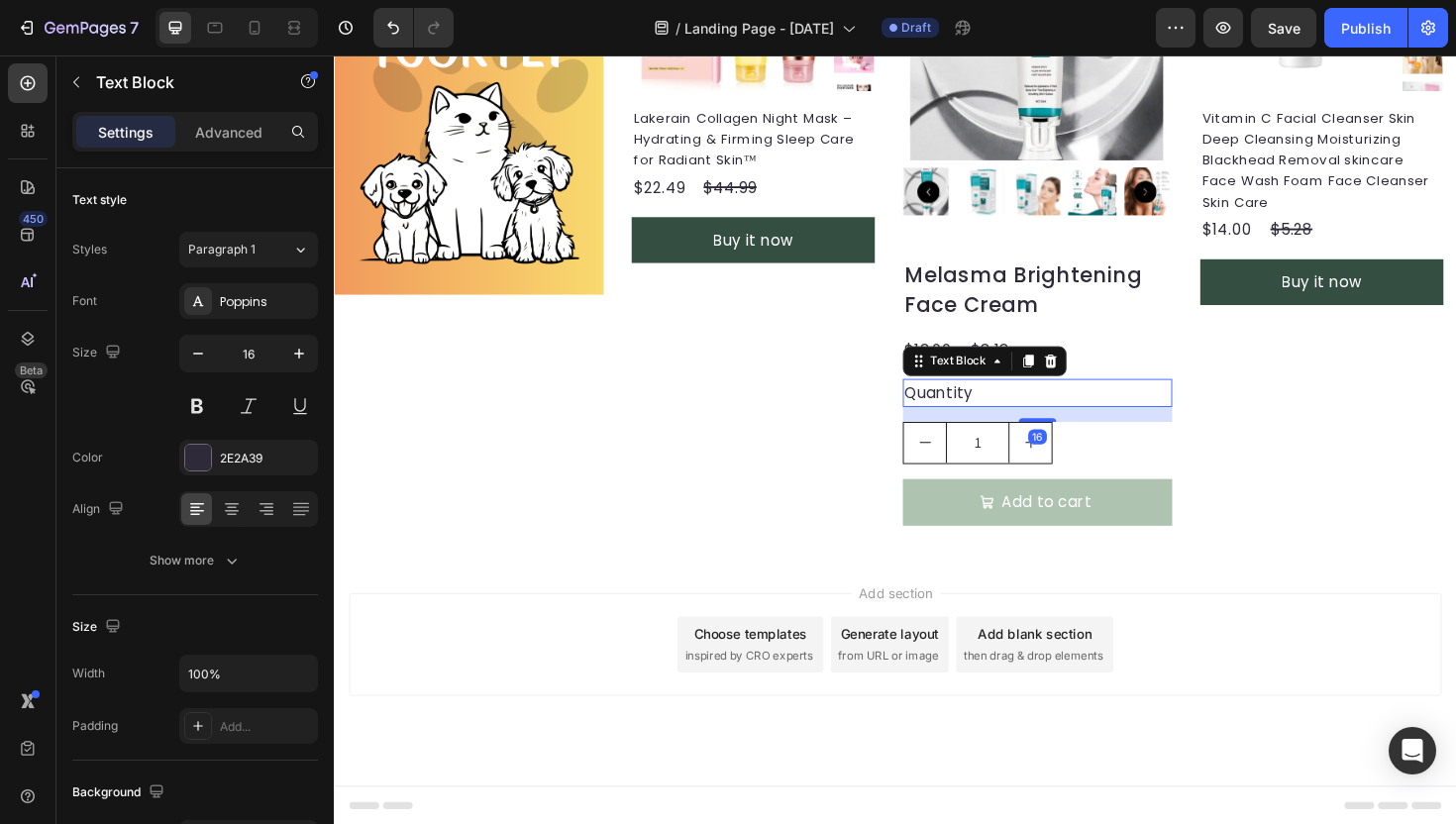 click on "Quantity" at bounding box center (1079, 413) 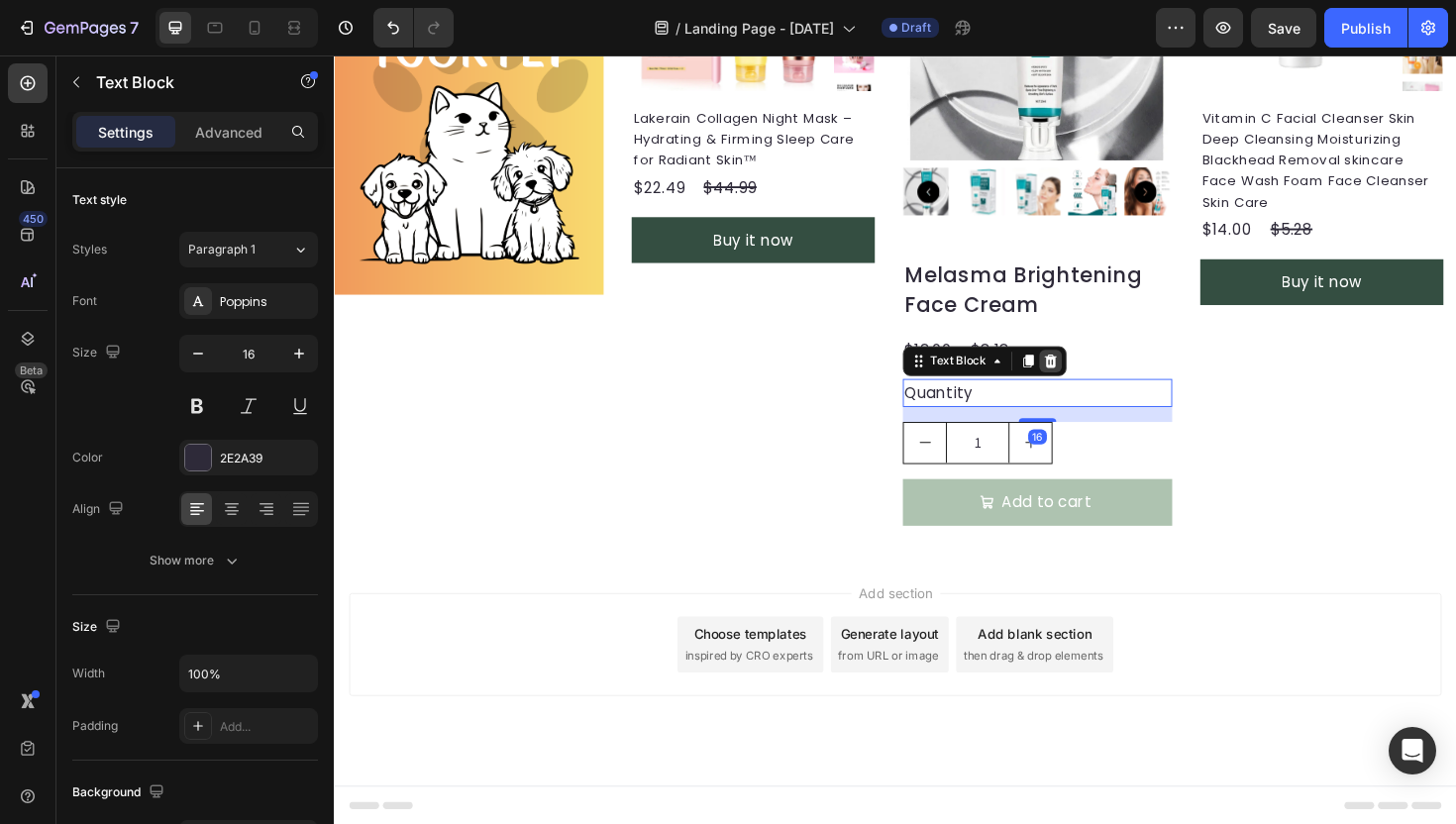 click at bounding box center [1092, 379] 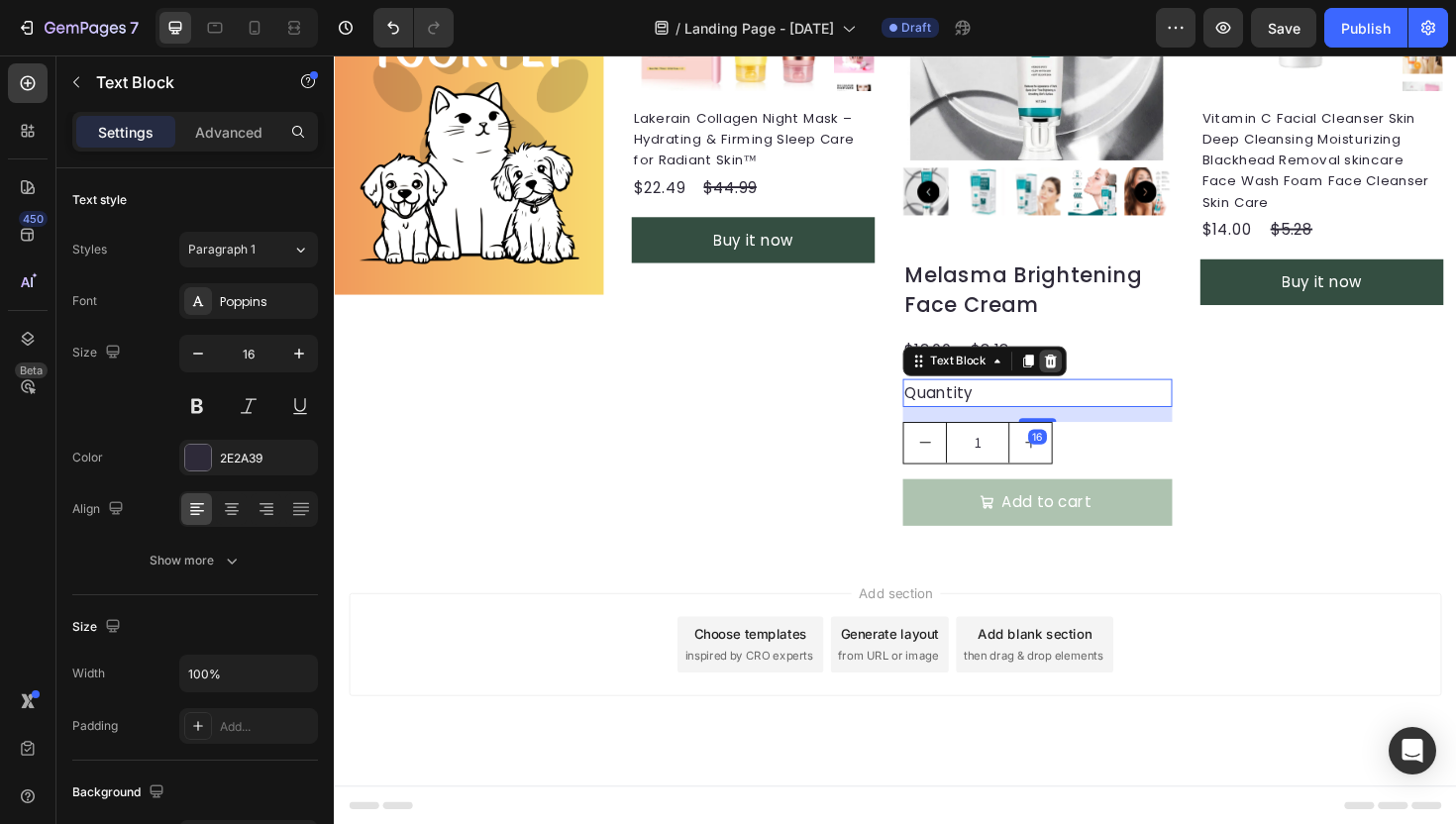 scroll, scrollTop: 160, scrollLeft: 0, axis: vertical 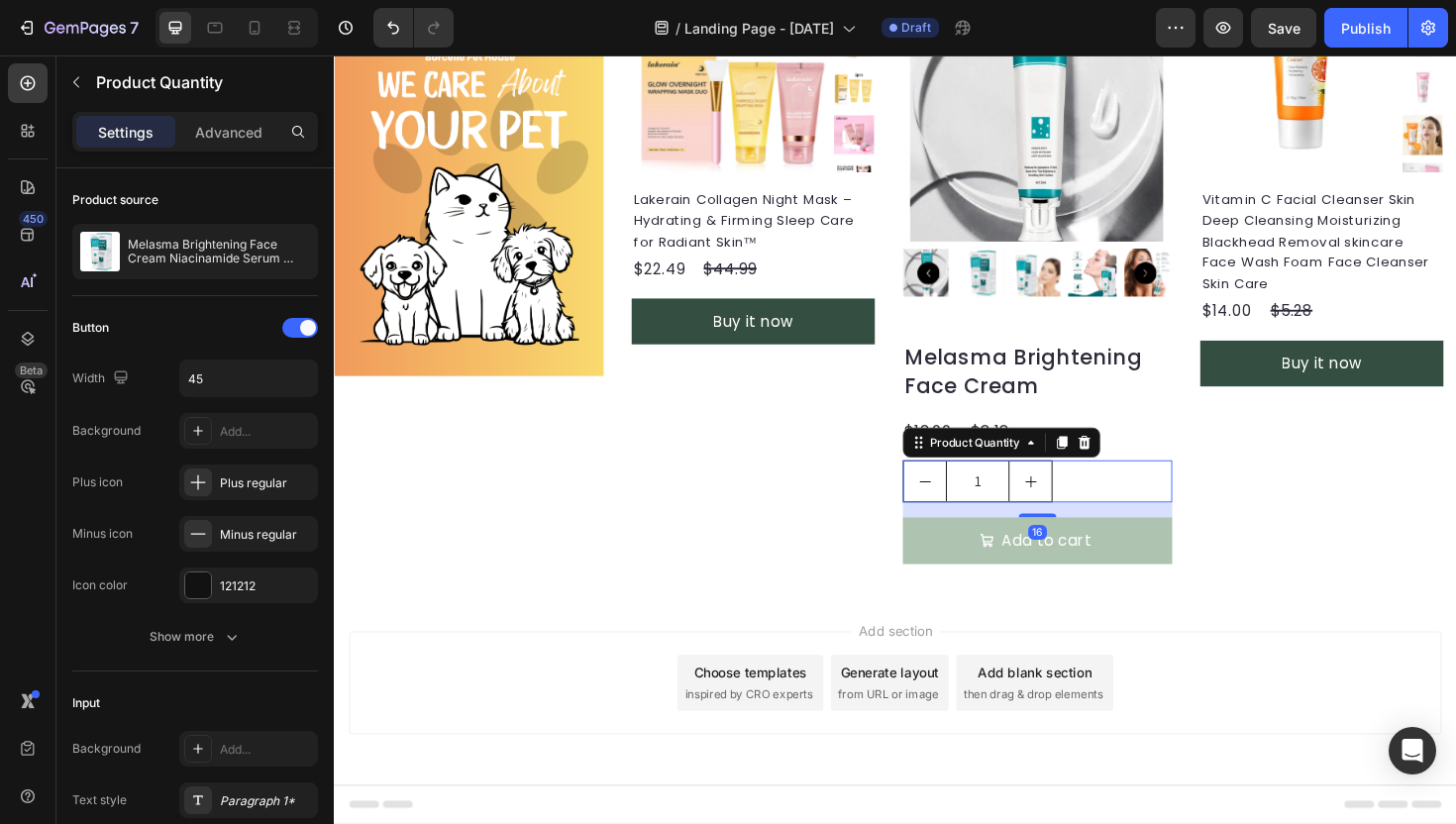 click on "1" at bounding box center (1079, 506) 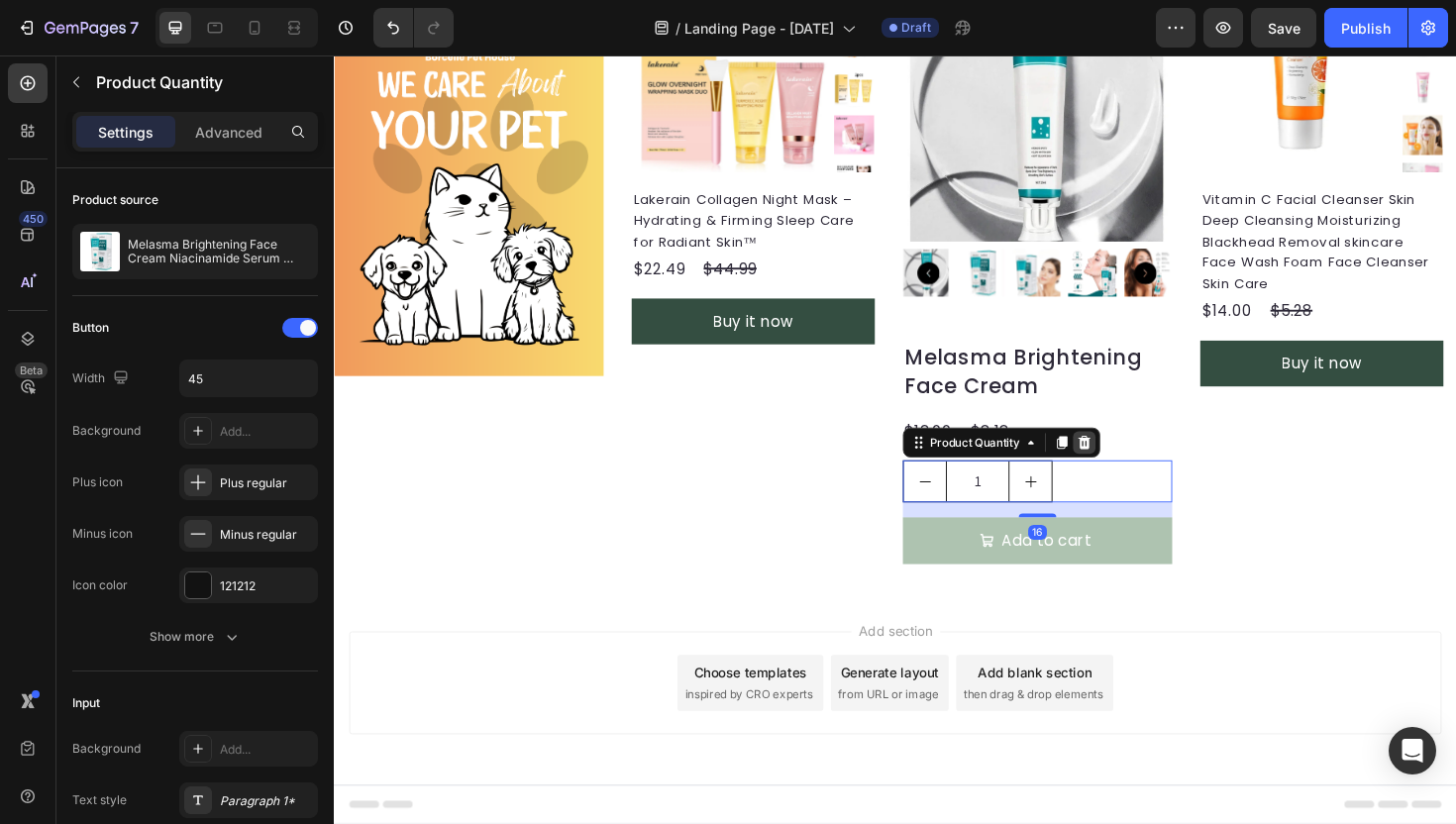 click 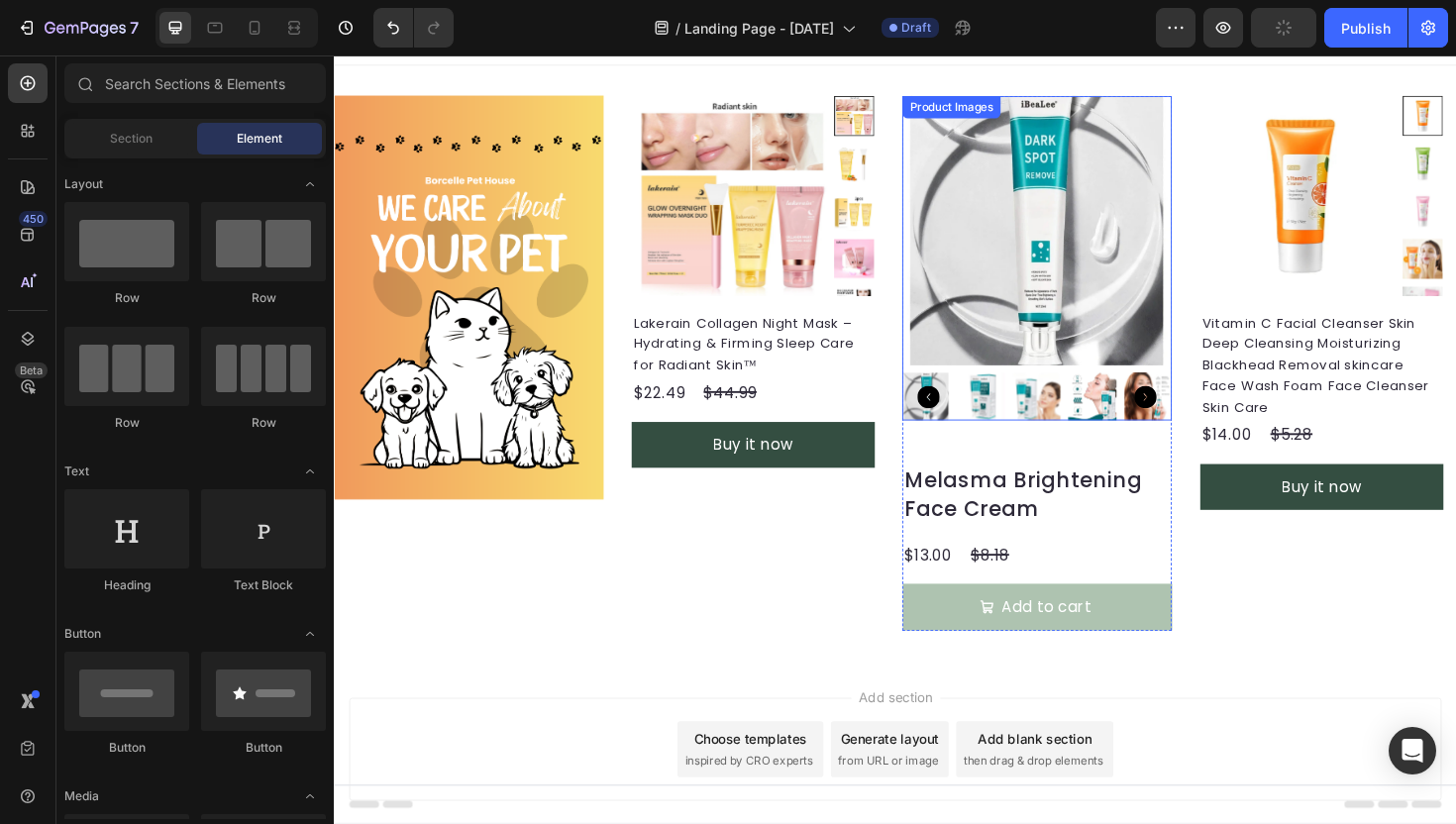 scroll, scrollTop: 0, scrollLeft: 0, axis: both 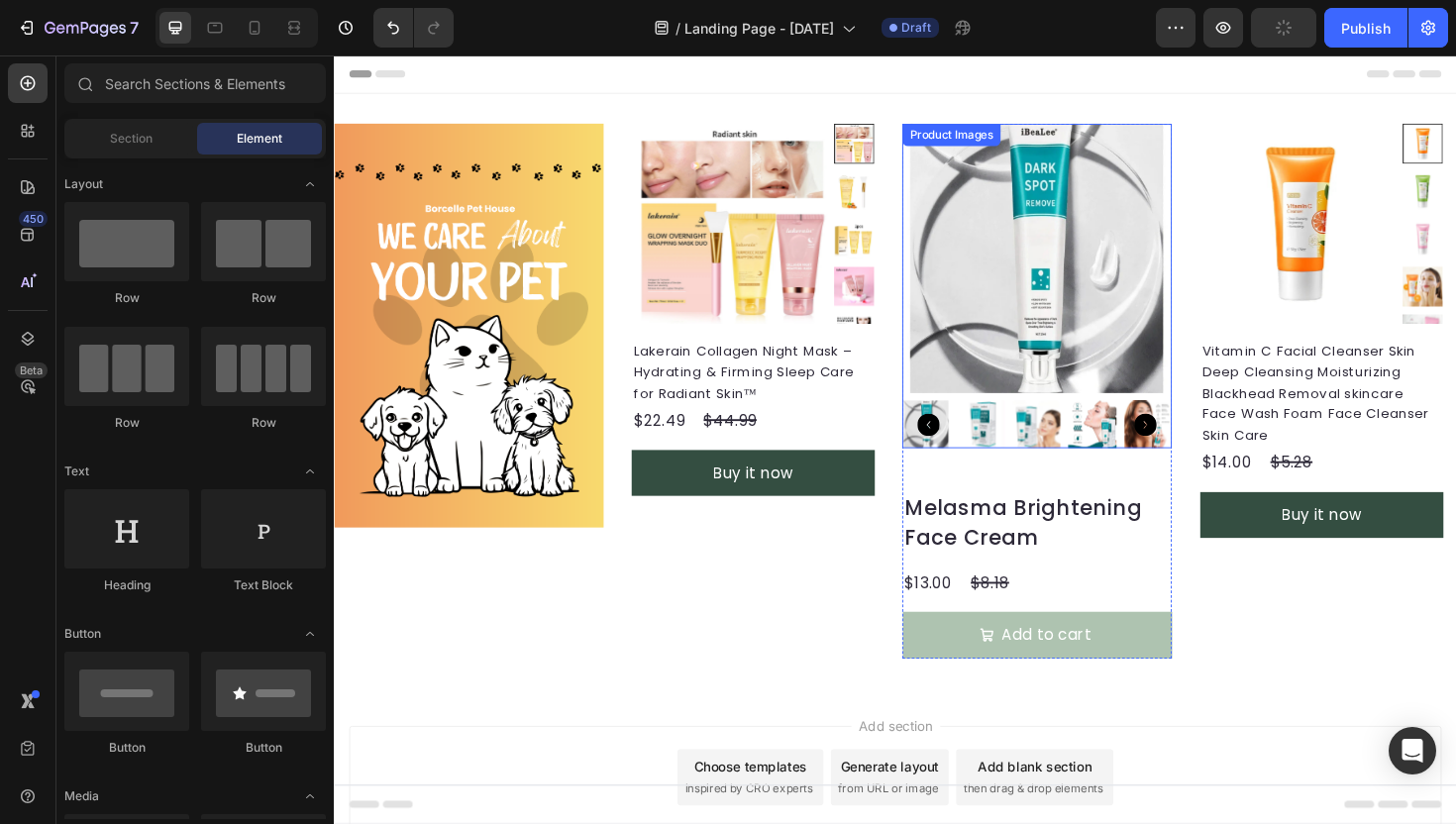 click at bounding box center (1079, 270) 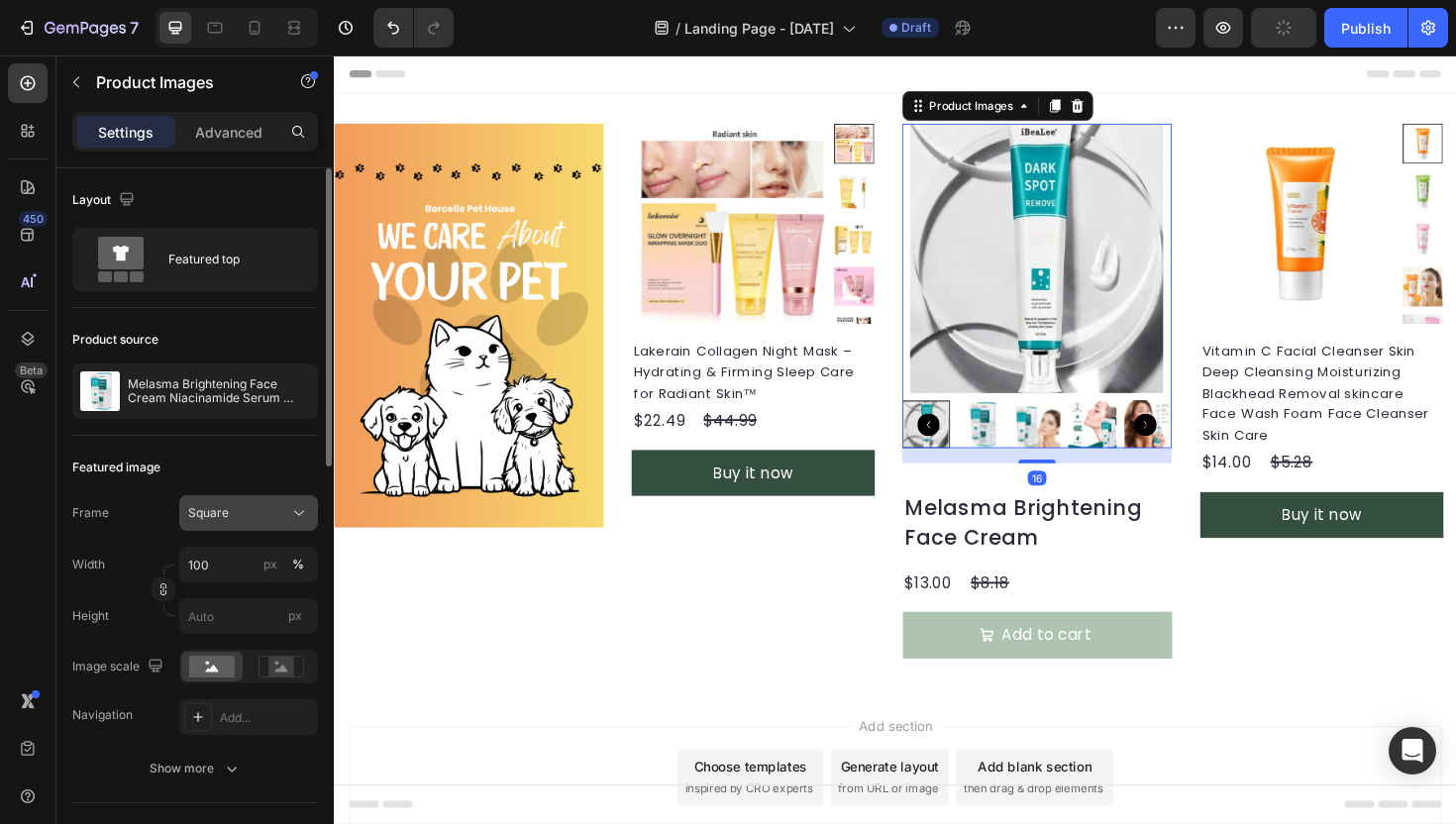 click 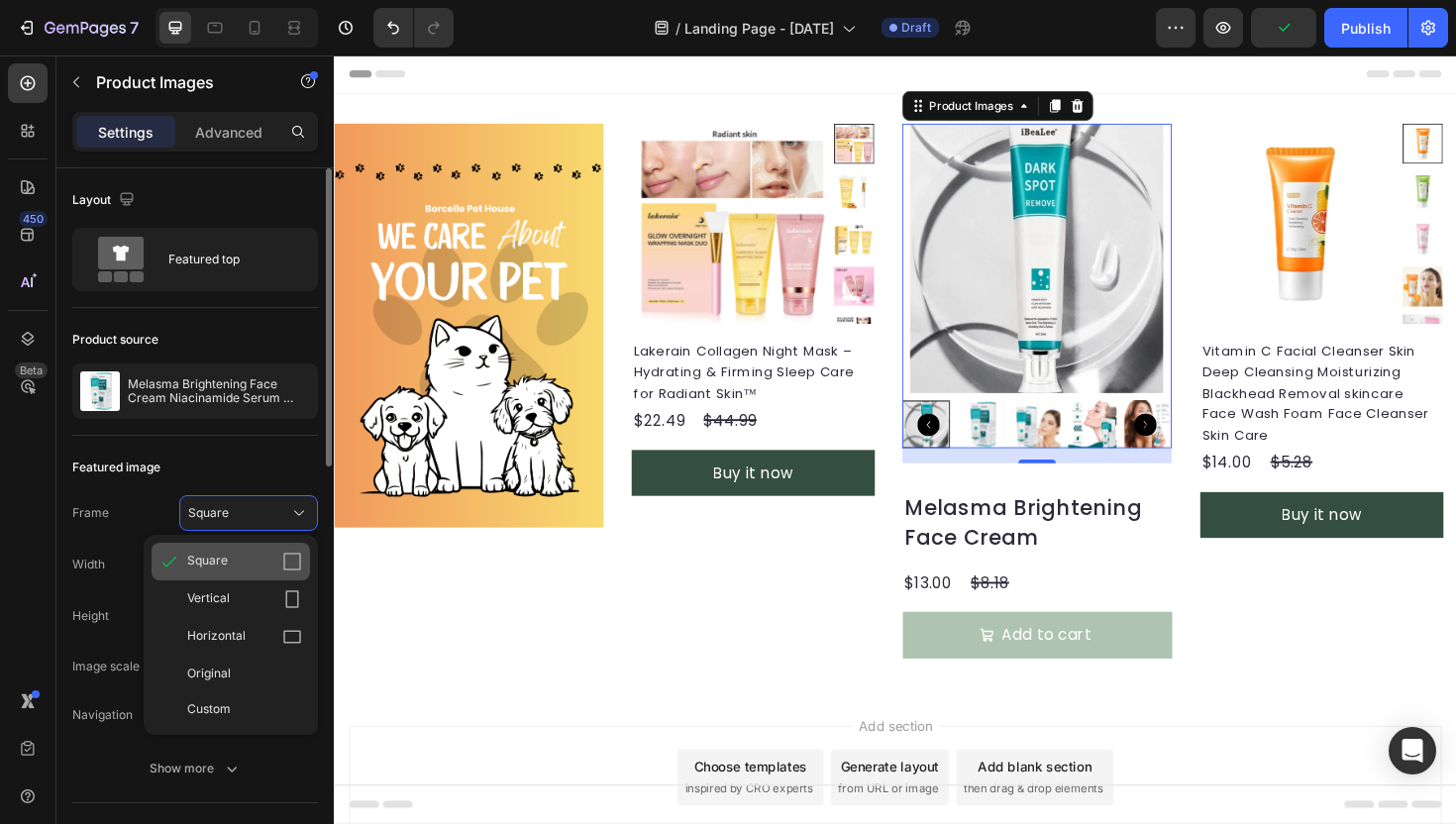 click 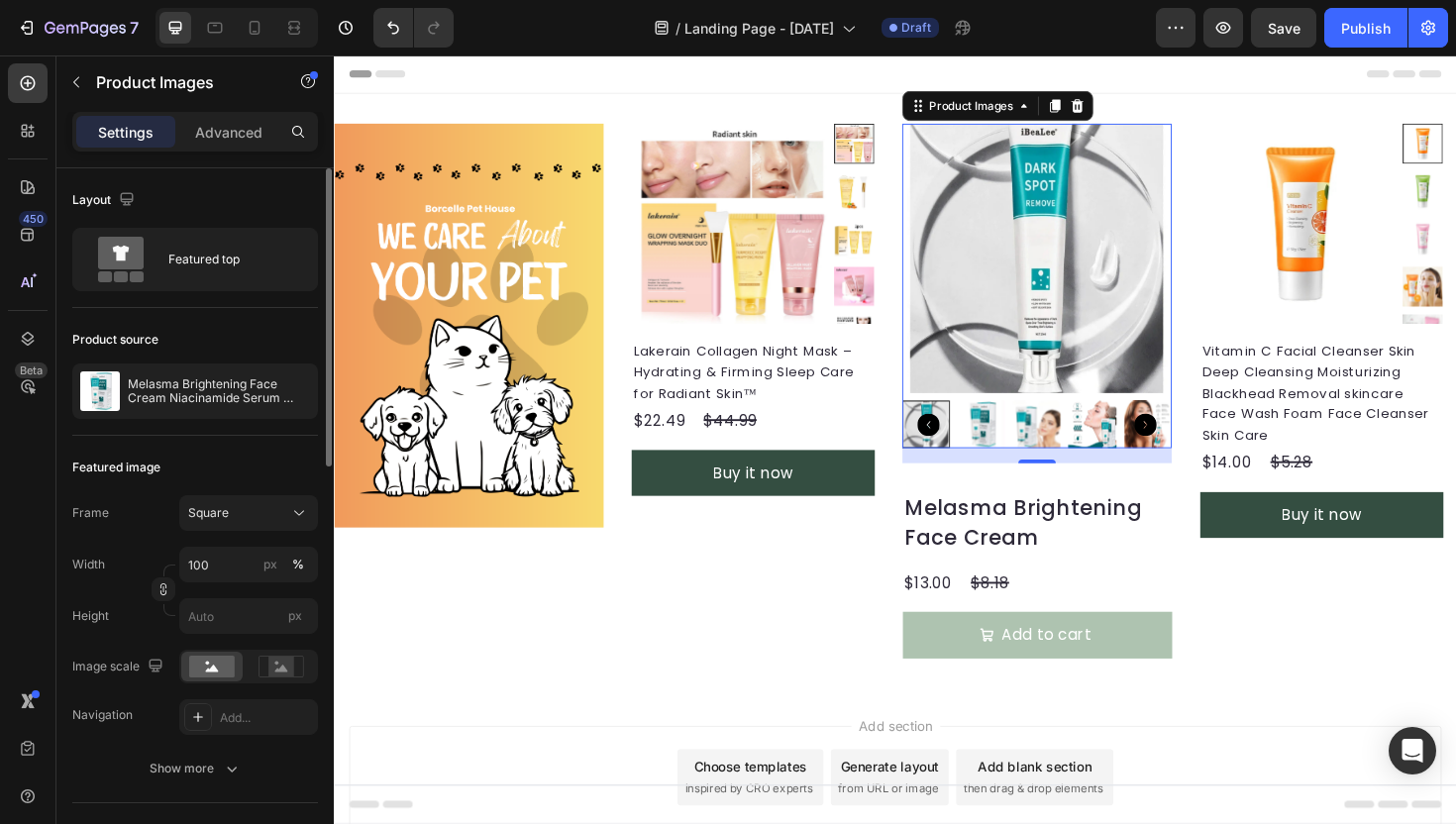 click at bounding box center [1079, 270] 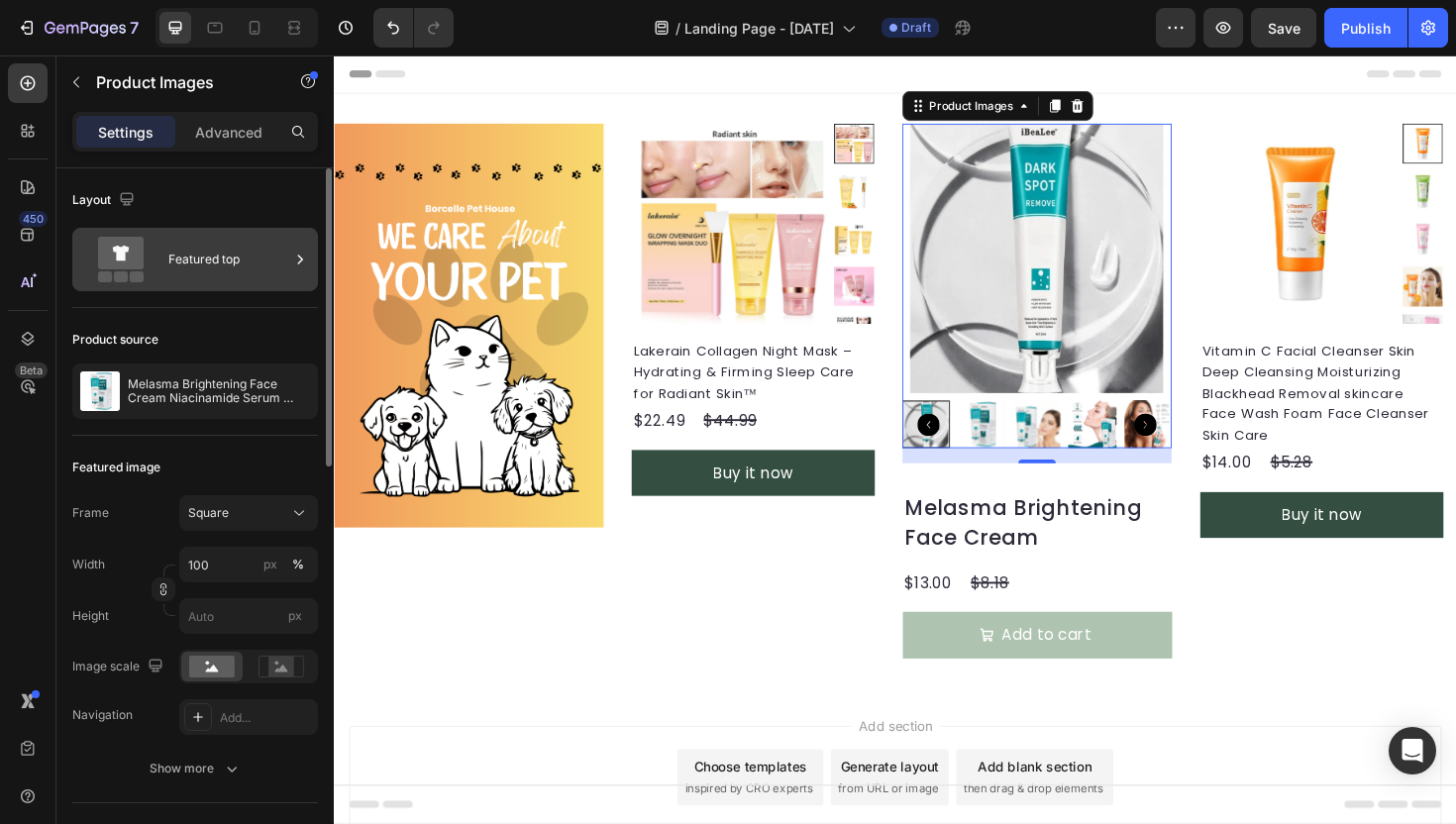 click on "Featured top" at bounding box center (229, 259) 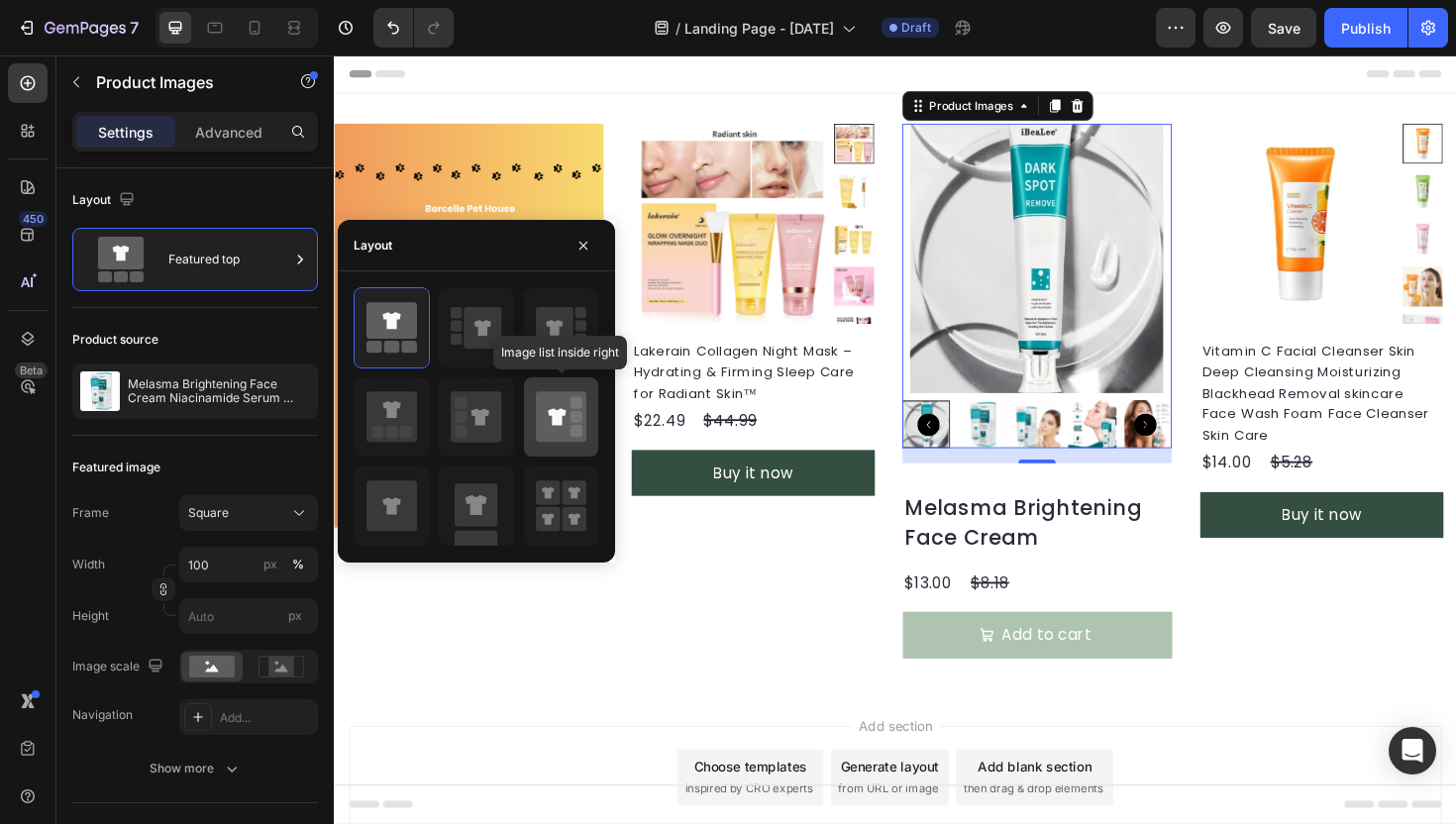 click 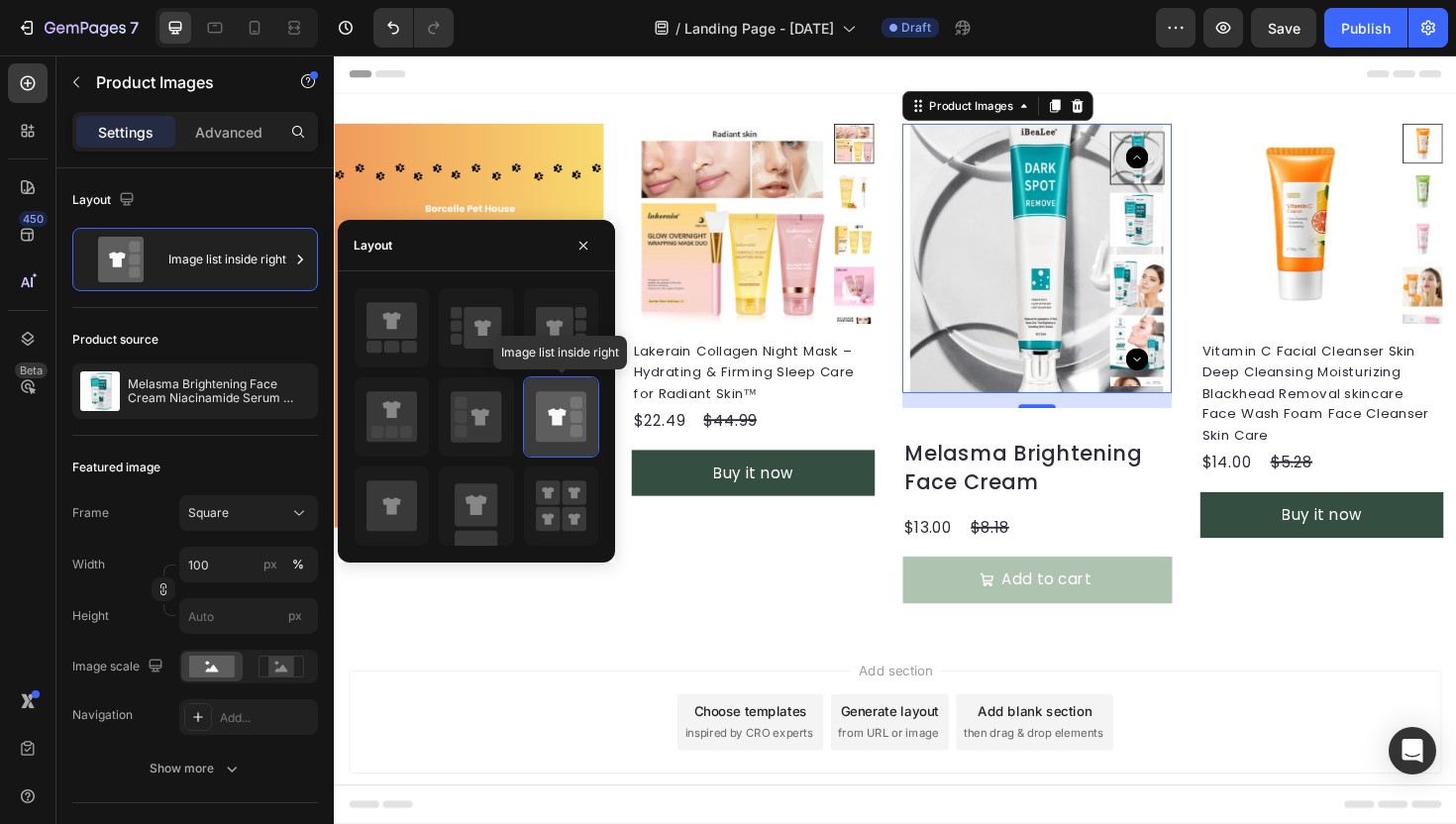 click 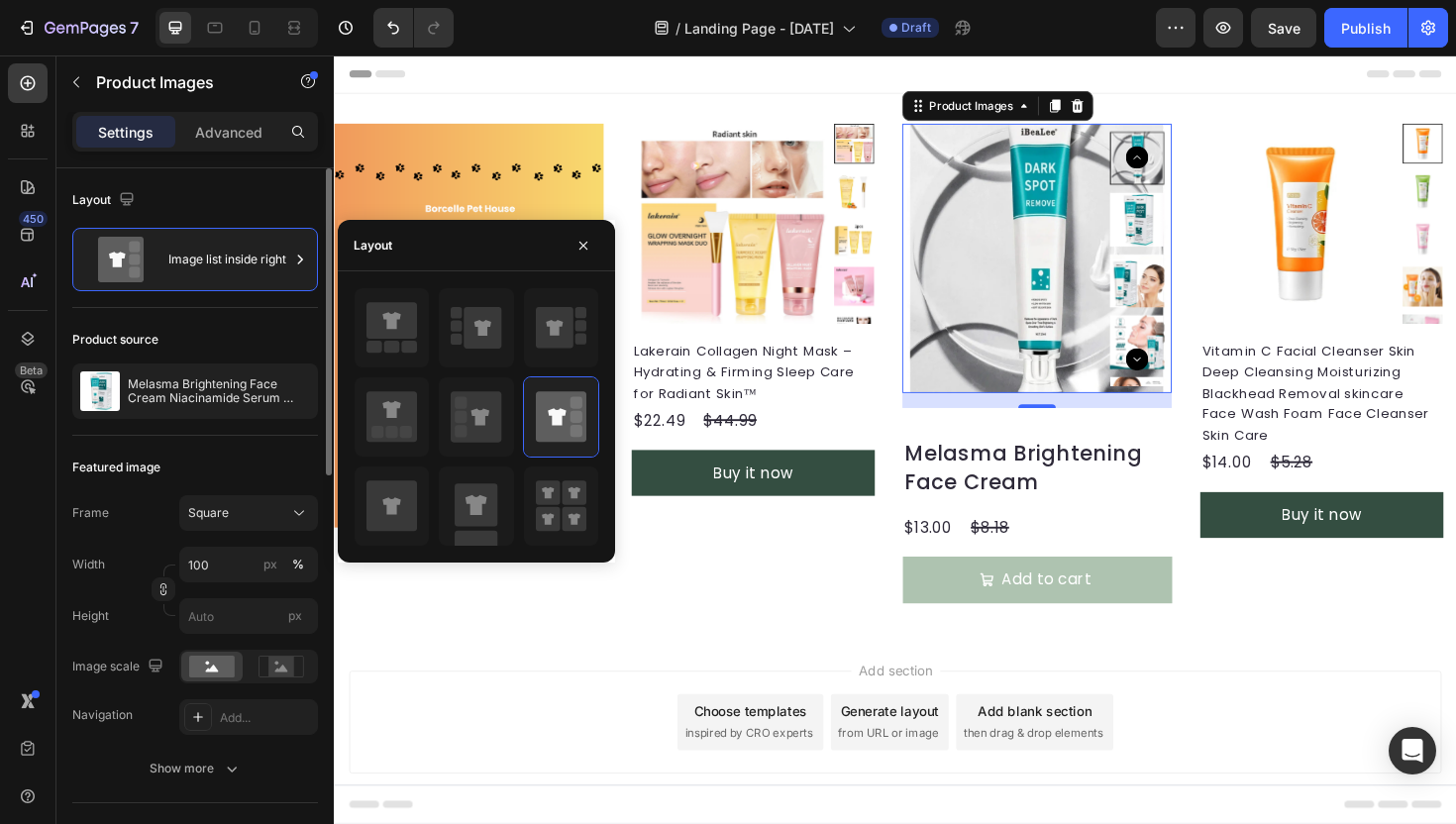 click on "Layout Image list inside right" 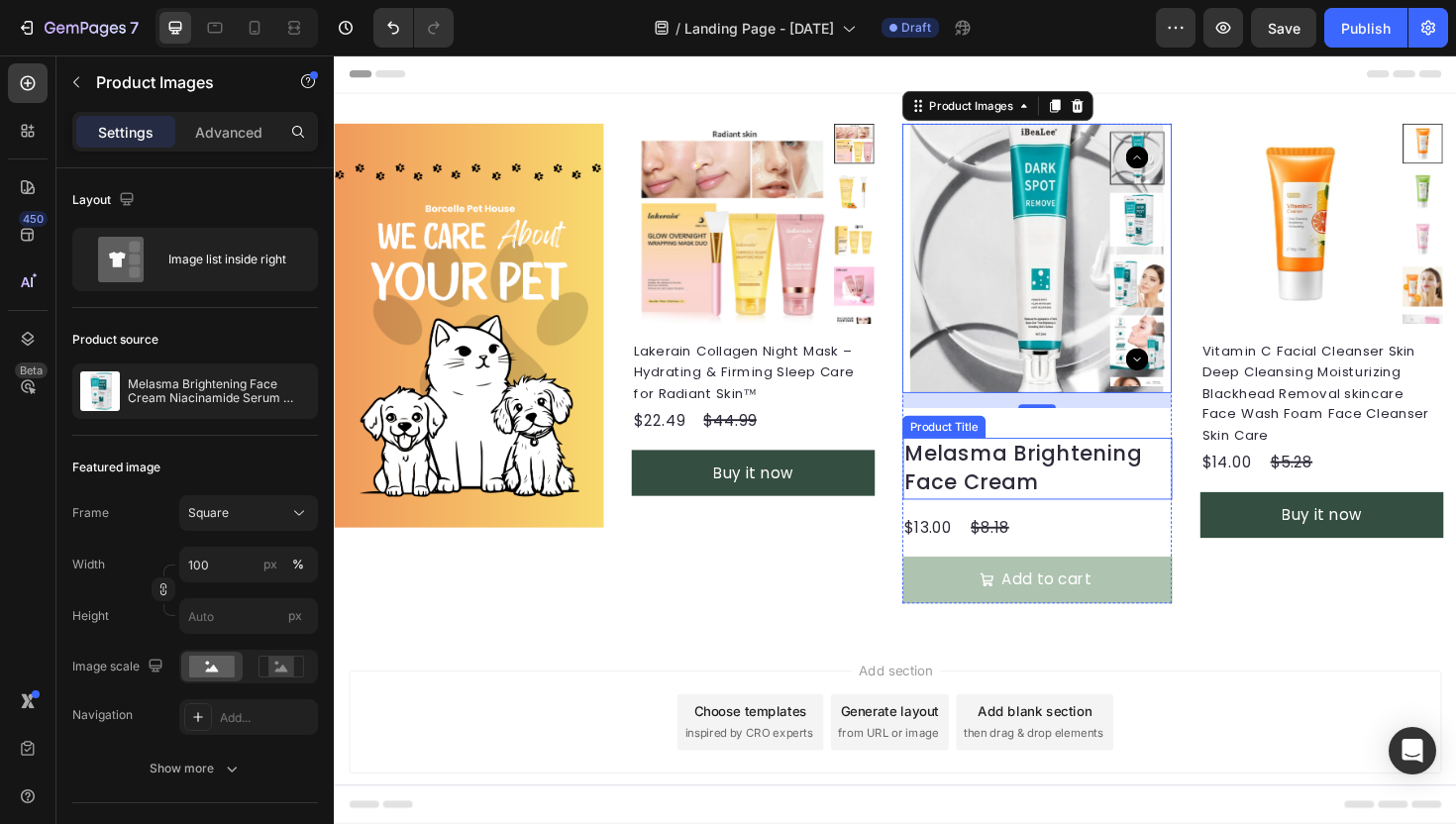 click on "Melasma Brightening Face Cream" at bounding box center (1079, 493) 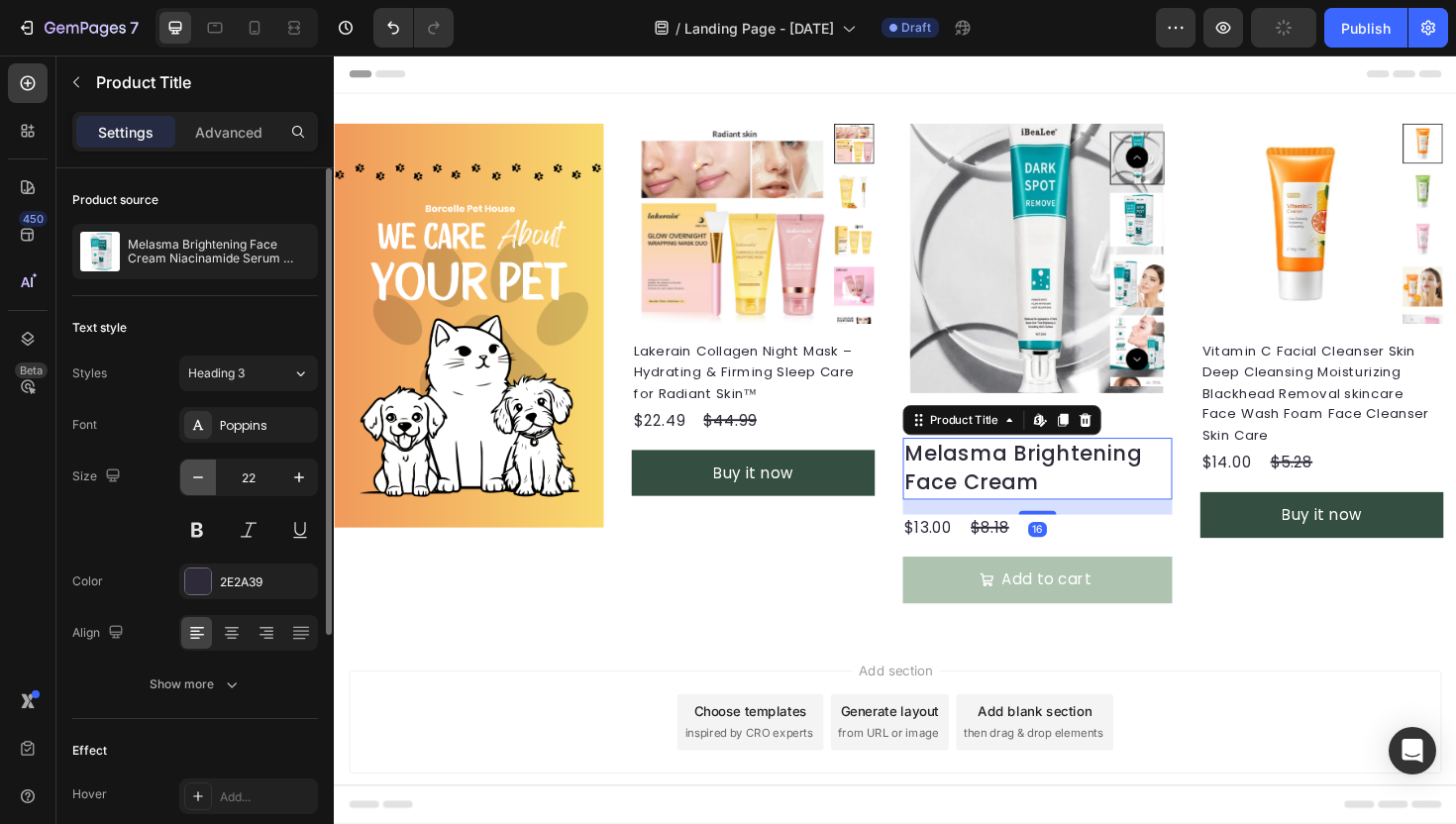 click 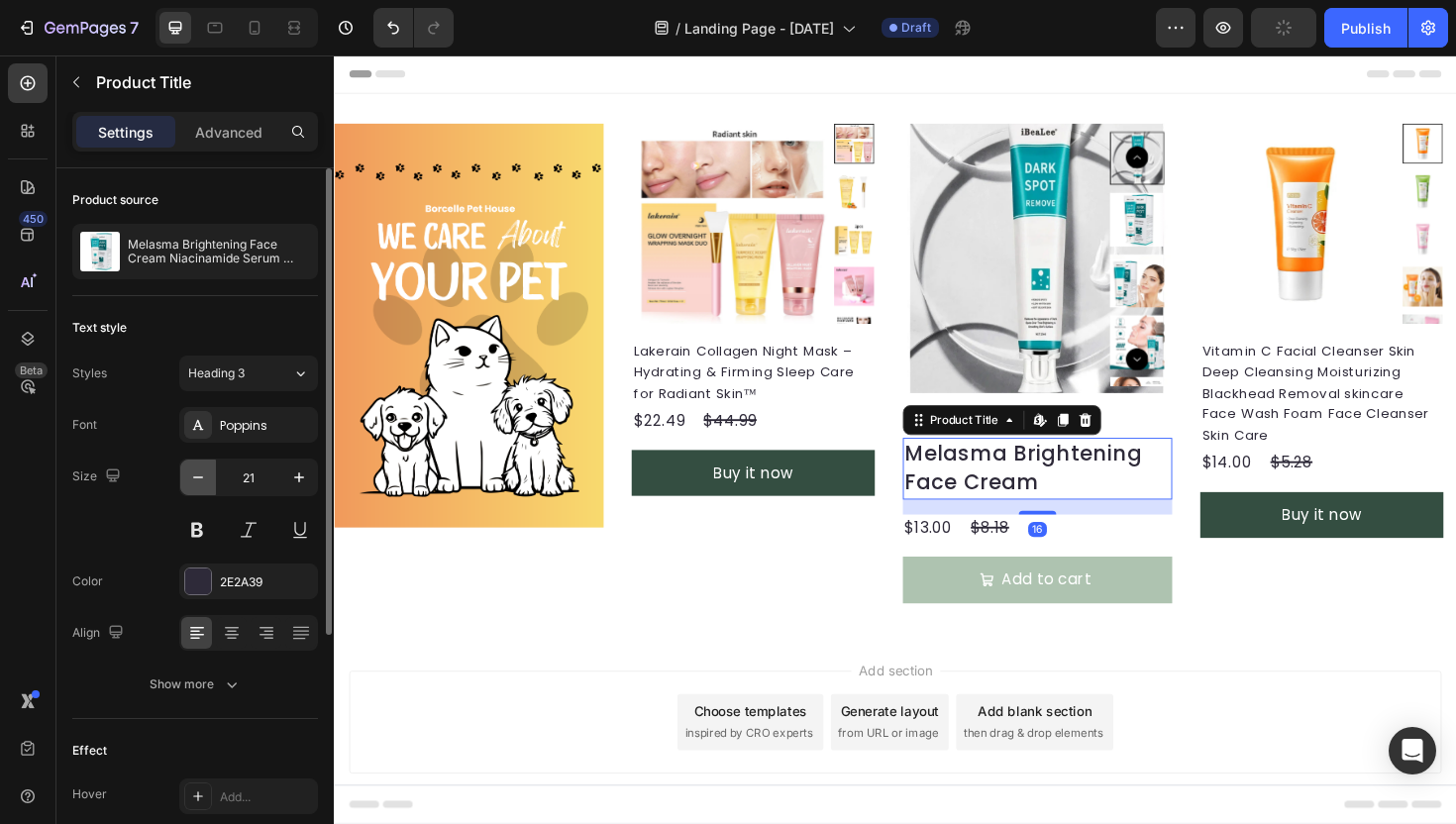 click 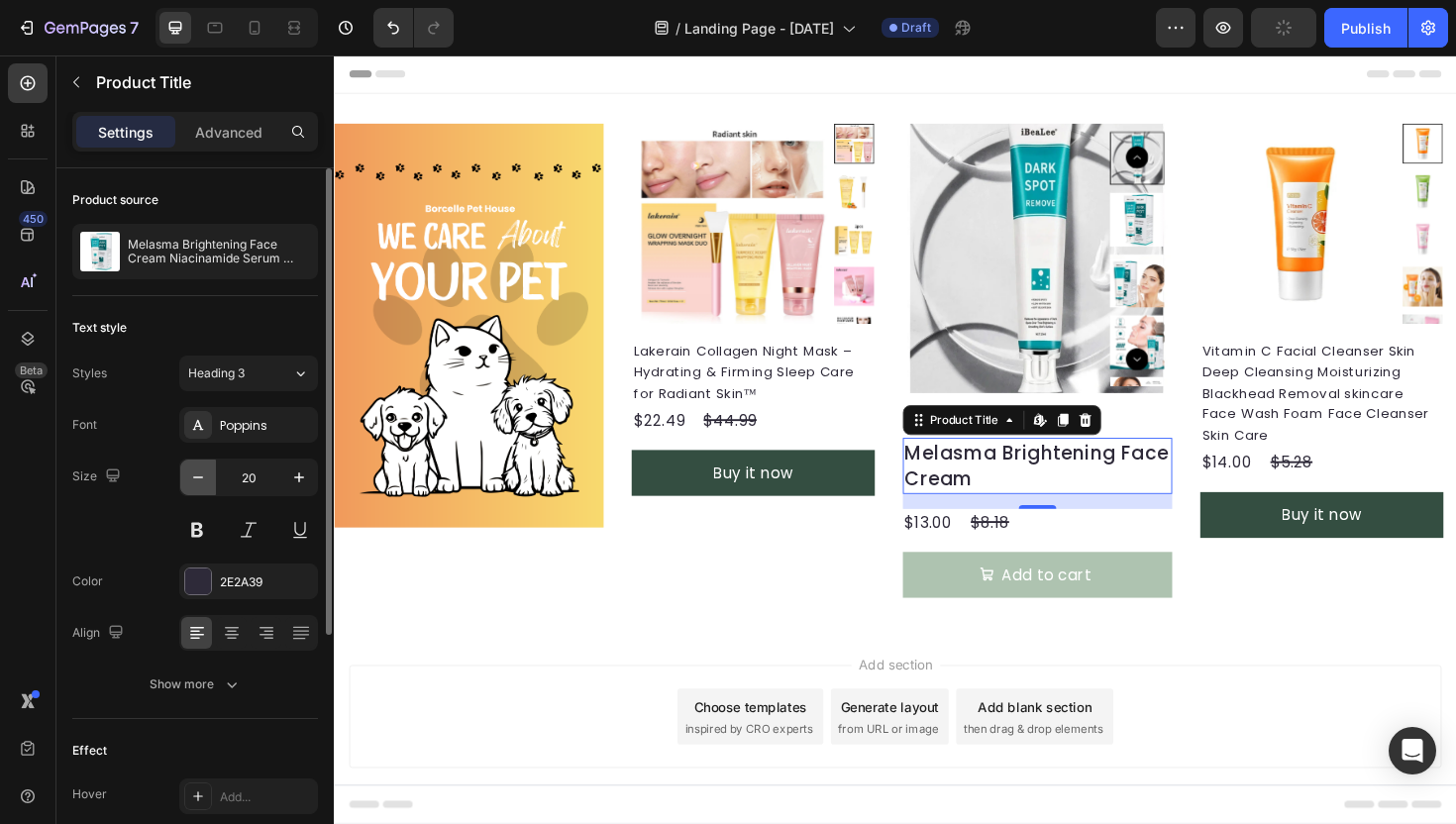 click 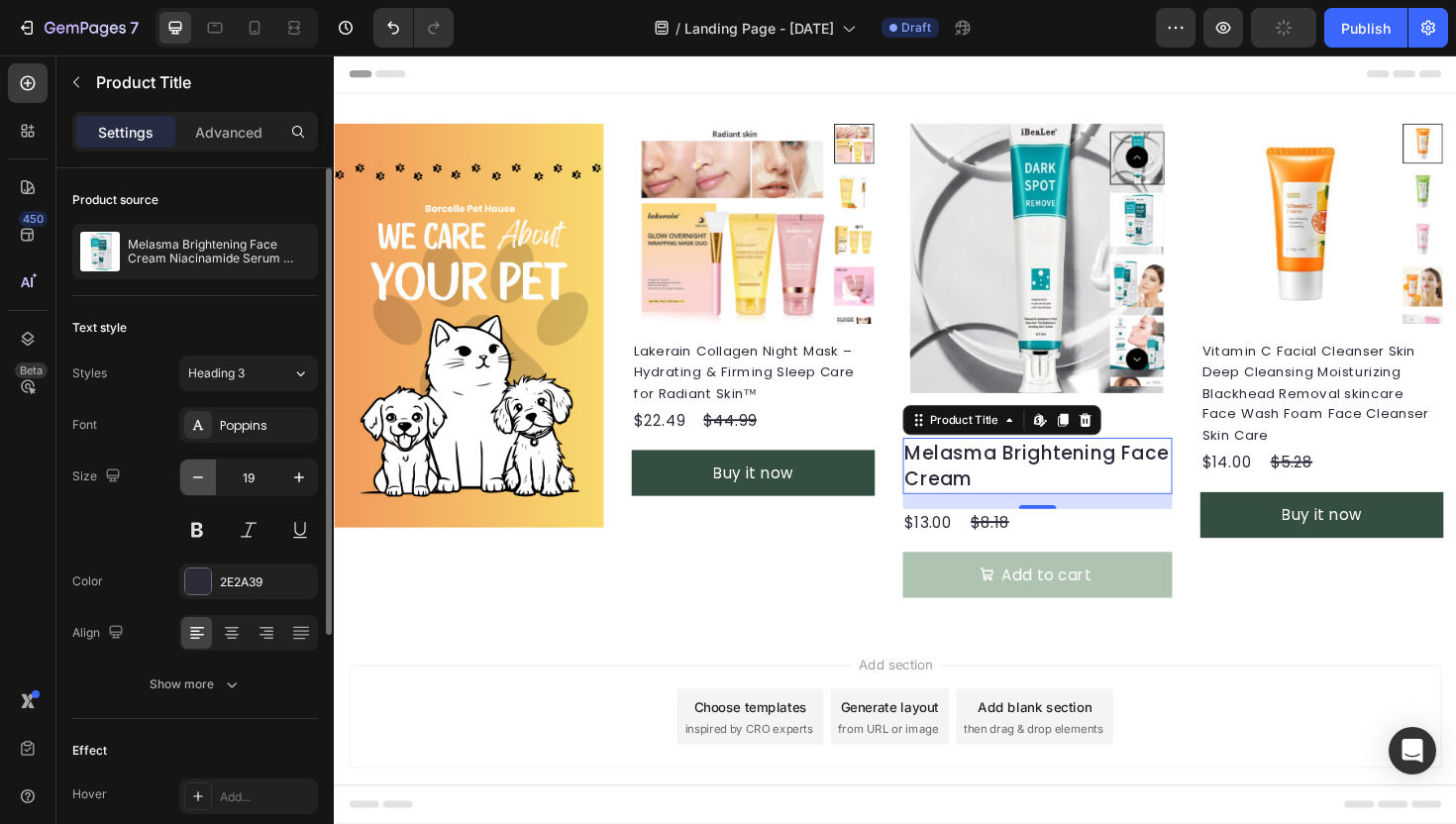 click 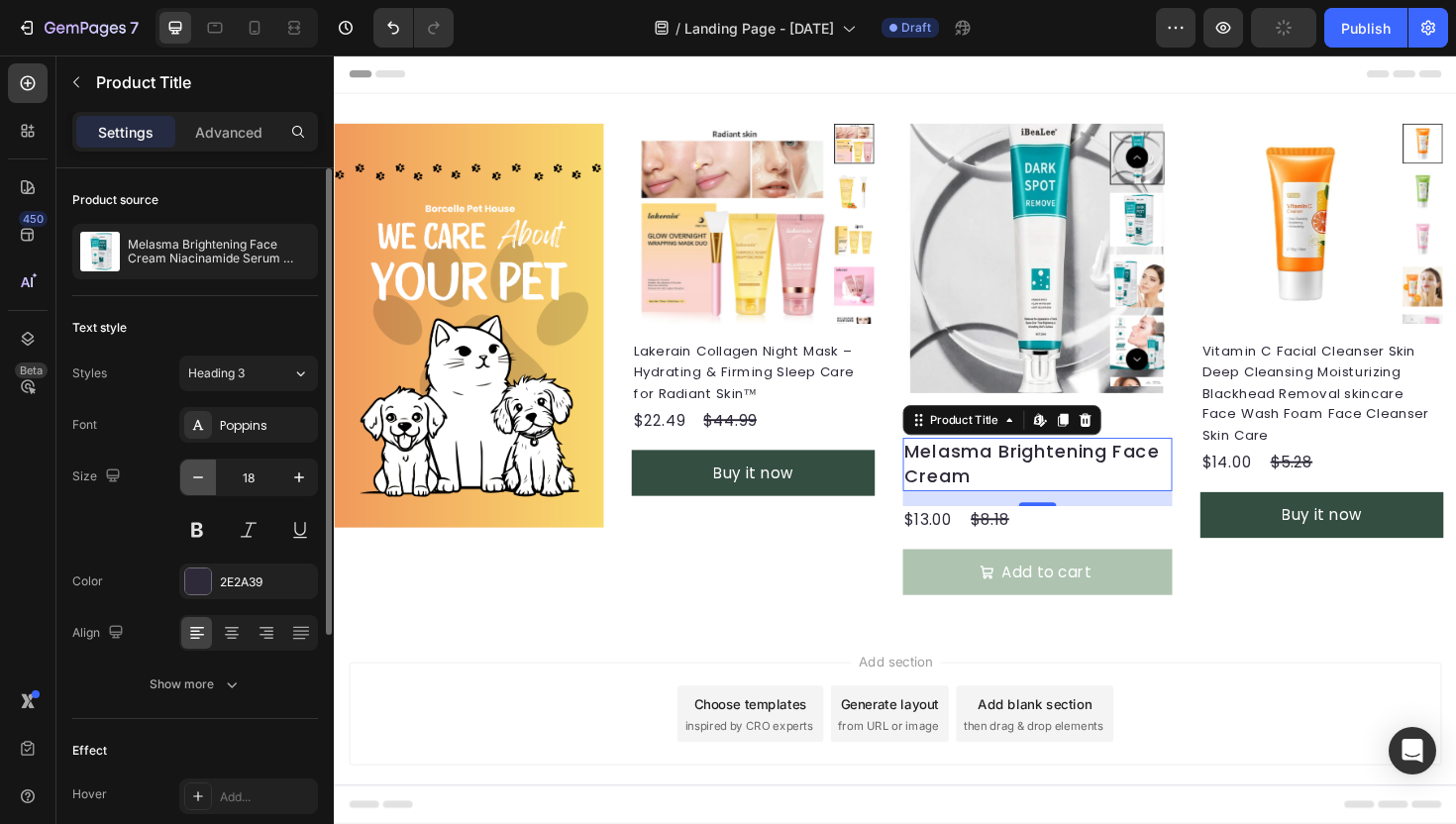 click 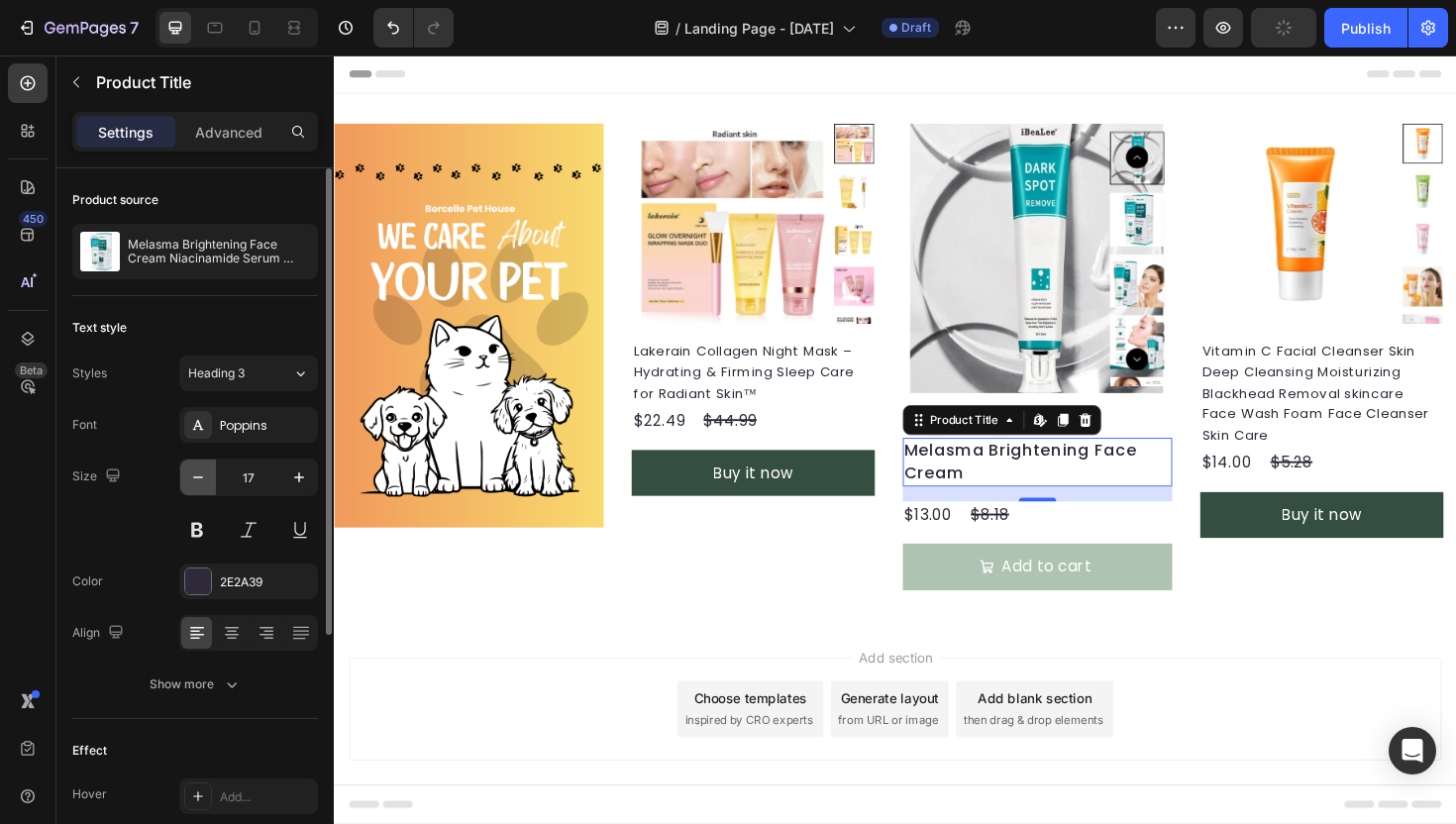 click 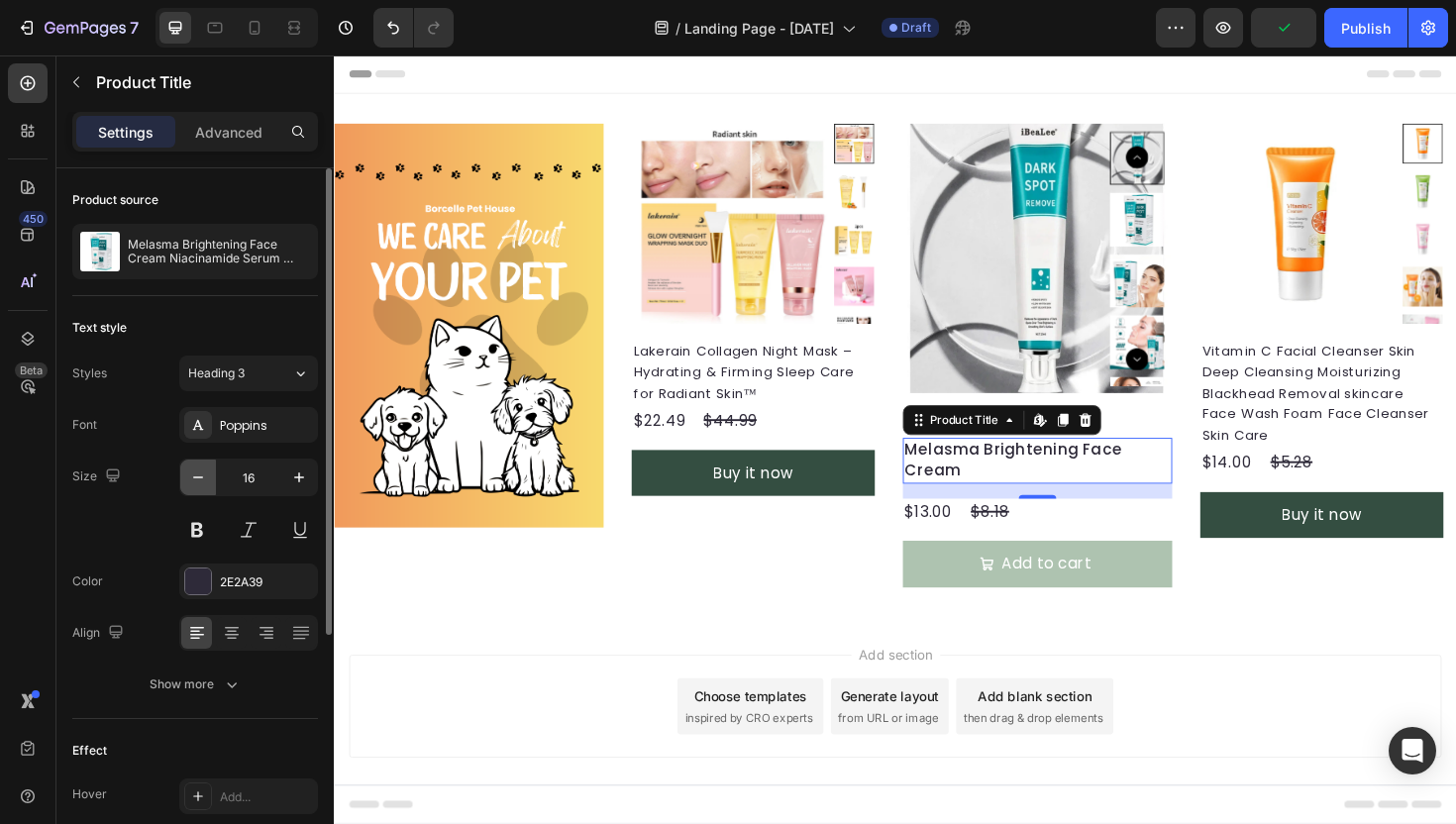 click 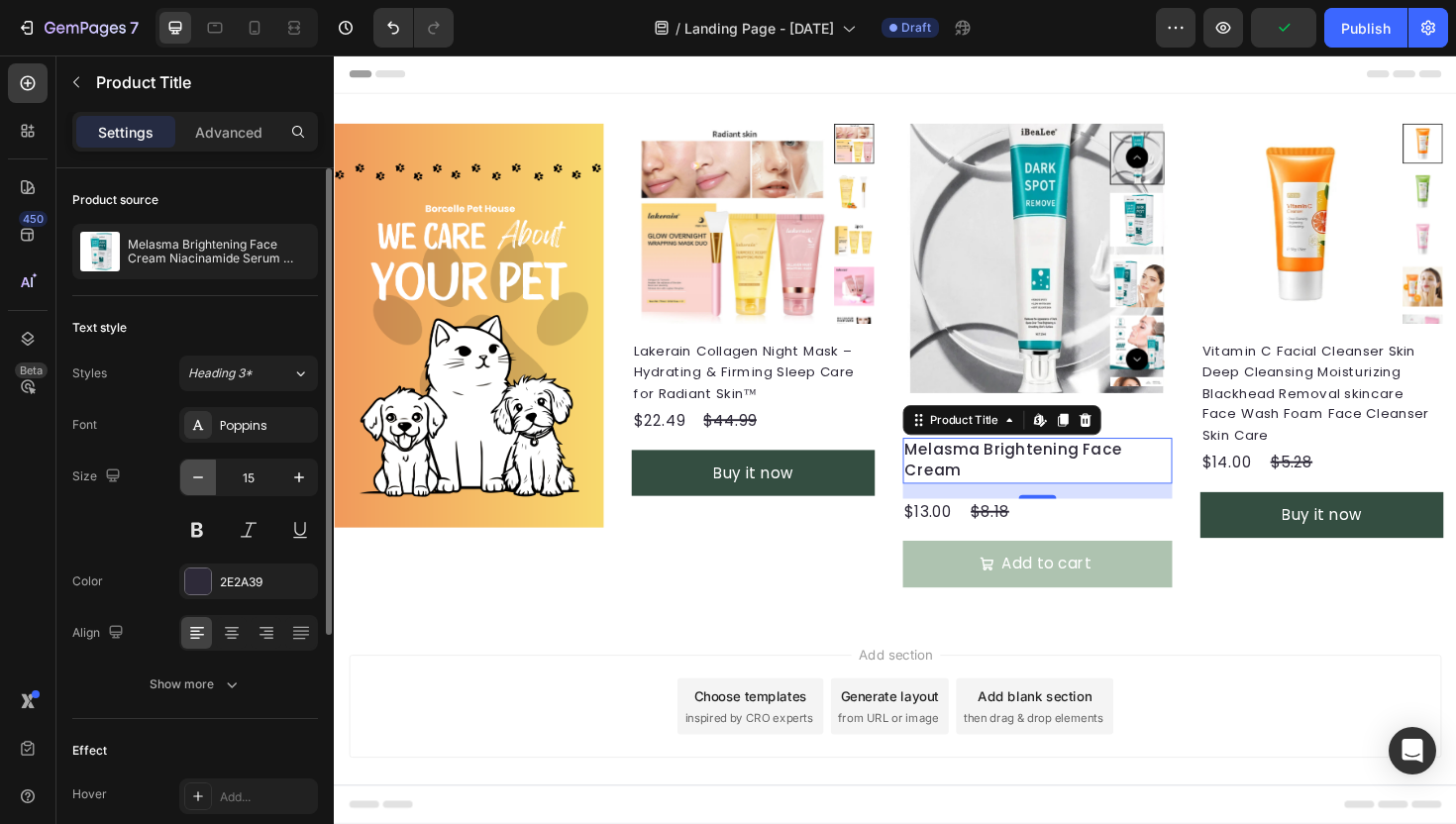 click 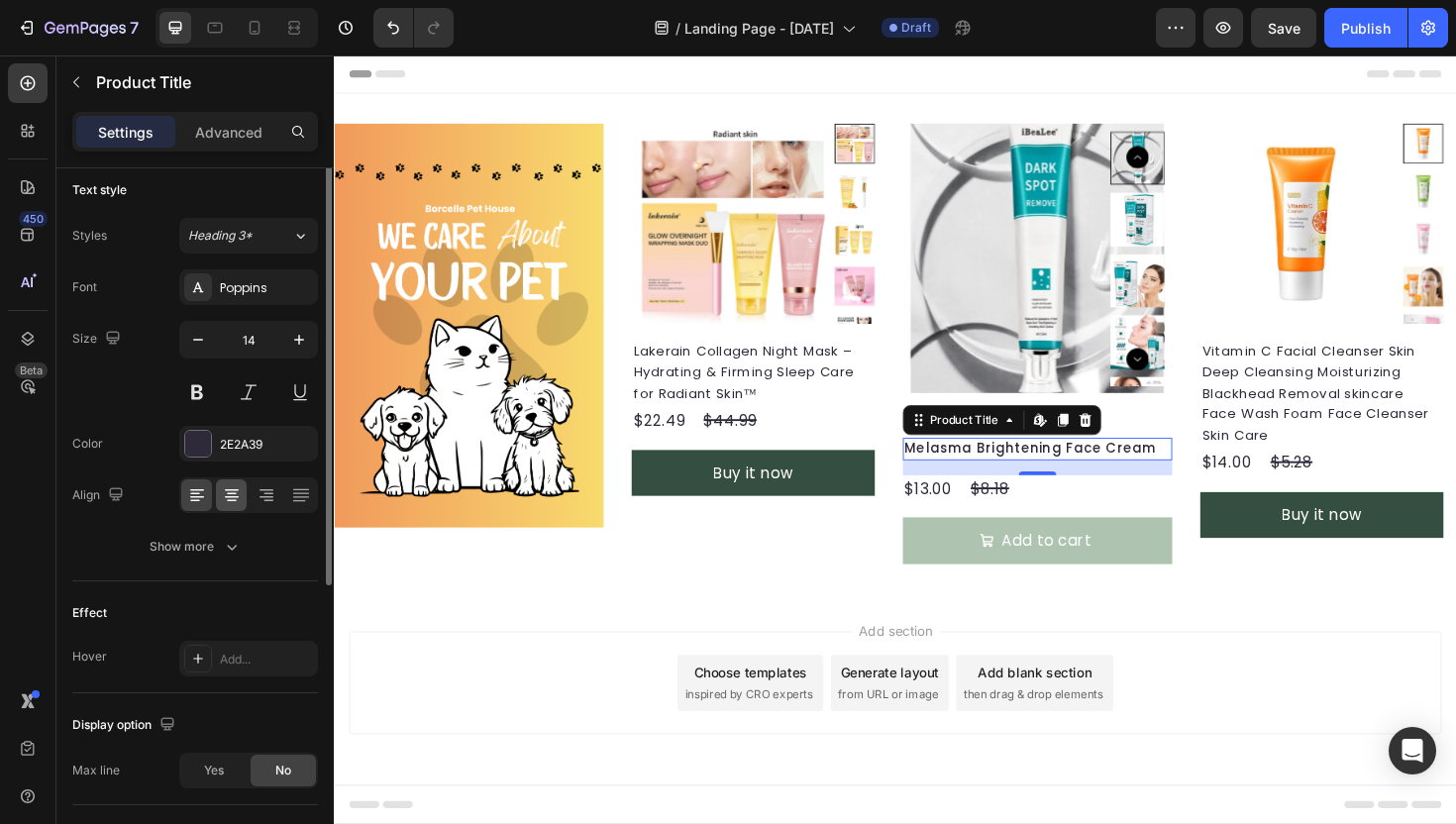scroll, scrollTop: 216, scrollLeft: 0, axis: vertical 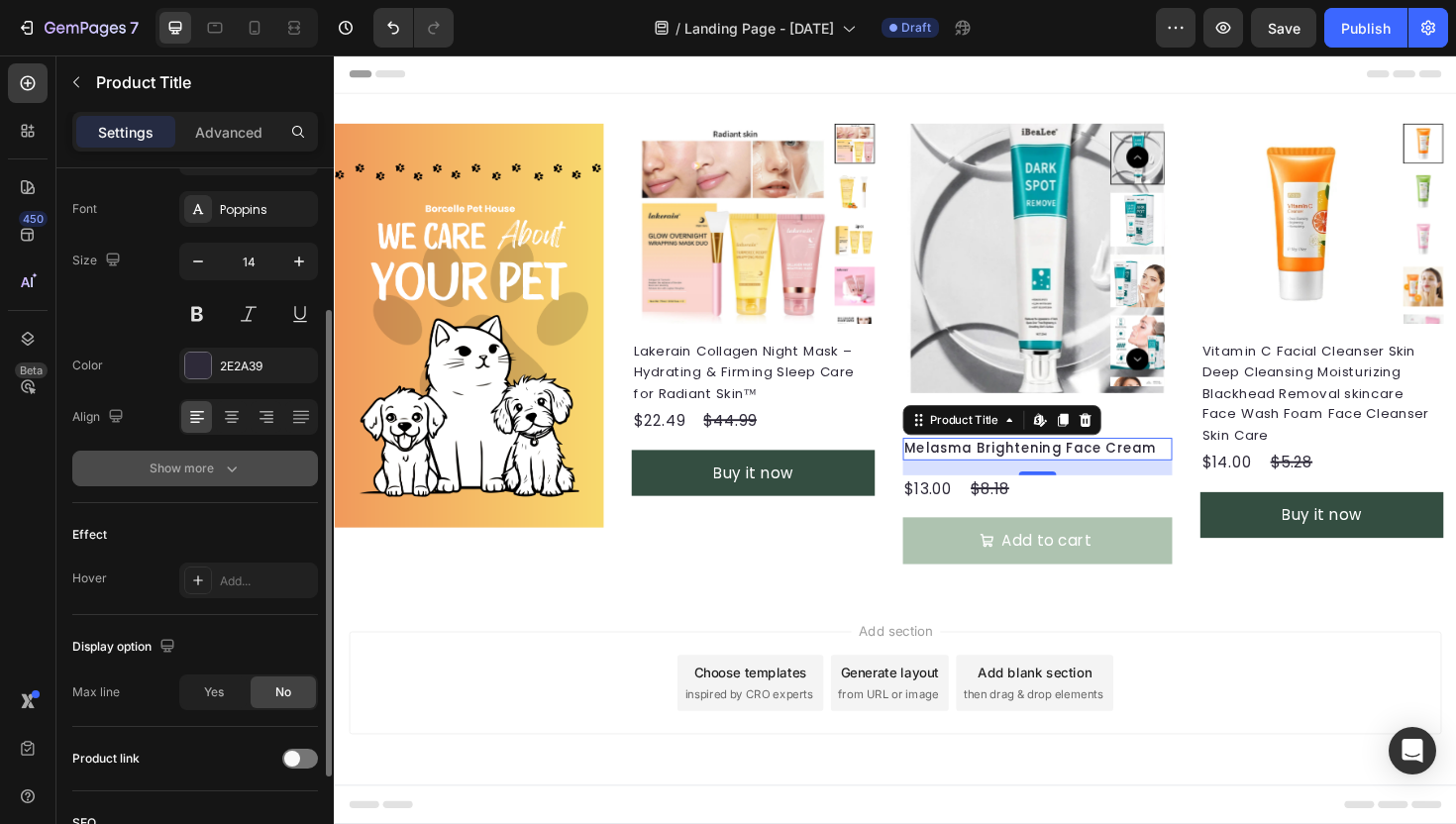 click on "Show more" at bounding box center (195, 468) 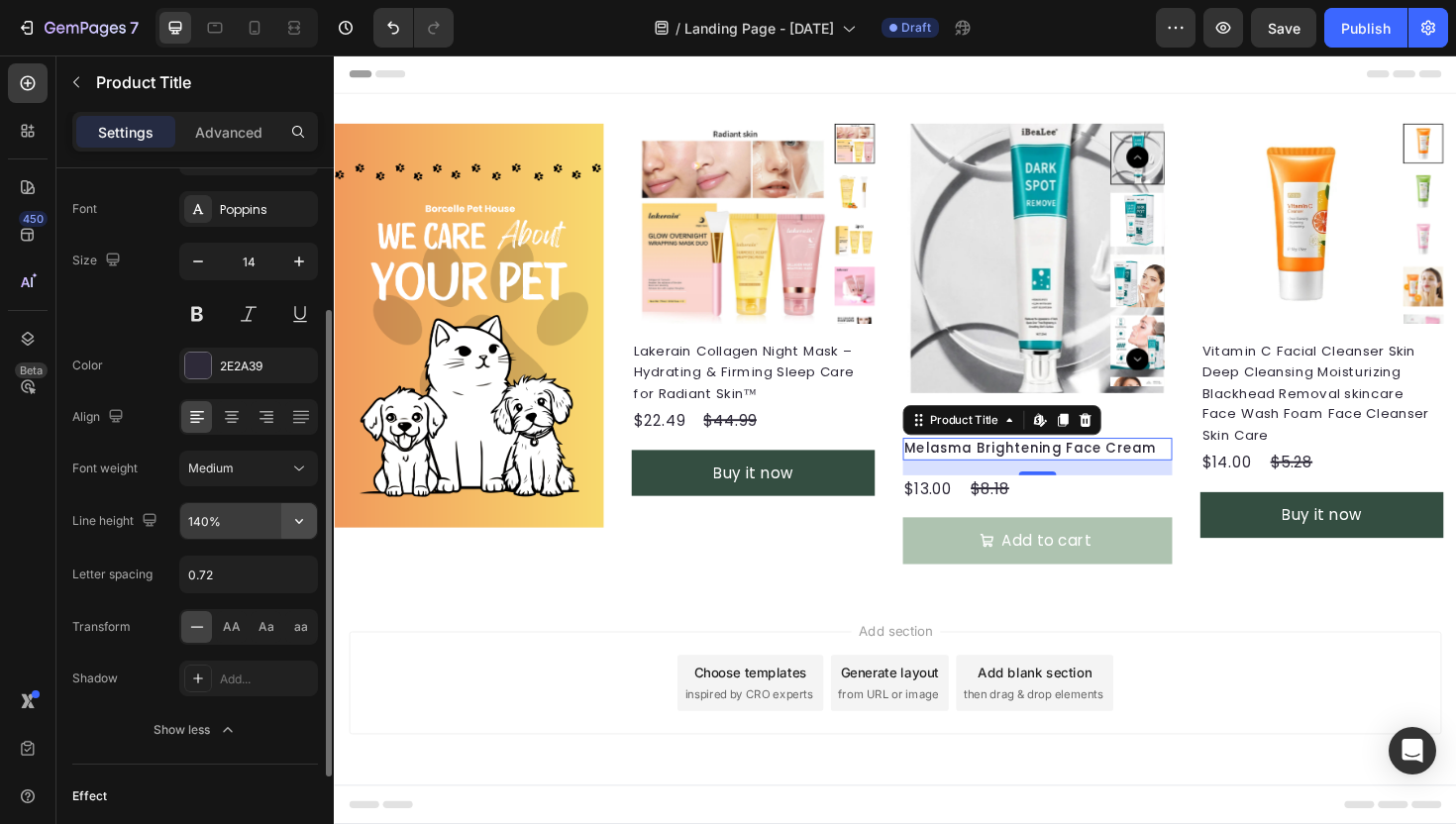 click 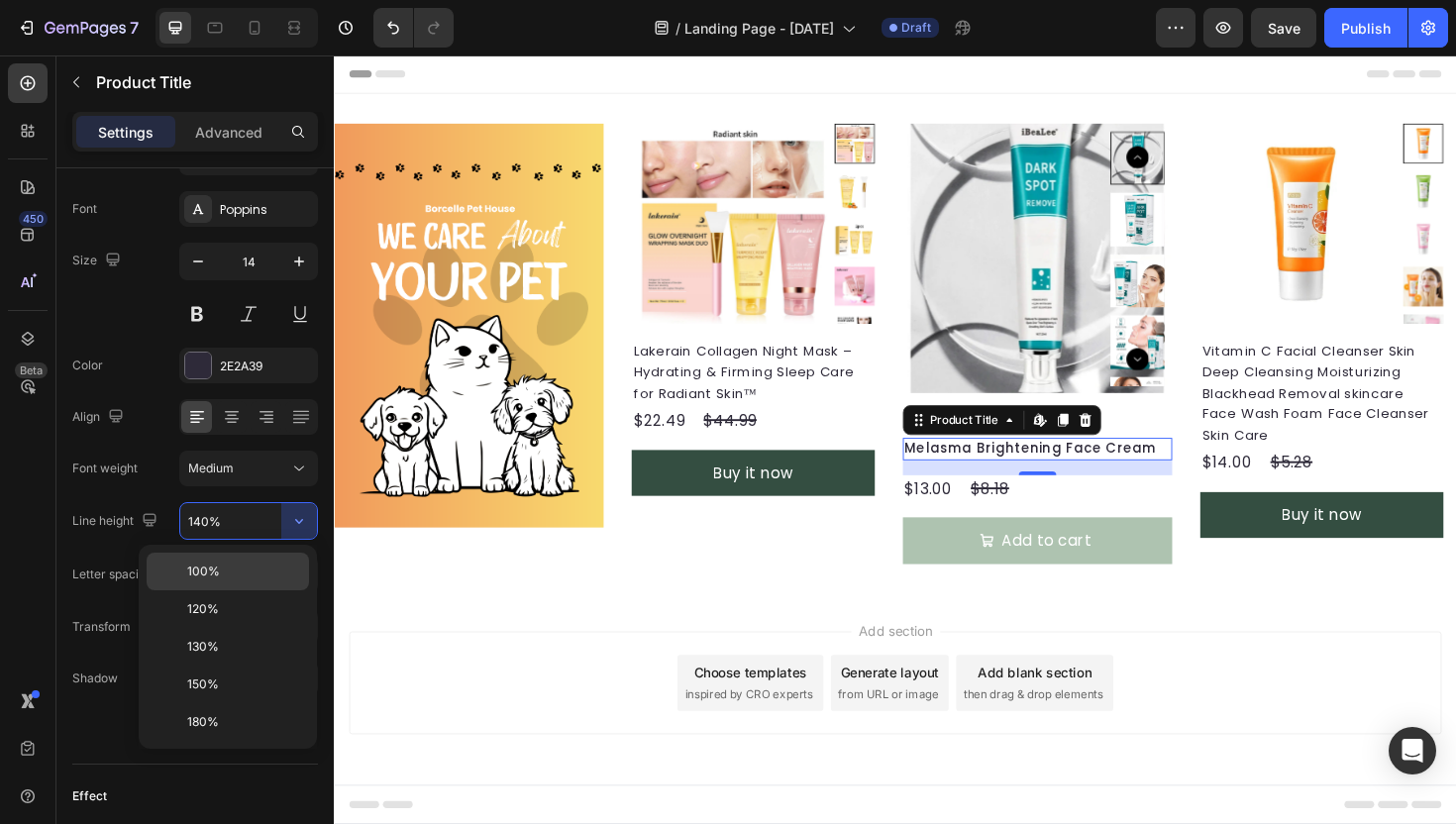click on "100%" 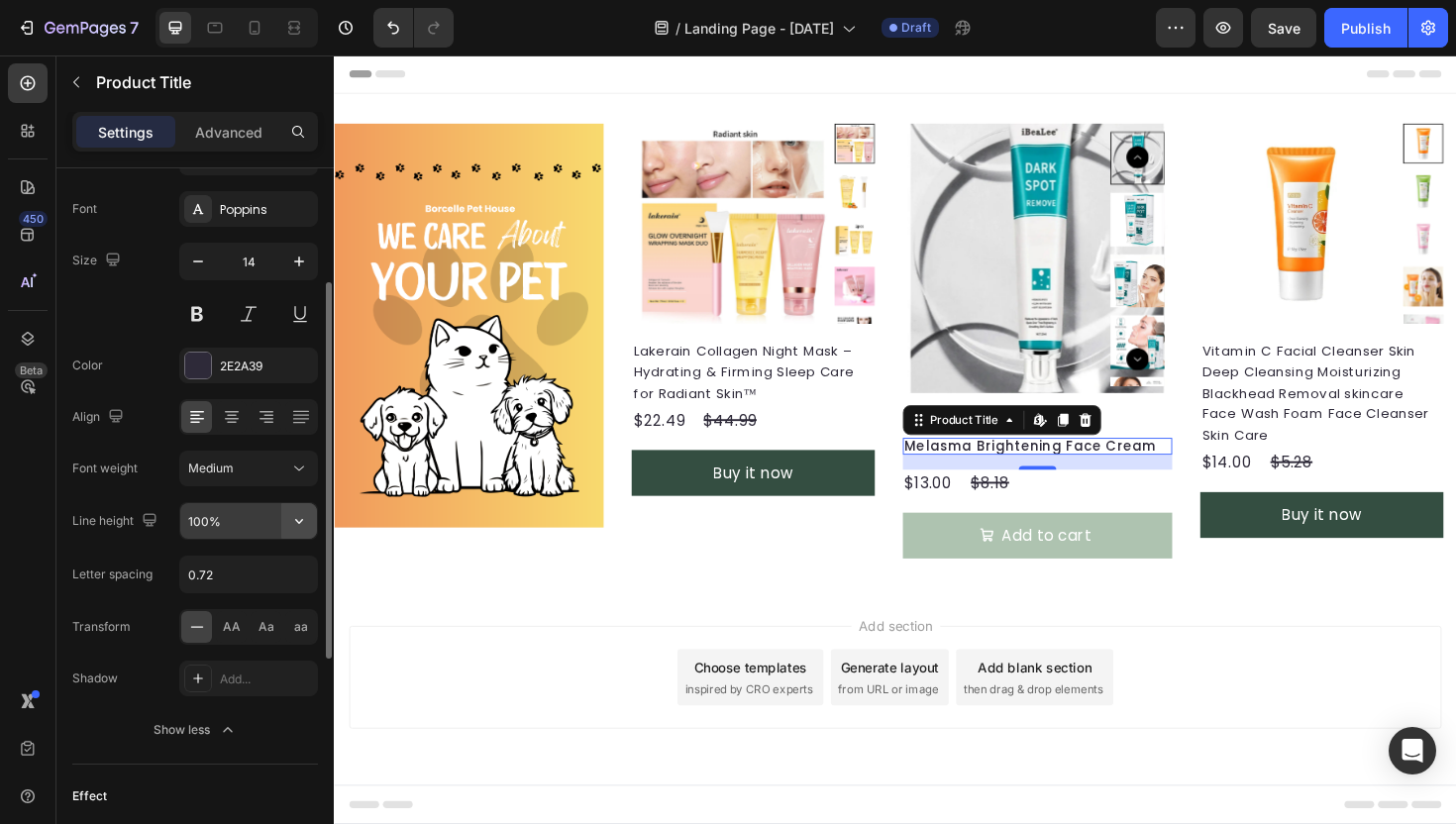 click 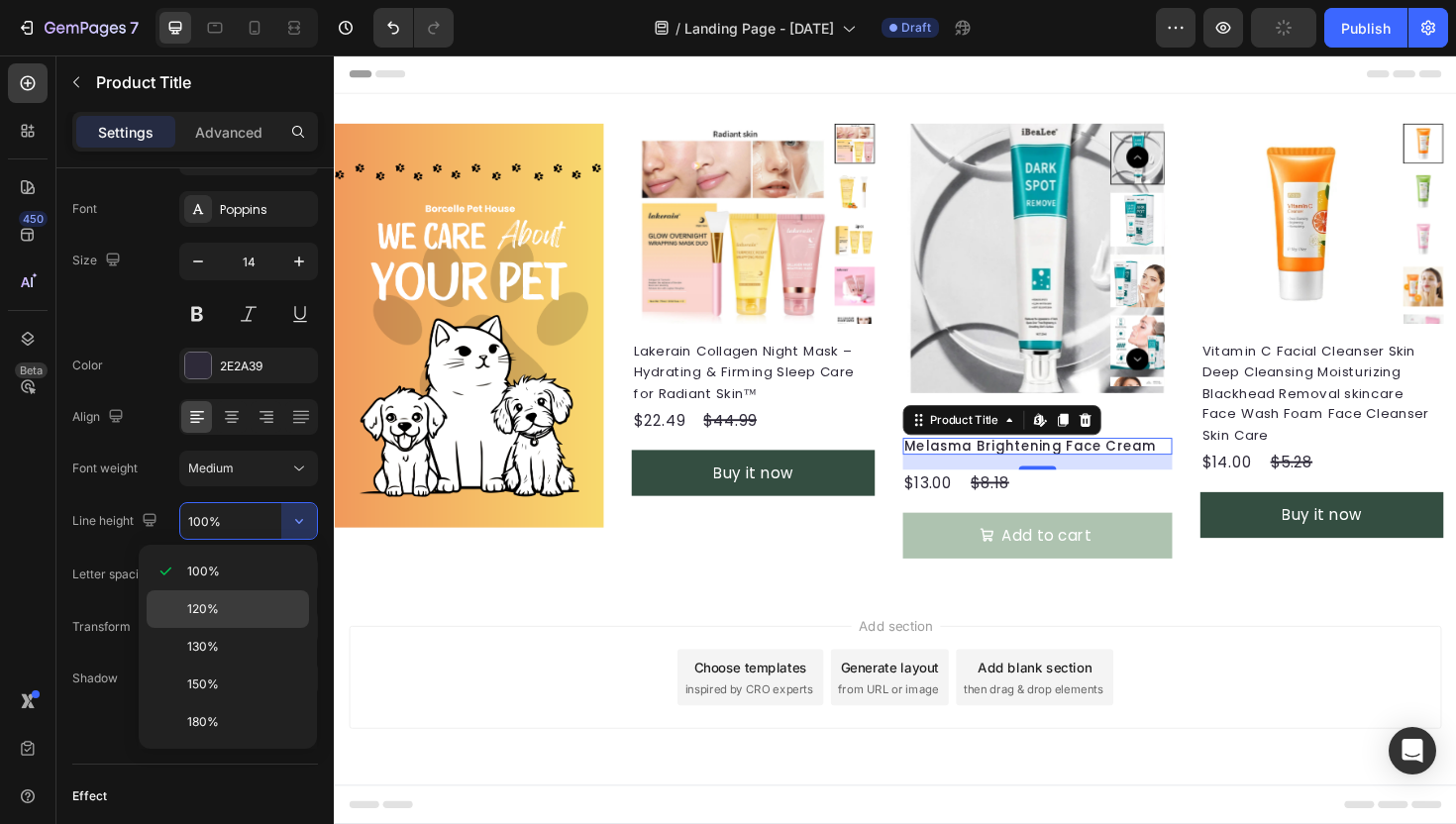 click on "120%" 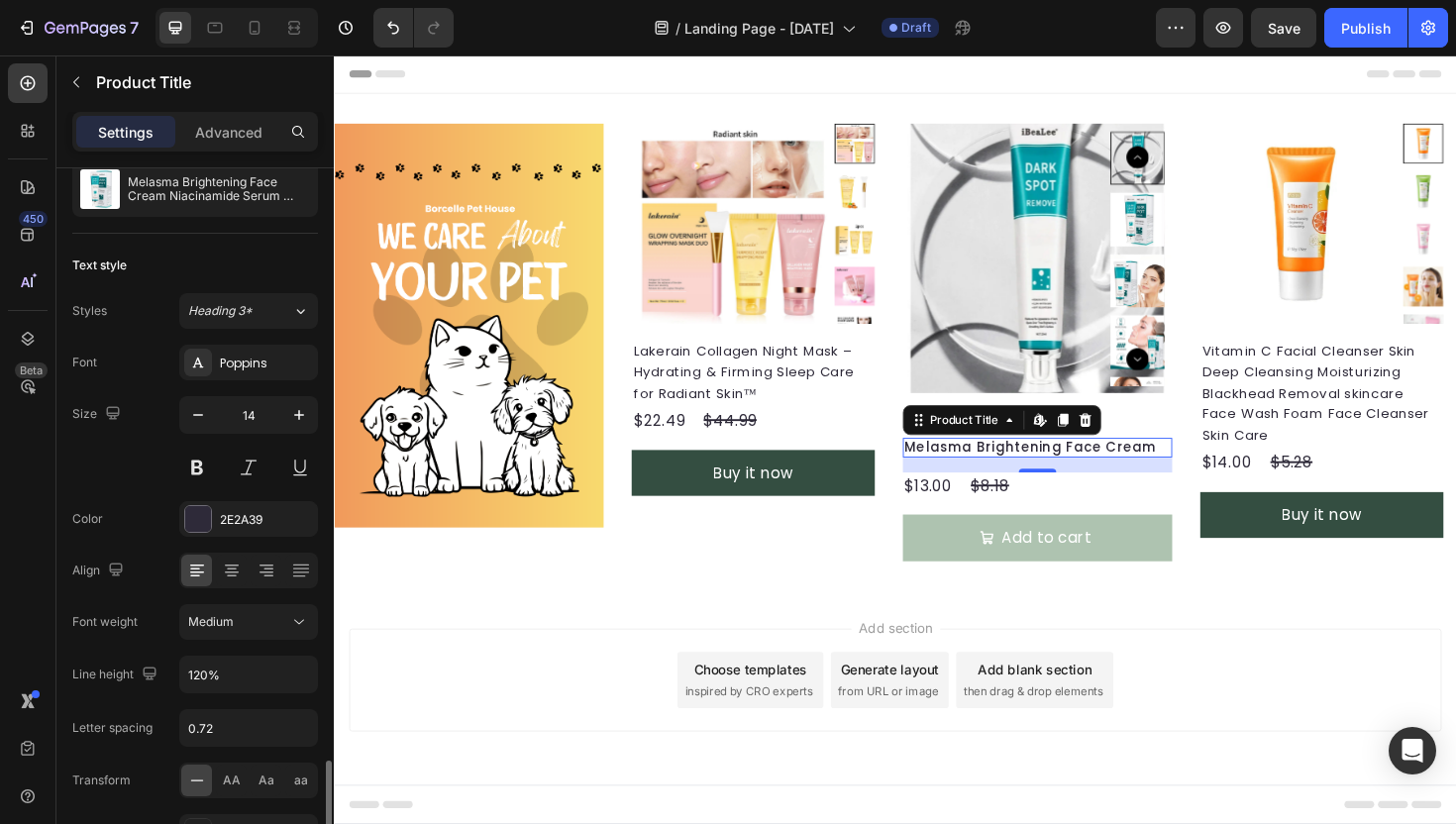scroll, scrollTop: 0, scrollLeft: 0, axis: both 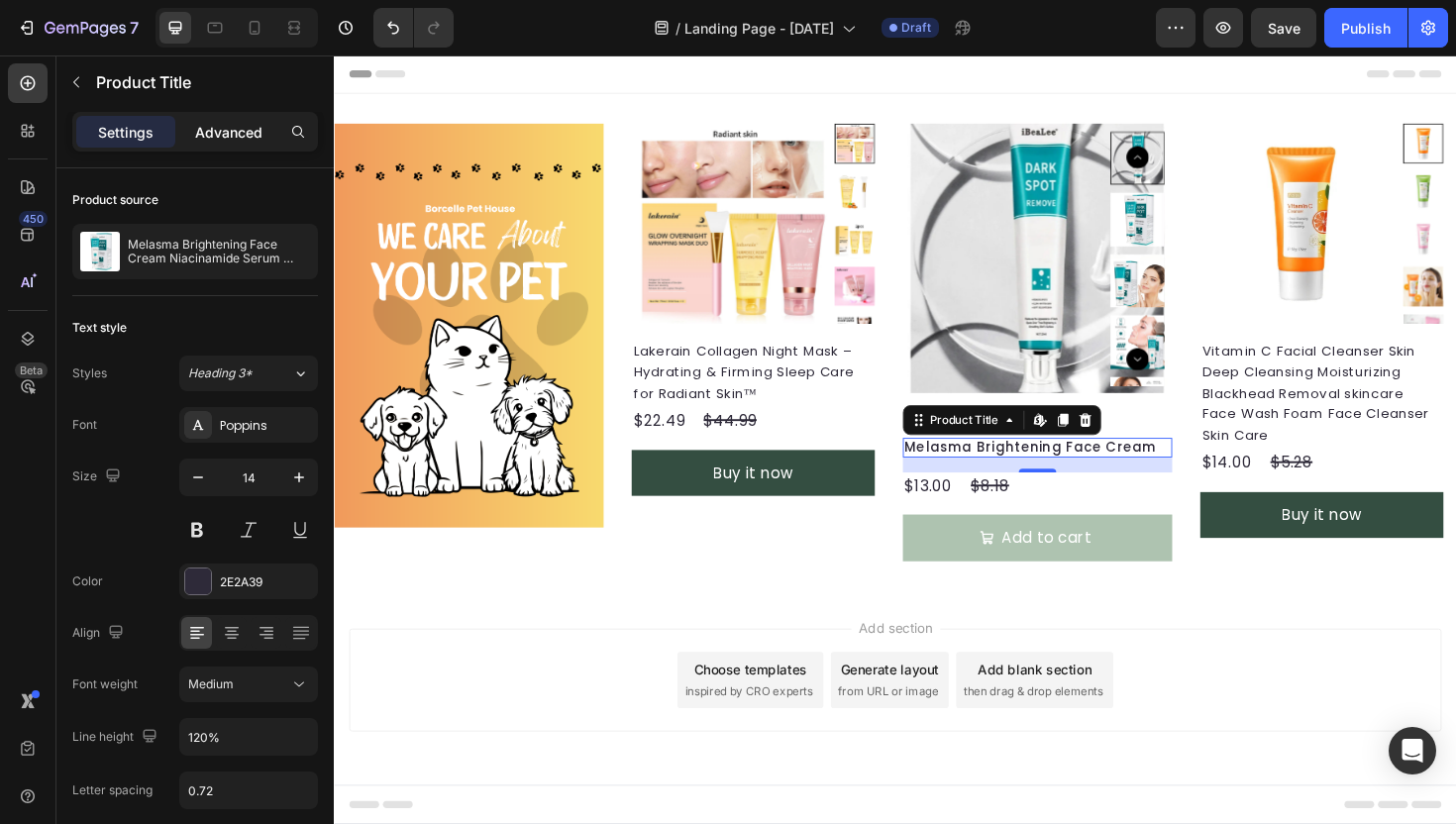 click on "Advanced" 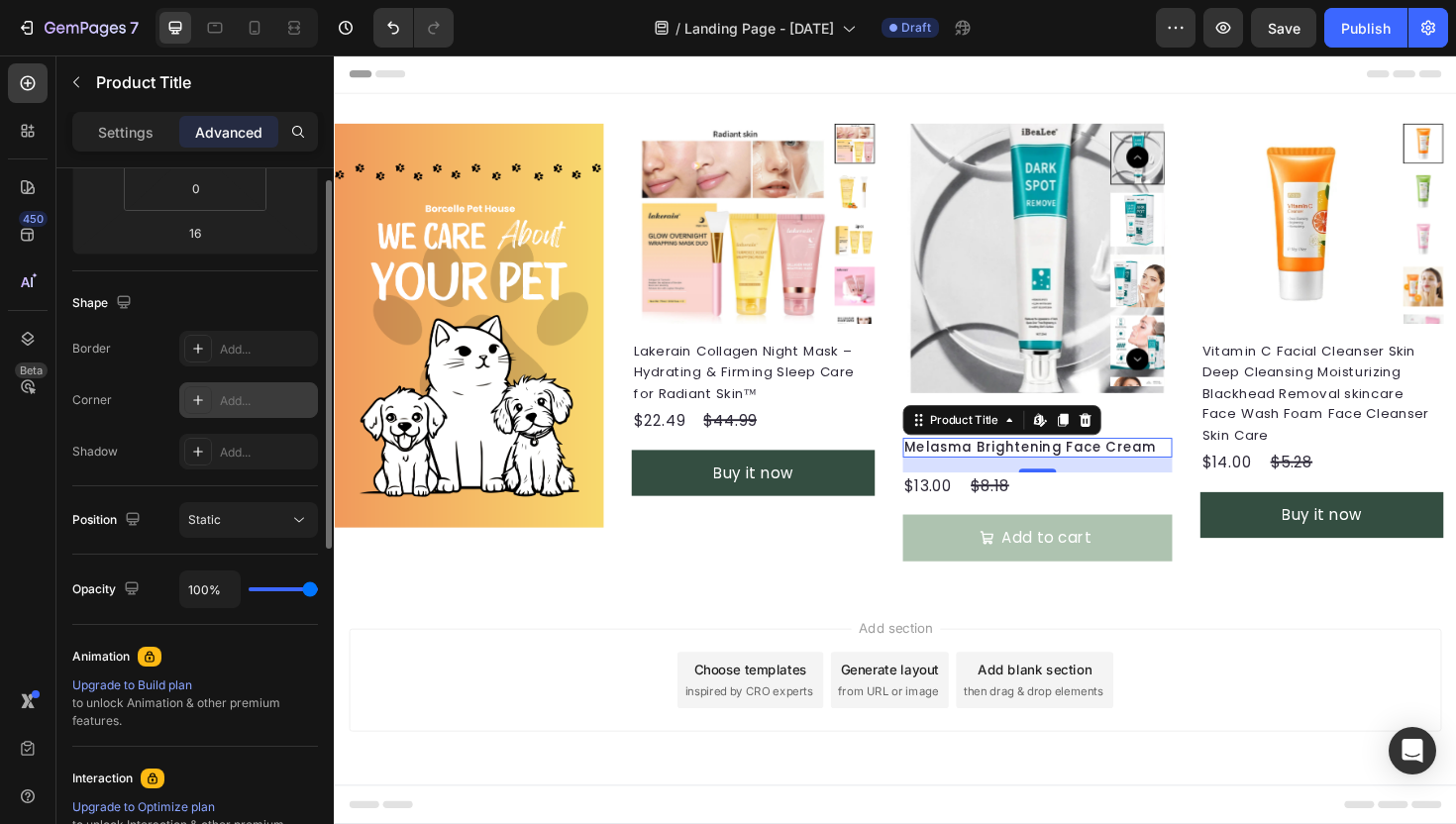 scroll, scrollTop: 0, scrollLeft: 0, axis: both 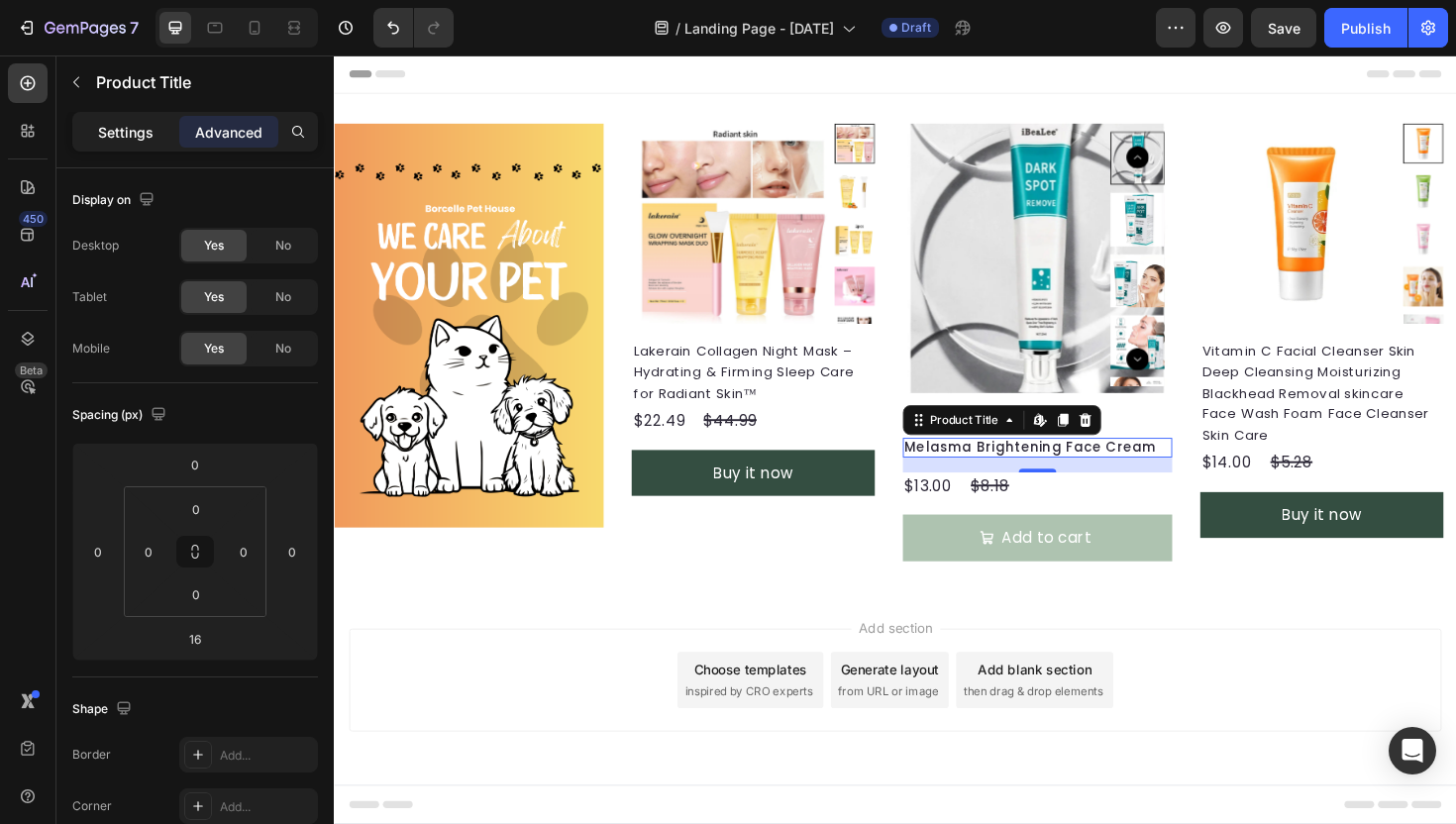 click on "Settings" at bounding box center [126, 132] 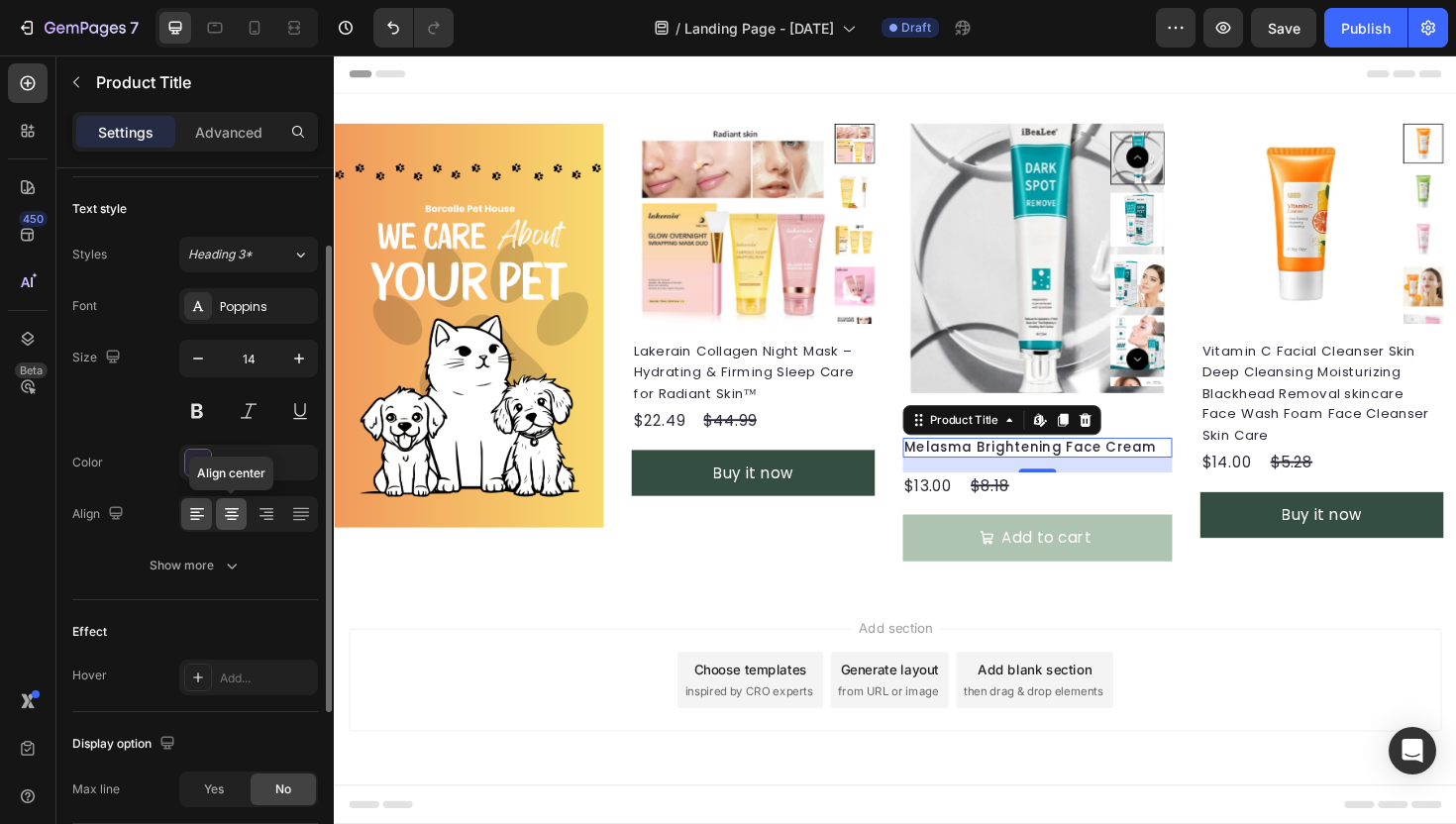 scroll, scrollTop: 137, scrollLeft: 0, axis: vertical 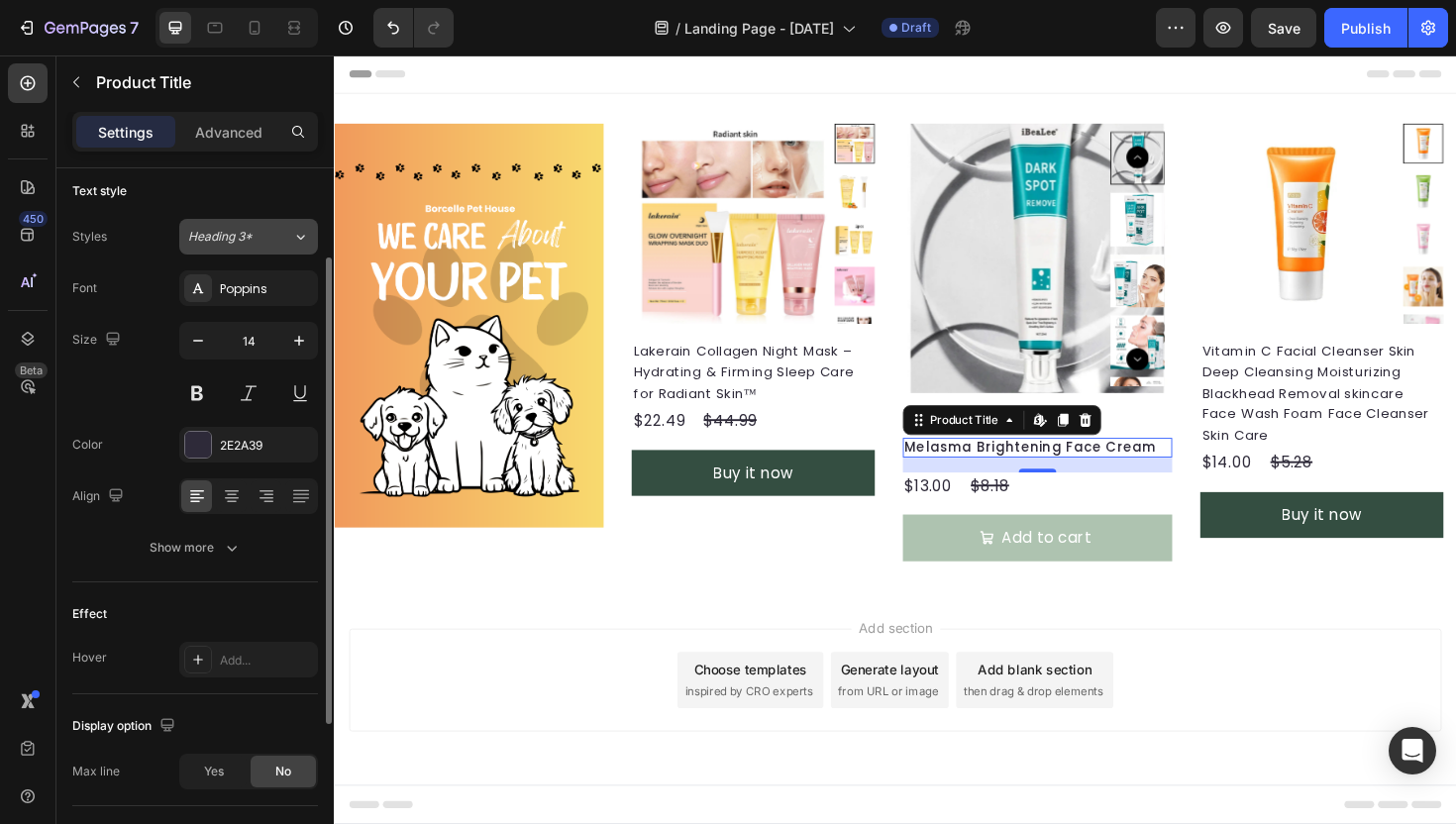 click on "Heading 3*" 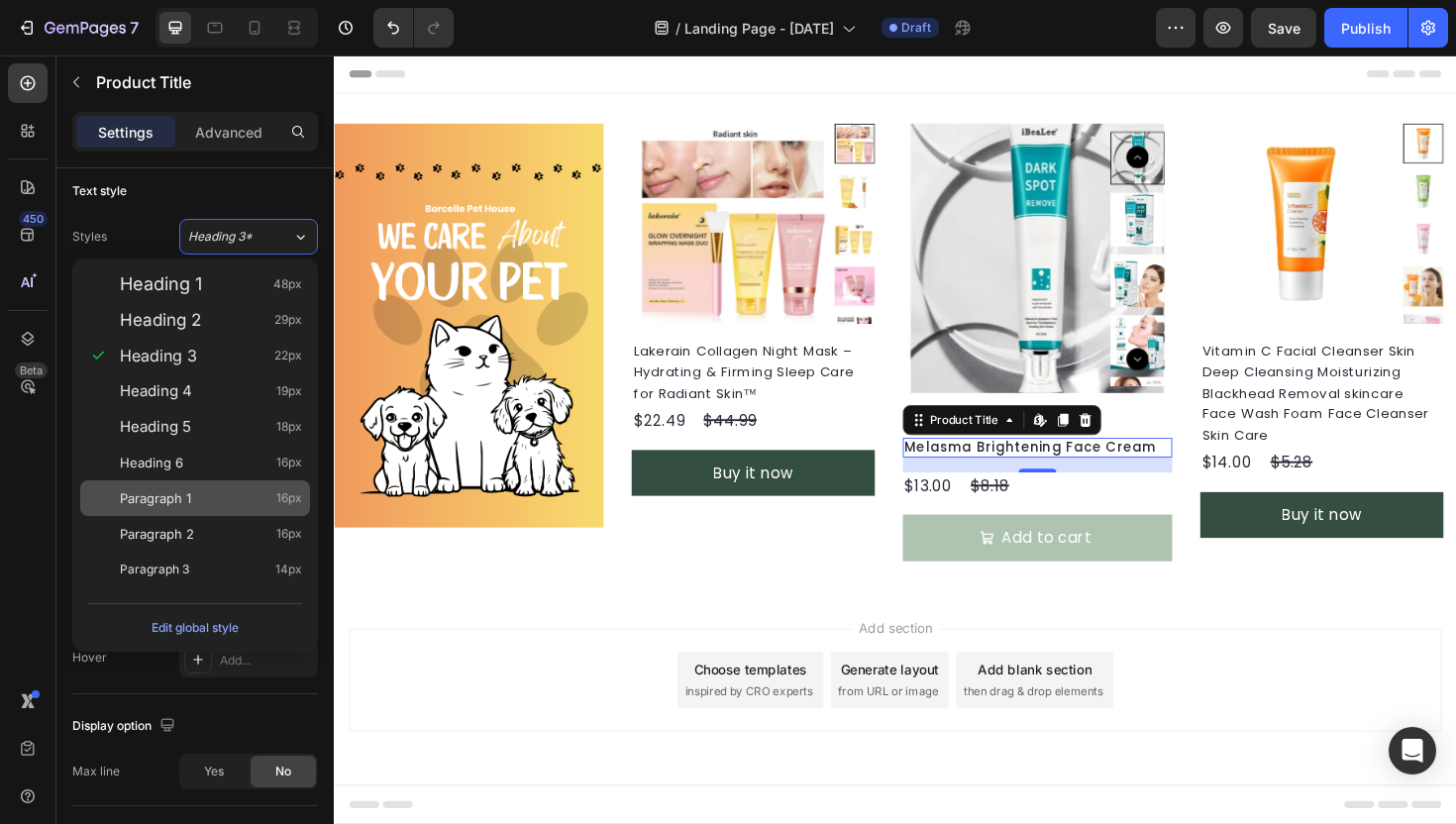 click on "Paragraph 1 16px" at bounding box center [211, 498] 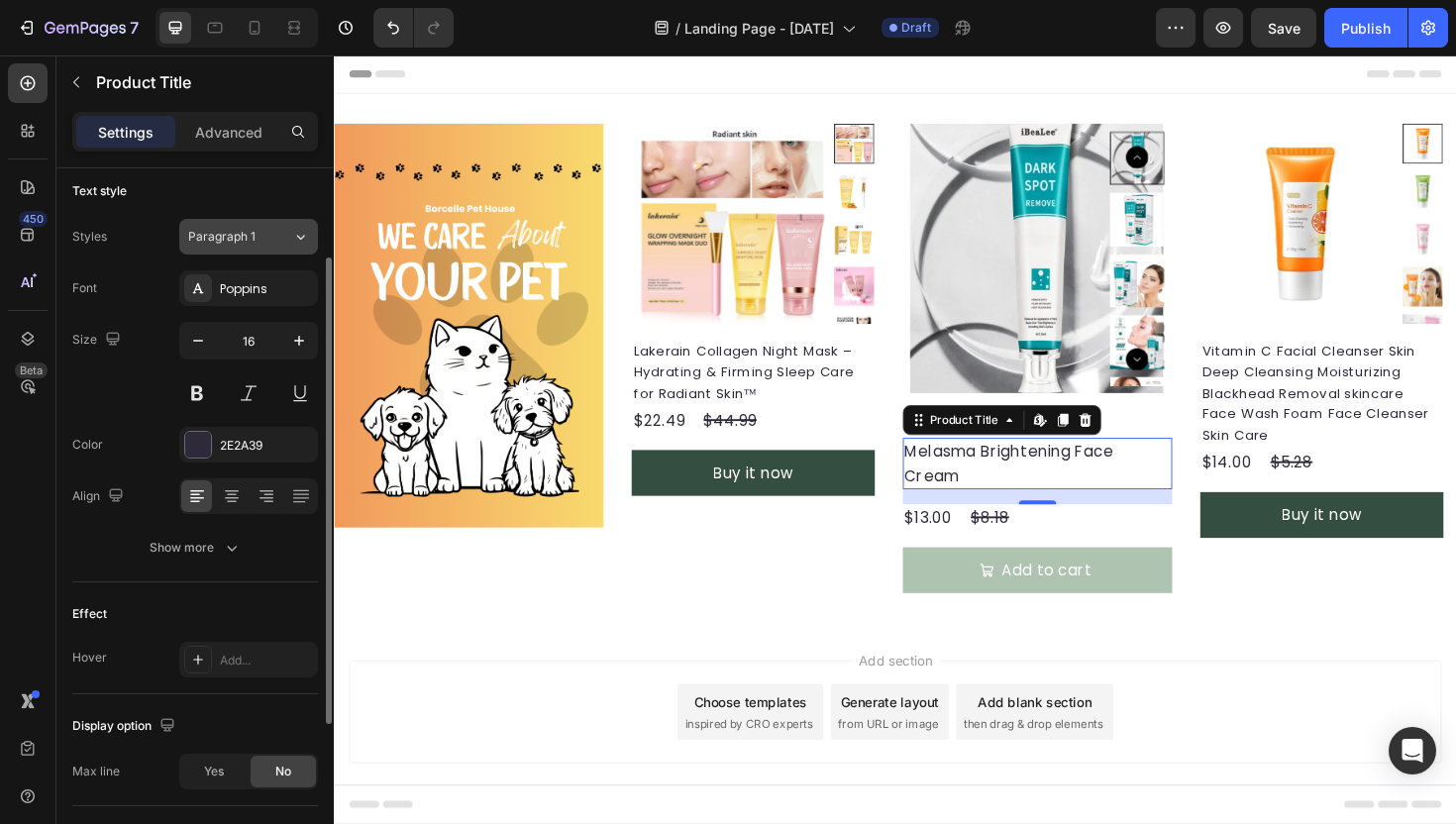 click on "Paragraph 1" at bounding box center [228, 237] 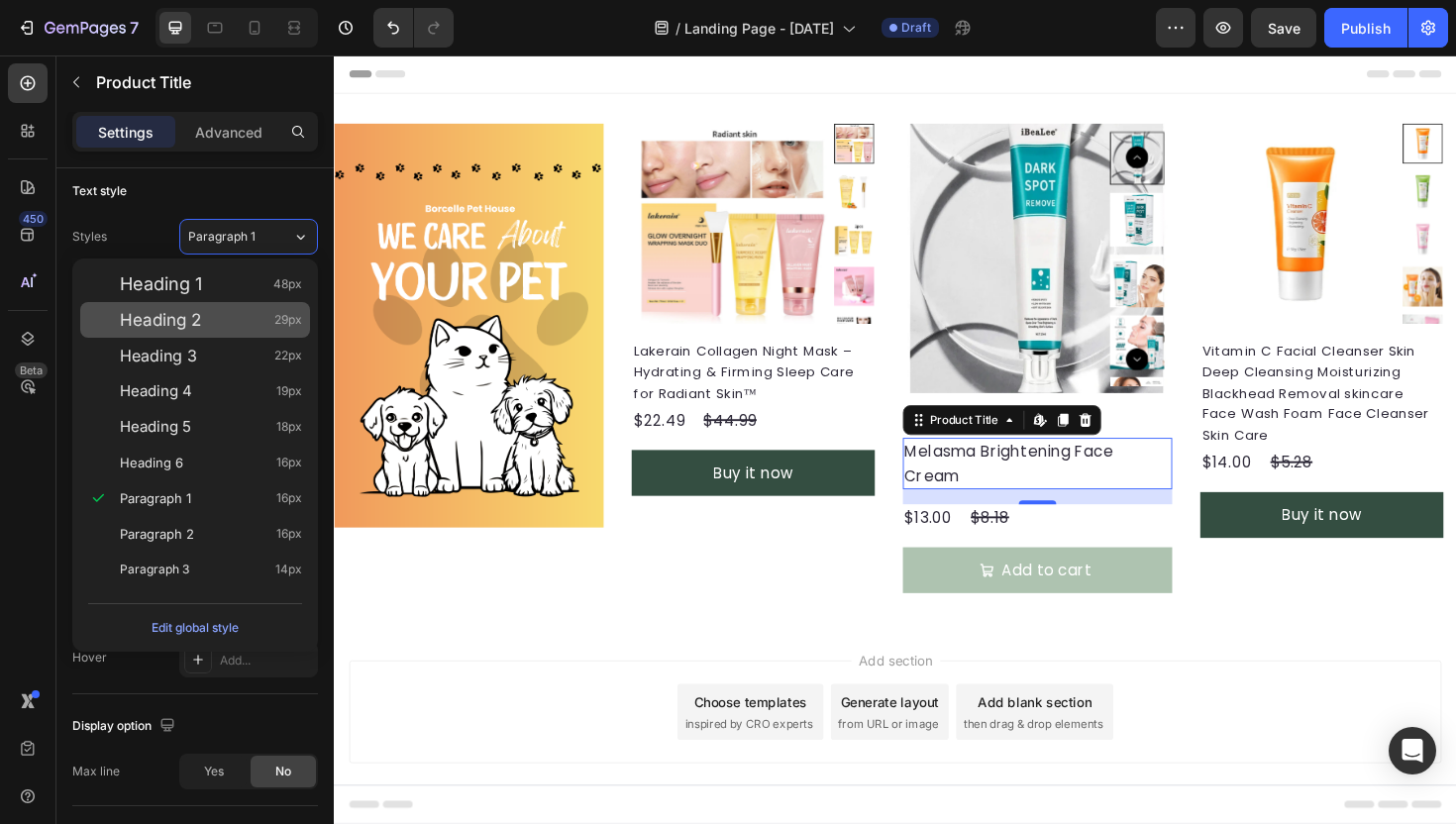 click on "Heading 2 29px" at bounding box center (195, 320) 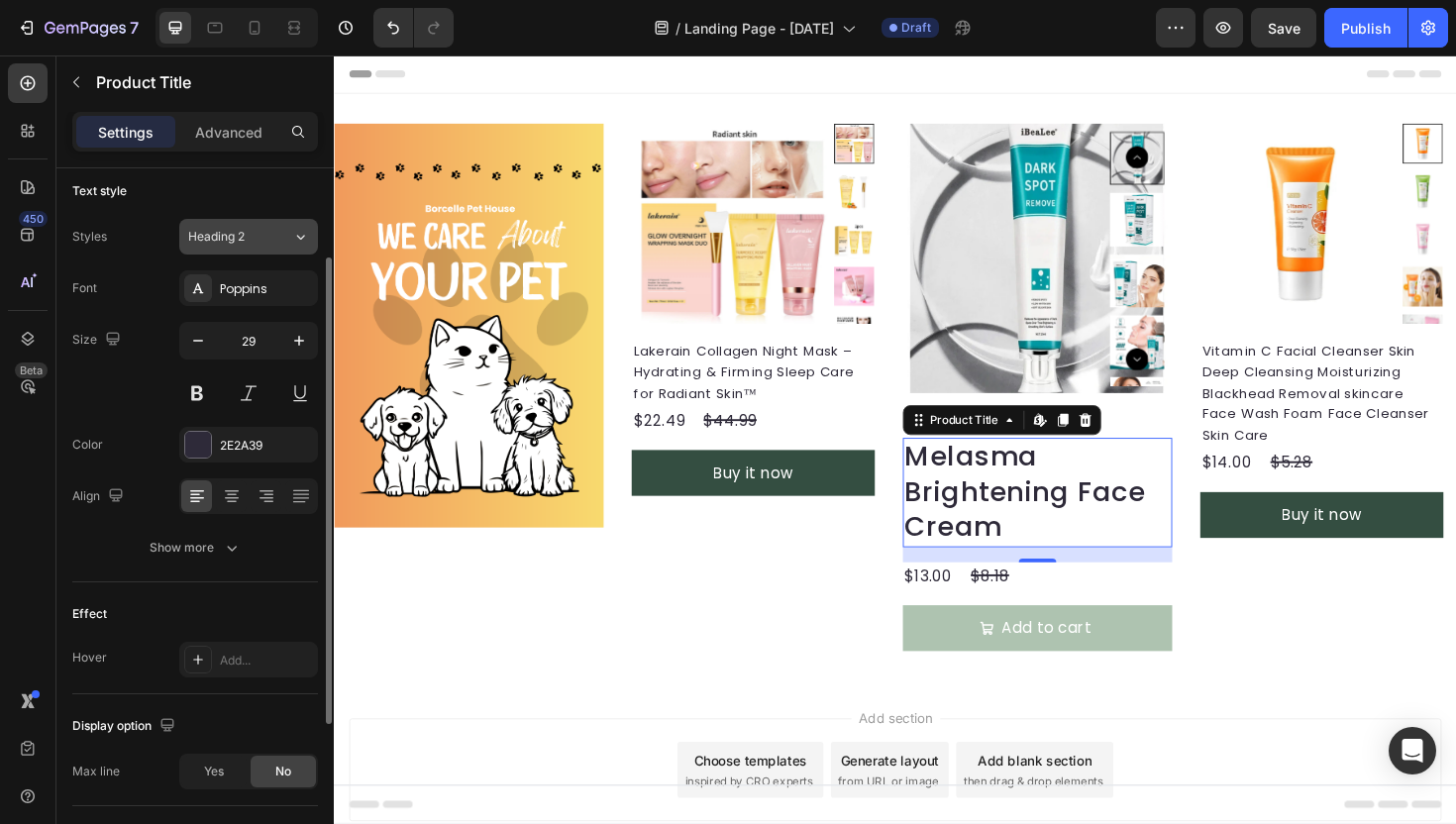 click on "Heading 2" 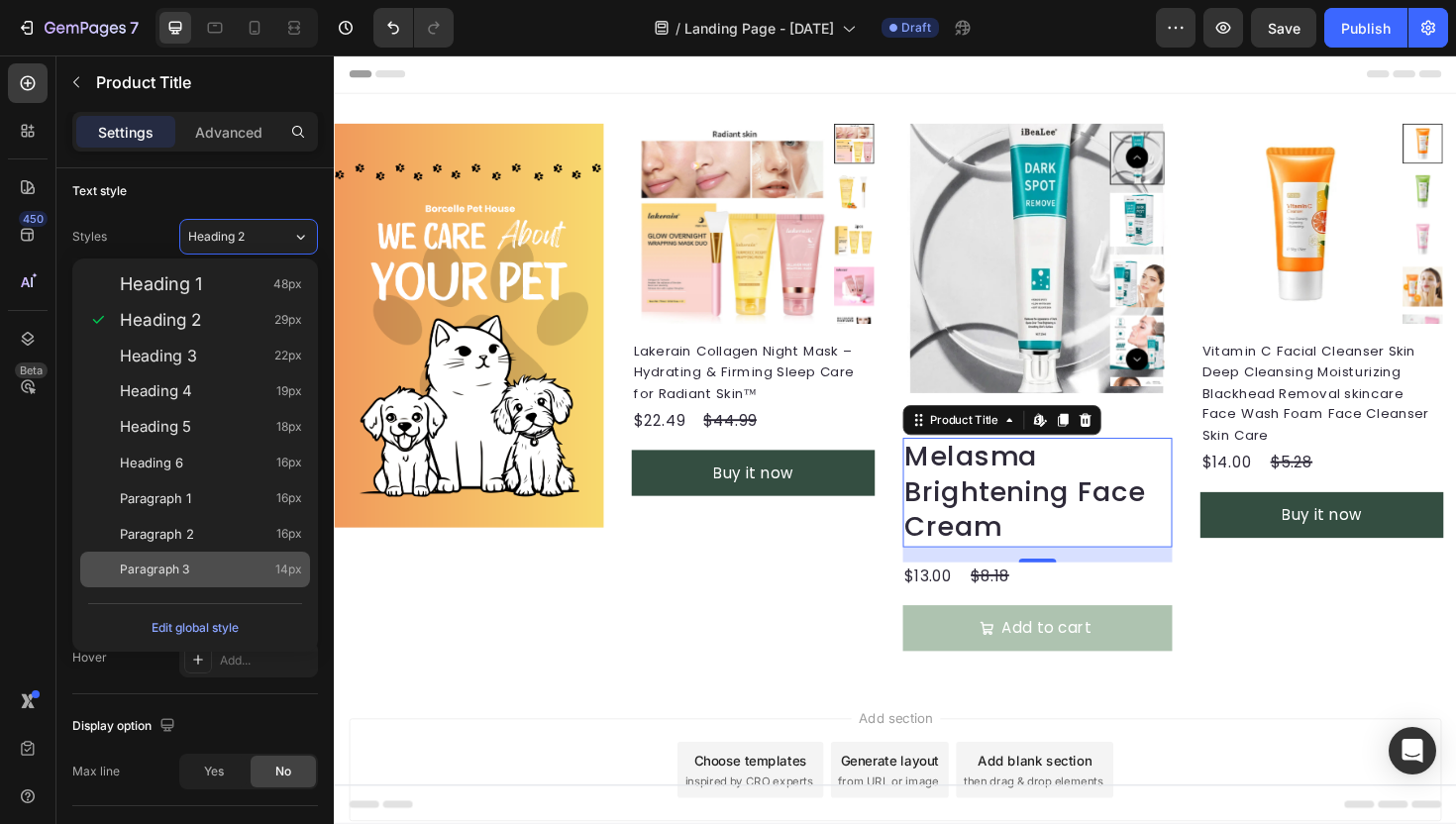 click on "Paragraph 3 14px" at bounding box center (211, 569) 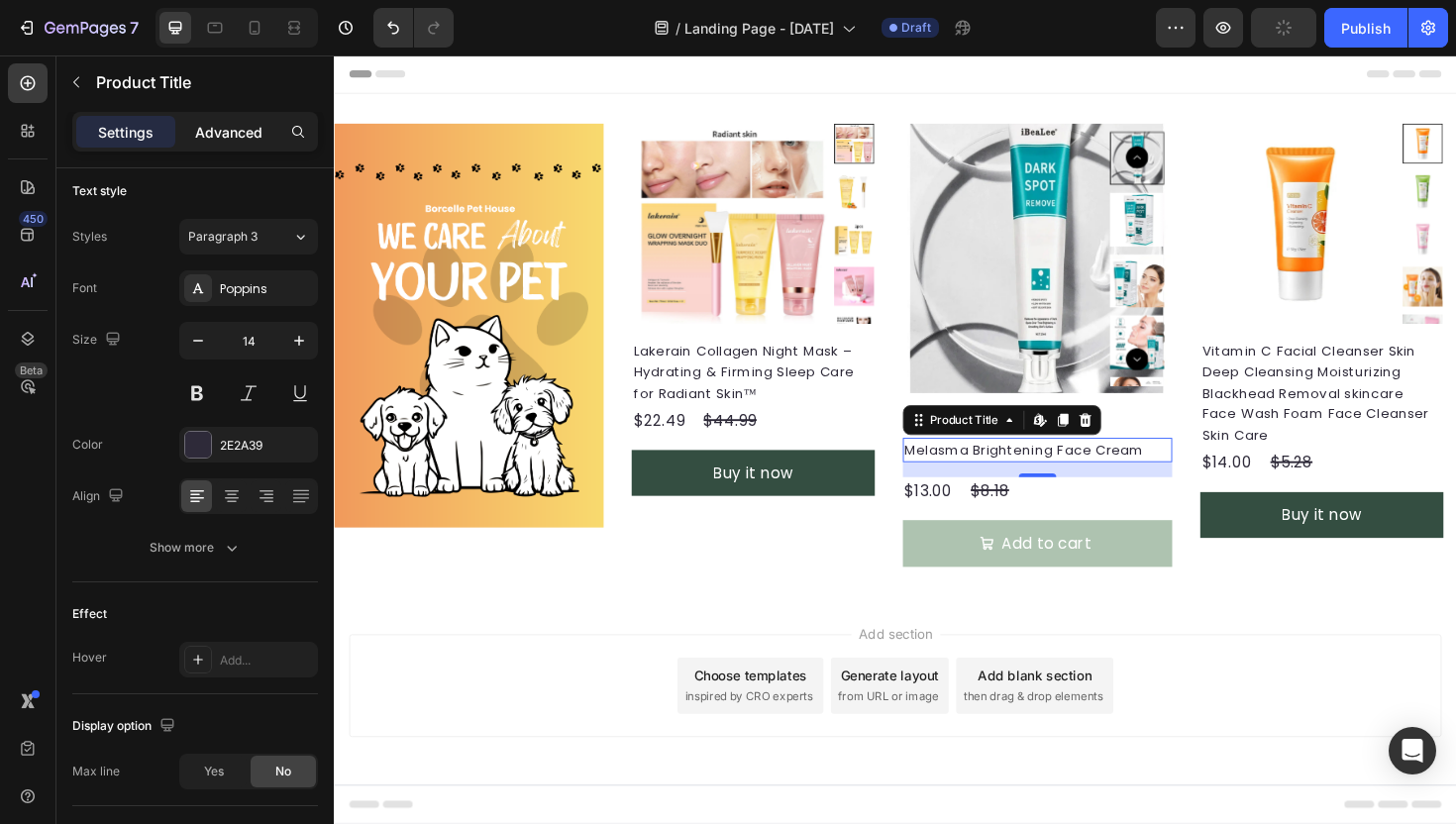 click on "Advanced" at bounding box center (229, 132) 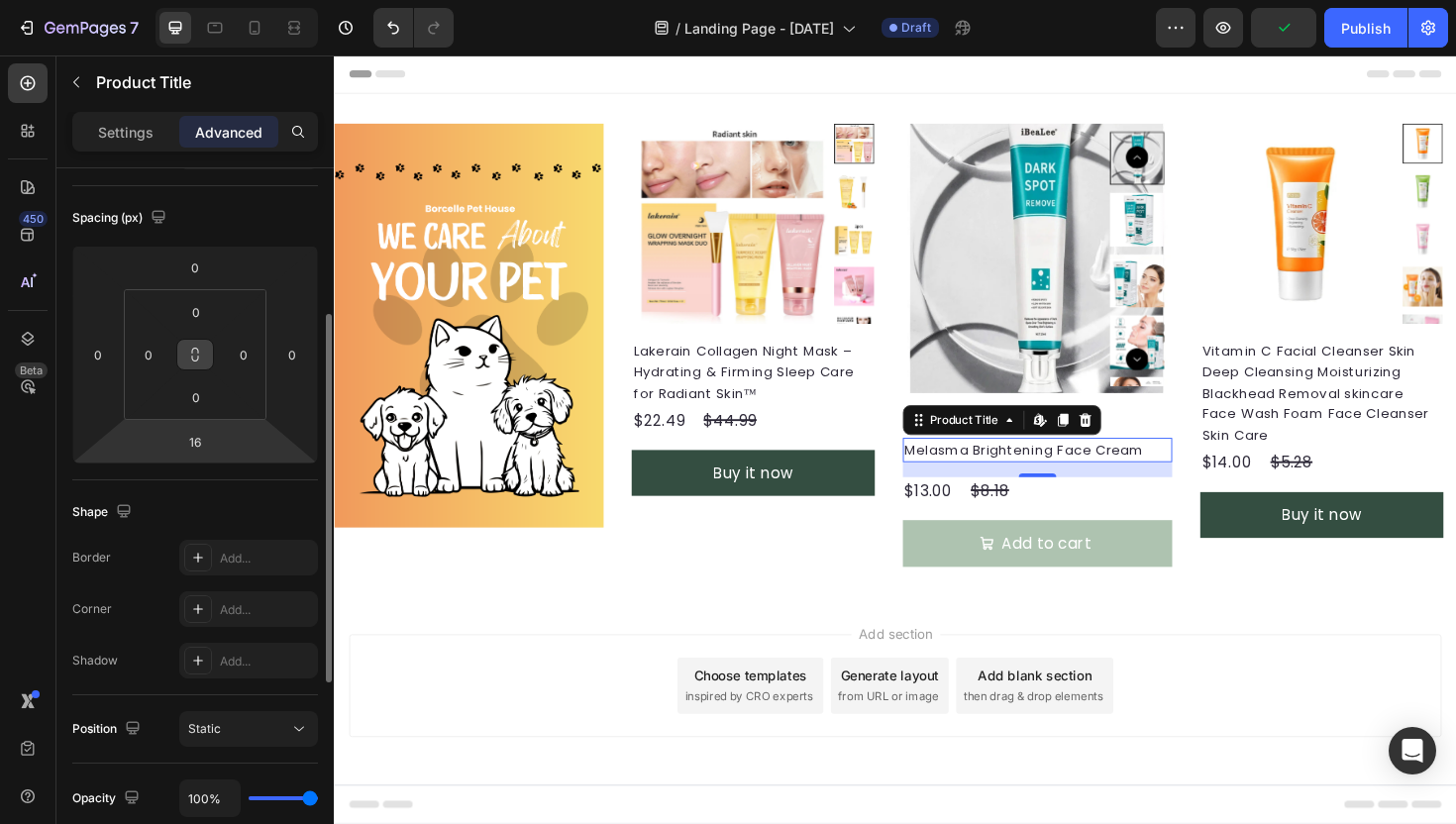 scroll, scrollTop: 231, scrollLeft: 0, axis: vertical 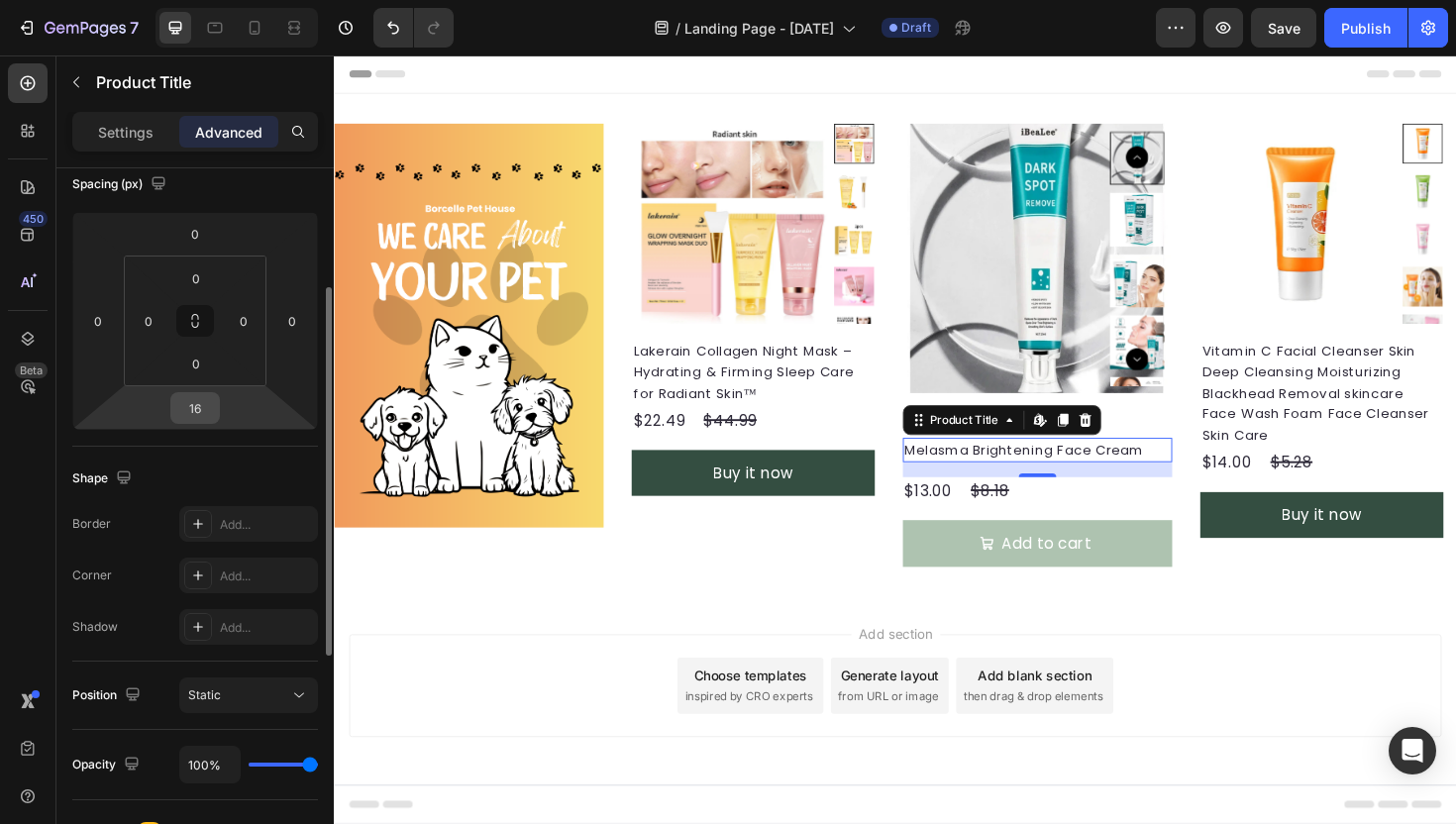 click on "16" at bounding box center (195, 408) 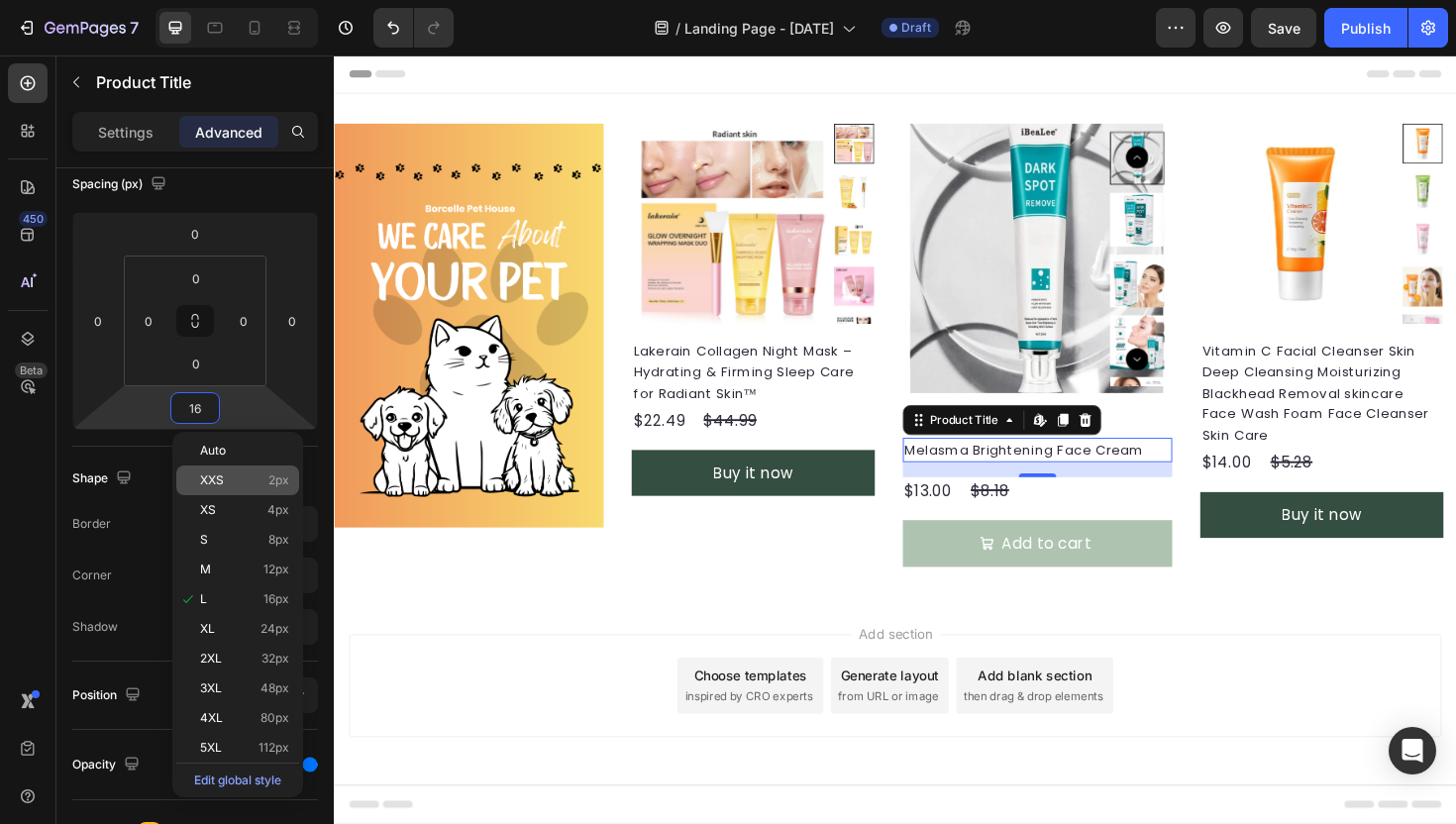 click on "XXS" at bounding box center [212, 480] 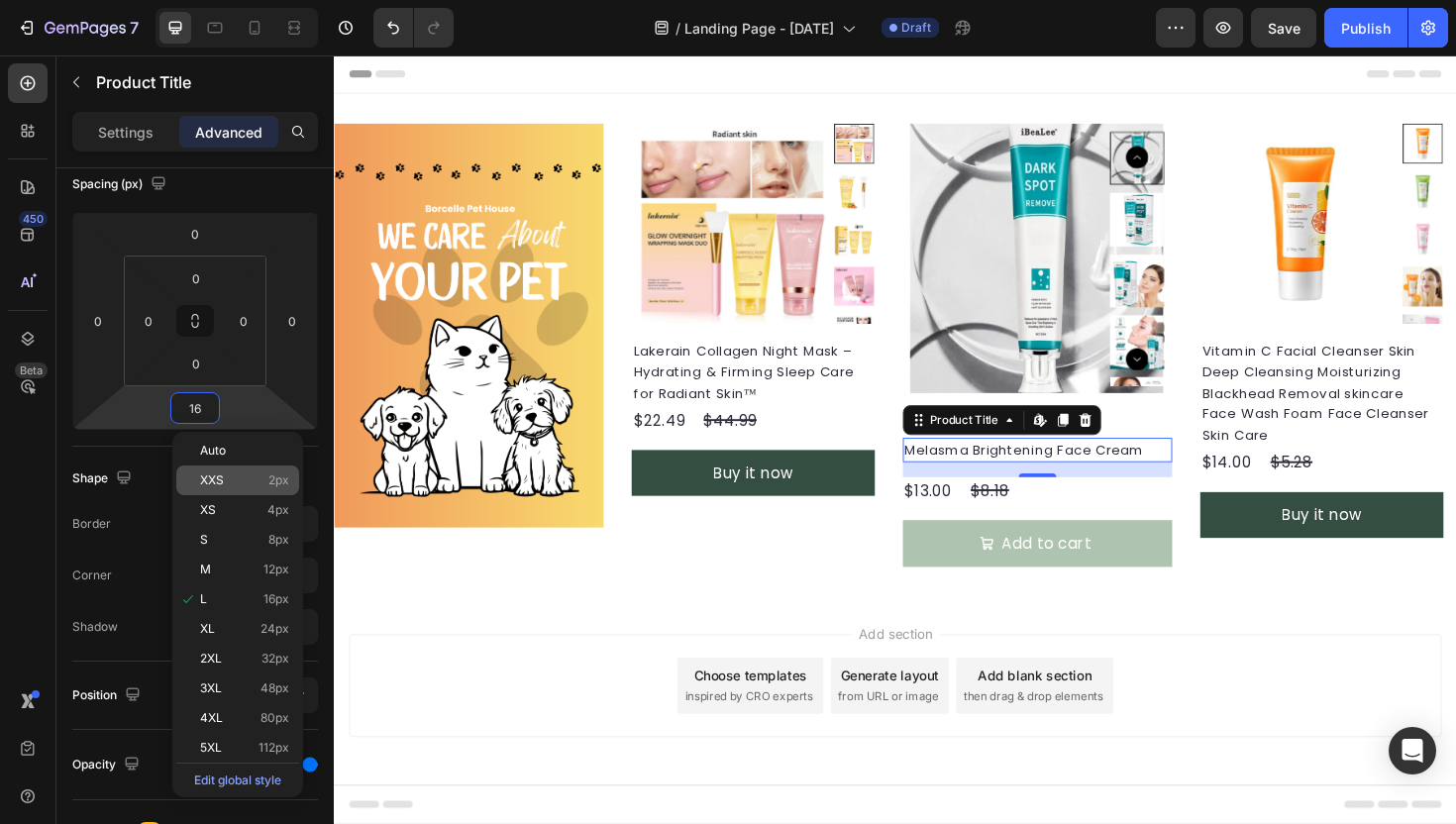 type on "2" 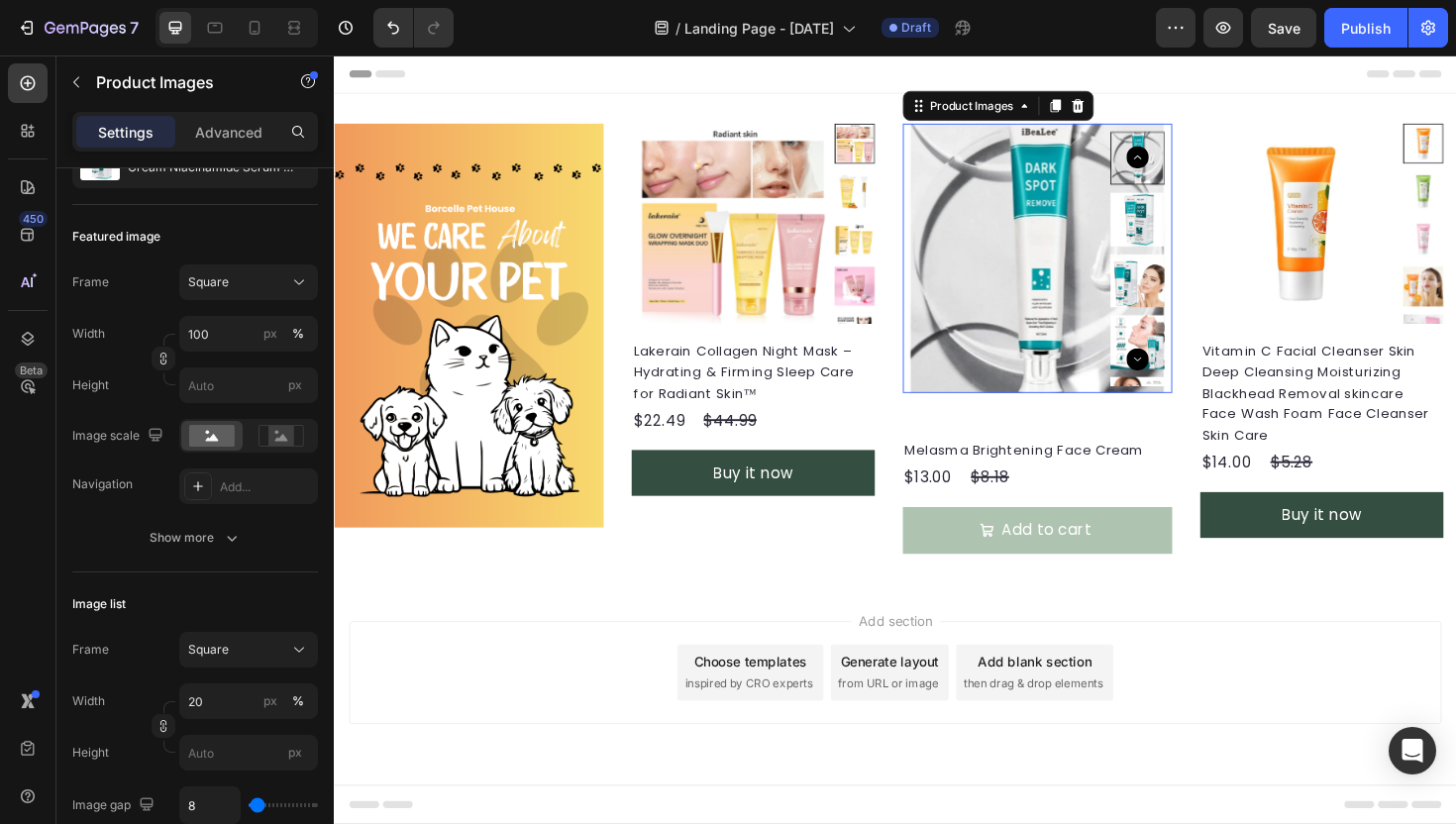 click at bounding box center (1079, 270) 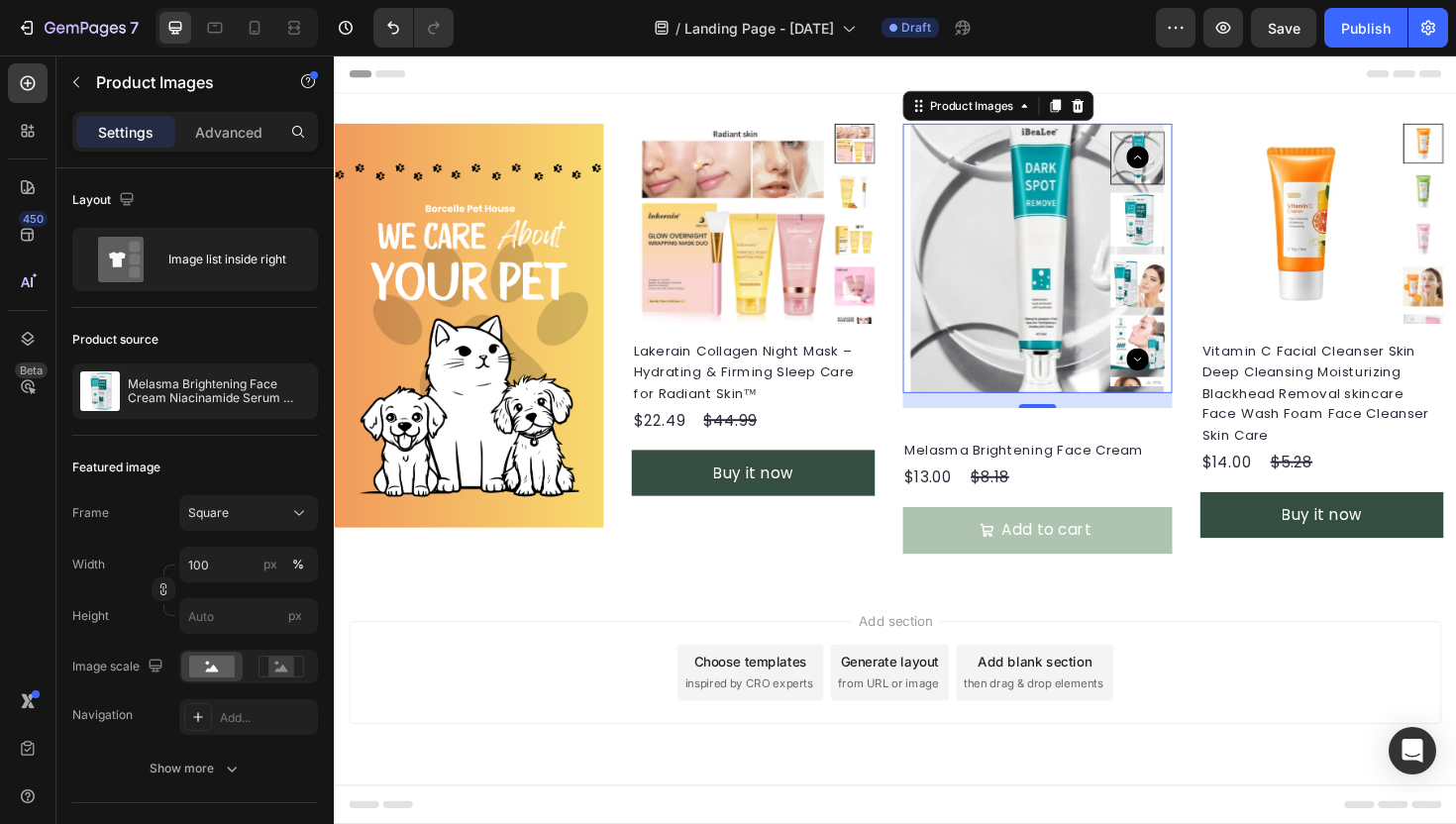 click on "Settings Advanced" at bounding box center (195, 132) 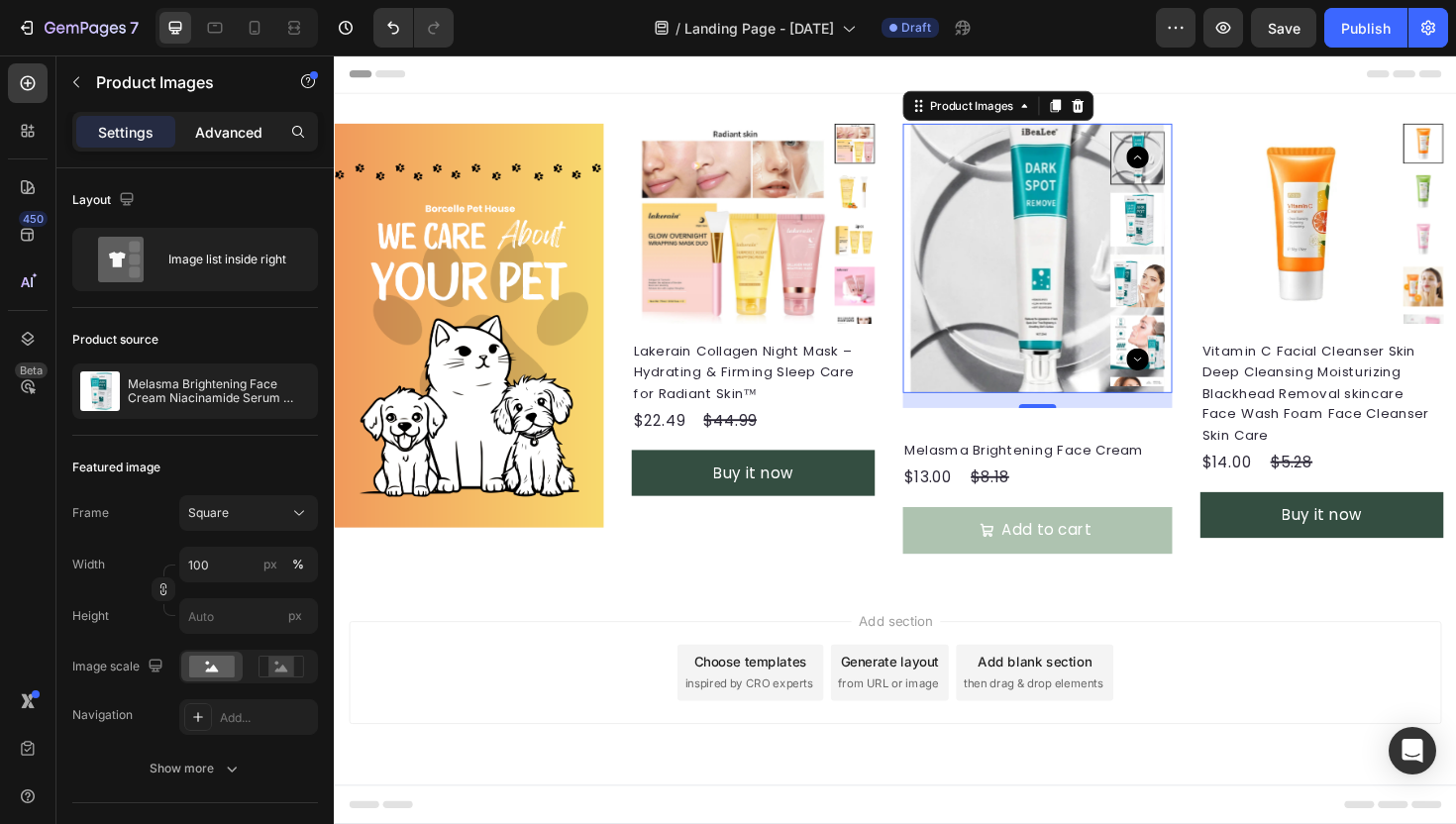 click on "Advanced" at bounding box center [229, 132] 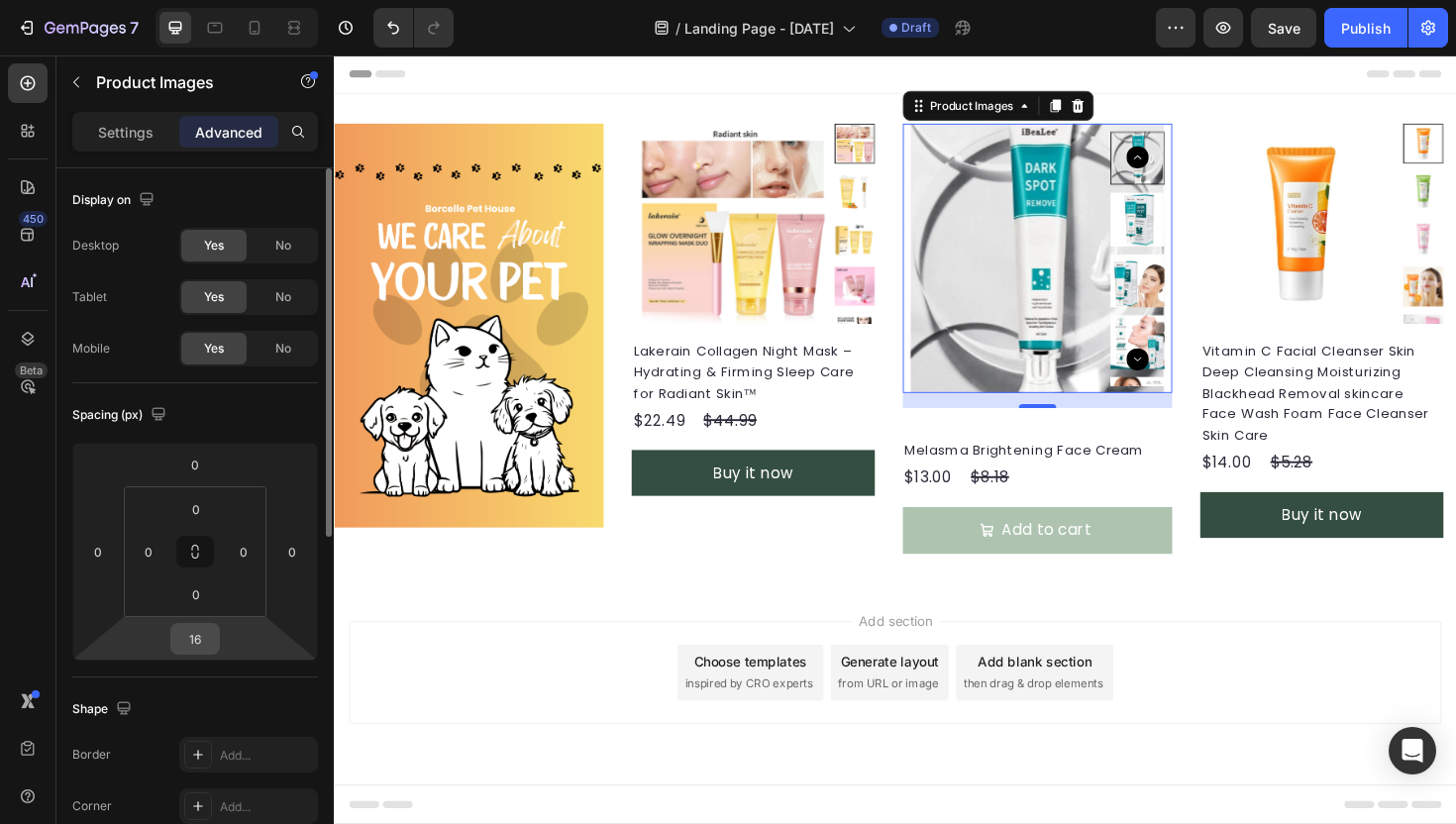 click on "16" at bounding box center [195, 639] 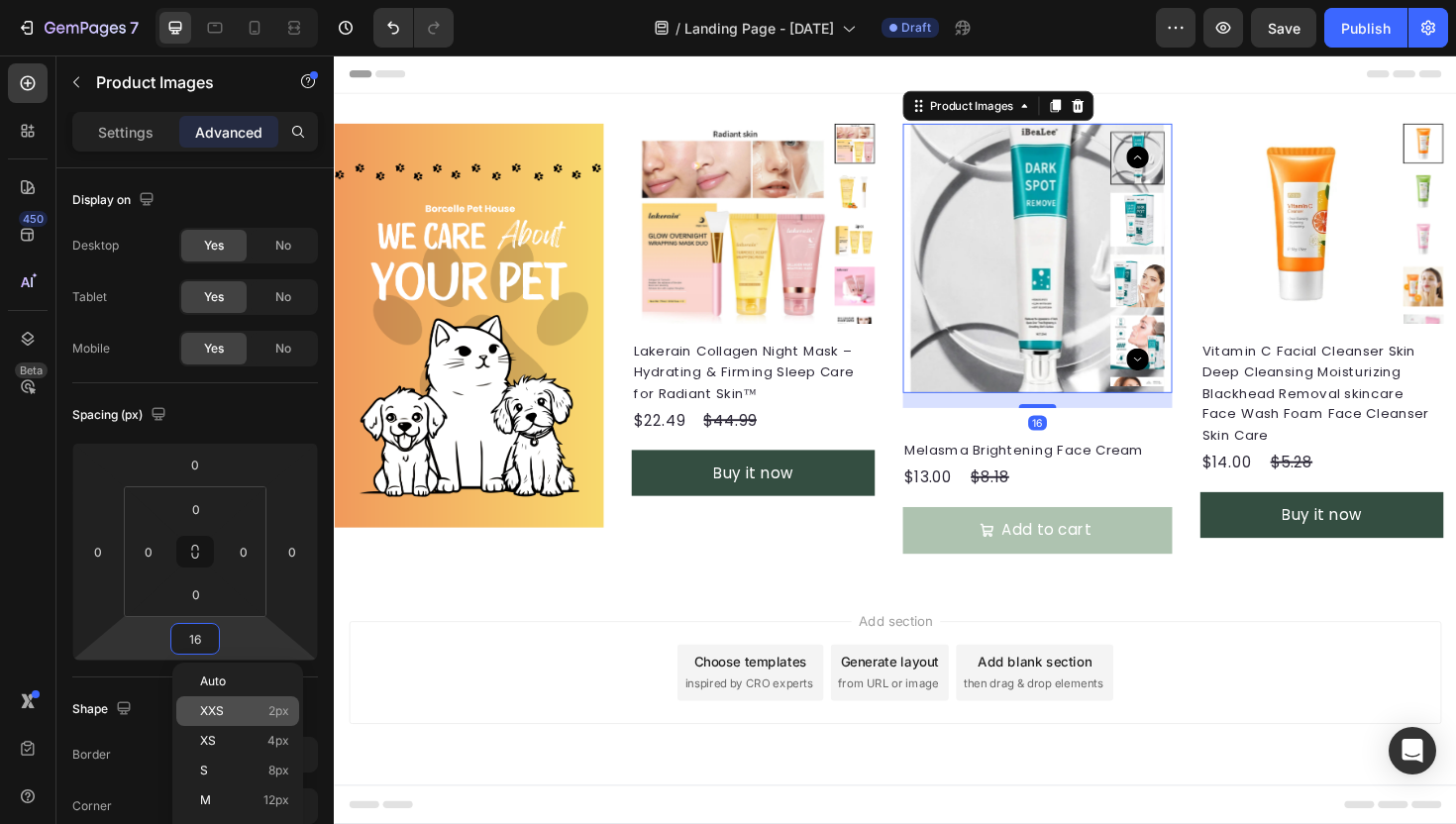 click on "XXS" at bounding box center (212, 711) 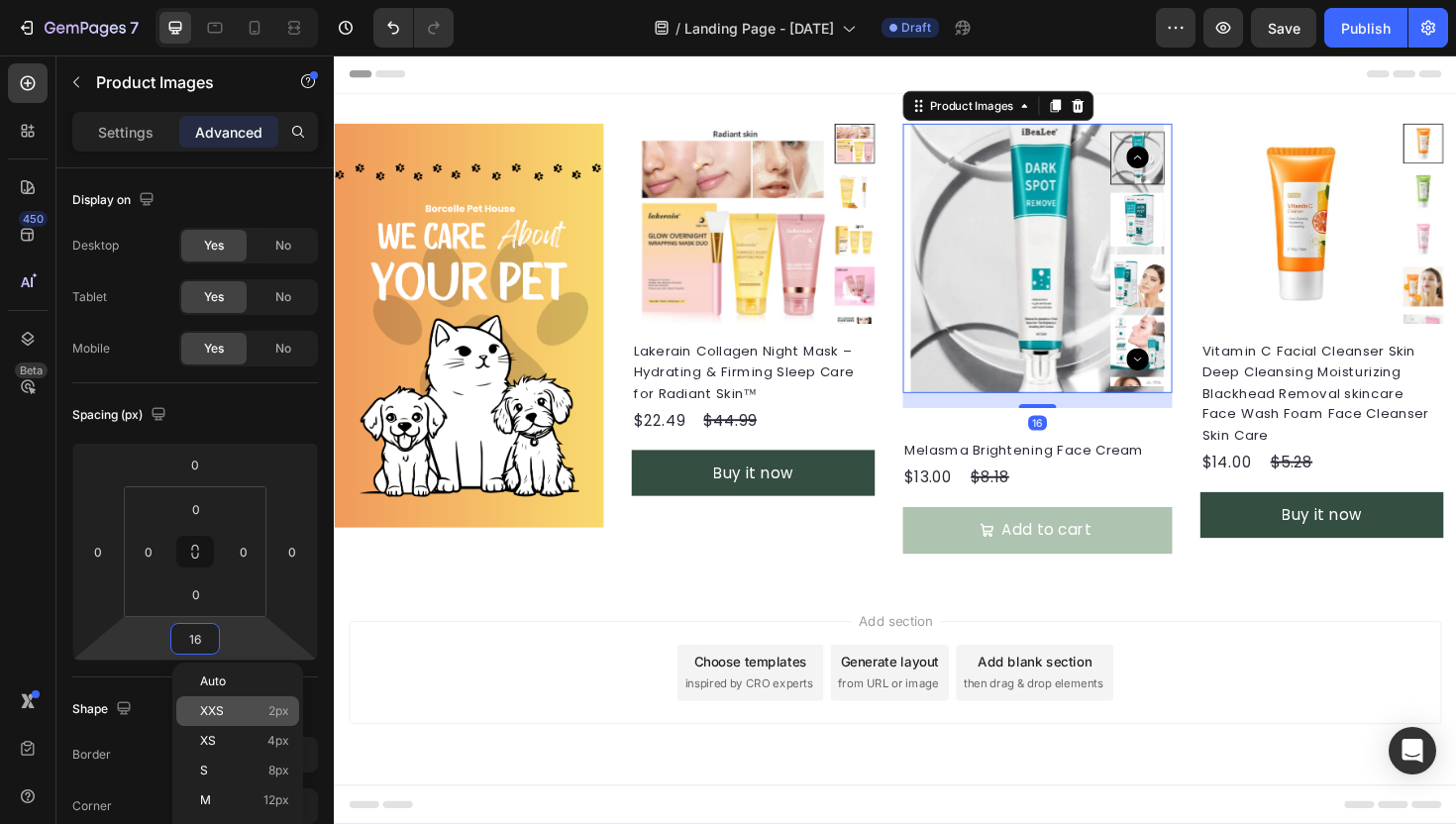 type on "2" 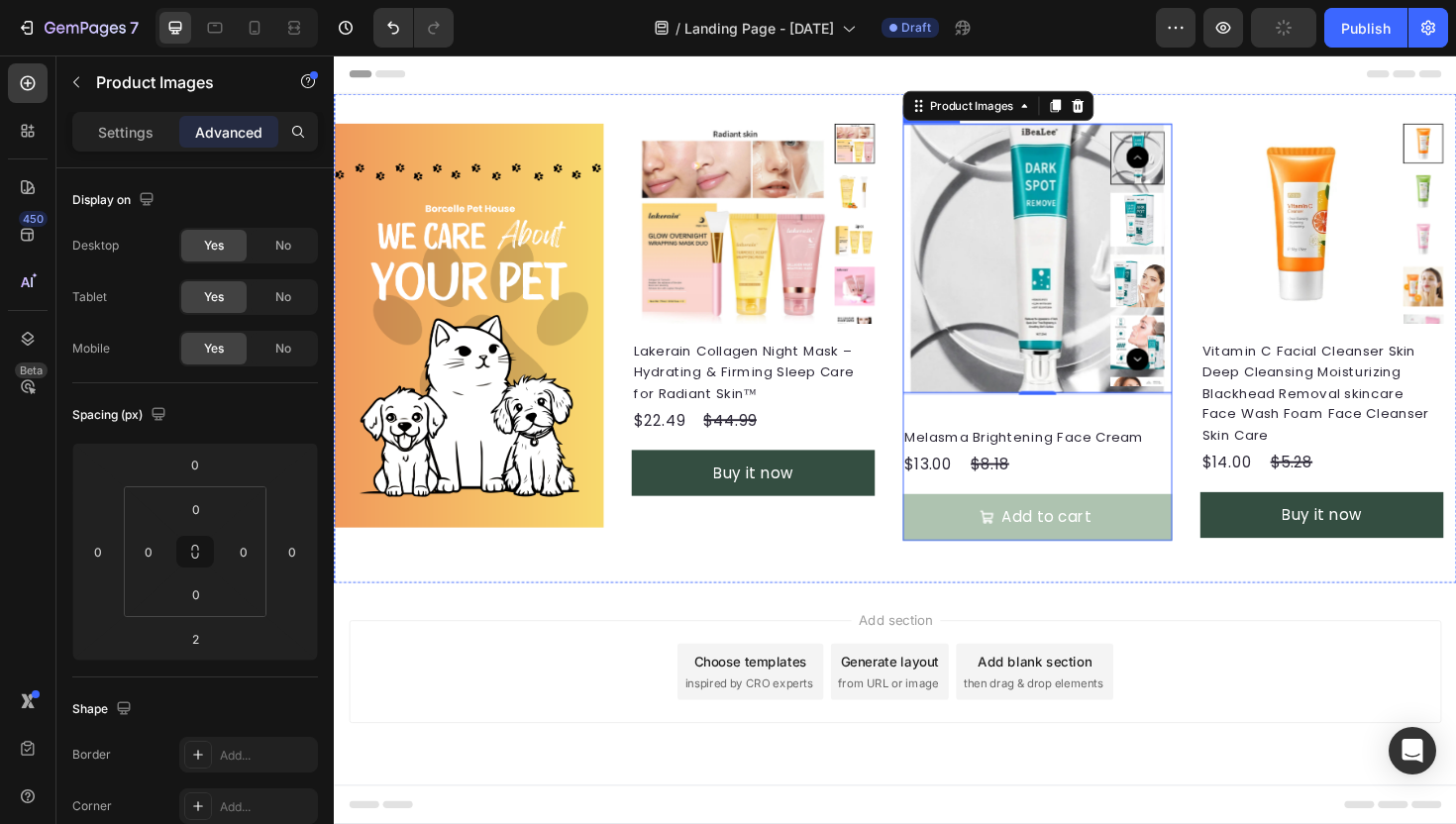 click on "Product Images   2 Melasma Brightening Face Cream Product Title $13.00 Product Price Product Price $8.18 Product Price Product Price Row
Add to cart Add to Cart Product" at bounding box center (1079, 349) 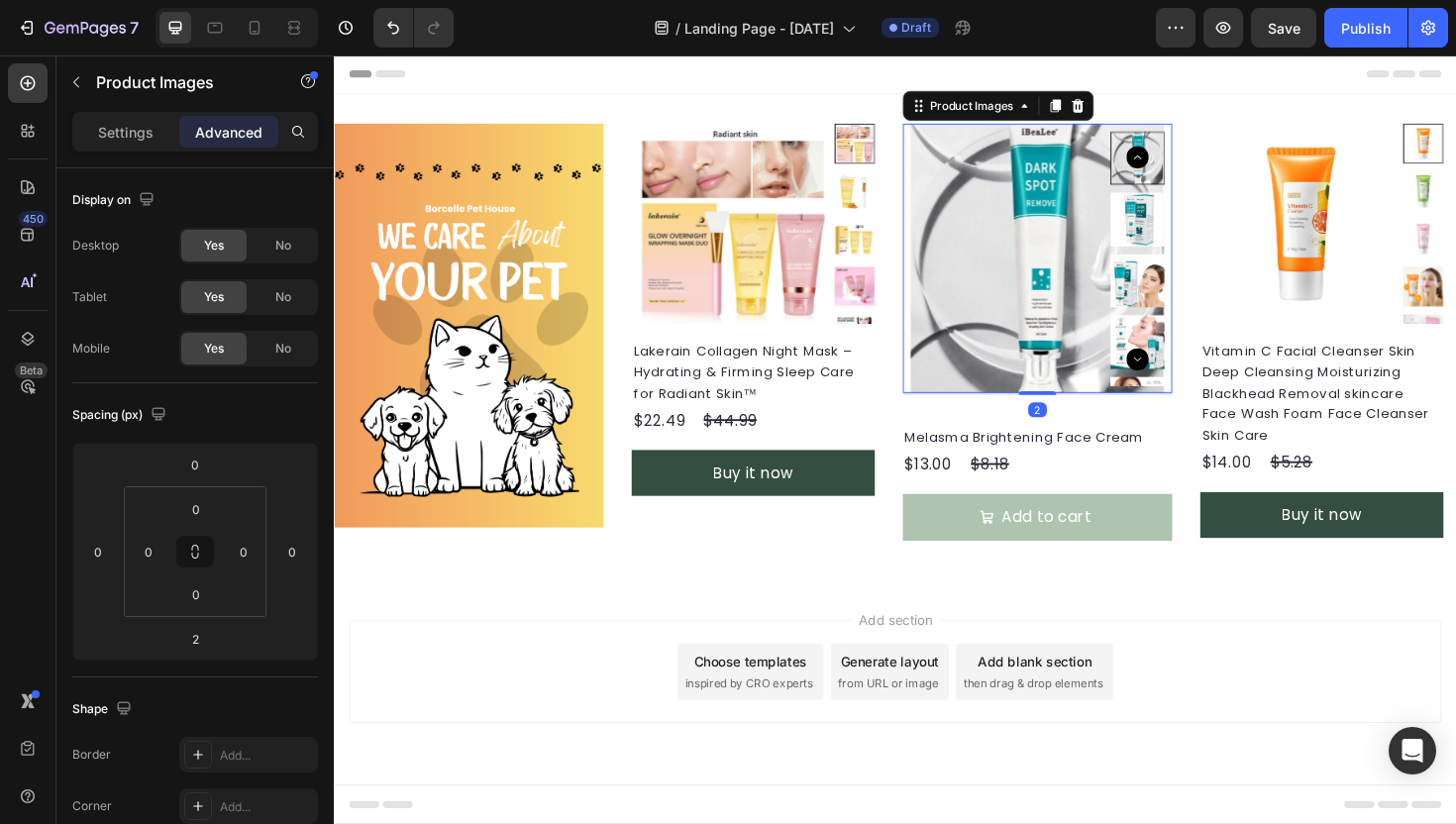 click at bounding box center [1079, 270] 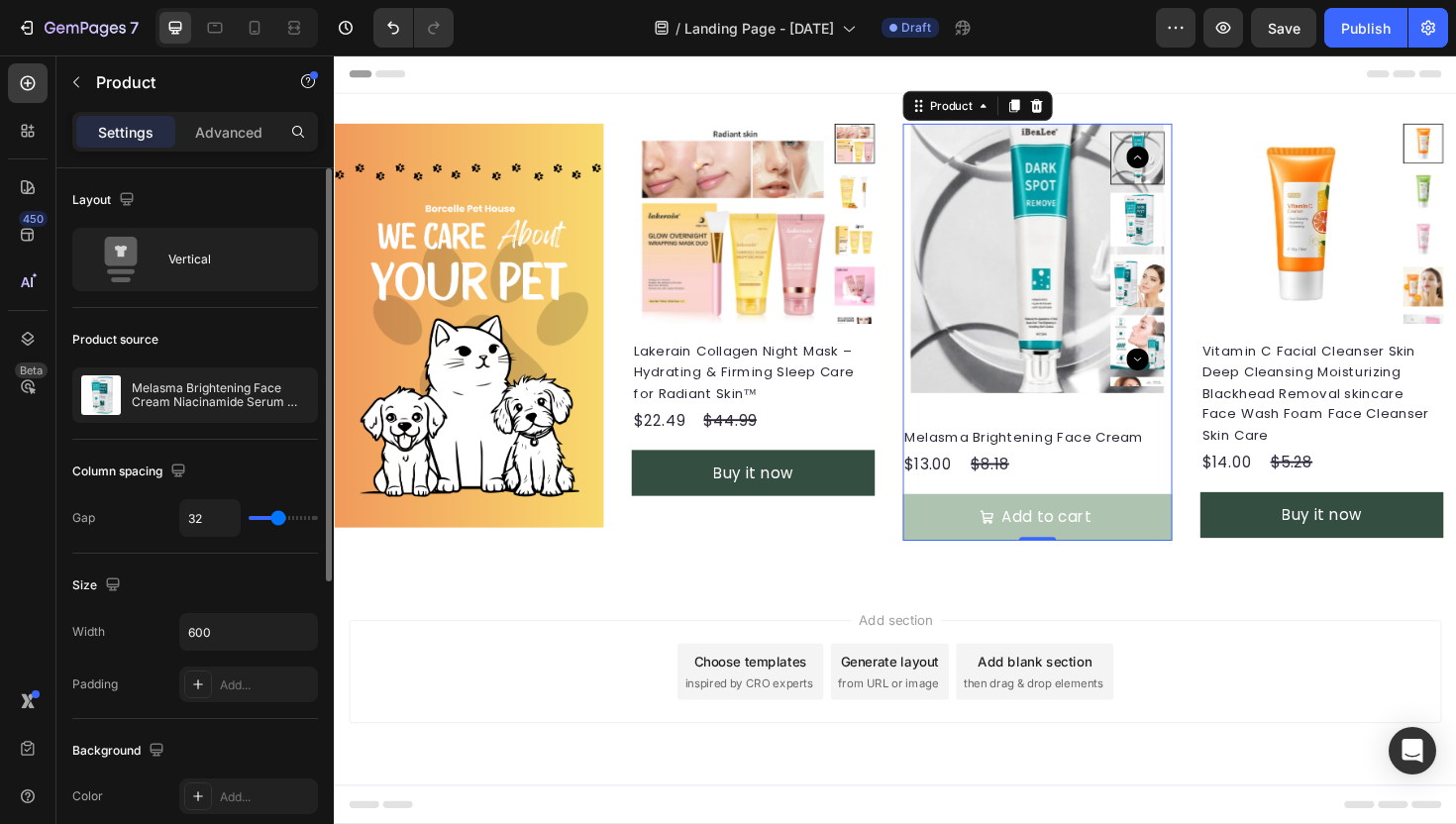 type on "30" 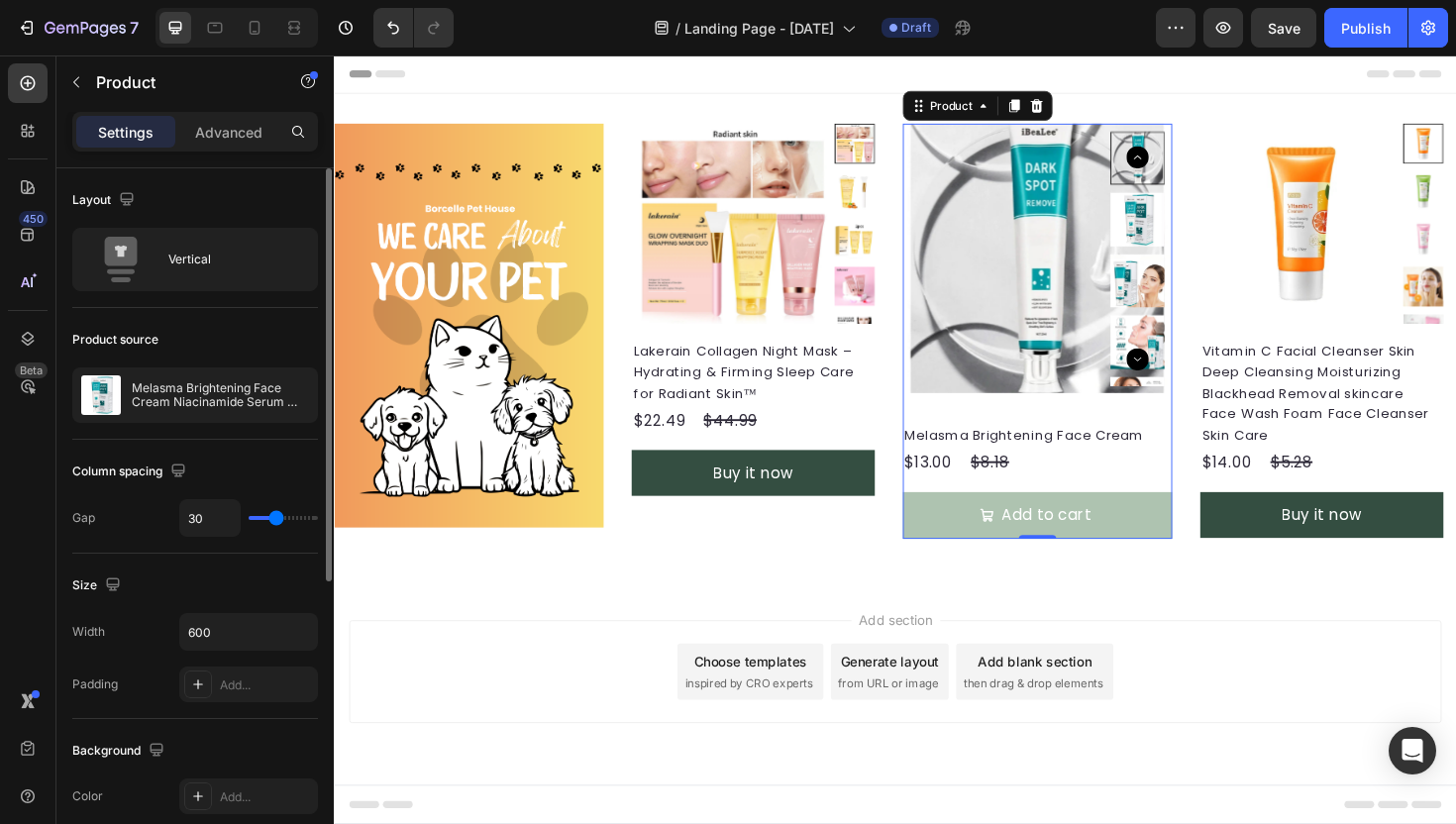 type on "21" 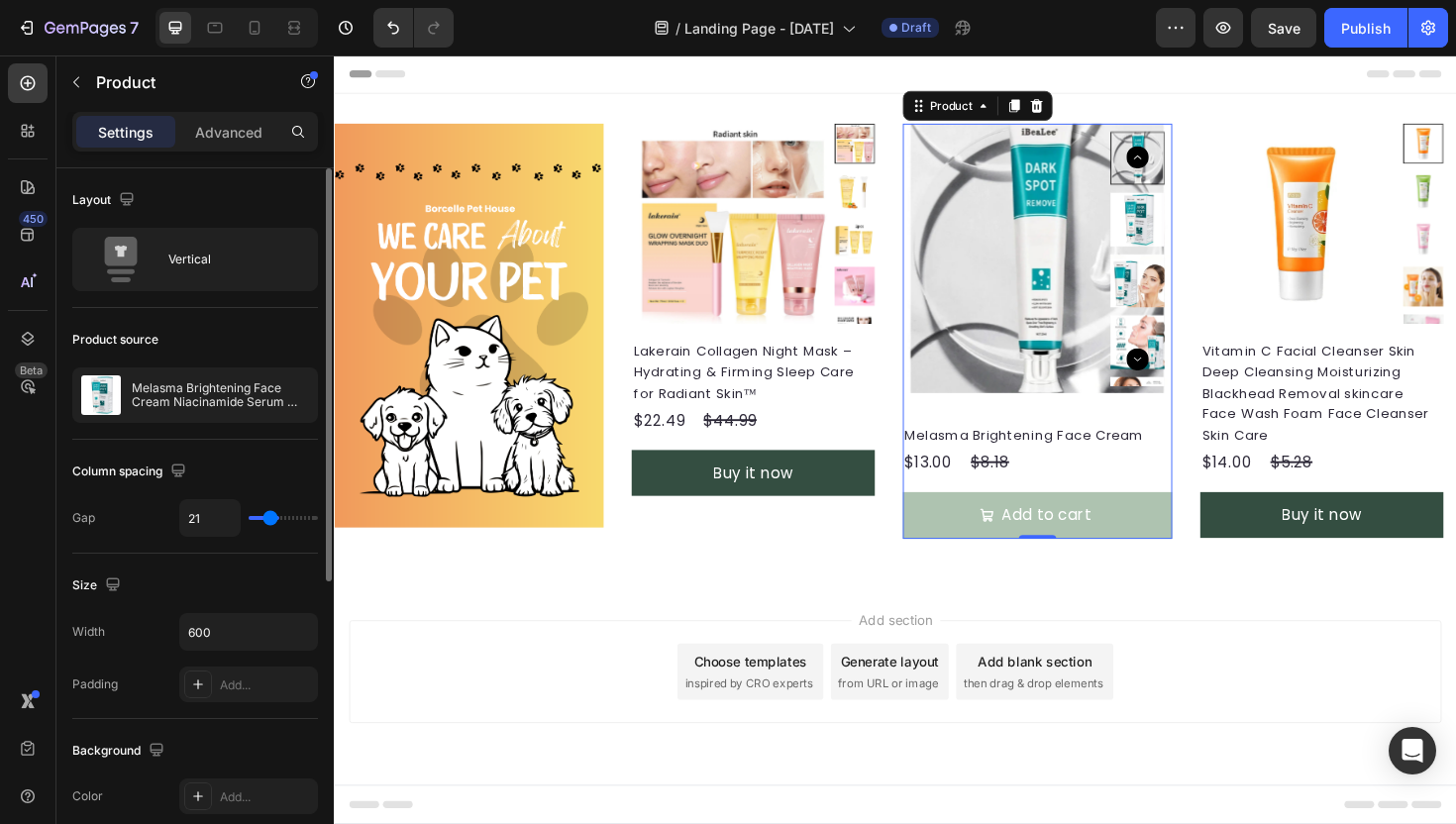 type on "0" 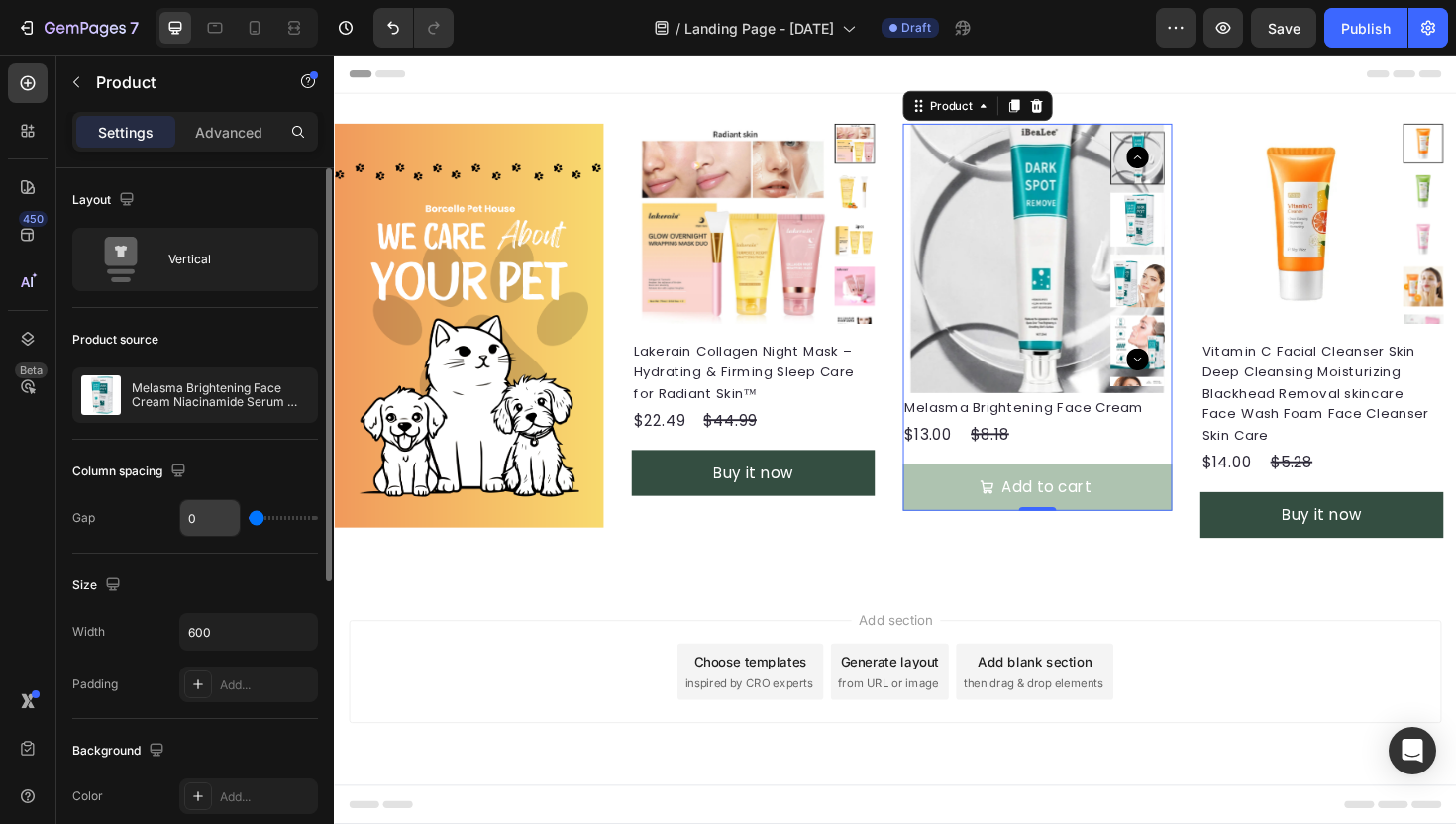 drag, startPoint x: 276, startPoint y: 524, endPoint x: 215, endPoint y: 530, distance: 61.294372 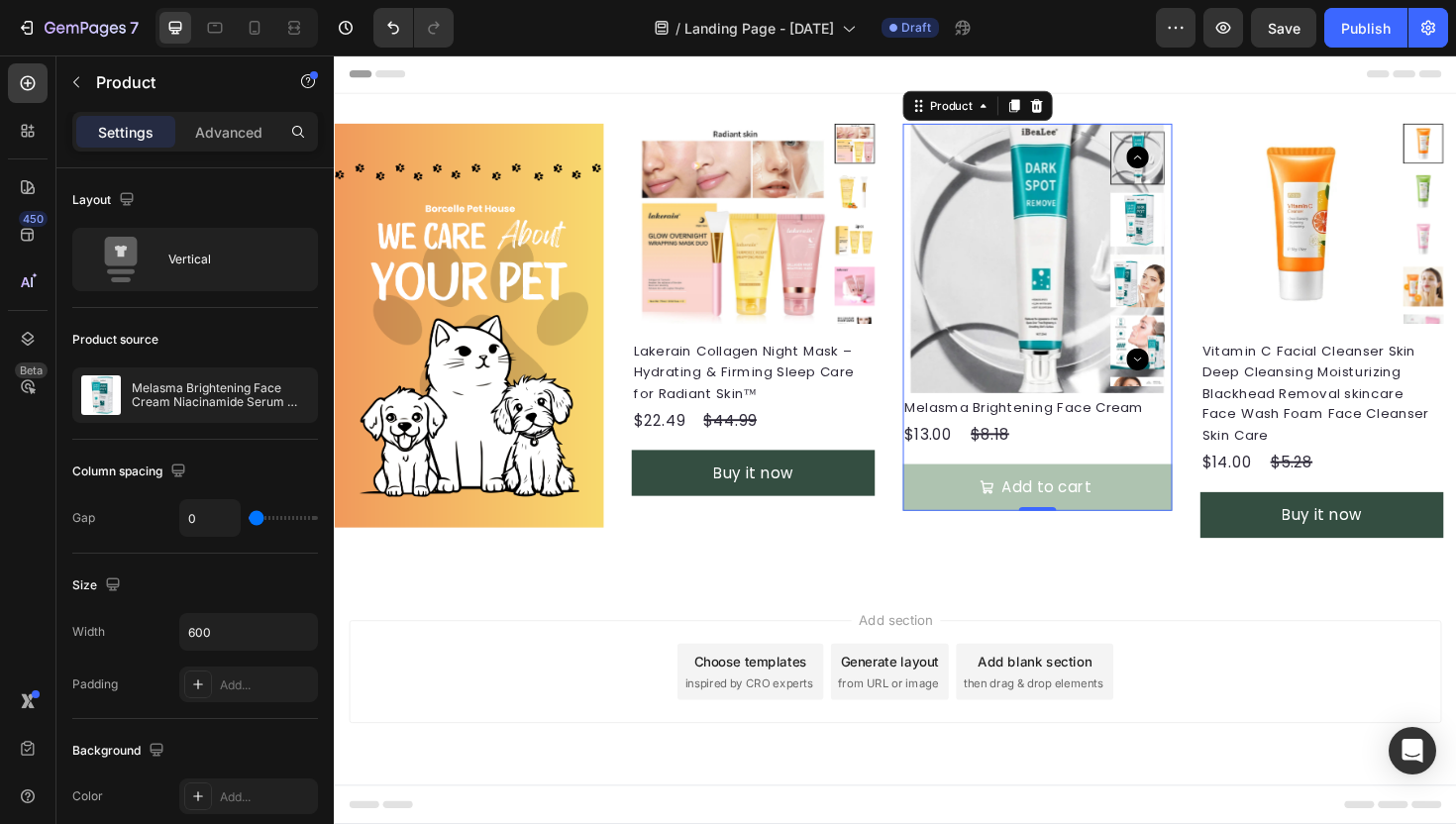 click on "Add section Choose templates inspired by CRO experts Generate layout from URL or image Add blank section then drag & drop elements" at bounding box center (928, 736) 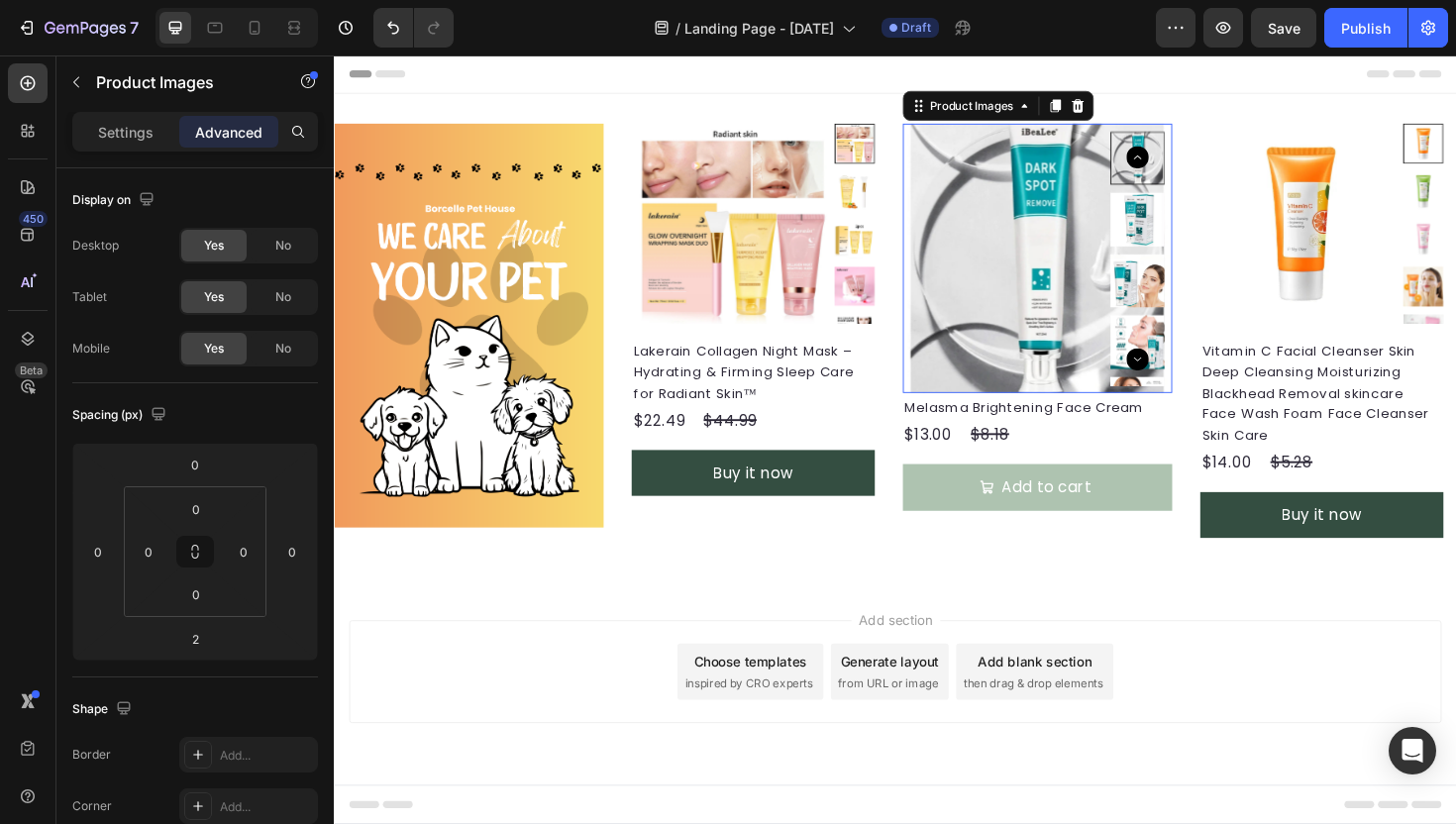 click at bounding box center [1185, 164] 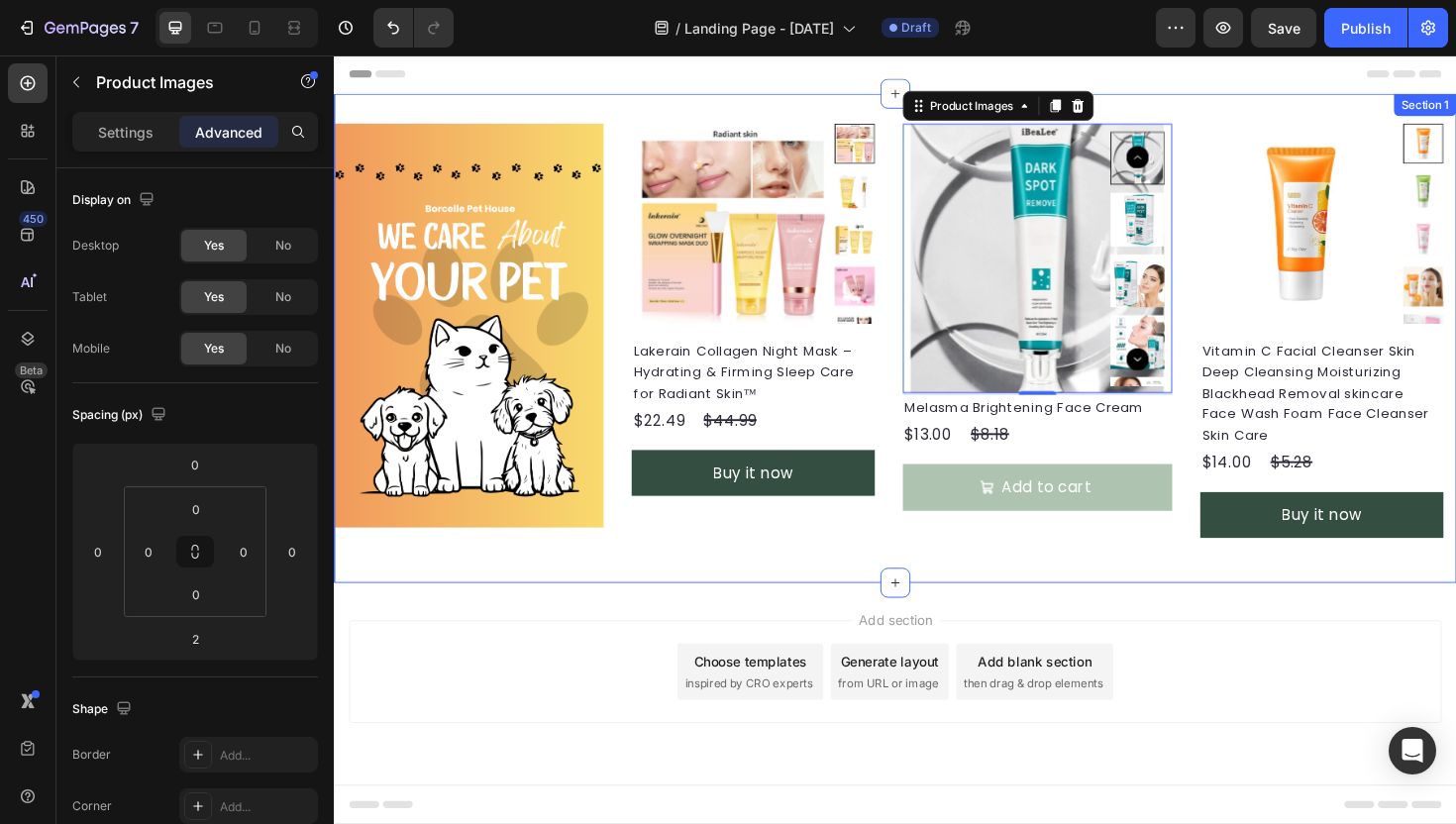drag, startPoint x: 1221, startPoint y: 144, endPoint x: 1178, endPoint y: 143, distance: 43.011626 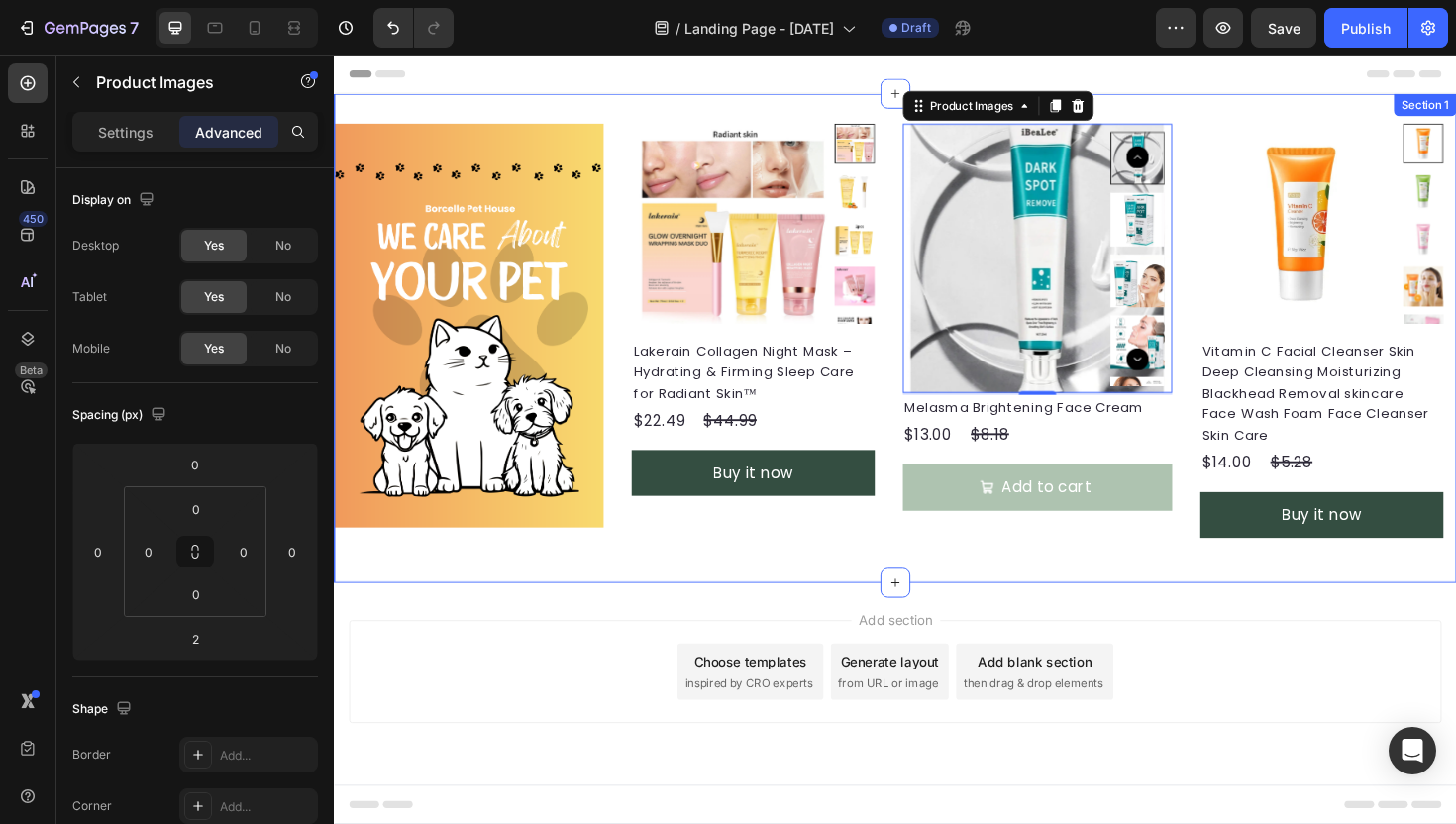 click on "Image Product Images Lakerain Collagen Night Mask – Hydrating & Firming Sleep Care for Radiant Skin™ Product Title $22.49 Product Price Product Price $44.99 Product Price Product Price Row Buy it now Dynamic Checkout Product
Product Images   2 Melasma Brightening Face Cream Product Title $13.00 Product Price Product Price $8.18 Product Price Product Price Row
Add to cart Add to Cart Product Product Images Vitamin C Facial Cleanser Skin Deep Cleansing Moisturizing Blackhead Removal skincare Face Wash Foam Face Cleanser Skin Care Product Title $14.00 Product Price Product Price $5.28 Product Price Product Price Row Buy it now Dynamic Checkout Product Section 1" at bounding box center (928, 355) 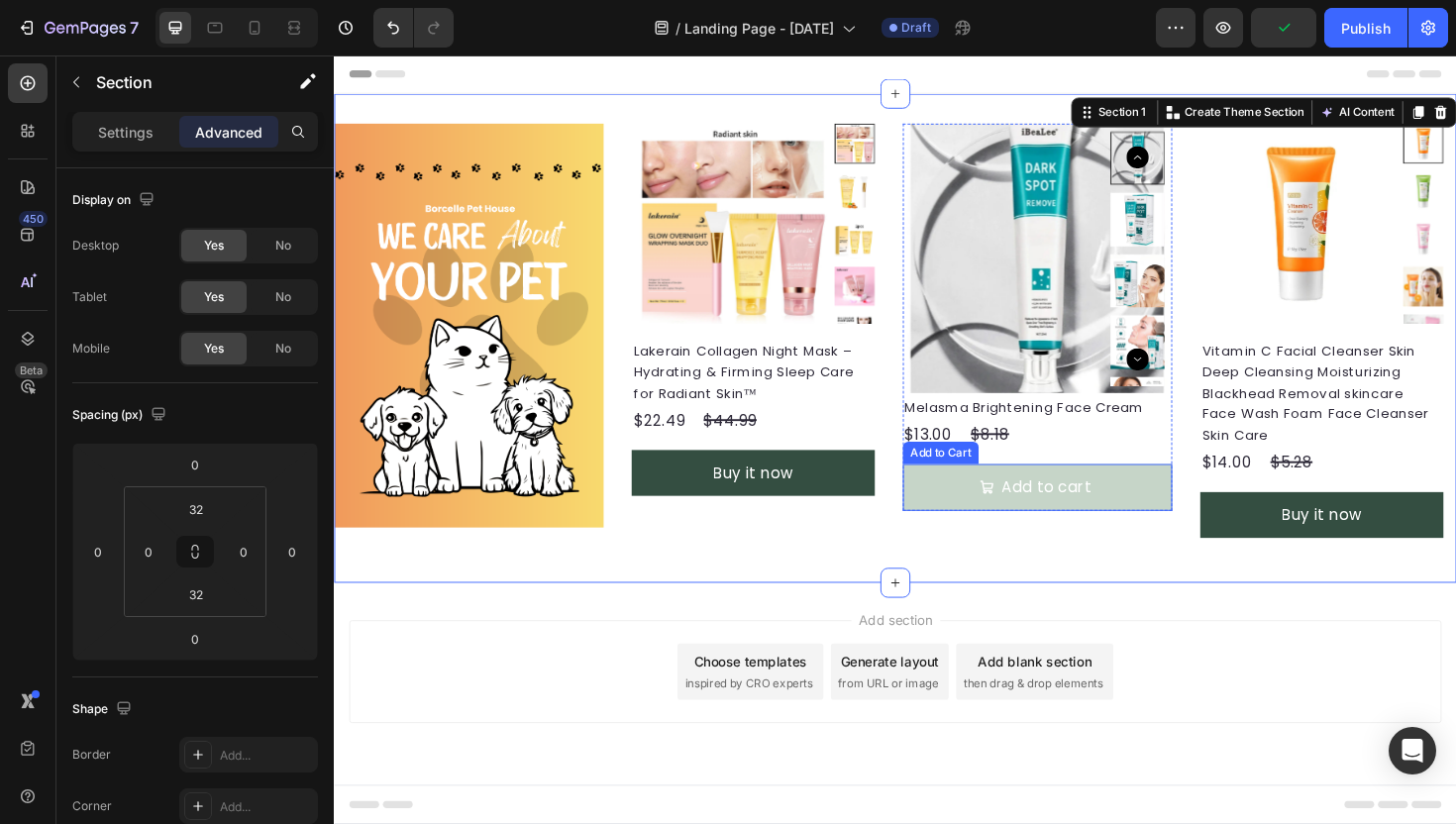 click on "Add to cart" at bounding box center (1079, 513) 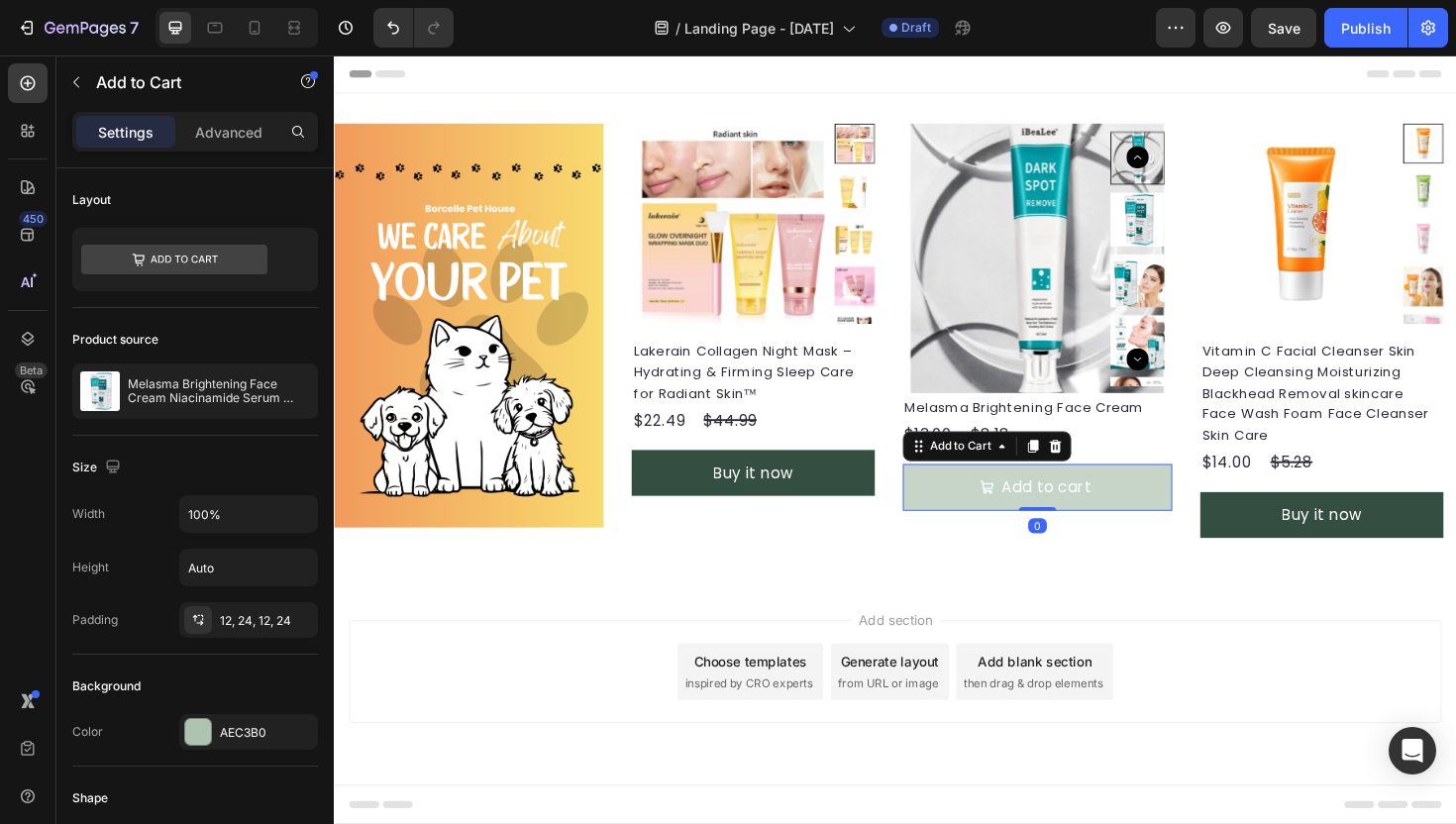 click on "Add to cart" at bounding box center [1079, 513] 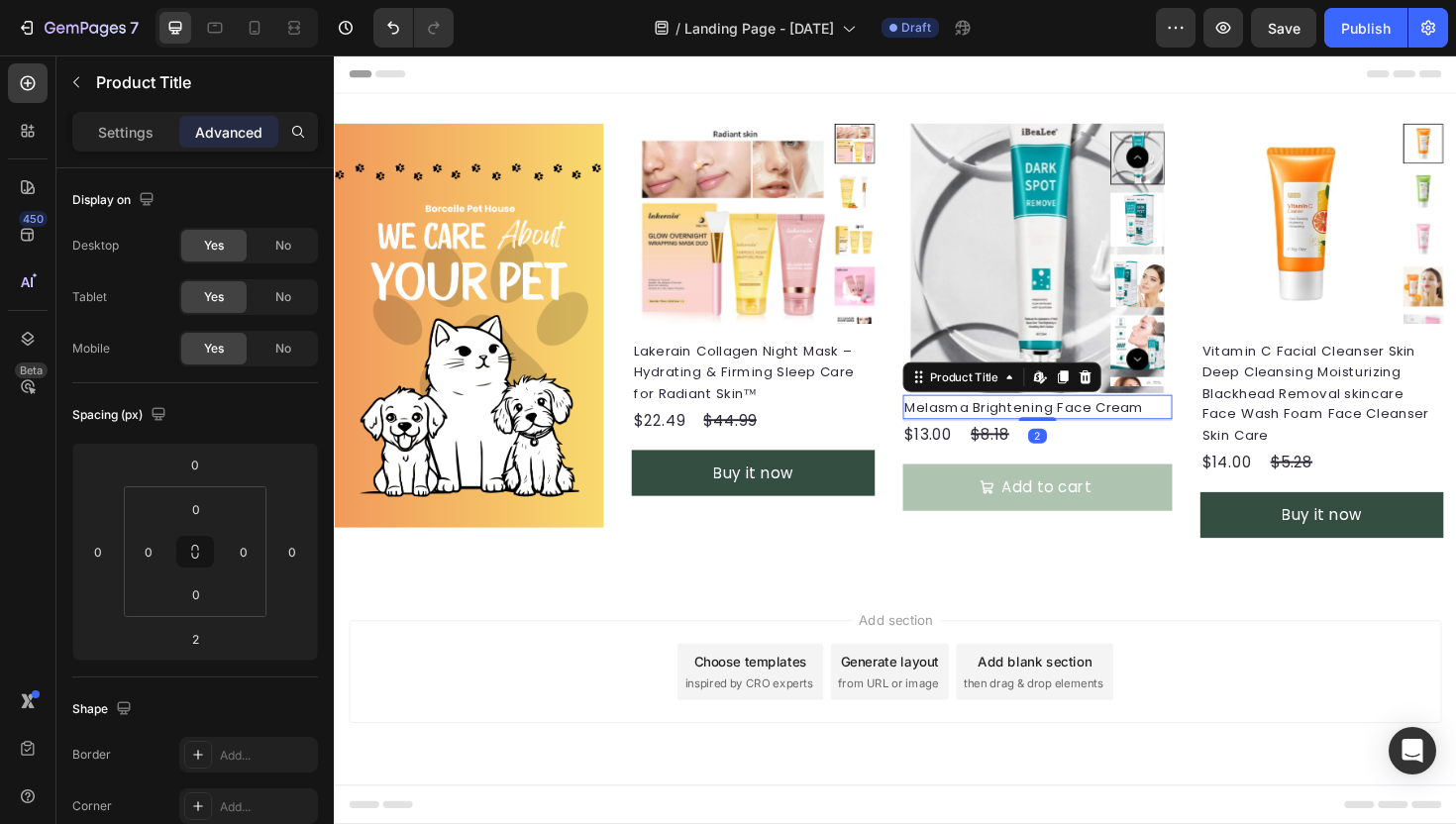 click on "Melasma Brightening Face Cream" at bounding box center (1079, 428) 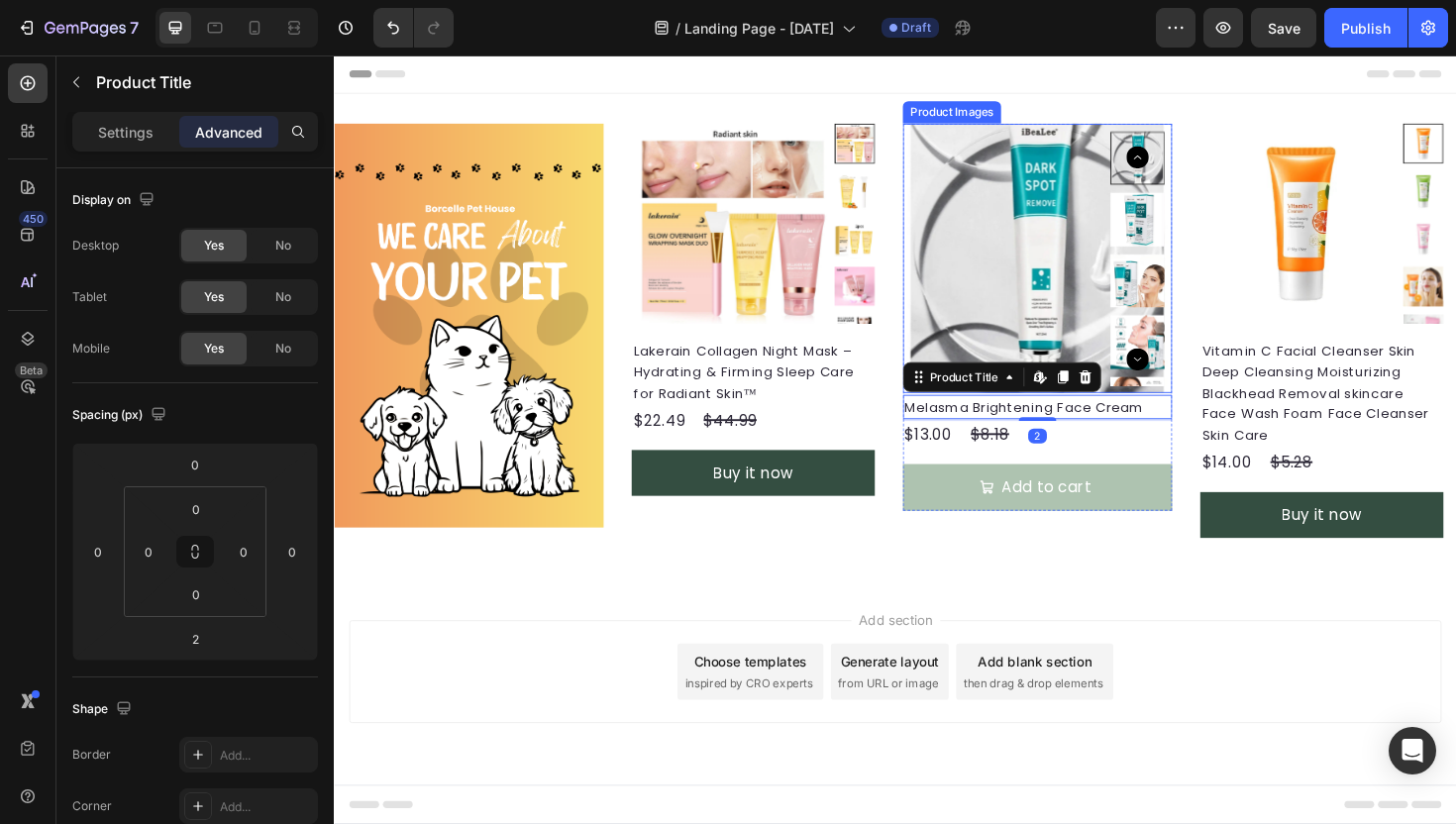 click at bounding box center [1185, 360] 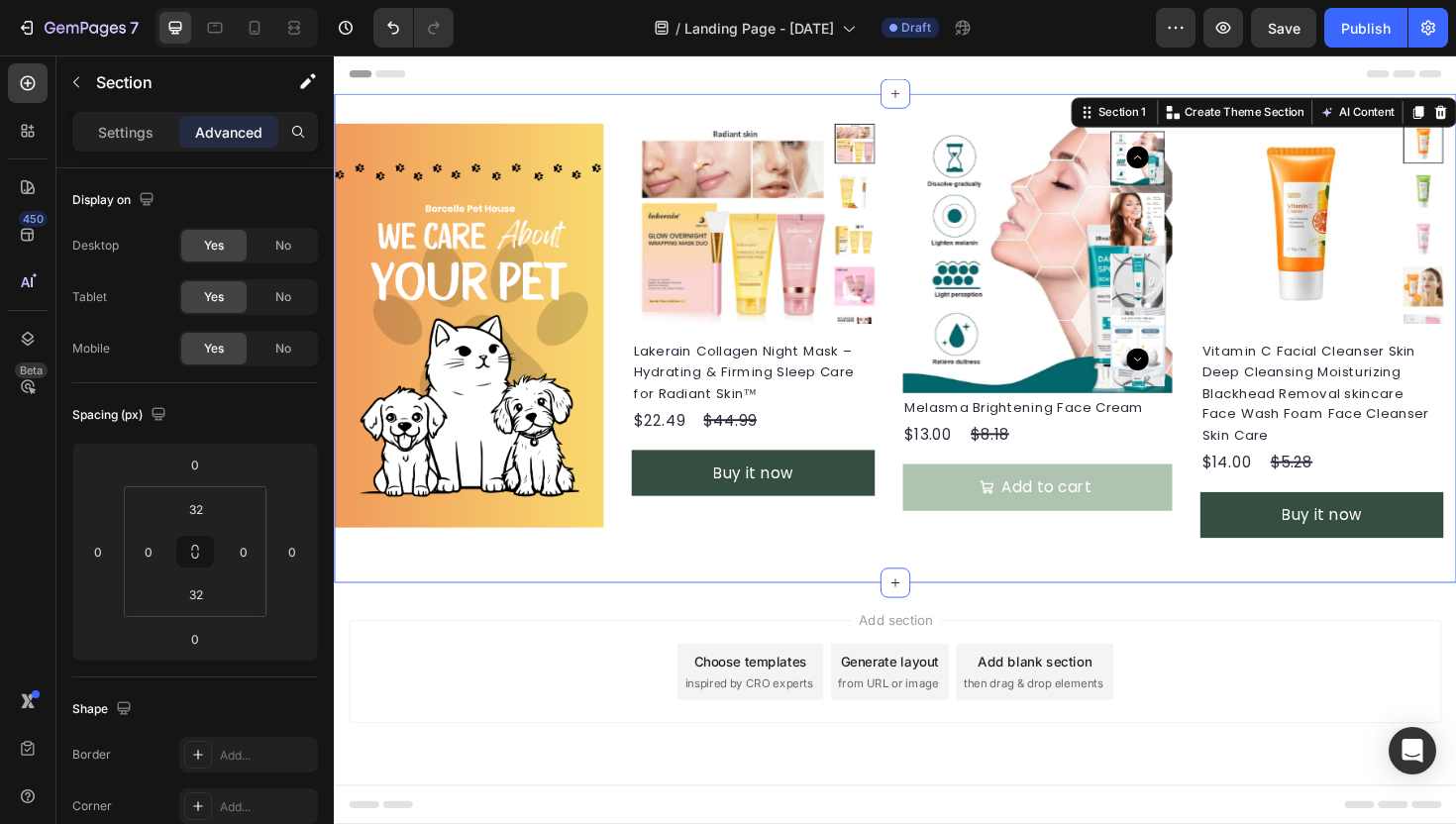 click on "Image Product Images Lakerain Collagen Night Mask – Hydrating & Firming Sleep Care for Radiant Skin™ Product Title $22.49 Product Price Product Price $44.99 Product Price Product Price Row Buy it now Dynamic Checkout Product
Product Images Melasma Brightening Face Cream Product Title $13.00 Product Price Product Price $8.18 Product Price Product Price Row
Add to cart Add to Cart Product Product Images Vitamin C Facial Cleanser Skin Deep Cleansing Moisturizing Blackhead Removal skincare Face Wash Foam Face Cleanser Skin Care Product Title $14.00 Product Price Product Price $5.28 Product Price Product Price Row Buy it now Dynamic Checkout Product Section 1   You can create reusable sections Create Theme Section AI Content Write with GemAI What would you like to describe here? Tone and Voice Persuasive Product Your pet collection Show more Generate" at bounding box center (928, 355) 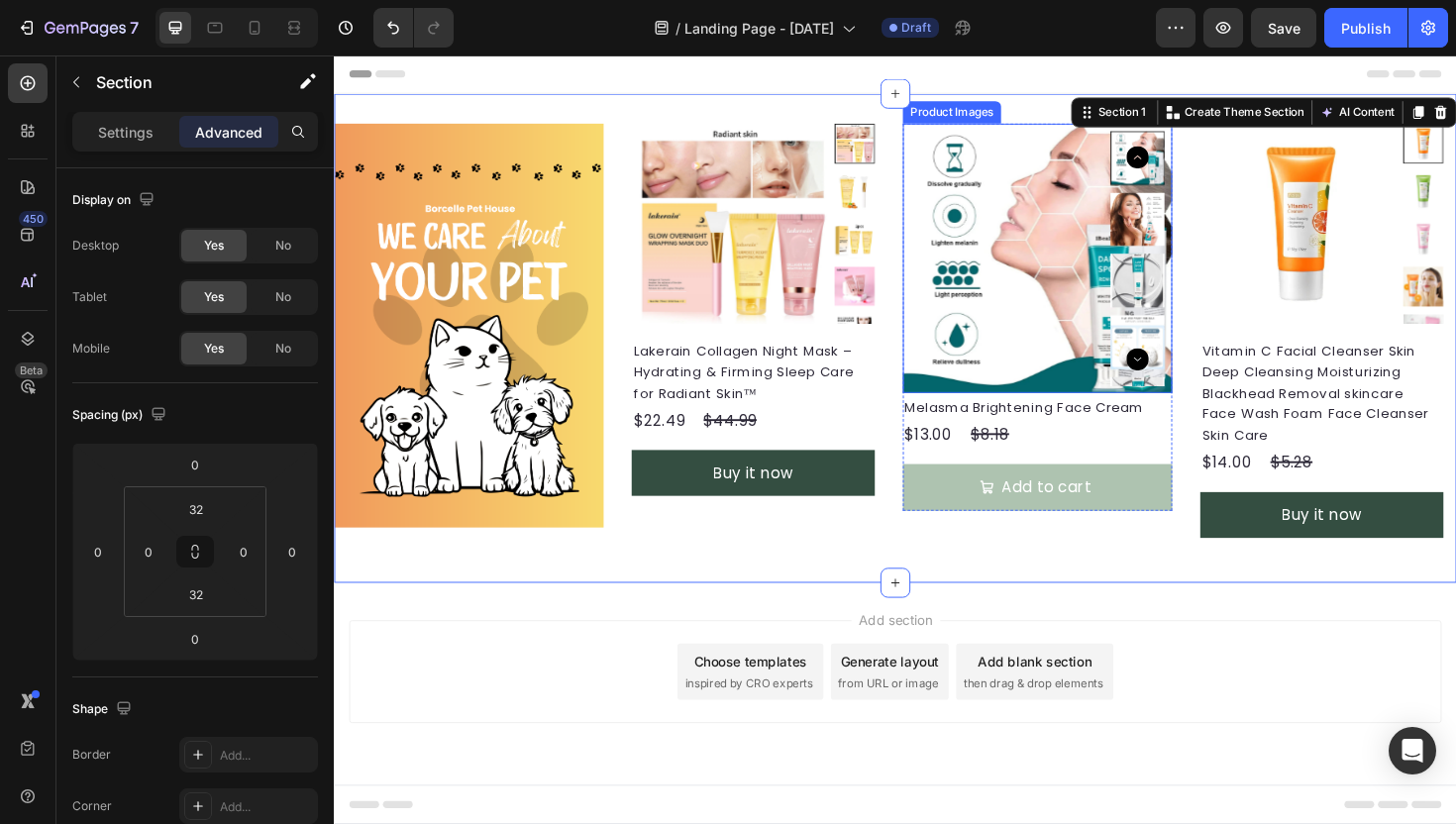 click at bounding box center (1079, 270) 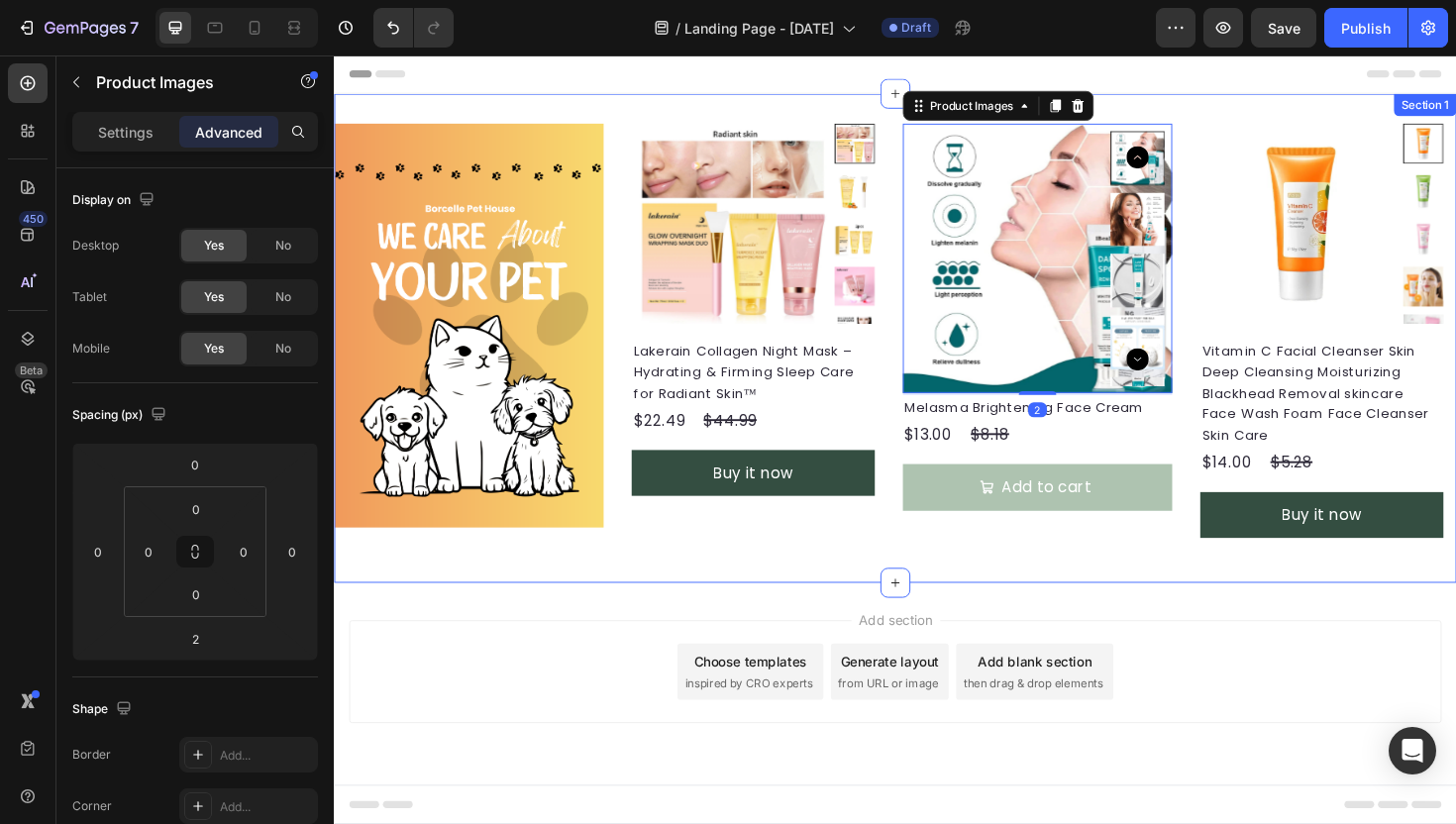 click on "Image Product Images Lakerain Collagen Night Mask – Hydrating & Firming Sleep Care for Radiant Skin™ Product Title $22.49 Product Price Product Price $44.99 Product Price Product Price Row Buy it now Dynamic Checkout Product
Product Images   2 Melasma Brightening Face Cream Product Title $13.00 Product Price Product Price $8.18 Product Price Product Price Row
Add to cart Add to Cart Product Product Images Vitamin C Facial Cleanser Skin Deep Cleansing Moisturizing Blackhead Removal skincare Face Wash Foam Face Cleanser Skin Care Product Title $14.00 Product Price Product Price $5.28 Product Price Product Price Row Buy it now Dynamic Checkout Product Section 1" at bounding box center [928, 355] 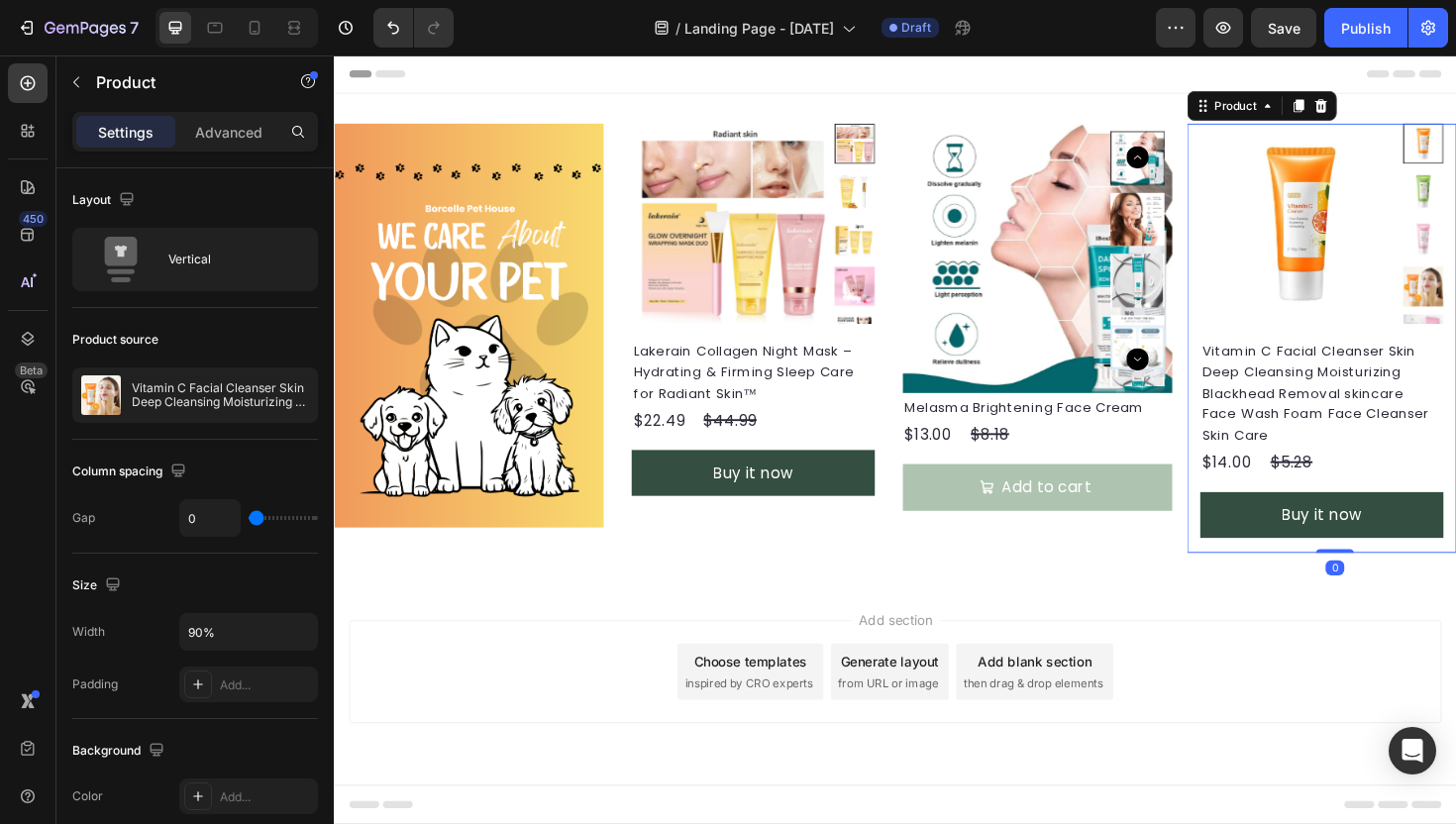 click on "Product Images" at bounding box center (1379, 242) 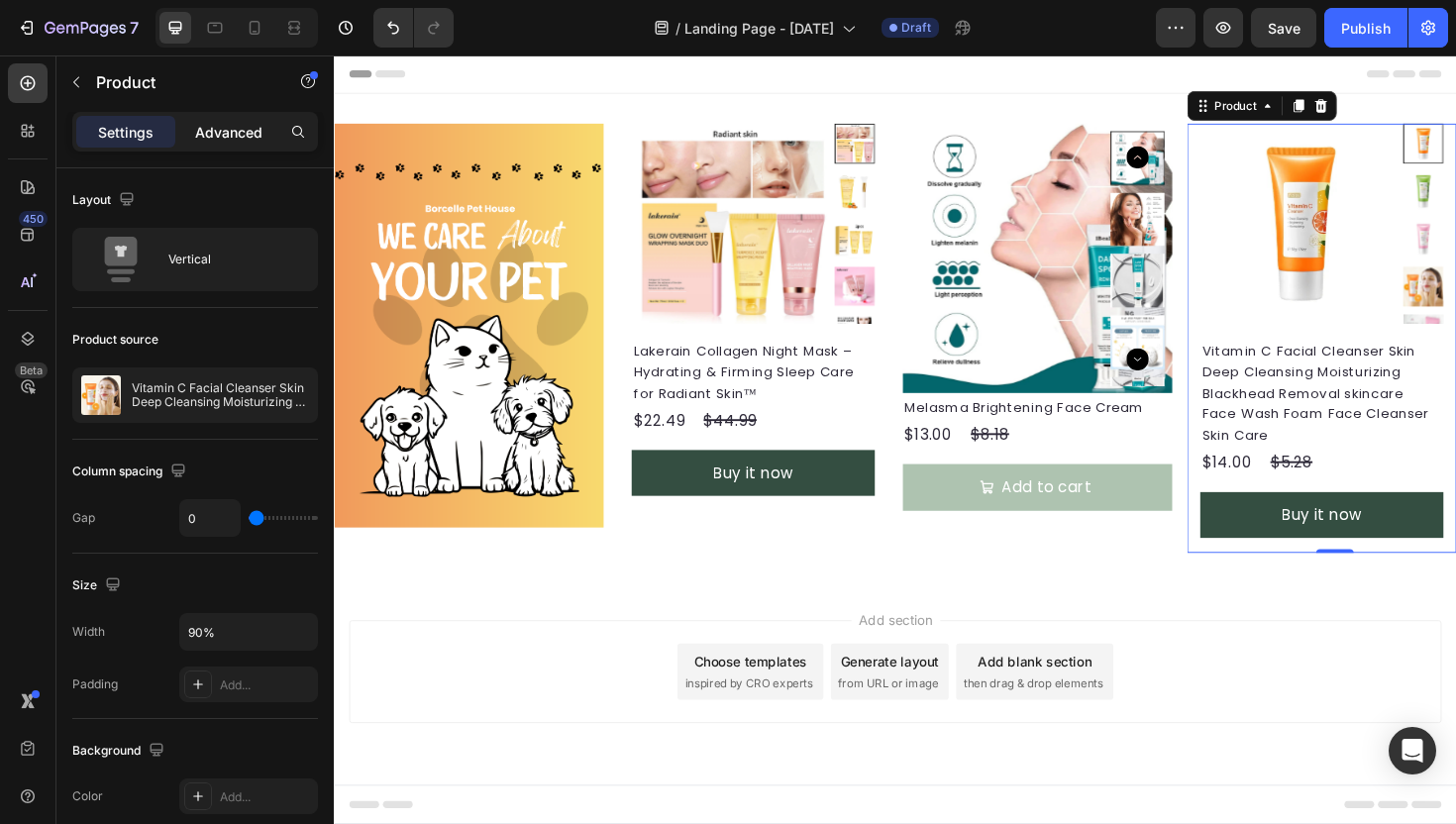 click on "Advanced" at bounding box center (229, 132) 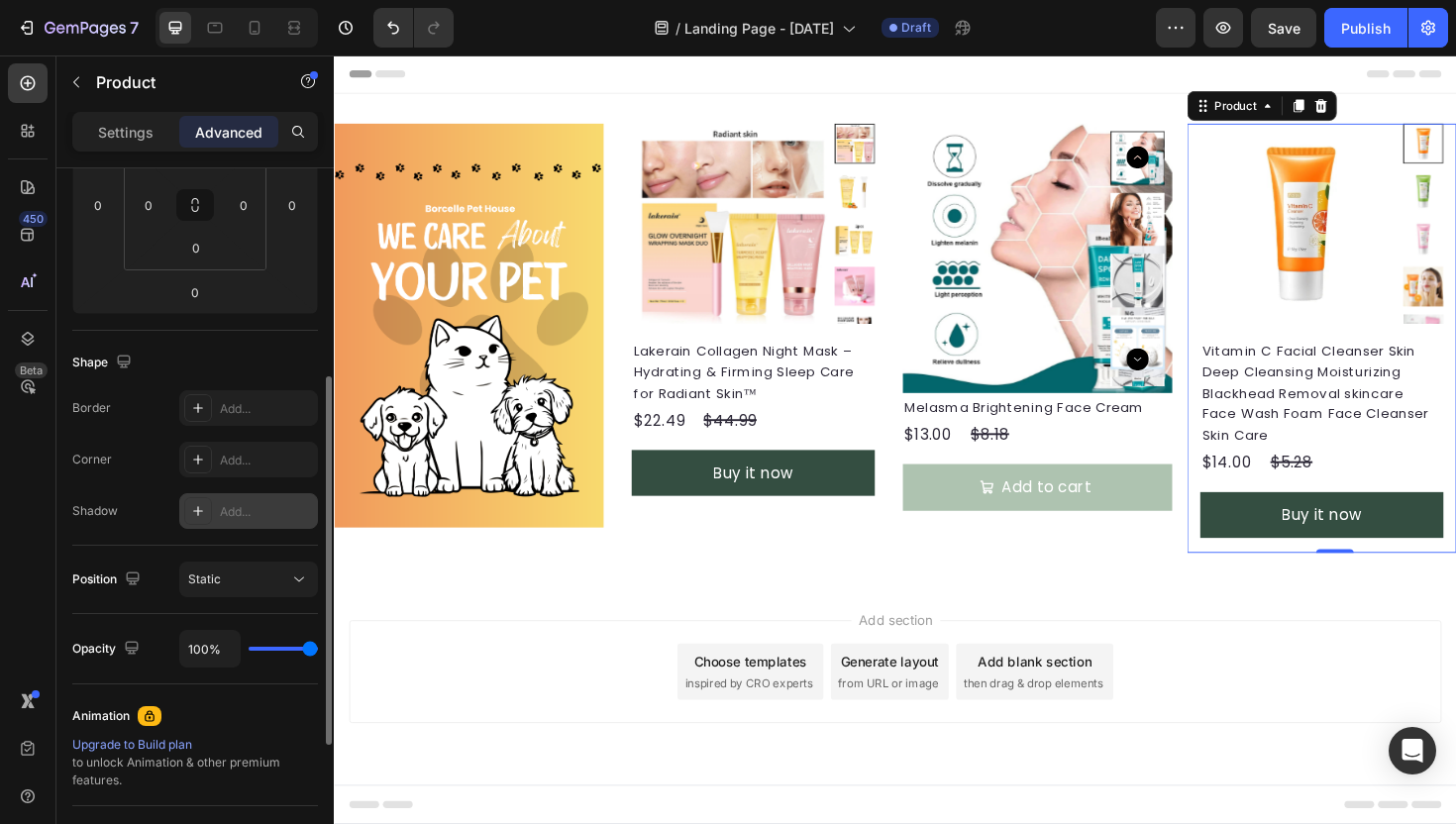scroll, scrollTop: 368, scrollLeft: 0, axis: vertical 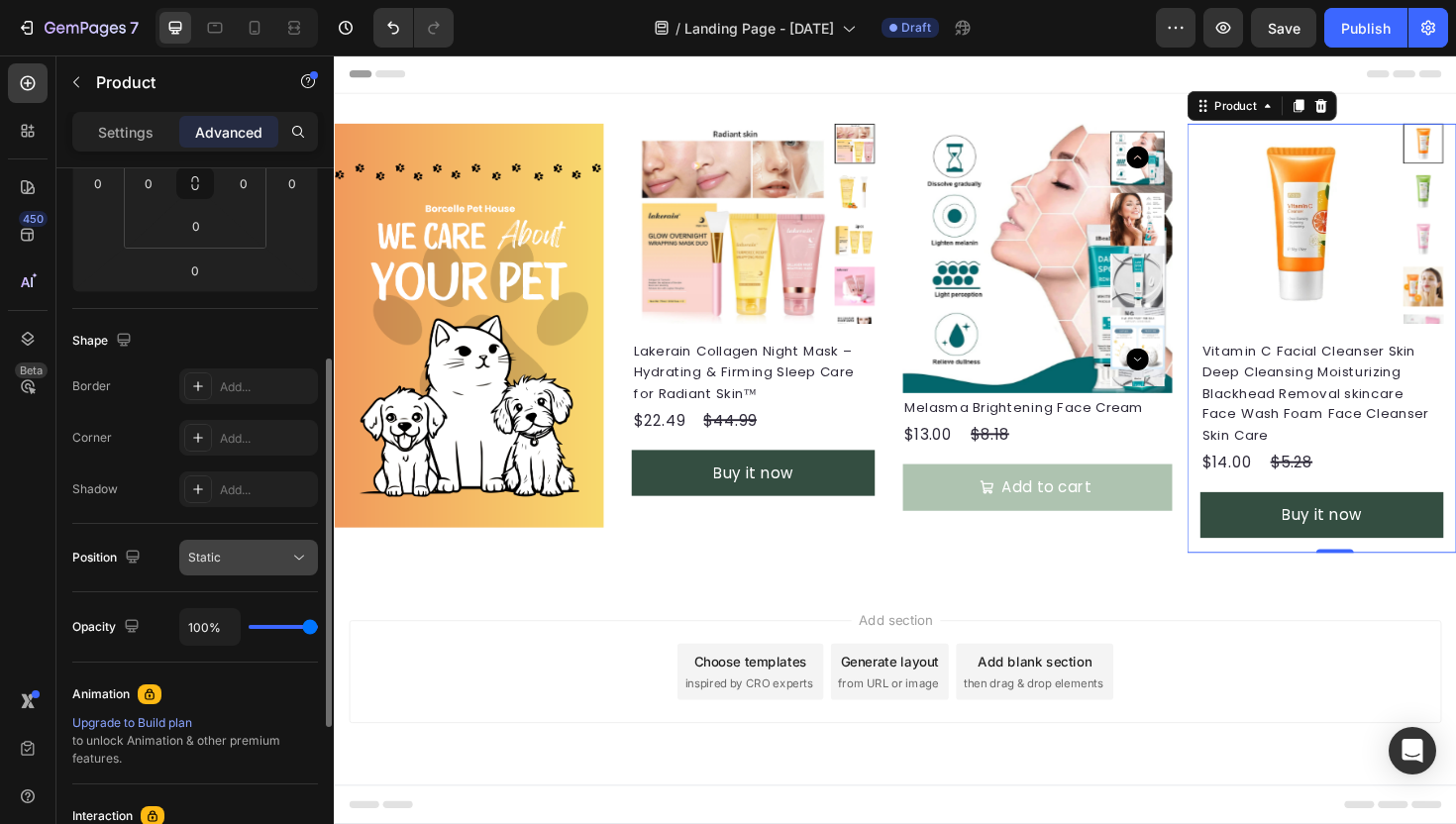 click on "Static" 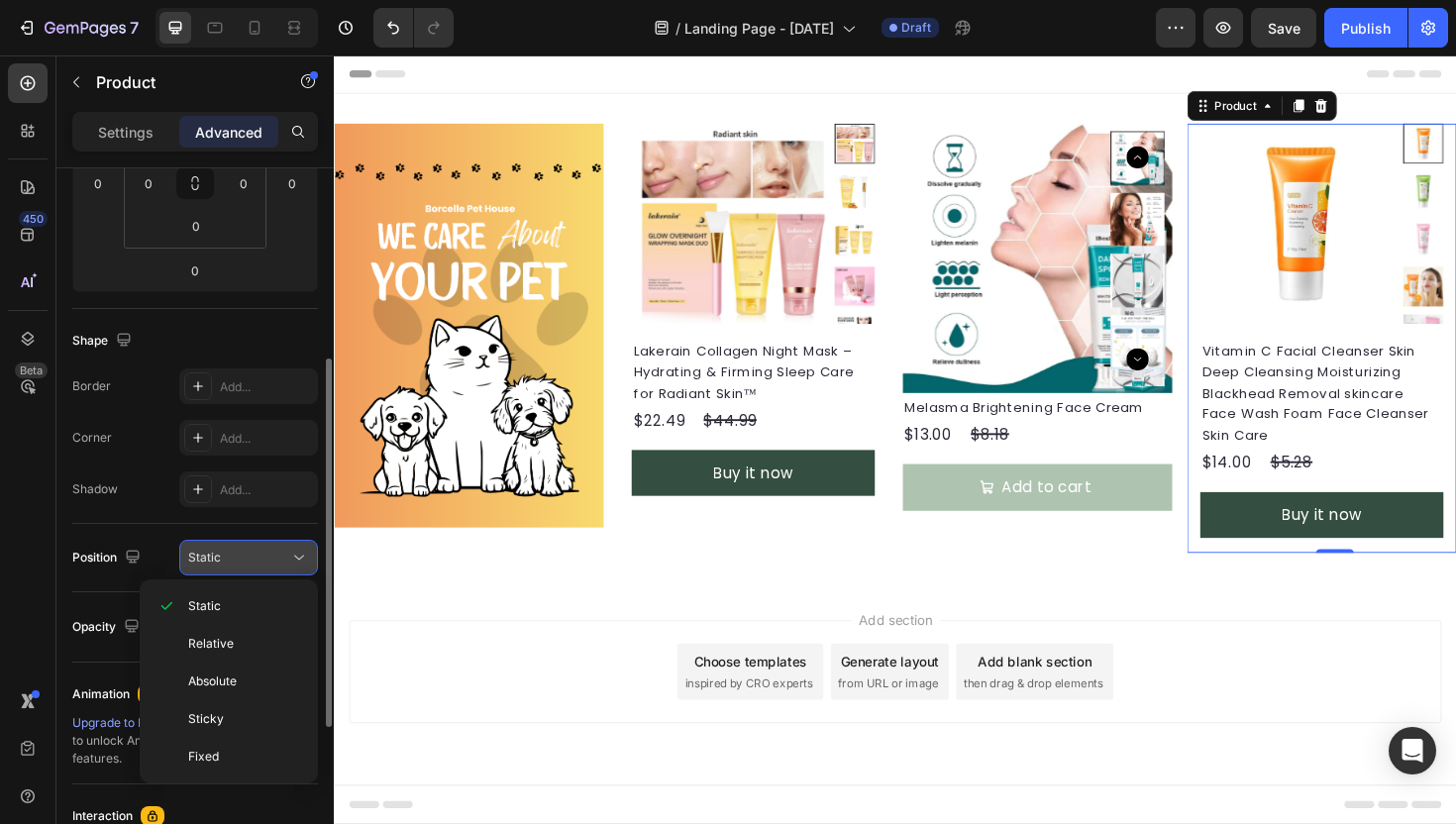 click on "Static" 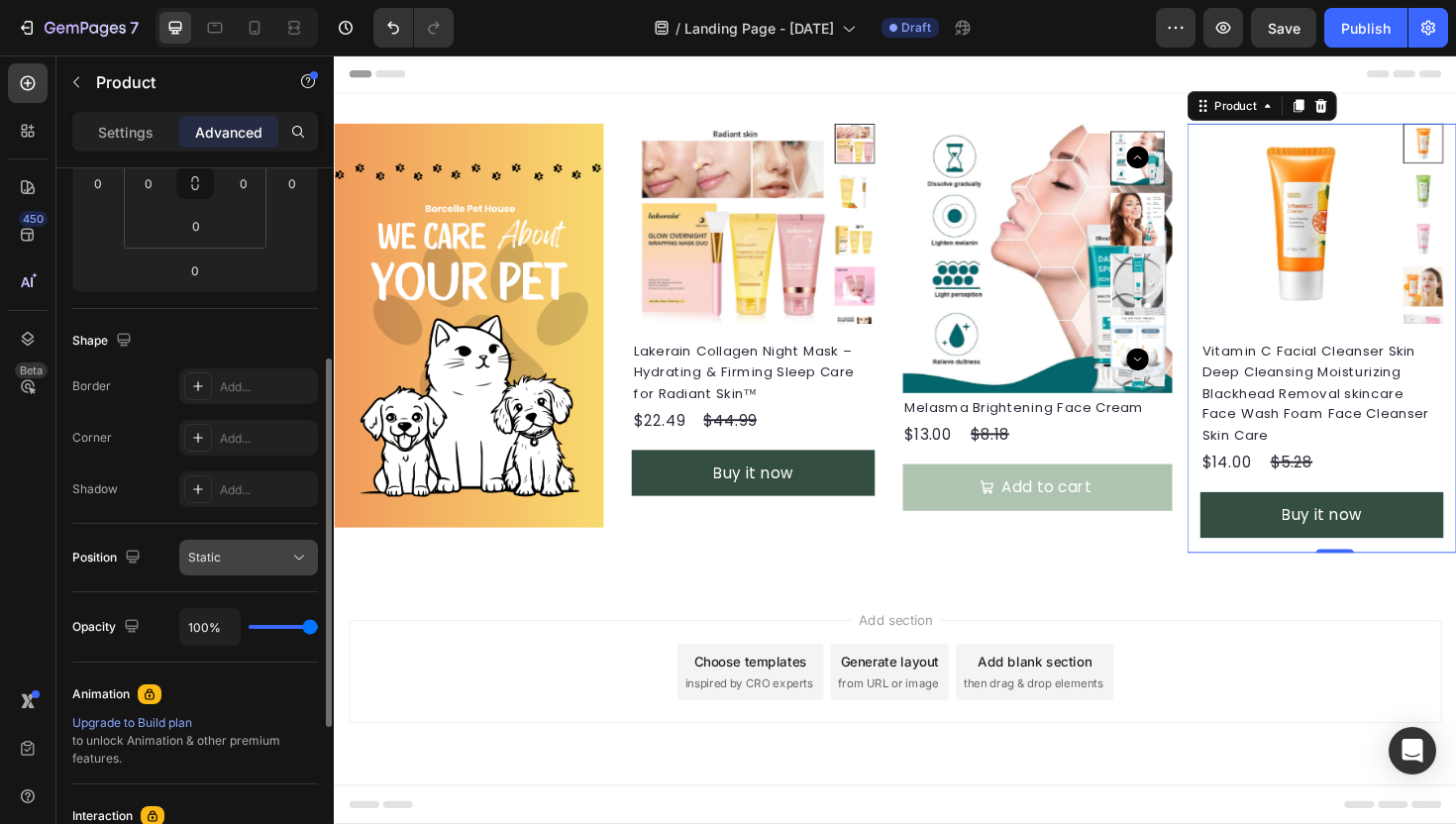 click on "Static" 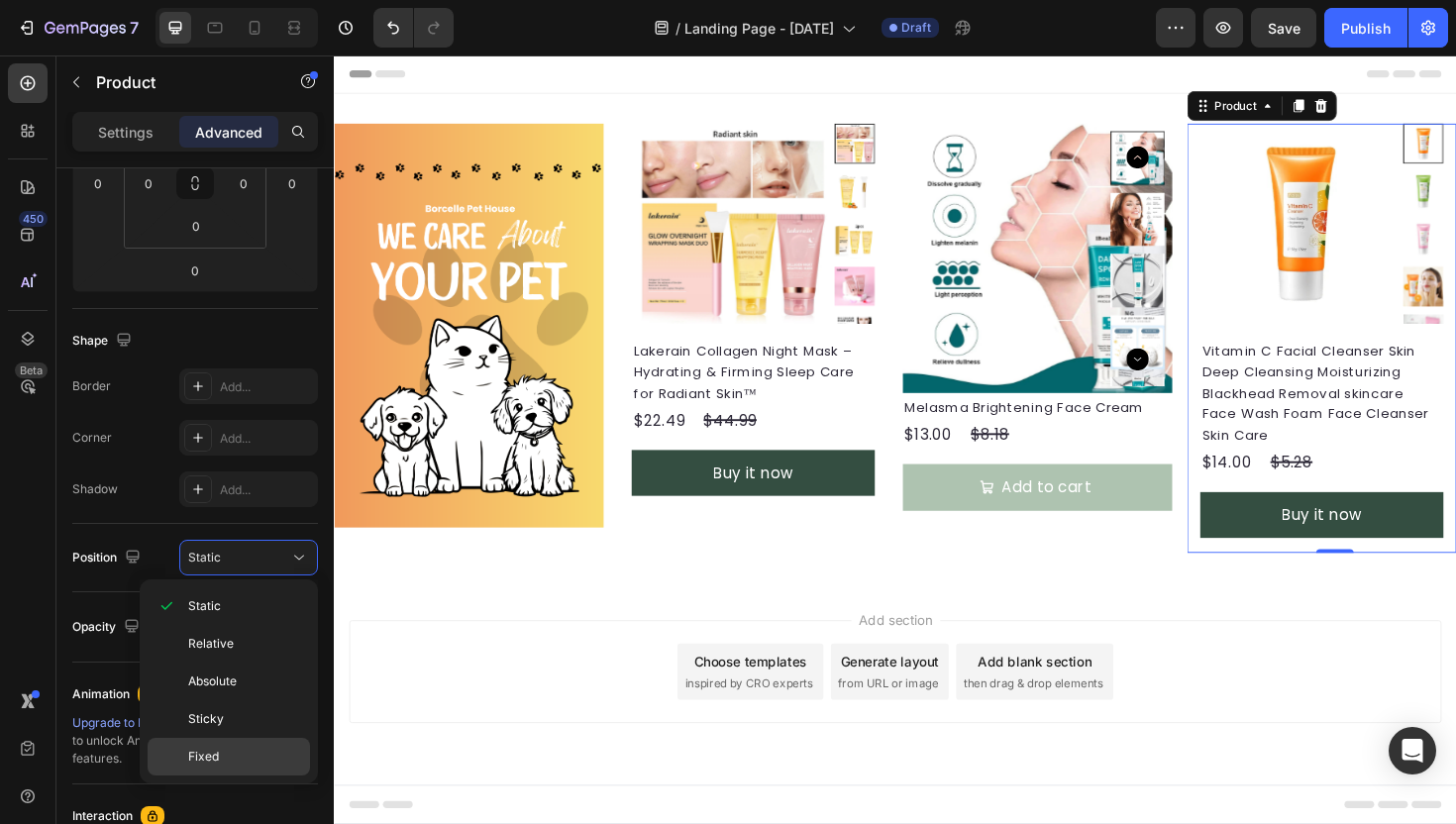 click on "Fixed" at bounding box center [245, 757] 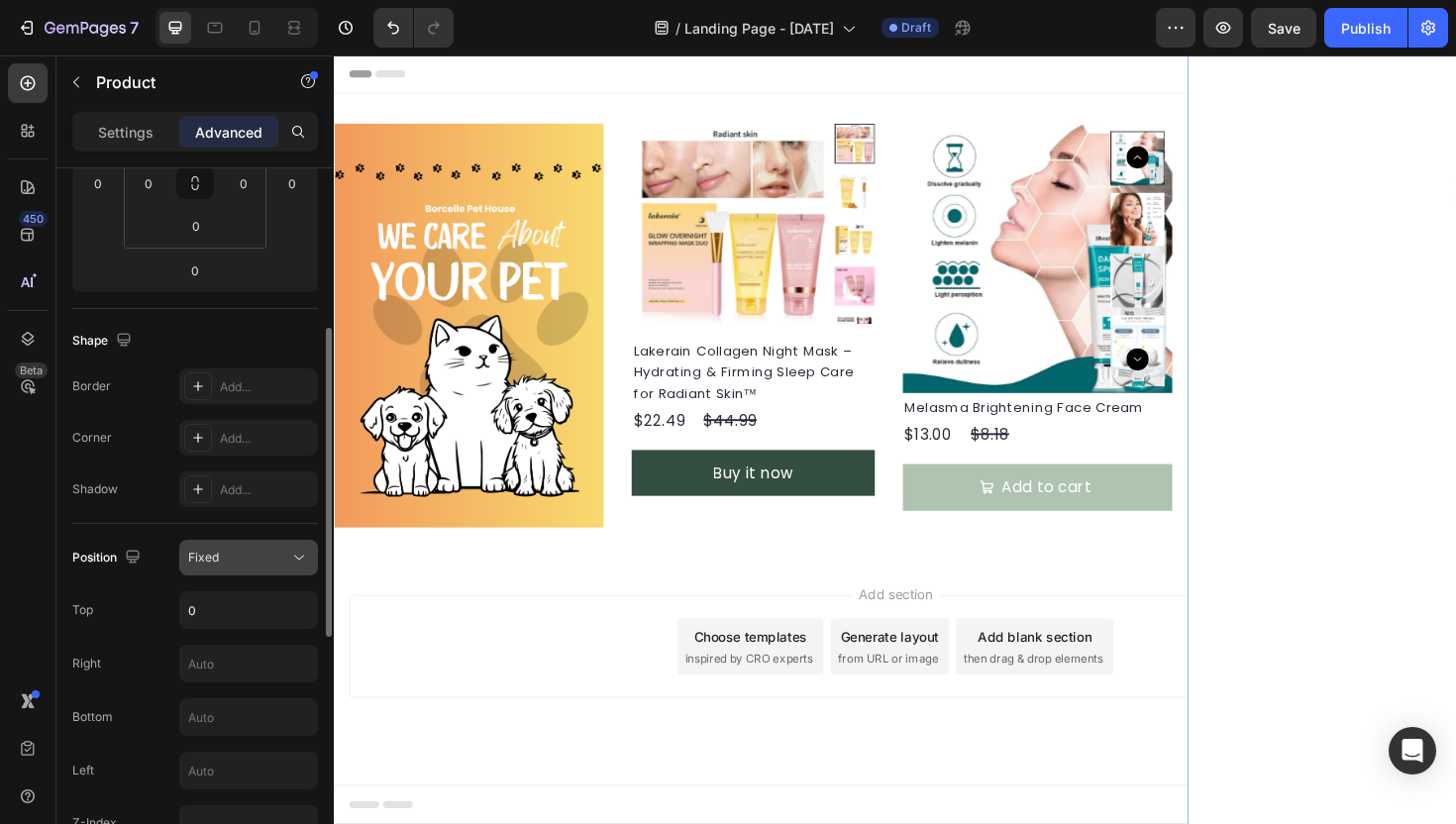 click on "Fixed" 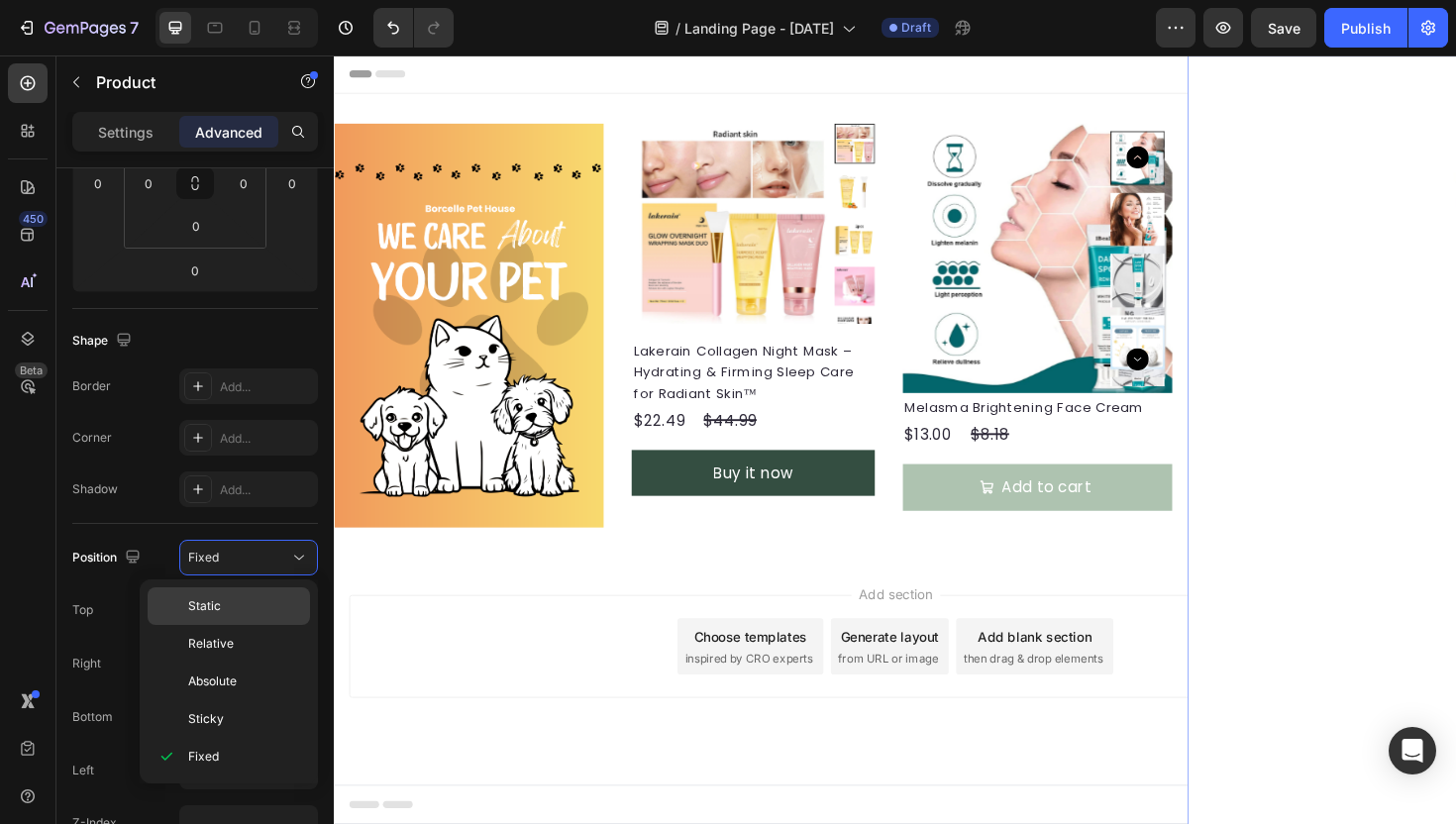 click on "Static" at bounding box center (245, 606) 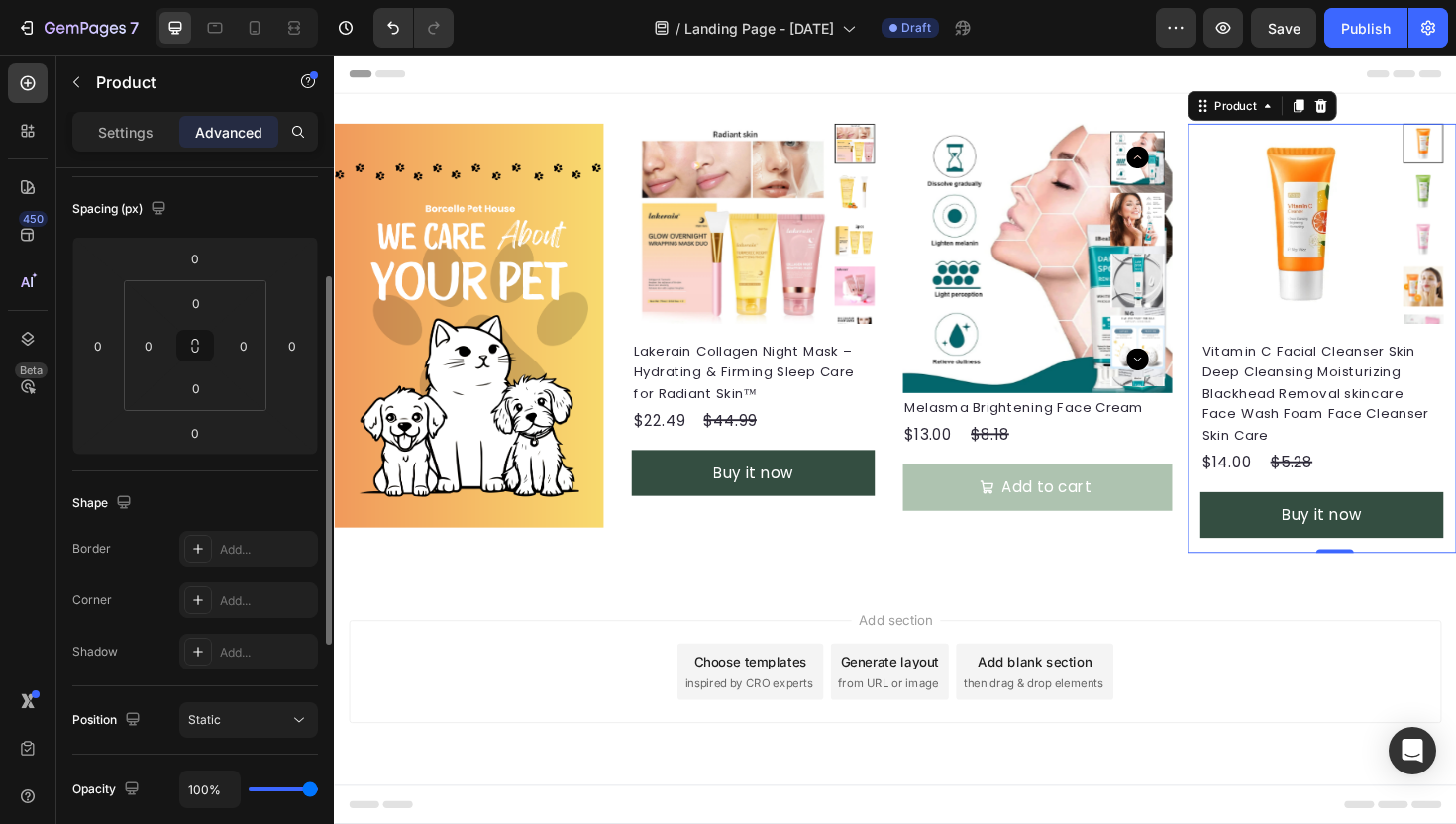 scroll, scrollTop: 209, scrollLeft: 0, axis: vertical 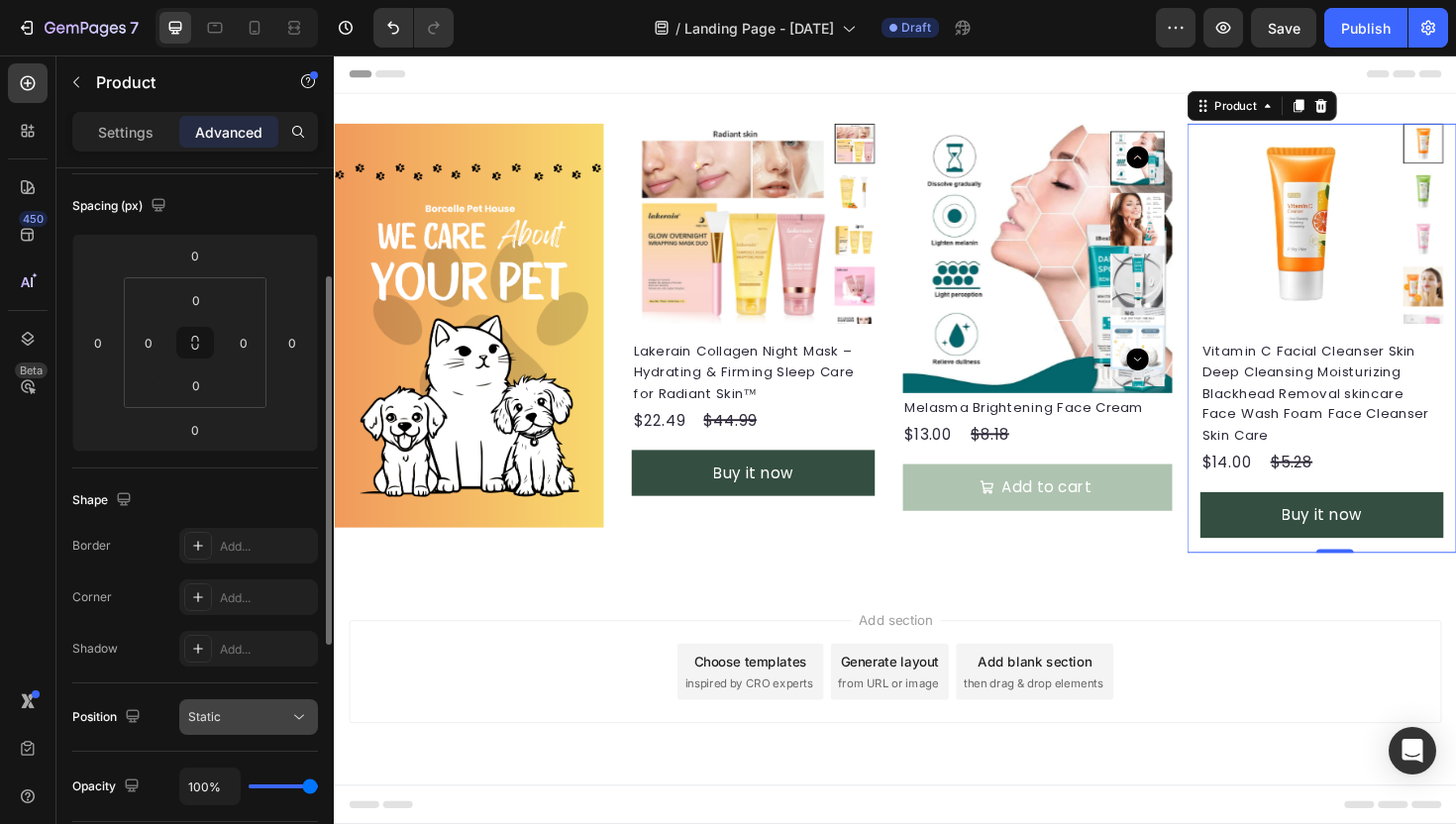 click on "Static" 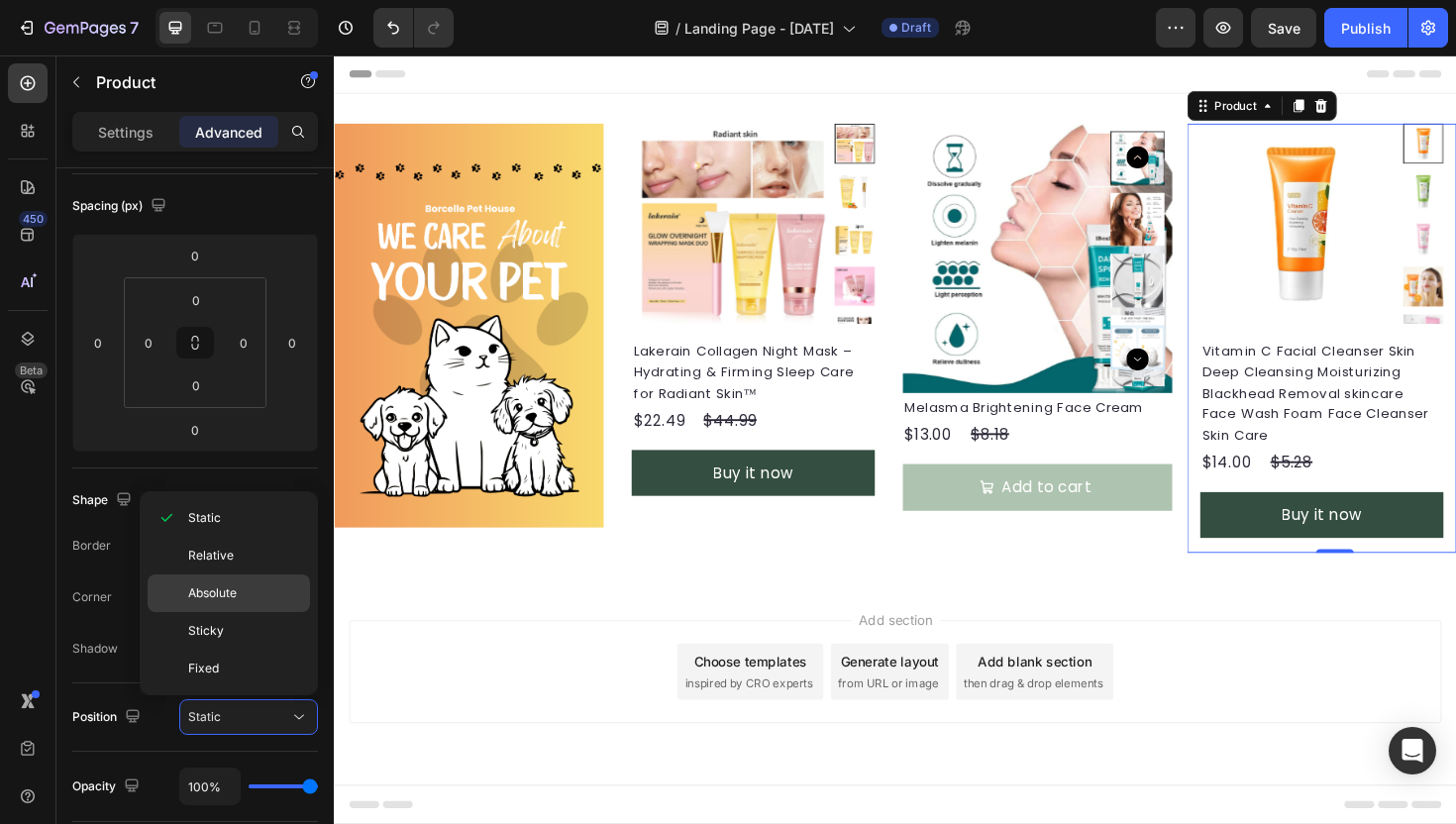 click on "Absolute" at bounding box center [245, 593] 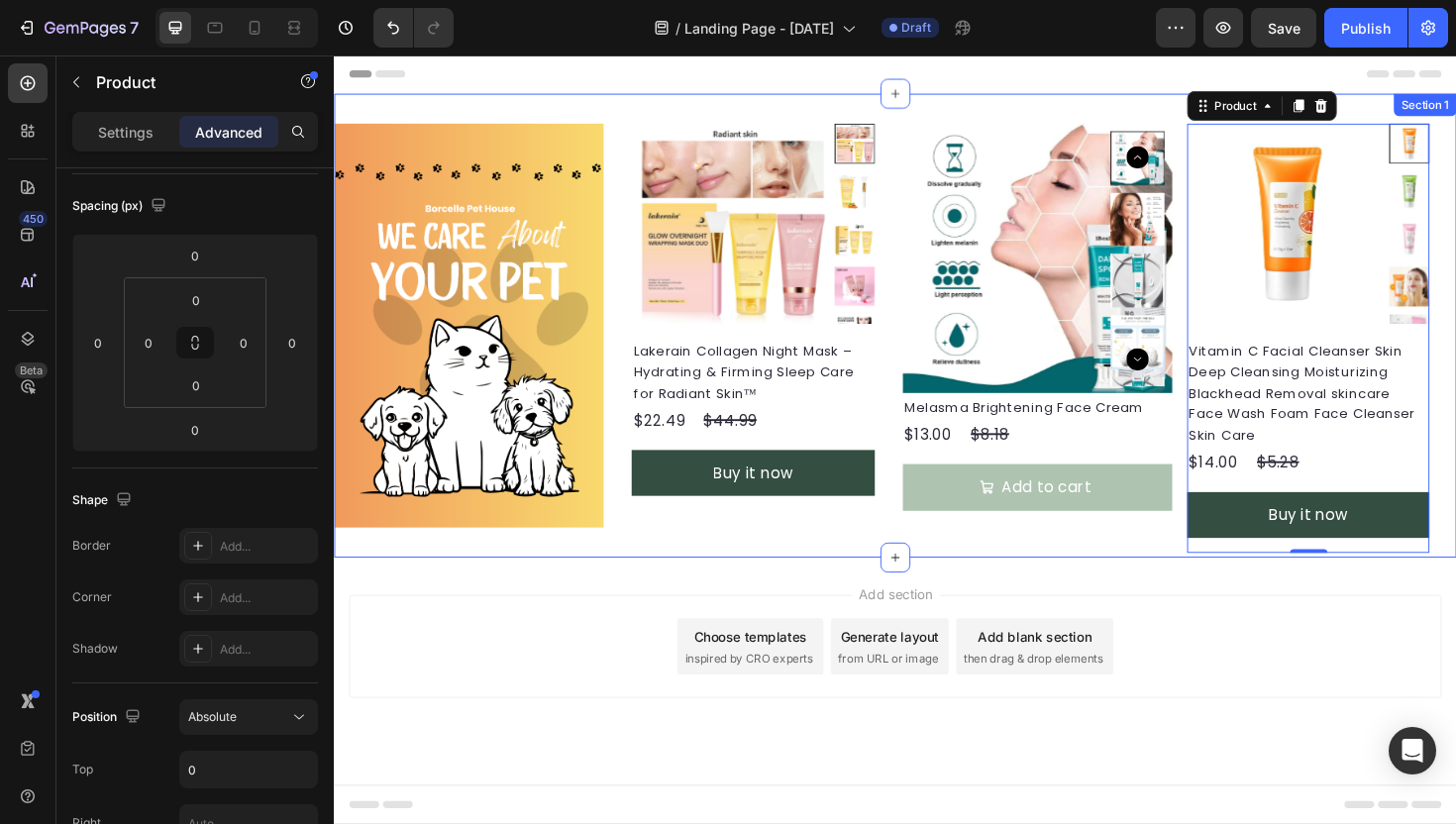 click on "Product Images Melasma Brightening Face Cream Product Title $13.00 Product Price Product Price $8.18 Product Price Product Price Row
Add to cart Add to Cart Product" at bounding box center (1079, 342) 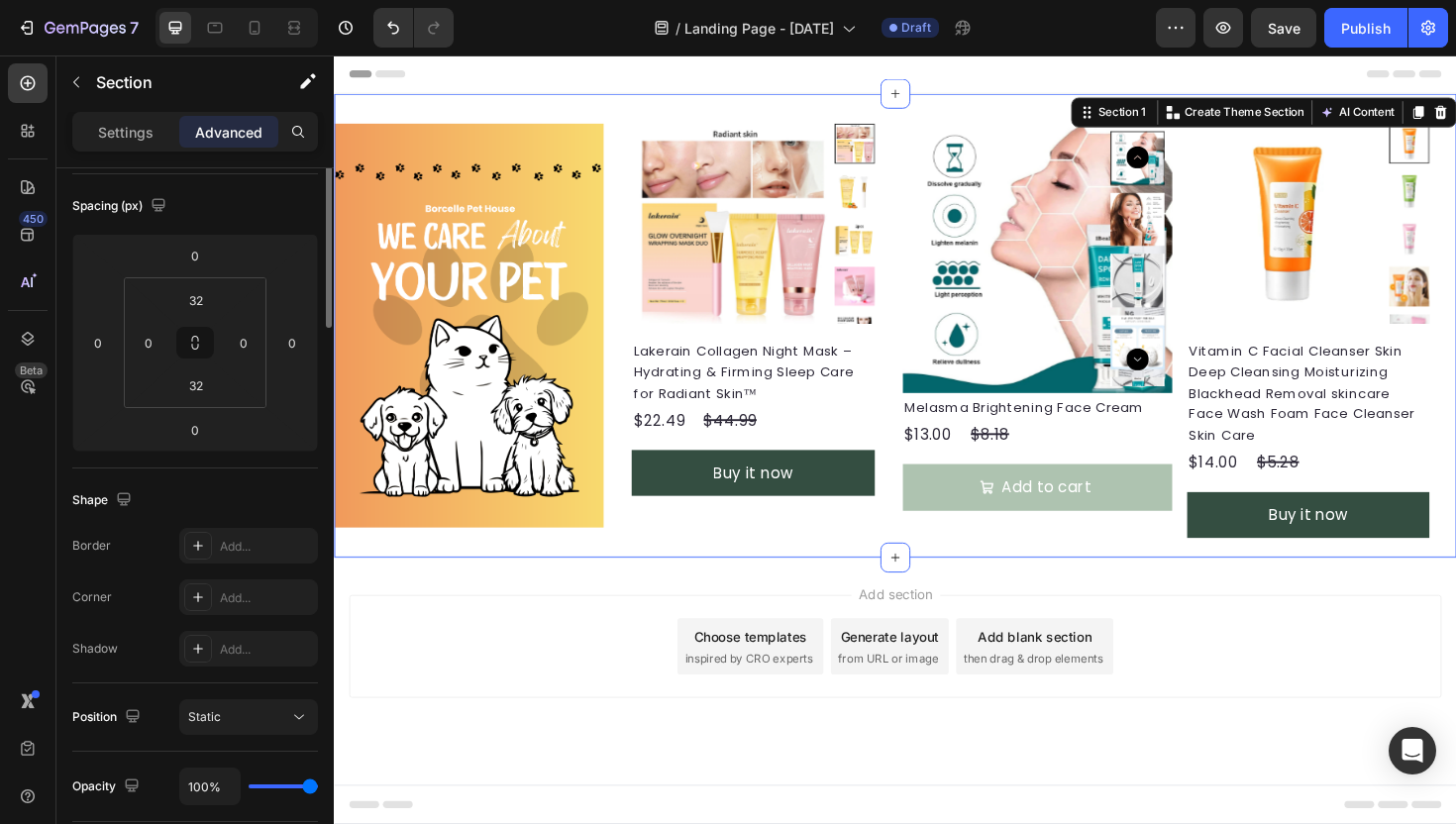 scroll, scrollTop: 0, scrollLeft: 0, axis: both 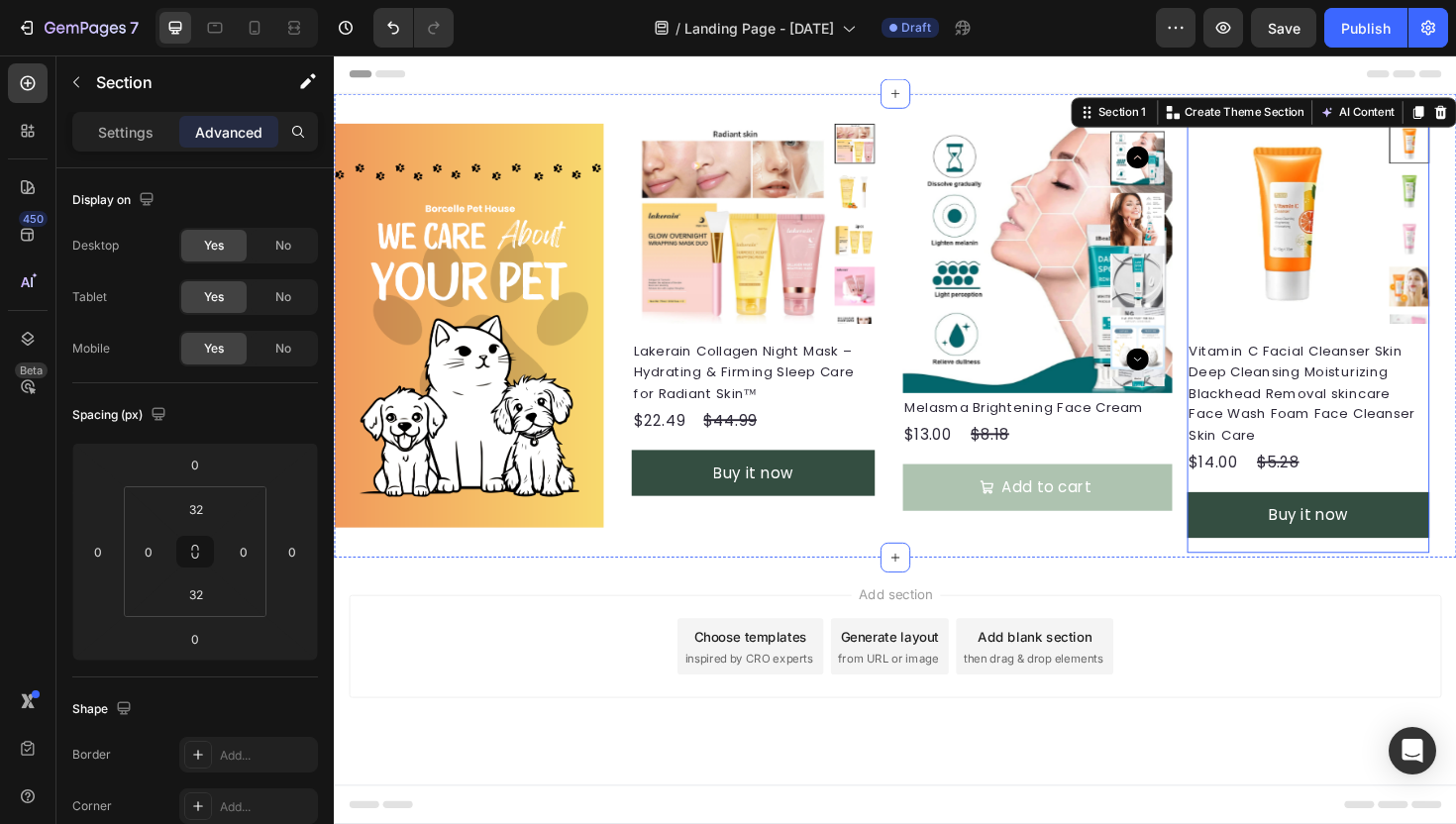 click on "Vitamin C Facial Cleanser Skin Deep Cleansing Moisturizing Blackhead Removal skincare Face Wash Foam Face Cleanser Skin Care Product Title $14.00 Product Price Product Price $5.28 Product Price Product Price Row Buy it now Dynamic Checkout" at bounding box center (1365, 468) 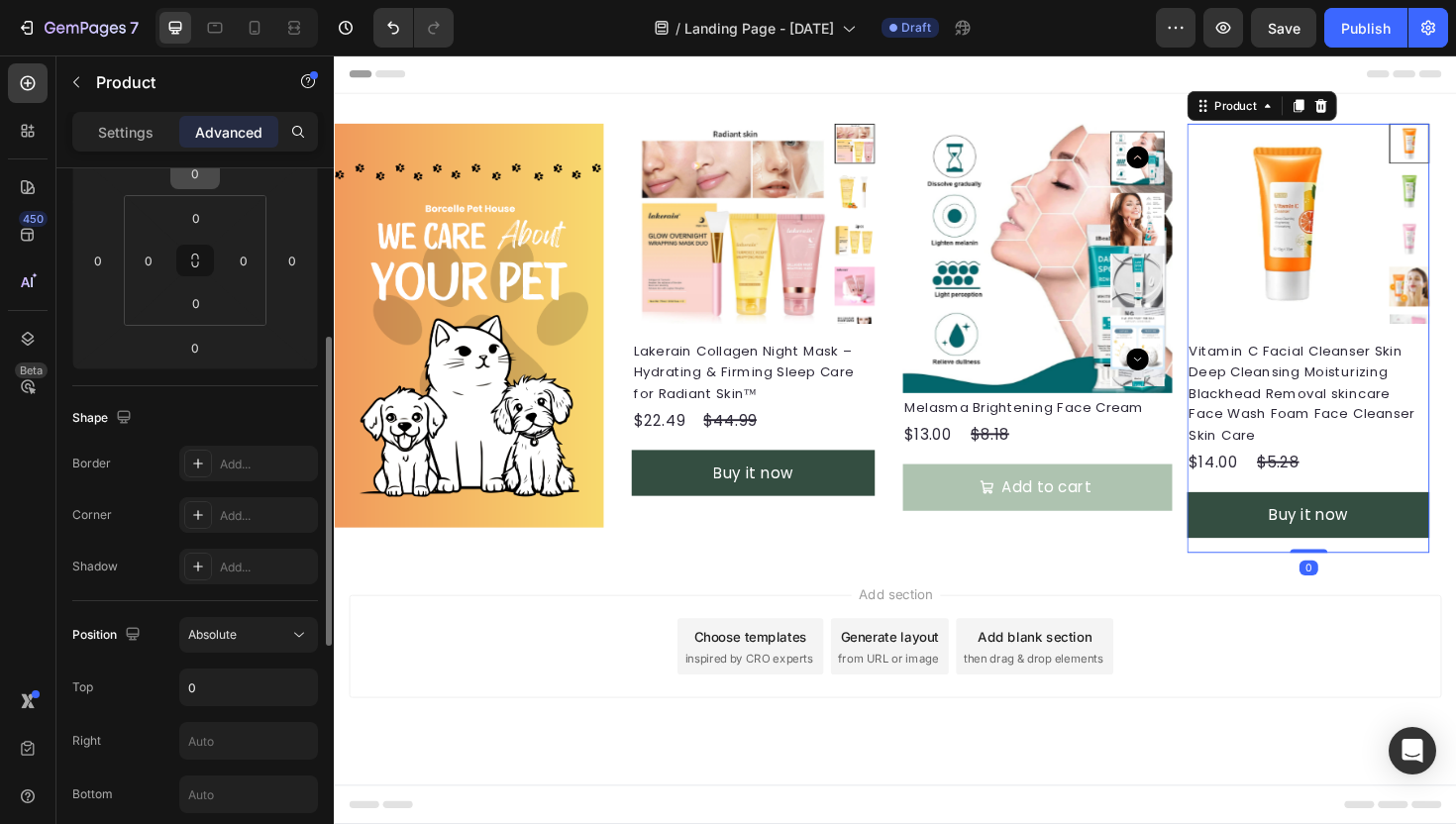 scroll, scrollTop: 393, scrollLeft: 0, axis: vertical 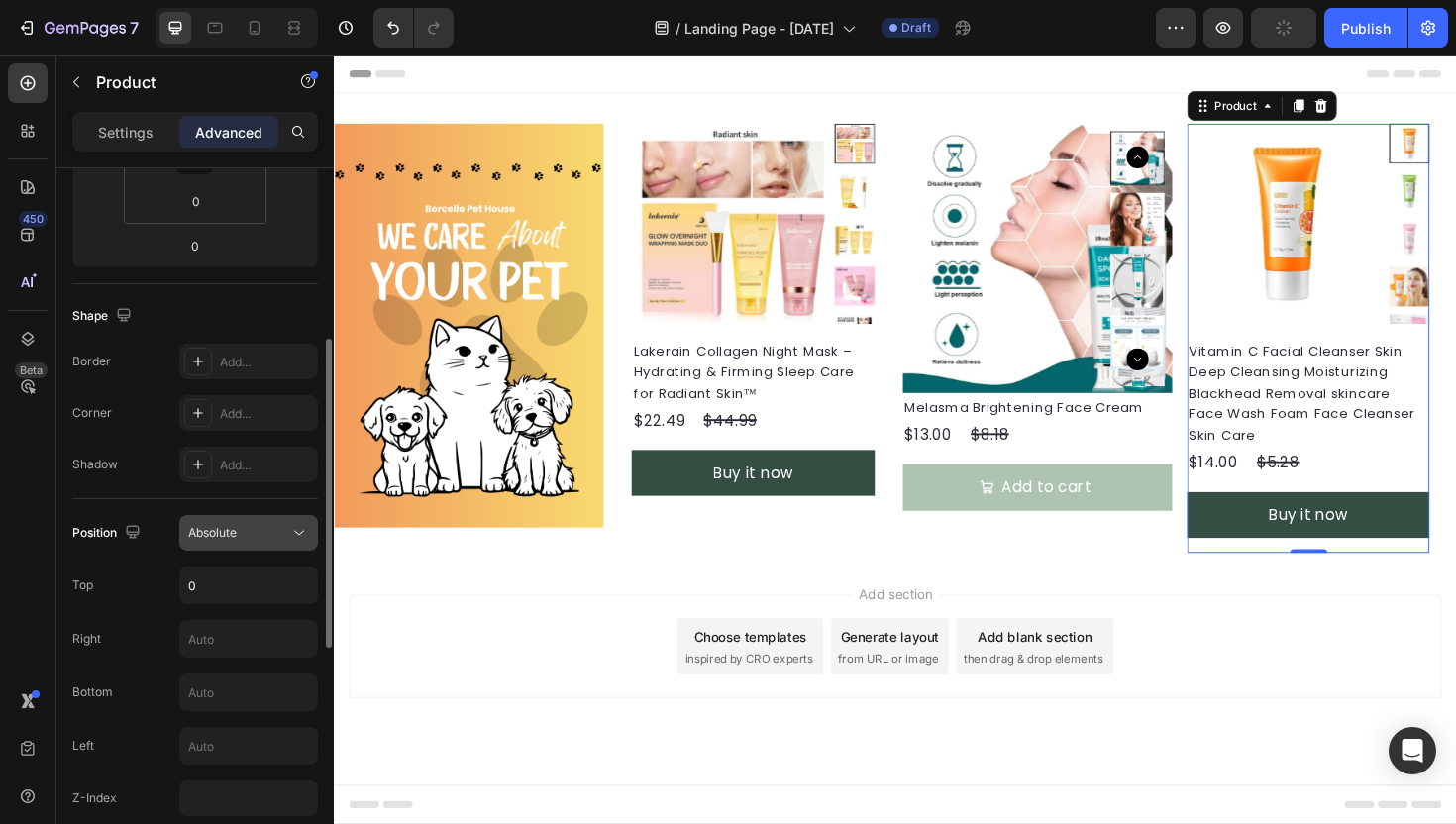 click on "Absolute" at bounding box center [239, 533] 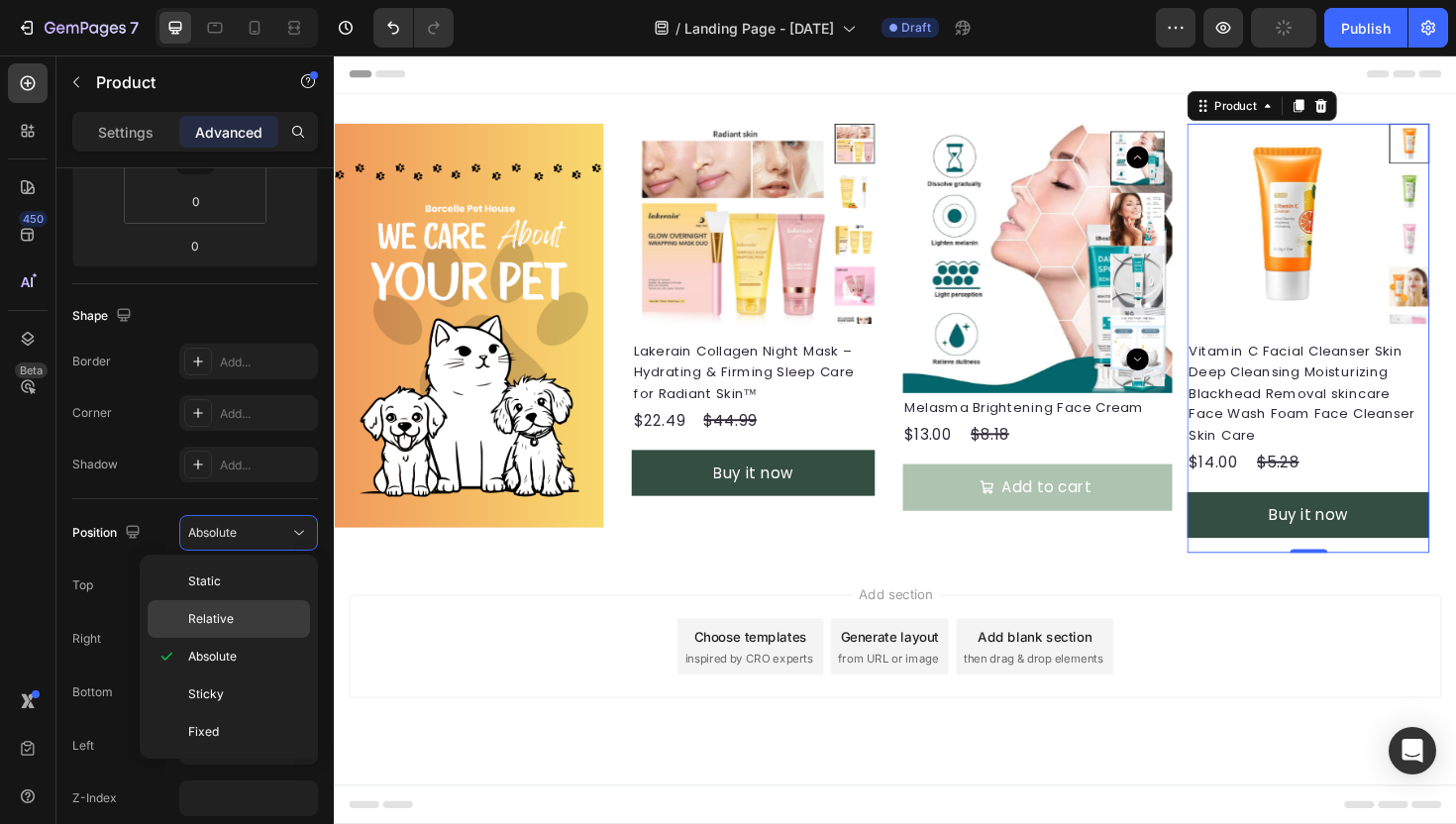 click on "Relative" at bounding box center [245, 619] 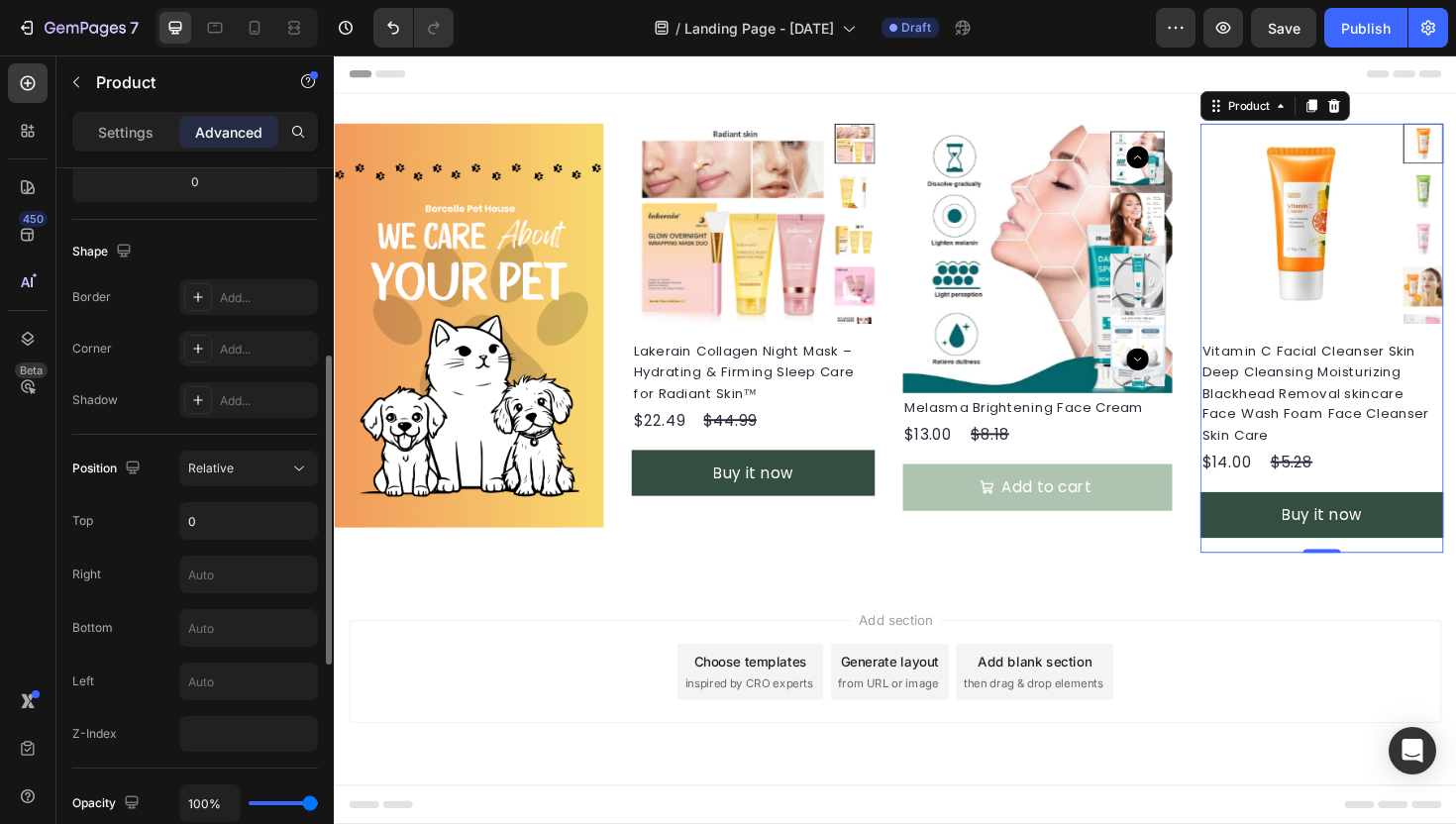 scroll, scrollTop: 481, scrollLeft: 0, axis: vertical 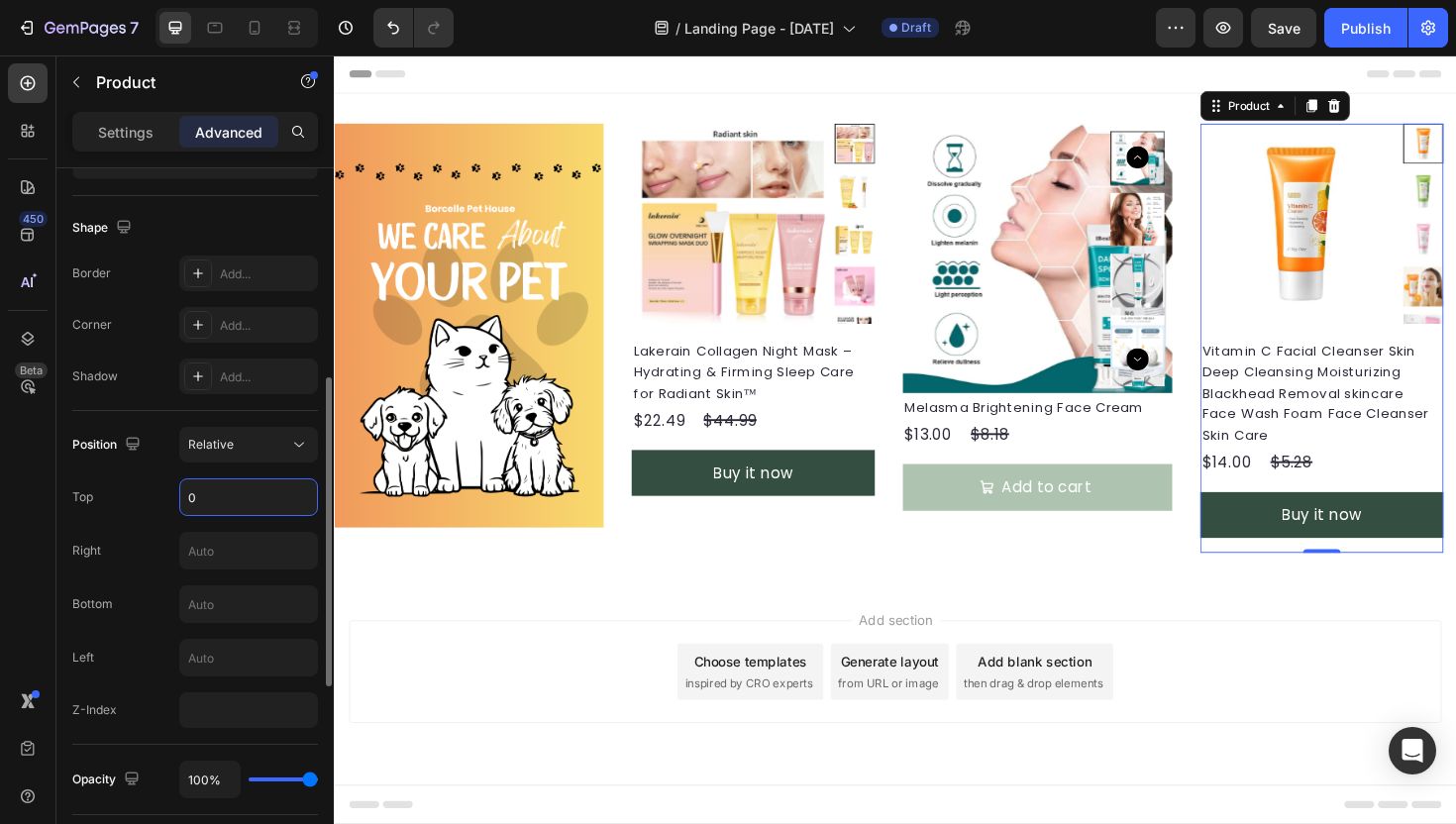 click on "0" at bounding box center [249, 497] 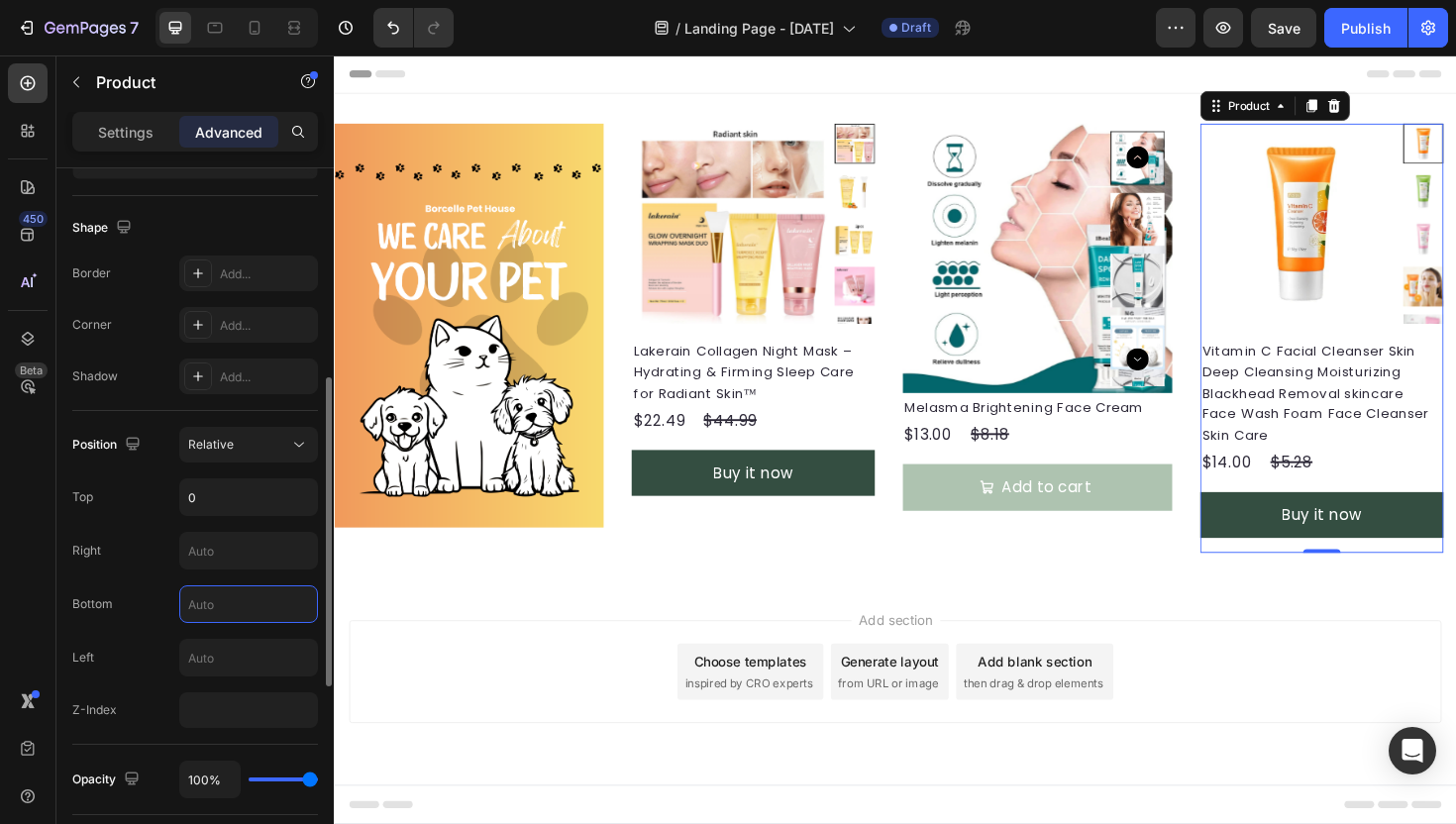 click at bounding box center (249, 604) 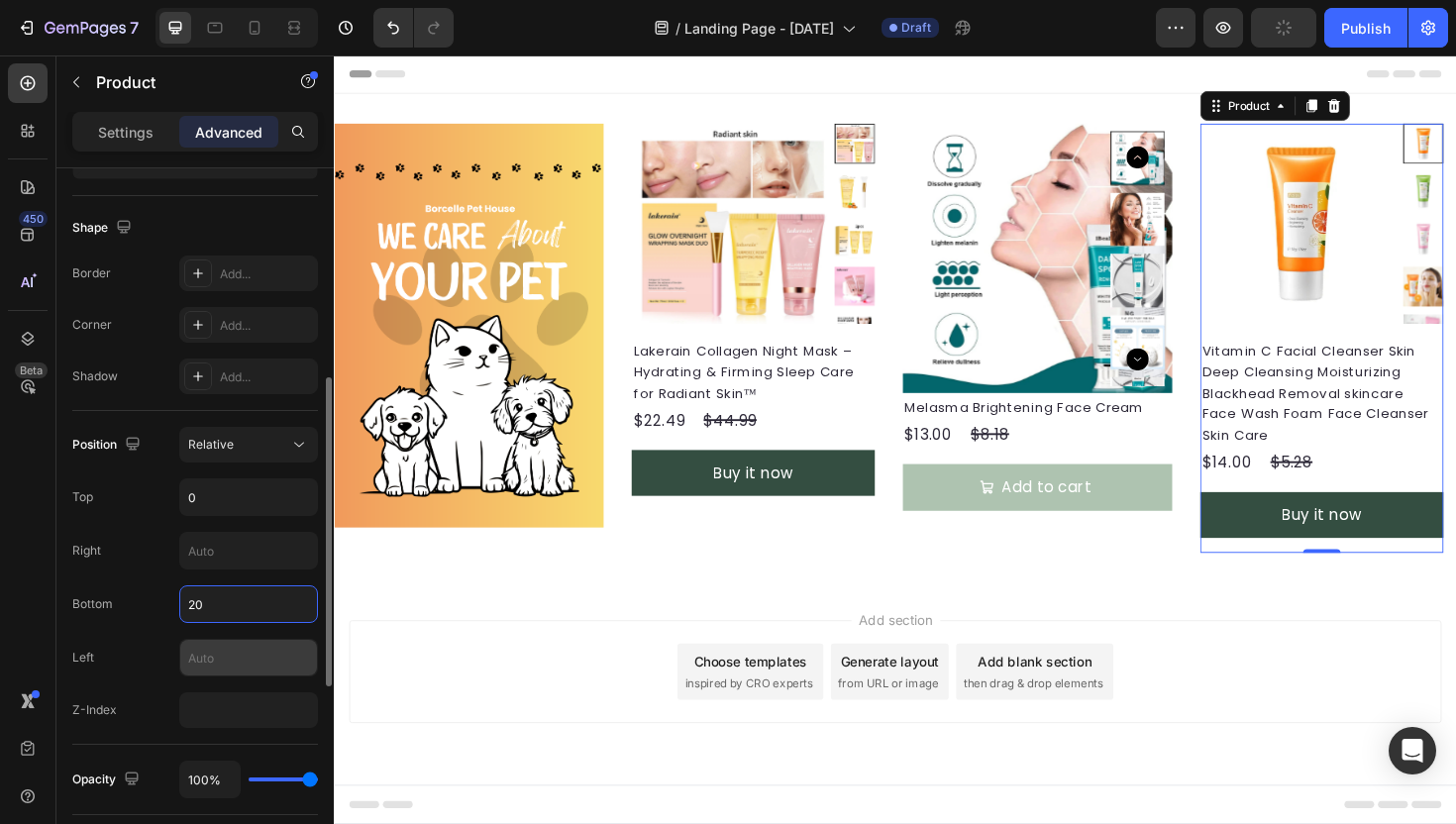 type on "20" 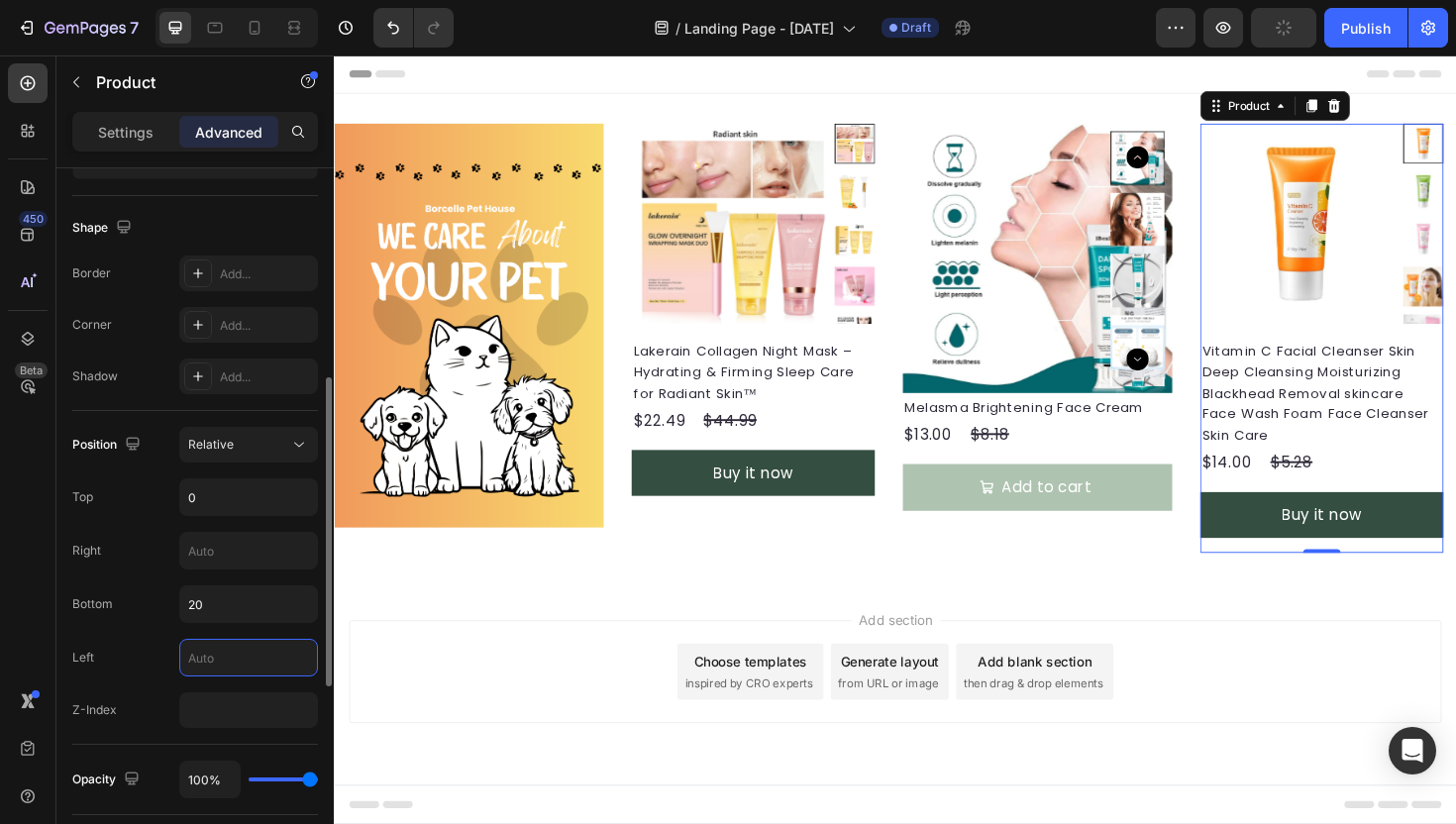 click at bounding box center (249, 658) 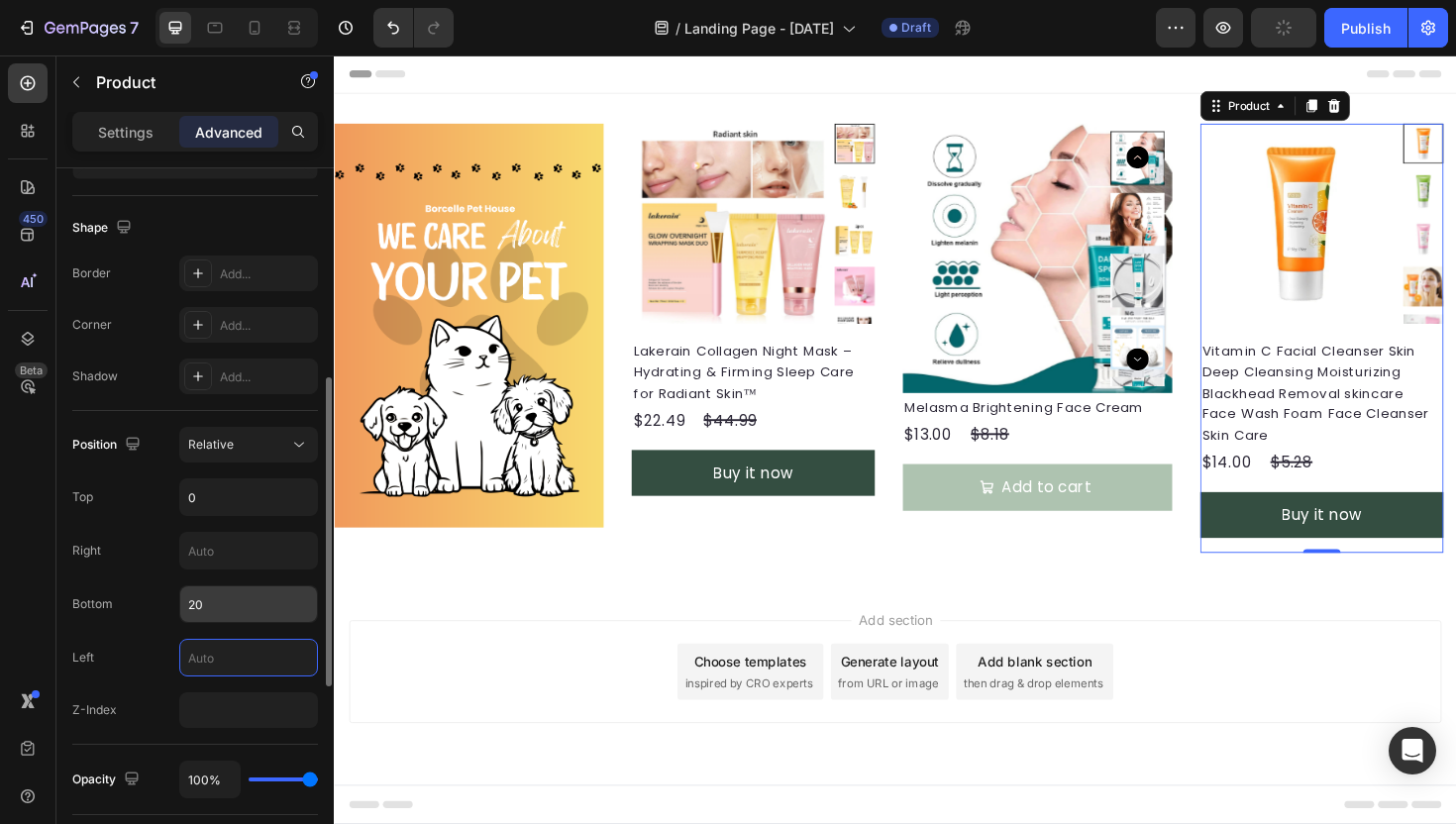 click on "20" at bounding box center [249, 604] 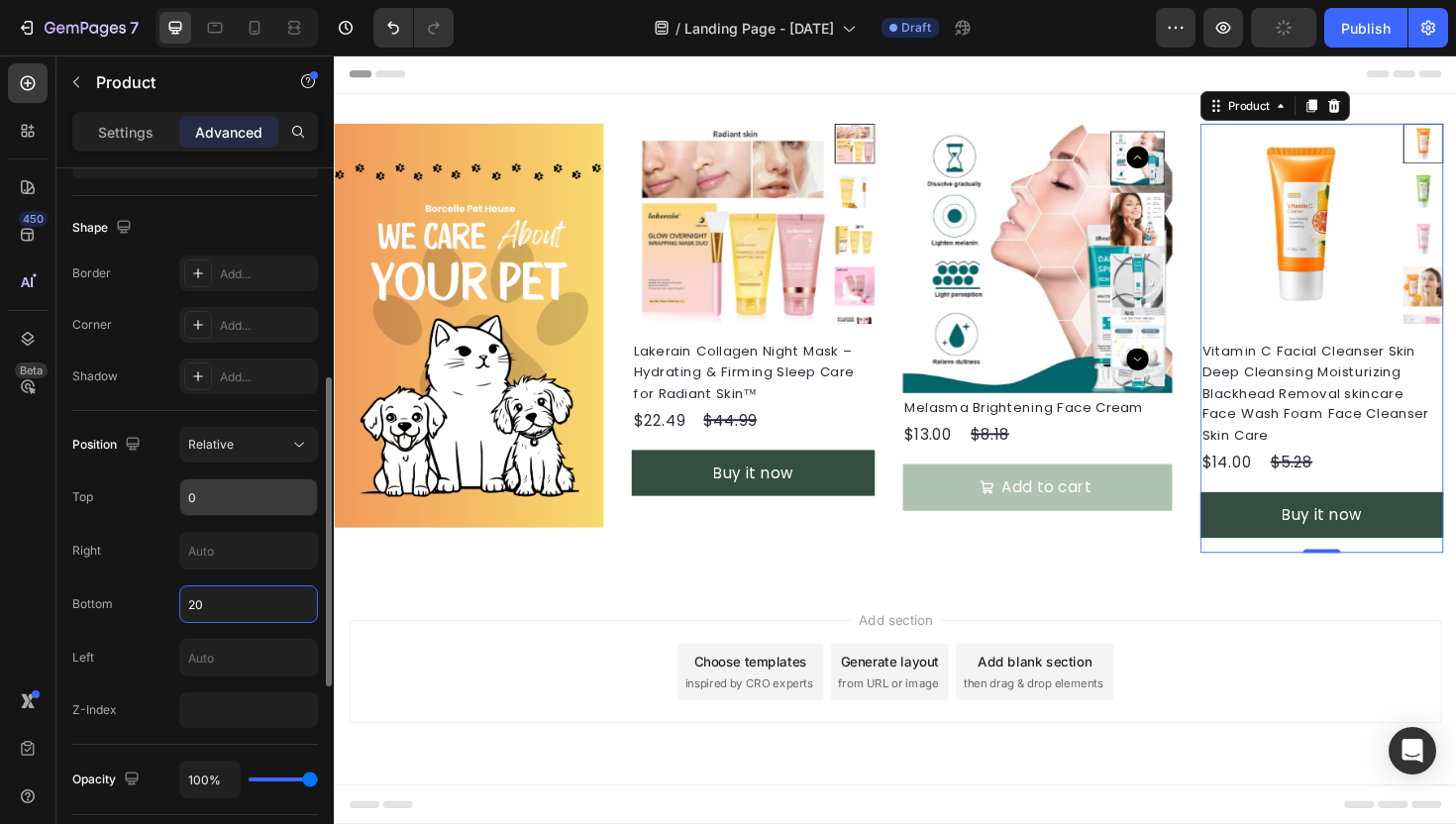 click on "0" at bounding box center [249, 497] 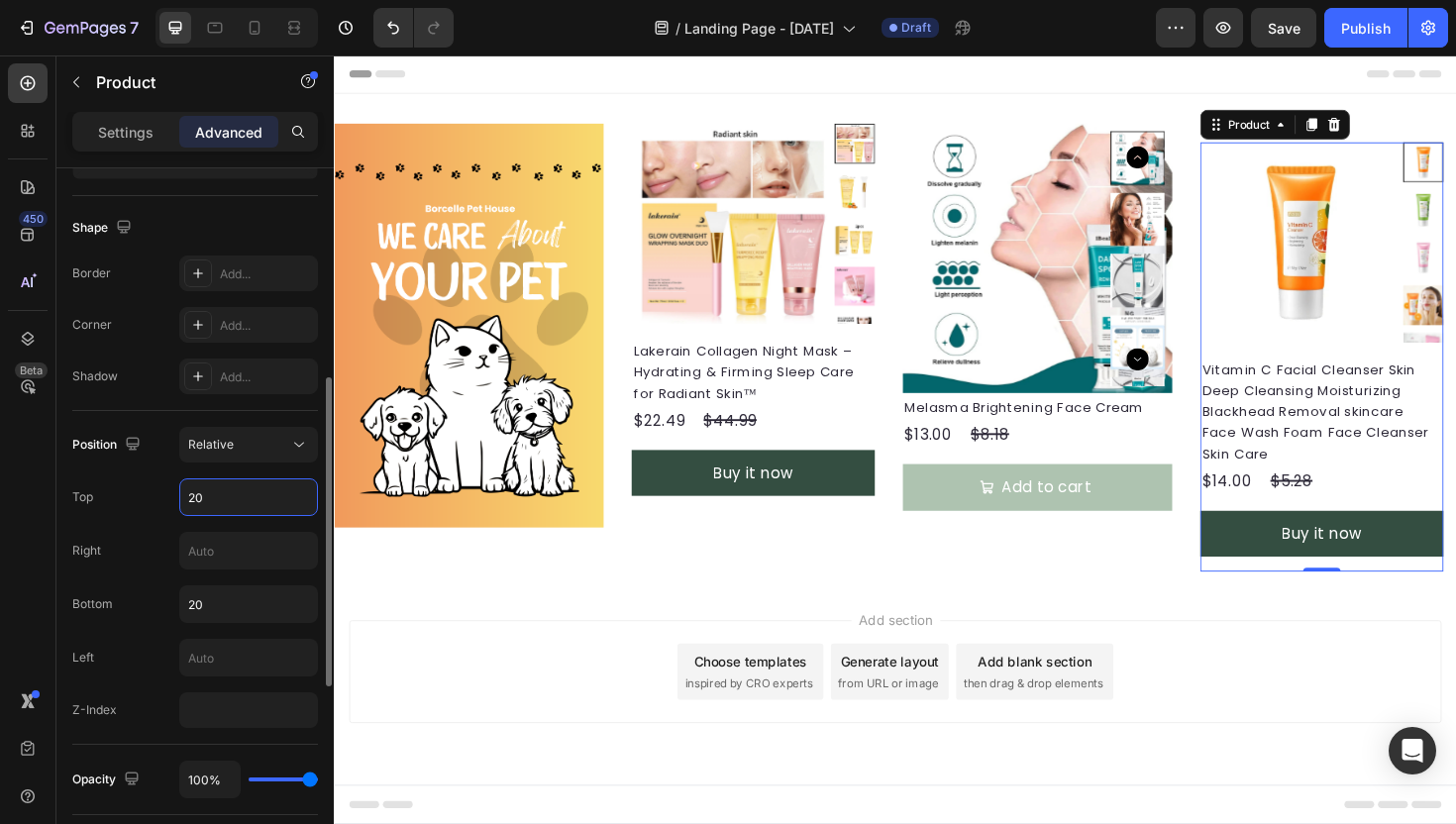 type on "2" 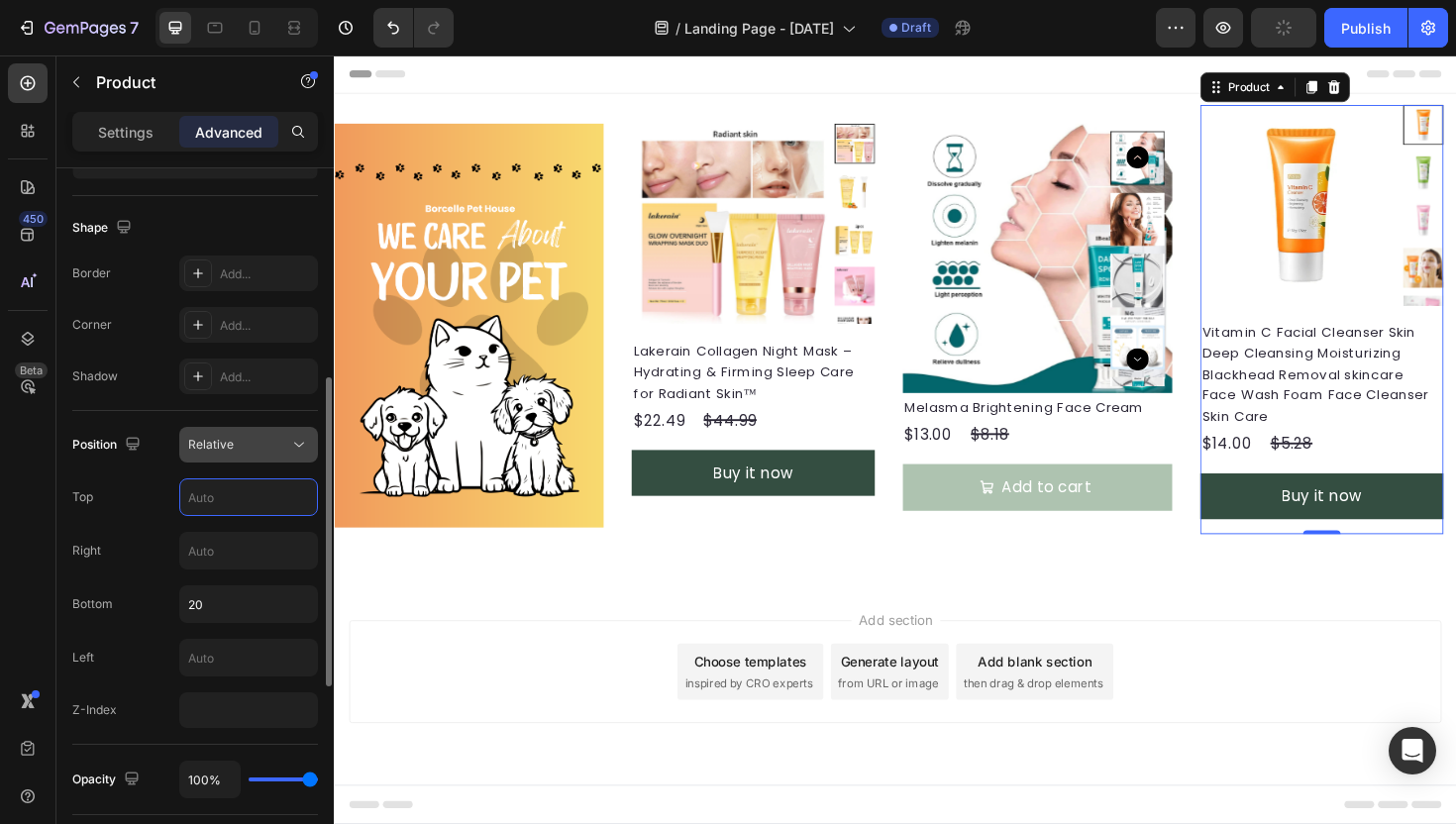 type 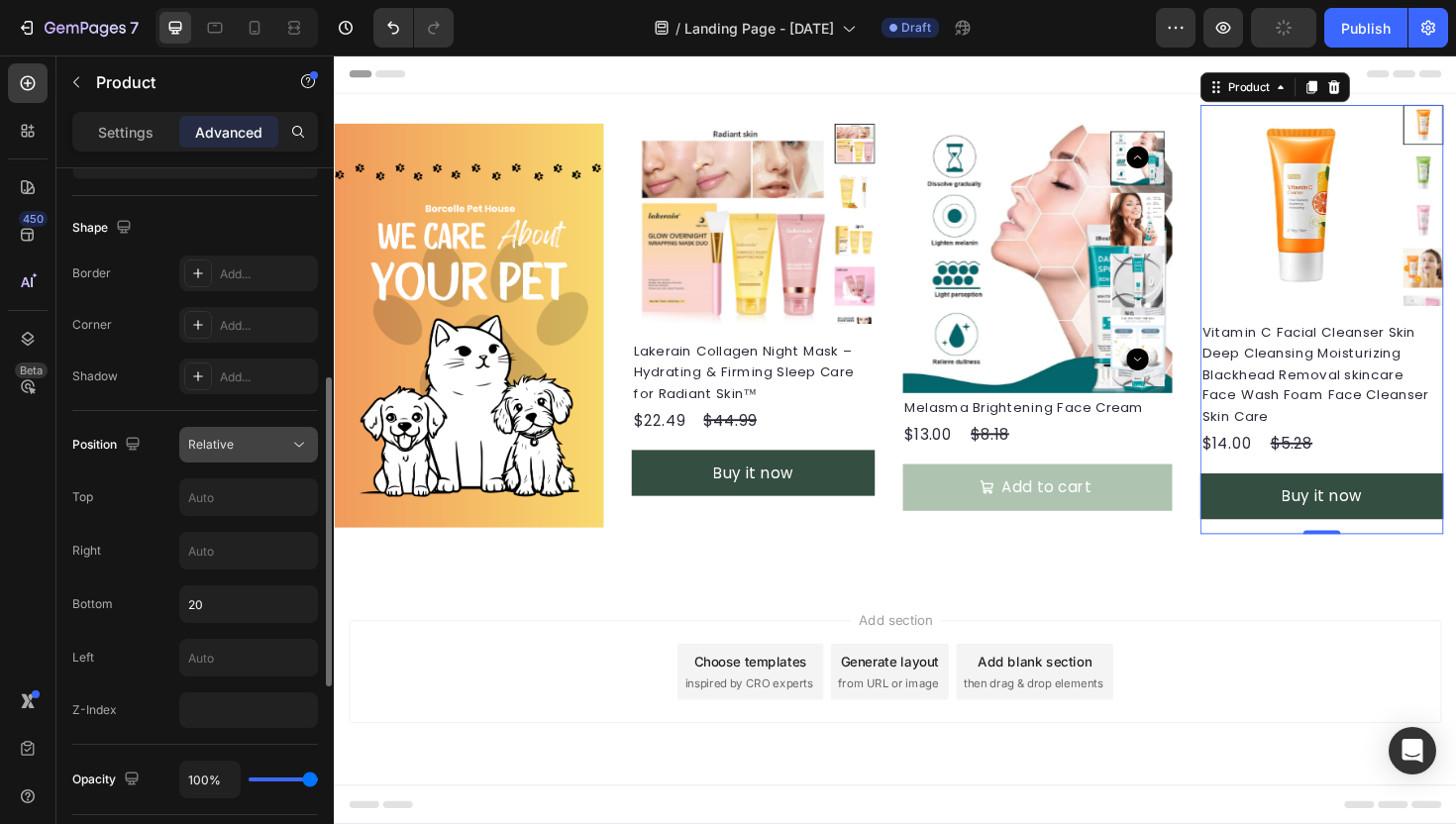 click on "Relative" at bounding box center (239, 445) 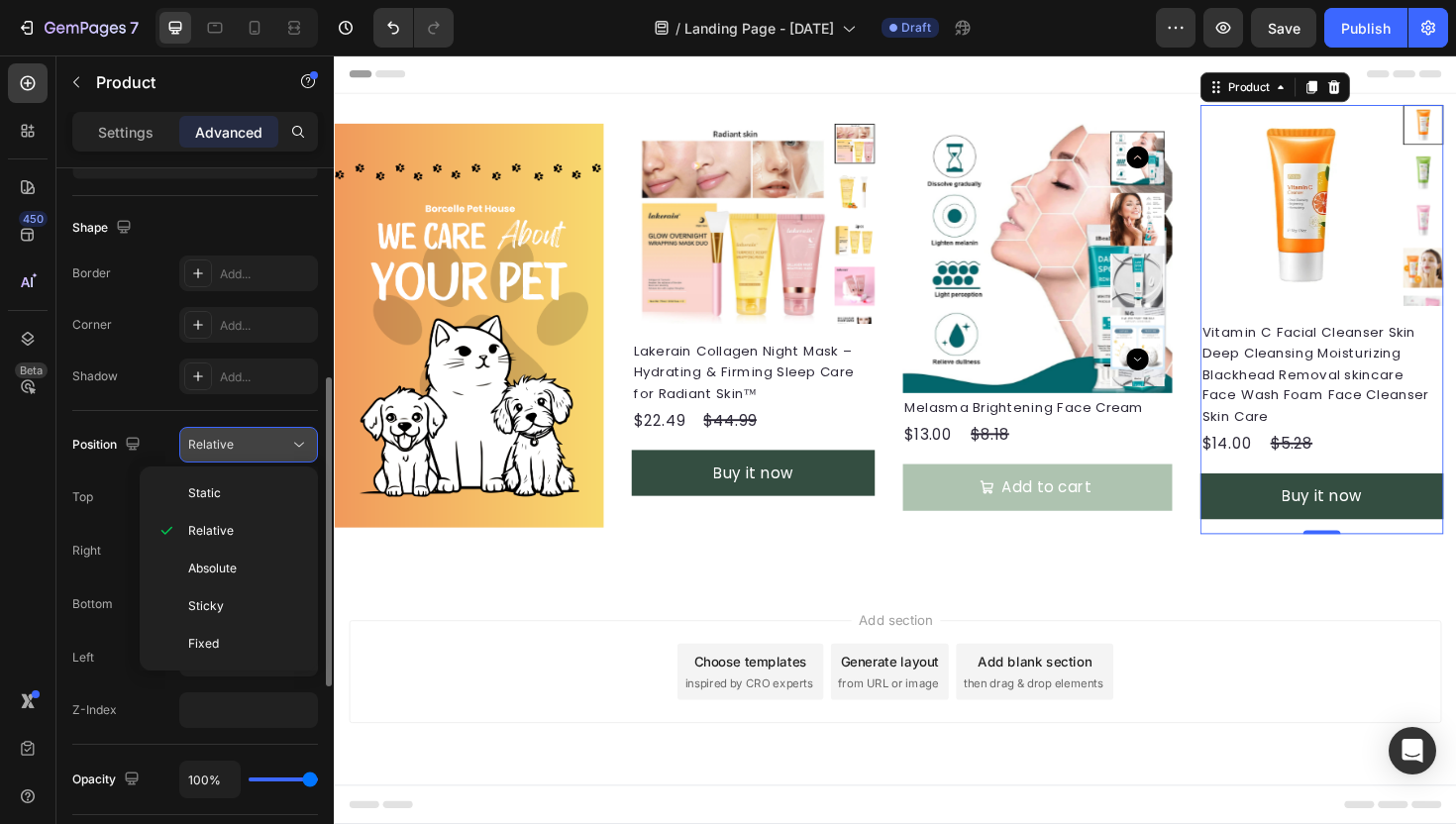 click on "Relative" at bounding box center (239, 445) 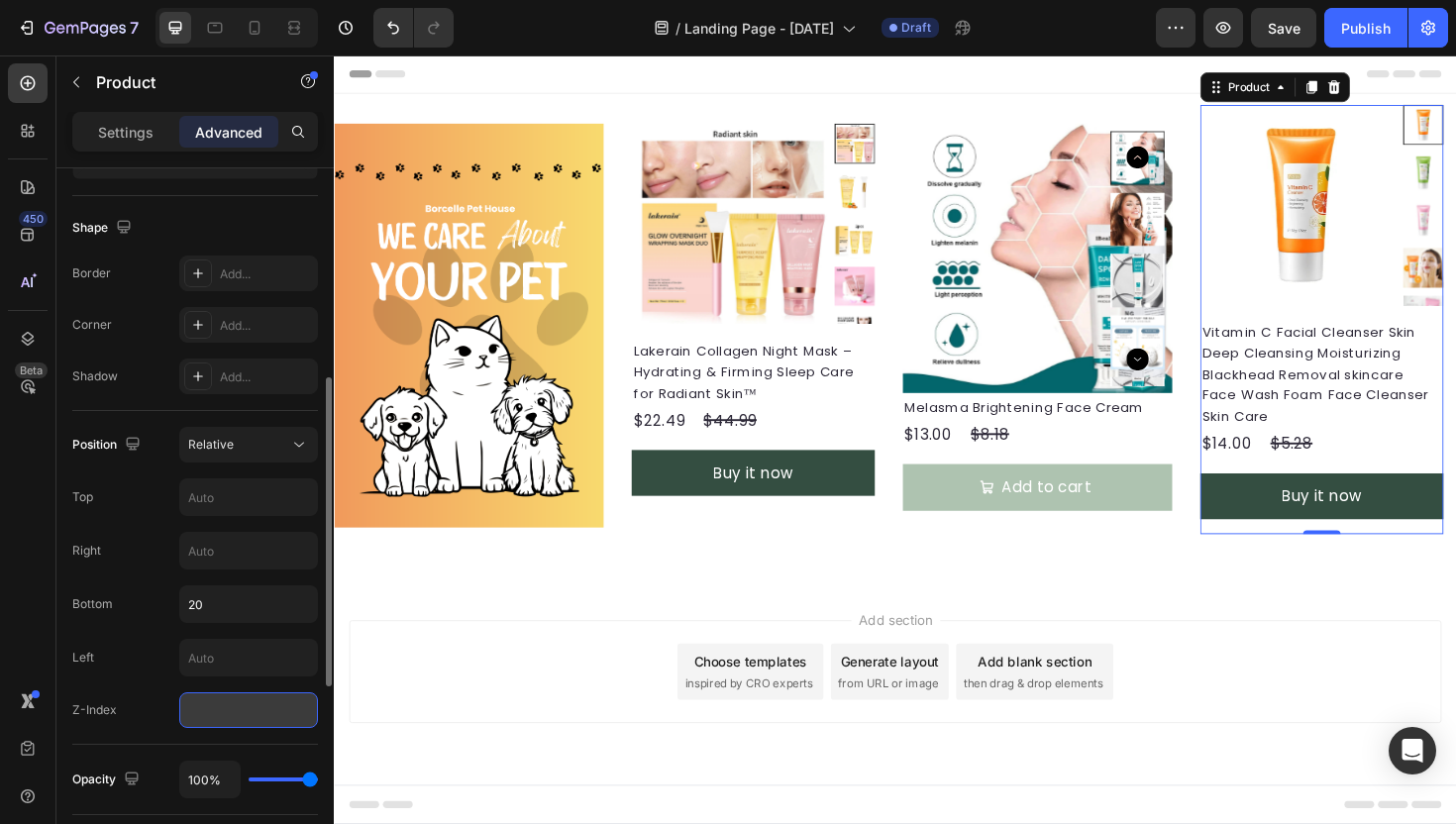 click at bounding box center [249, 710] 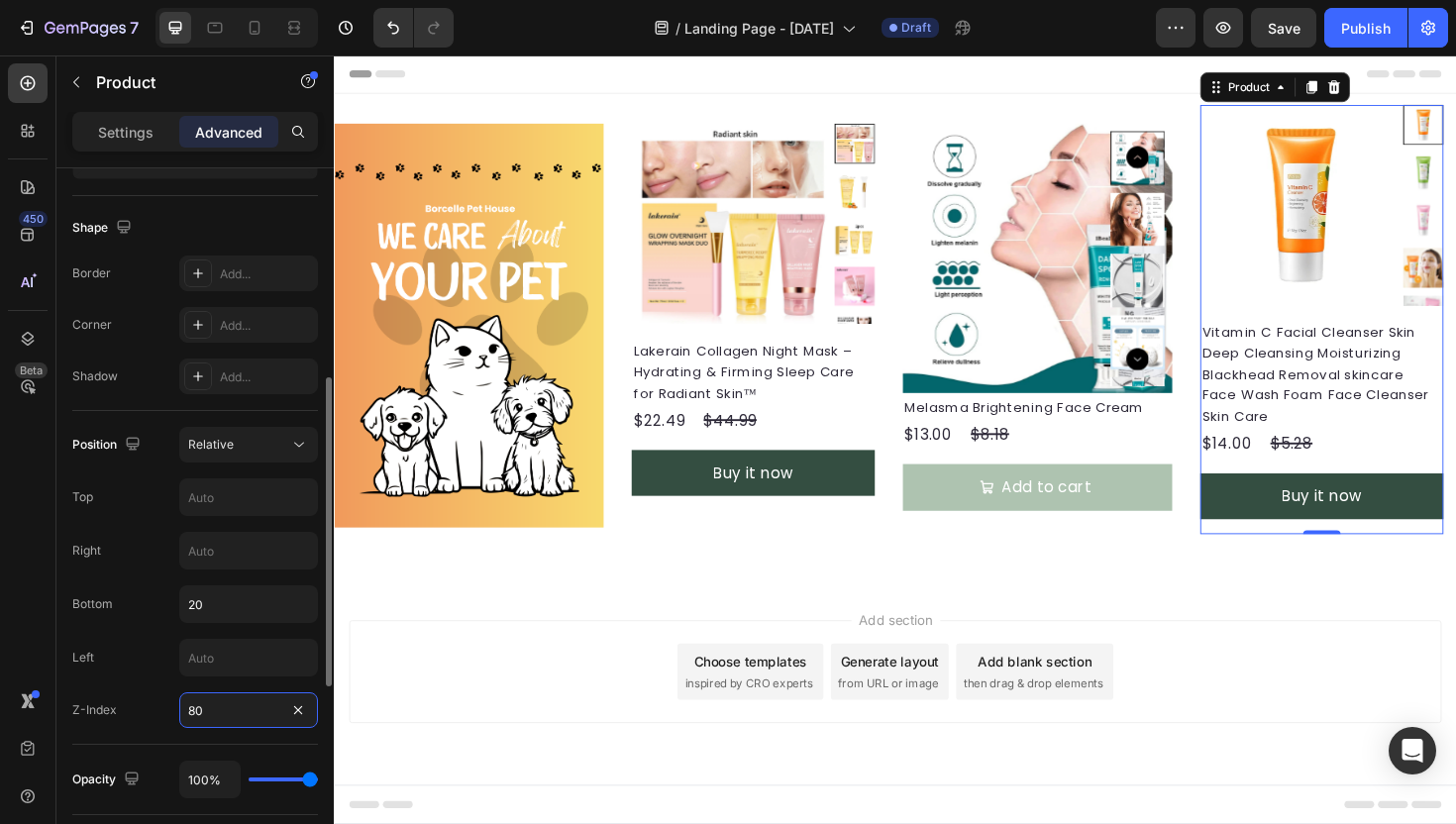 type on "80" 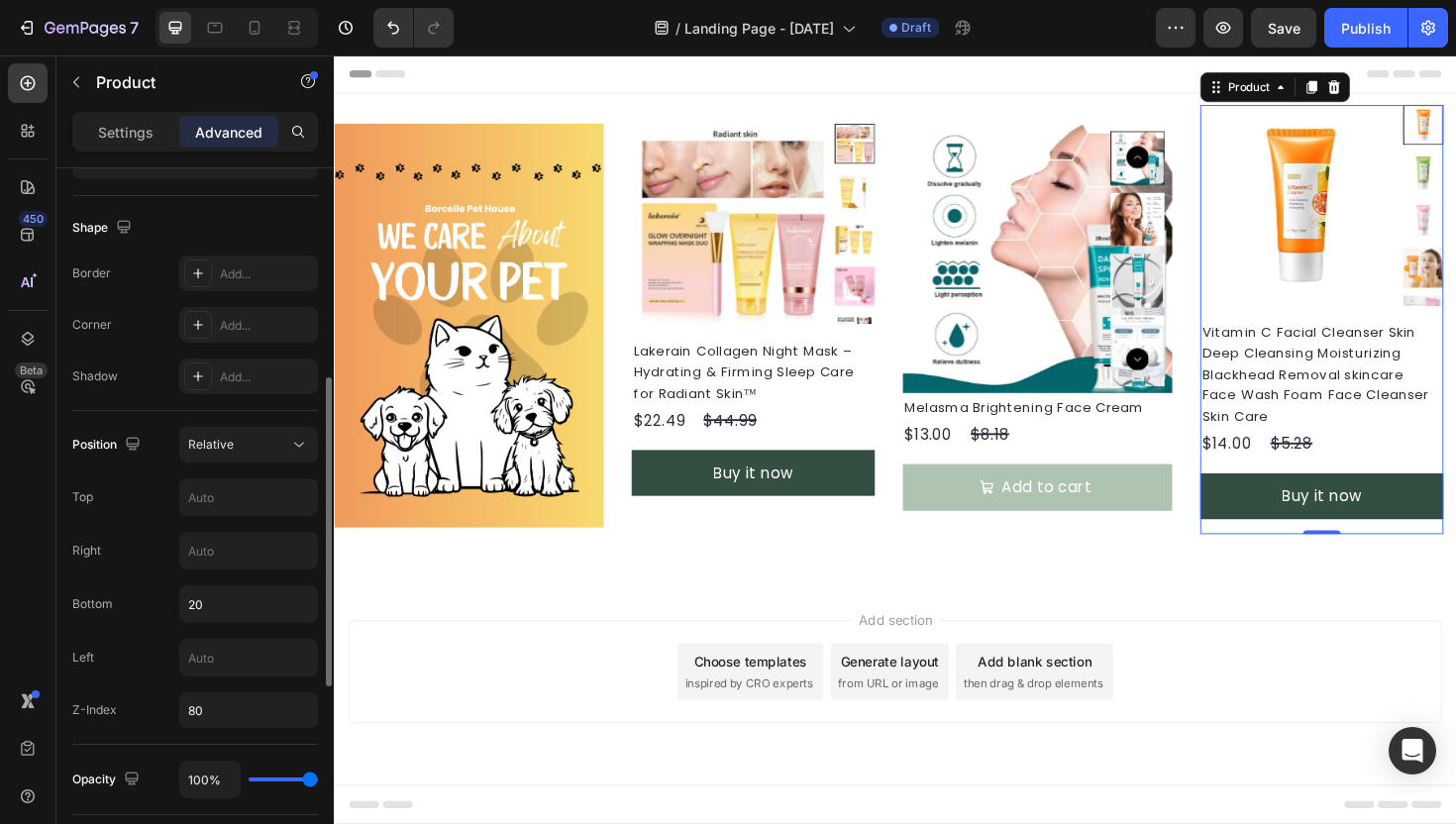 click on "Position Relative Top Right Bottom 20 Left Z-Index 80" at bounding box center [195, 577] 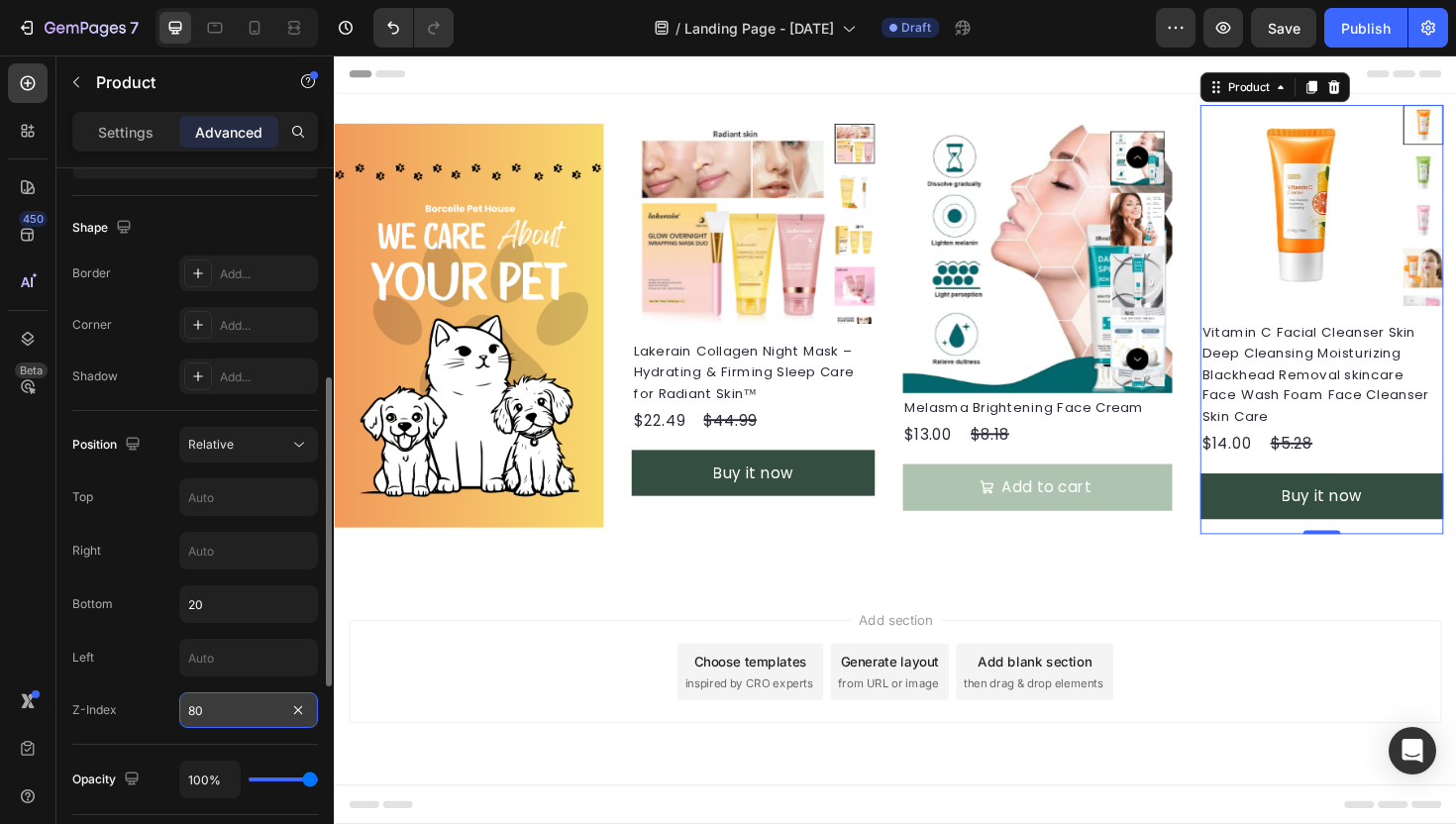 click on "80" at bounding box center [249, 710] 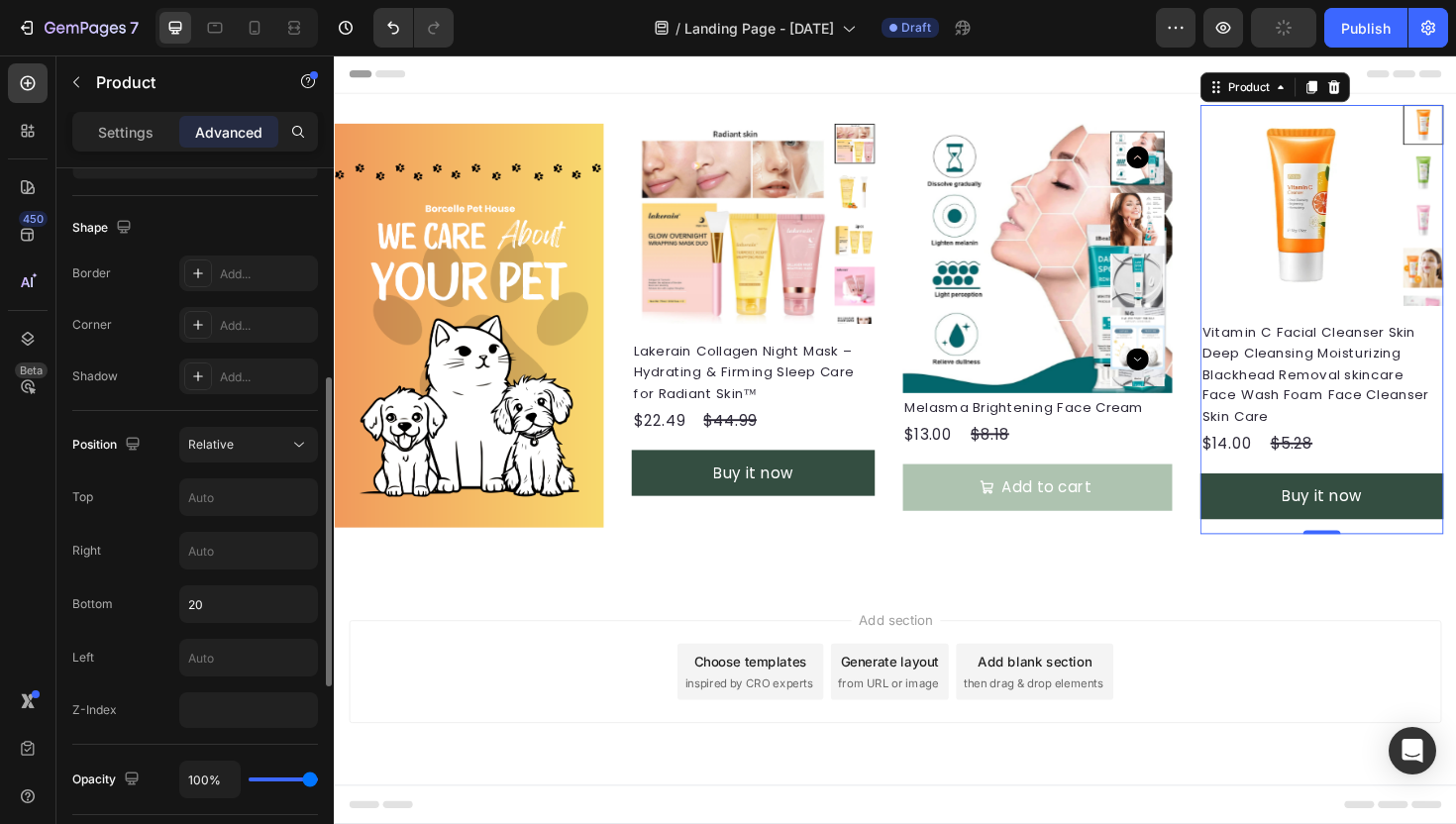 type on "0" 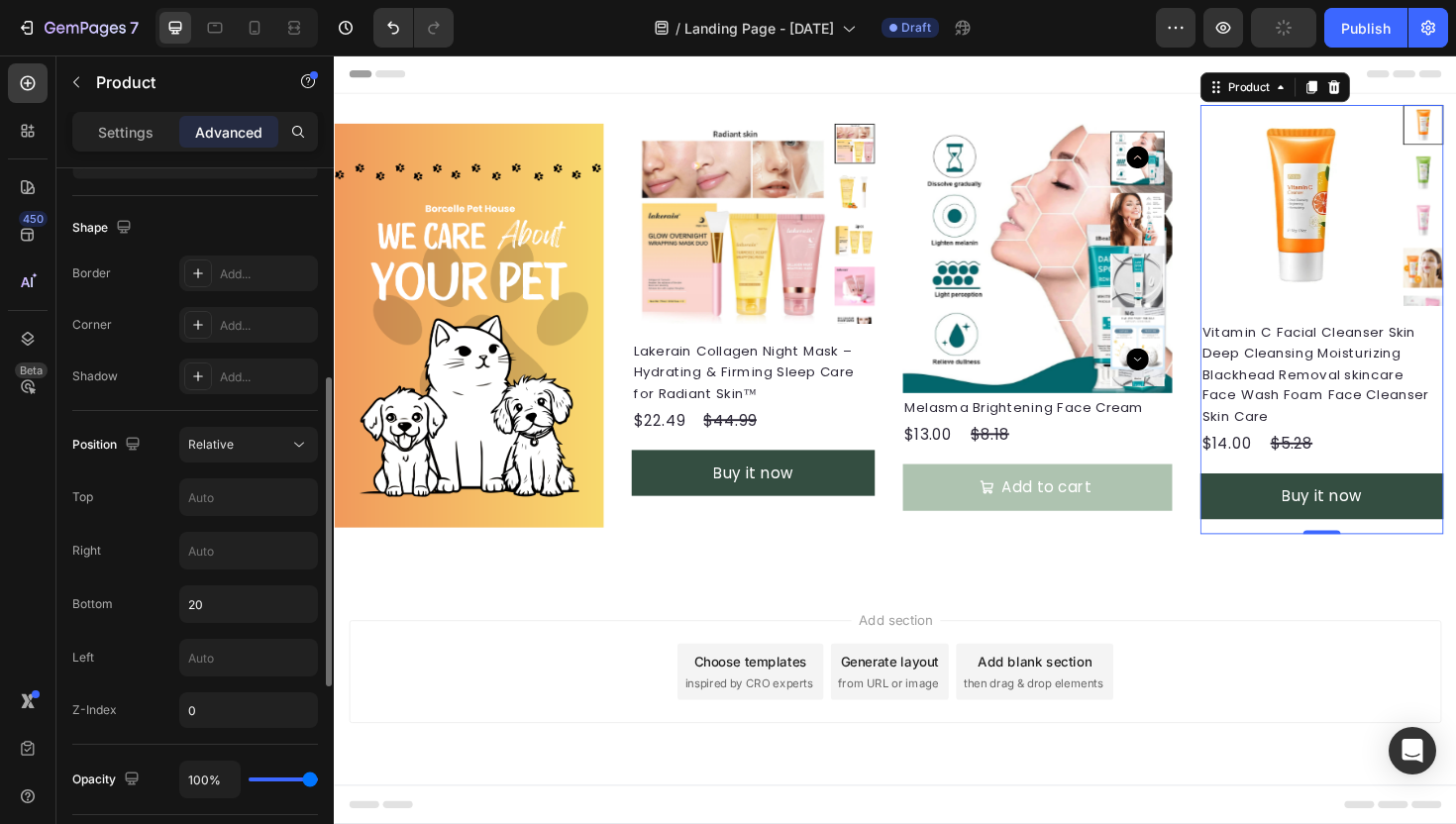 click on "Left" at bounding box center [195, 658] 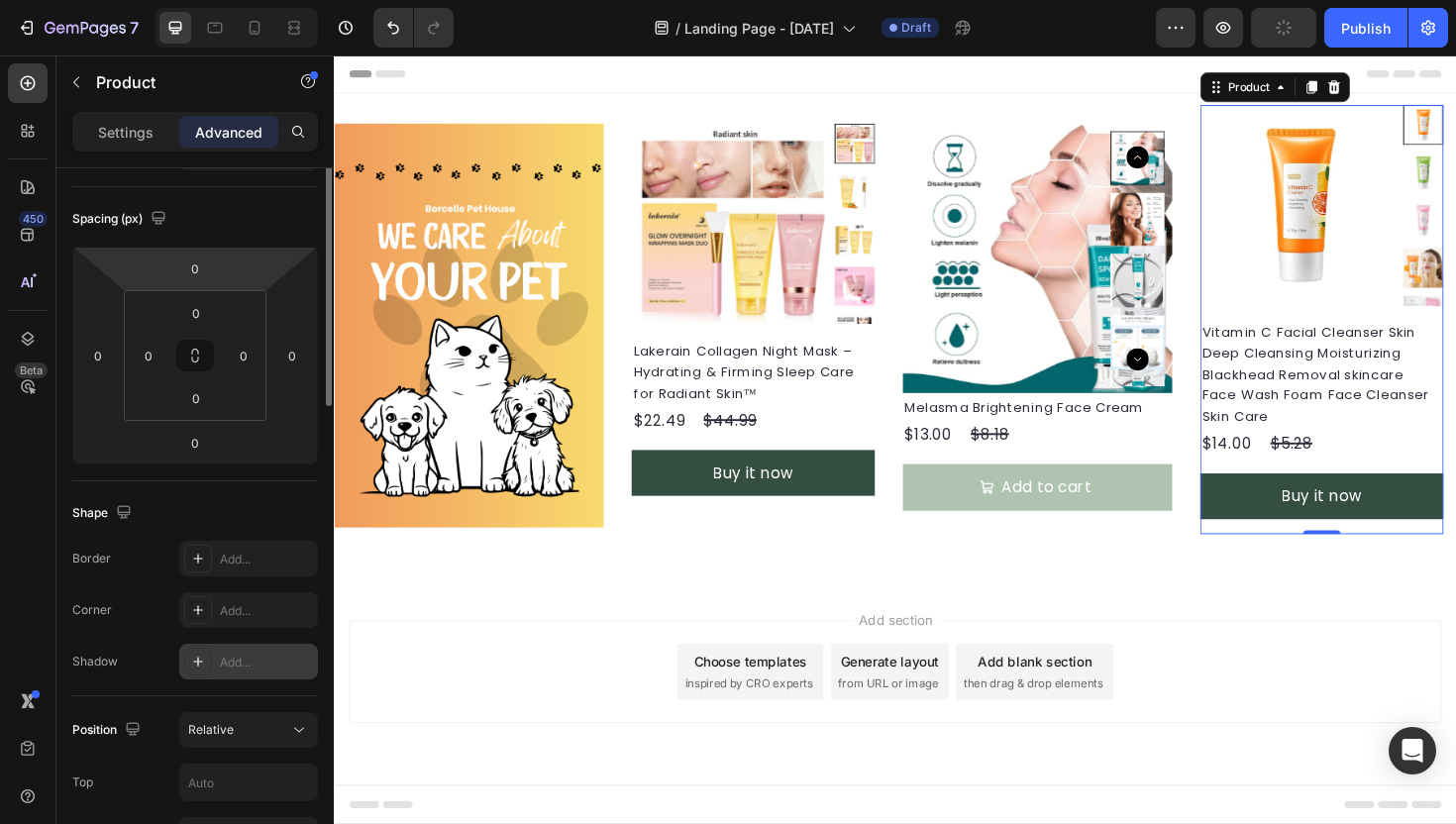scroll, scrollTop: 21, scrollLeft: 0, axis: vertical 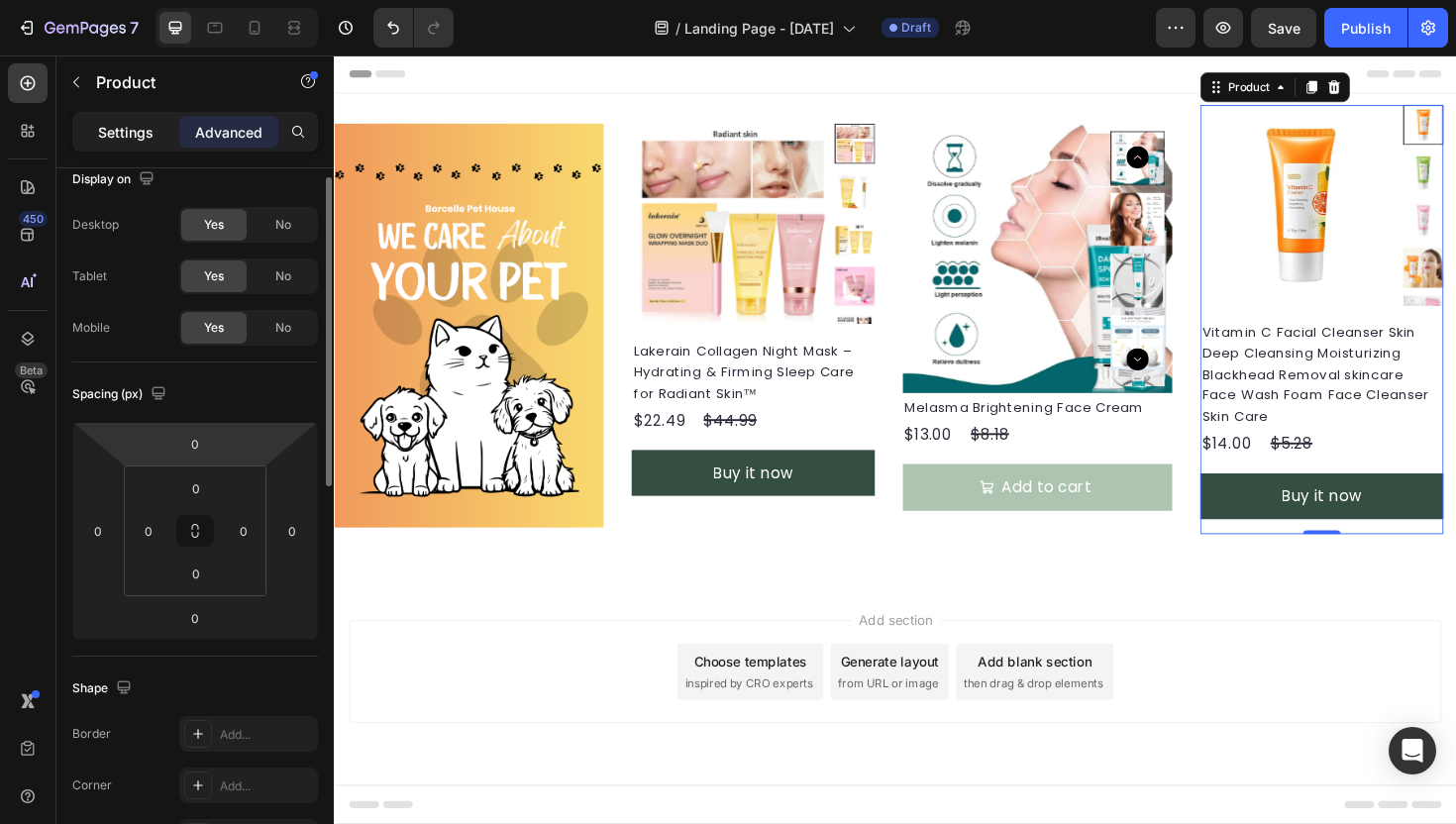 click on "Settings" at bounding box center (126, 132) 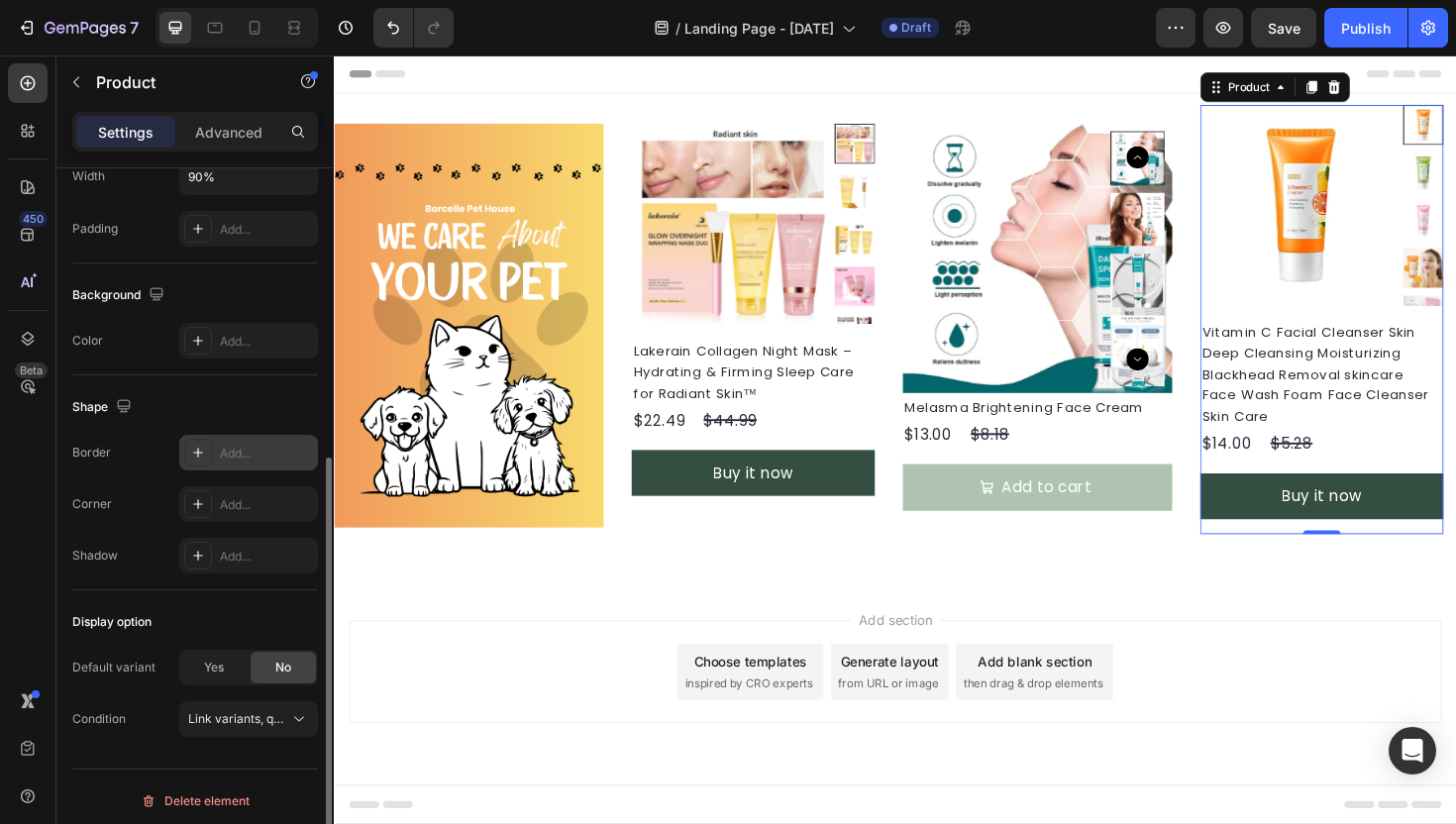 scroll, scrollTop: 464, scrollLeft: 0, axis: vertical 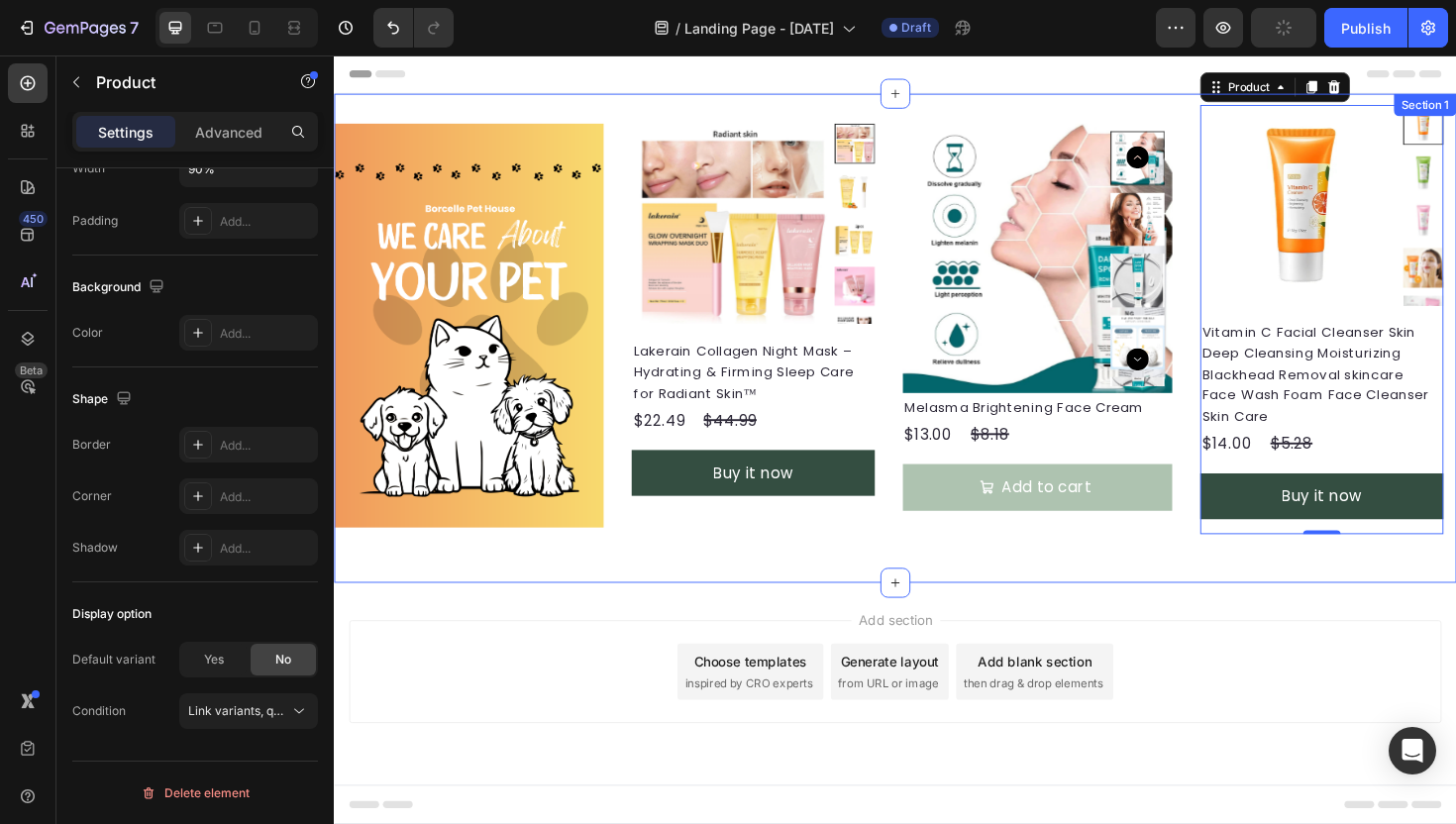 click on "Image Product Images Lakerain Collagen Night Mask – Hydrating & Firming Sleep Care for Radiant Skin™ Product Title $22.49 Product Price Product Price $44.99 Product Price Product Price Row Buy it now Dynamic Checkout Product
Product Images Melasma Brightening Face Cream Product Title $13.00 Product Price Product Price $8.18 Product Price Product Price Row
Add to cart Add to Cart Product Product Images Vitamin C Facial Cleanser Skin Deep Cleansing Moisturizing Blackhead Removal skincare Face Wash Foam Face Cleanser Skin Care Product Title $14.00 Product Price Product Price $5.28 Product Price Product Price Row Buy it now Dynamic Checkout Product   0 Section 1" at bounding box center (928, 355) 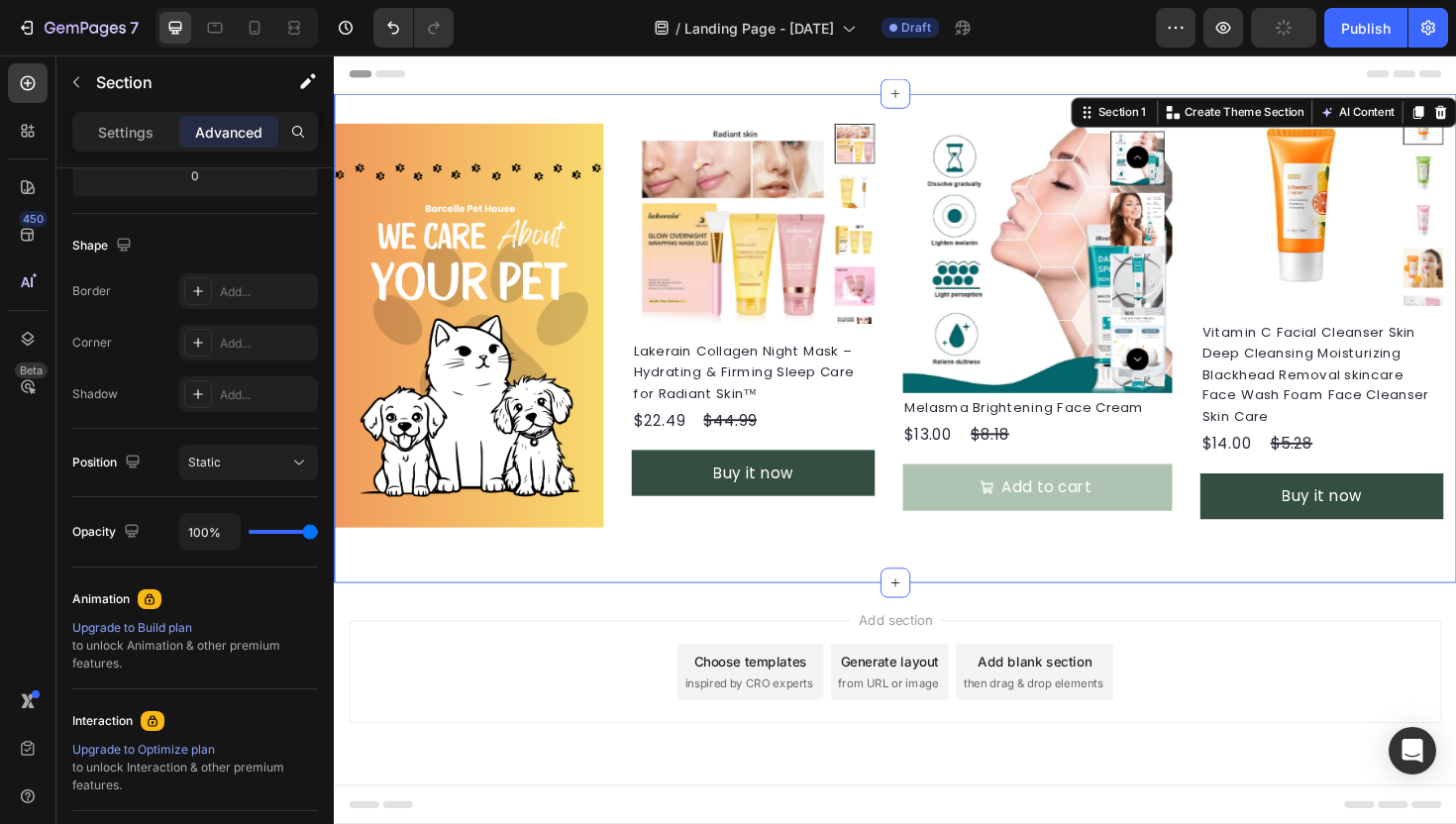 scroll, scrollTop: 0, scrollLeft: 0, axis: both 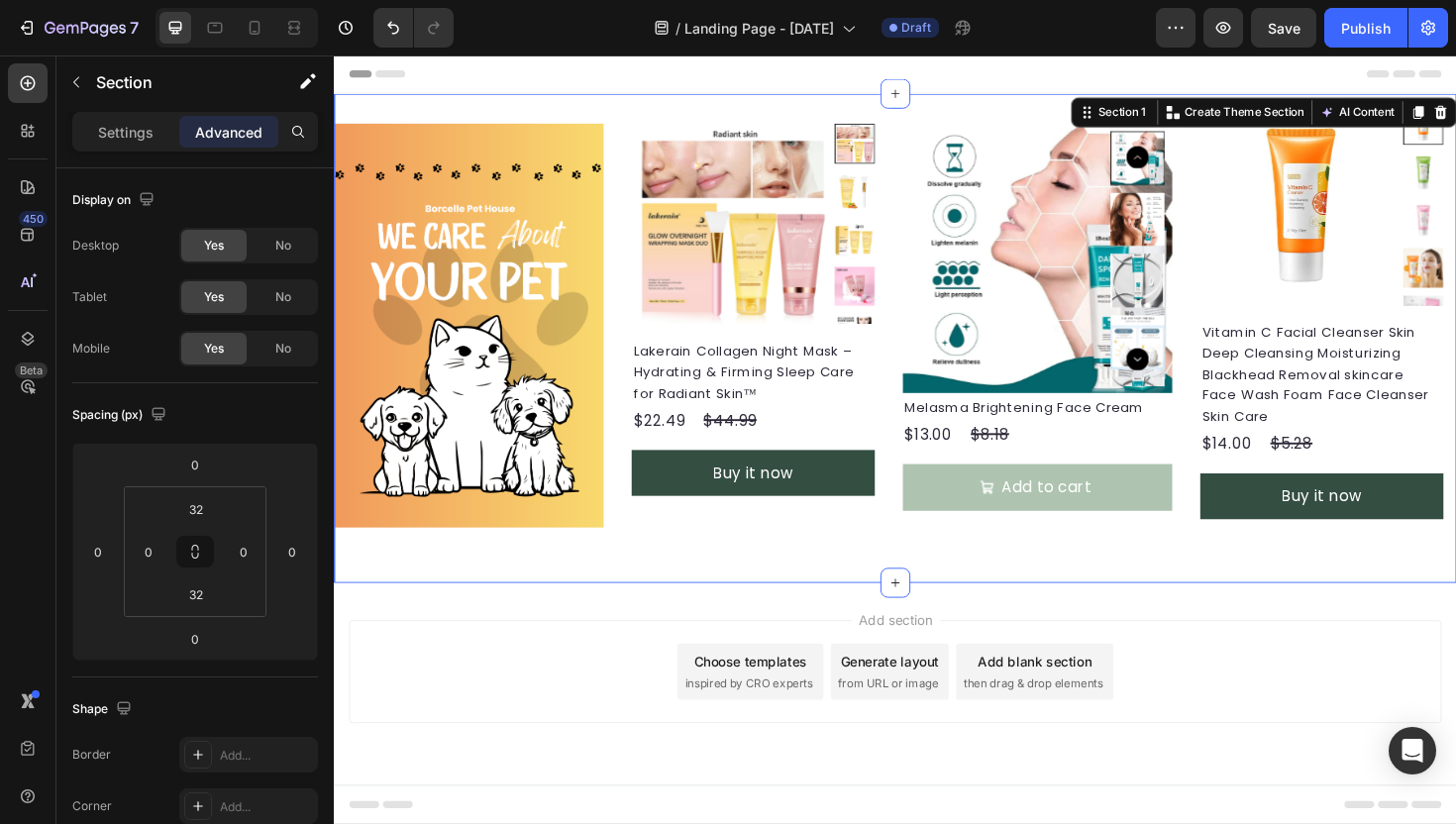 click on "Header" at bounding box center [928, 75] 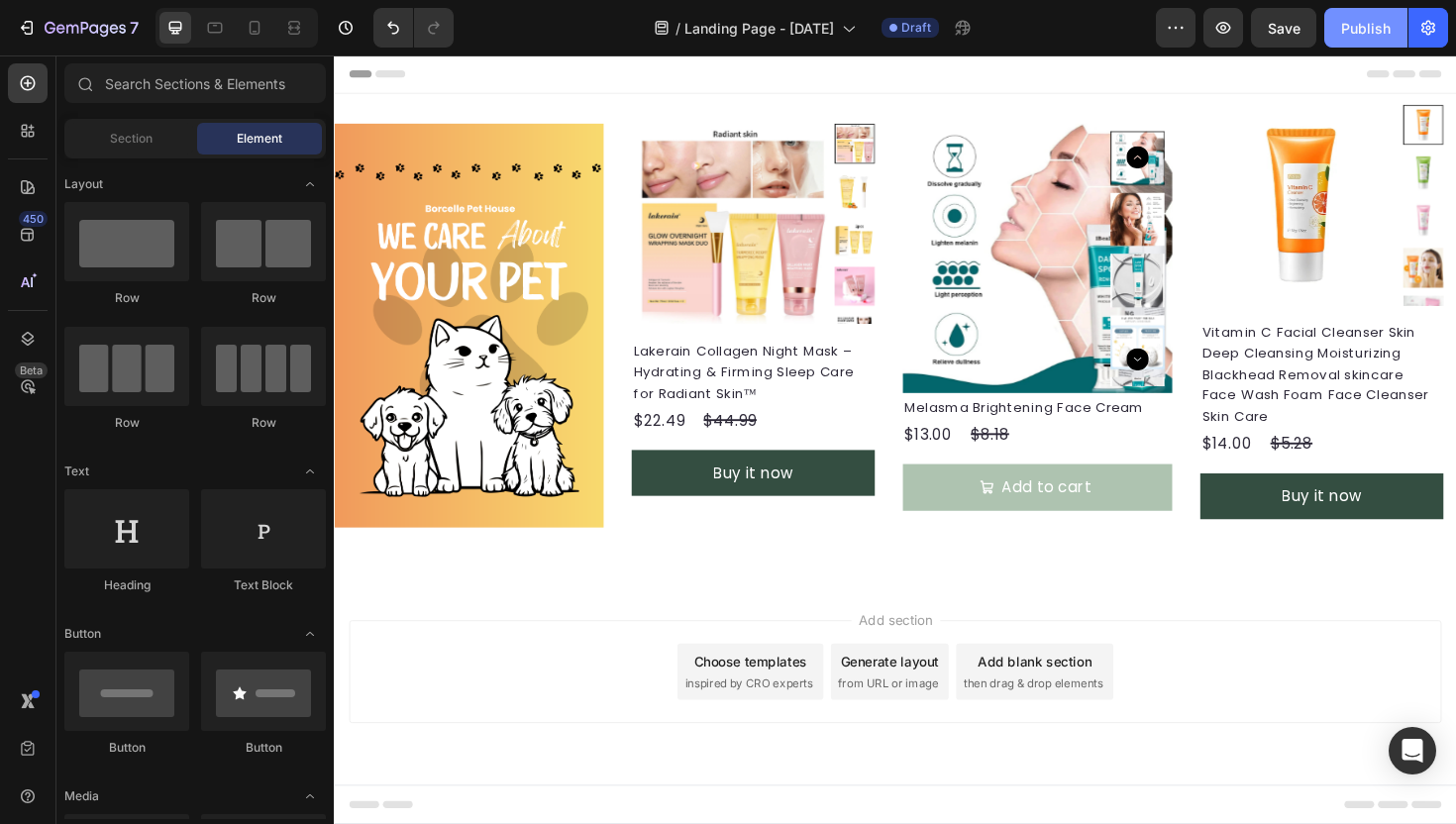 click on "Publish" at bounding box center [1366, 28] 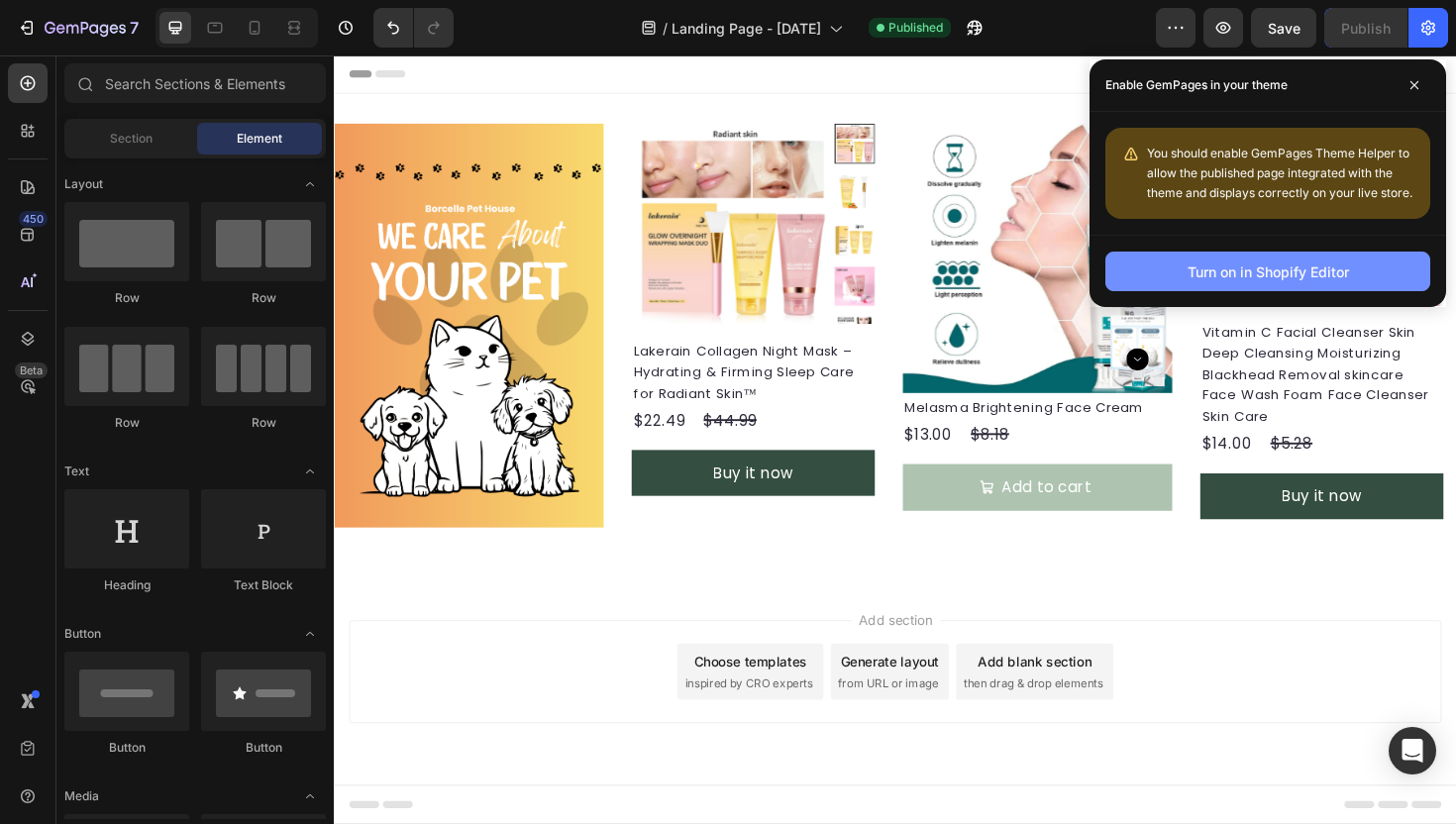 click on "Turn on in Shopify Editor" at bounding box center [1268, 271] 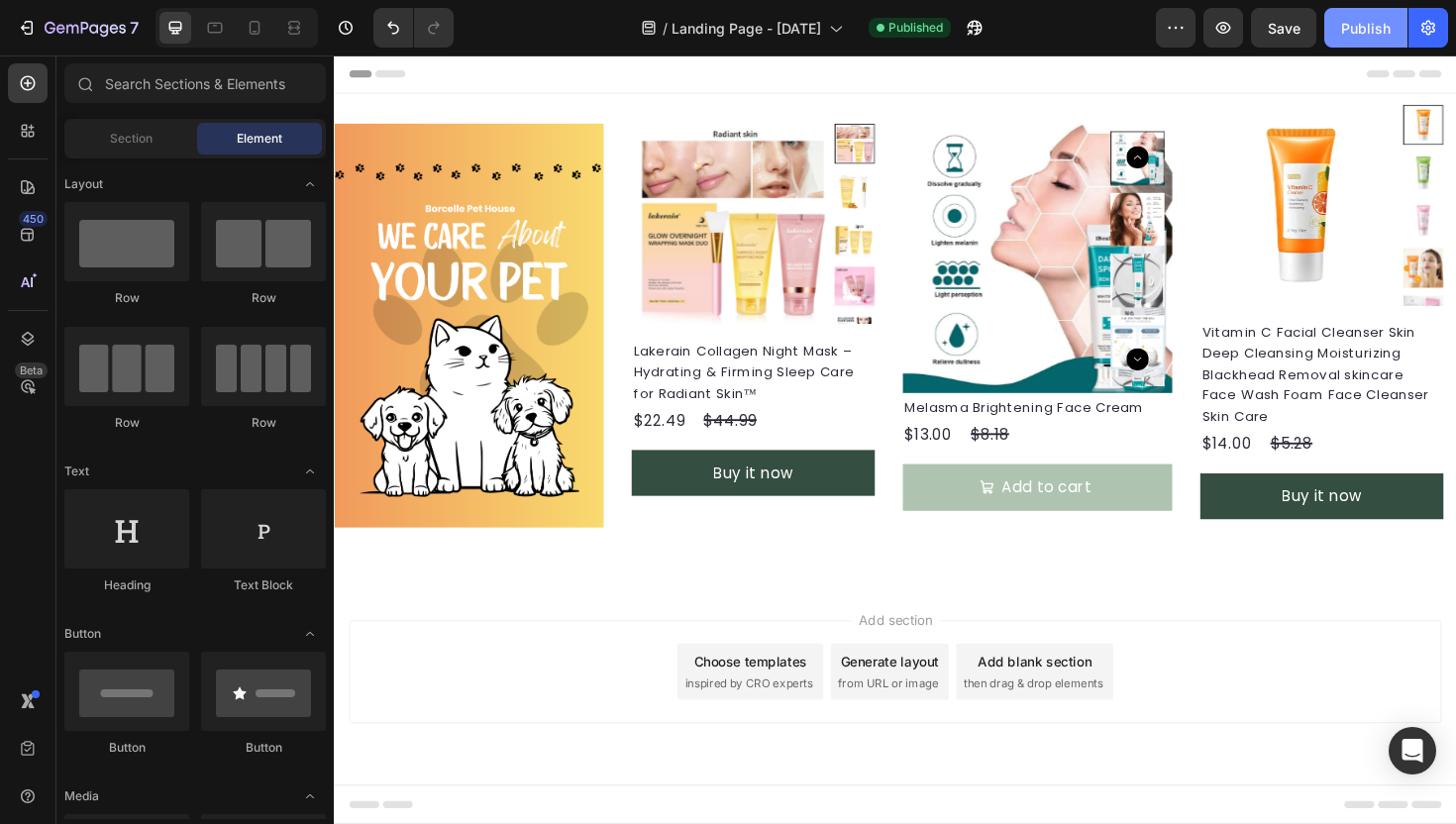 click on "Publish" 